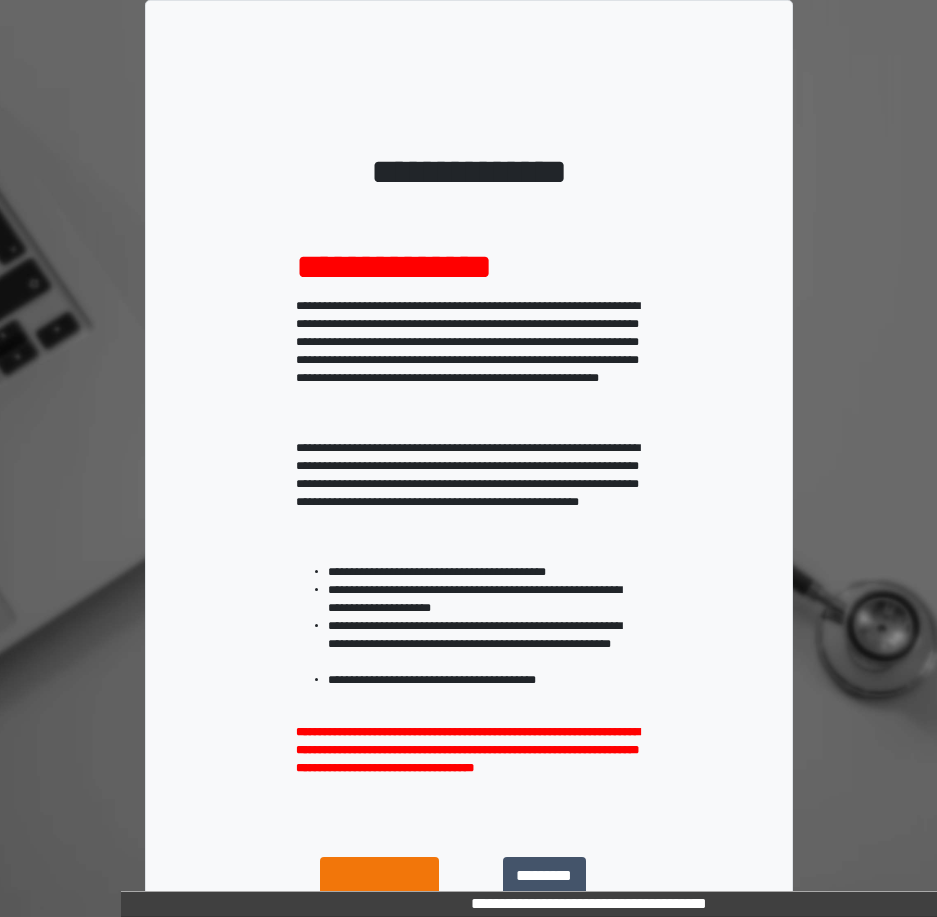 scroll, scrollTop: 0, scrollLeft: 0, axis: both 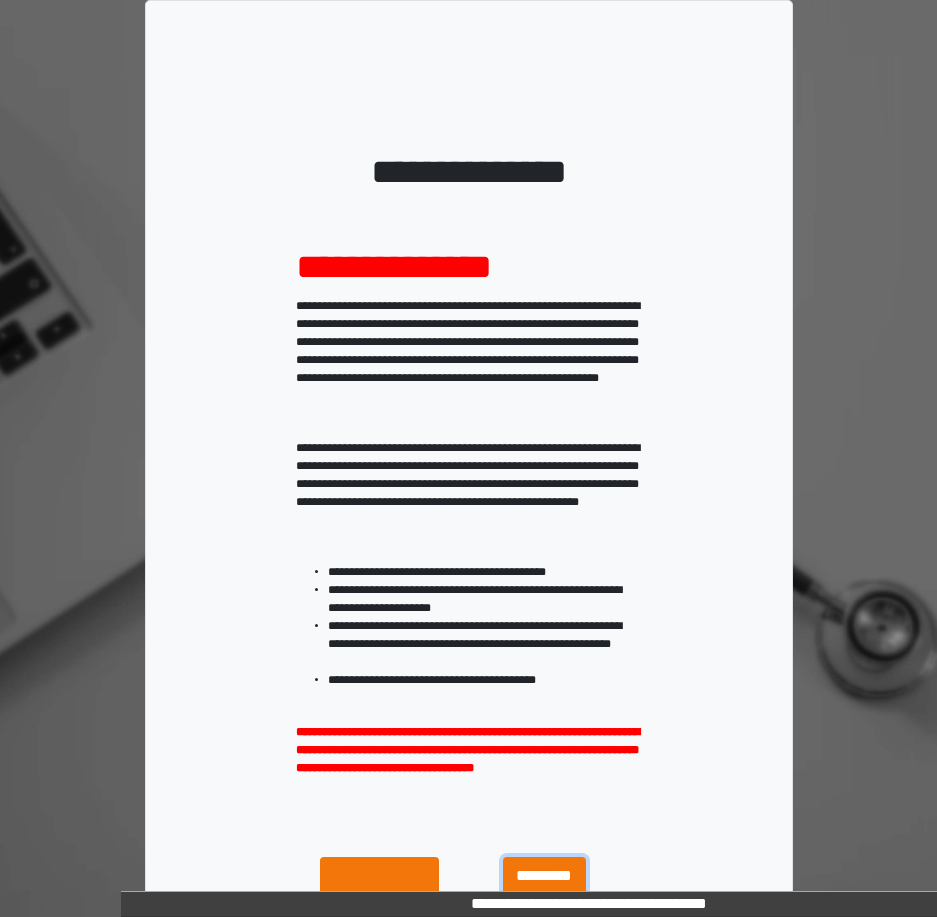 click on "**********" at bounding box center (544, 900) 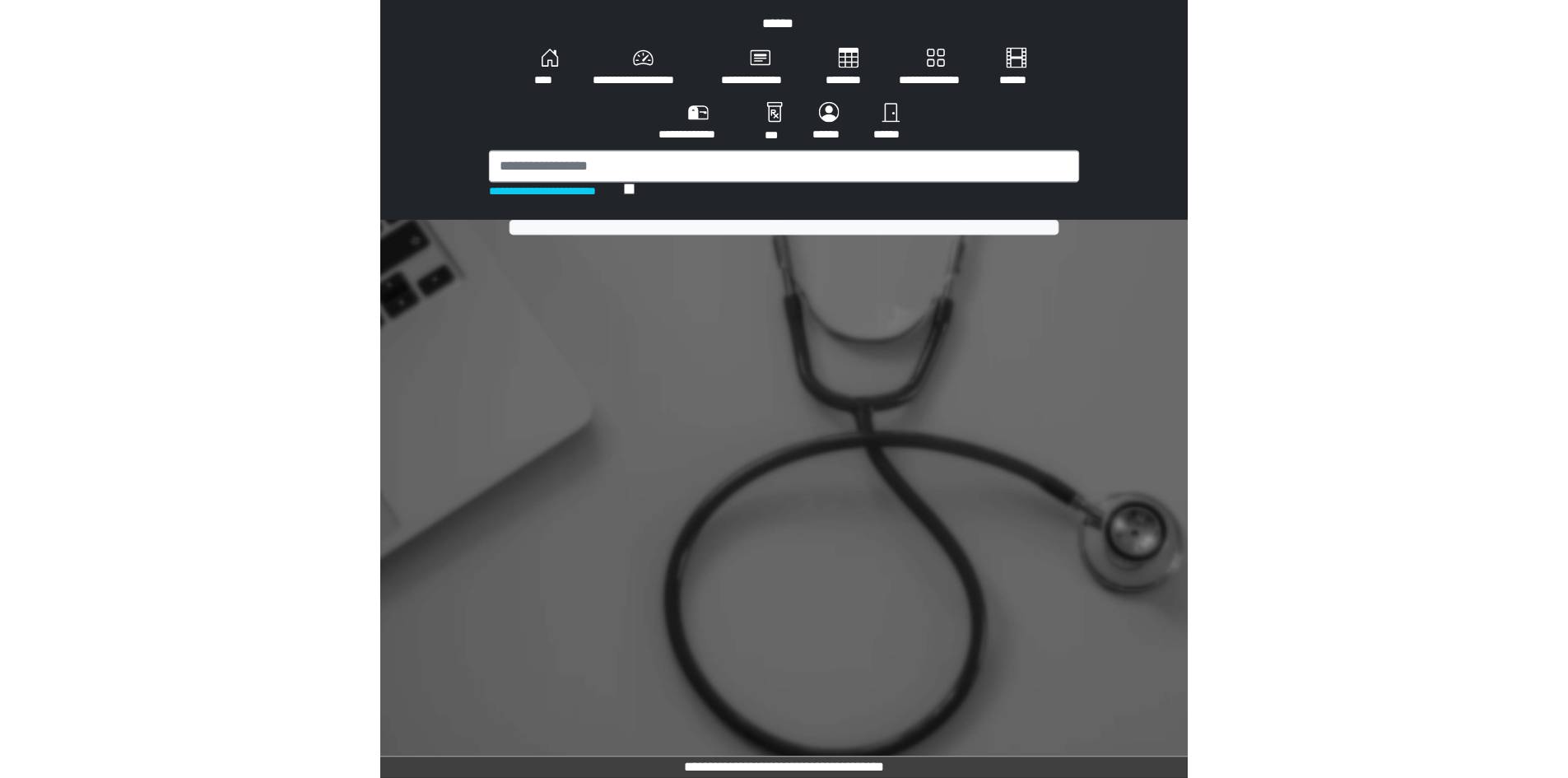 scroll, scrollTop: 0, scrollLeft: 0, axis: both 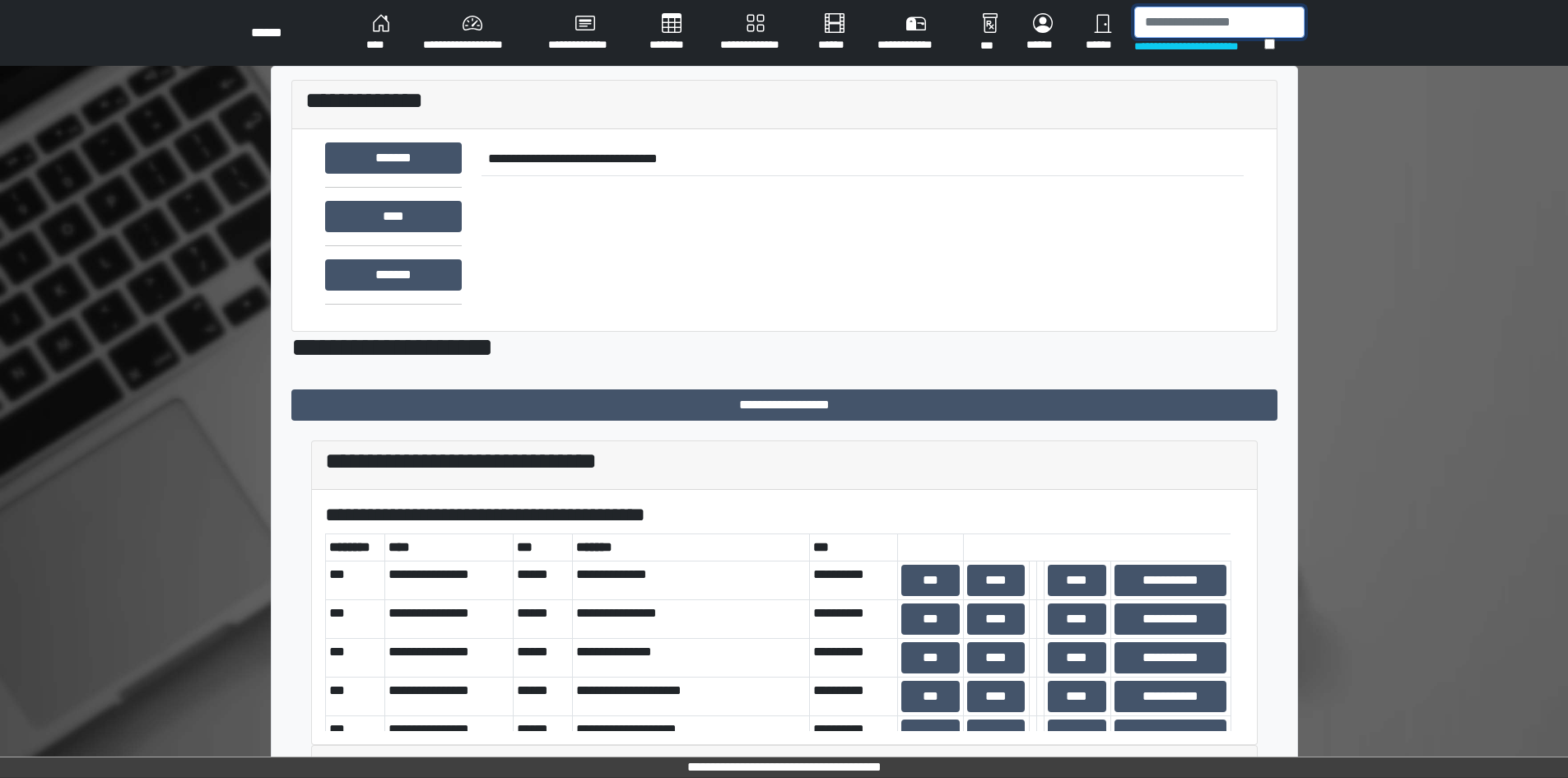 click at bounding box center (1219, 22) 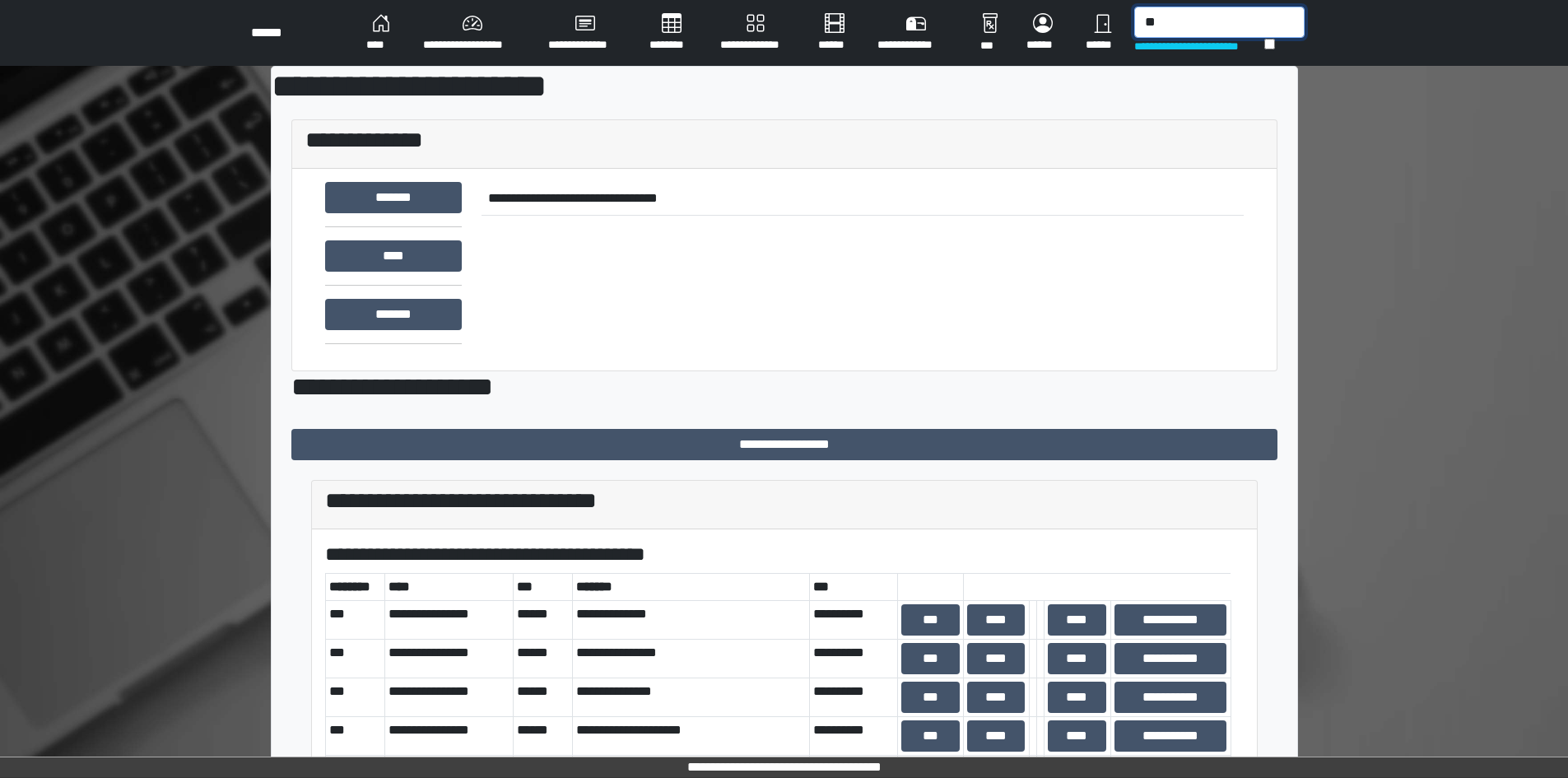 type on "*" 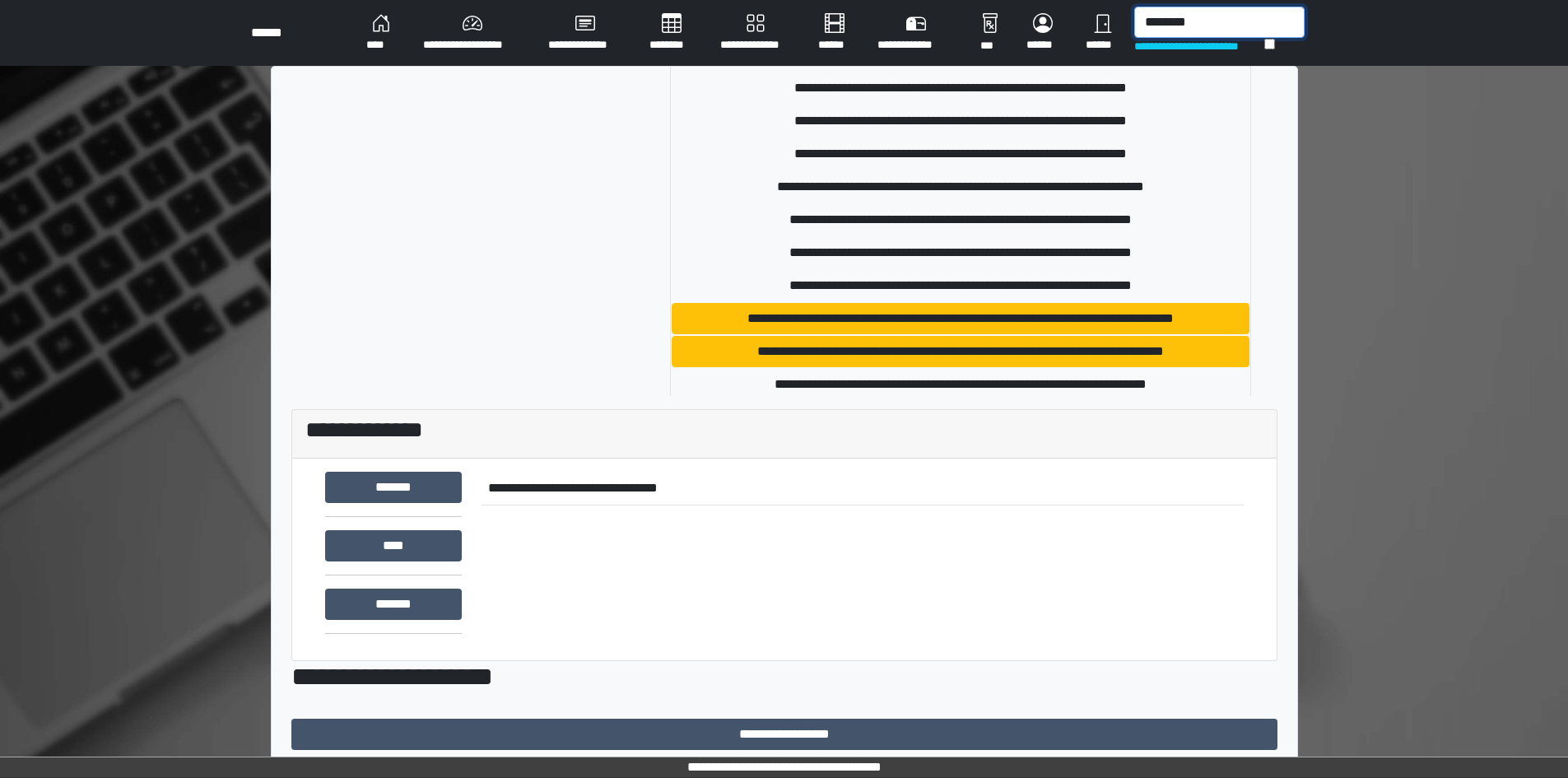 scroll, scrollTop: 329, scrollLeft: 0, axis: vertical 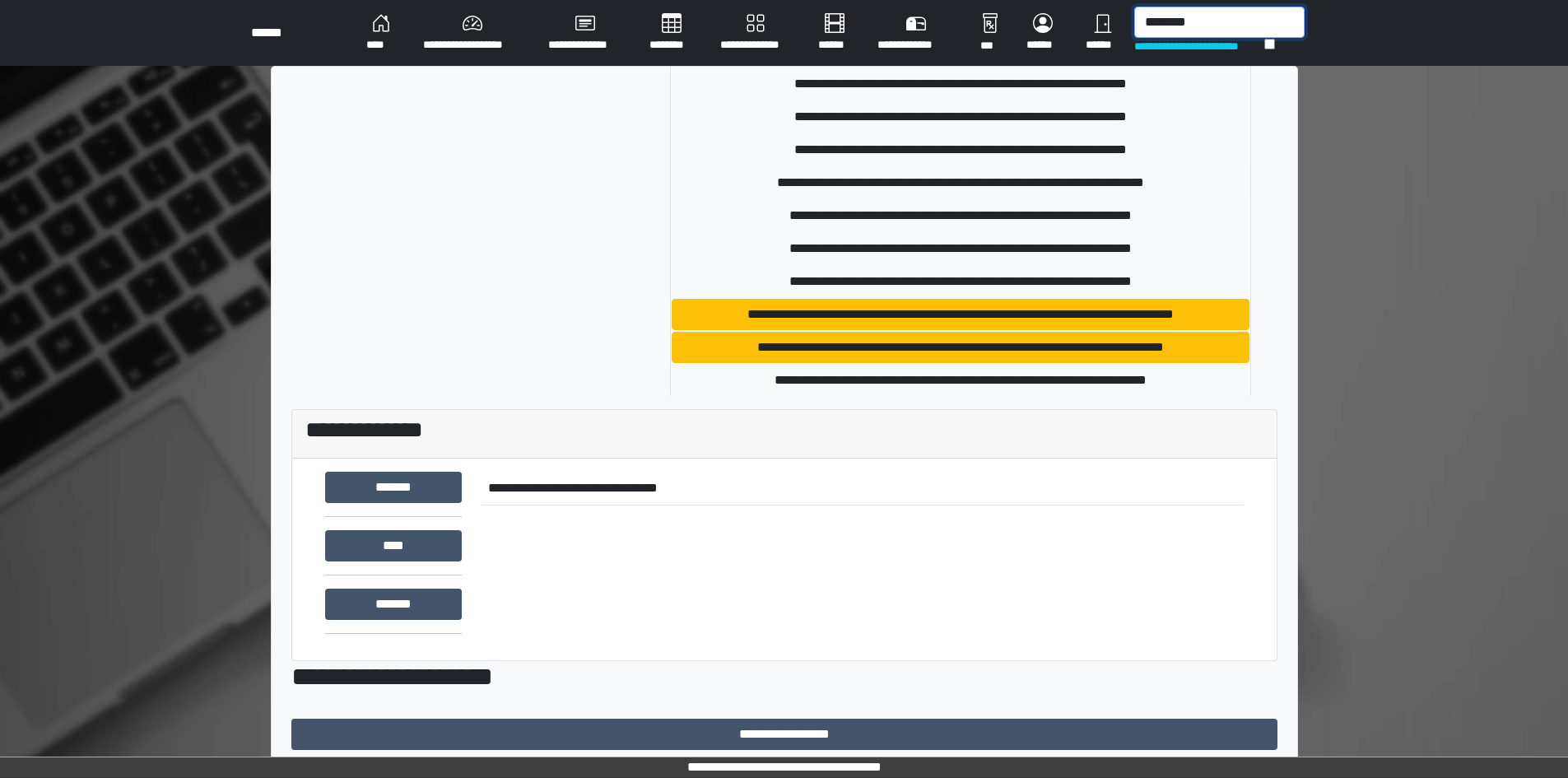 type on "********" 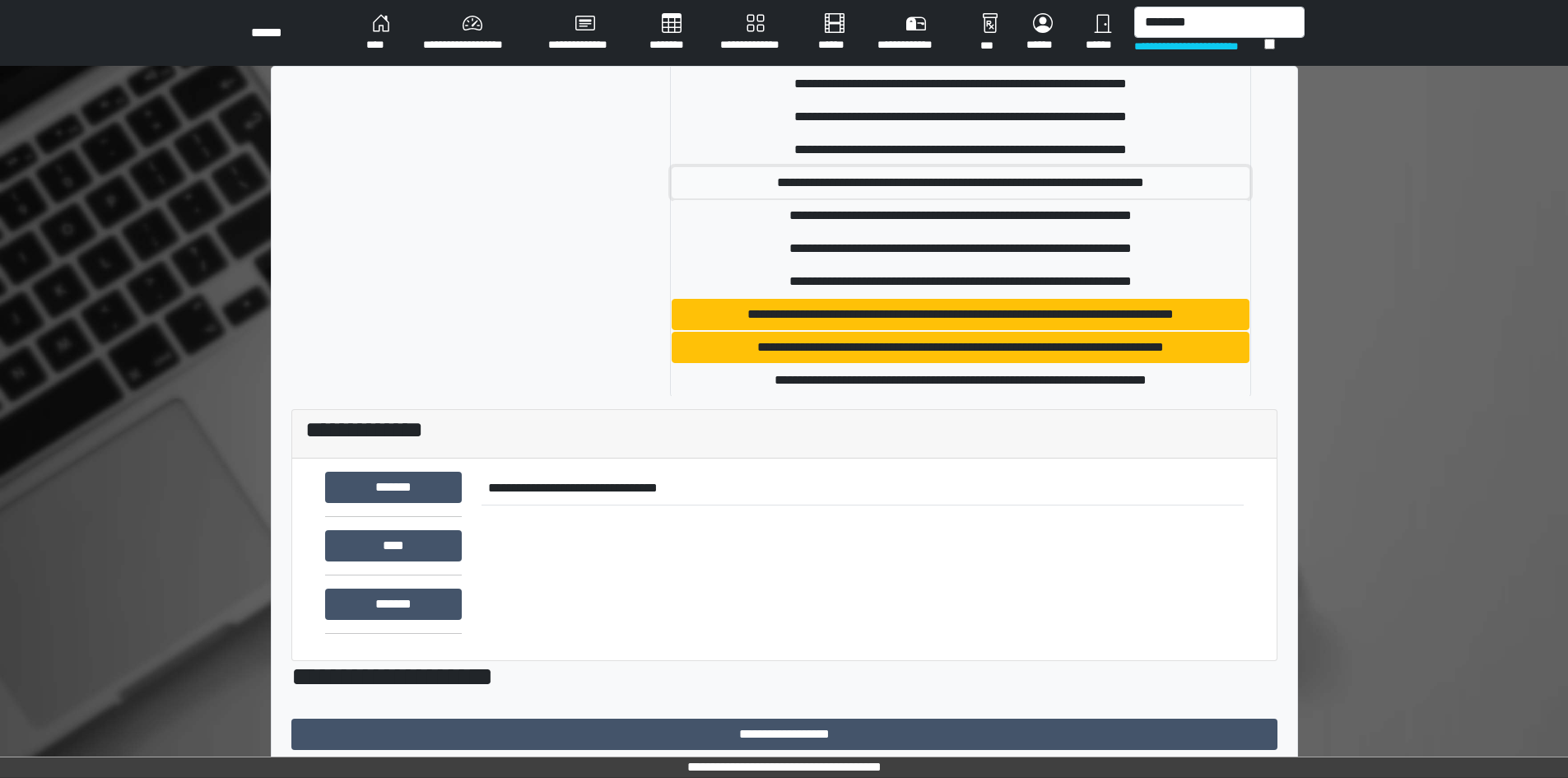 click on "**********" at bounding box center (961, 183) 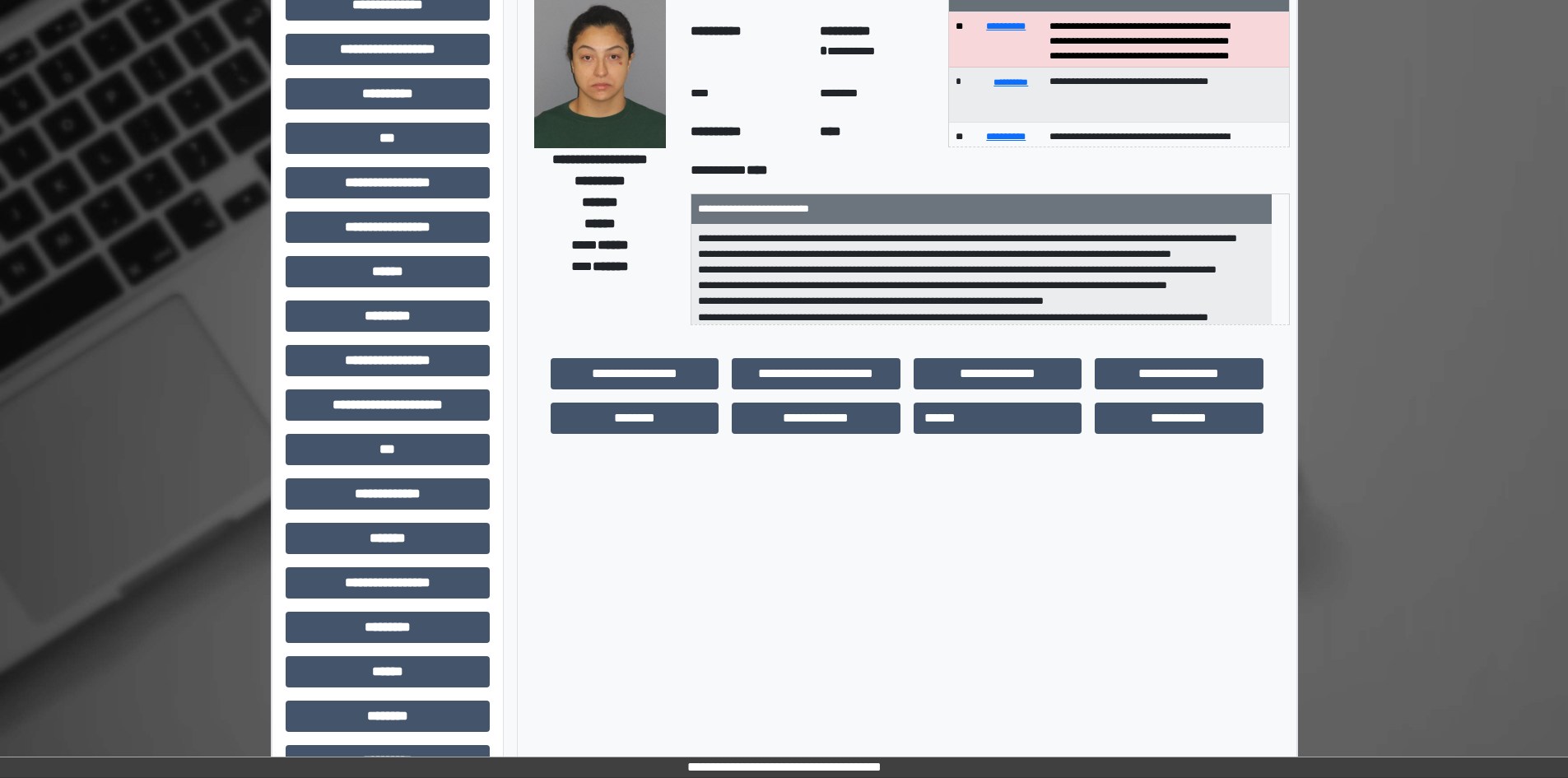 scroll, scrollTop: 0, scrollLeft: 0, axis: both 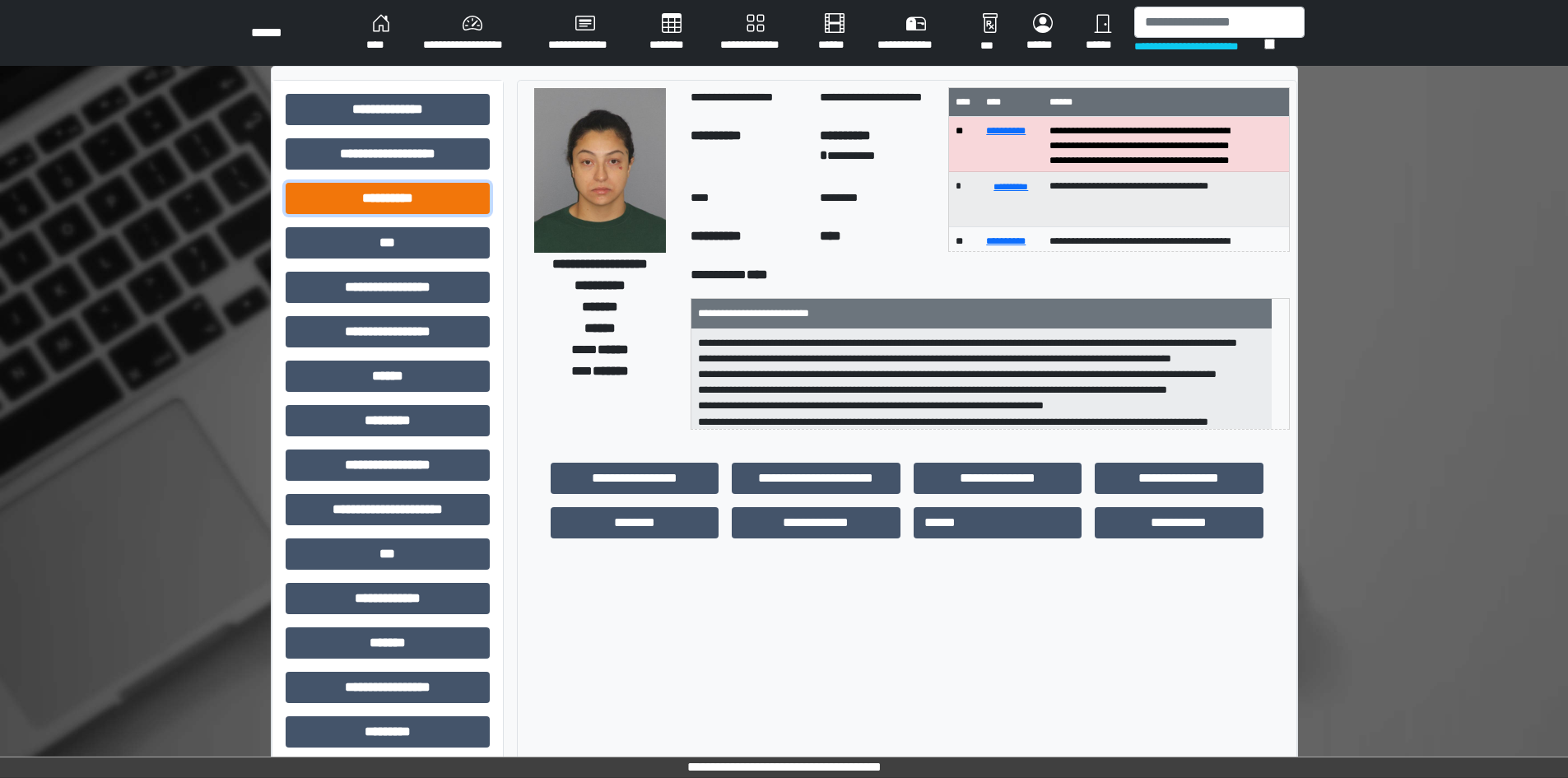 click on "**********" at bounding box center [388, 198] 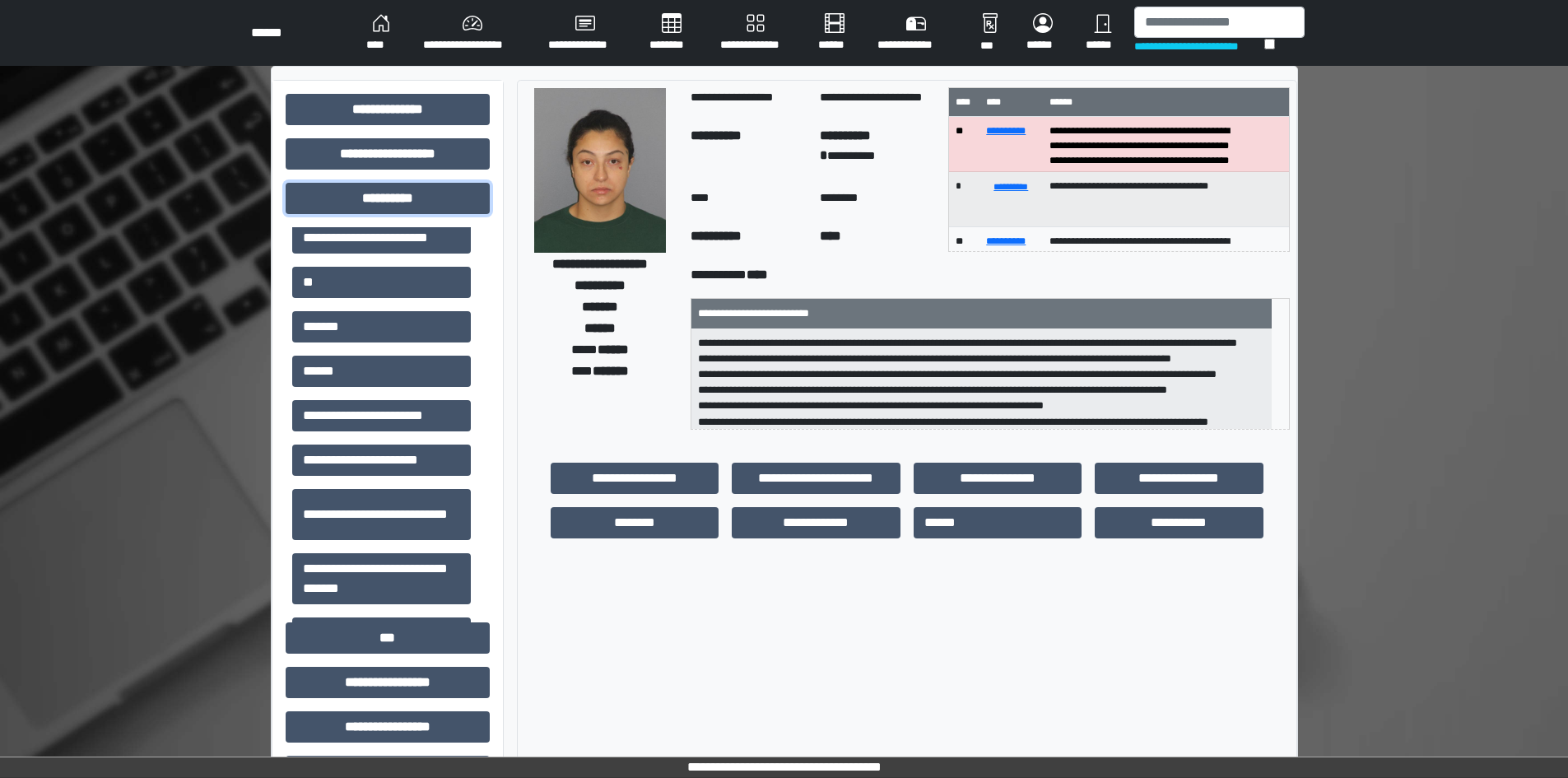 scroll, scrollTop: 82, scrollLeft: 0, axis: vertical 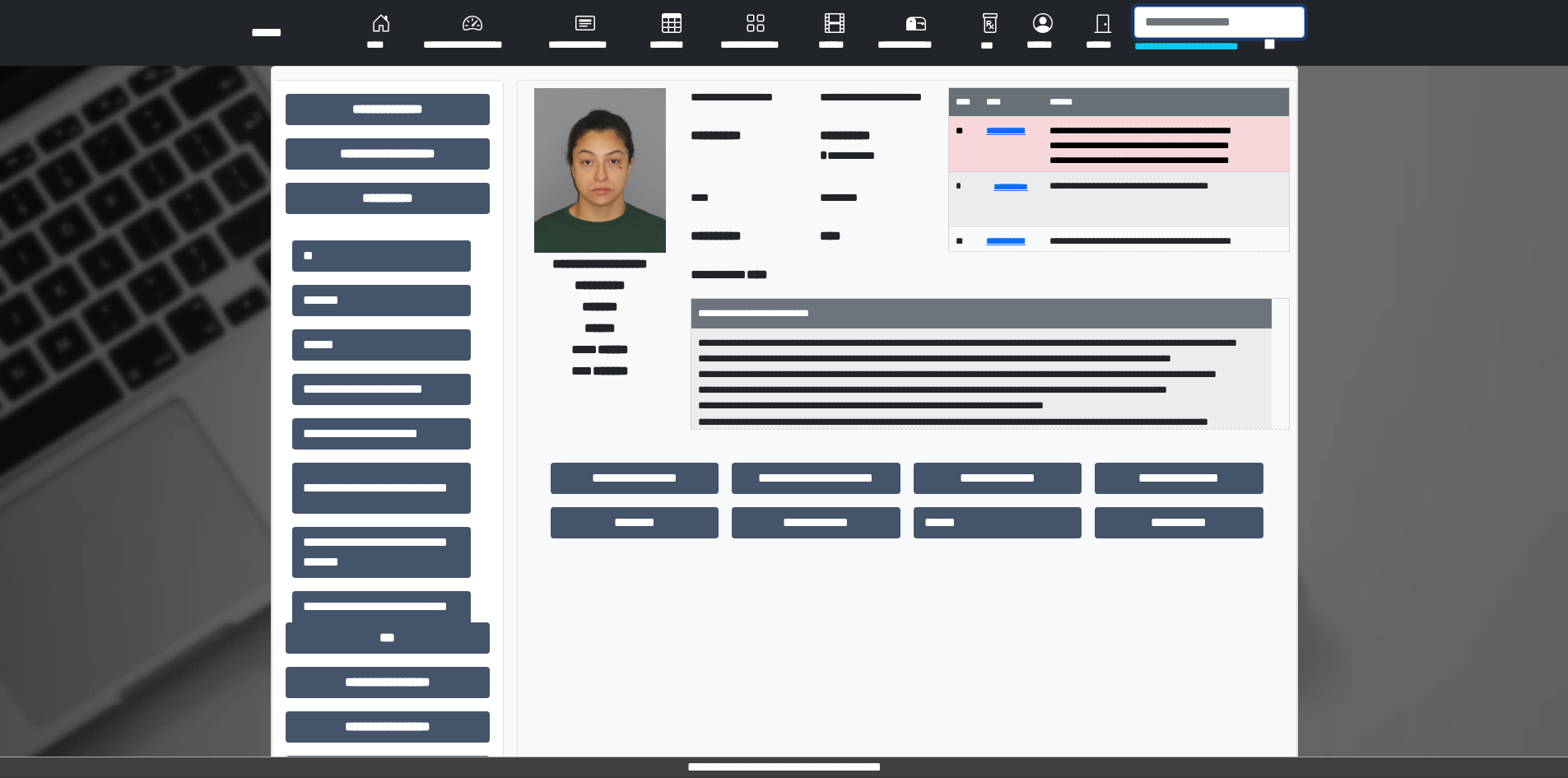 click at bounding box center [1219, 22] 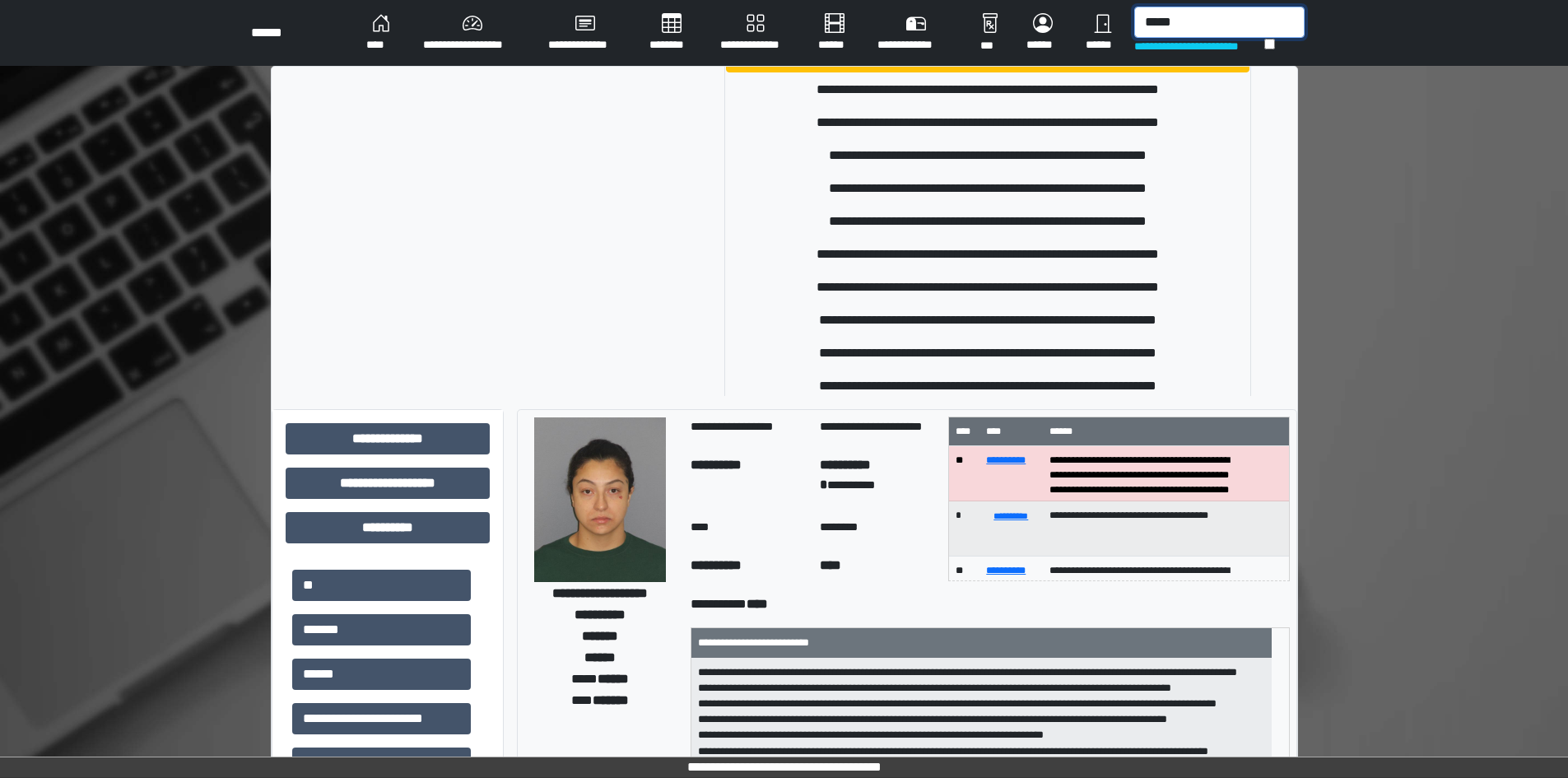 scroll, scrollTop: 805, scrollLeft: 0, axis: vertical 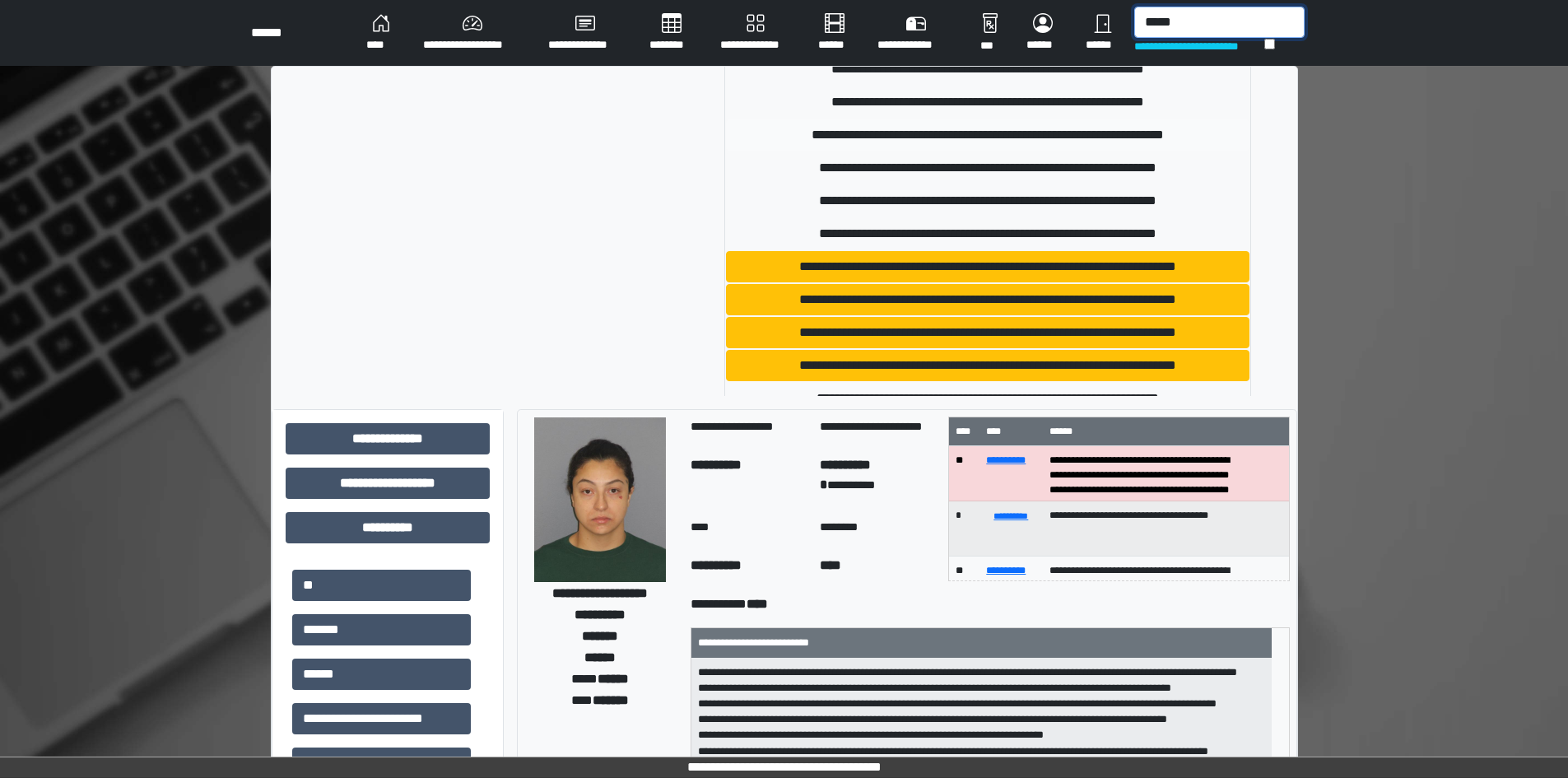 type on "*****" 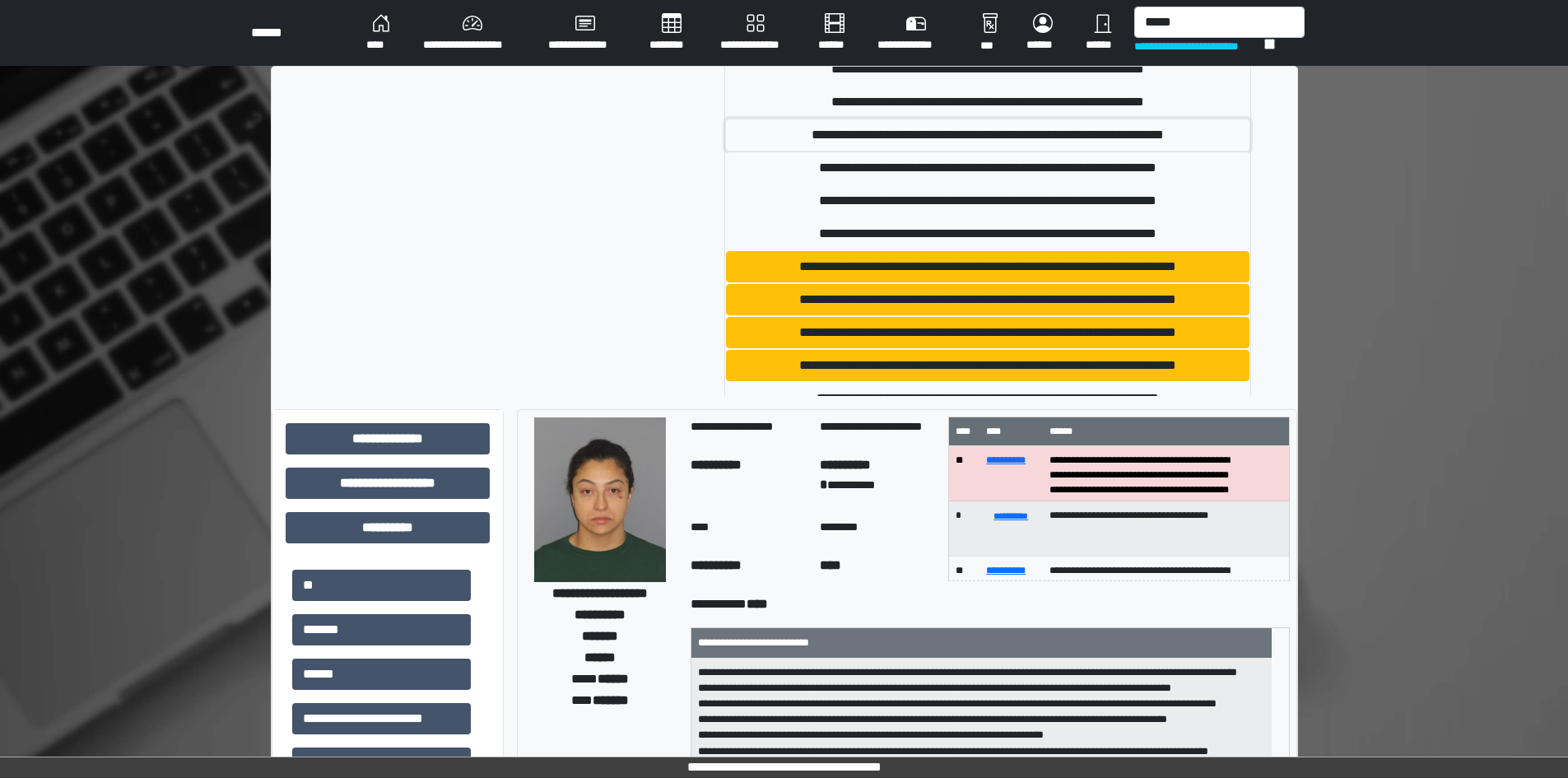 click on "**********" at bounding box center [988, 135] 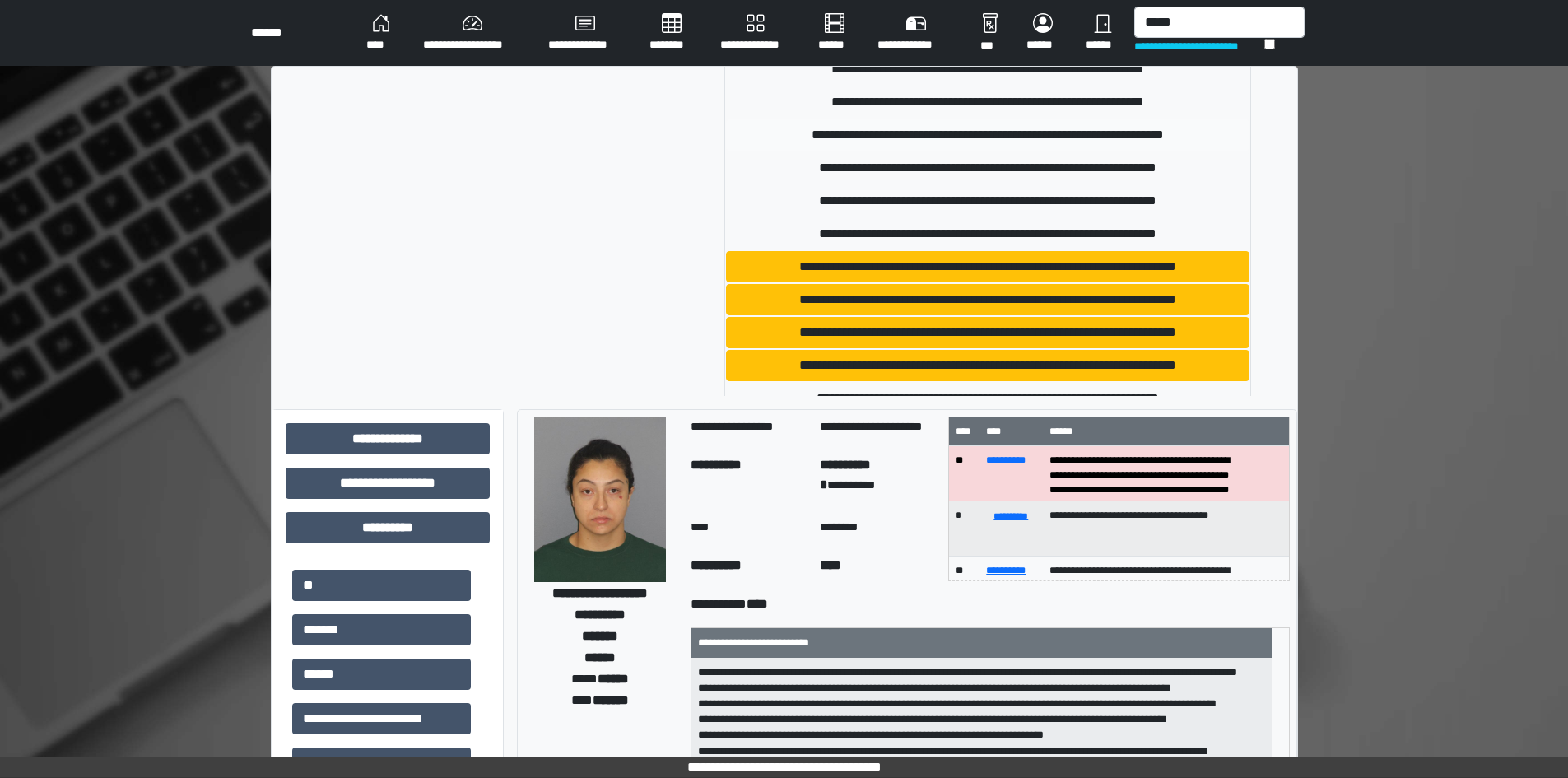 type 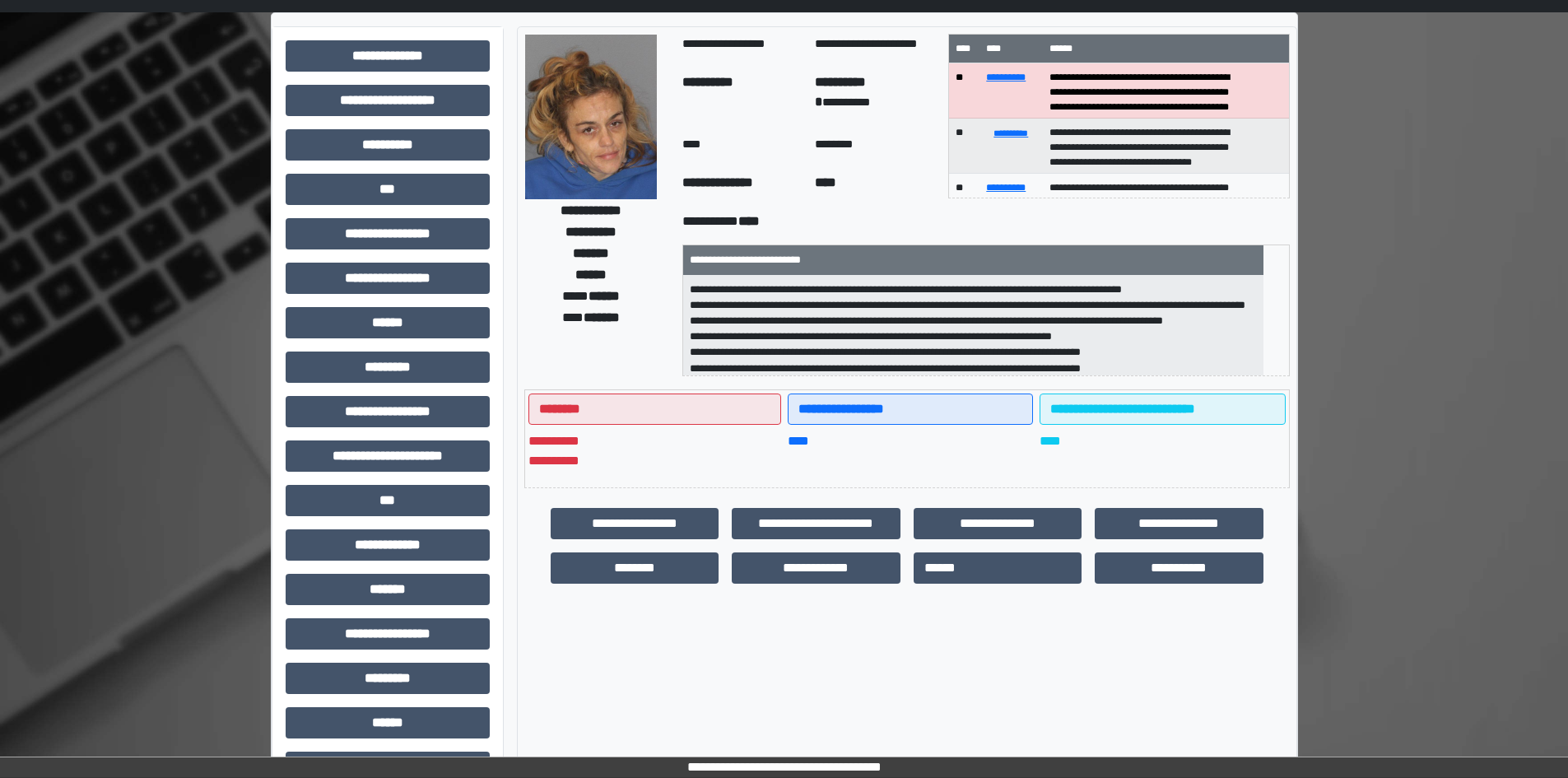 scroll, scrollTop: 82, scrollLeft: 0, axis: vertical 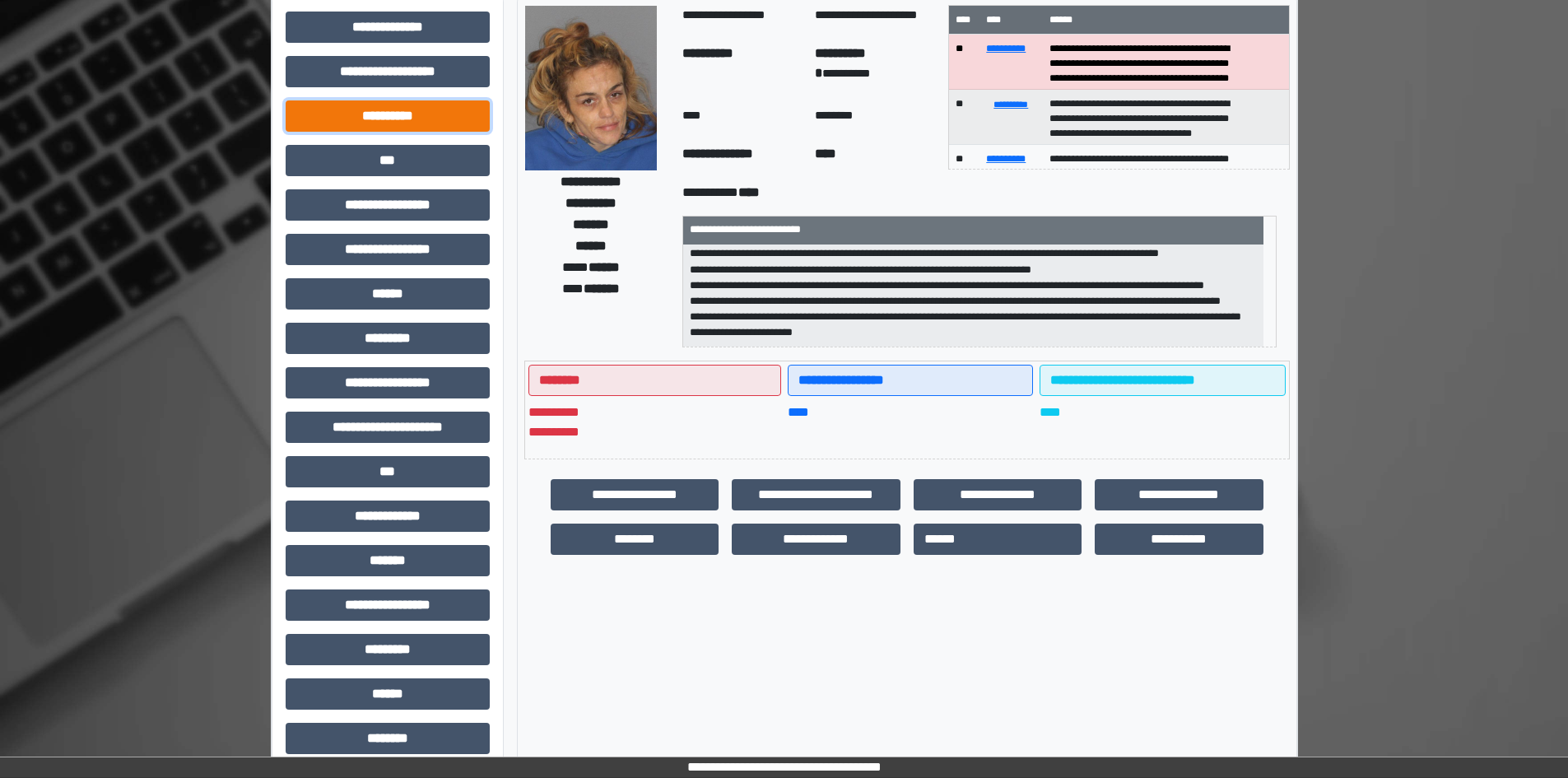 click on "**********" at bounding box center (388, 116) 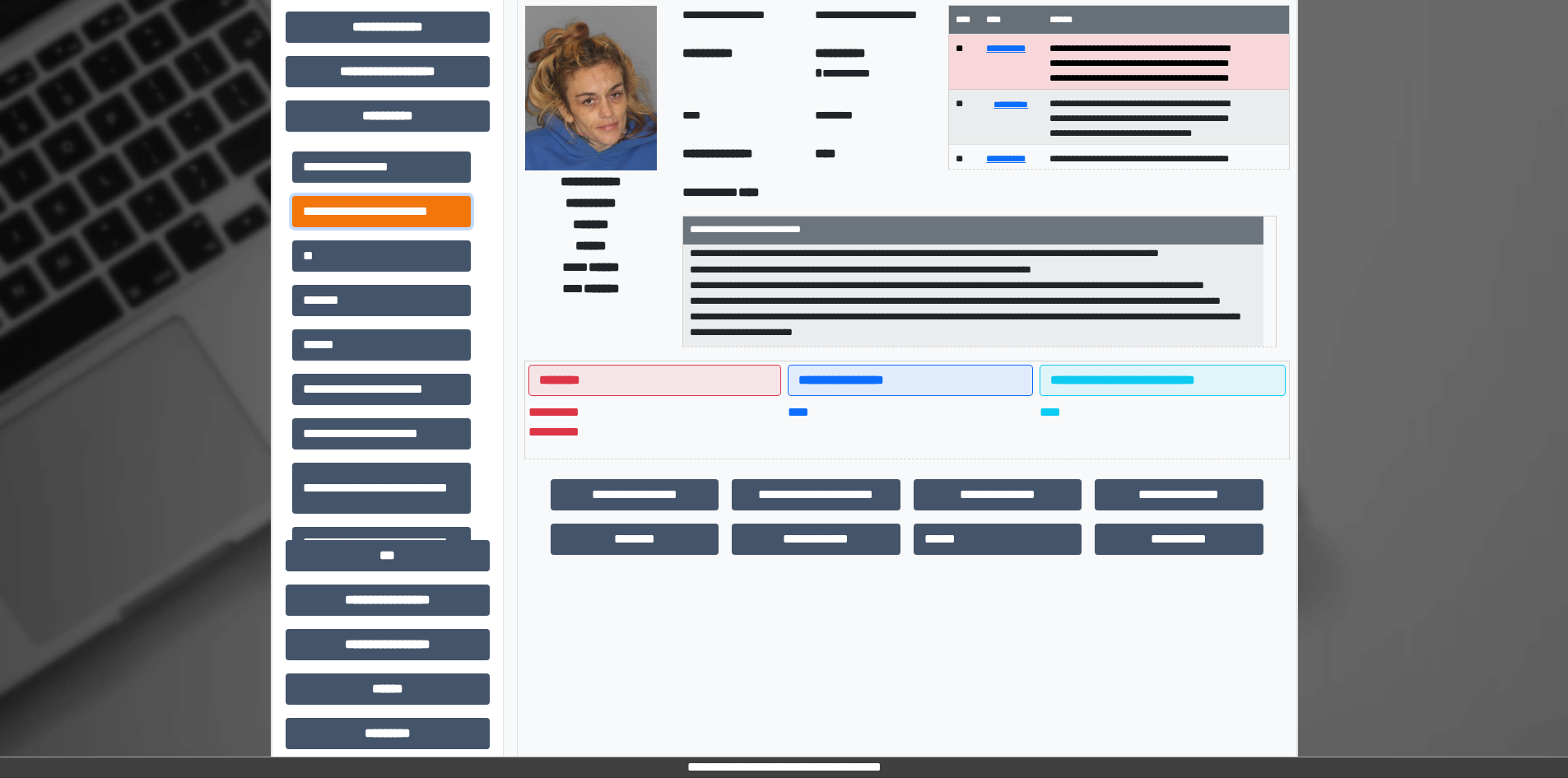 click on "**********" at bounding box center [381, 212] 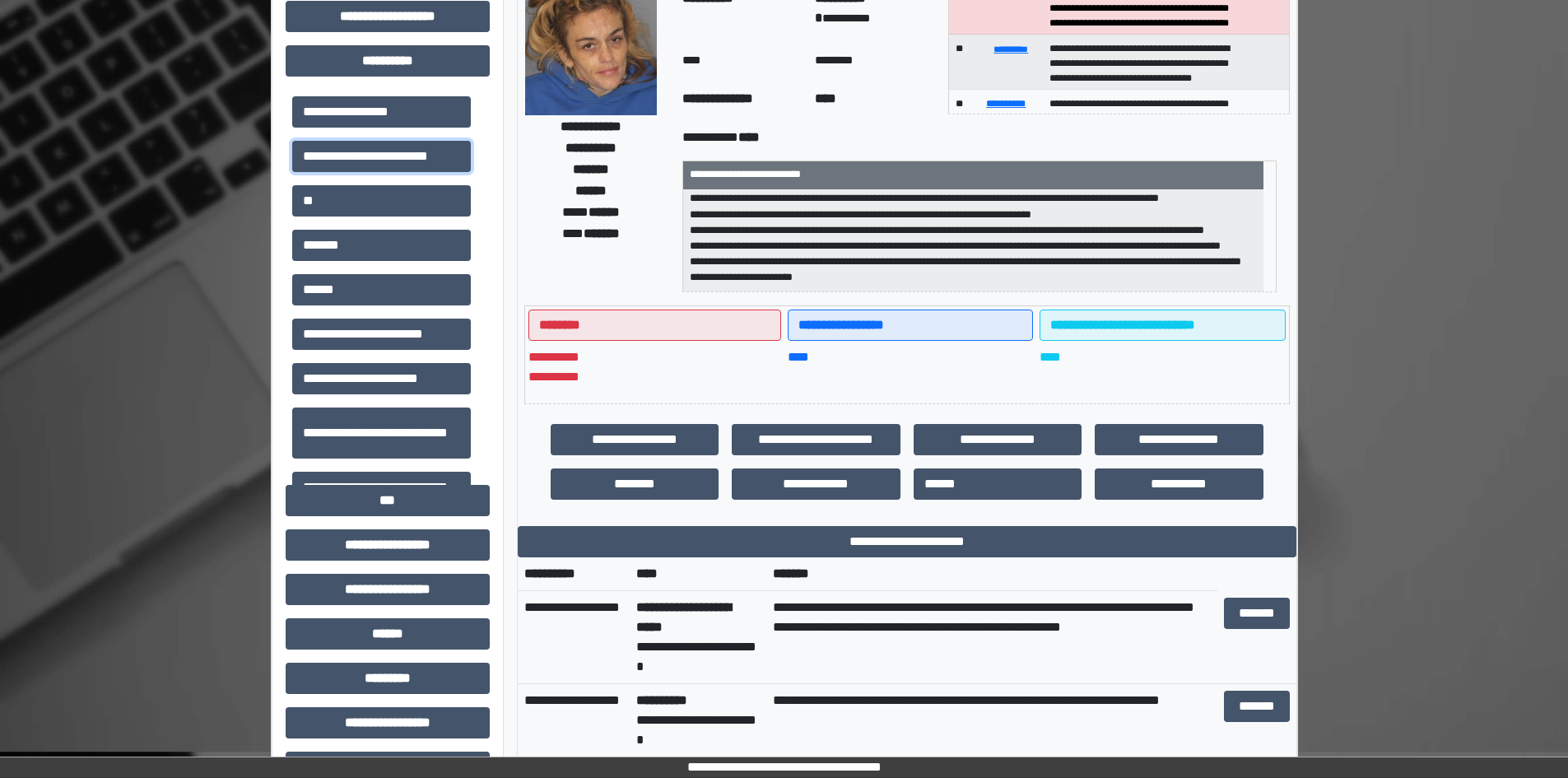 scroll, scrollTop: 247, scrollLeft: 0, axis: vertical 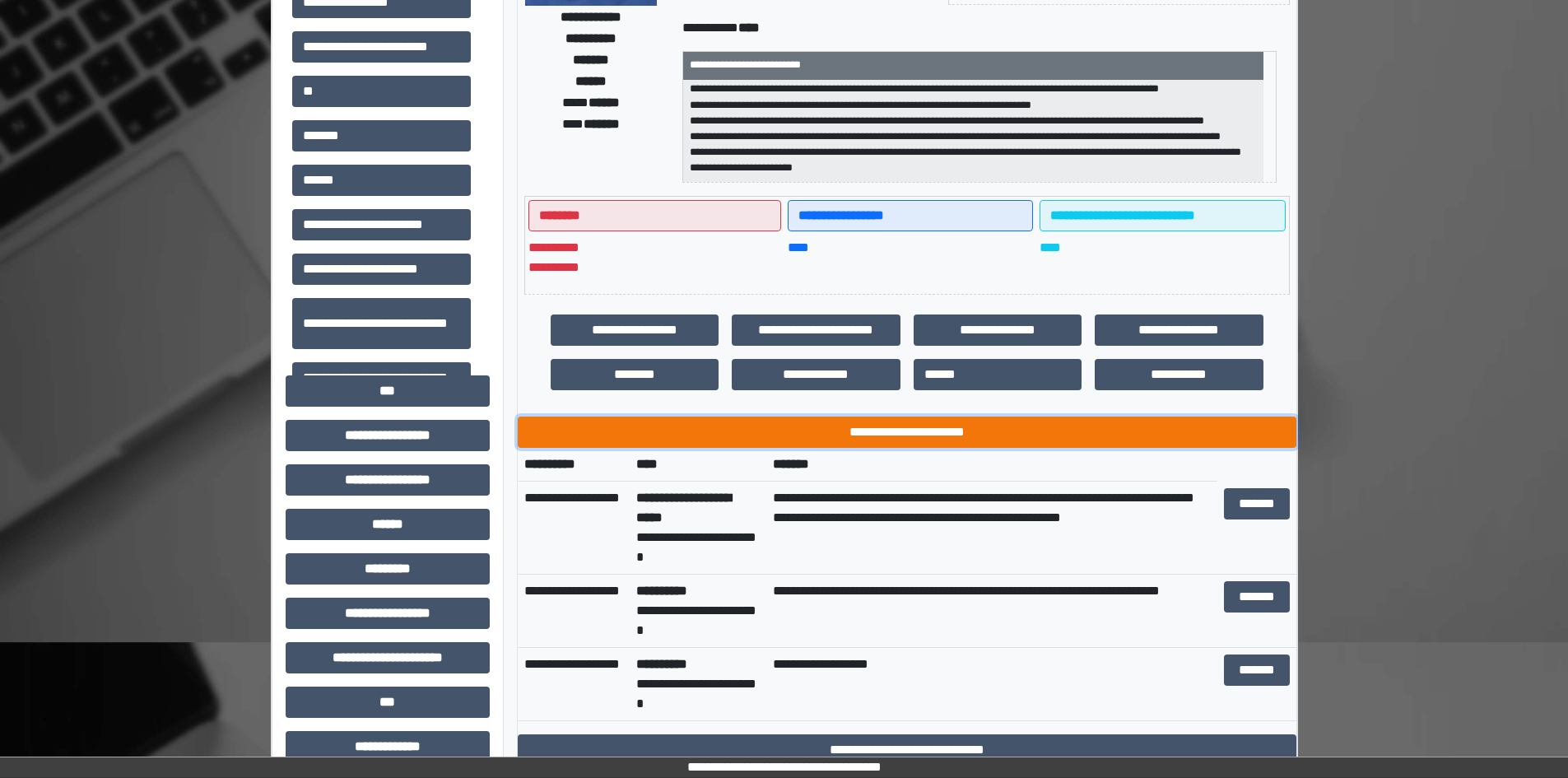 click on "**********" at bounding box center (907, 432) 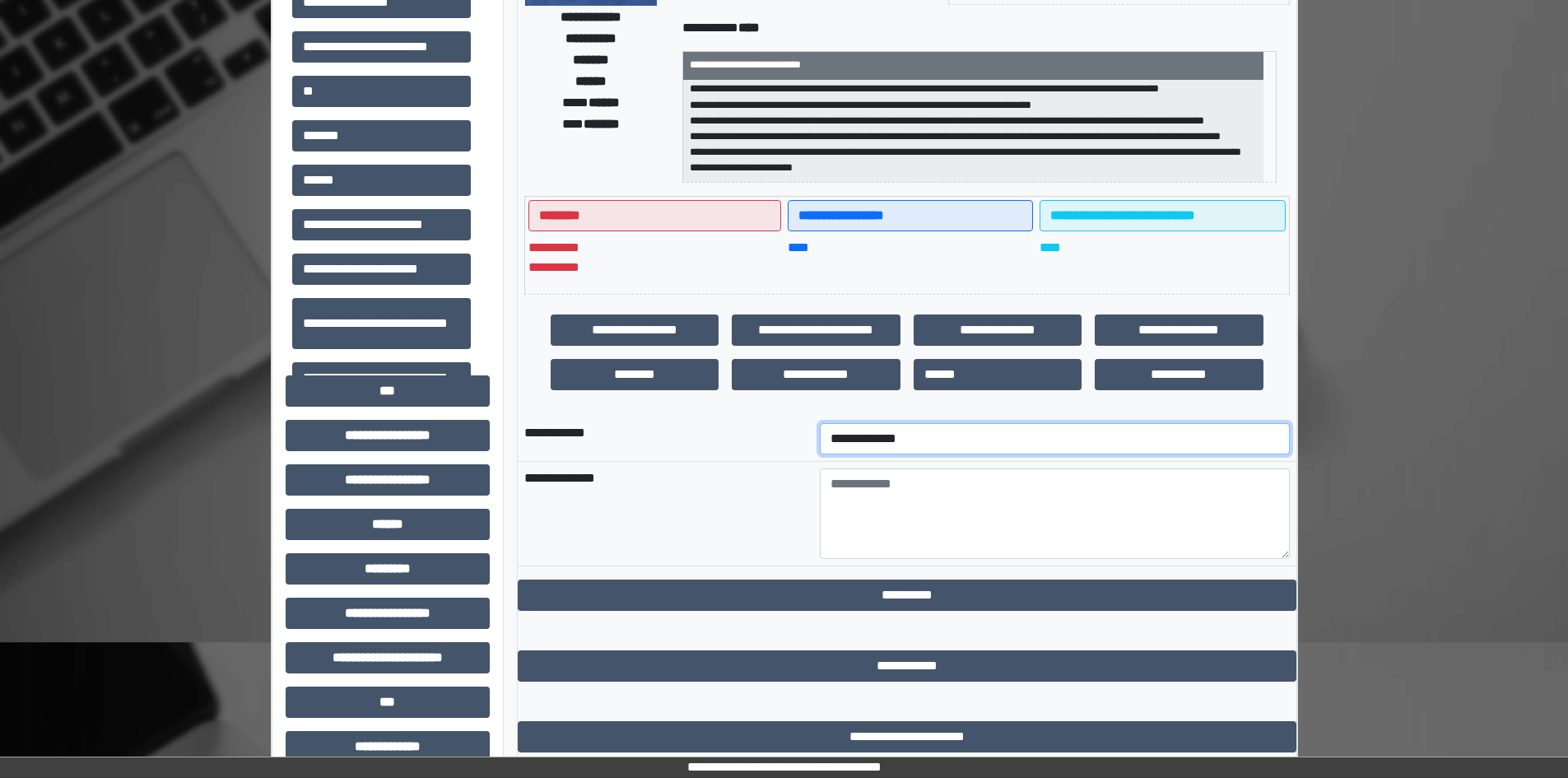 click on "**********" at bounding box center [1054, 439] 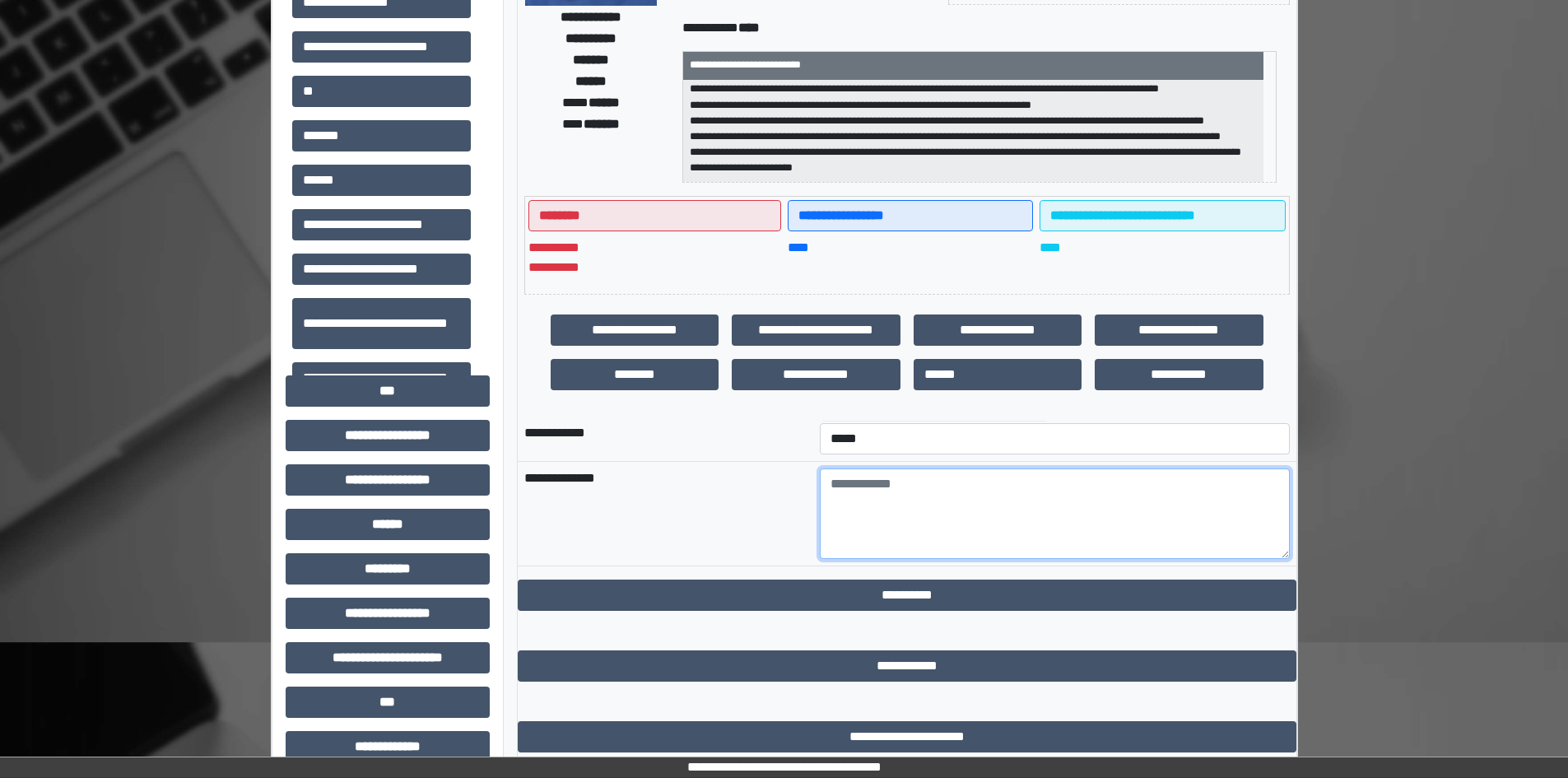 click at bounding box center (1054, 514) 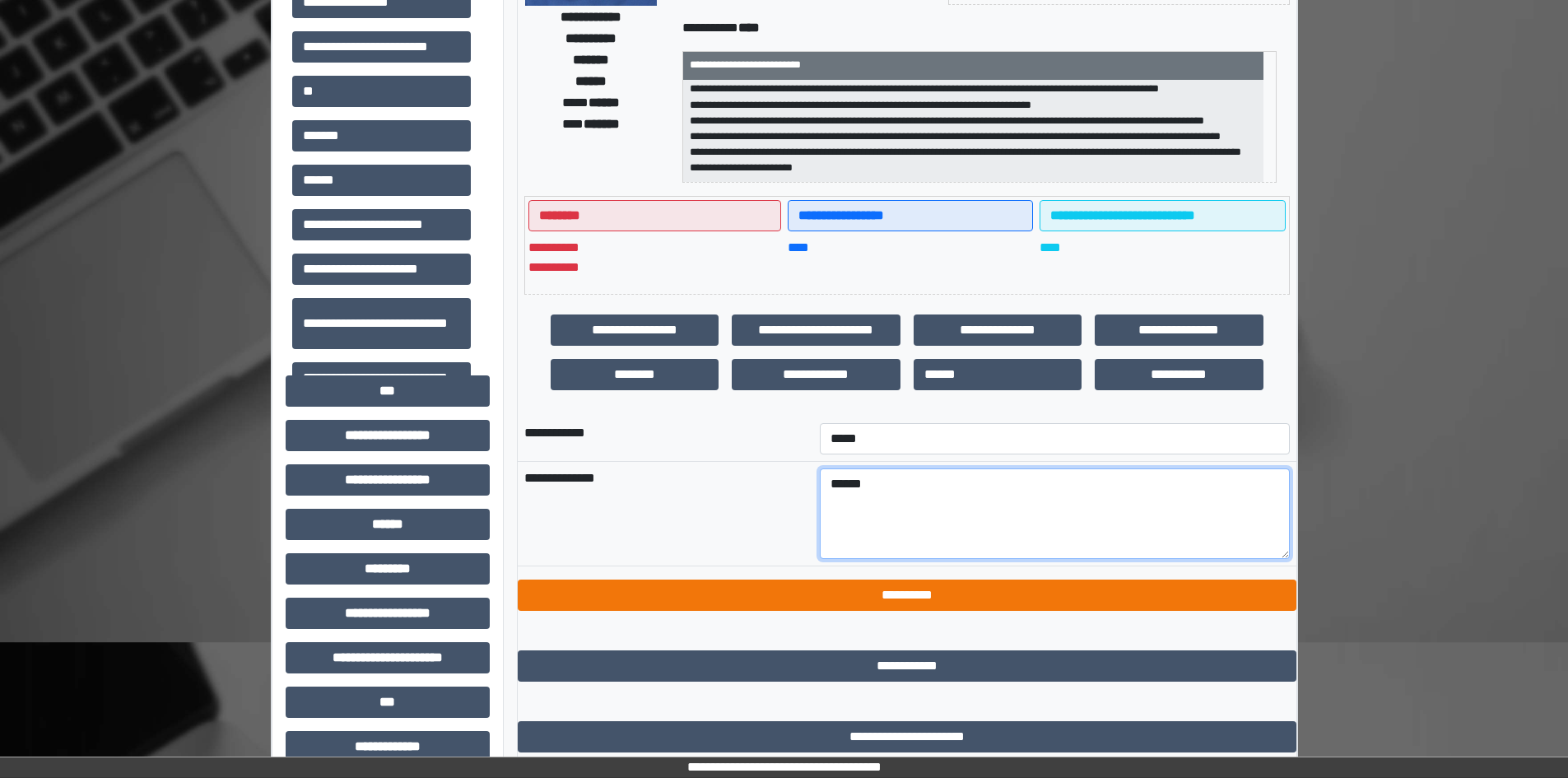 type on "******" 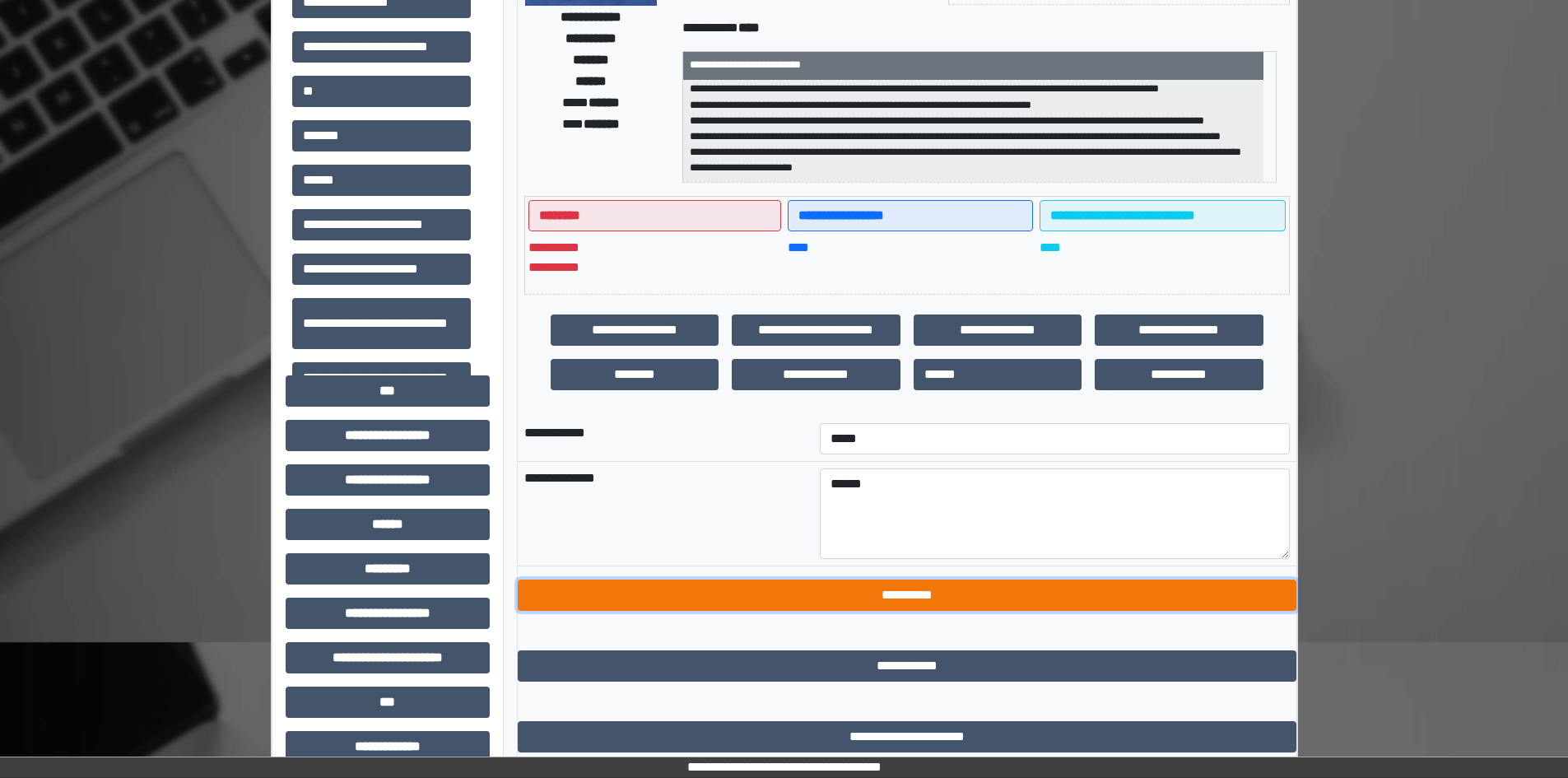 click on "**********" at bounding box center (907, 595) 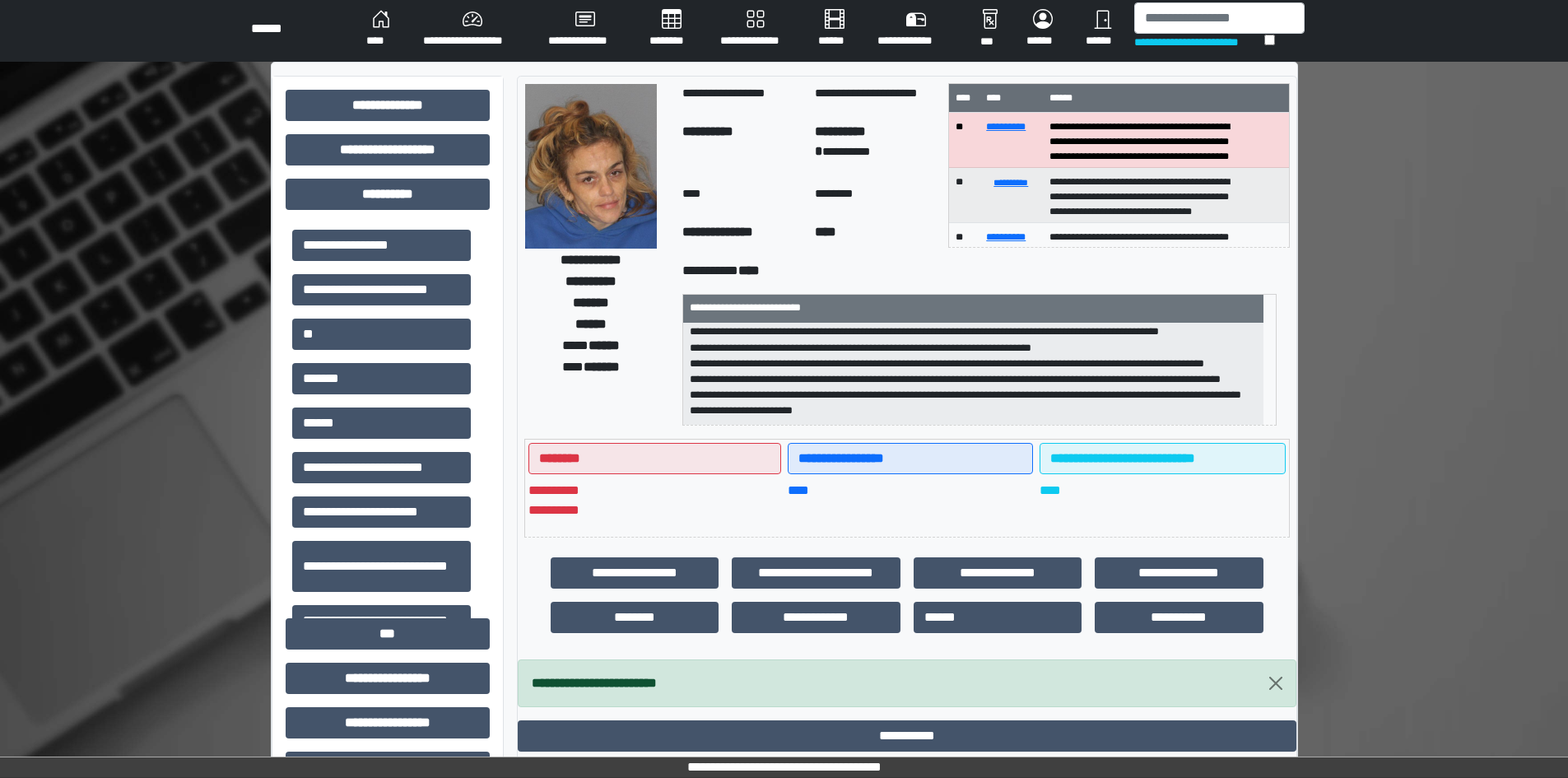 scroll, scrollTop: 0, scrollLeft: 0, axis: both 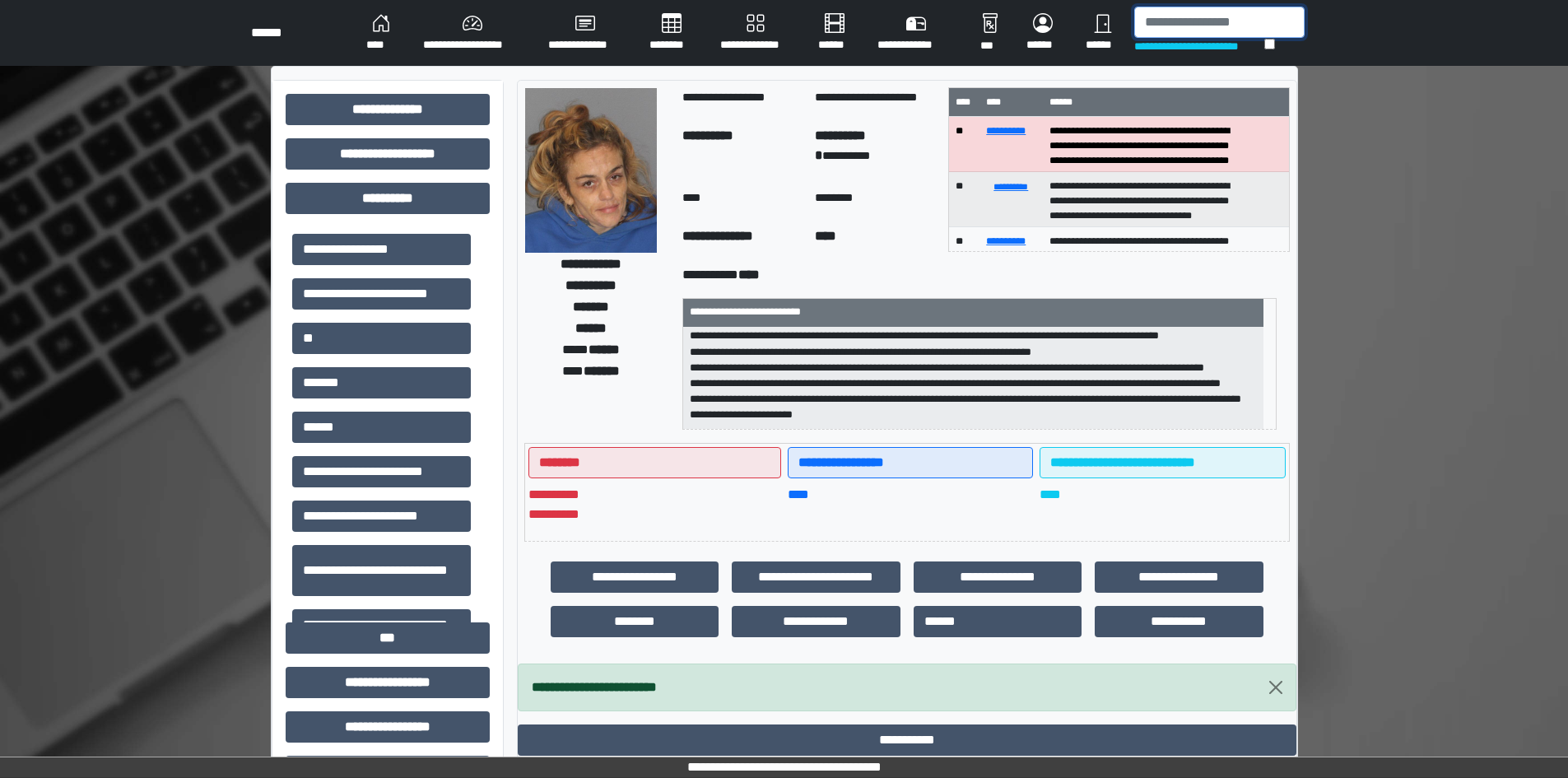 click at bounding box center [1219, 22] 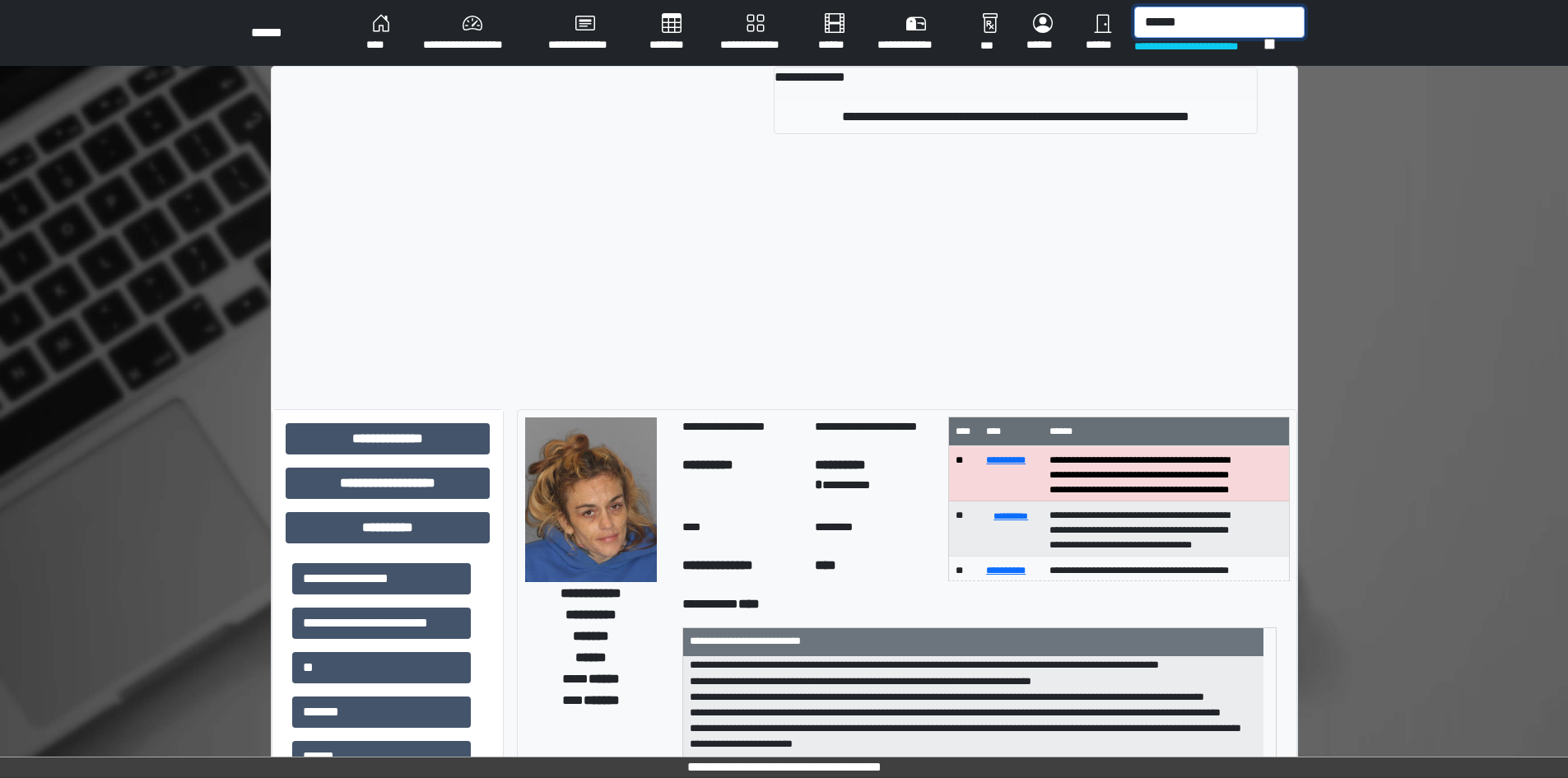 type on "******" 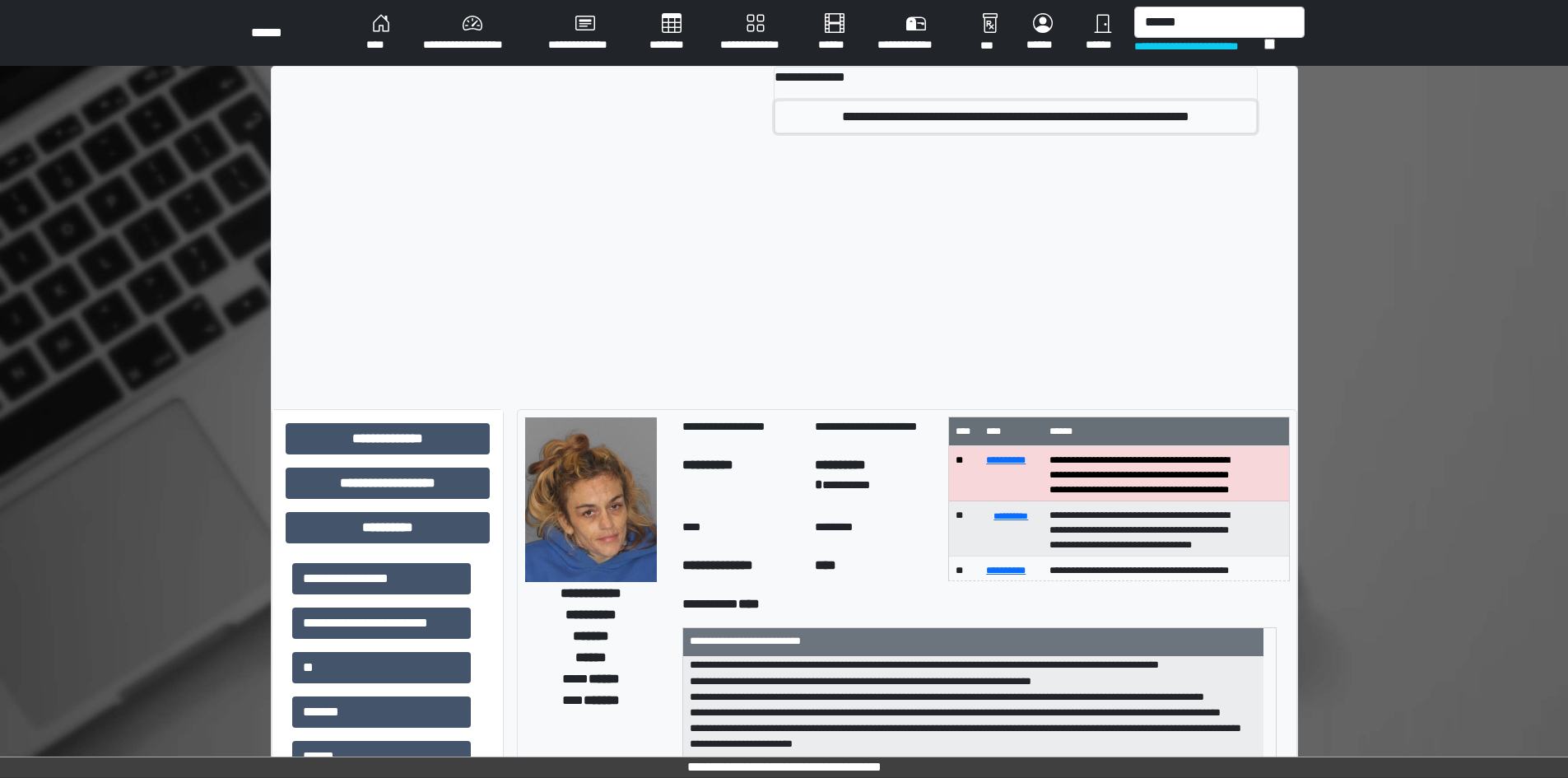 click on "**********" at bounding box center (1016, 117) 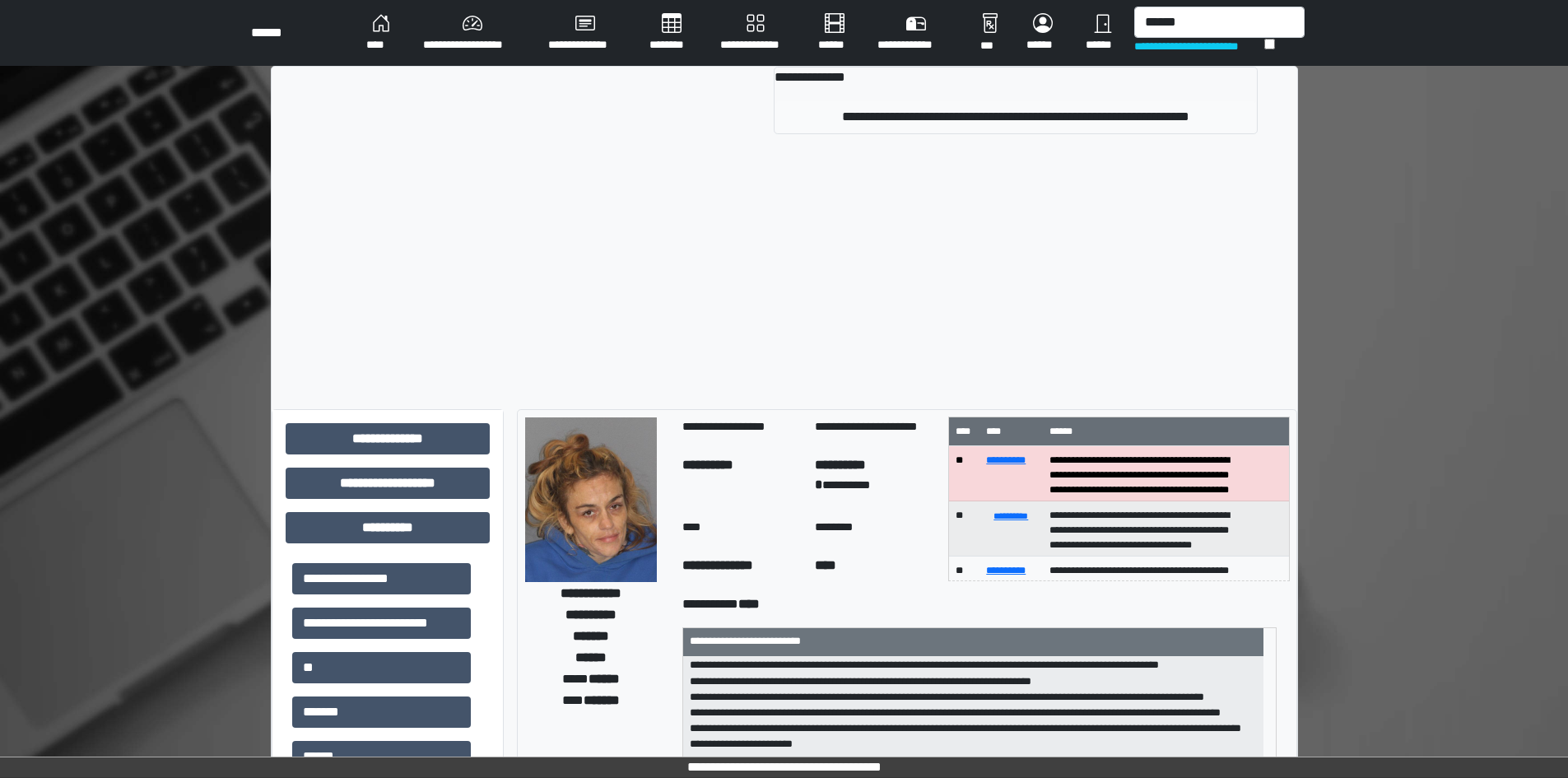 type 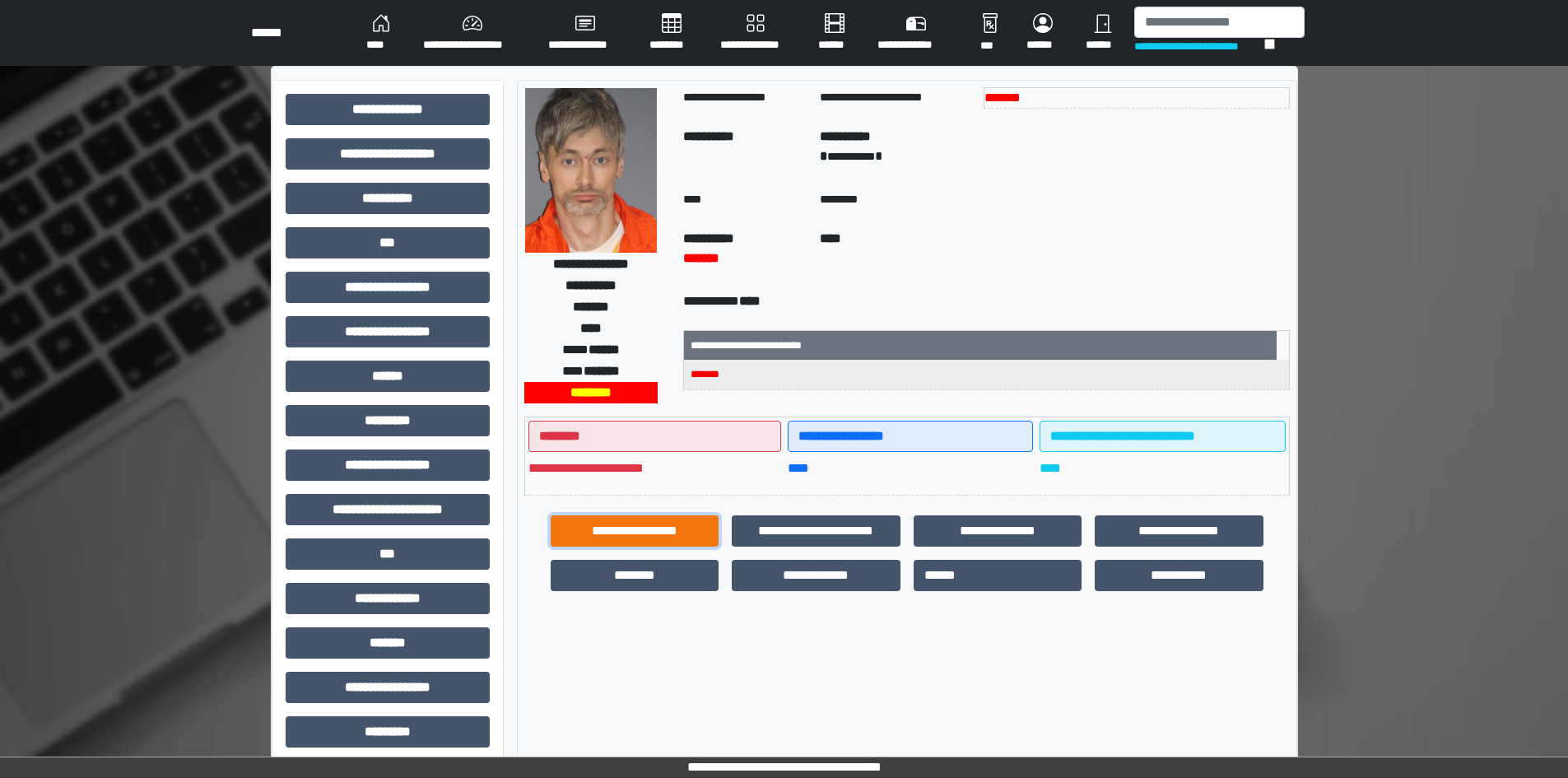 click on "**********" at bounding box center (635, 531) 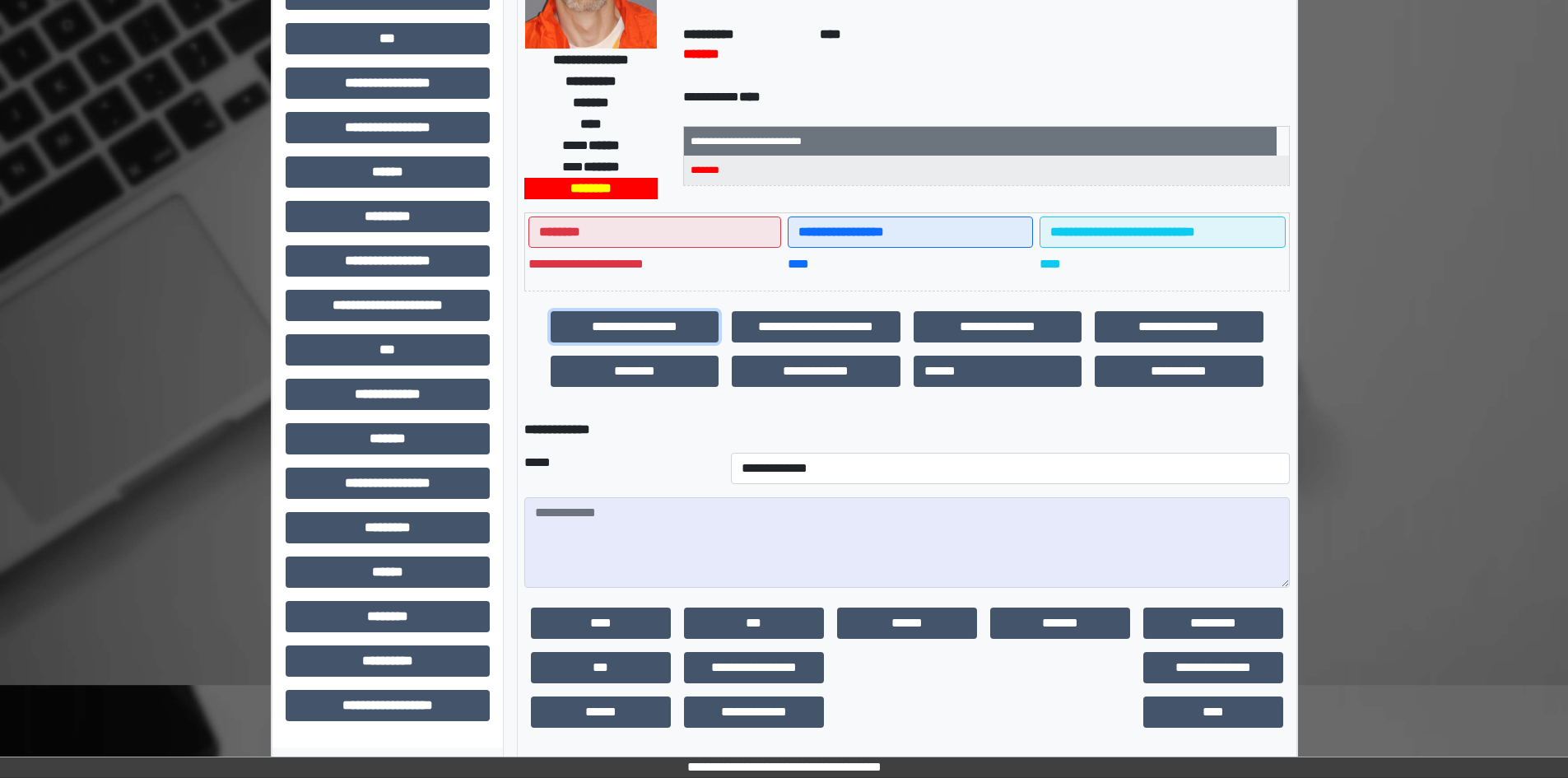 scroll, scrollTop: 208, scrollLeft: 0, axis: vertical 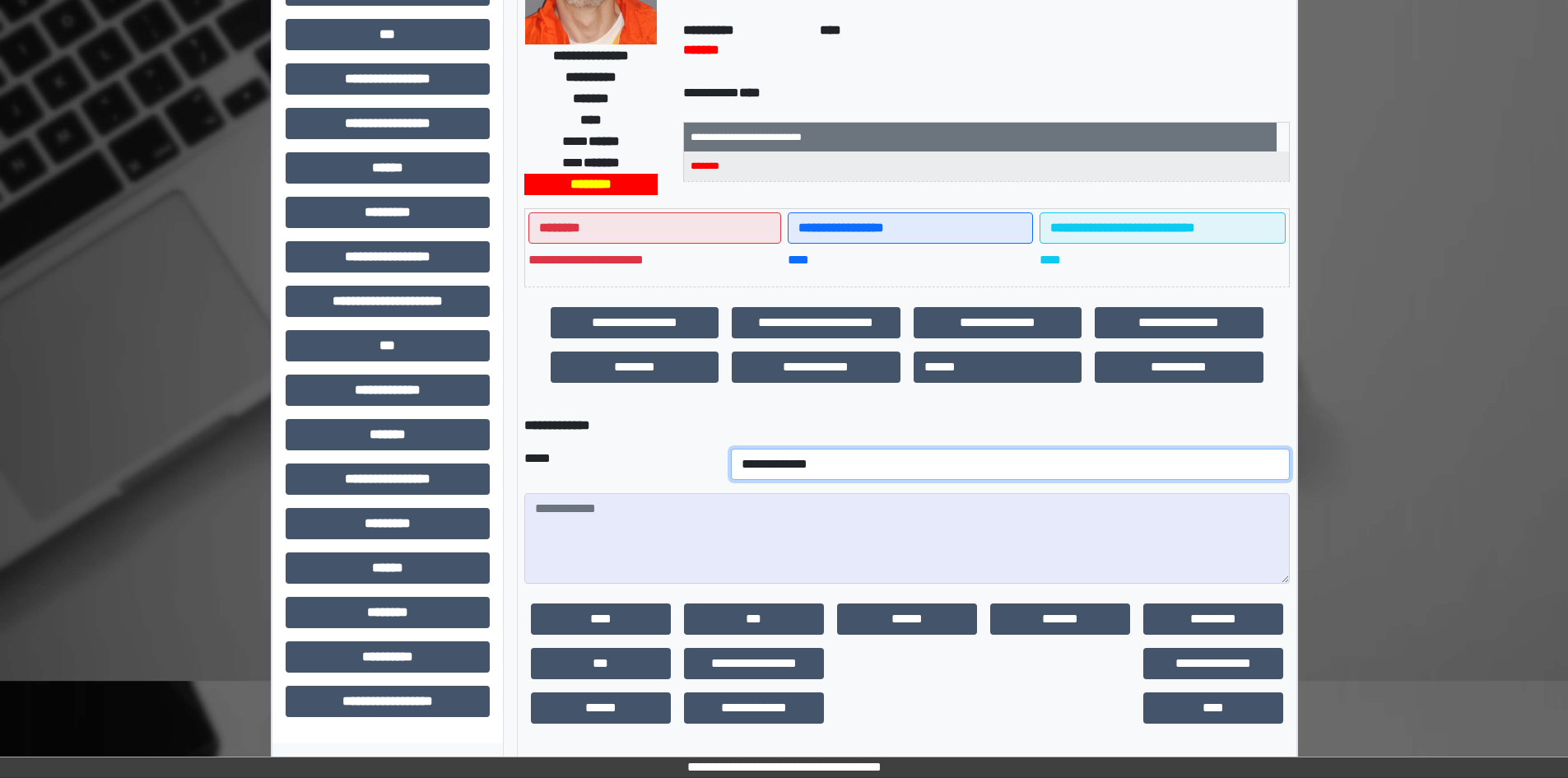 click on "**********" at bounding box center [1010, 464] 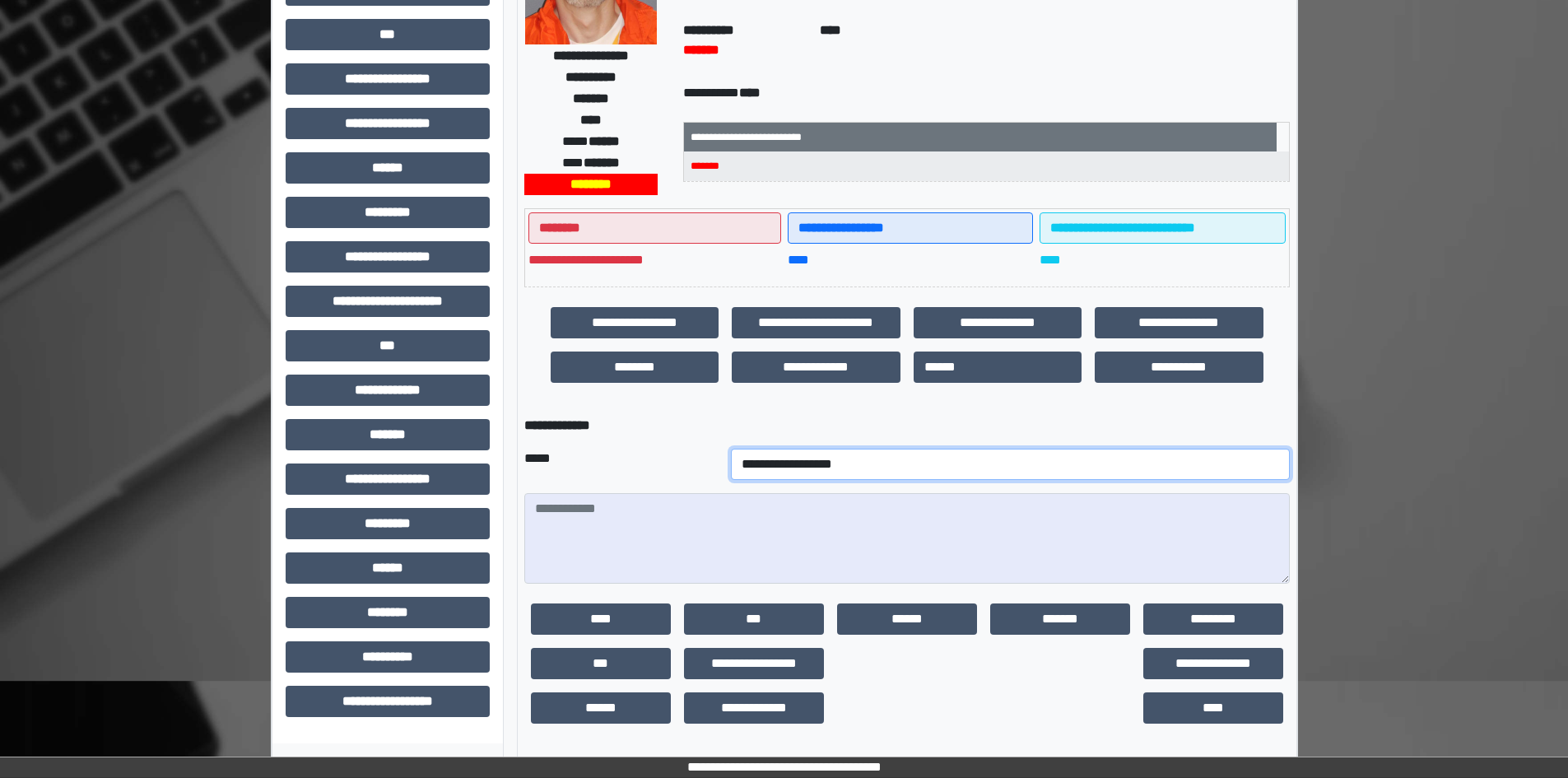 click on "**********" at bounding box center [1010, 464] 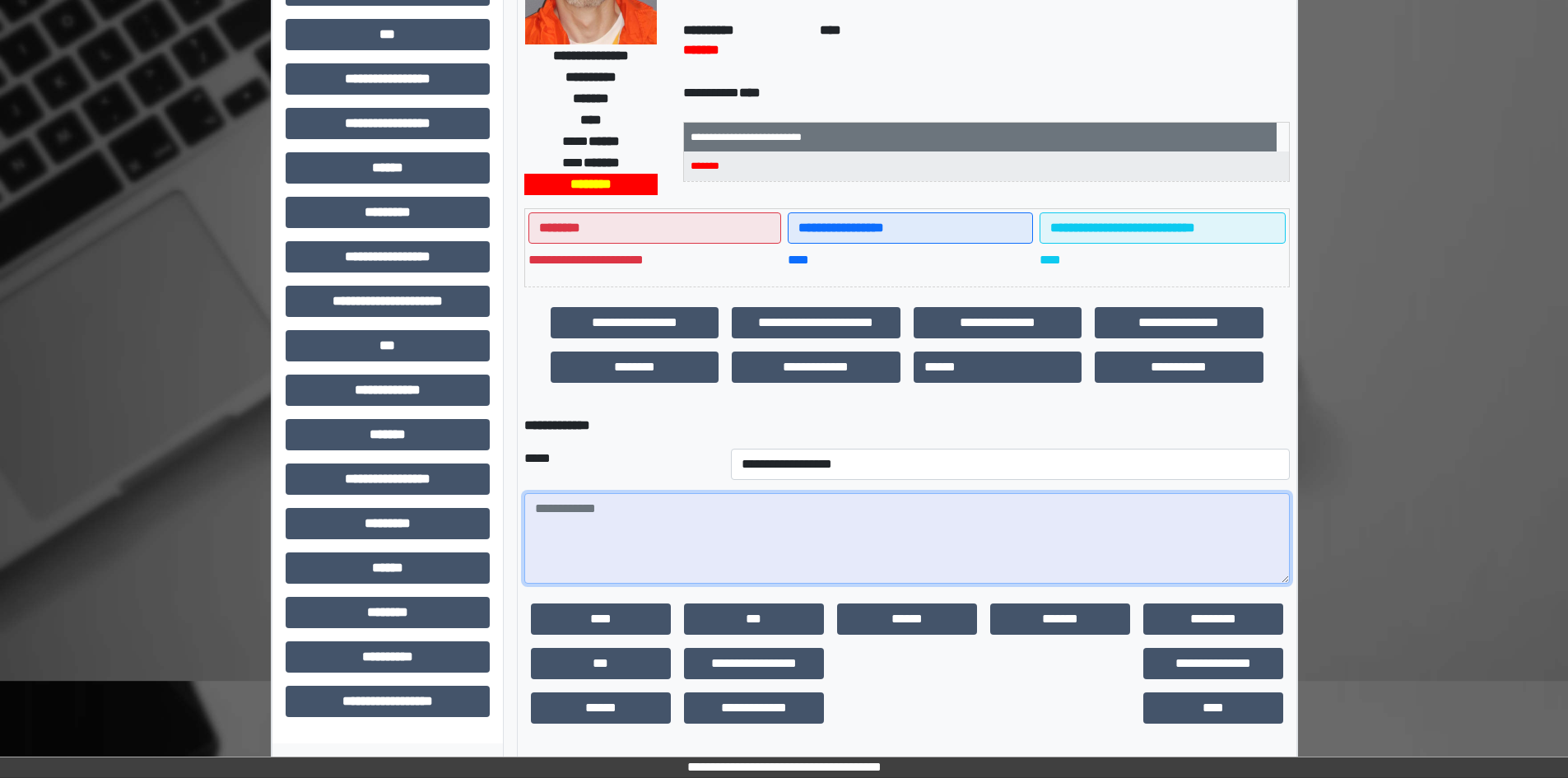 click at bounding box center (907, 538) 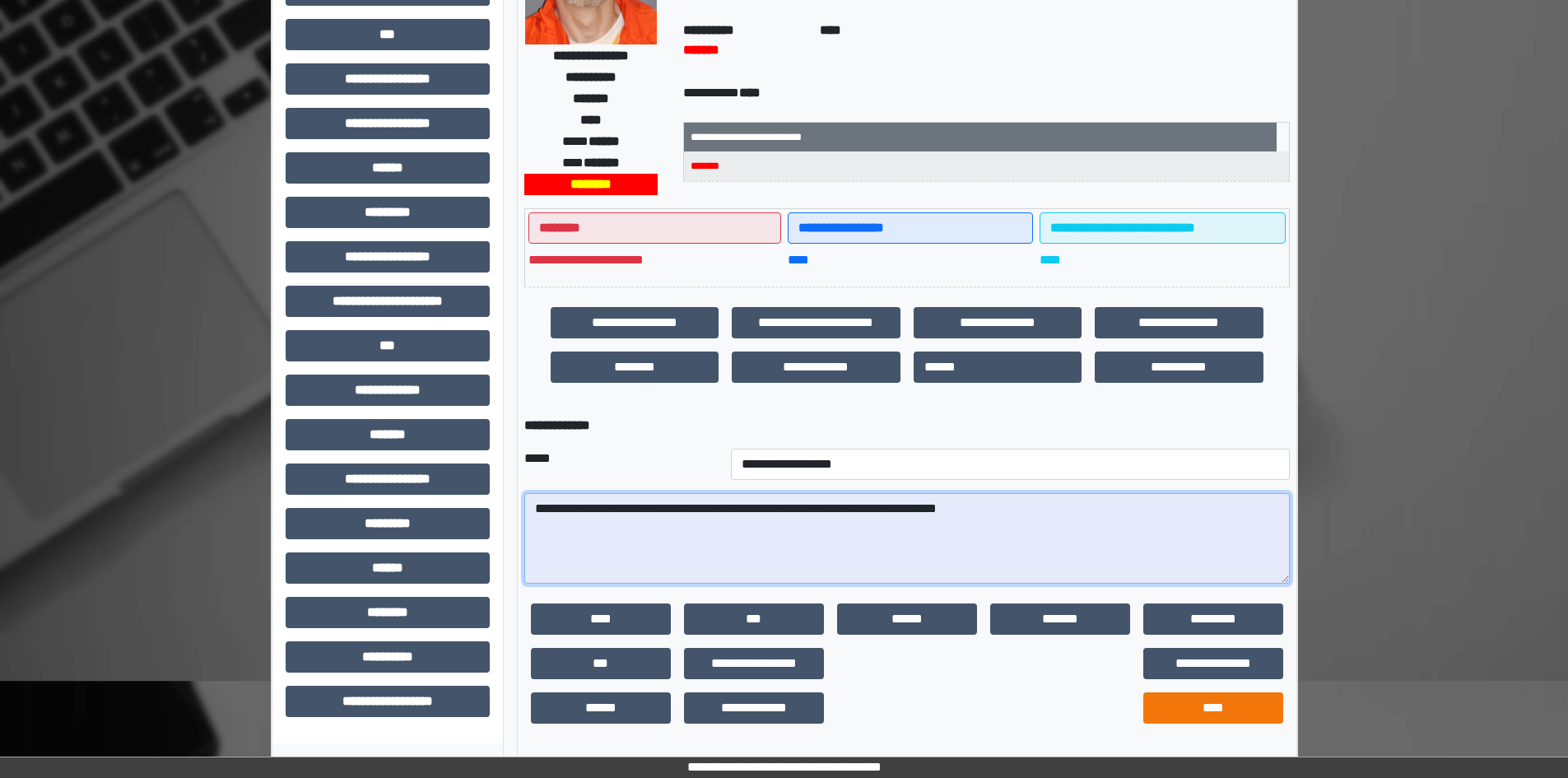 type on "**********" 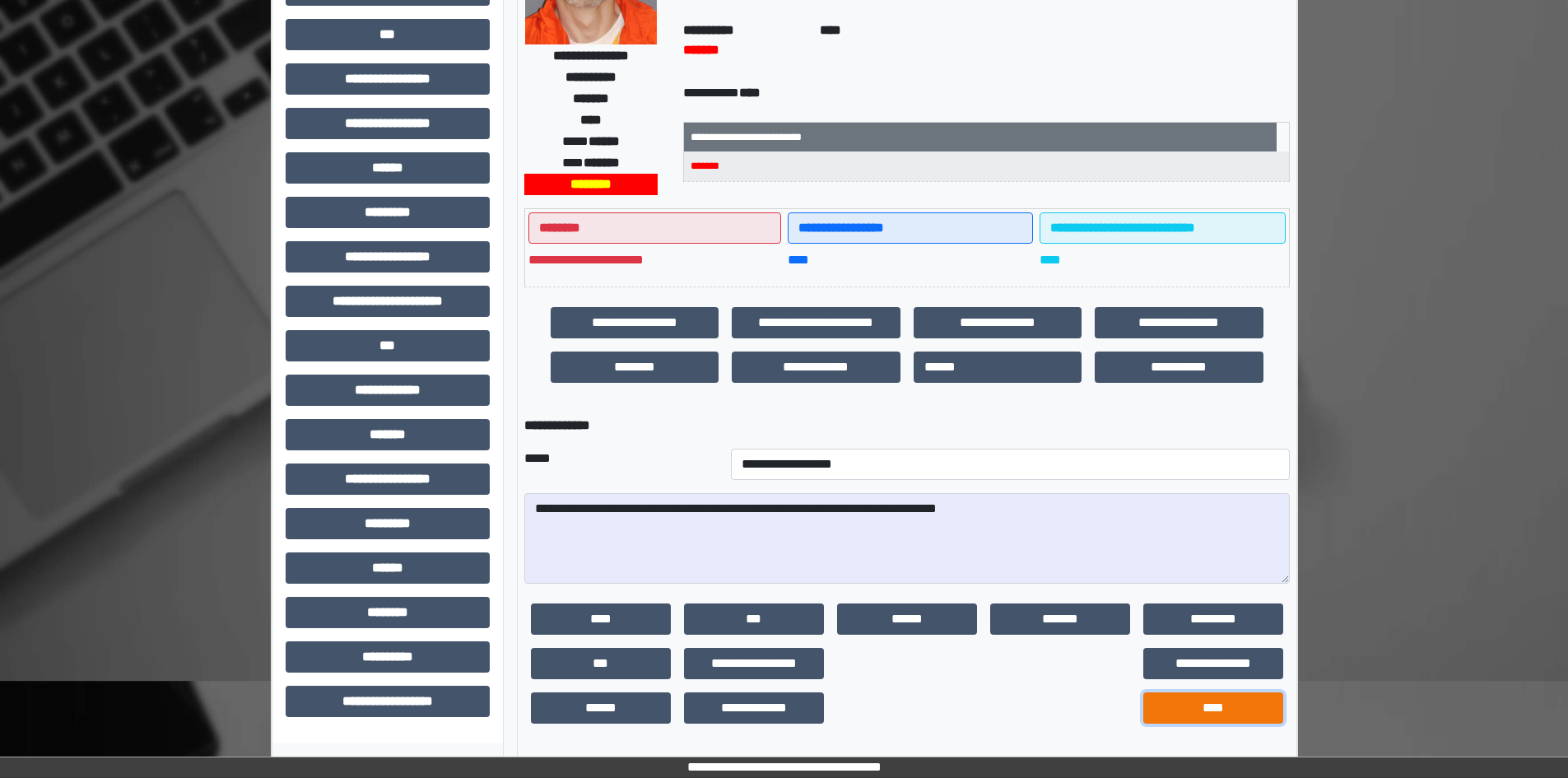 click on "****" at bounding box center [1213, 708] 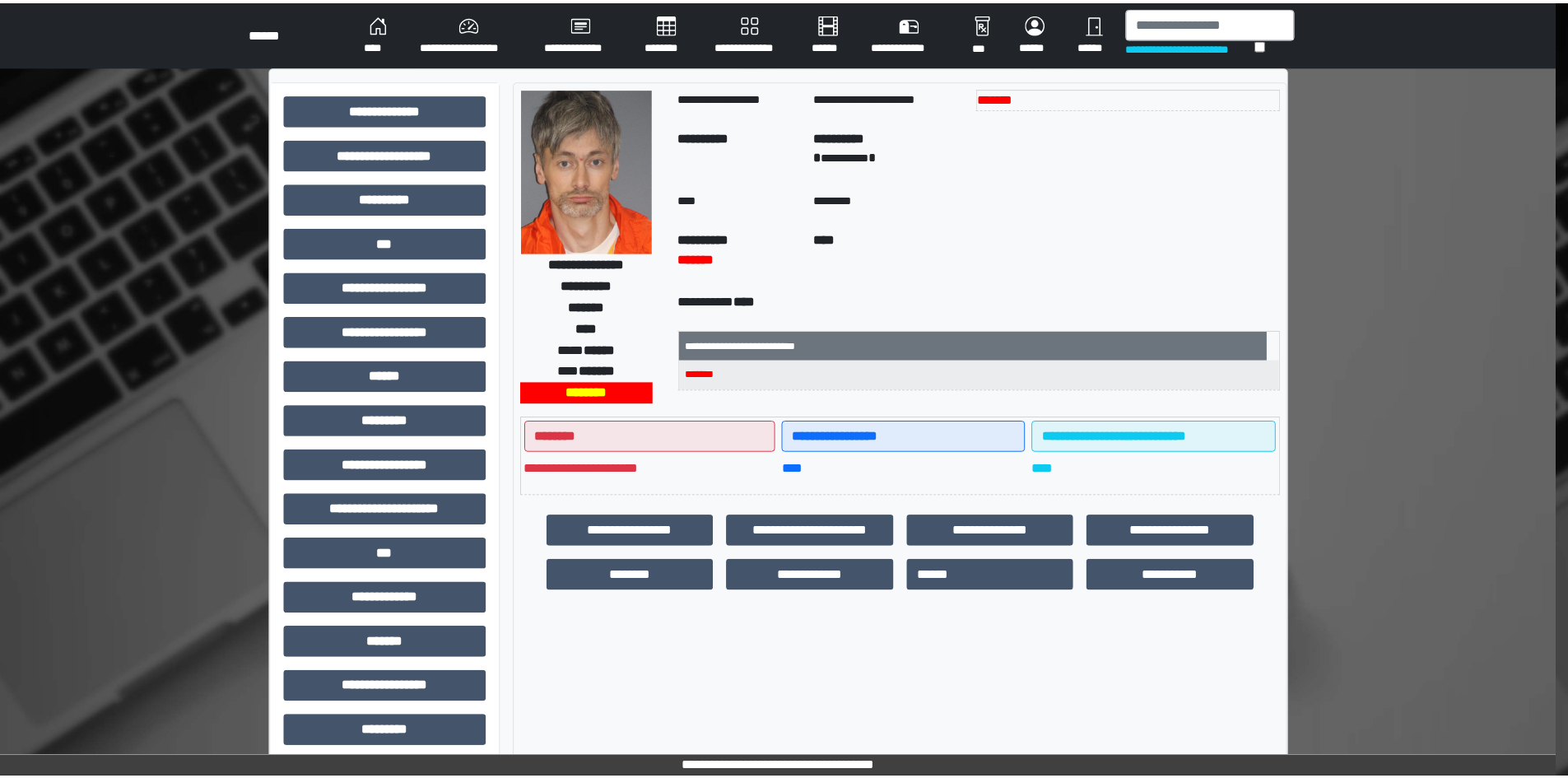 scroll, scrollTop: 0, scrollLeft: 0, axis: both 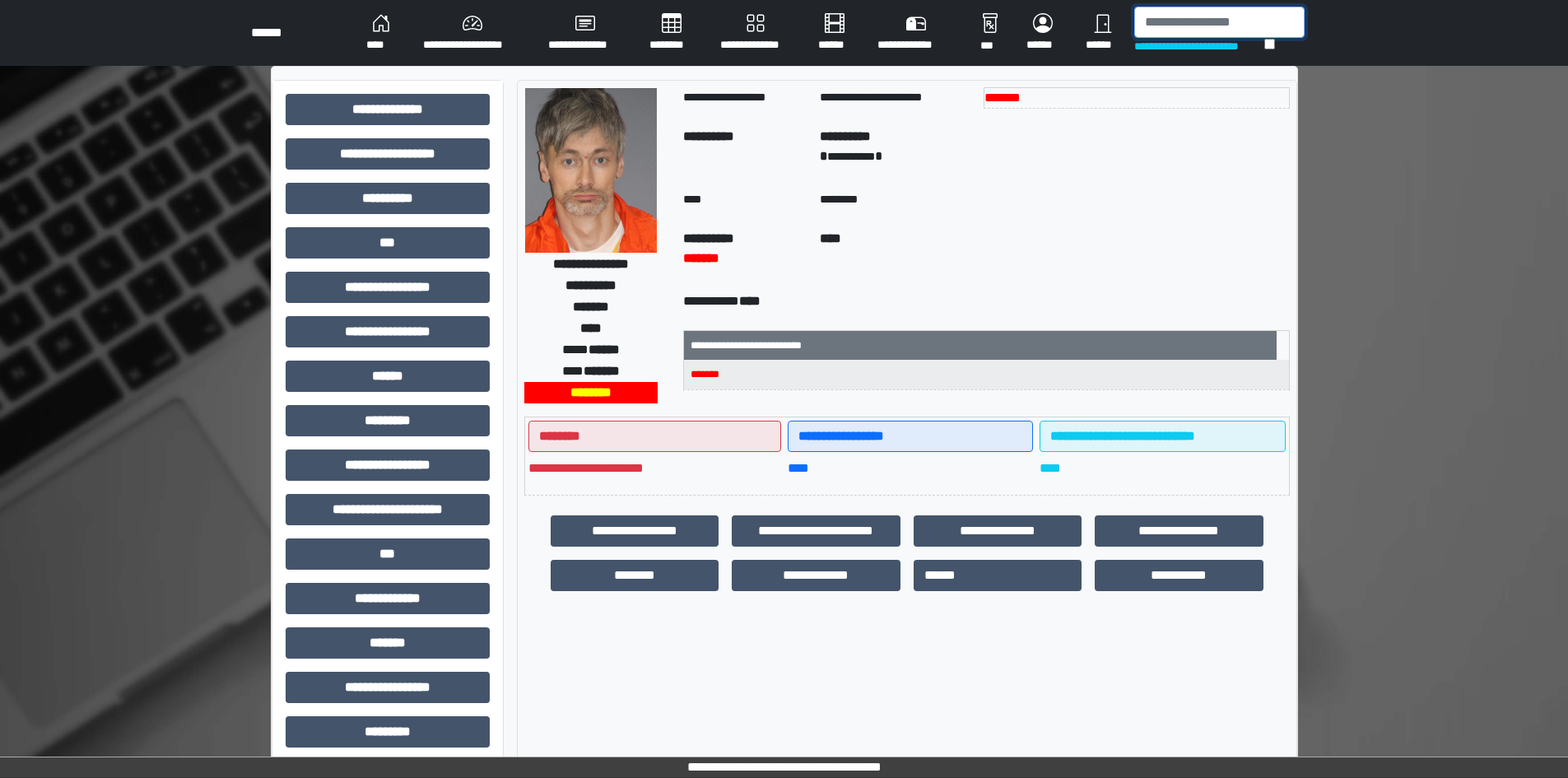 click at bounding box center [1219, 22] 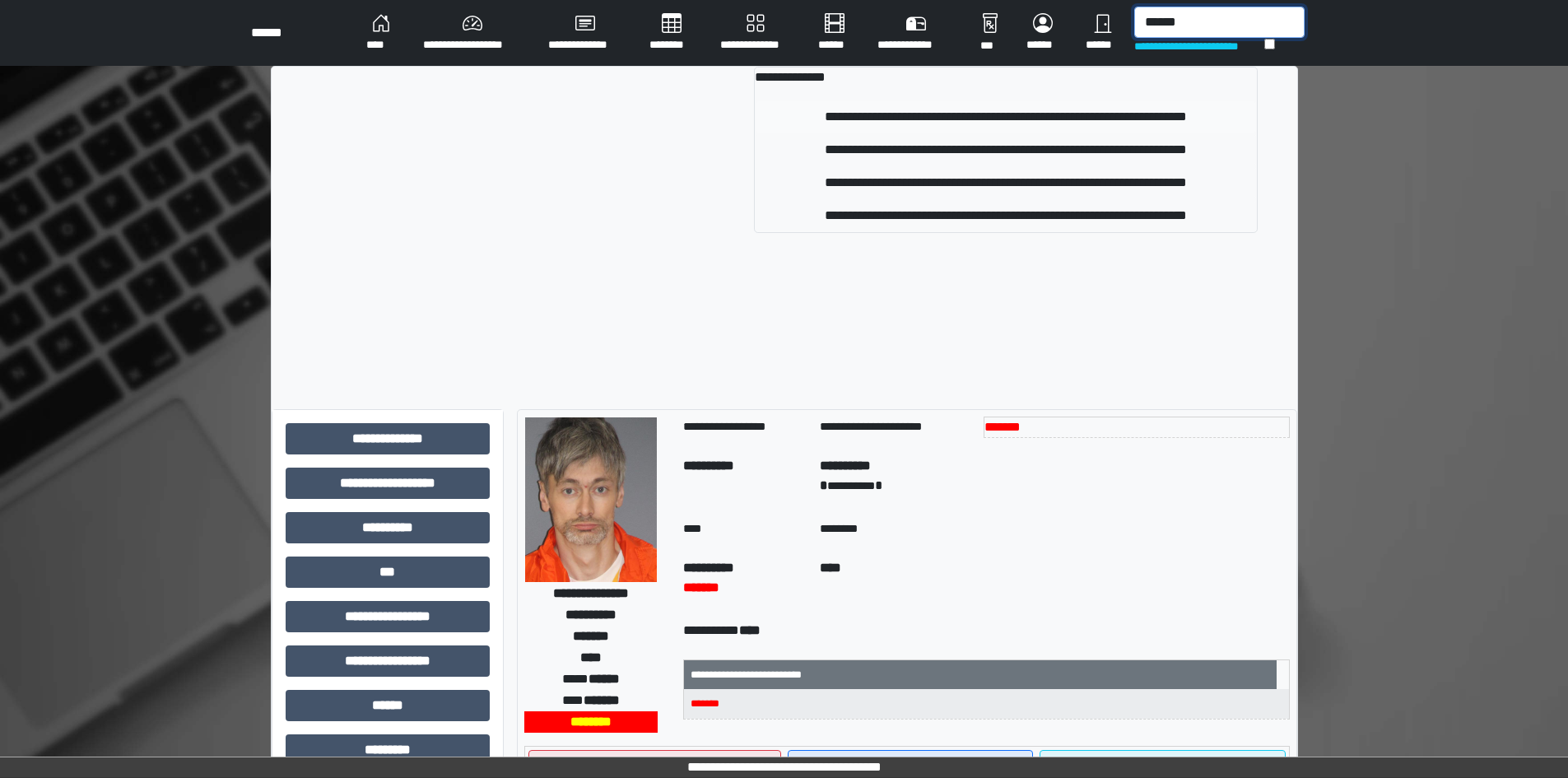 type on "******" 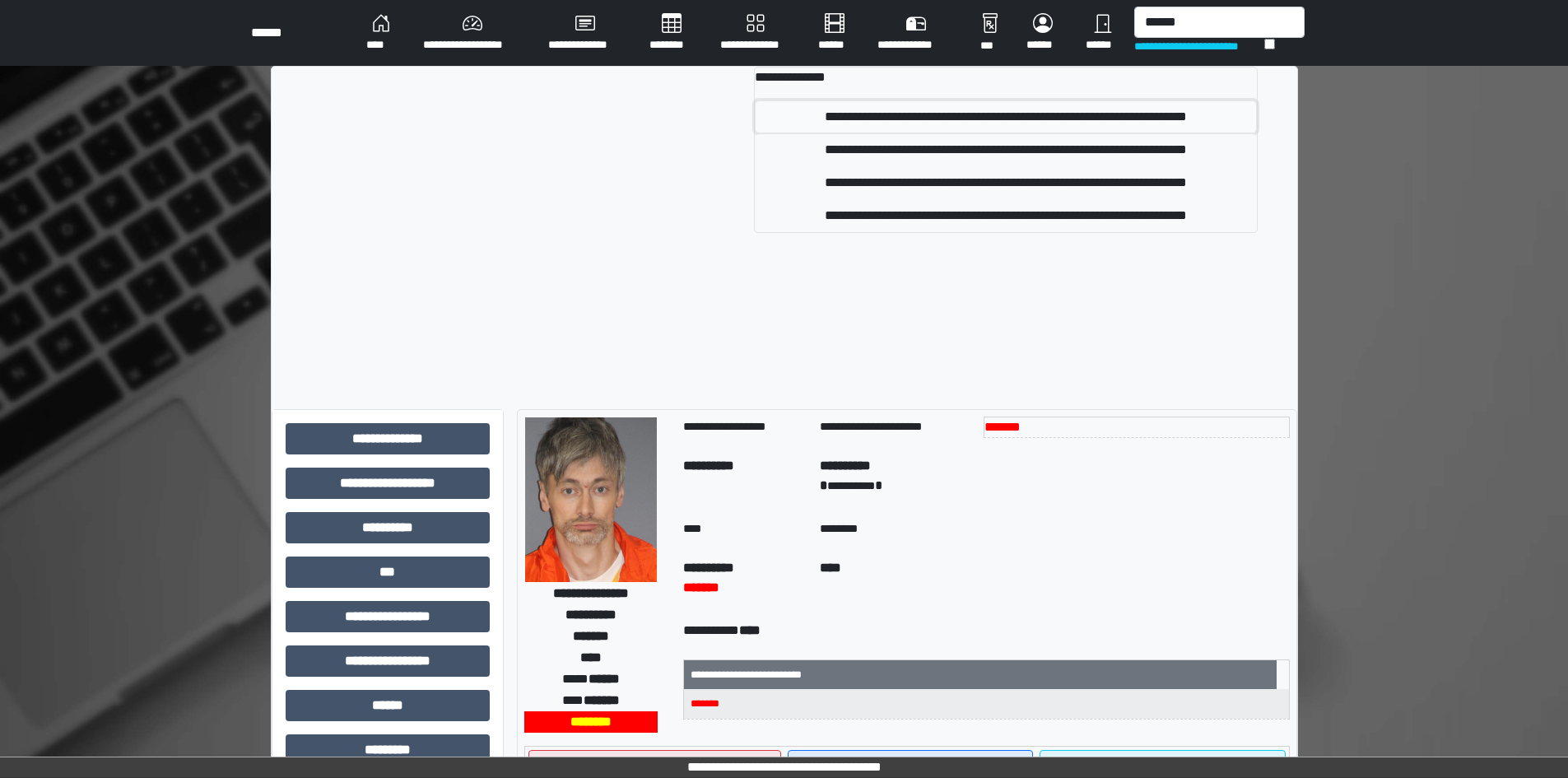 click on "**********" at bounding box center (1005, 117) 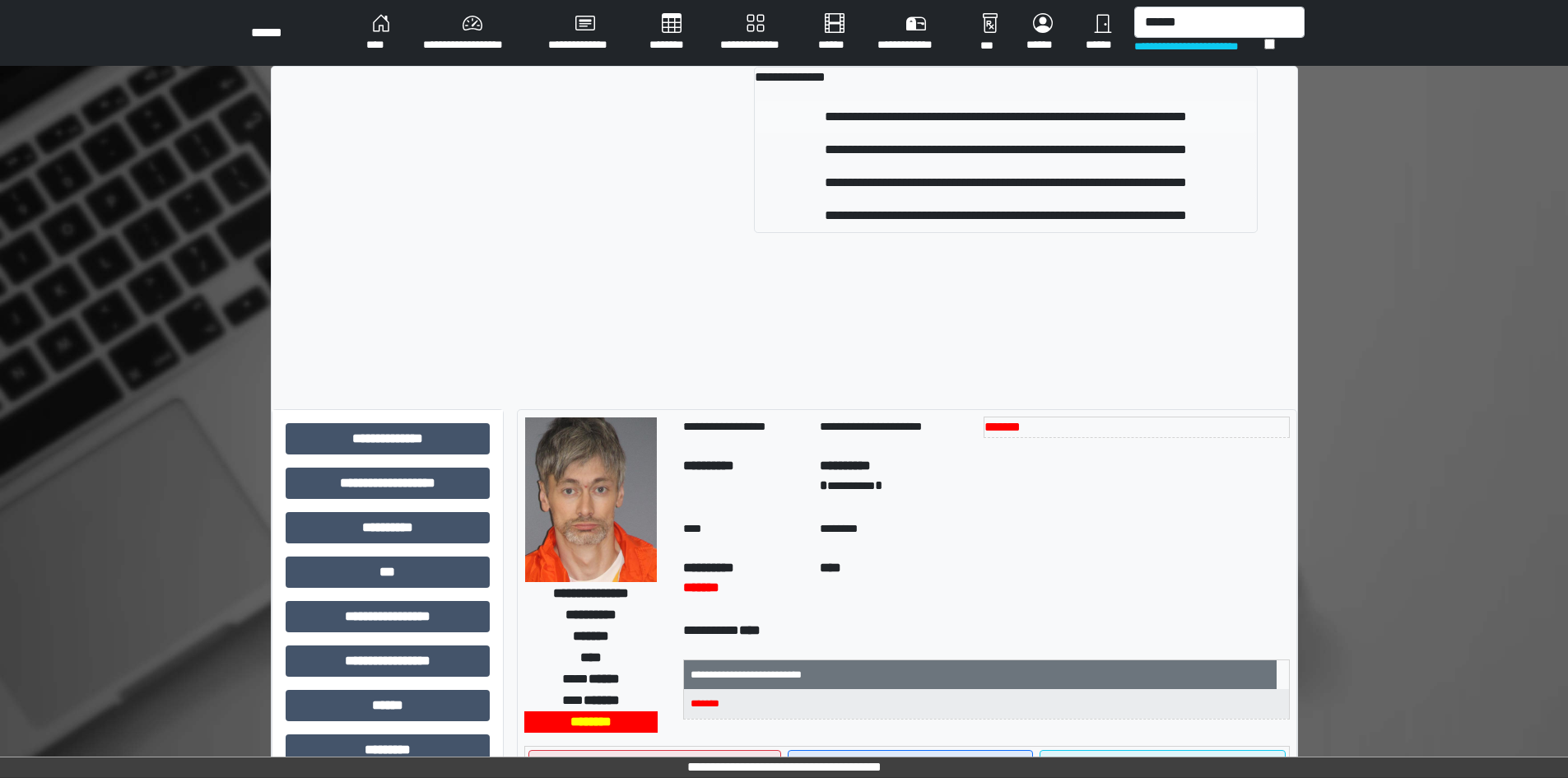 type 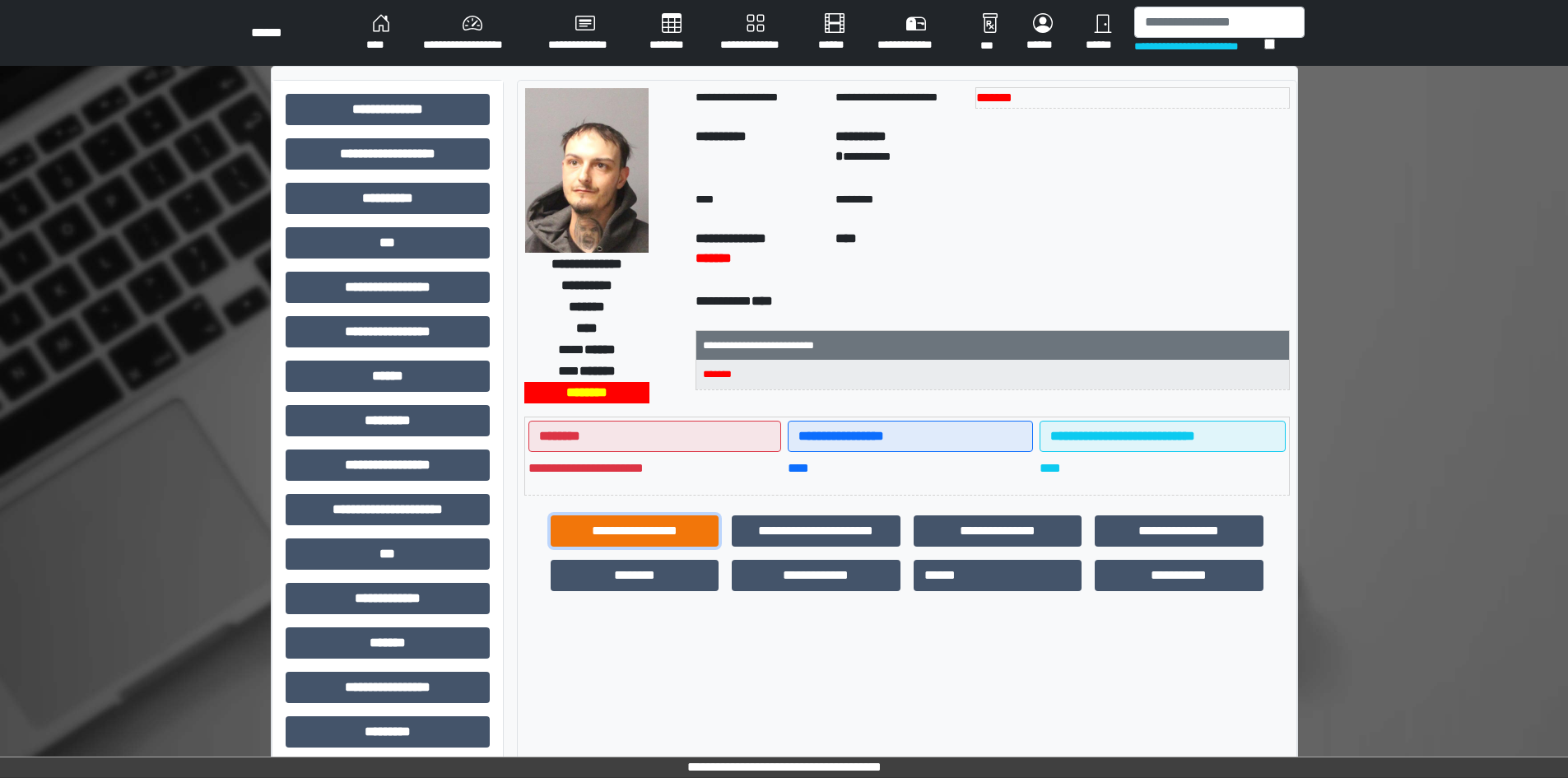 click on "**********" at bounding box center (635, 531) 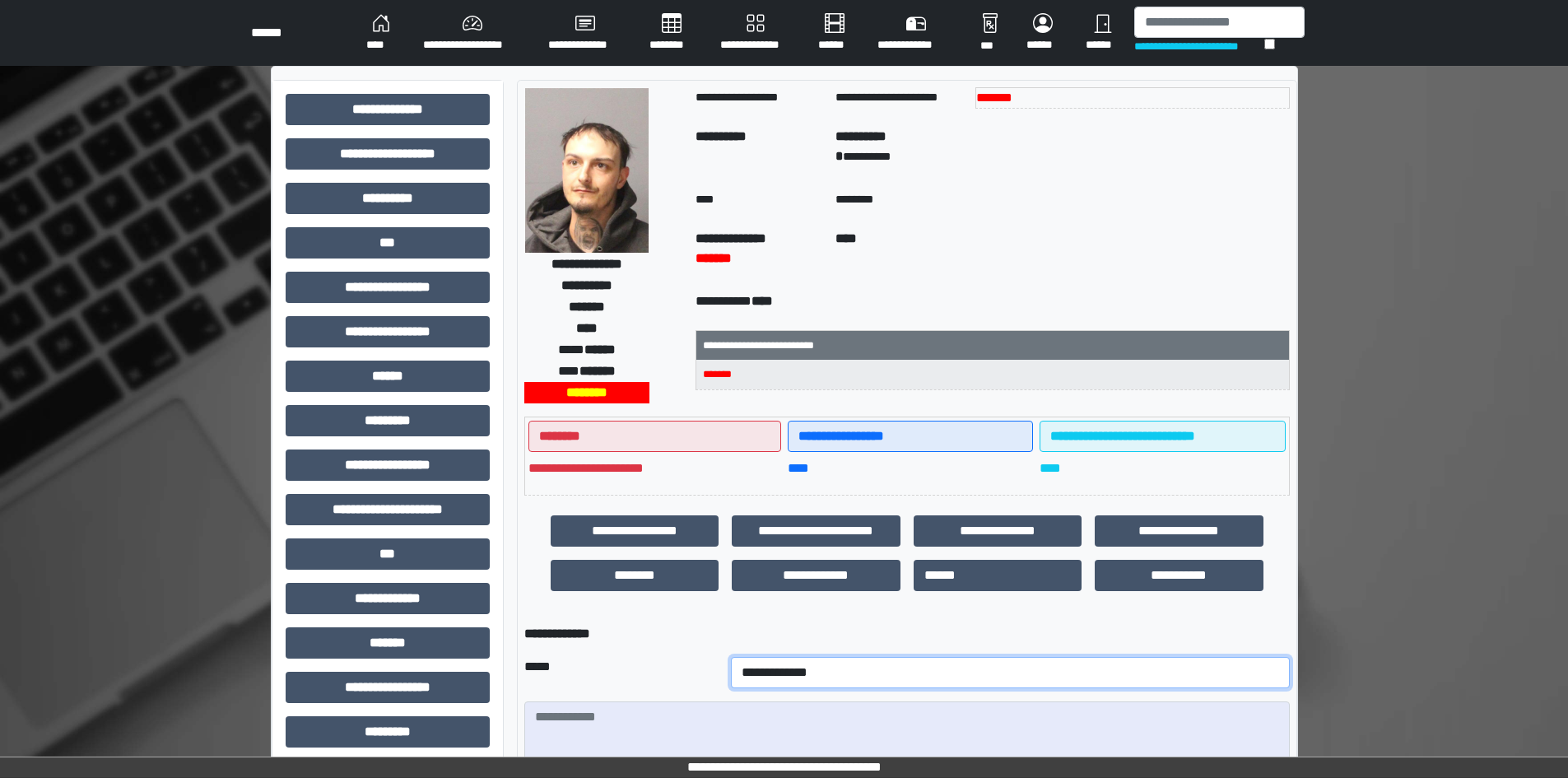 click on "**********" at bounding box center [1010, 673] 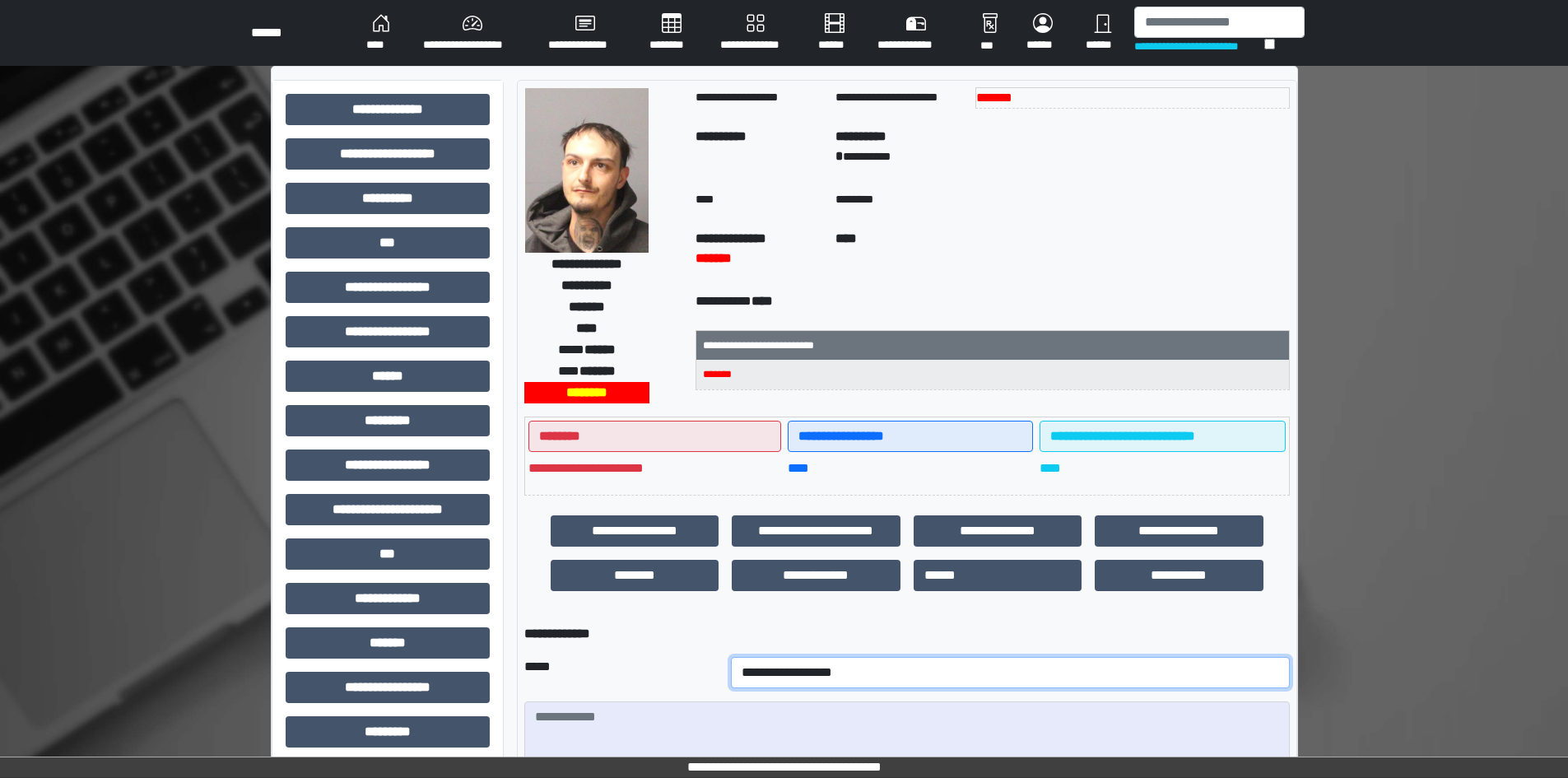 click on "**********" at bounding box center (1010, 673) 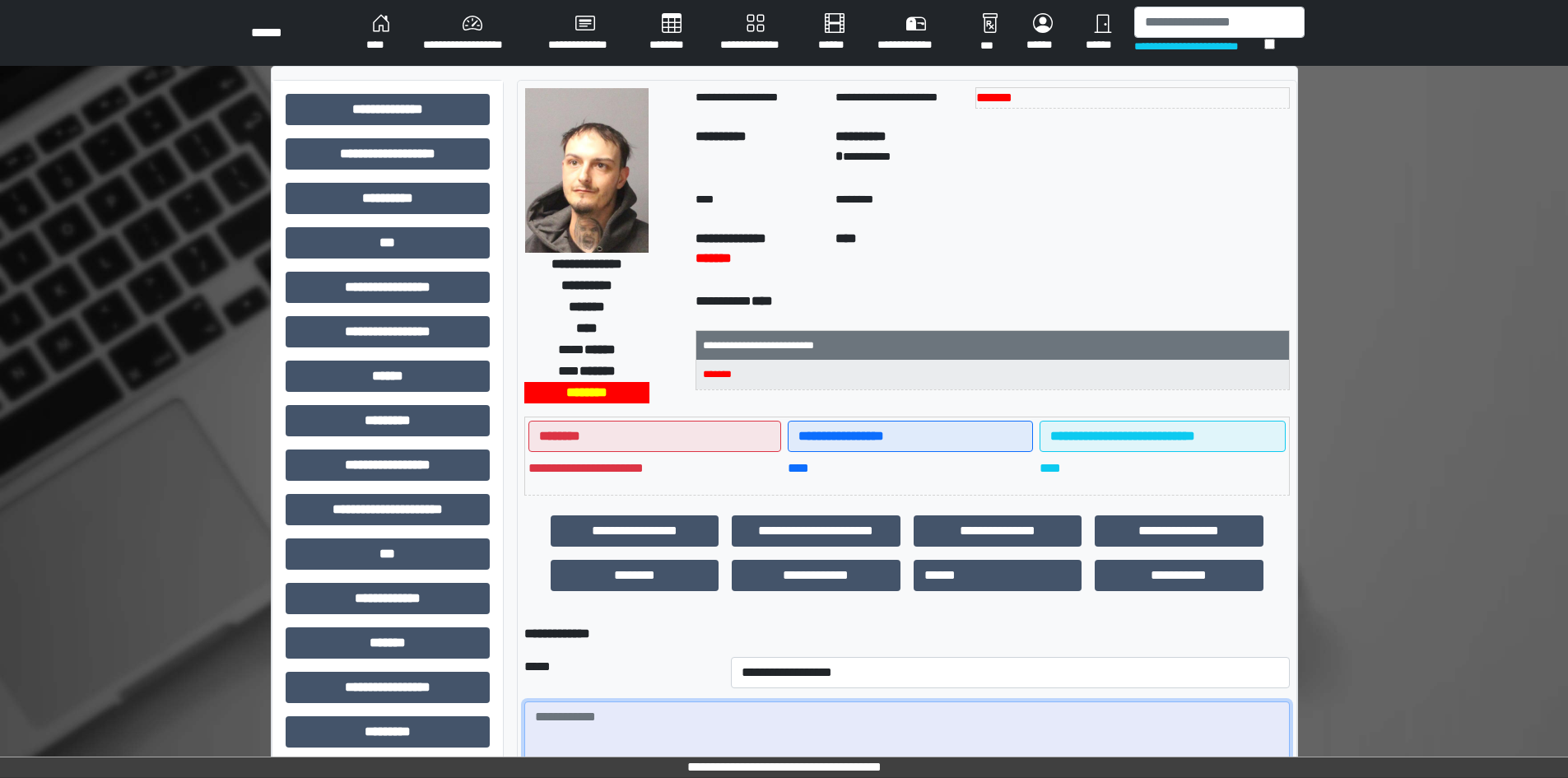 paste on "**********" 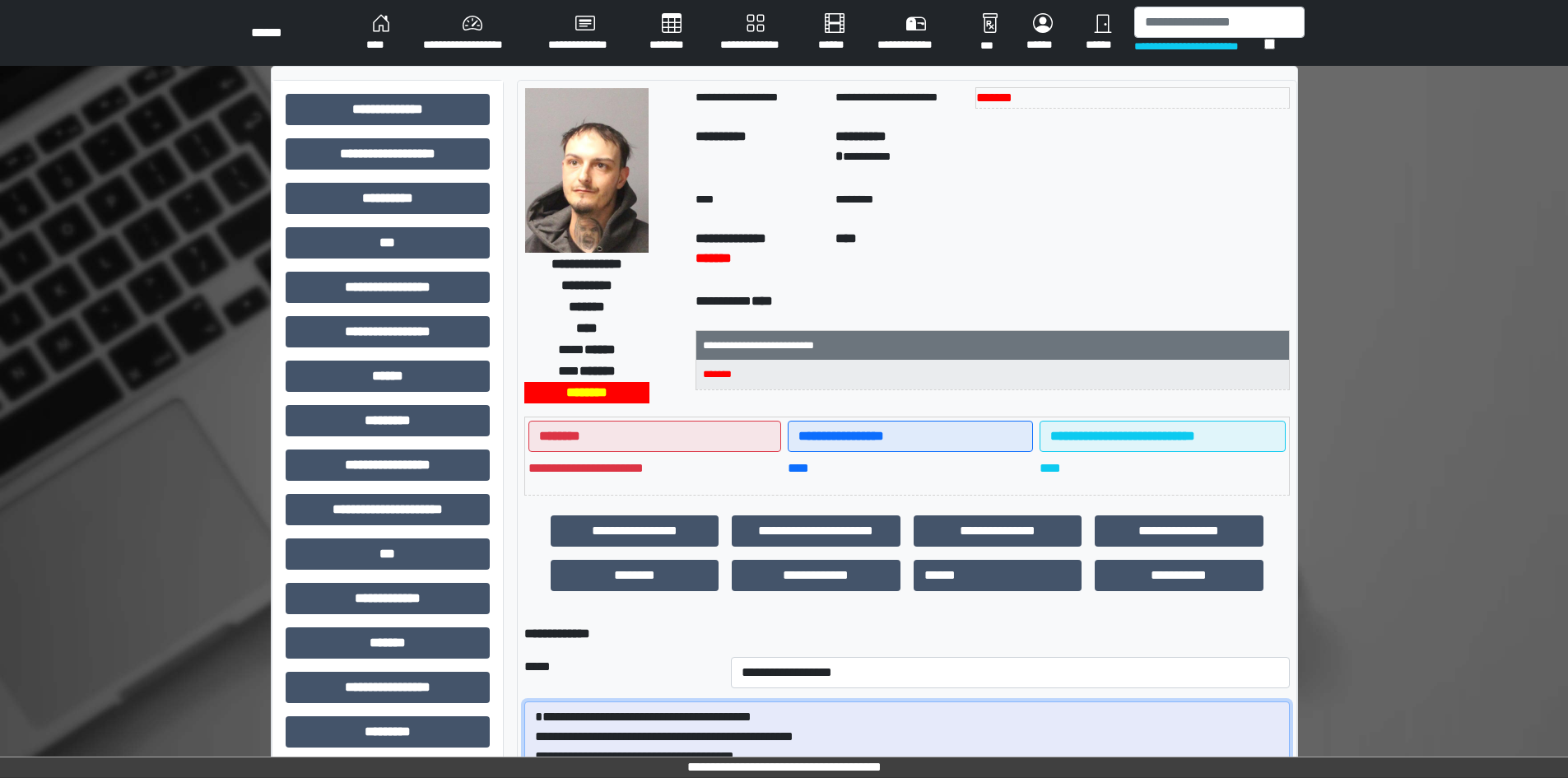 scroll, scrollTop: 82, scrollLeft: 0, axis: vertical 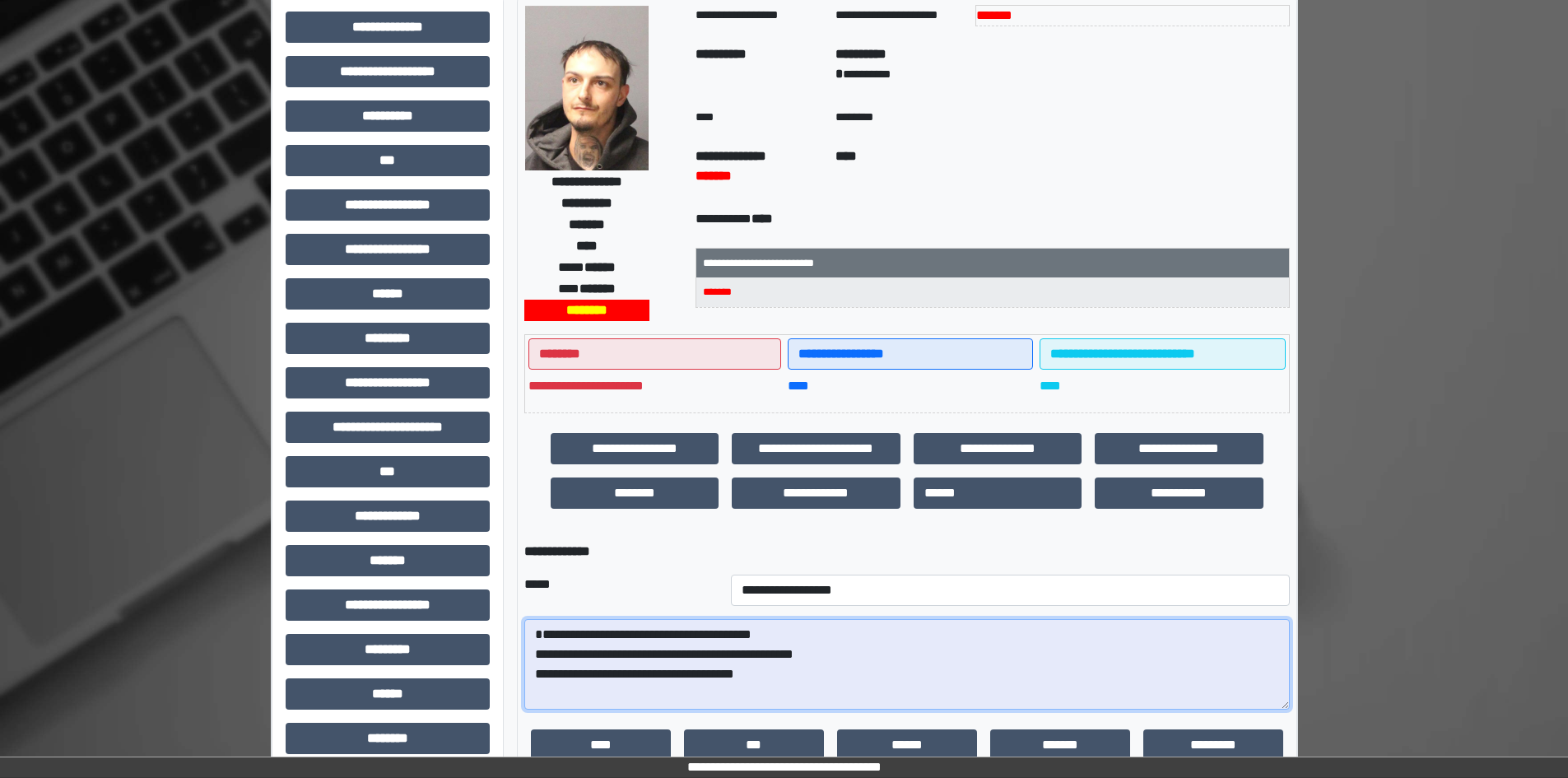 drag, startPoint x: 634, startPoint y: 673, endPoint x: 519, endPoint y: 636, distance: 120.8056 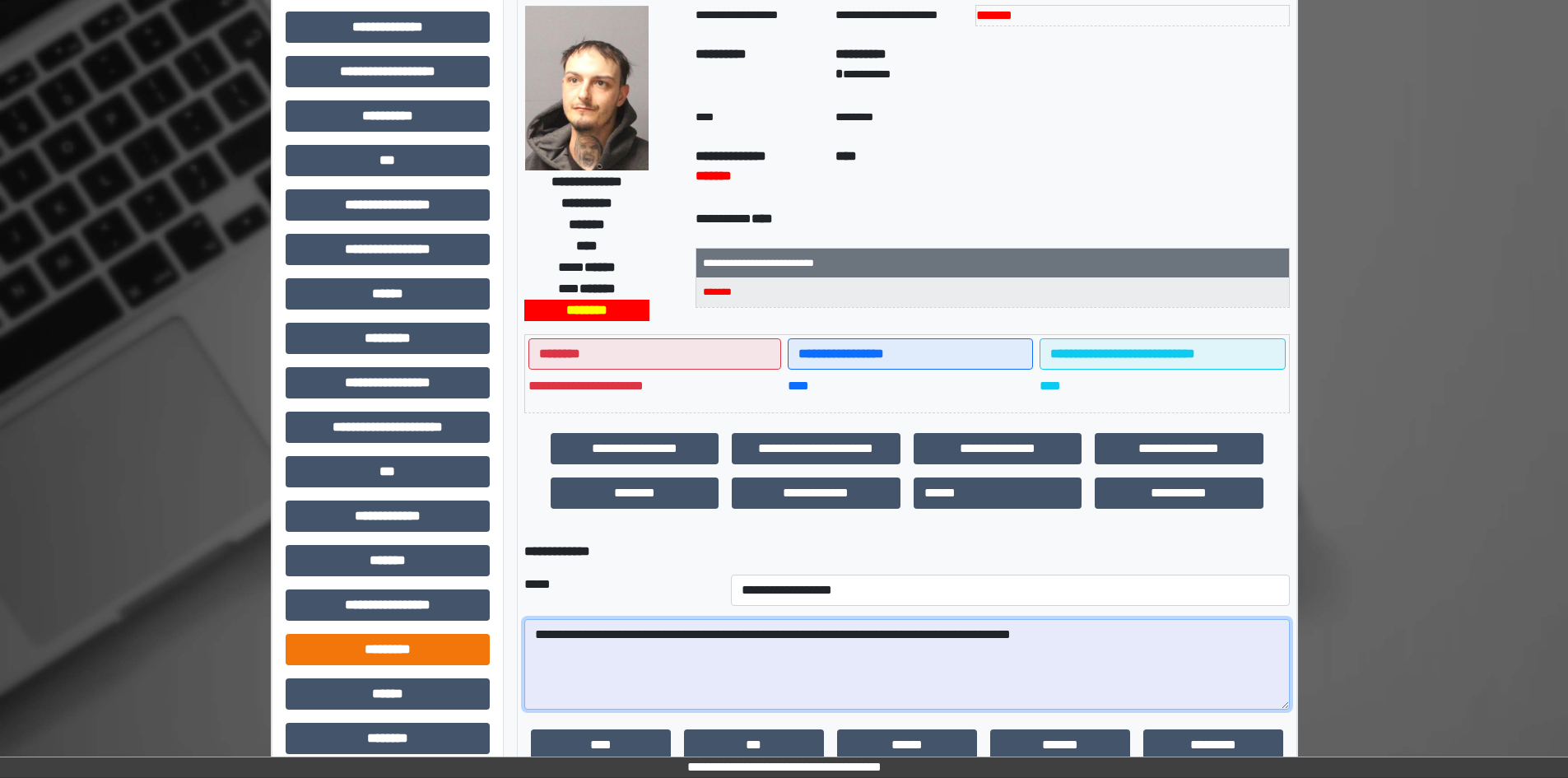 drag, startPoint x: 1039, startPoint y: 633, endPoint x: 458, endPoint y: 661, distance: 581.67431 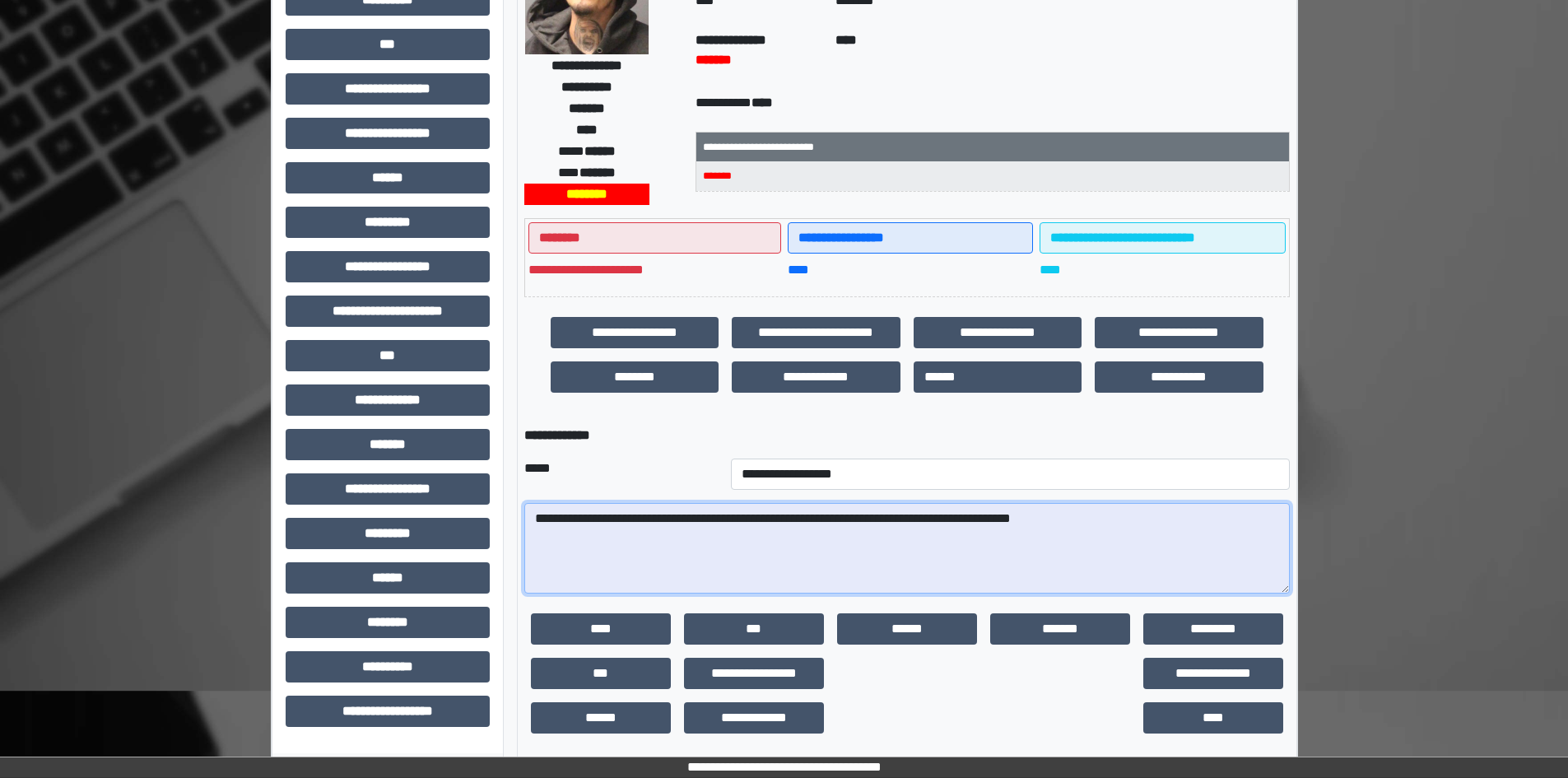 scroll, scrollTop: 208, scrollLeft: 0, axis: vertical 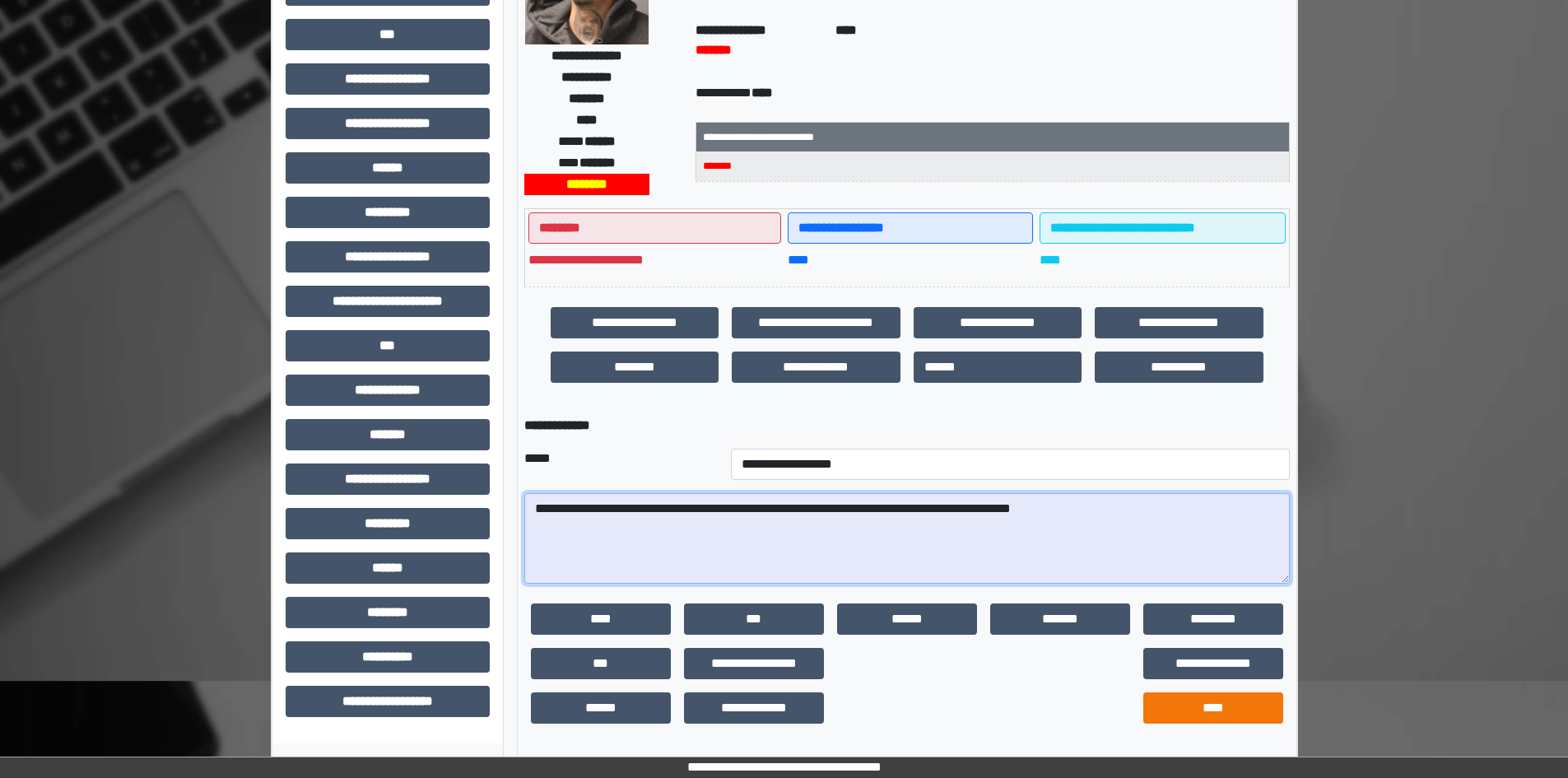 type on "**********" 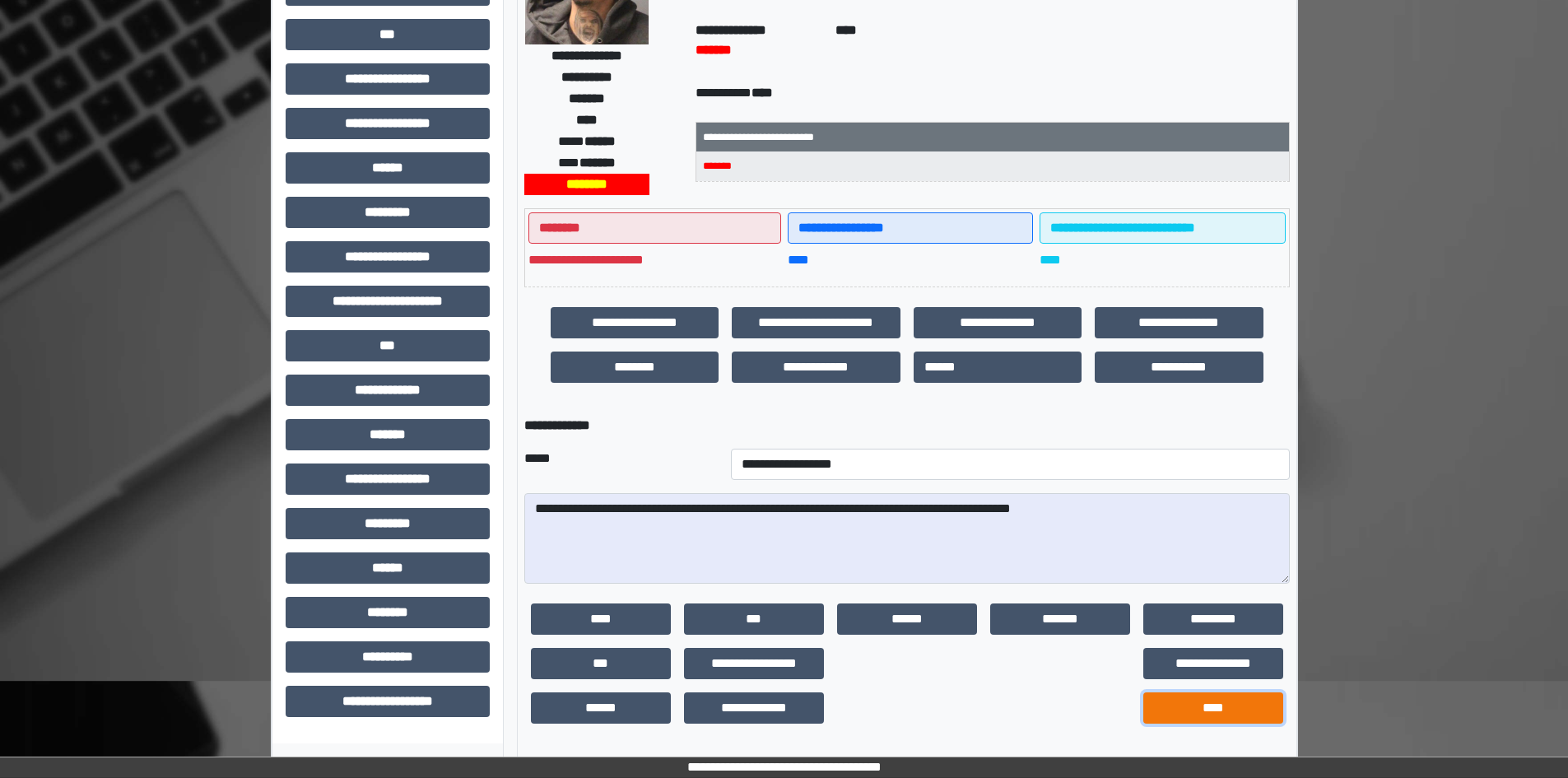 click on "****" at bounding box center (1213, 708) 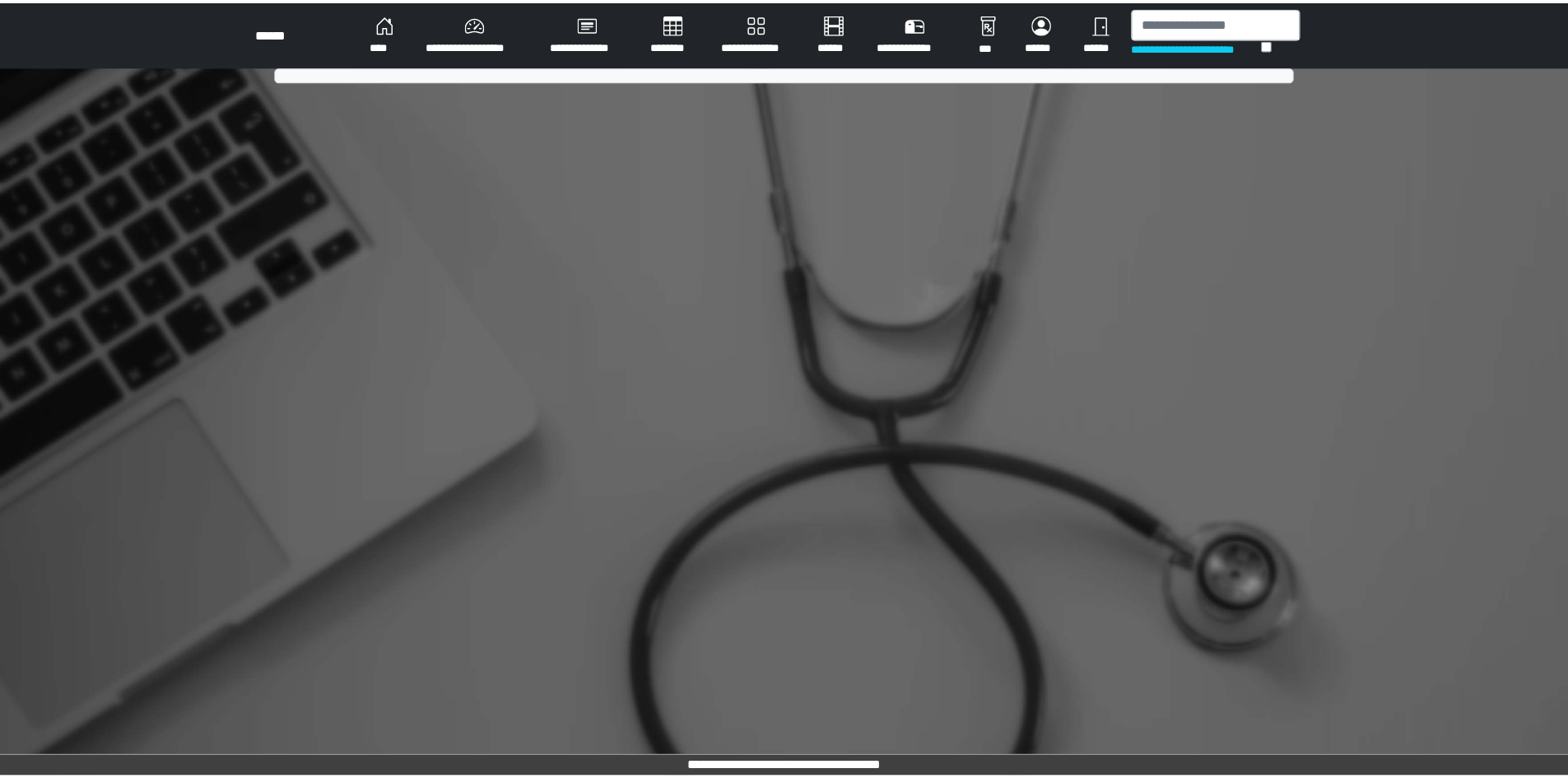 scroll, scrollTop: 0, scrollLeft: 0, axis: both 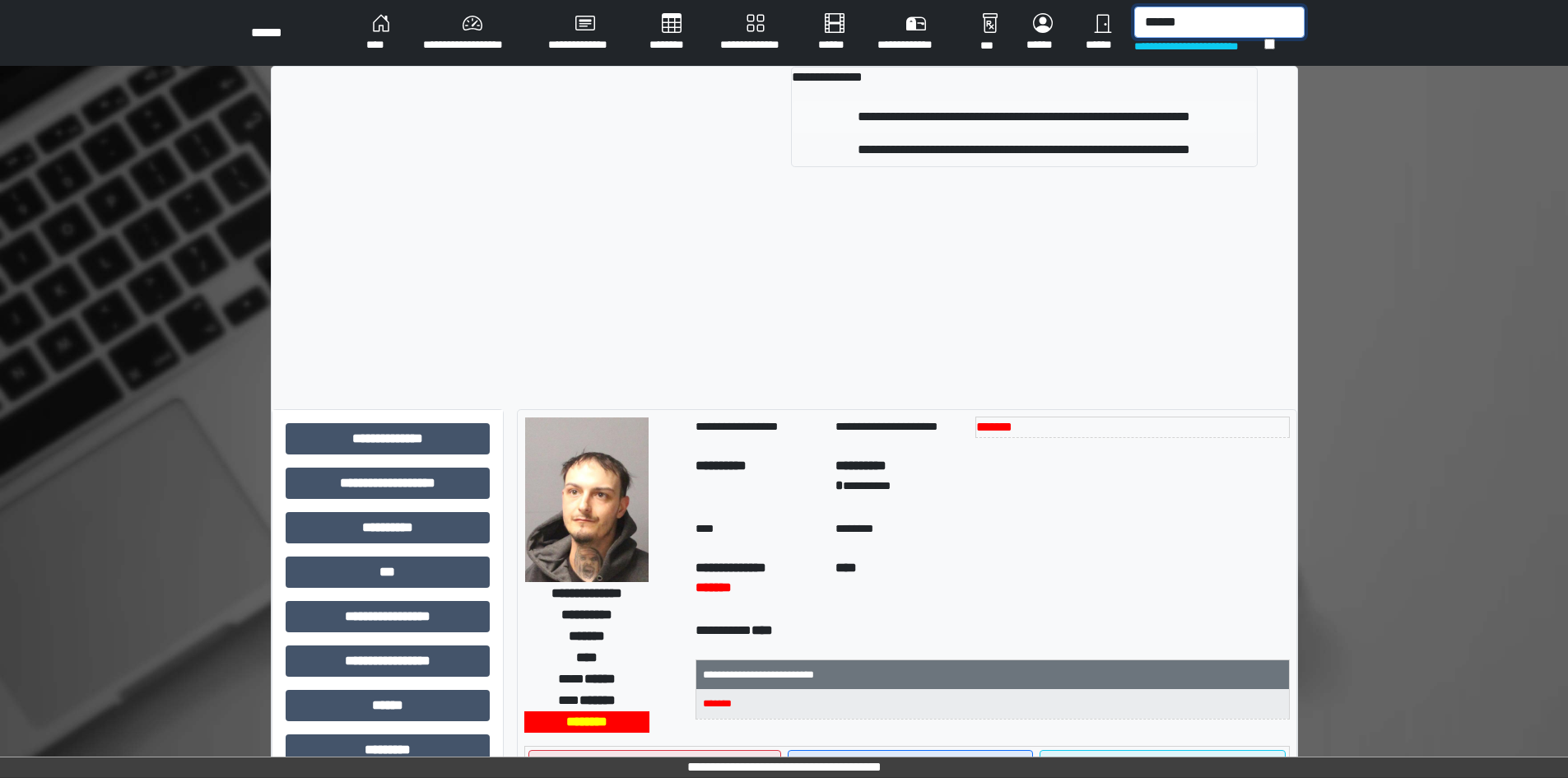 type on "******" 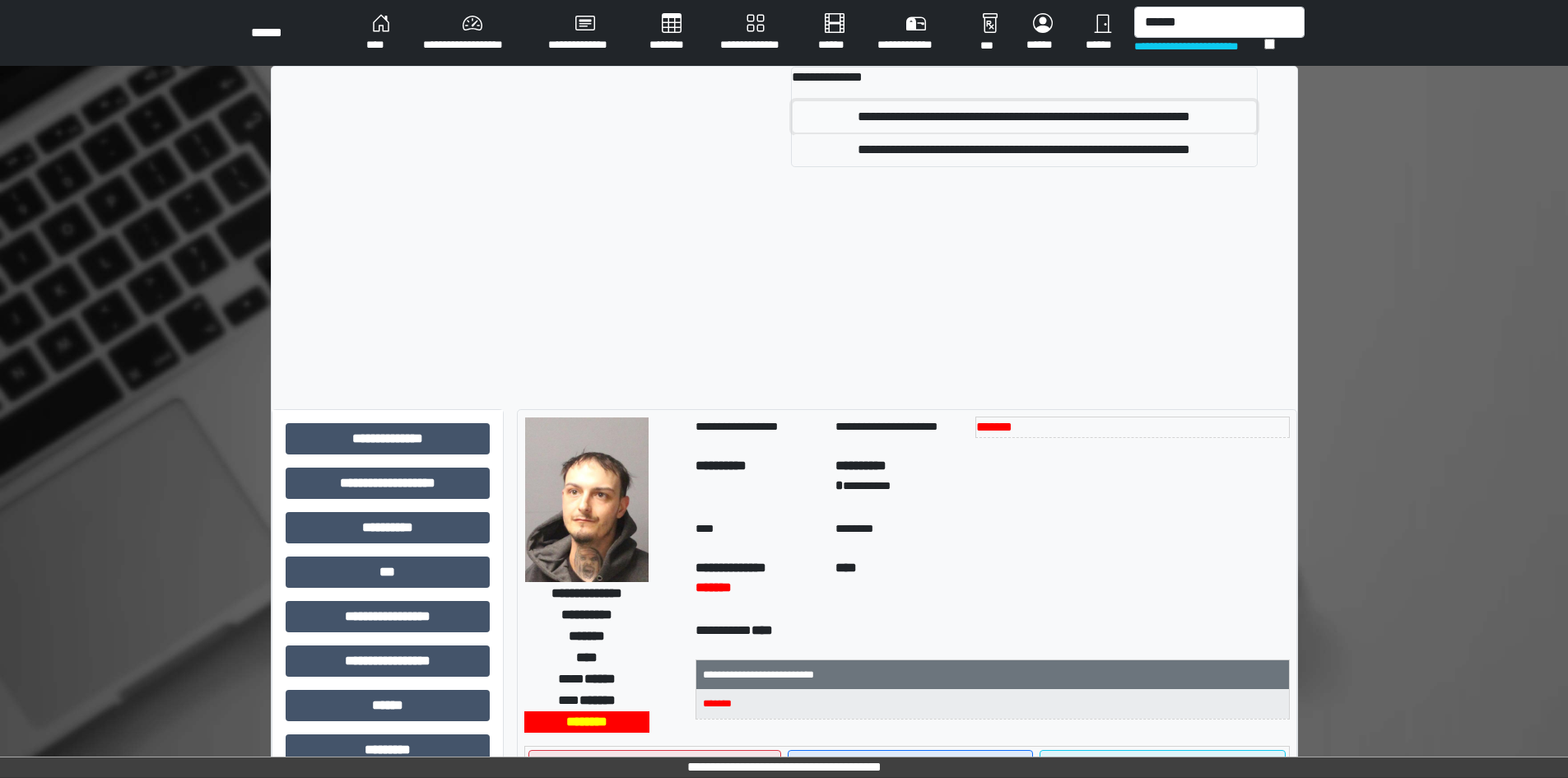click on "**********" at bounding box center (1024, 117) 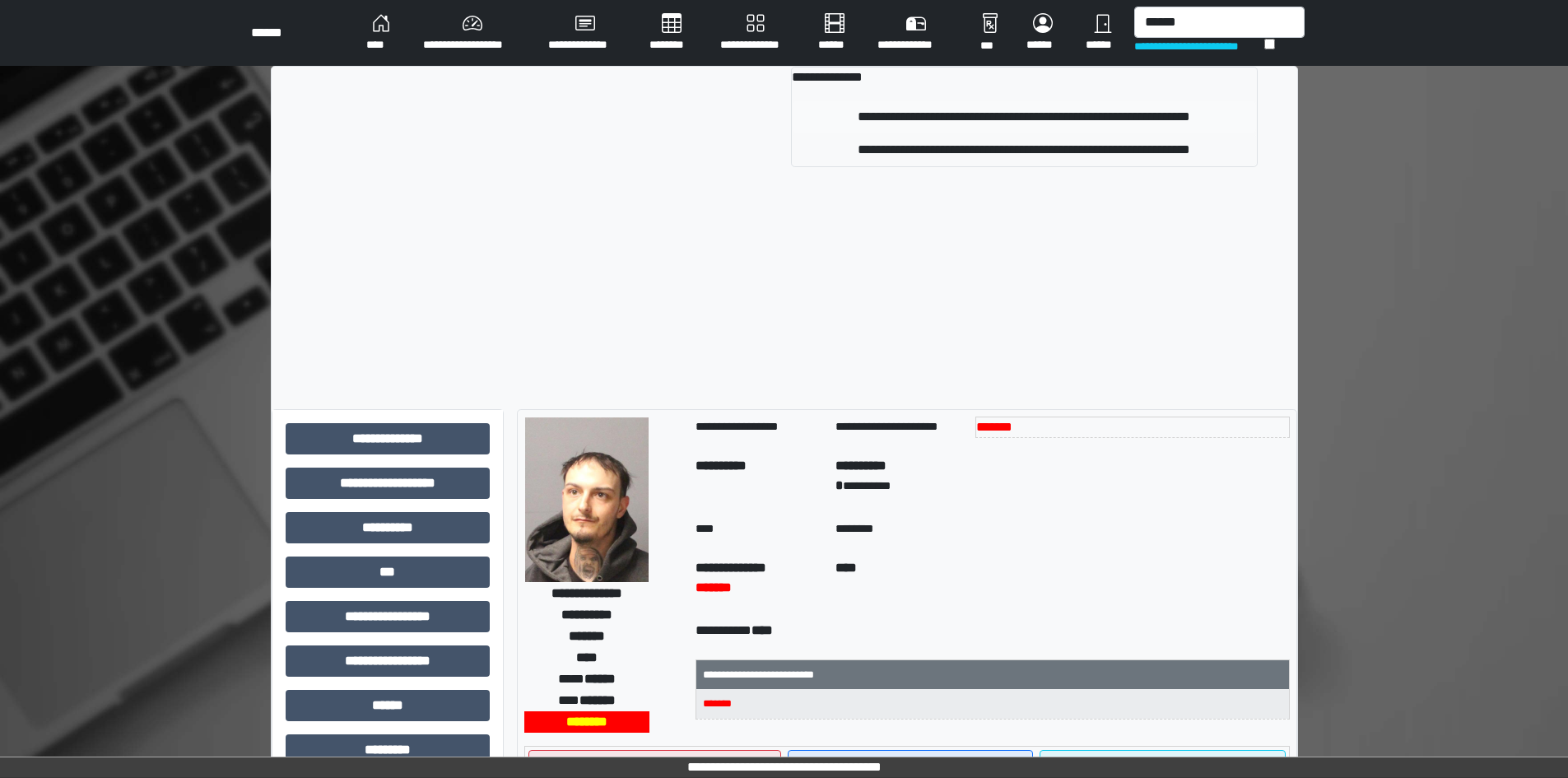 type 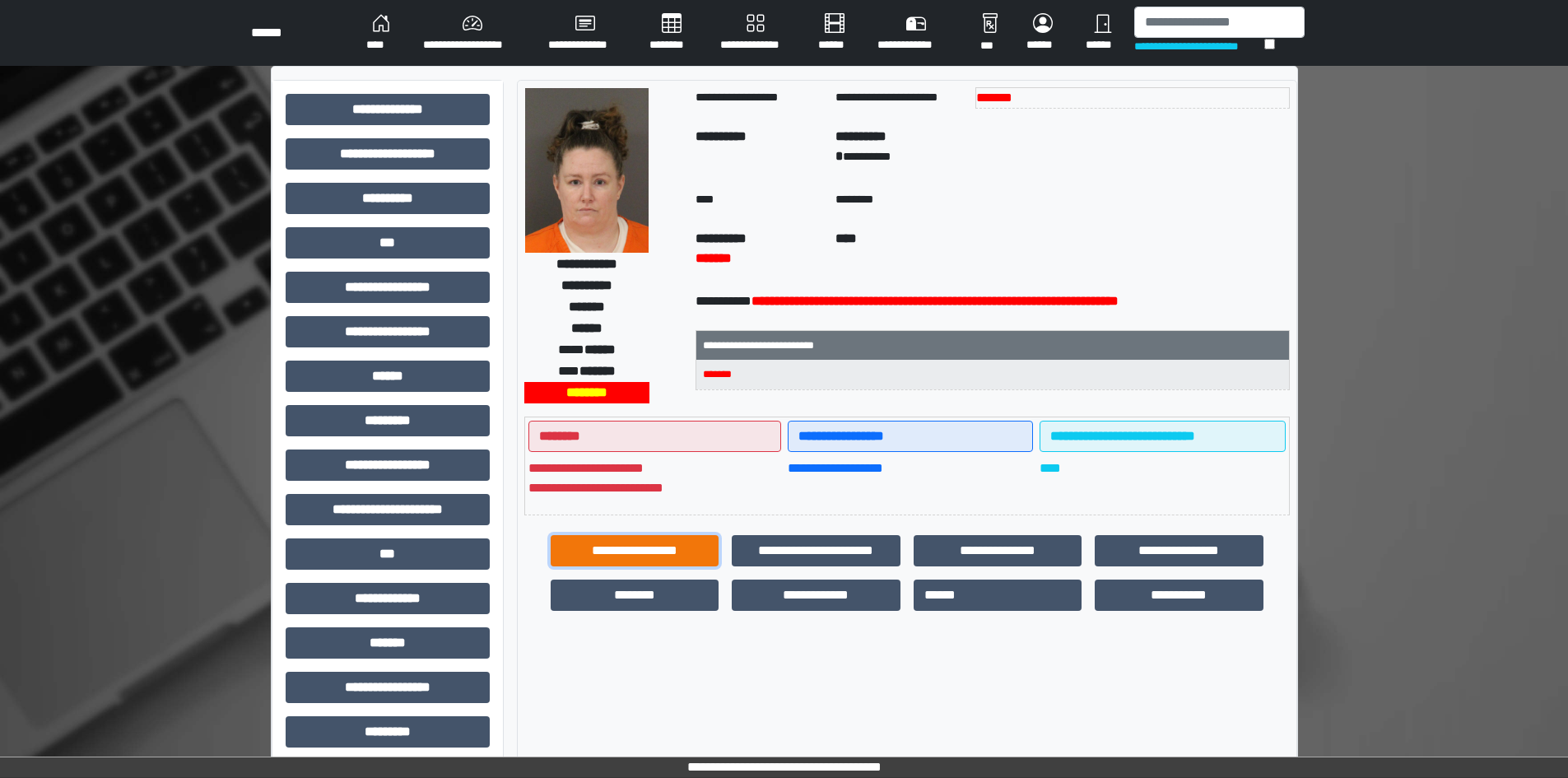 click on "**********" at bounding box center (635, 551) 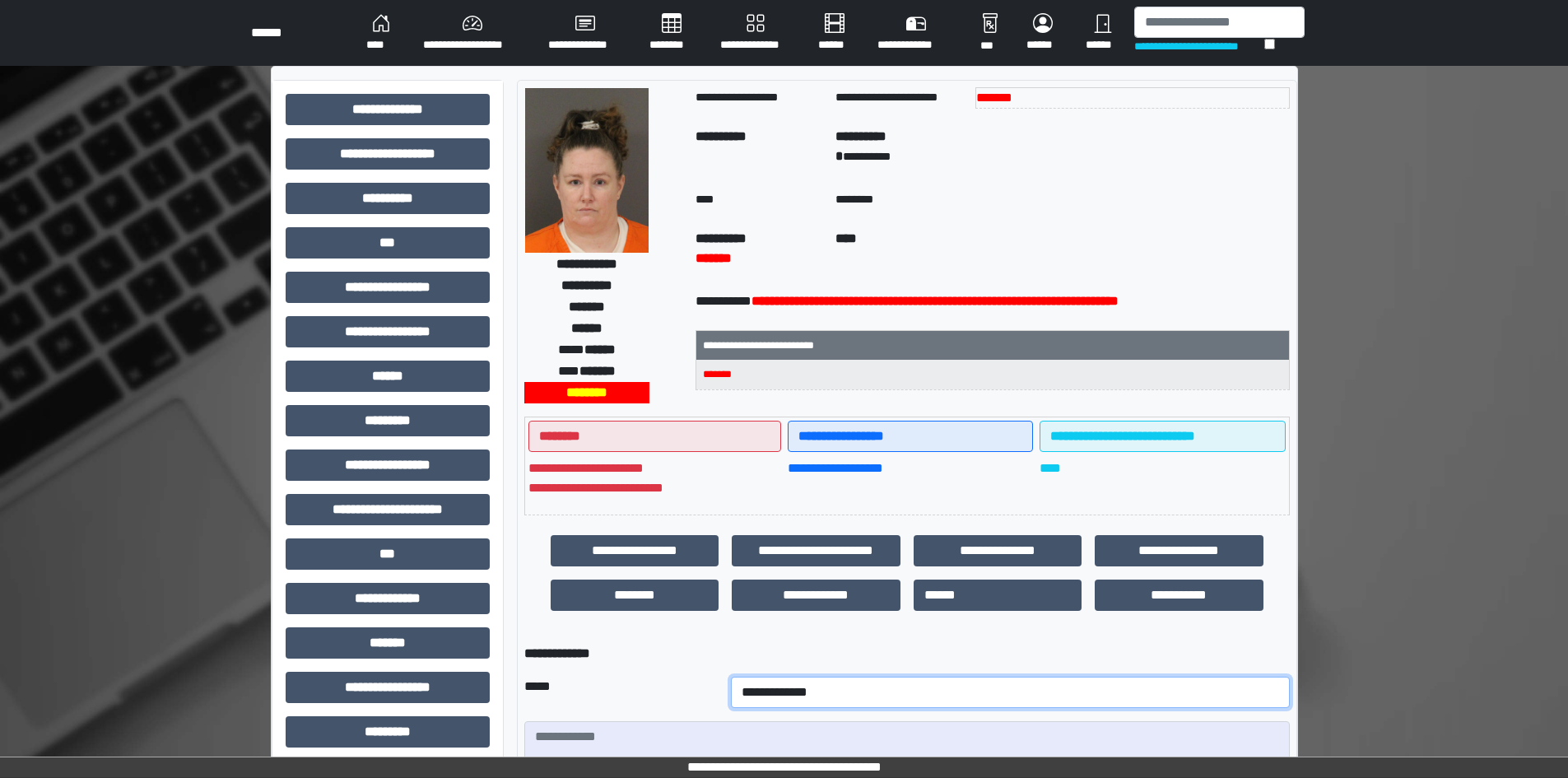 click on "**********" at bounding box center [1010, 692] 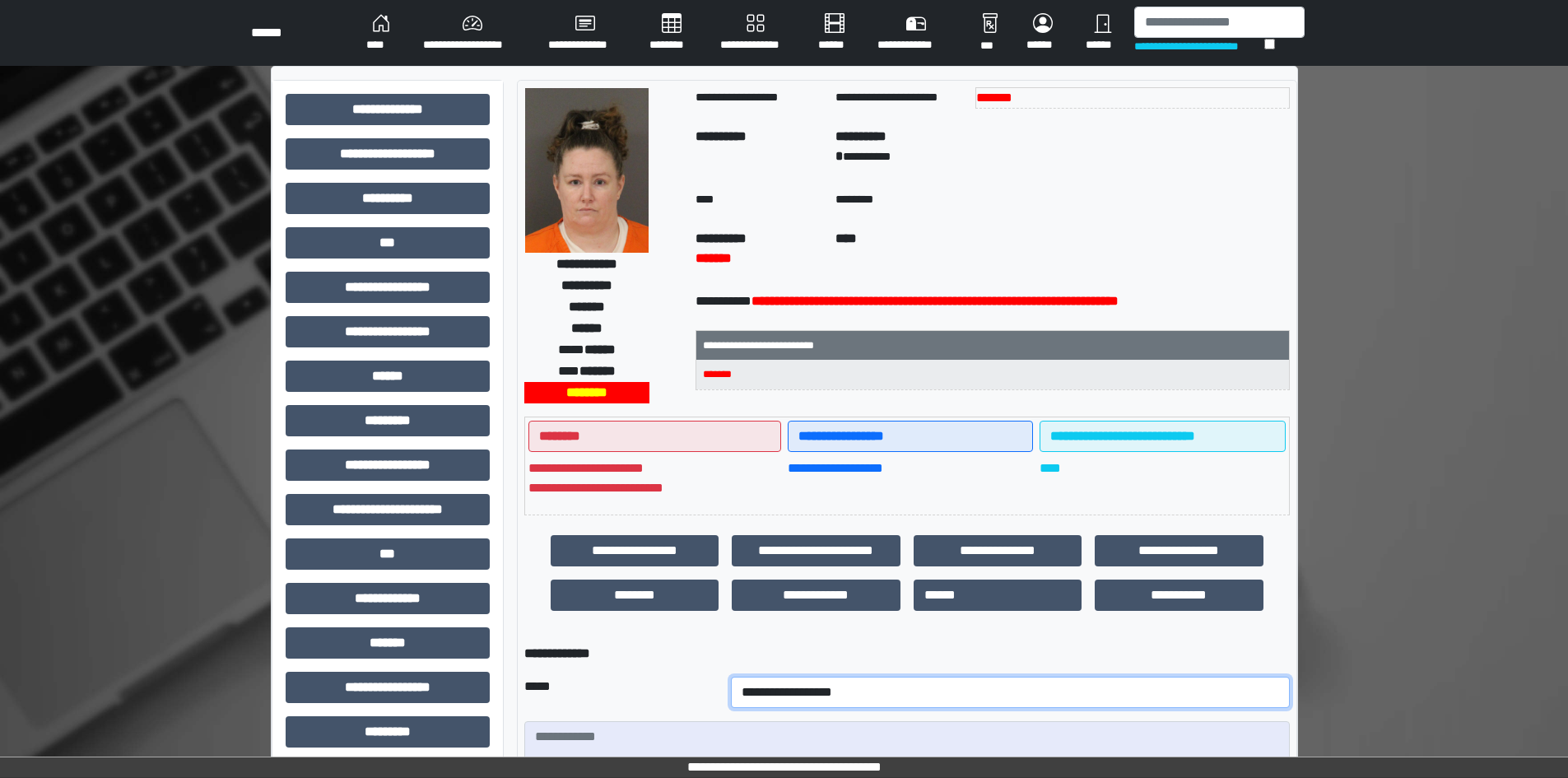 click on "**********" at bounding box center (1010, 692) 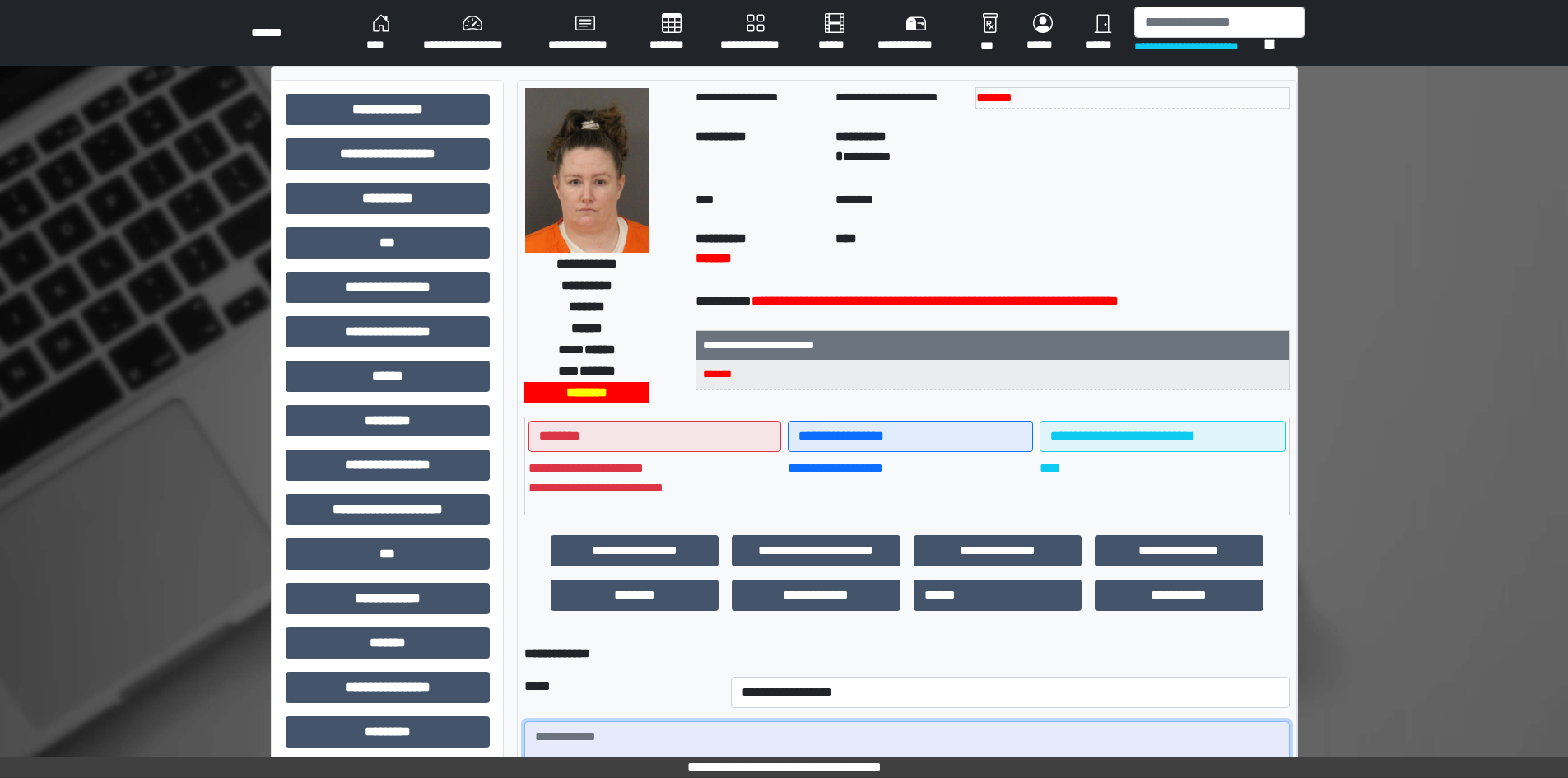 paste on "**********" 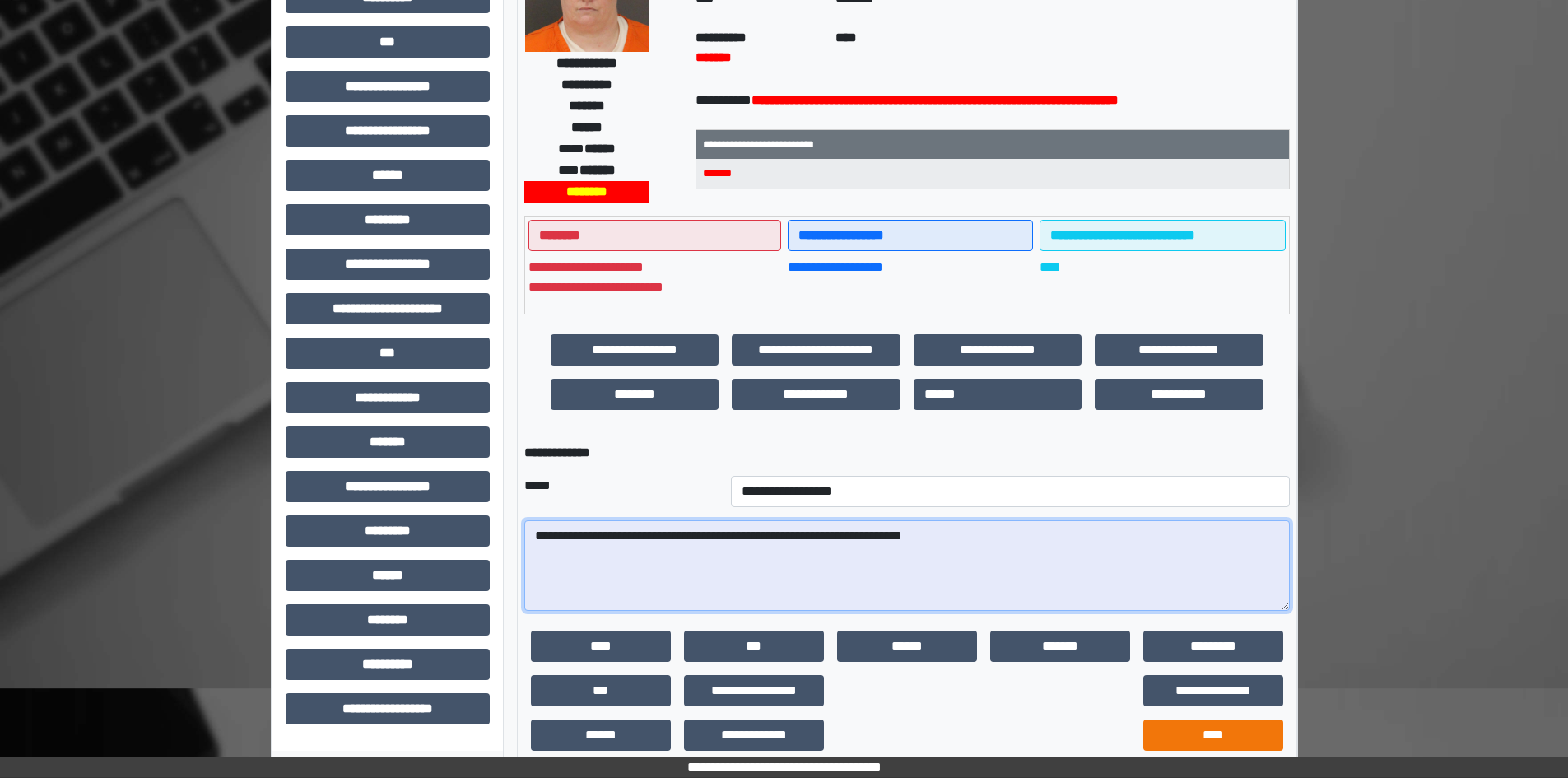 scroll, scrollTop: 228, scrollLeft: 0, axis: vertical 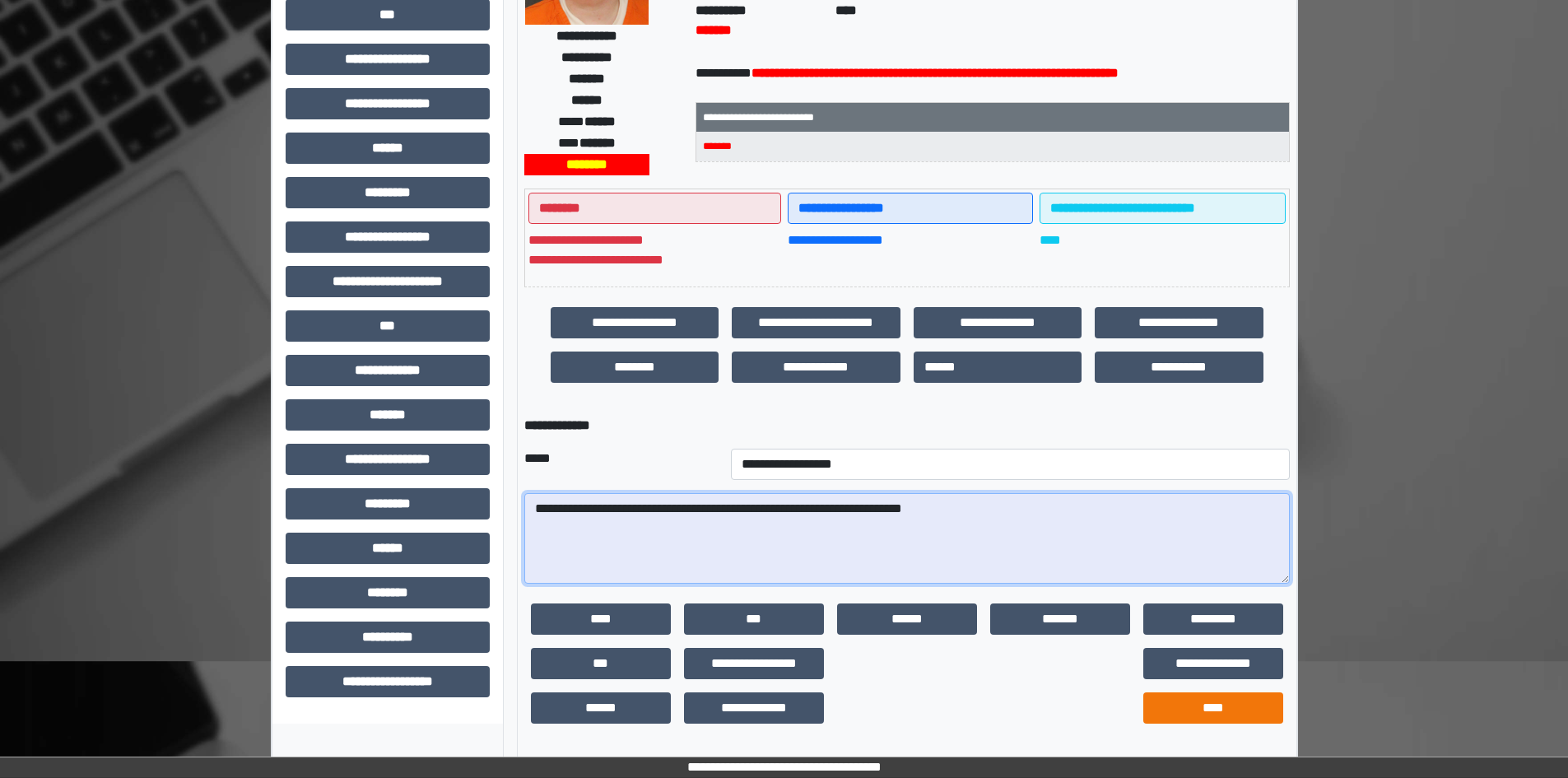 type on "**********" 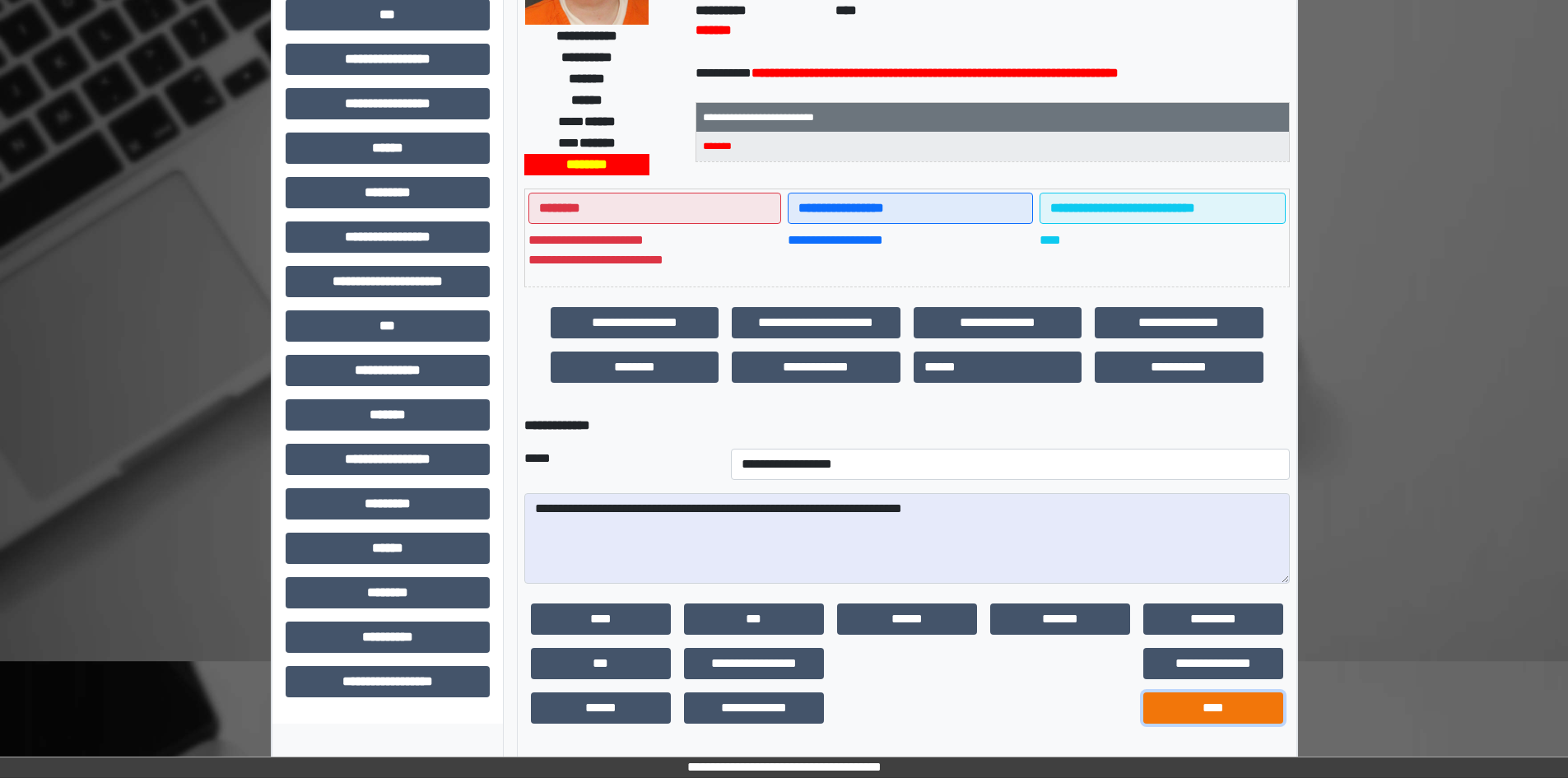 click on "****" at bounding box center [1213, 708] 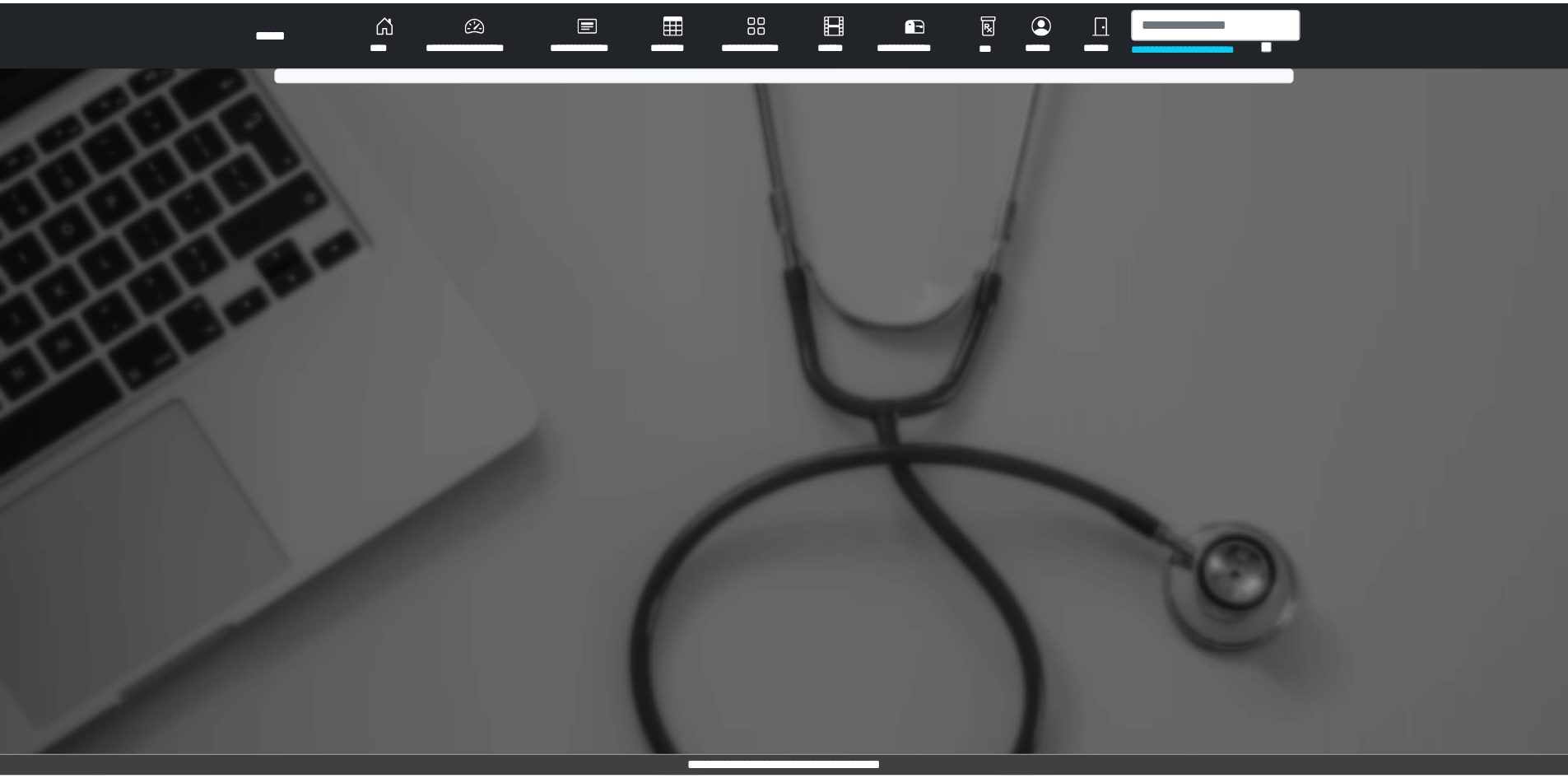 scroll, scrollTop: 0, scrollLeft: 0, axis: both 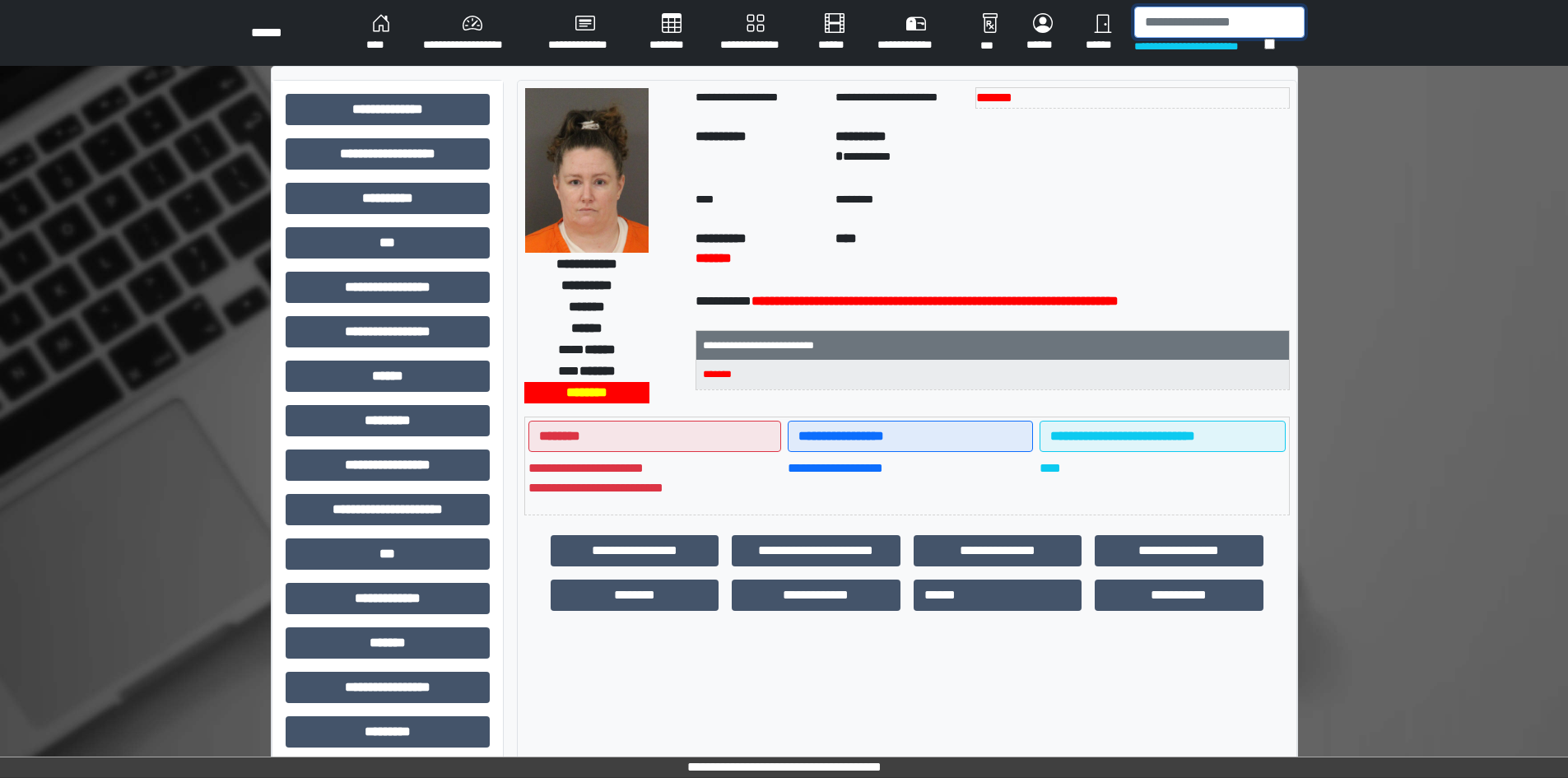 click at bounding box center [1219, 22] 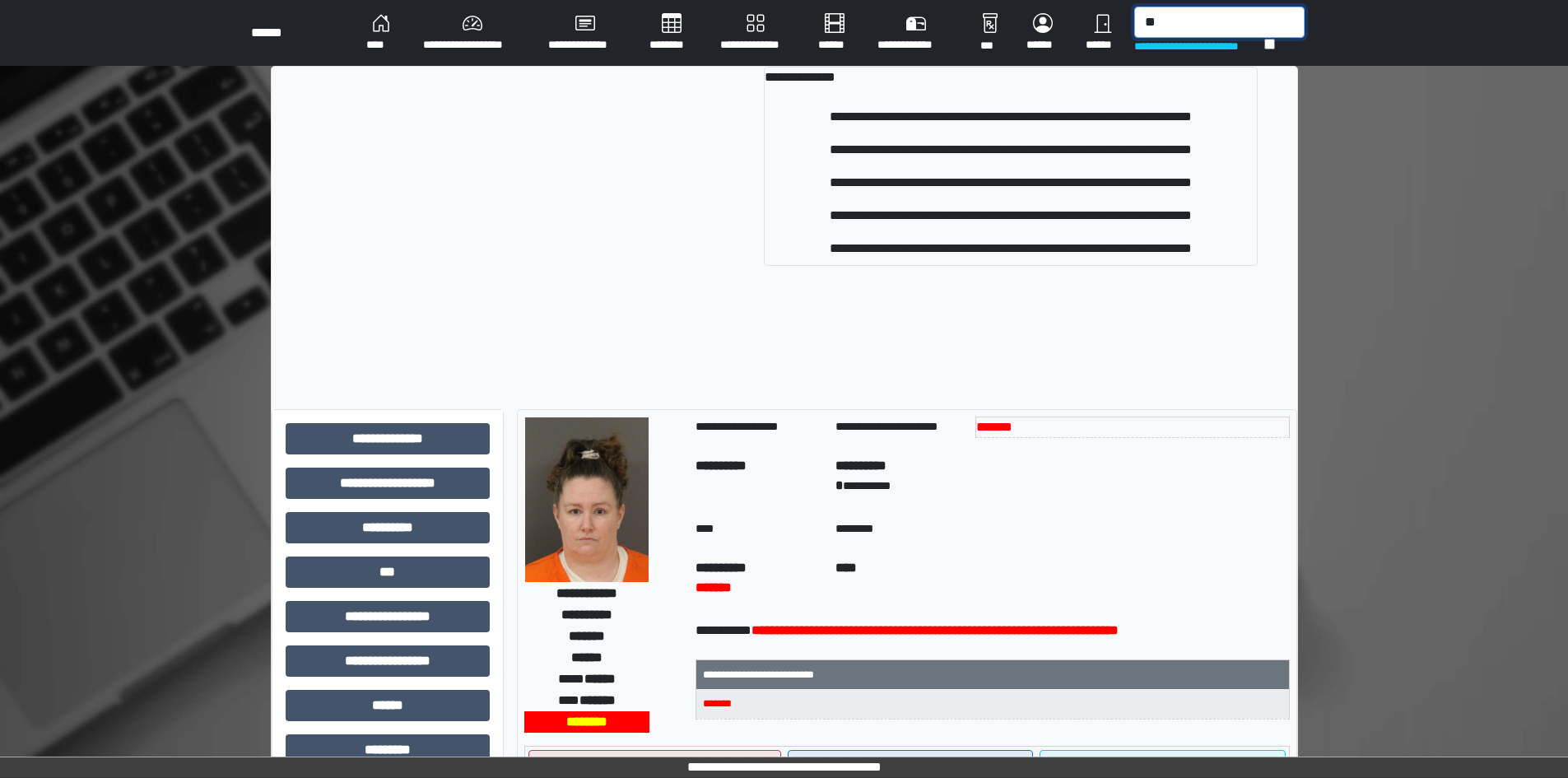 type on "*" 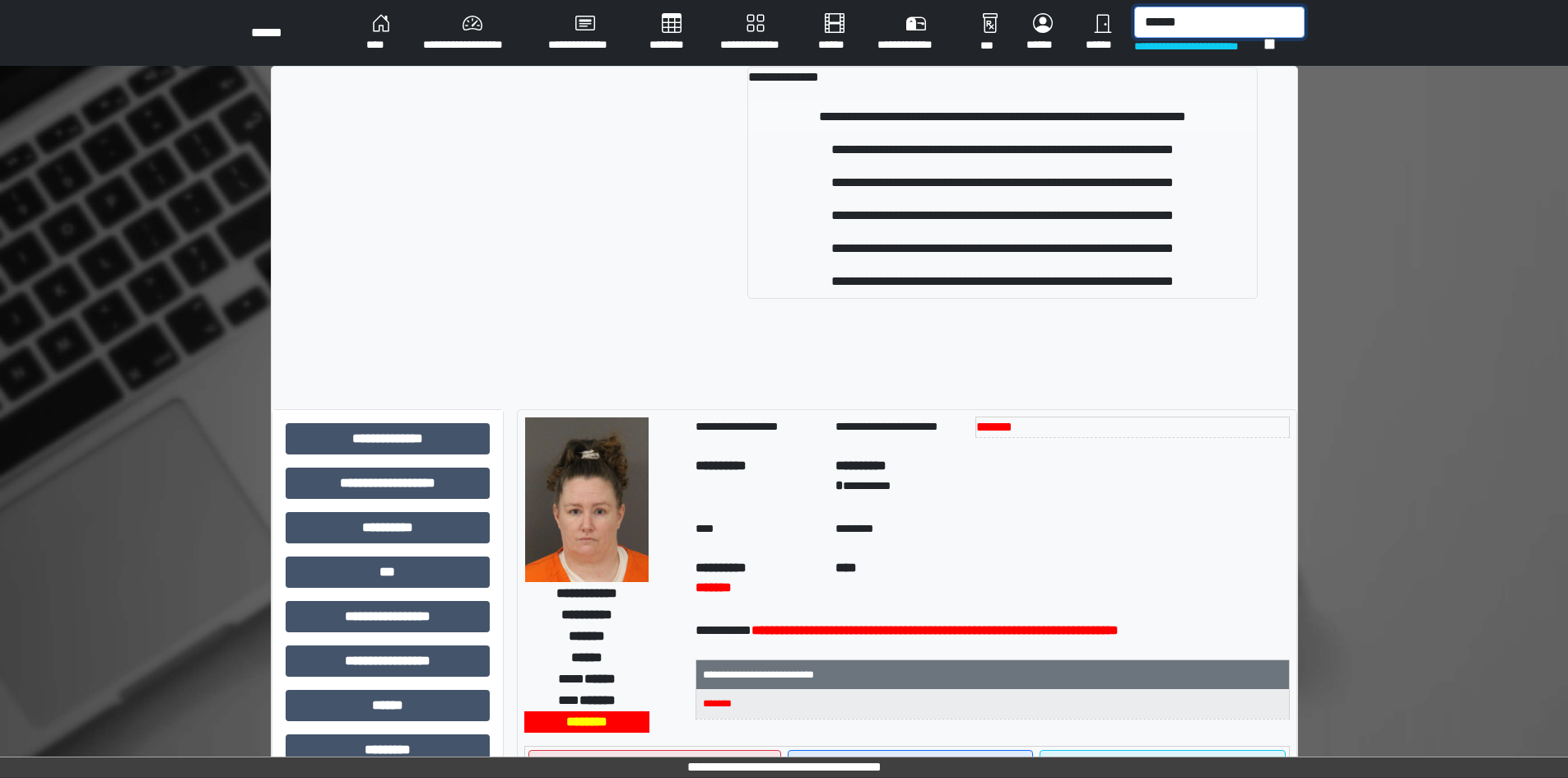 type on "******" 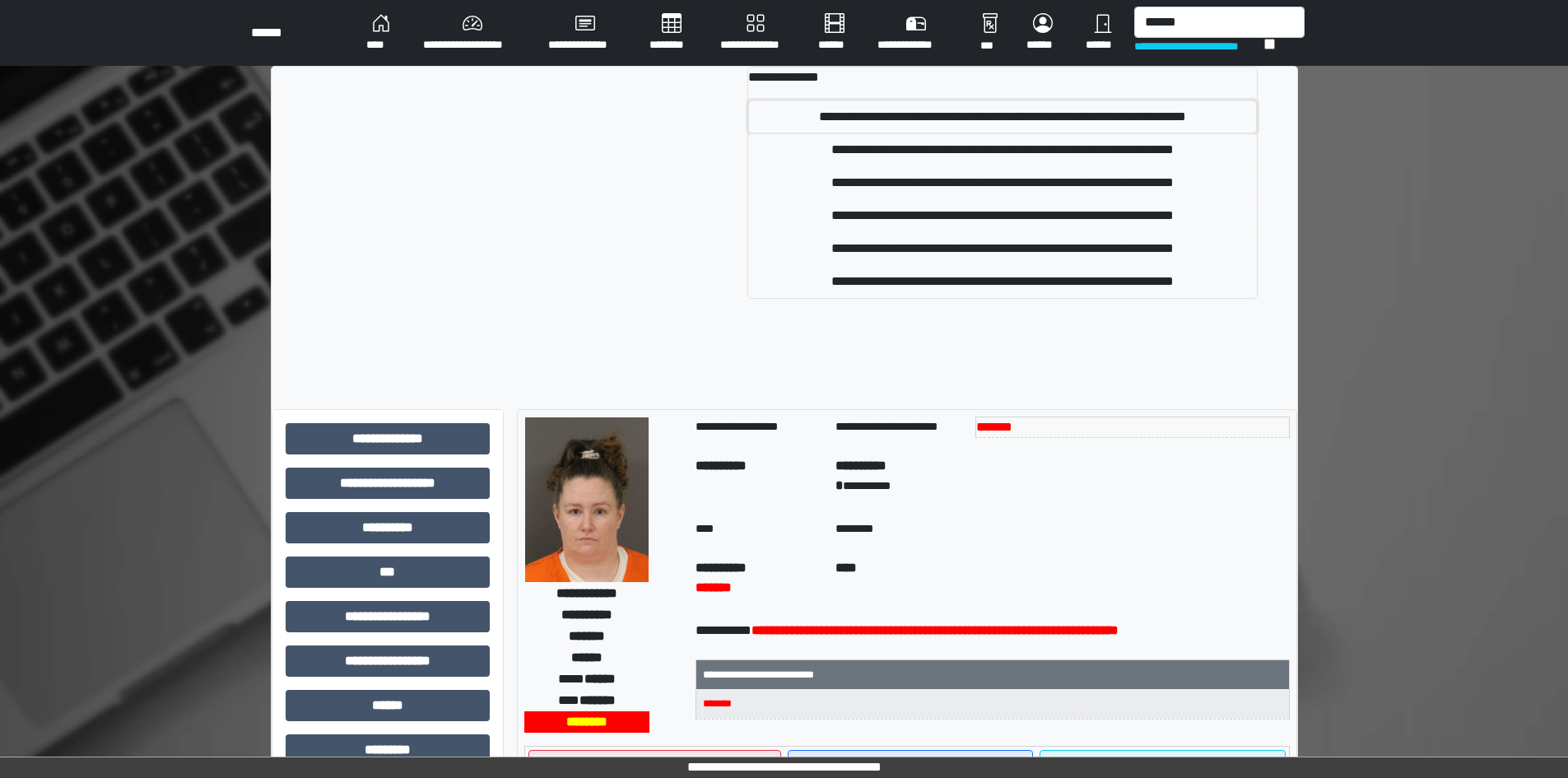 click on "**********" at bounding box center (1003, 117) 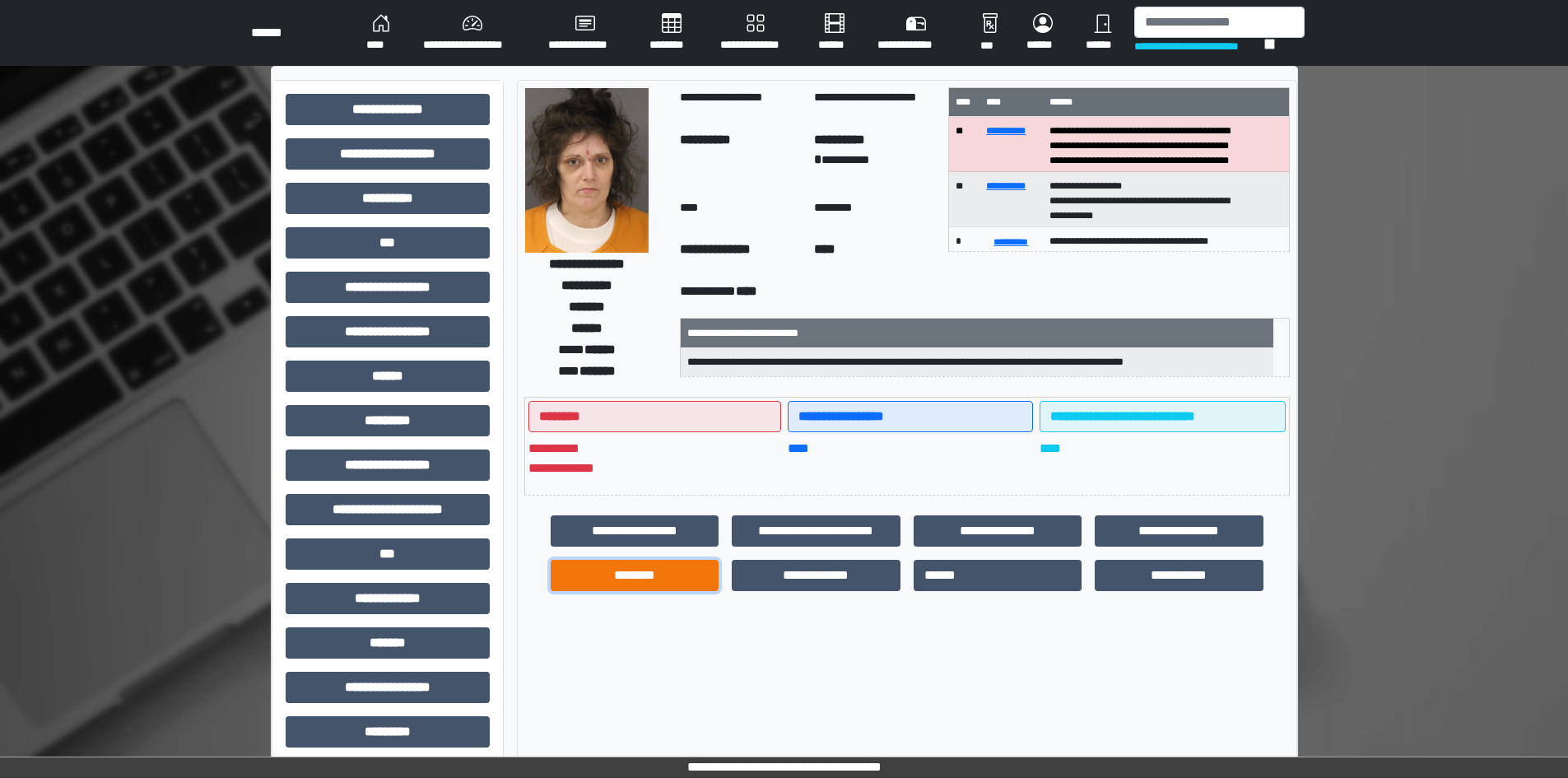 click on "********" at bounding box center [635, 575] 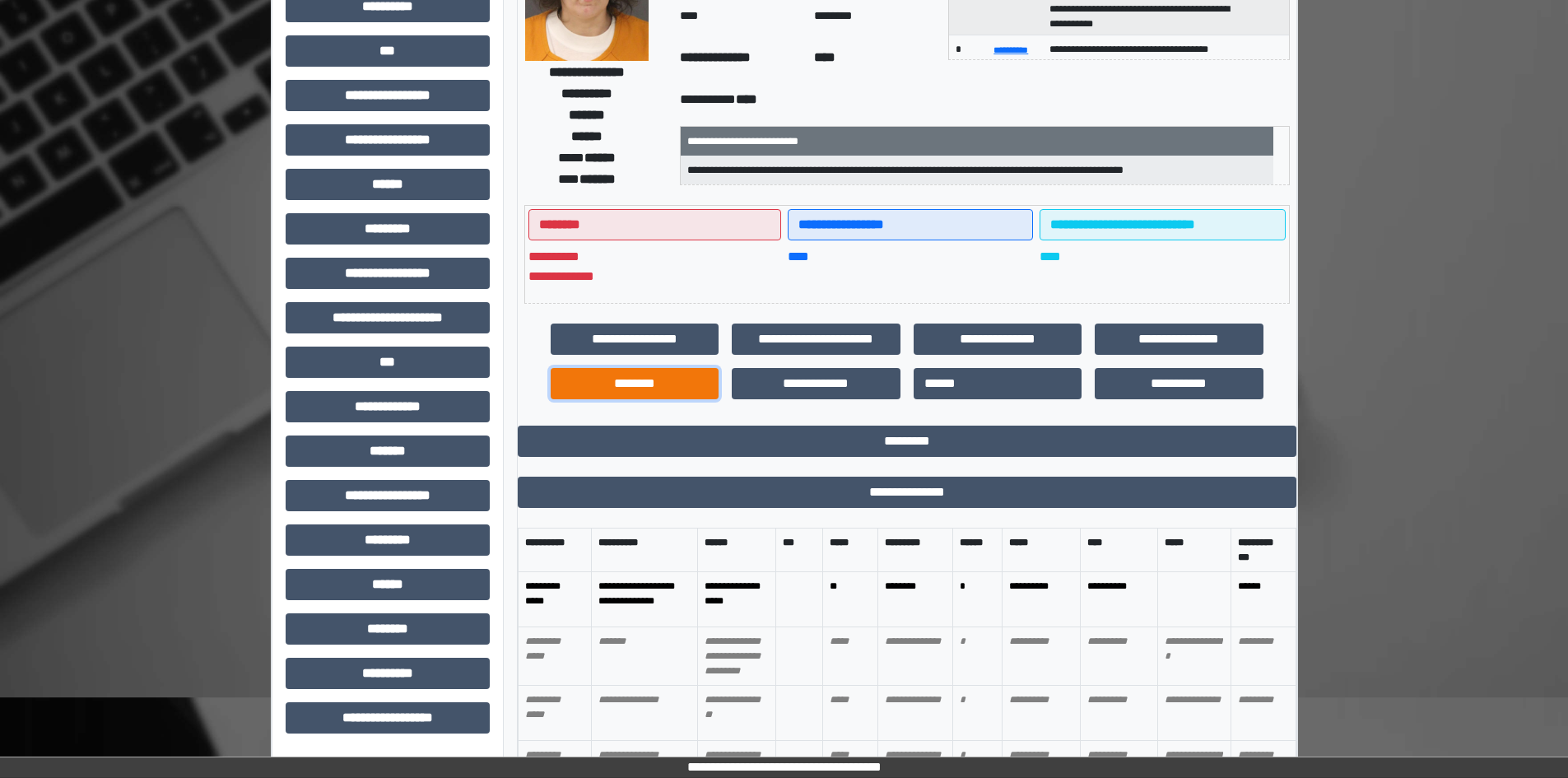 scroll, scrollTop: 352, scrollLeft: 0, axis: vertical 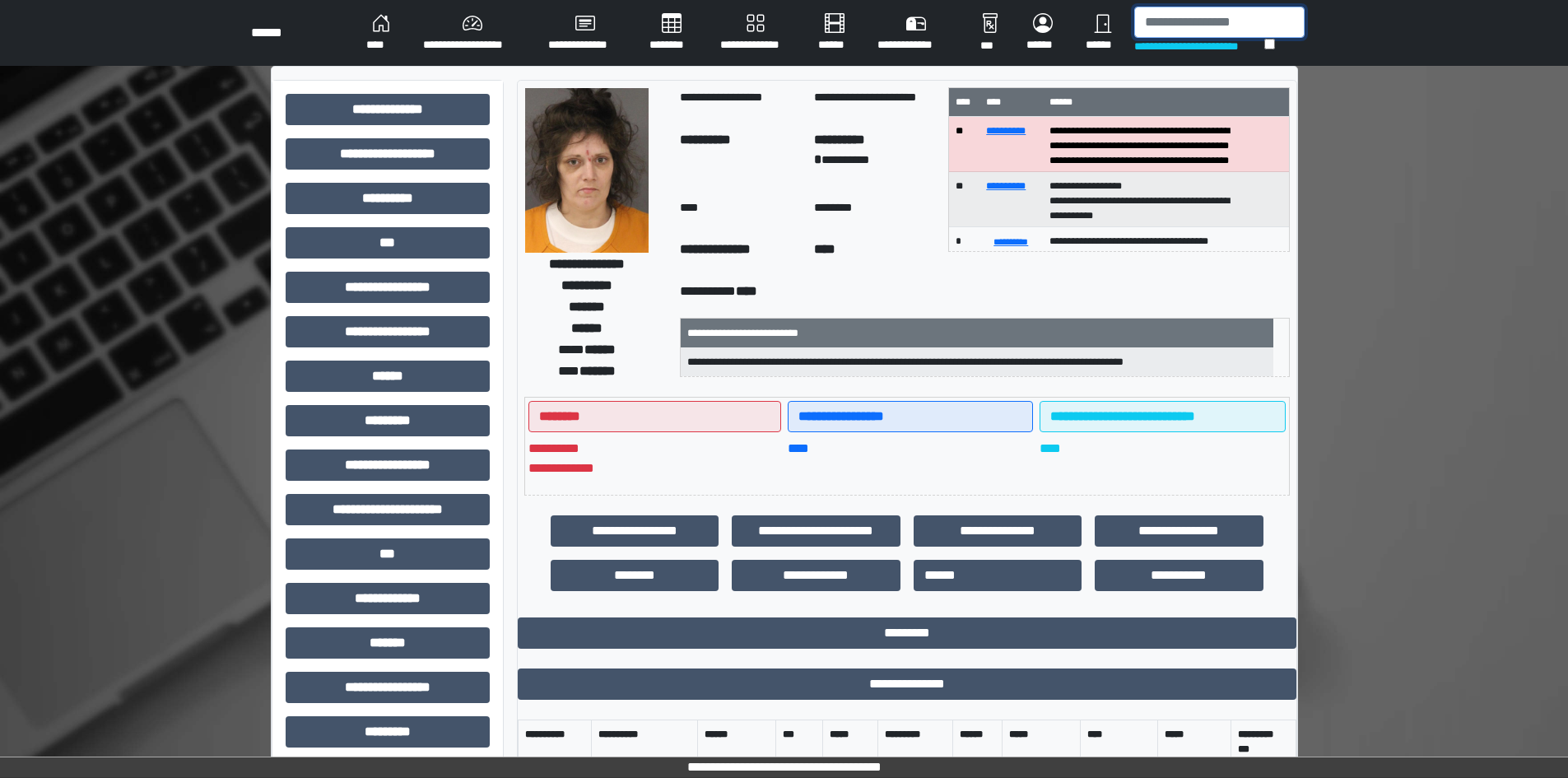 click at bounding box center (1219, 22) 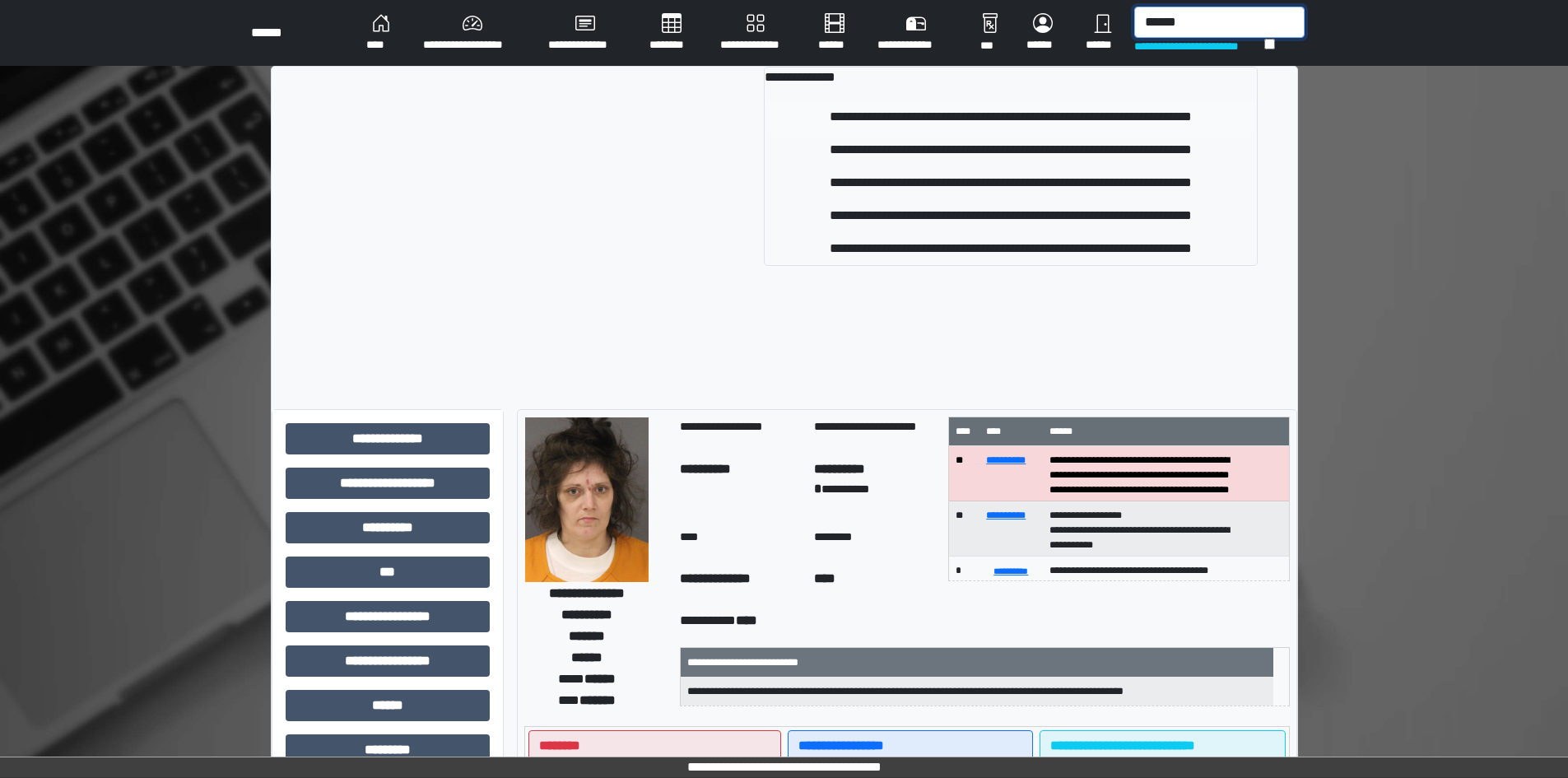 type on "******" 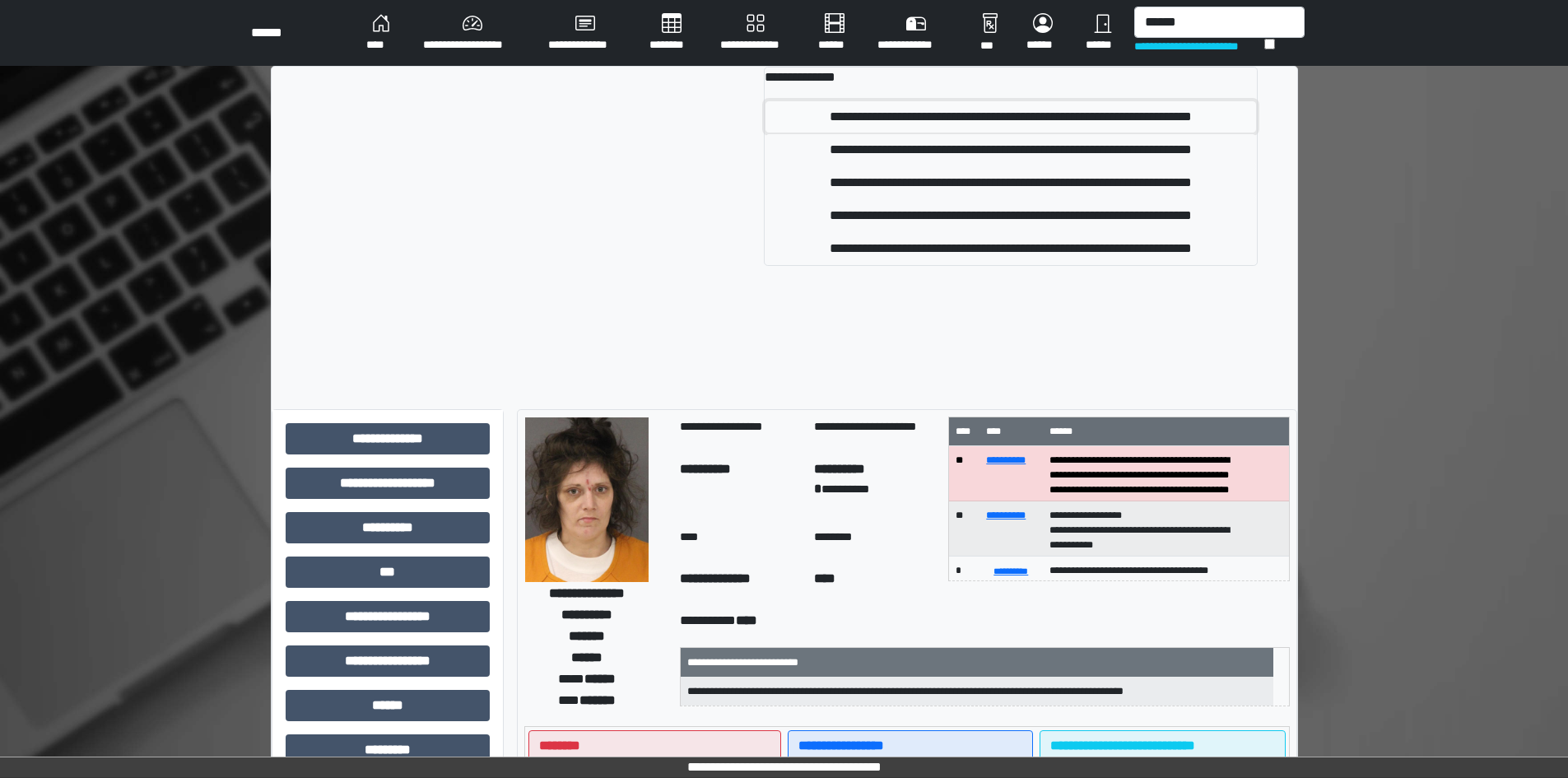 click on "**********" at bounding box center [1011, 117] 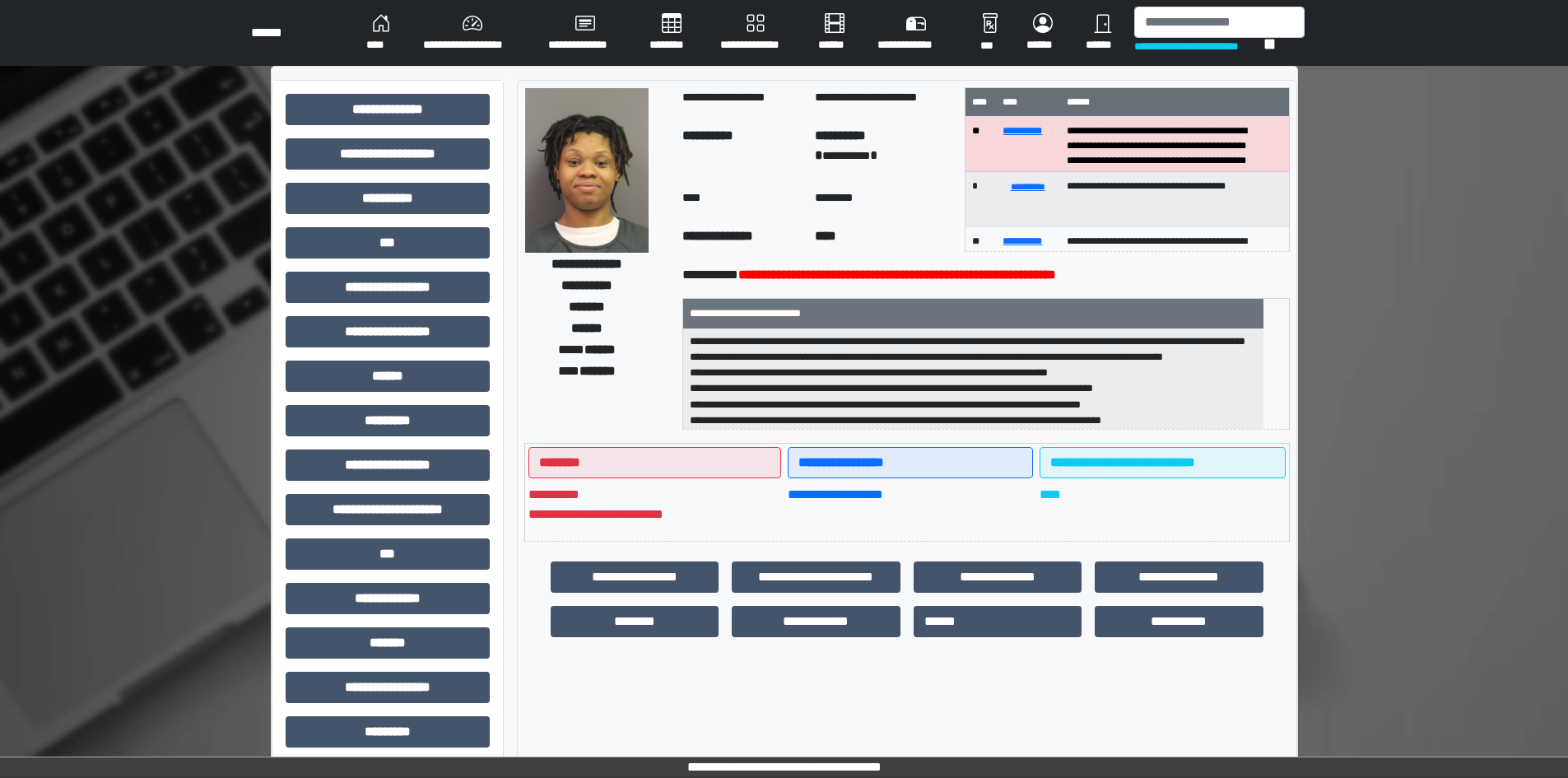 scroll, scrollTop: 0, scrollLeft: 0, axis: both 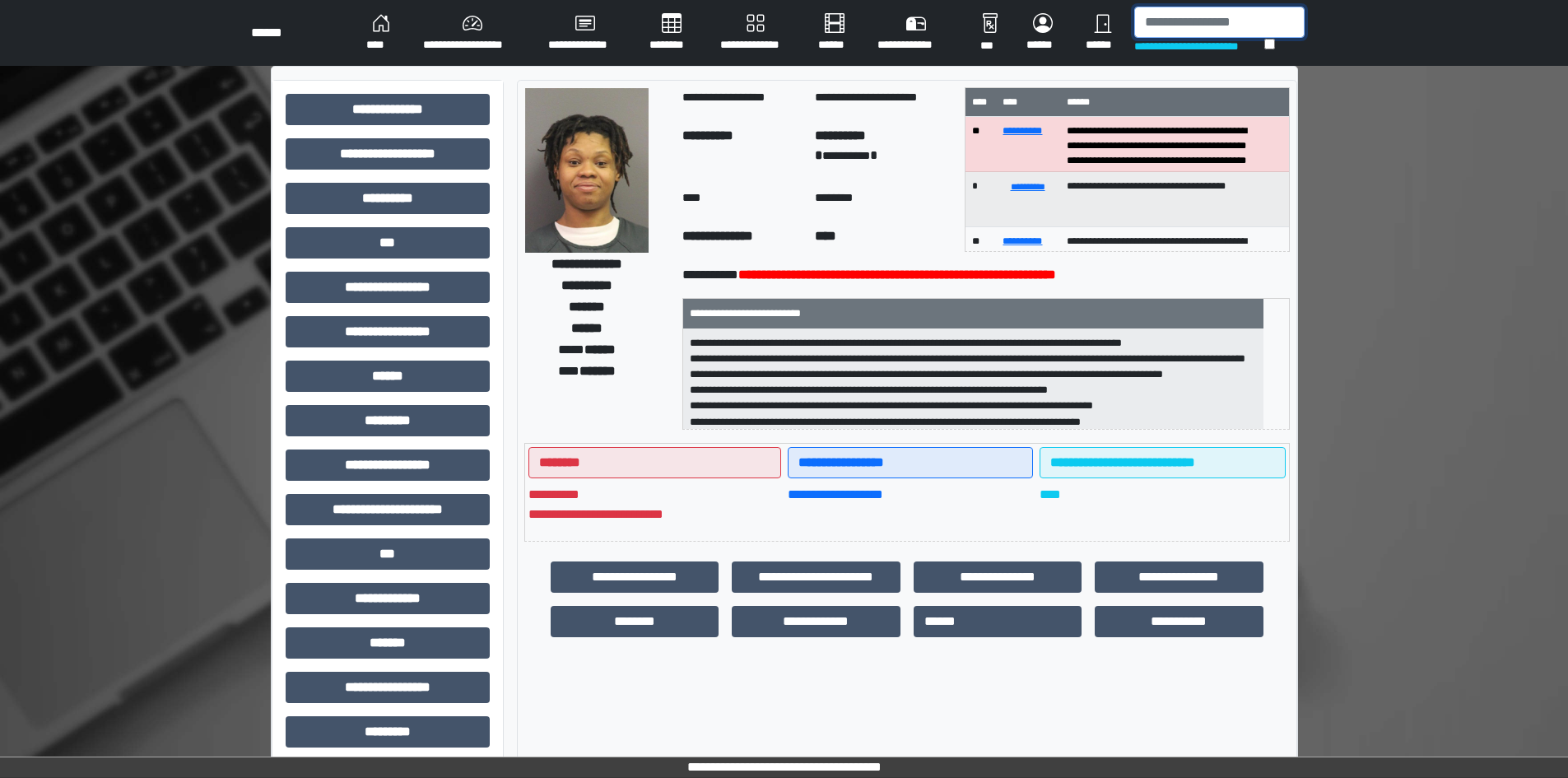 click at bounding box center (1219, 22) 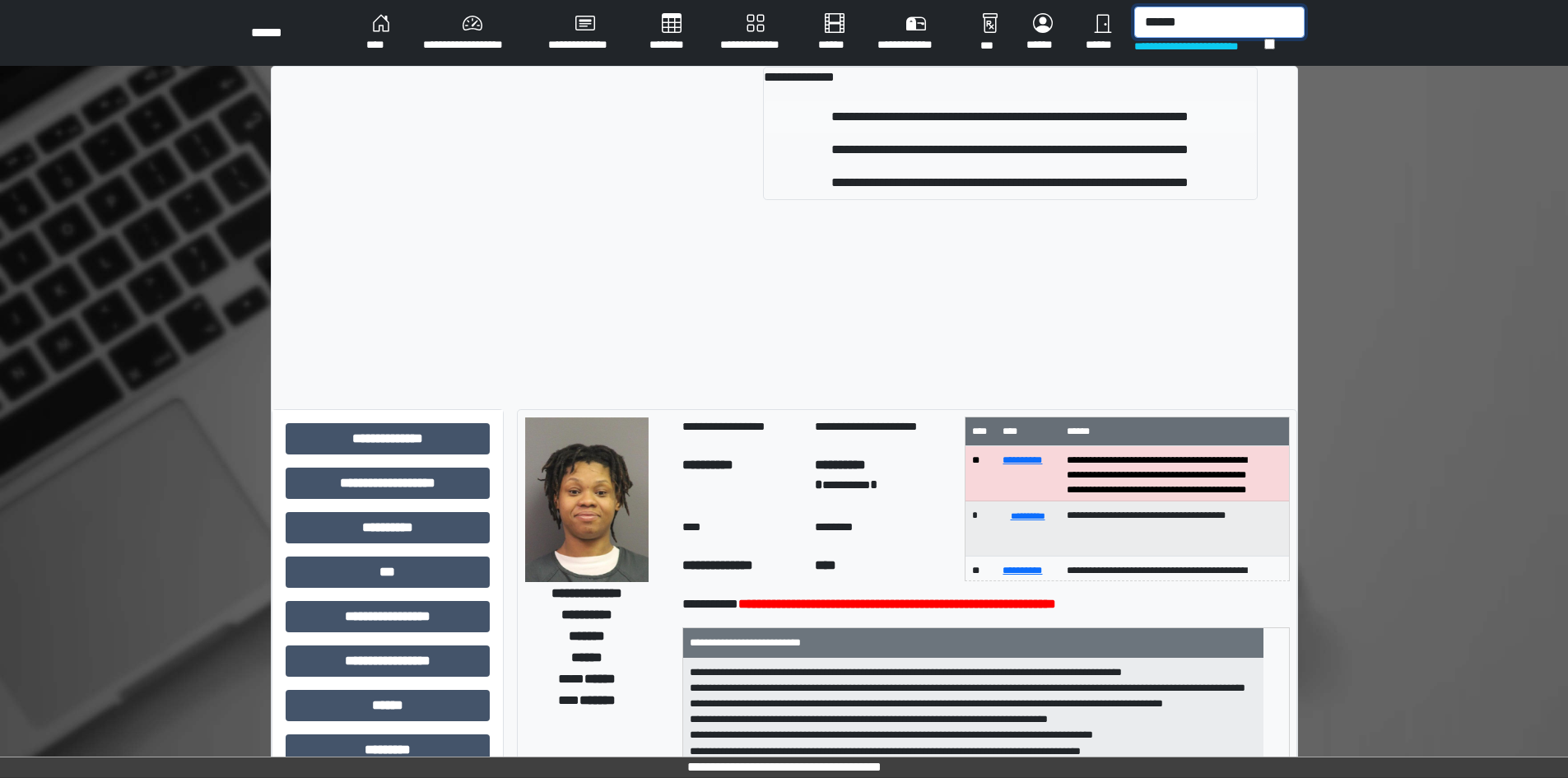 type on "******" 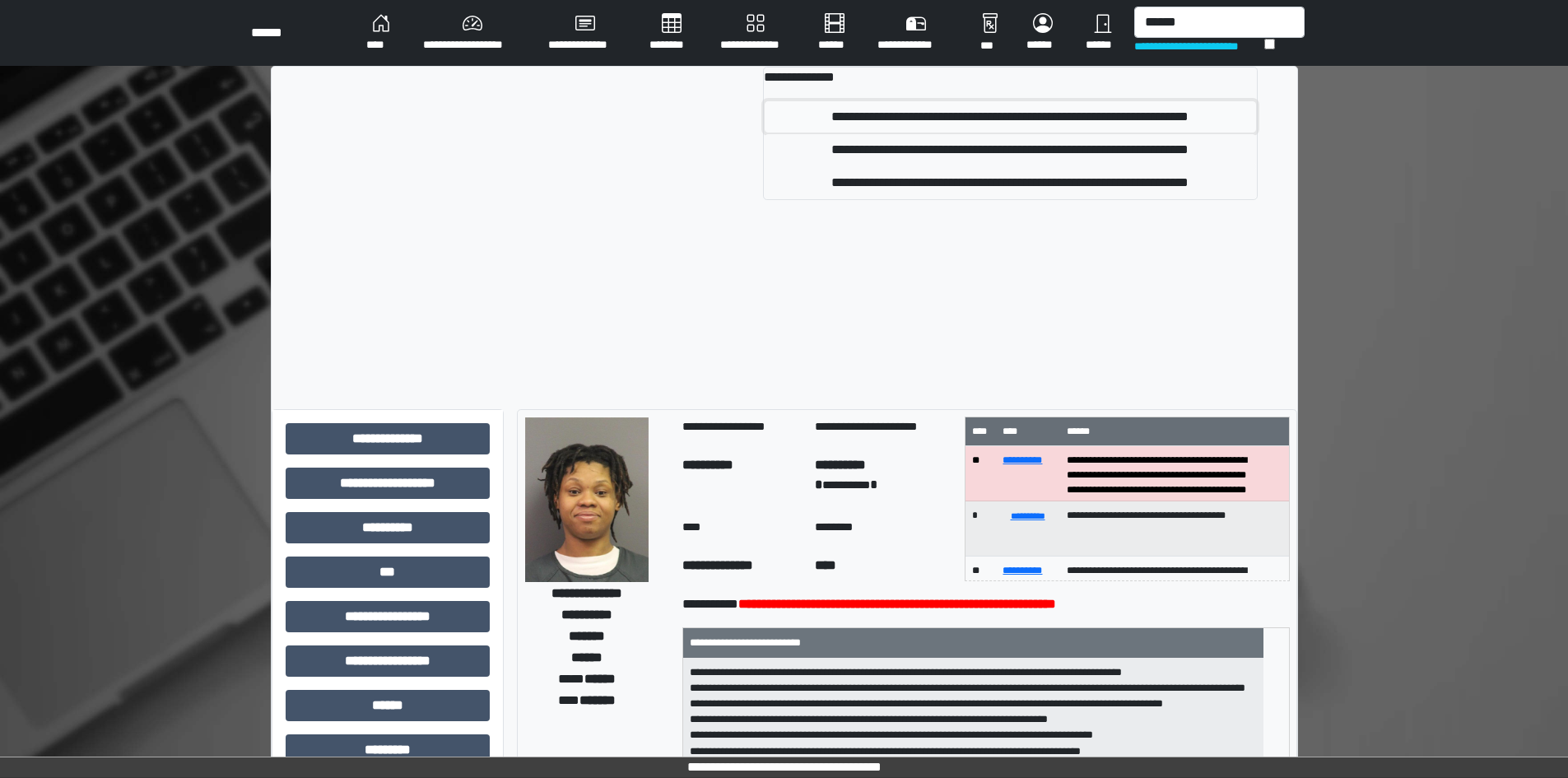click on "**********" at bounding box center (1010, 117) 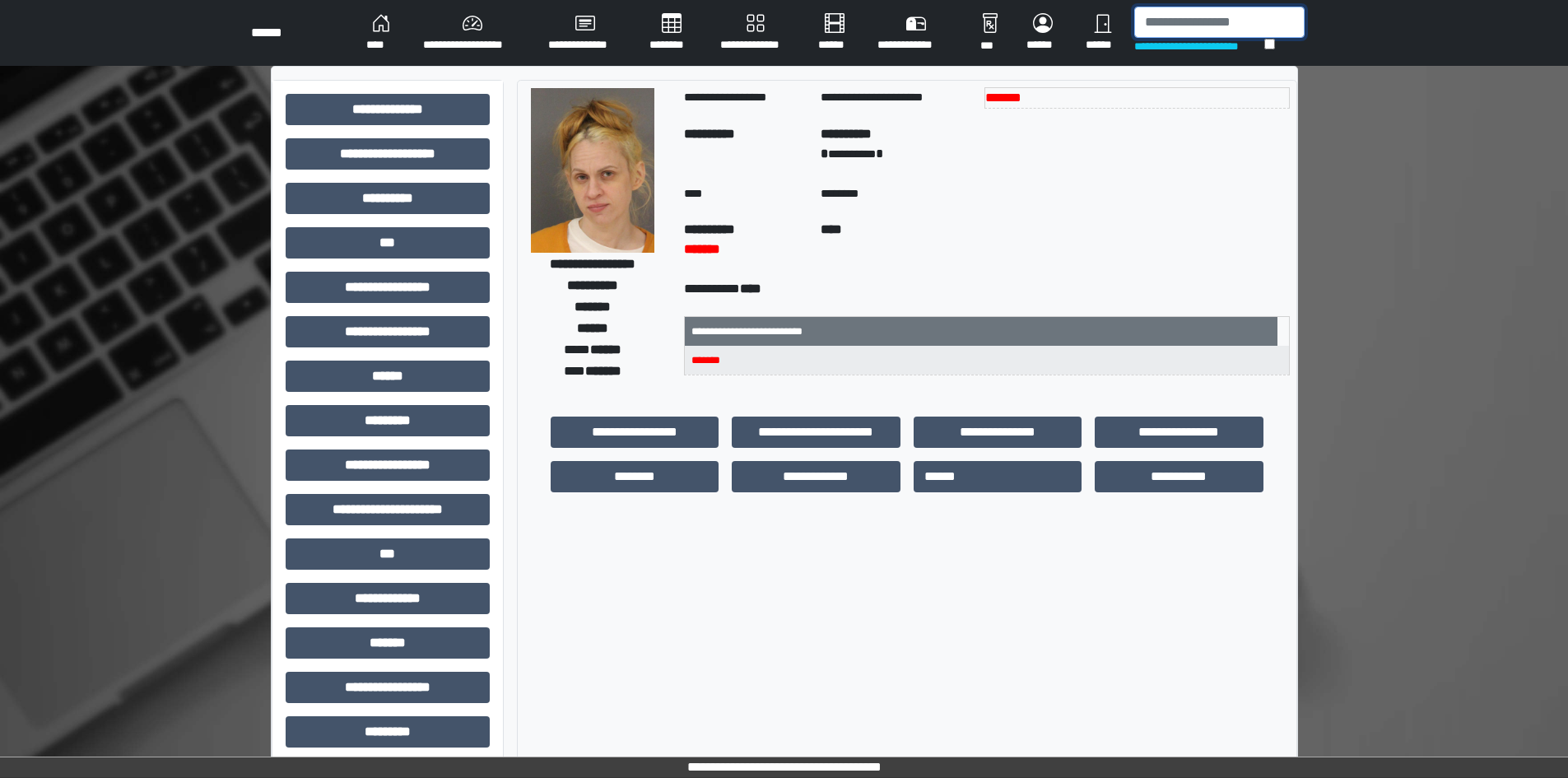 click at bounding box center [1219, 22] 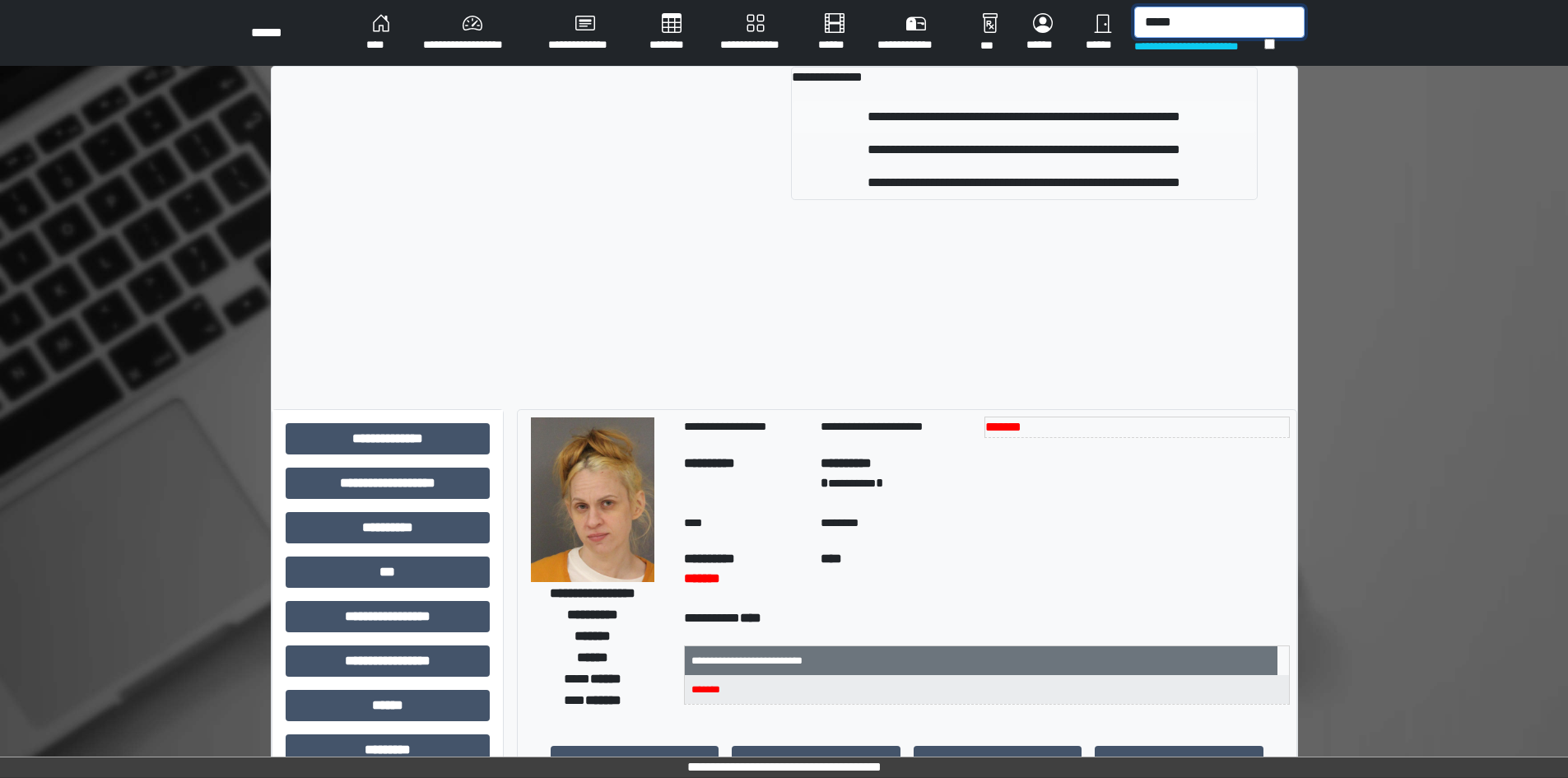 type on "*****" 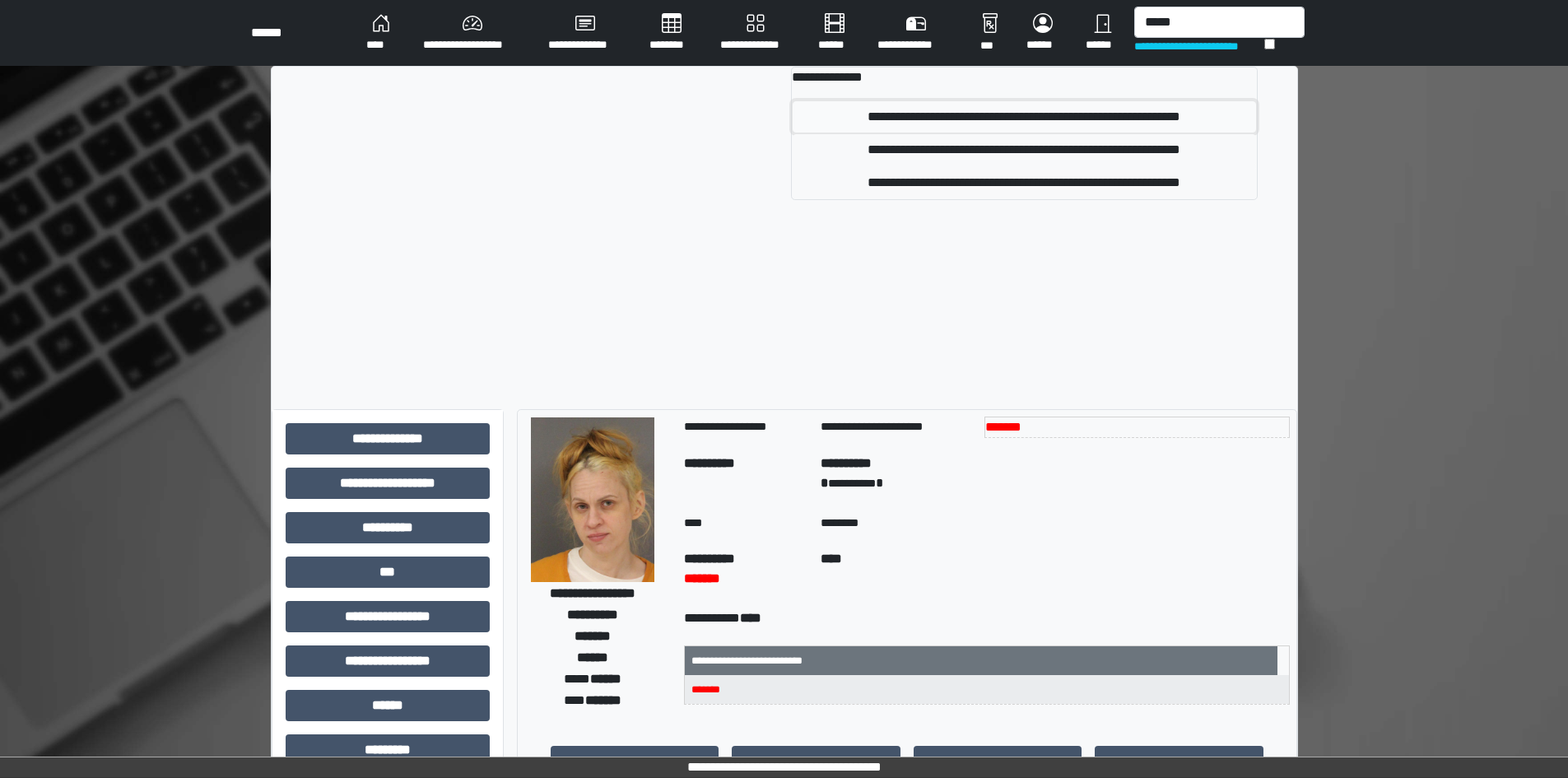 click on "**********" at bounding box center (1024, 117) 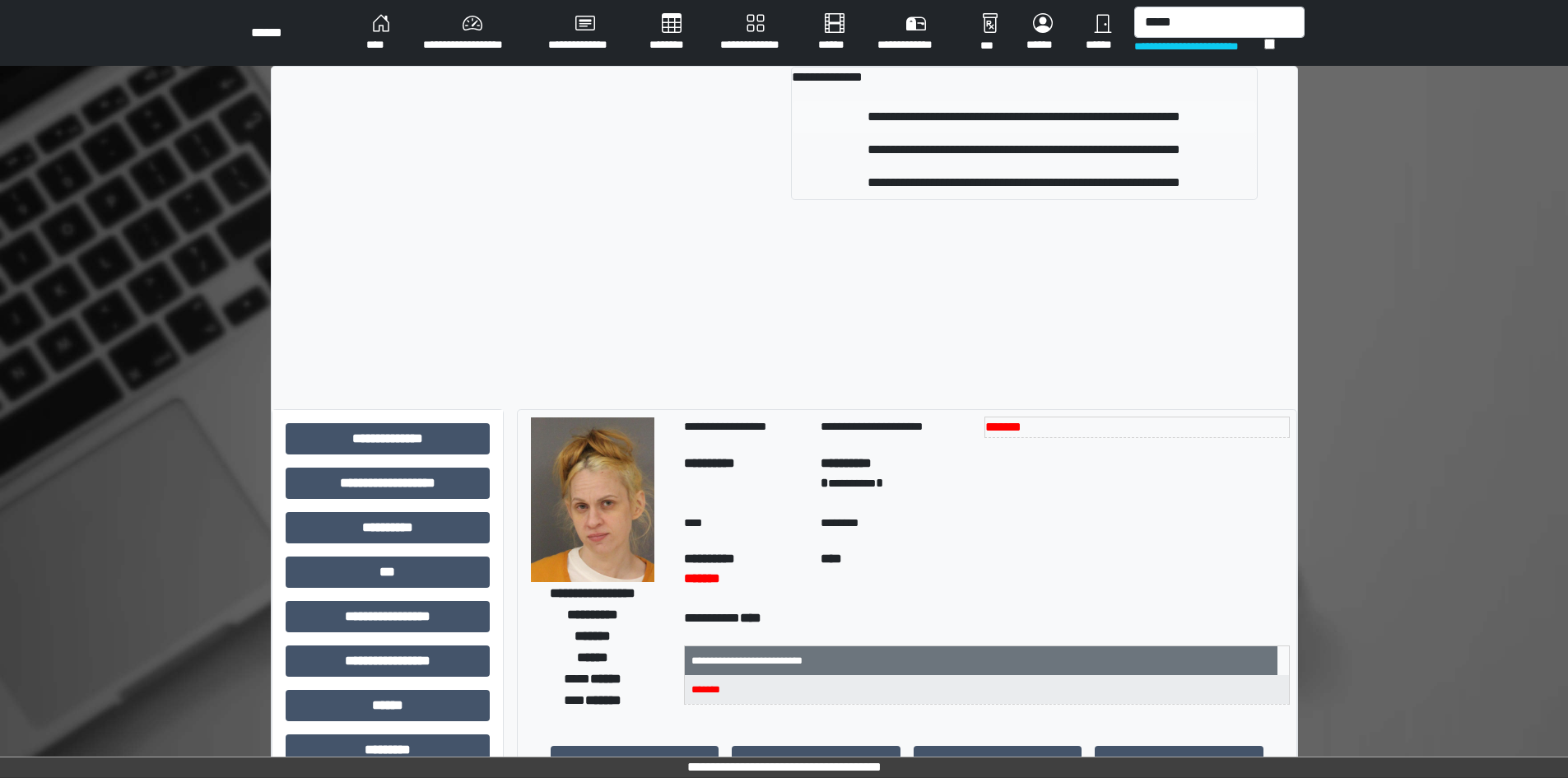 type 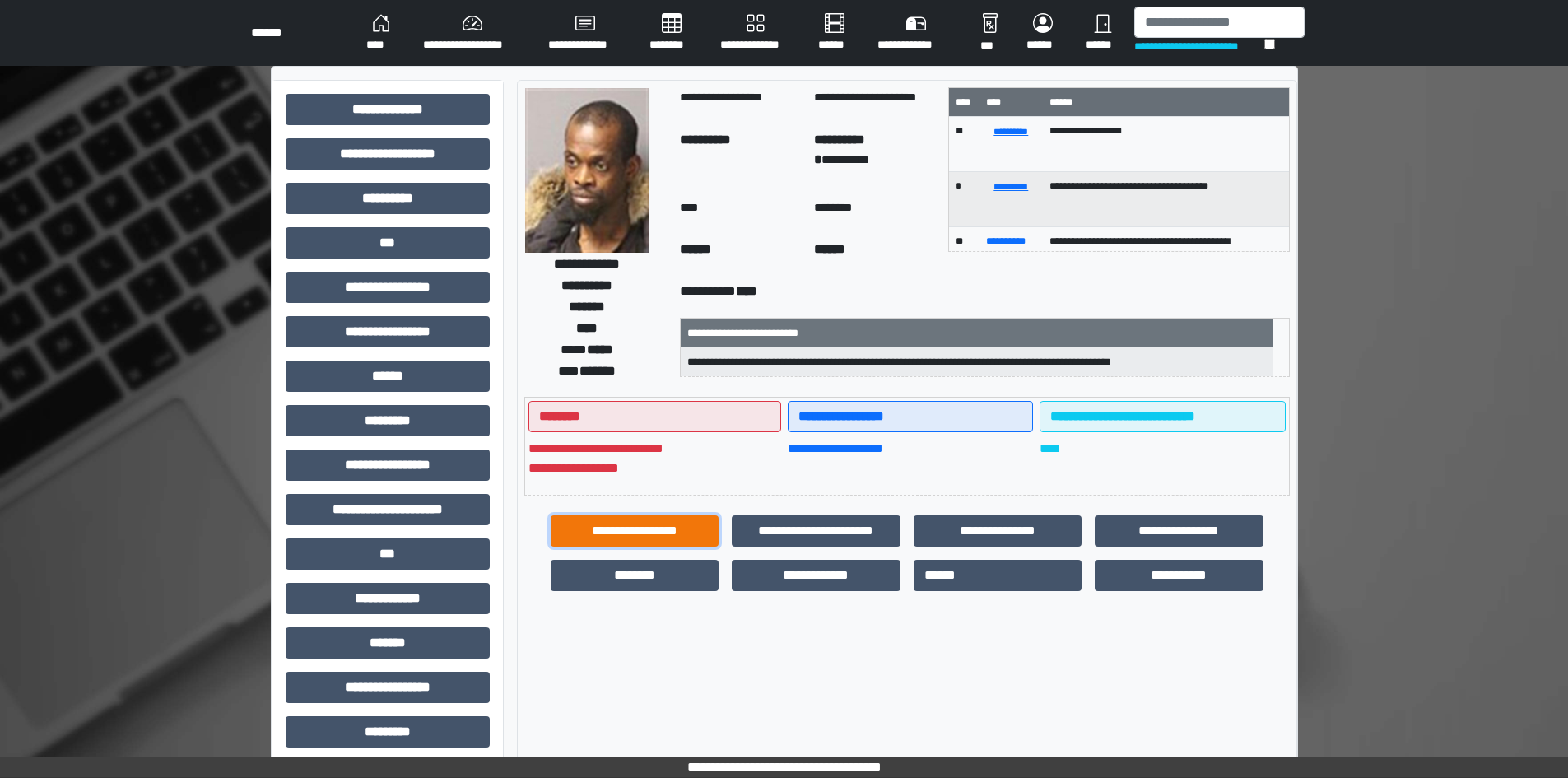 click on "**********" at bounding box center (635, 531) 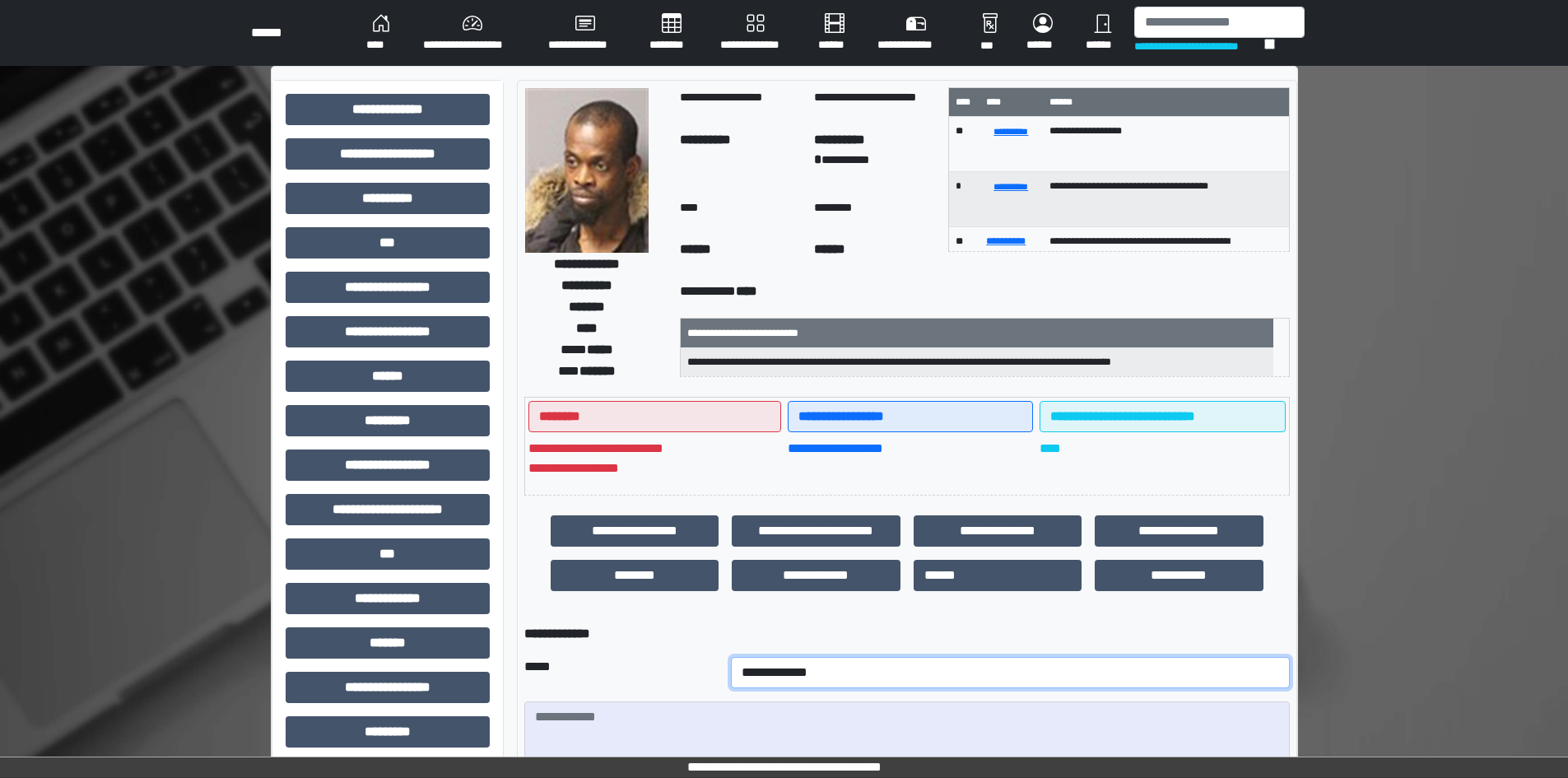 click on "**********" at bounding box center (1010, 673) 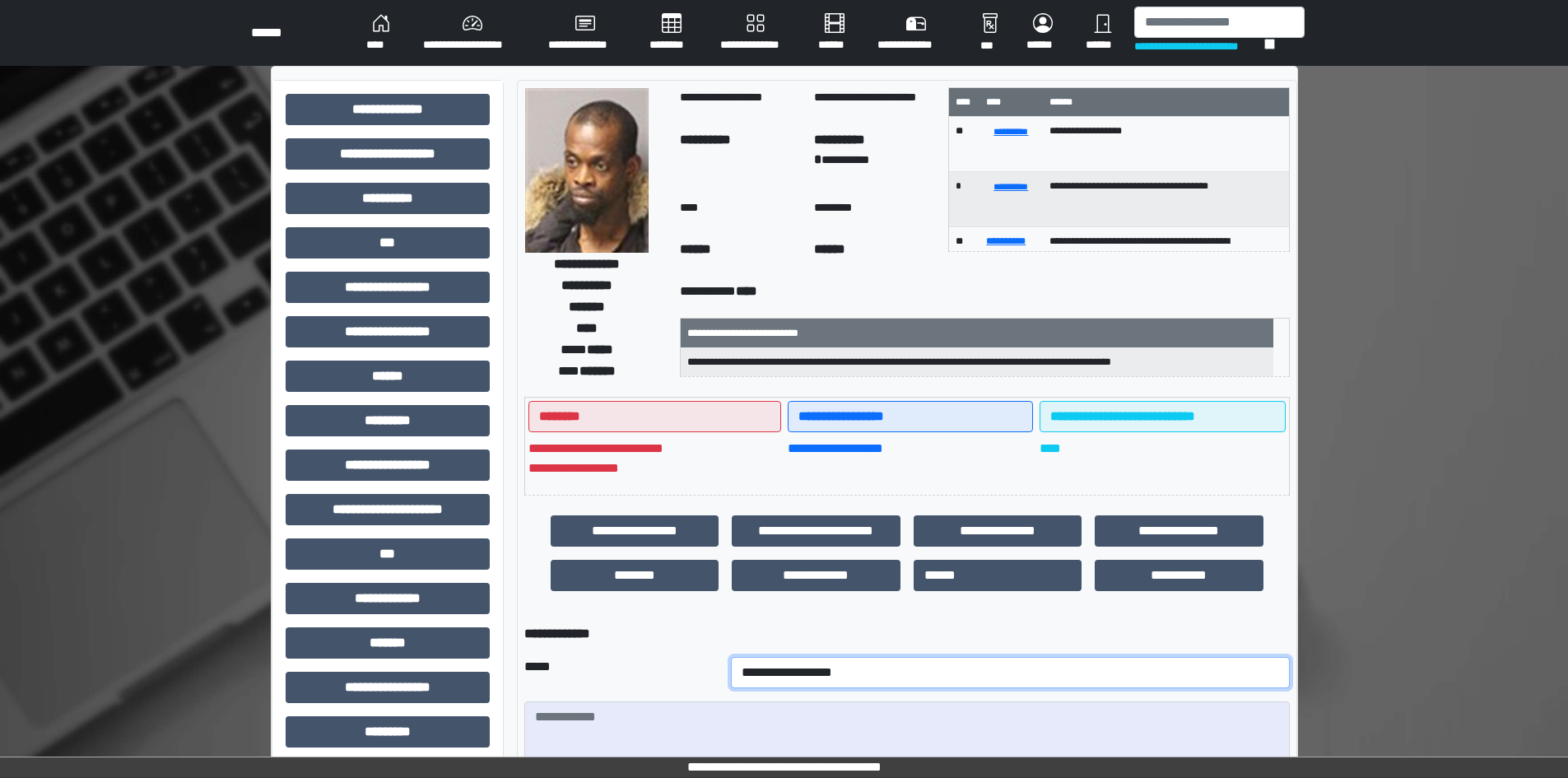 click on "**********" at bounding box center [1010, 673] 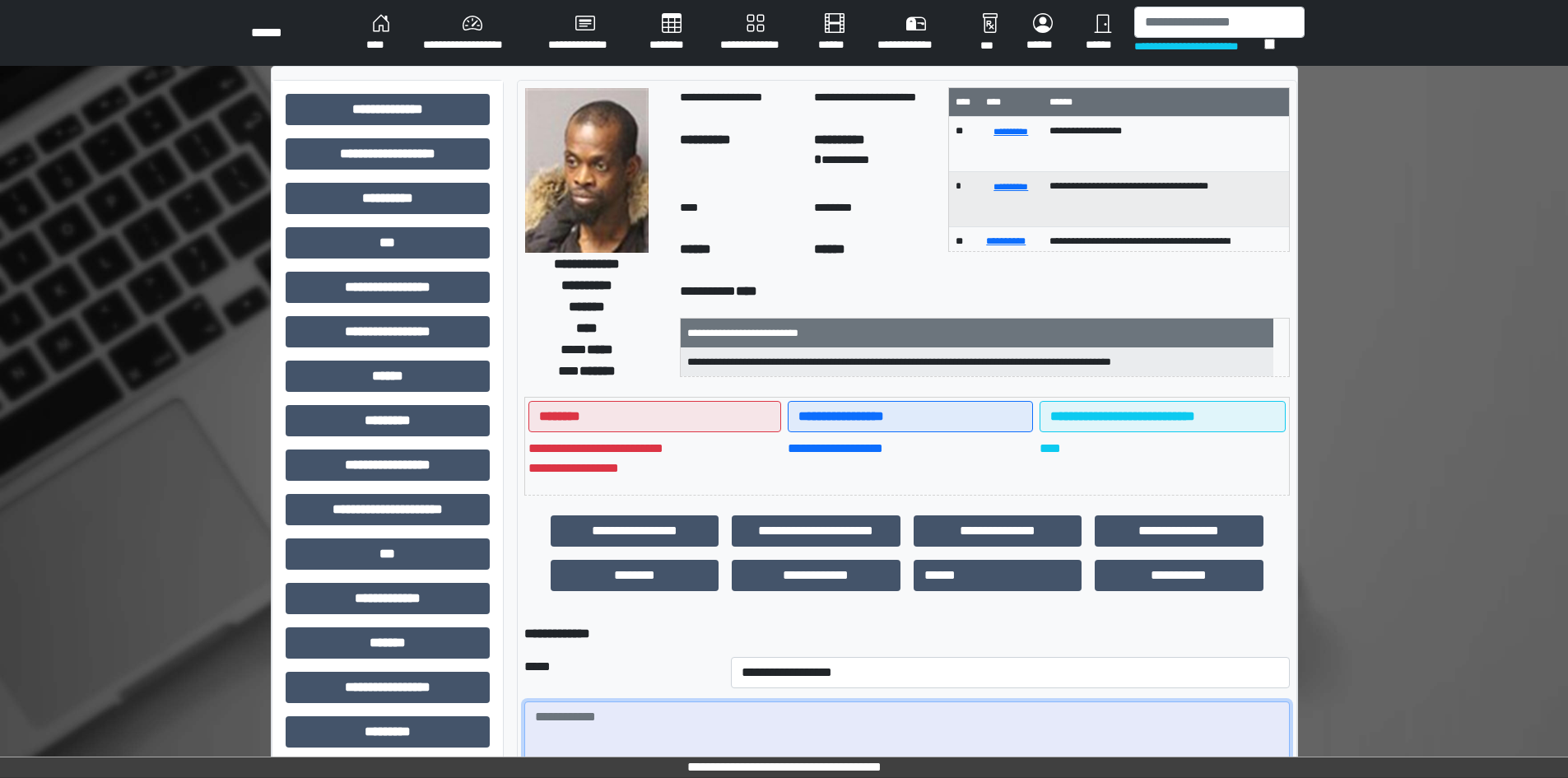 type on "*" 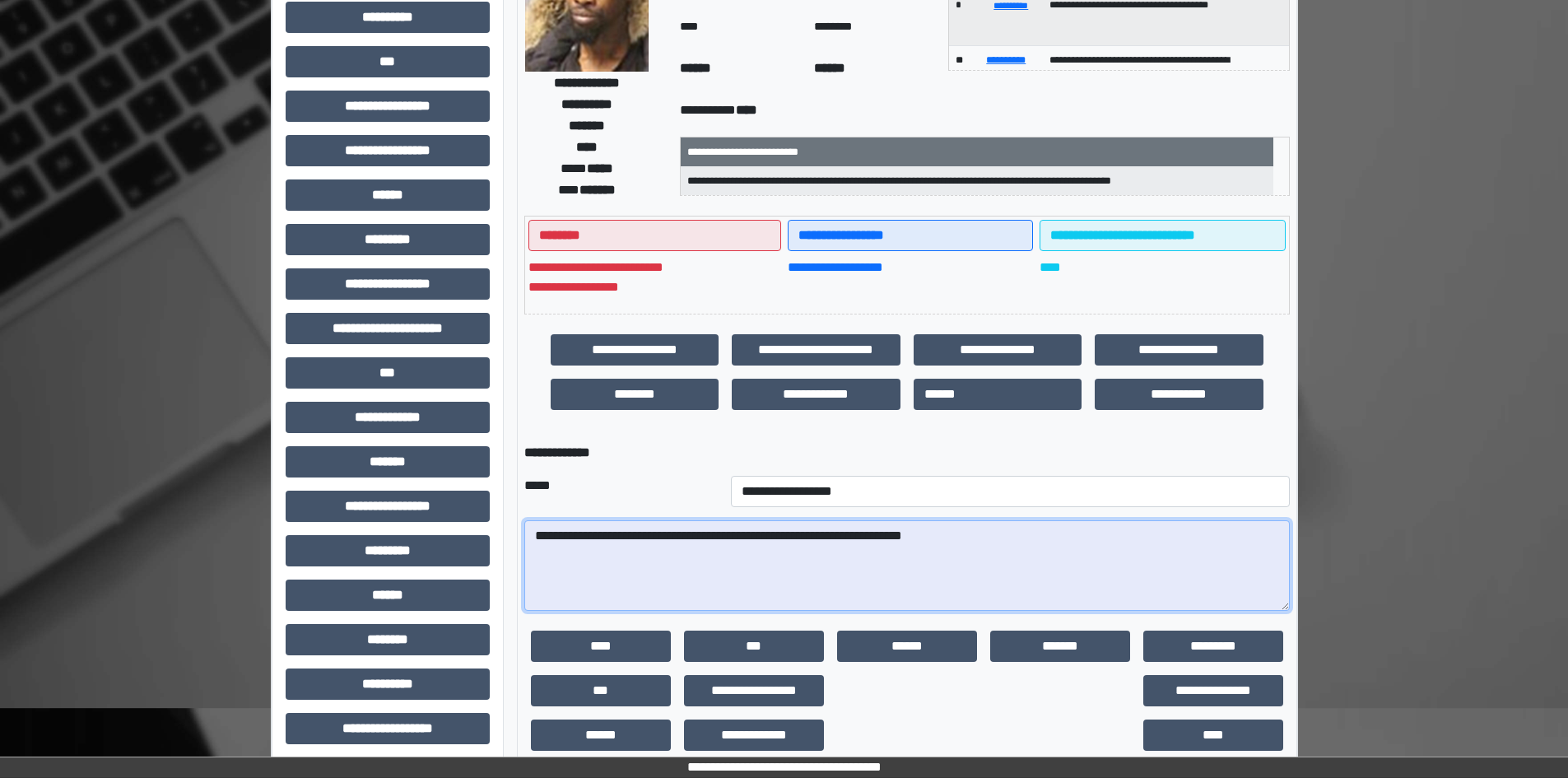 scroll, scrollTop: 208, scrollLeft: 0, axis: vertical 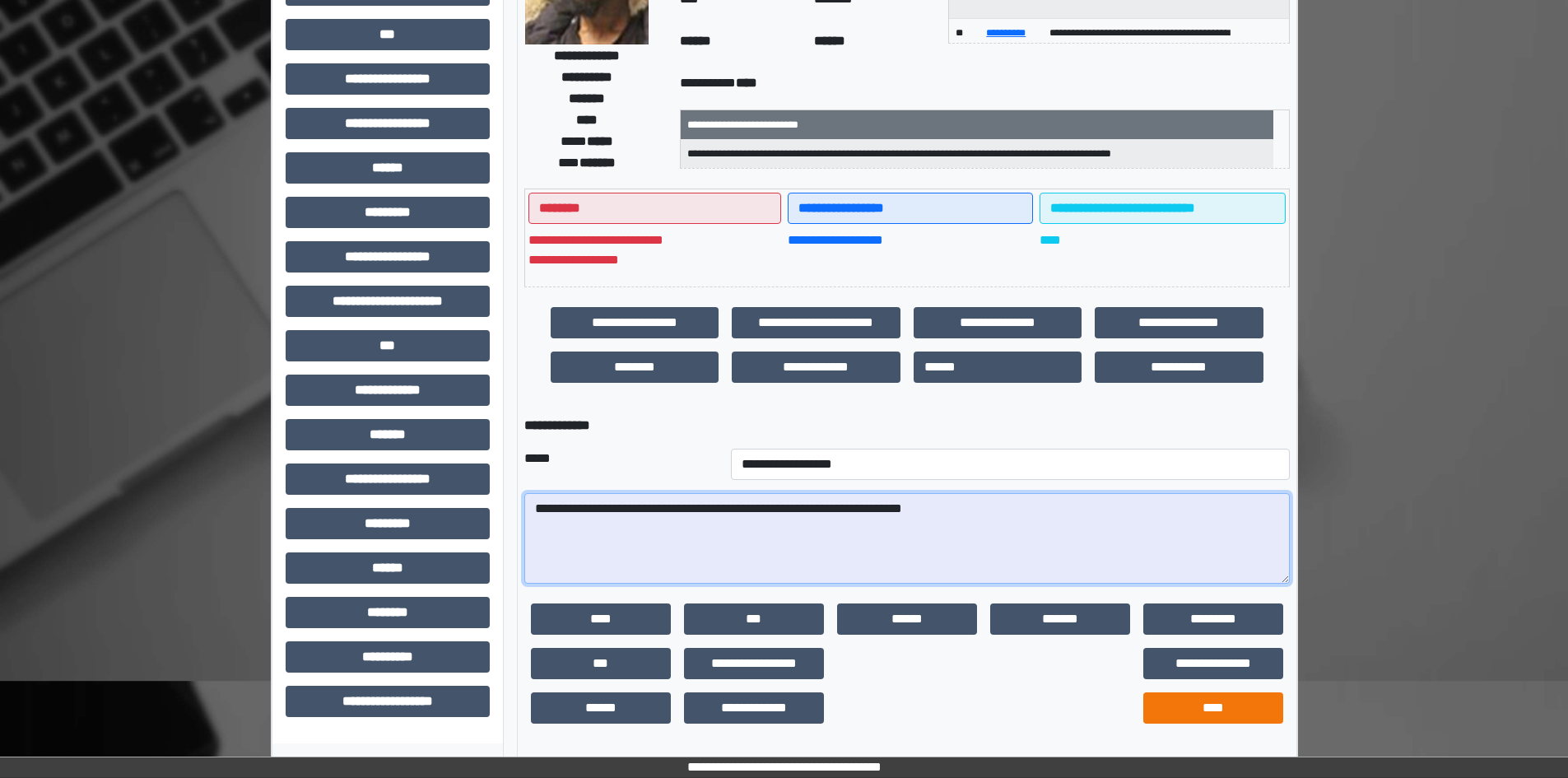 type on "**********" 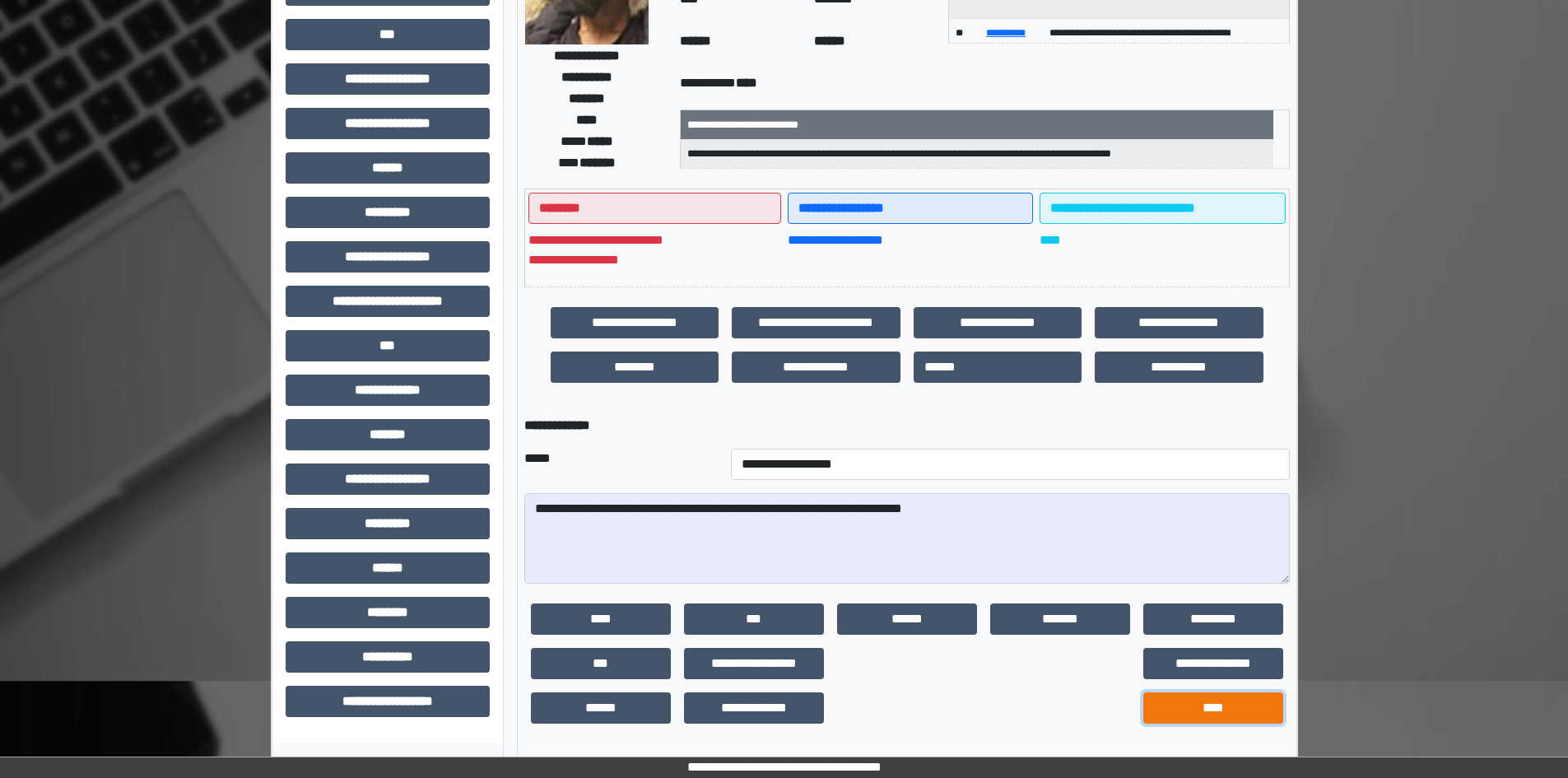 click on "****" at bounding box center [1213, 708] 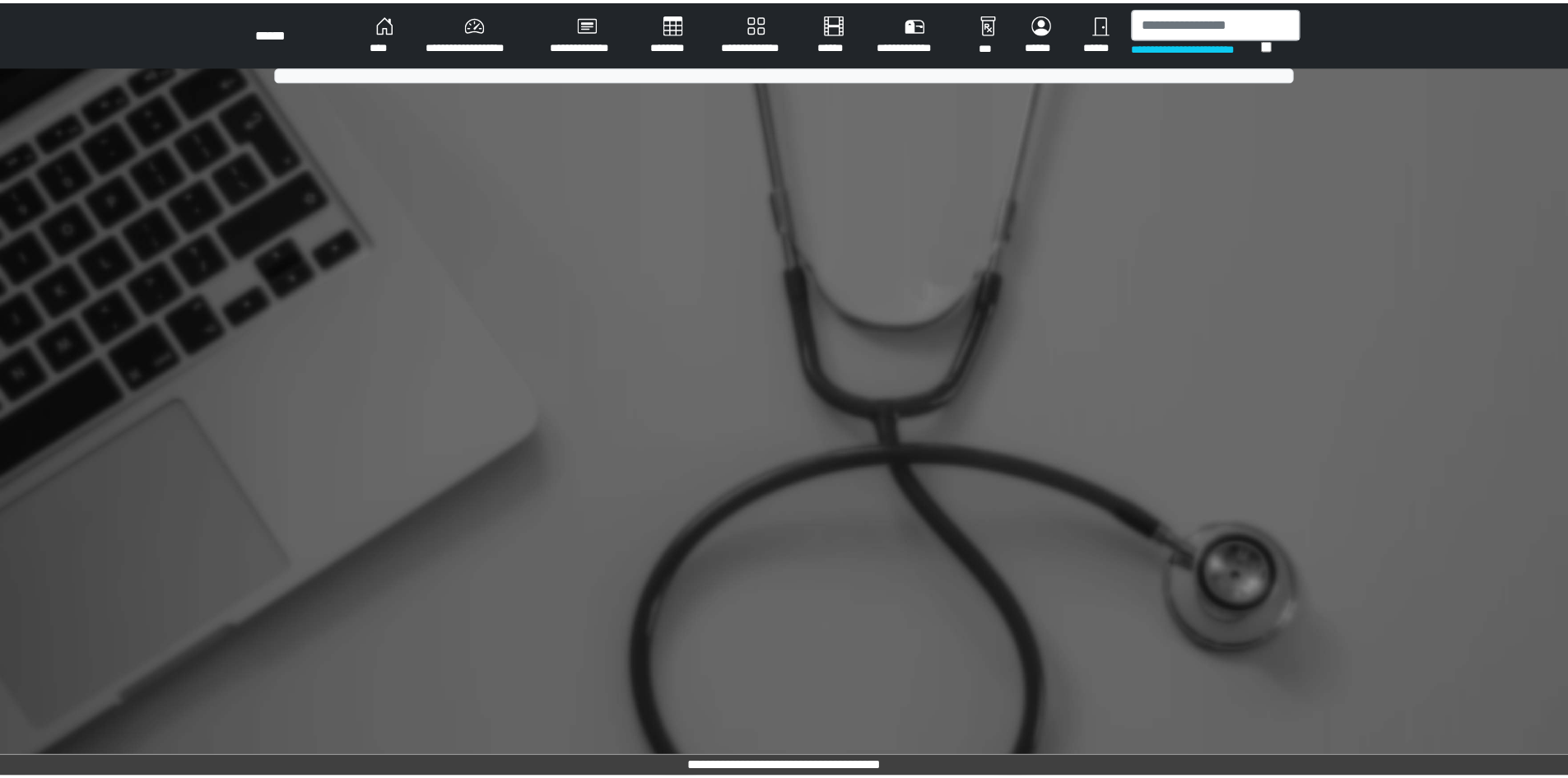 scroll, scrollTop: 0, scrollLeft: 0, axis: both 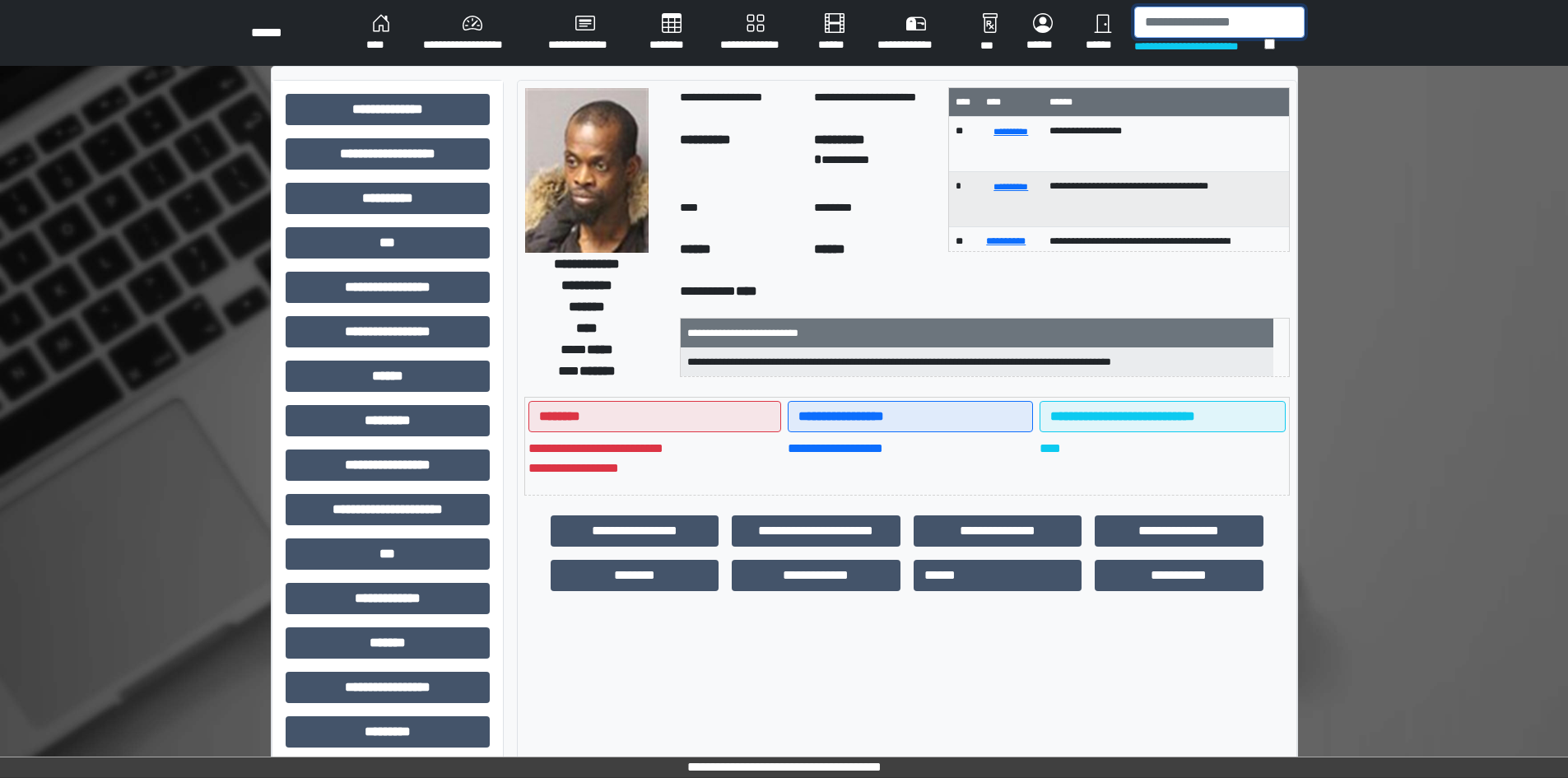 click at bounding box center [1219, 22] 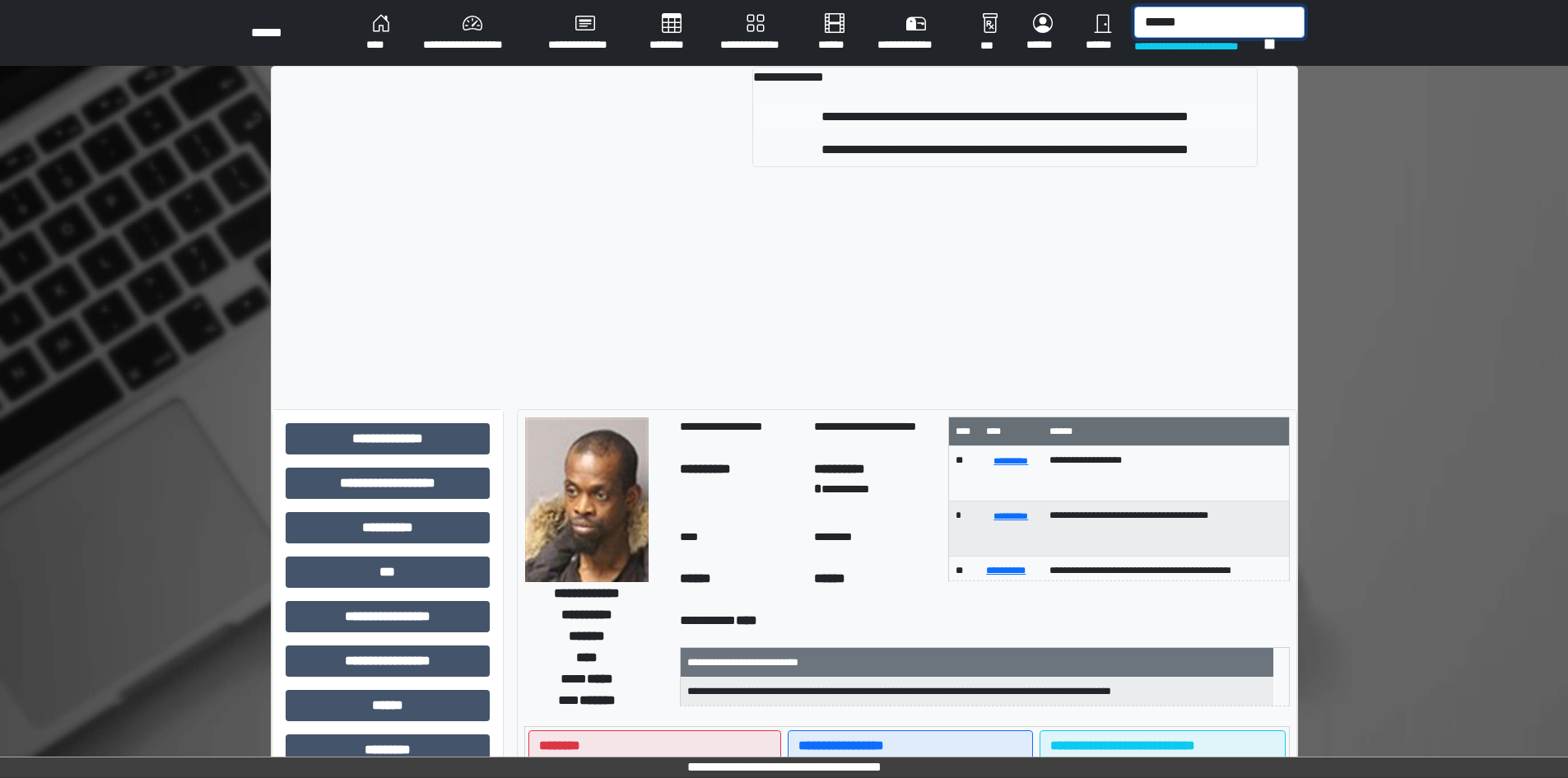 type on "******" 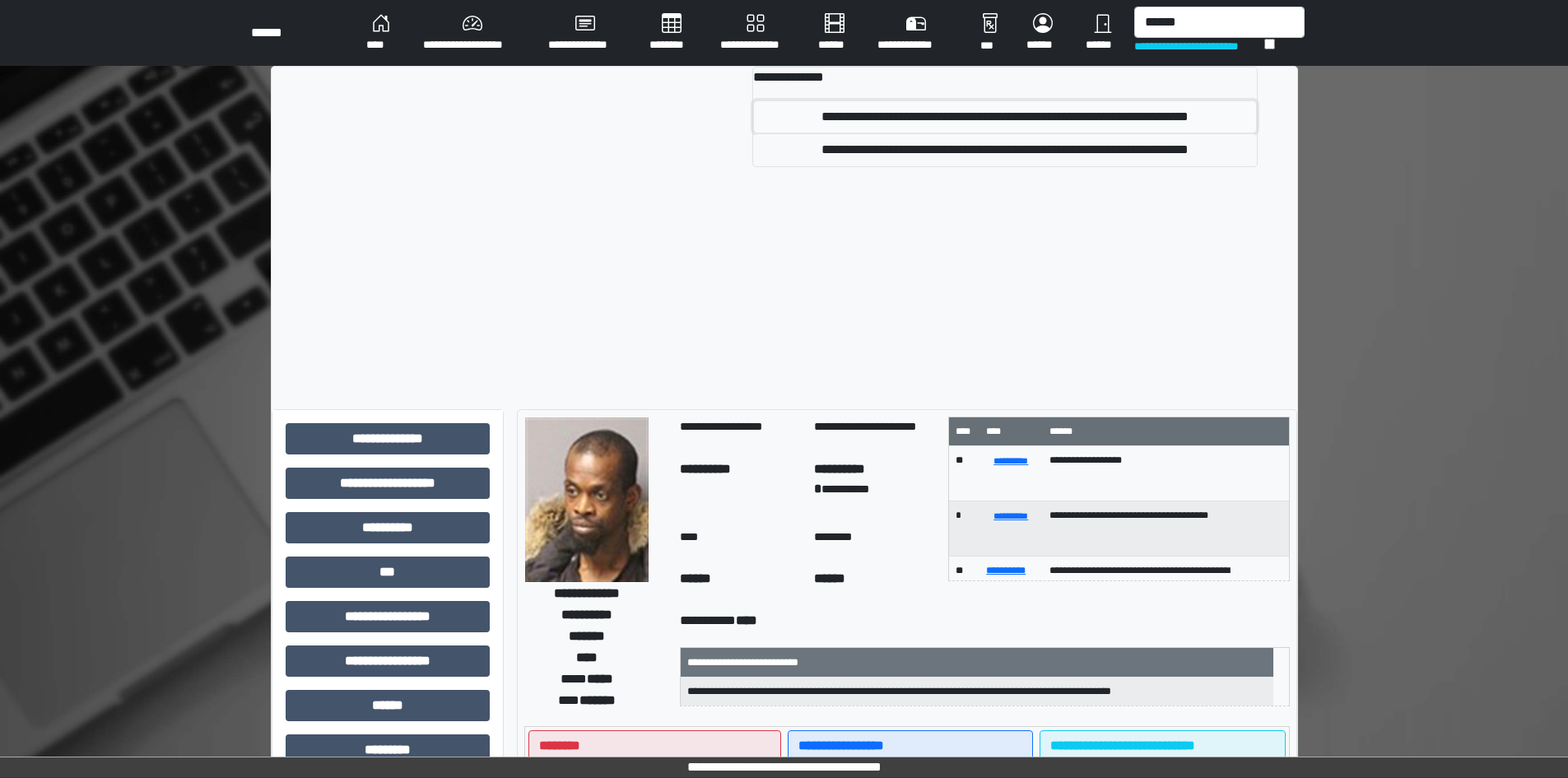 click on "**********" at bounding box center (1004, 117) 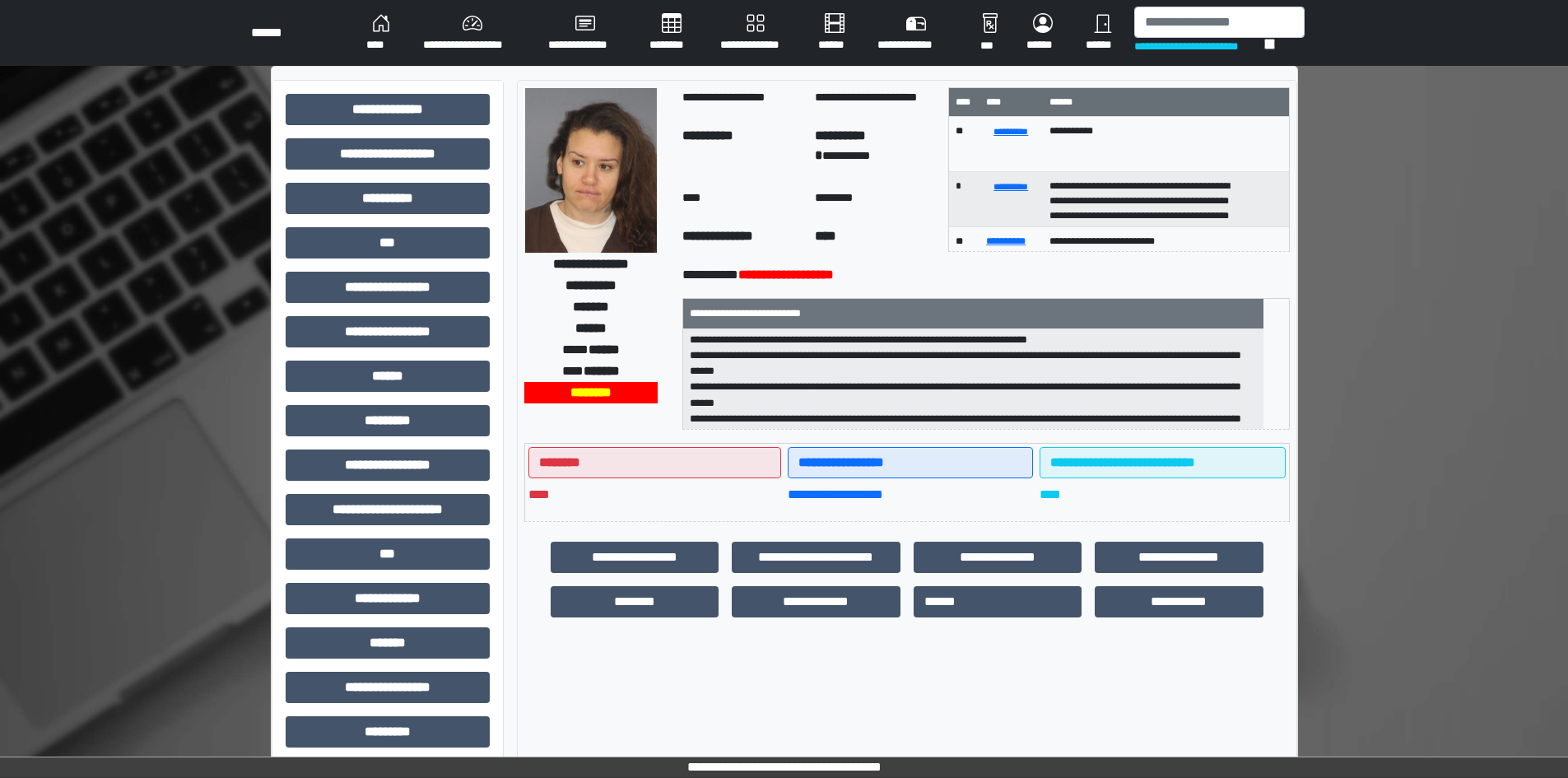 scroll, scrollTop: 36, scrollLeft: 0, axis: vertical 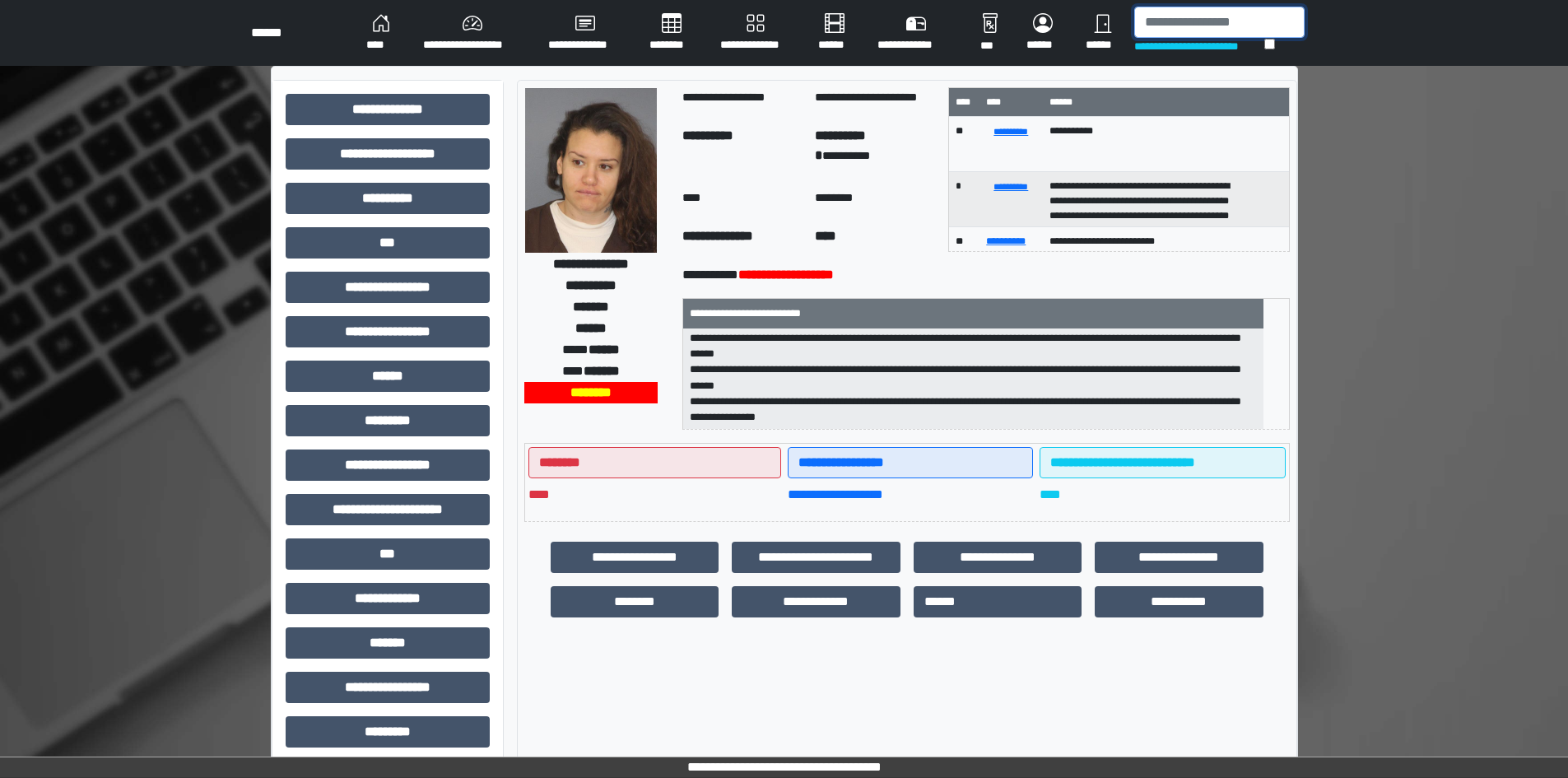 click at bounding box center (1219, 22) 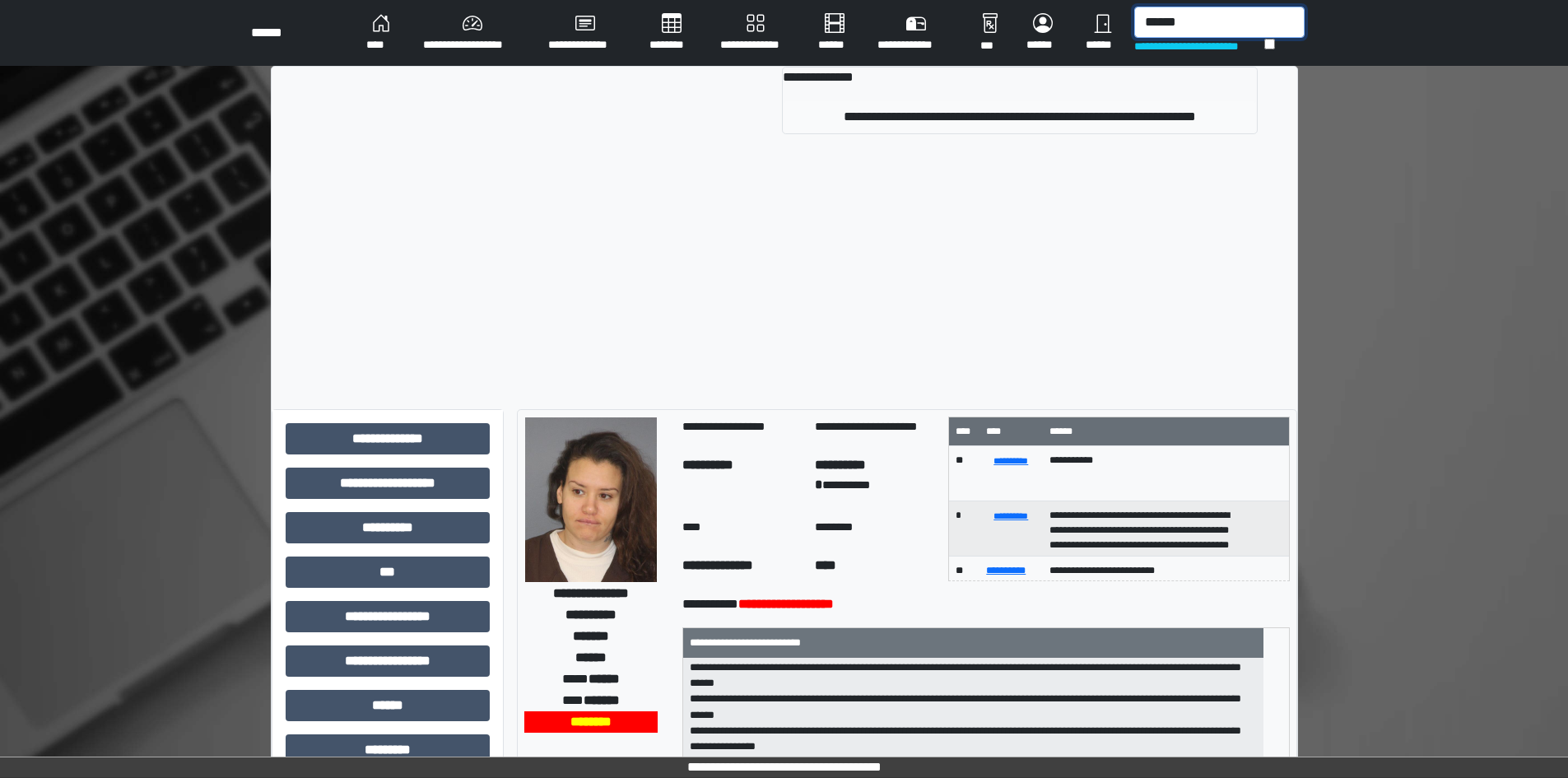 type on "******" 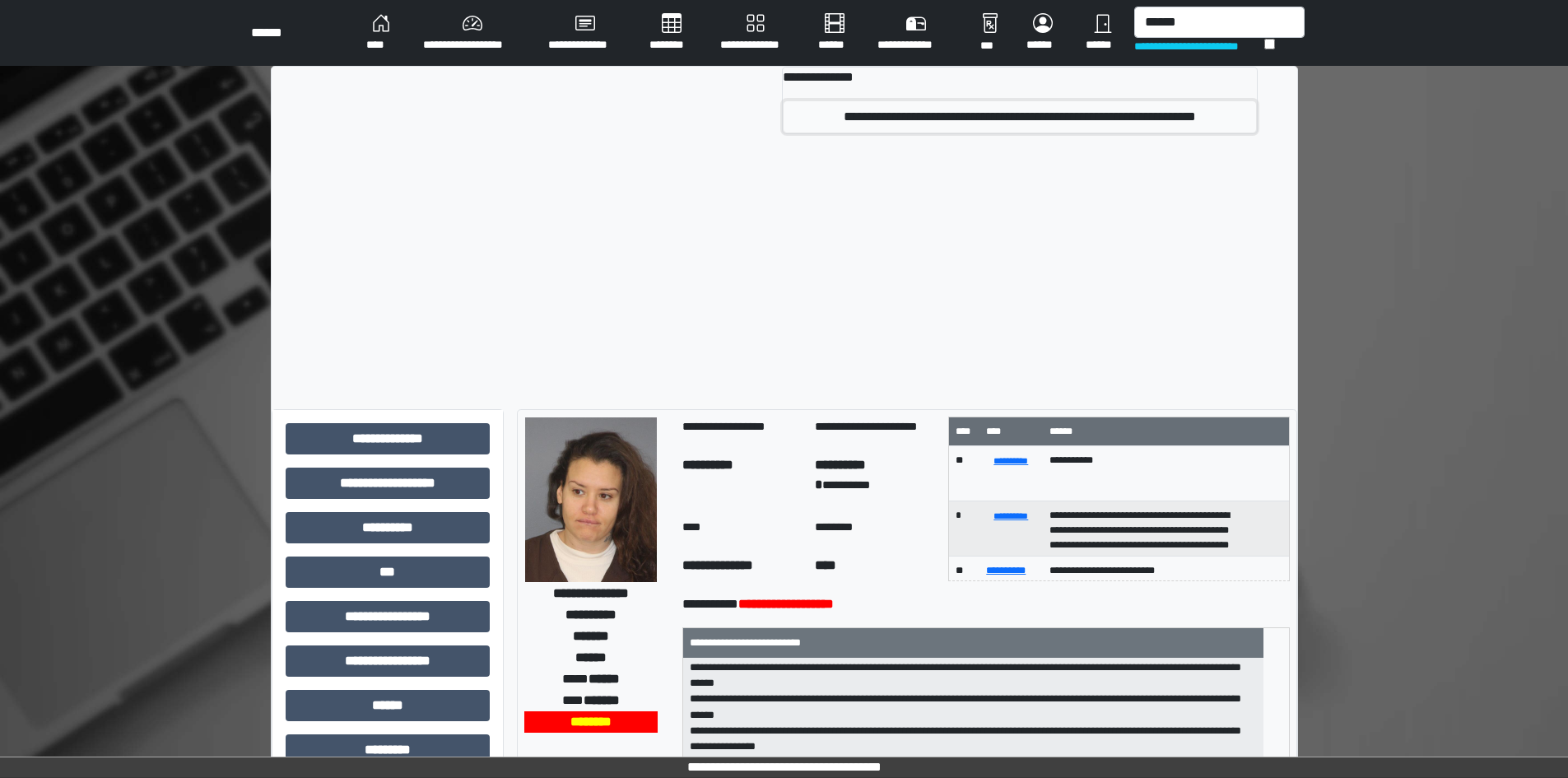 click on "**********" at bounding box center (1019, 117) 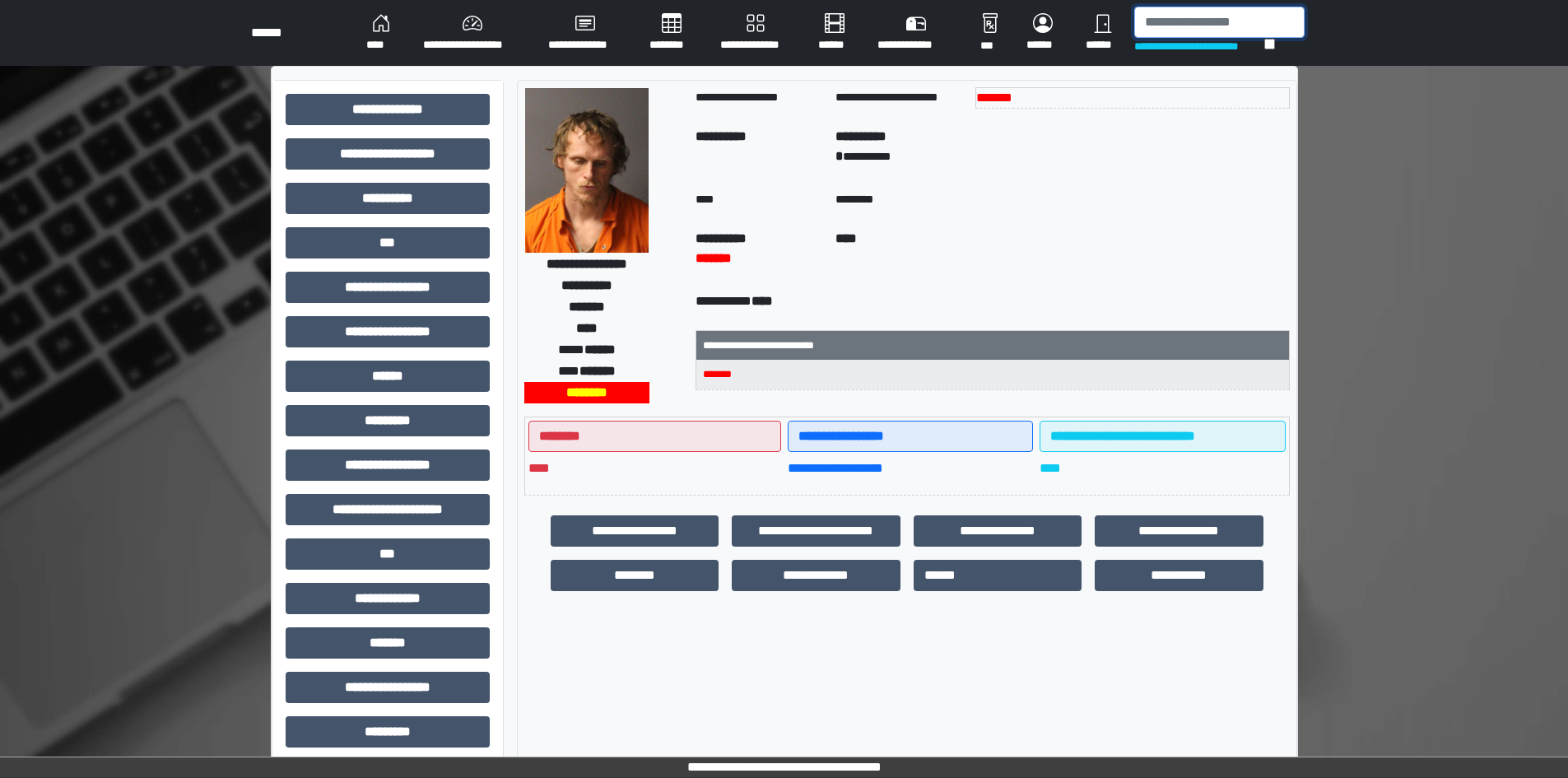 click at bounding box center (1219, 22) 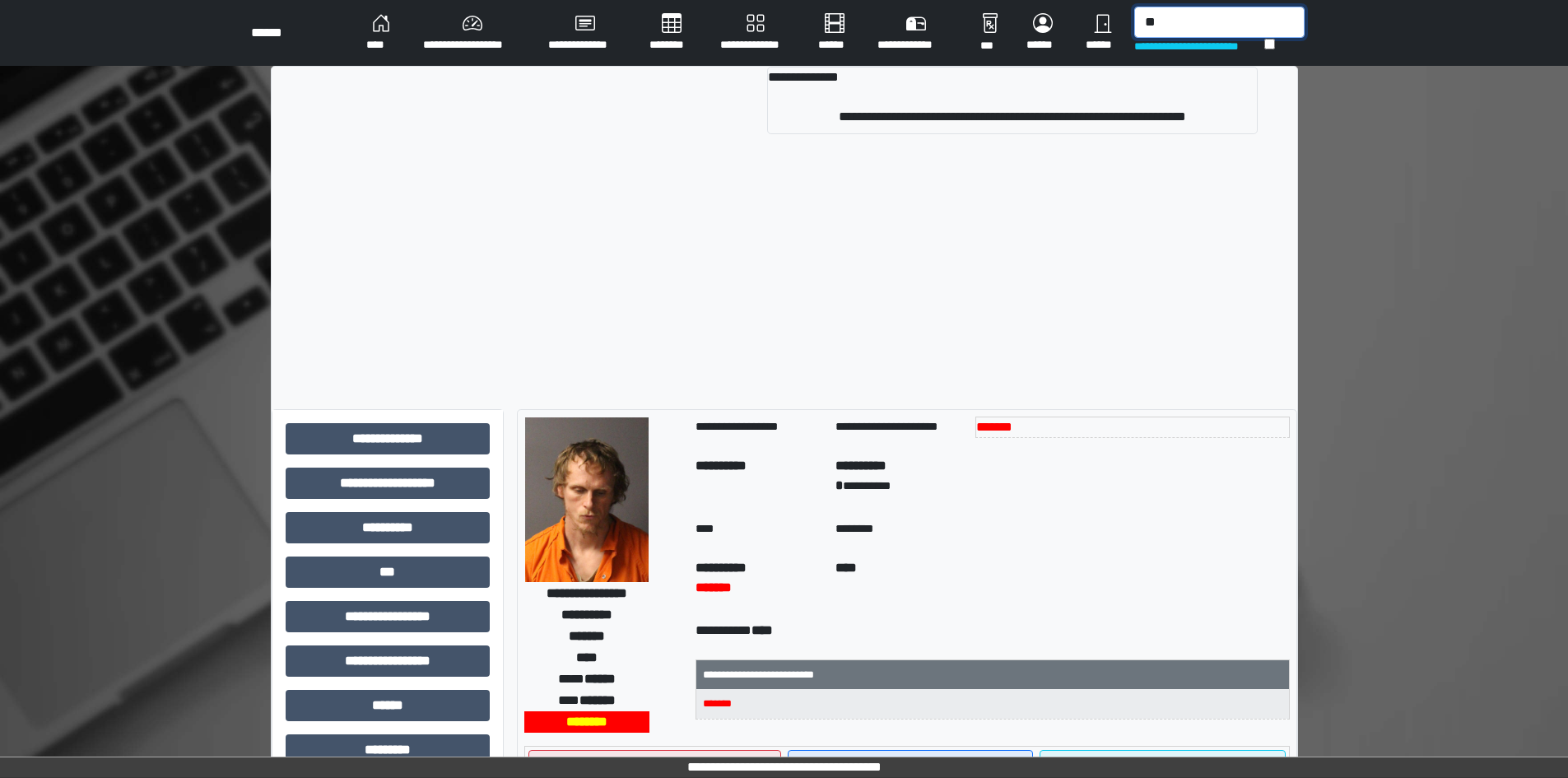 type on "*" 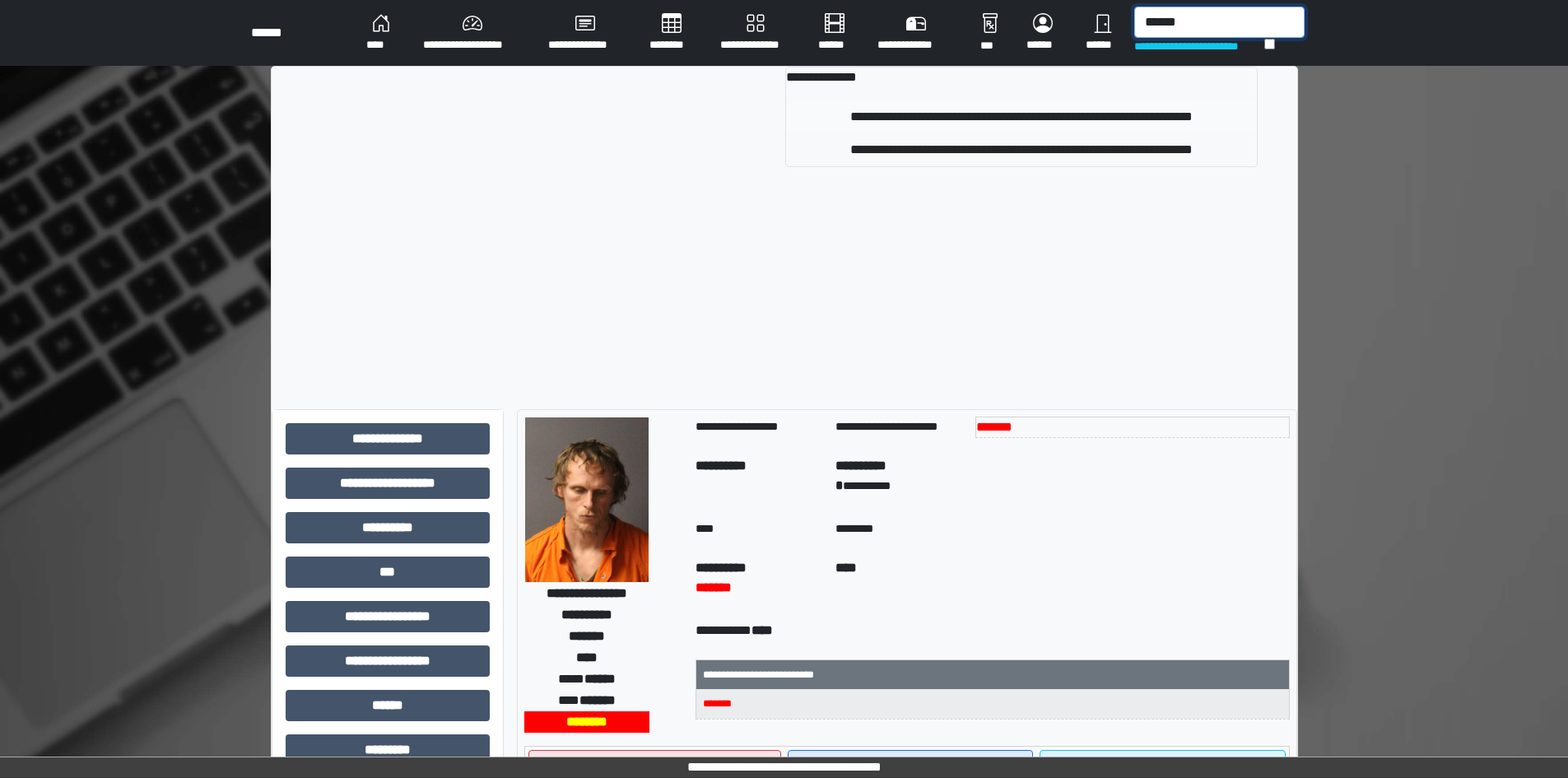 type on "******" 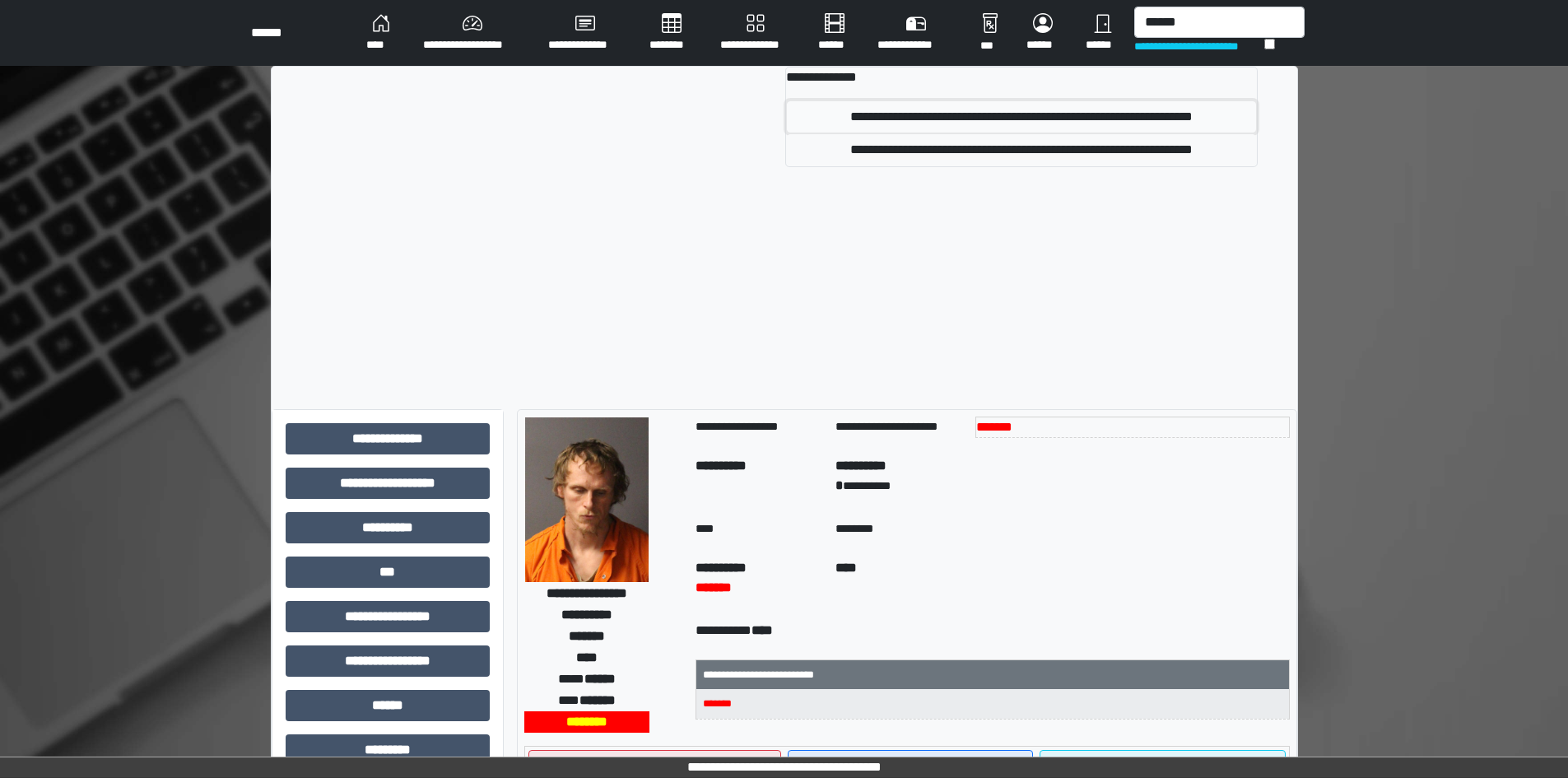 click on "**********" at bounding box center (1021, 117) 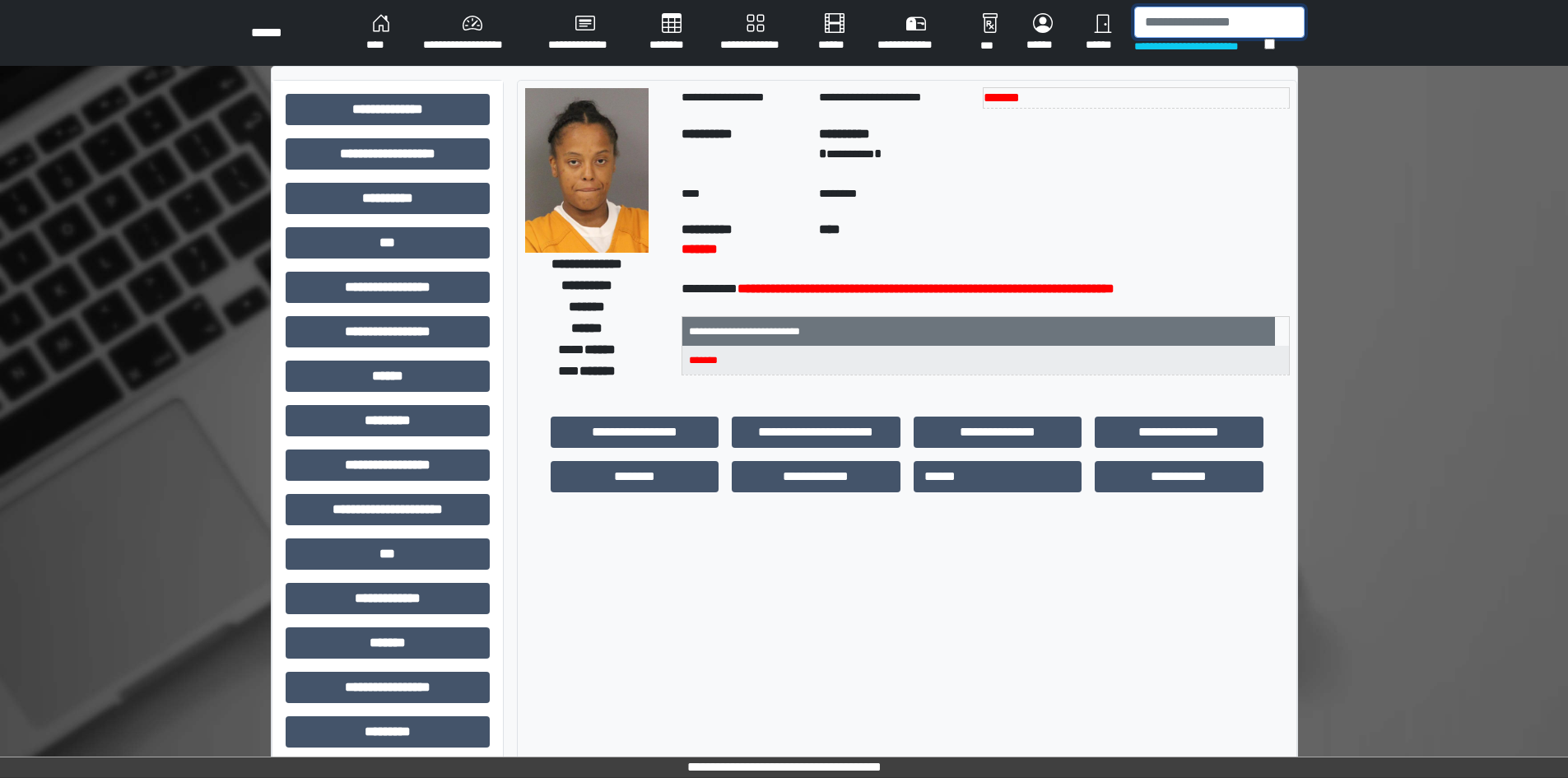 click at bounding box center (1219, 22) 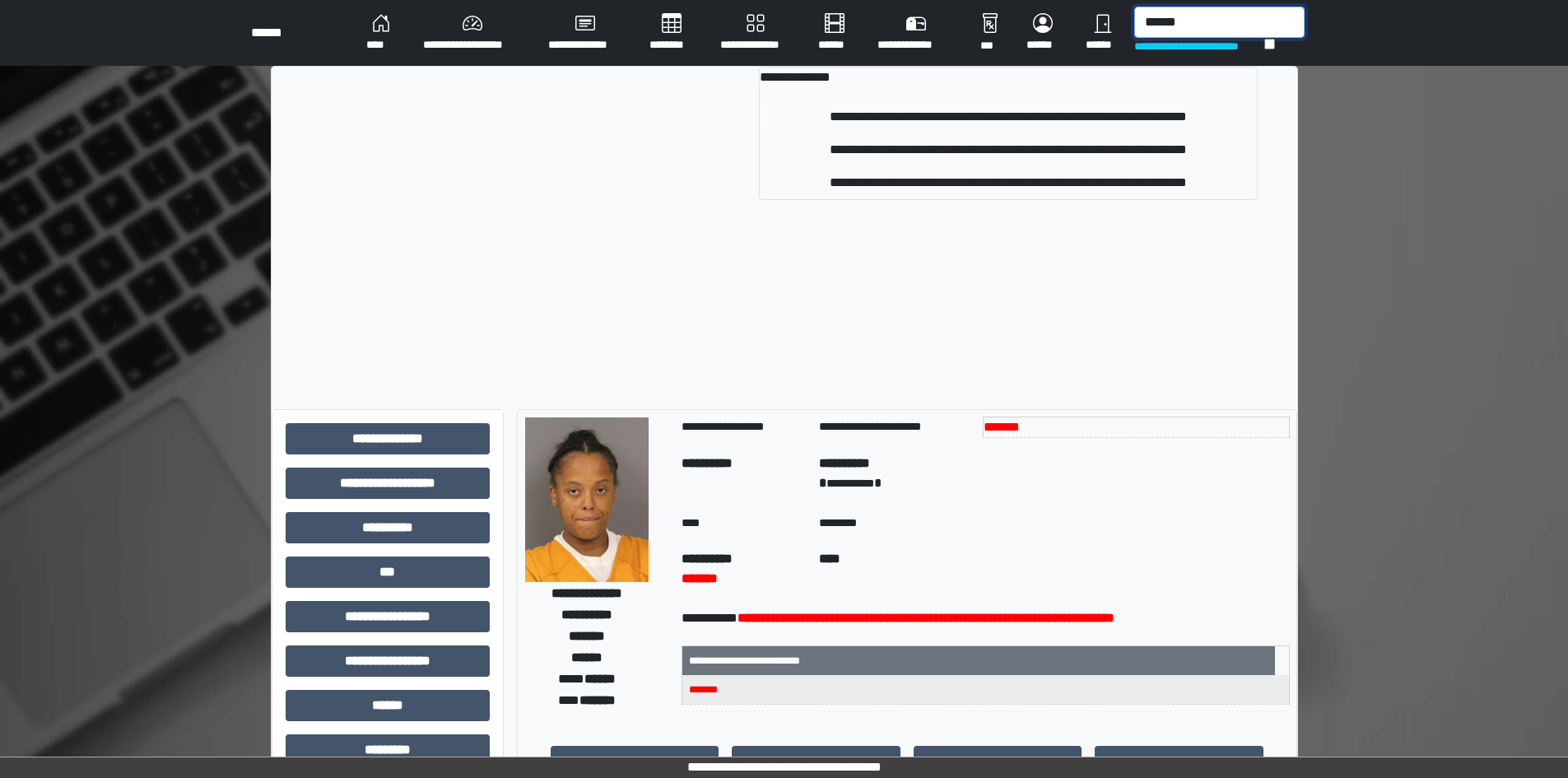 type on "******" 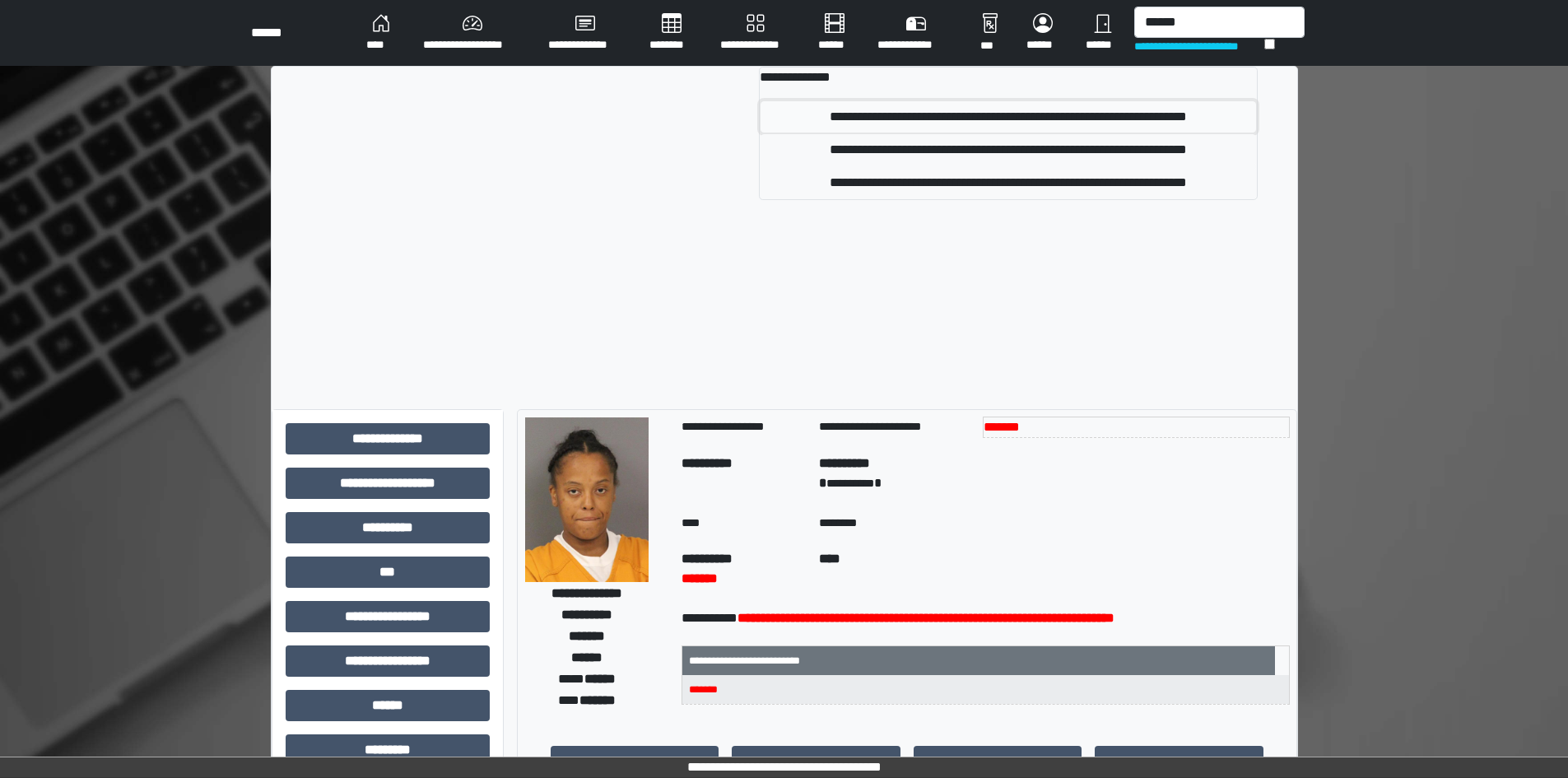 click on "**********" at bounding box center (1008, 117) 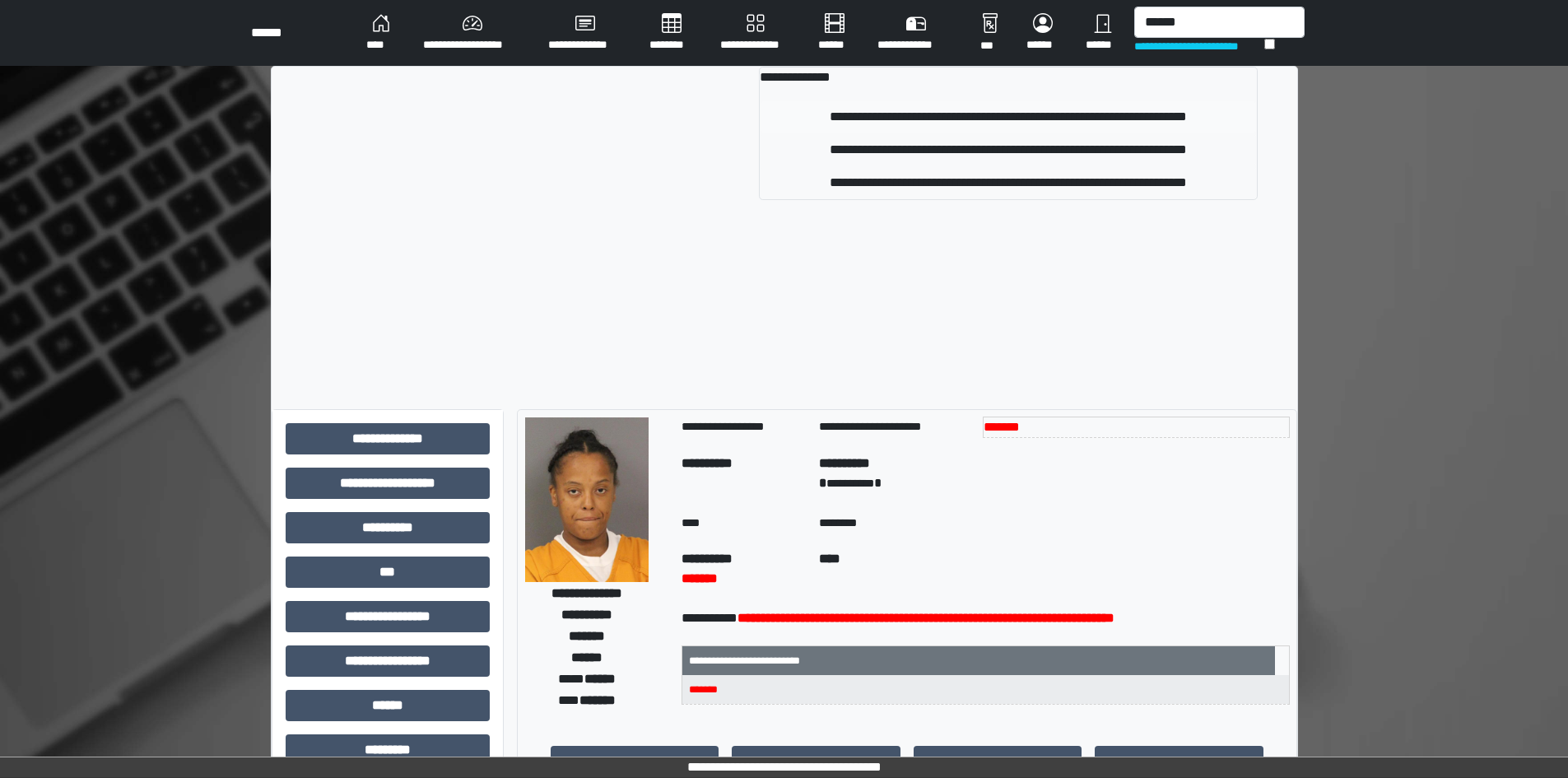 type 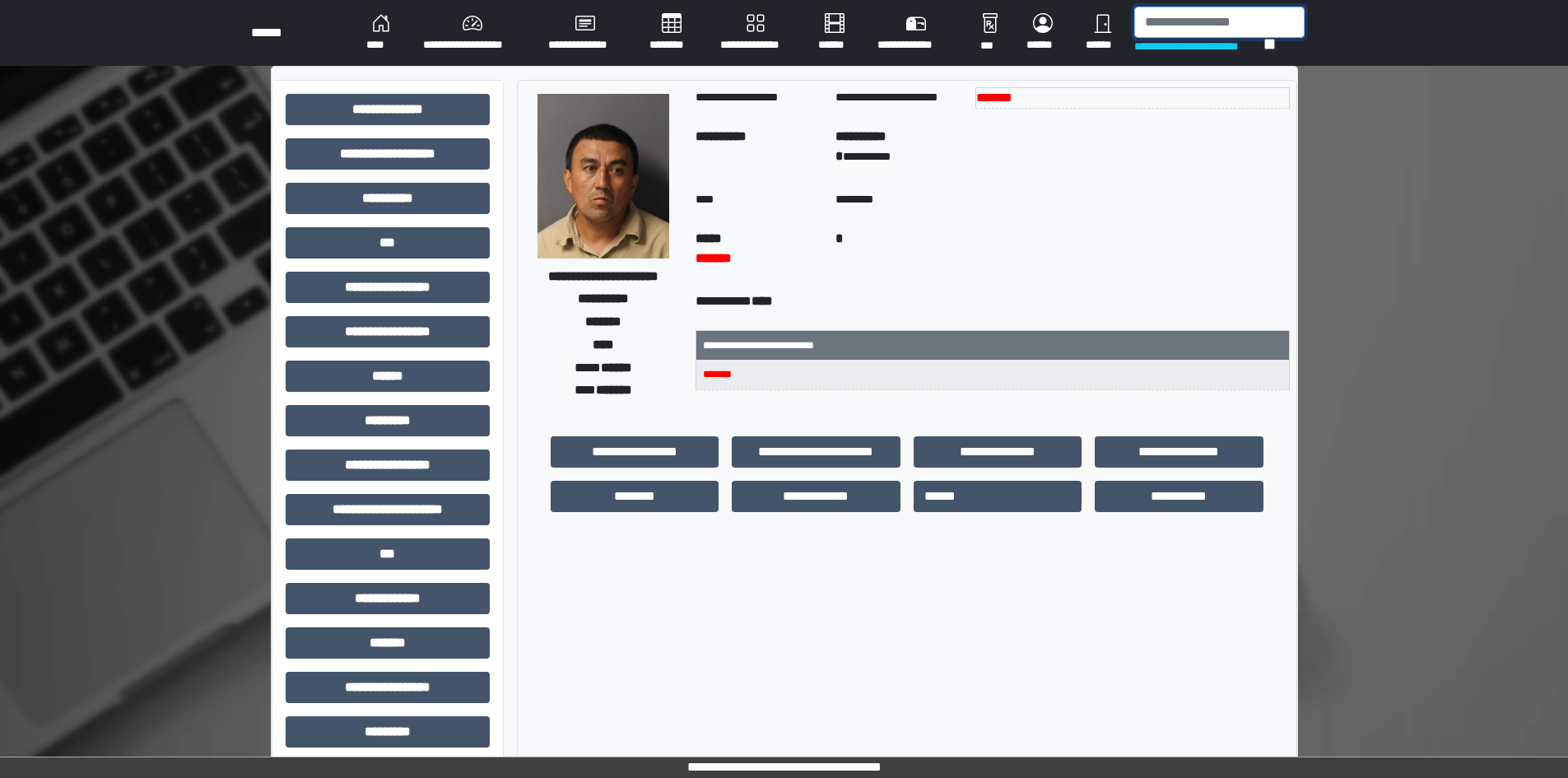 click at bounding box center (1219, 22) 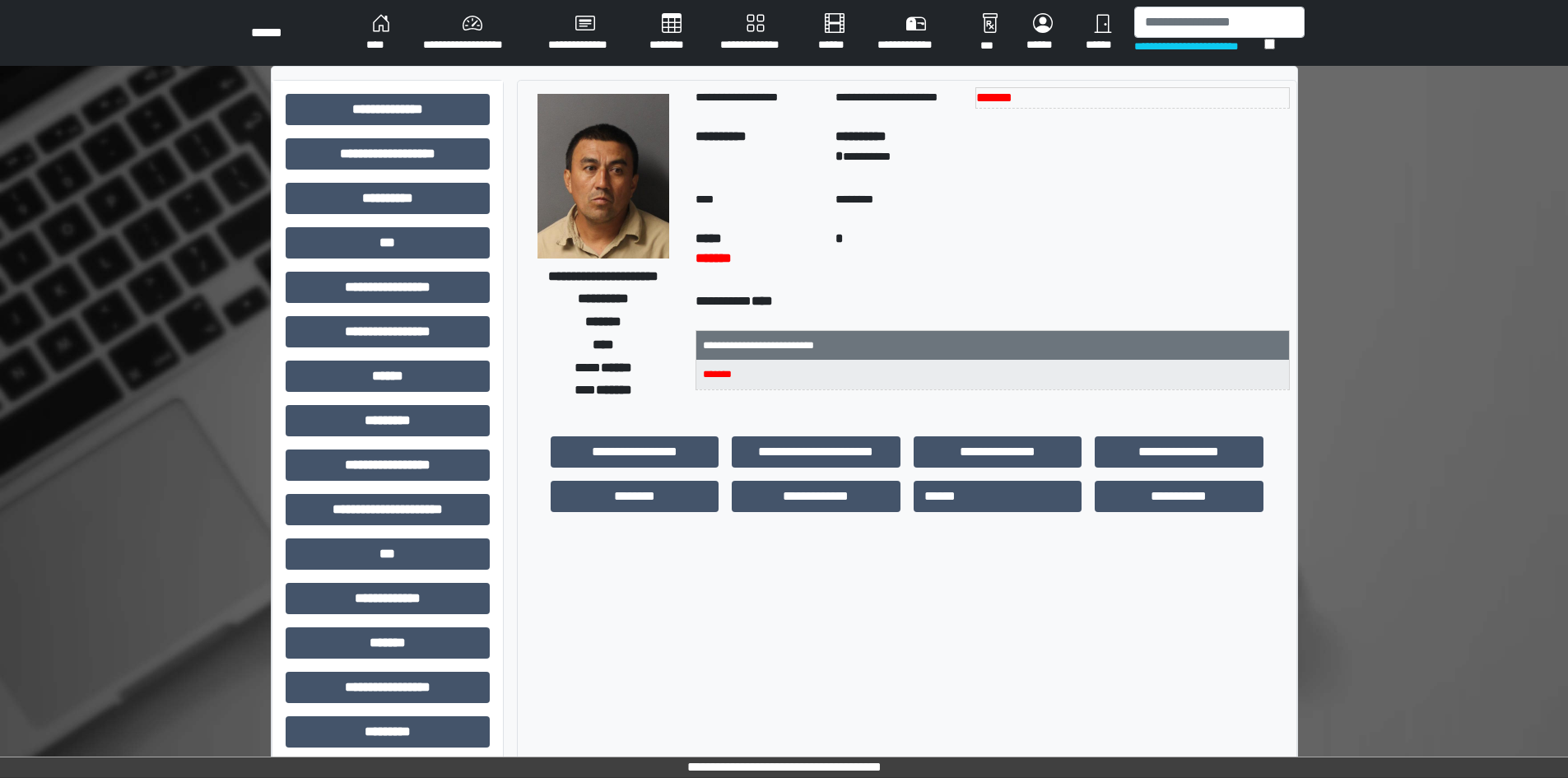 click on "**********" at bounding box center (472, 33) 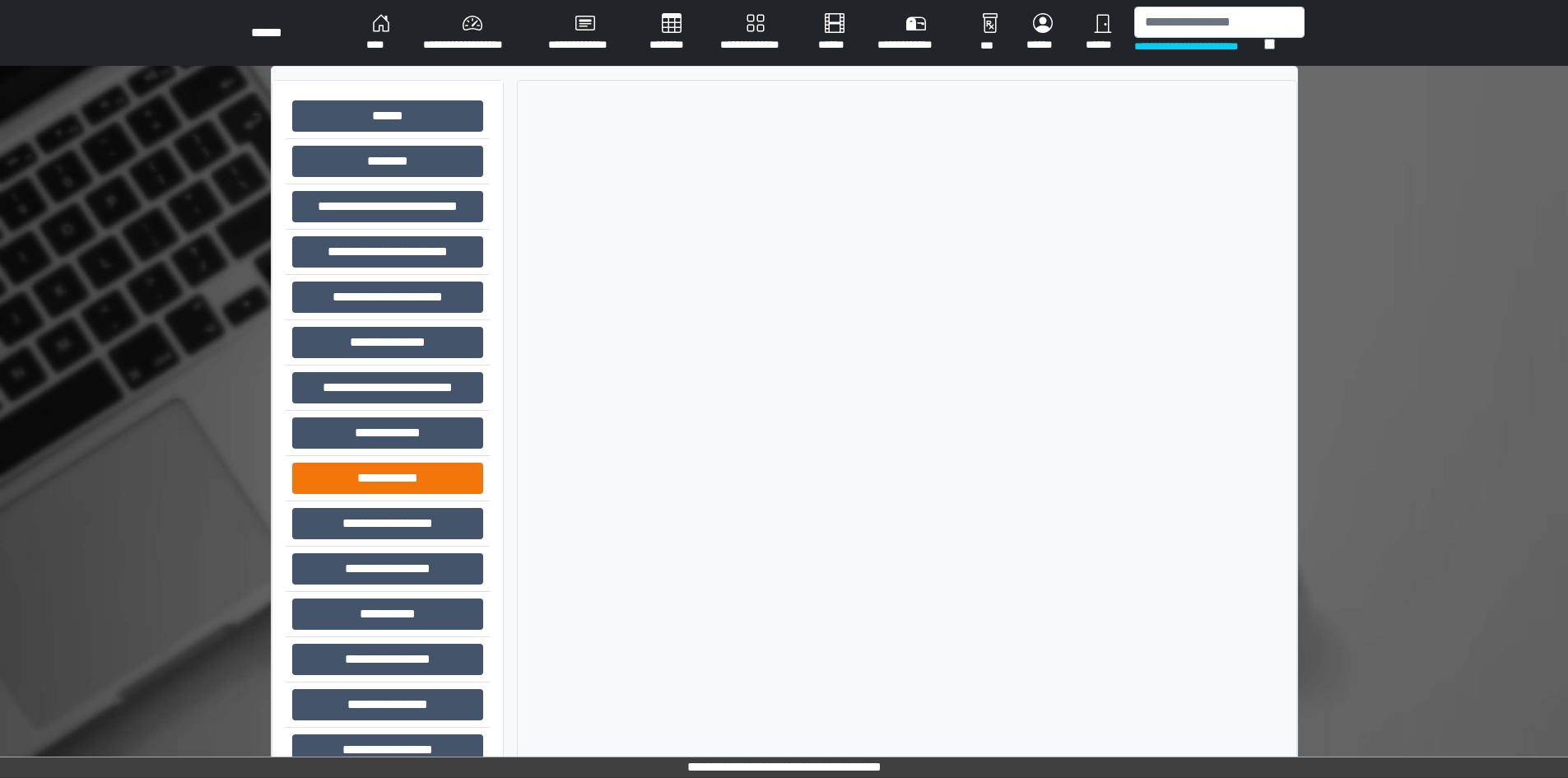 scroll, scrollTop: 82, scrollLeft: 0, axis: vertical 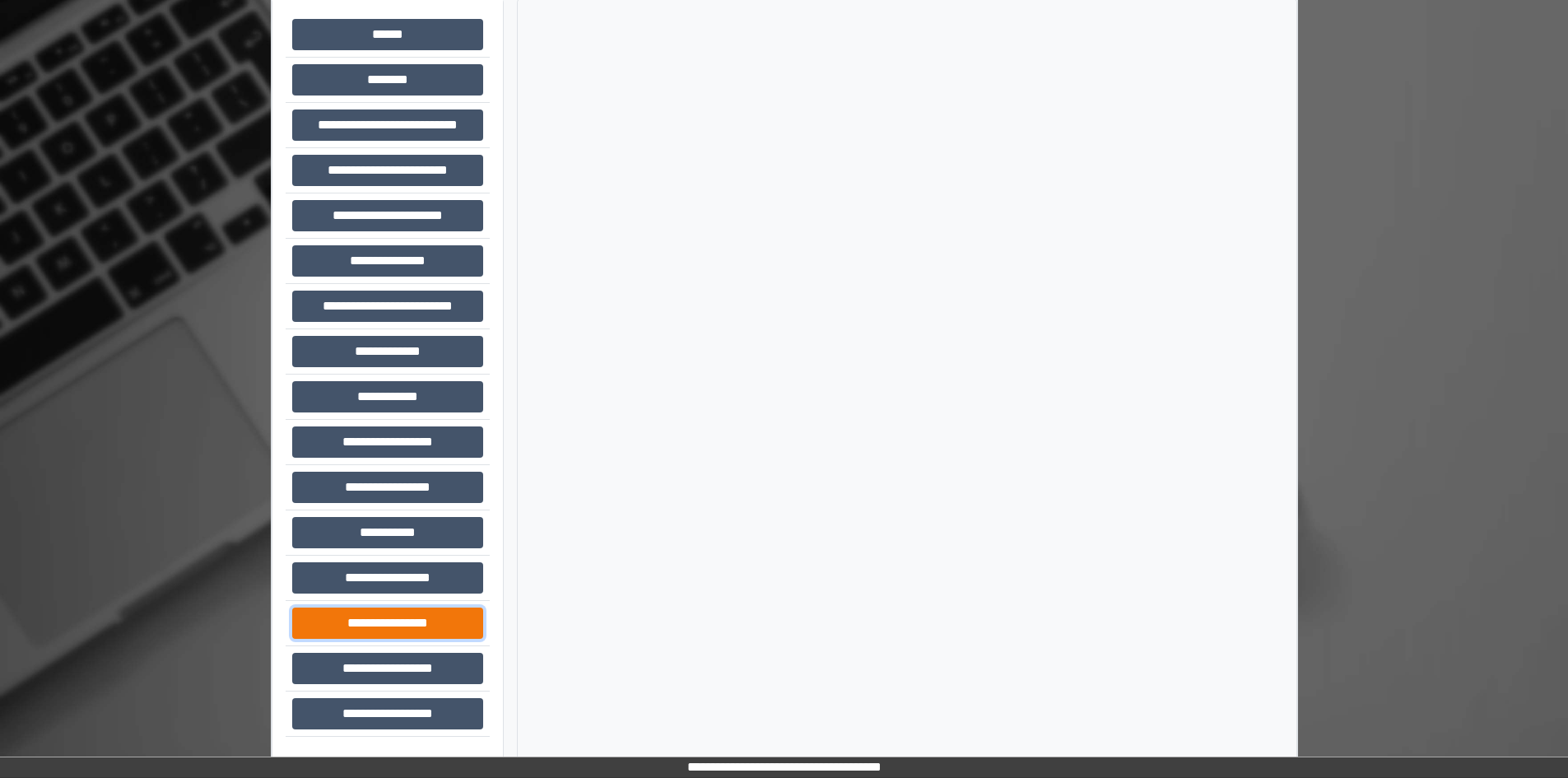 click on "**********" at bounding box center (388, 623) 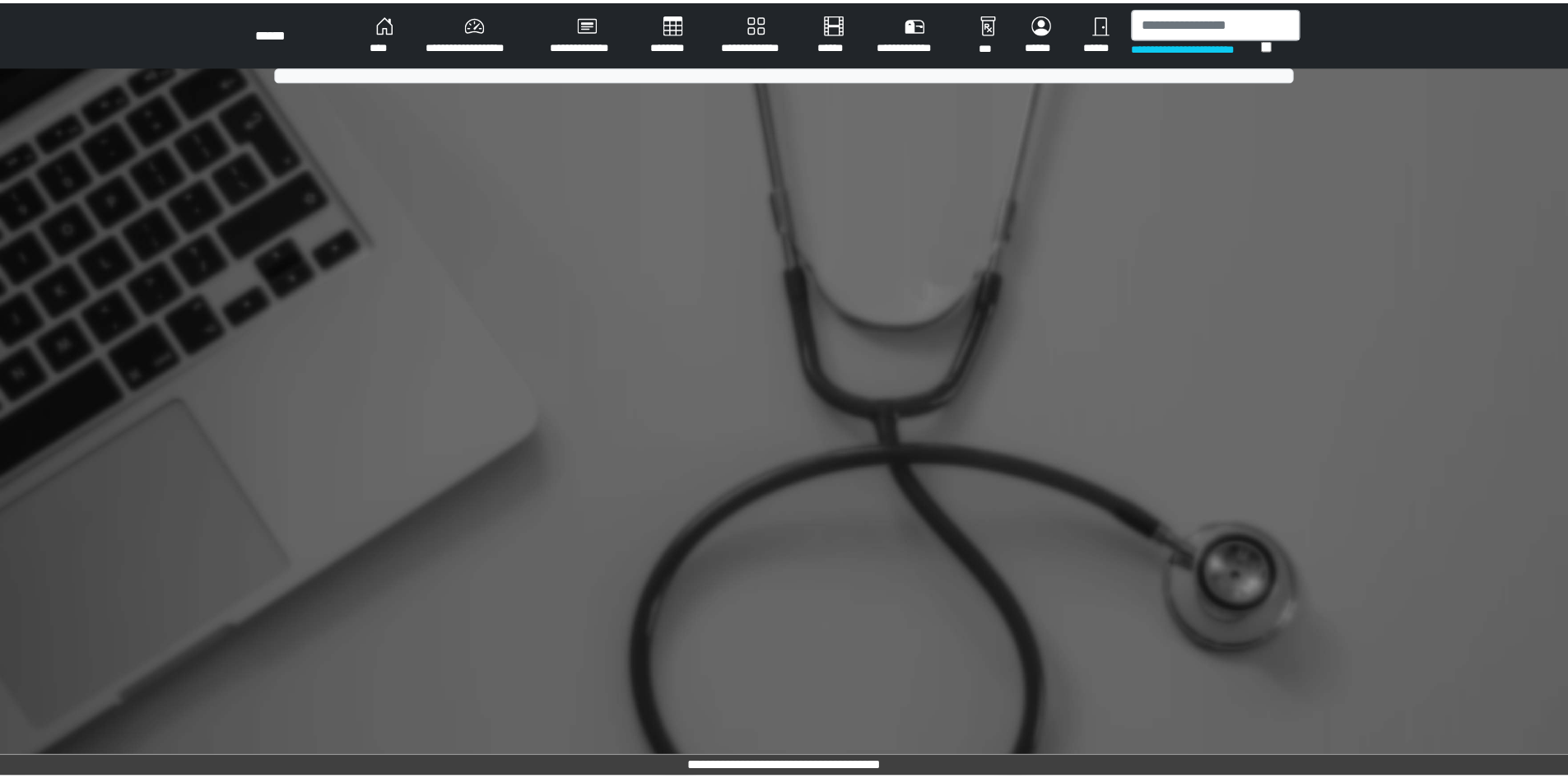 scroll, scrollTop: 0, scrollLeft: 0, axis: both 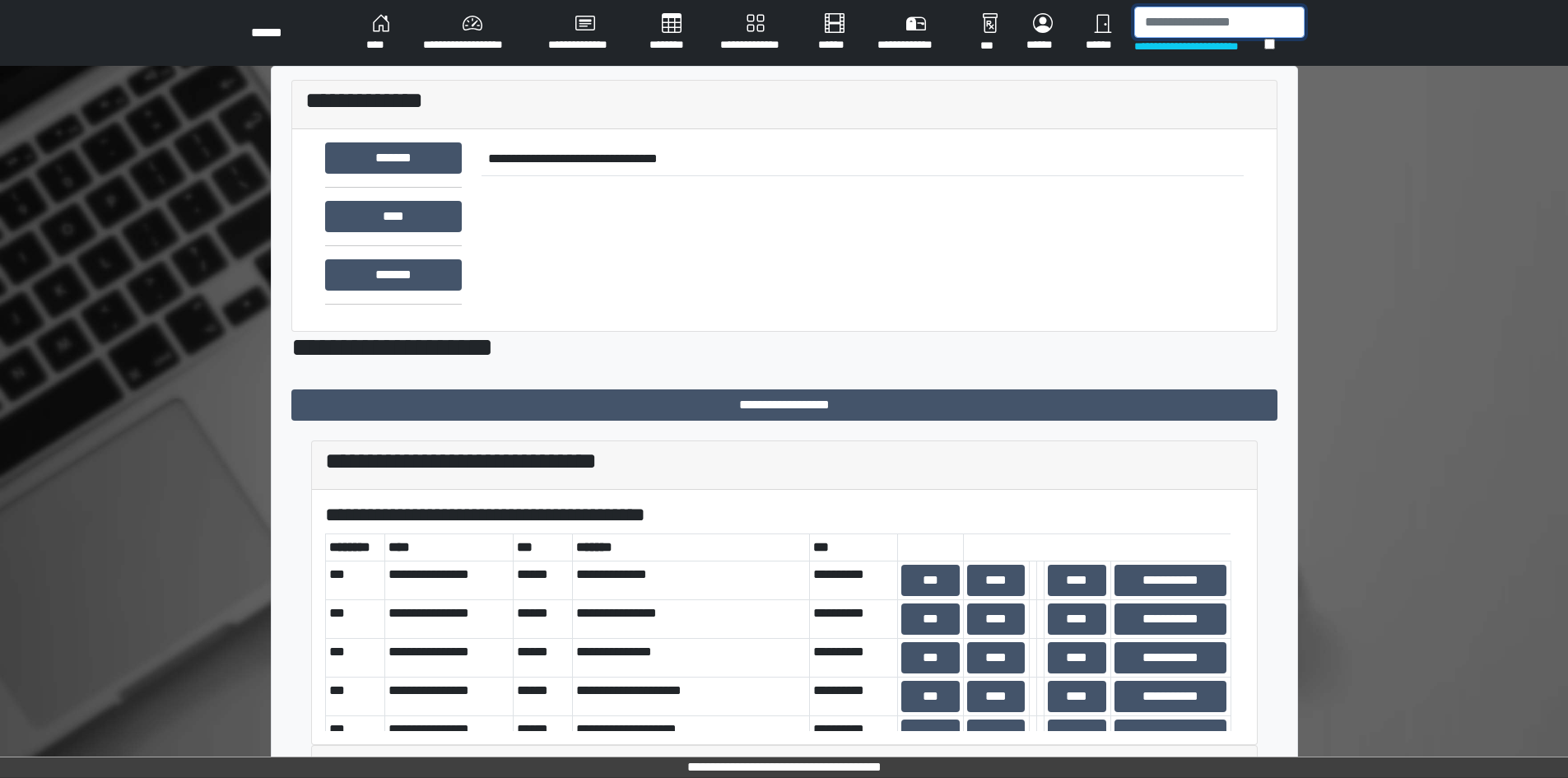 click at bounding box center [1219, 22] 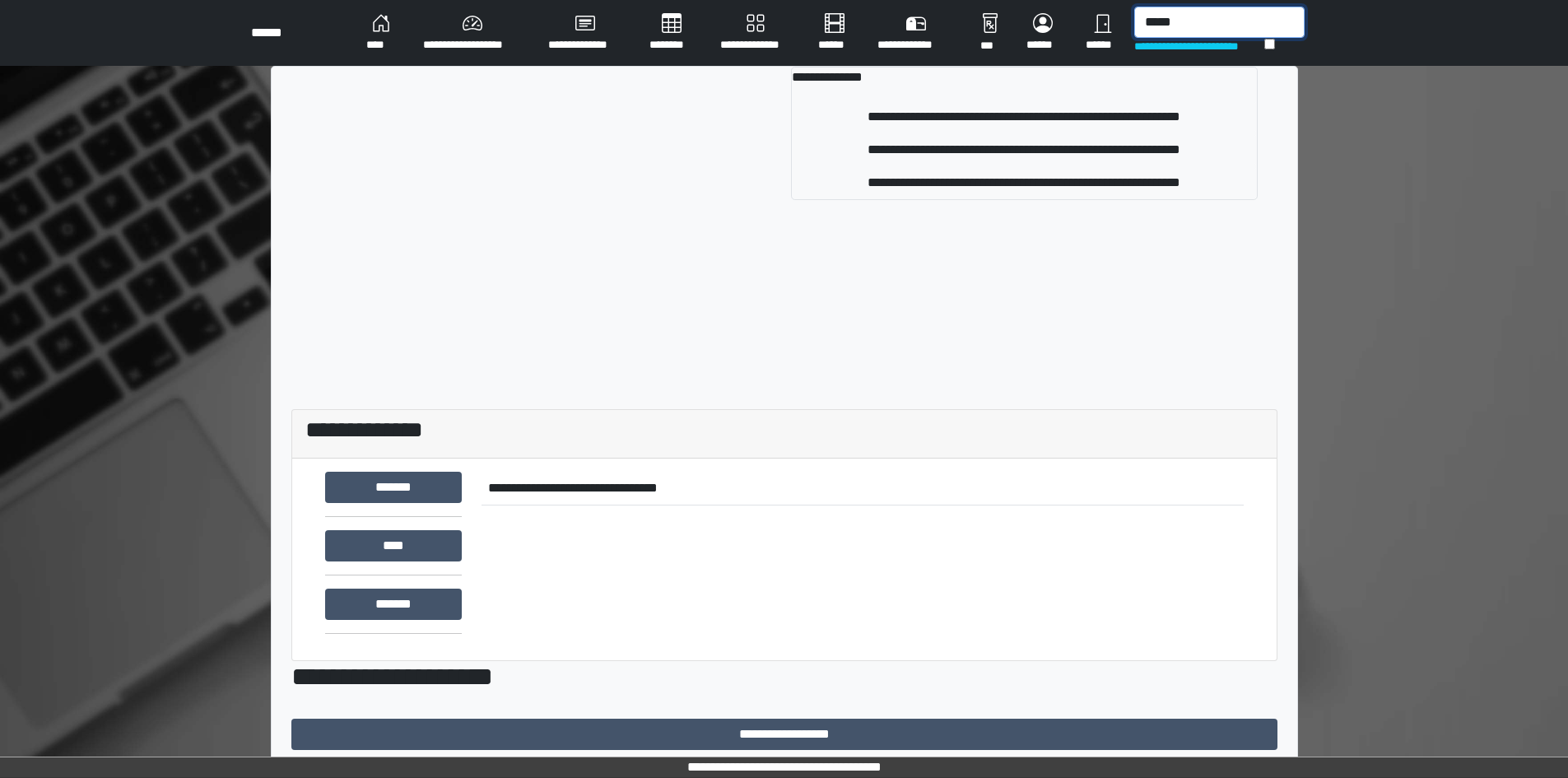 type on "*****" 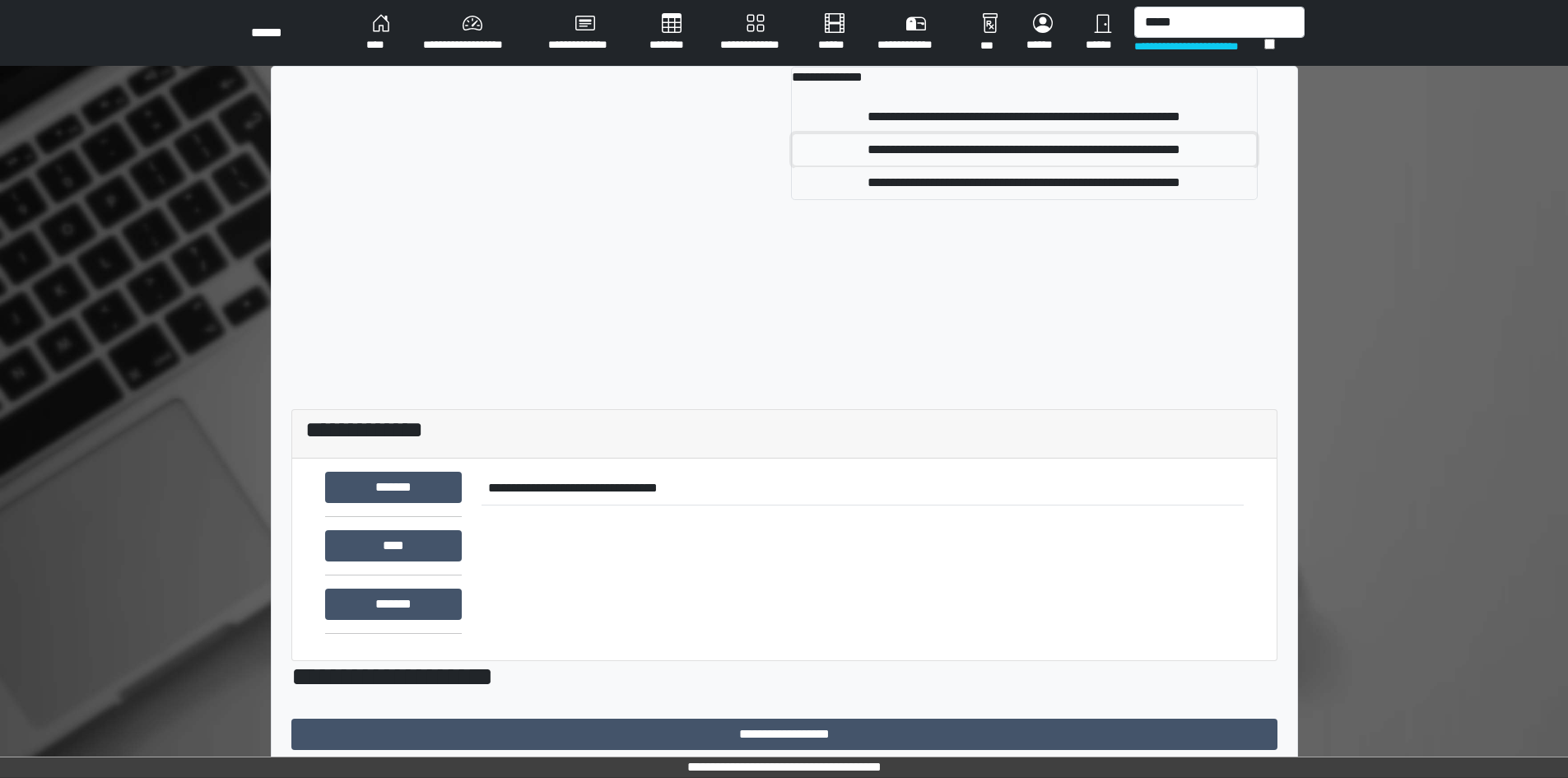 click on "**********" at bounding box center [1024, 150] 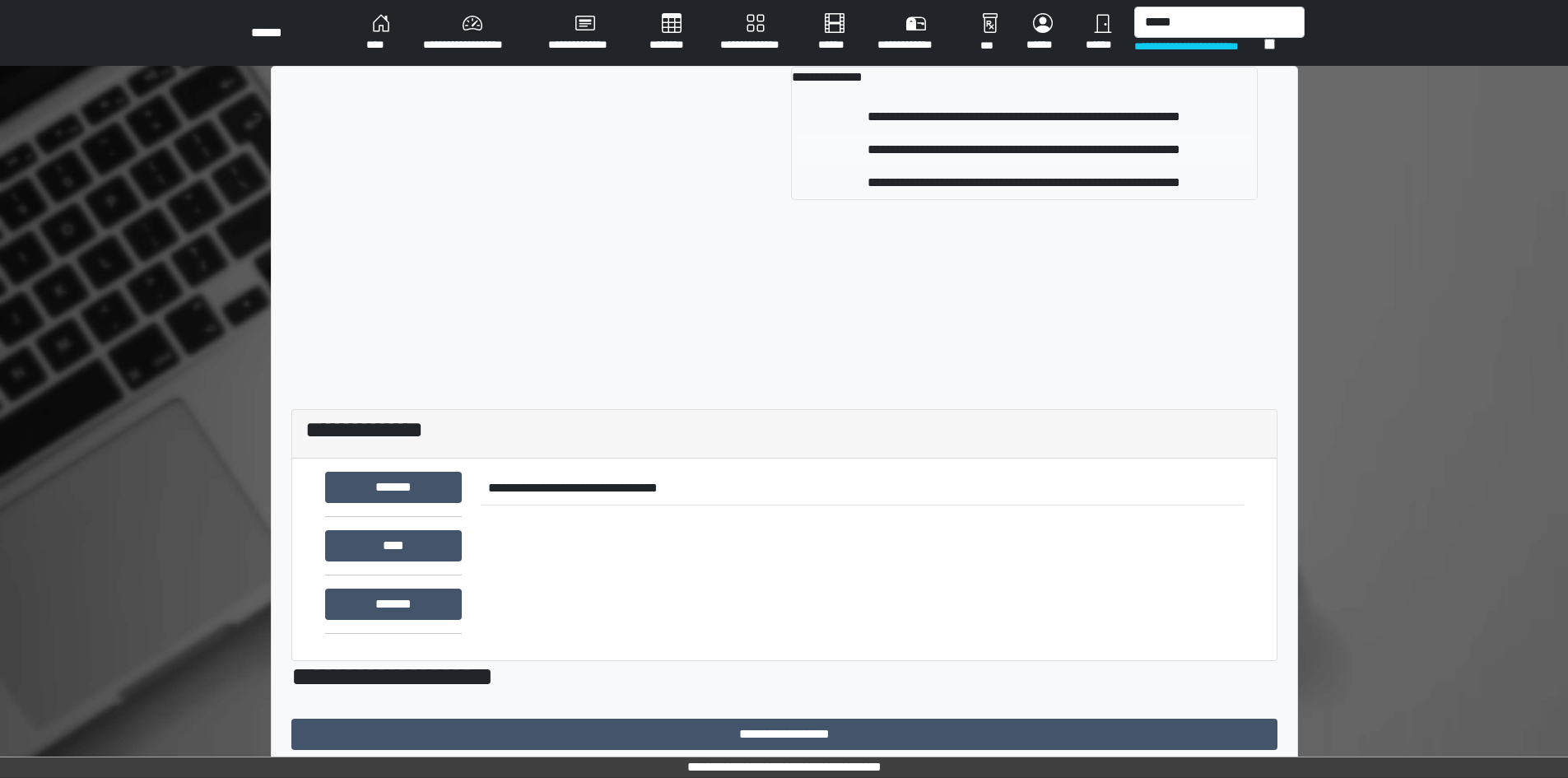 type 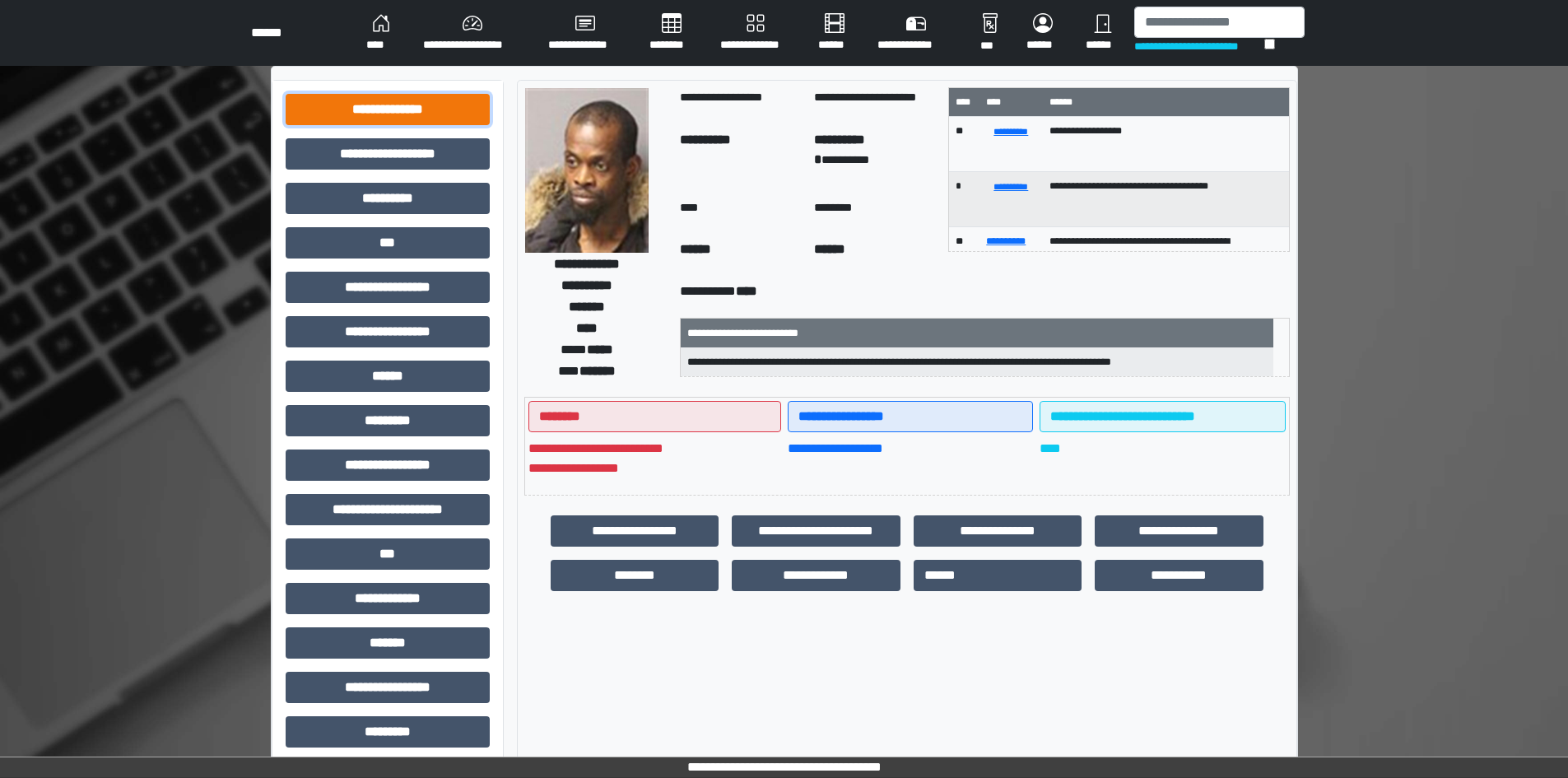 click on "**********" at bounding box center [388, 109] 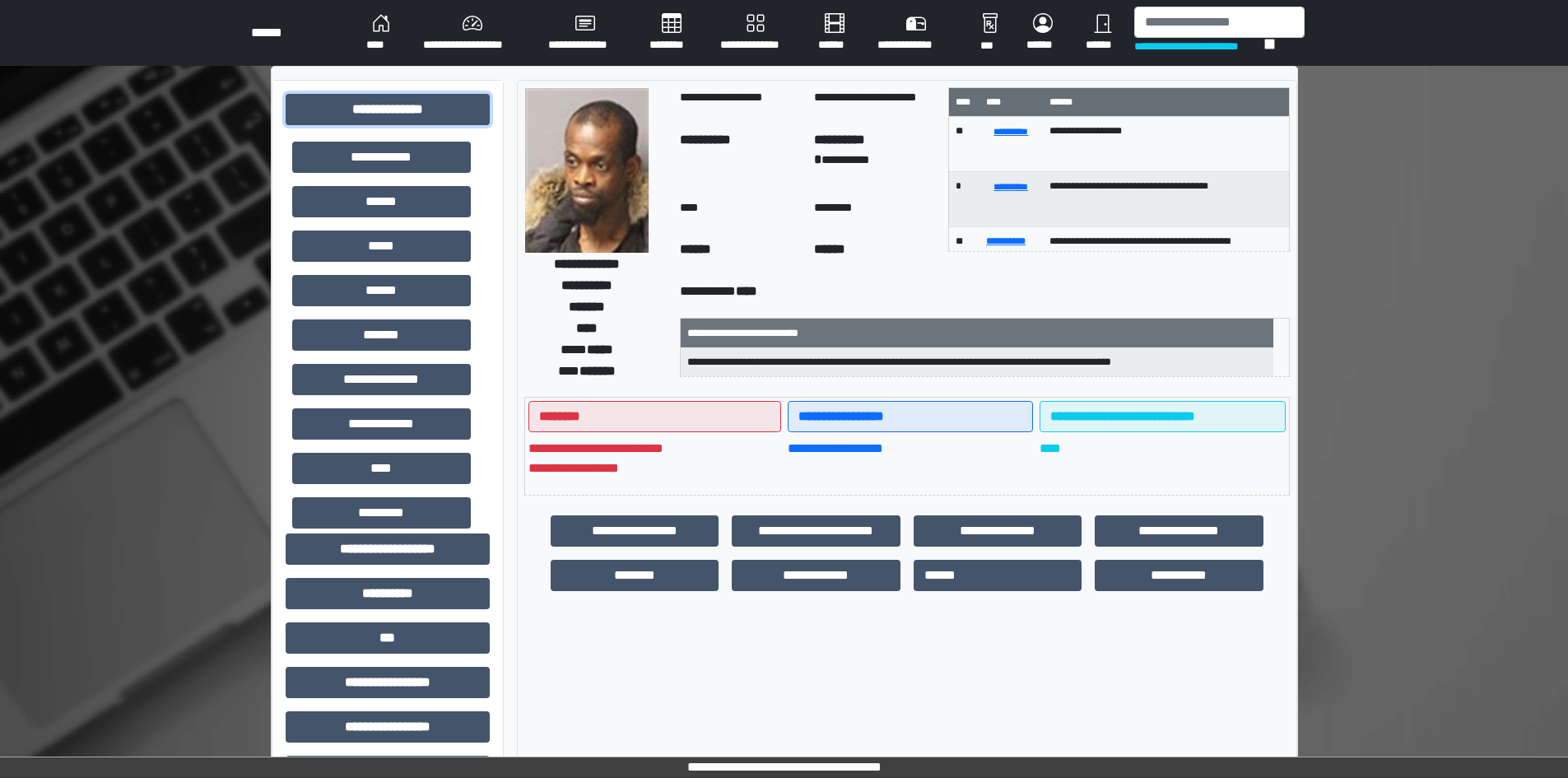 scroll, scrollTop: 247, scrollLeft: 0, axis: vertical 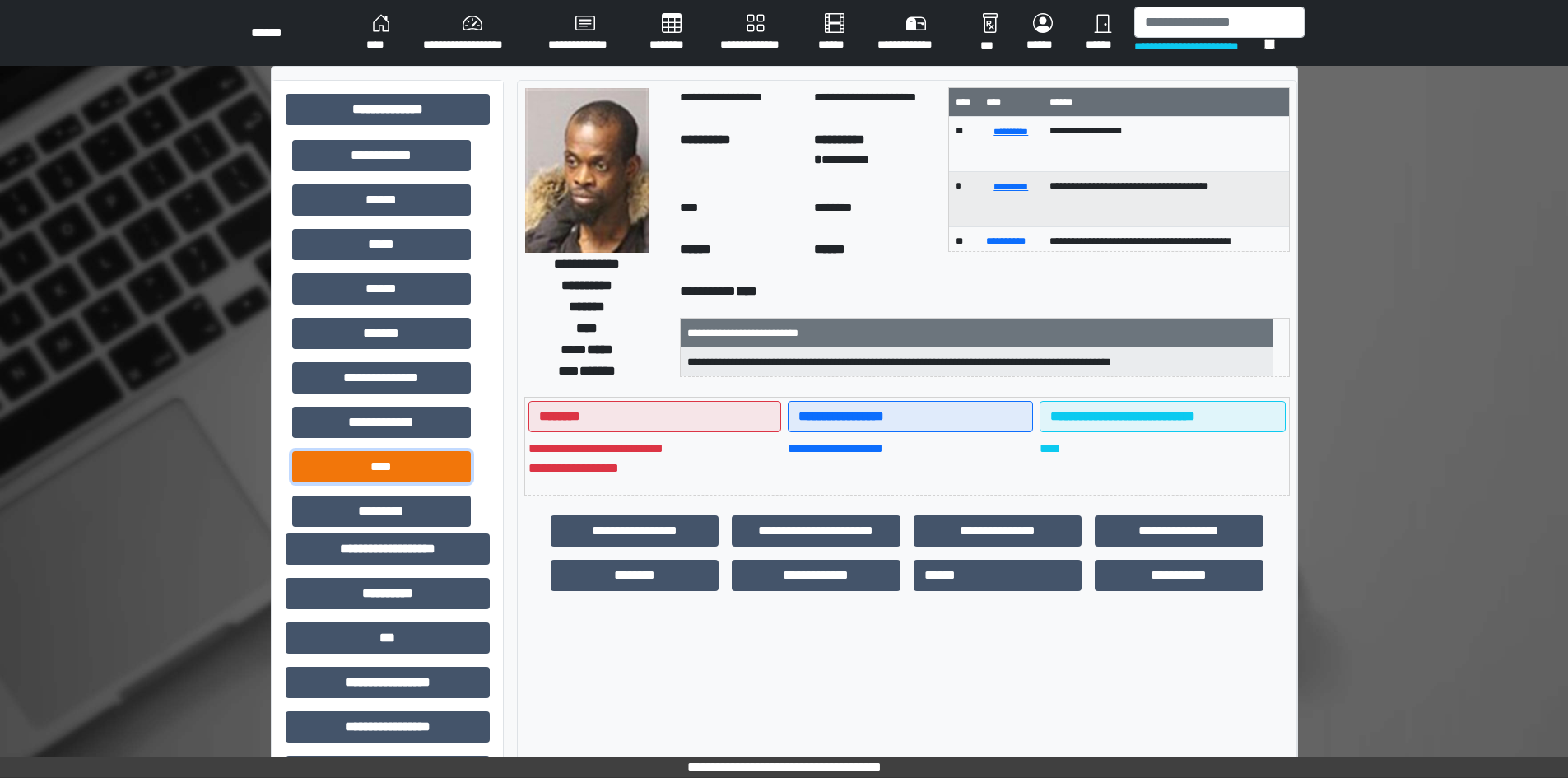 click on "****" at bounding box center [381, 467] 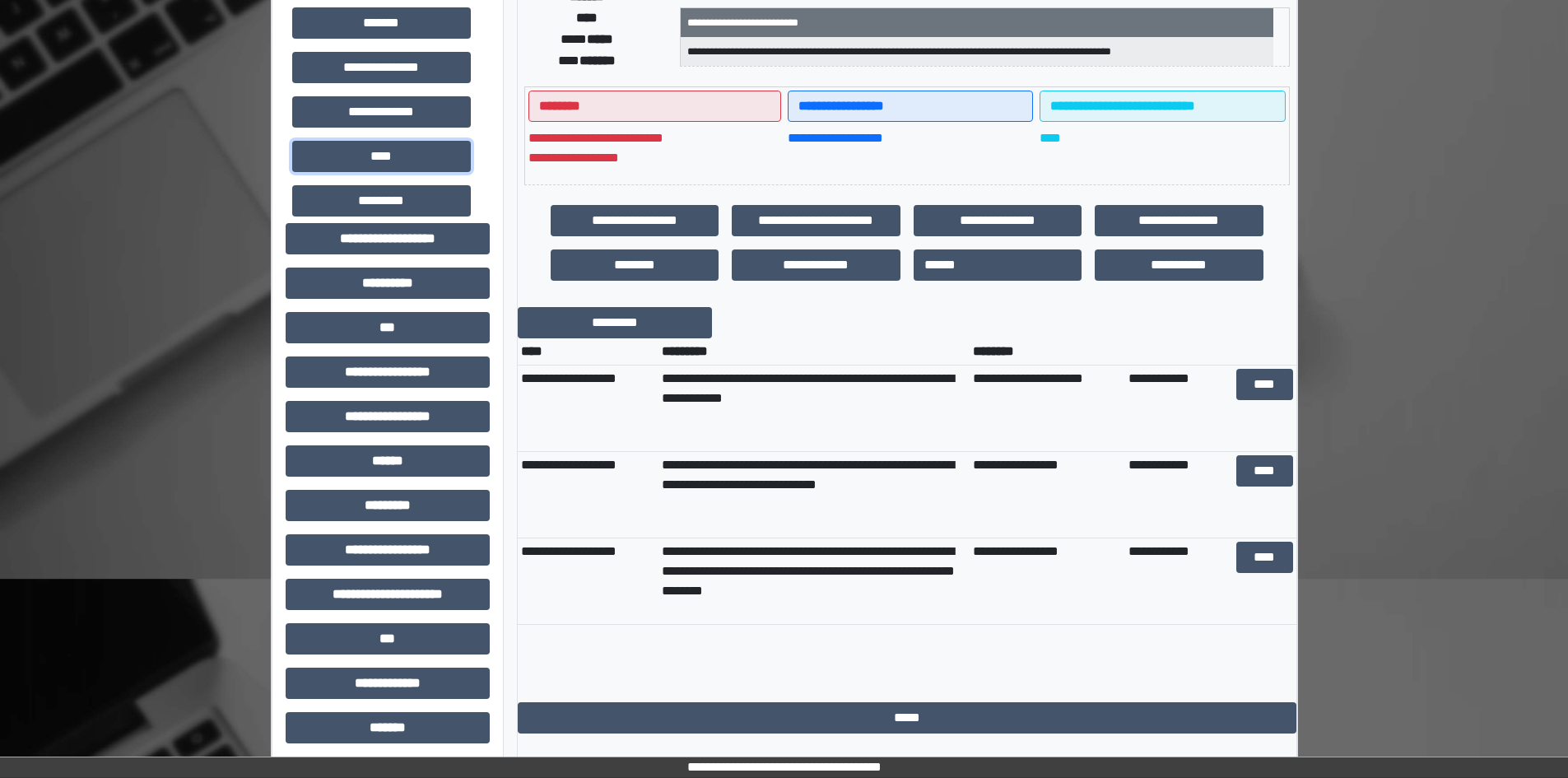 scroll, scrollTop: 329, scrollLeft: 0, axis: vertical 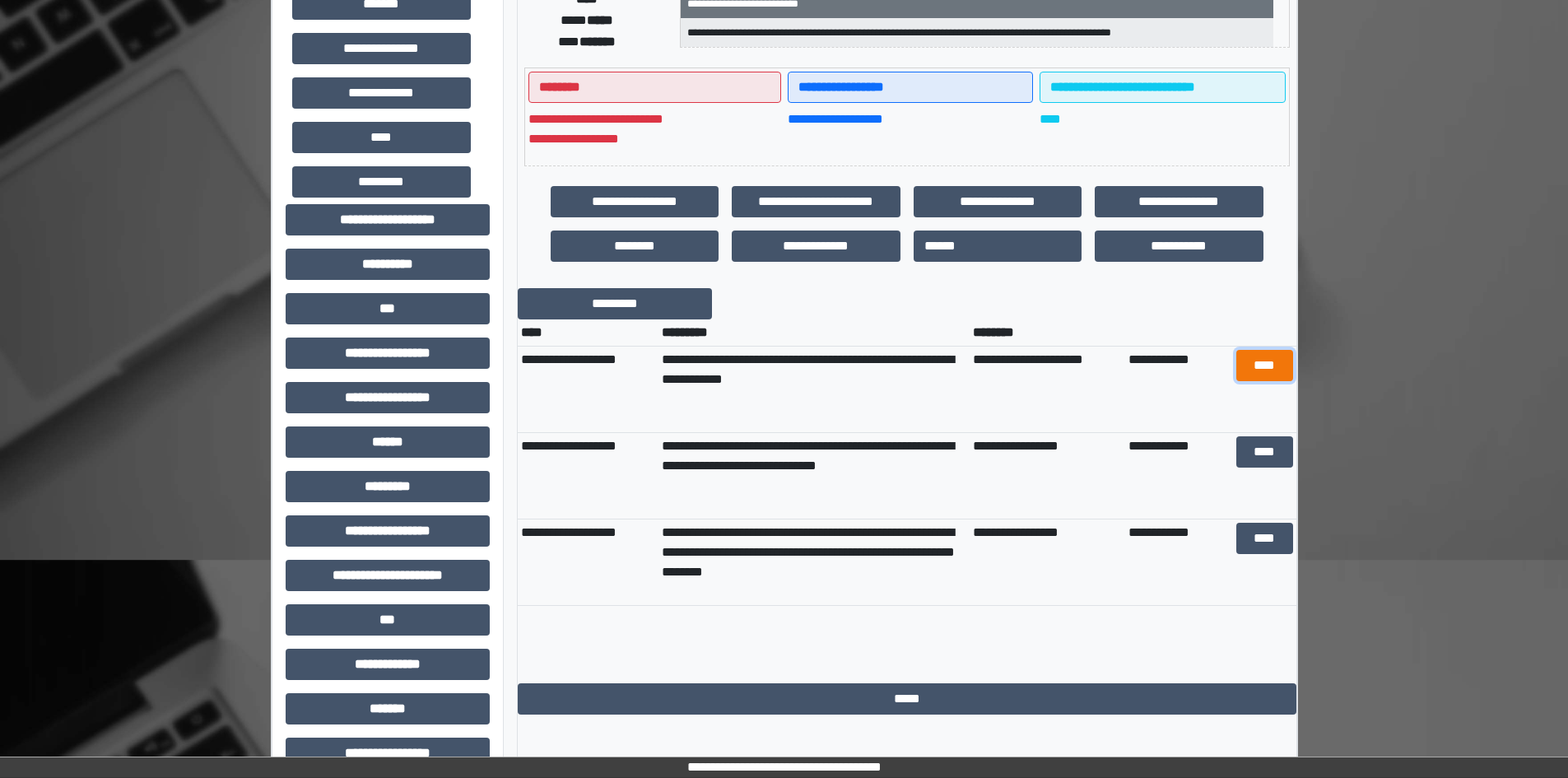 click on "****" at bounding box center [1264, 366] 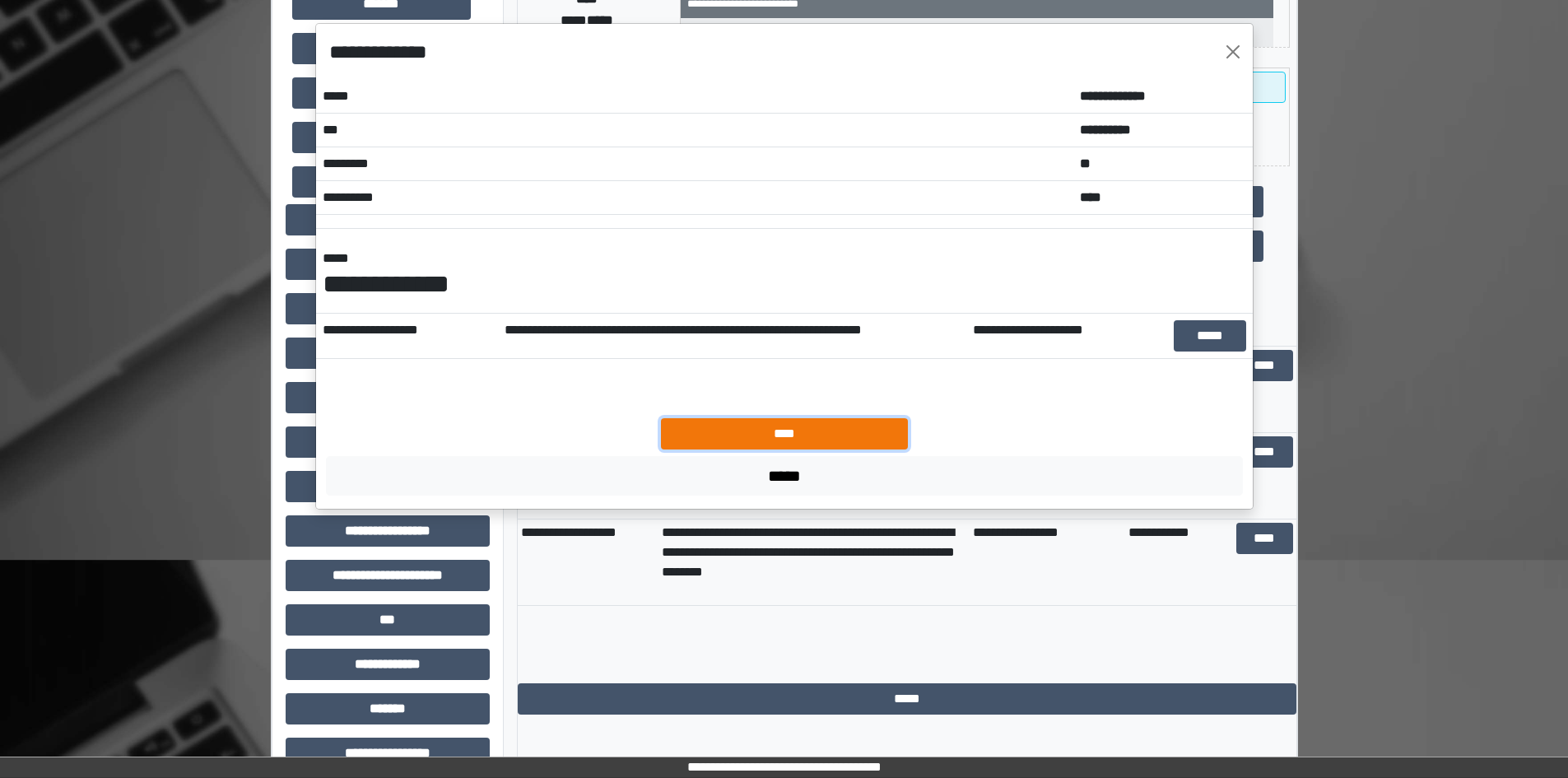 click on "****" at bounding box center [784, 434] 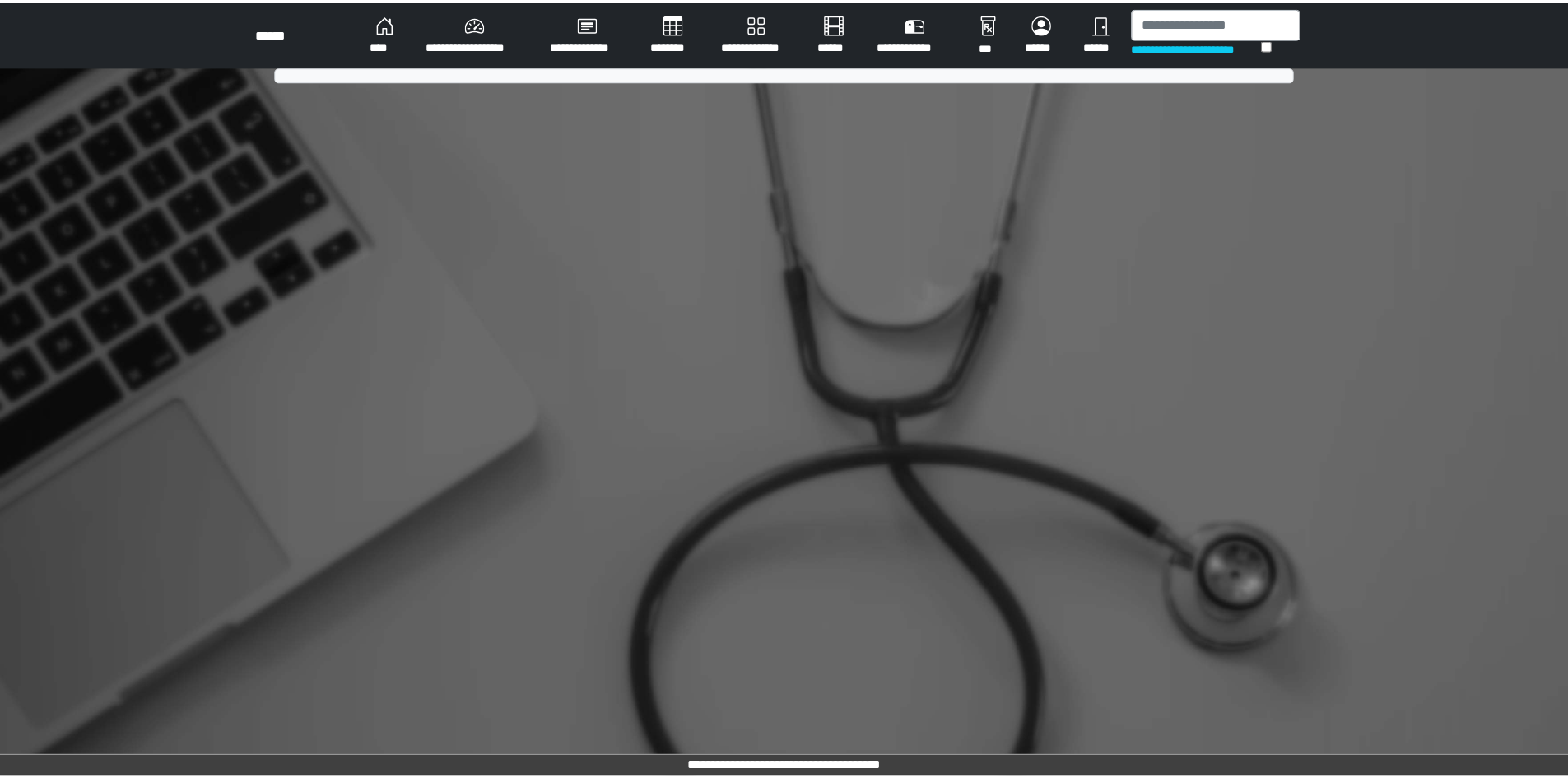 scroll, scrollTop: 0, scrollLeft: 0, axis: both 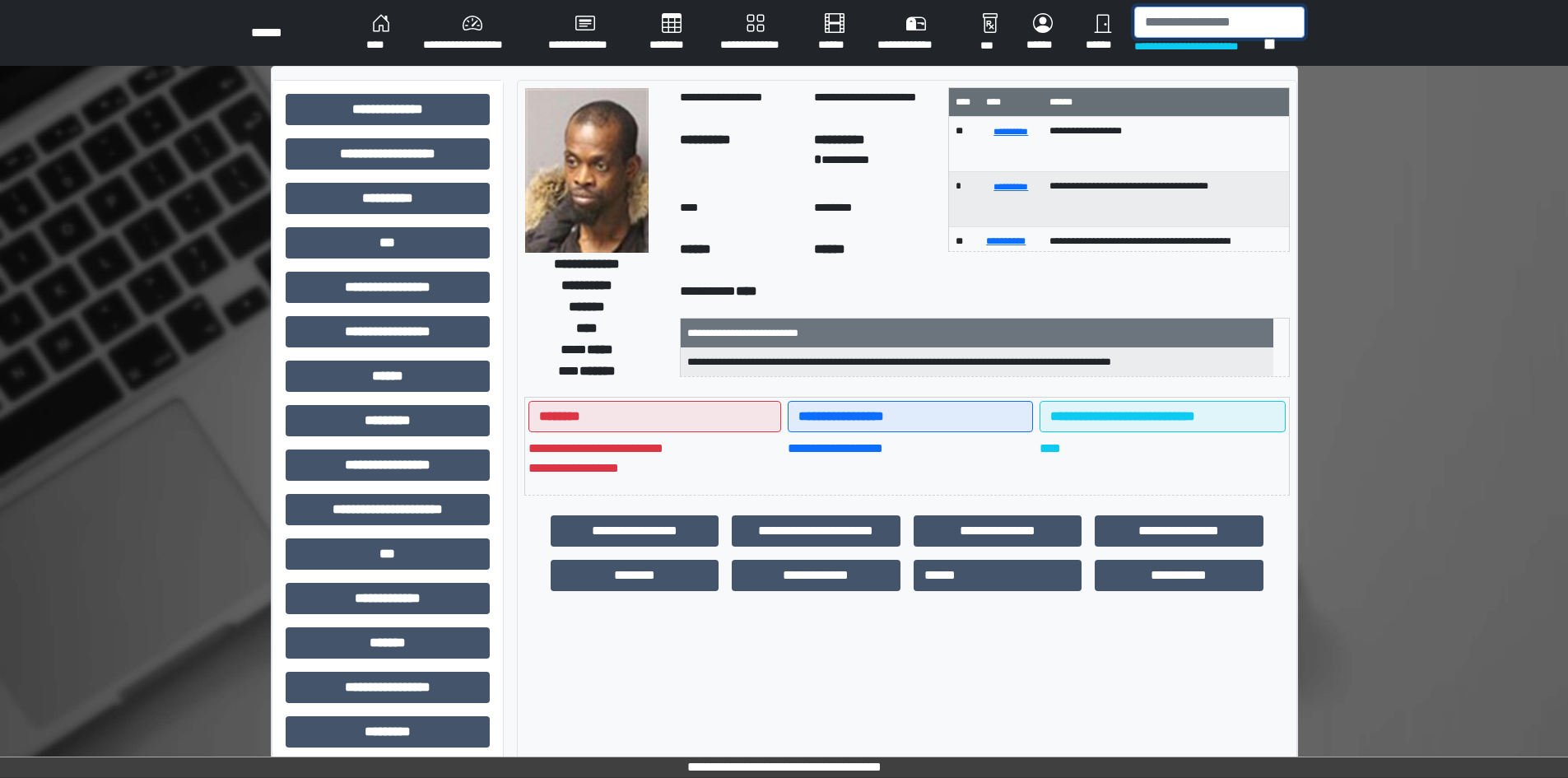 click at bounding box center [1219, 22] 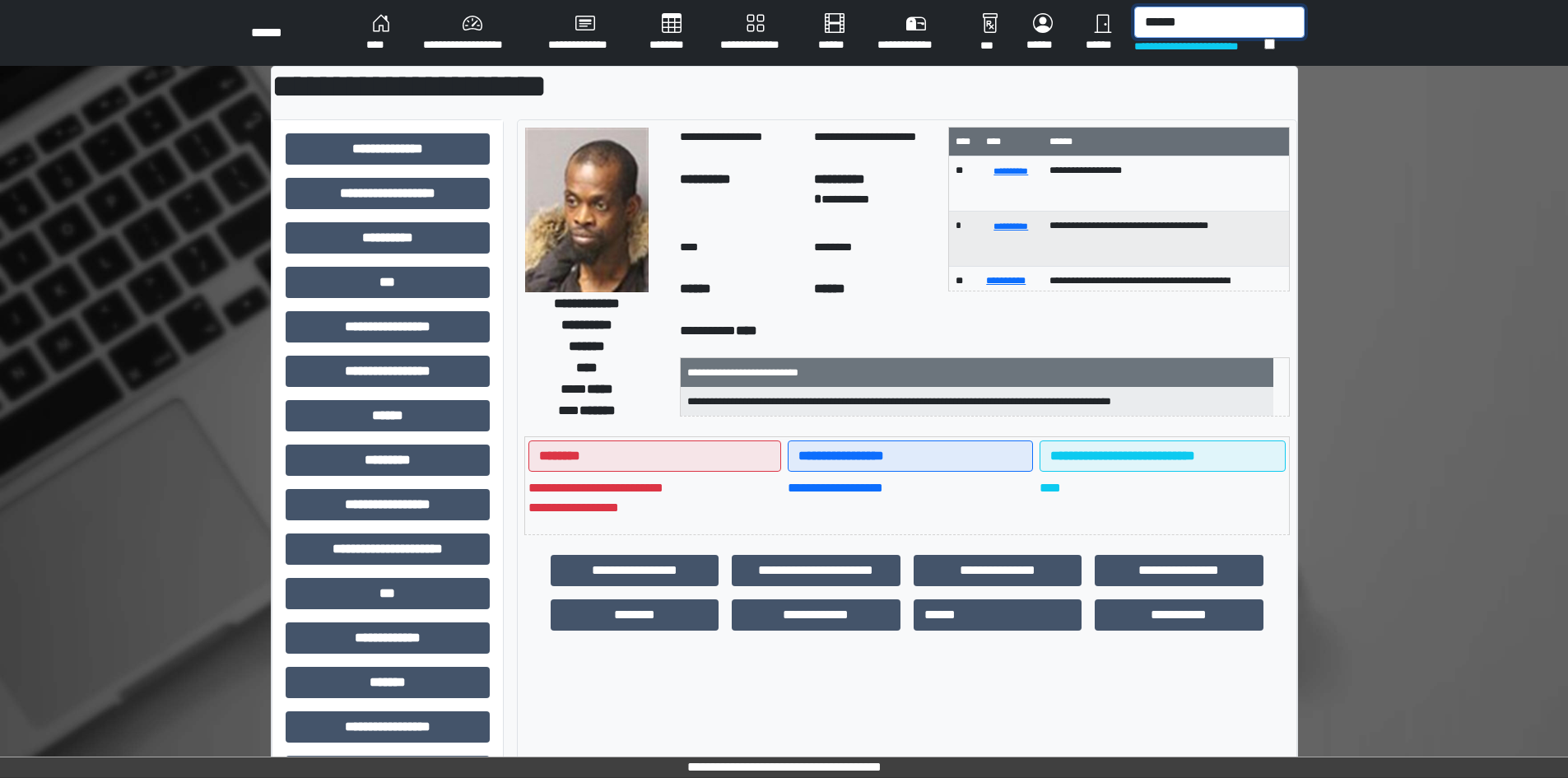 type on "******" 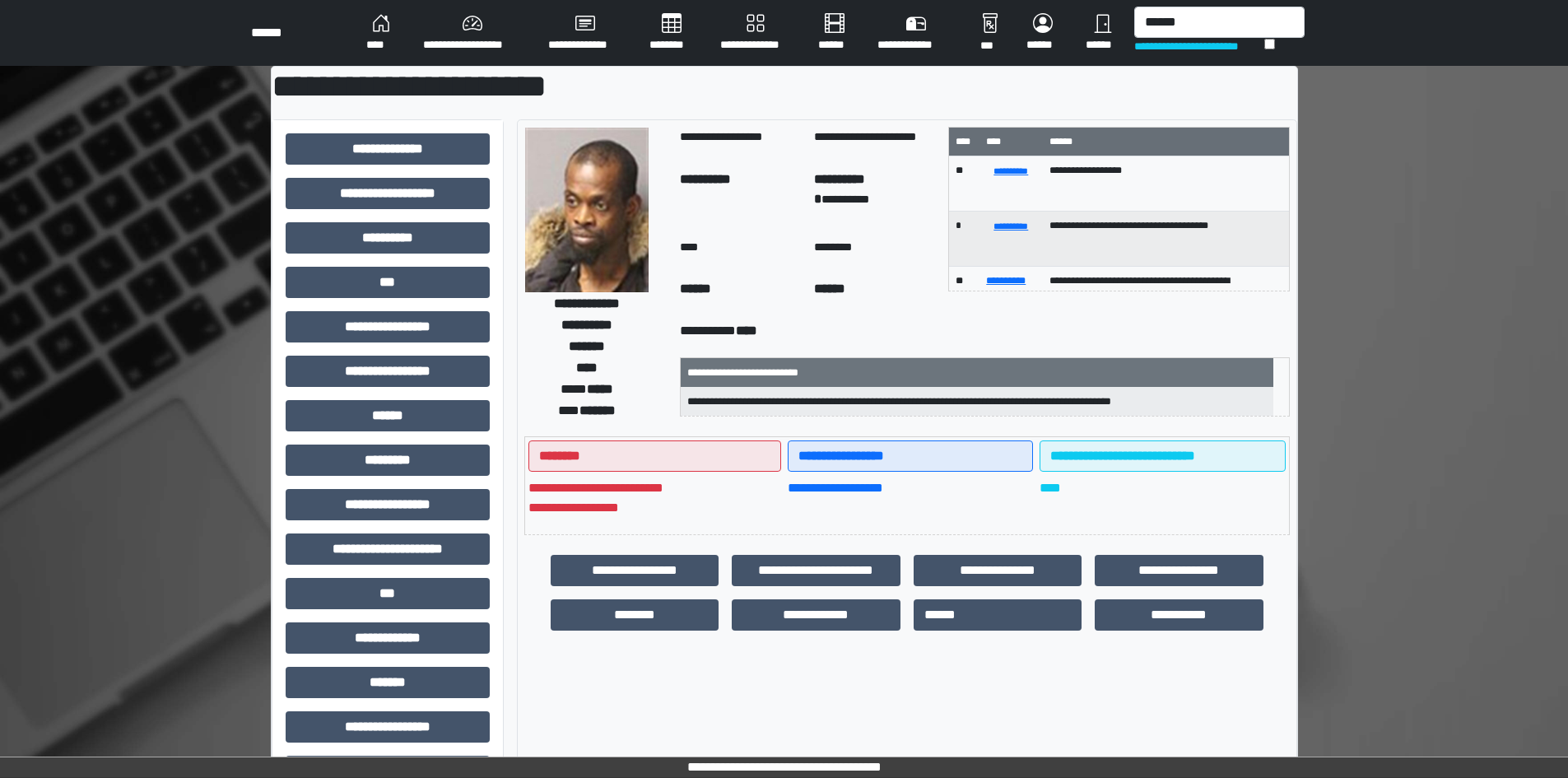 click on "**********" at bounding box center [1199, 46] 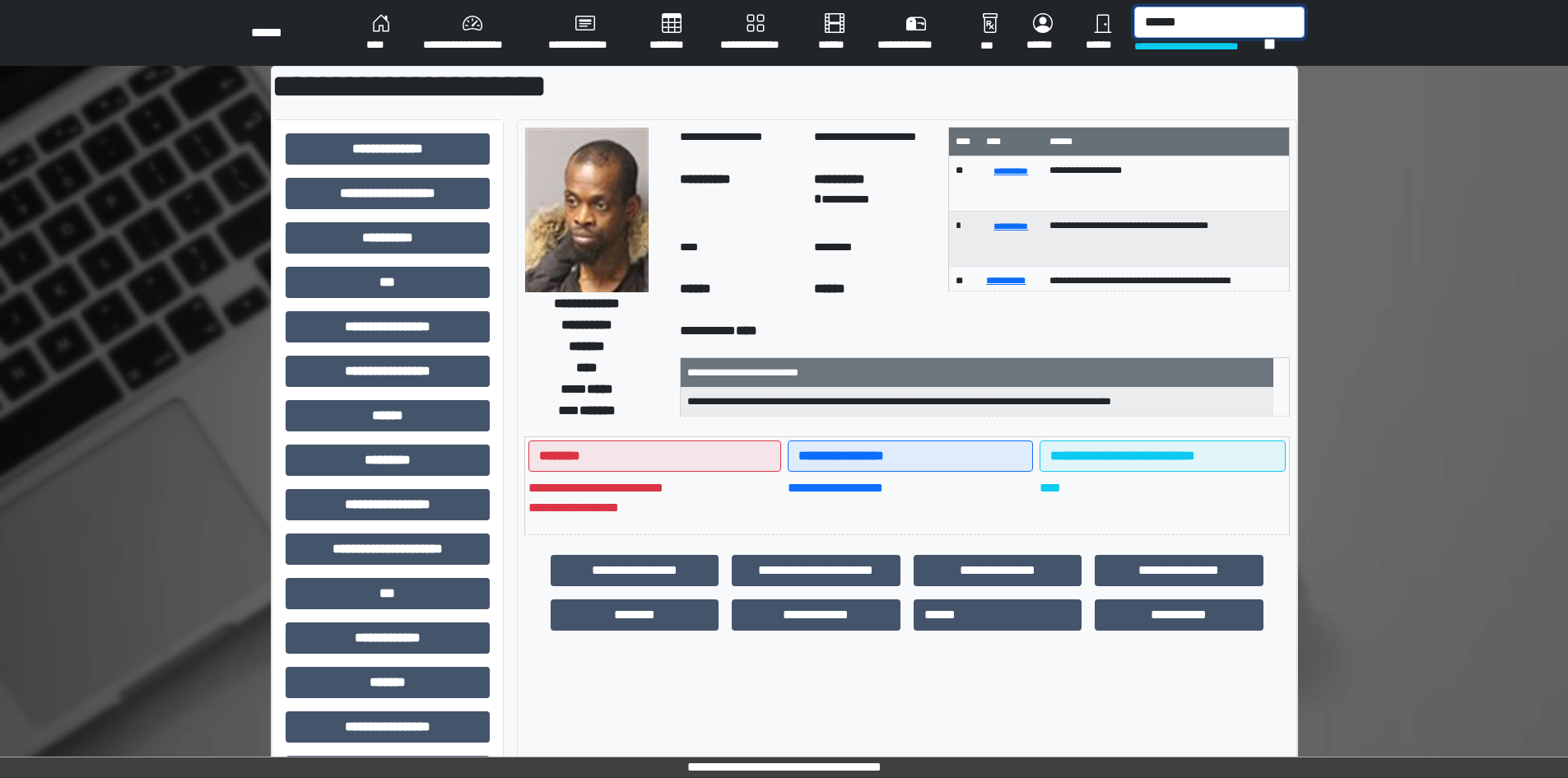 click on "******" at bounding box center [1219, 22] 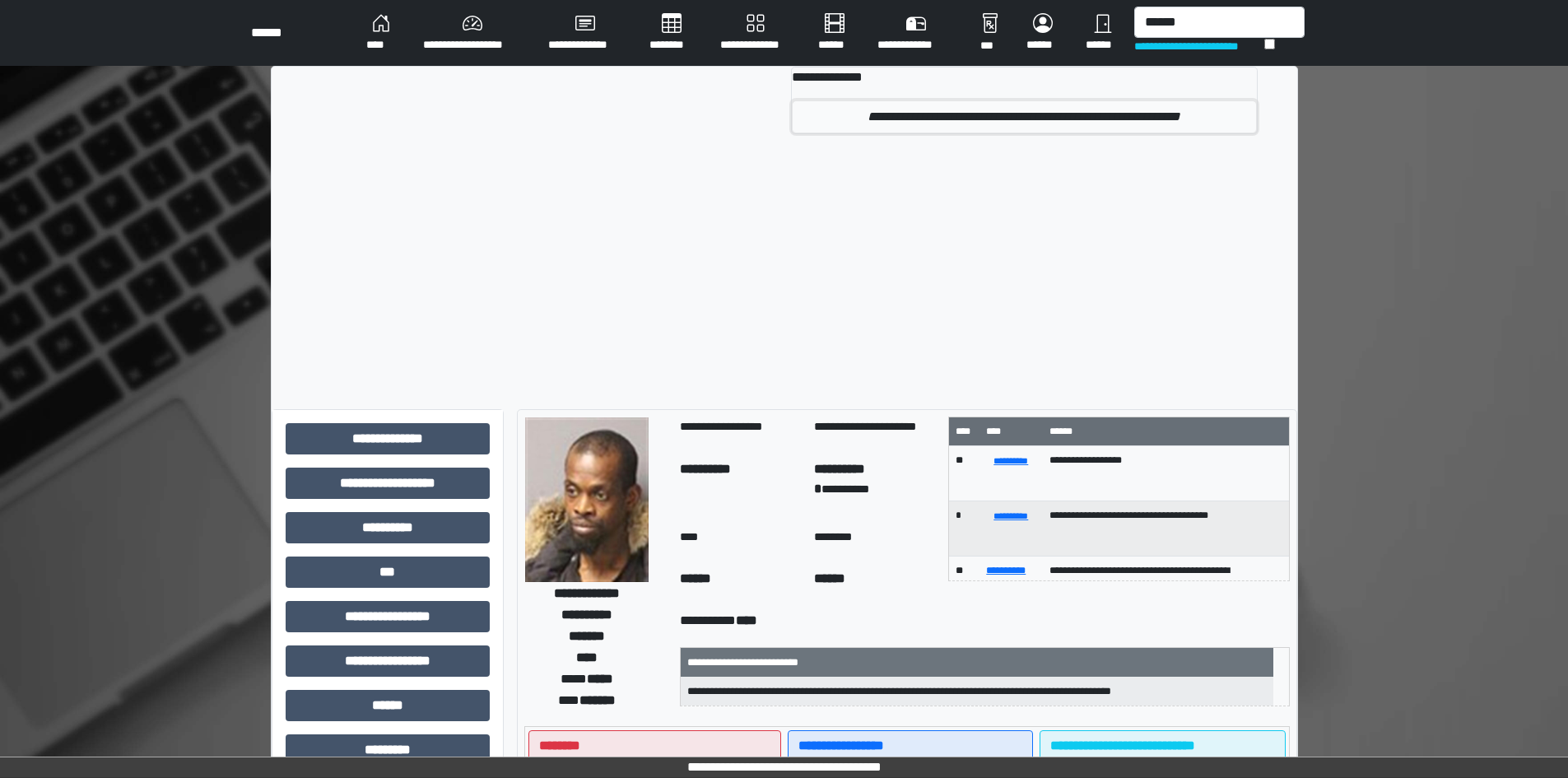 click on "**********" at bounding box center (1024, 117) 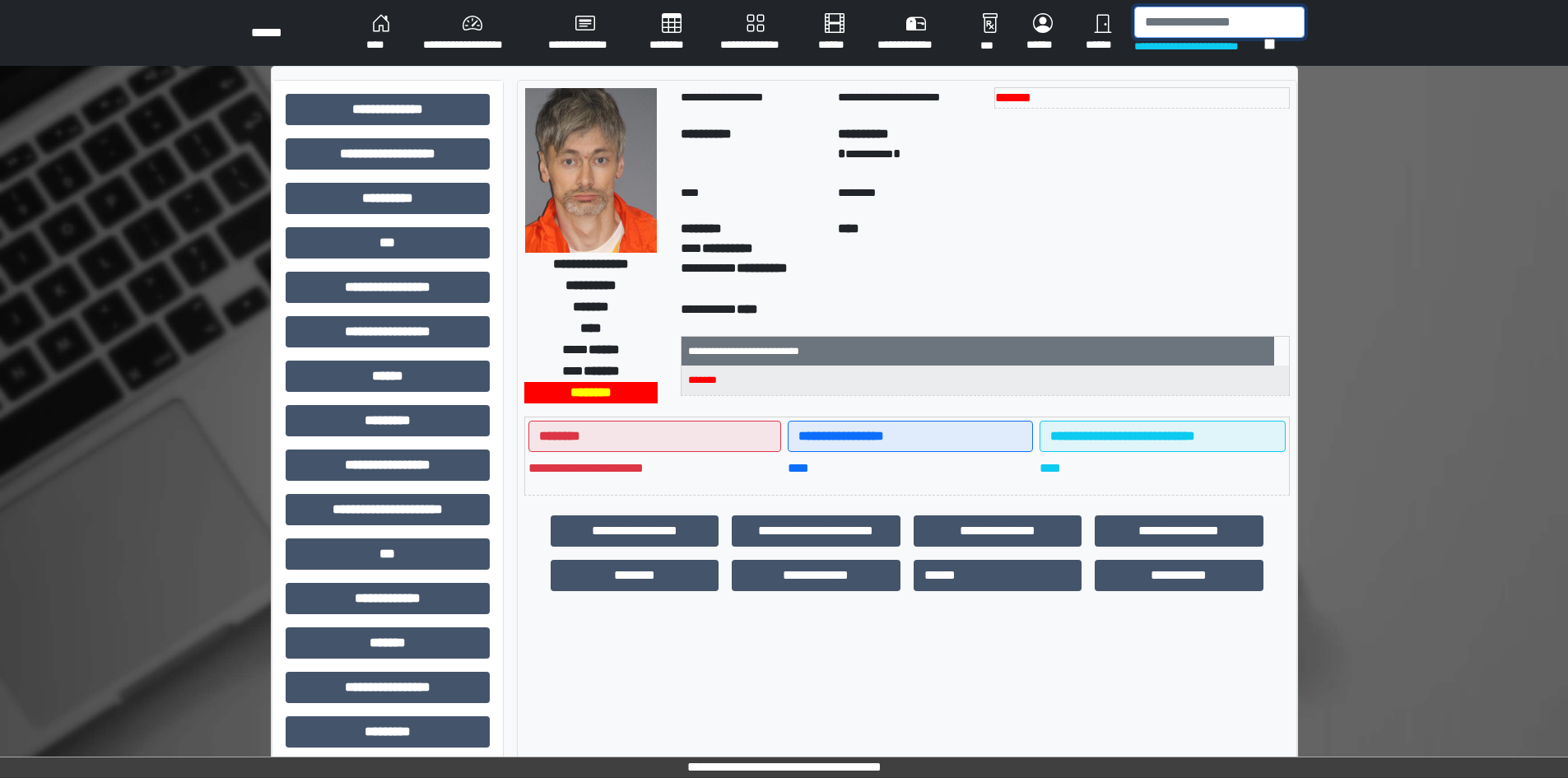 click at bounding box center (1219, 22) 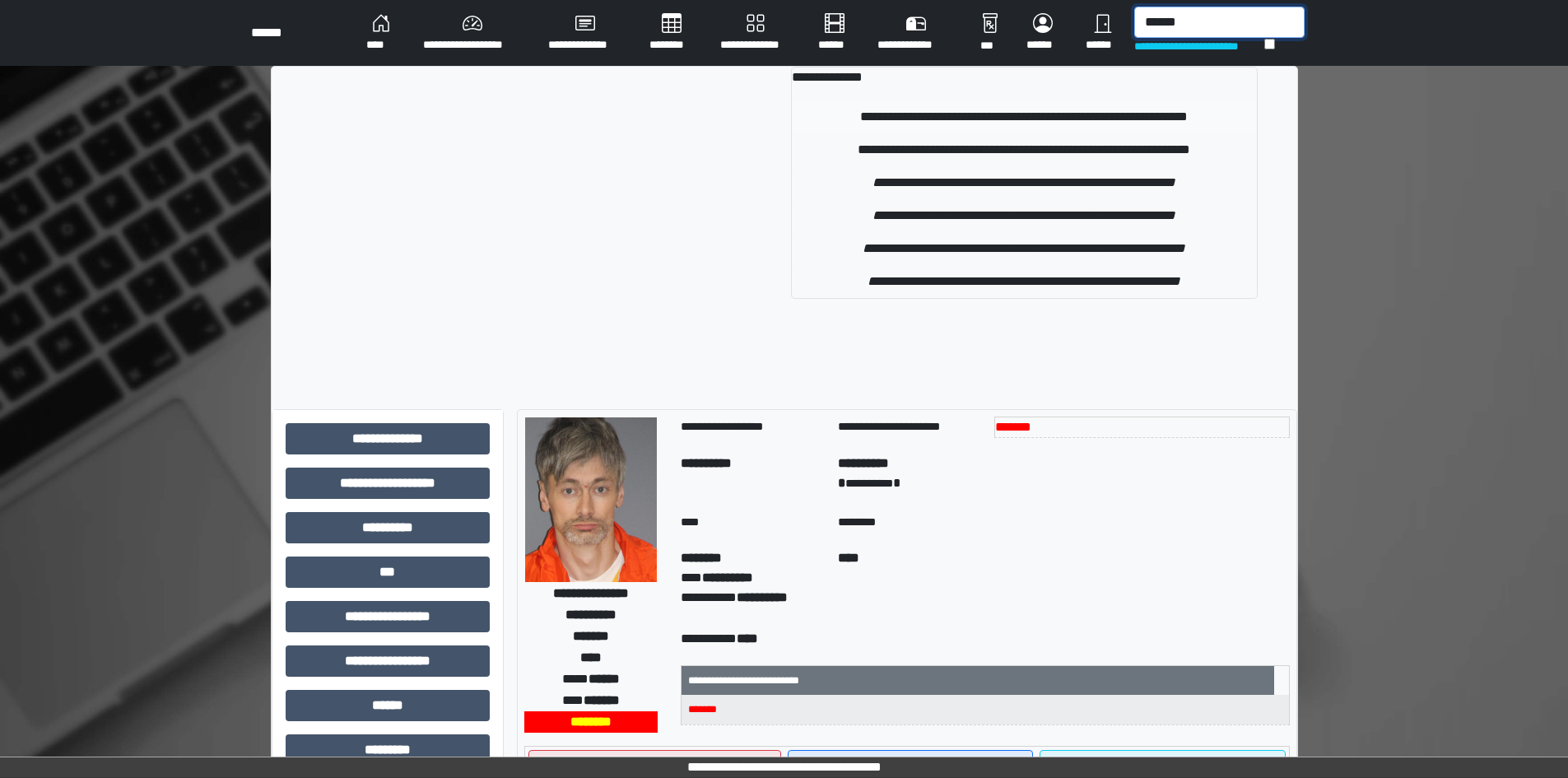 type on "******" 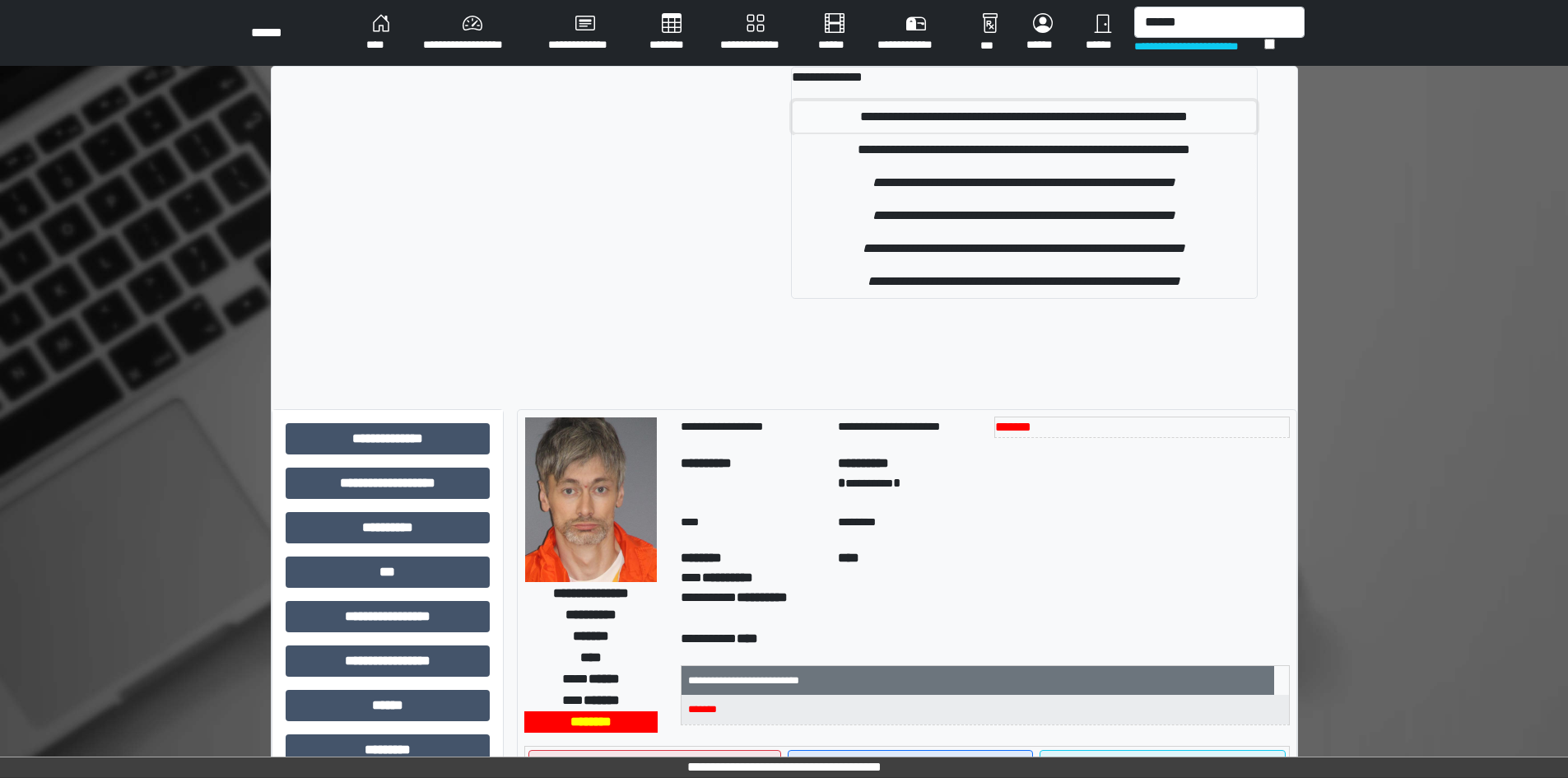 click on "**********" at bounding box center [1024, 117] 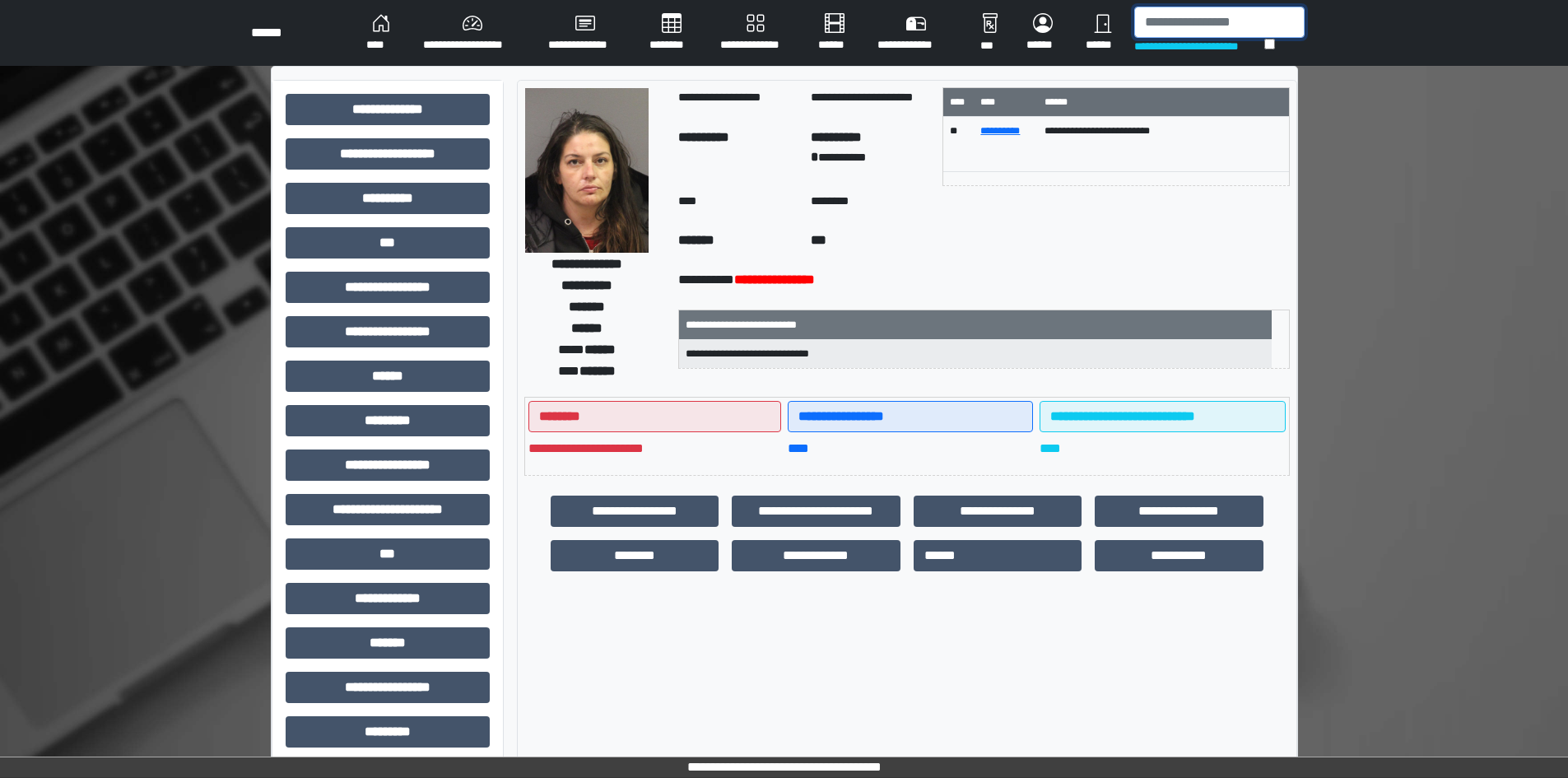 click at bounding box center [1219, 22] 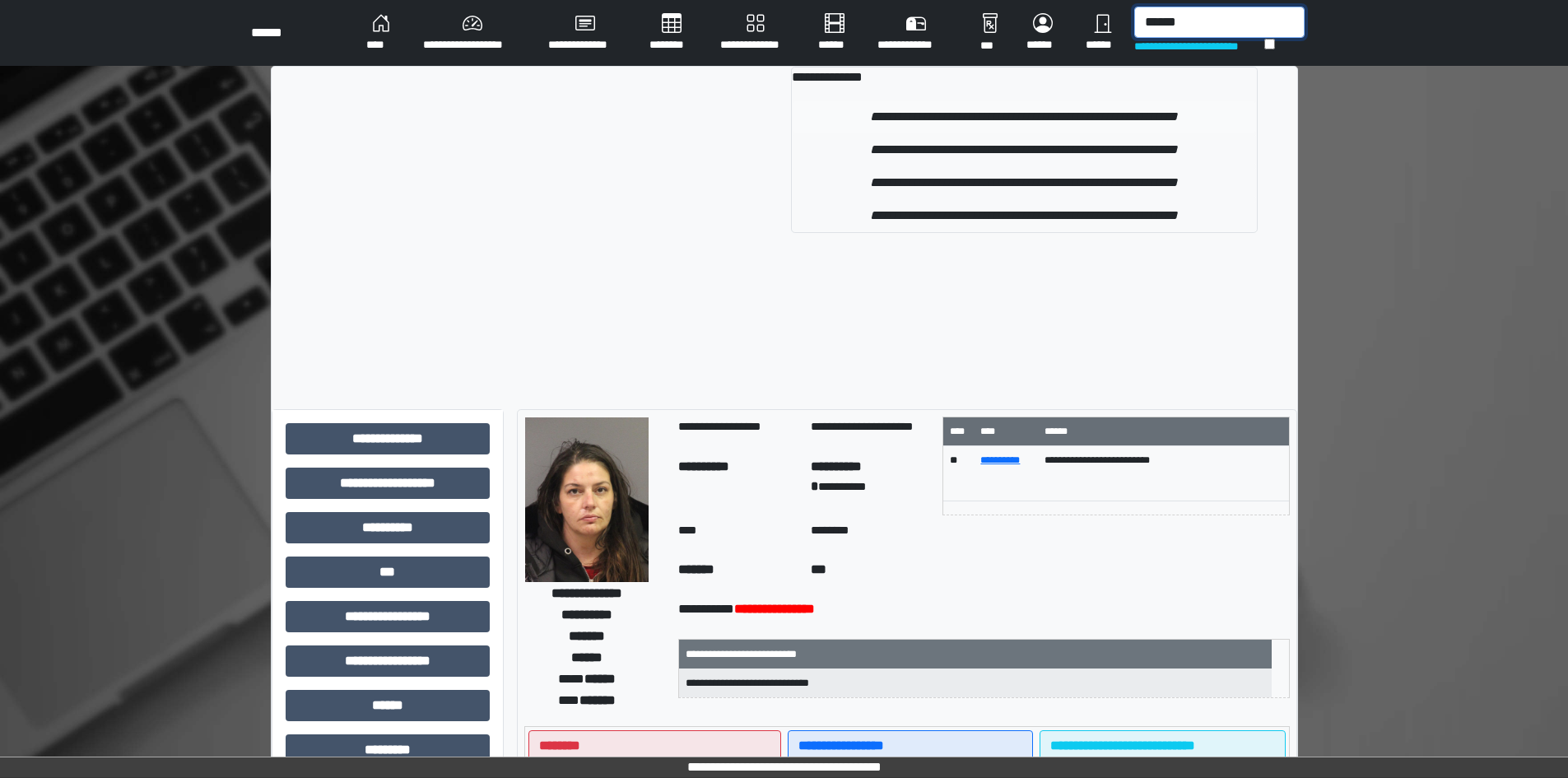type on "******" 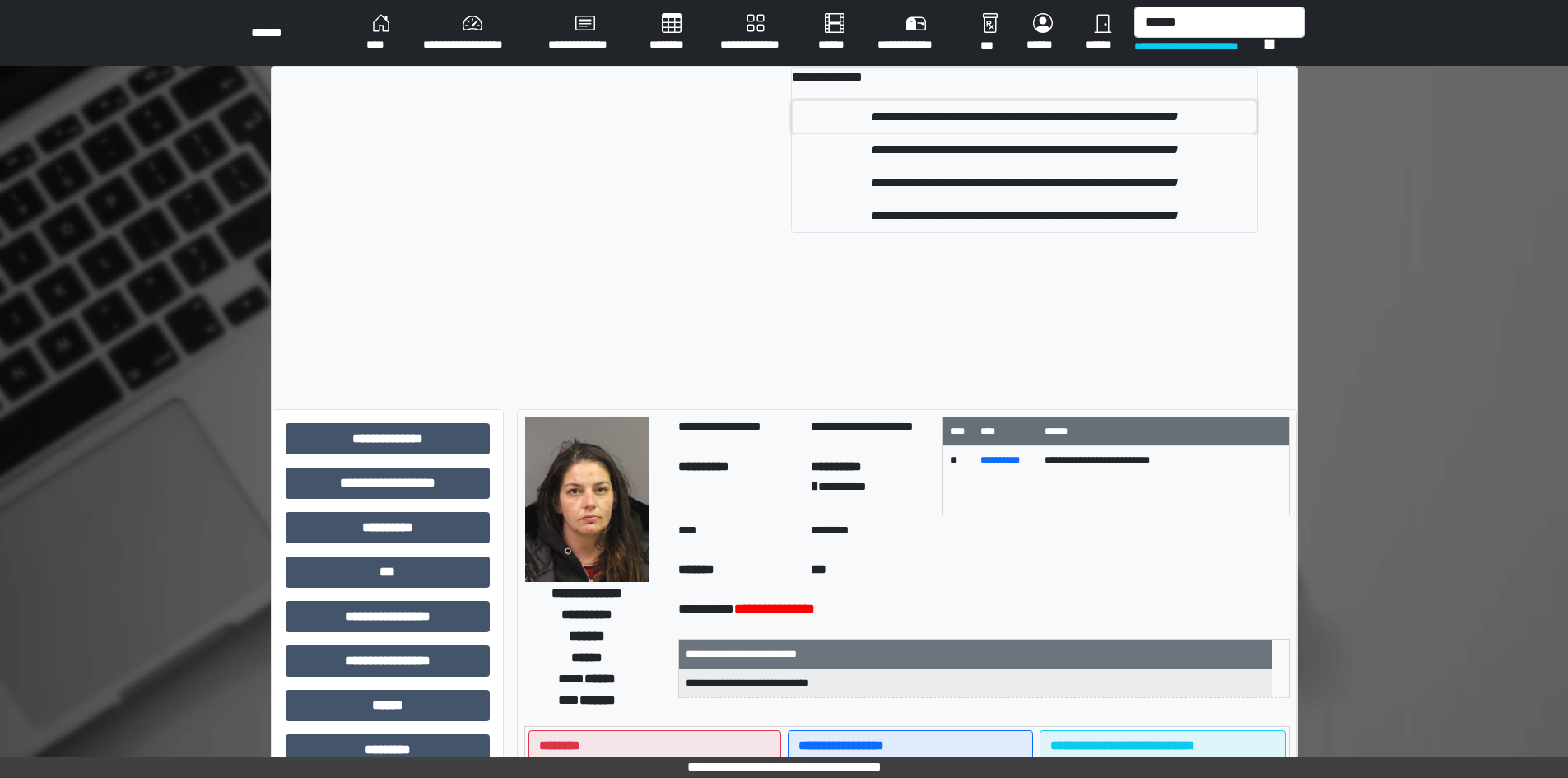 click on "**********" at bounding box center [1024, 117] 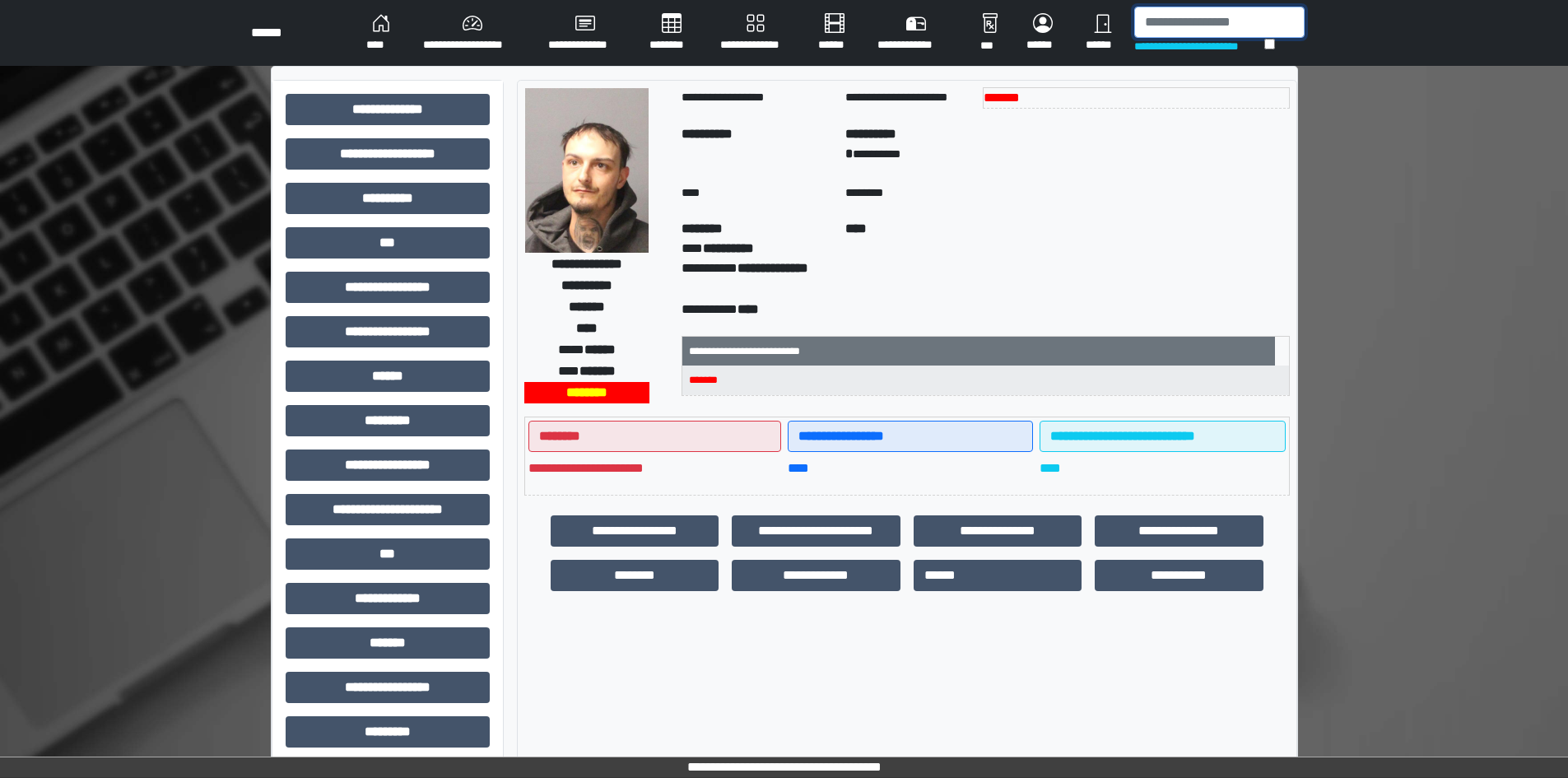 click at bounding box center (1219, 22) 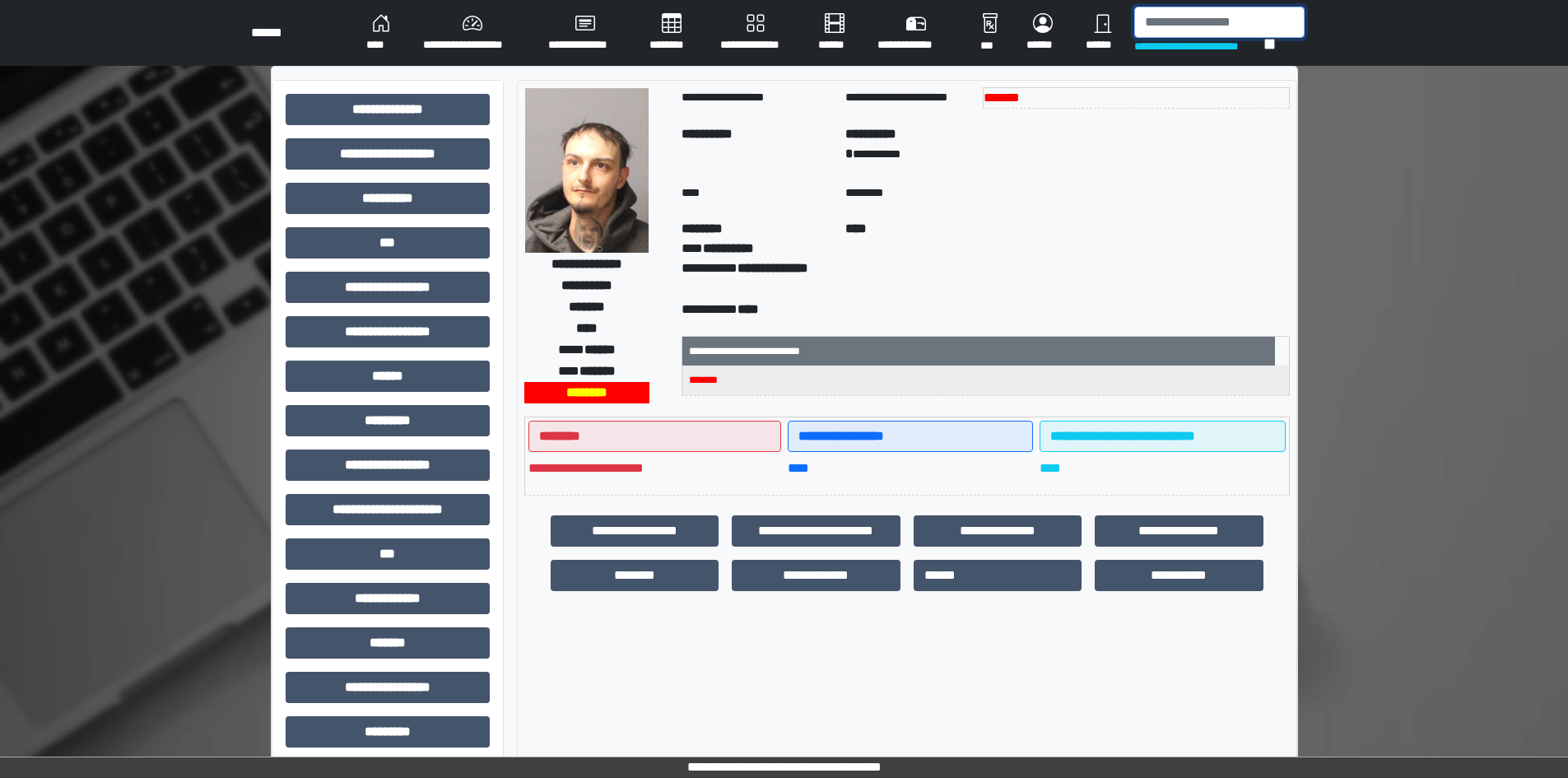 click at bounding box center [1219, 22] 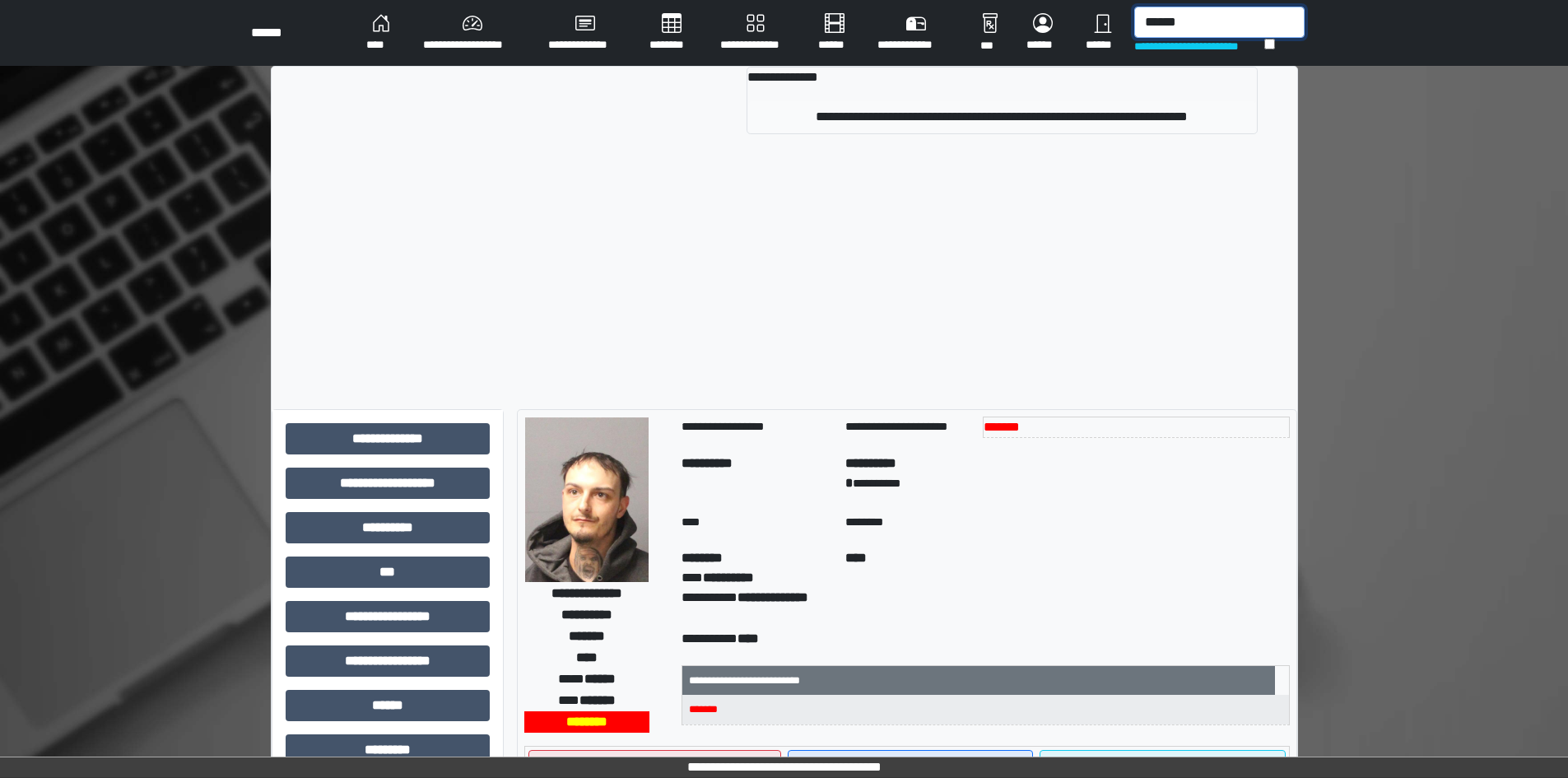 type on "******" 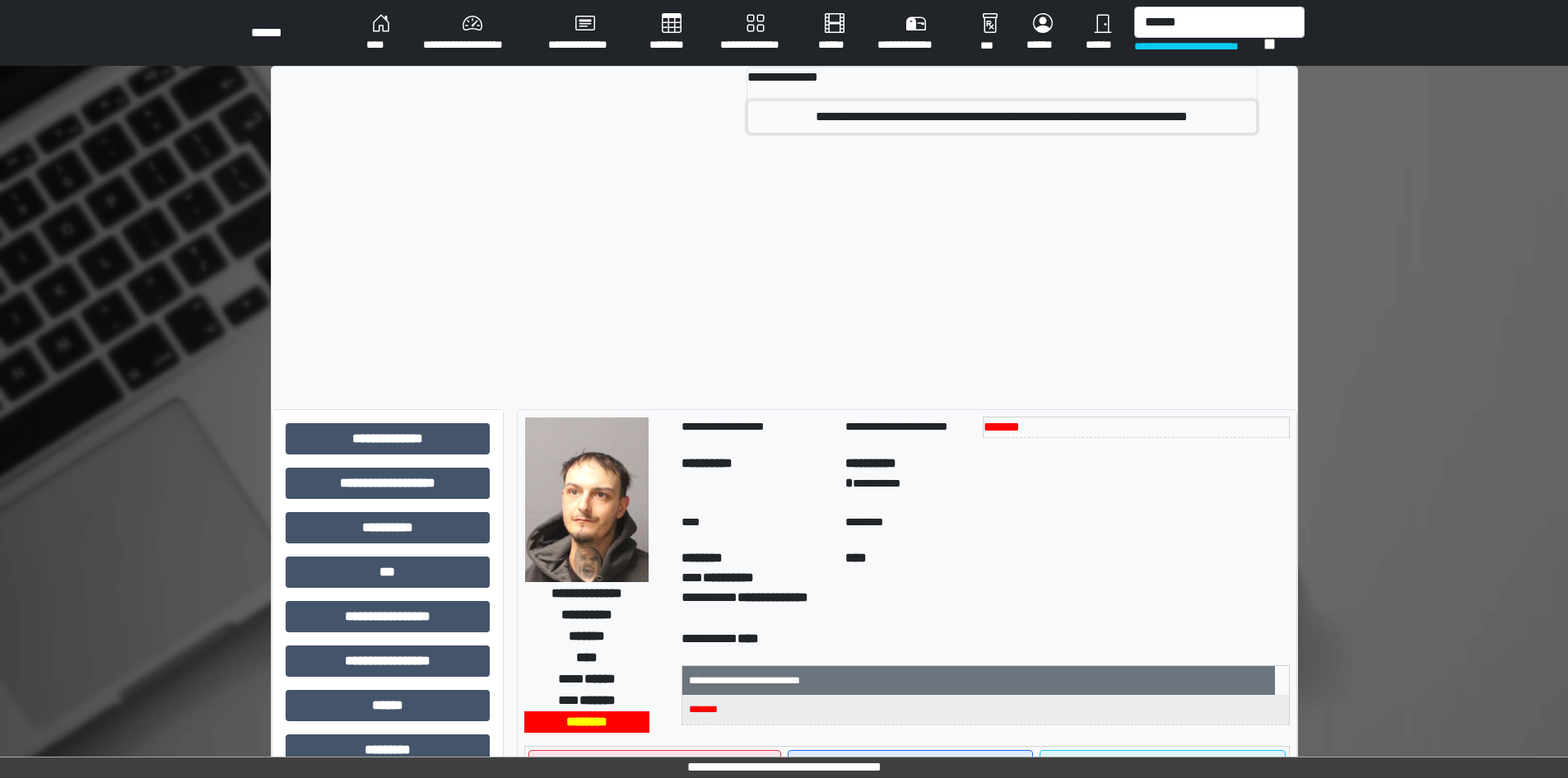 click on "**********" at bounding box center [1002, 117] 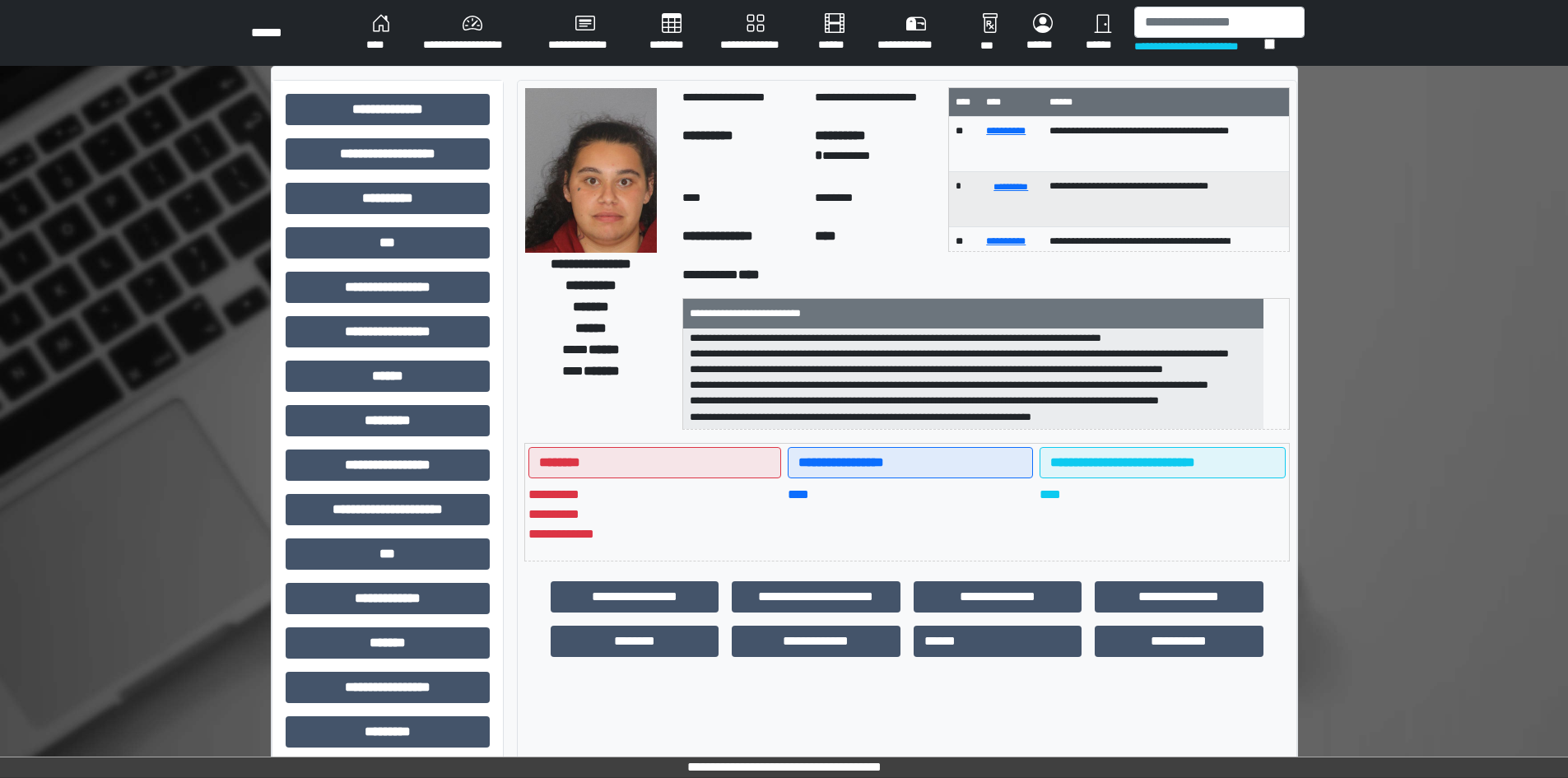scroll, scrollTop: 179, scrollLeft: 0, axis: vertical 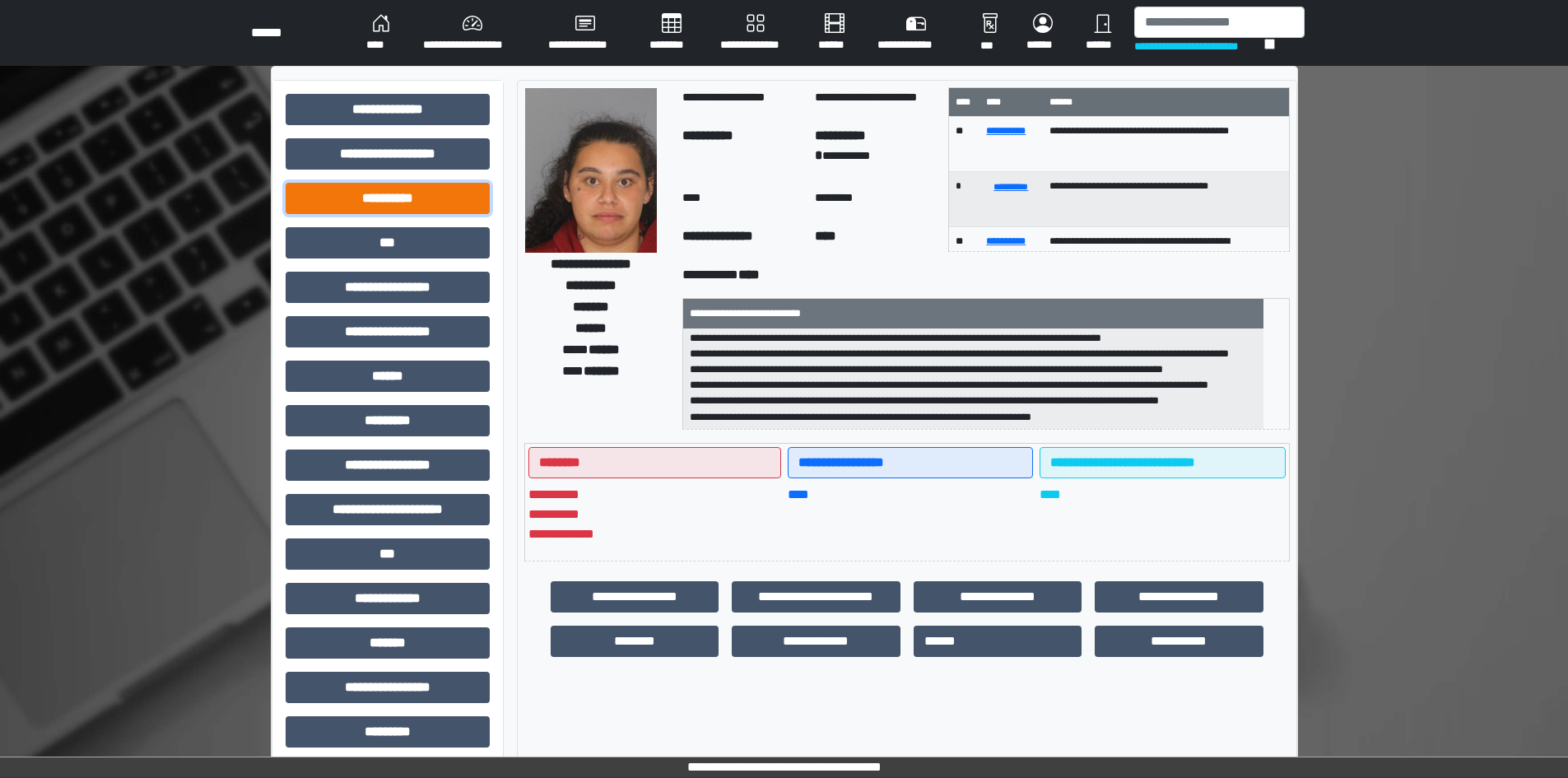 click on "**********" at bounding box center [388, 198] 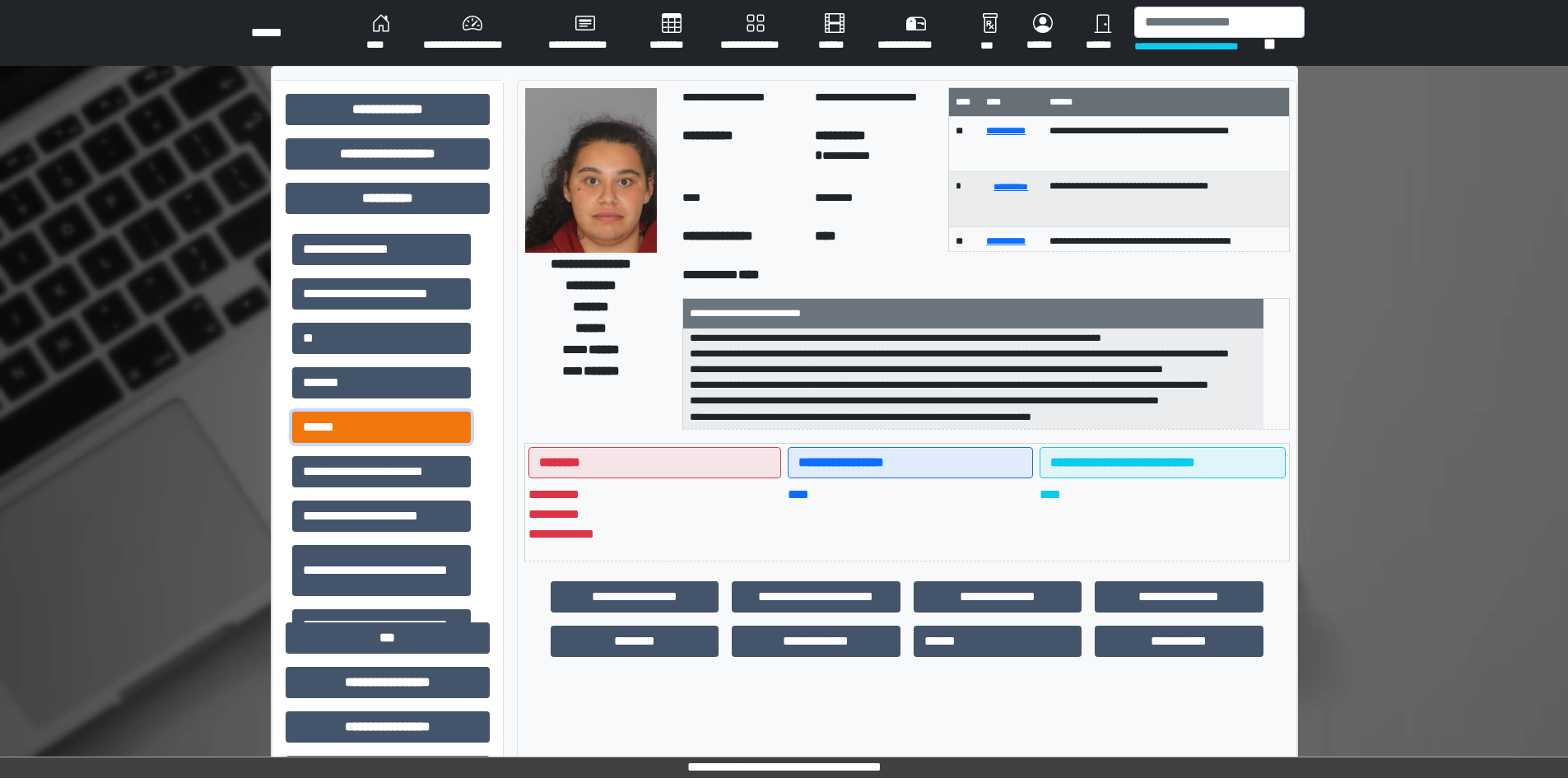 click on "******" at bounding box center [381, 427] 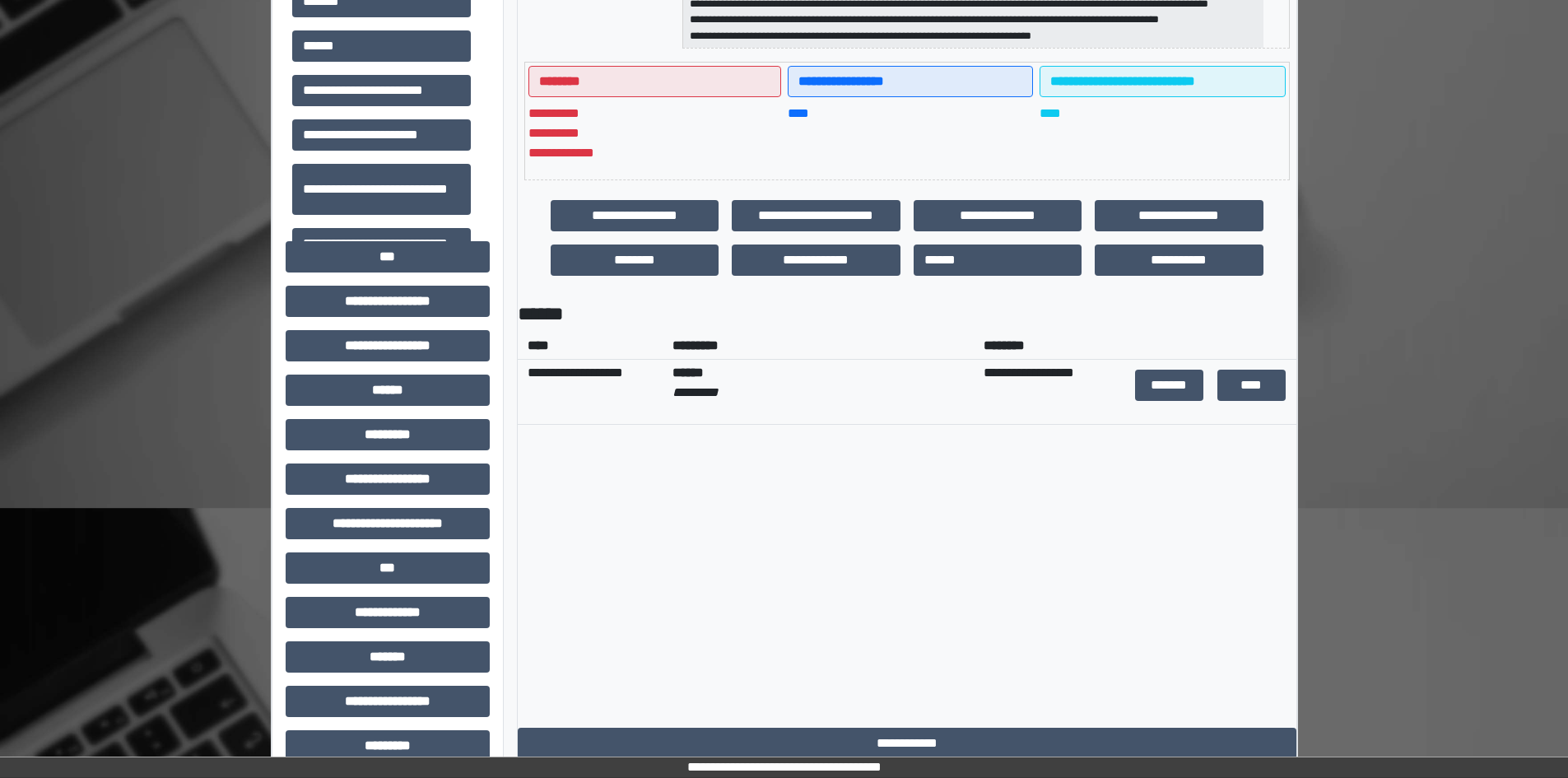 scroll, scrollTop: 494, scrollLeft: 0, axis: vertical 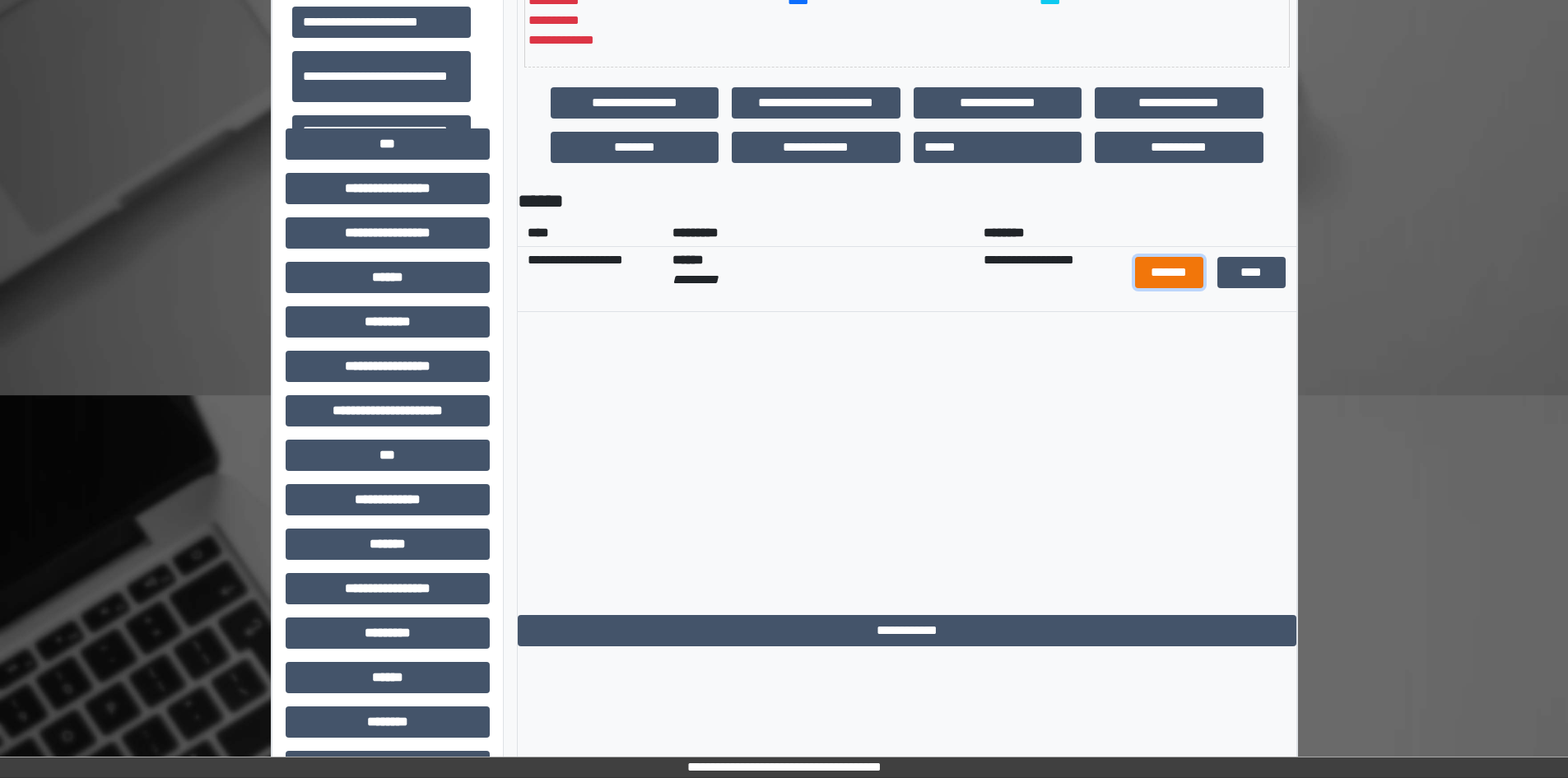 click on "*******" at bounding box center [1170, 273] 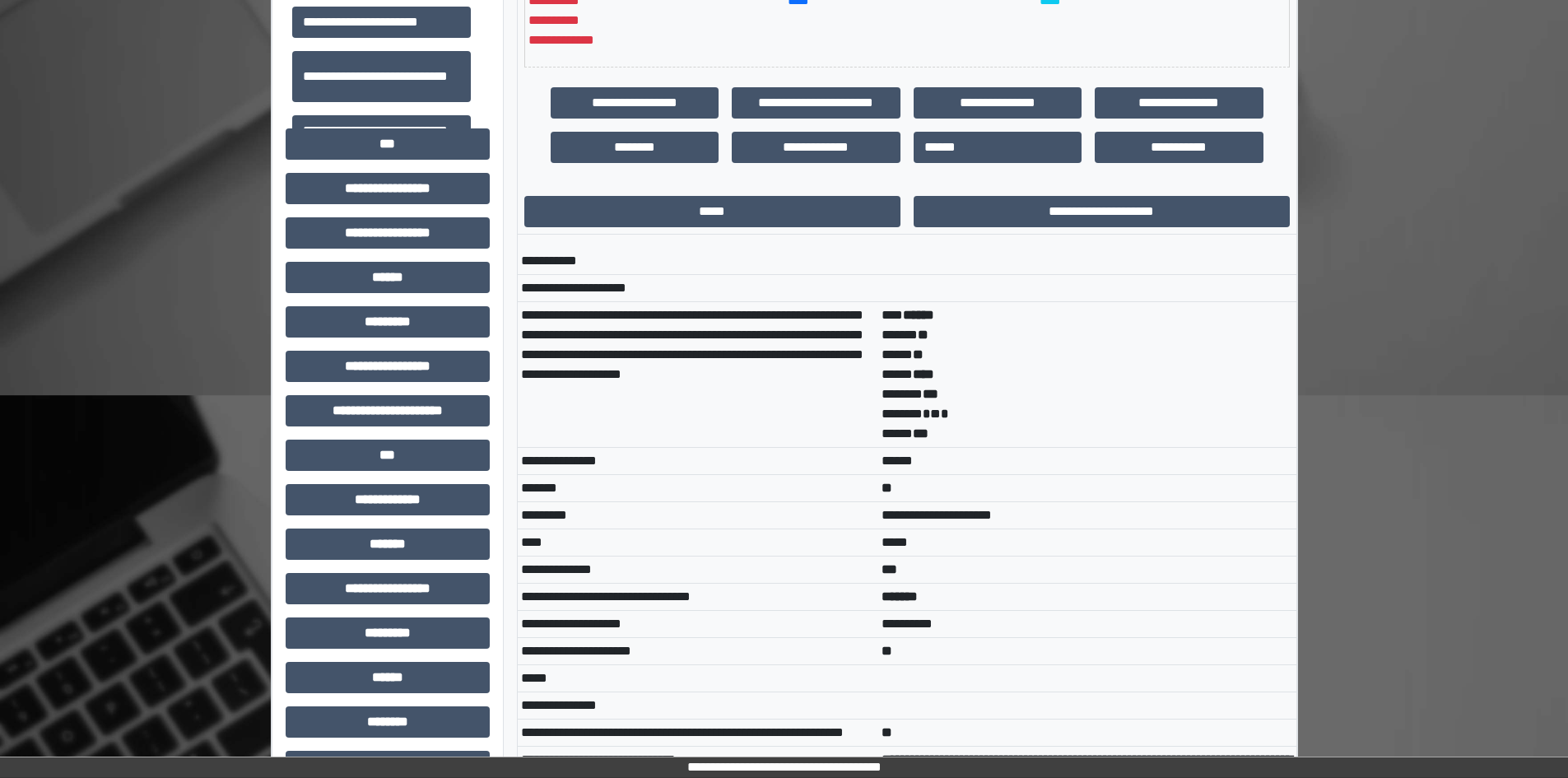 scroll, scrollTop: 12, scrollLeft: 0, axis: vertical 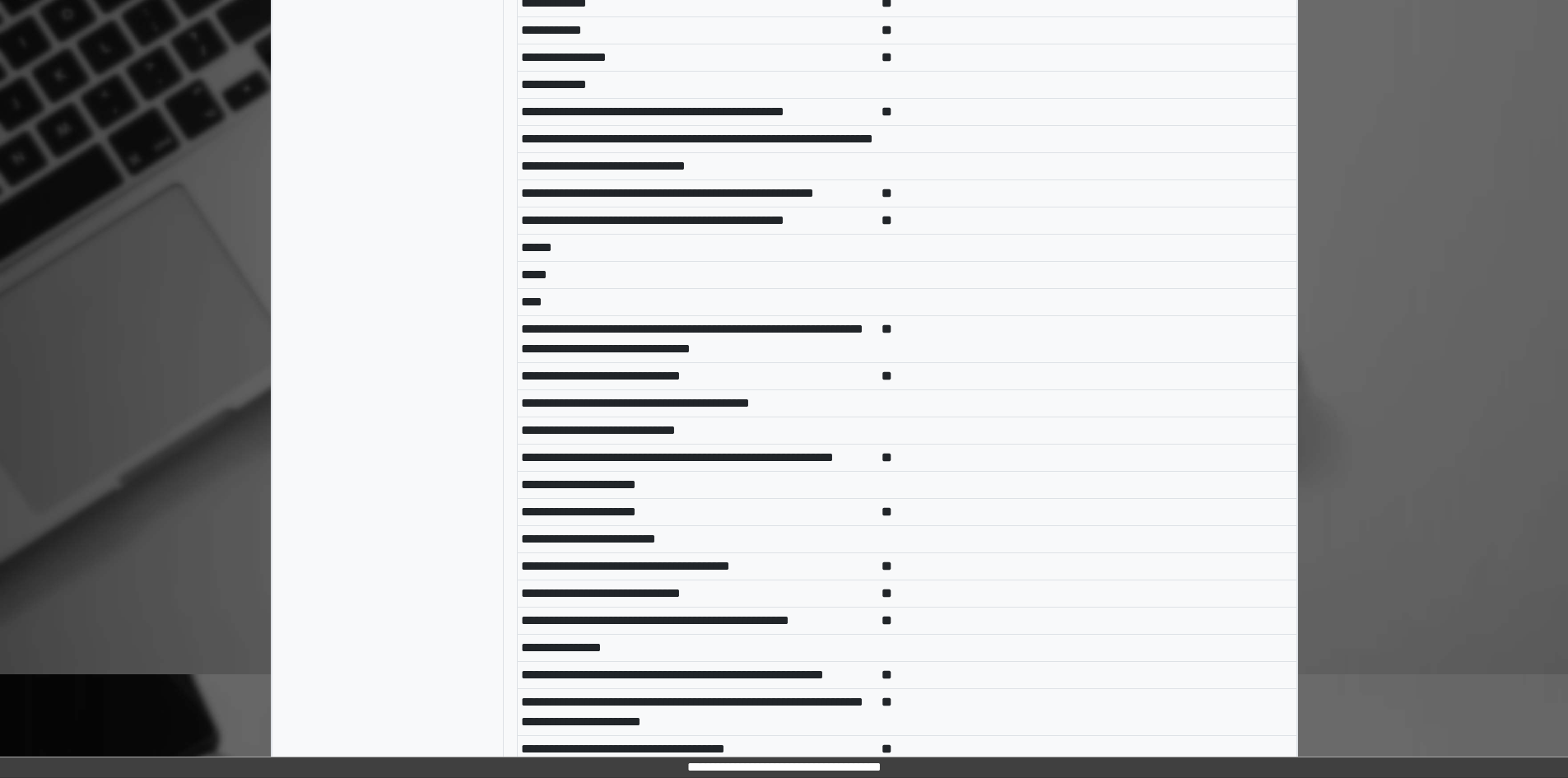 click on "**********" at bounding box center [784, -1200] 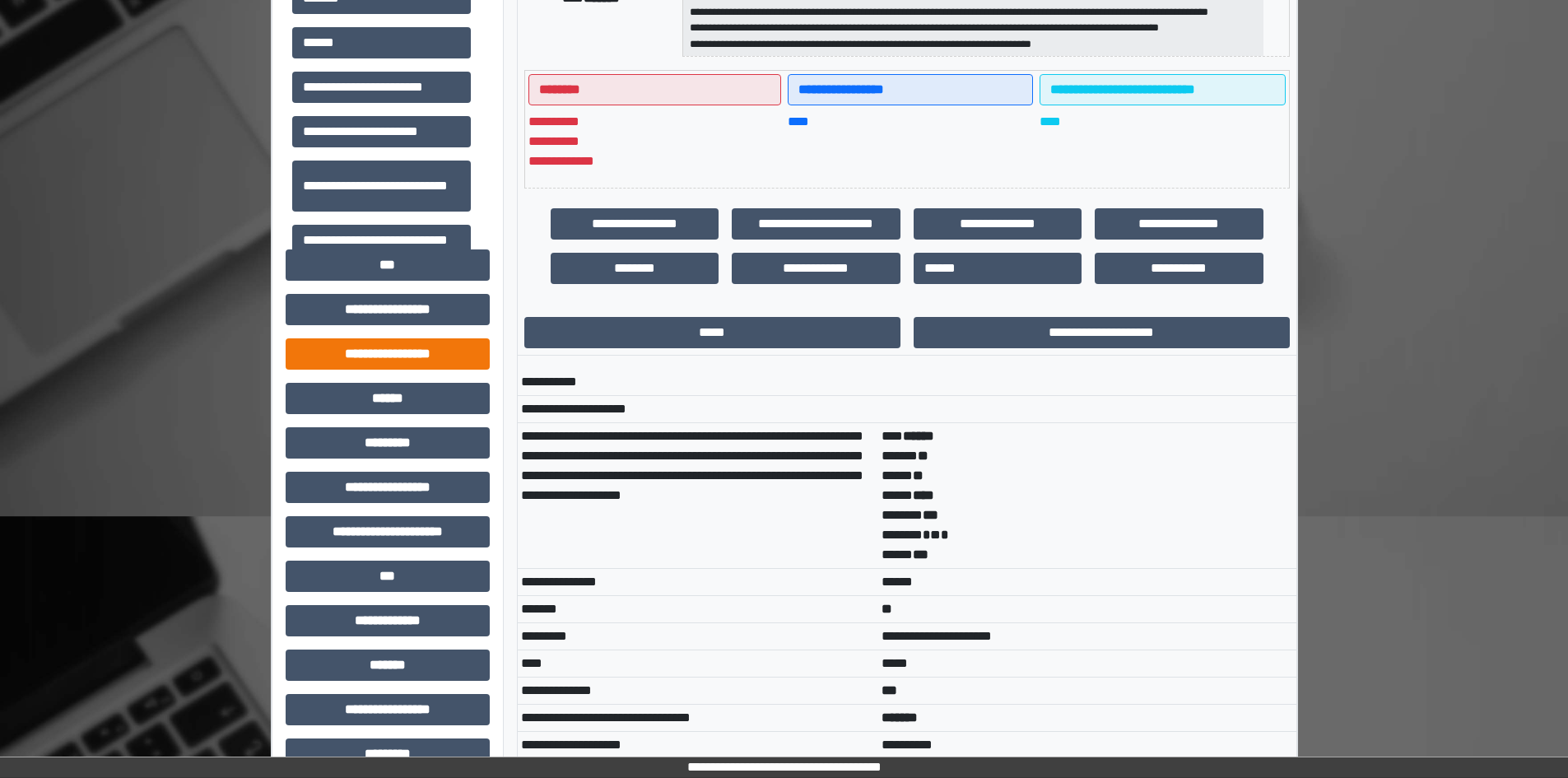 scroll, scrollTop: 375, scrollLeft: 0, axis: vertical 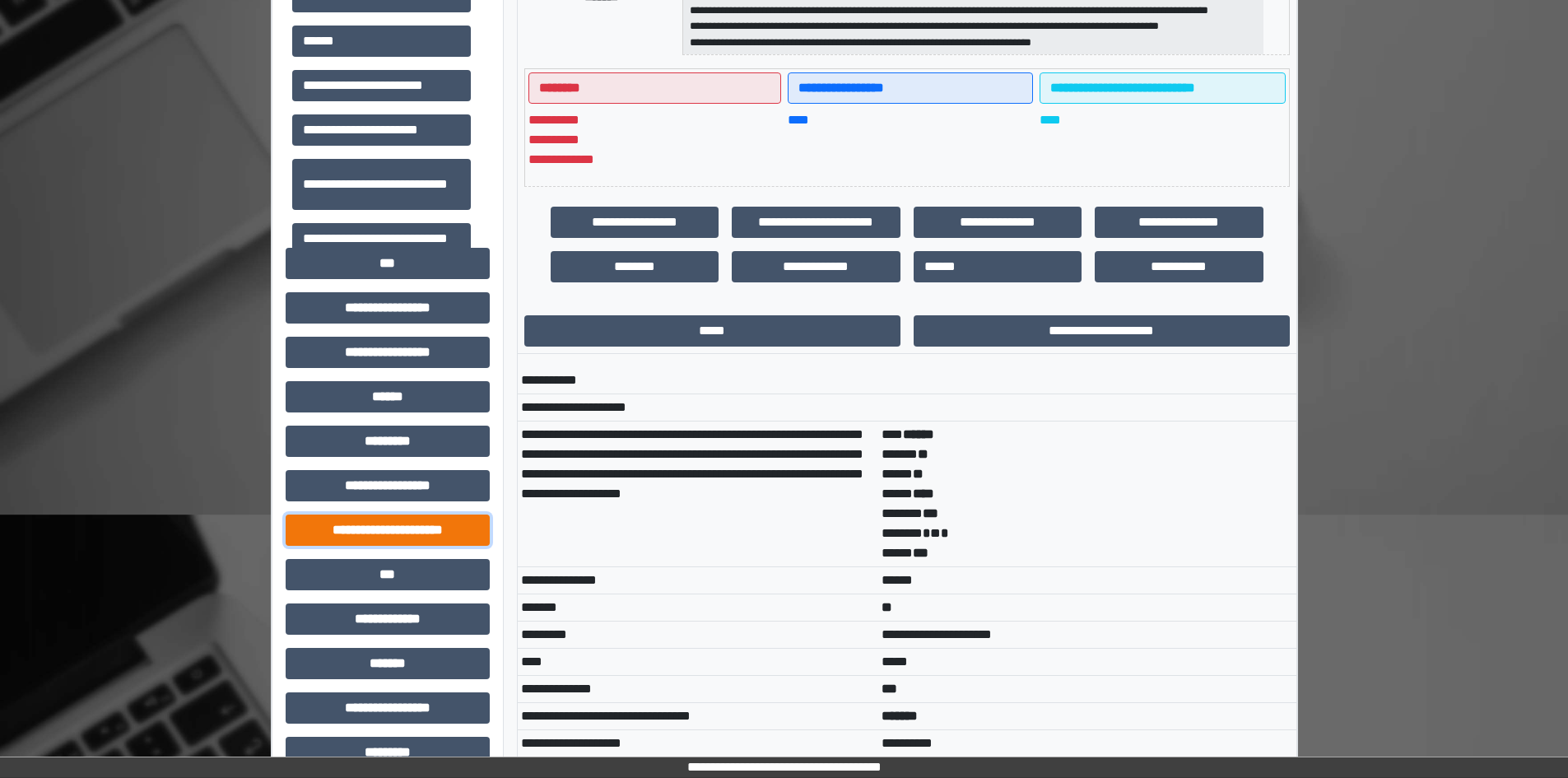click on "**********" at bounding box center [388, 530] 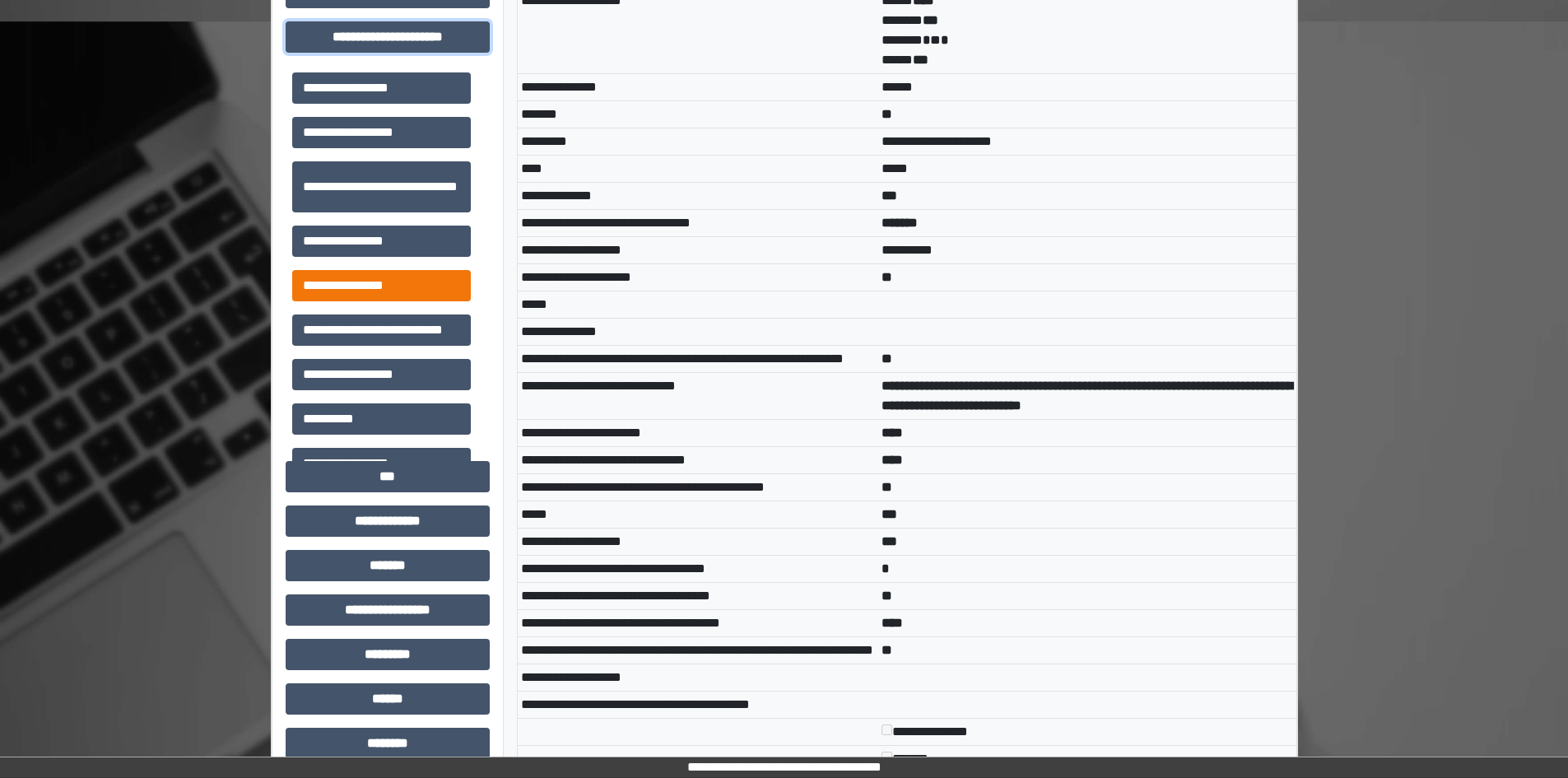 scroll, scrollTop: 869, scrollLeft: 0, axis: vertical 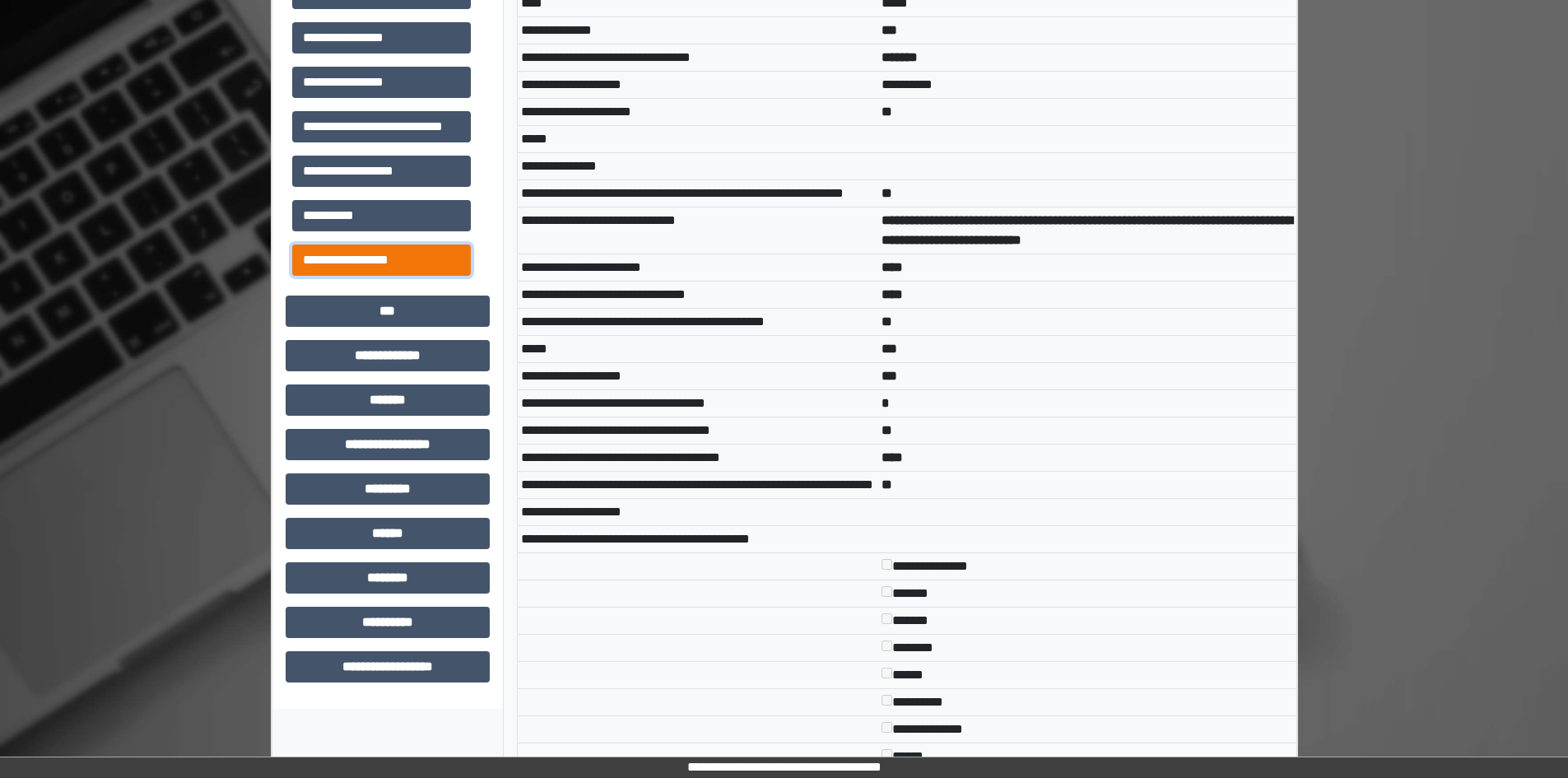 click on "**********" at bounding box center (381, 260) 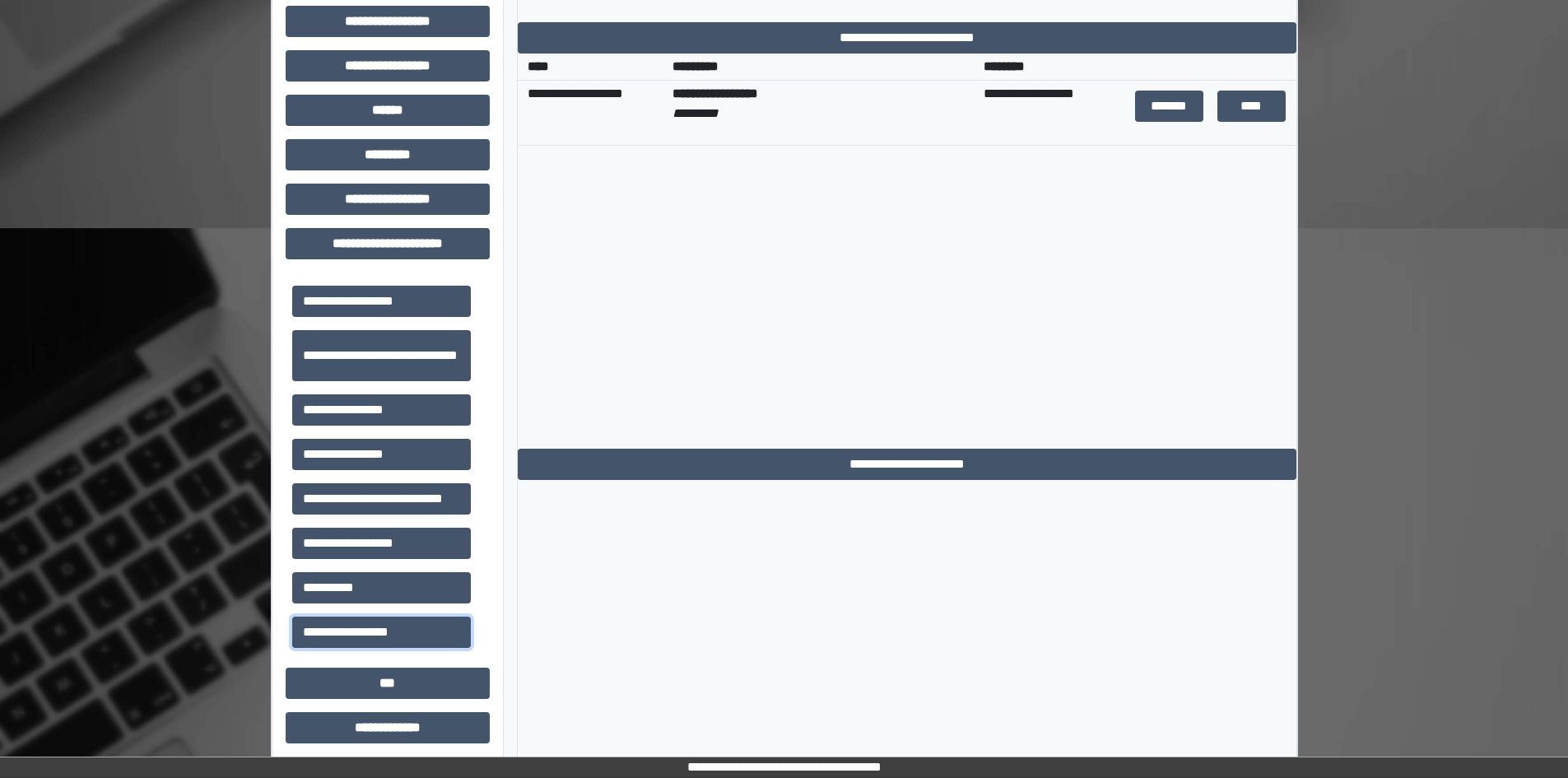 scroll, scrollTop: 650, scrollLeft: 0, axis: vertical 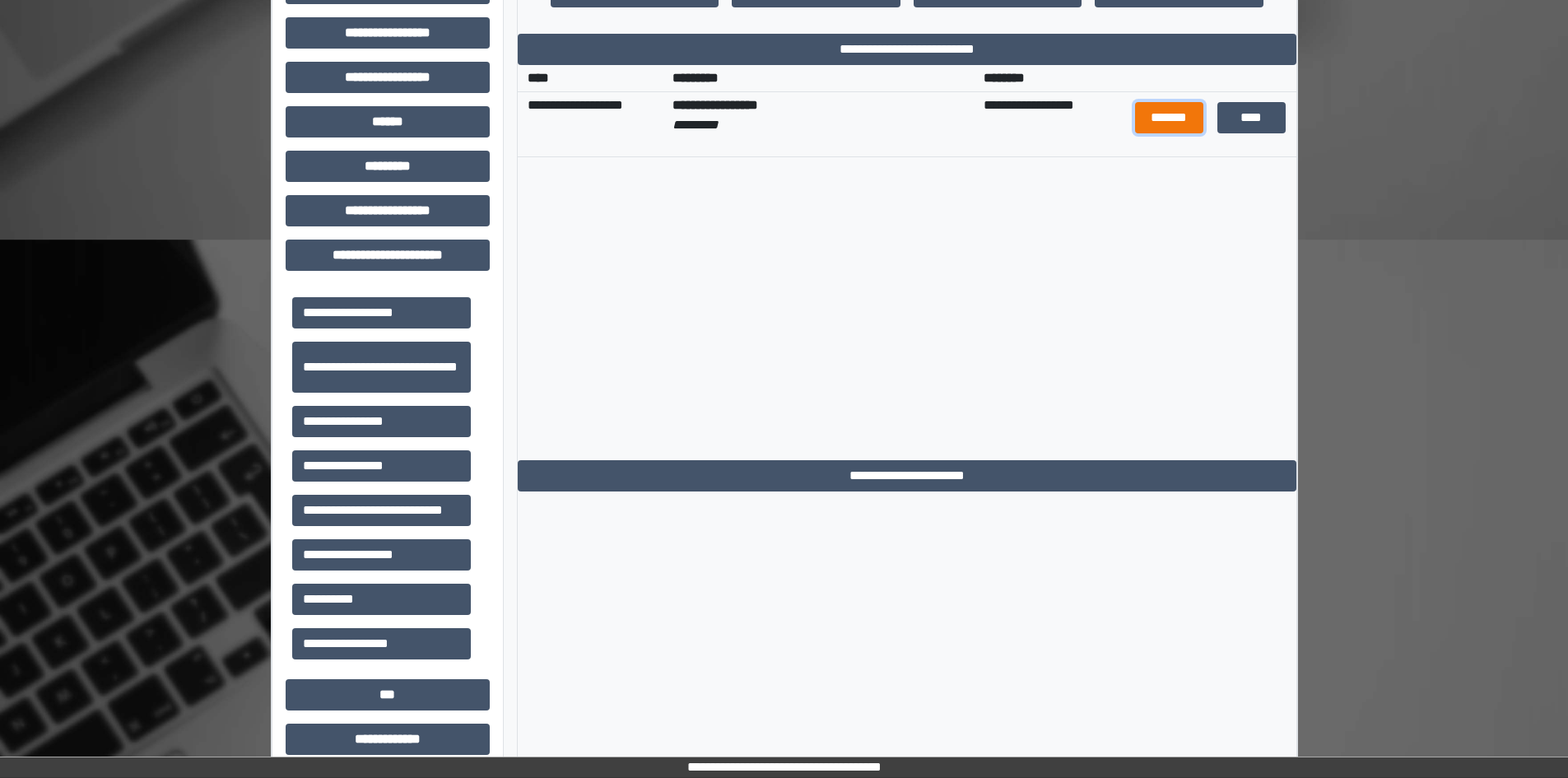 click on "*******" at bounding box center (1170, 118) 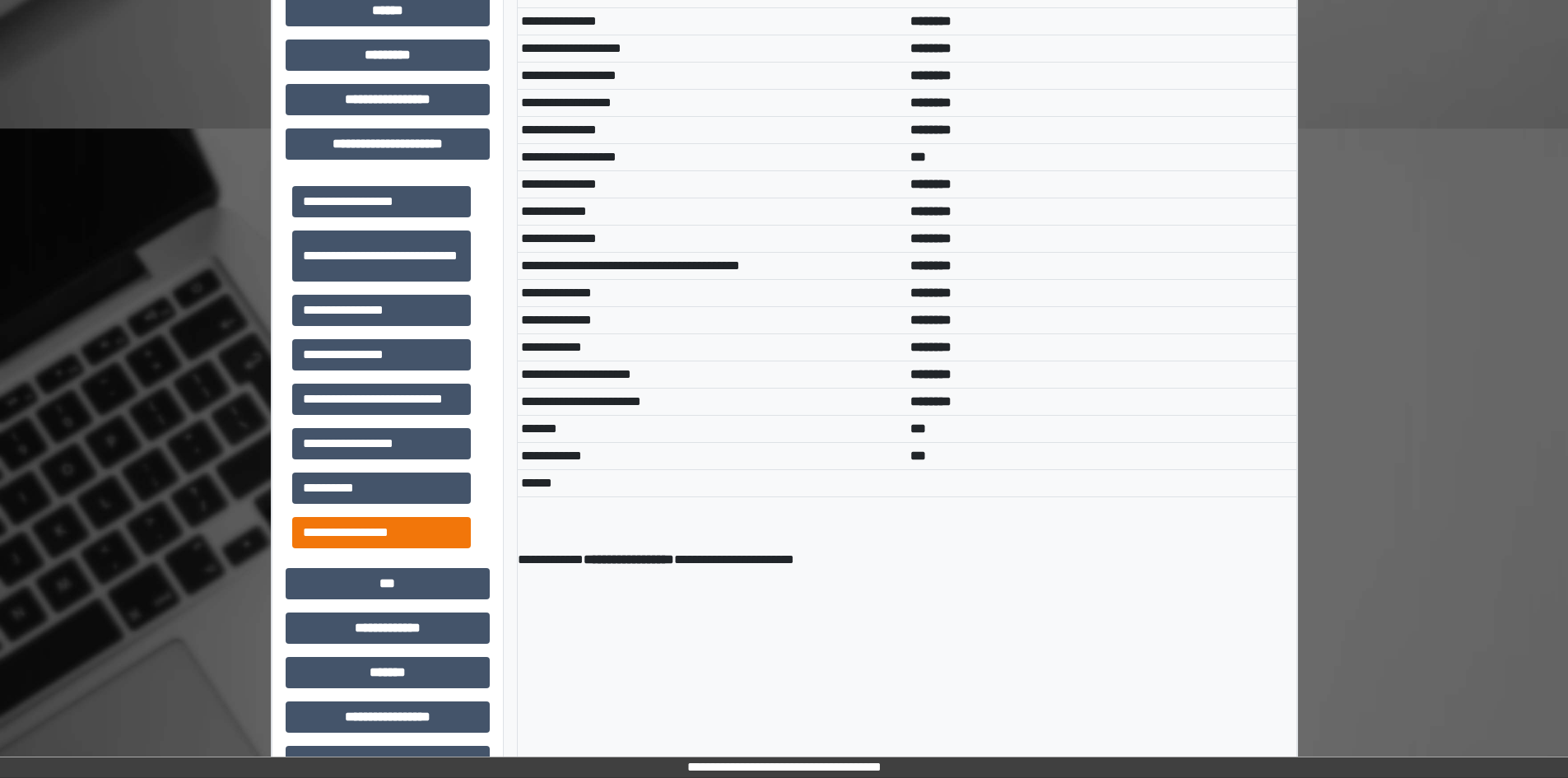 scroll, scrollTop: 732, scrollLeft: 0, axis: vertical 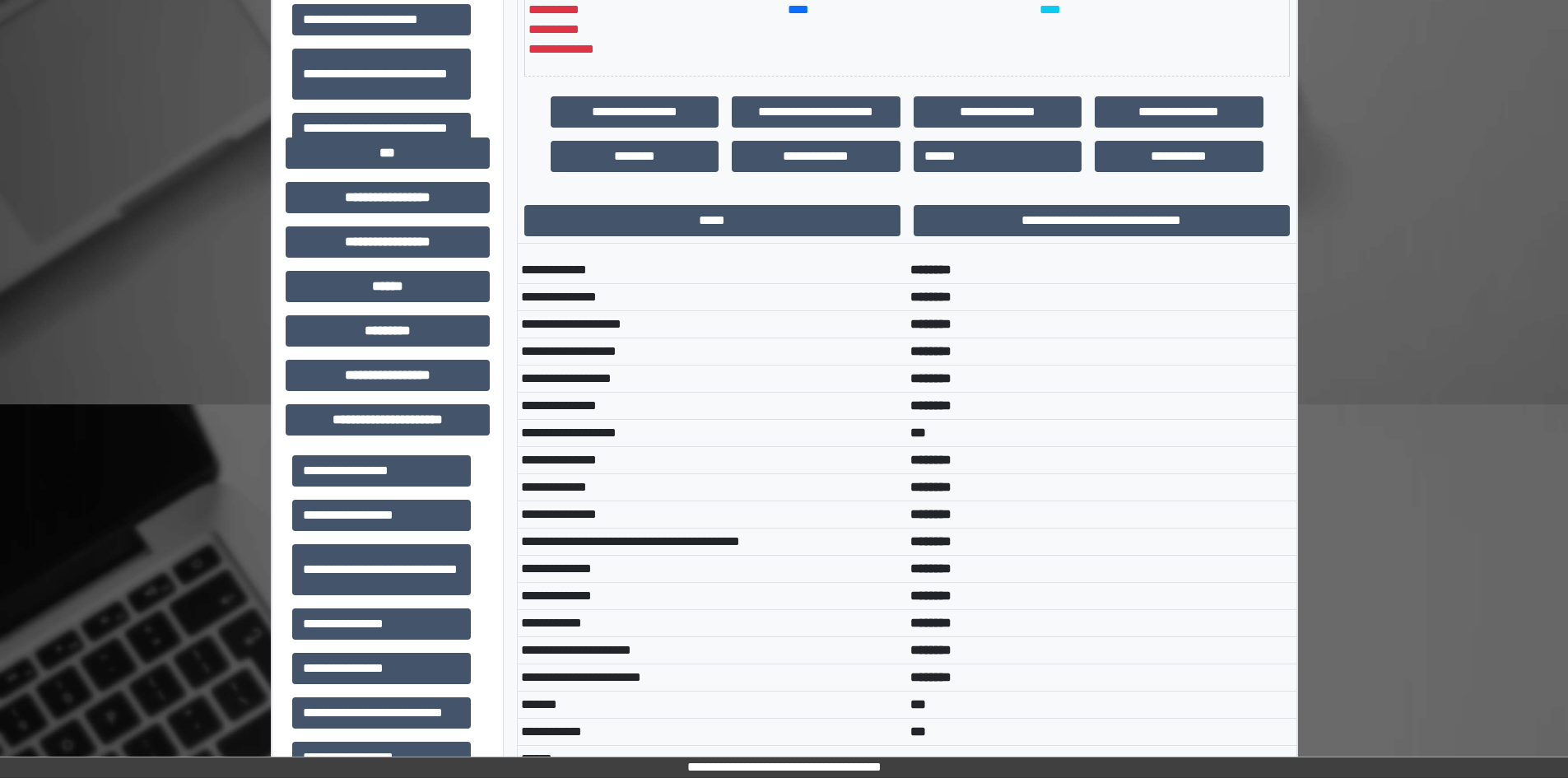drag, startPoint x: 251, startPoint y: 211, endPoint x: 188, endPoint y: 323, distance: 128.503 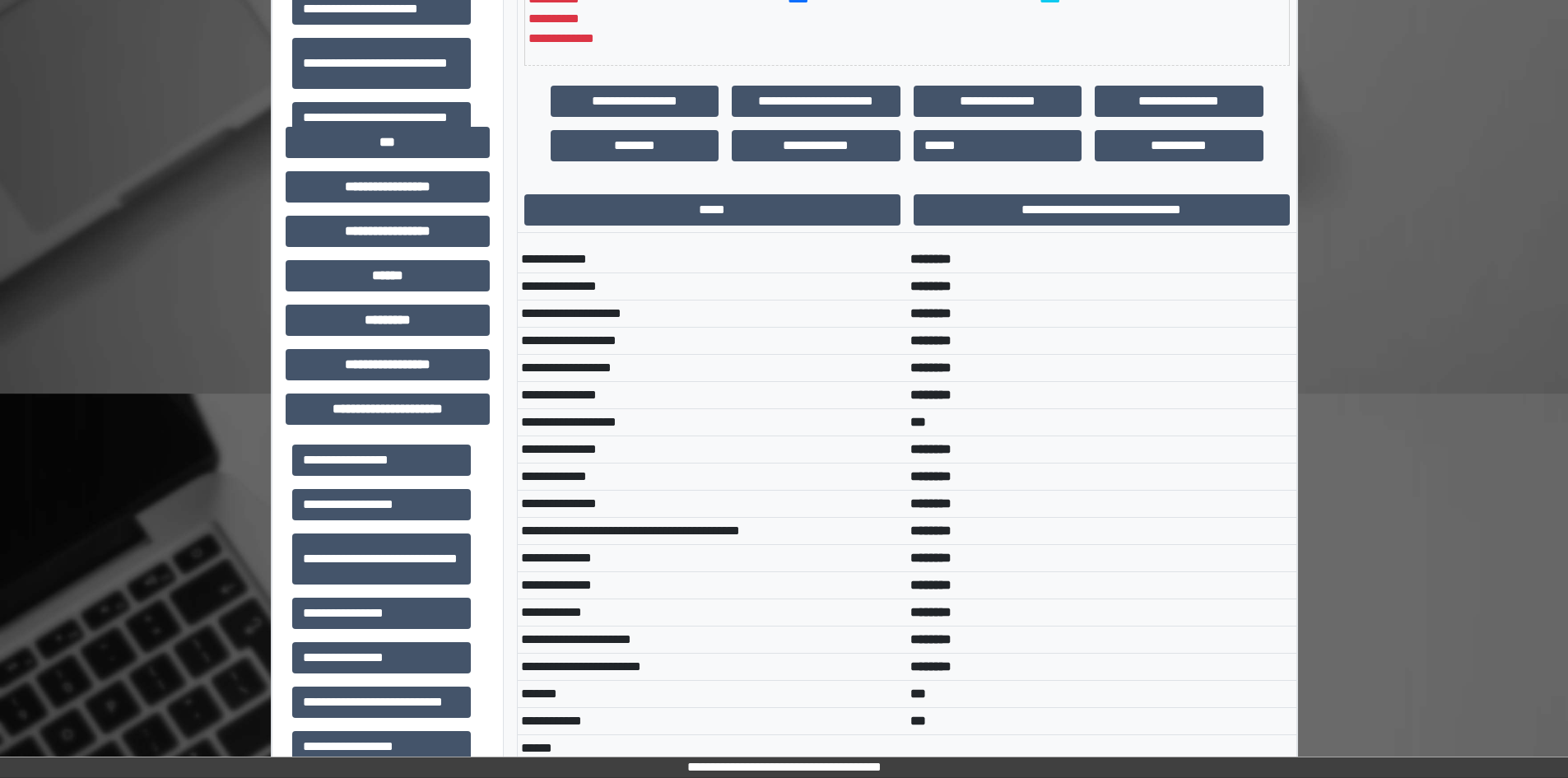 scroll, scrollTop: 979, scrollLeft: 0, axis: vertical 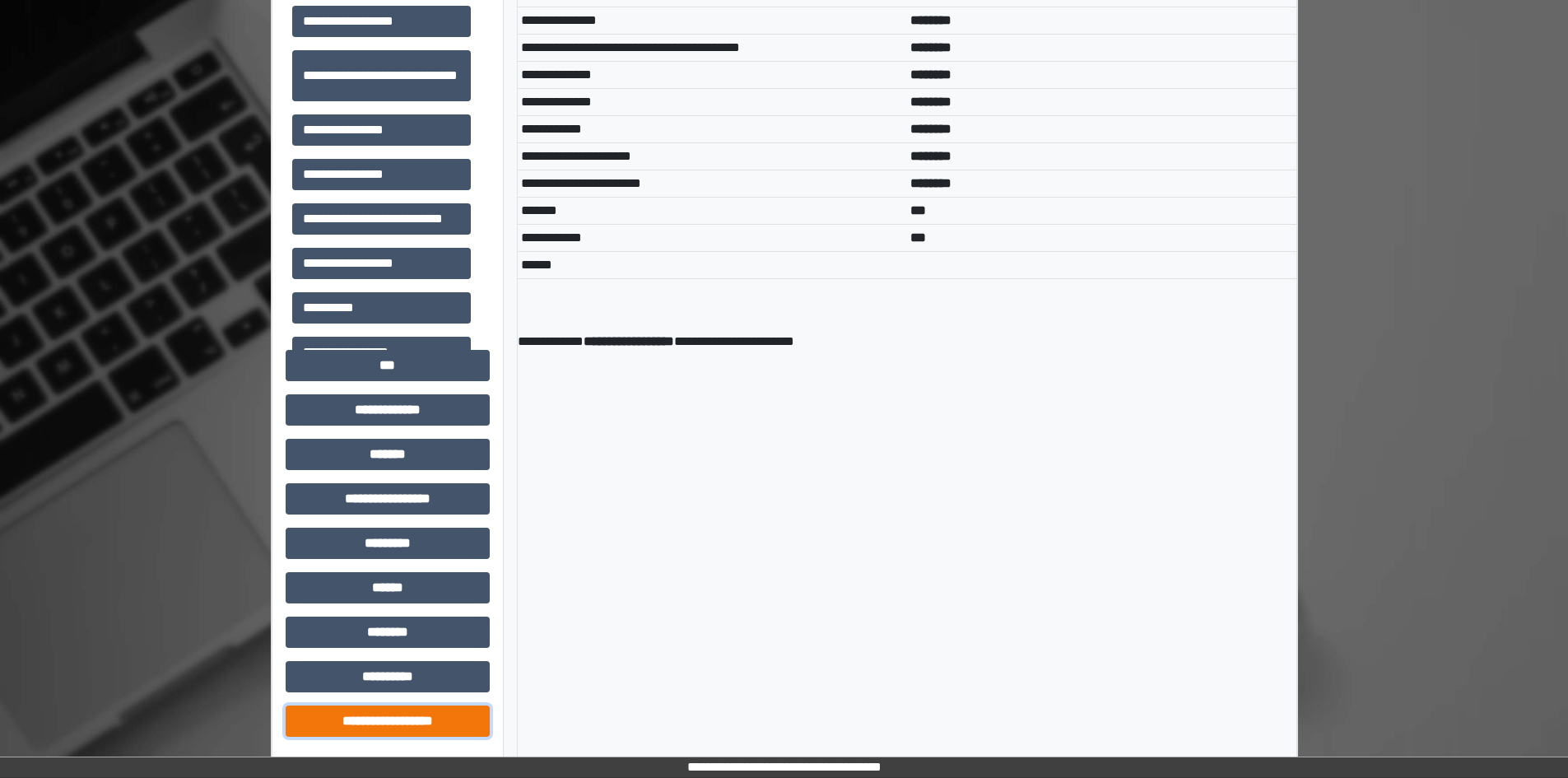 click on "**********" at bounding box center (388, 721) 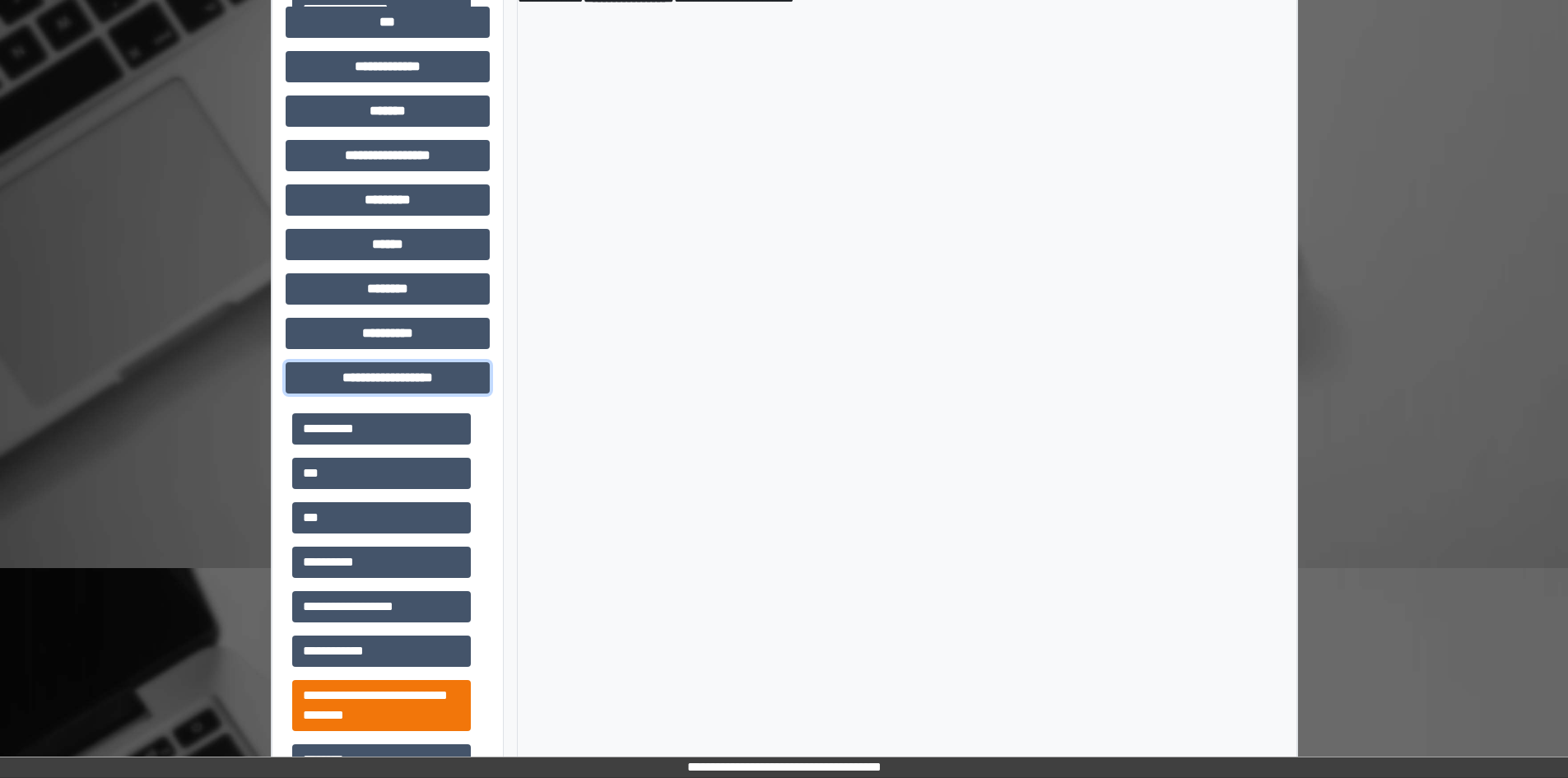 scroll, scrollTop: 1374, scrollLeft: 0, axis: vertical 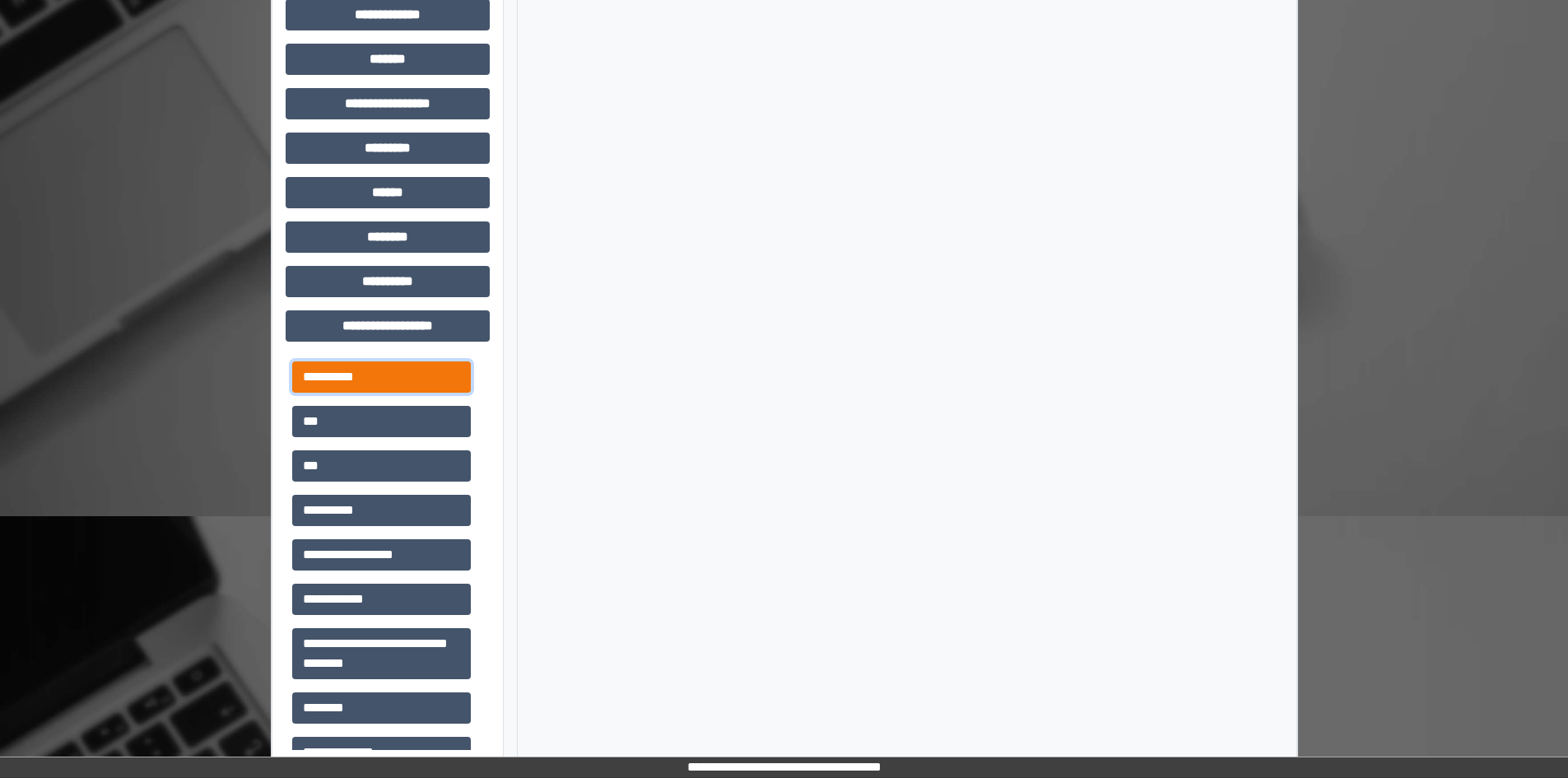 click on "**********" at bounding box center [381, 377] 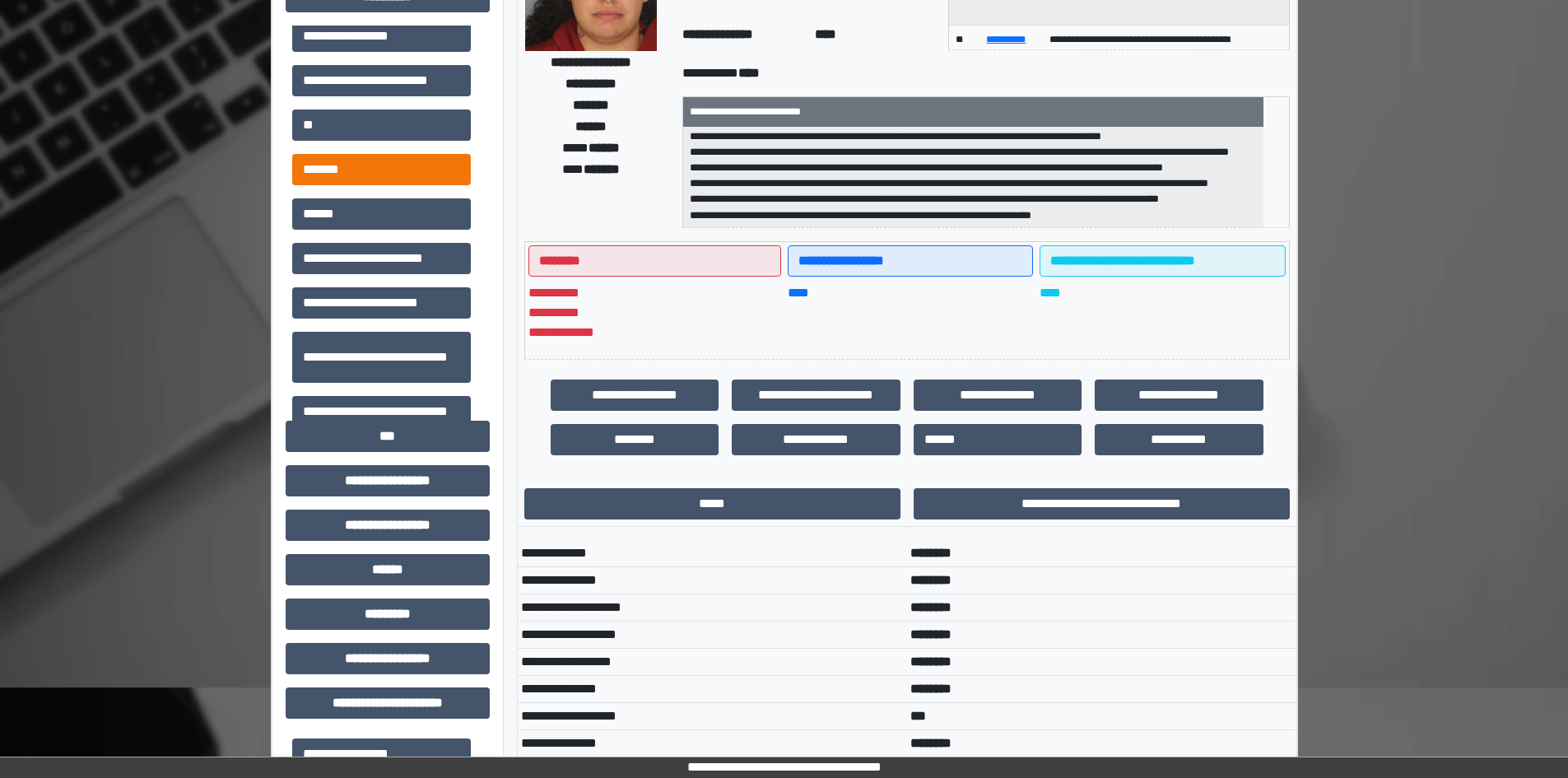 scroll, scrollTop: 139, scrollLeft: 0, axis: vertical 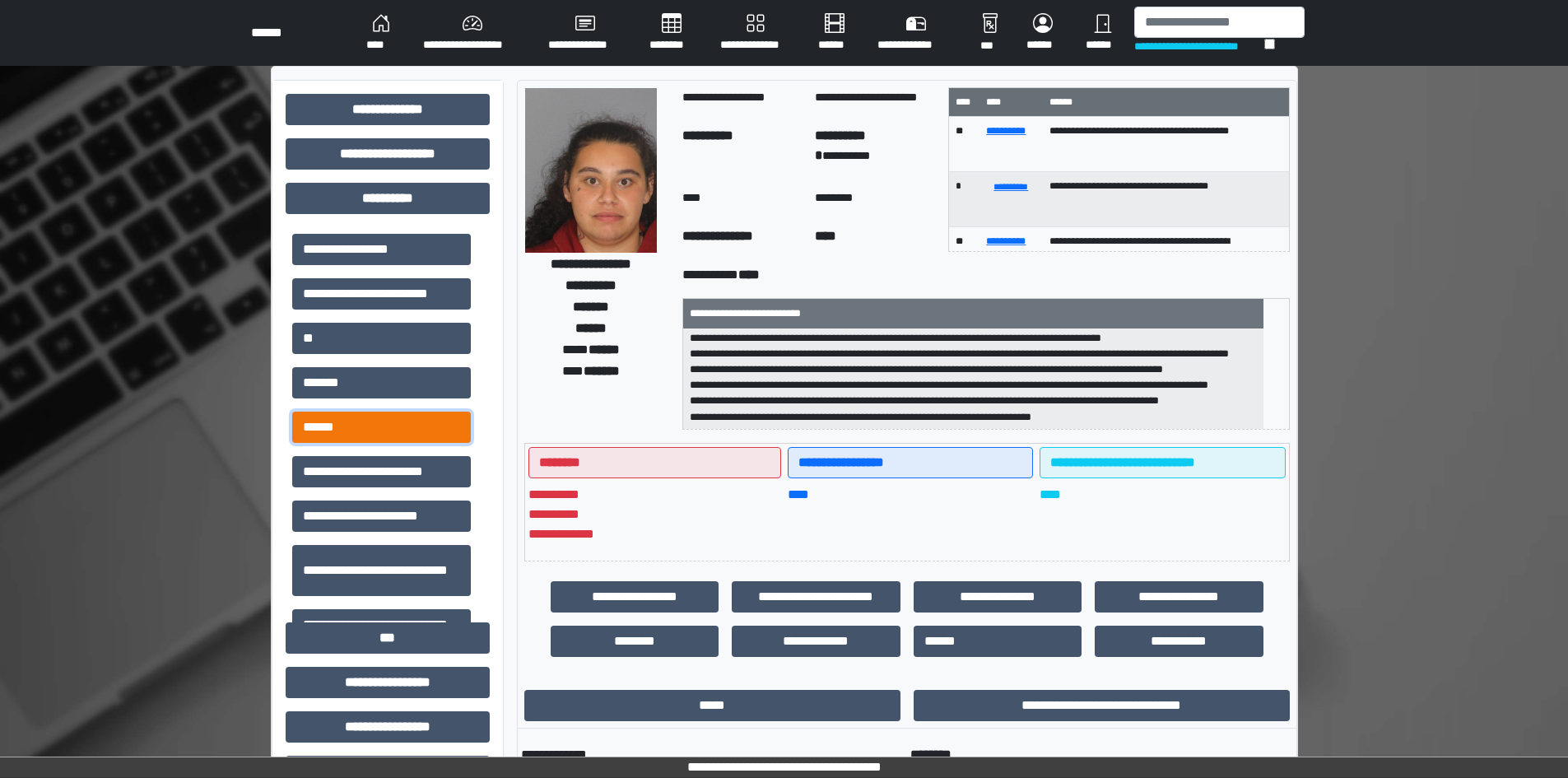 click on "******" at bounding box center [381, 427] 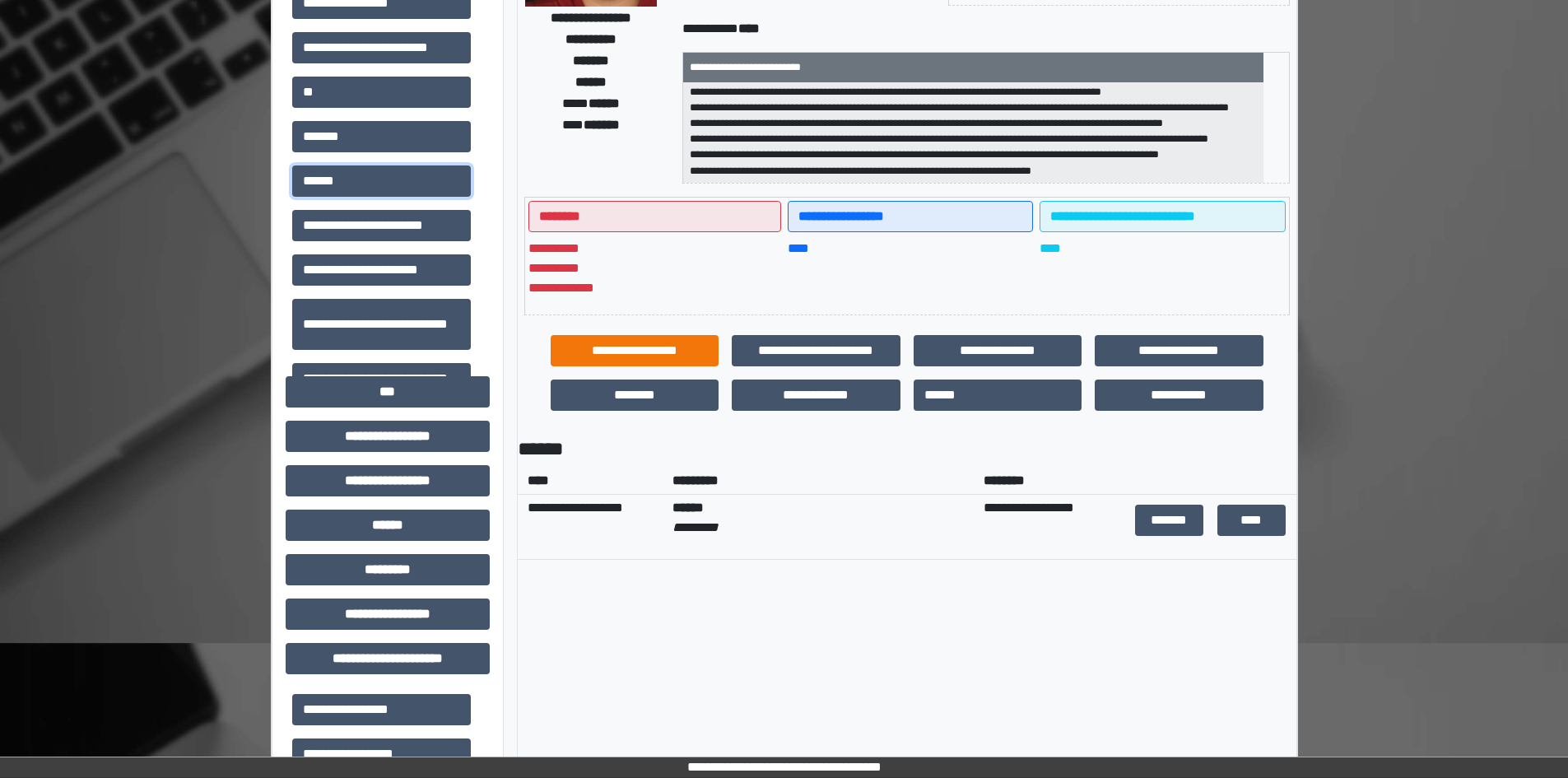 scroll, scrollTop: 247, scrollLeft: 0, axis: vertical 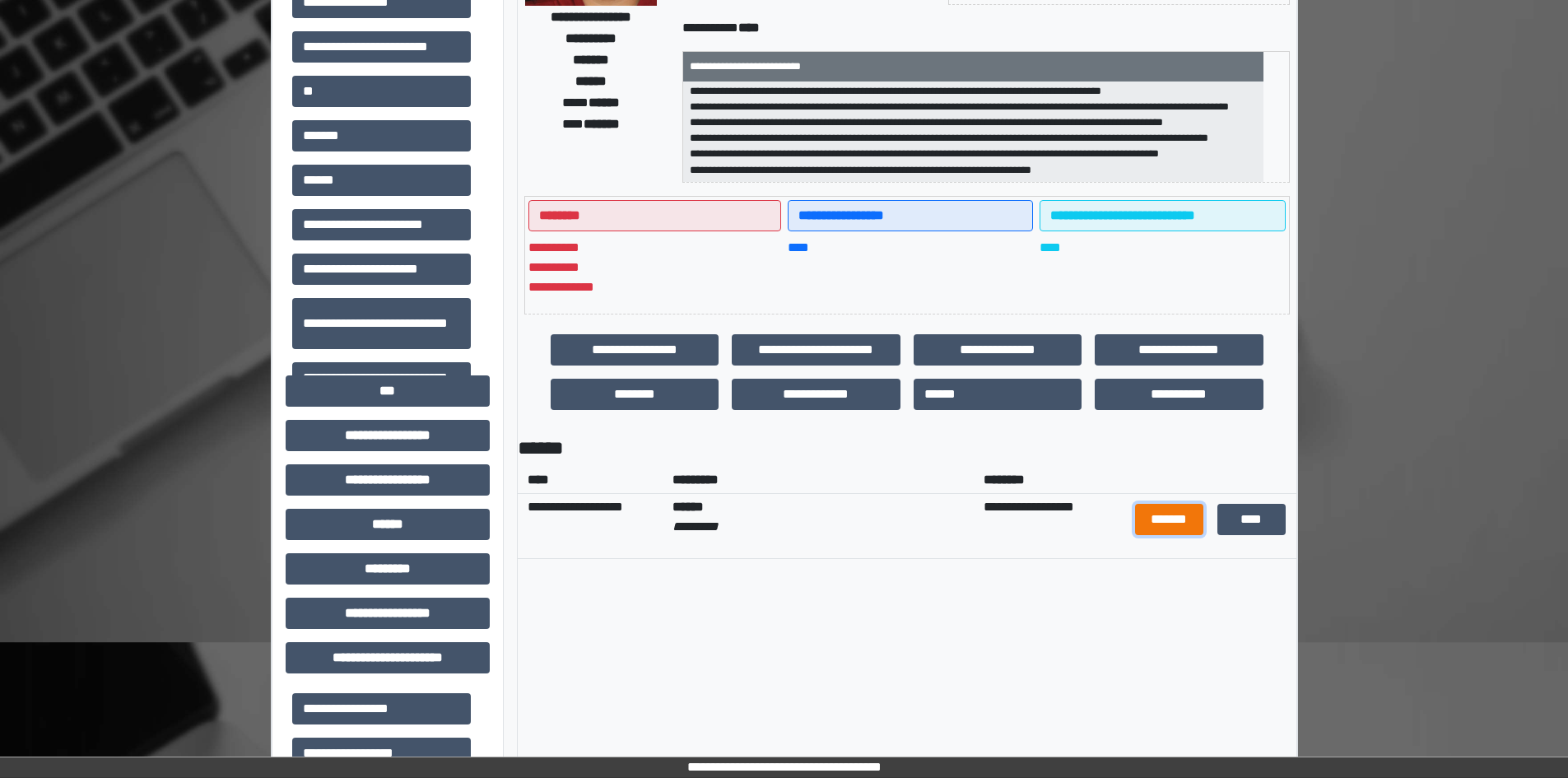 click on "*******" at bounding box center (1170, 519) 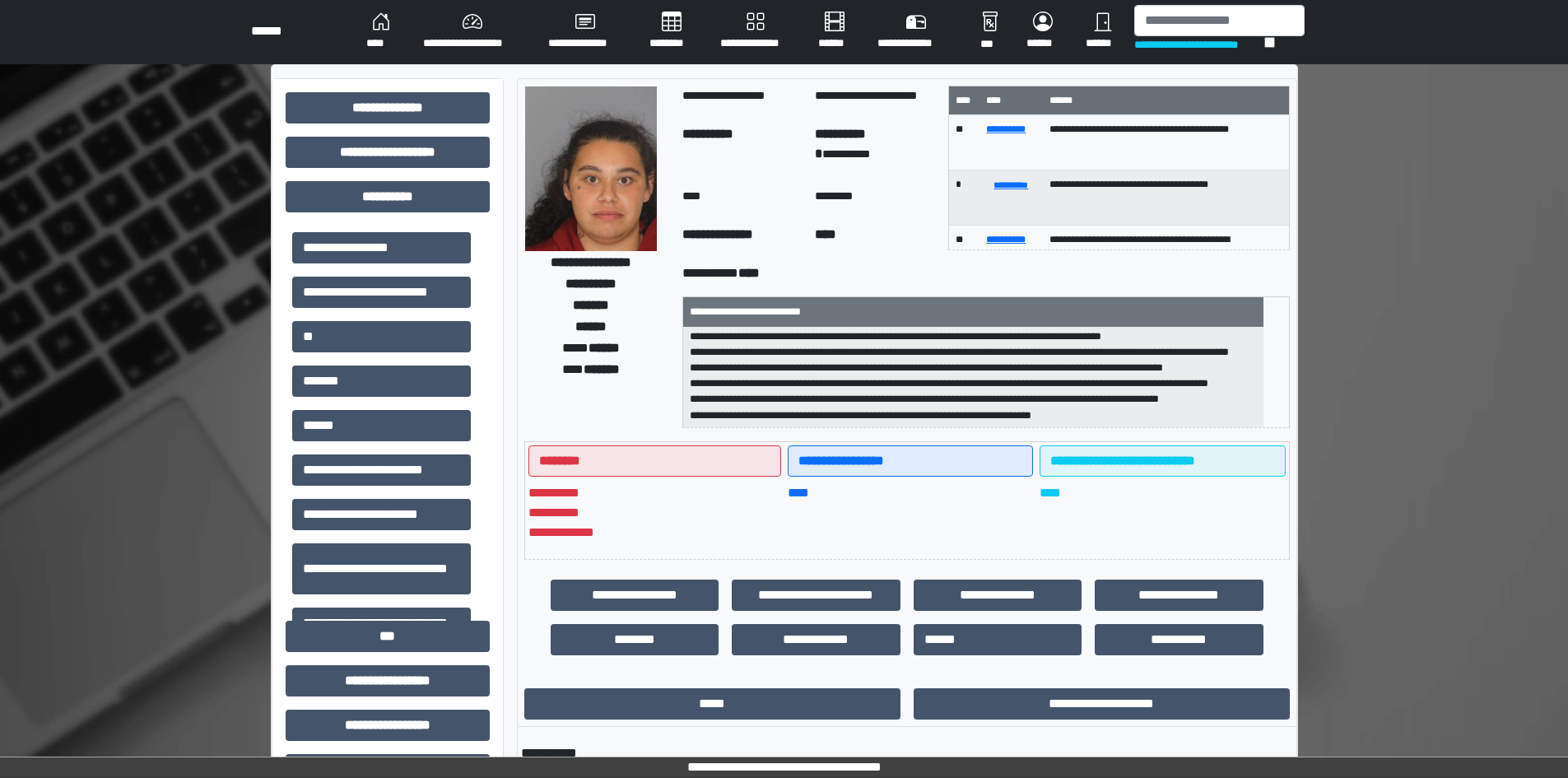 scroll, scrollTop: 0, scrollLeft: 0, axis: both 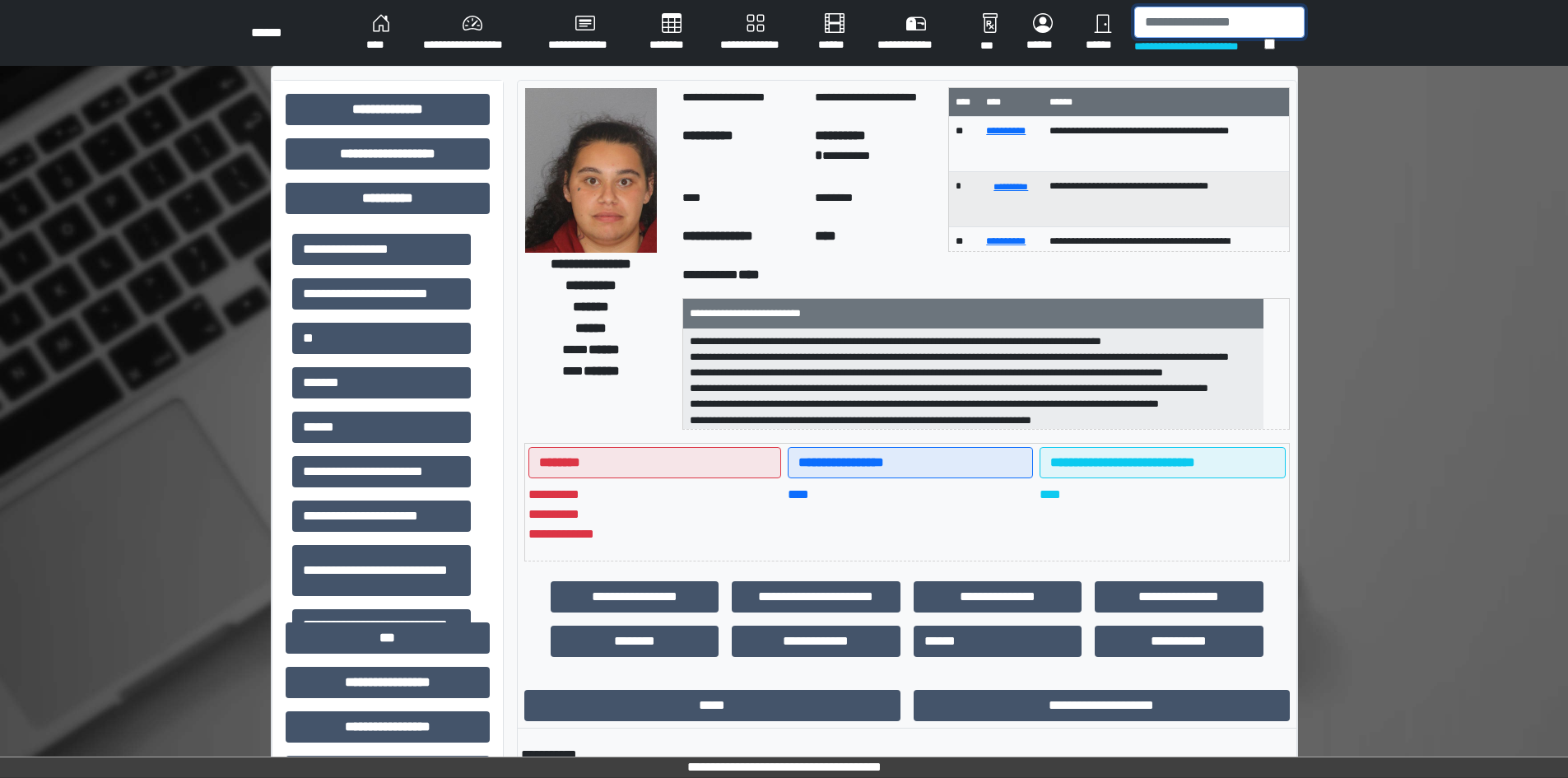 click at bounding box center [1219, 22] 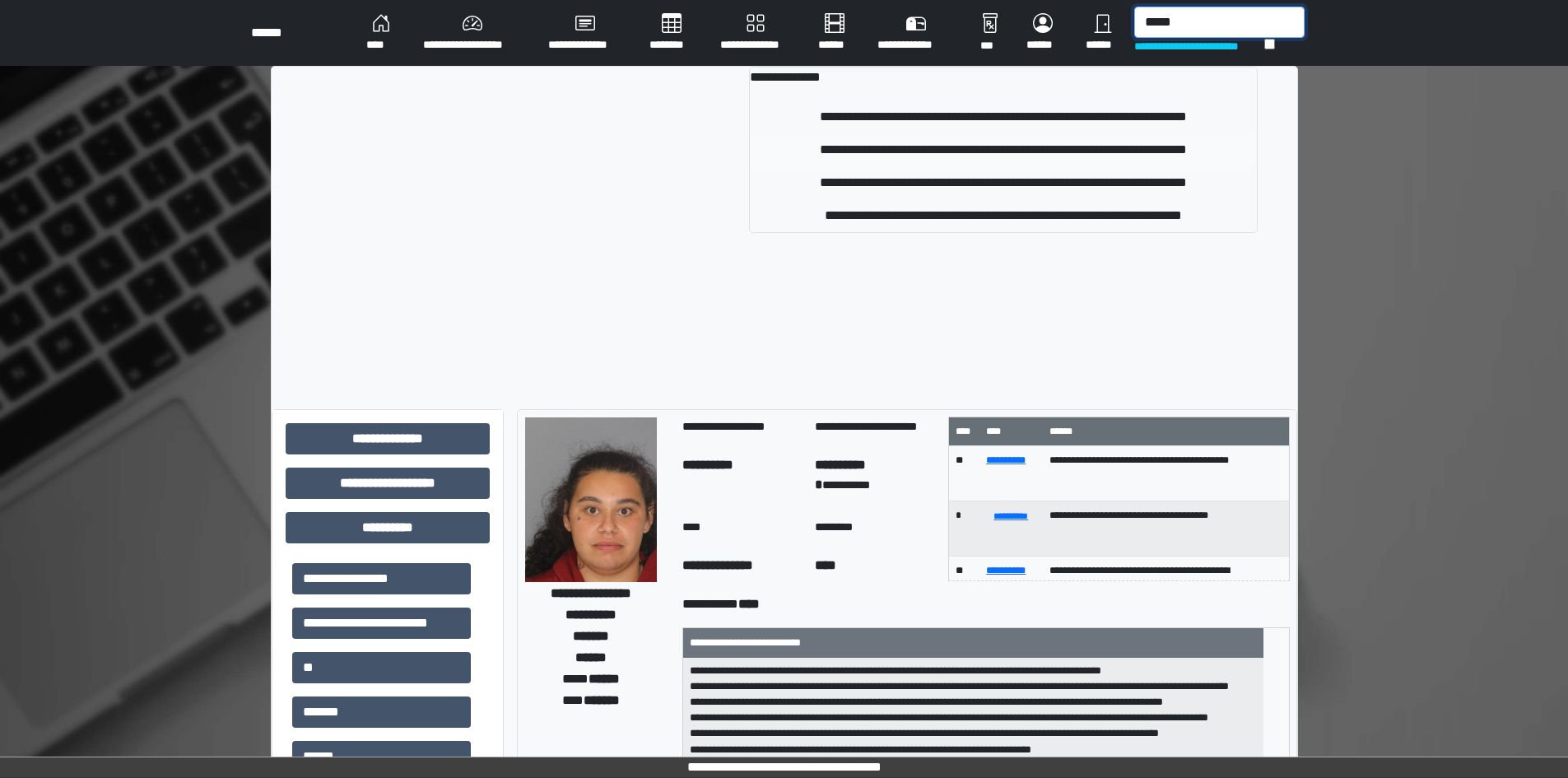 type on "*****" 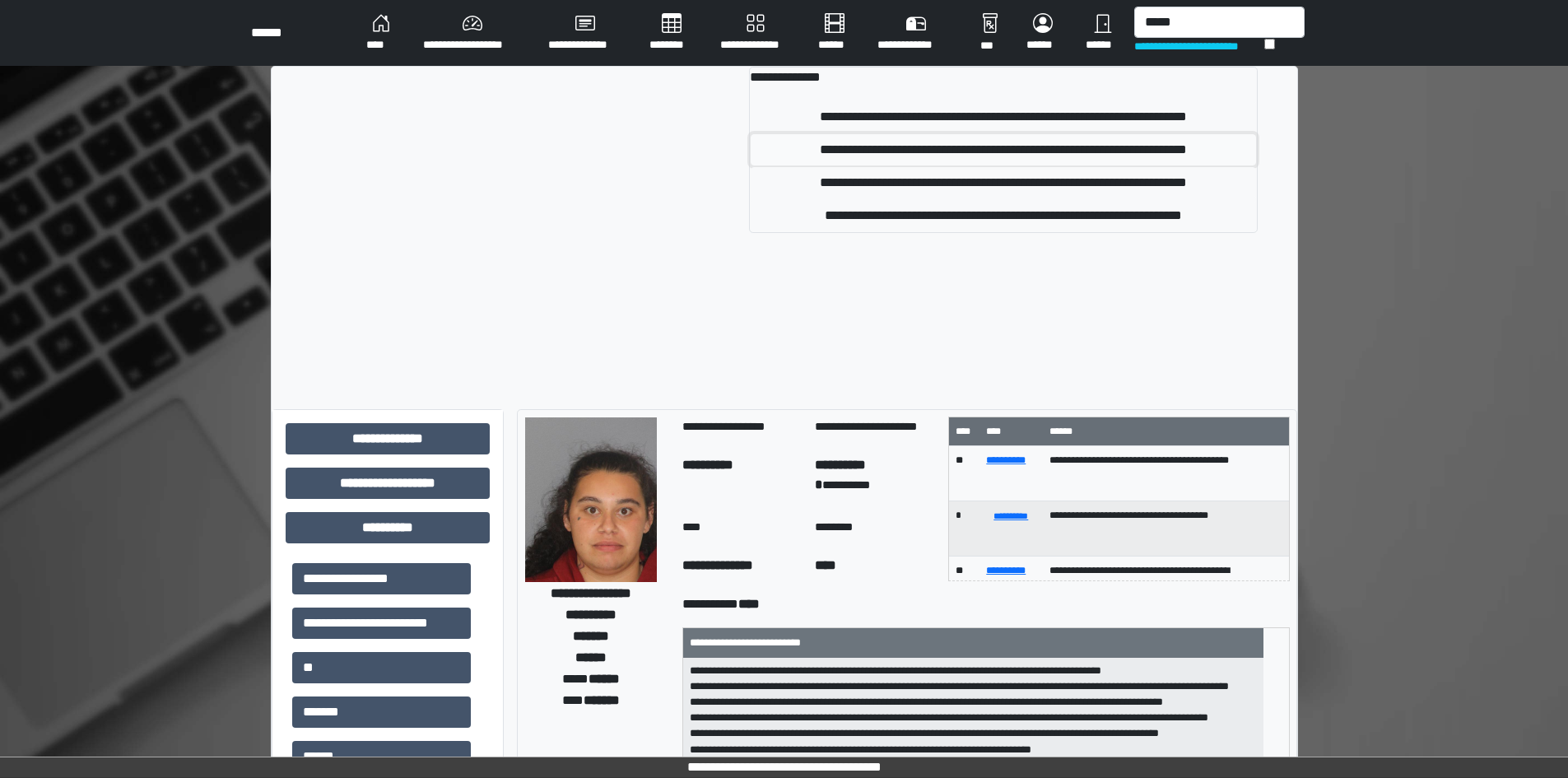 click on "**********" at bounding box center [1003, 150] 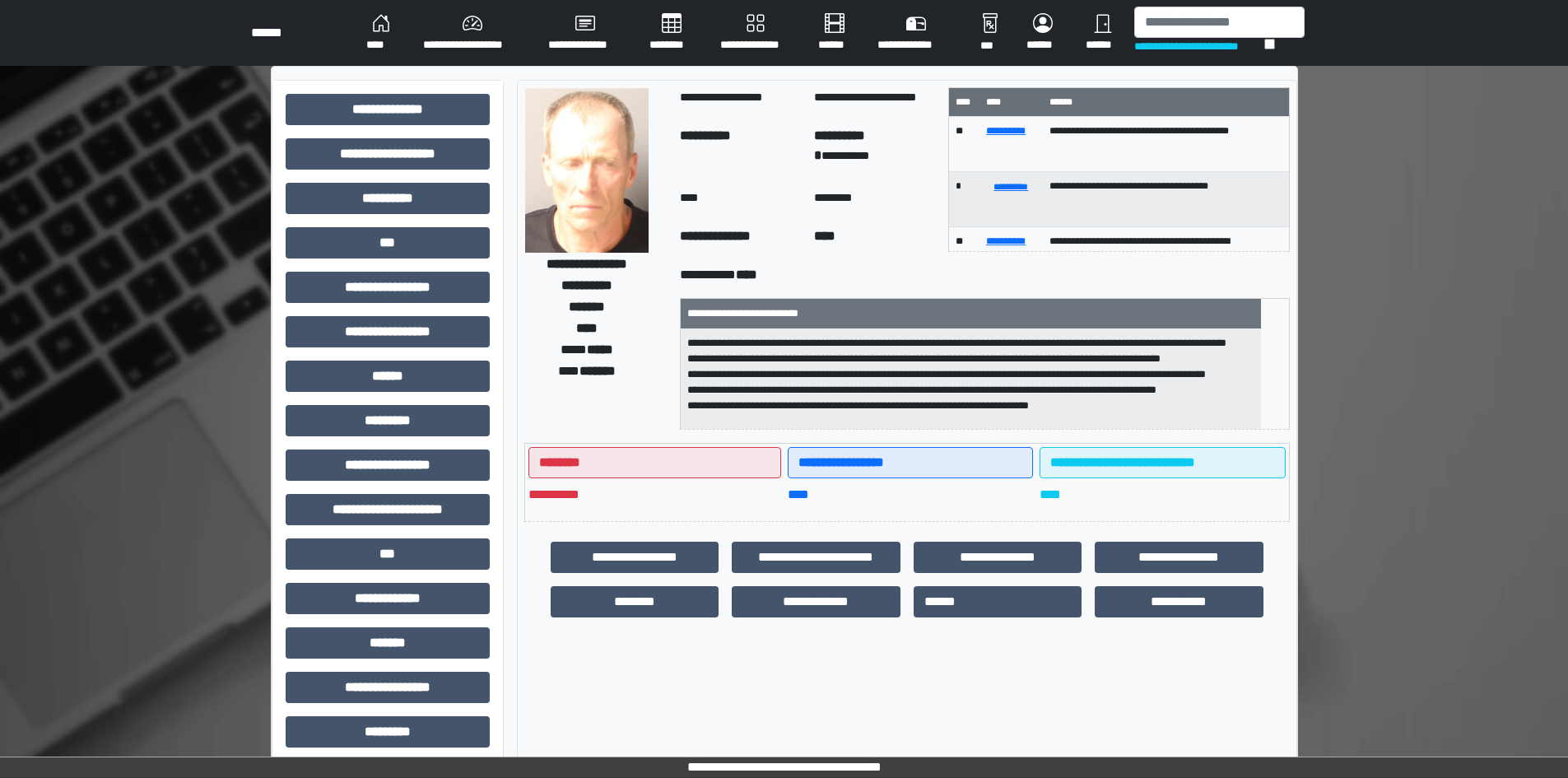 scroll, scrollTop: 36, scrollLeft: 0, axis: vertical 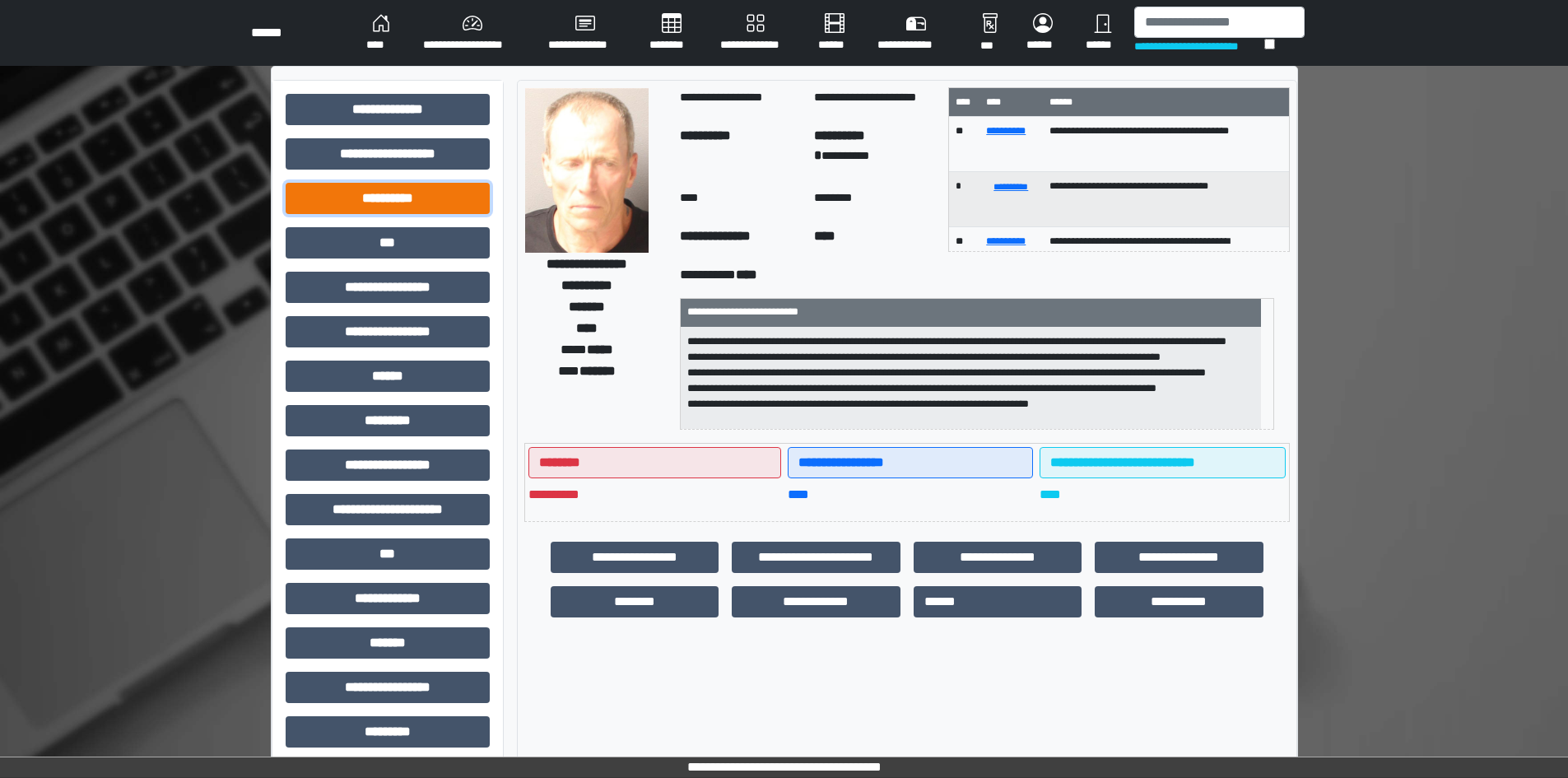click on "**********" at bounding box center [388, 198] 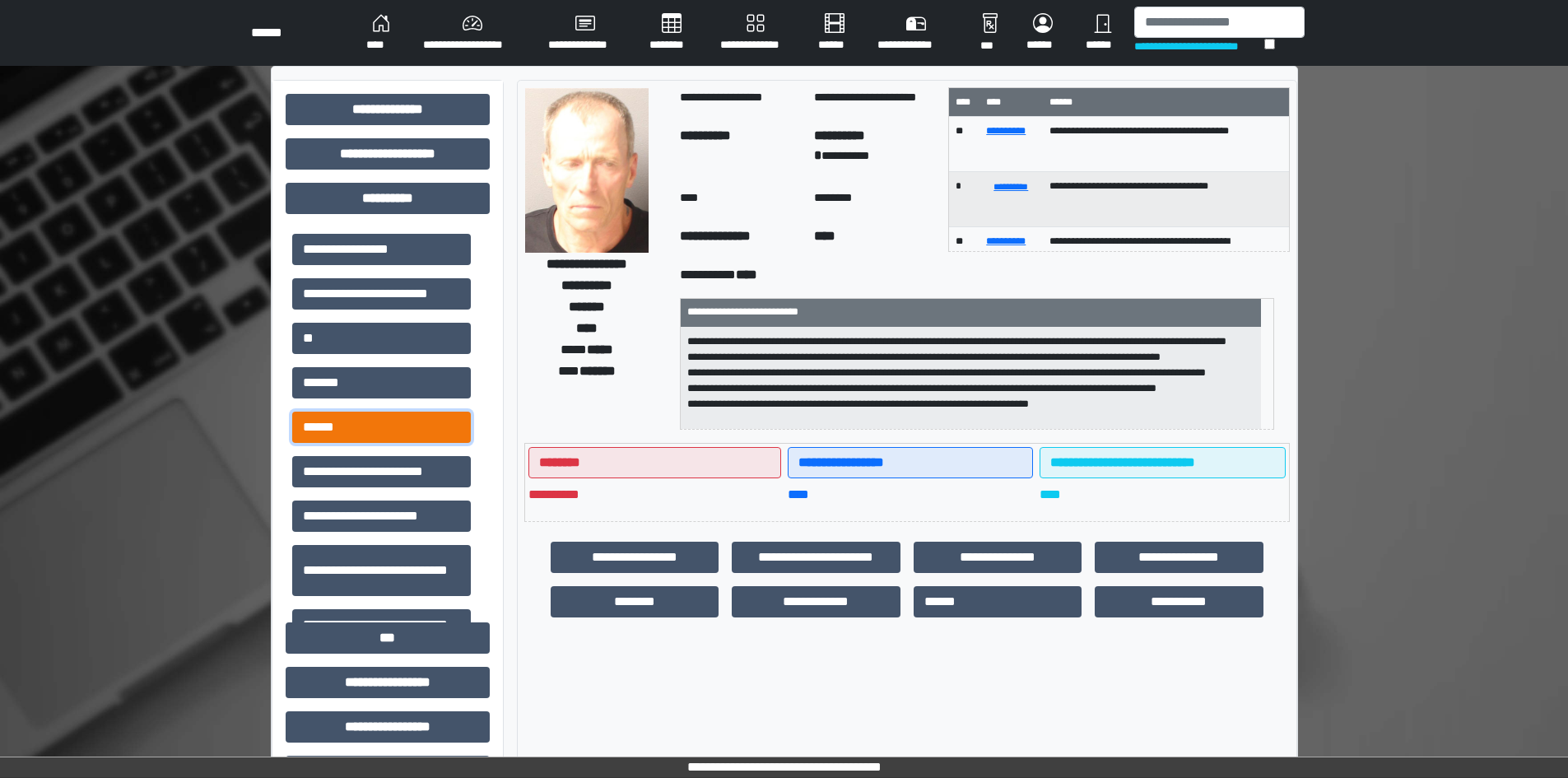click on "******" at bounding box center (381, 427) 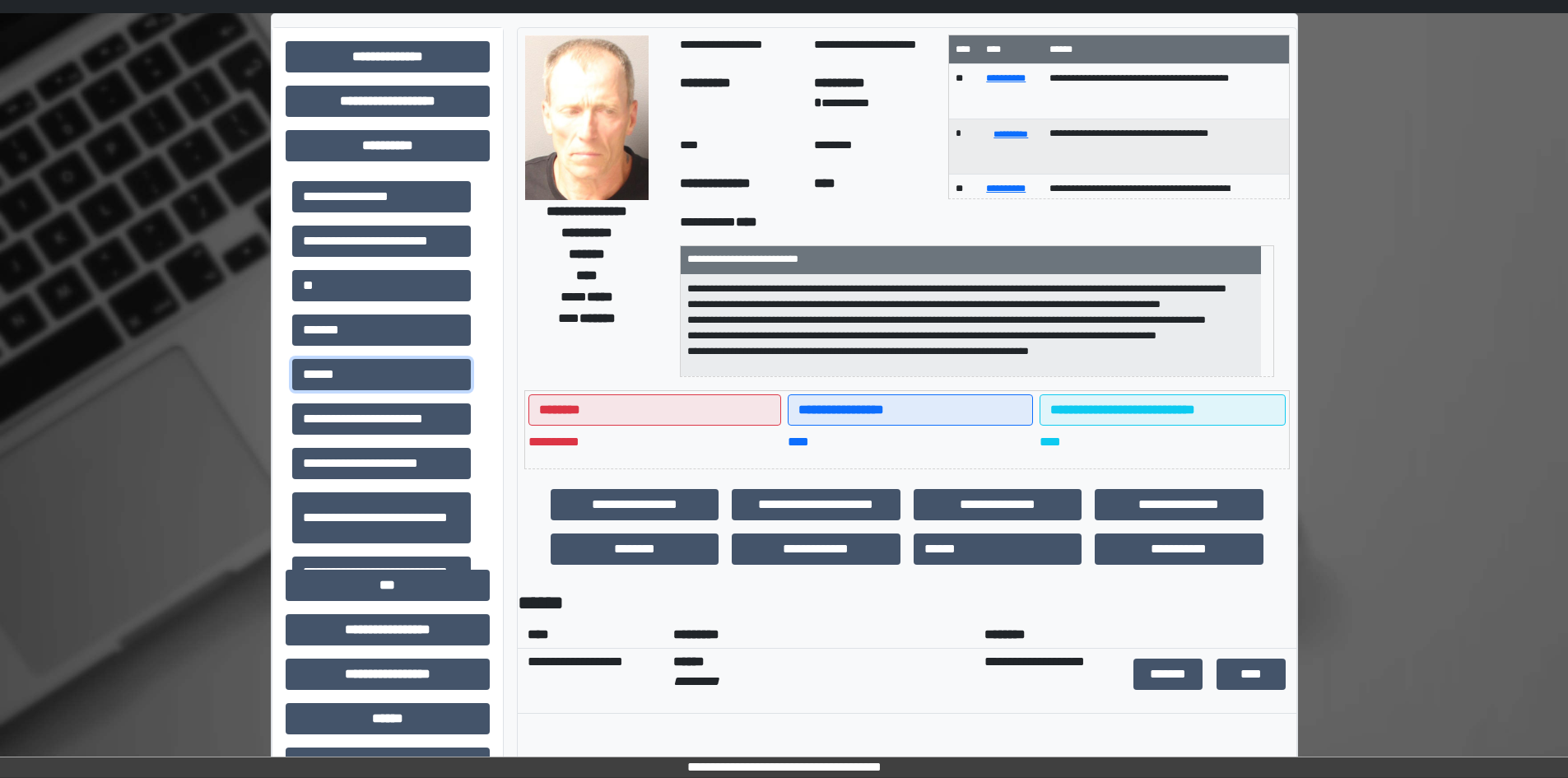 scroll, scrollTop: 82, scrollLeft: 0, axis: vertical 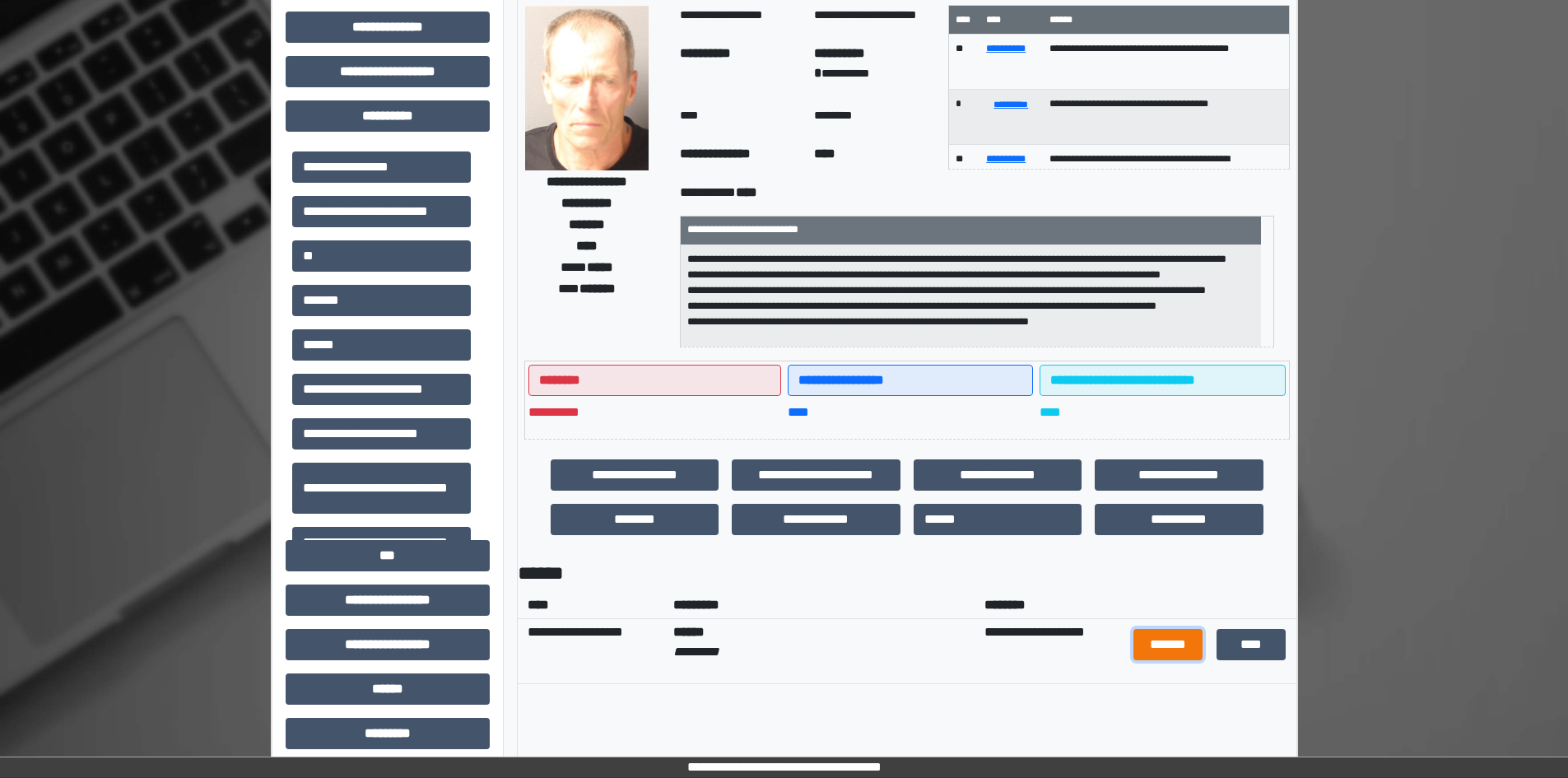 click on "*******" at bounding box center [1168, 645] 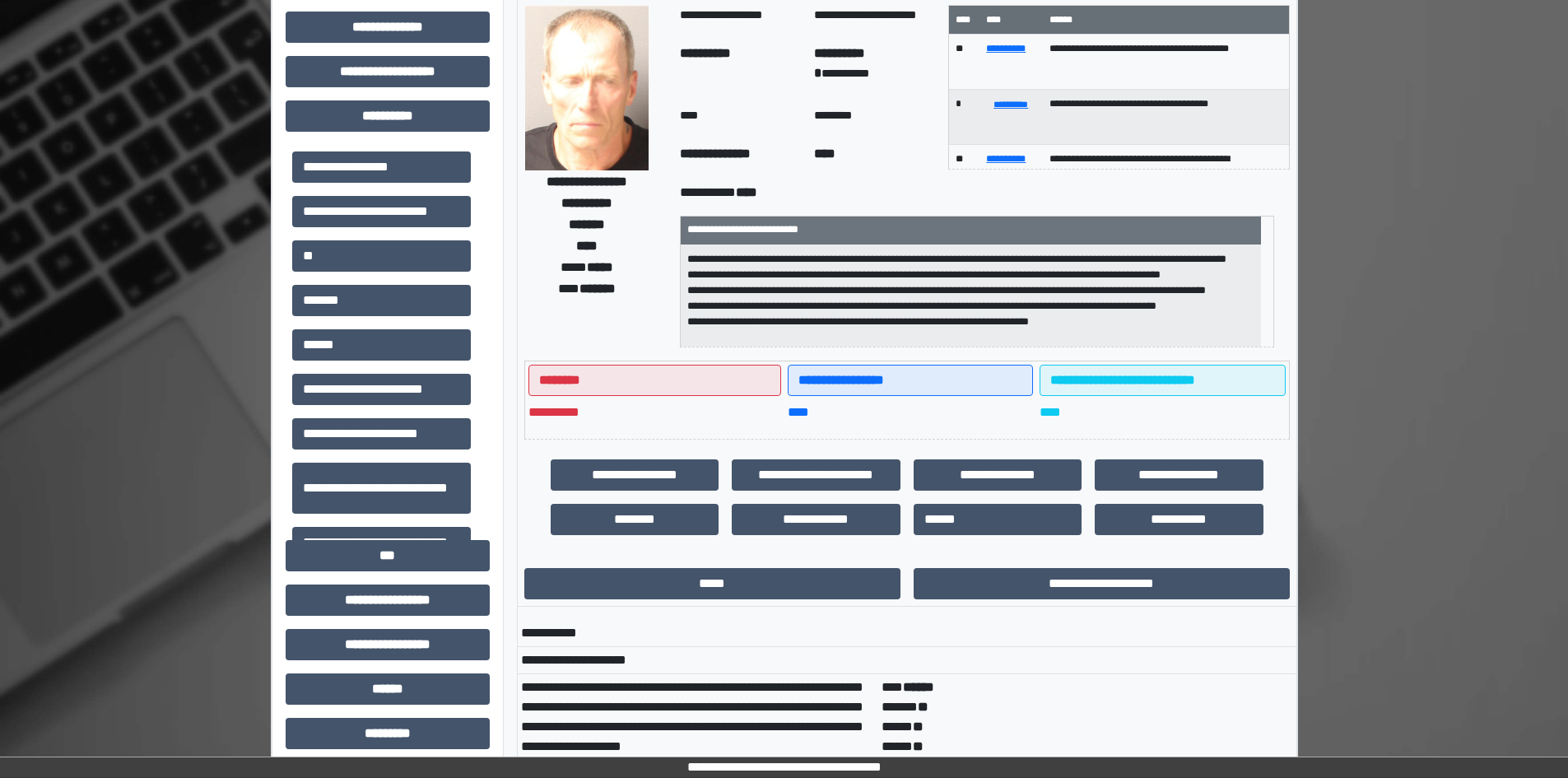scroll, scrollTop: 12, scrollLeft: 0, axis: vertical 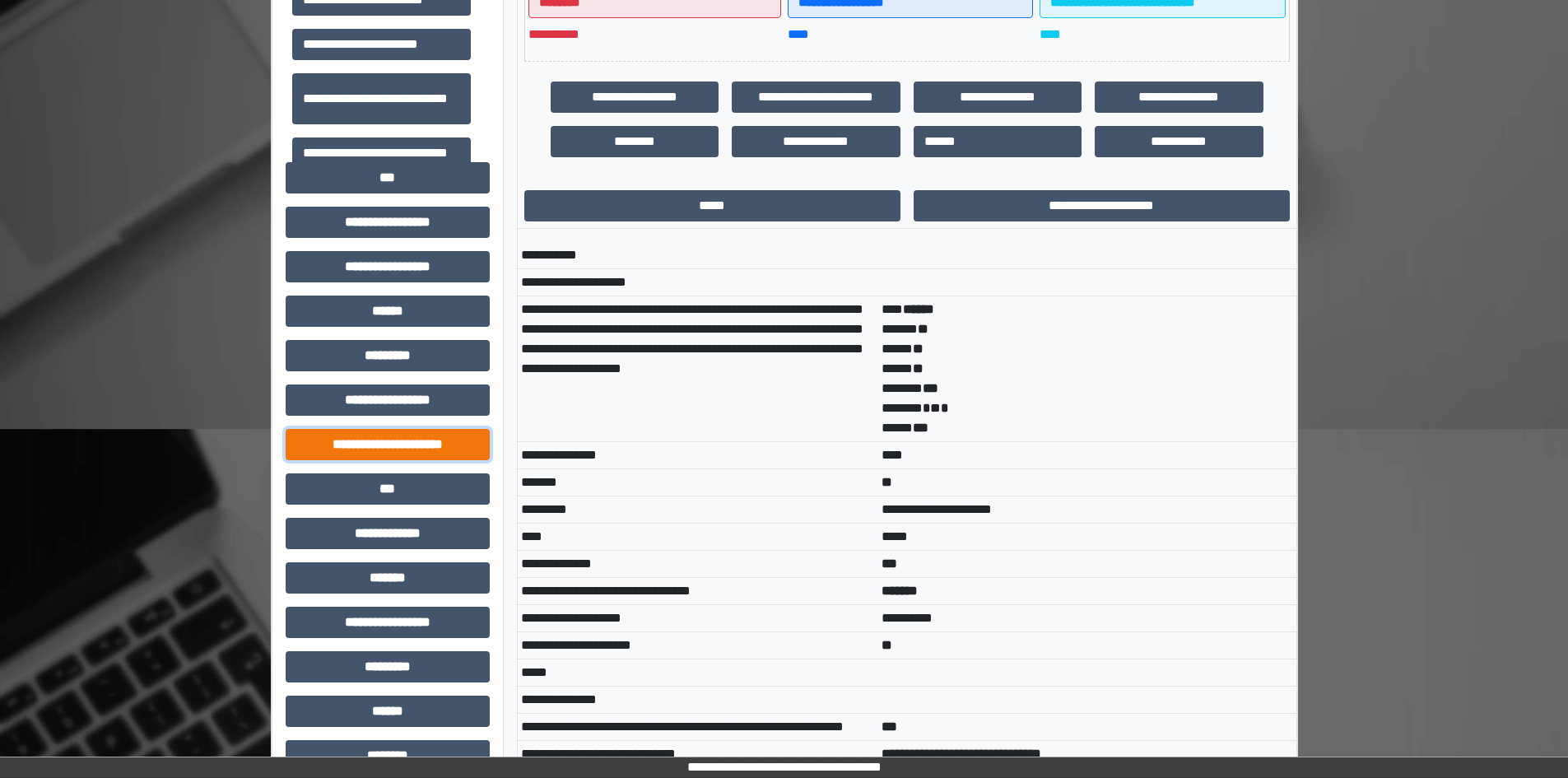 click on "**********" at bounding box center (388, 445) 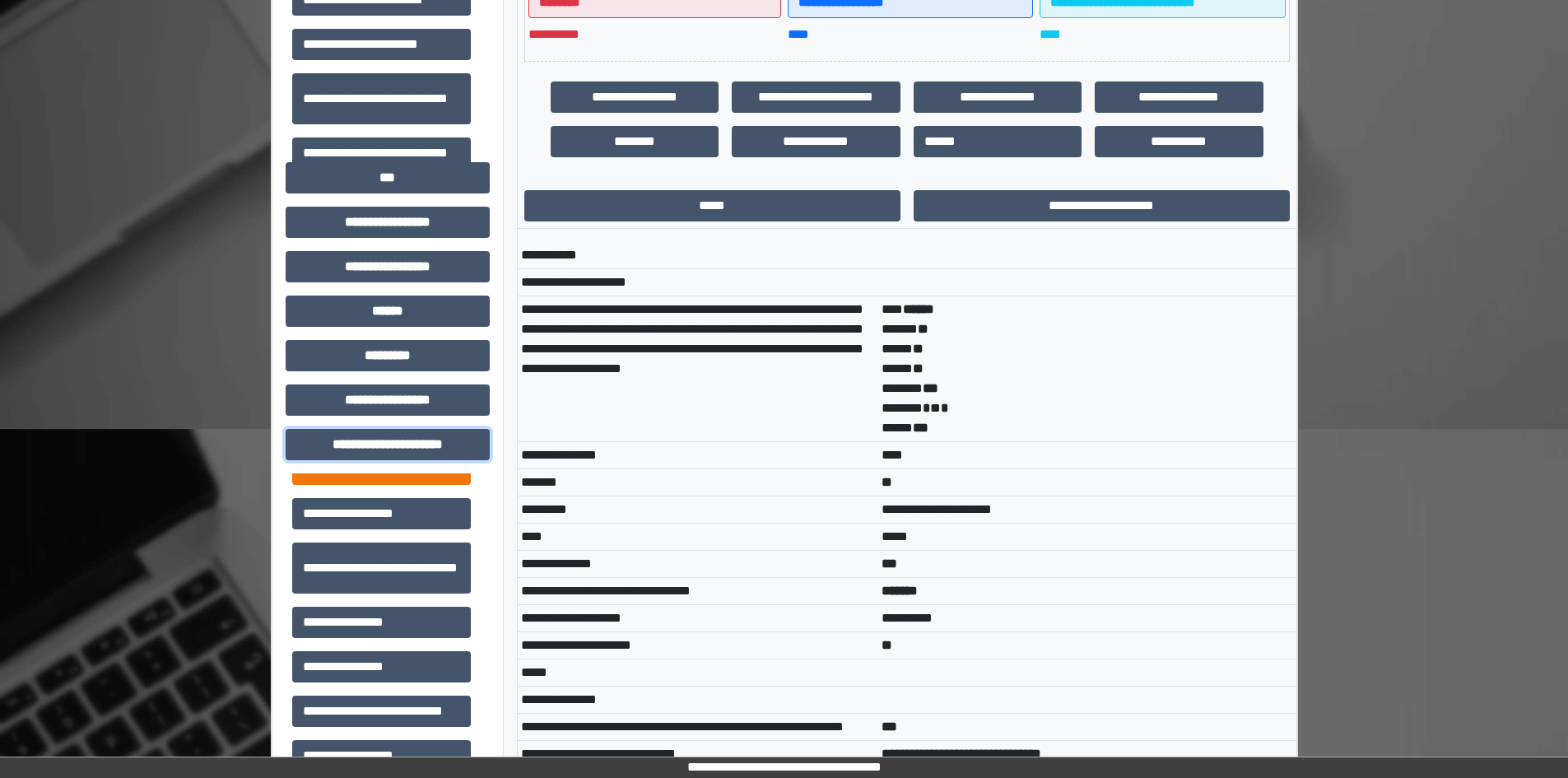 scroll, scrollTop: 38, scrollLeft: 0, axis: vertical 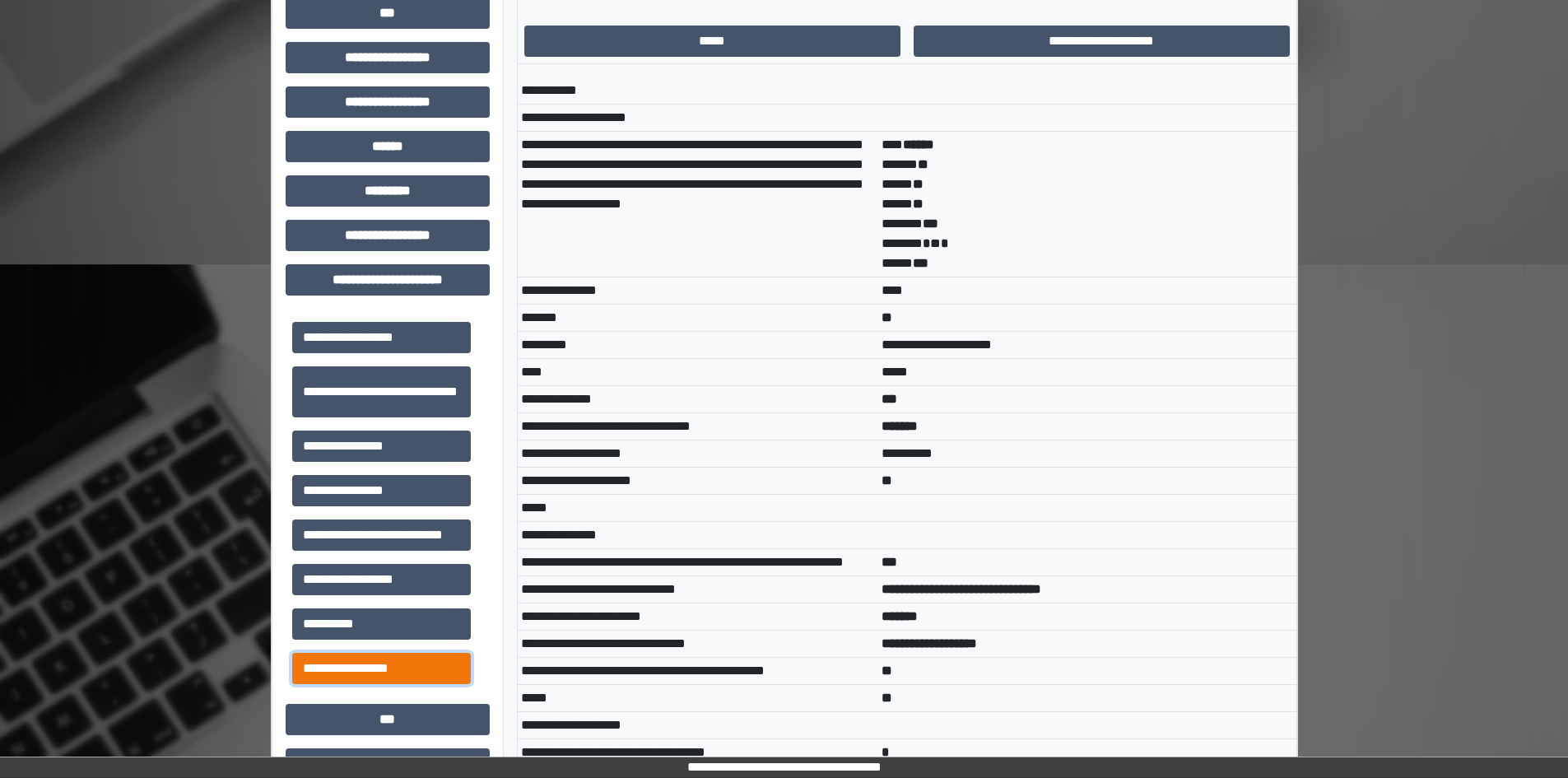 click on "**********" at bounding box center [381, 669] 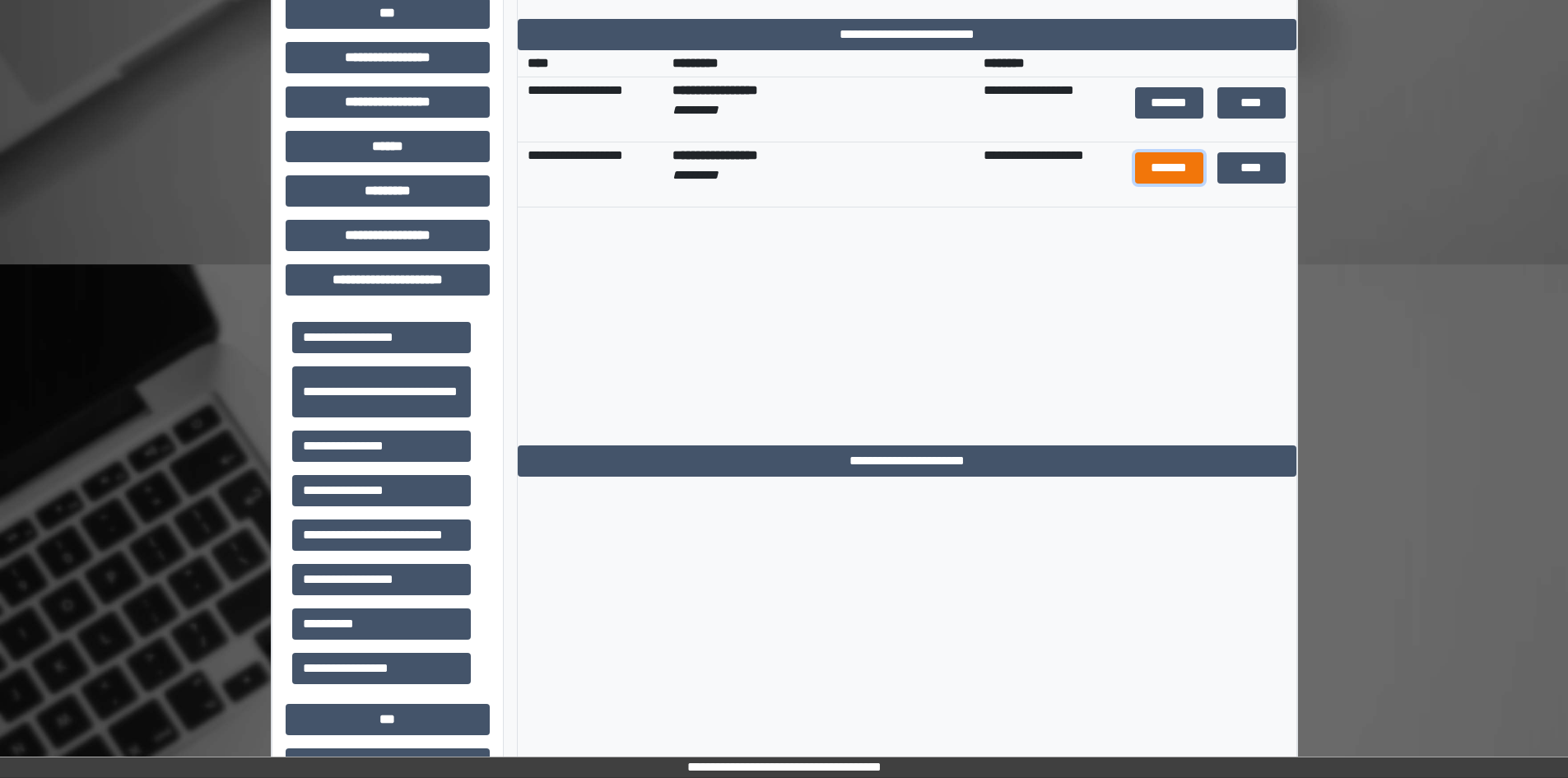 click on "*******" at bounding box center (1170, 168) 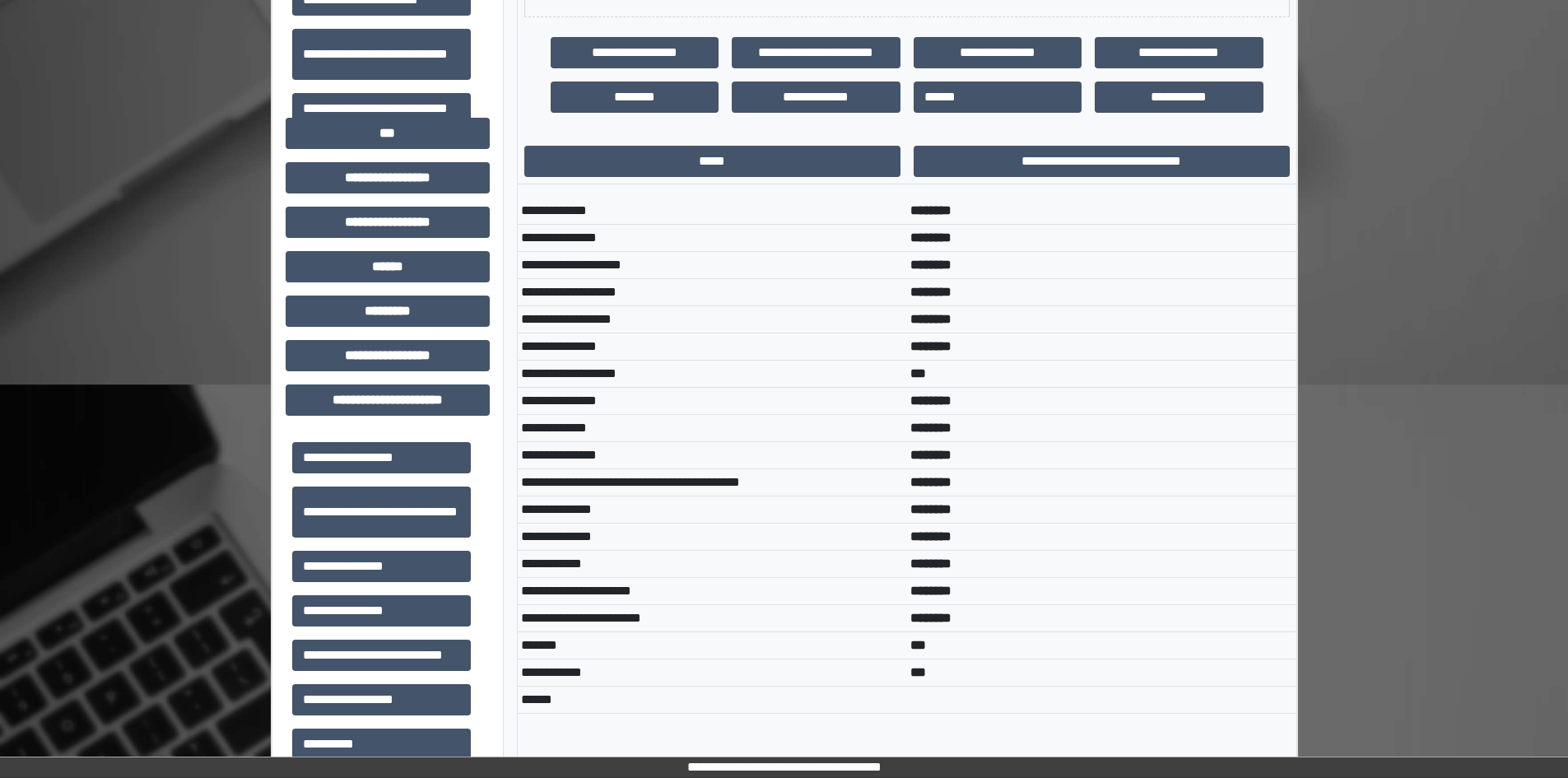 scroll, scrollTop: 460, scrollLeft: 0, axis: vertical 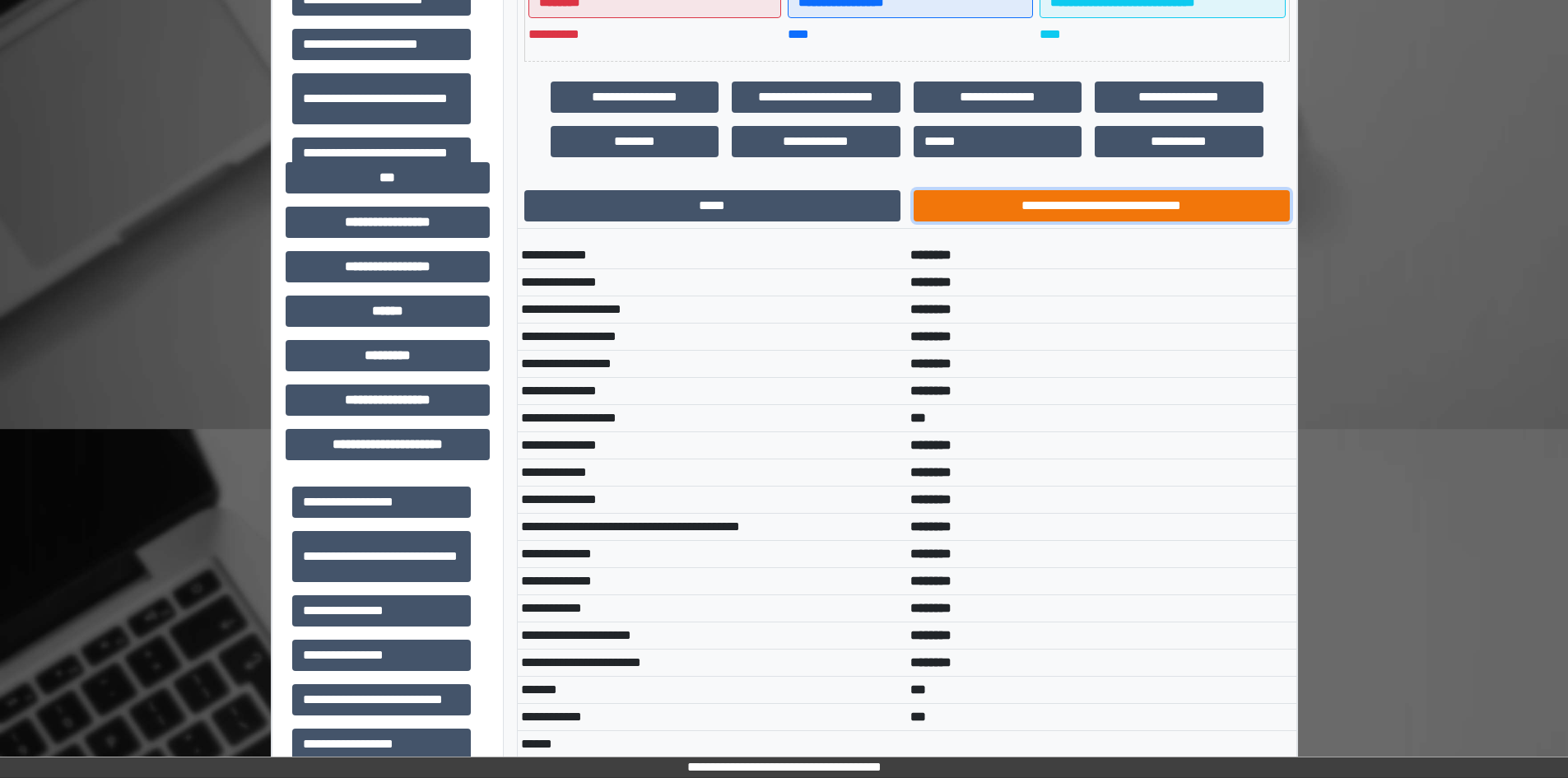 click on "**********" at bounding box center (1101, 206) 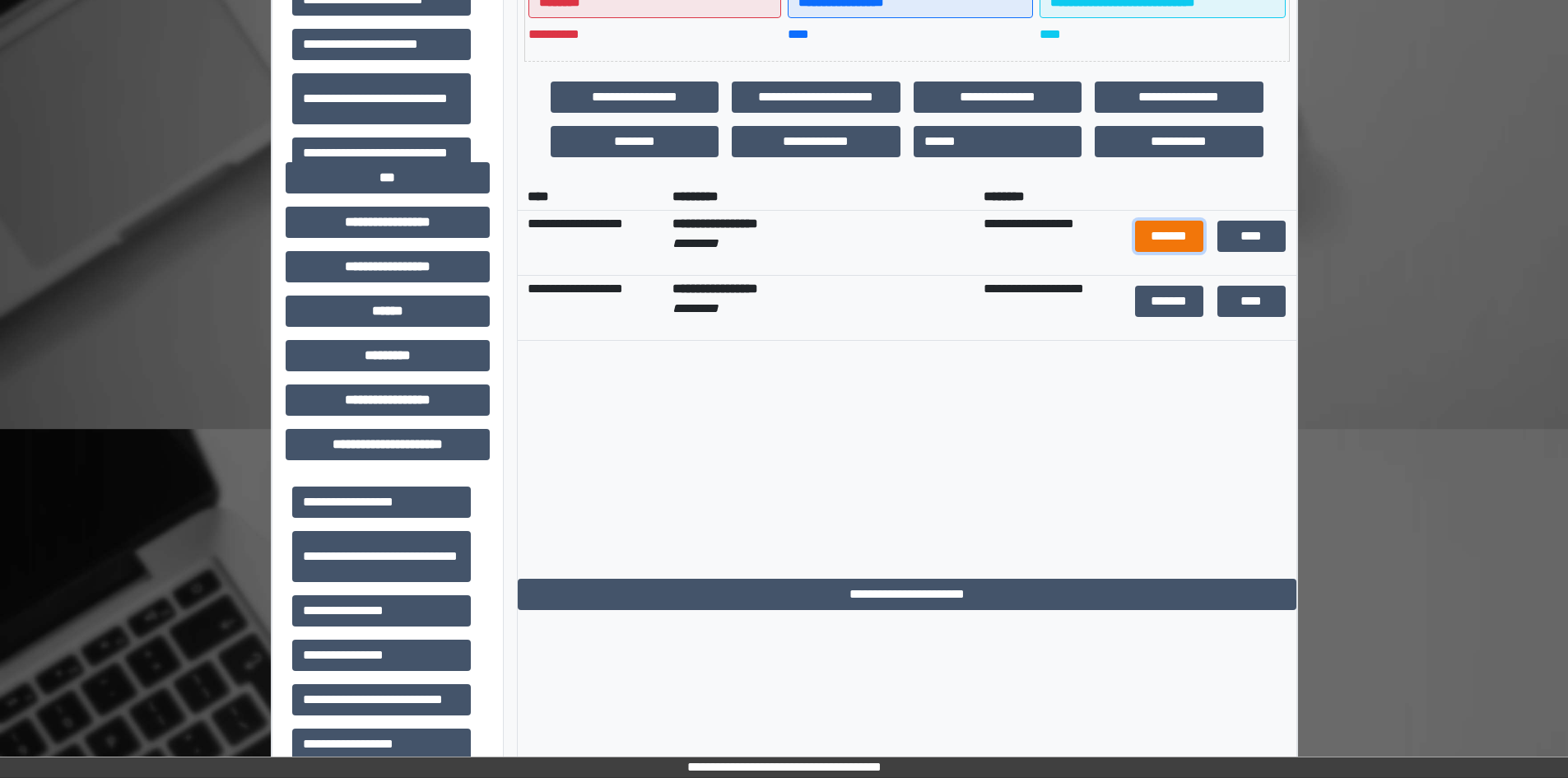 click on "*******" at bounding box center [1170, 236] 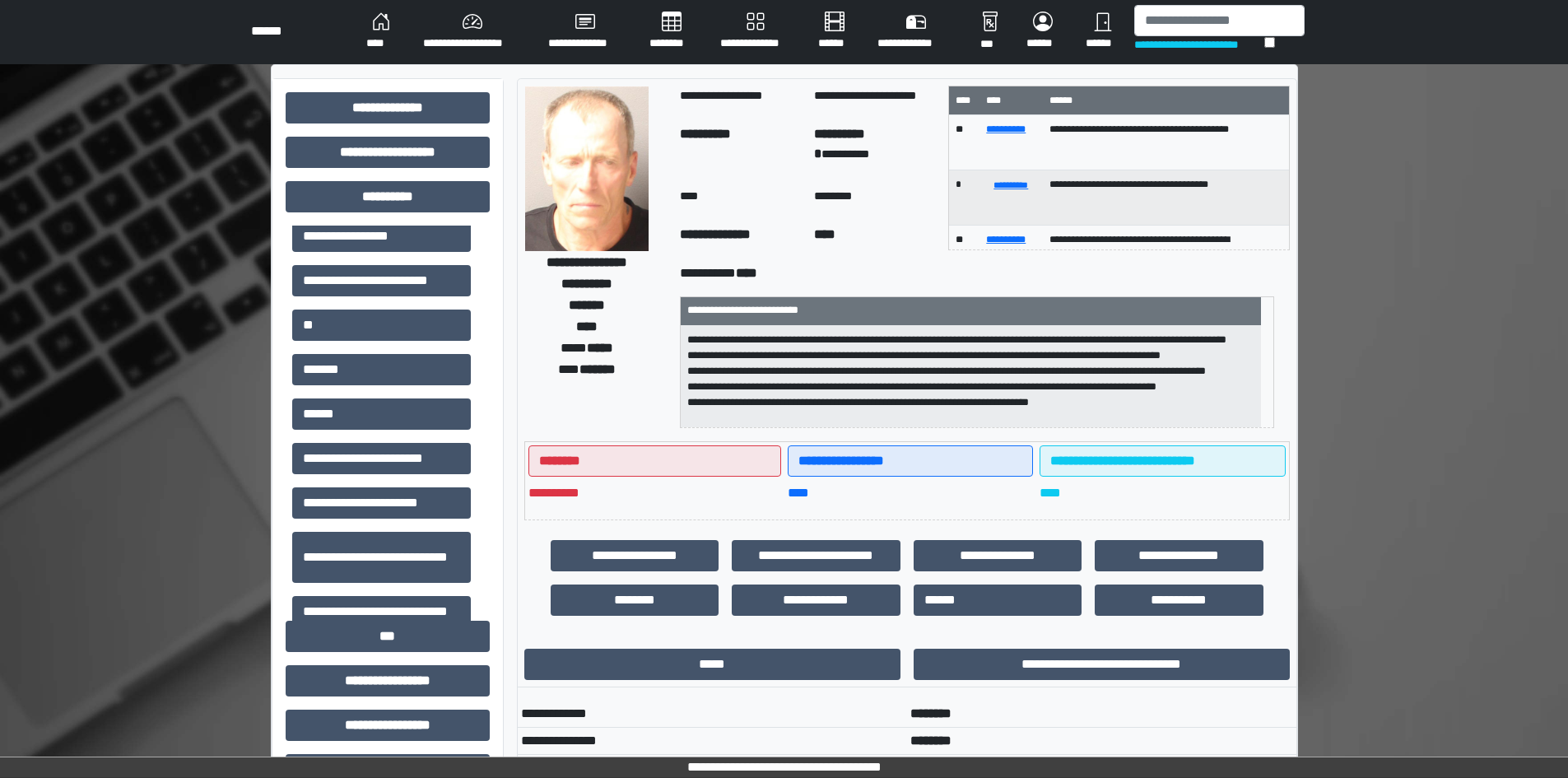 scroll, scrollTop: 0, scrollLeft: 0, axis: both 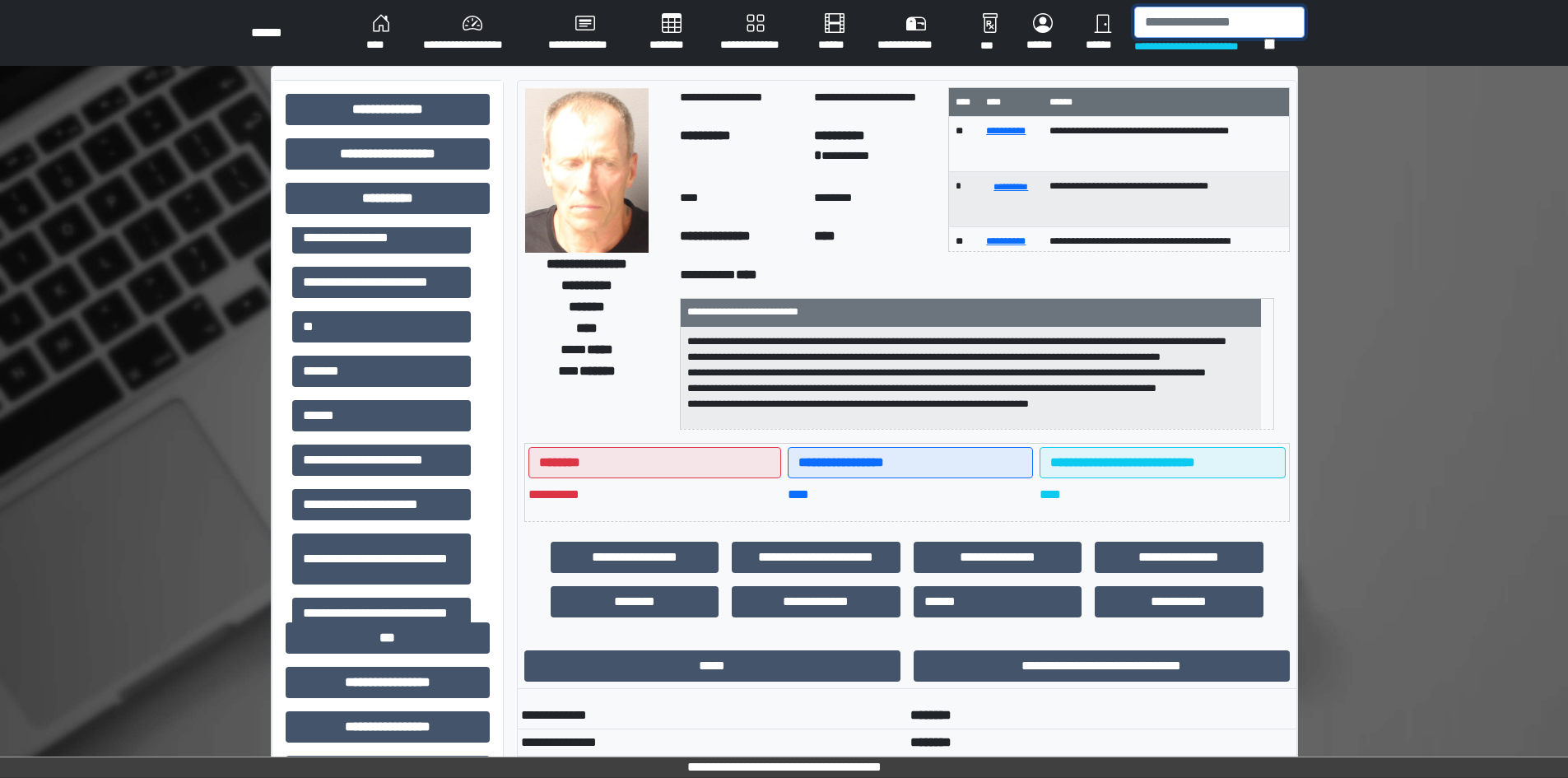 click at bounding box center [1219, 22] 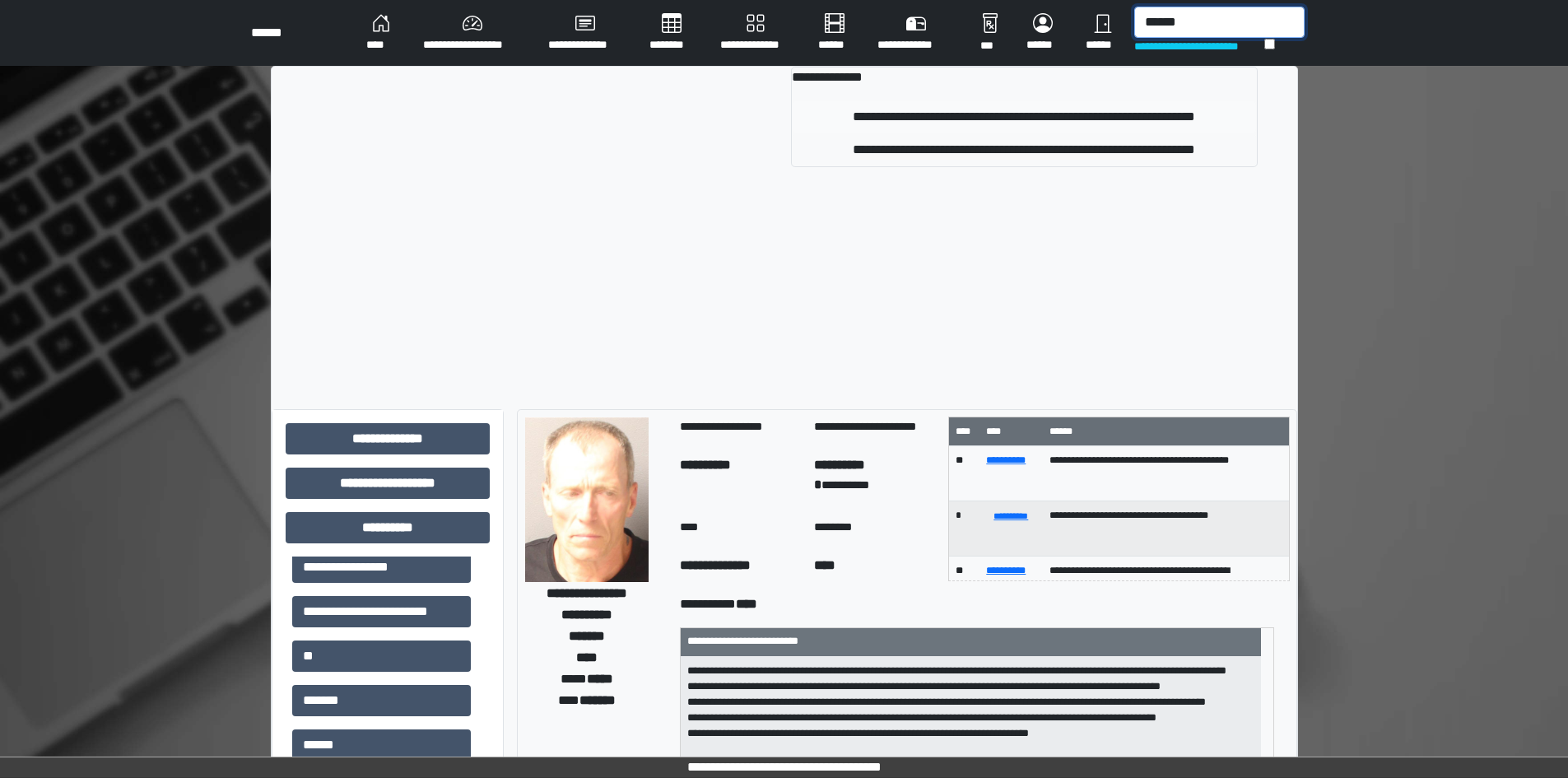 type on "******" 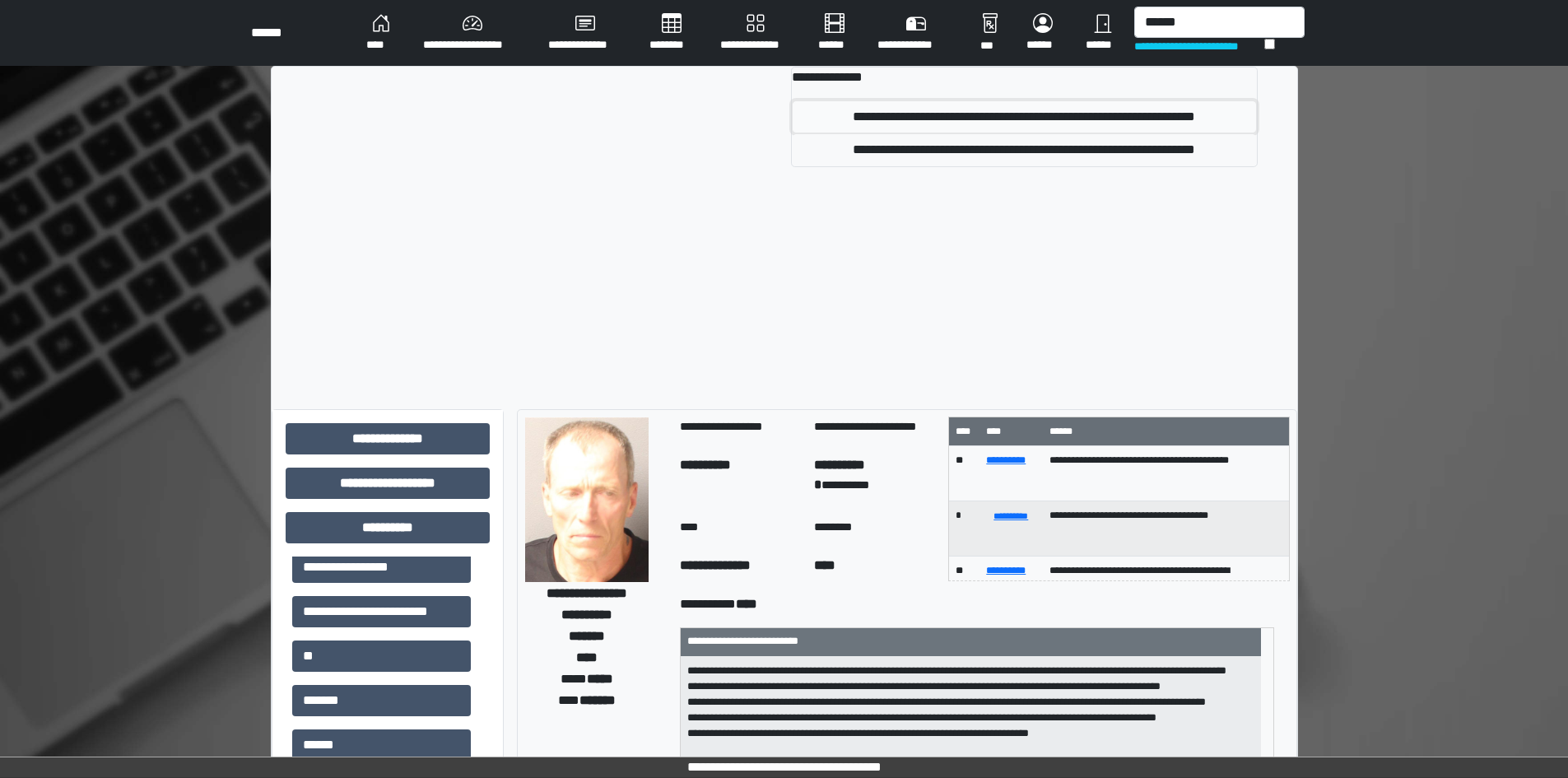 click on "**********" at bounding box center (1024, 117) 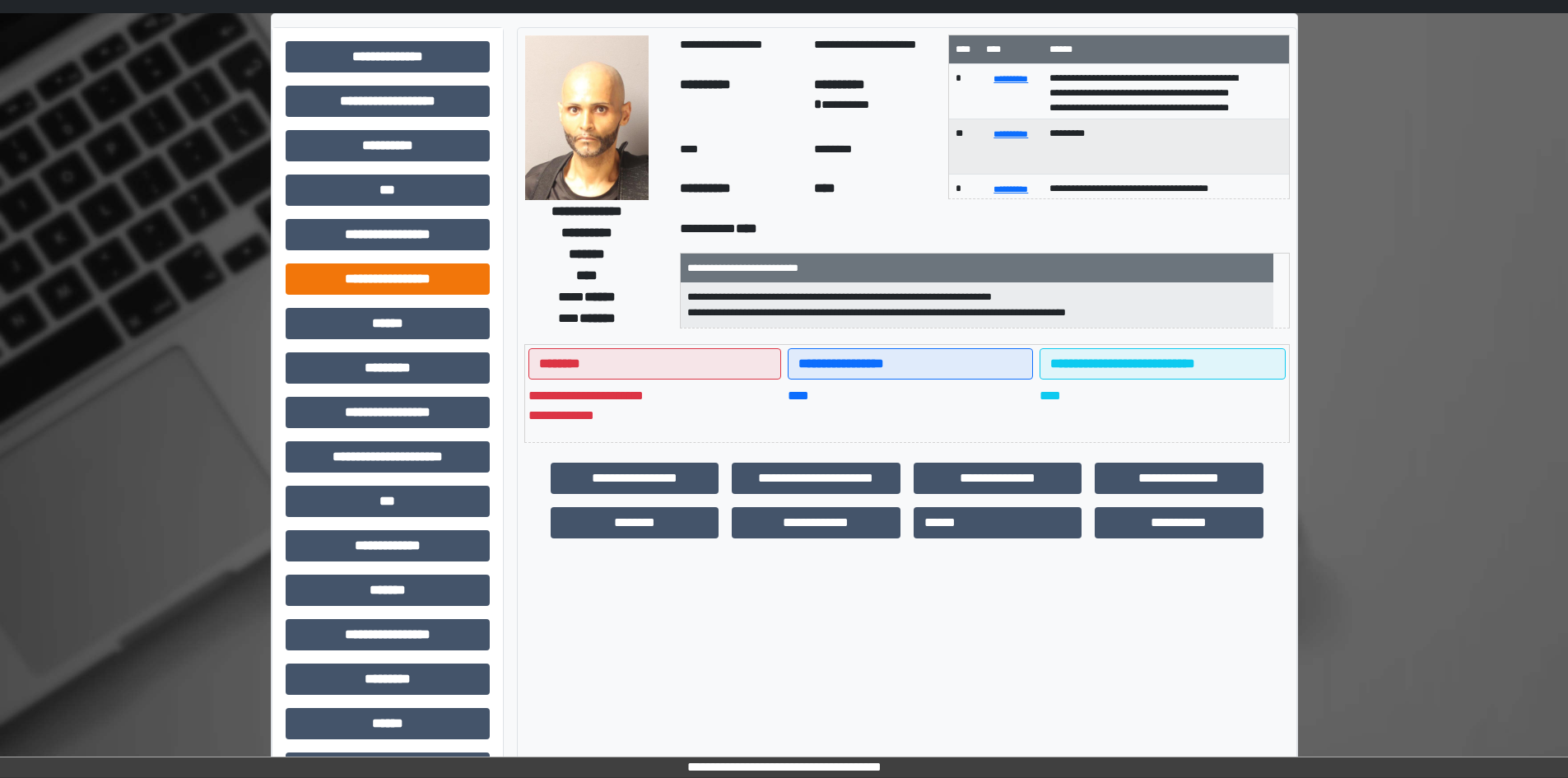 scroll, scrollTop: 82, scrollLeft: 0, axis: vertical 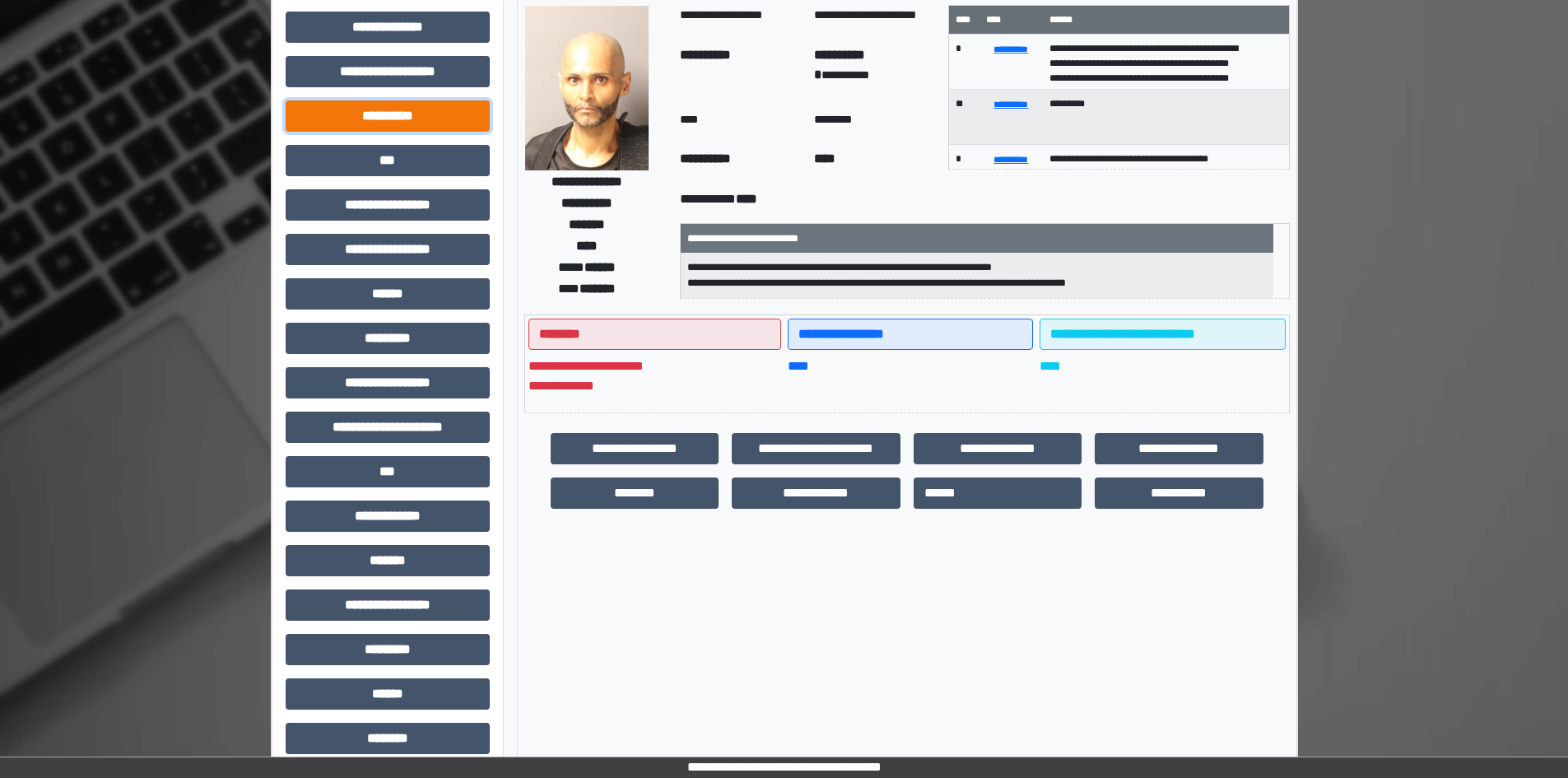 click on "**********" at bounding box center [388, 116] 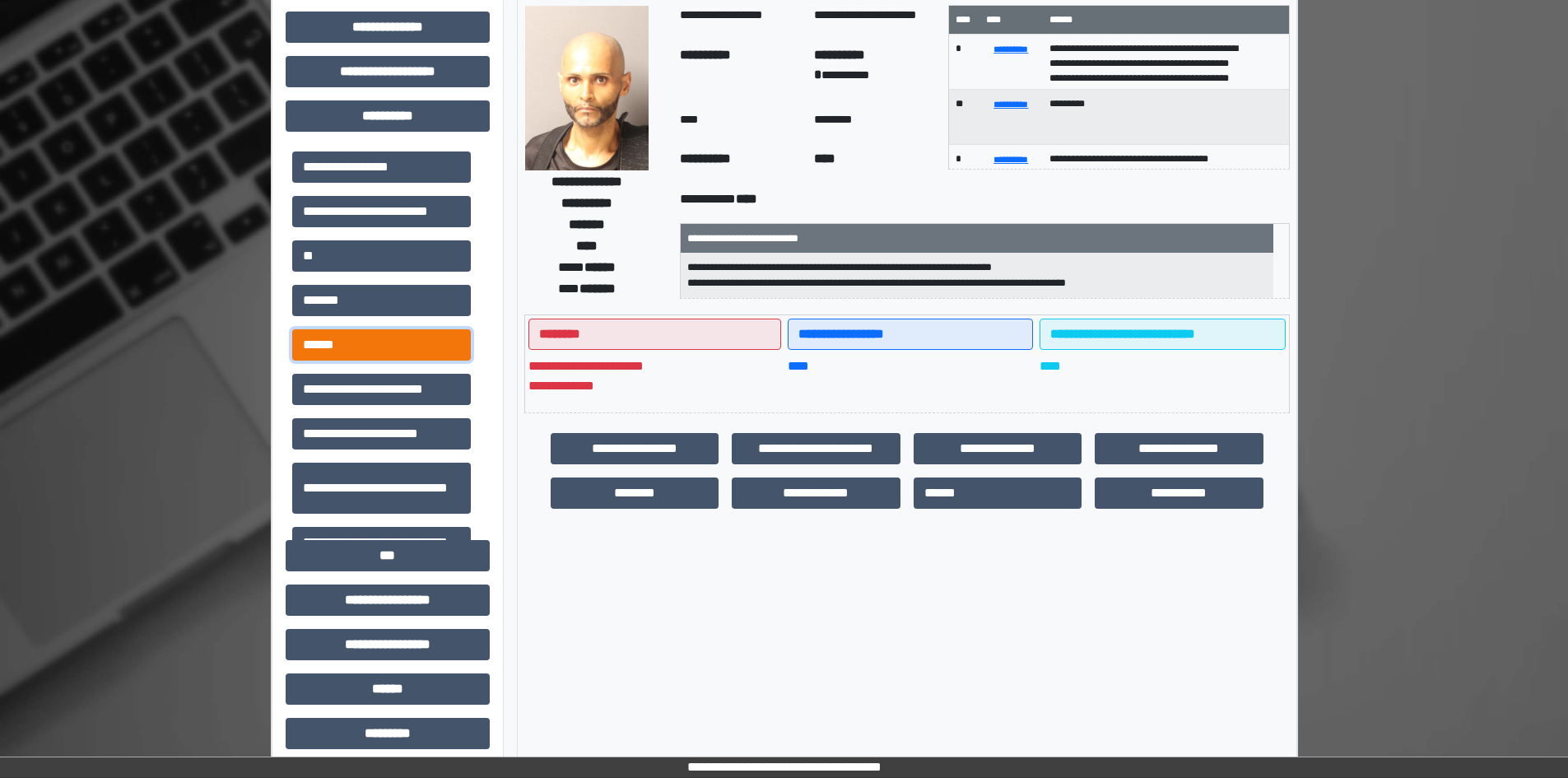 click on "******" at bounding box center (381, 345) 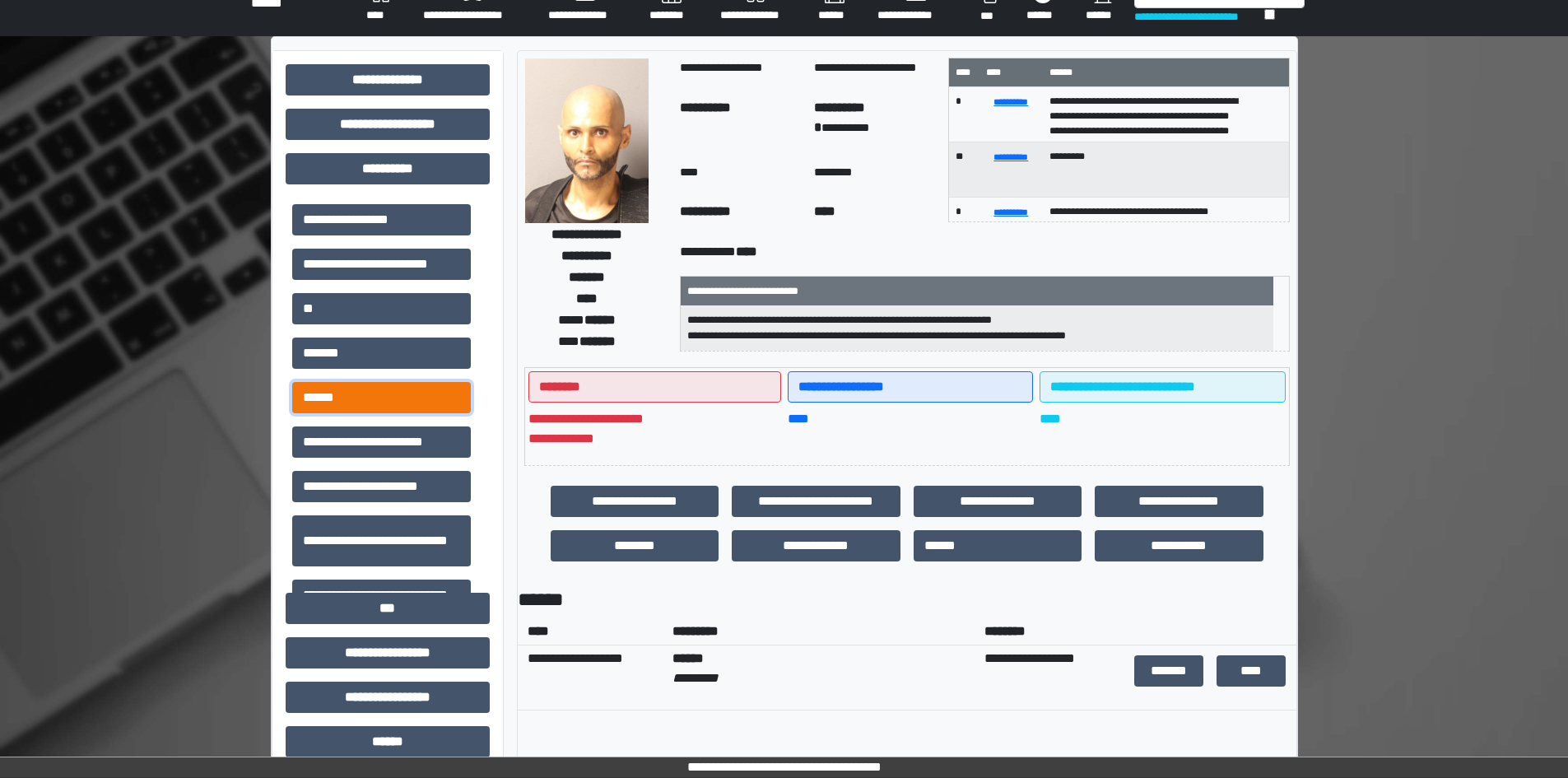 scroll, scrollTop: 0, scrollLeft: 0, axis: both 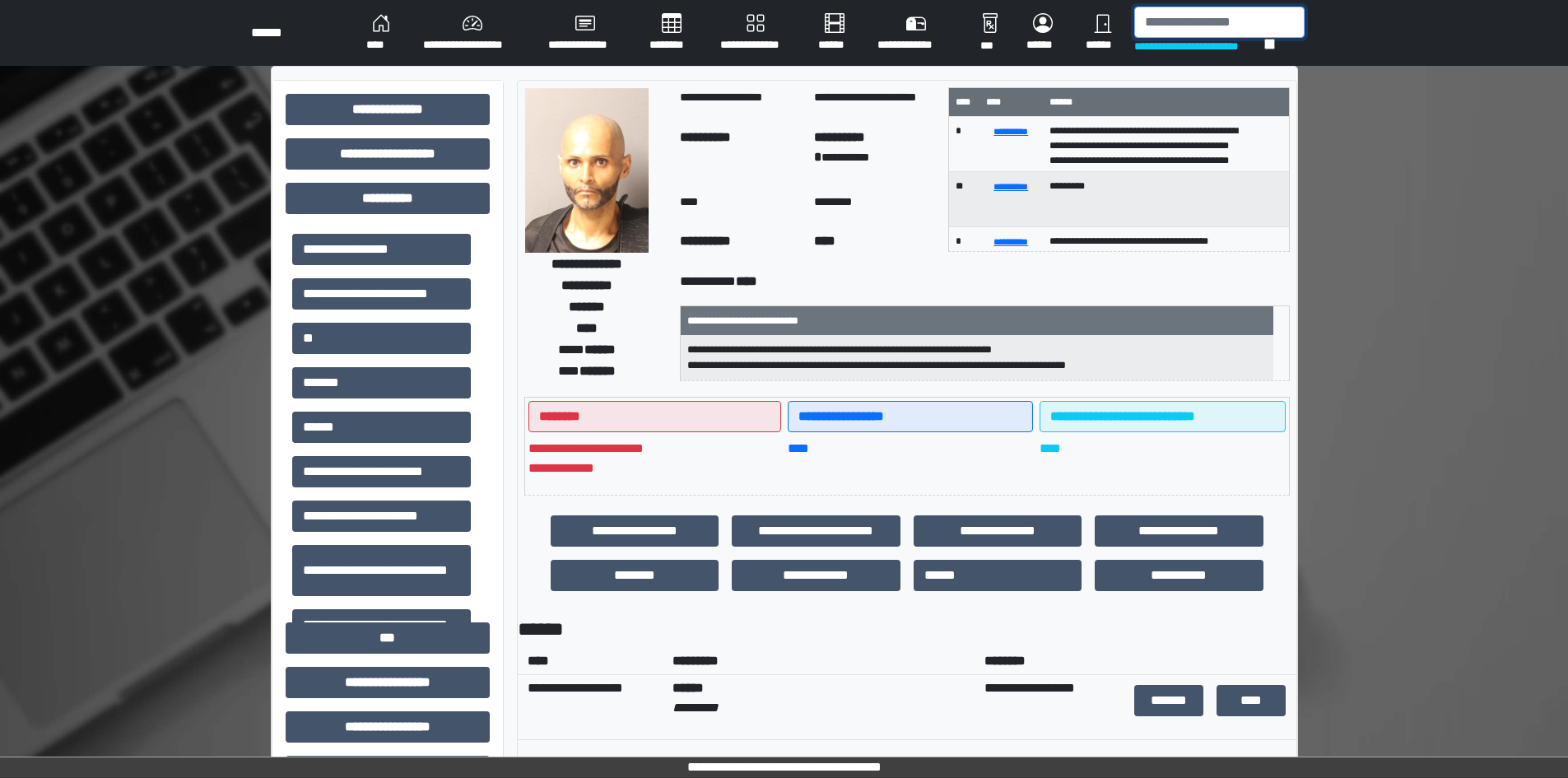 click at bounding box center [1219, 22] 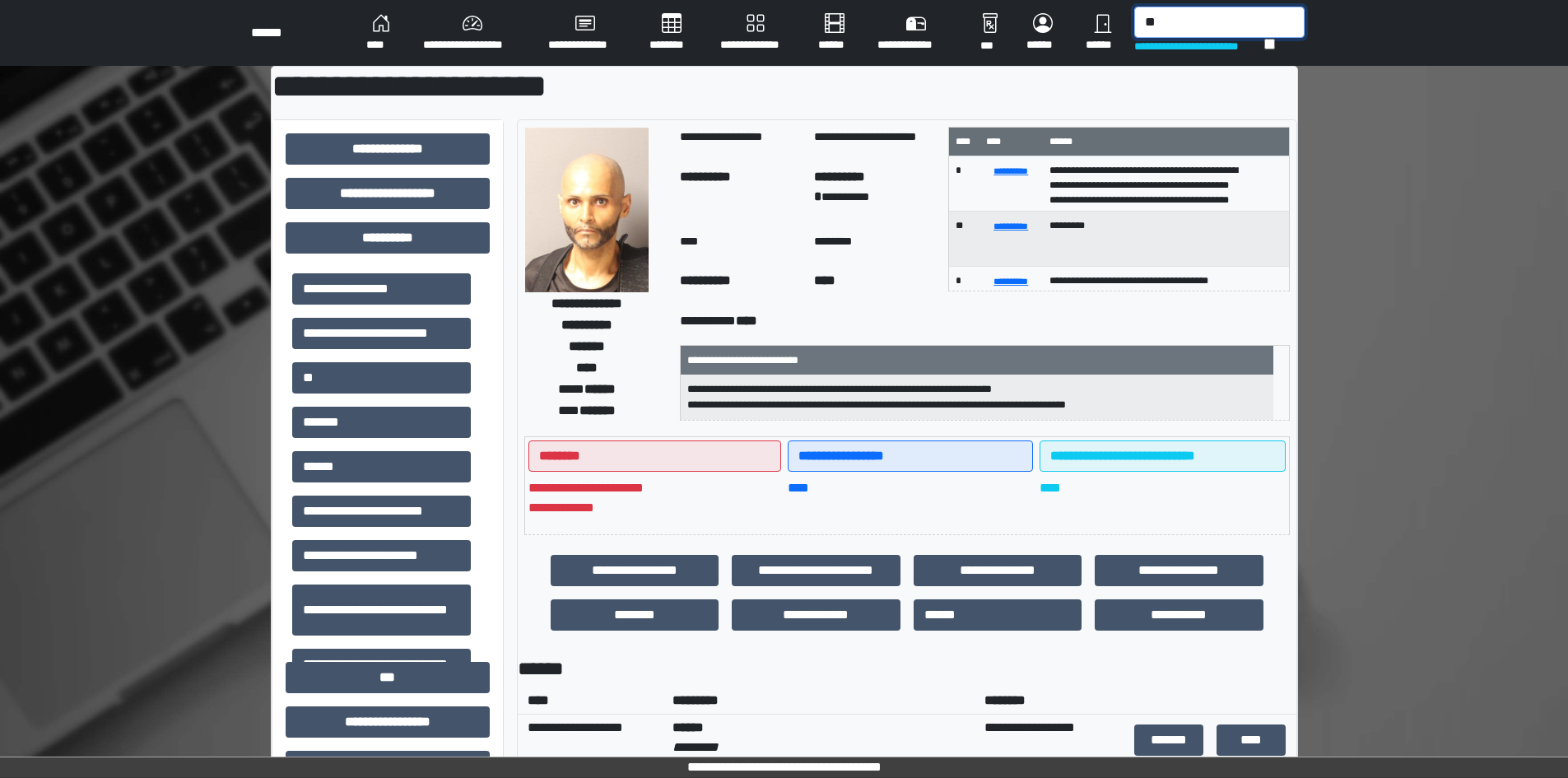 type on "*" 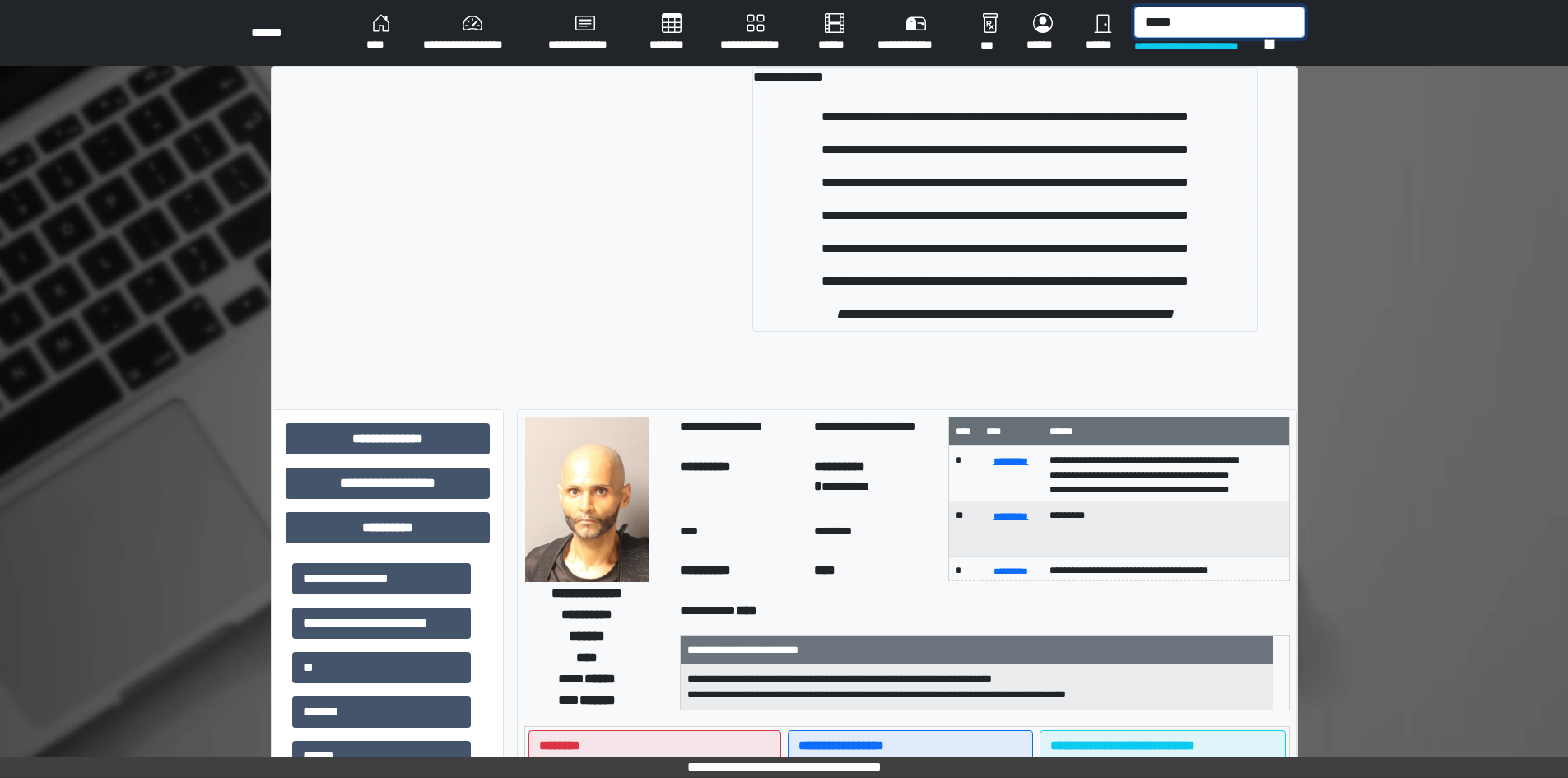 type on "*****" 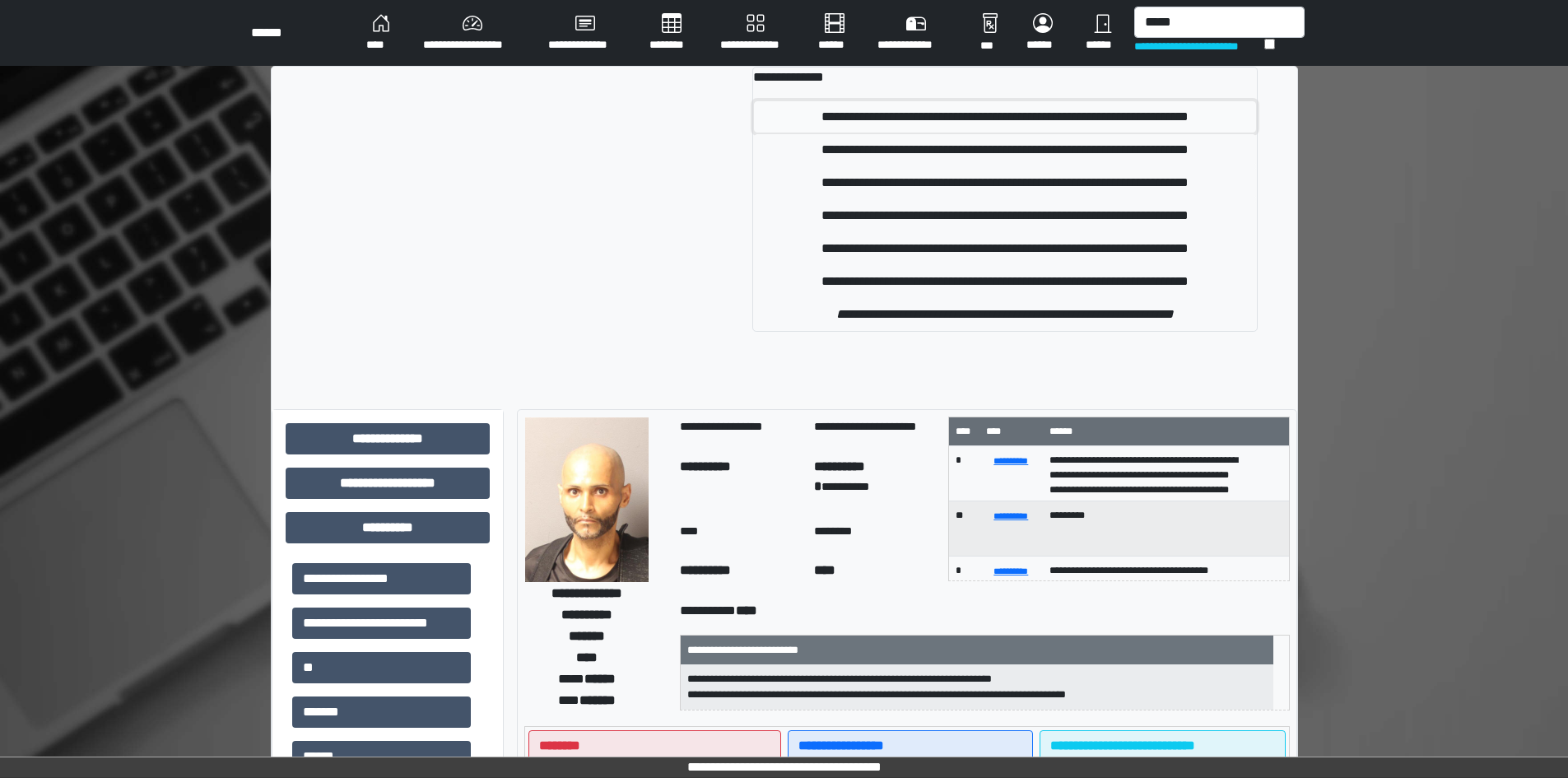 click on "**********" at bounding box center (1005, 117) 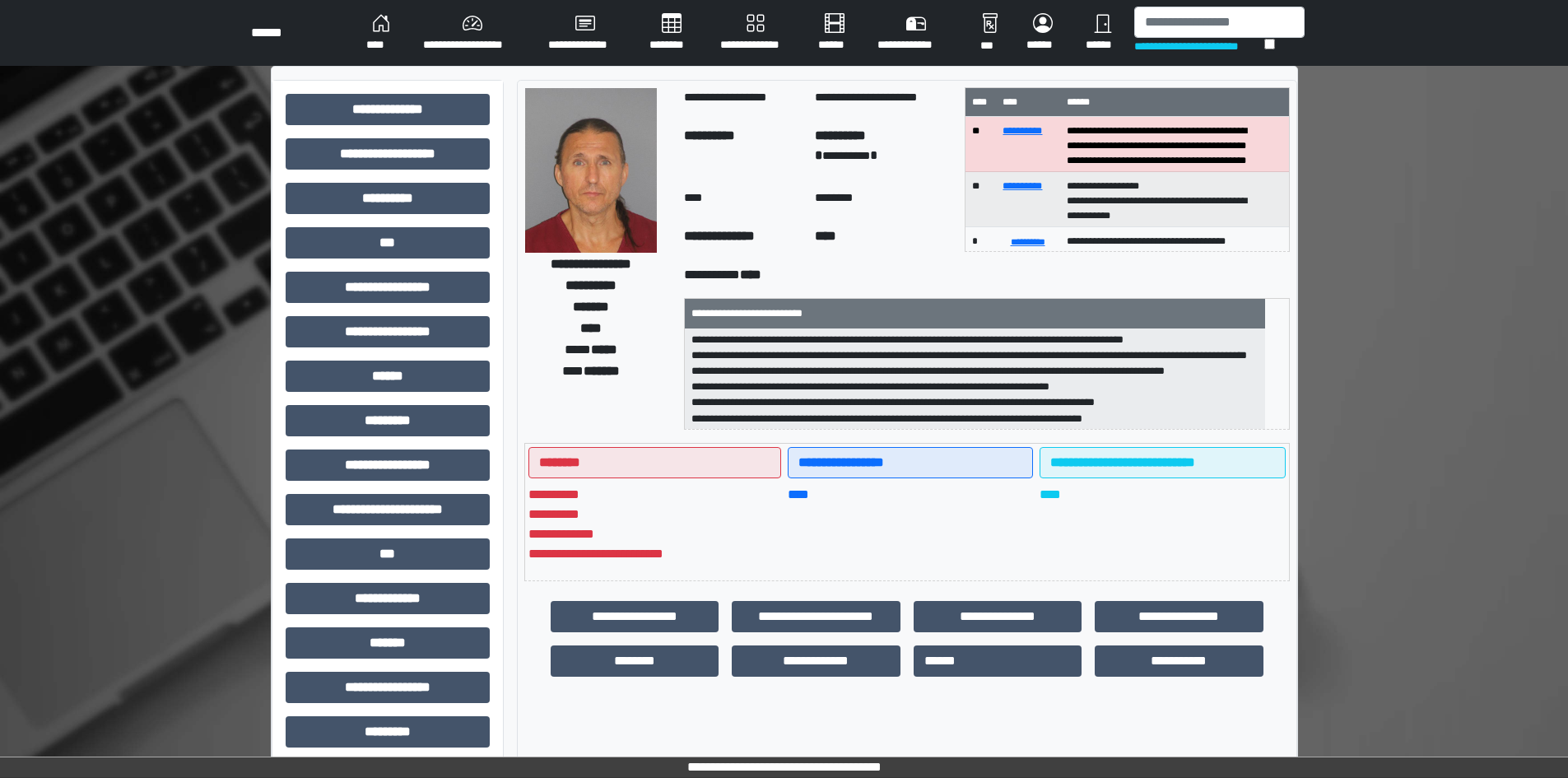 scroll, scrollTop: 0, scrollLeft: 0, axis: both 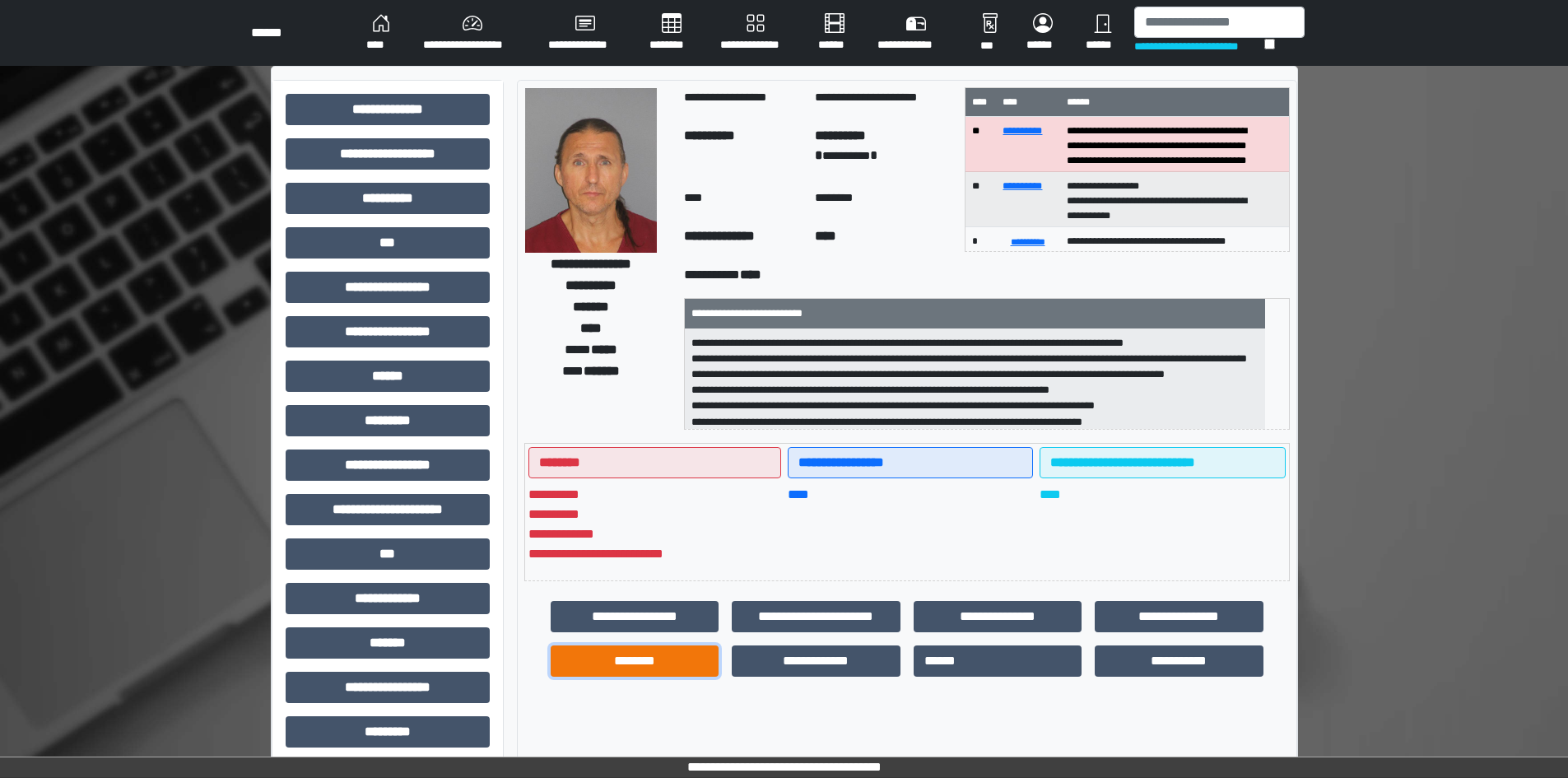 click on "********" at bounding box center [635, 661] 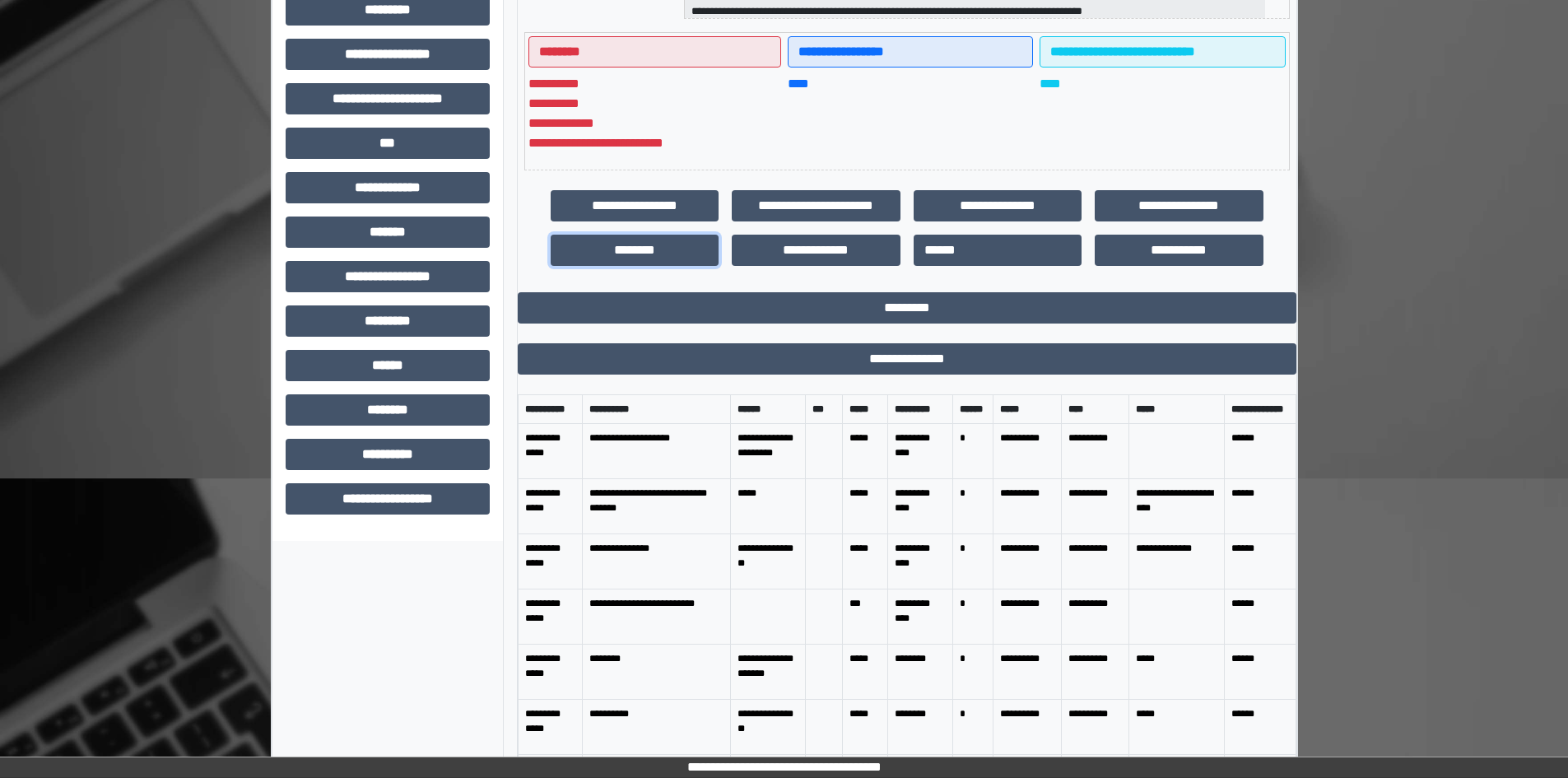 scroll, scrollTop: 412, scrollLeft: 0, axis: vertical 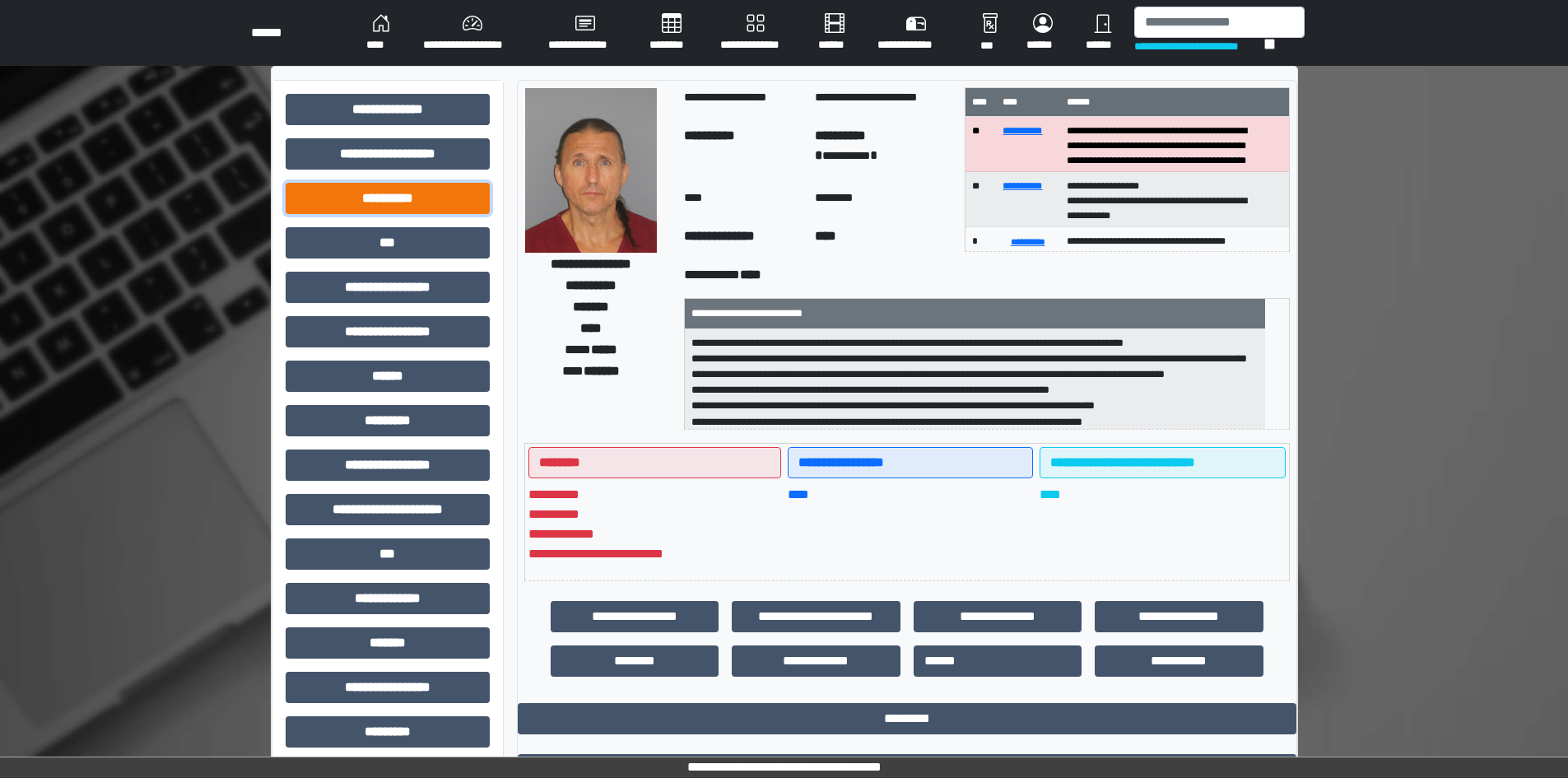 click on "**********" at bounding box center (388, 198) 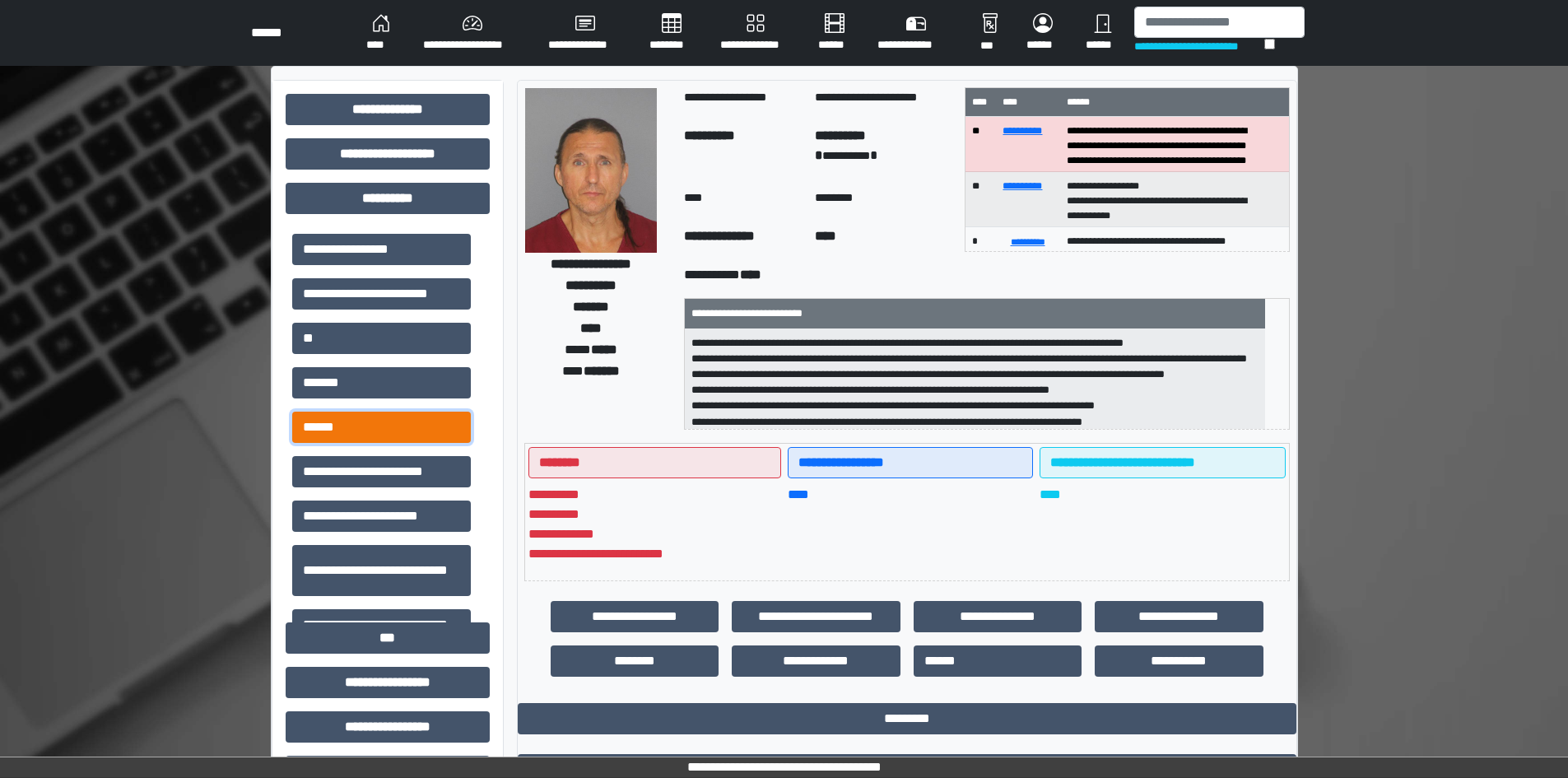click on "******" at bounding box center (381, 427) 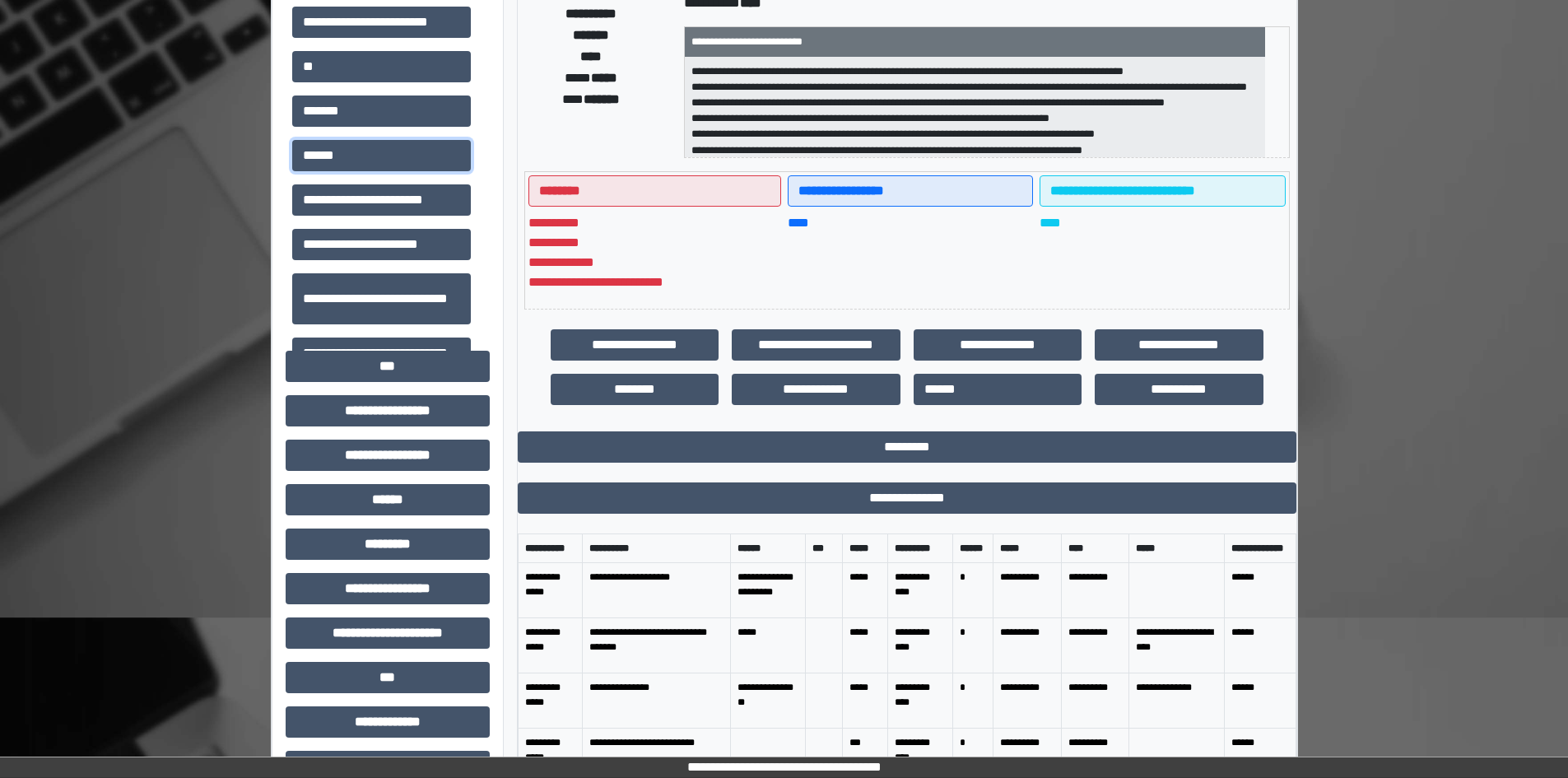 scroll, scrollTop: 329, scrollLeft: 0, axis: vertical 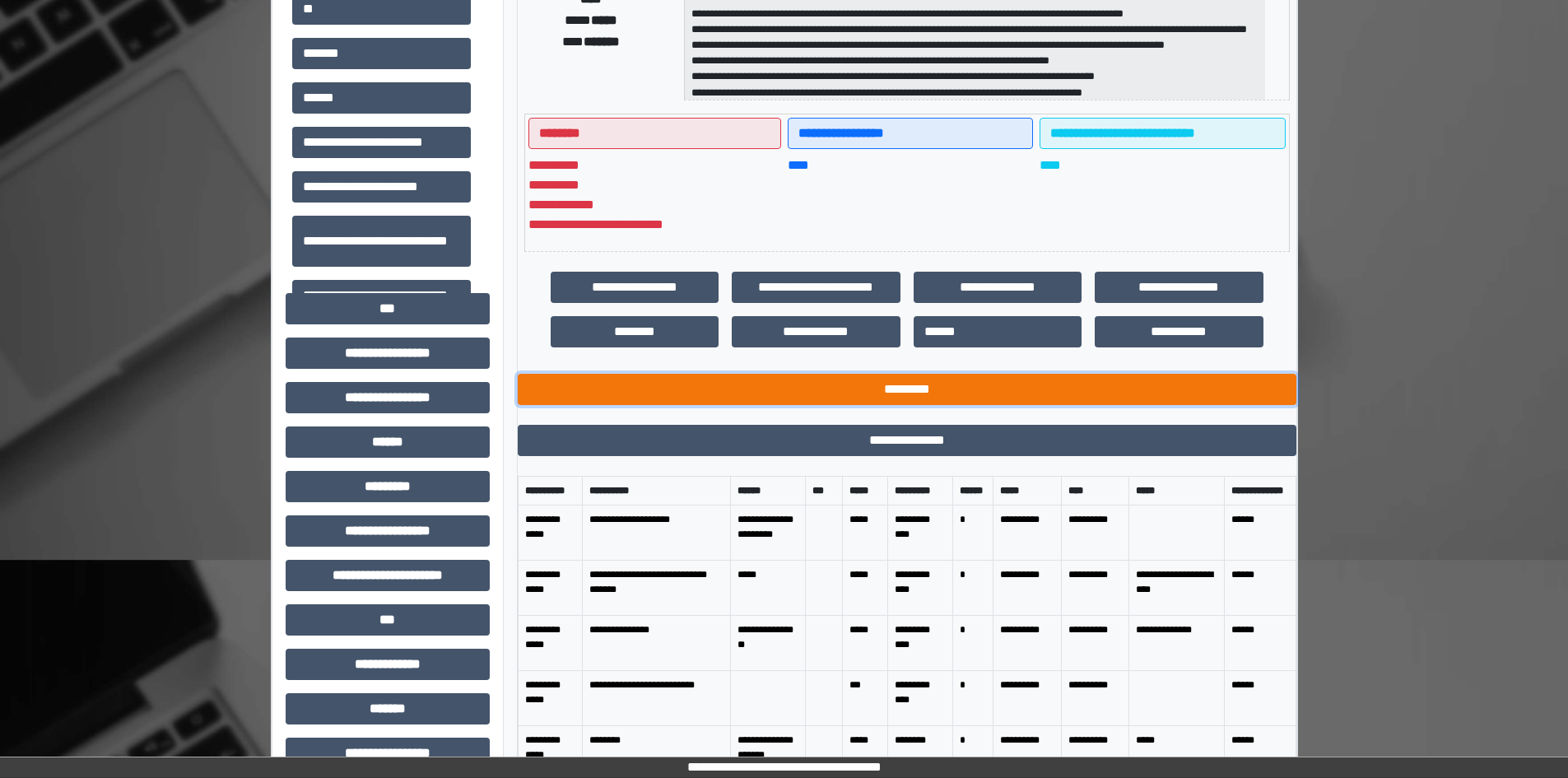 click on "*********" at bounding box center [907, 389] 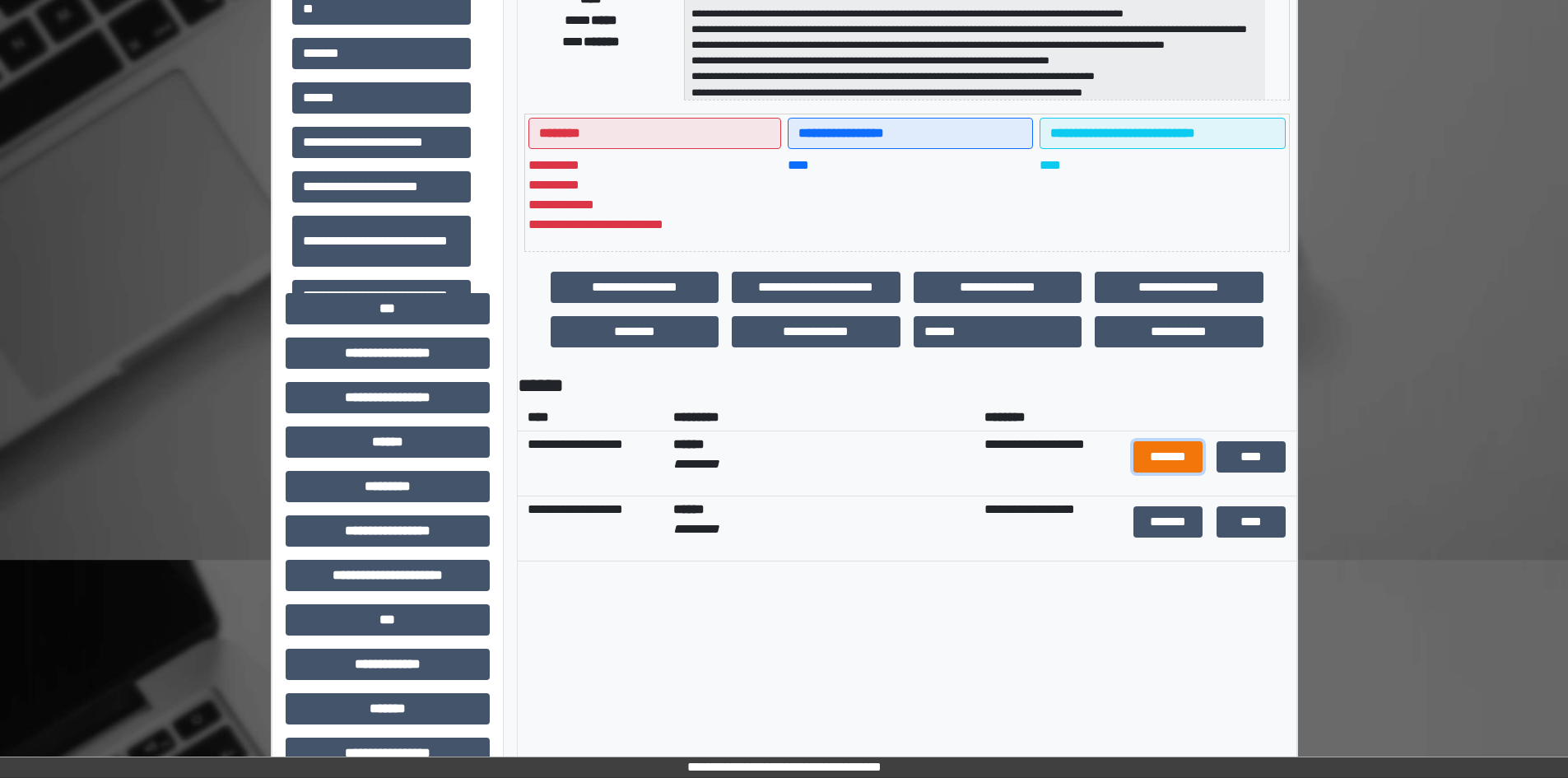 click on "*******" at bounding box center (1168, 457) 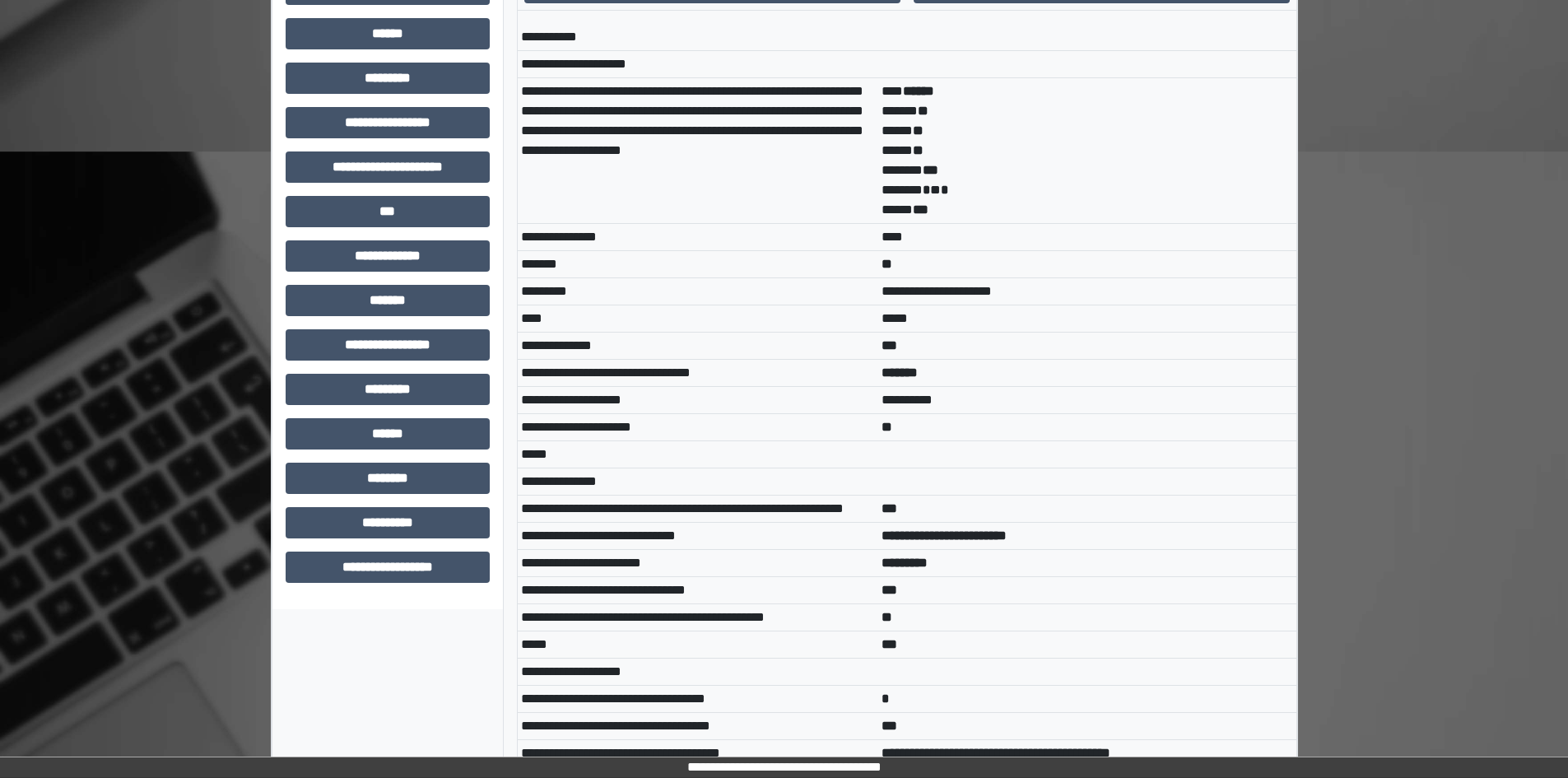scroll, scrollTop: 741, scrollLeft: 0, axis: vertical 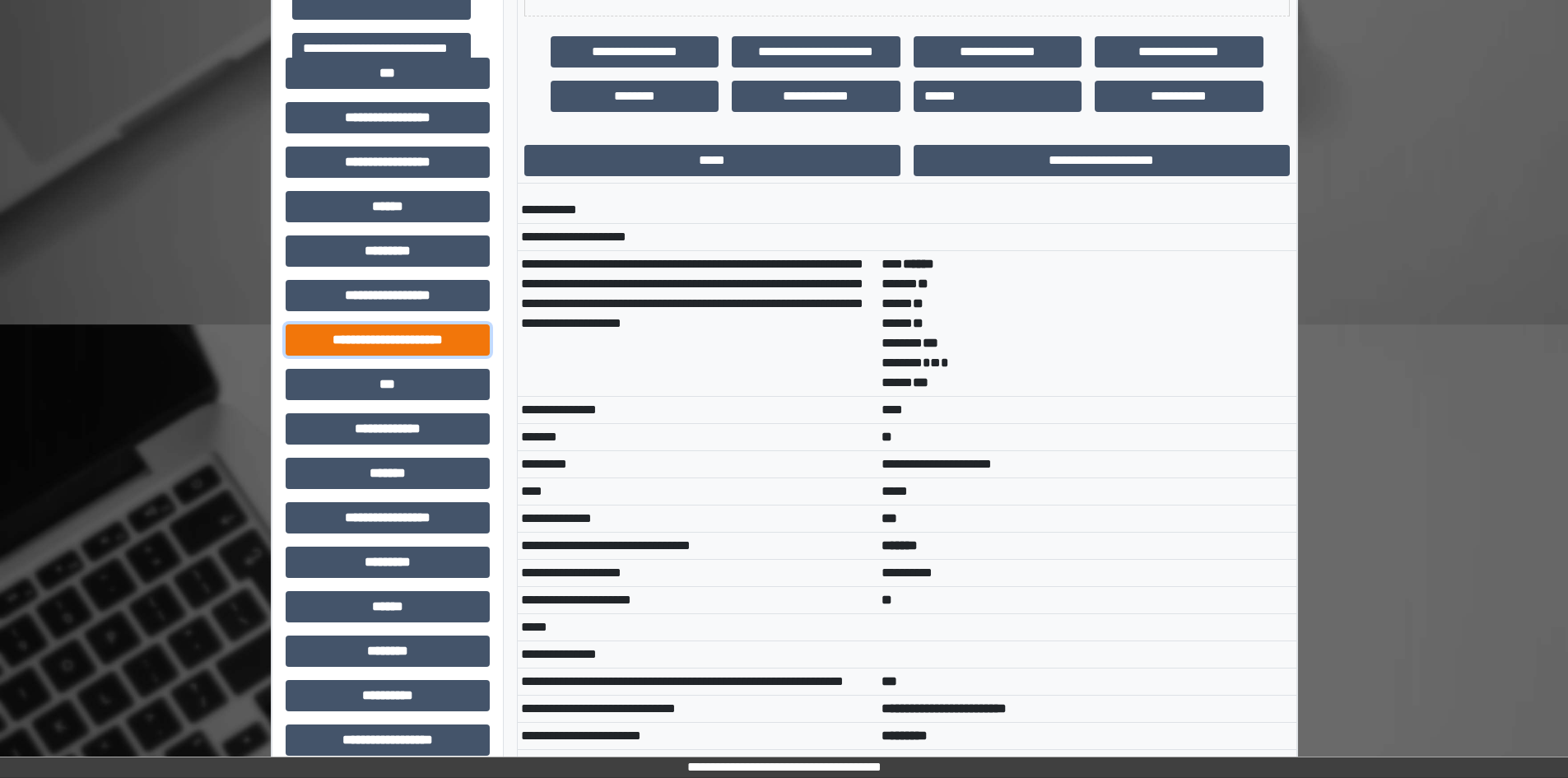 click on "**********" at bounding box center [388, 340] 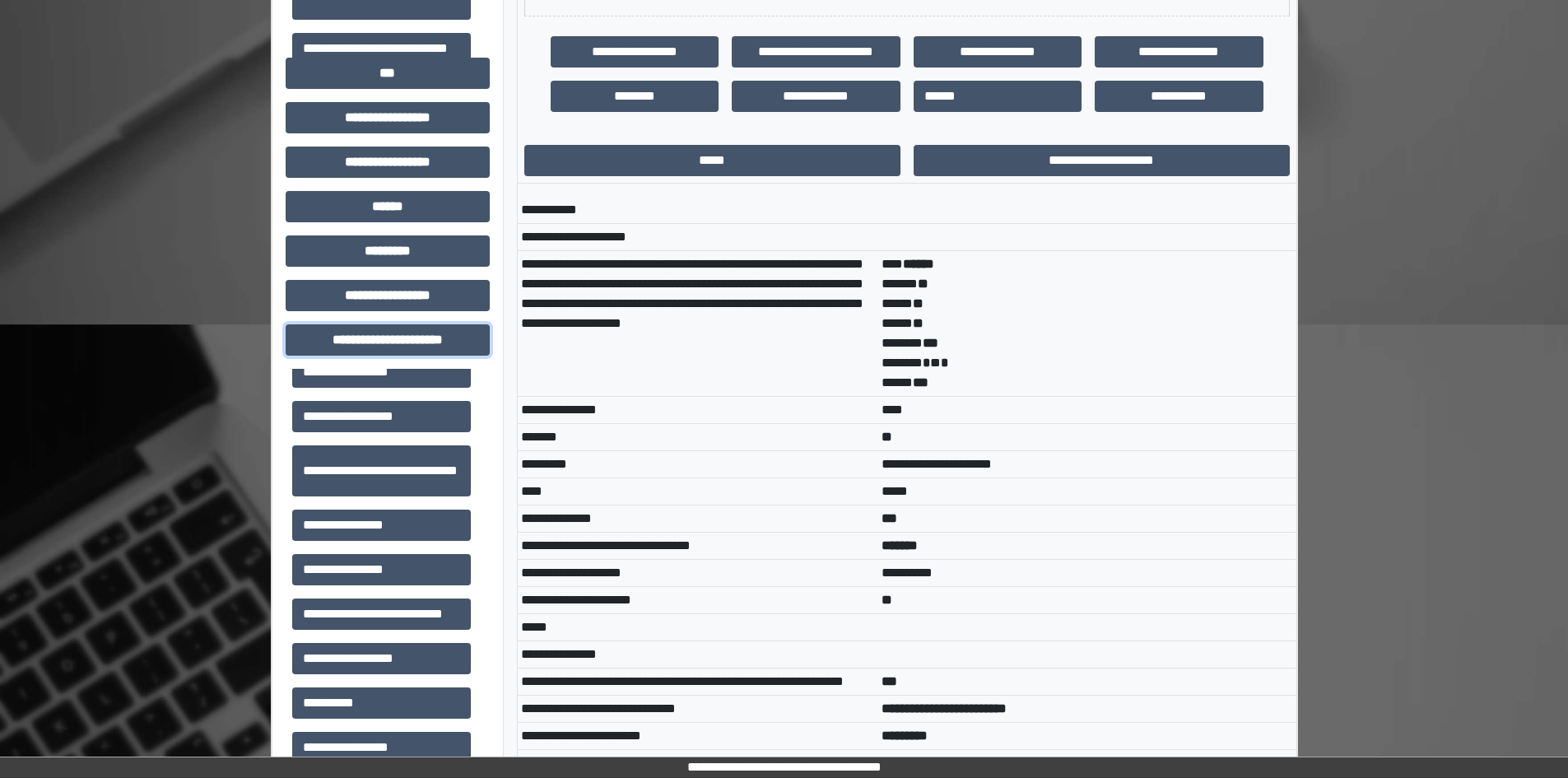 scroll, scrollTop: 38, scrollLeft: 0, axis: vertical 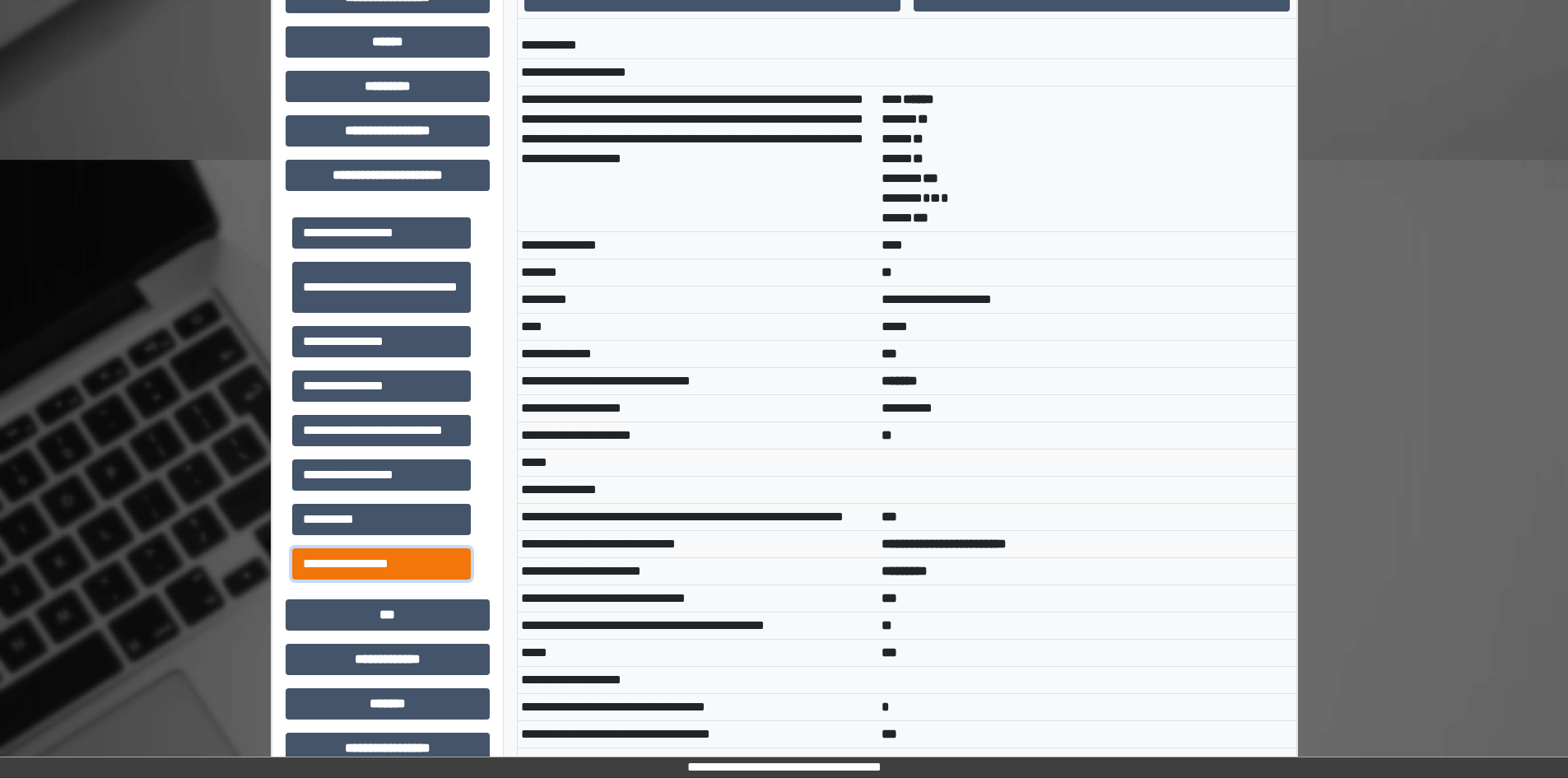 click on "**********" at bounding box center (381, 564) 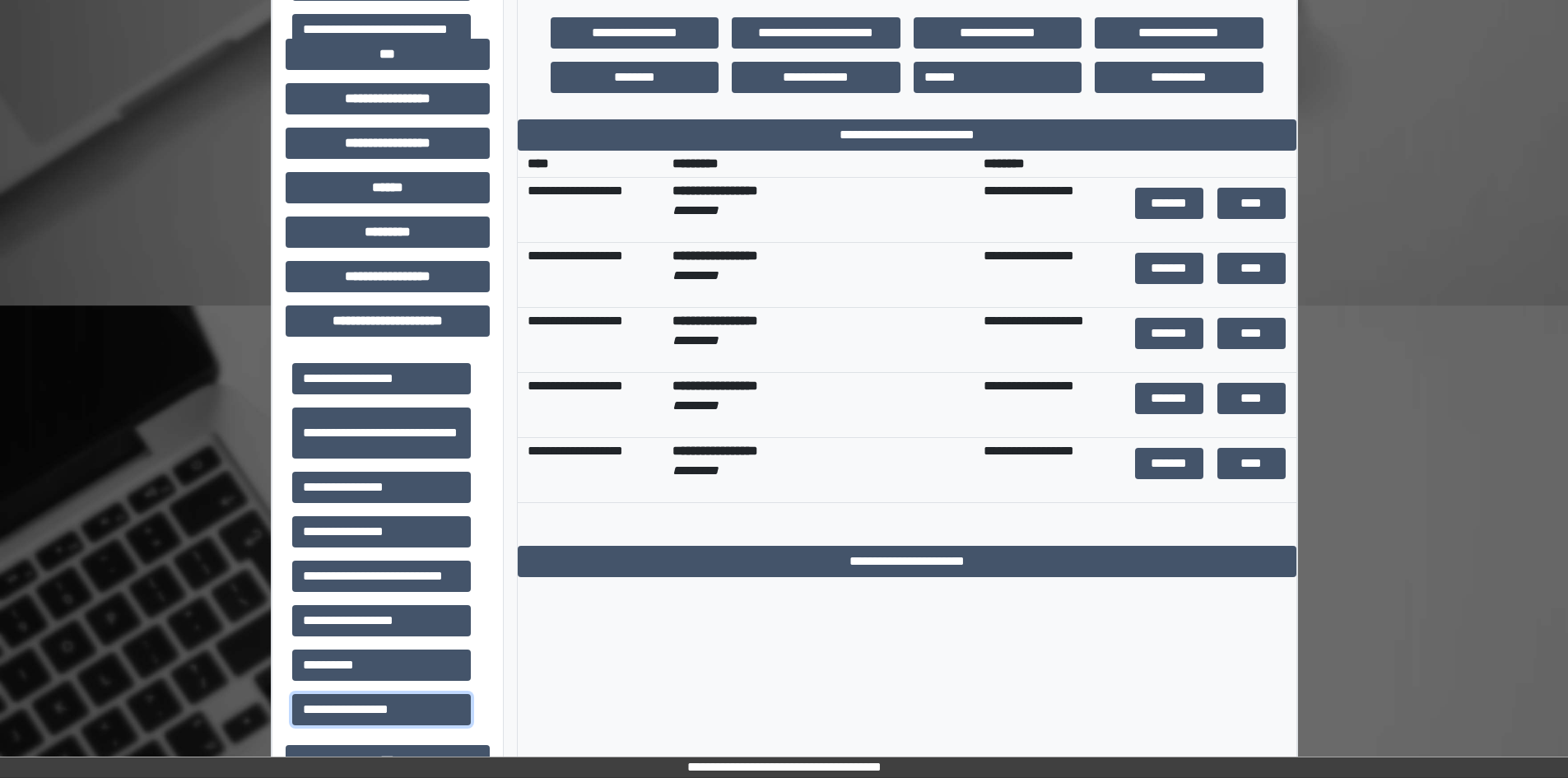 scroll, scrollTop: 565, scrollLeft: 0, axis: vertical 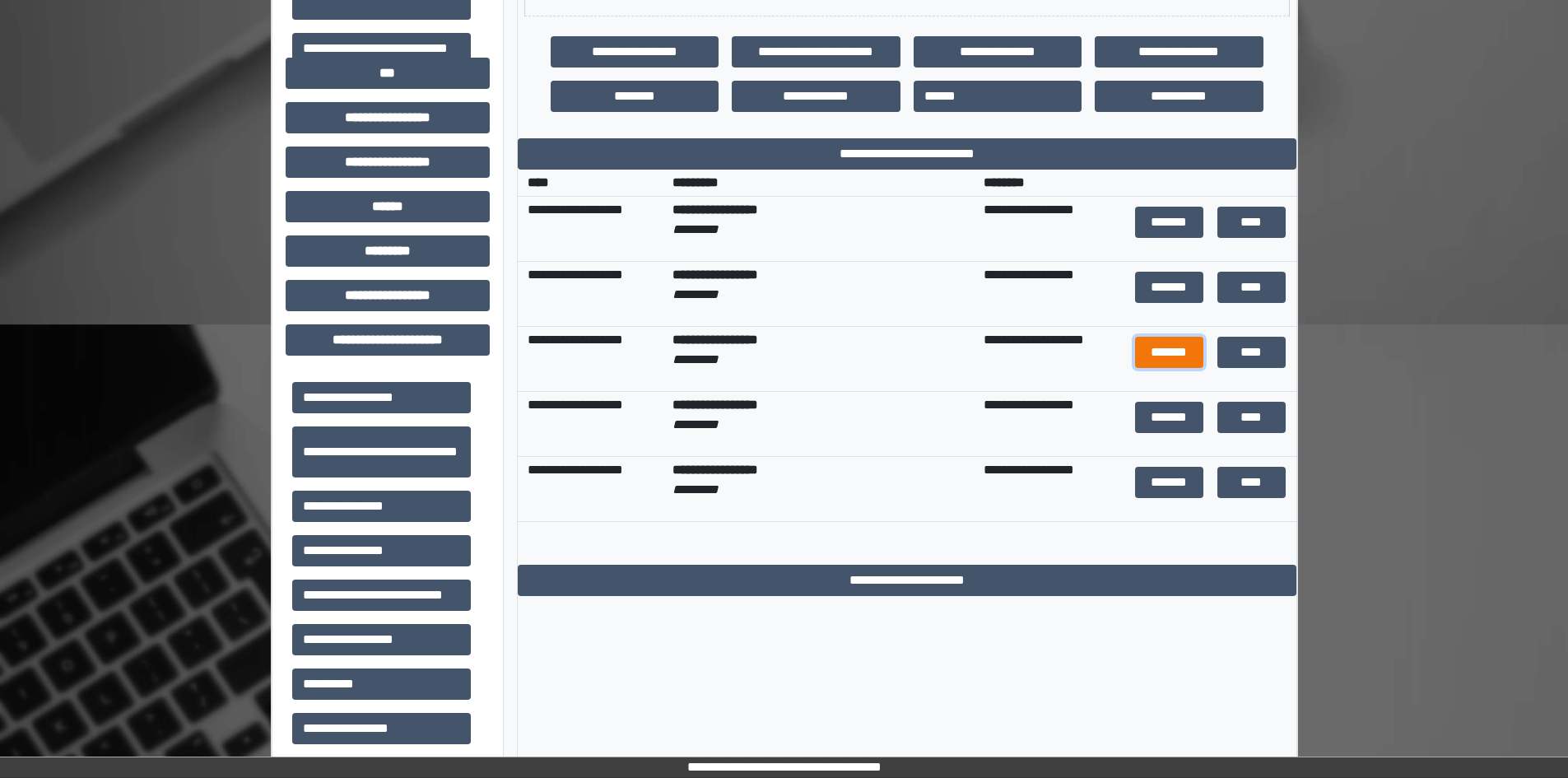 click on "*******" at bounding box center (1170, 352) 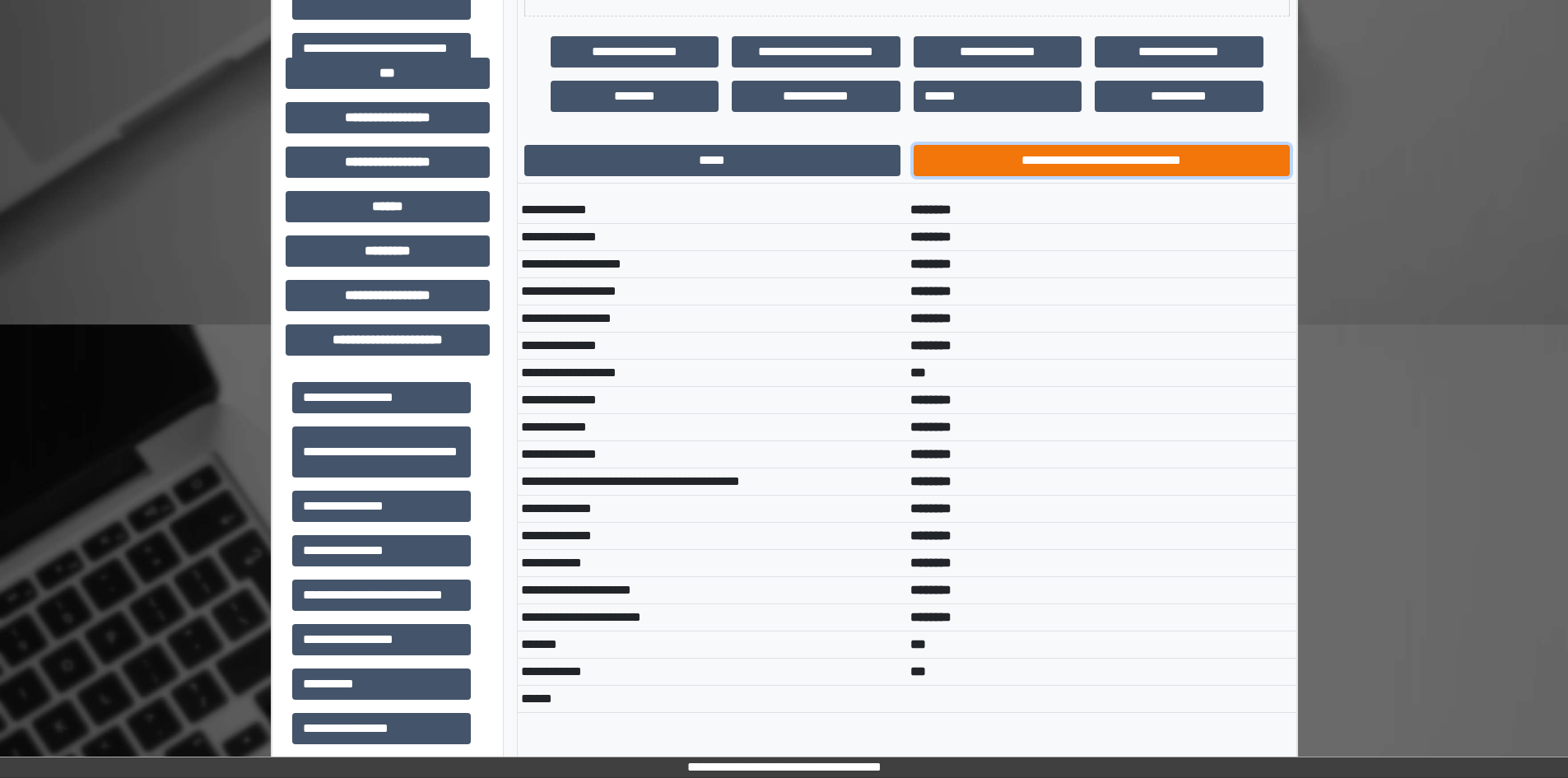 click on "**********" at bounding box center (1101, 161) 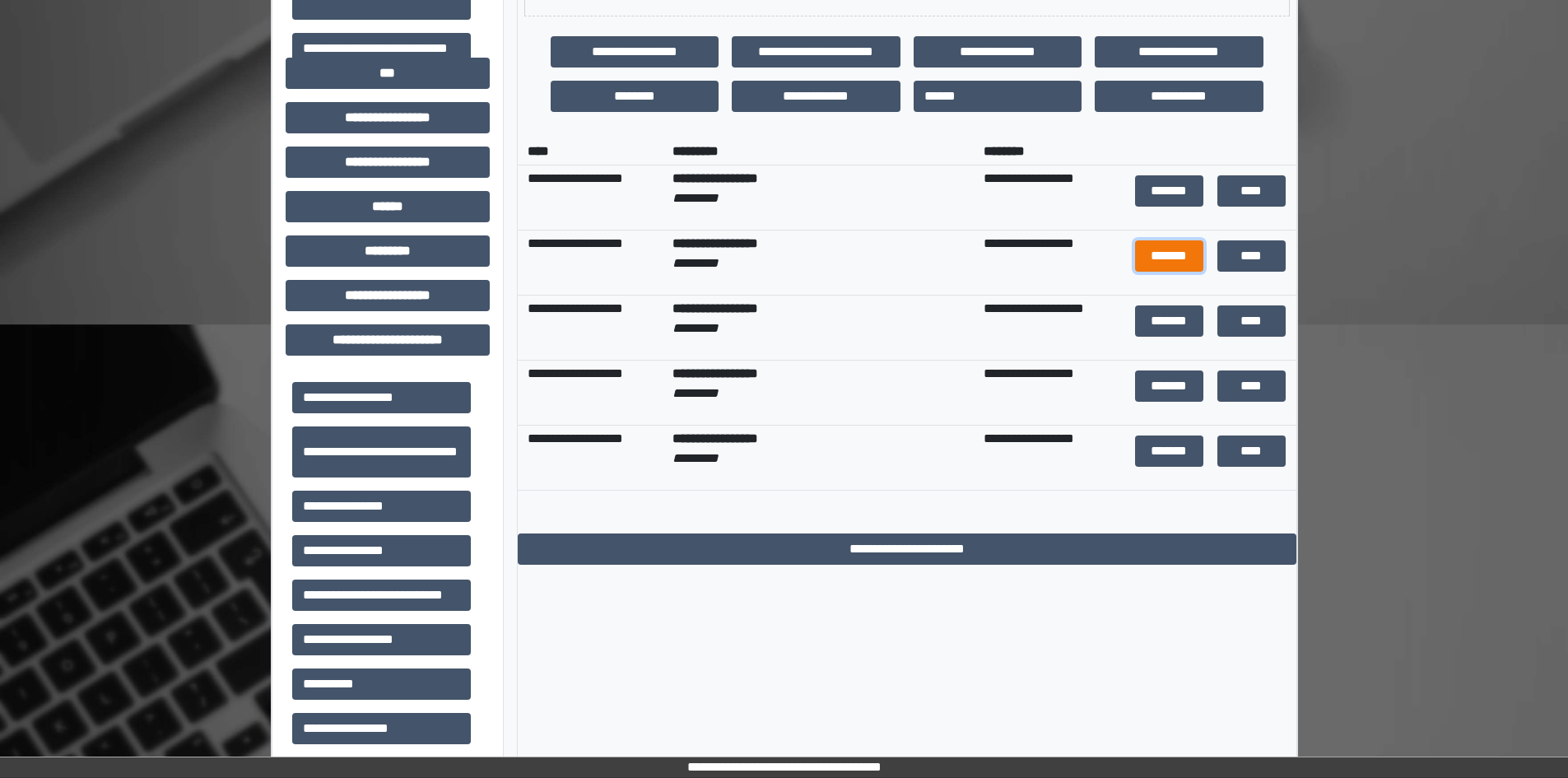 click on "*******" at bounding box center (1170, 256) 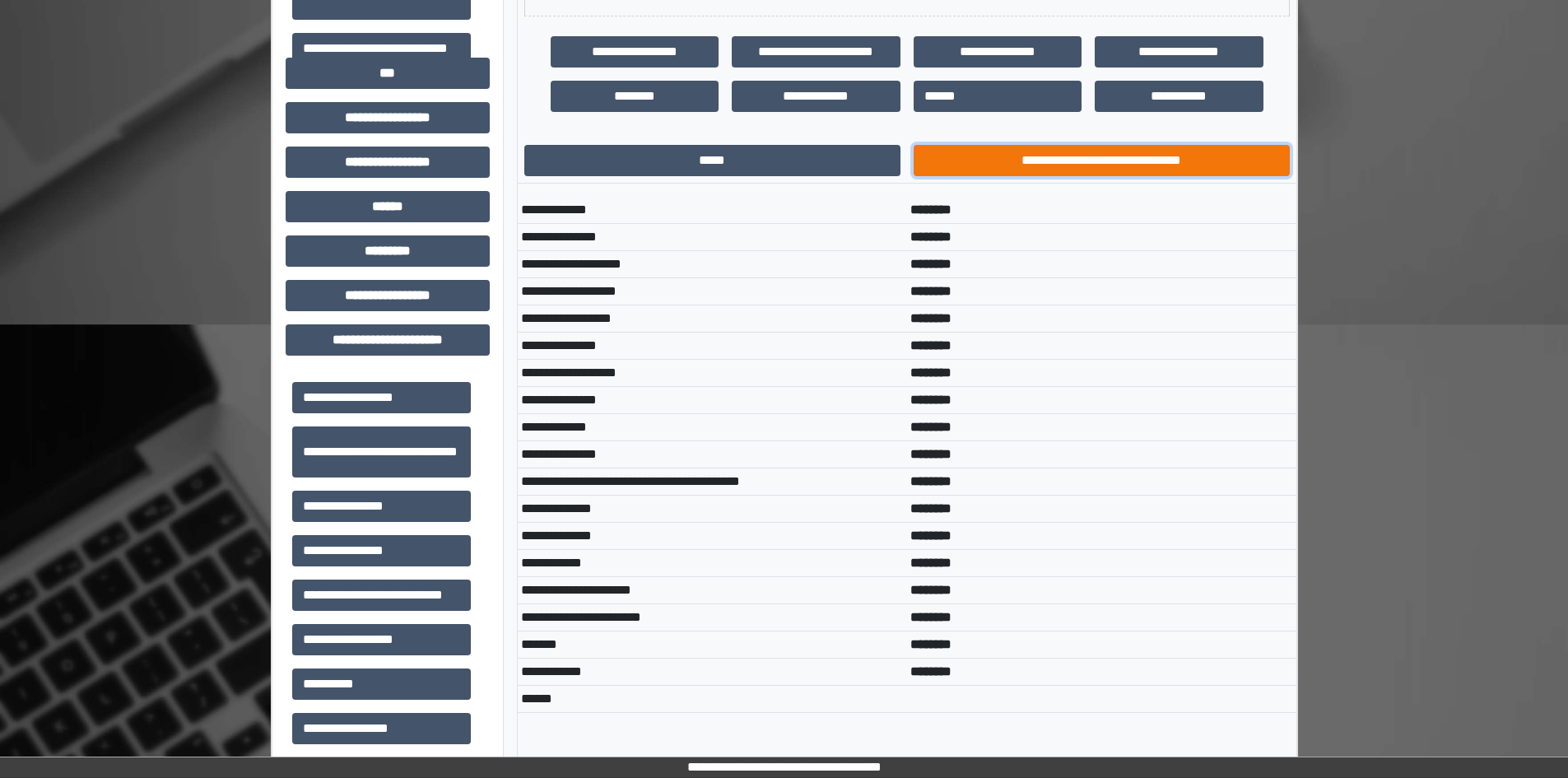 click on "**********" at bounding box center (1101, 161) 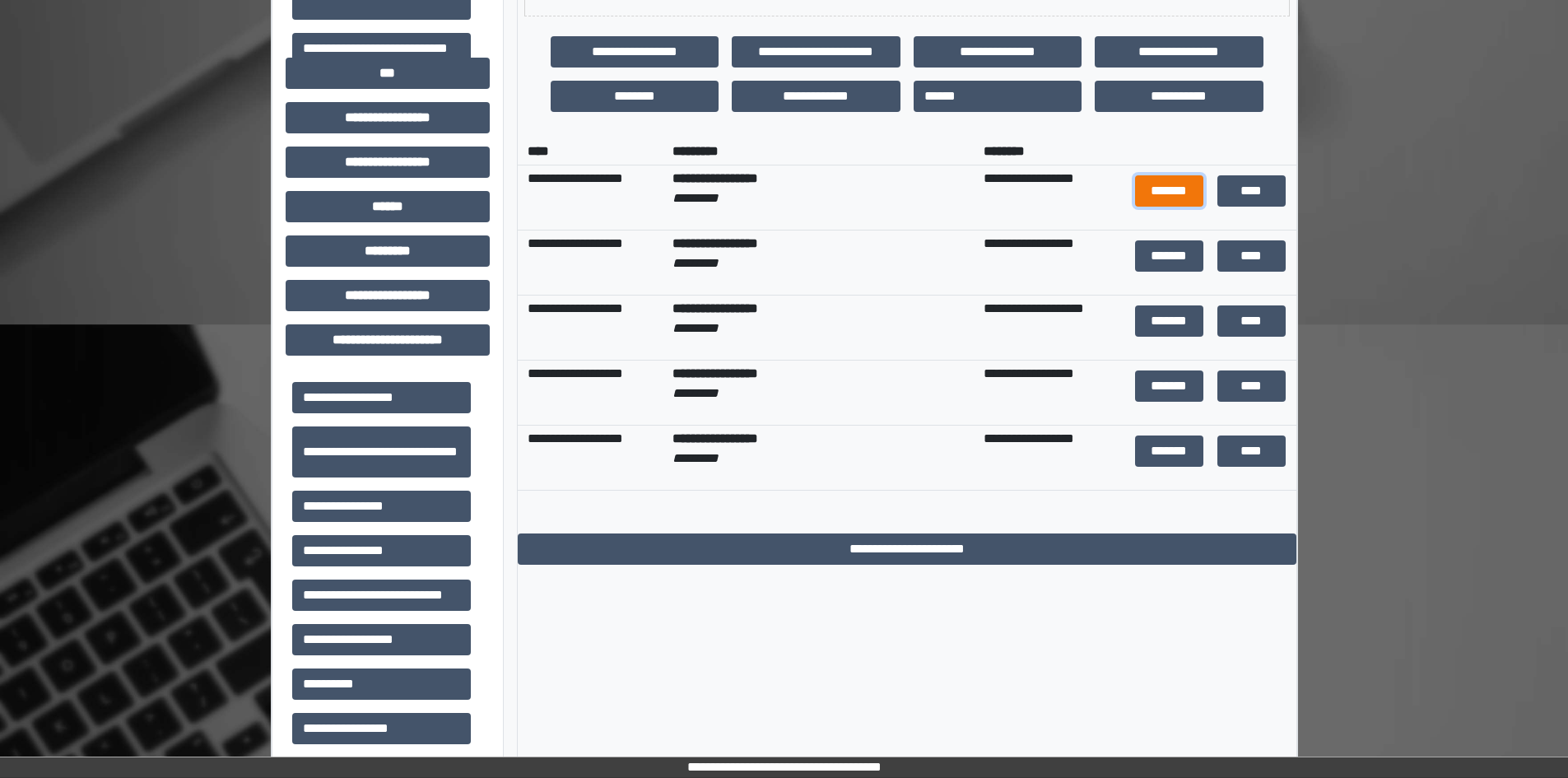 click on "*******" at bounding box center (1170, 191) 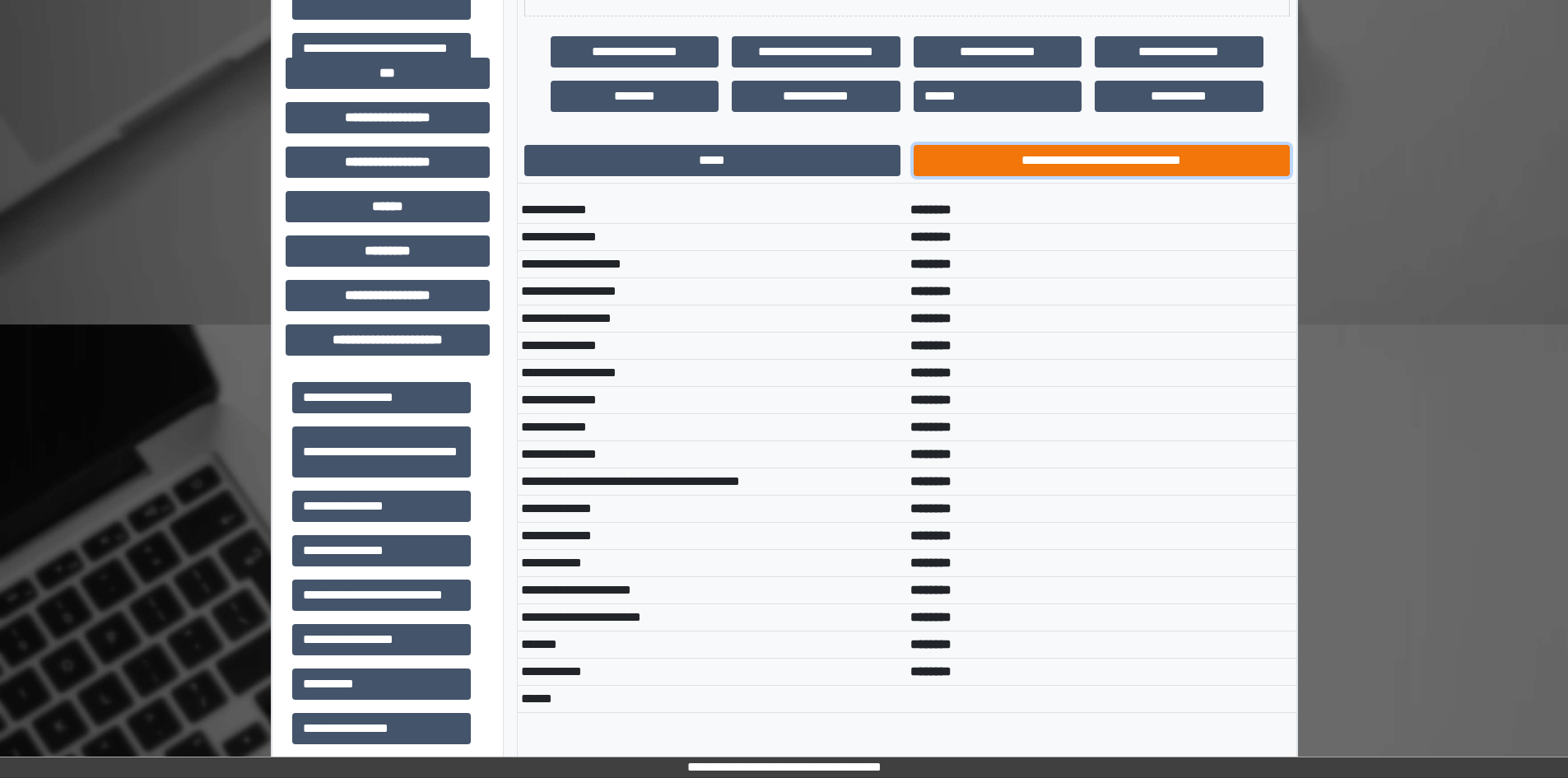 click on "**********" at bounding box center (1101, 161) 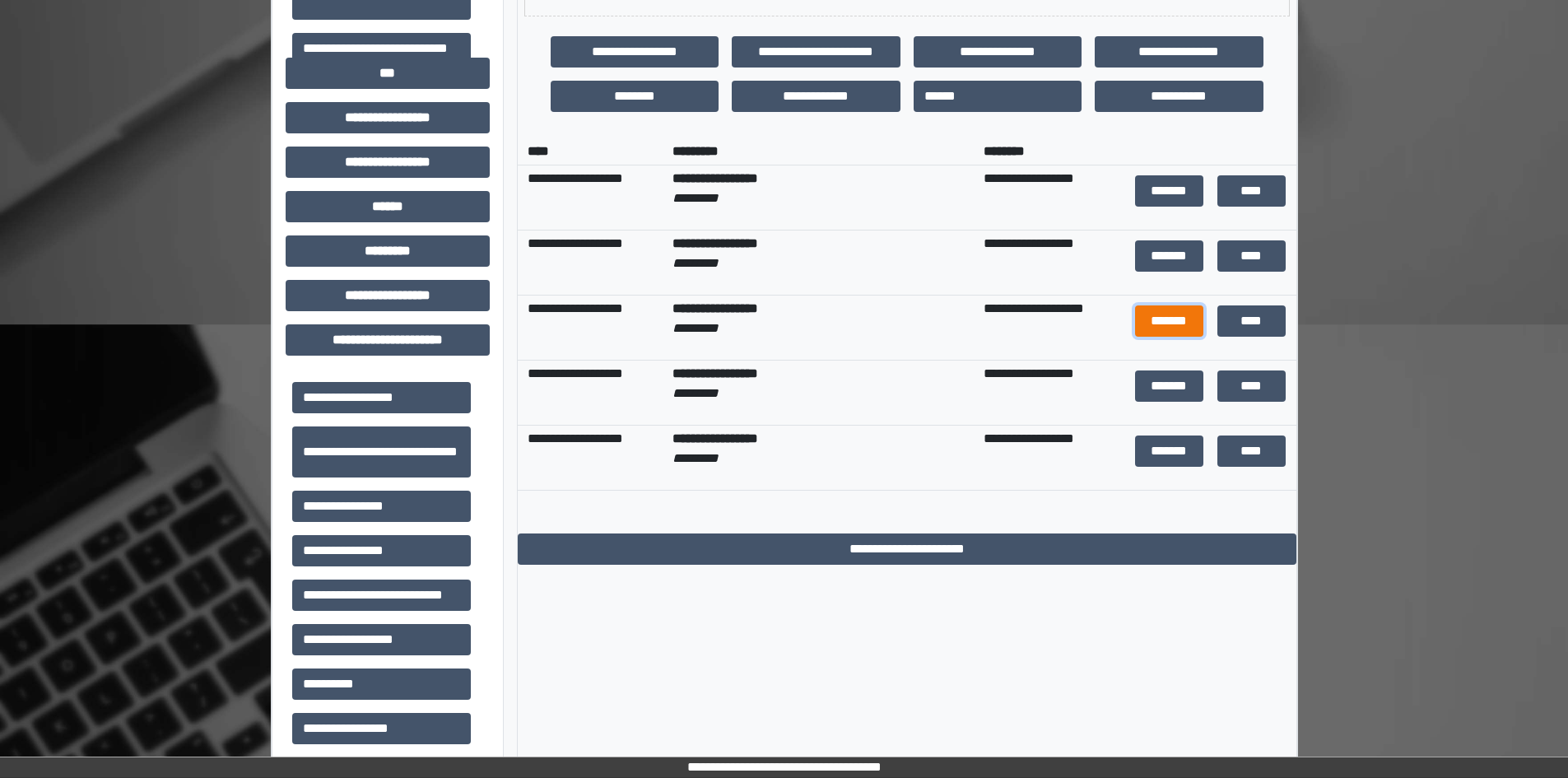 click on "*******" at bounding box center [1170, 321] 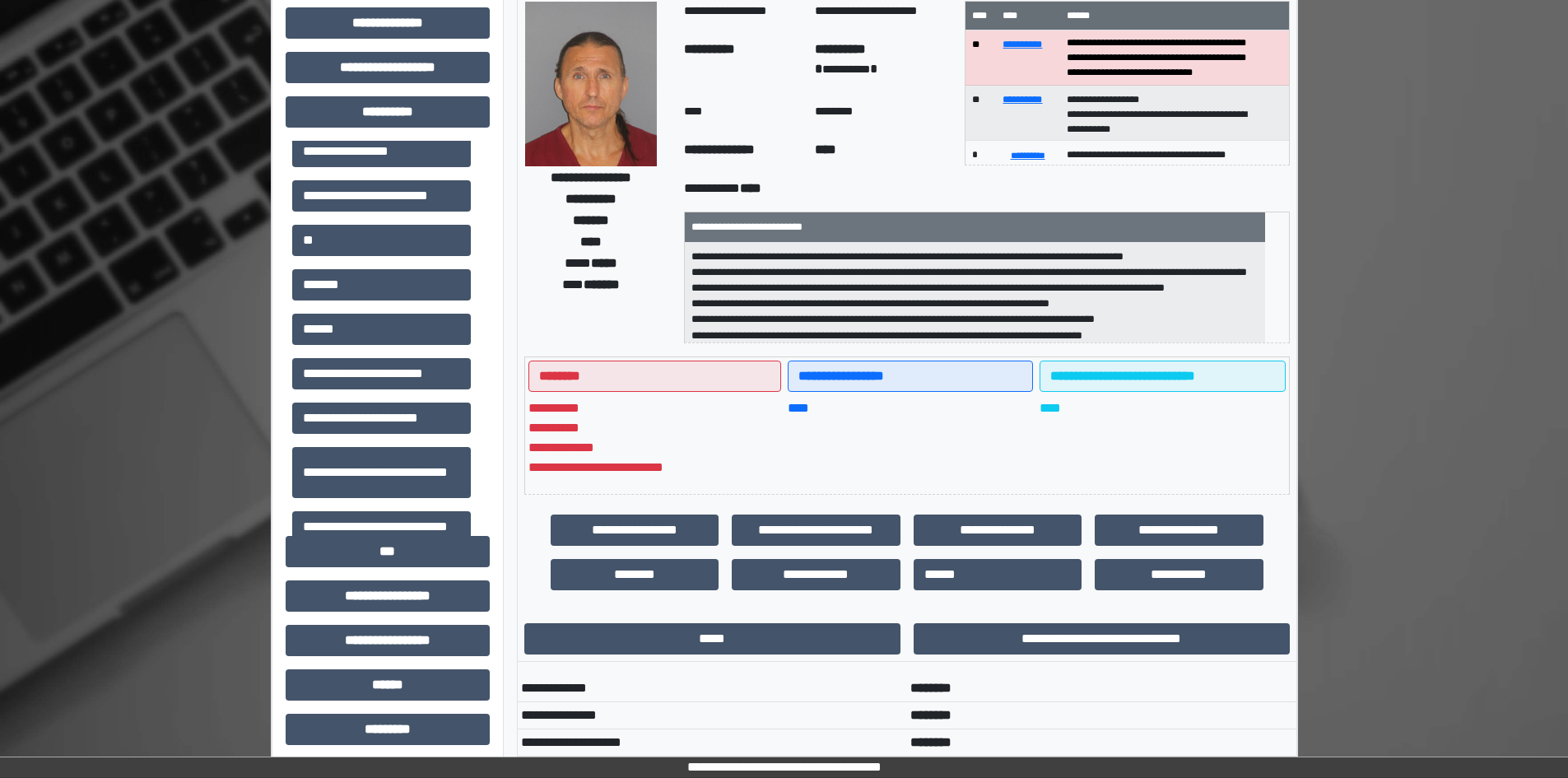 scroll, scrollTop: 0, scrollLeft: 0, axis: both 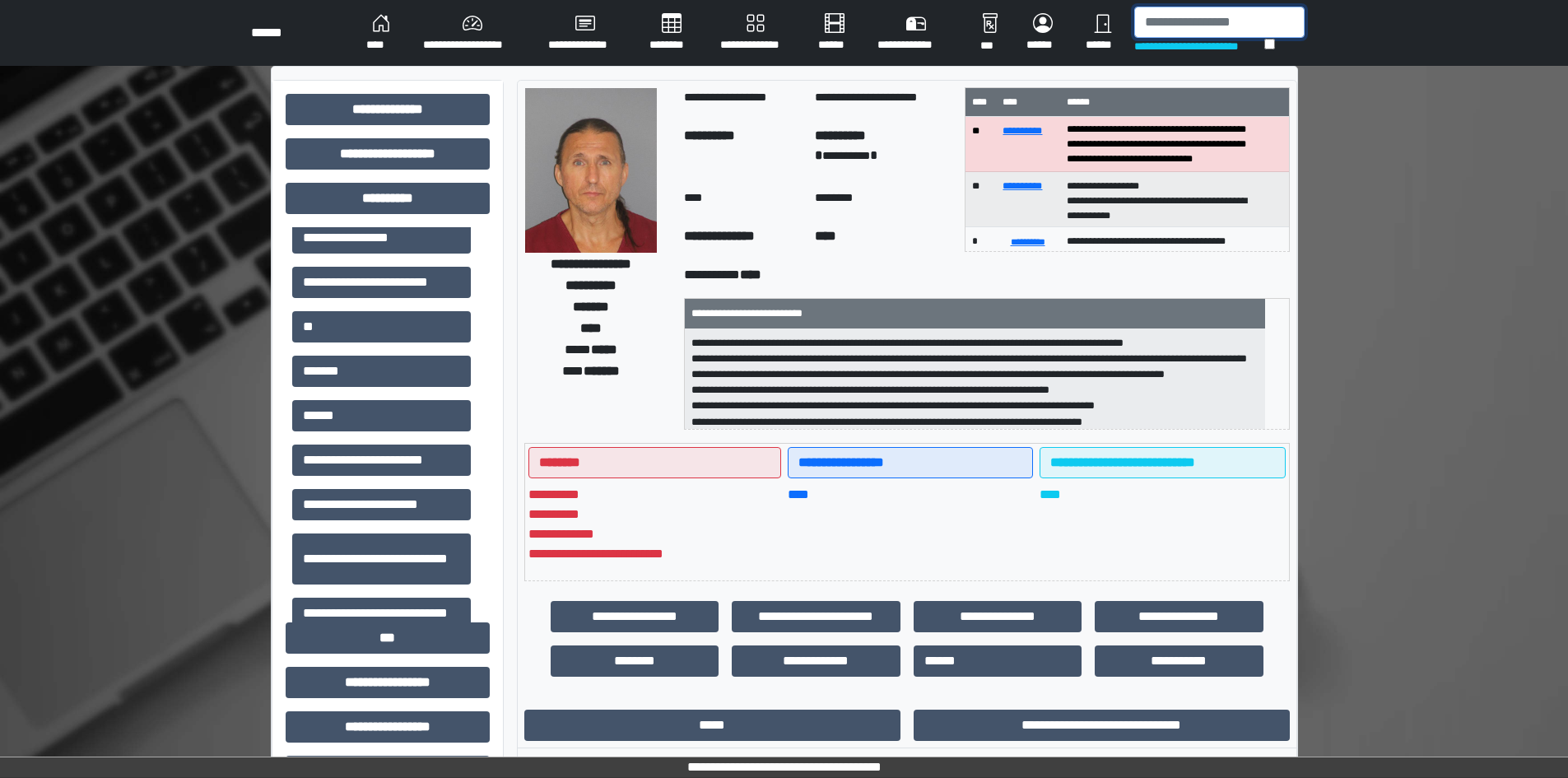 click at bounding box center [1219, 22] 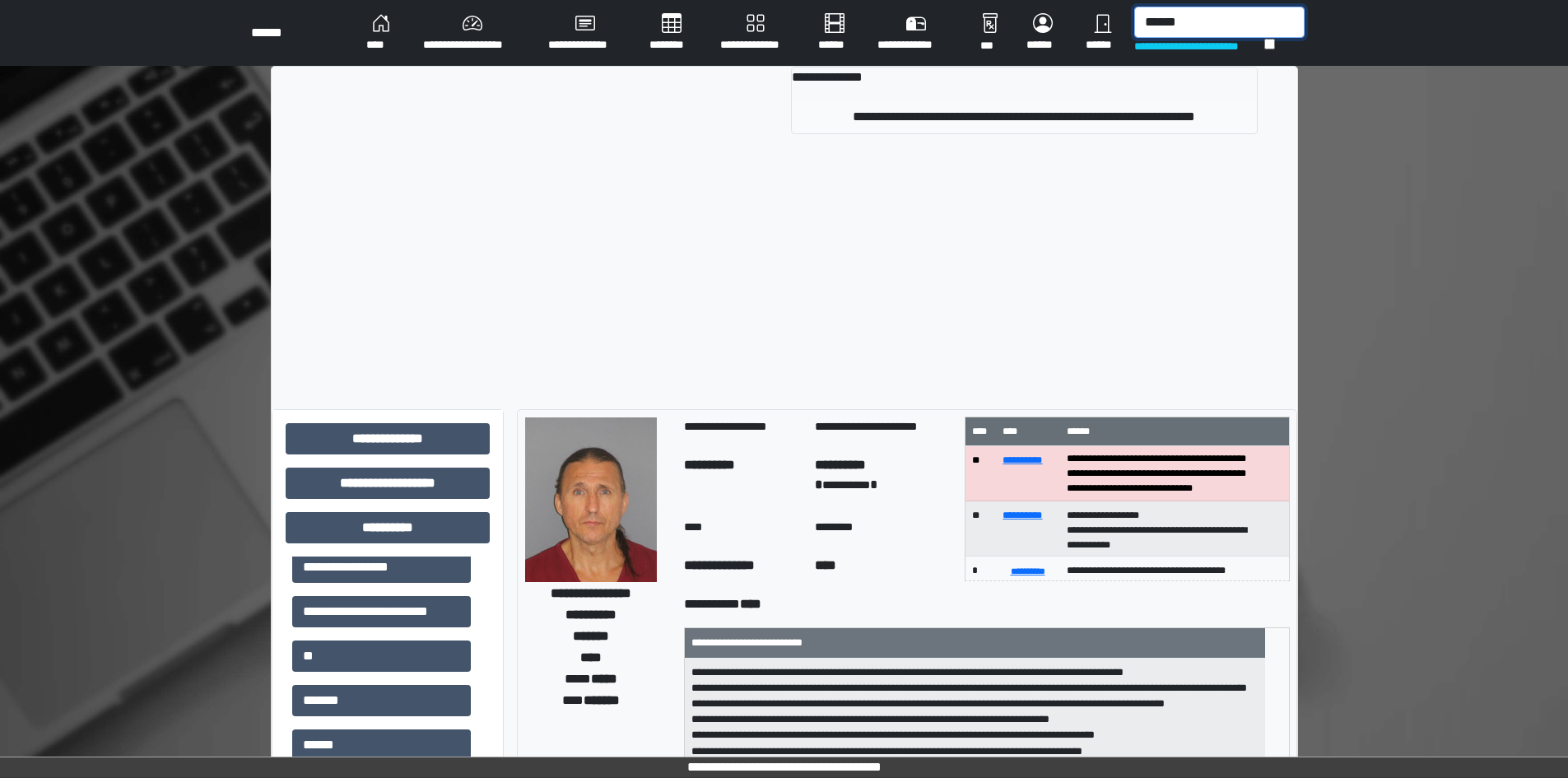 type on "******" 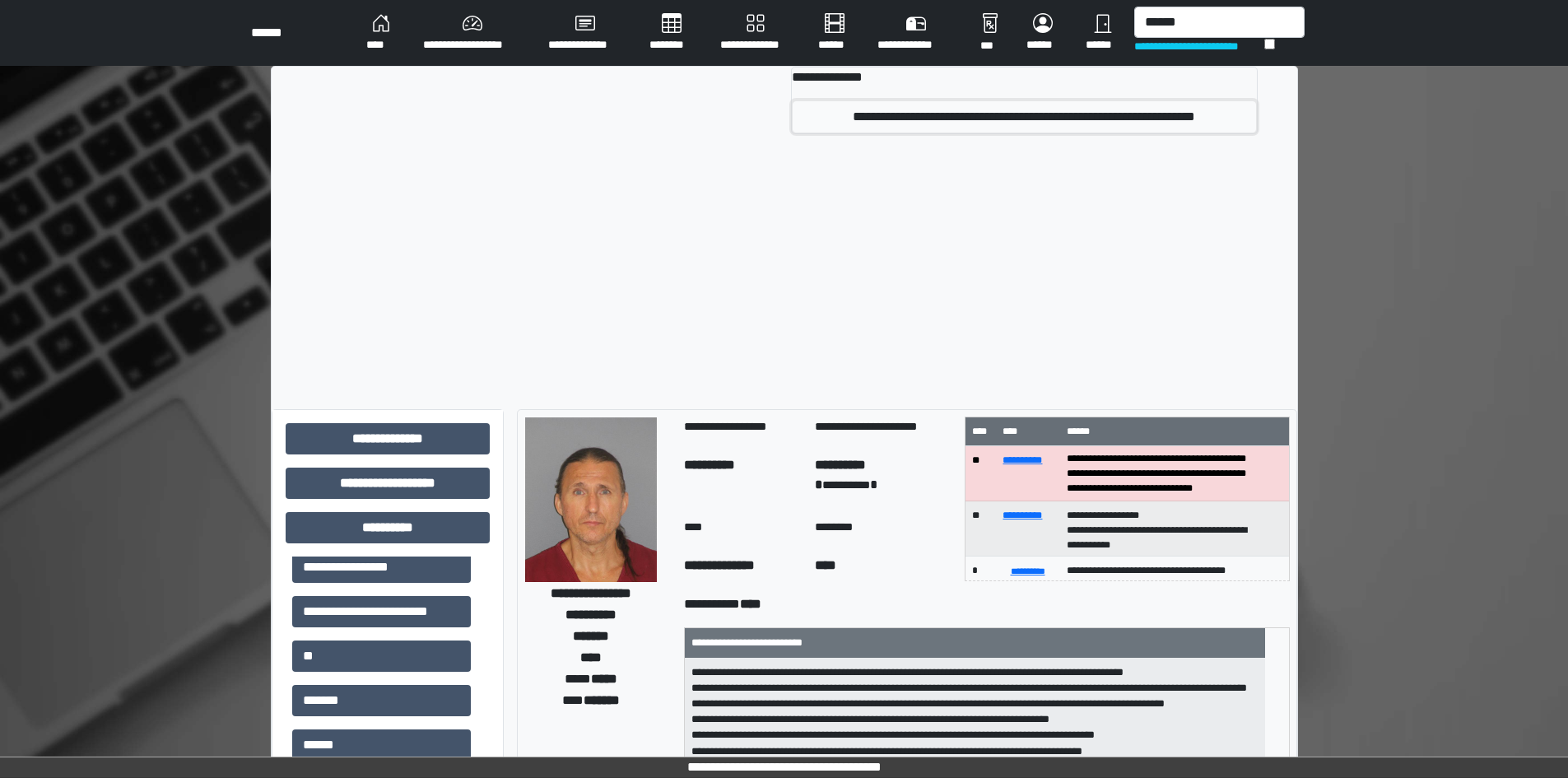 click on "**********" at bounding box center (1024, 117) 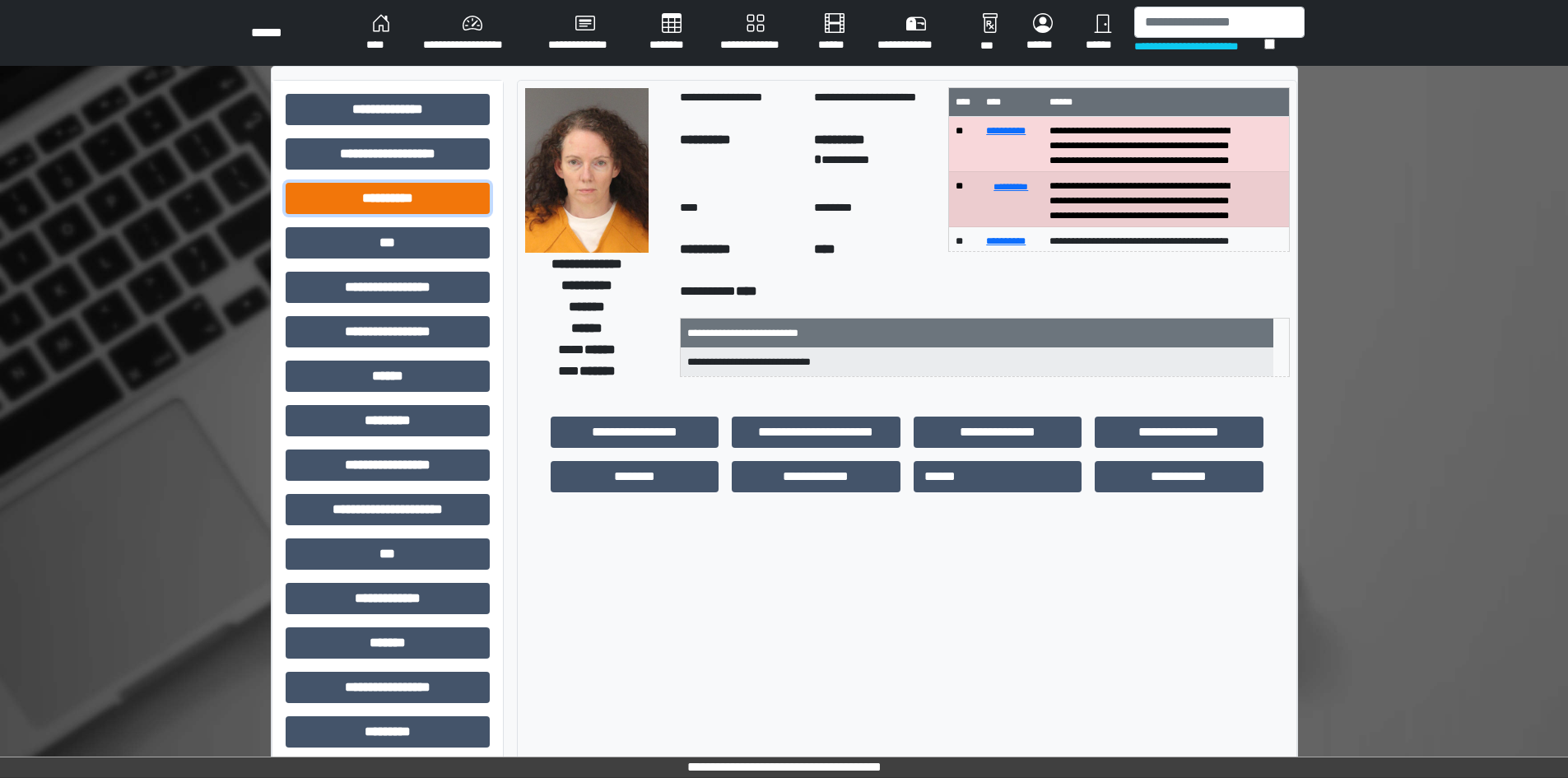 click on "**********" at bounding box center [388, 198] 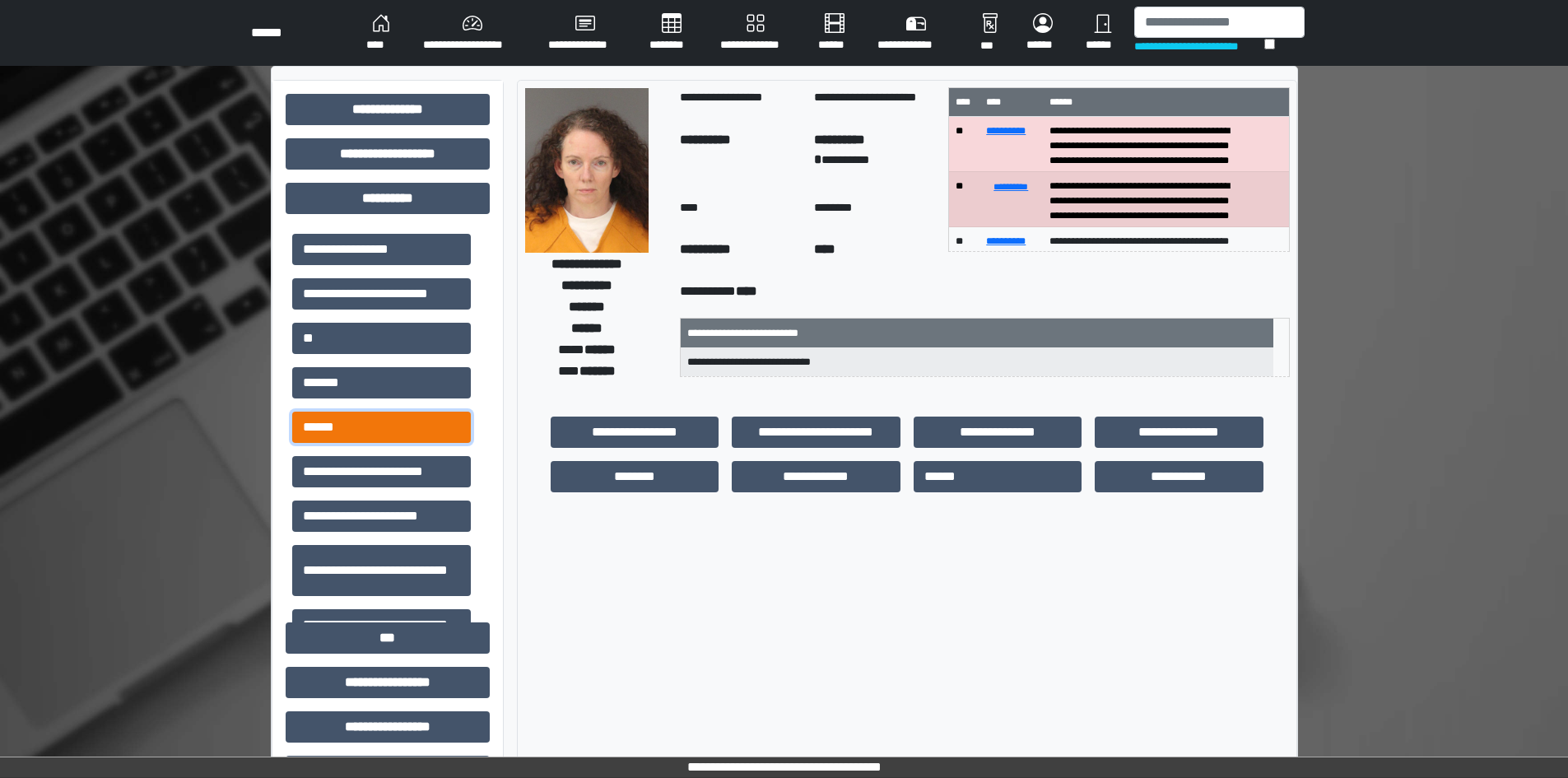 click on "******" at bounding box center [381, 427] 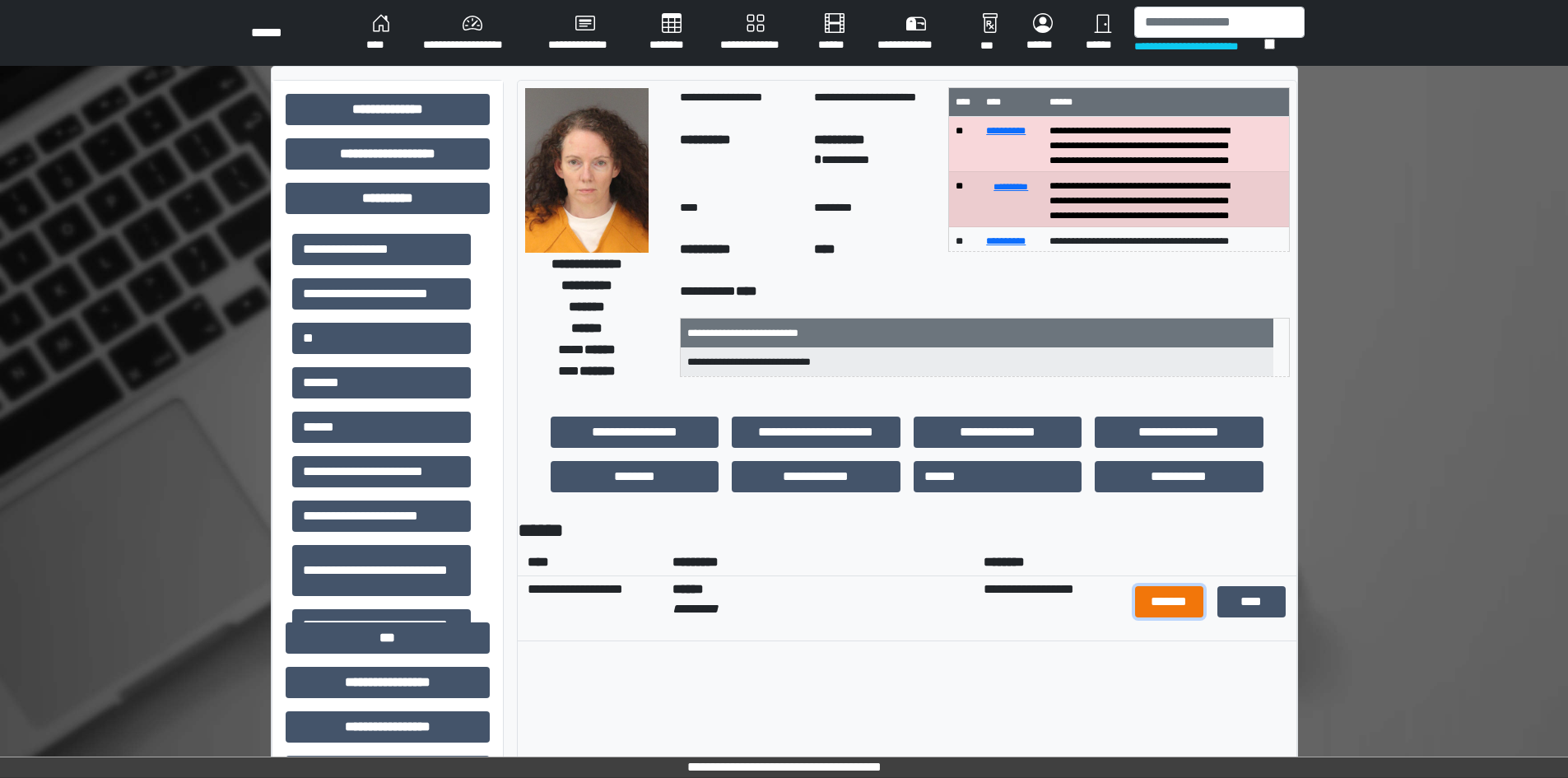 click on "*******" at bounding box center [1170, 602] 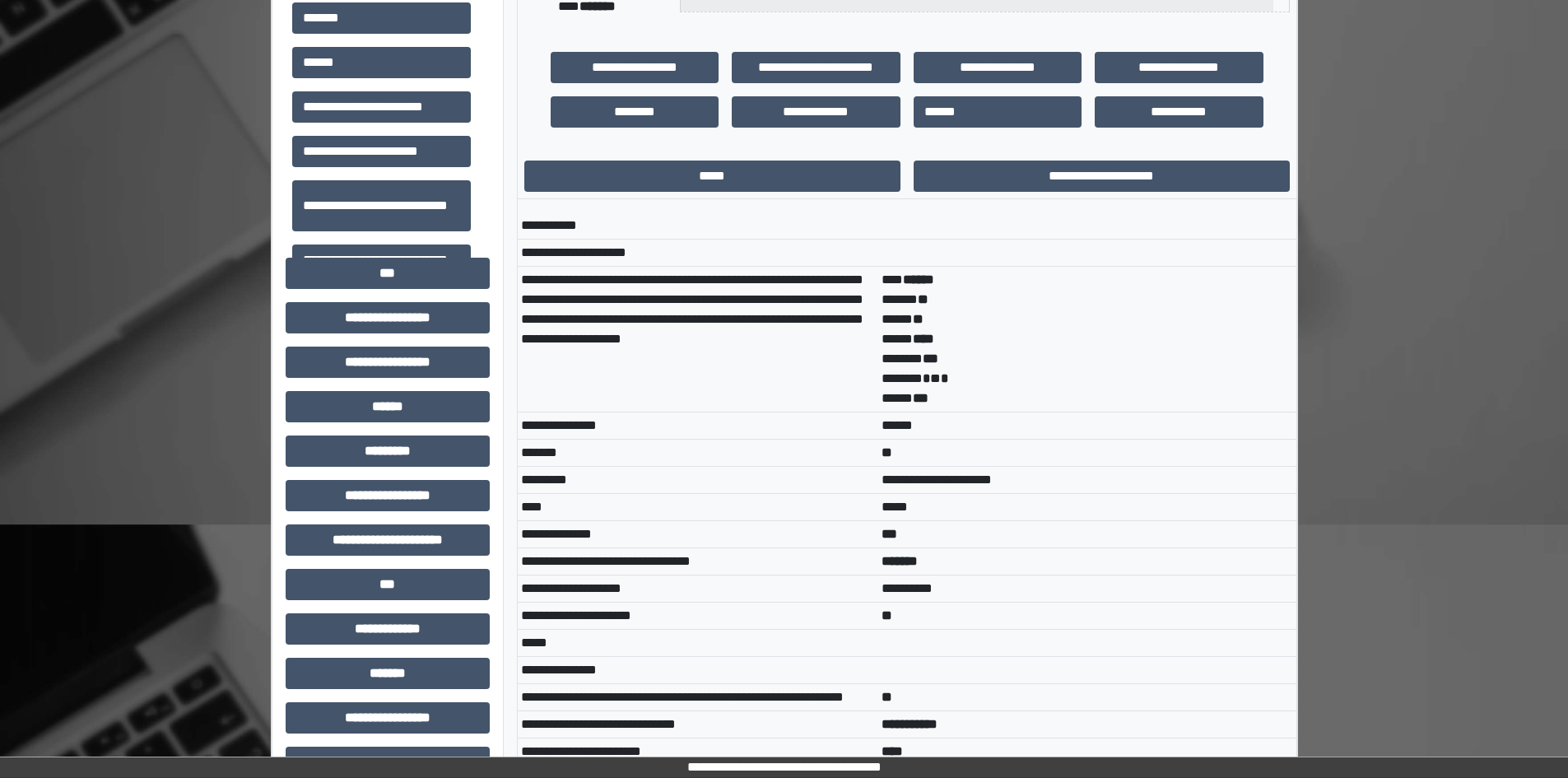 scroll, scrollTop: 494, scrollLeft: 0, axis: vertical 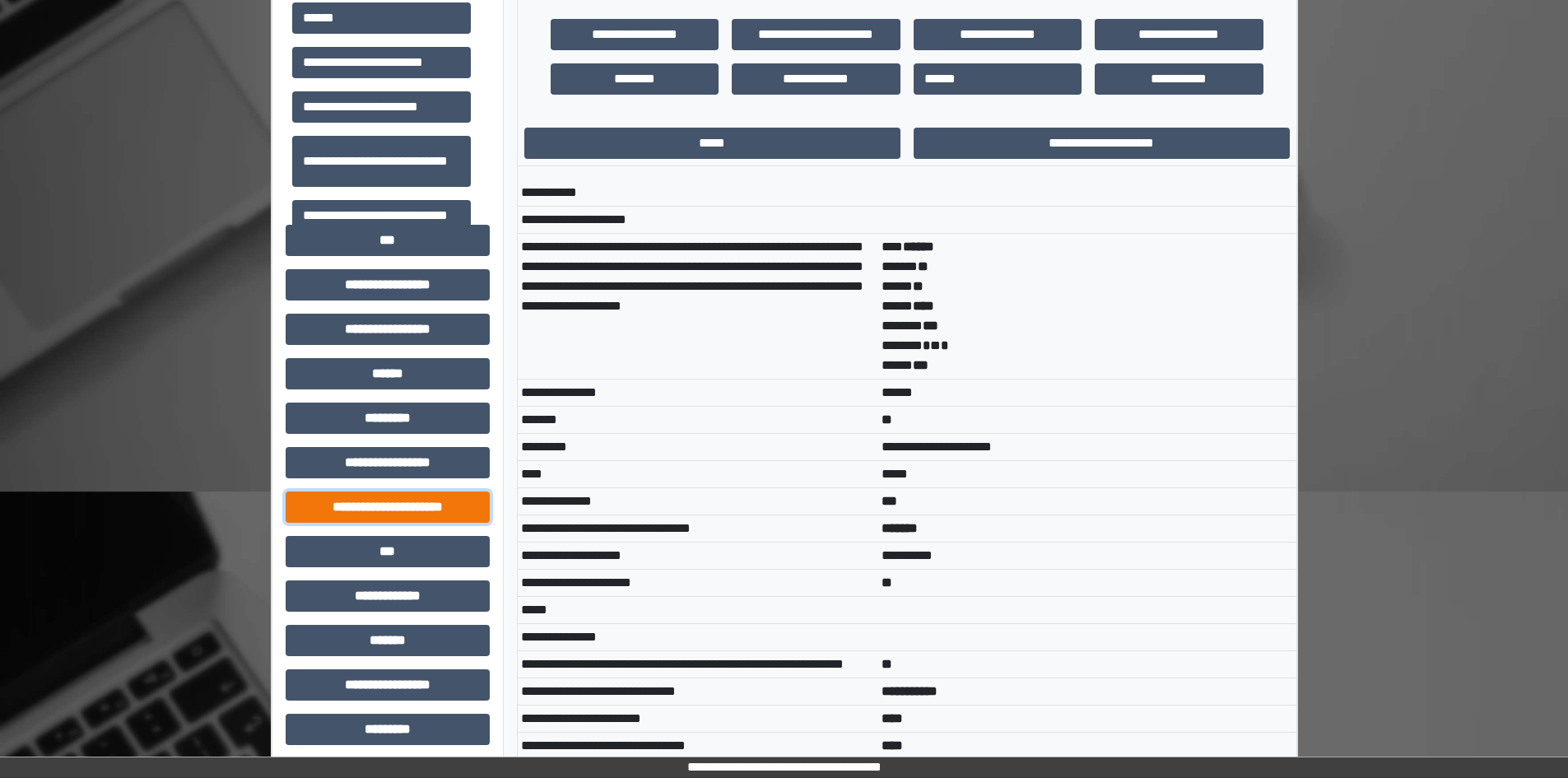 click on "**********" at bounding box center [388, 507] 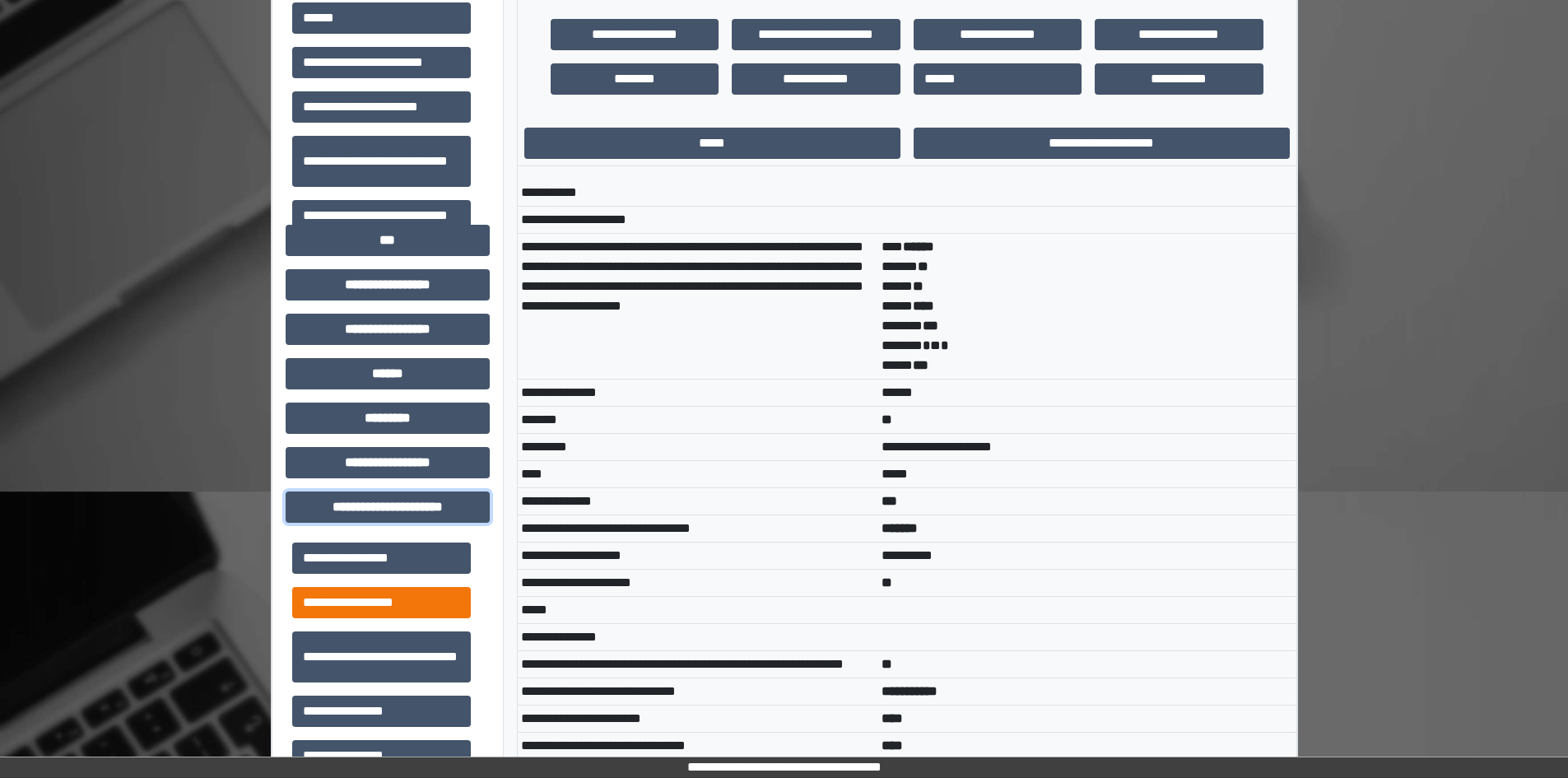 scroll, scrollTop: 38, scrollLeft: 0, axis: vertical 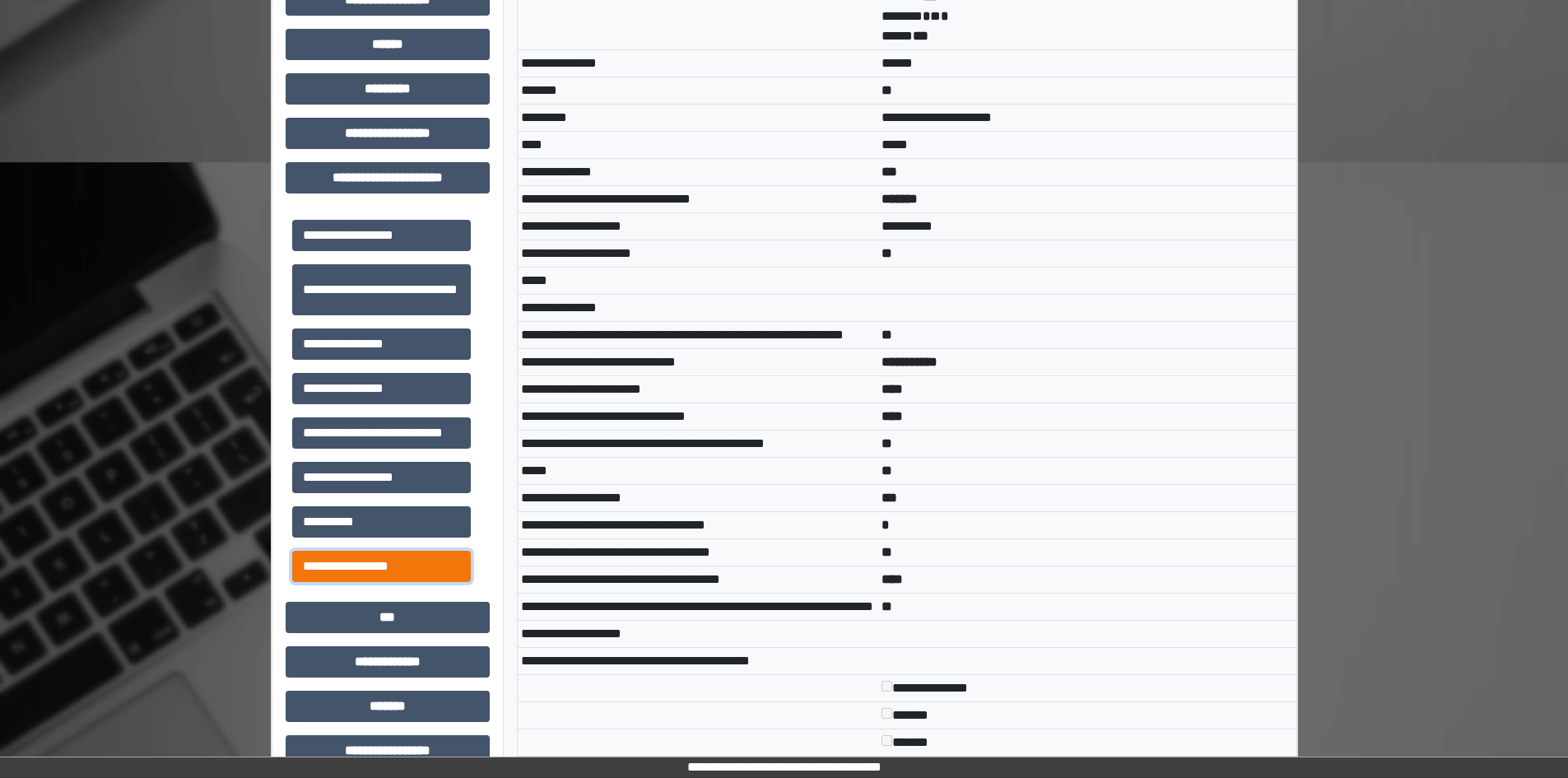 click on "**********" at bounding box center [381, 566] 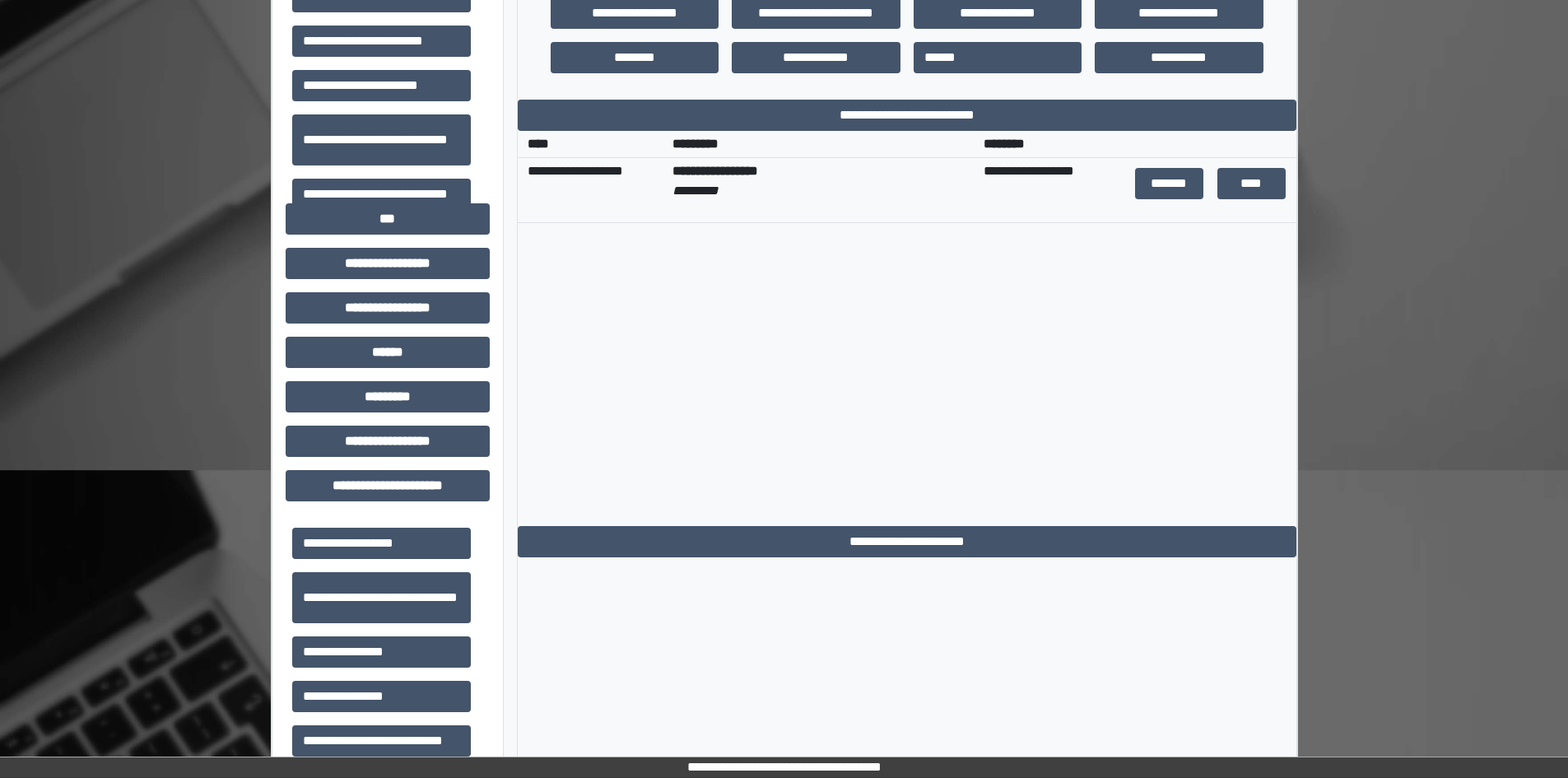 scroll, scrollTop: 315, scrollLeft: 0, axis: vertical 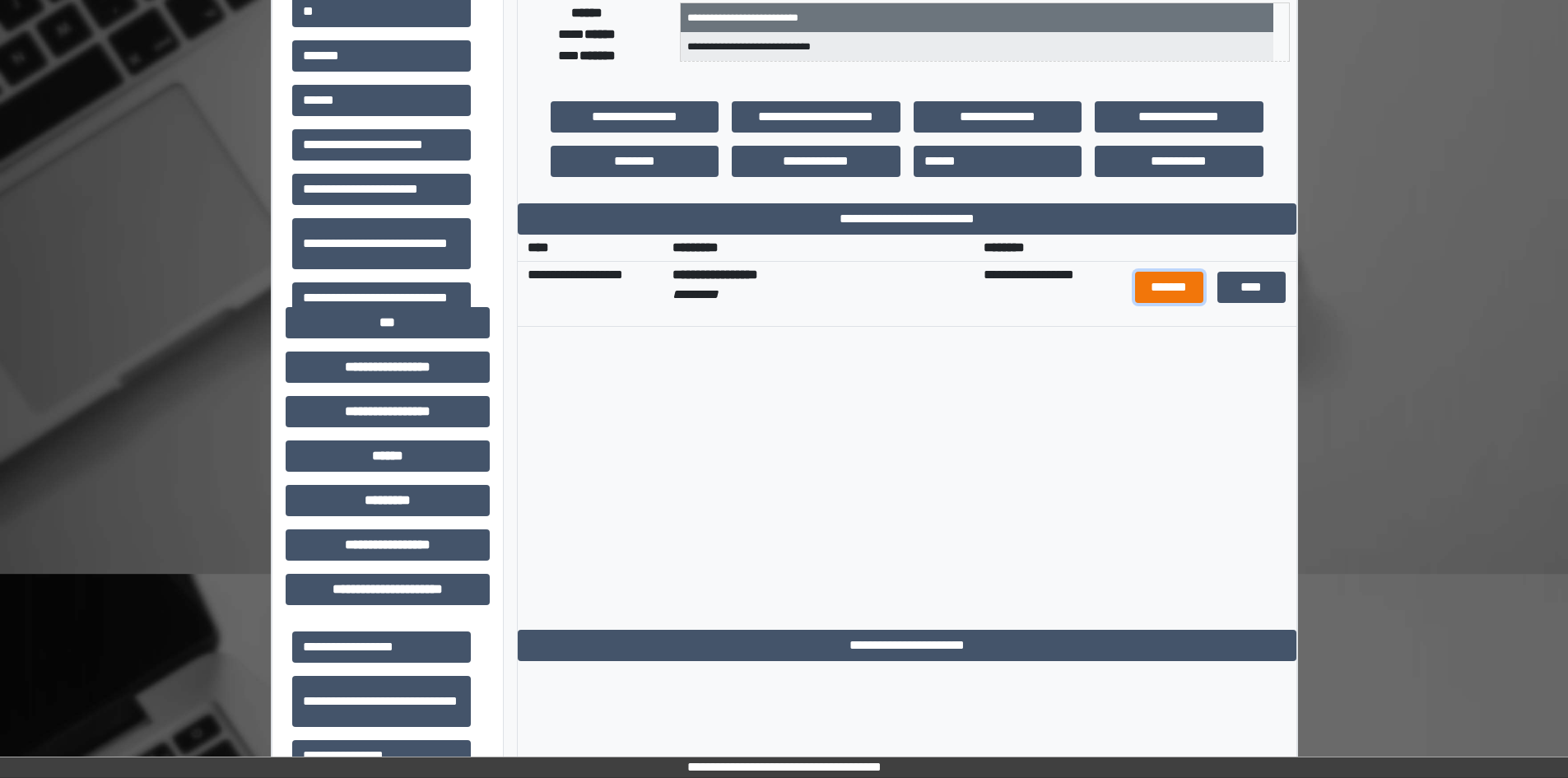 click on "*******" at bounding box center [1170, 287] 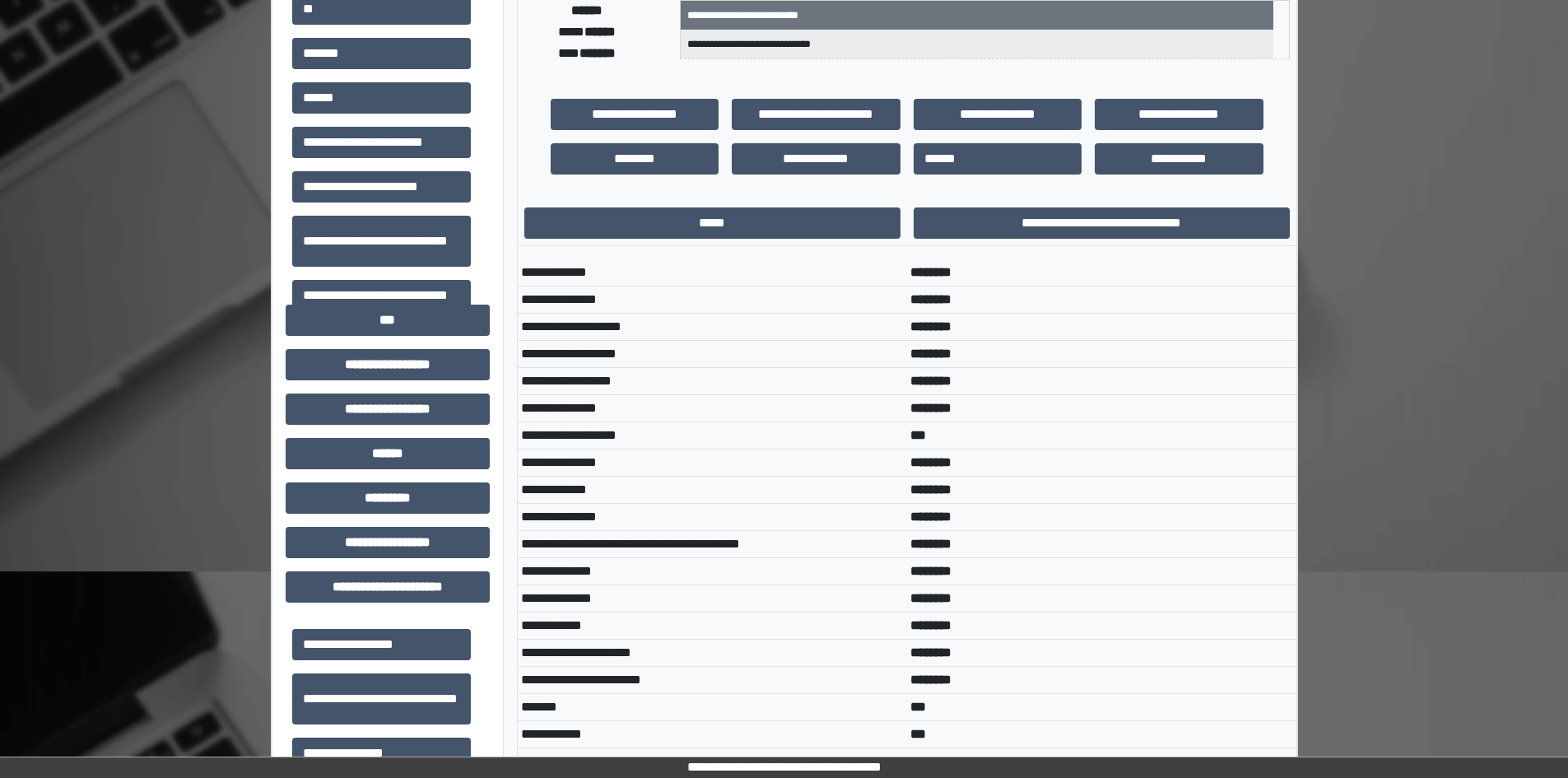 scroll, scrollTop: 0, scrollLeft: 0, axis: both 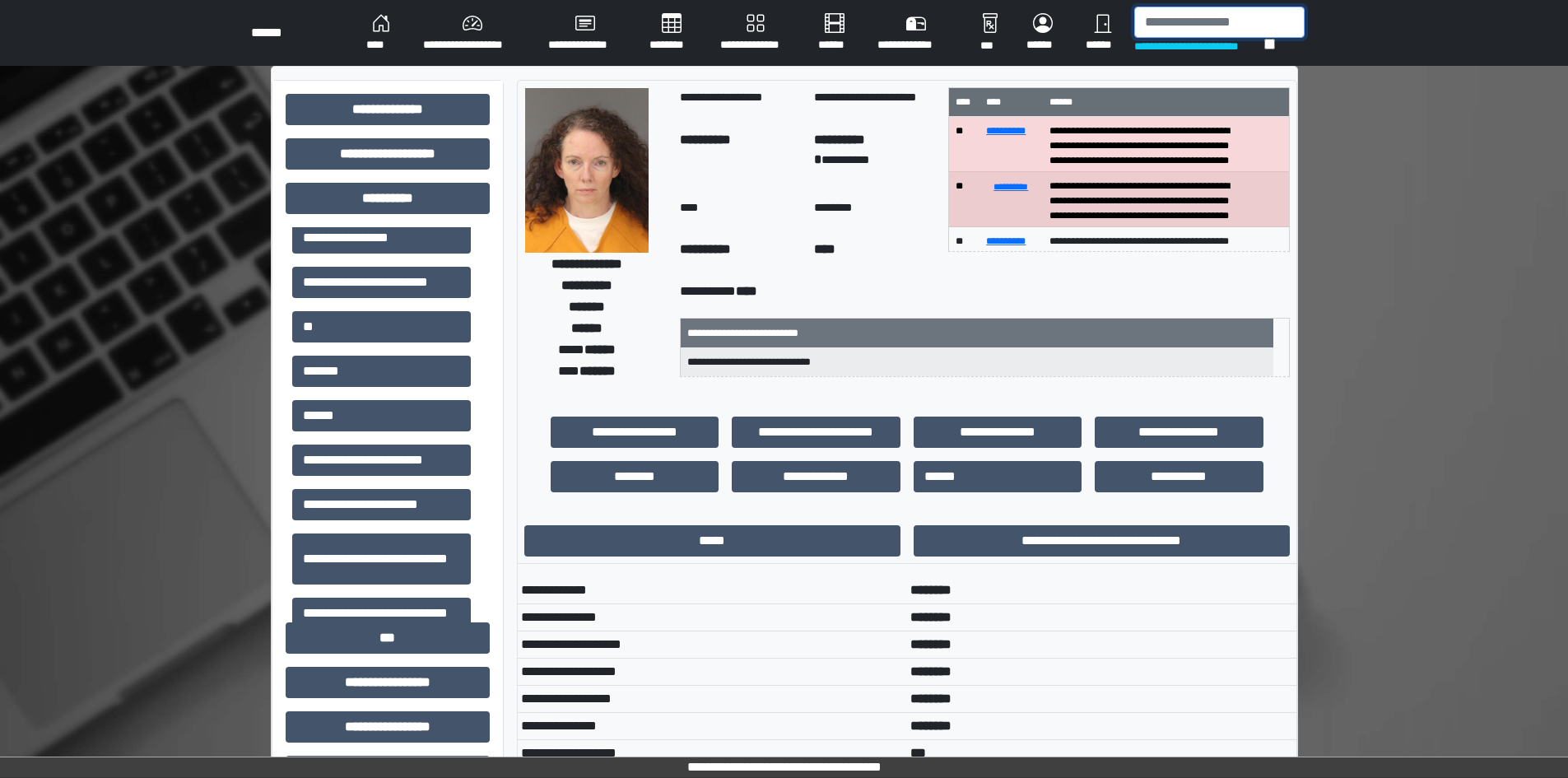click at bounding box center (1219, 22) 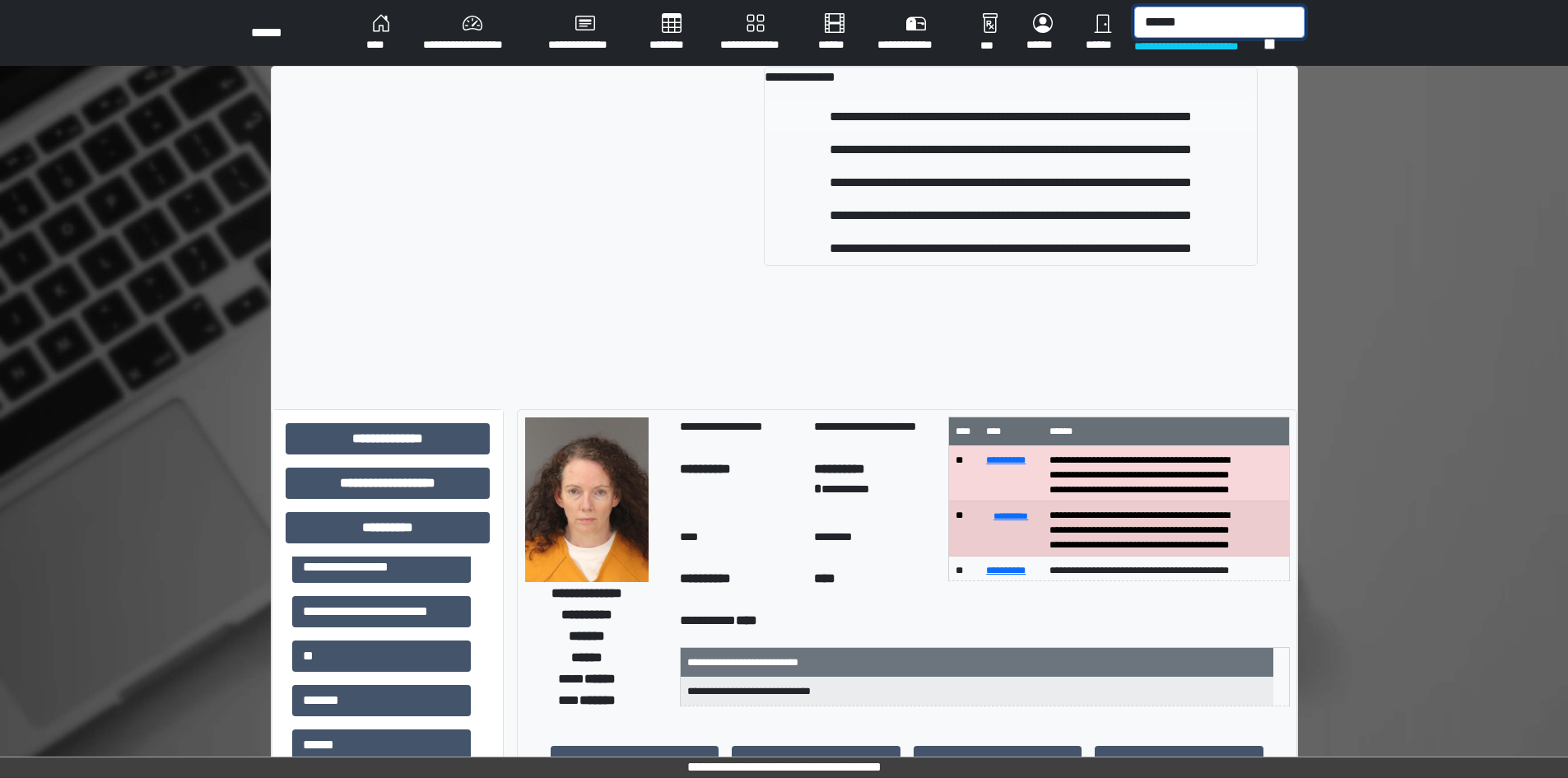 type on "******" 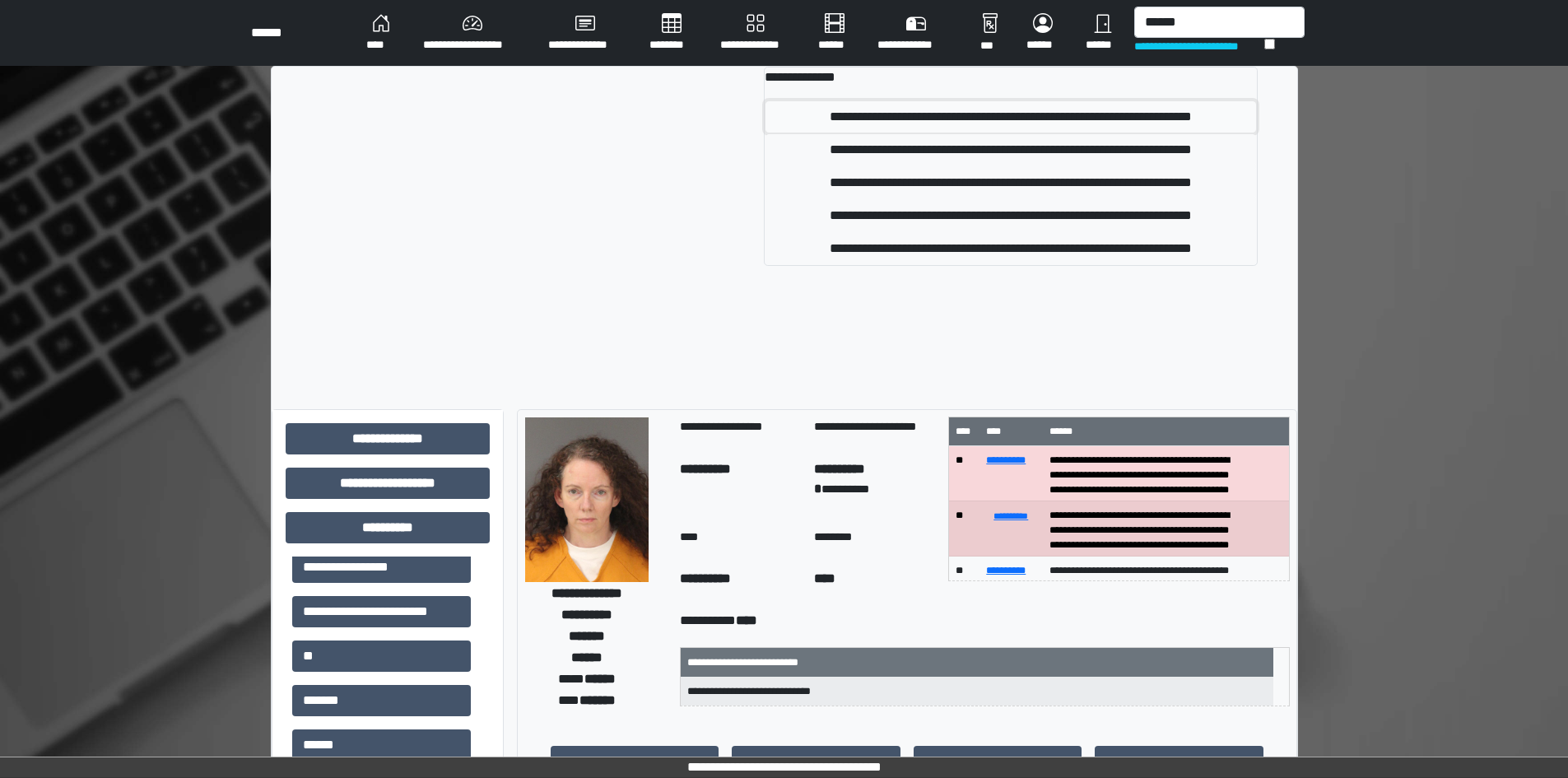 click on "**********" at bounding box center (1011, 117) 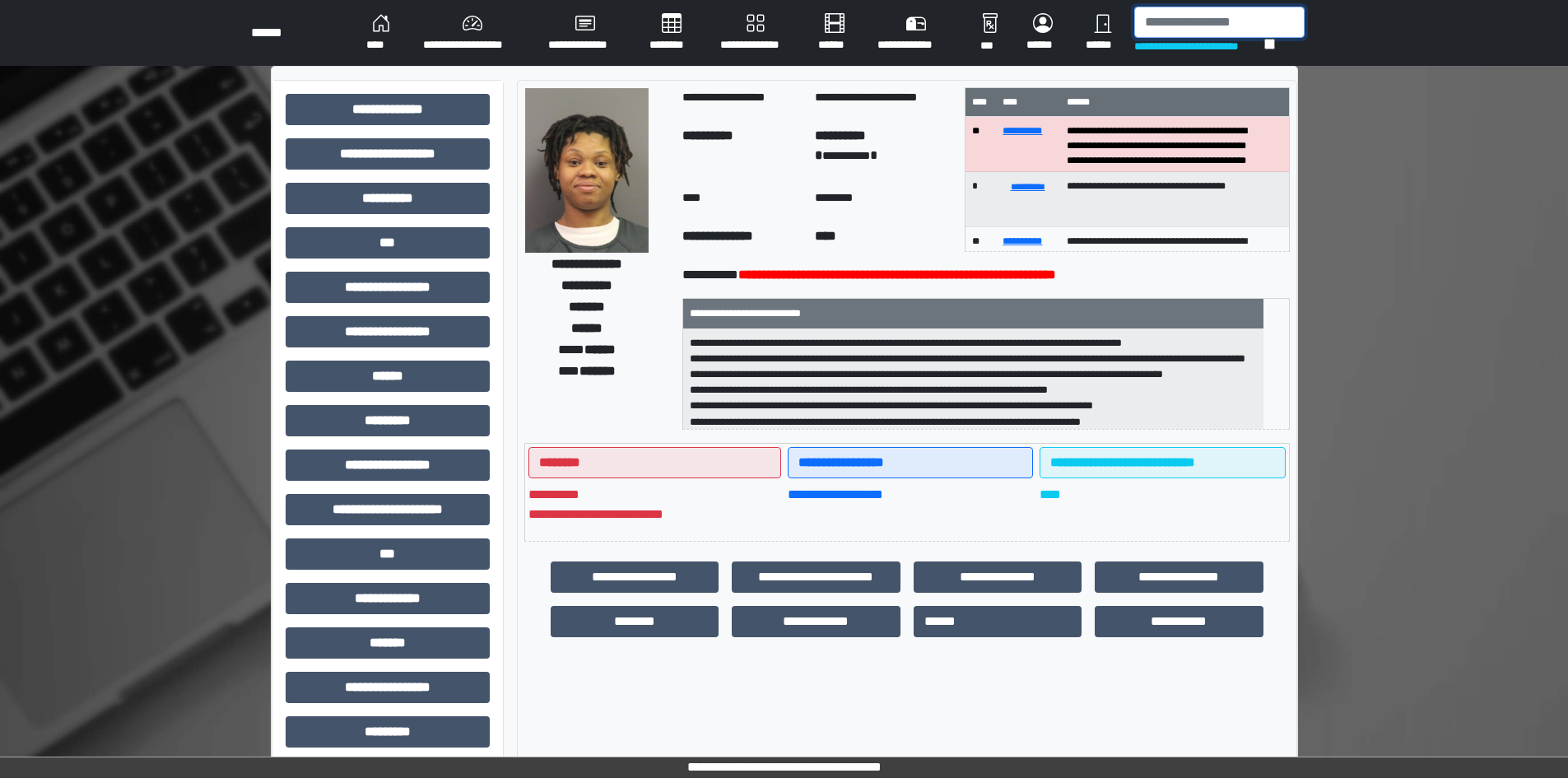 click at bounding box center (1219, 22) 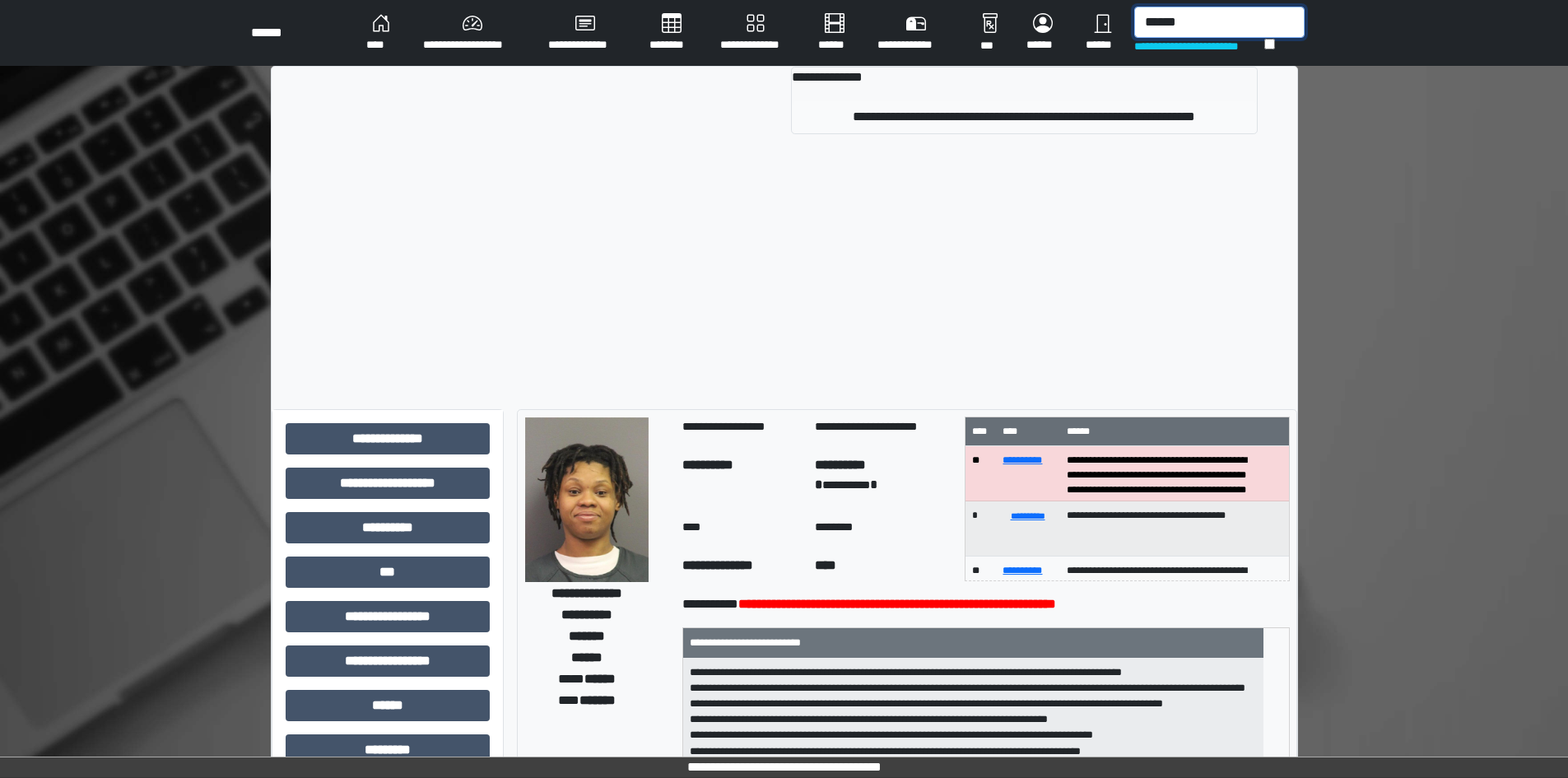 type on "******" 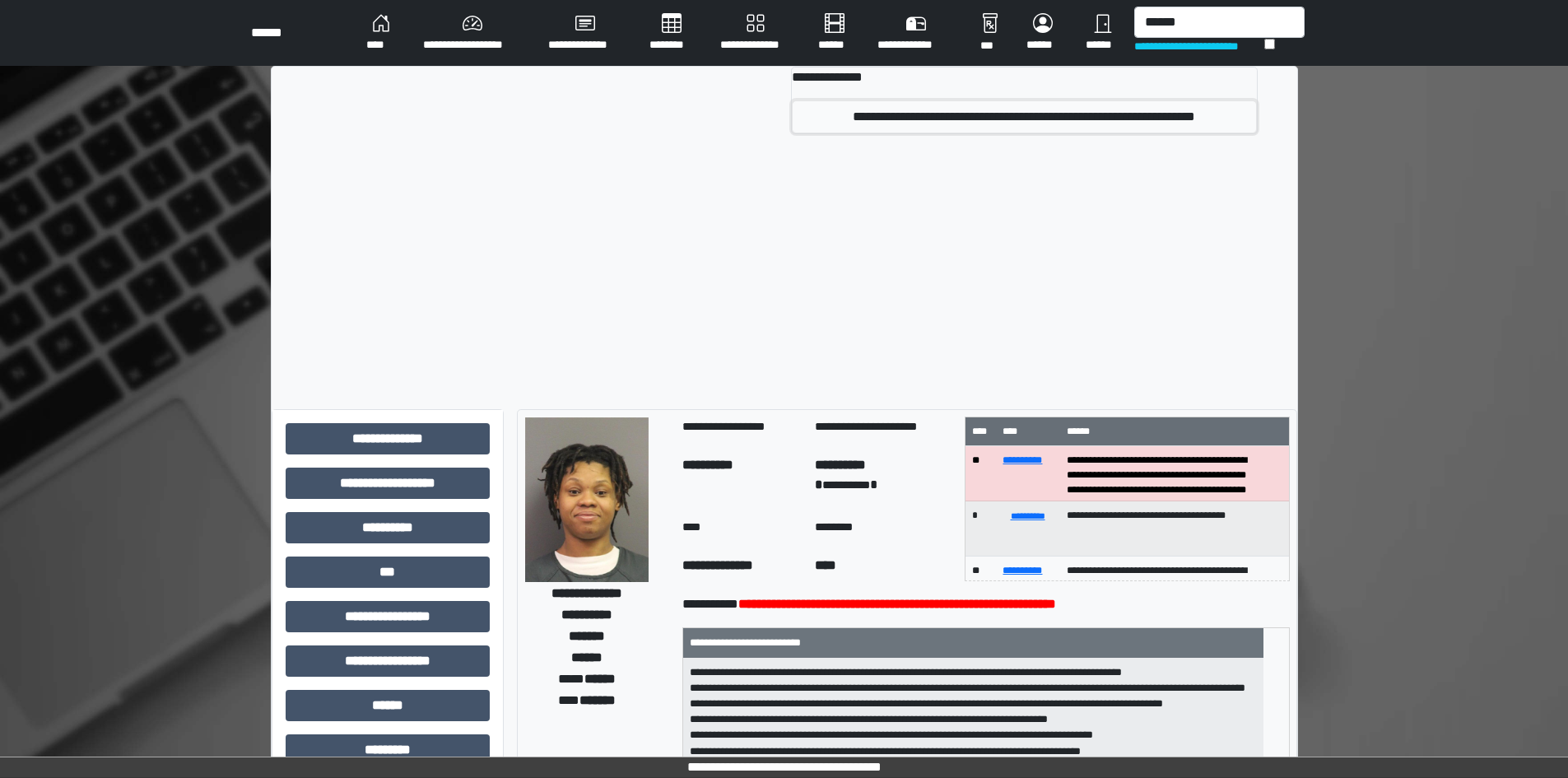 click on "**********" at bounding box center (1024, 117) 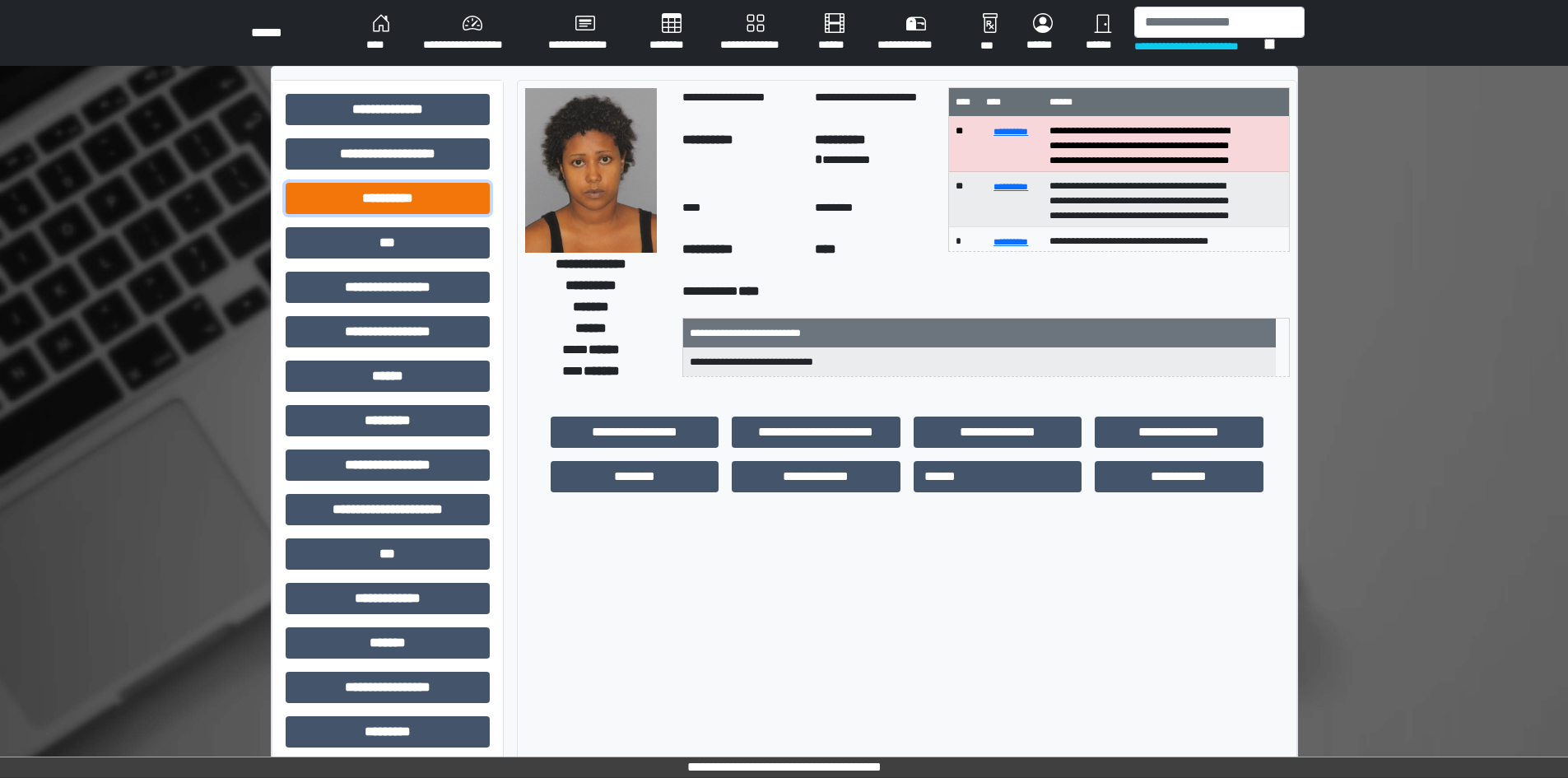 click on "**********" at bounding box center (388, 198) 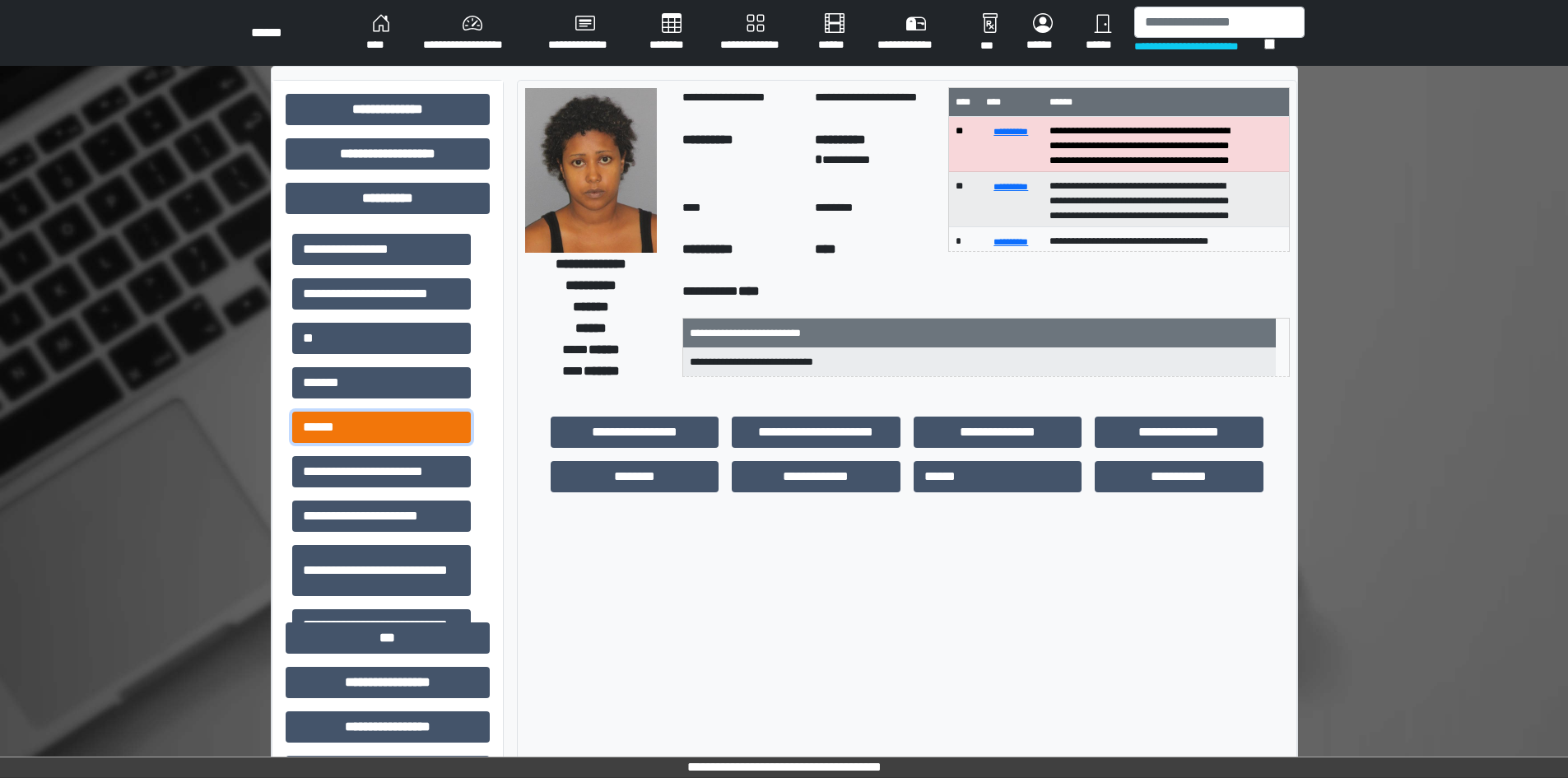 click on "******" at bounding box center (381, 427) 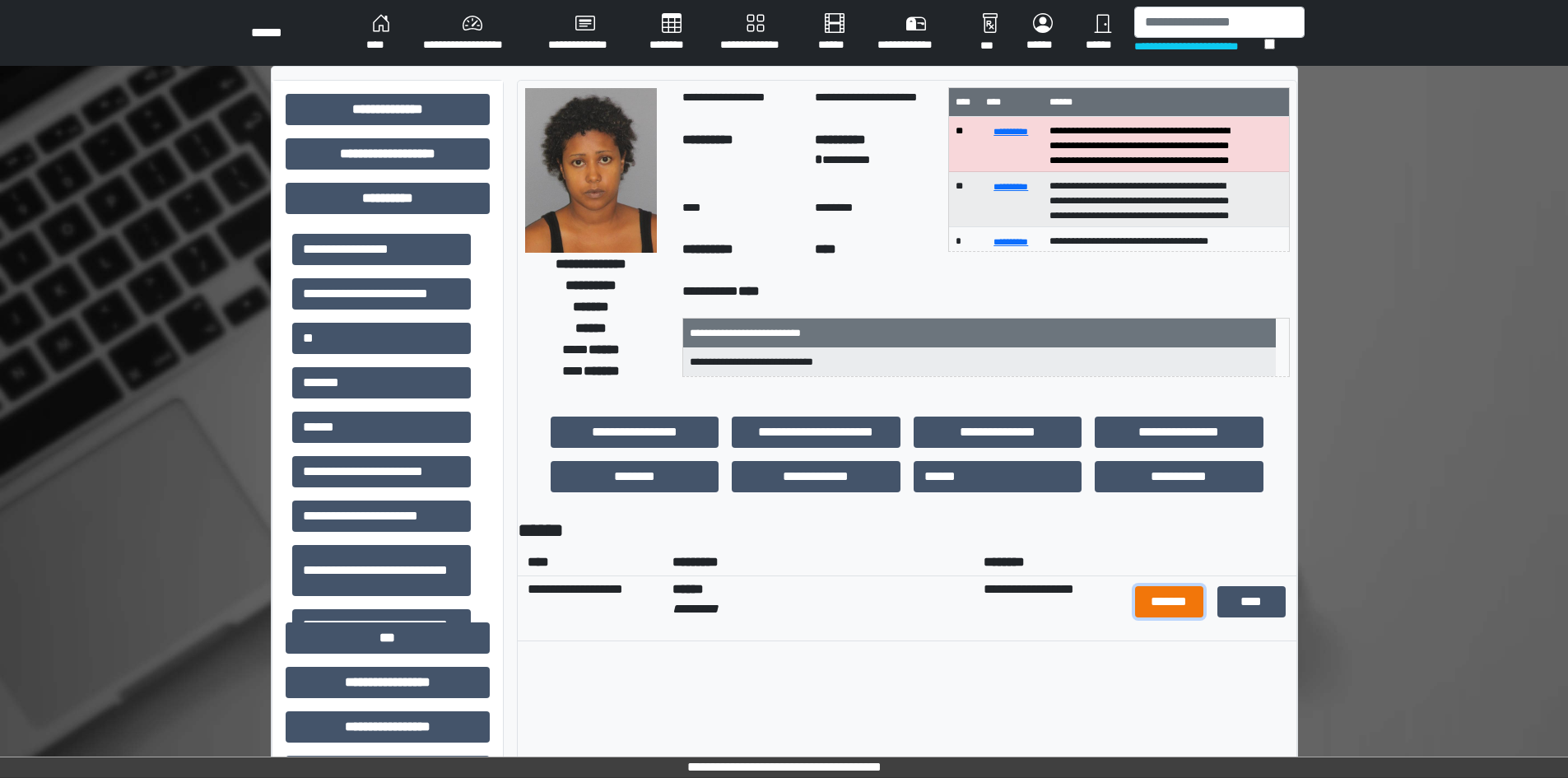 click on "*******" at bounding box center [1170, 602] 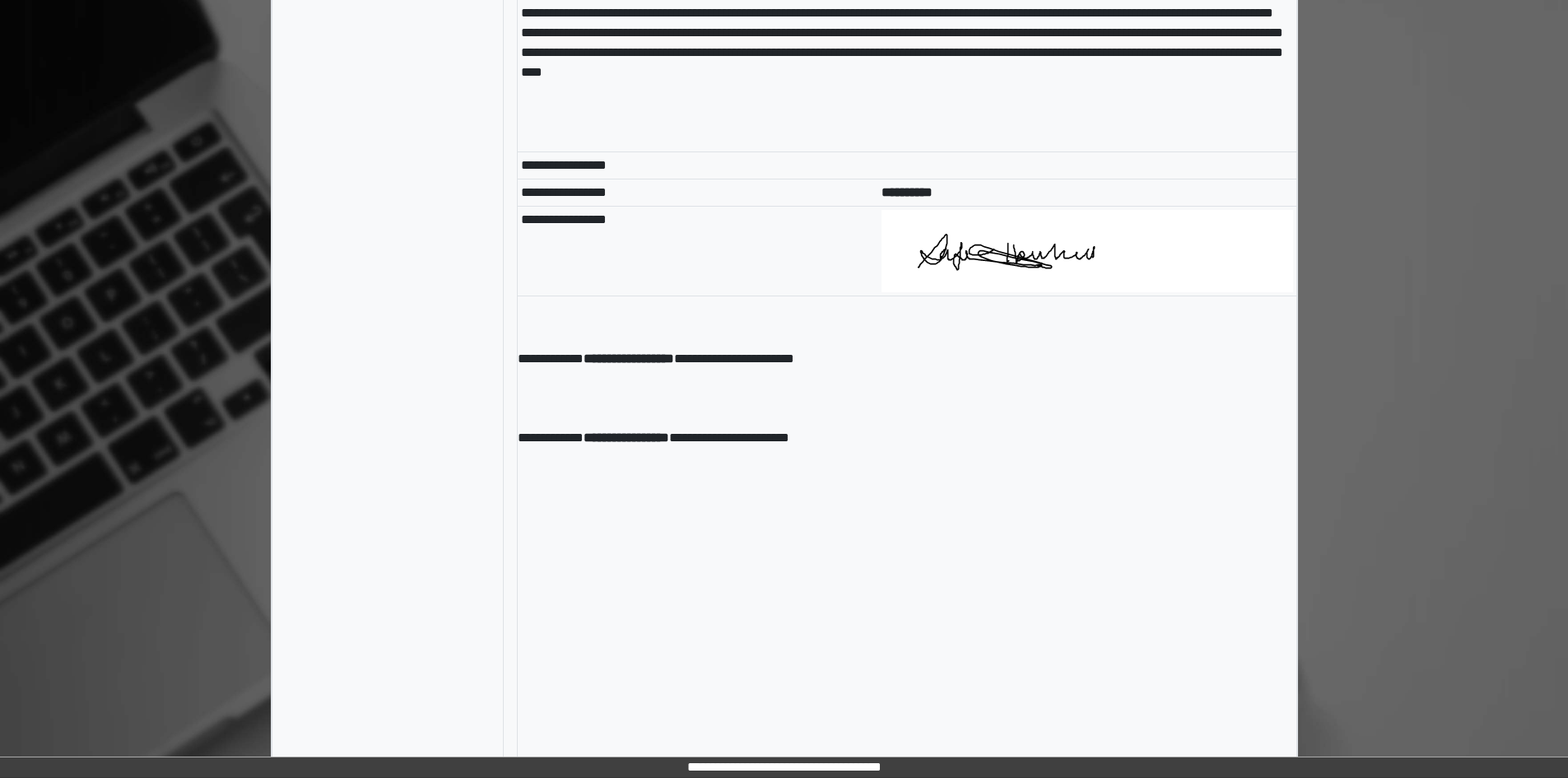 scroll, scrollTop: 172, scrollLeft: 0, axis: vertical 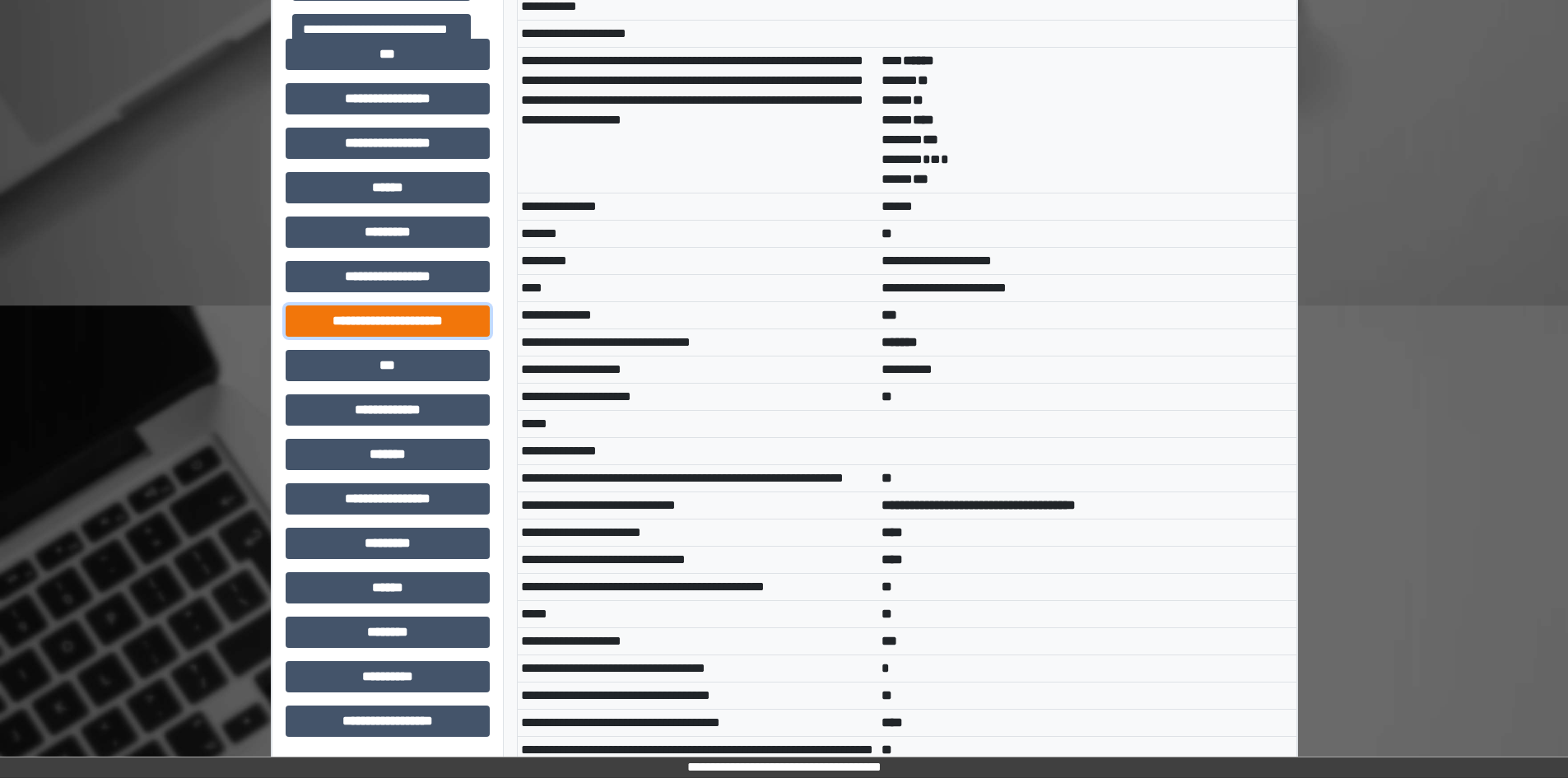 click on "**********" at bounding box center [388, 321] 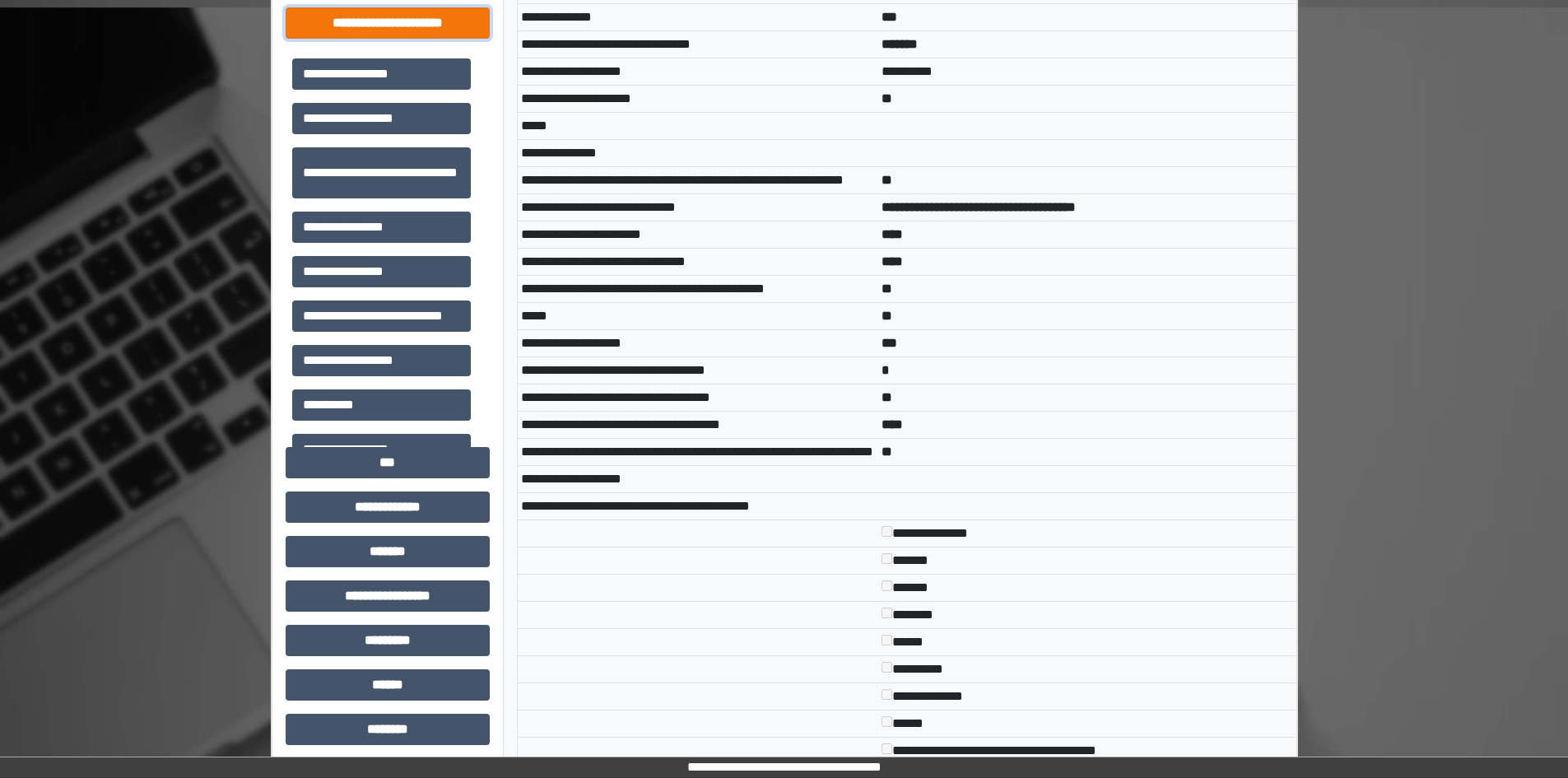 scroll, scrollTop: 913, scrollLeft: 0, axis: vertical 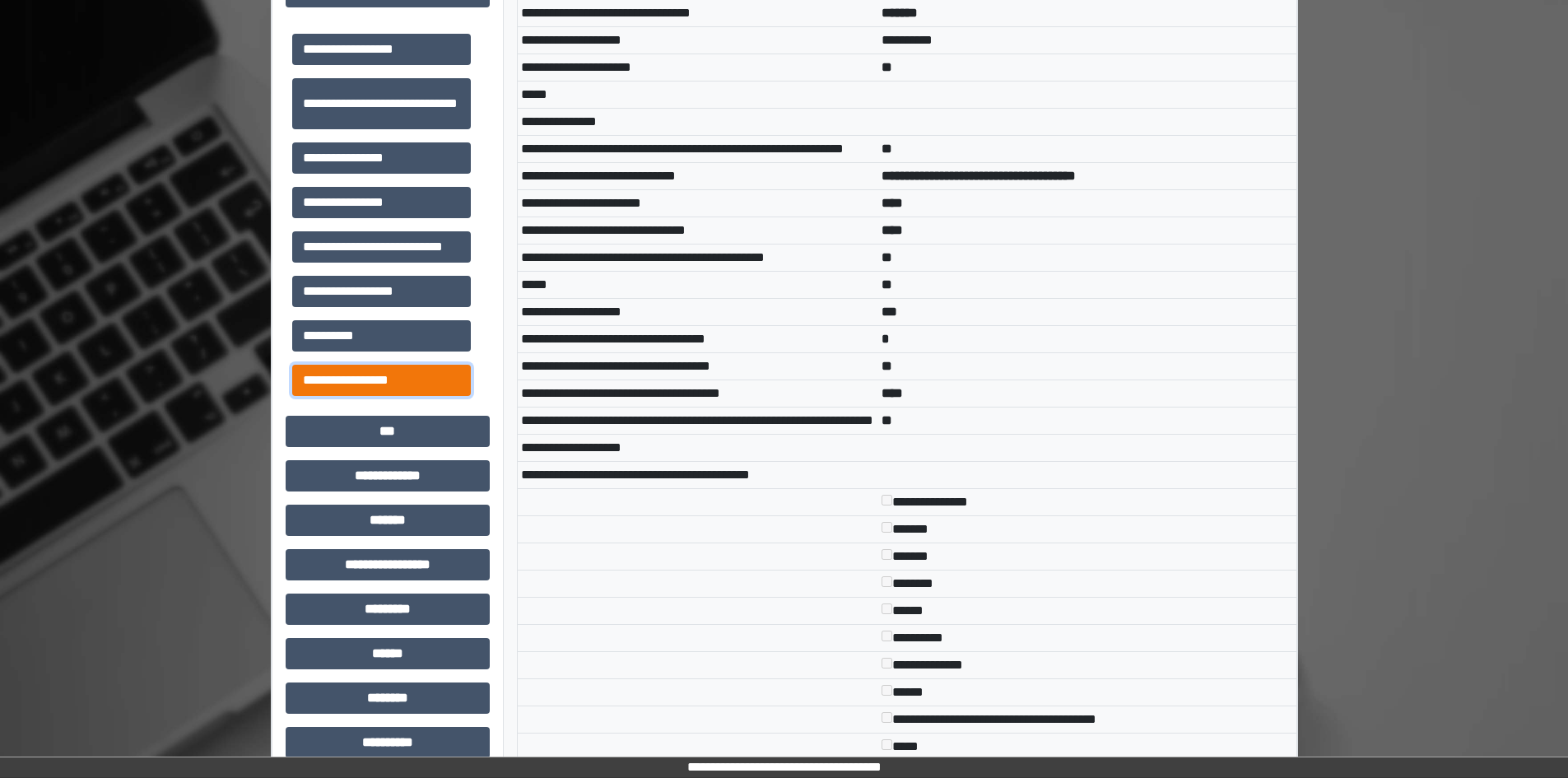 click on "**********" at bounding box center (381, 380) 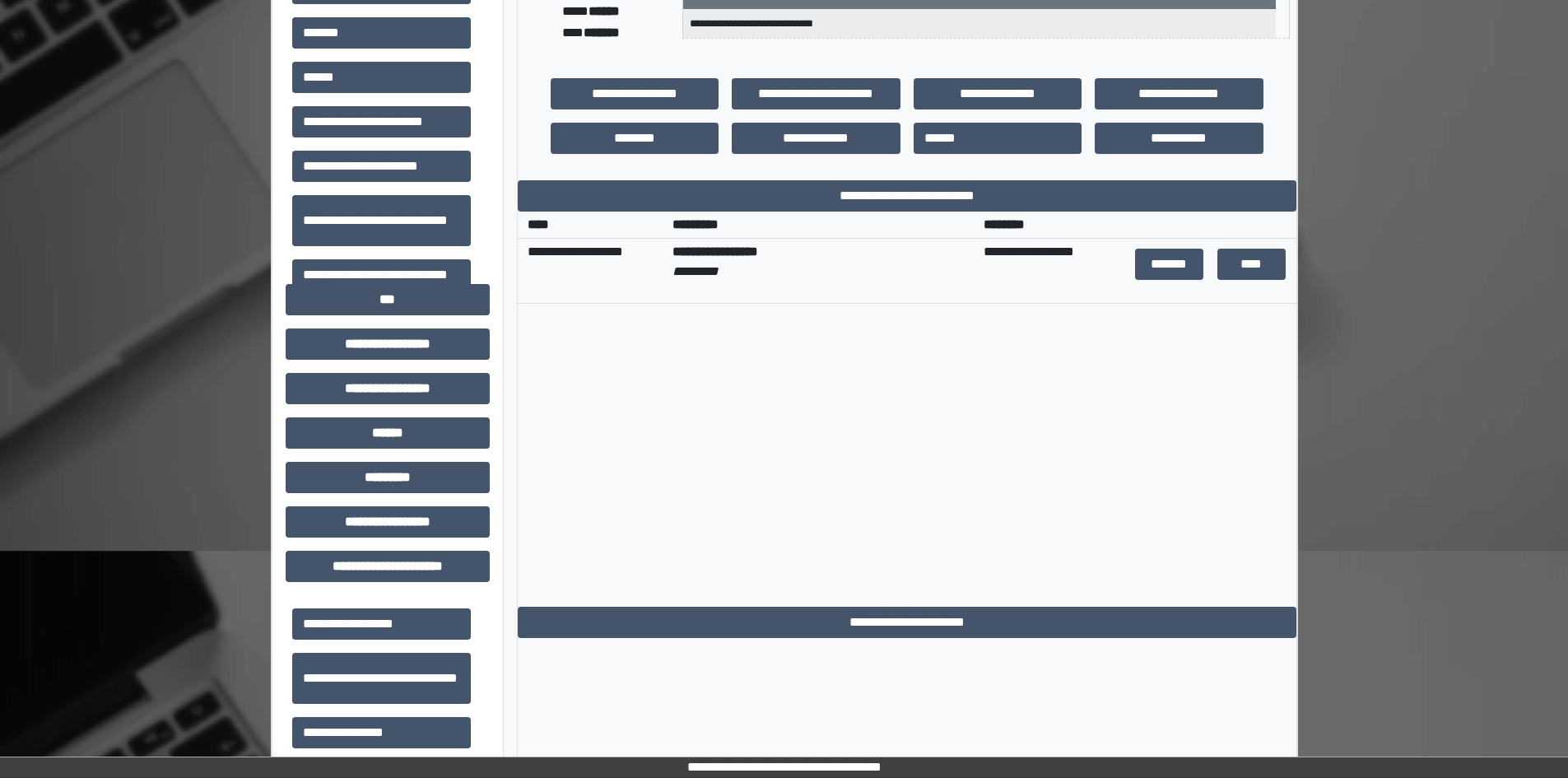 scroll, scrollTop: 337, scrollLeft: 0, axis: vertical 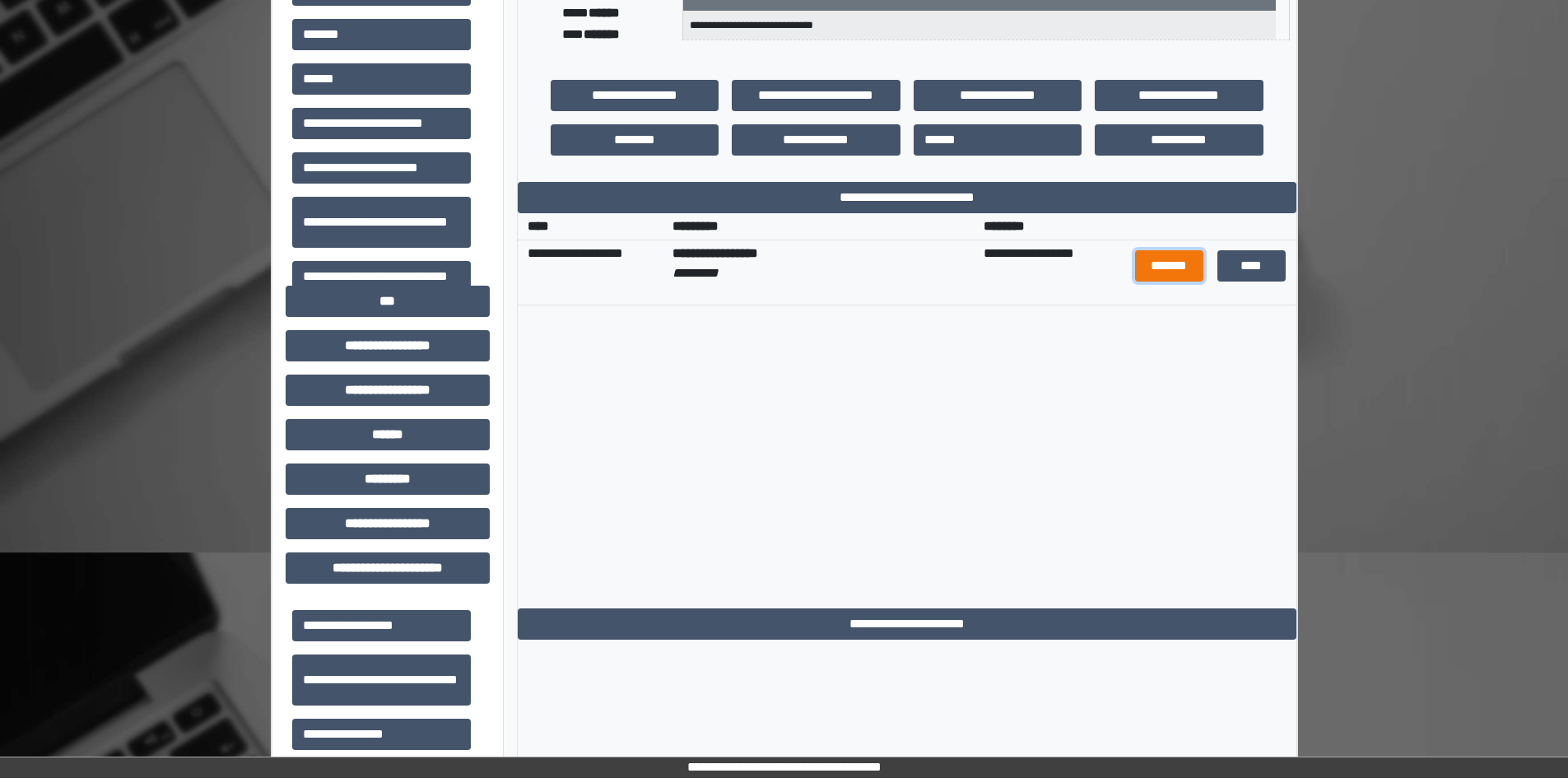 click on "*******" at bounding box center (1170, 266) 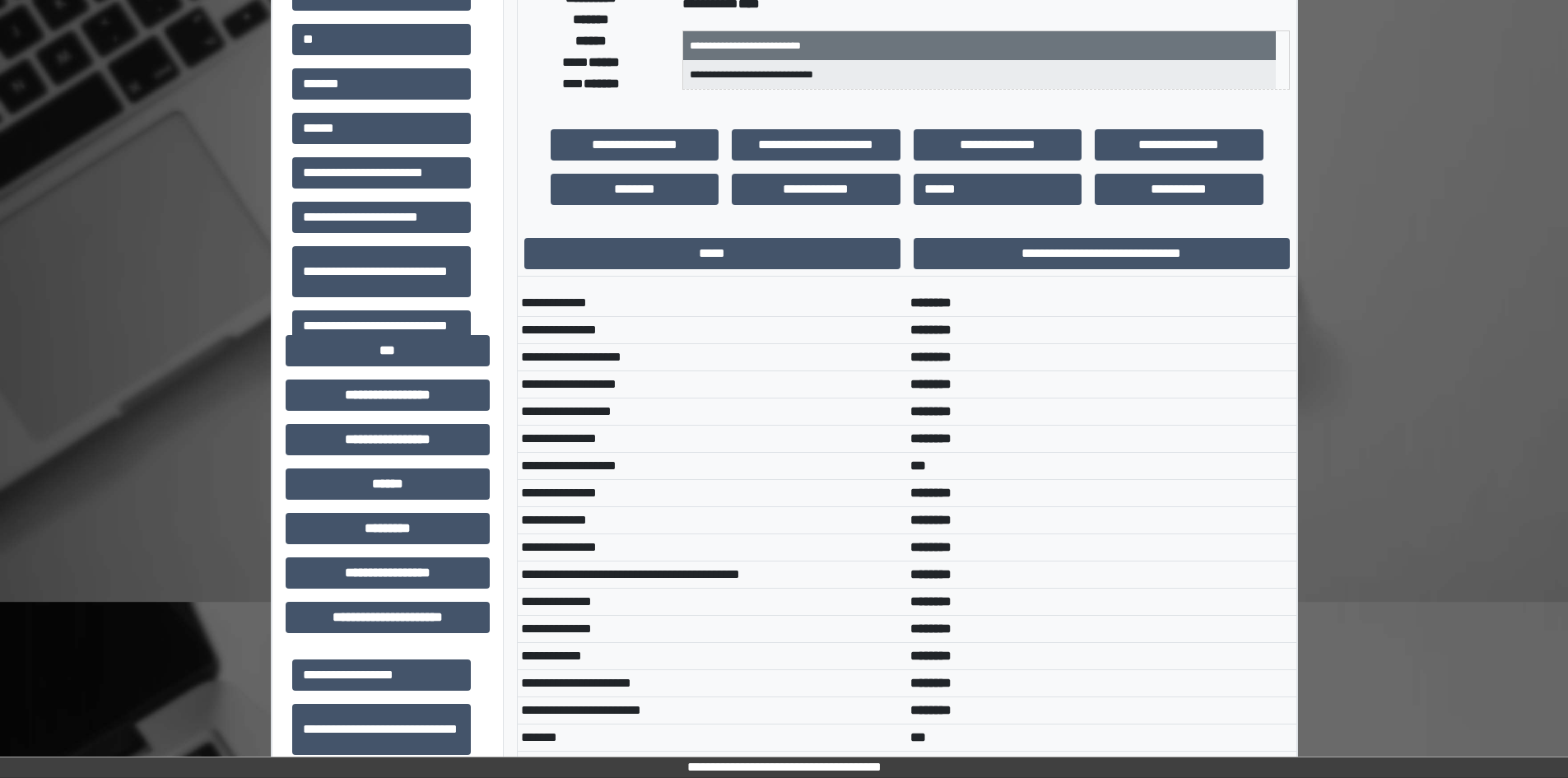 scroll, scrollTop: 7, scrollLeft: 0, axis: vertical 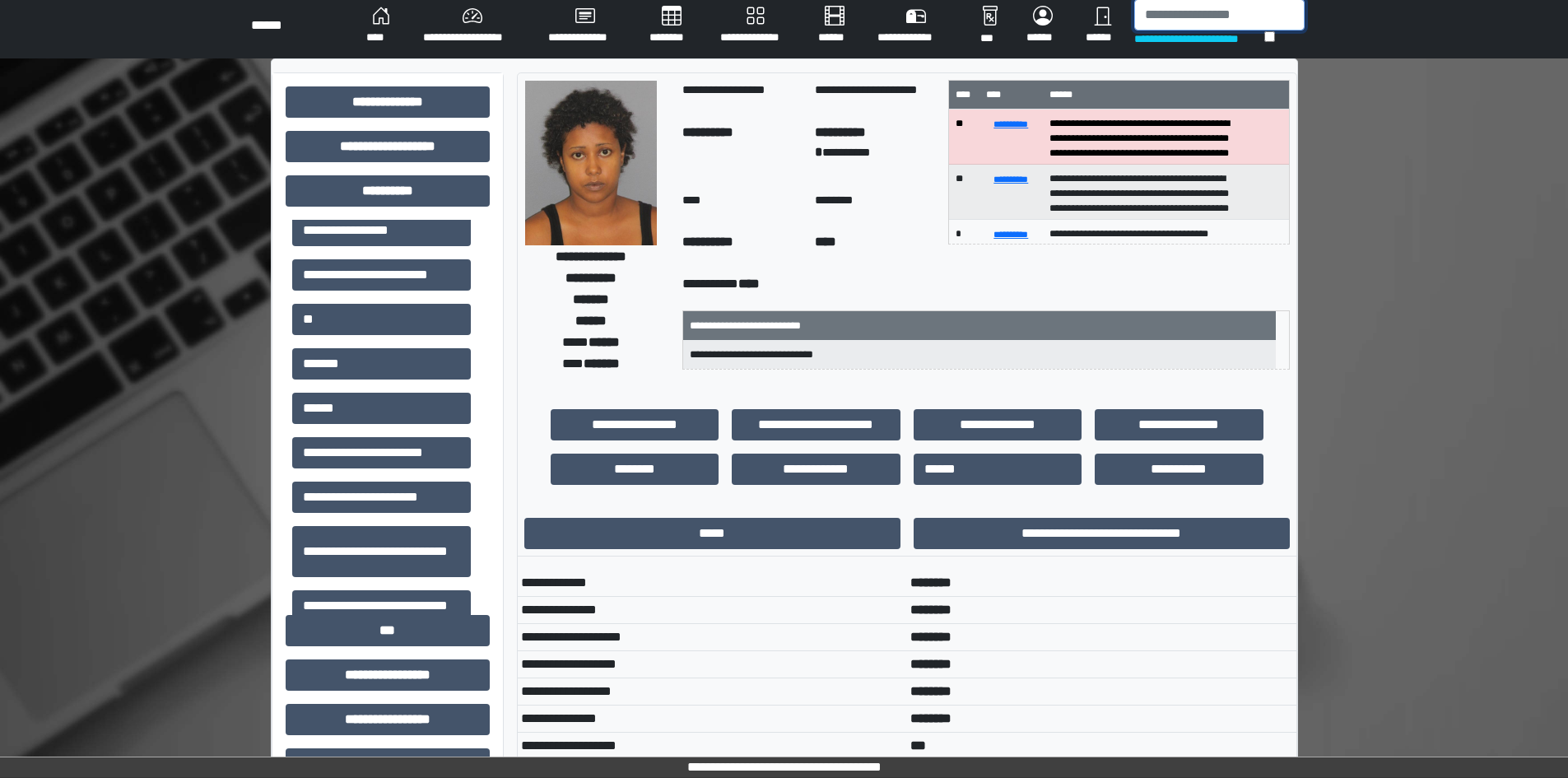 click at bounding box center [1219, 15] 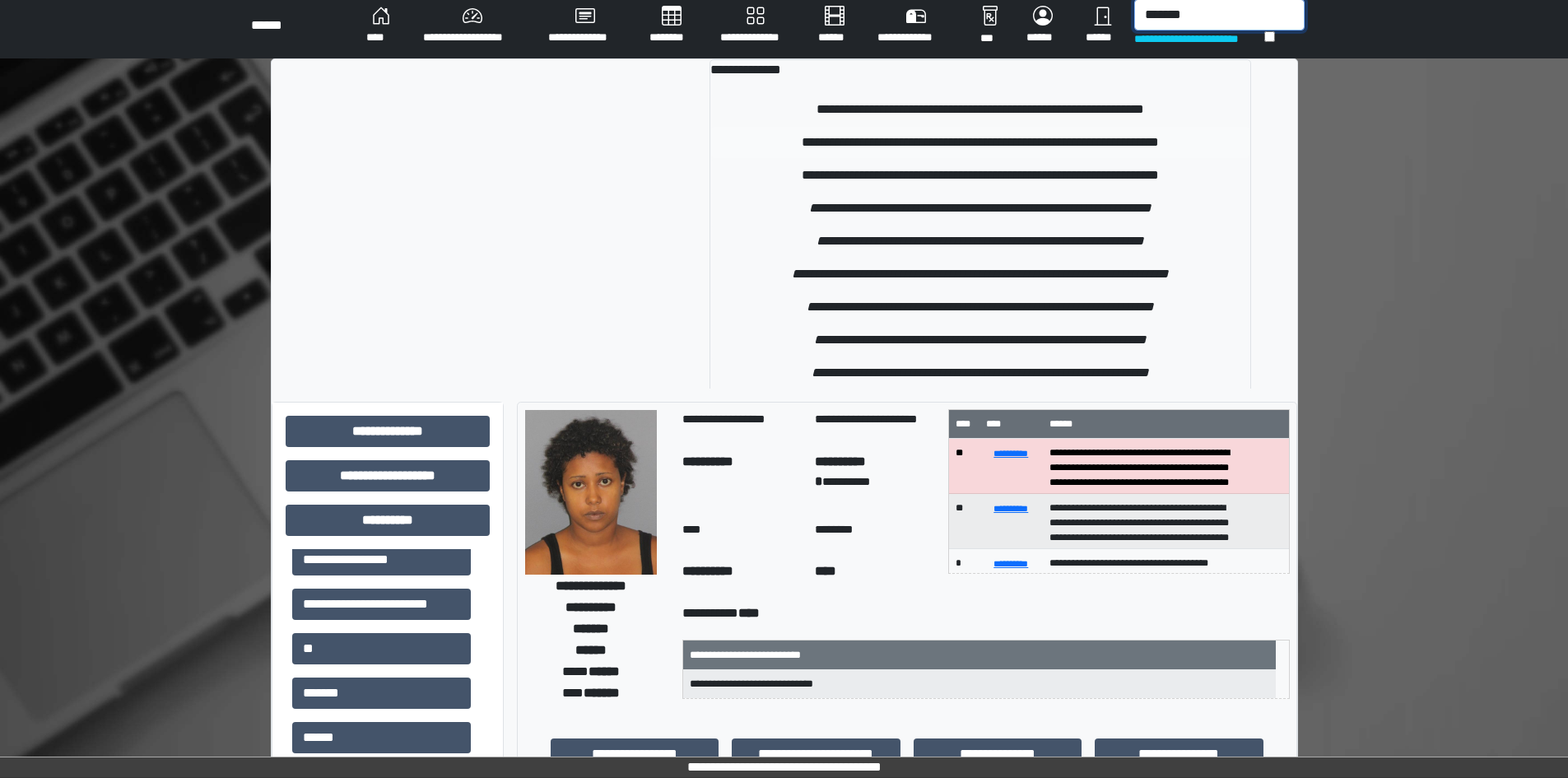 type on "*******" 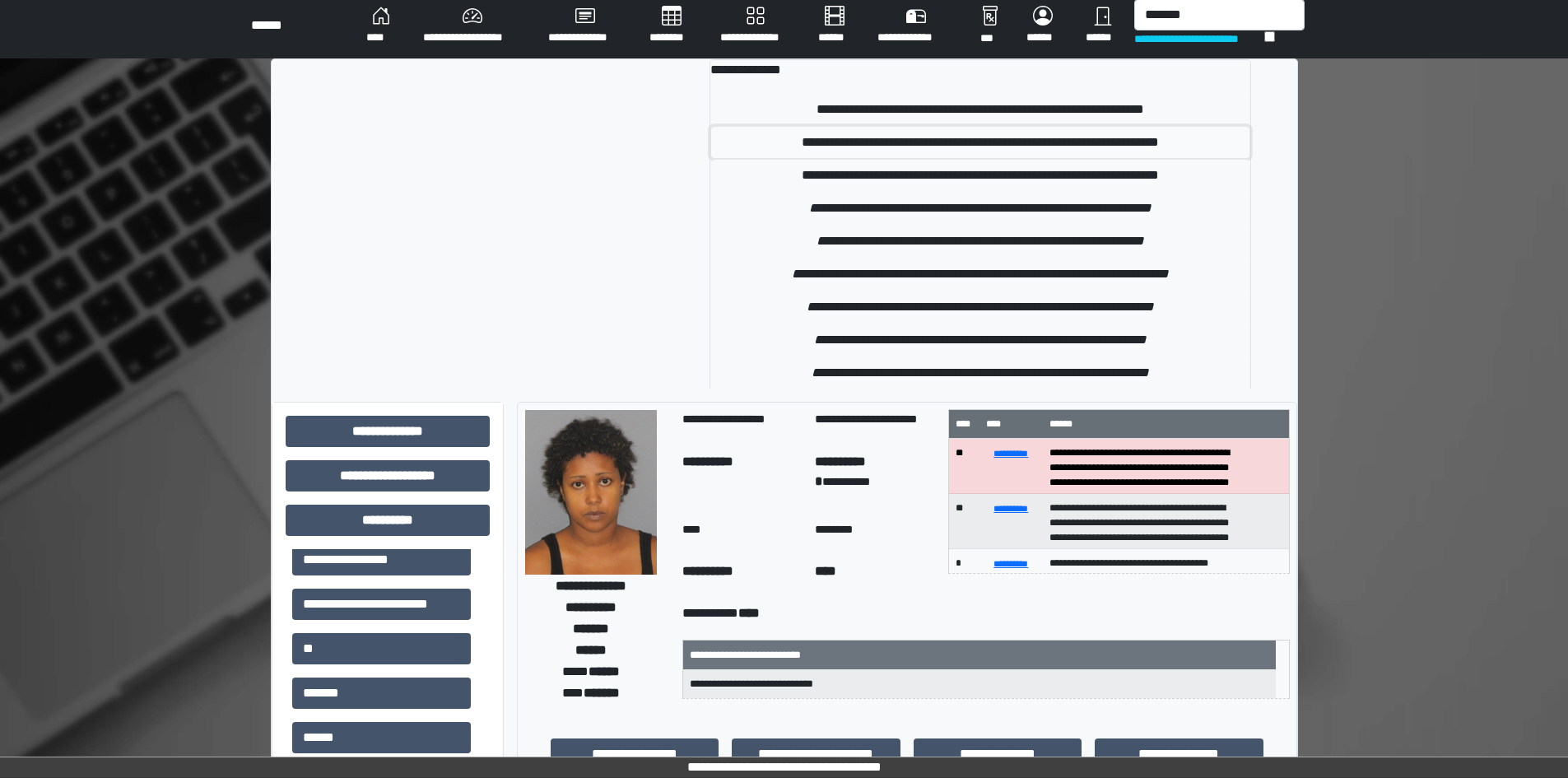 click on "**********" at bounding box center (980, 142) 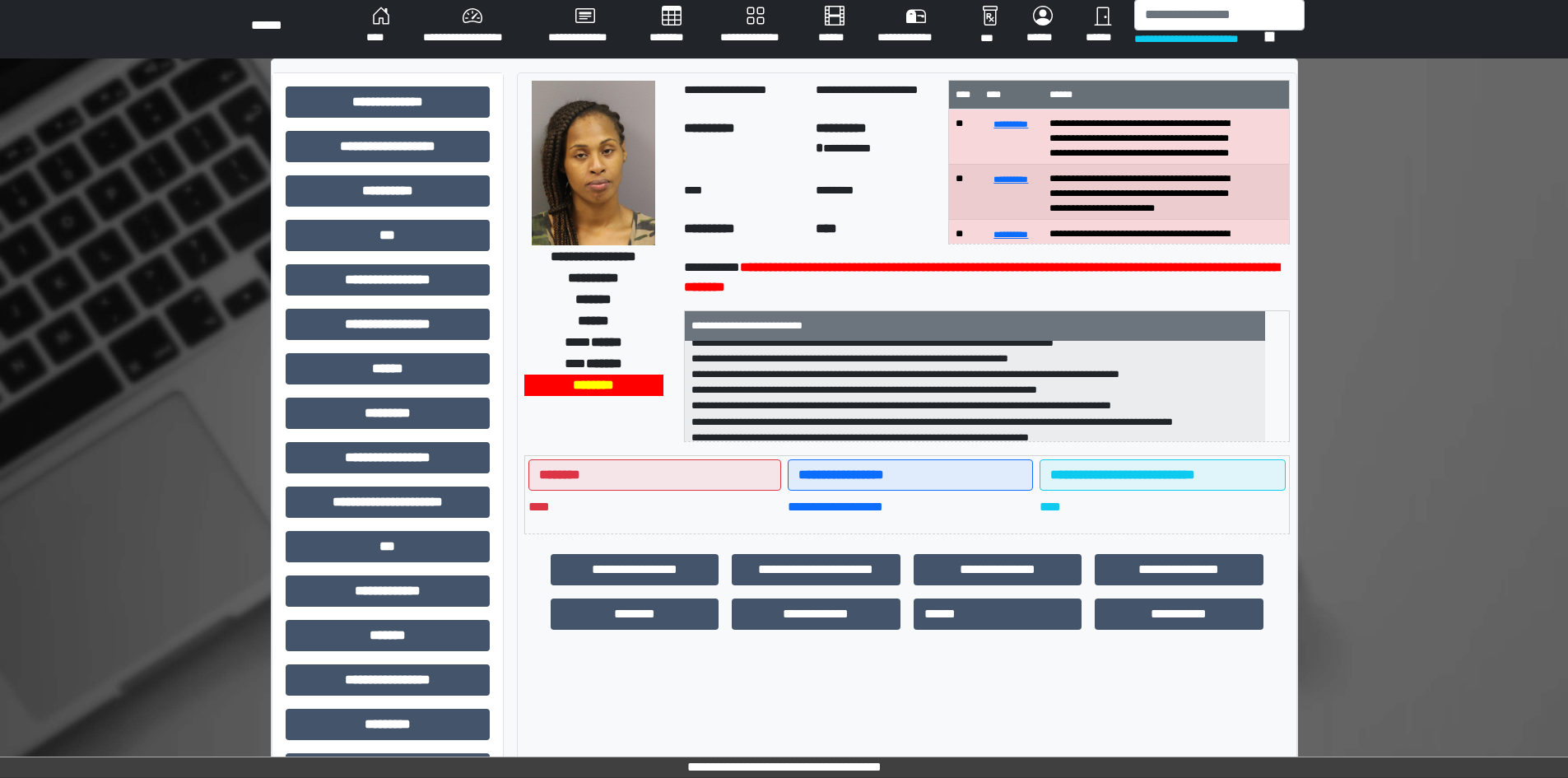 scroll, scrollTop: 0, scrollLeft: 0, axis: both 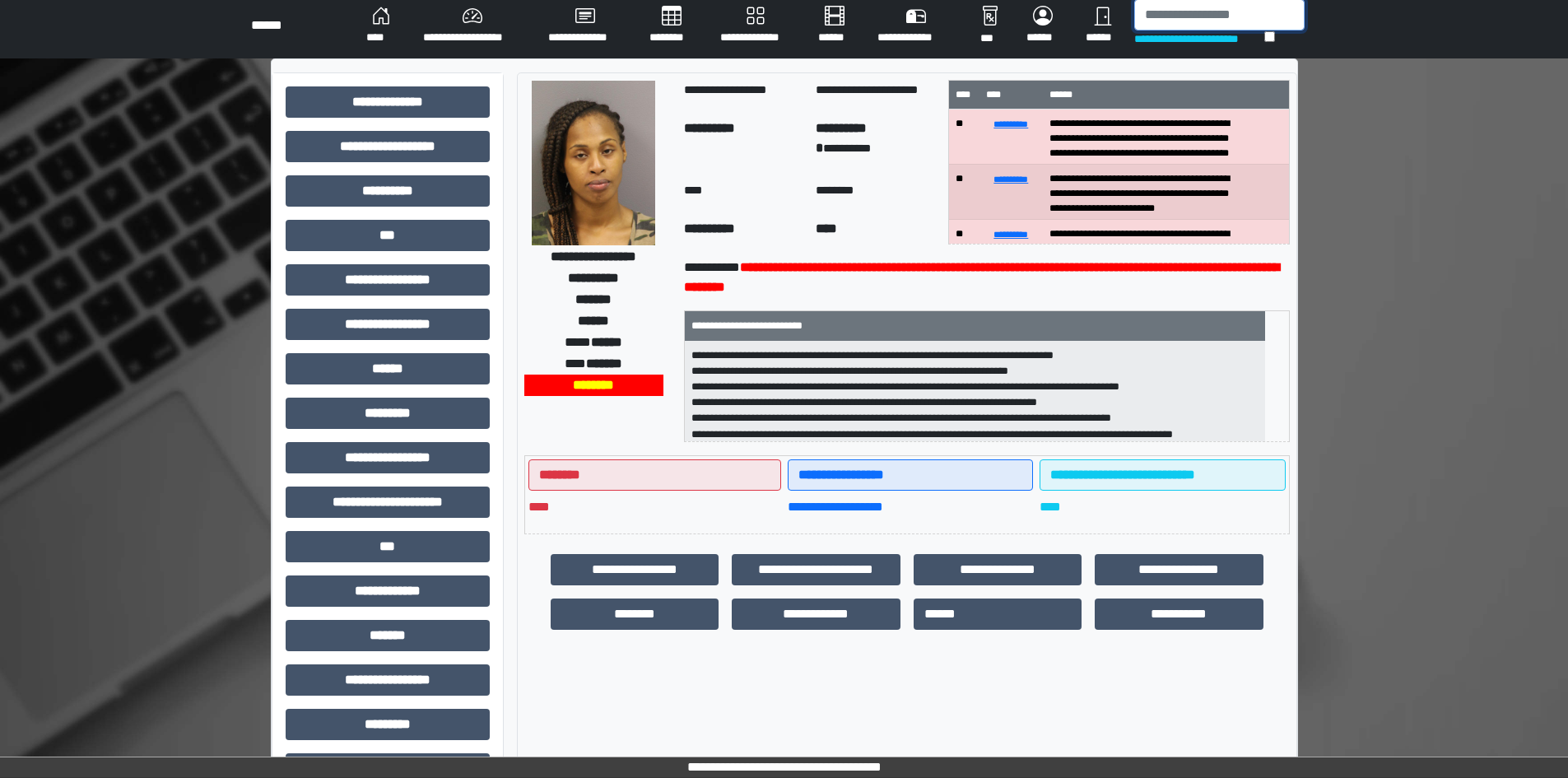 click at bounding box center [1219, 15] 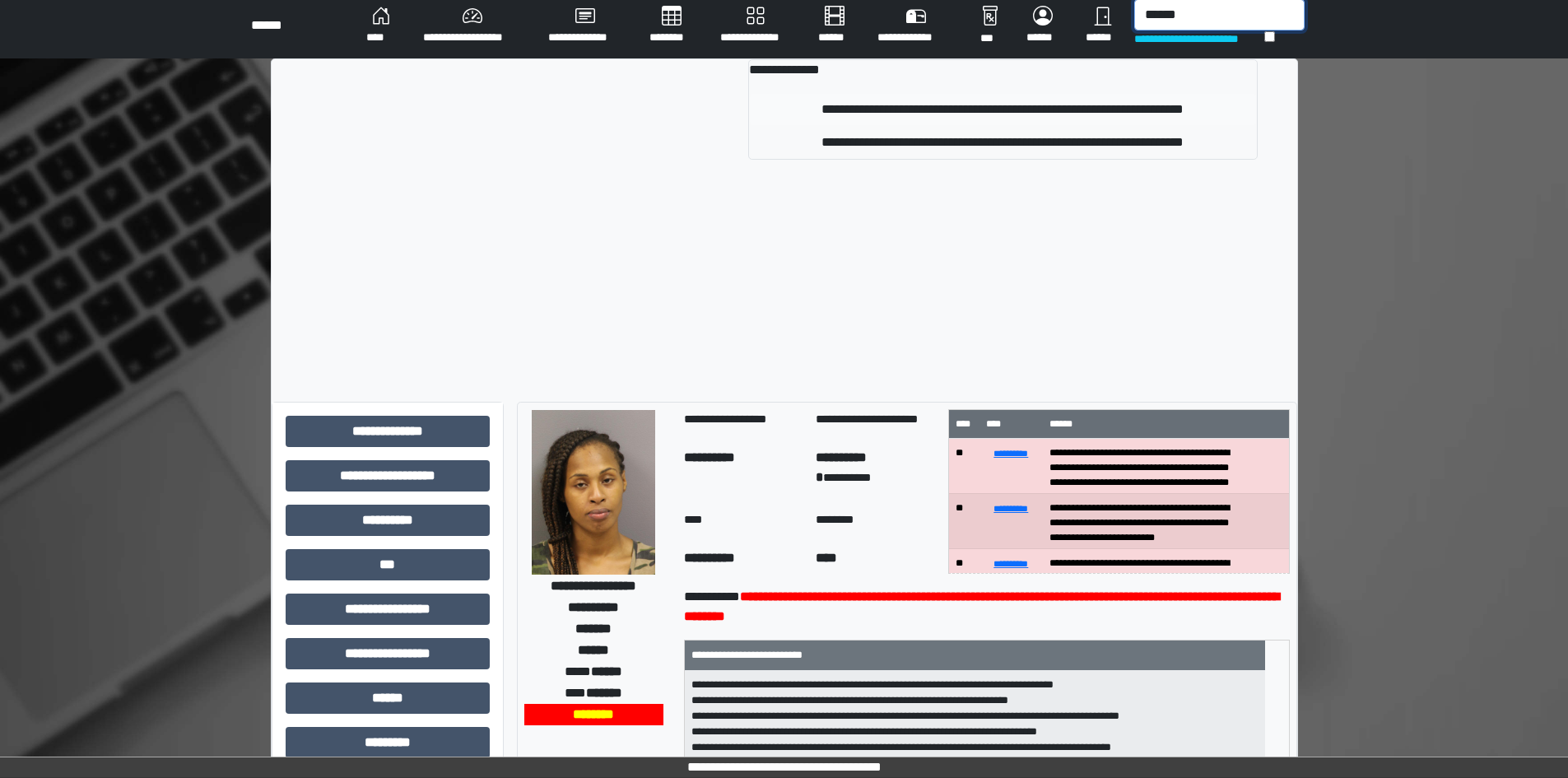 type on "******" 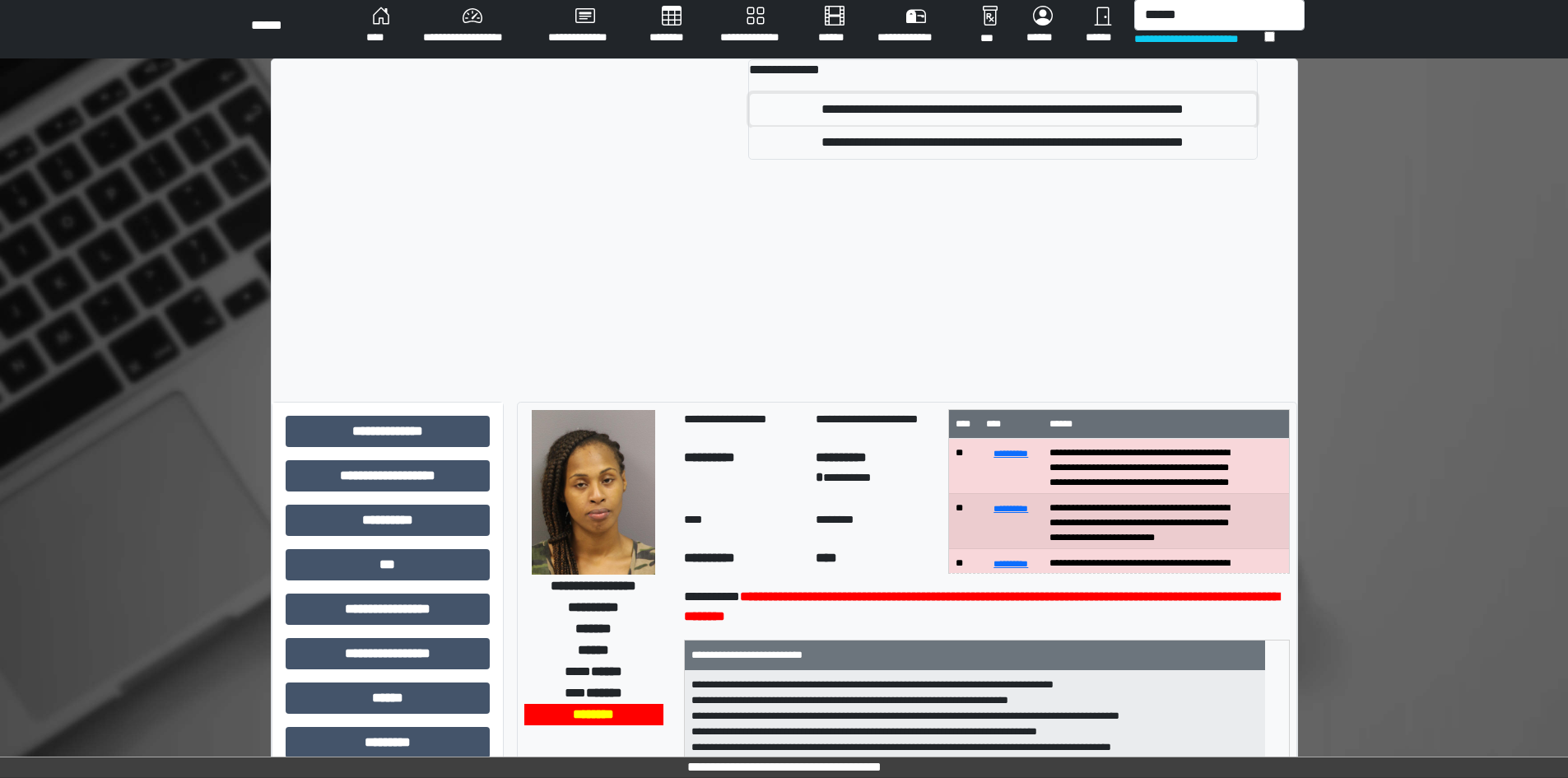 click on "**********" at bounding box center (1003, 109) 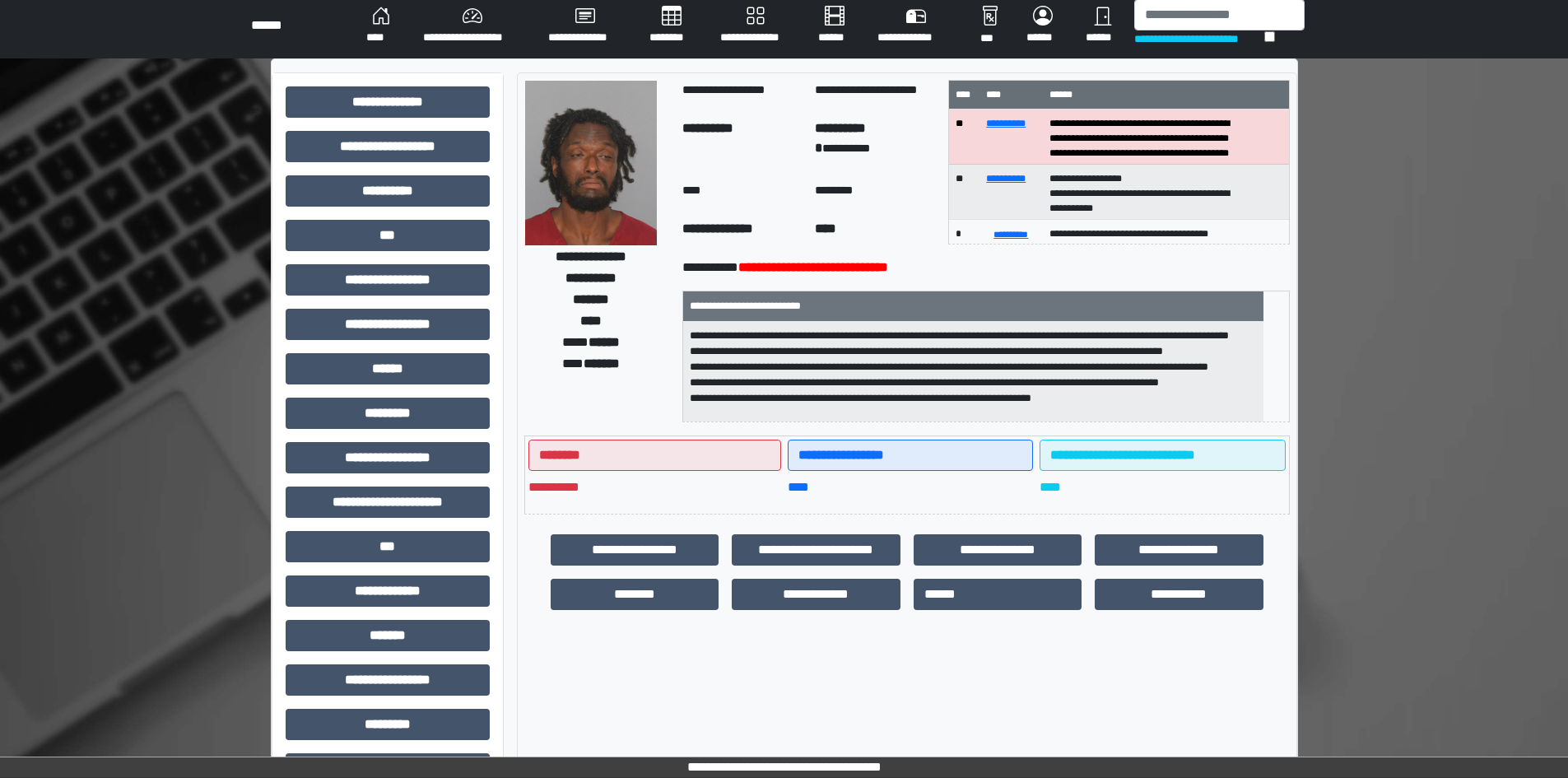 scroll, scrollTop: 36, scrollLeft: 0, axis: vertical 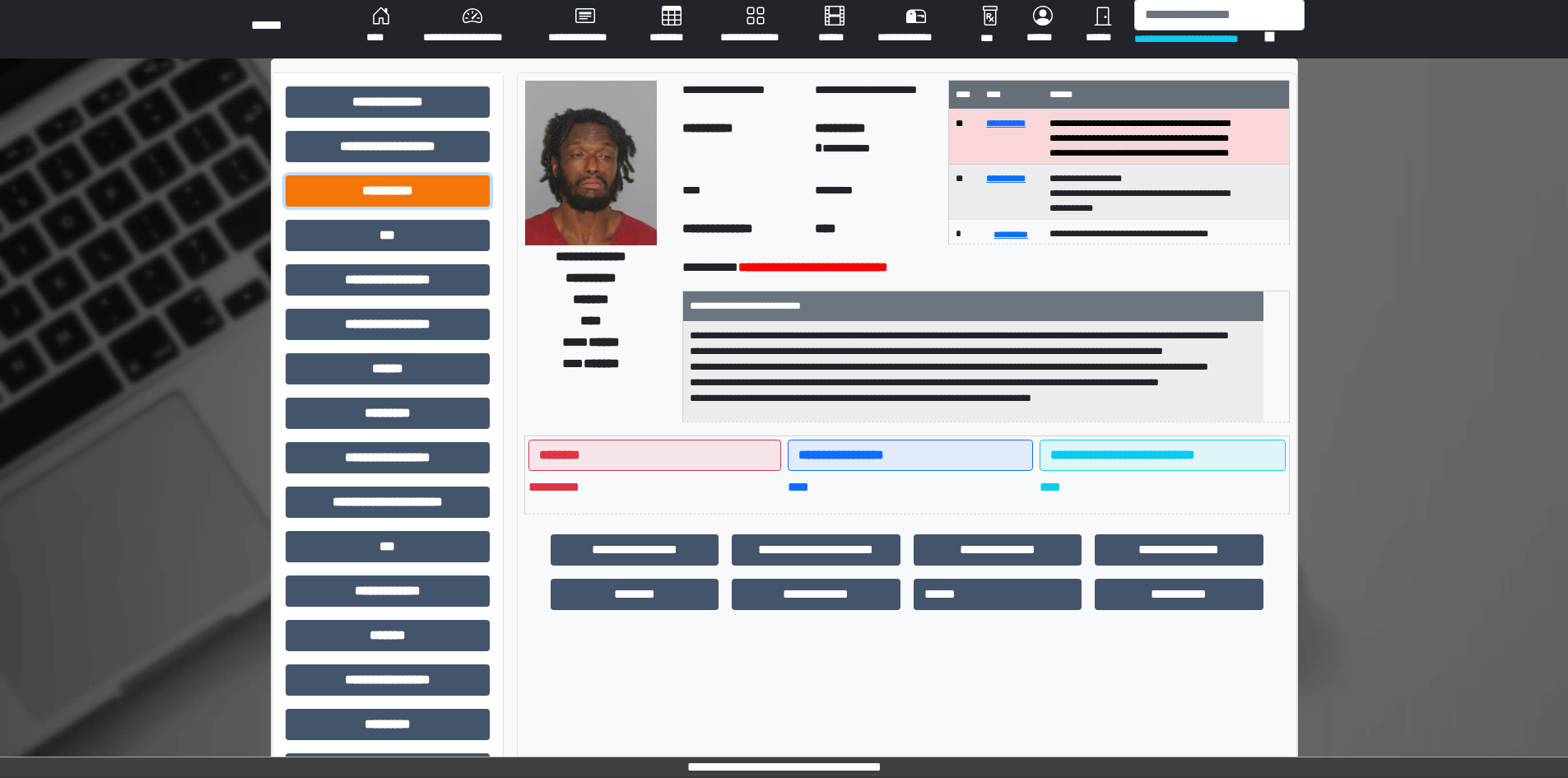 click on "**********" at bounding box center (388, 191) 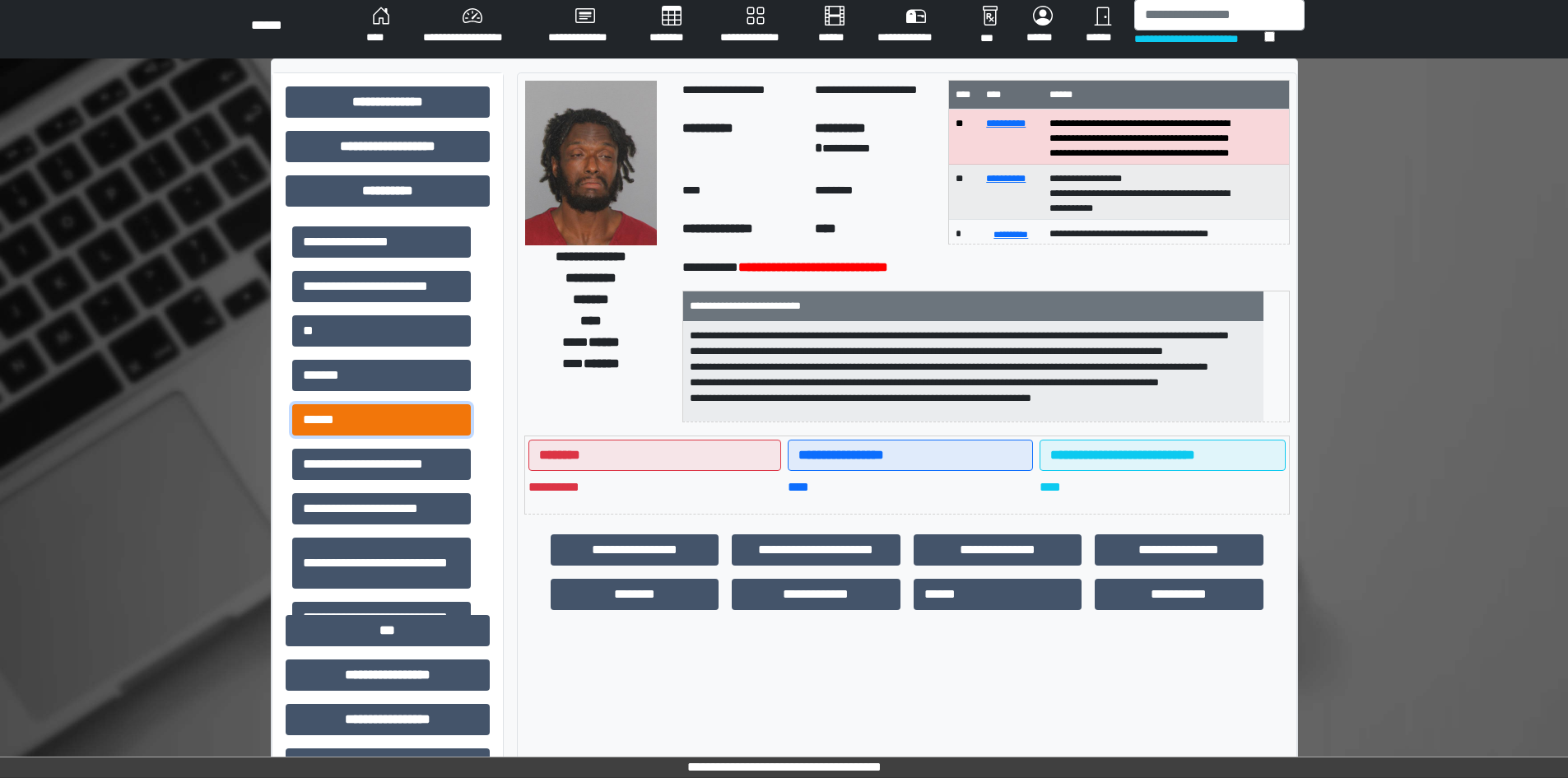 click on "******" at bounding box center (381, 420) 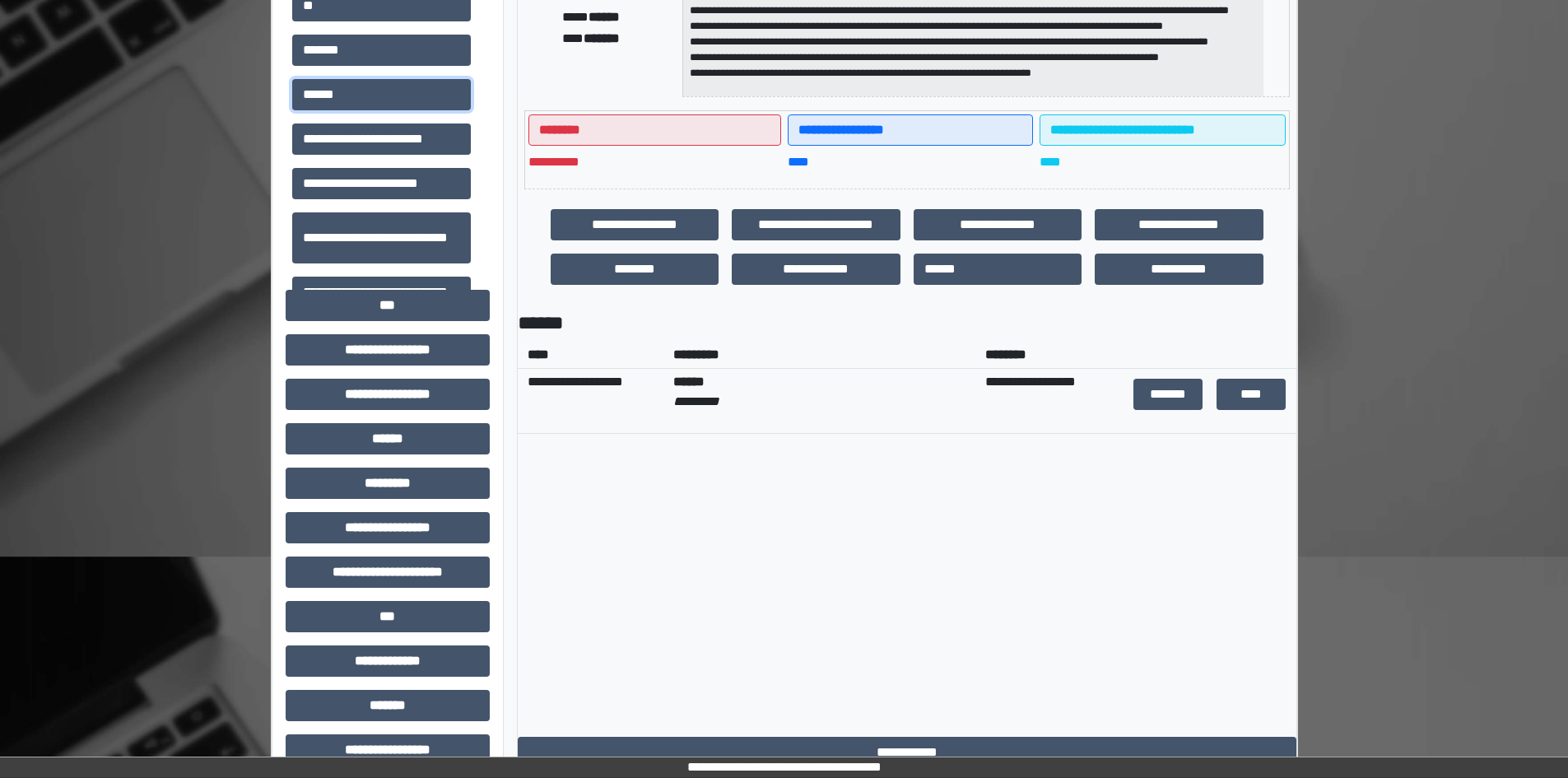 scroll, scrollTop: 337, scrollLeft: 0, axis: vertical 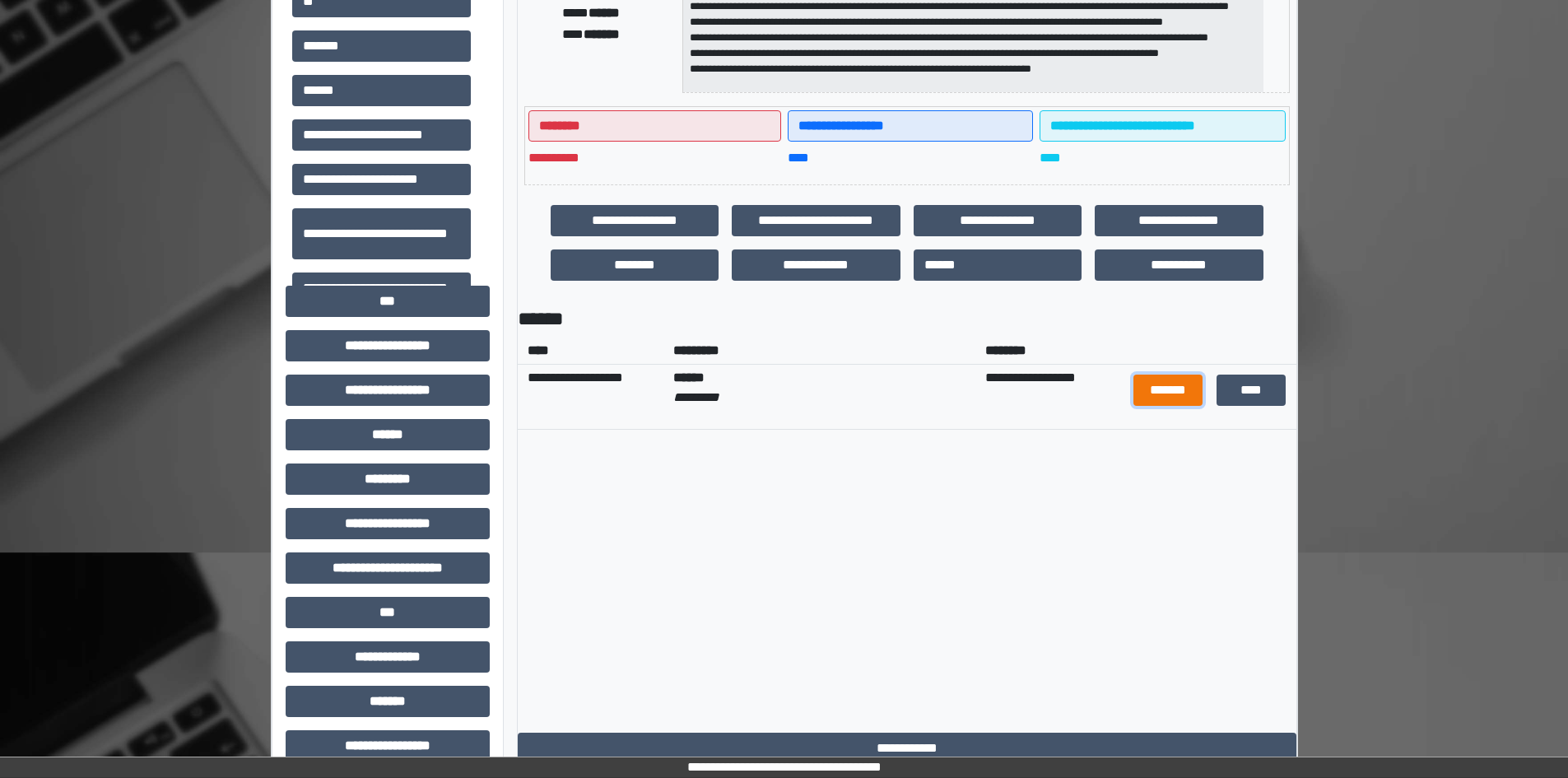 click on "*******" at bounding box center (1168, 390) 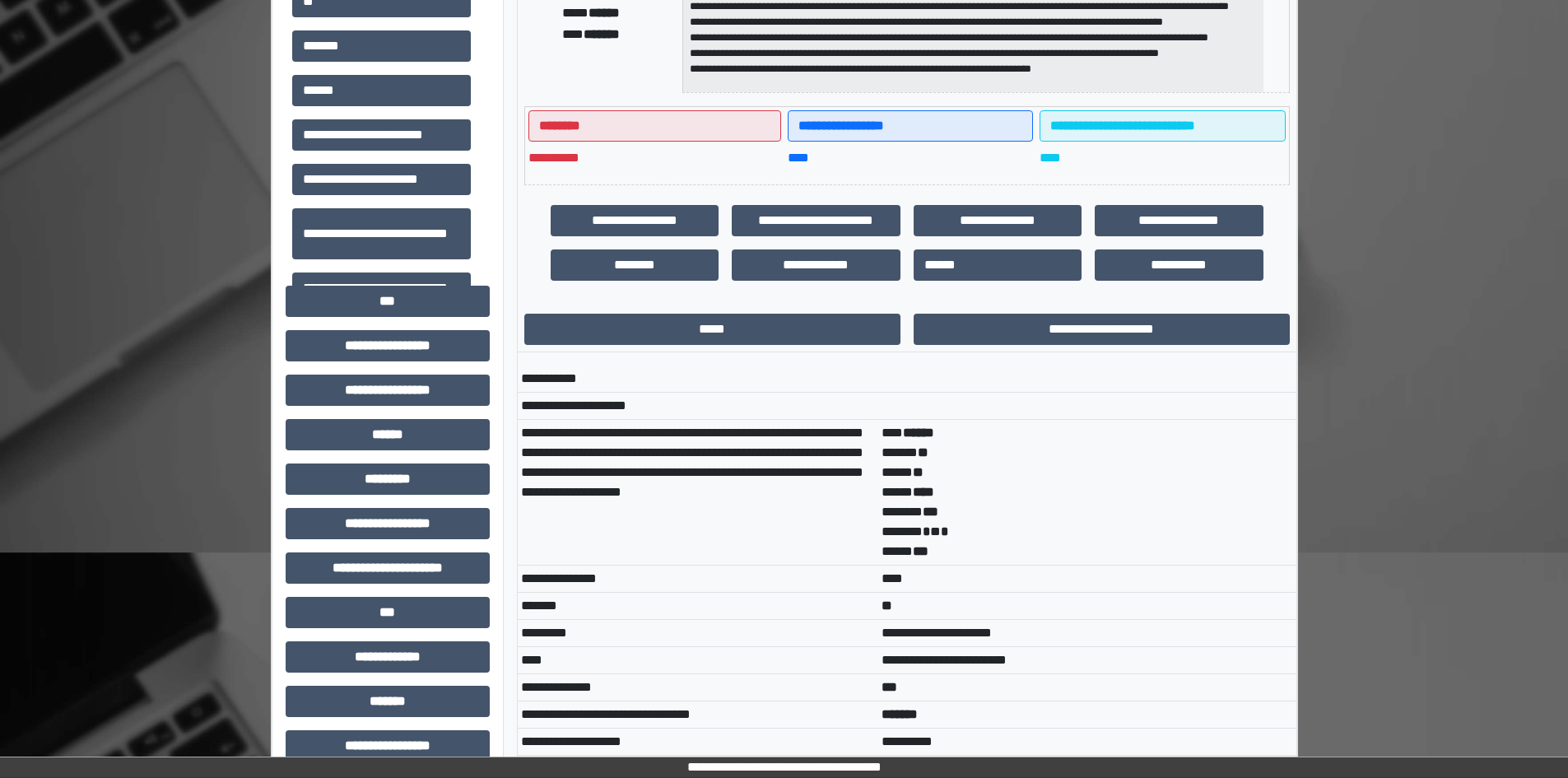 scroll, scrollTop: 12, scrollLeft: 0, axis: vertical 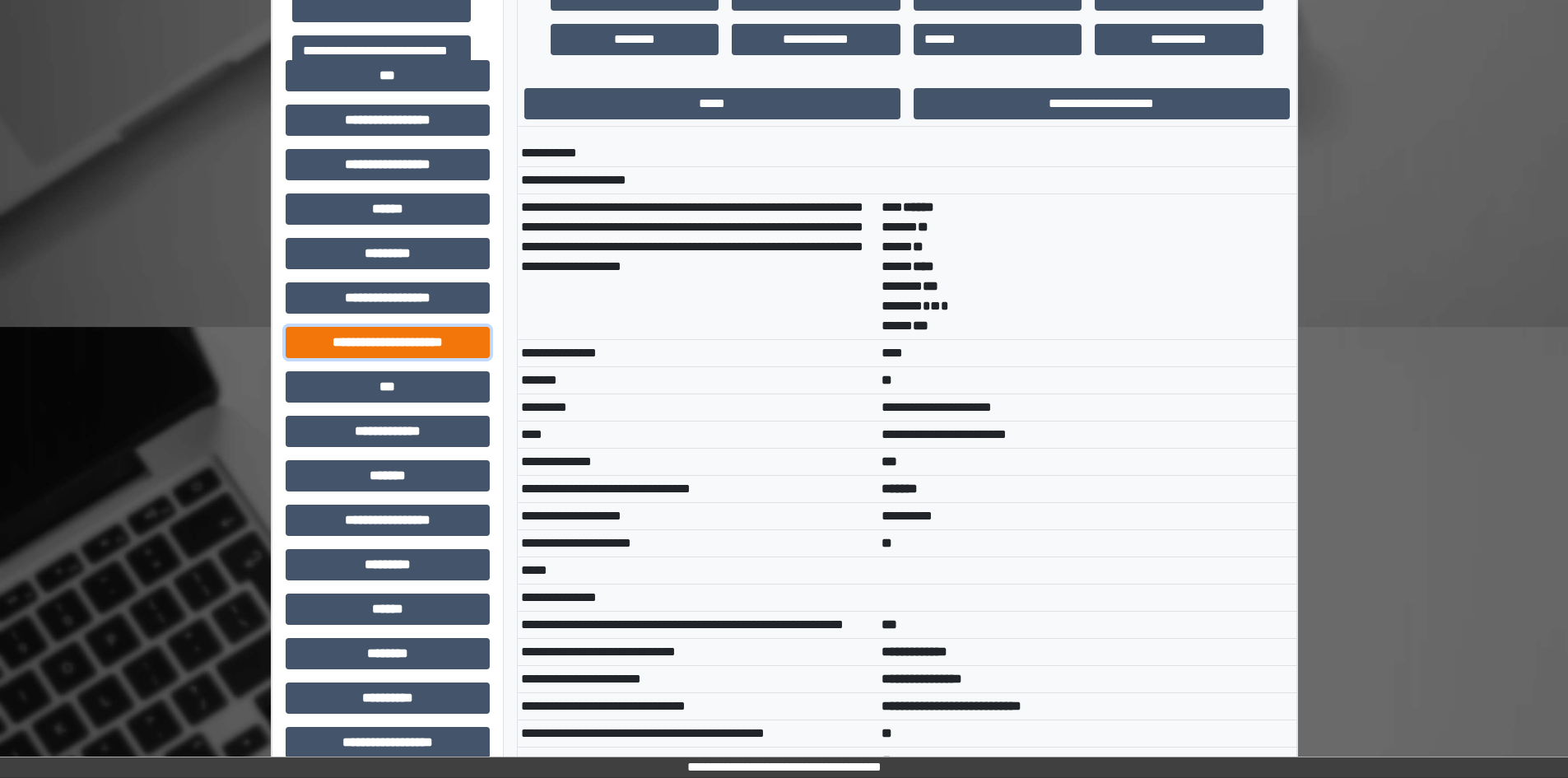click on "**********" at bounding box center (388, 342) 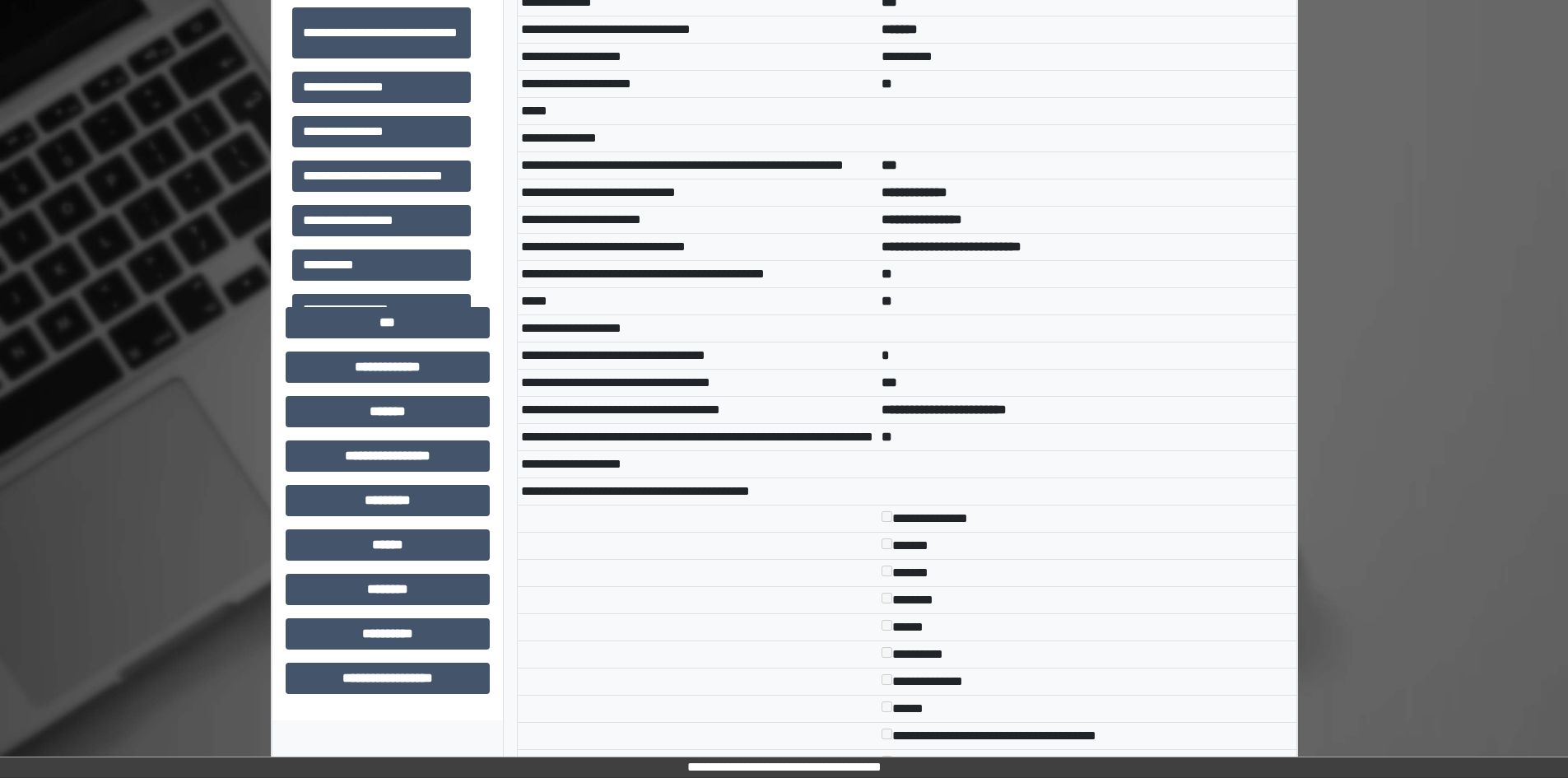 scroll, scrollTop: 1056, scrollLeft: 0, axis: vertical 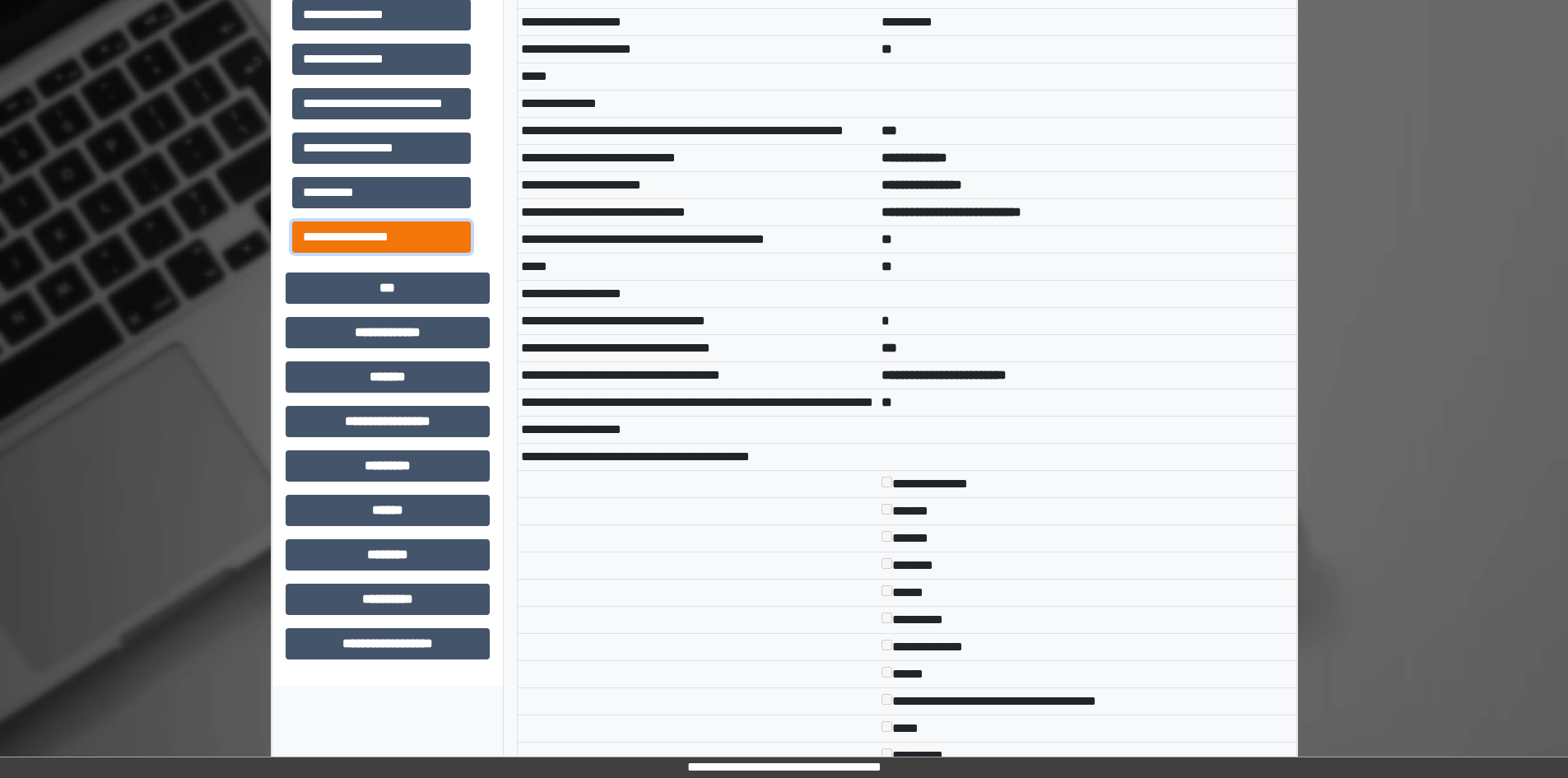 click on "**********" at bounding box center [381, 237] 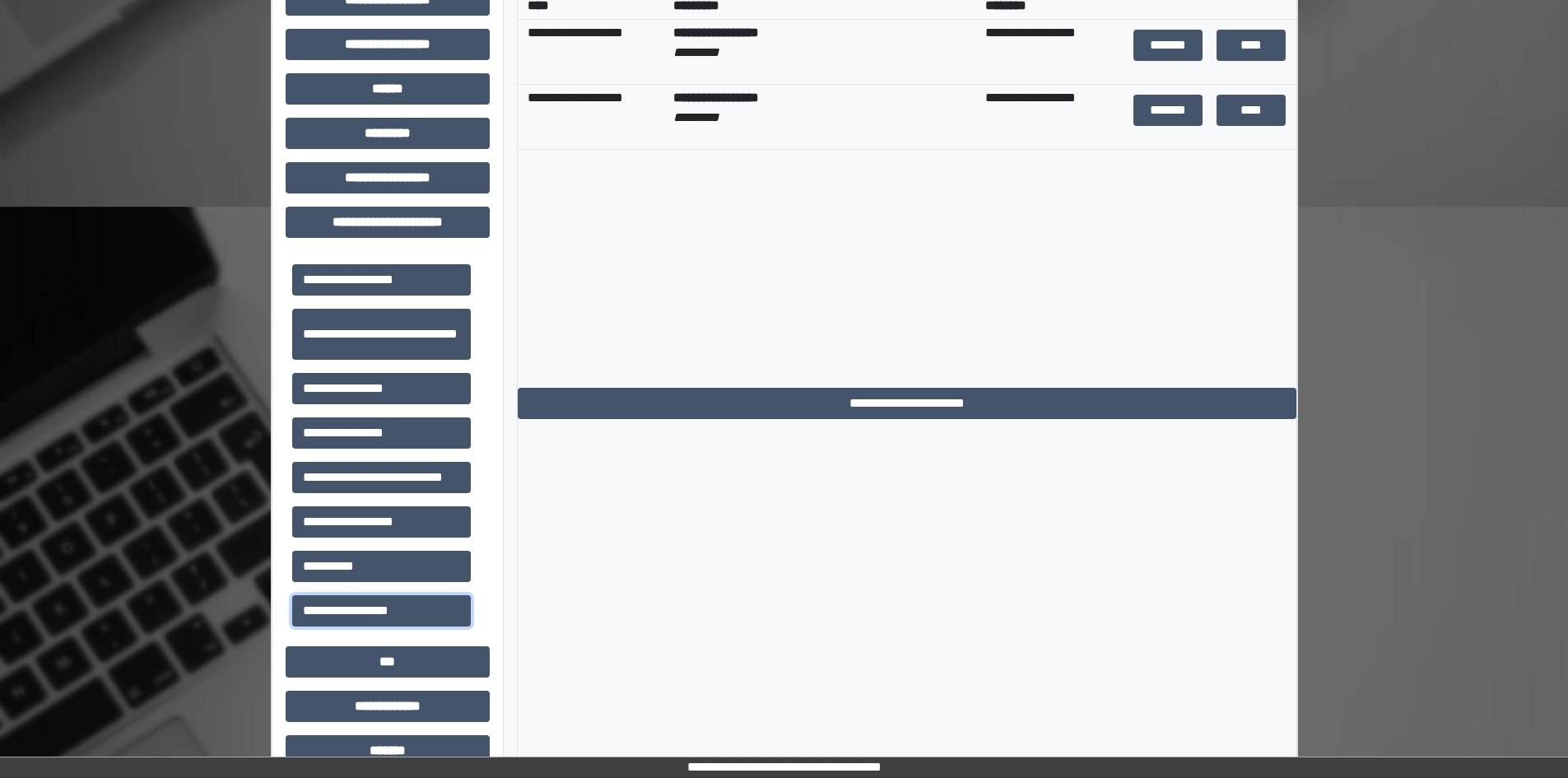 scroll, scrollTop: 650, scrollLeft: 0, axis: vertical 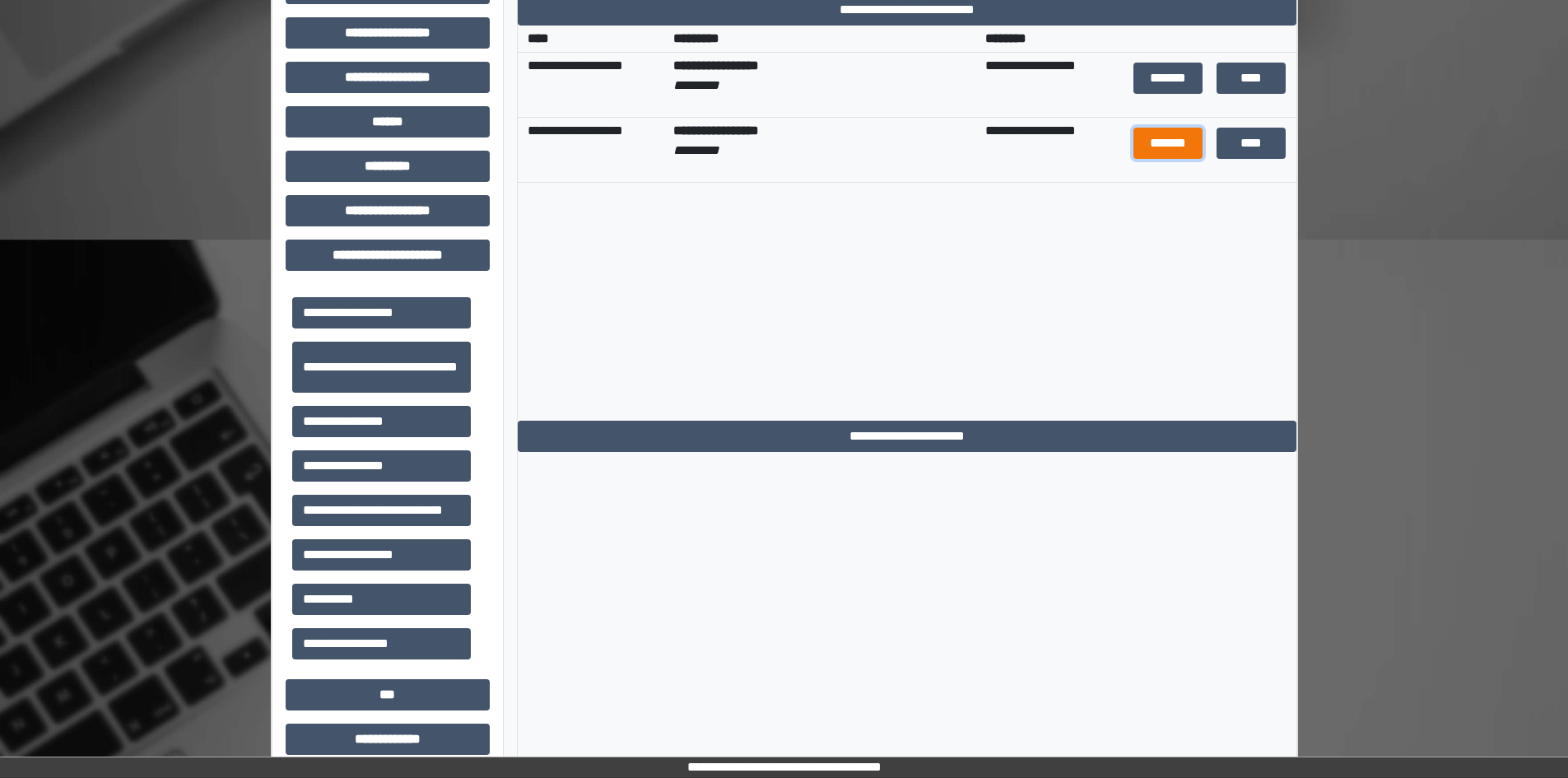 click on "*******" at bounding box center (1168, 143) 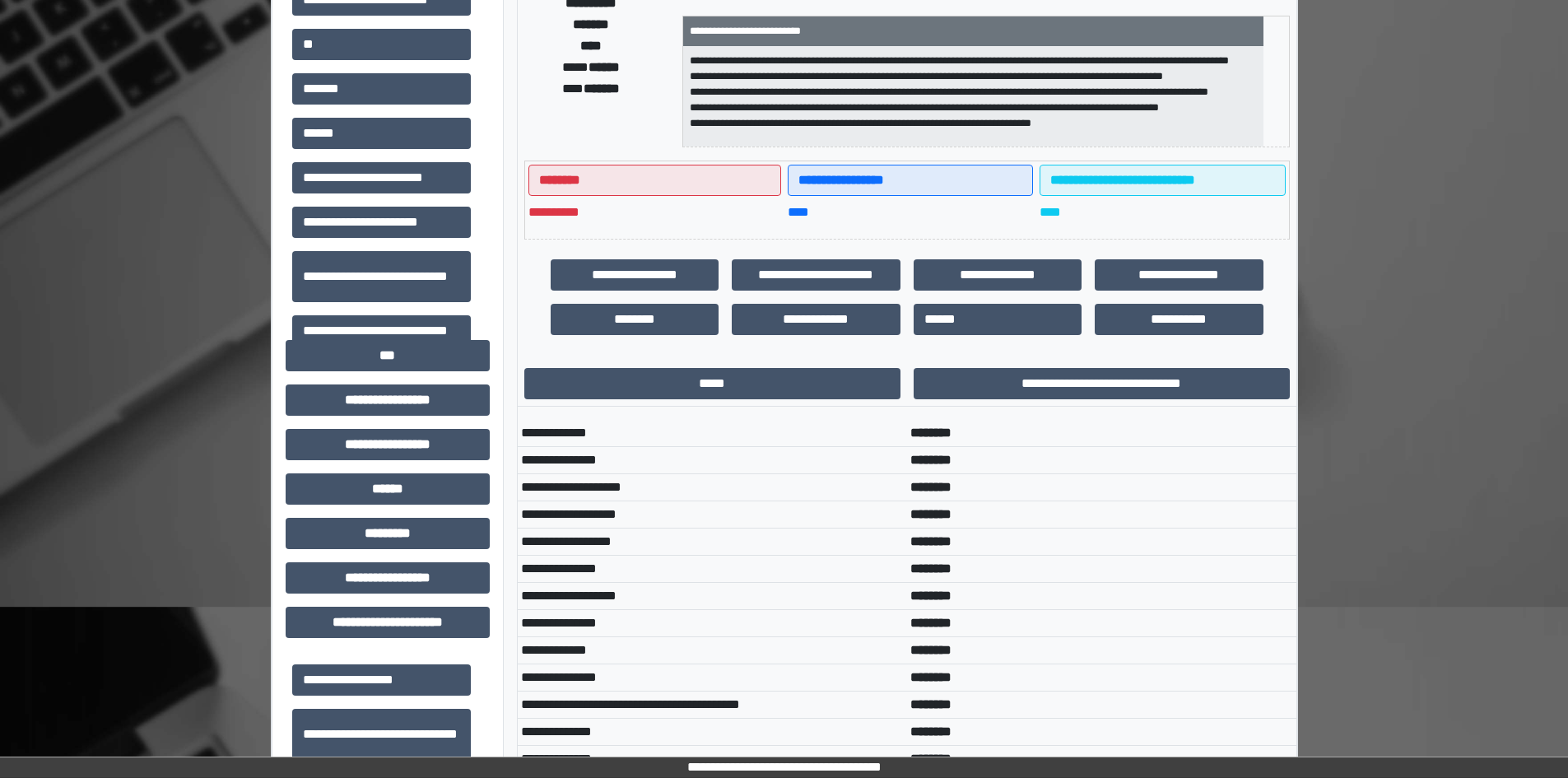 scroll, scrollTop: 156, scrollLeft: 0, axis: vertical 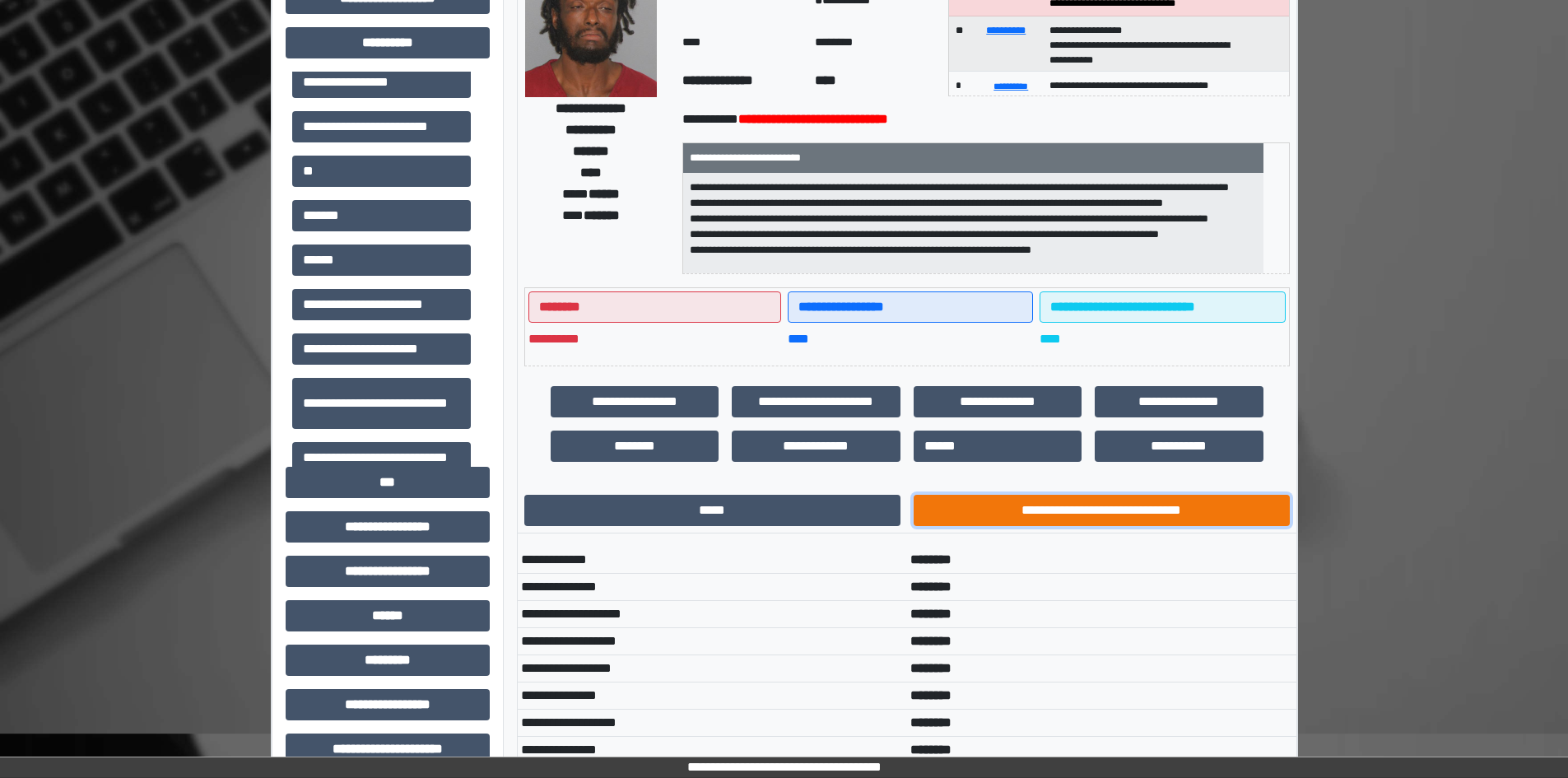 click on "**********" at bounding box center [1101, 510] 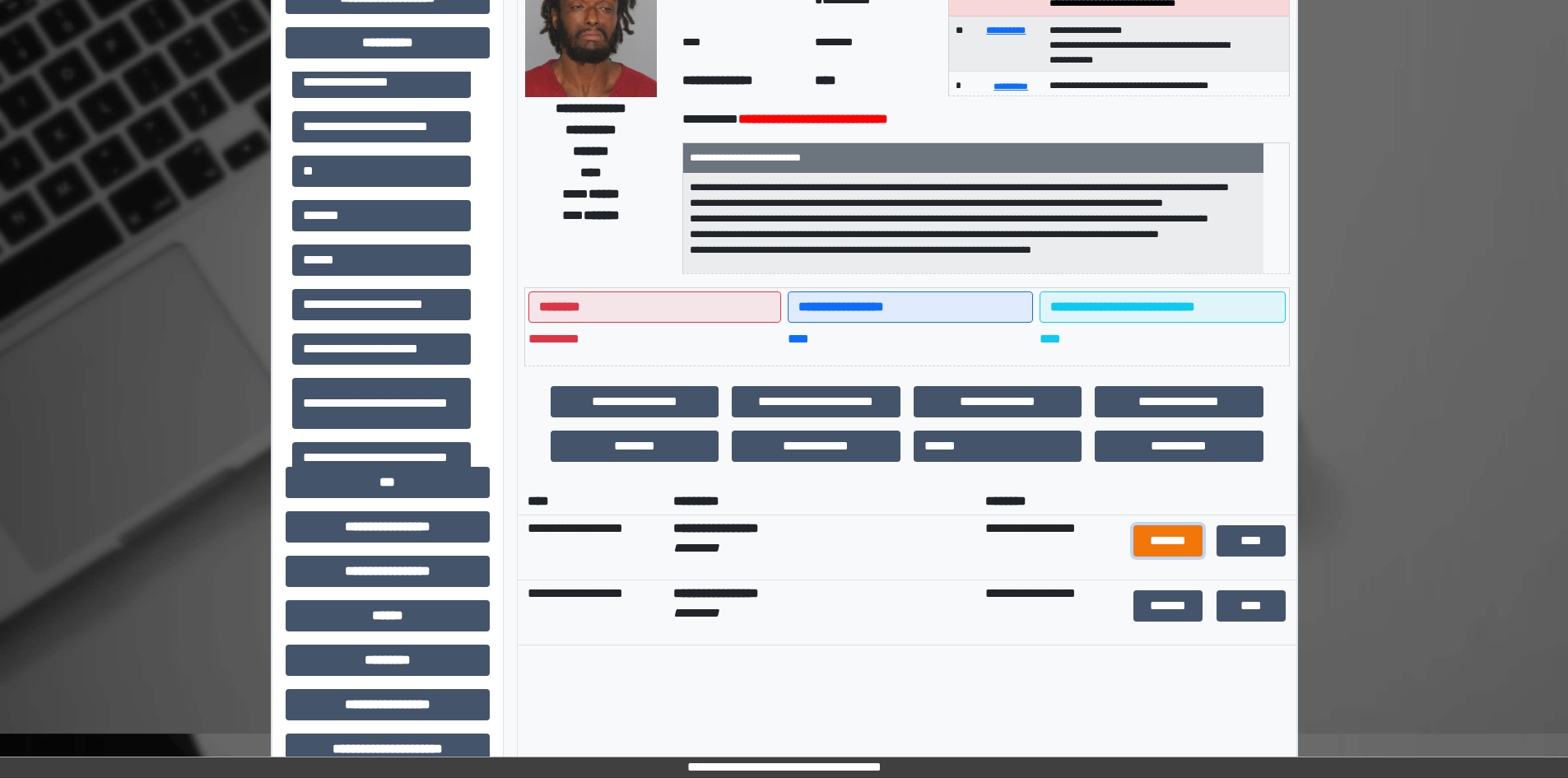 click on "*******" at bounding box center [1168, 541] 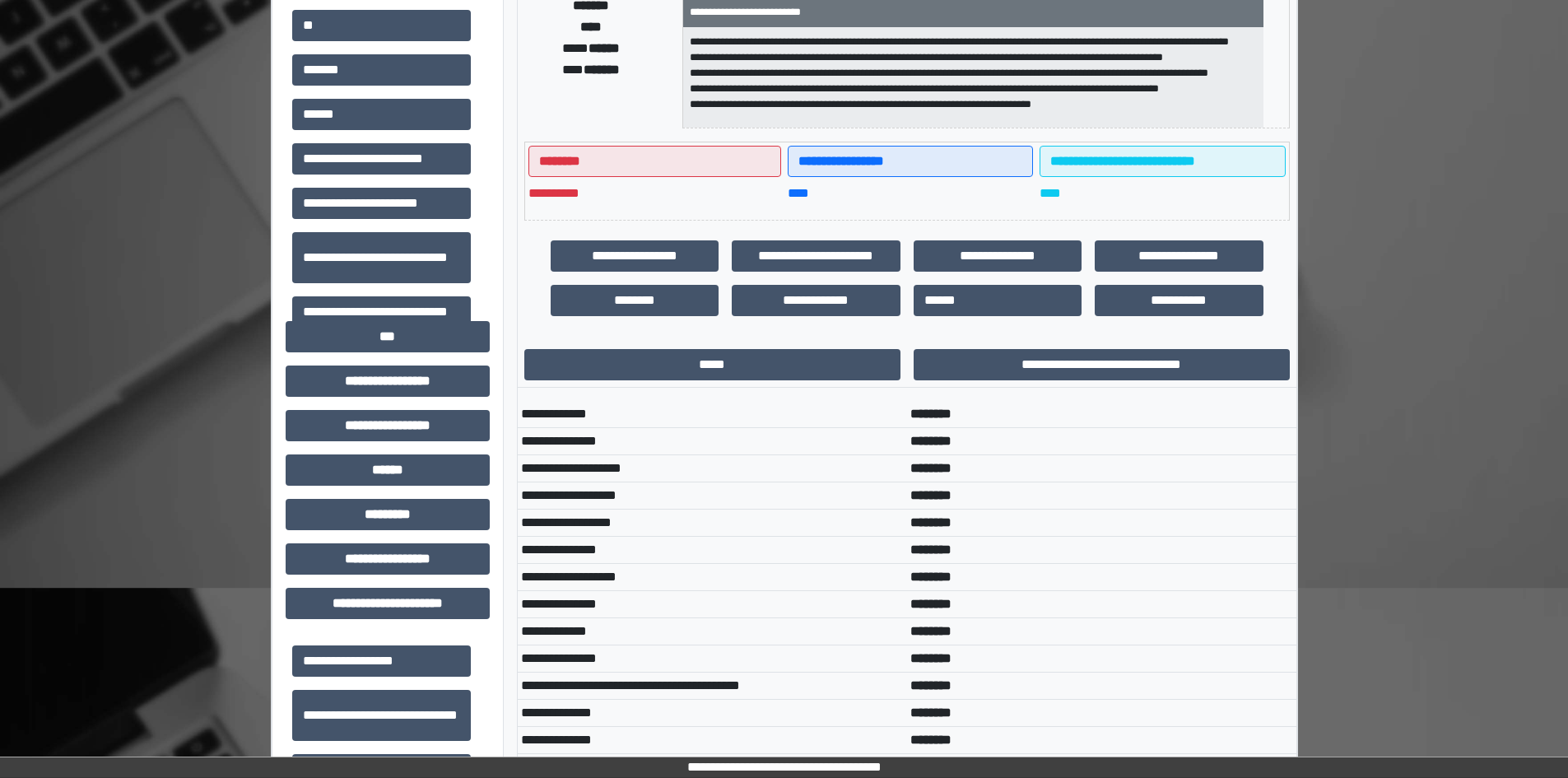scroll, scrollTop: 238, scrollLeft: 0, axis: vertical 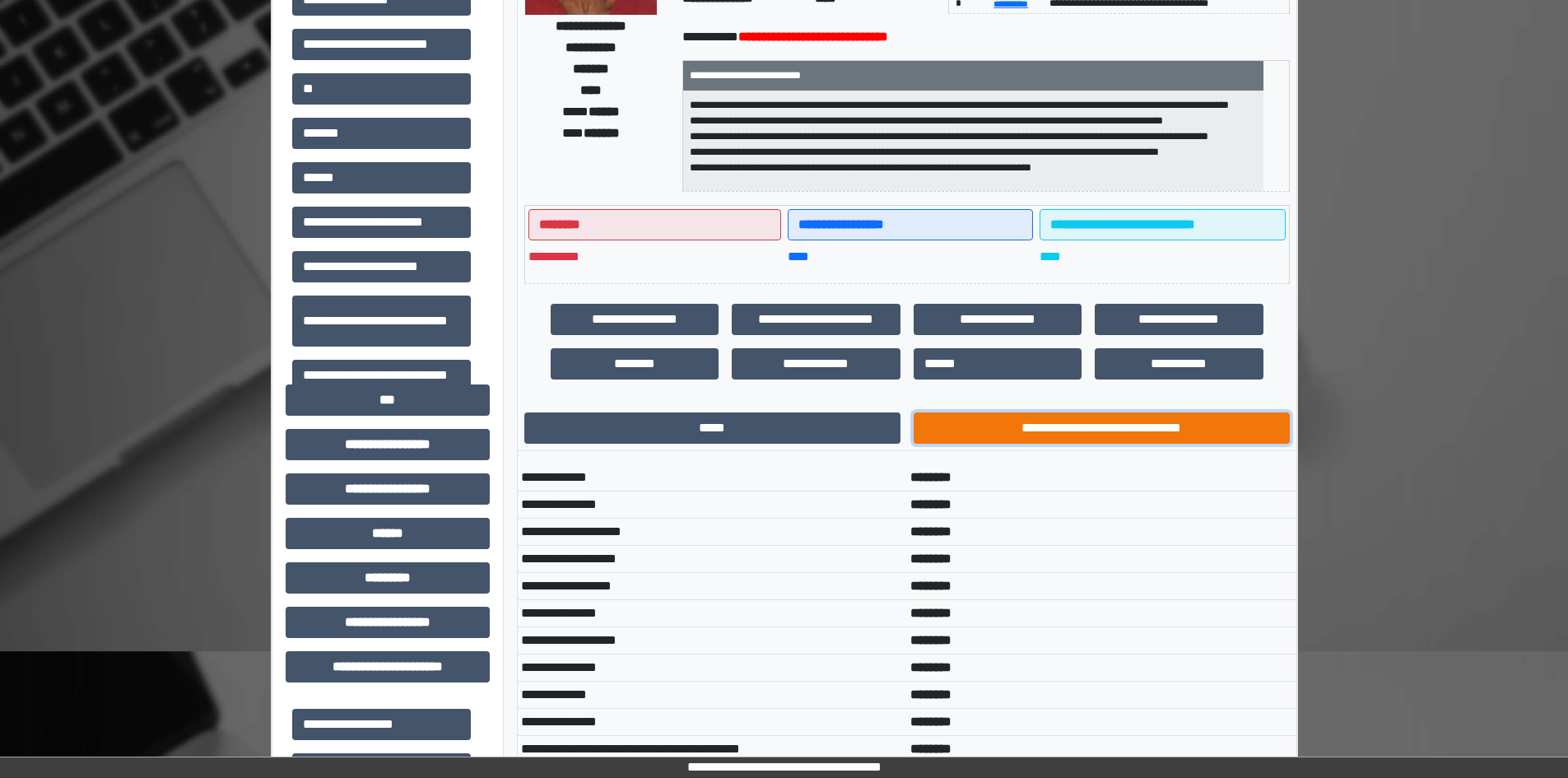 click on "**********" at bounding box center [1101, 428] 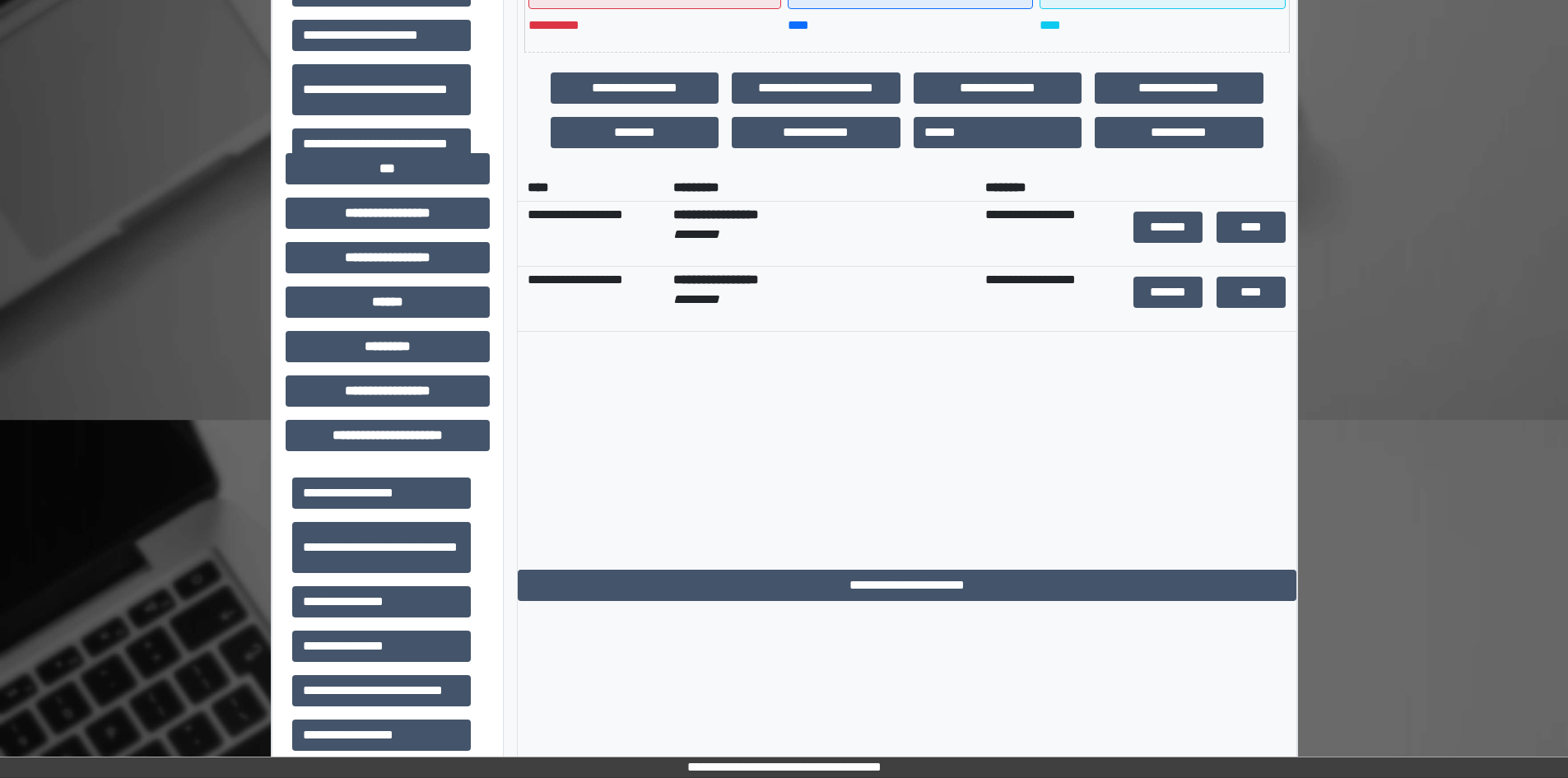 scroll, scrollTop: 485, scrollLeft: 0, axis: vertical 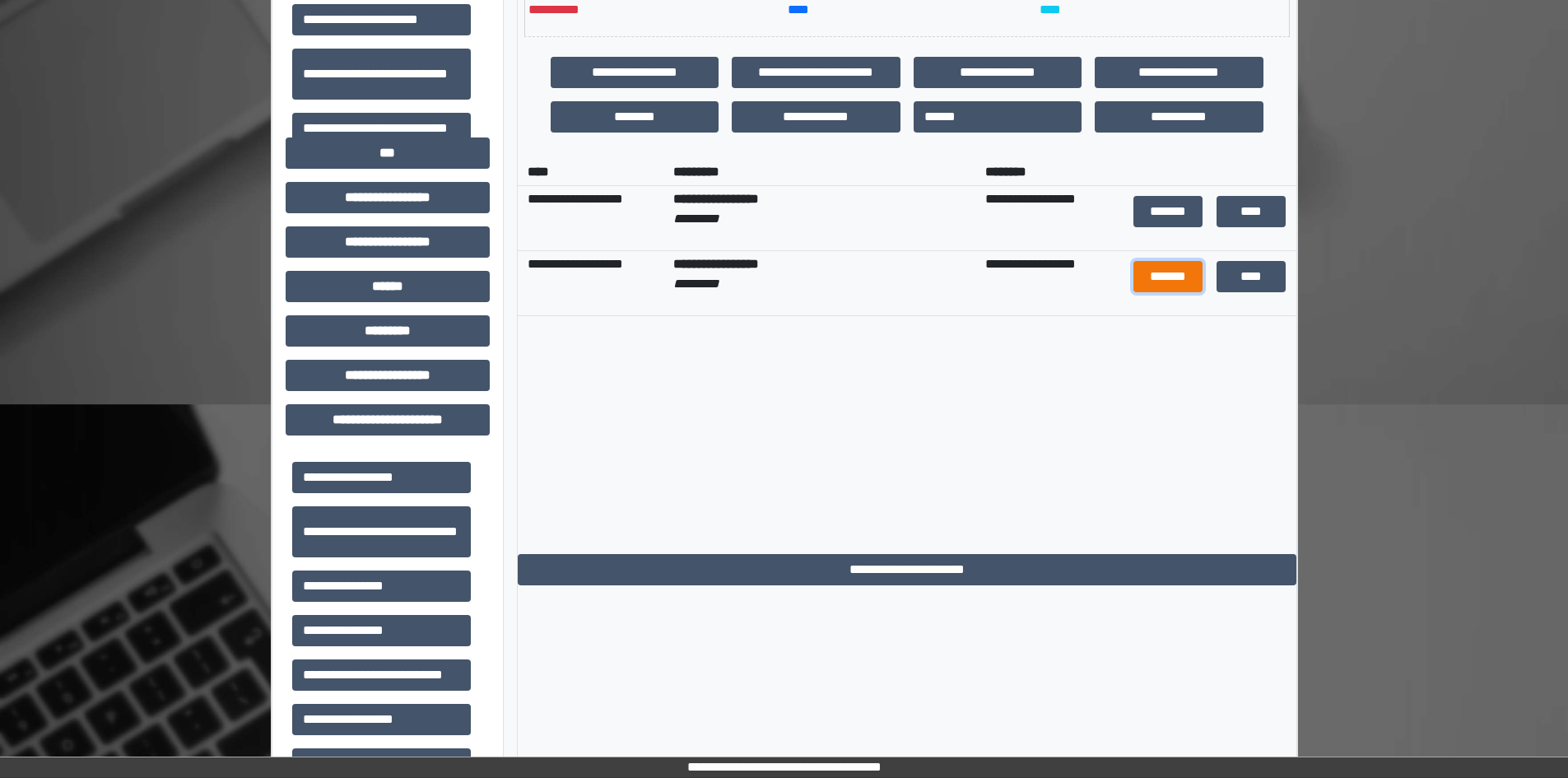 click on "*******" at bounding box center [1168, 277] 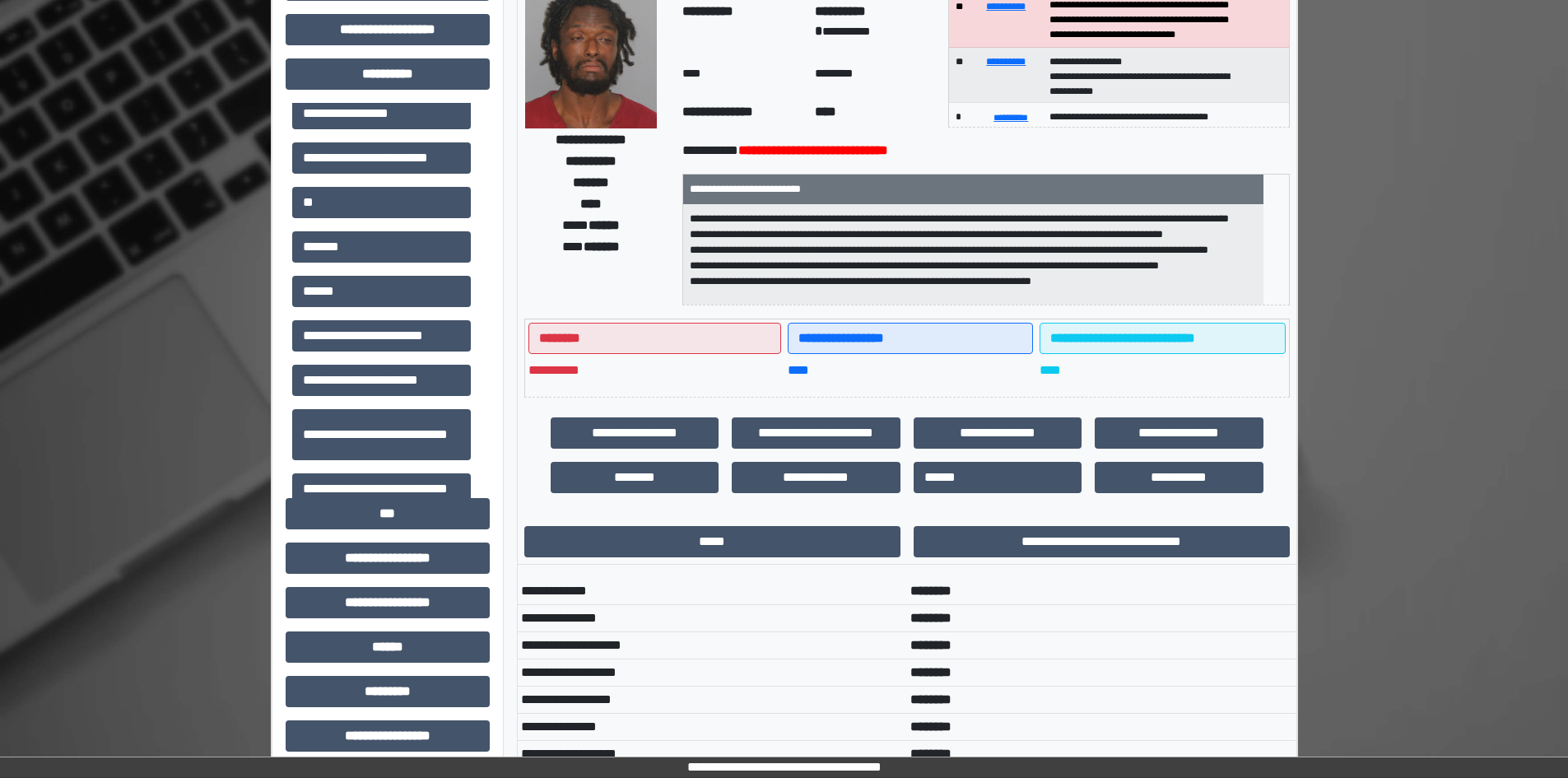 scroll, scrollTop: 0, scrollLeft: 0, axis: both 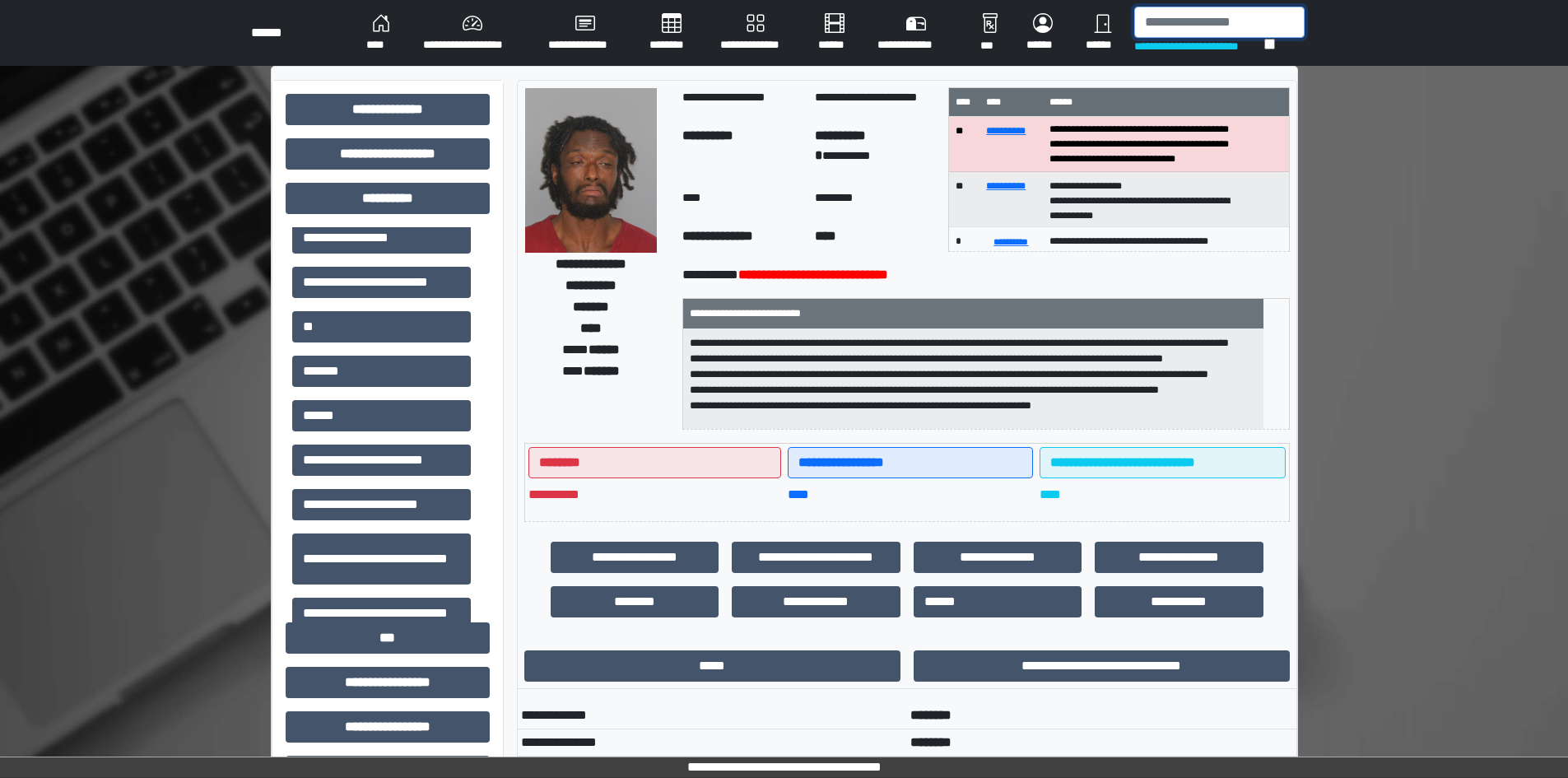 click at bounding box center [1219, 22] 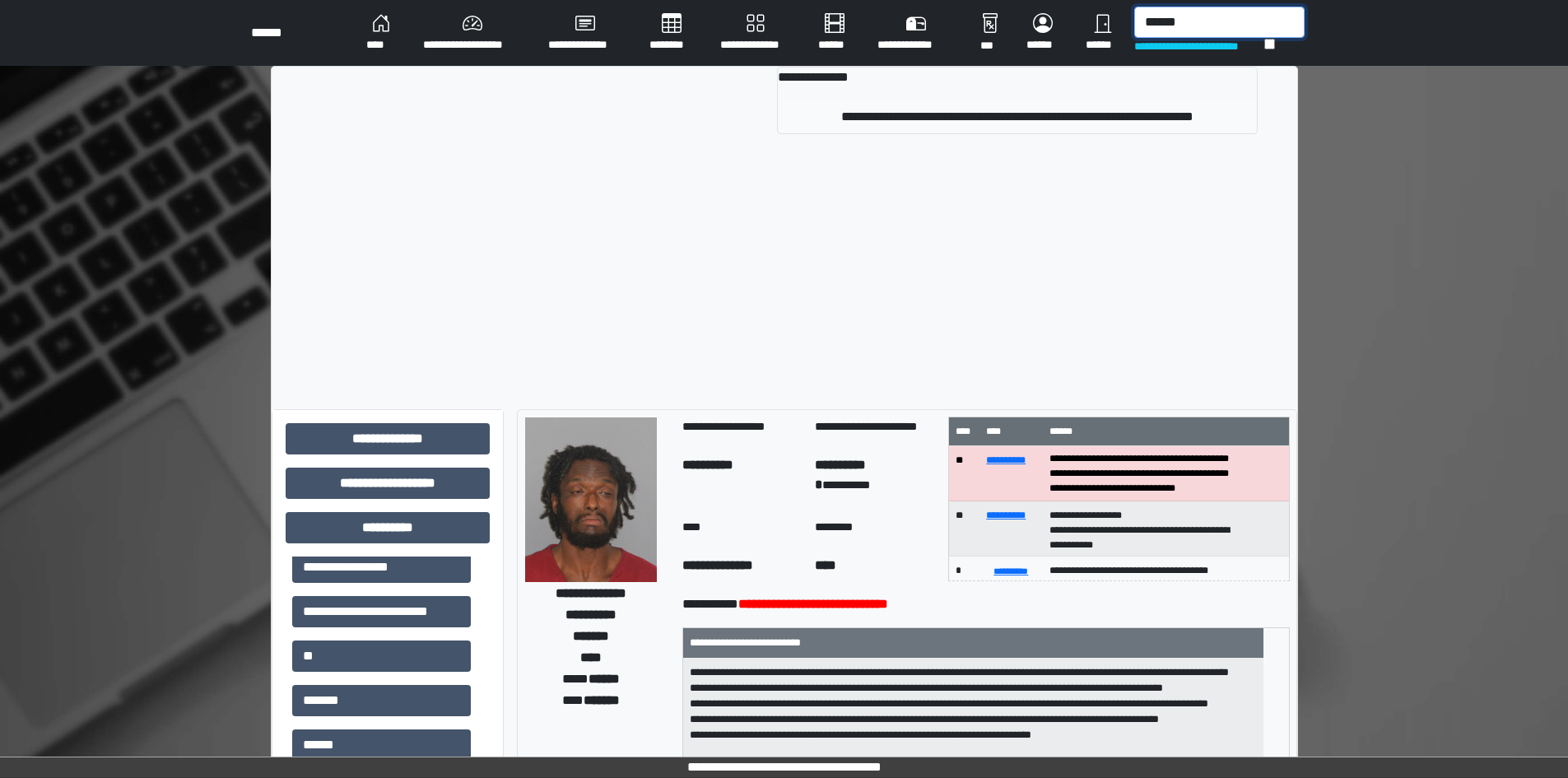 type on "******" 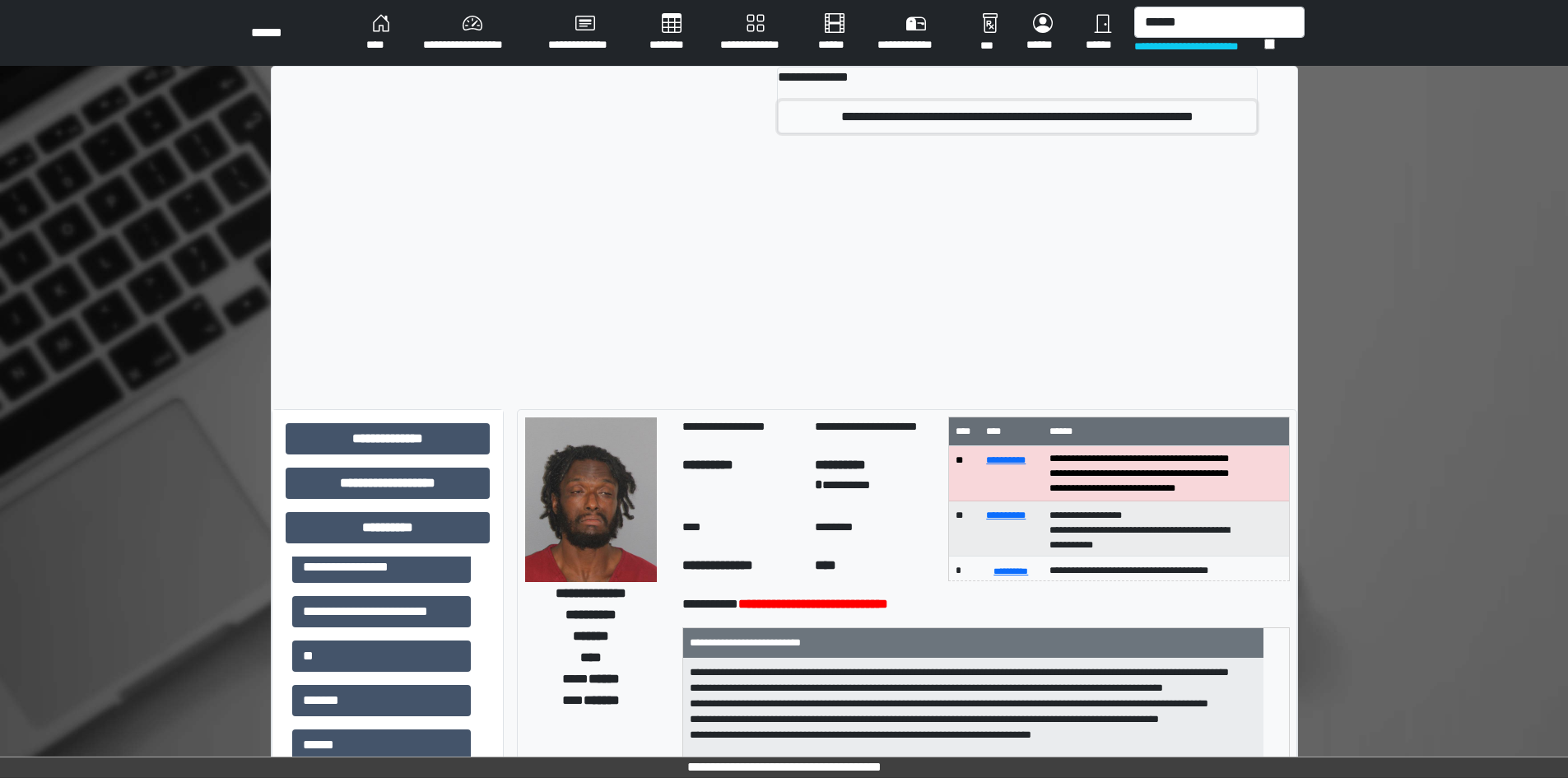click on "**********" at bounding box center [1017, 117] 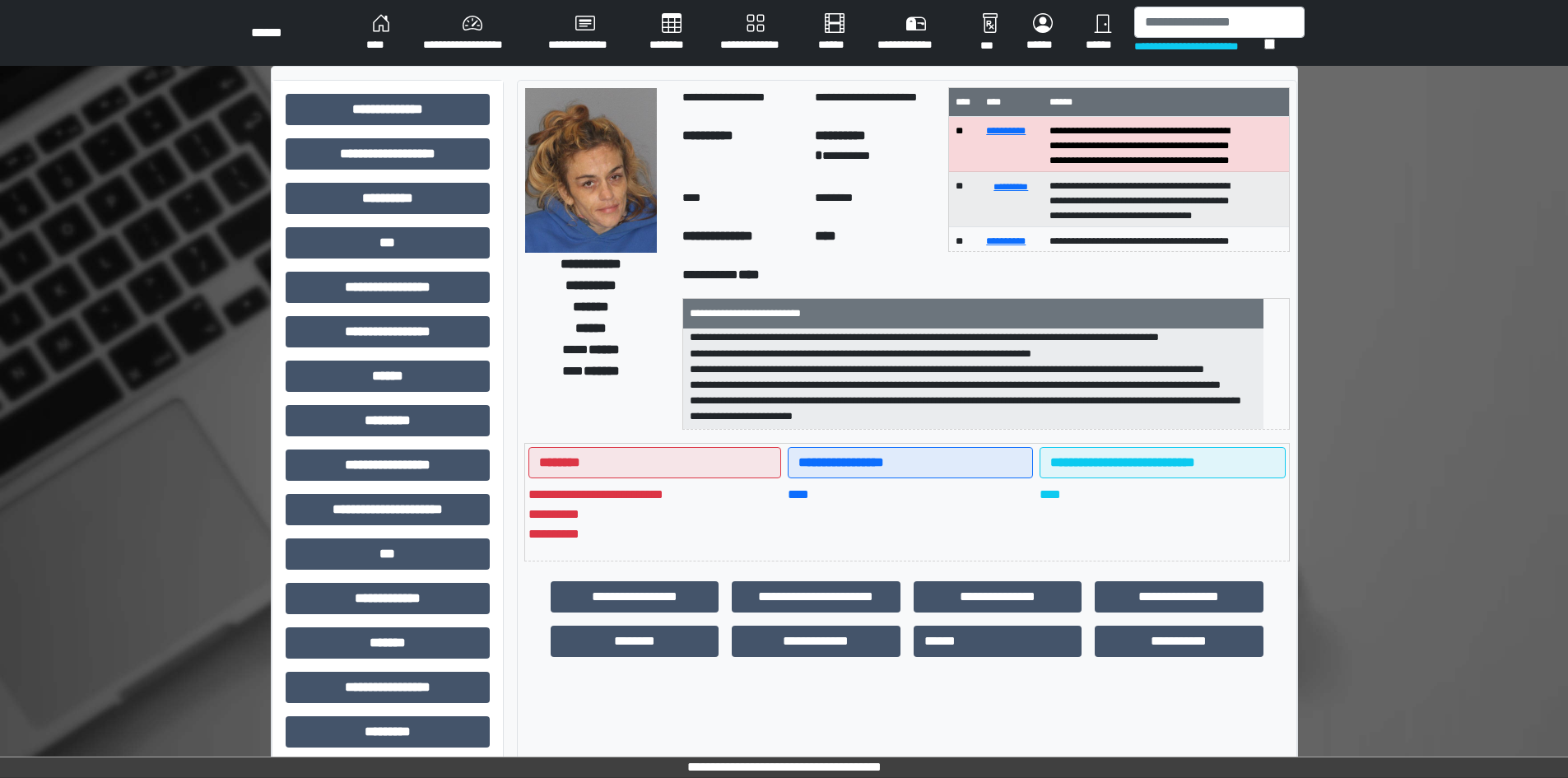 scroll, scrollTop: 273, scrollLeft: 0, axis: vertical 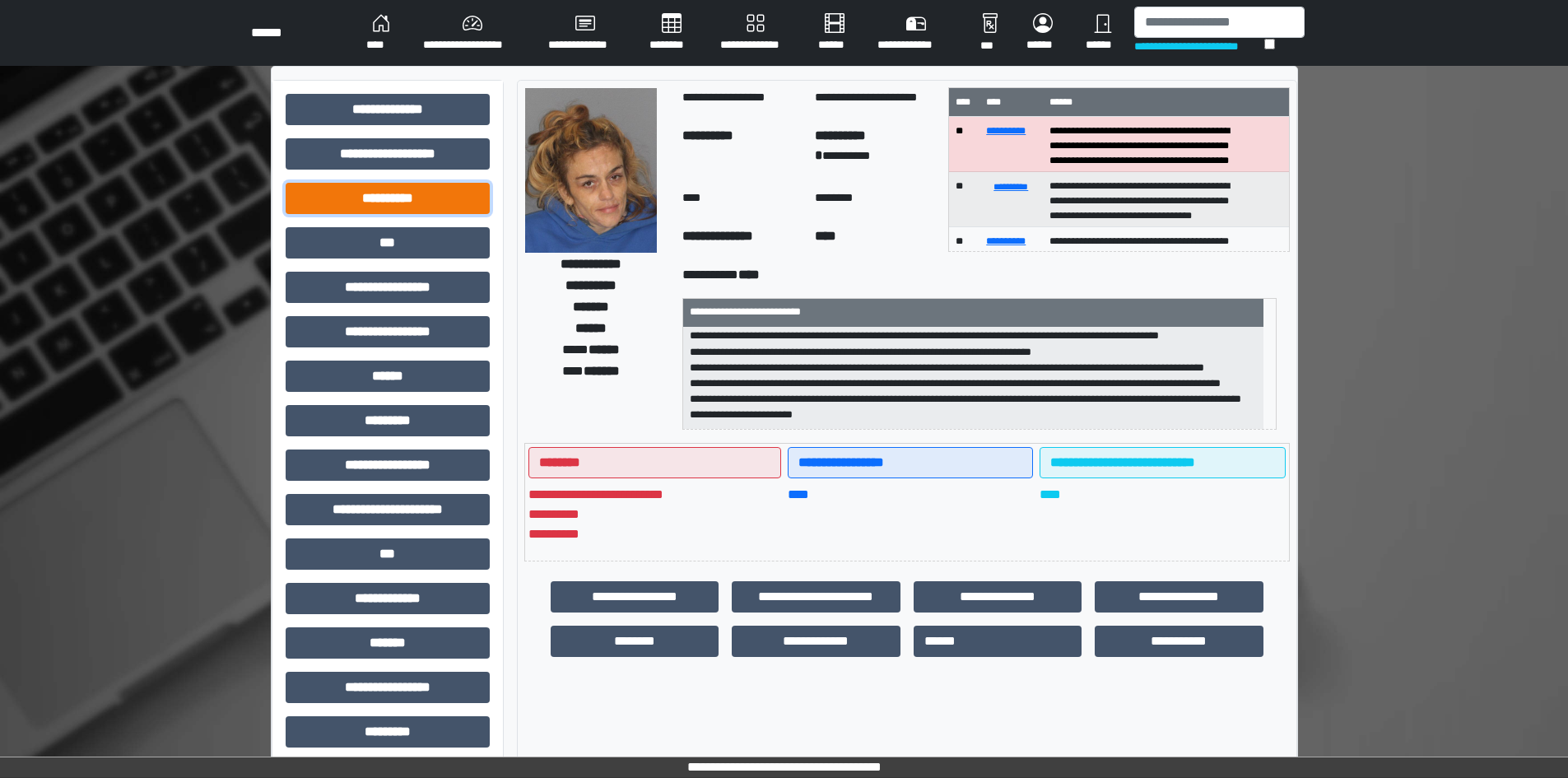 click on "**********" at bounding box center (388, 198) 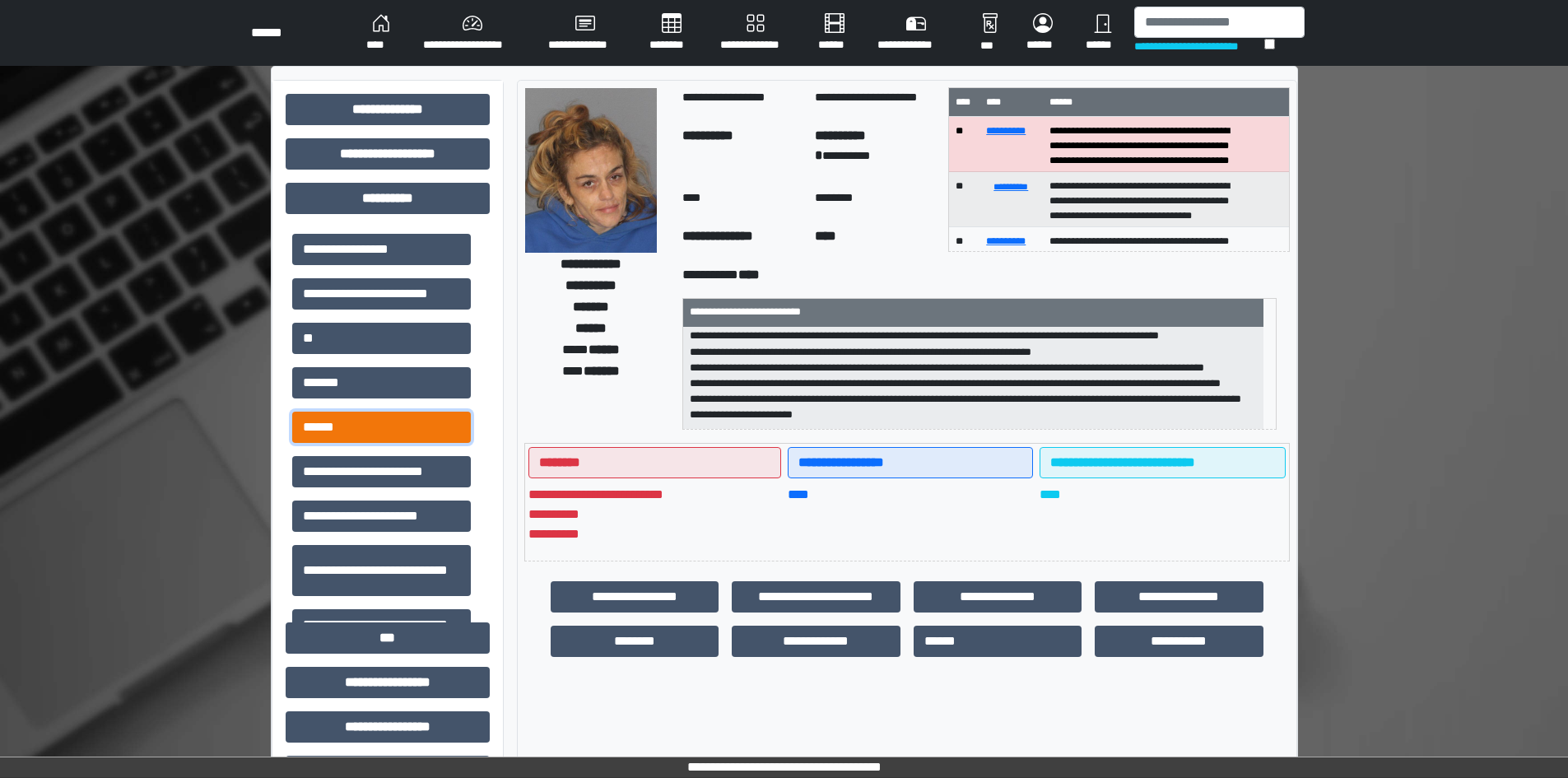 click on "******" at bounding box center [381, 427] 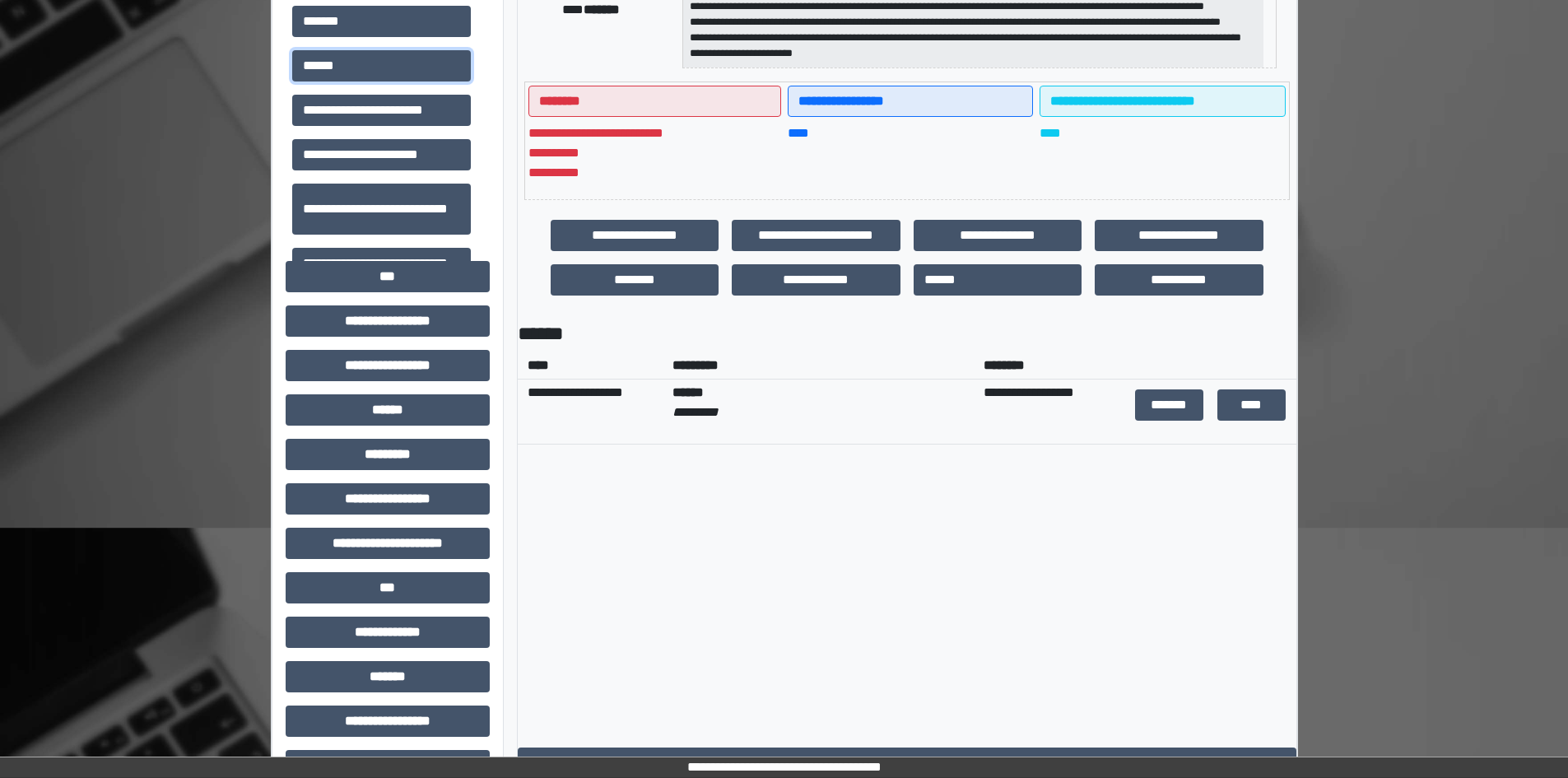 scroll, scrollTop: 412, scrollLeft: 0, axis: vertical 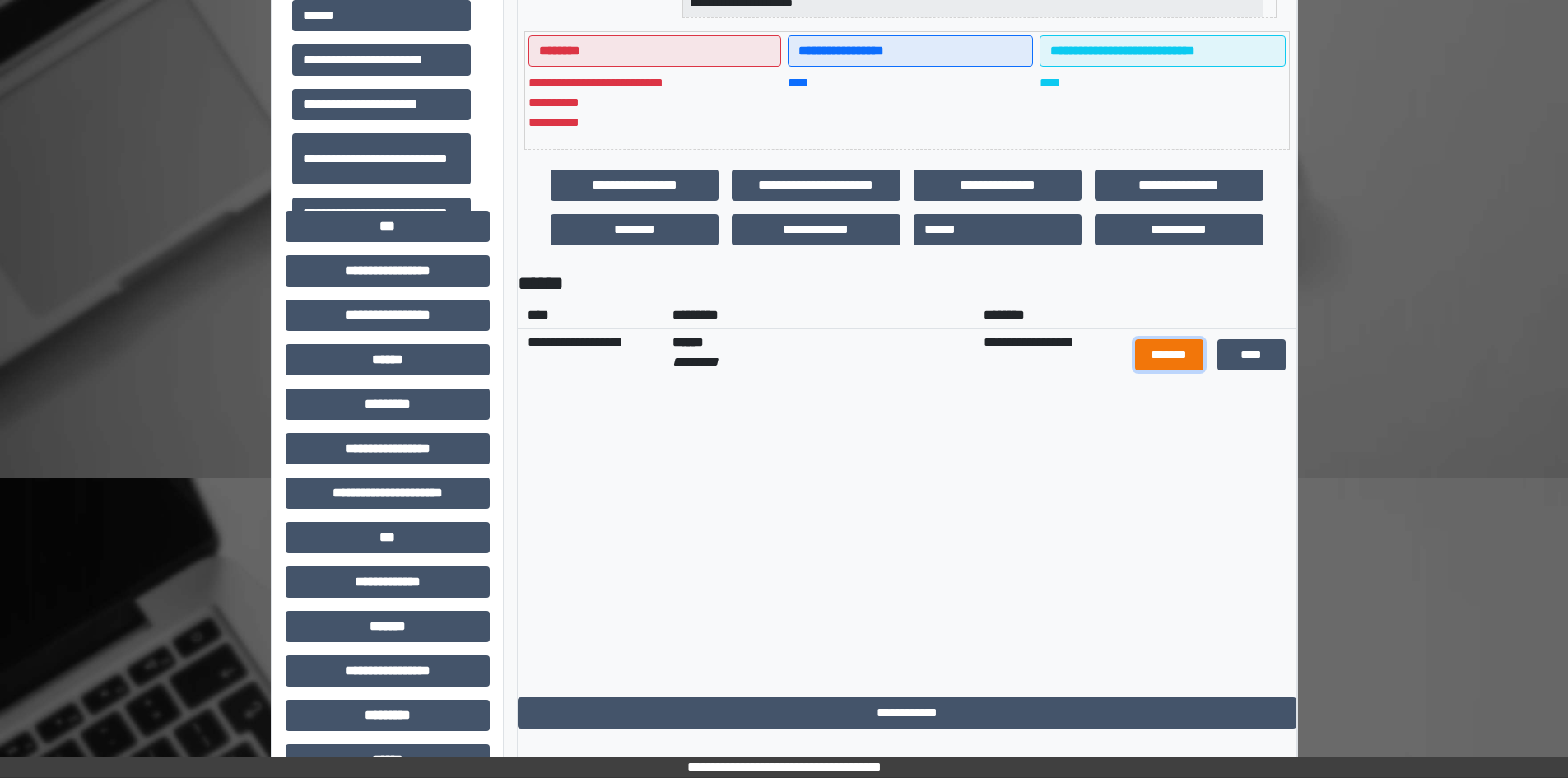 click on "*******" at bounding box center [1170, 355] 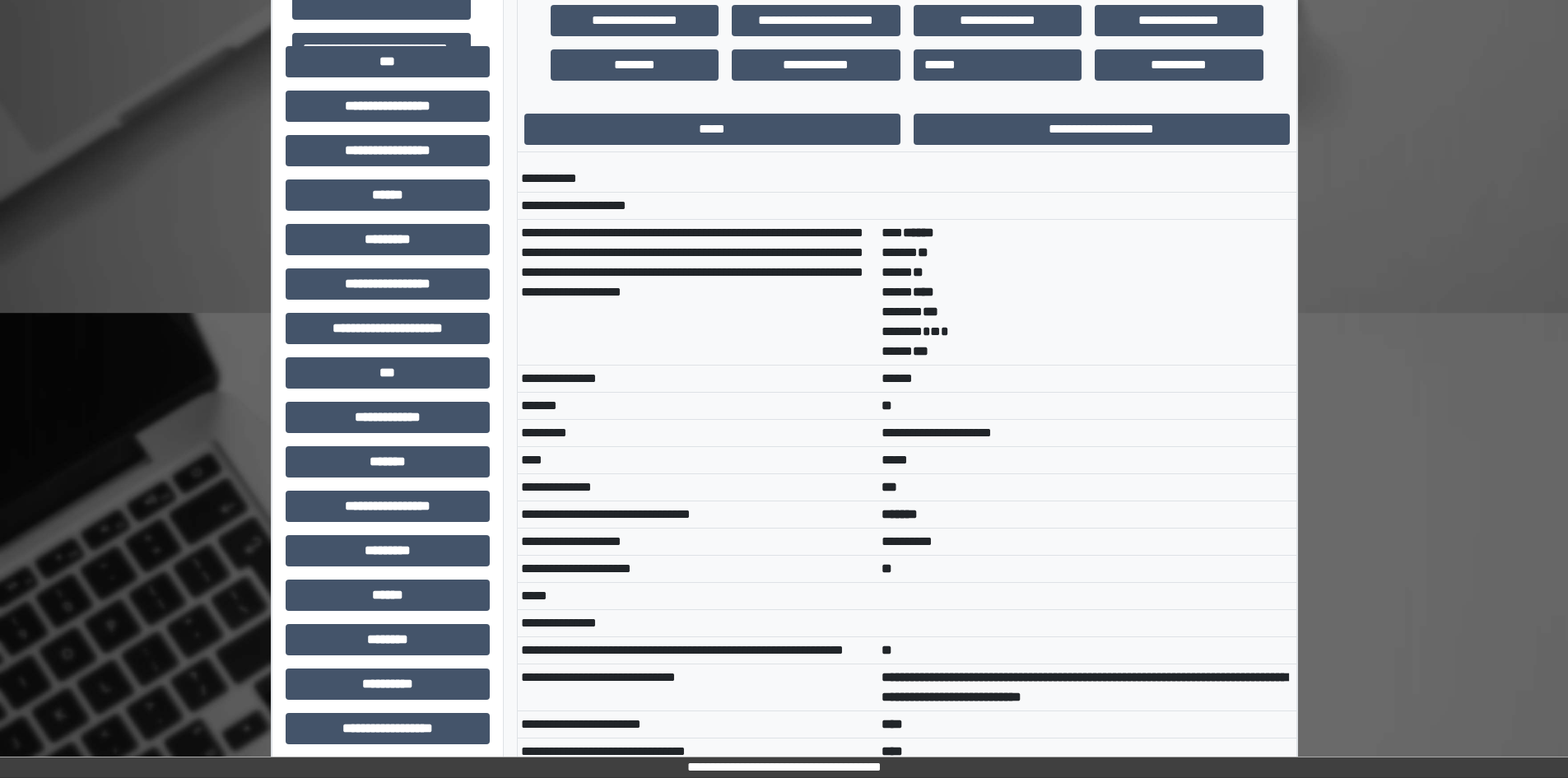 scroll, scrollTop: 0, scrollLeft: 0, axis: both 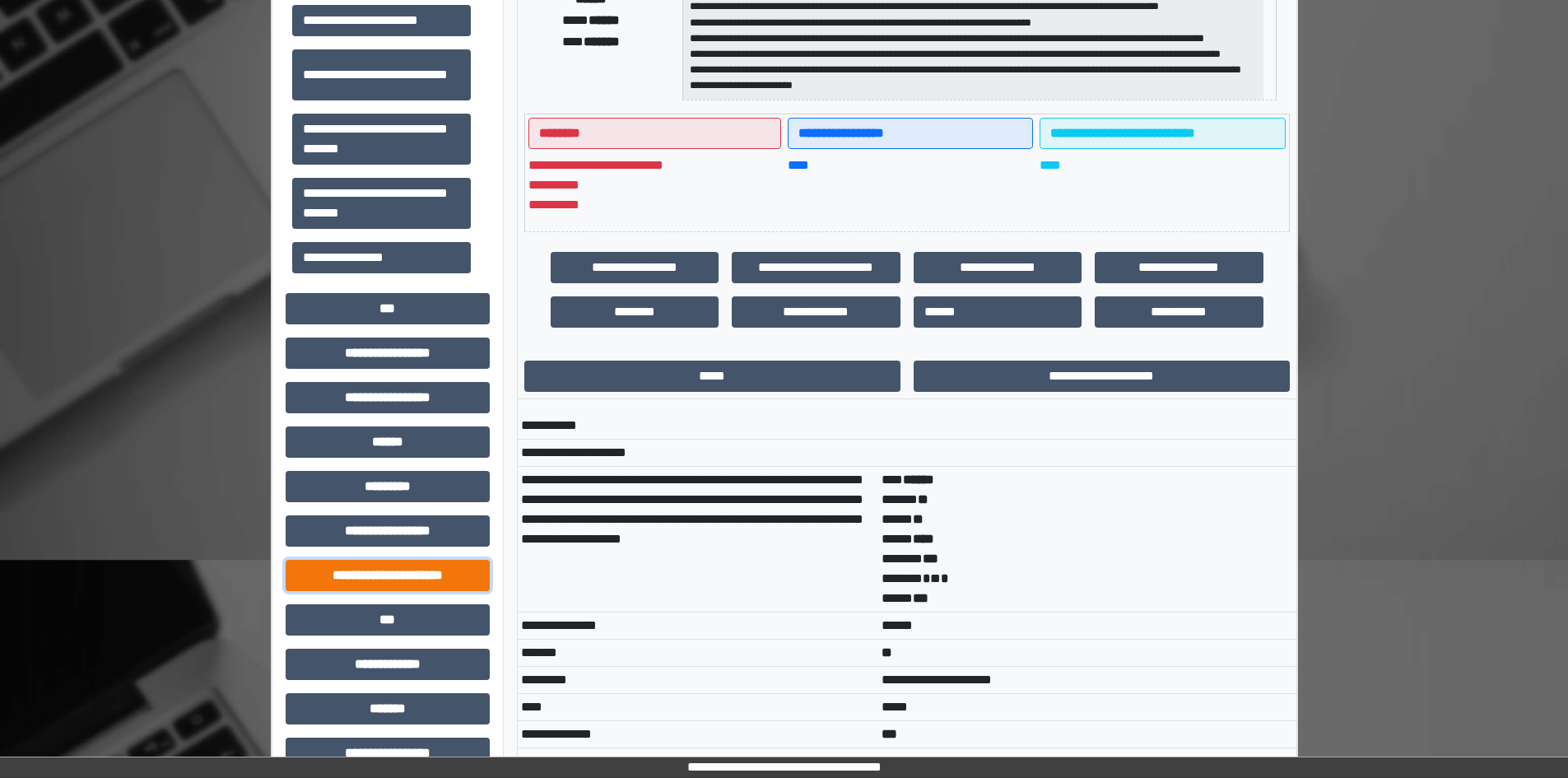 click on "**********" at bounding box center [388, 575] 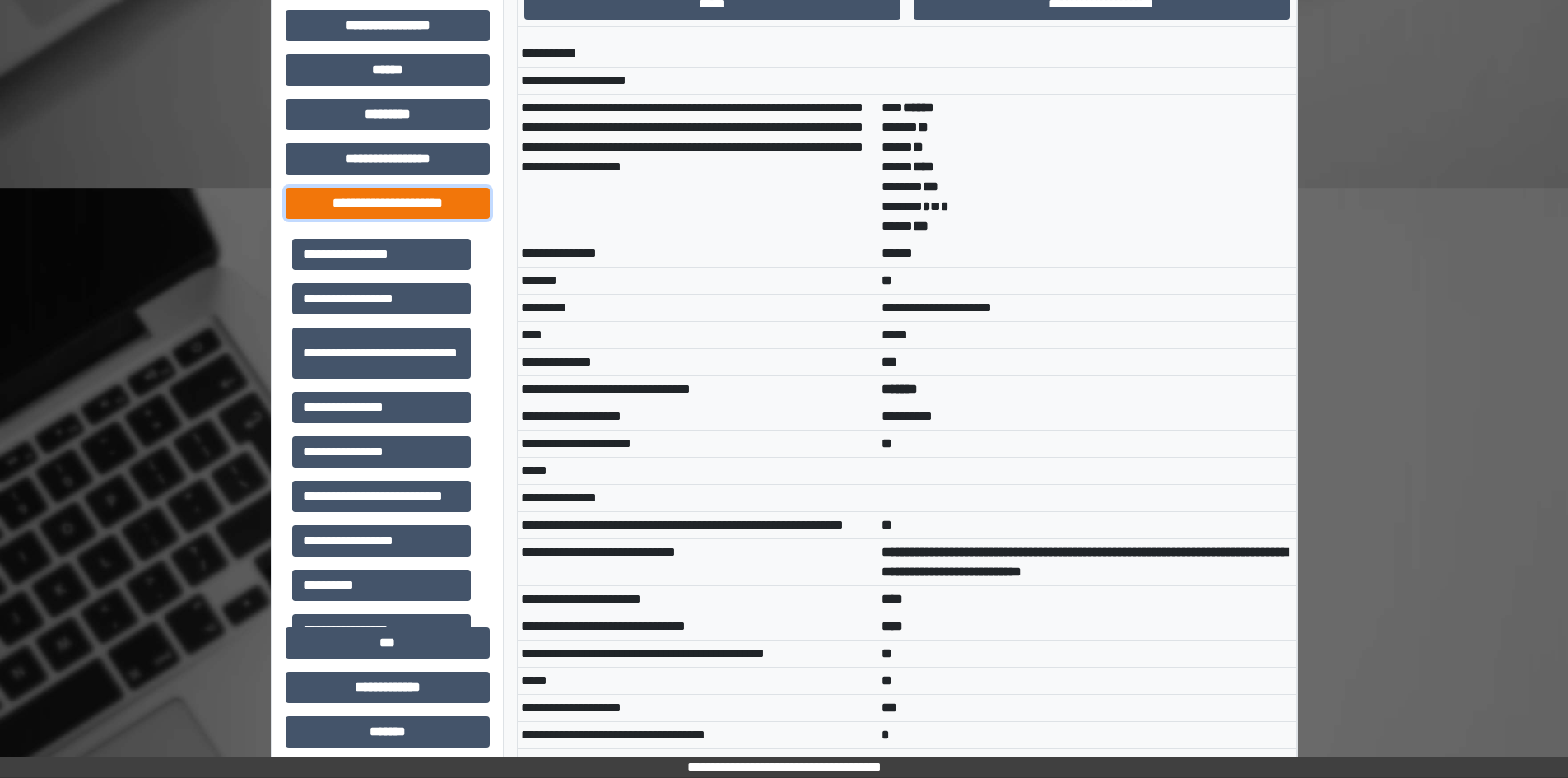 scroll, scrollTop: 741, scrollLeft: 0, axis: vertical 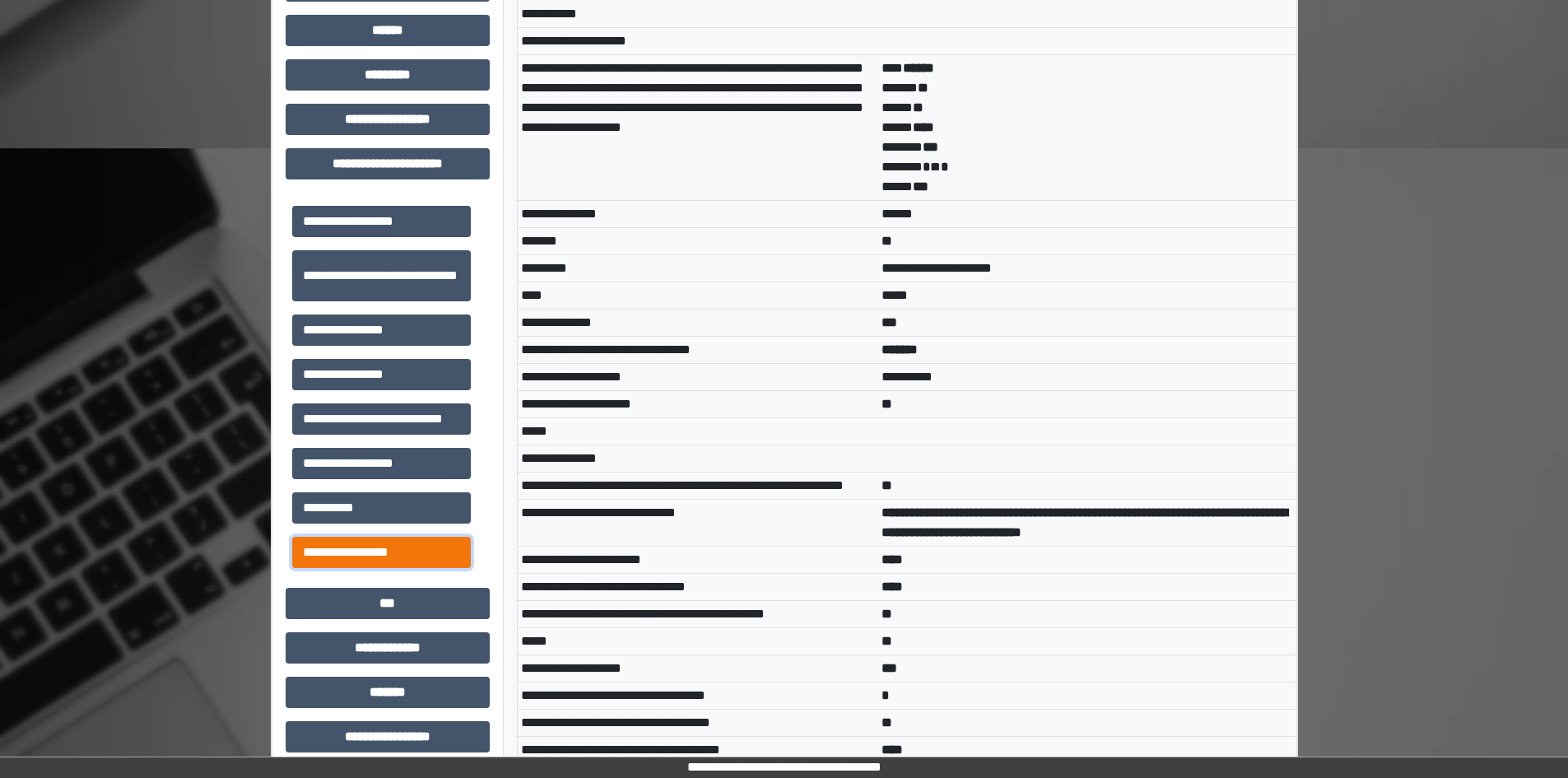 click on "**********" at bounding box center (381, 552) 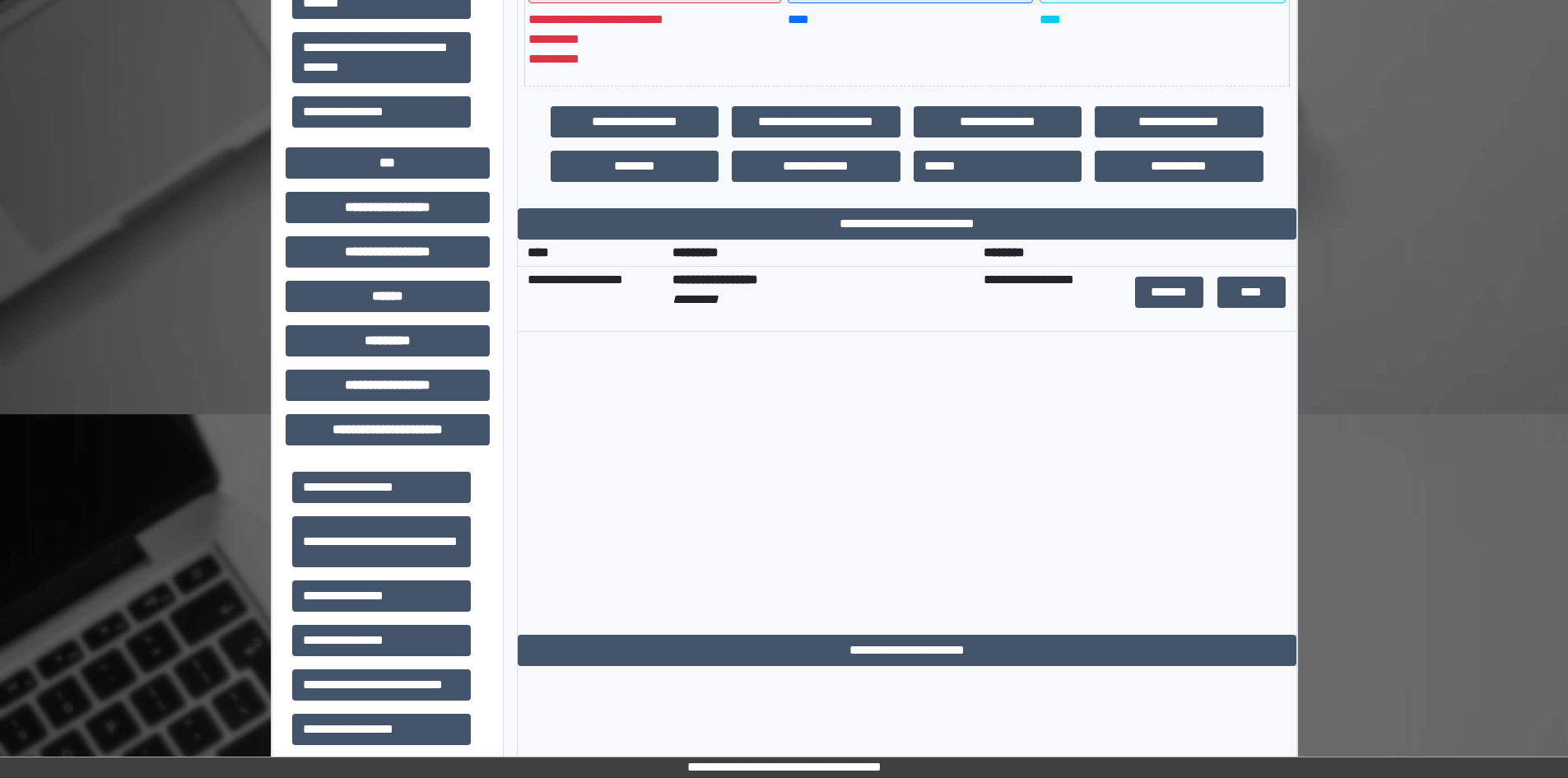 scroll, scrollTop: 412, scrollLeft: 0, axis: vertical 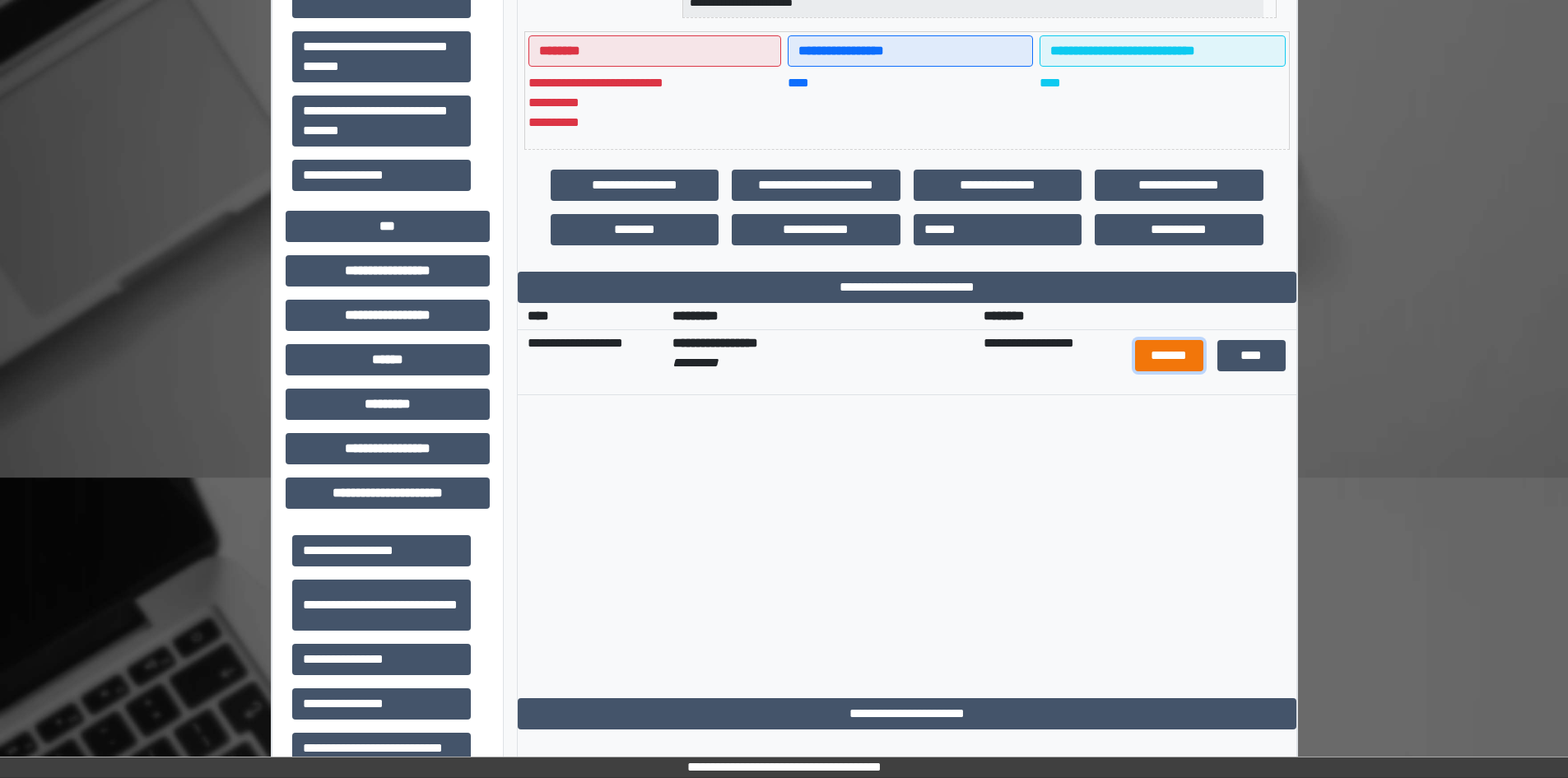 click on "*******" at bounding box center (1170, 356) 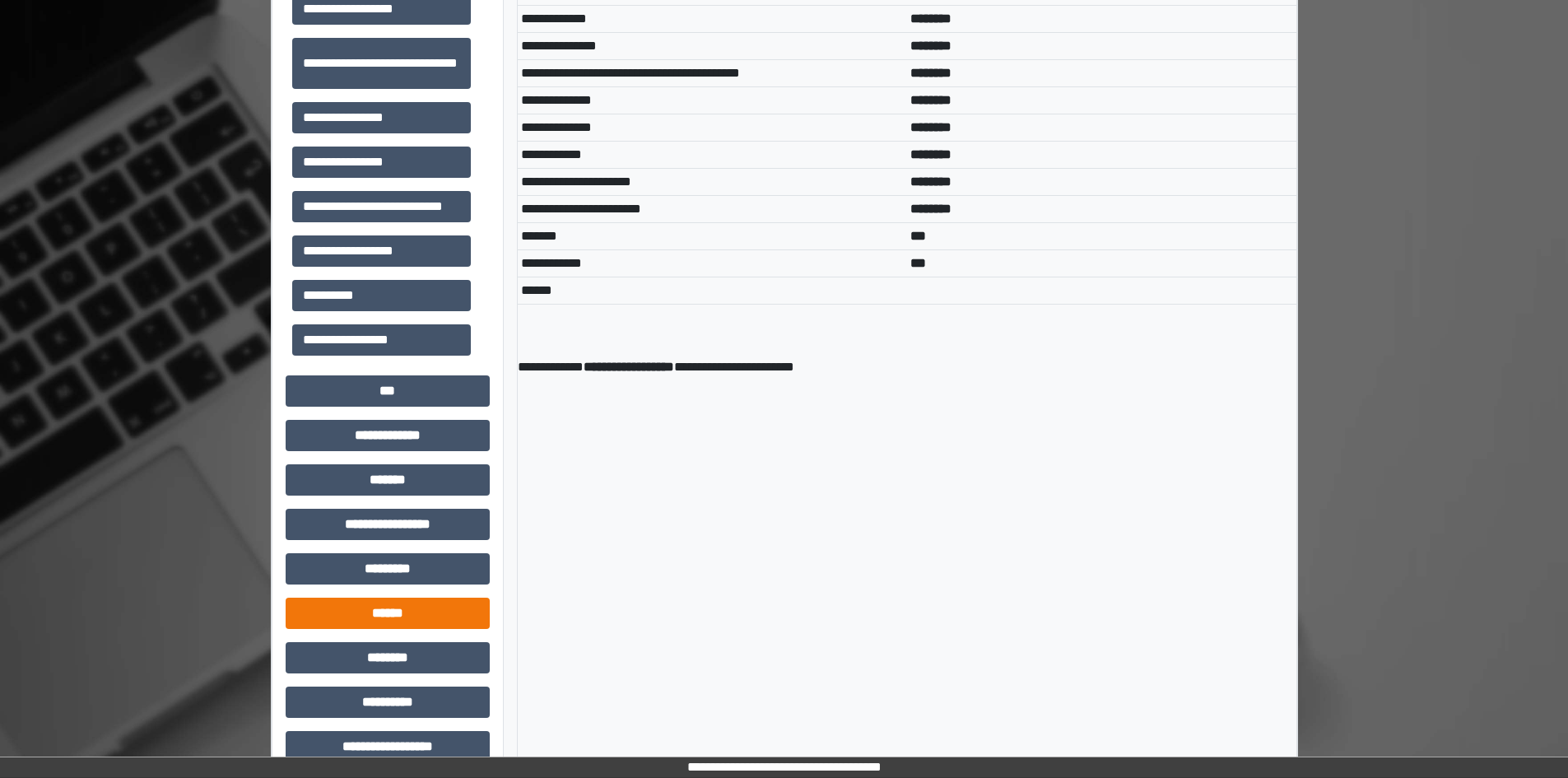 scroll, scrollTop: 979, scrollLeft: 0, axis: vertical 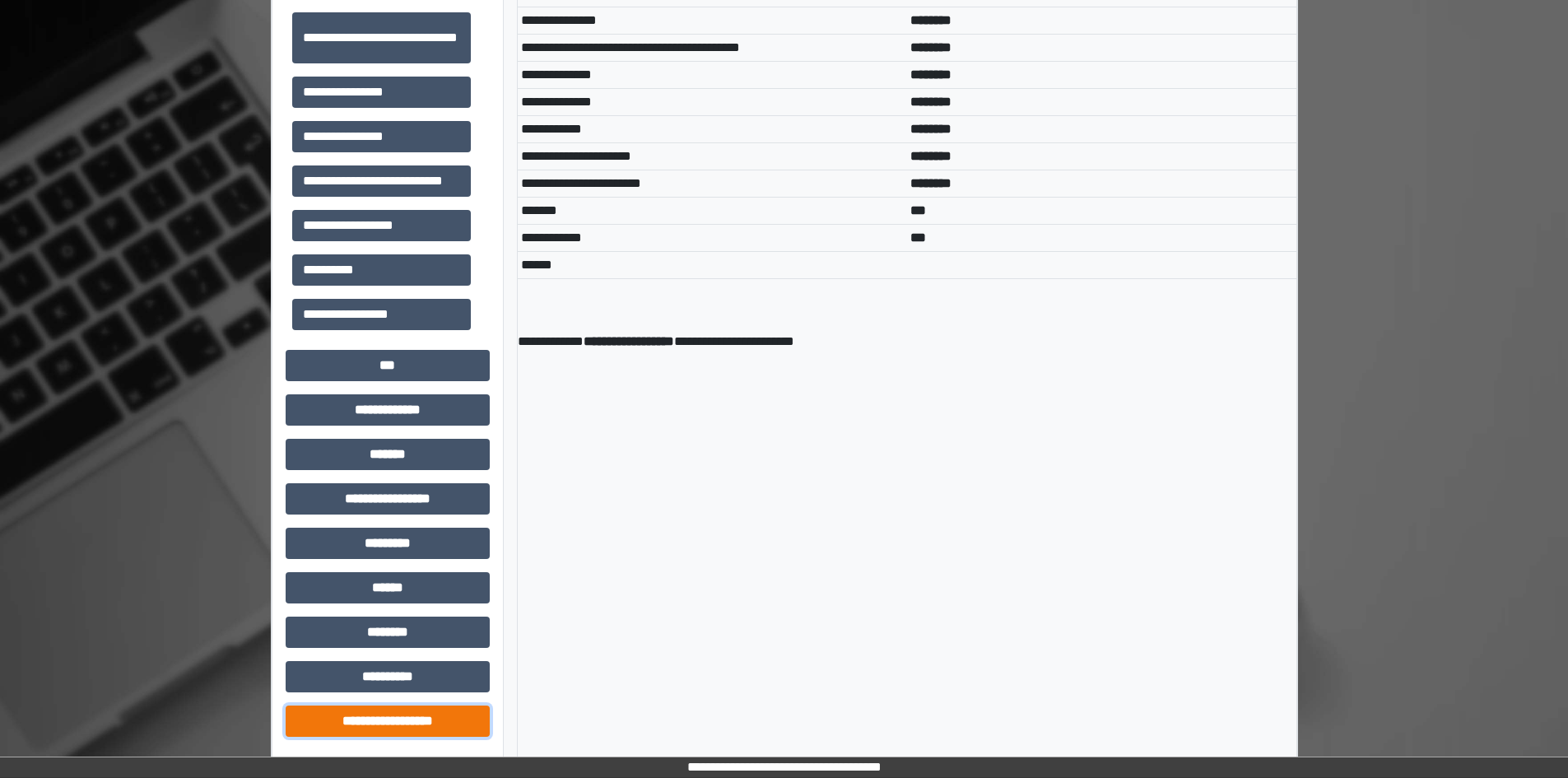 click on "**********" at bounding box center (388, 721) 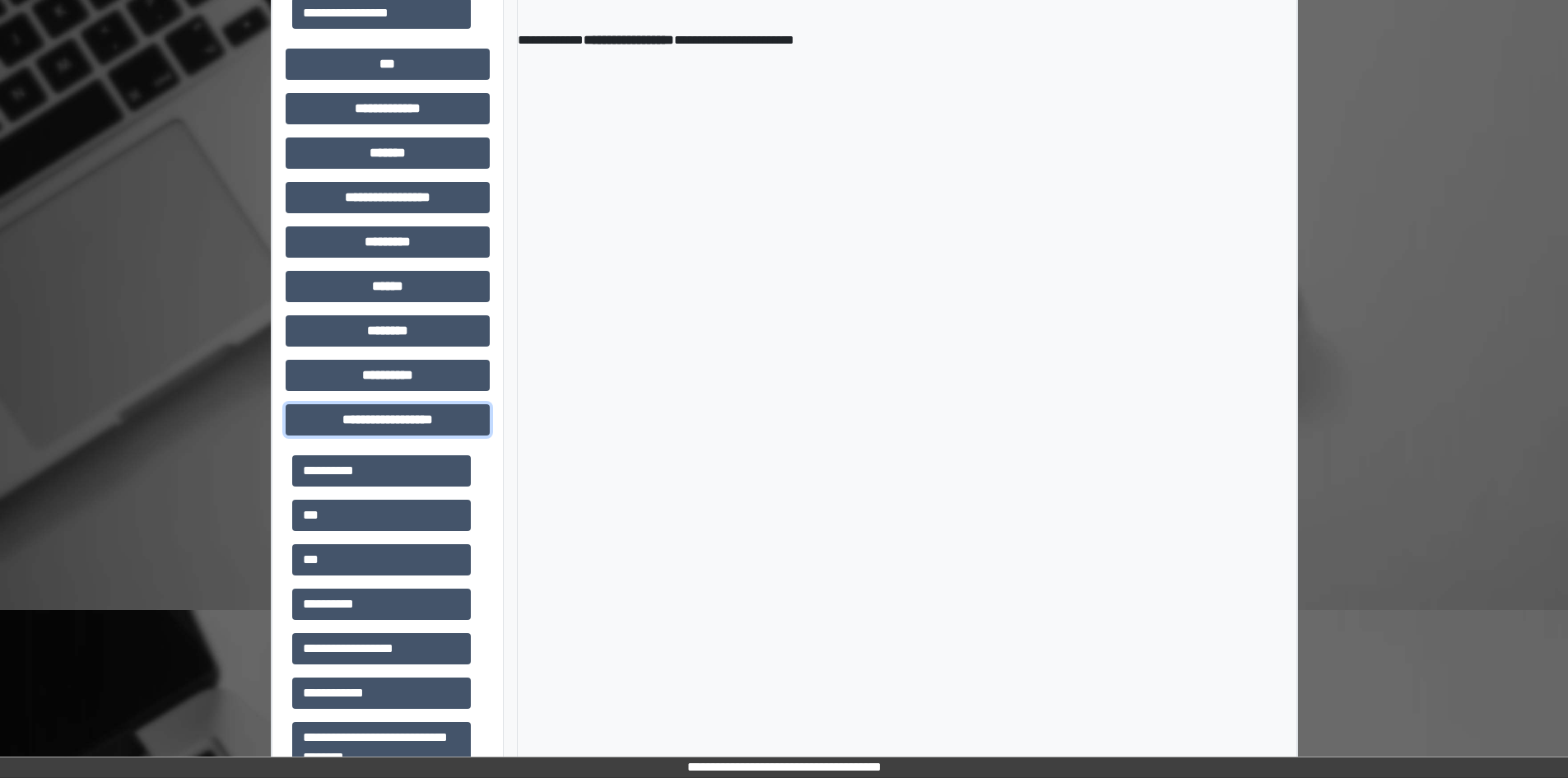 scroll, scrollTop: 1374, scrollLeft: 0, axis: vertical 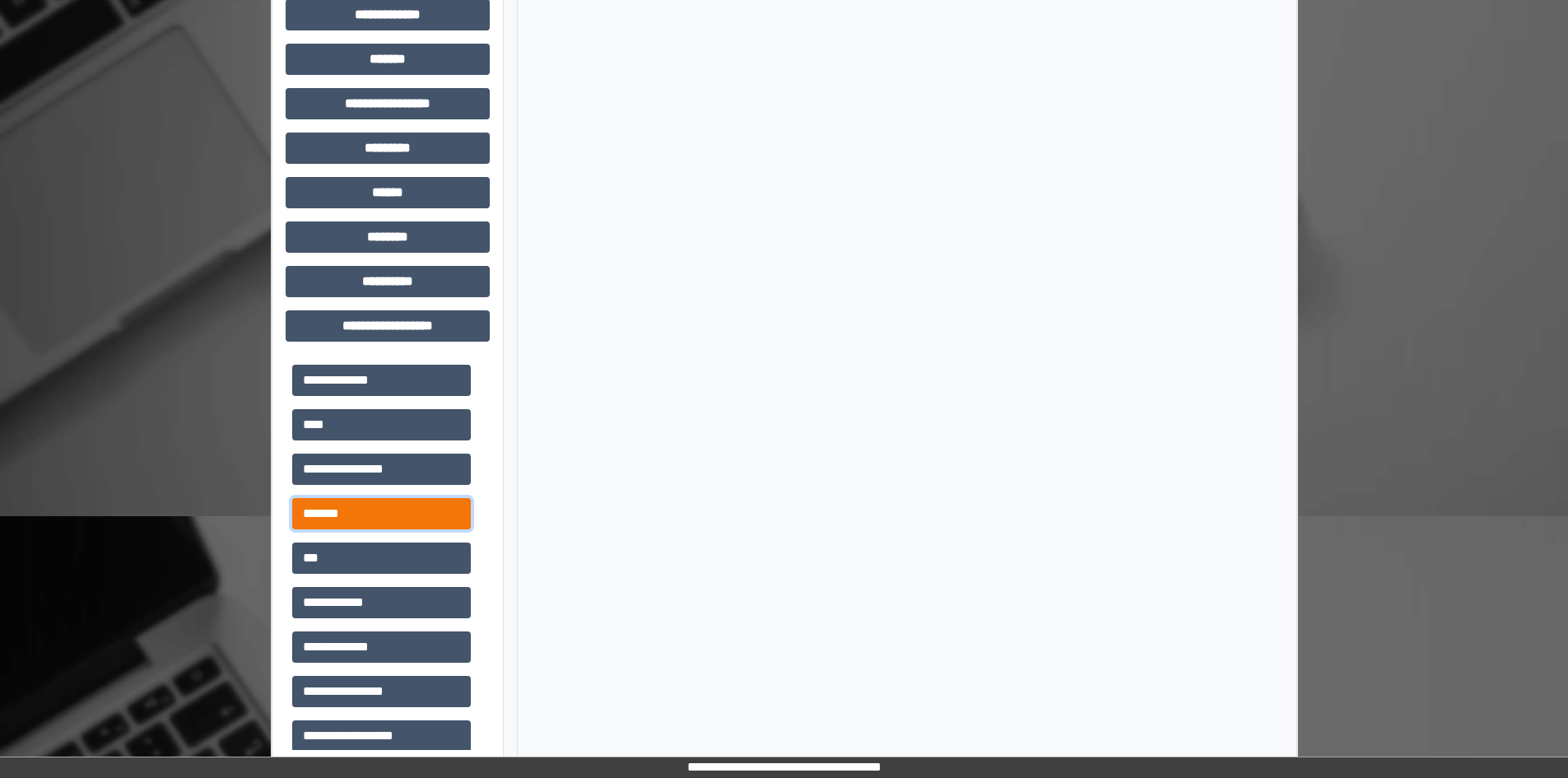 click on "*******" at bounding box center (381, 514) 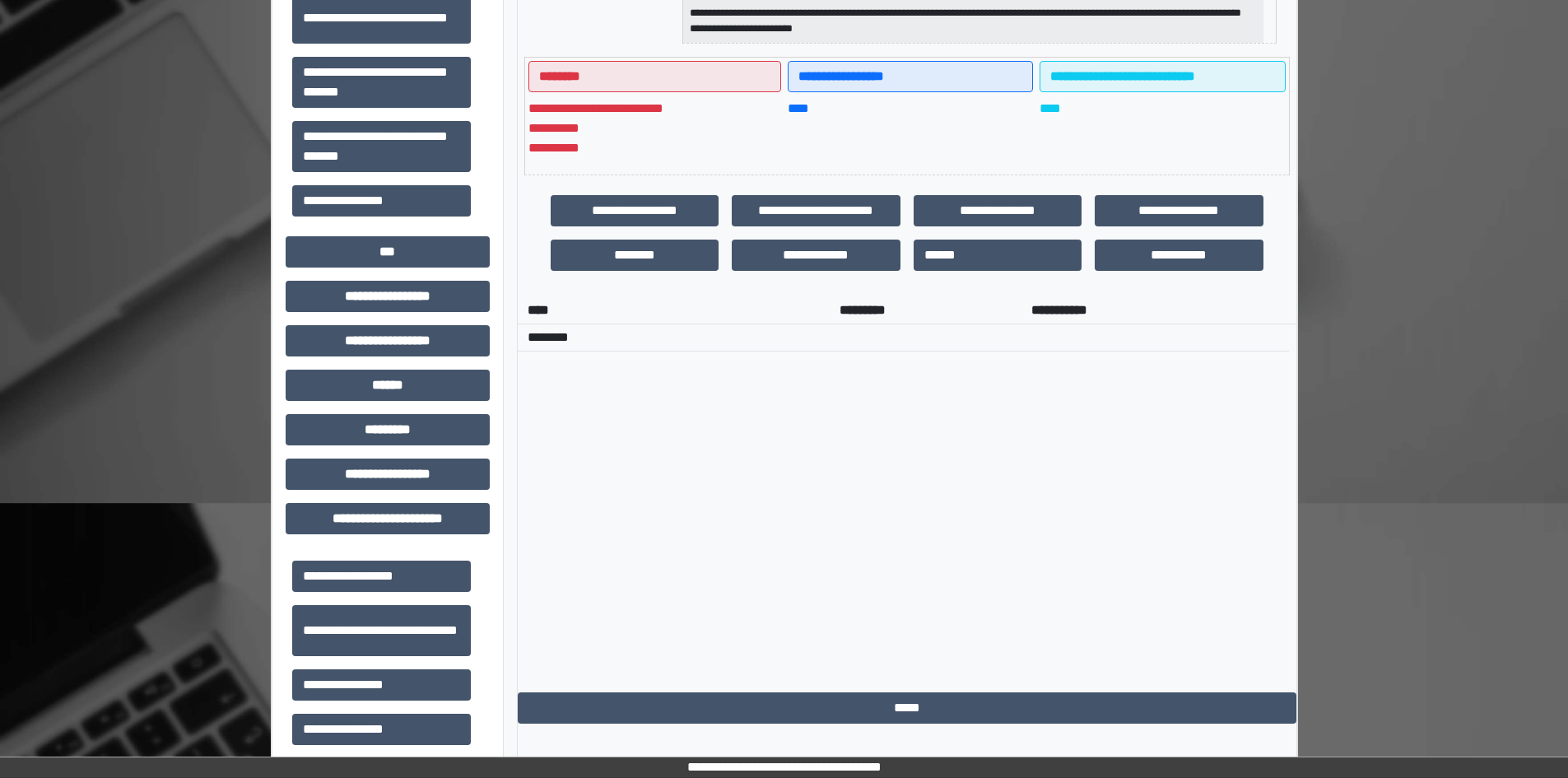 scroll, scrollTop: 139, scrollLeft: 0, axis: vertical 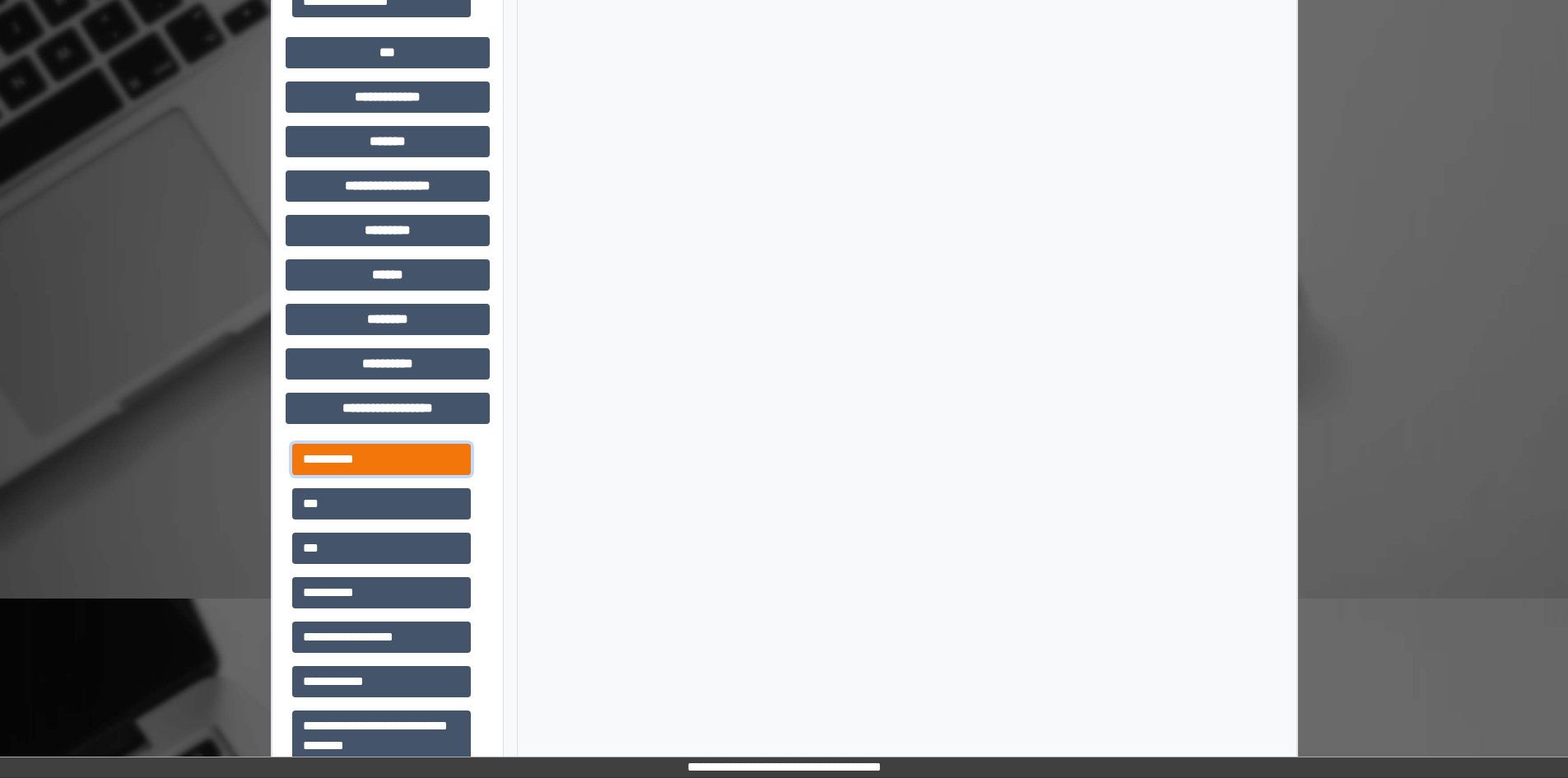 click on "**********" at bounding box center [381, 459] 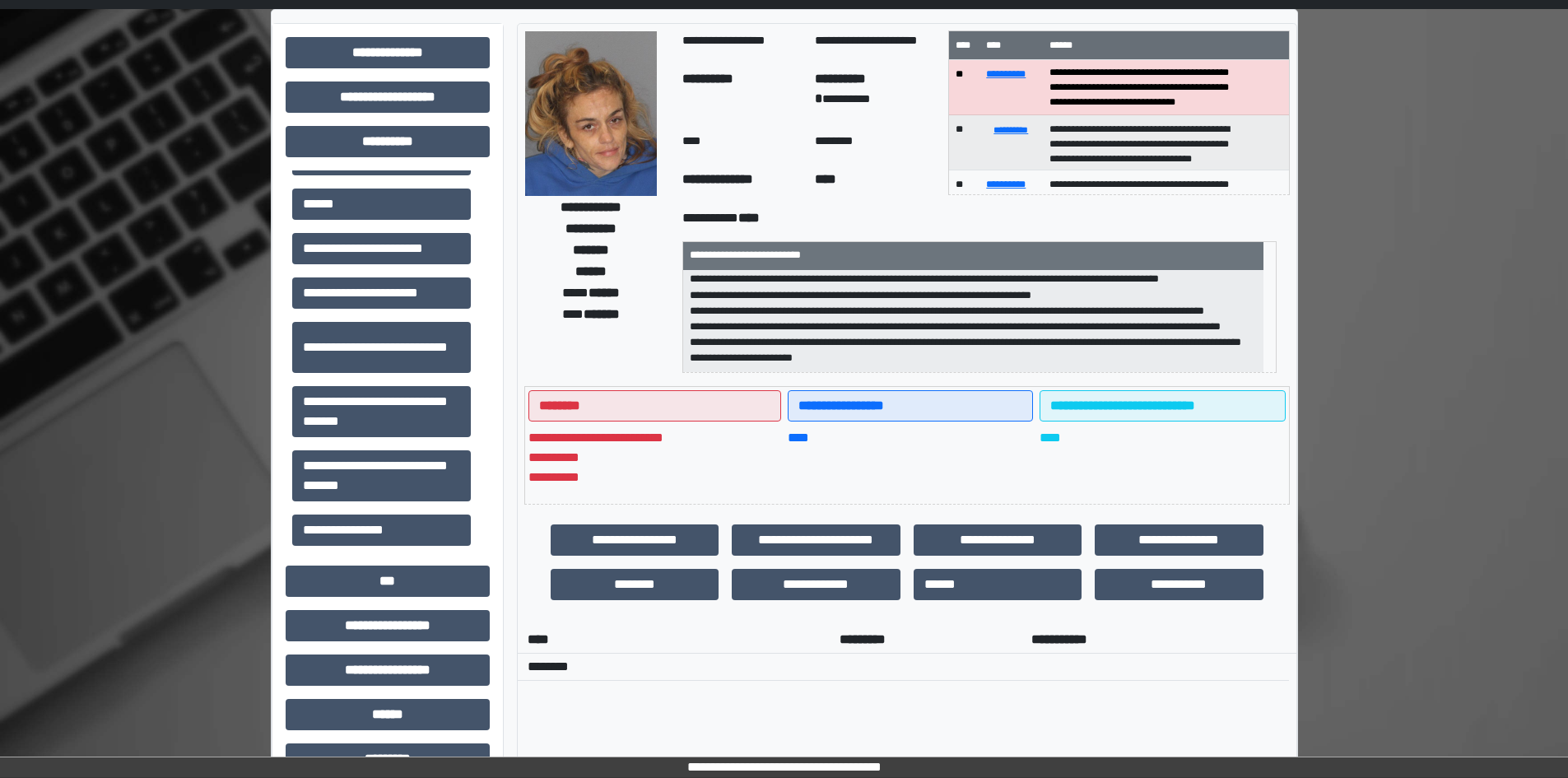 scroll, scrollTop: 0, scrollLeft: 0, axis: both 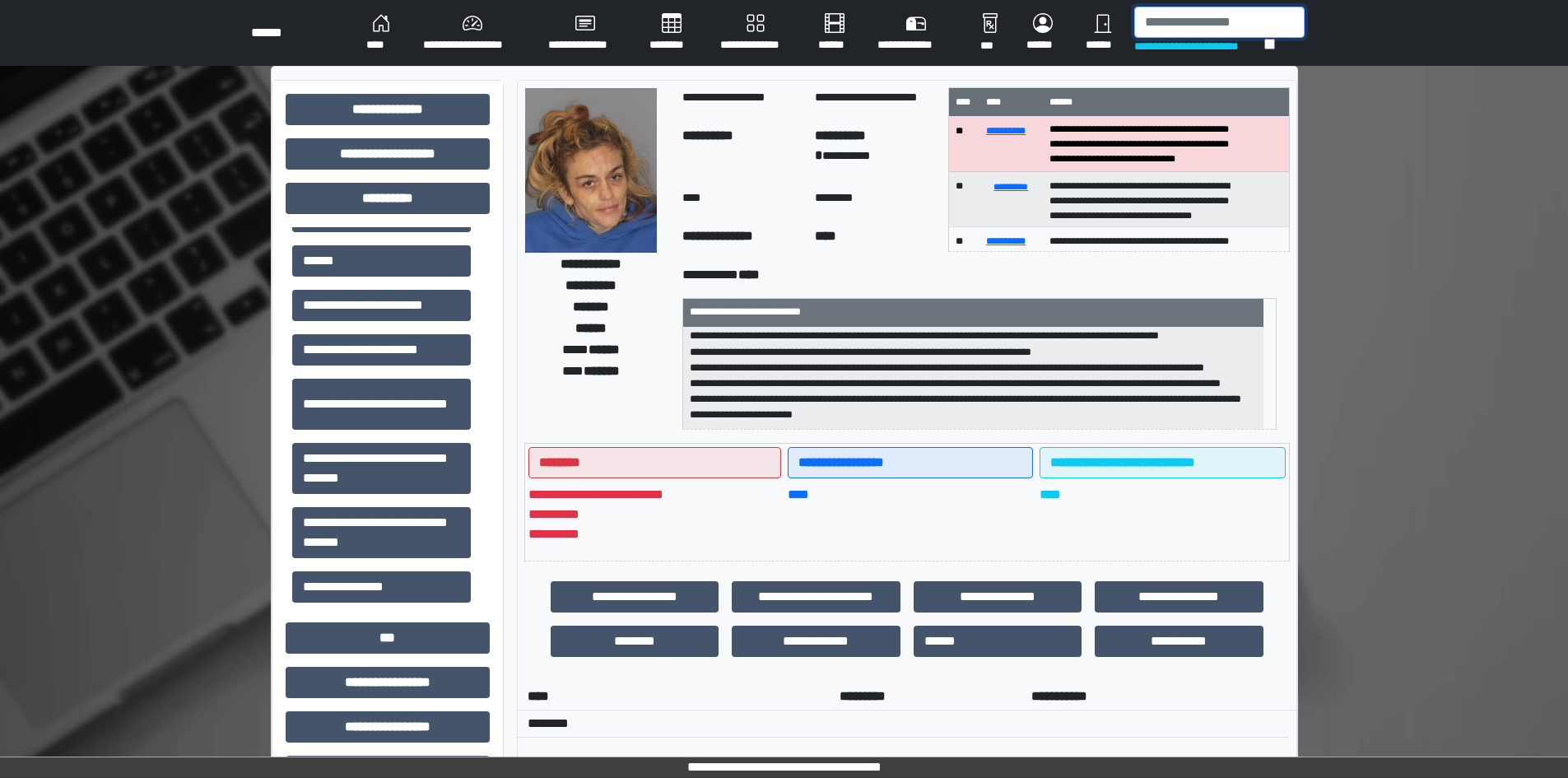 click at bounding box center (1219, 22) 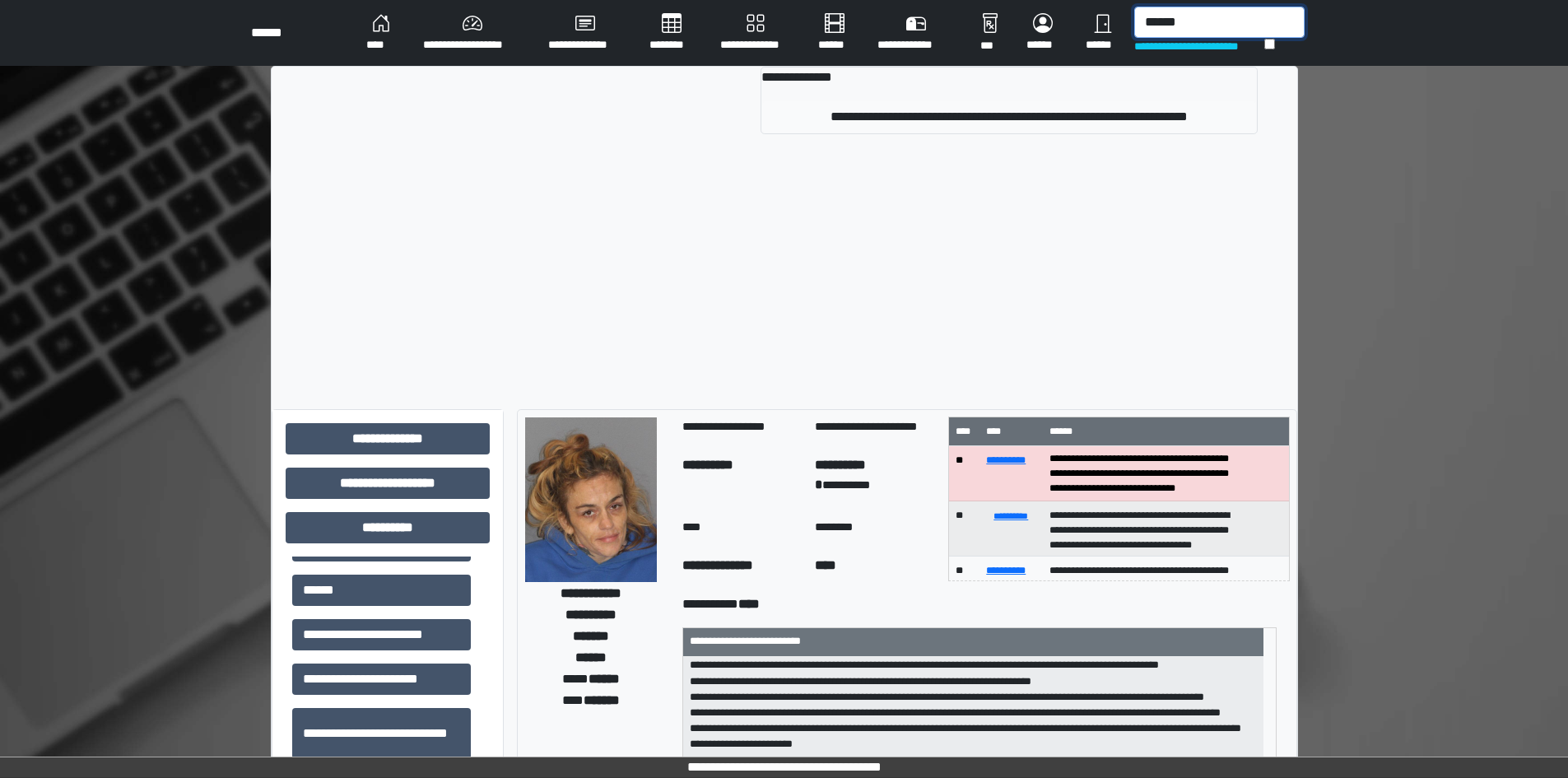 type on "******" 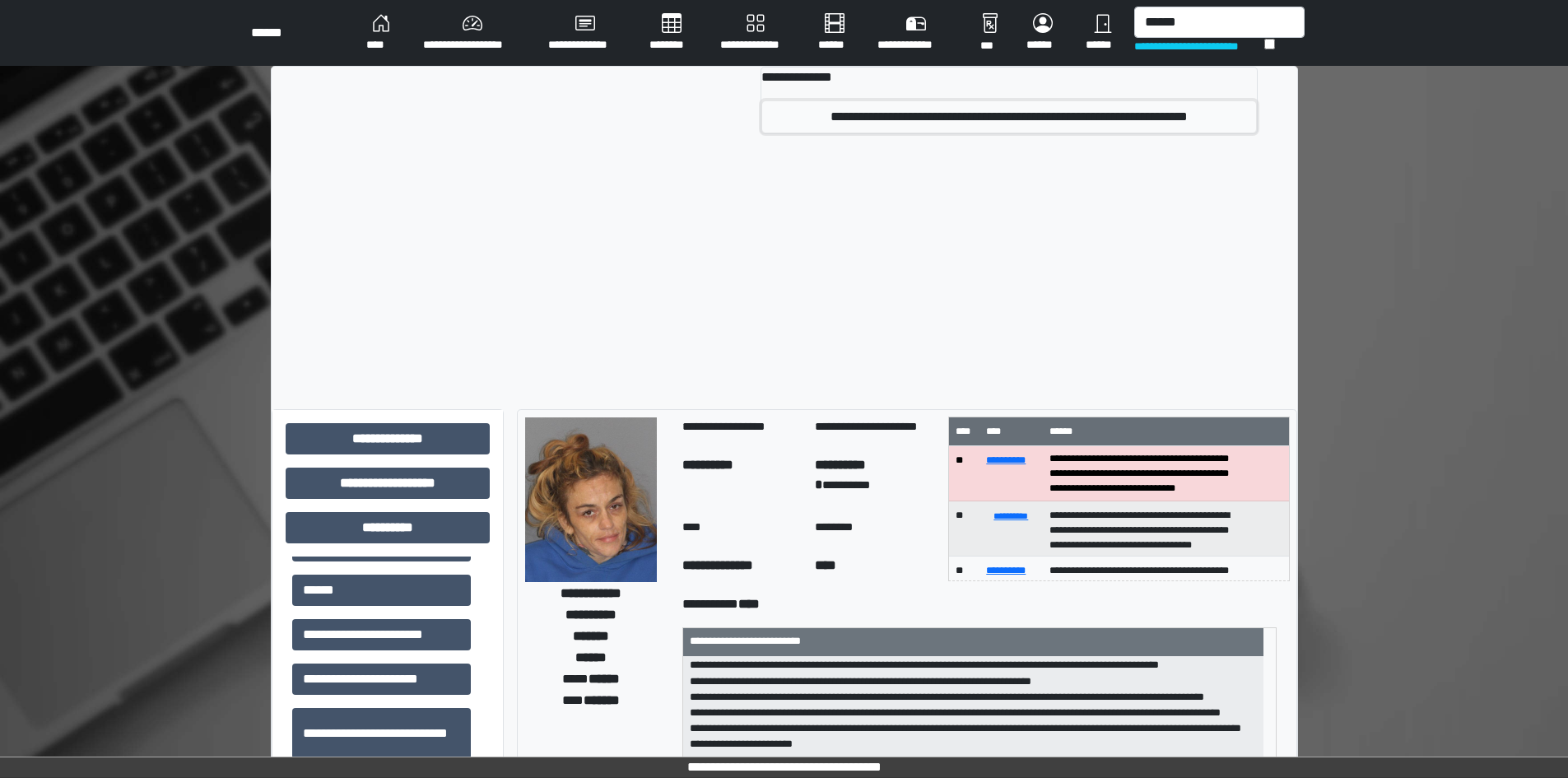 click on "**********" at bounding box center [1008, 117] 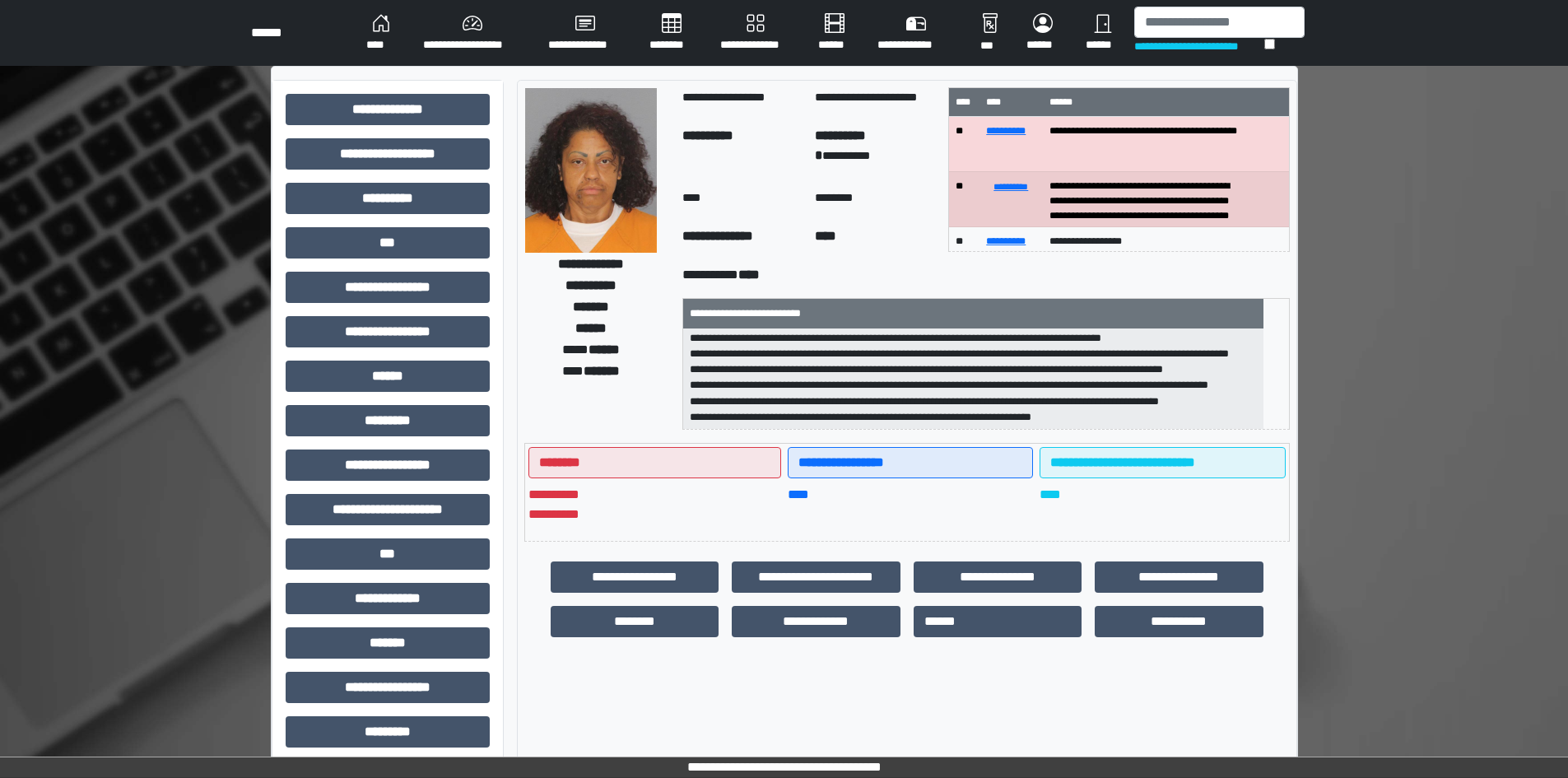 scroll, scrollTop: 194, scrollLeft: 0, axis: vertical 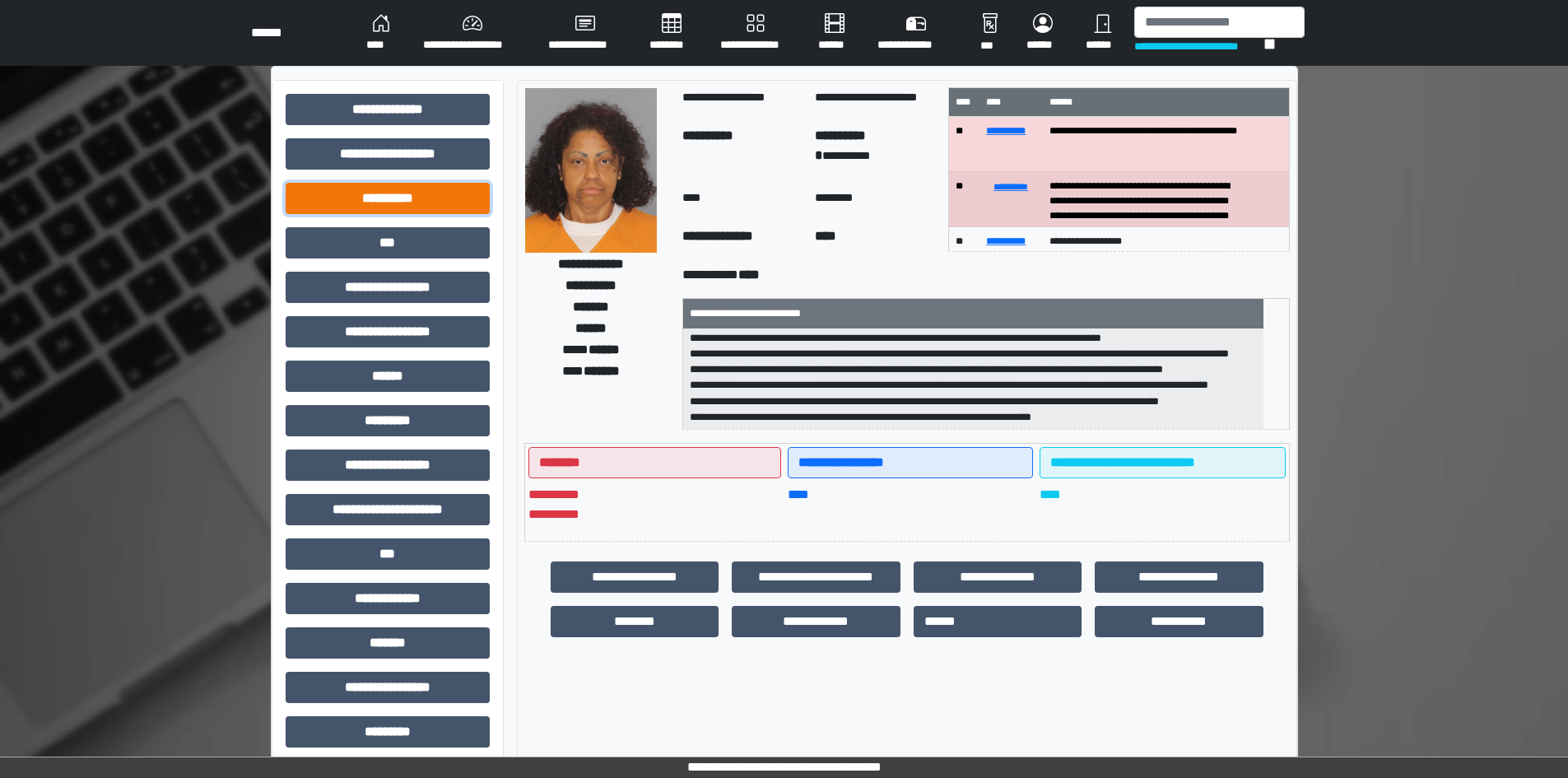 click on "**********" at bounding box center [388, 198] 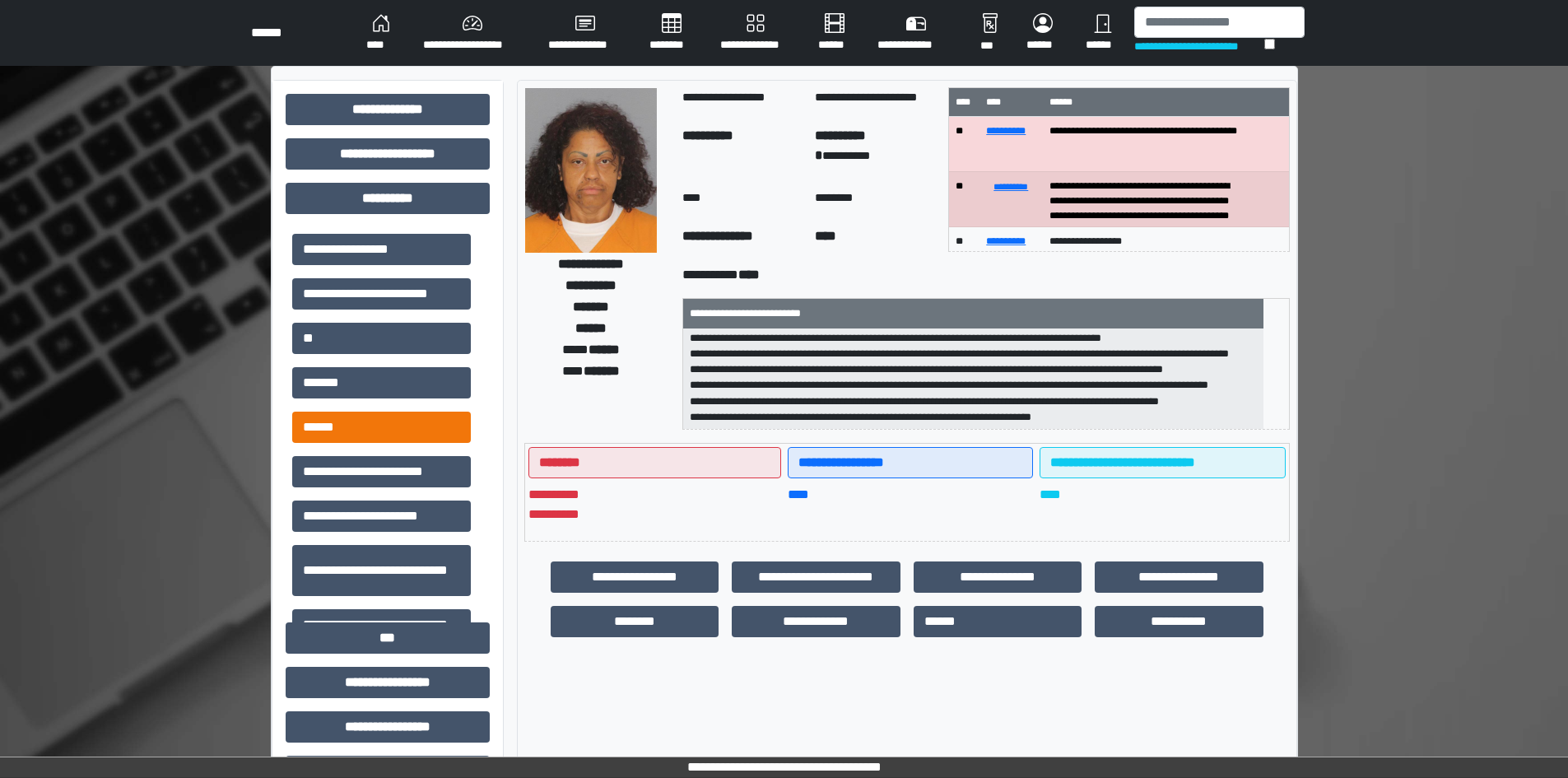 drag, startPoint x: 337, startPoint y: 408, endPoint x: 337, endPoint y: 421, distance: 13 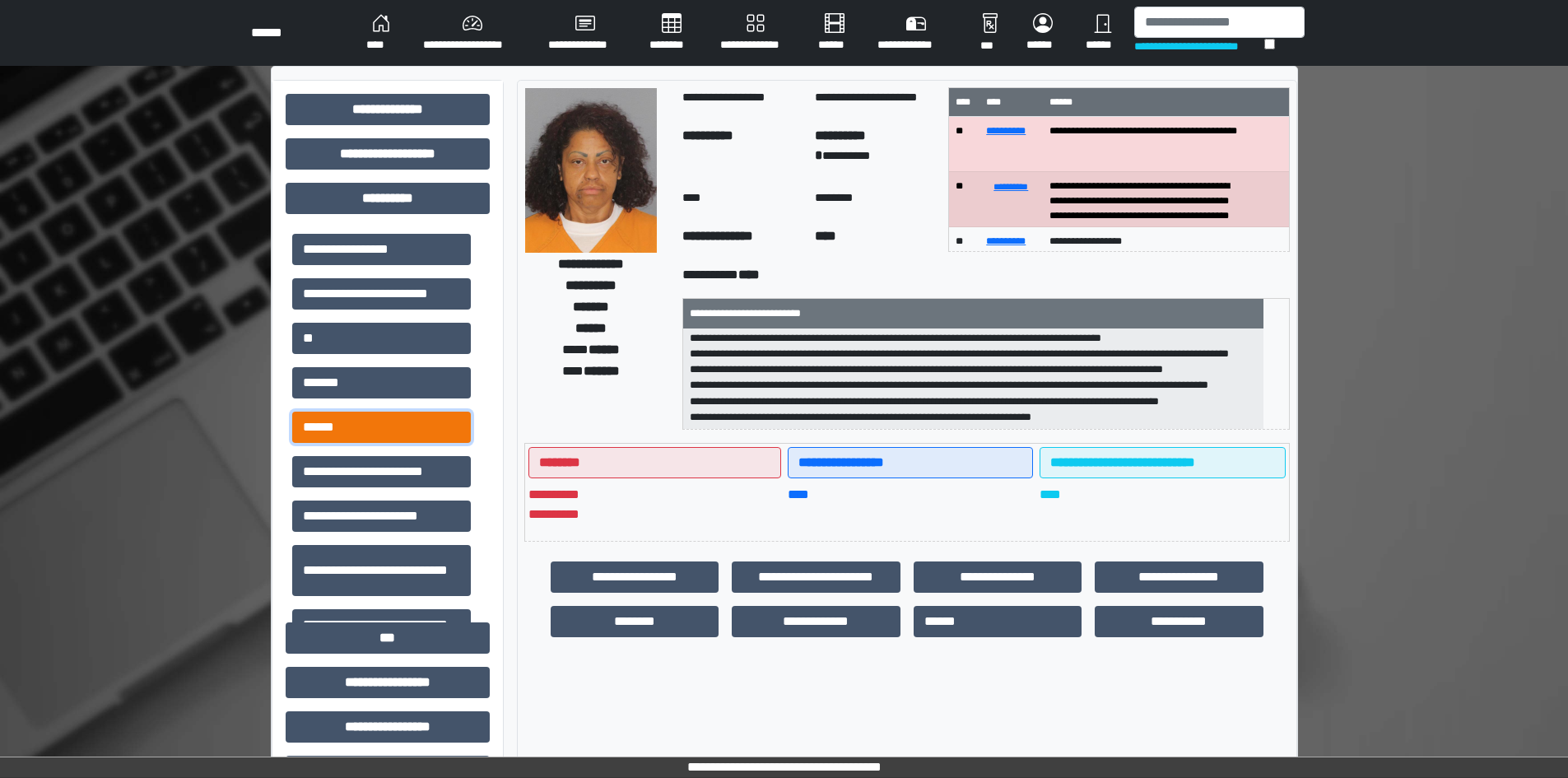 click on "******" at bounding box center [381, 427] 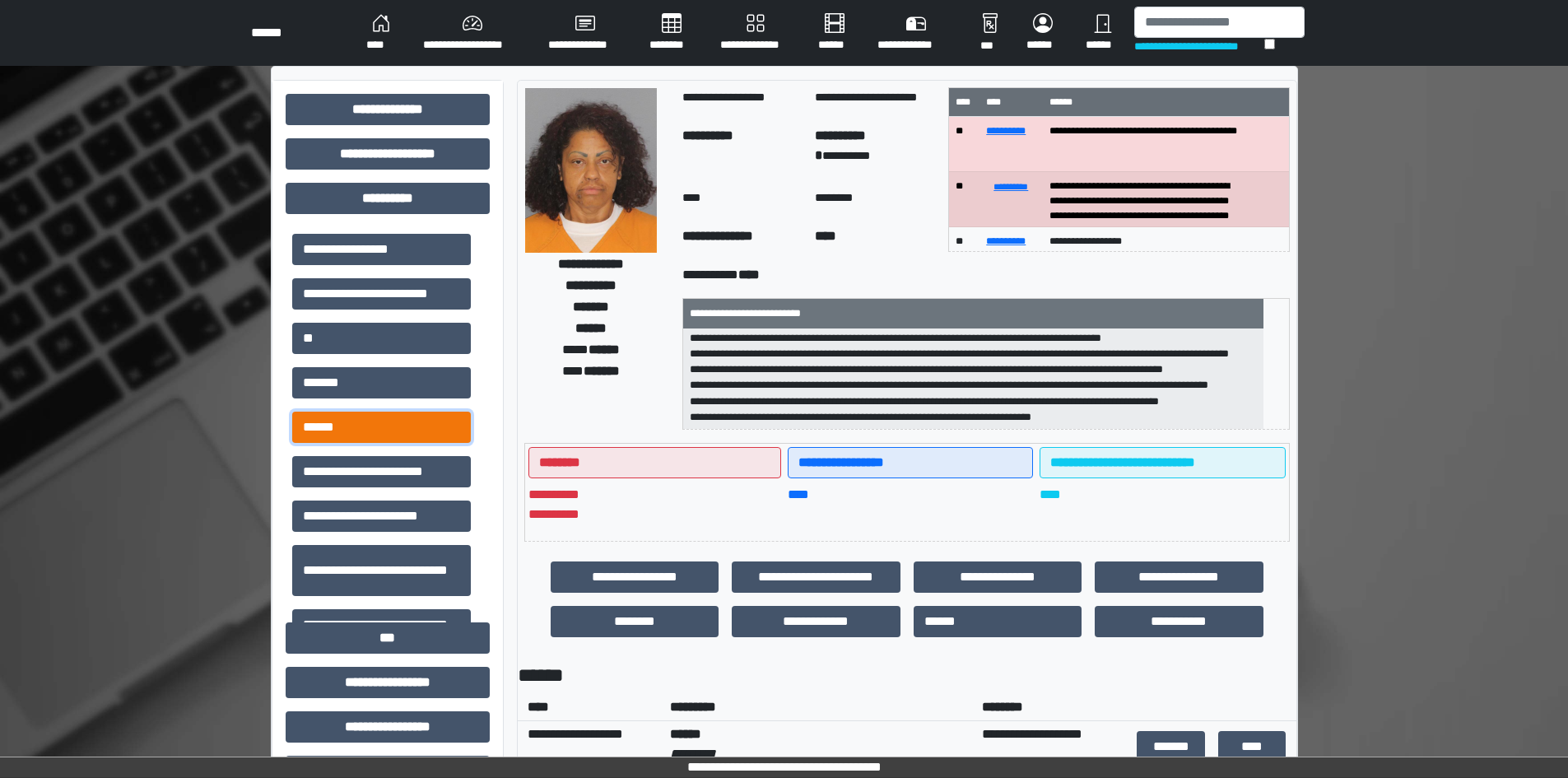 click on "******" at bounding box center [381, 427] 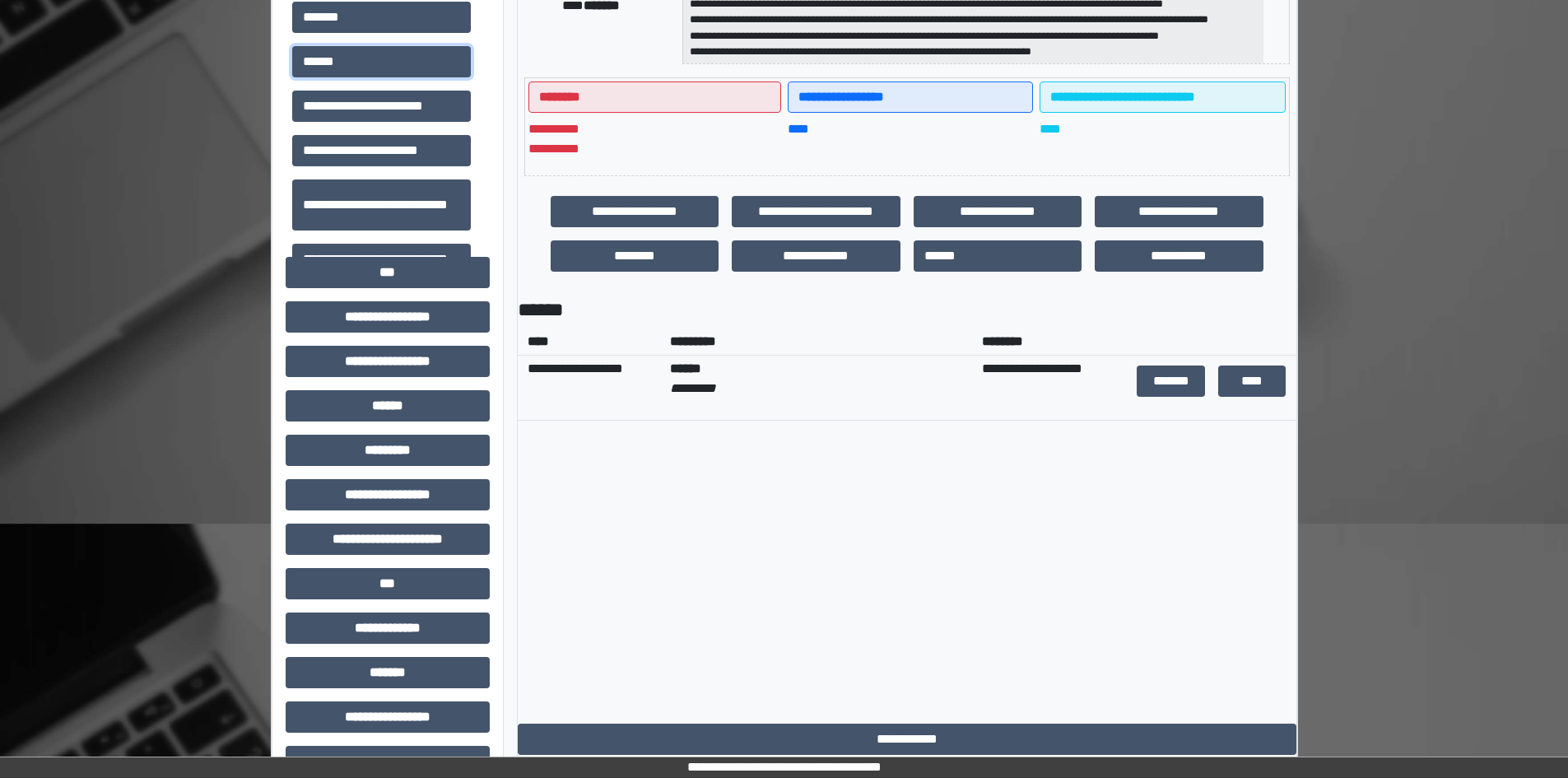 scroll, scrollTop: 412, scrollLeft: 0, axis: vertical 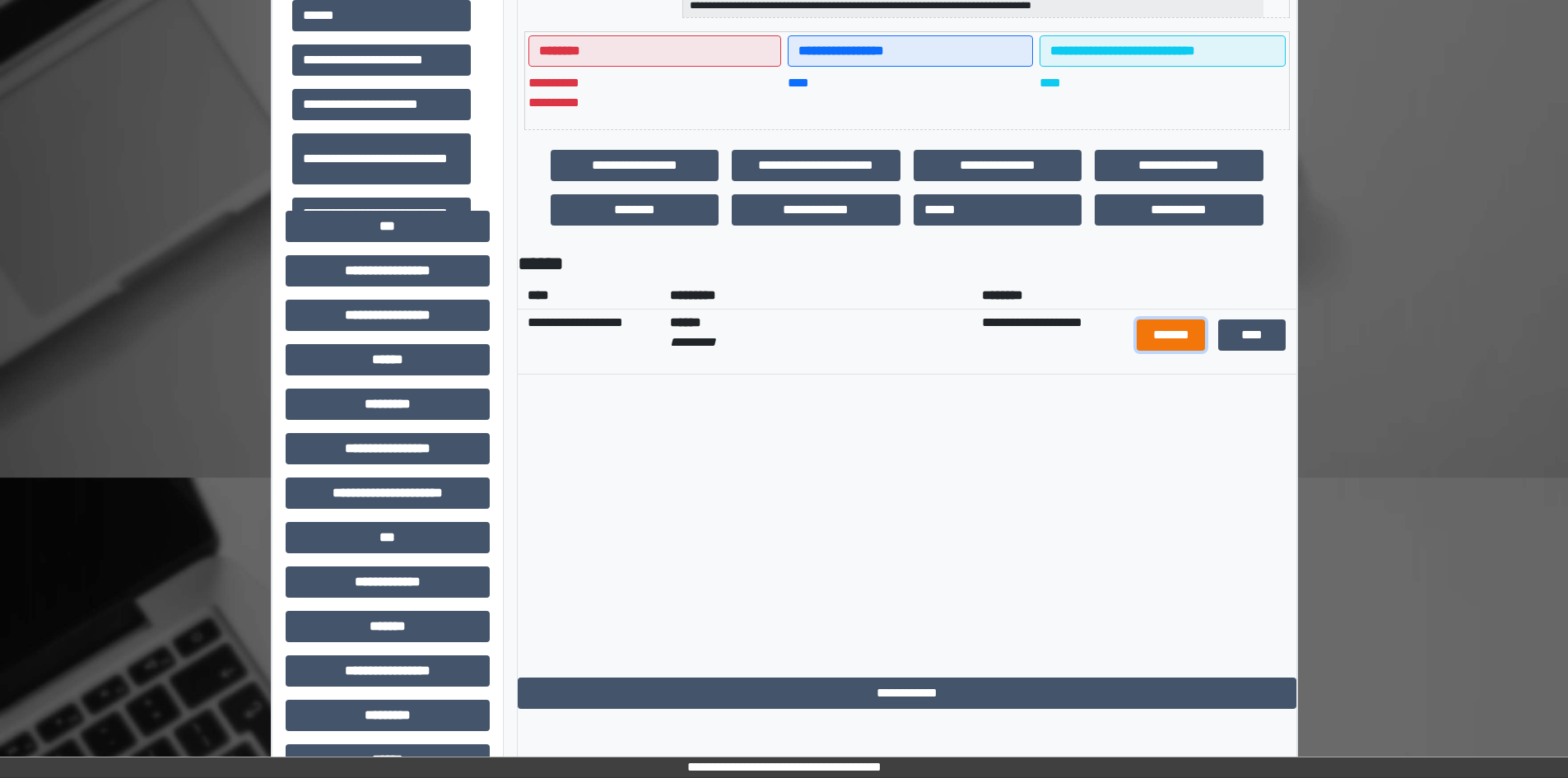 click on "*******" at bounding box center (1170, 335) 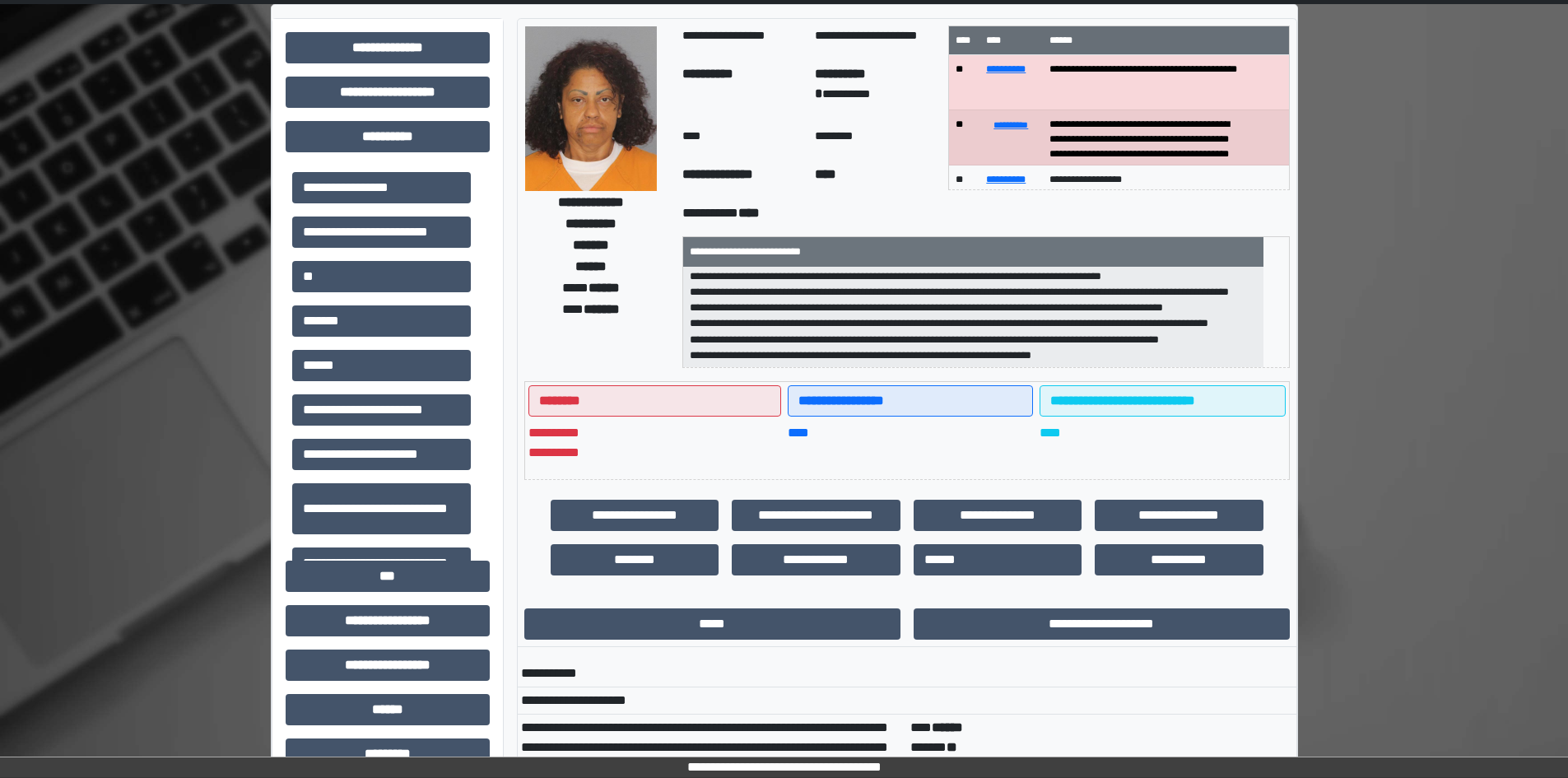 scroll, scrollTop: 0, scrollLeft: 0, axis: both 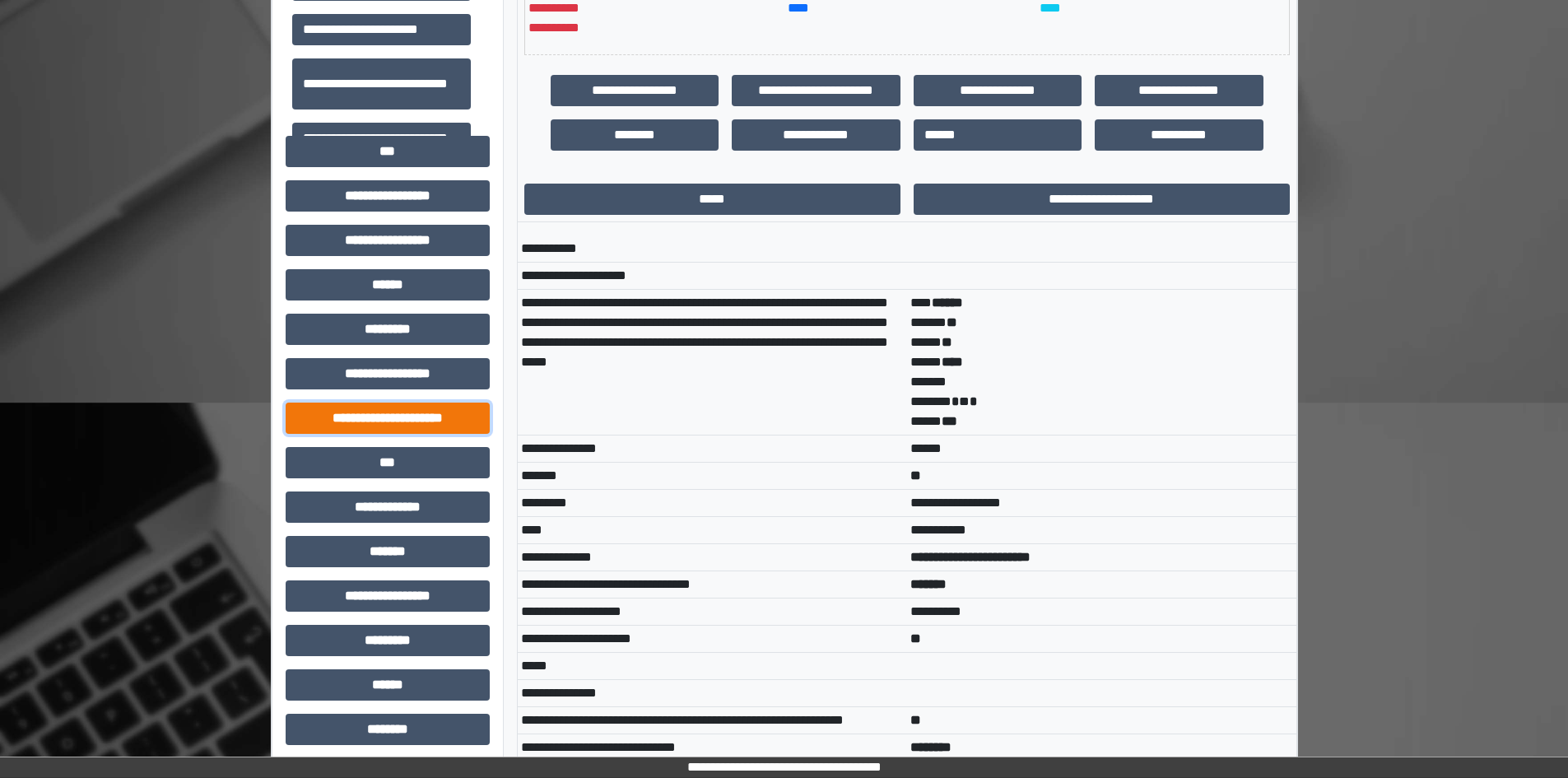 click on "**********" at bounding box center (388, 418) 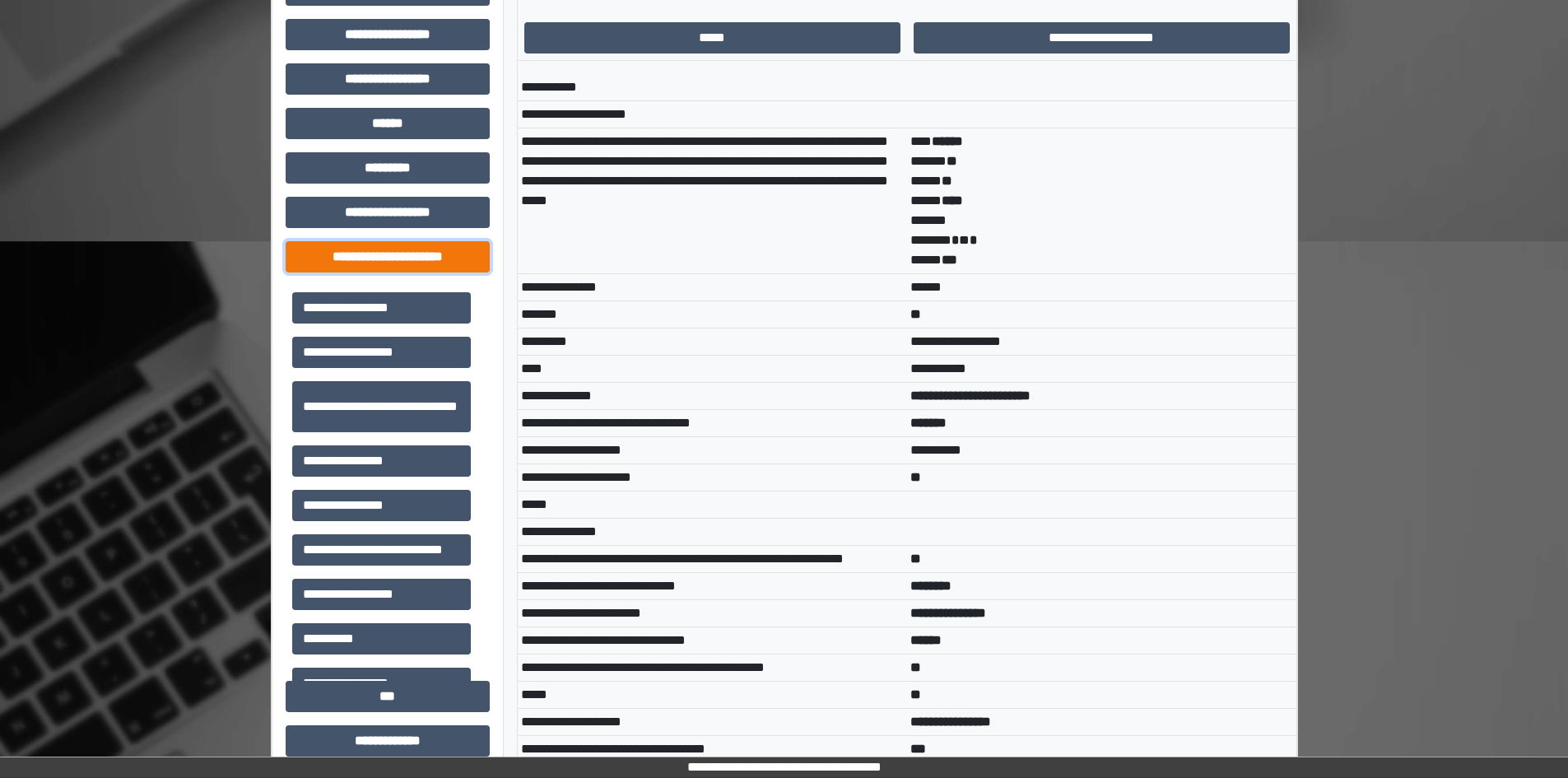 scroll, scrollTop: 734, scrollLeft: 0, axis: vertical 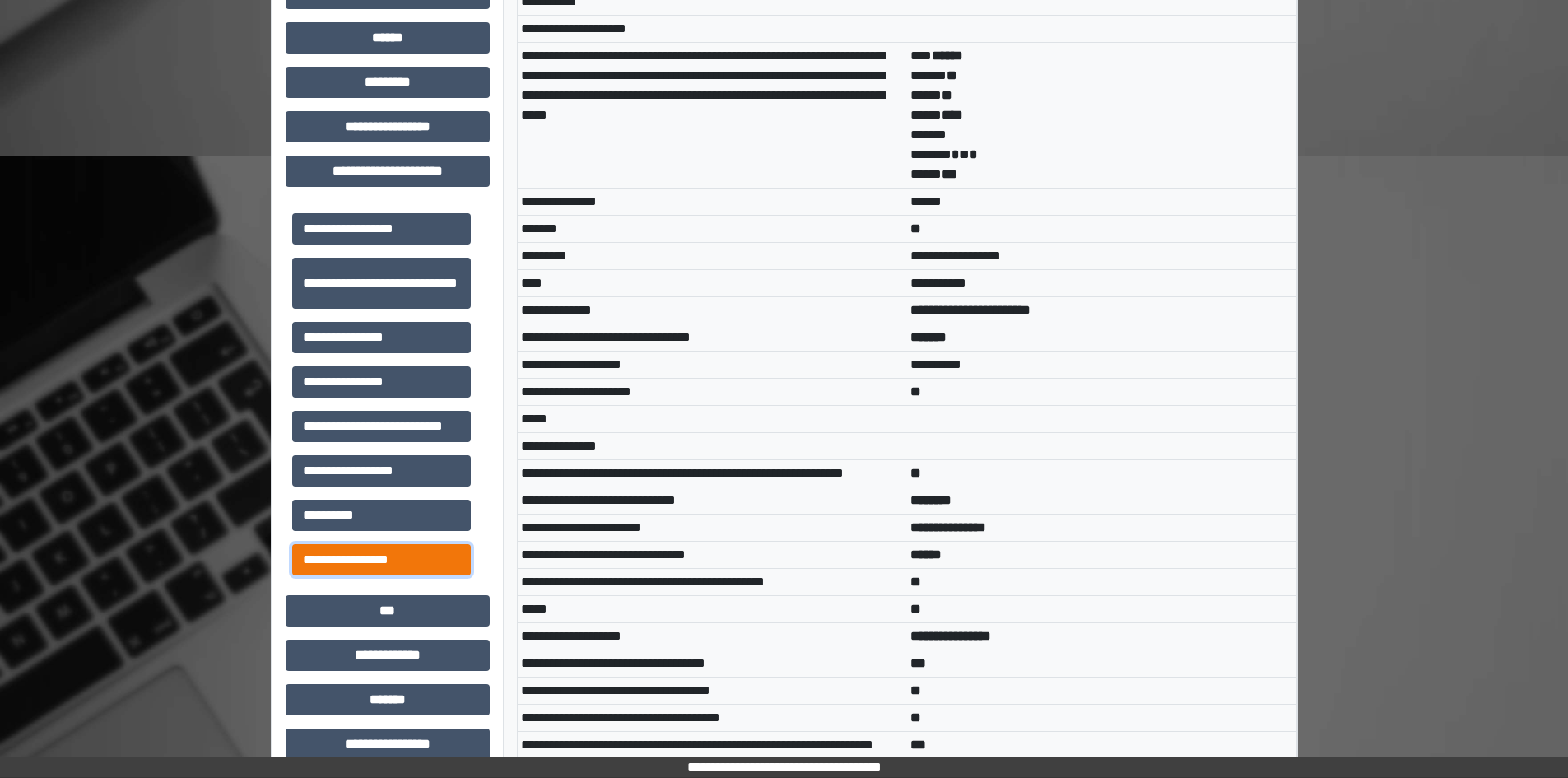 click on "**********" at bounding box center [381, 560] 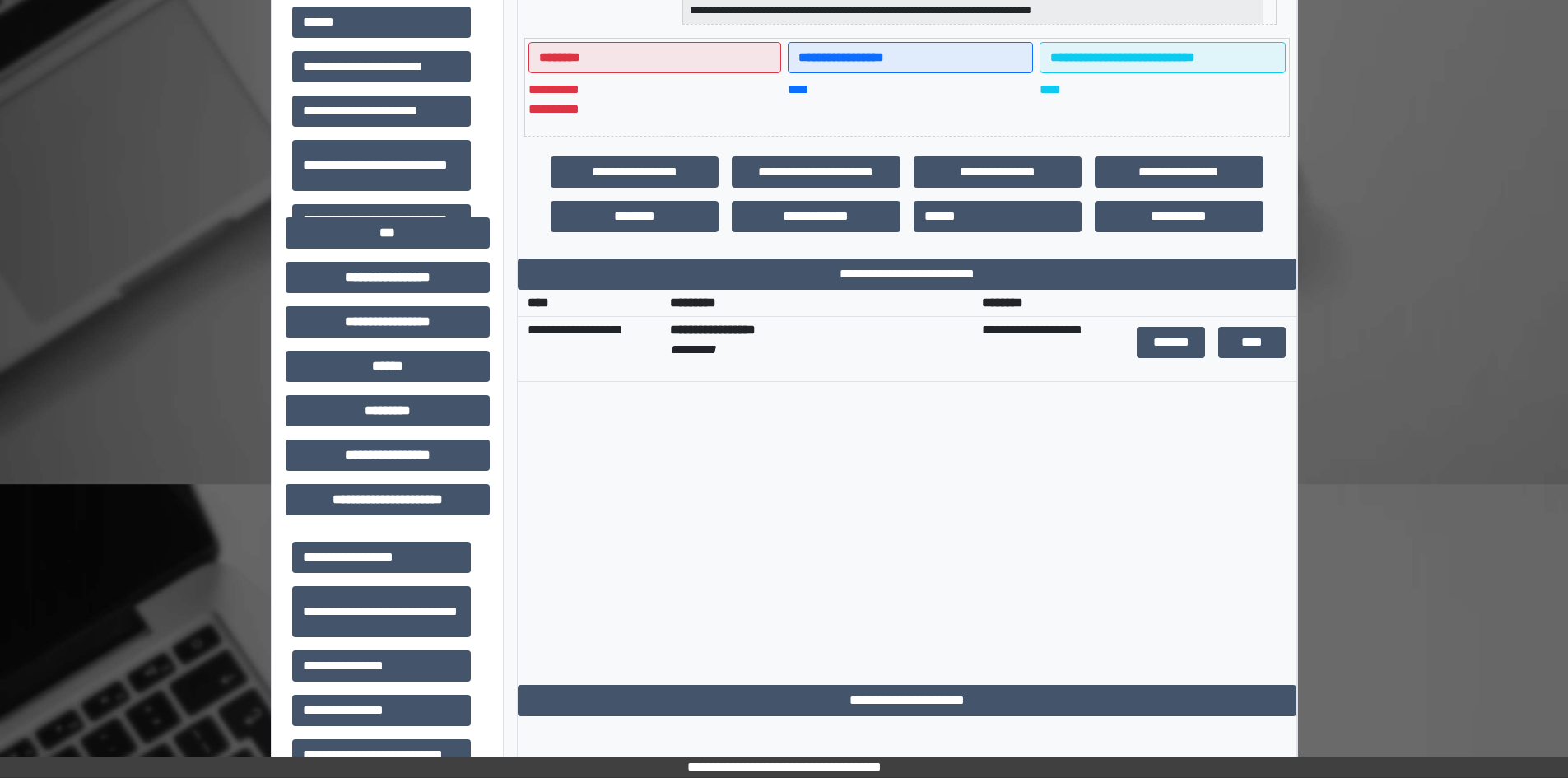 scroll, scrollTop: 404, scrollLeft: 0, axis: vertical 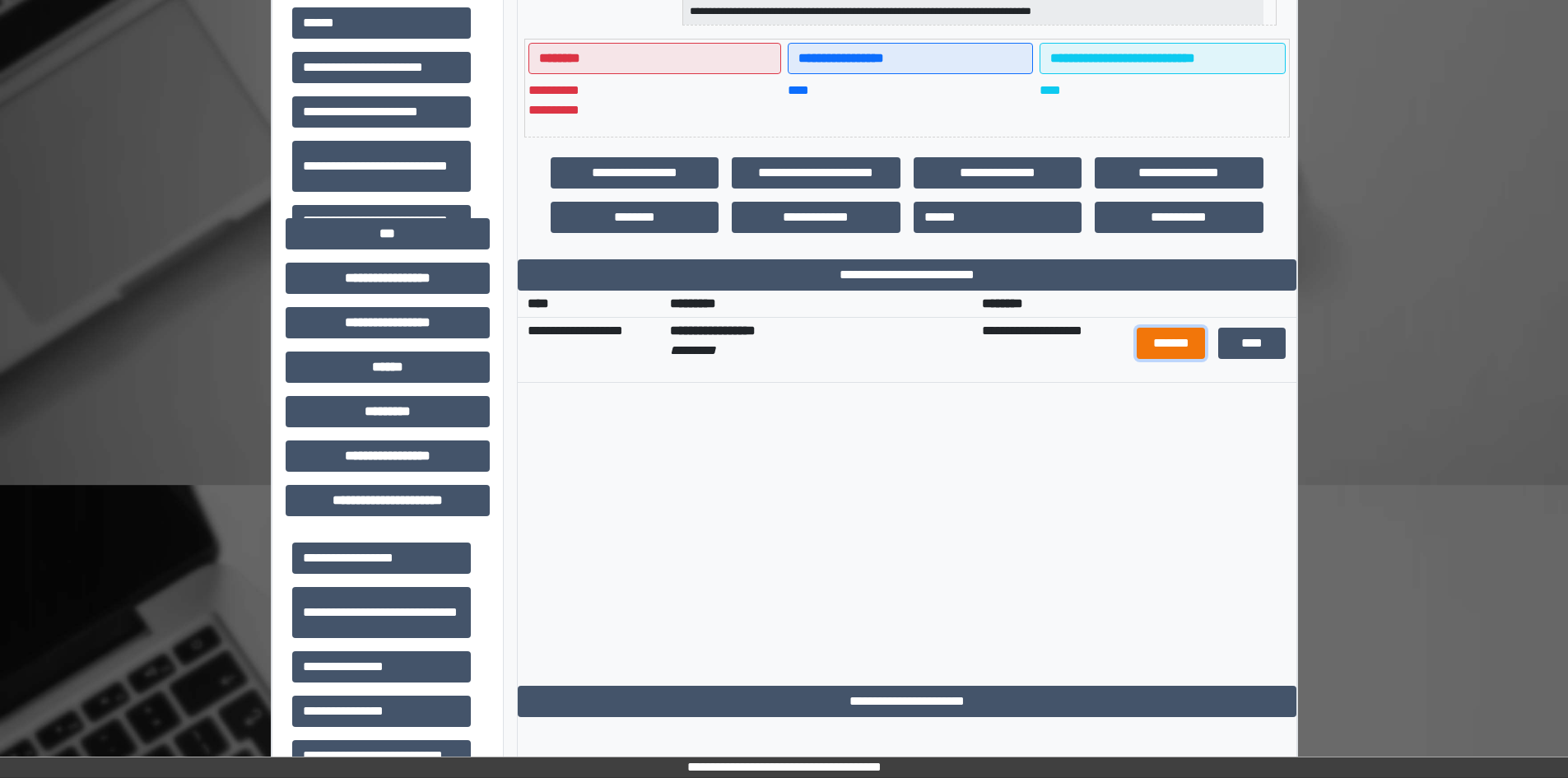 click on "*******" at bounding box center (1170, 343) 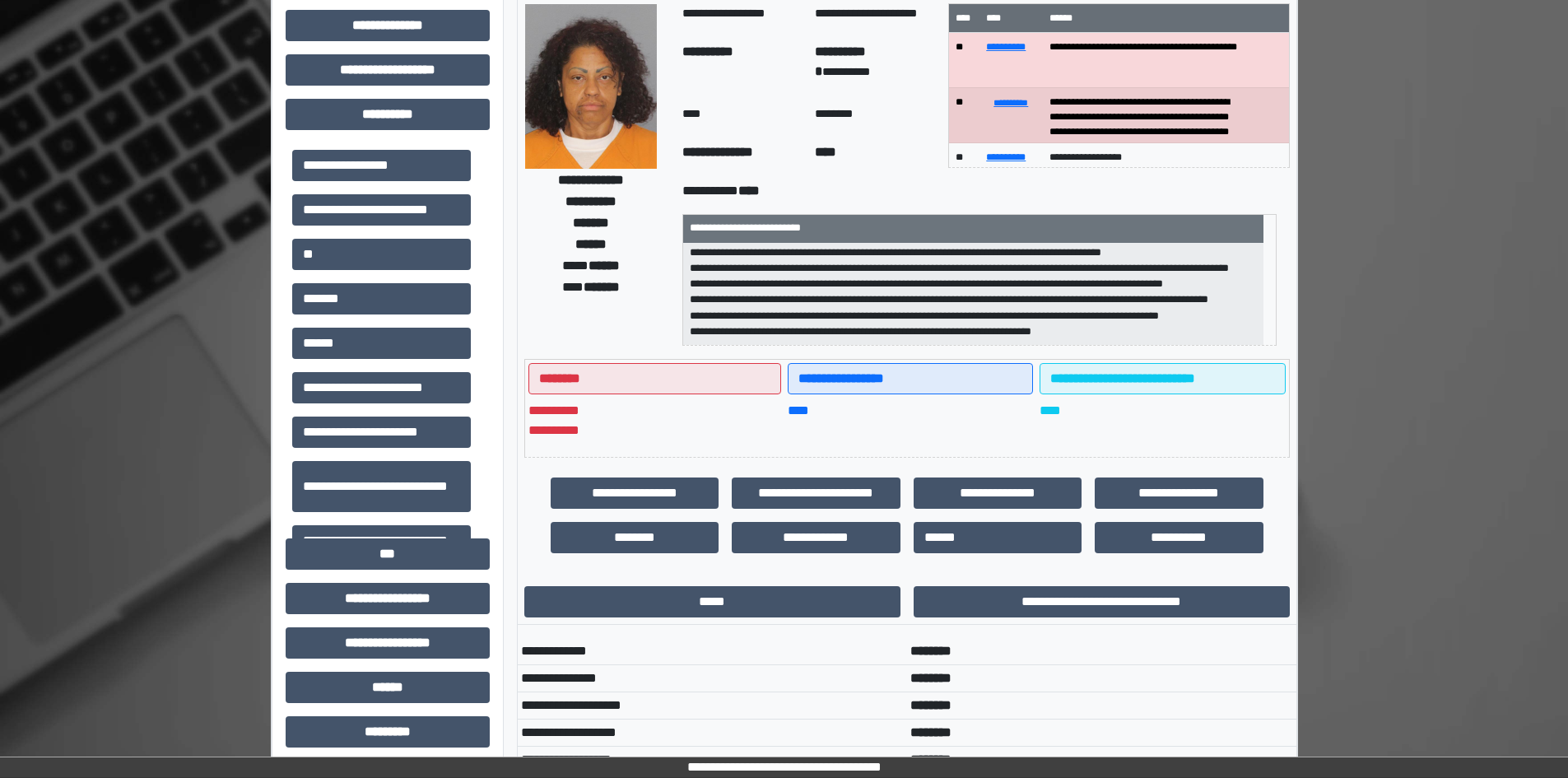 scroll, scrollTop: 0, scrollLeft: 0, axis: both 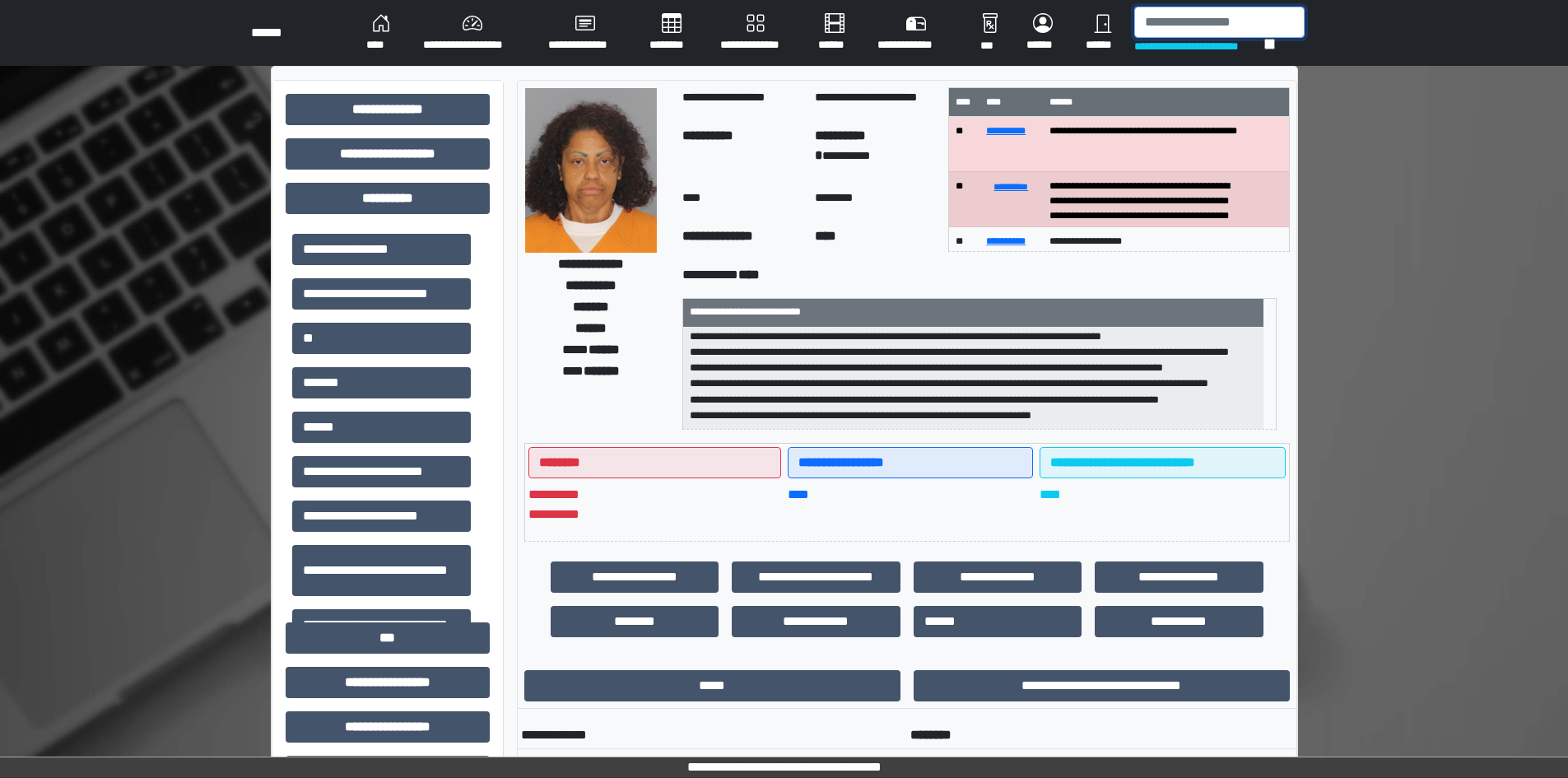 click at bounding box center (1219, 22) 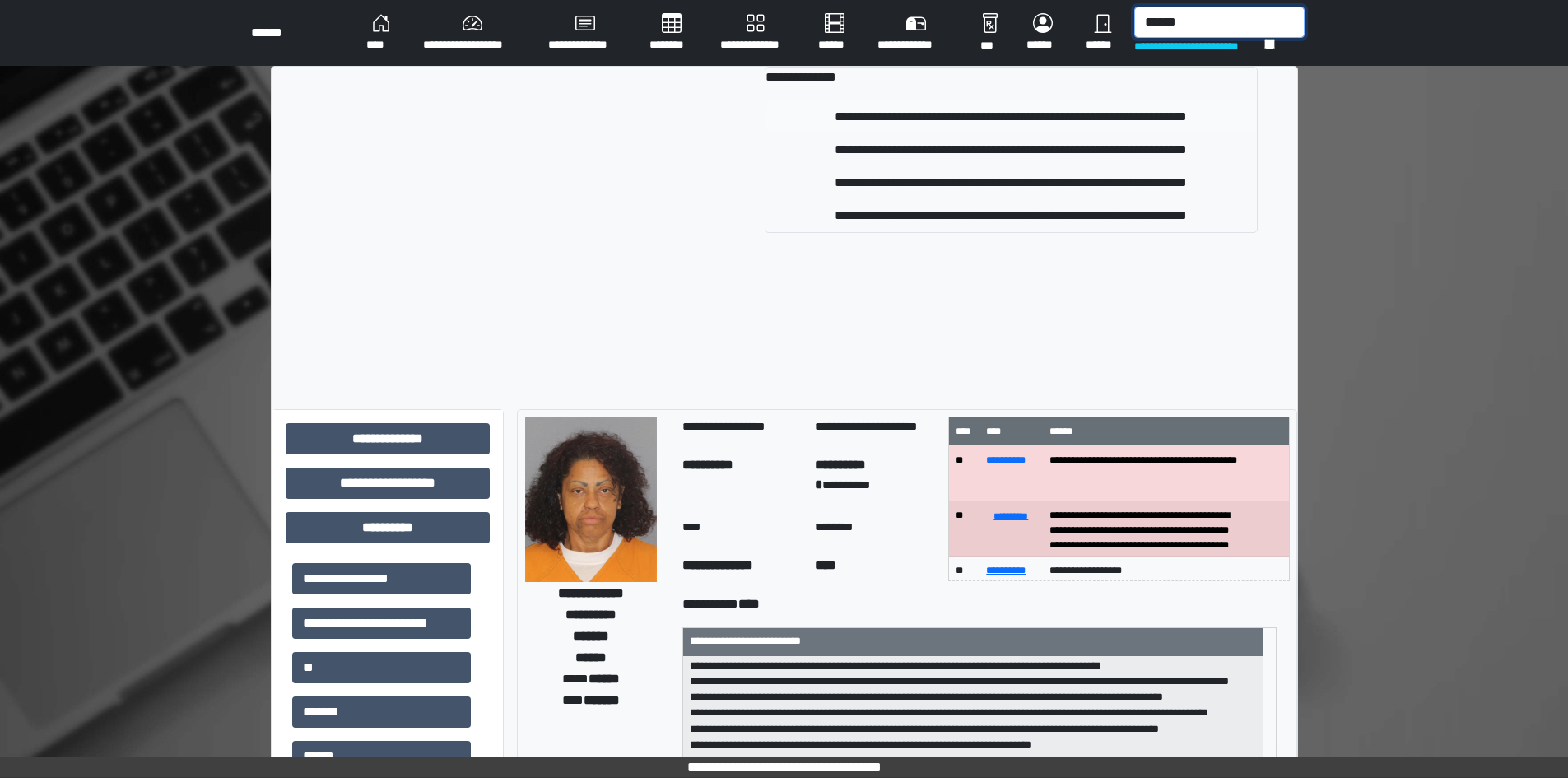 type on "******" 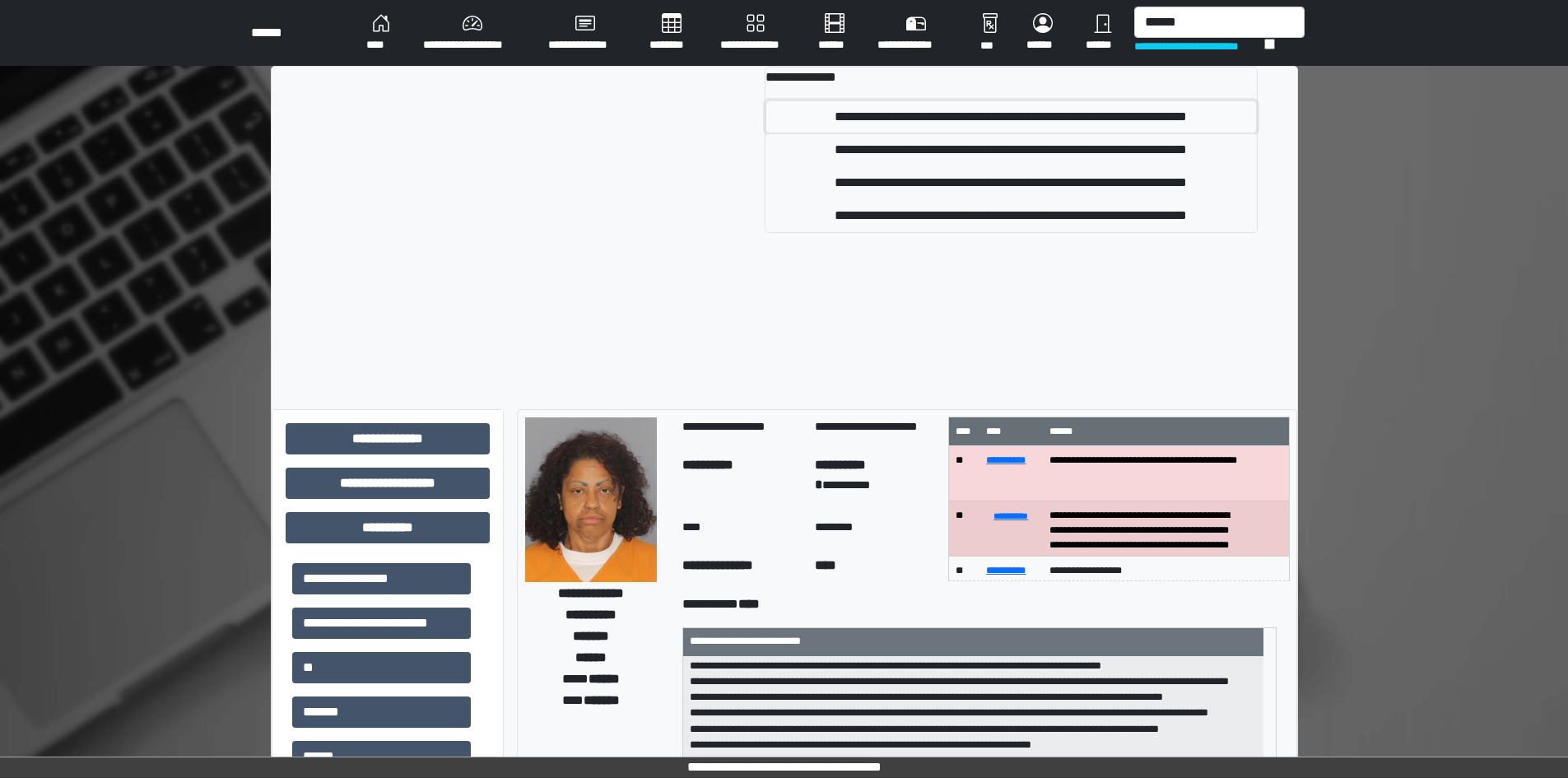 click on "**********" at bounding box center [1011, 117] 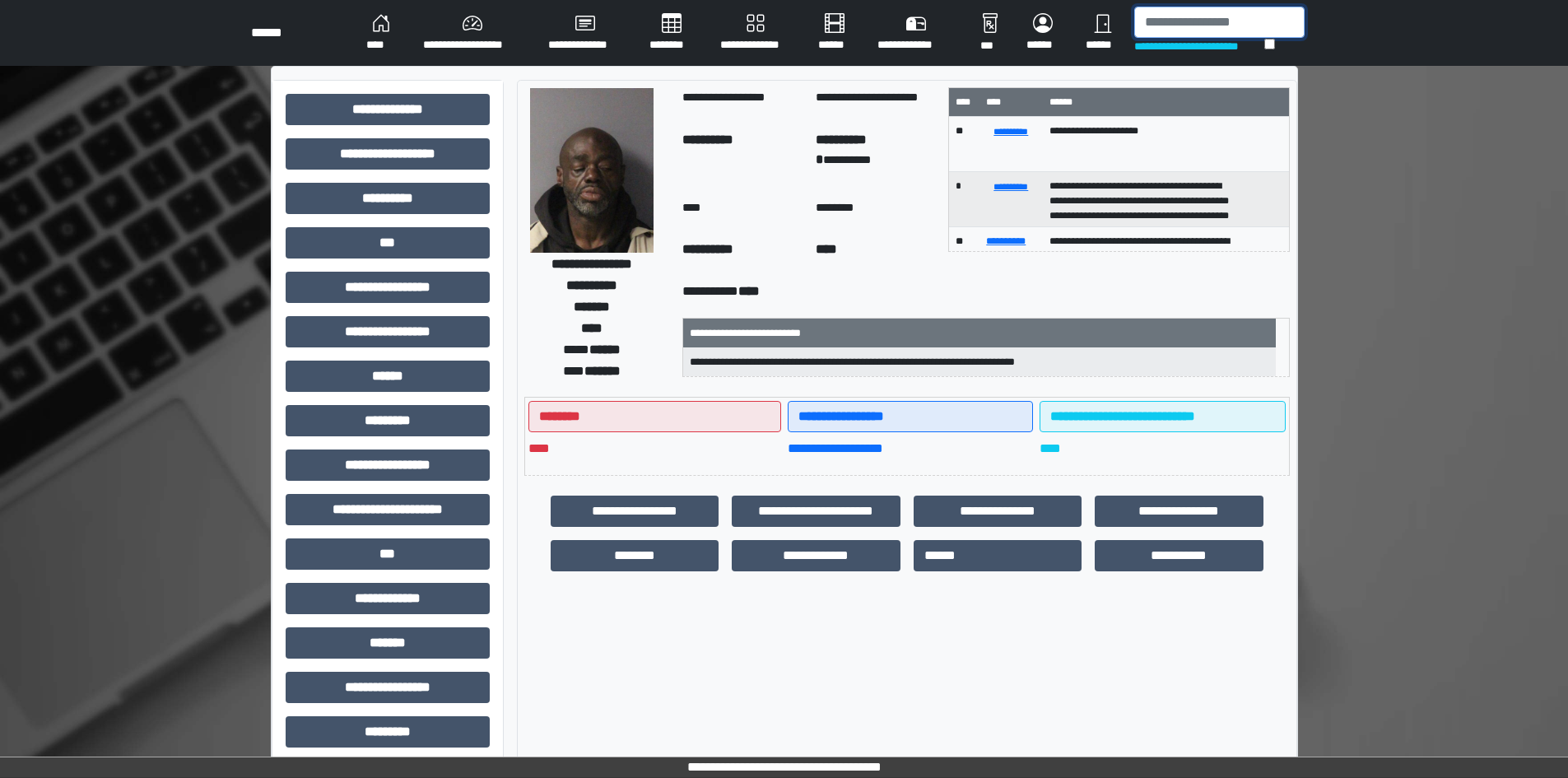 click at bounding box center (1219, 22) 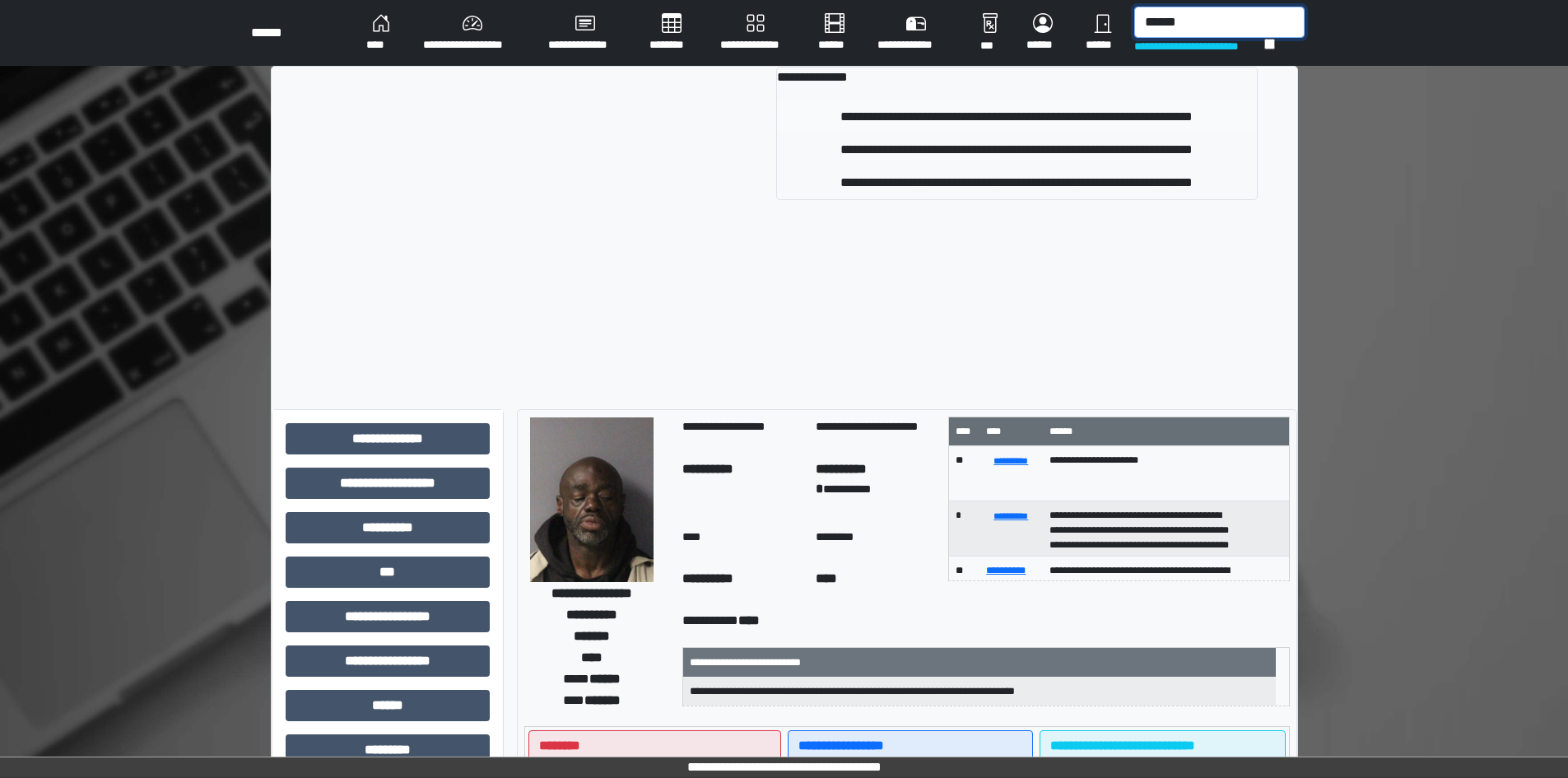 type on "******" 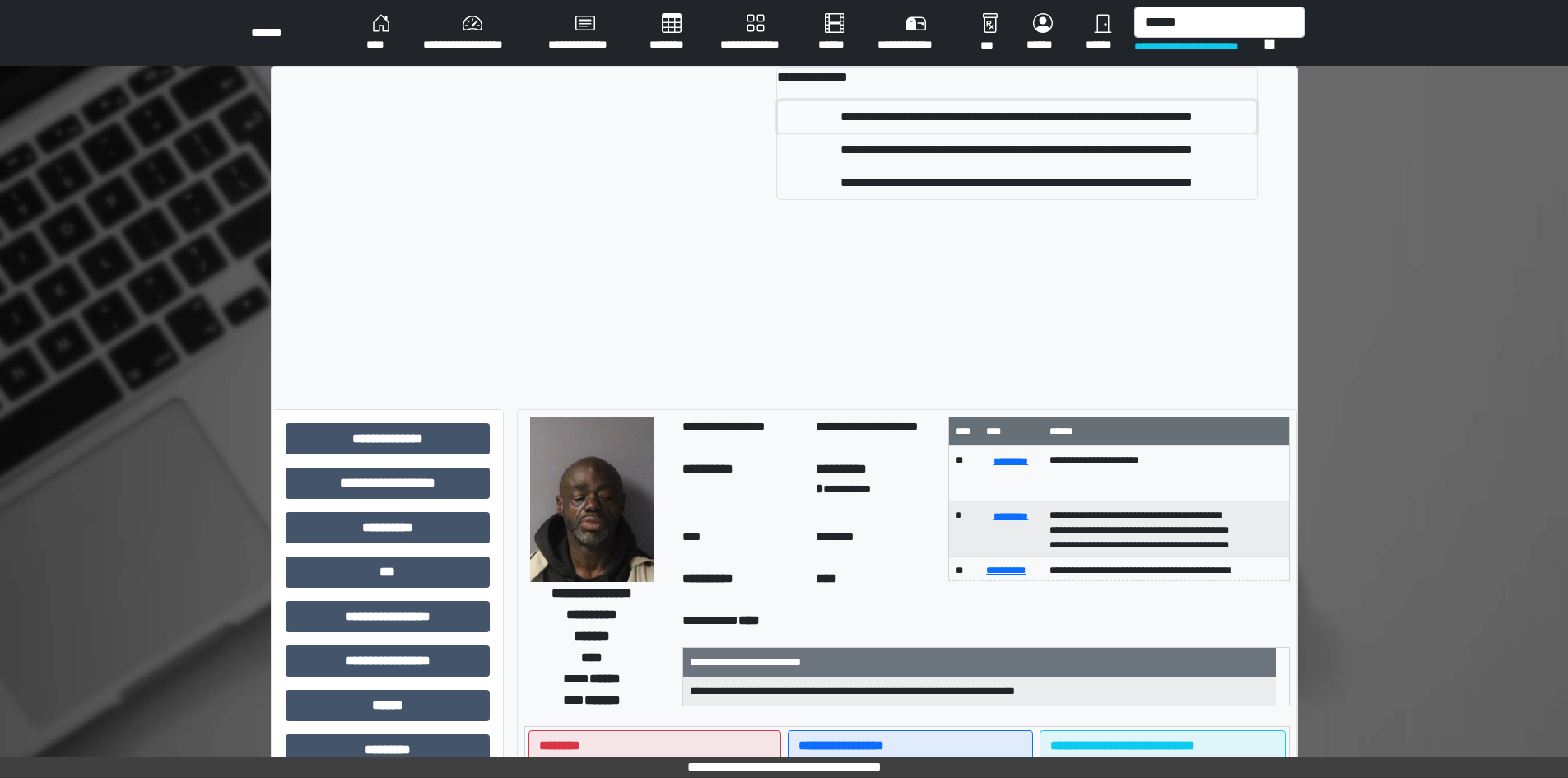 click on "**********" at bounding box center (1017, 117) 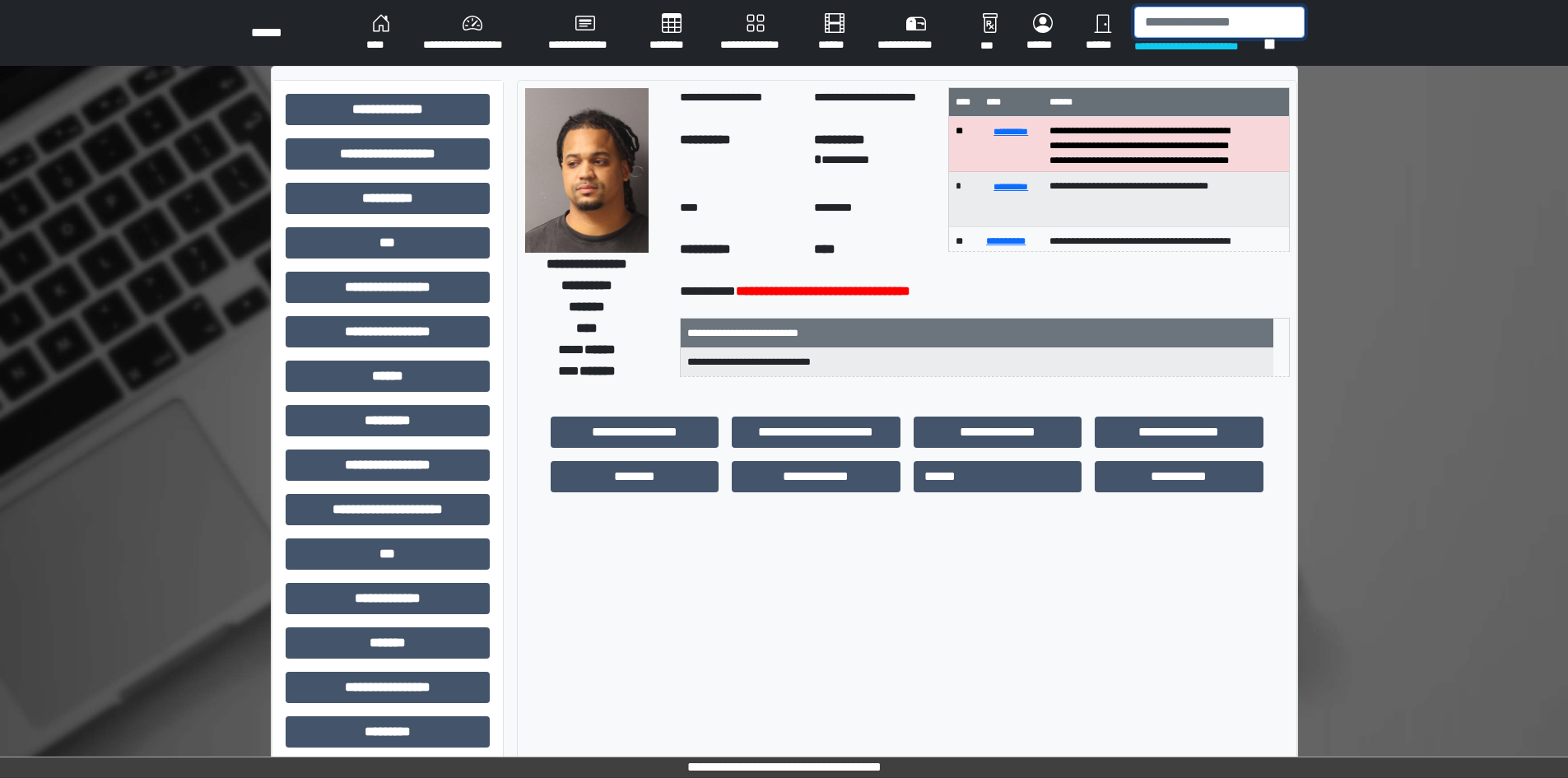 click at bounding box center (1219, 22) 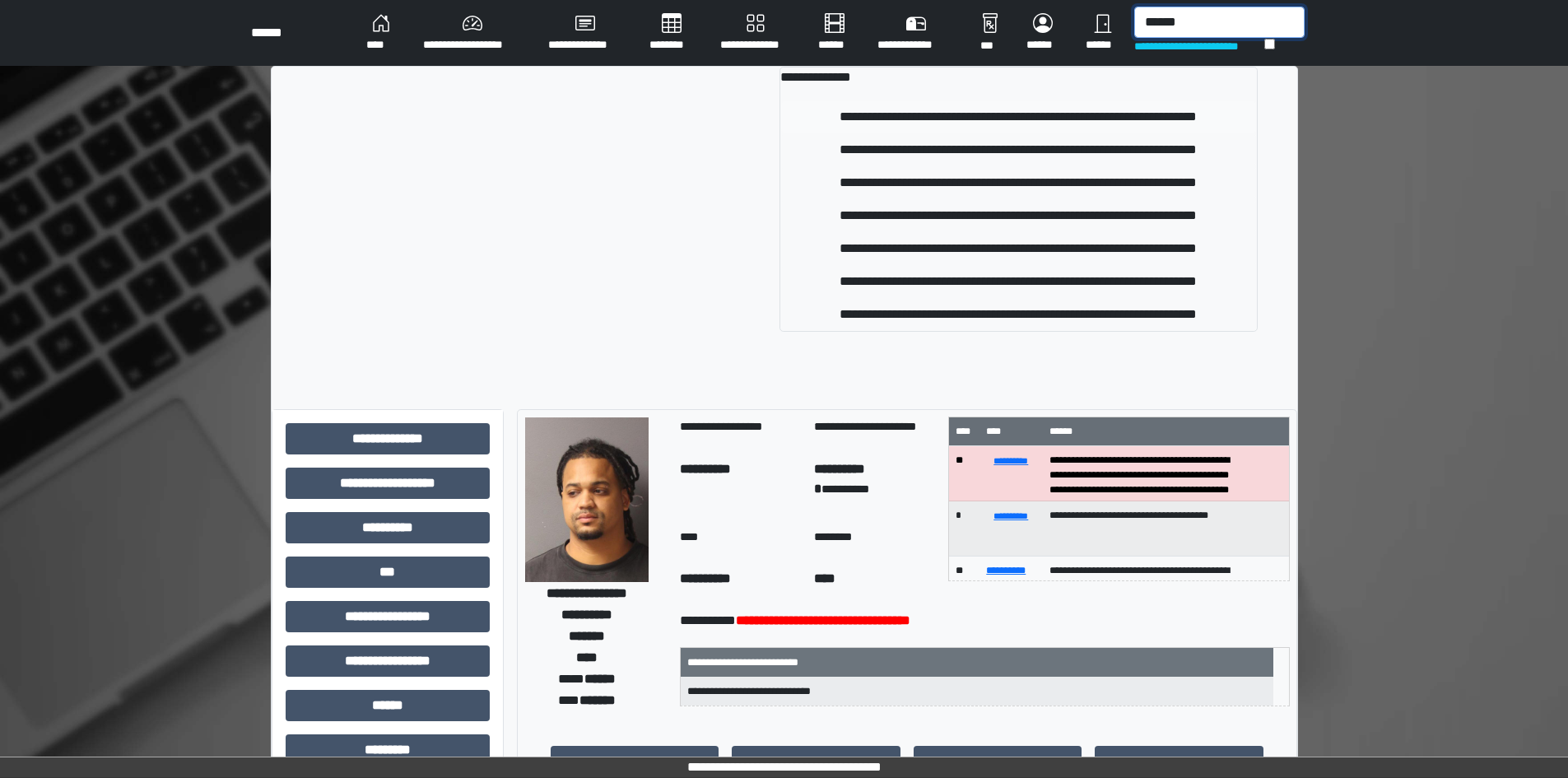 type on "******" 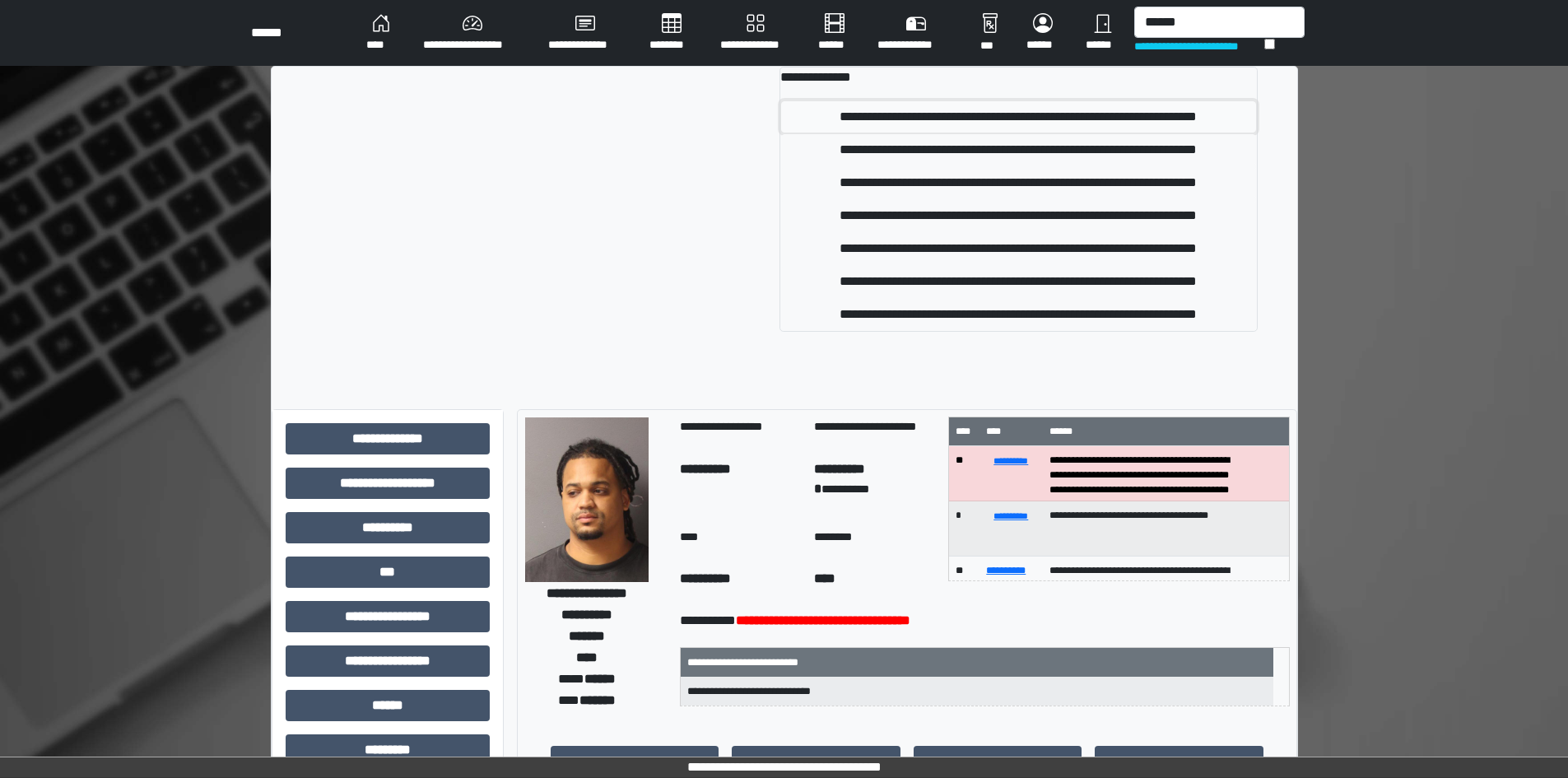 click on "**********" at bounding box center (1018, 117) 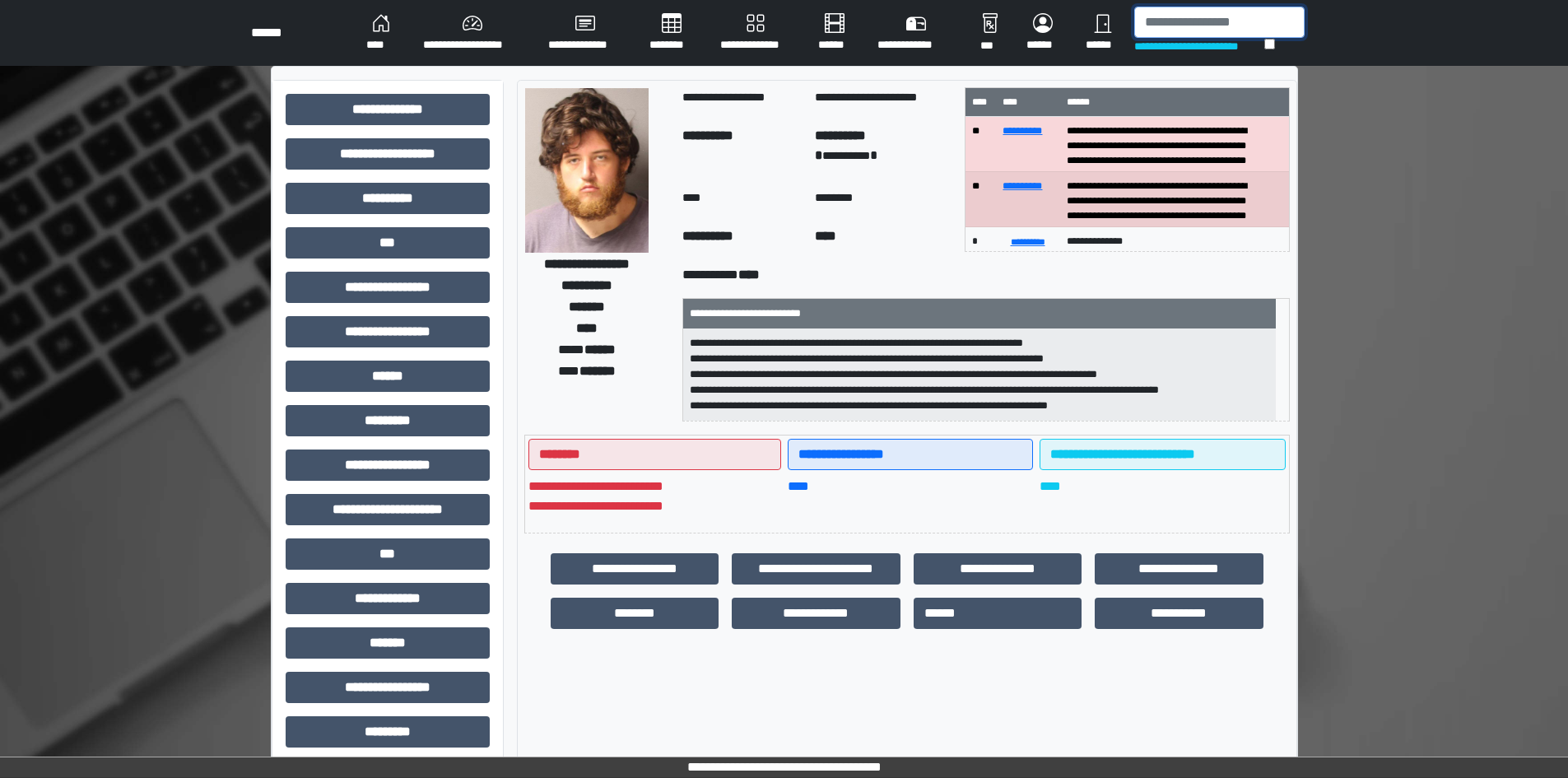 click at bounding box center [1219, 22] 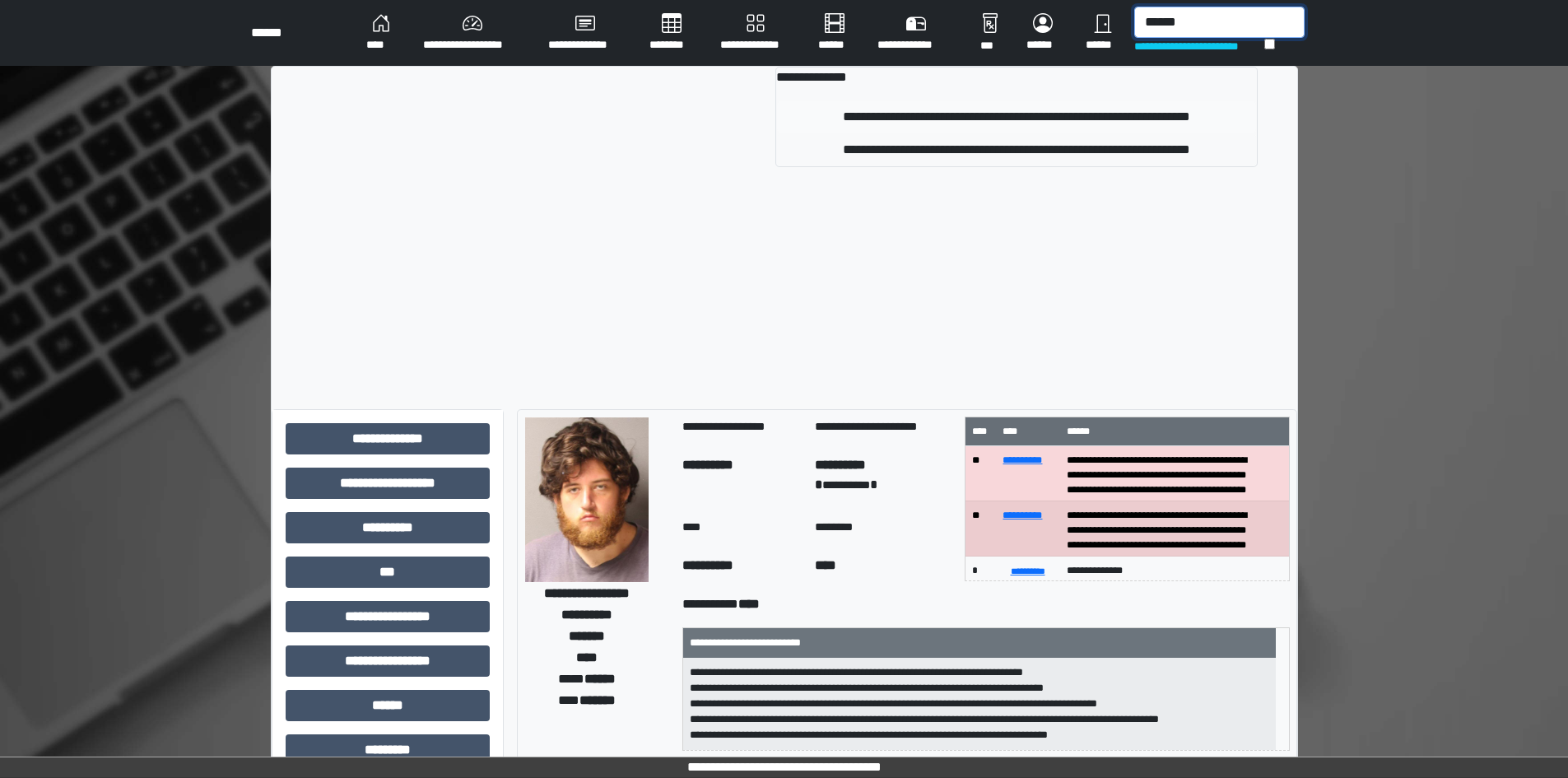 type on "******" 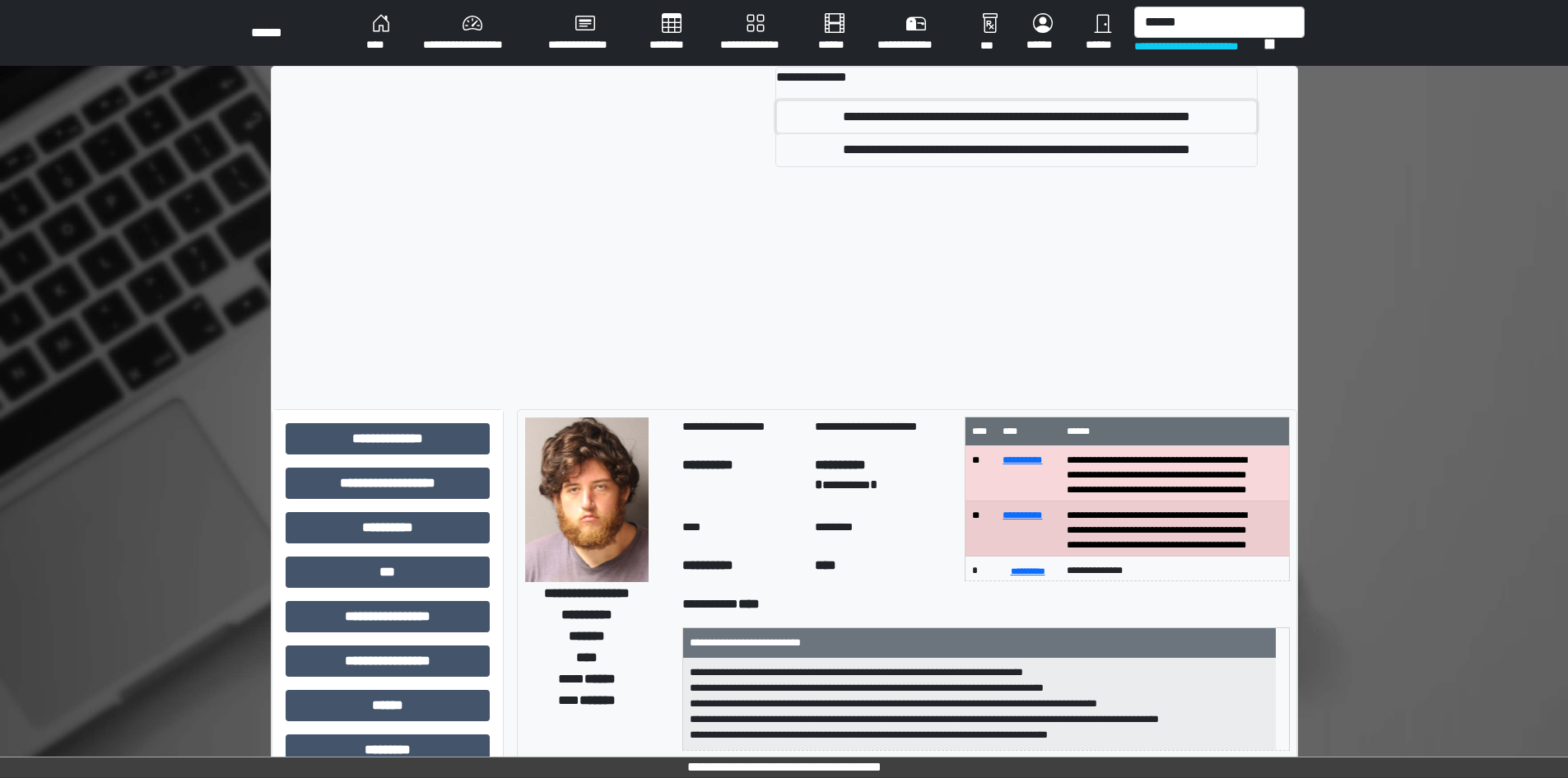 click on "**********" at bounding box center (1016, 117) 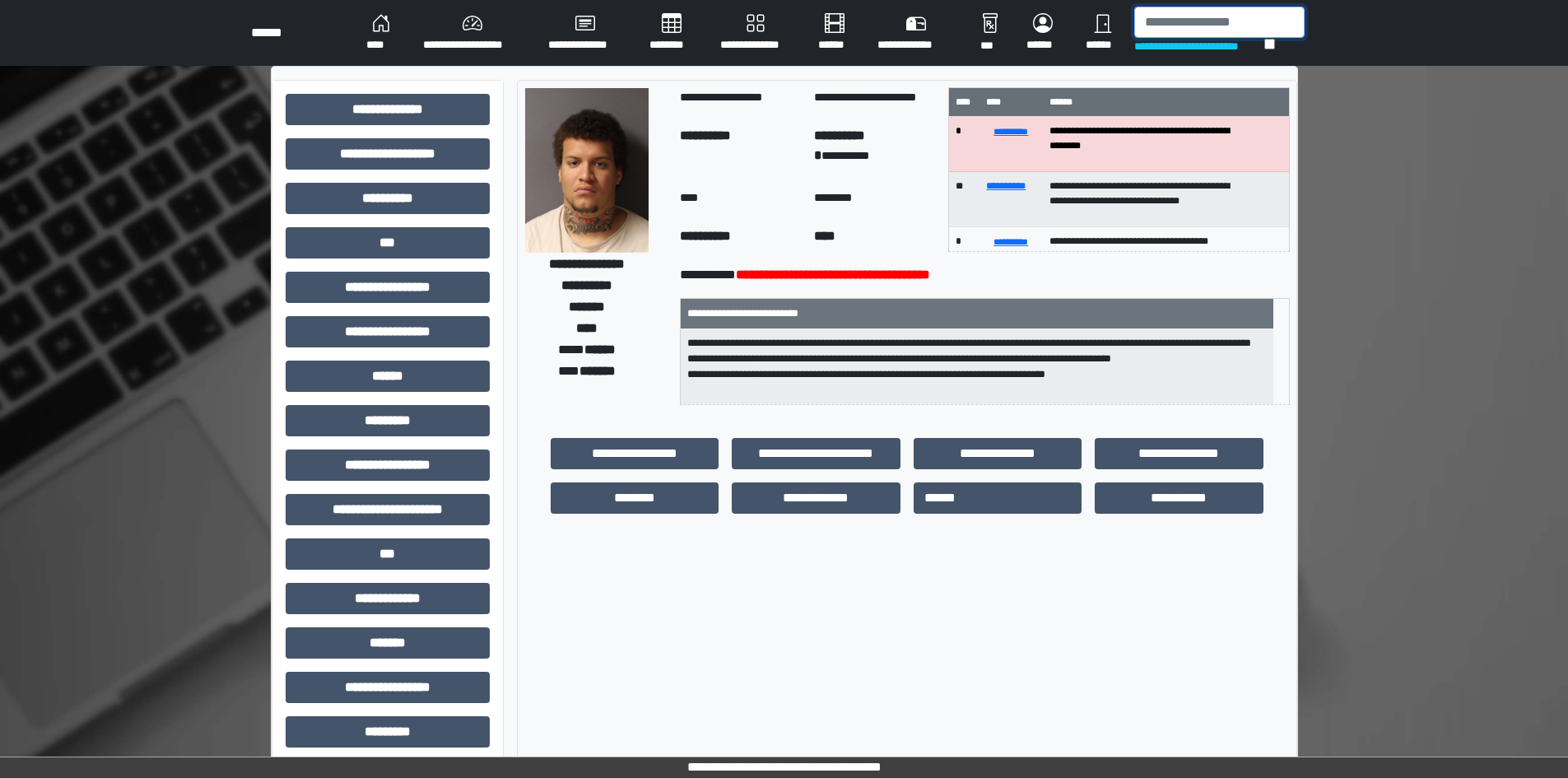 click at bounding box center (1219, 22) 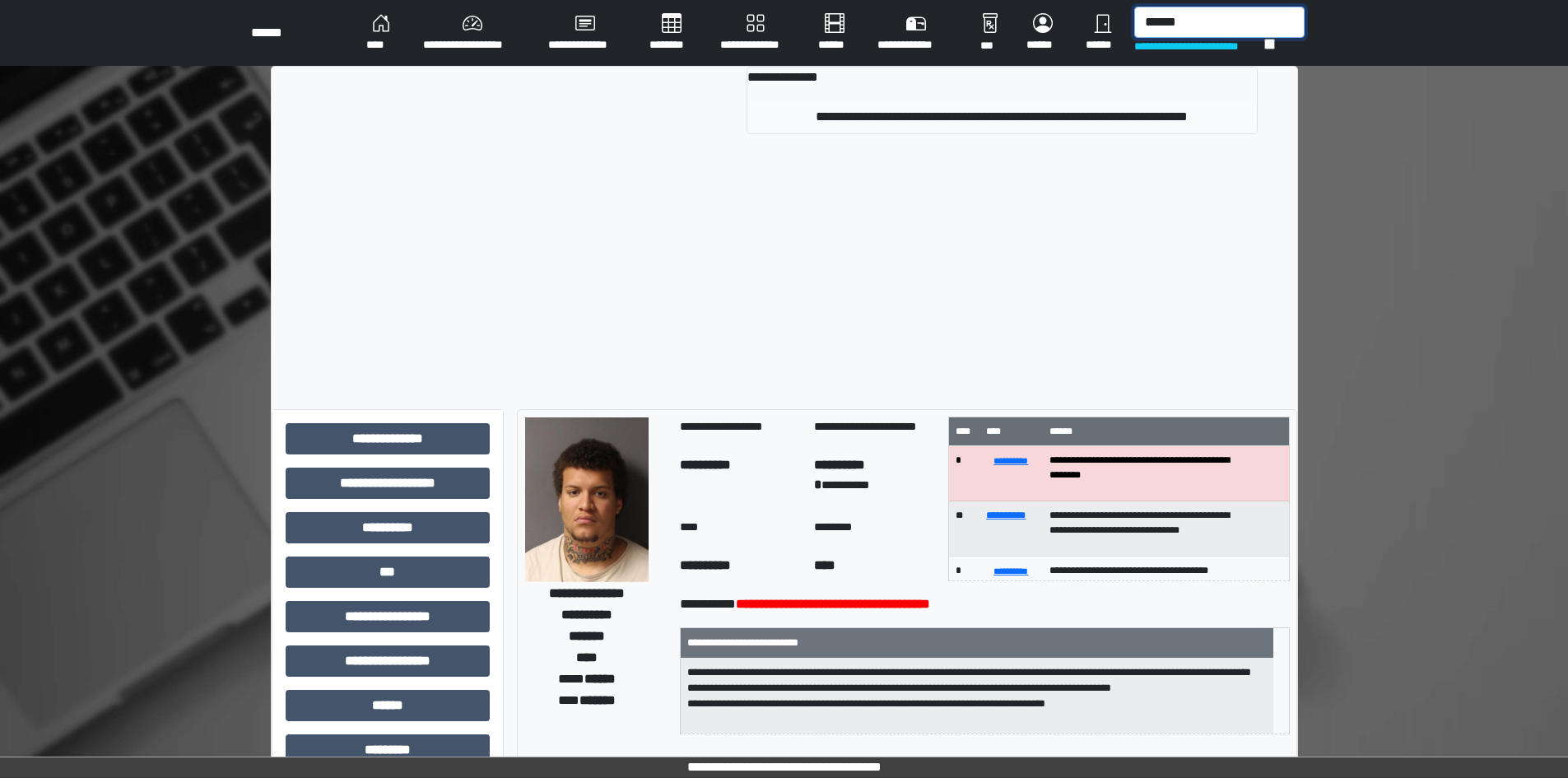 type on "******" 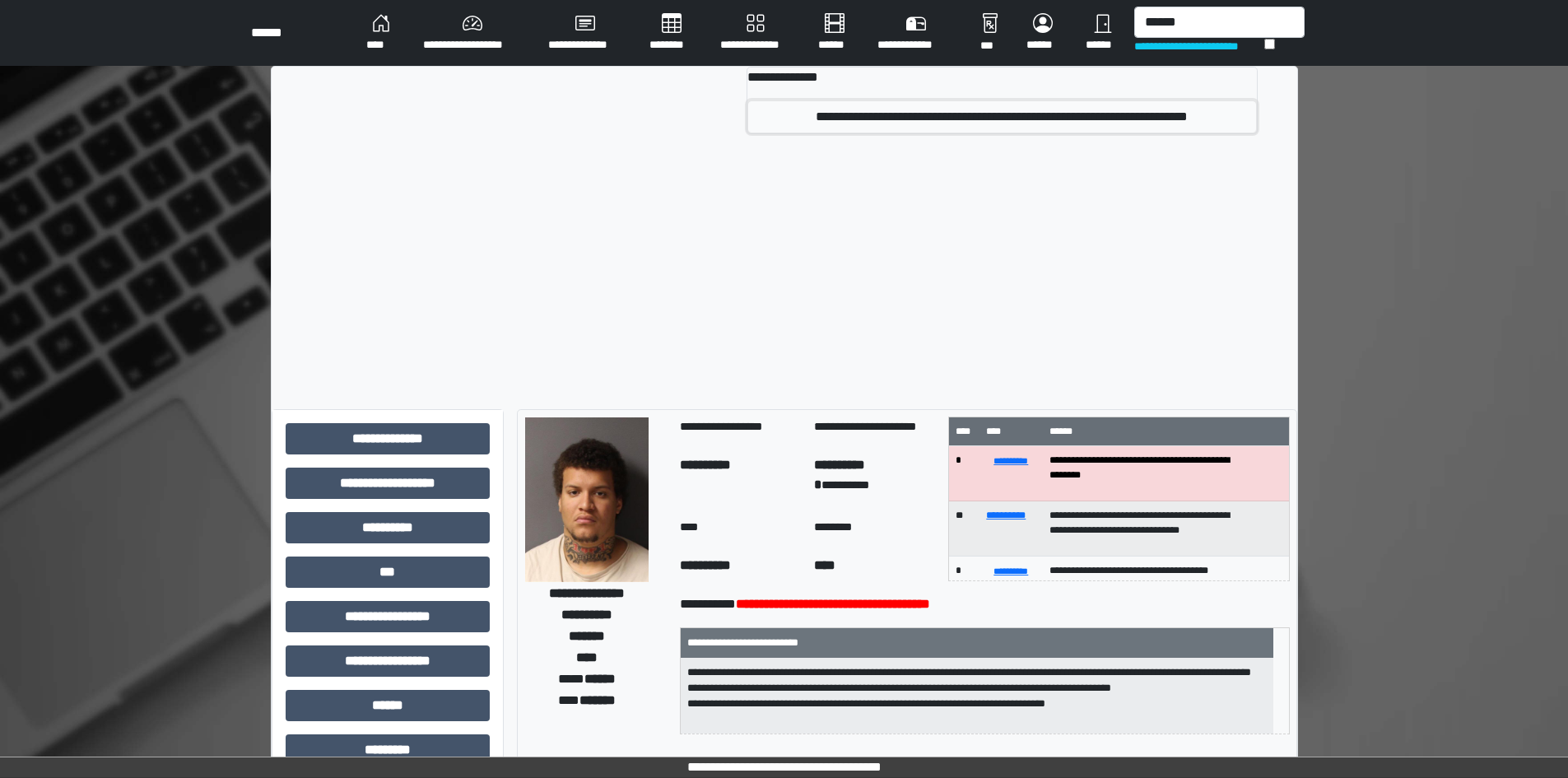 click on "**********" at bounding box center [1002, 117] 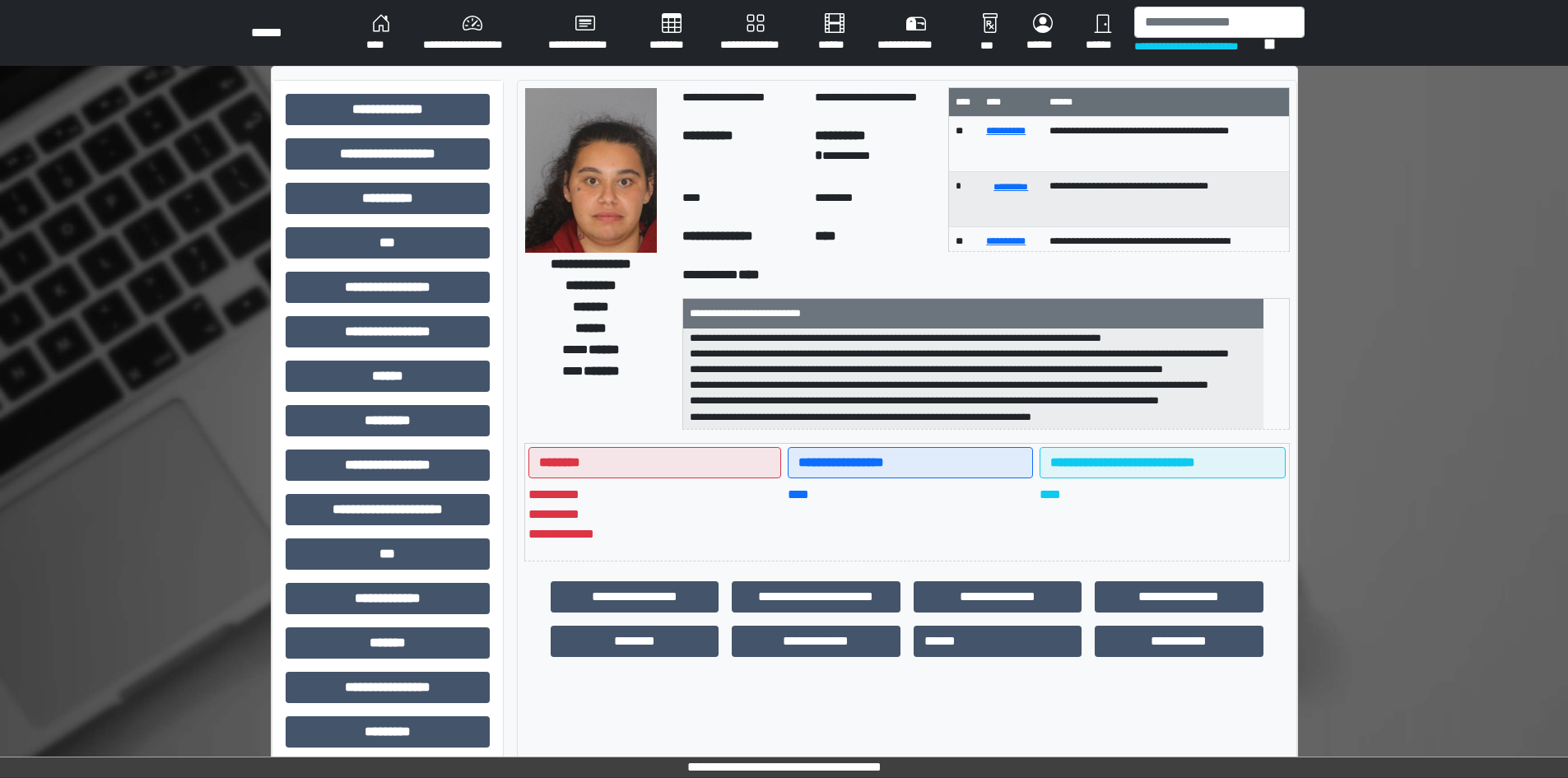 scroll, scrollTop: 179, scrollLeft: 0, axis: vertical 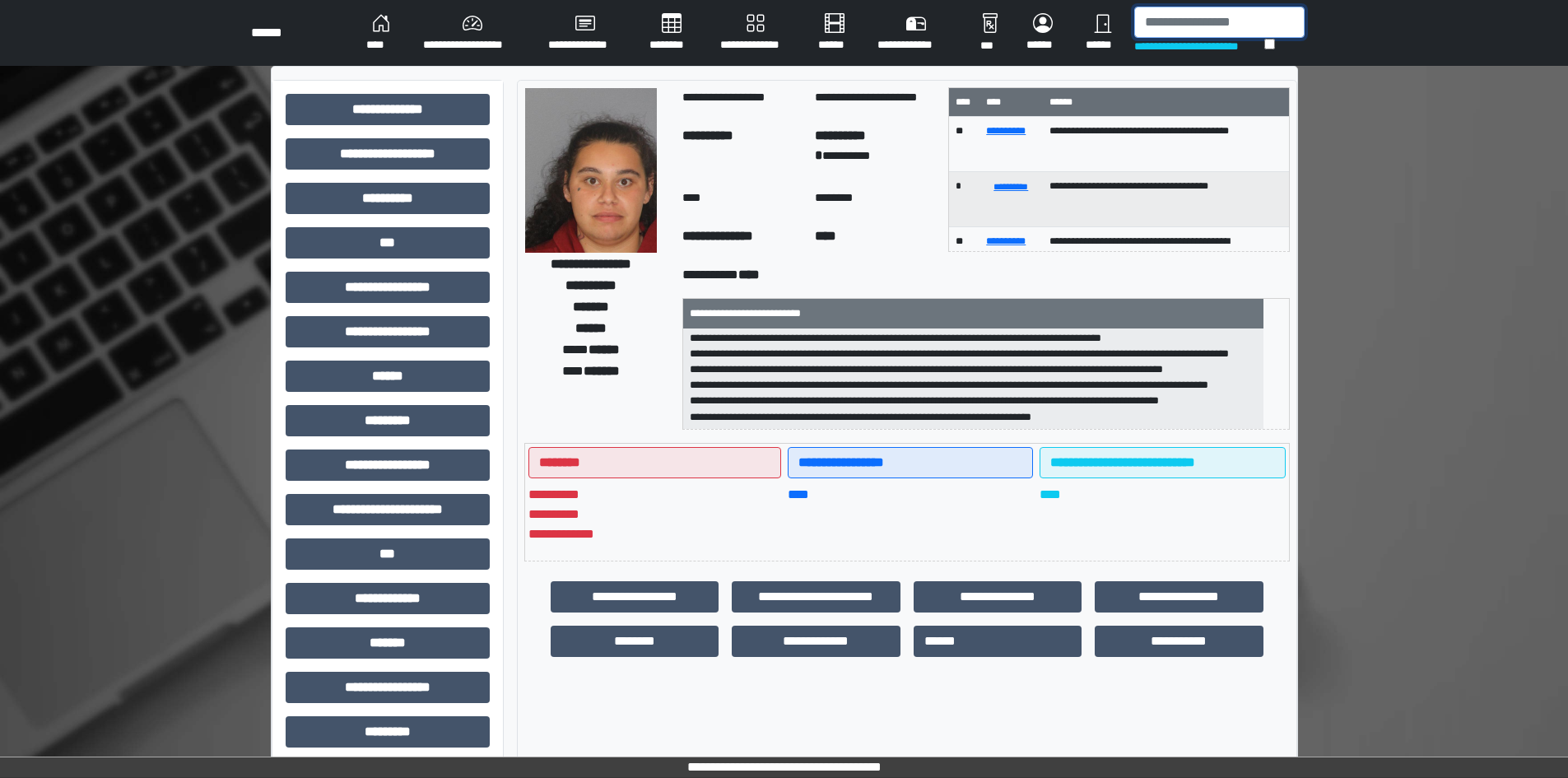 click at bounding box center [1219, 22] 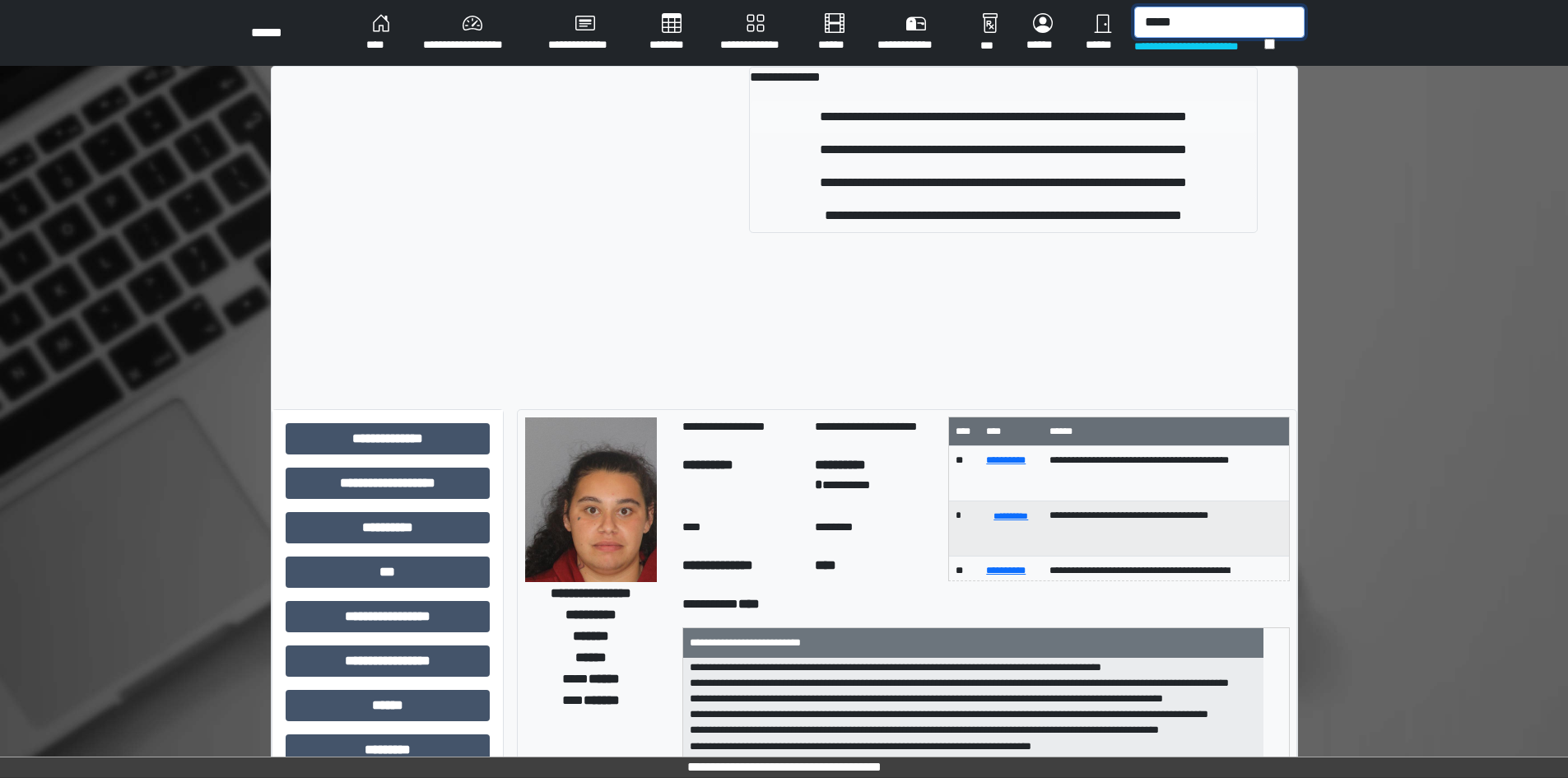 type on "*****" 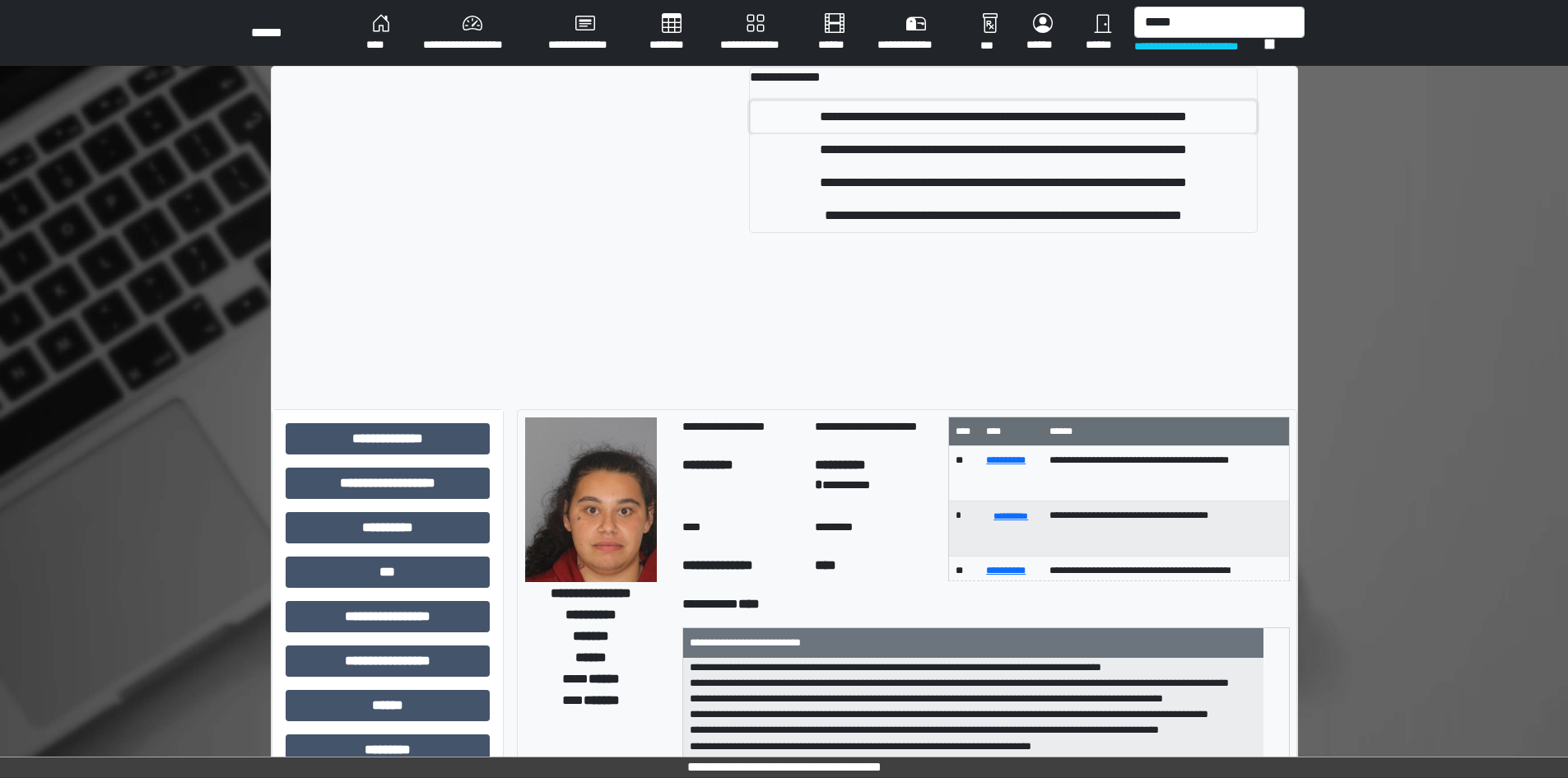 click on "**********" at bounding box center (1003, 117) 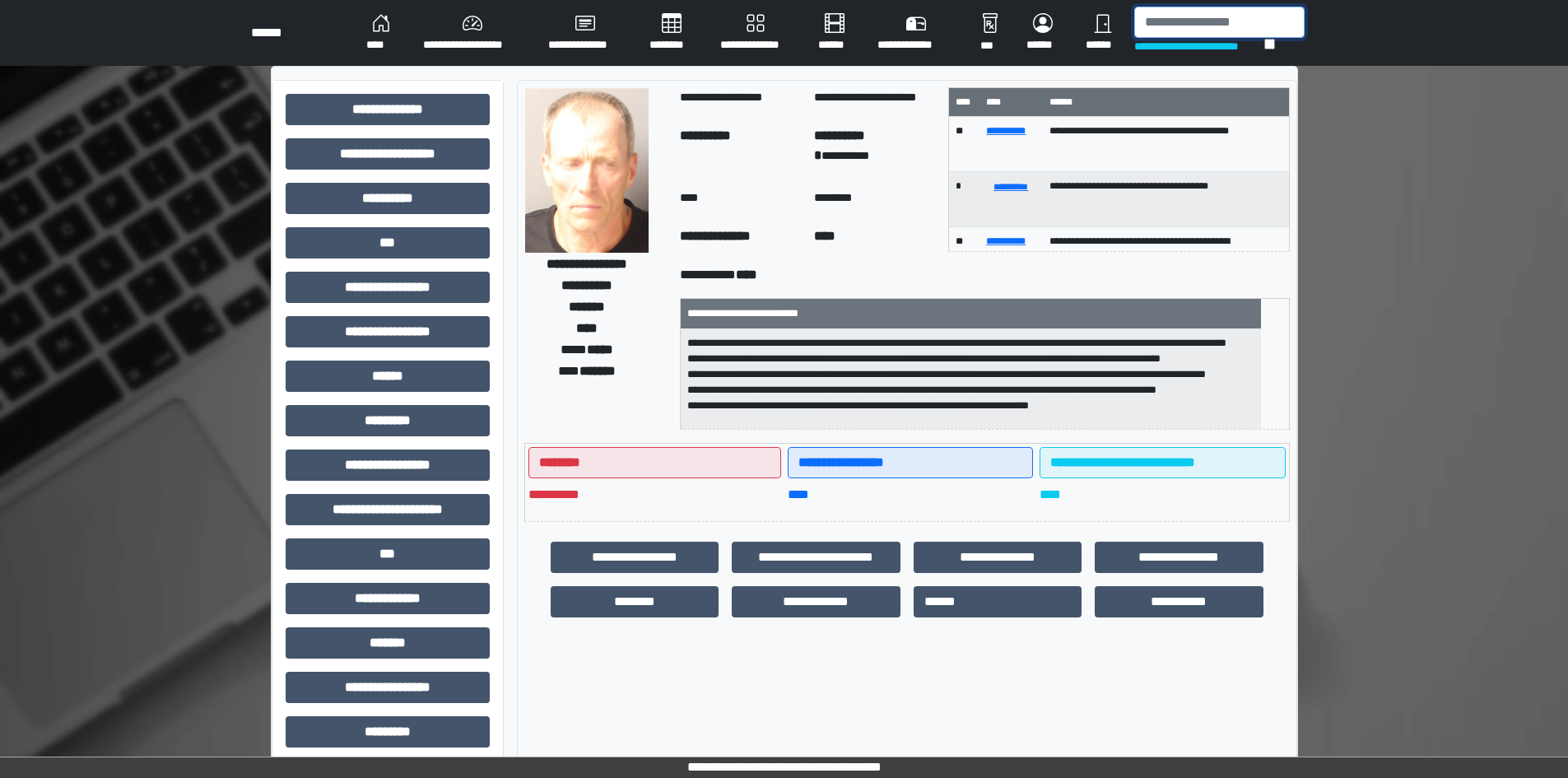 click at bounding box center (1219, 22) 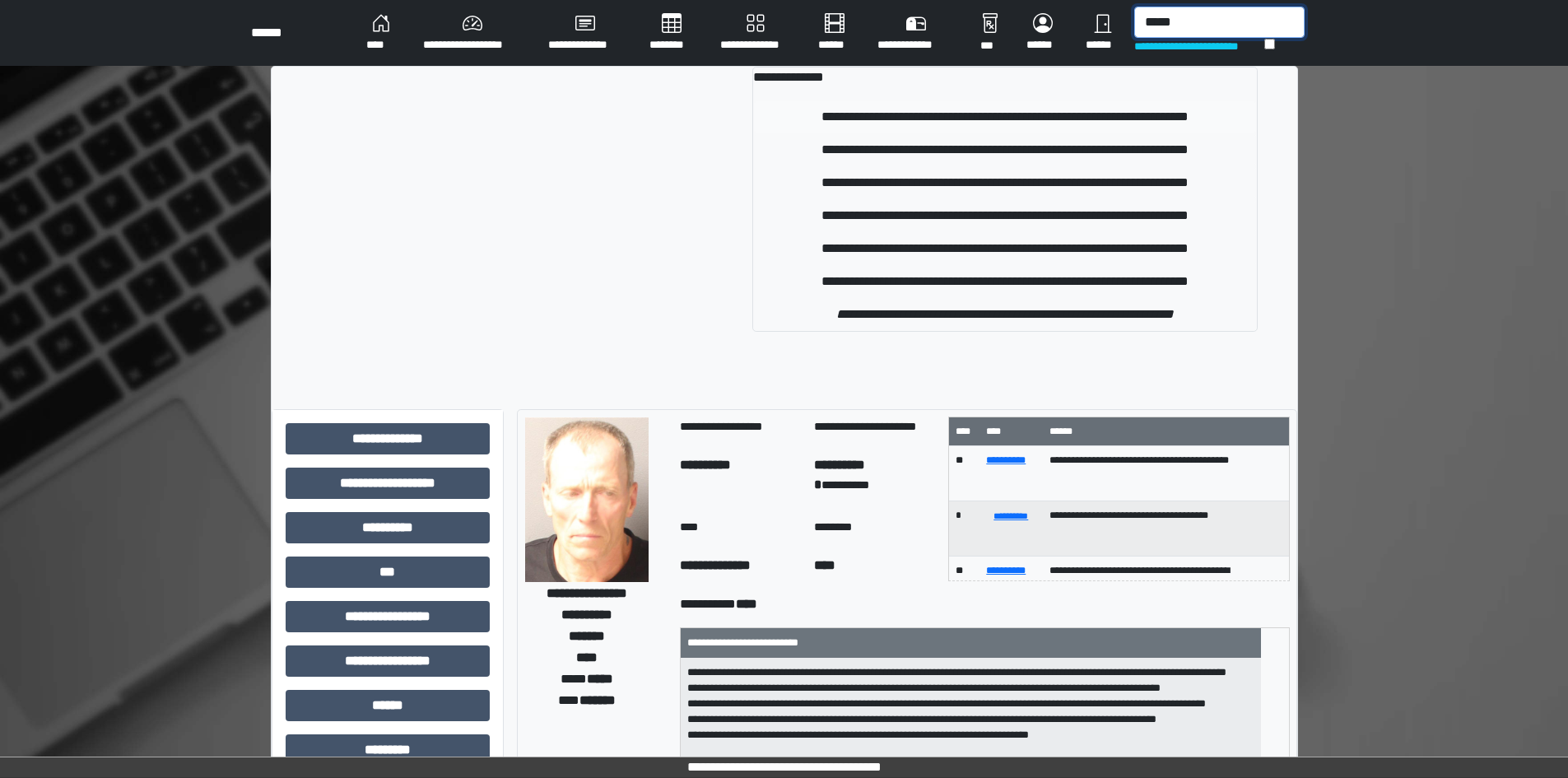 type on "*****" 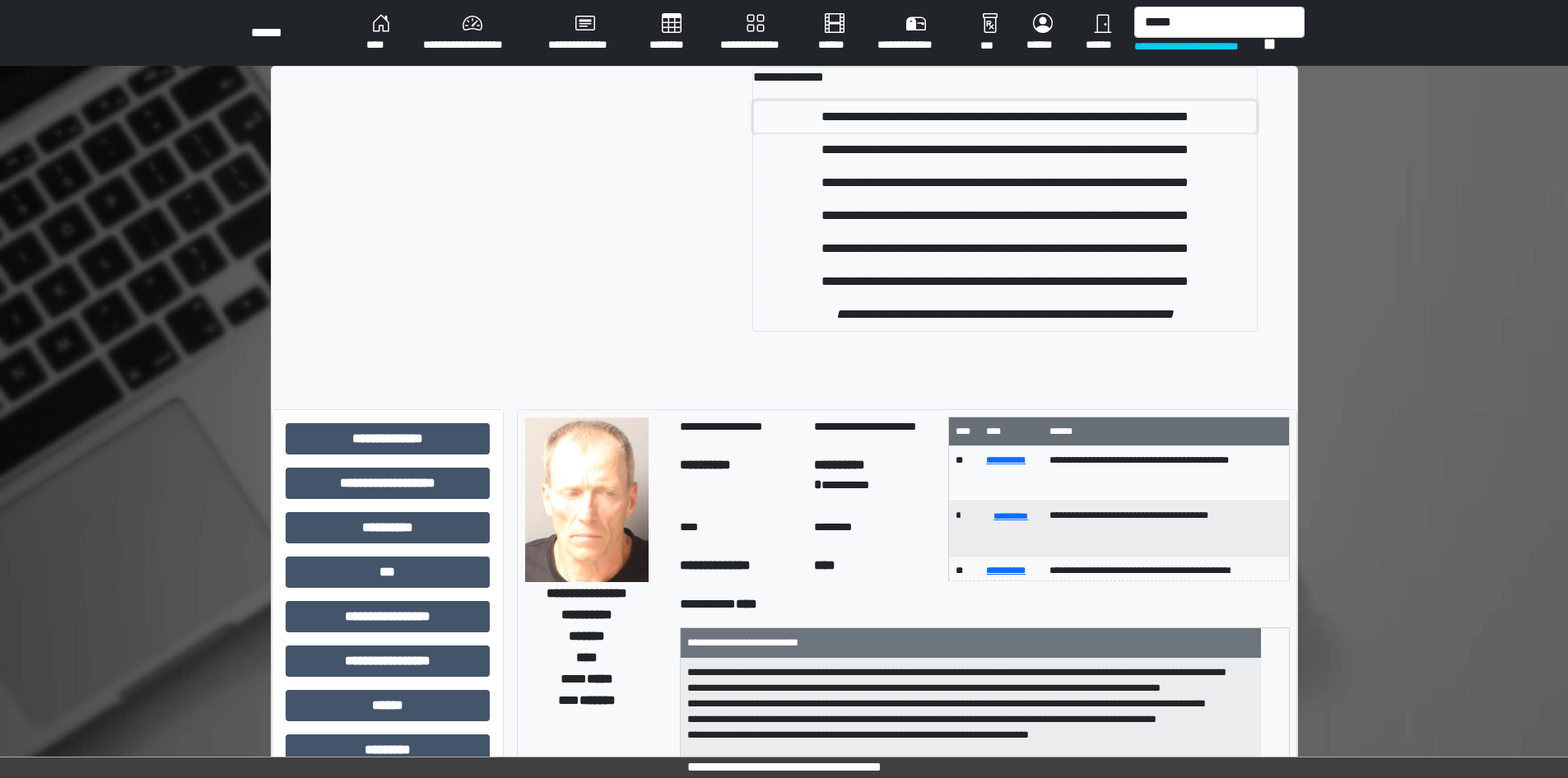 click on "**********" at bounding box center (1005, 117) 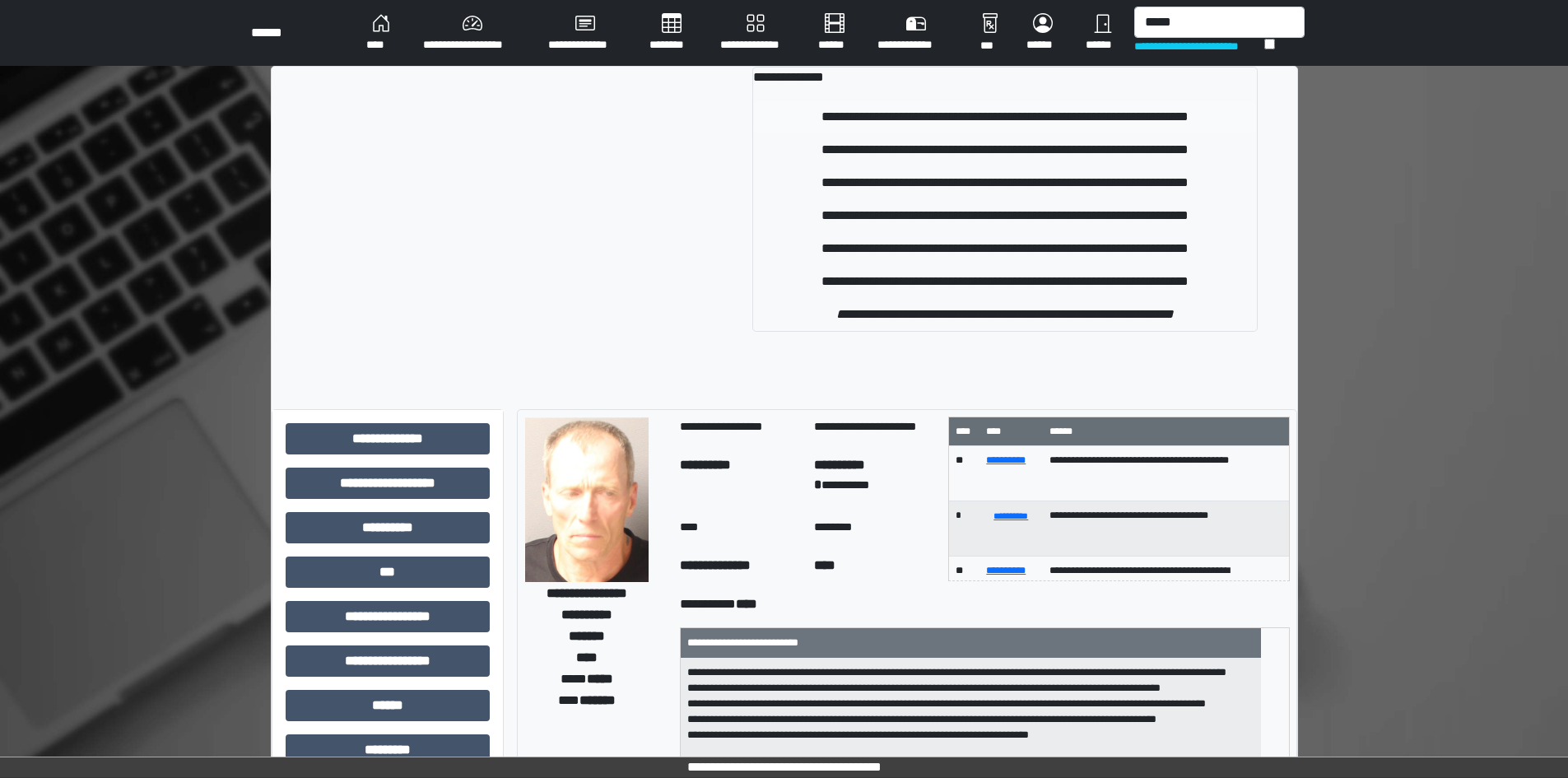 type 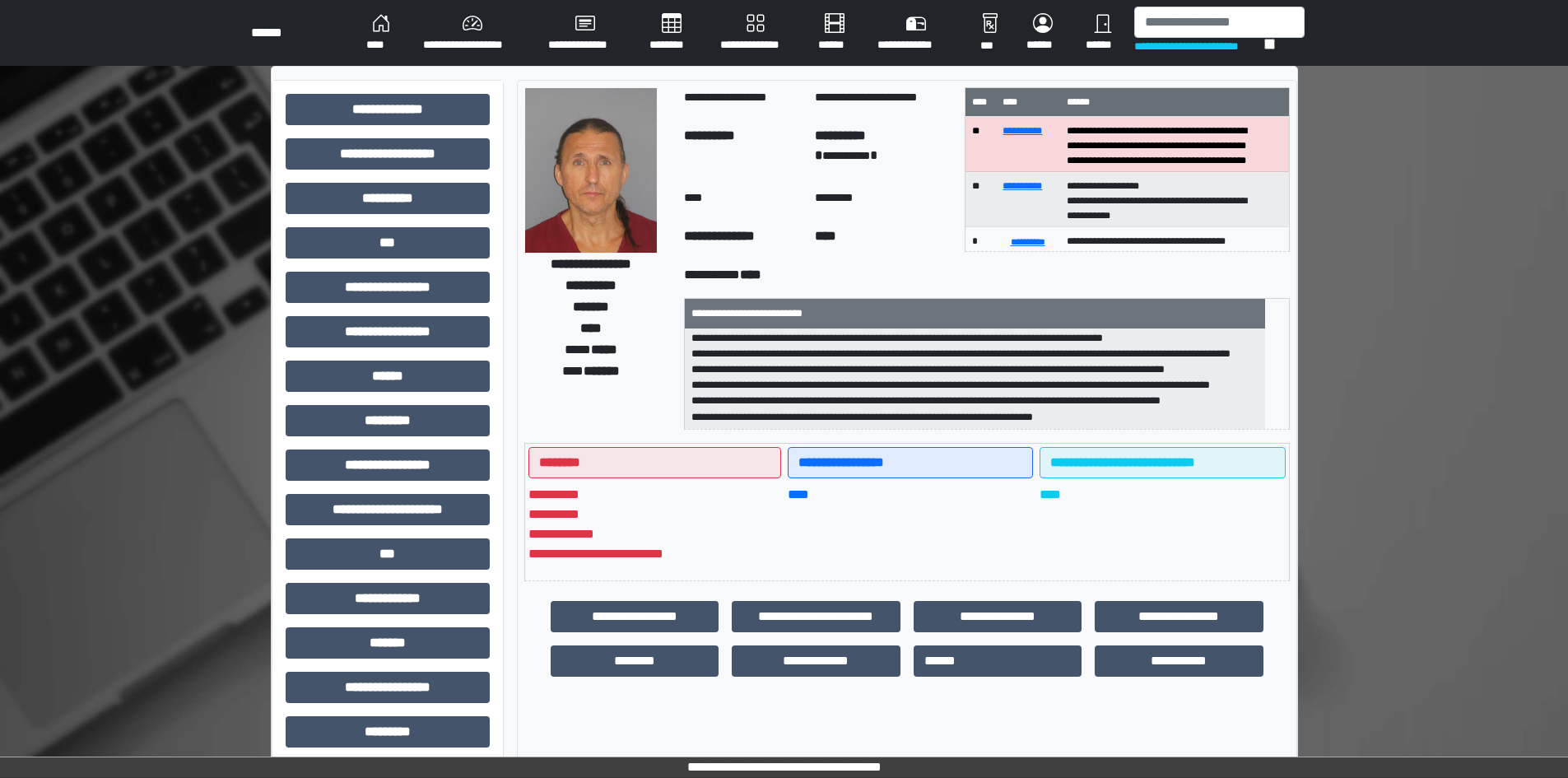 scroll, scrollTop: 96, scrollLeft: 0, axis: vertical 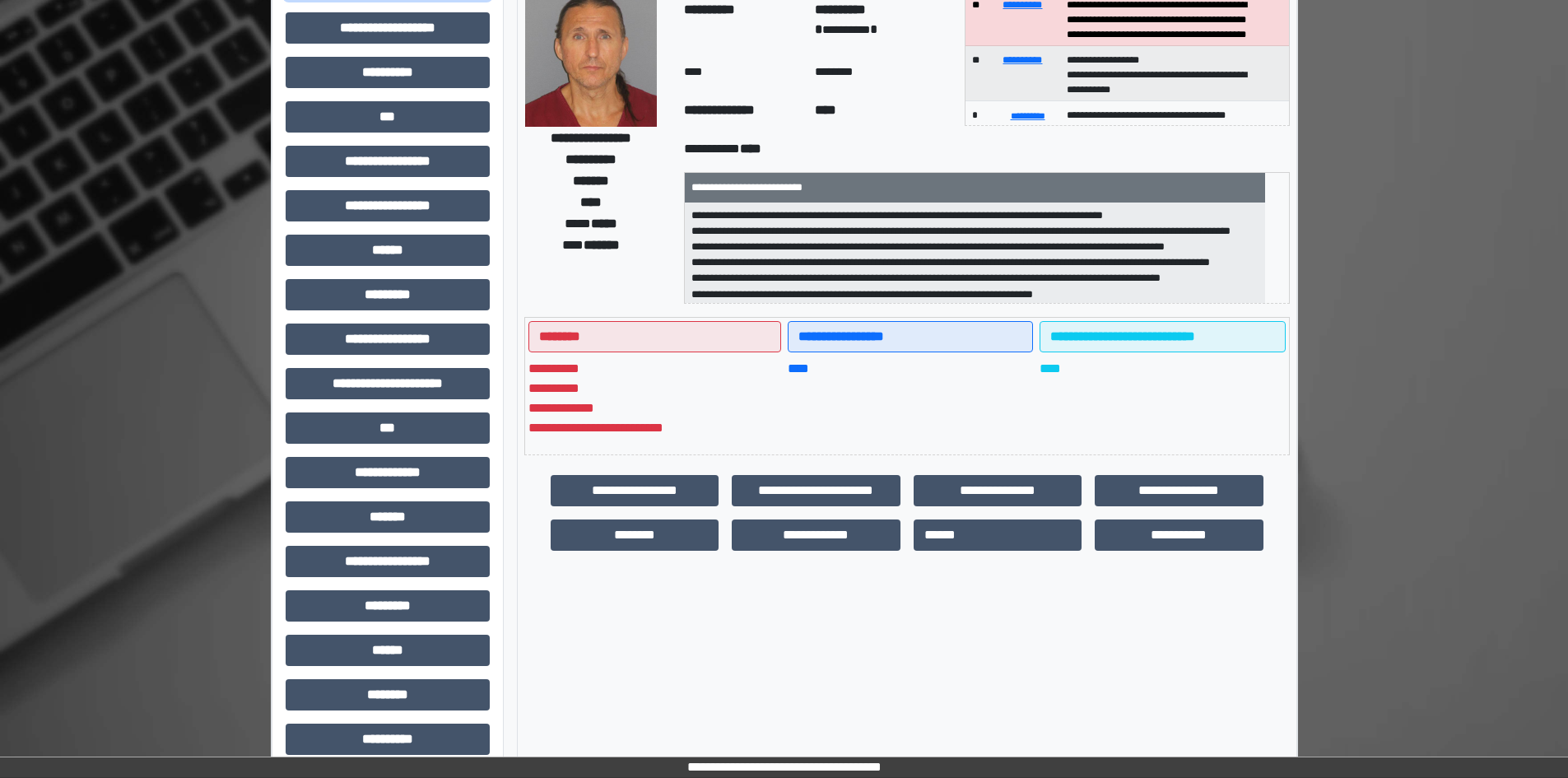 type 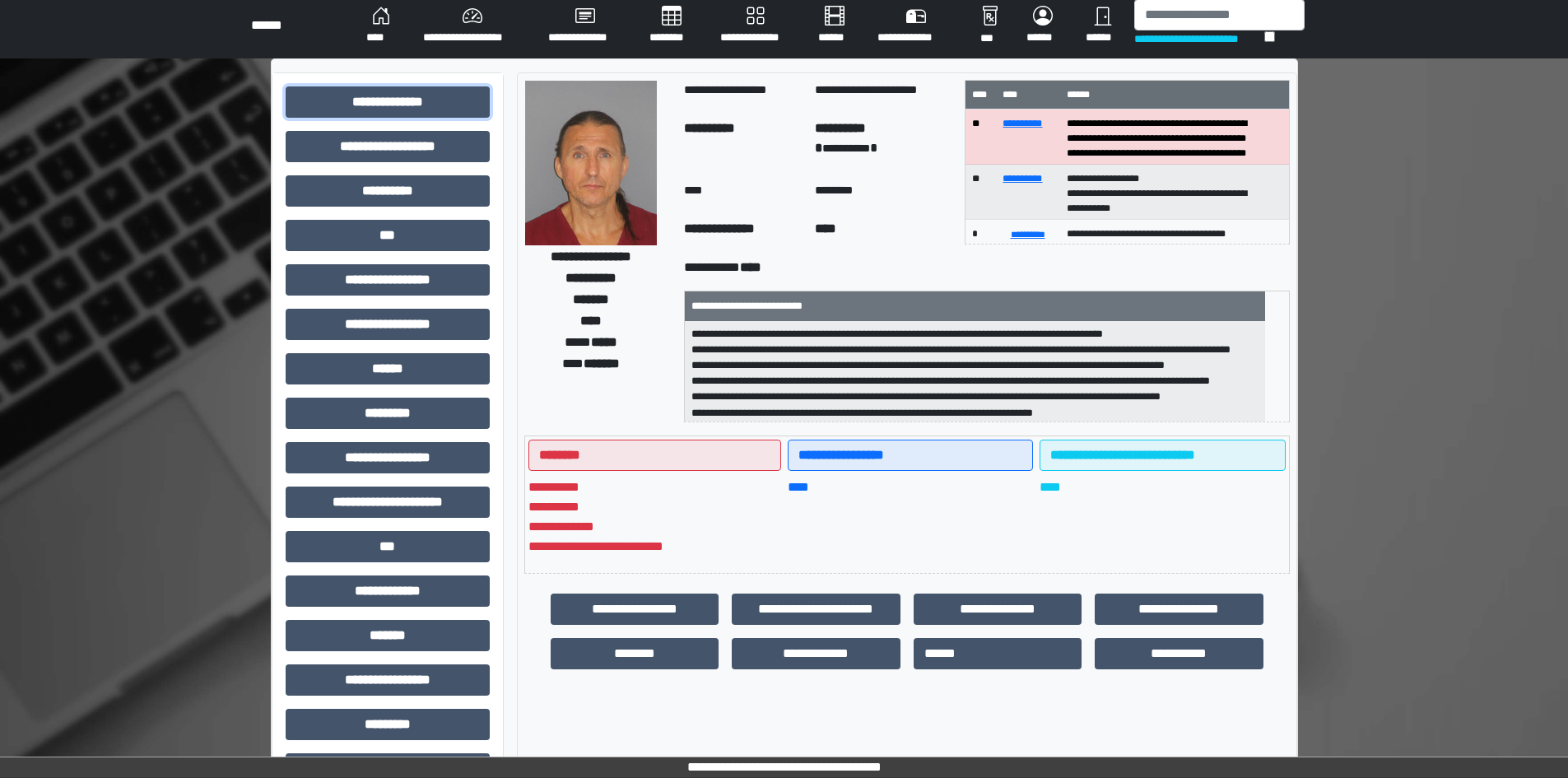 scroll, scrollTop: 0, scrollLeft: 0, axis: both 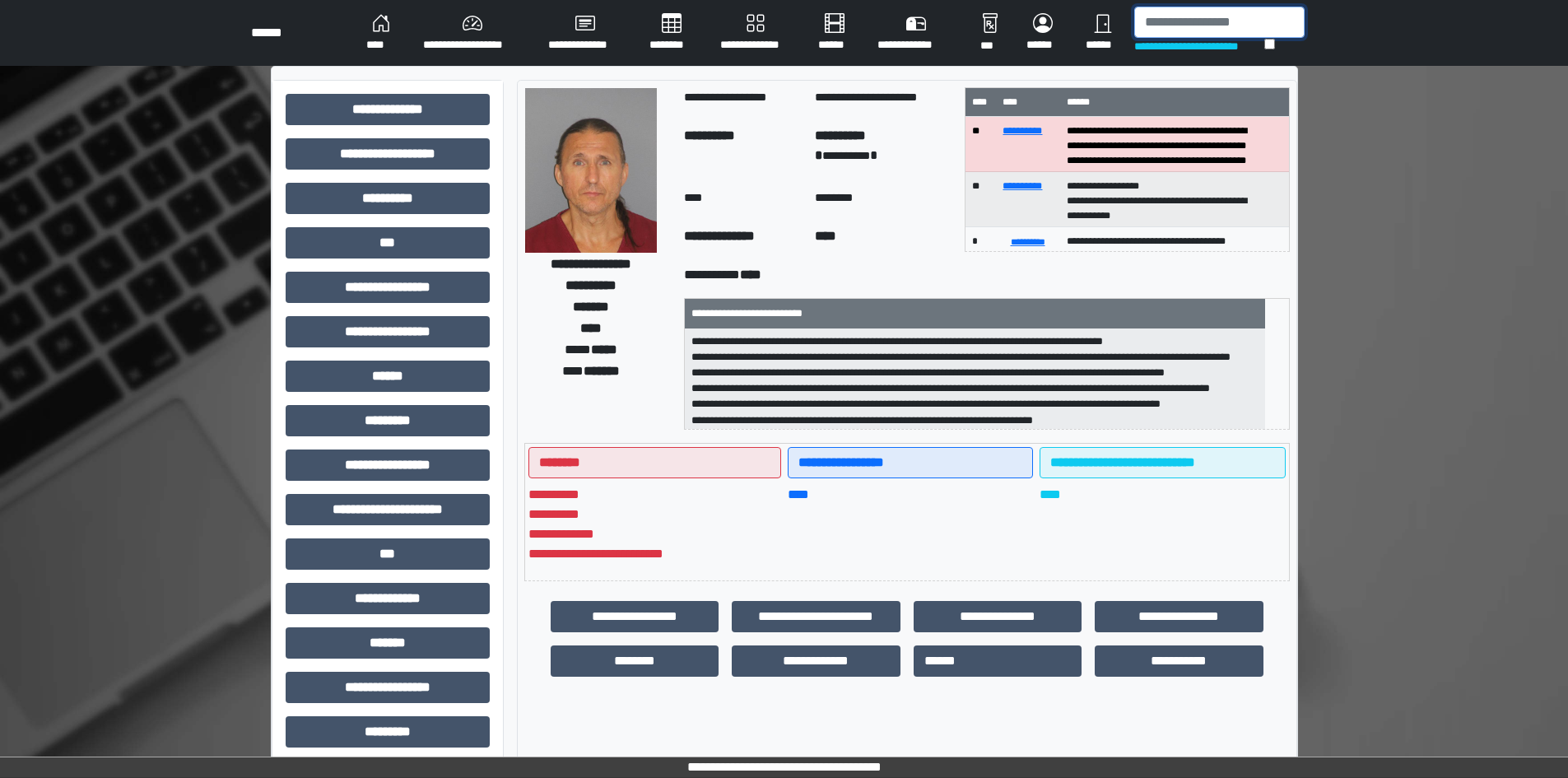 click at bounding box center [1219, 22] 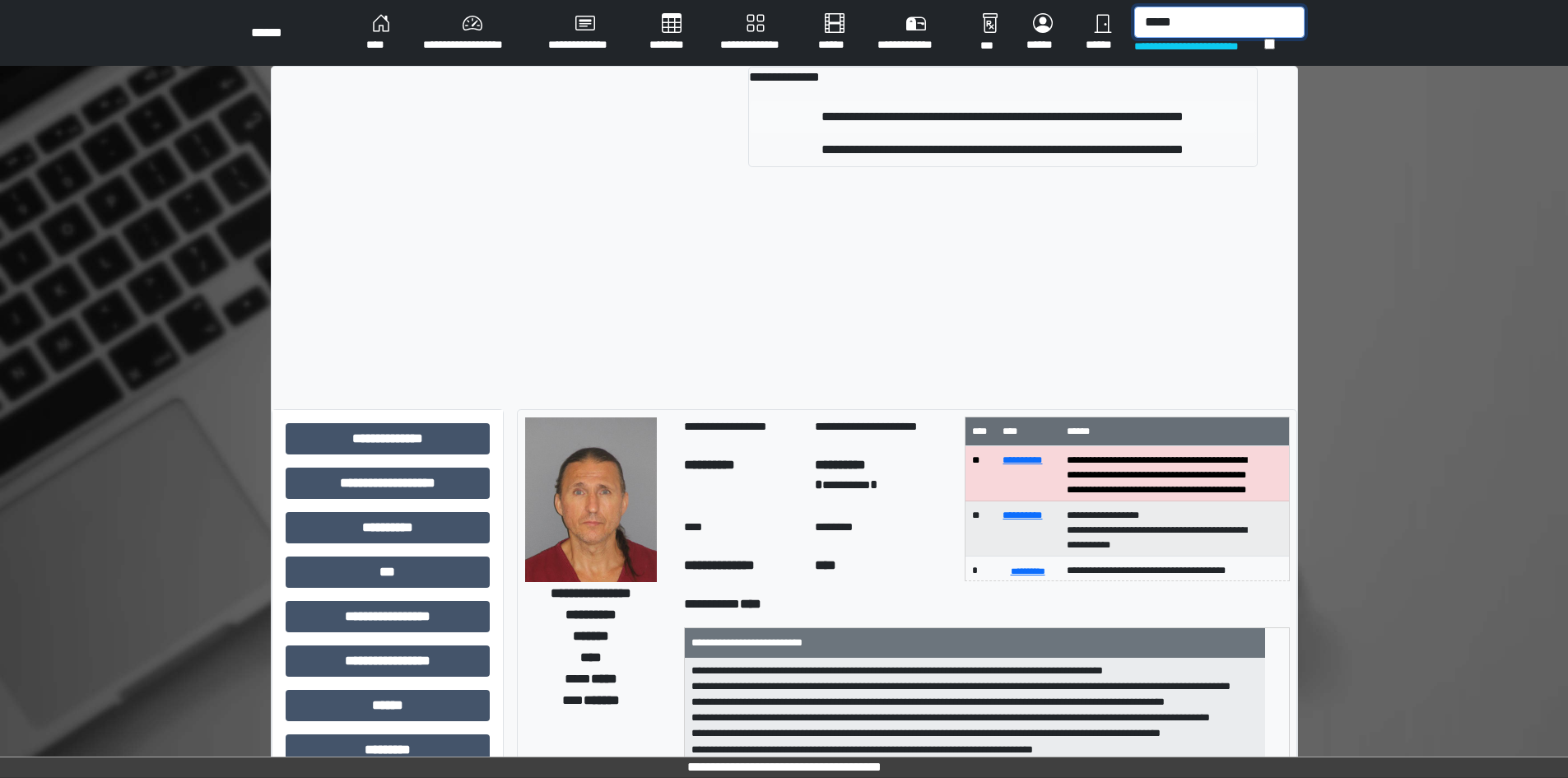 type on "*****" 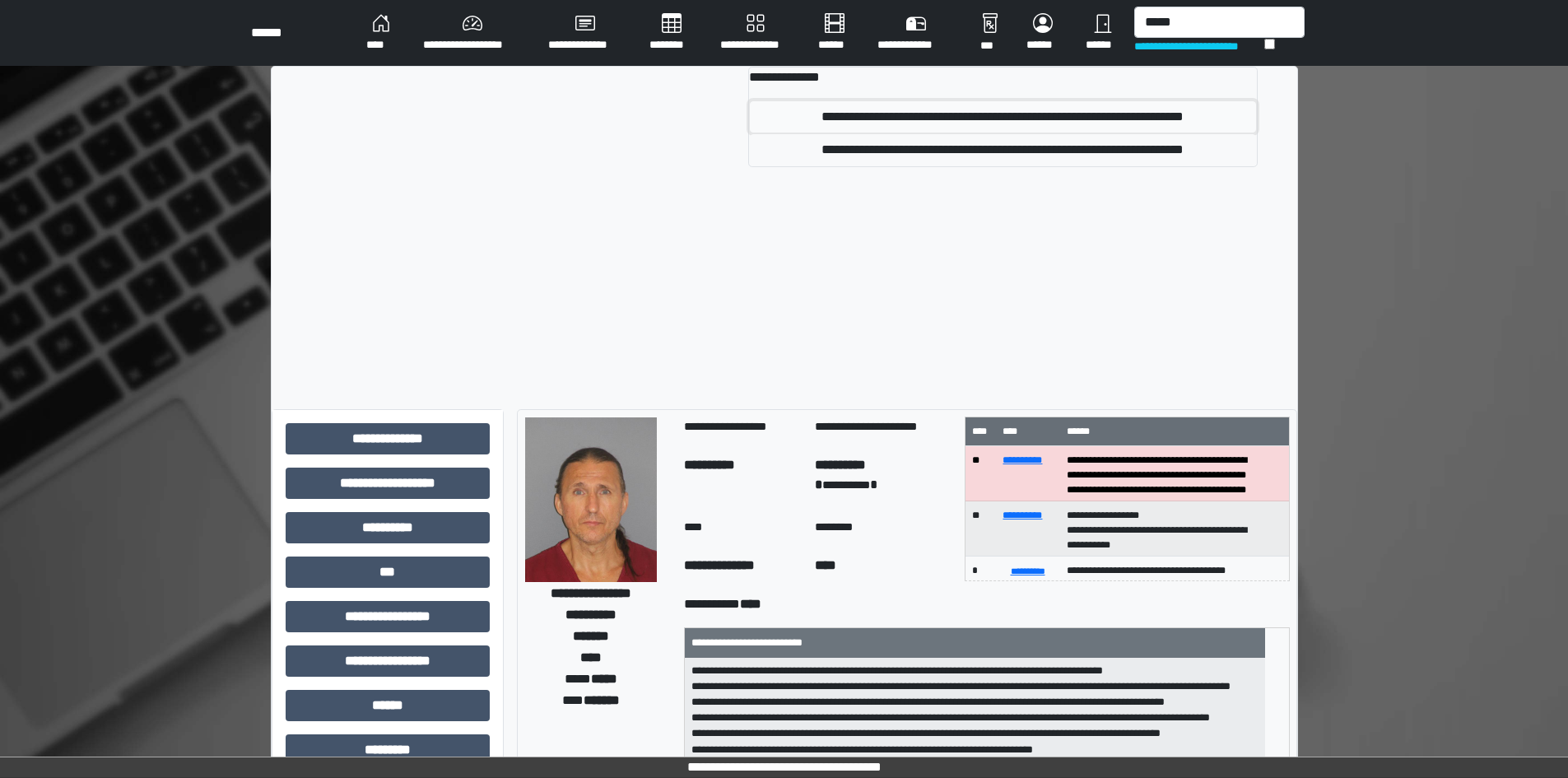 click on "**********" at bounding box center [1003, 117] 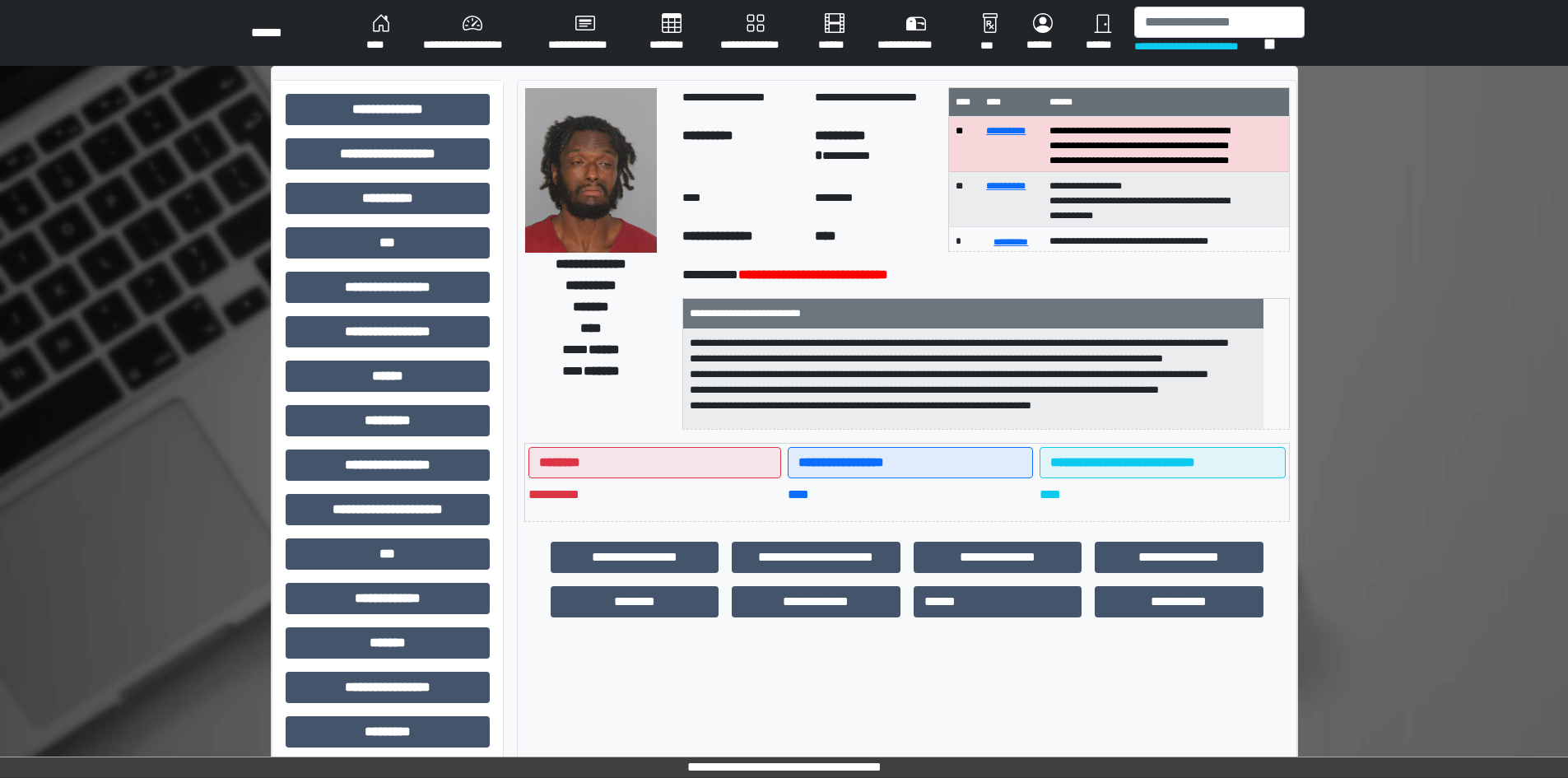 scroll, scrollTop: 36, scrollLeft: 0, axis: vertical 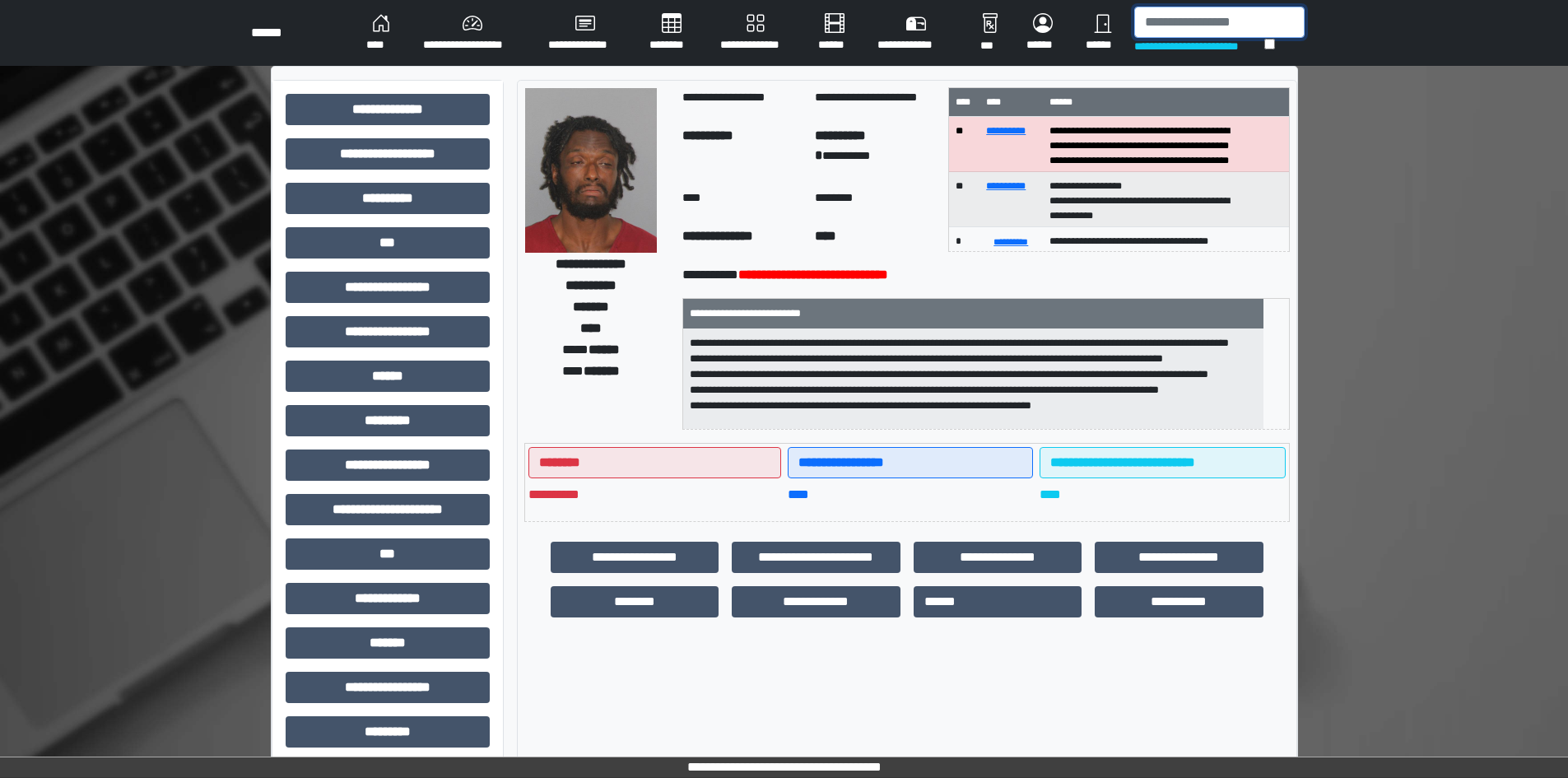 click at bounding box center (1219, 22) 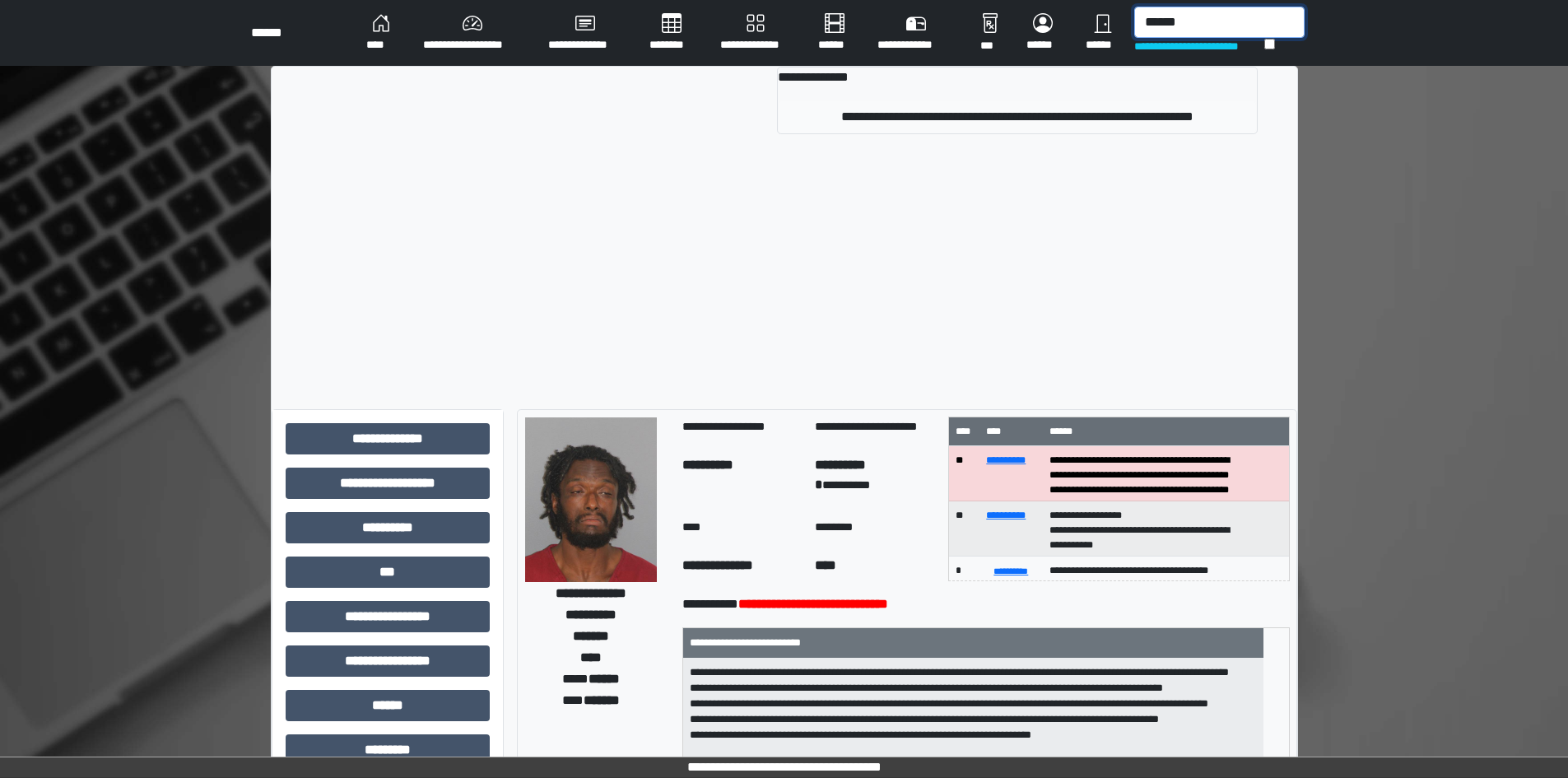 type on "******" 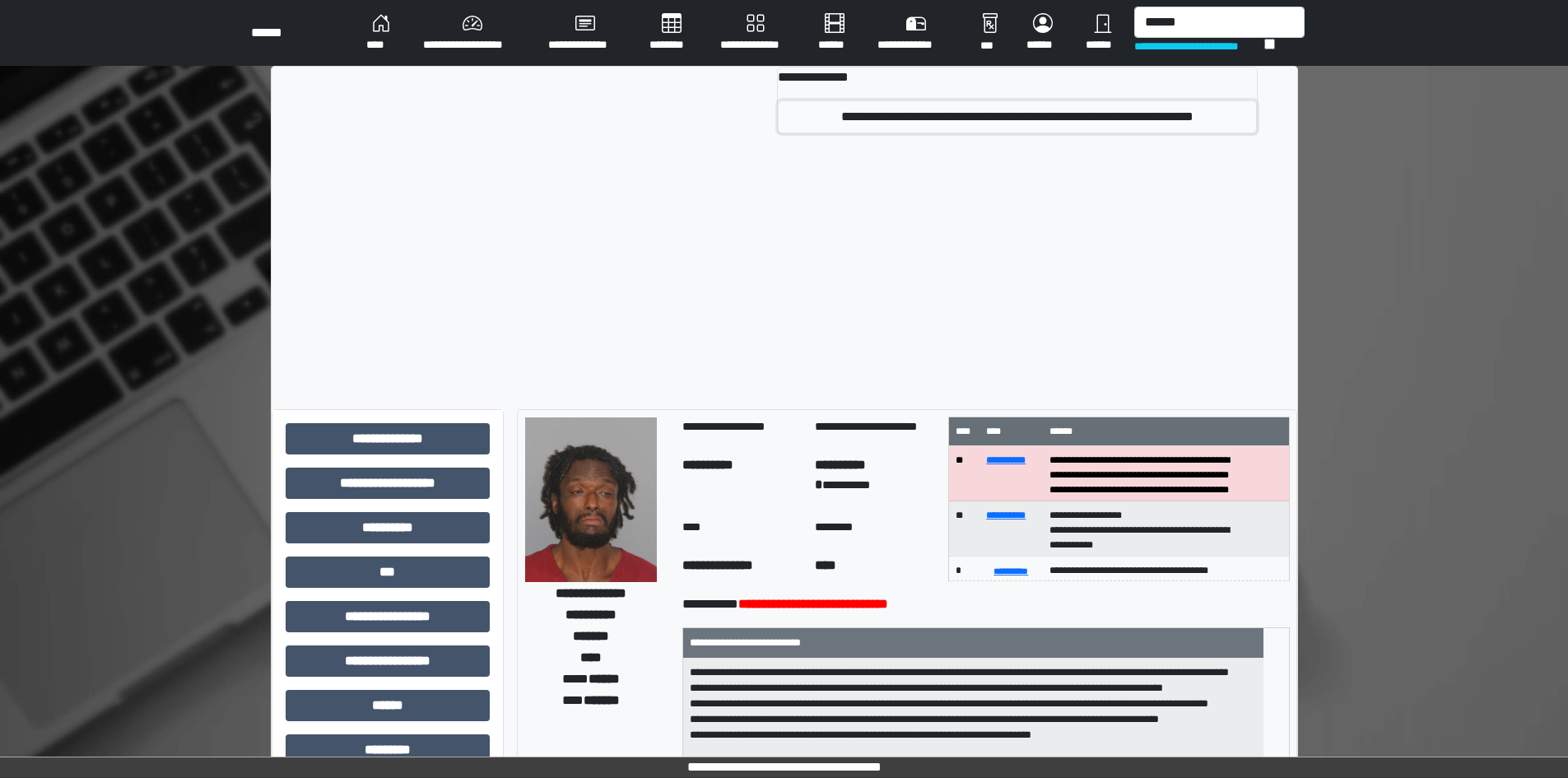 click on "**********" at bounding box center (1017, 117) 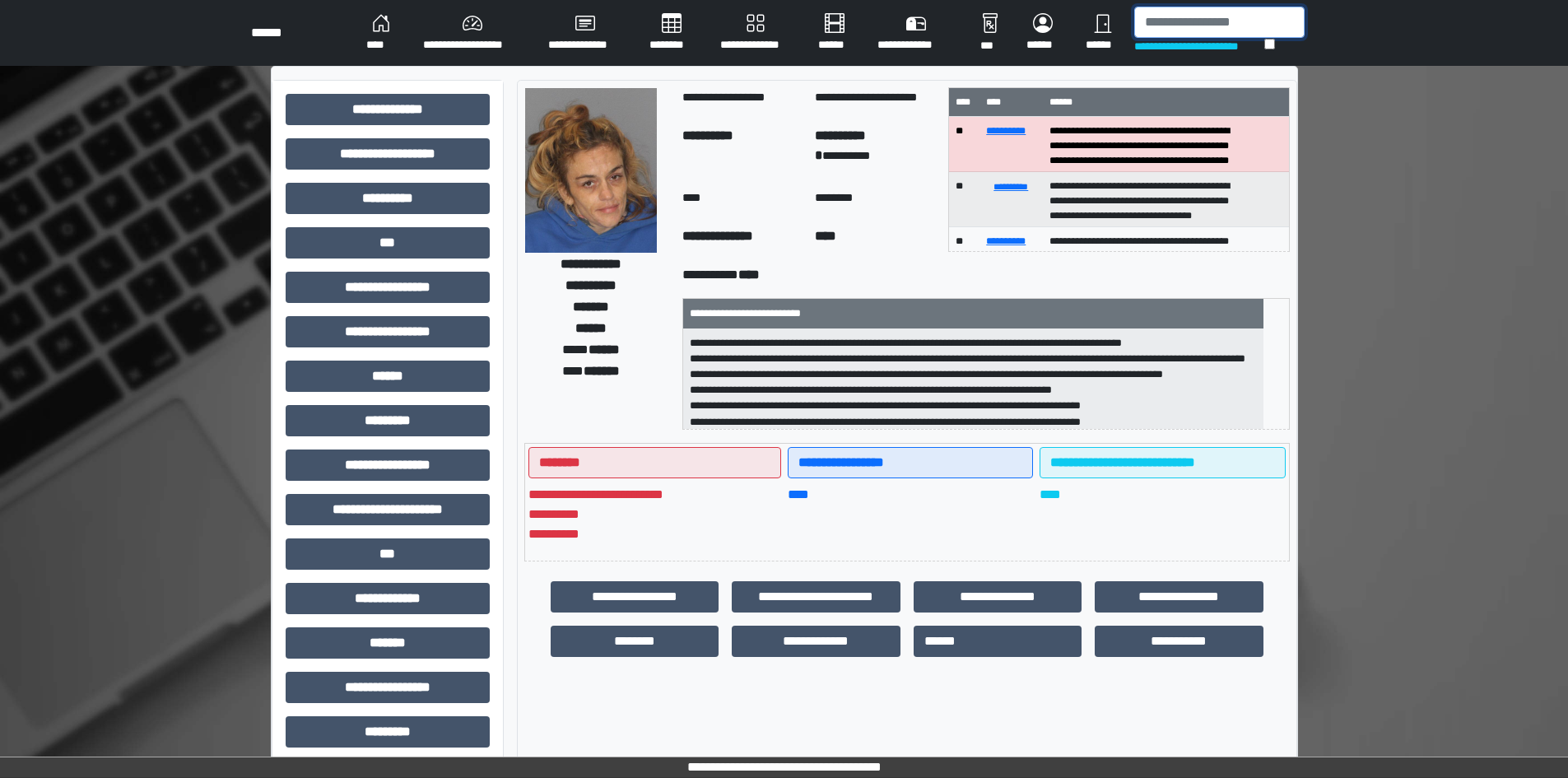 click at bounding box center [1219, 22] 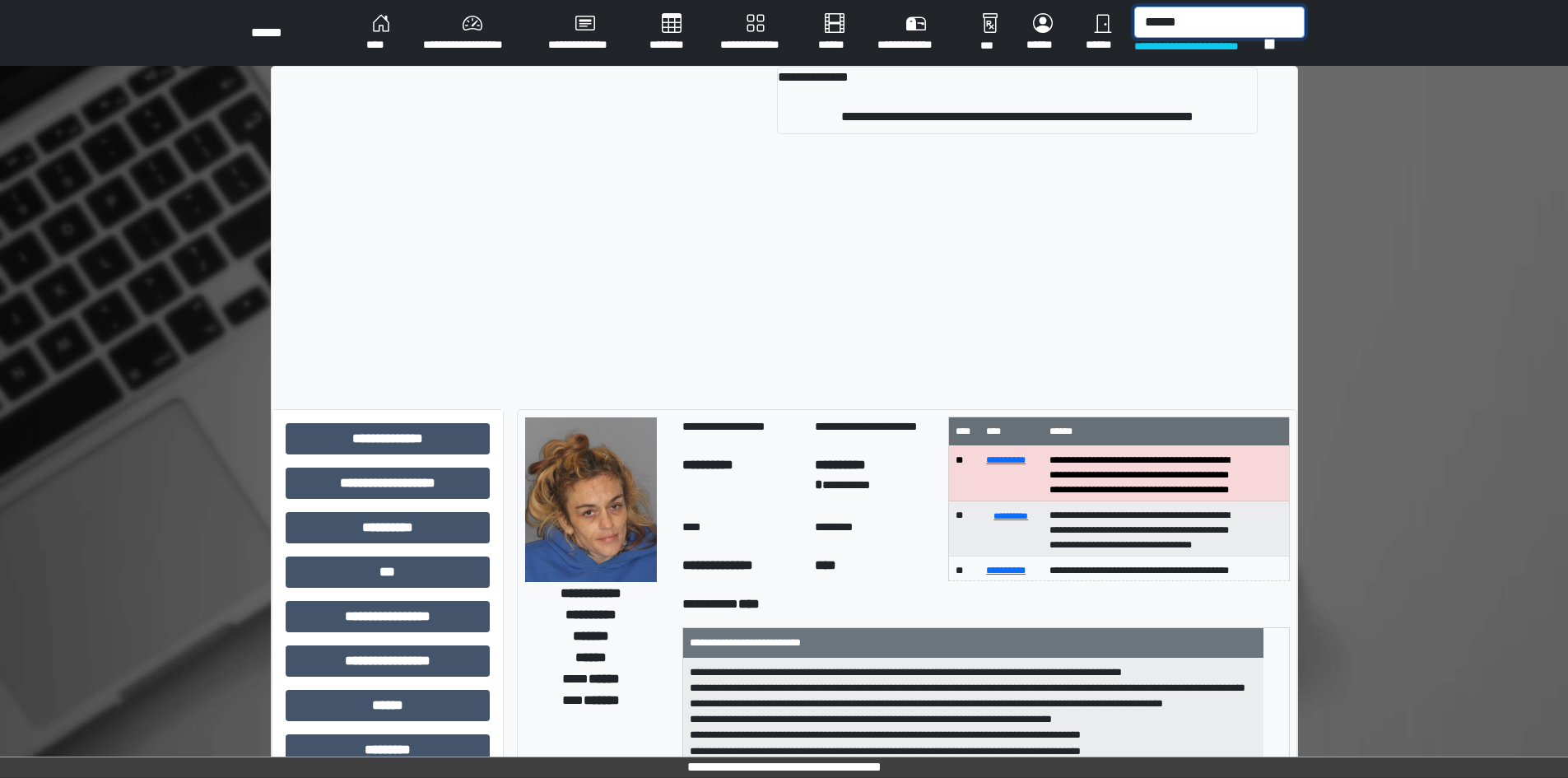 click on "******" at bounding box center (1219, 22) 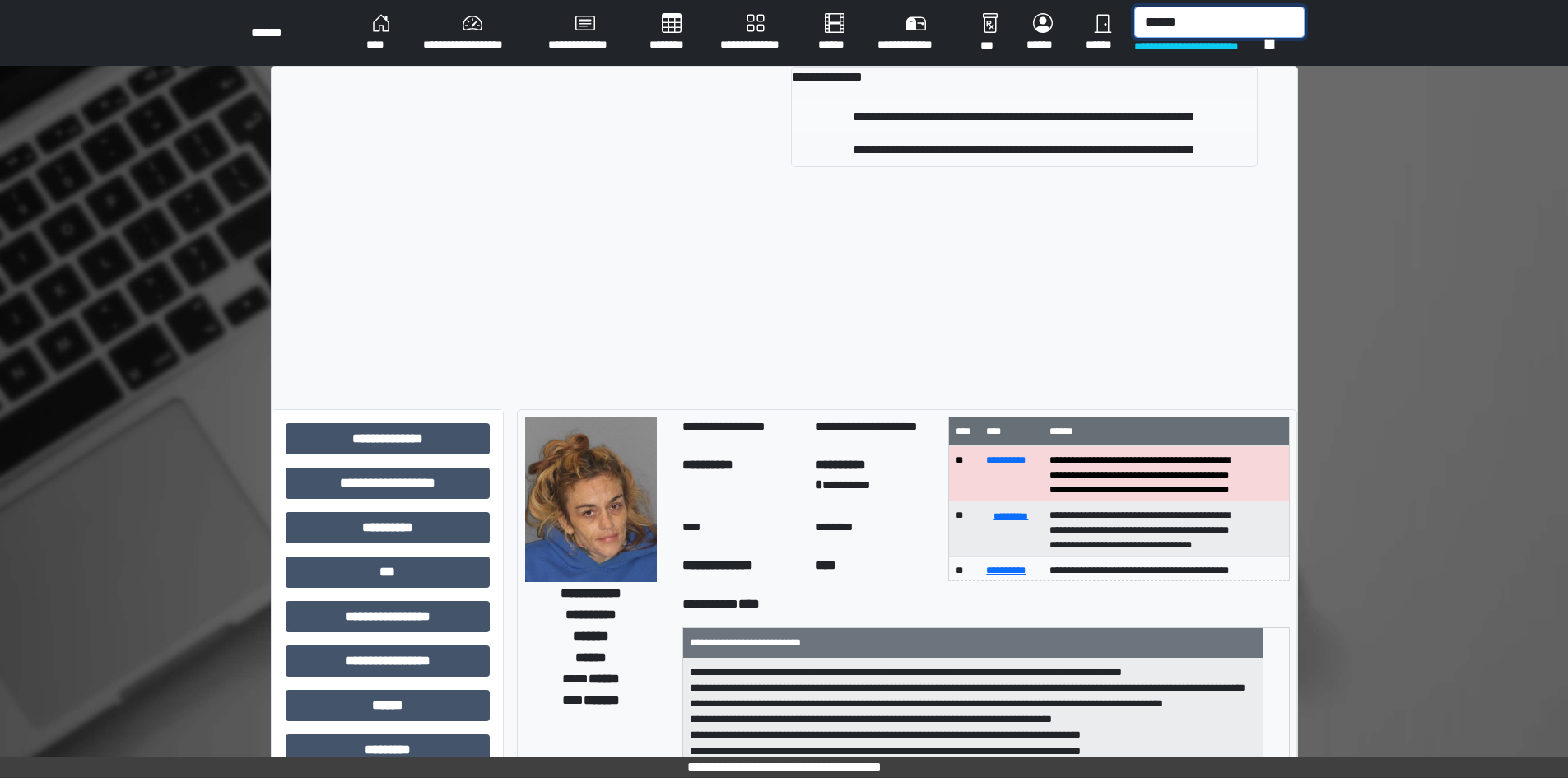 type on "******" 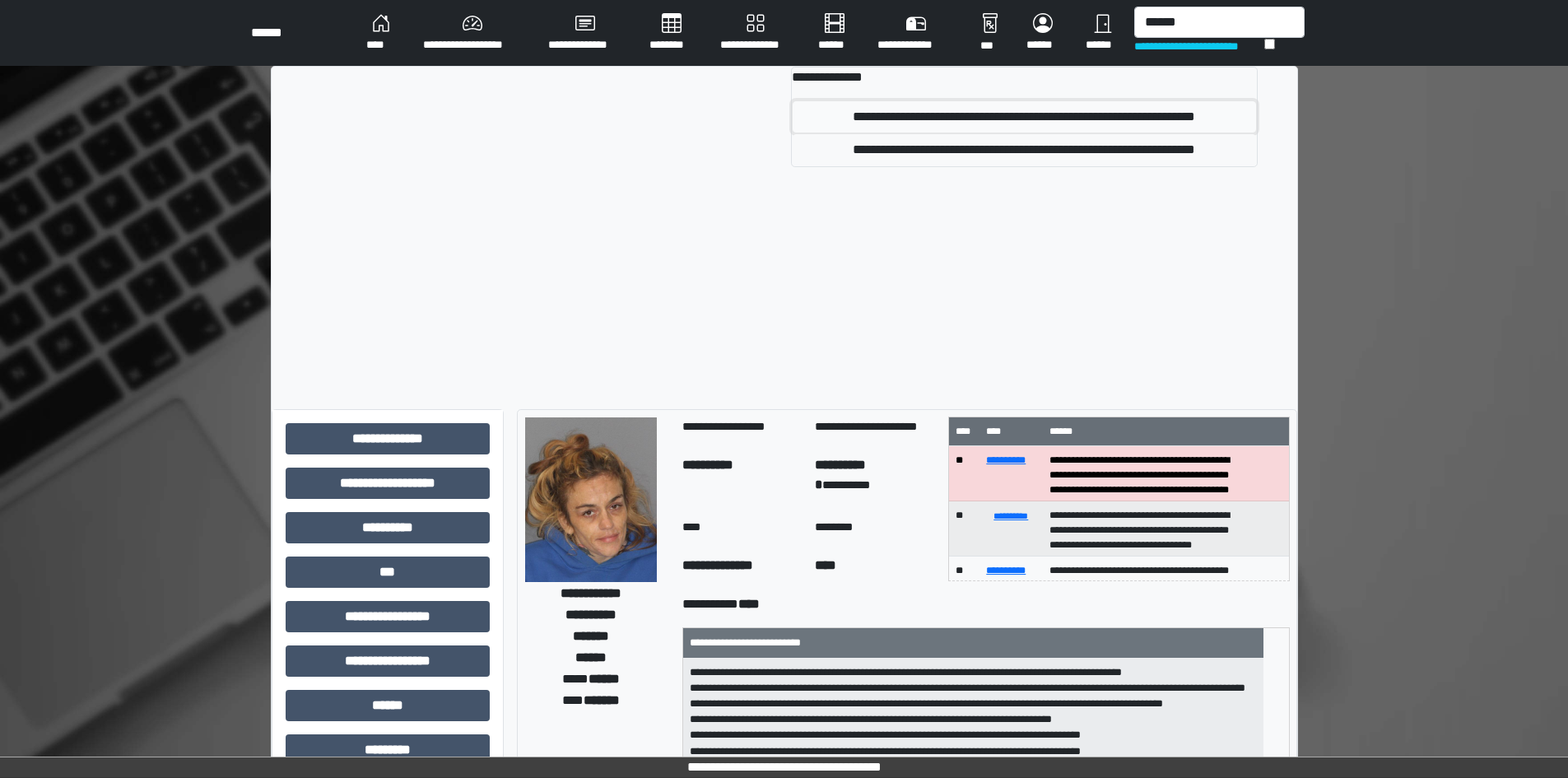 click on "**********" at bounding box center (1024, 117) 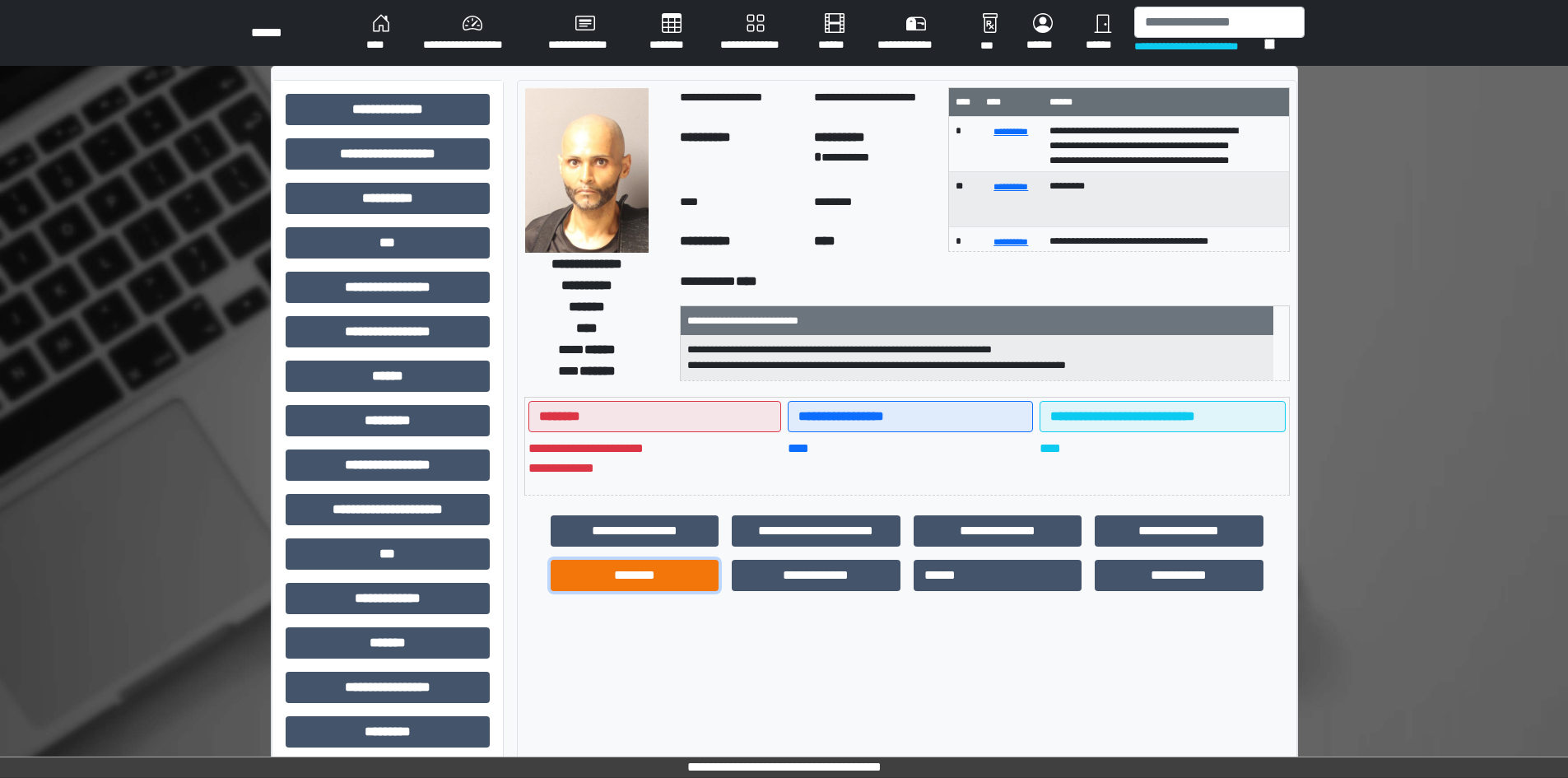 click on "********" at bounding box center [635, 575] 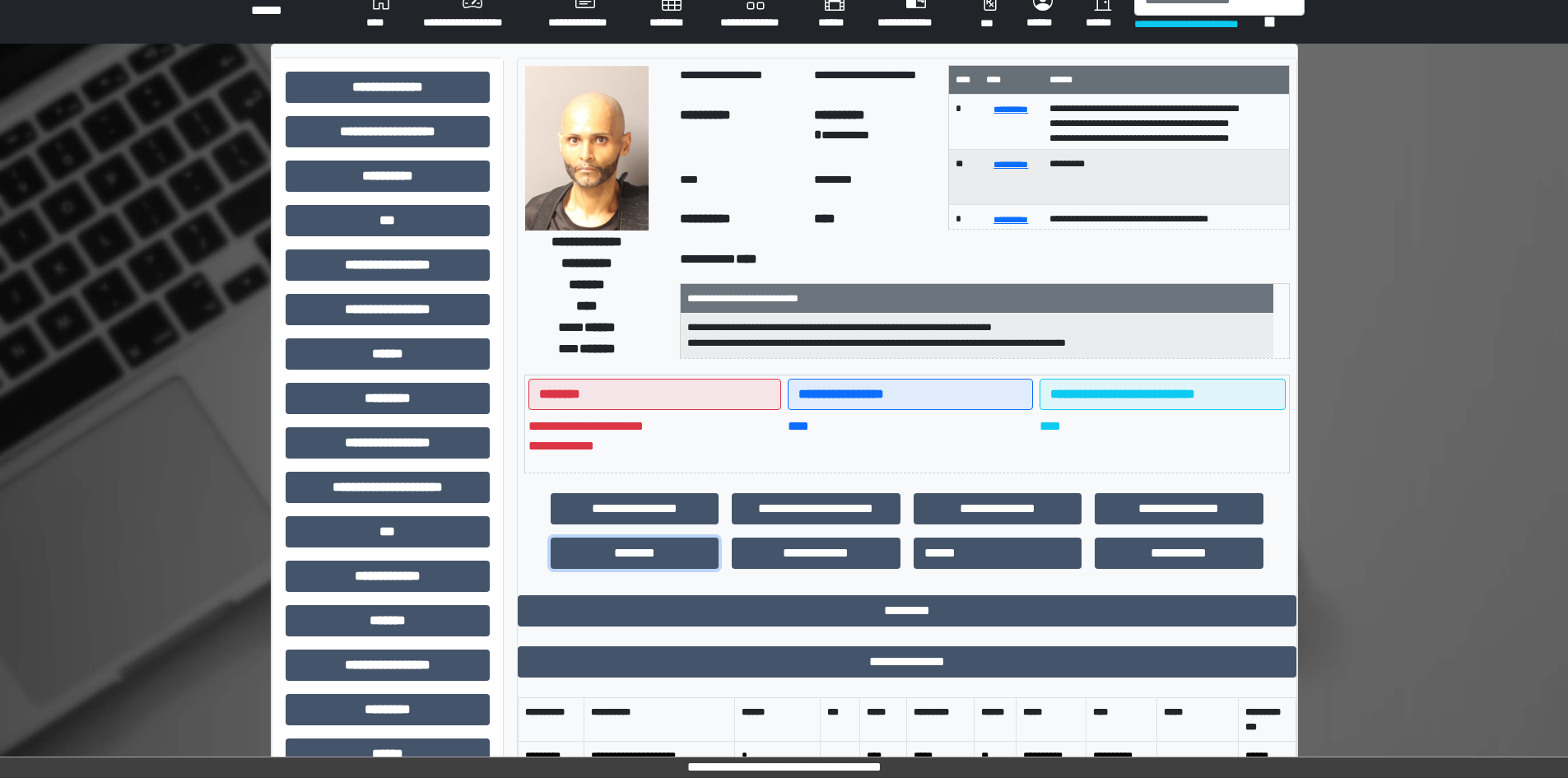 scroll, scrollTop: 0, scrollLeft: 0, axis: both 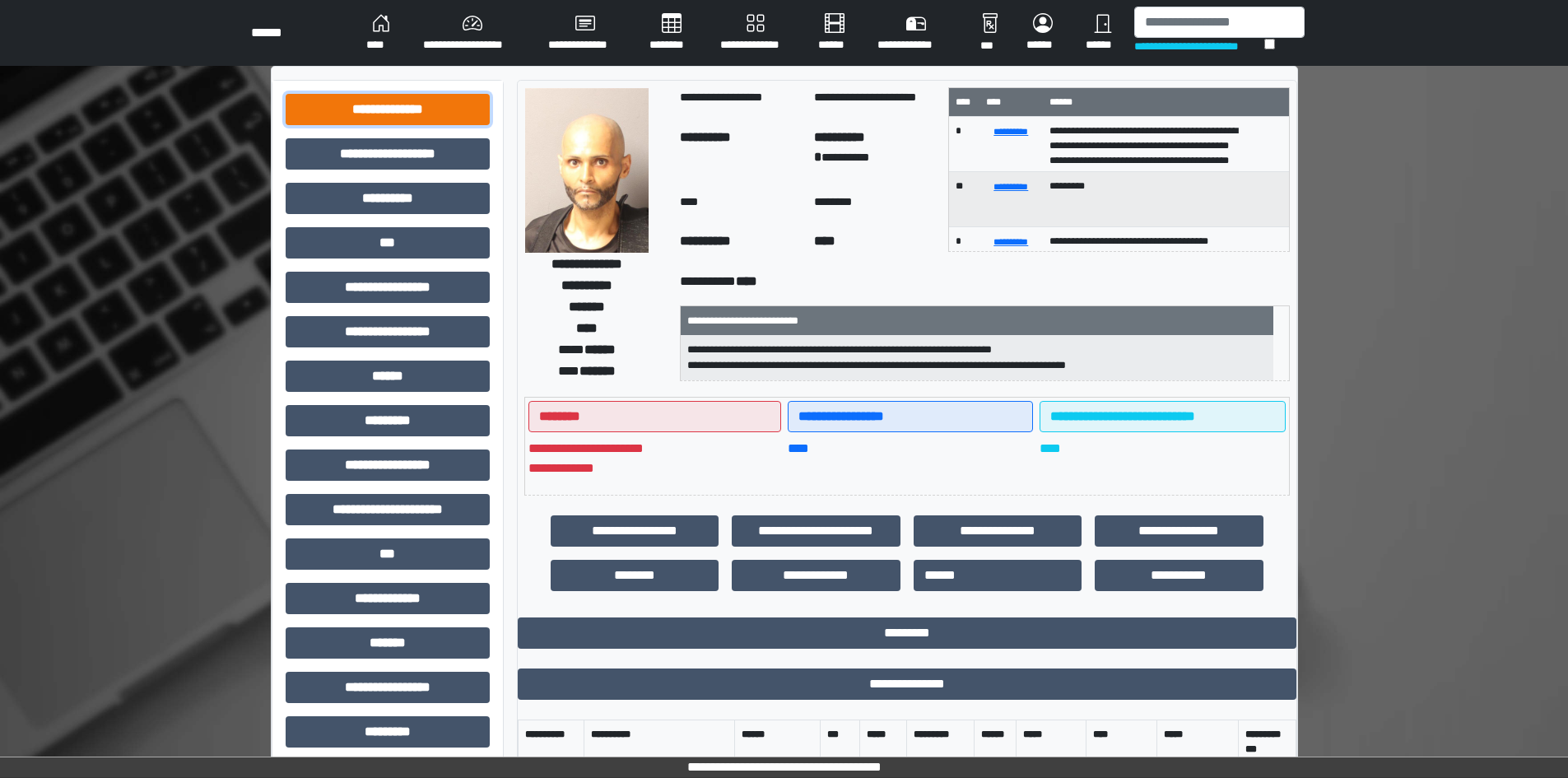 click on "**********" at bounding box center [388, 109] 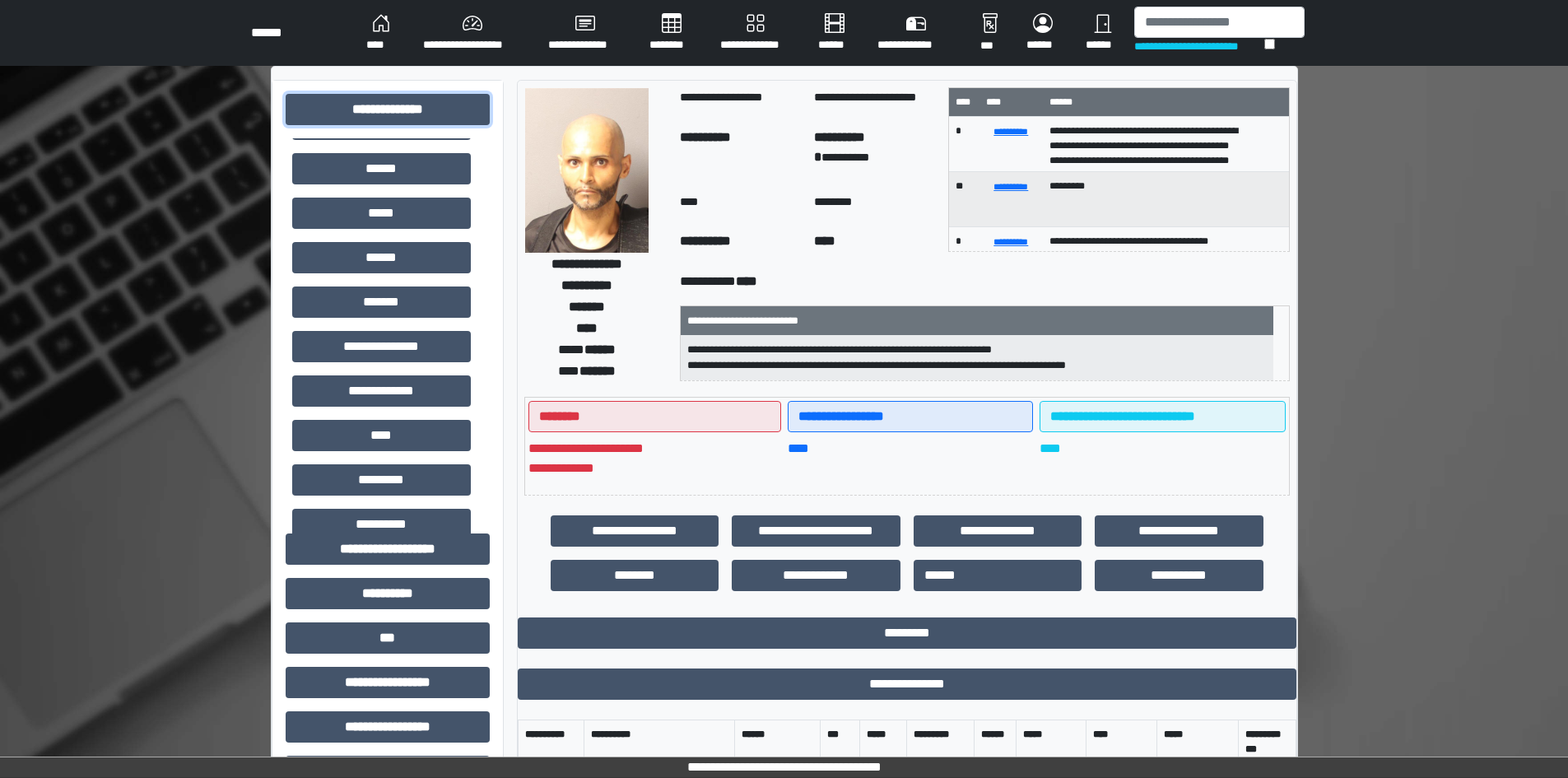 scroll, scrollTop: 329, scrollLeft: 0, axis: vertical 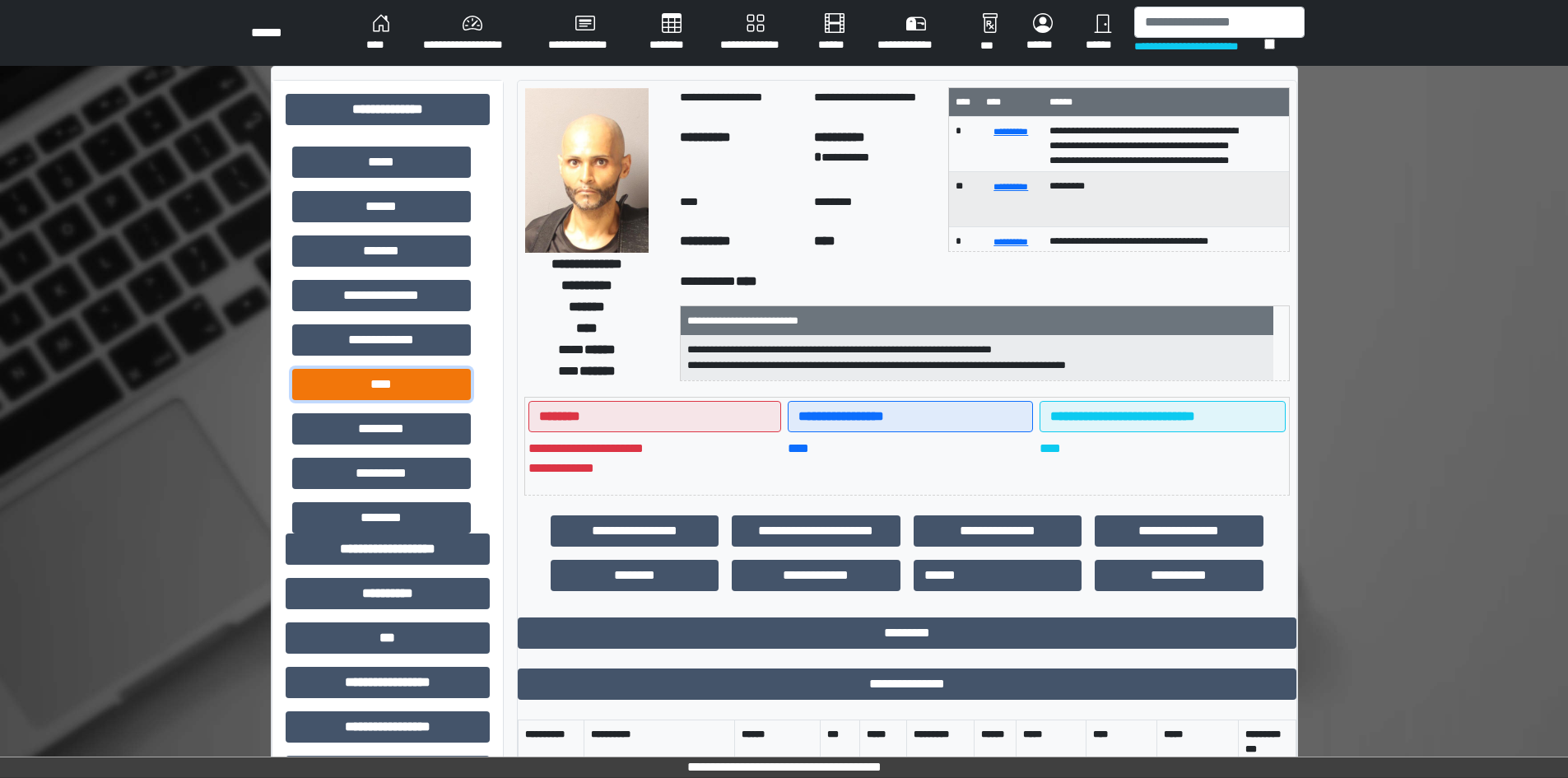 click on "****" at bounding box center [381, 384] 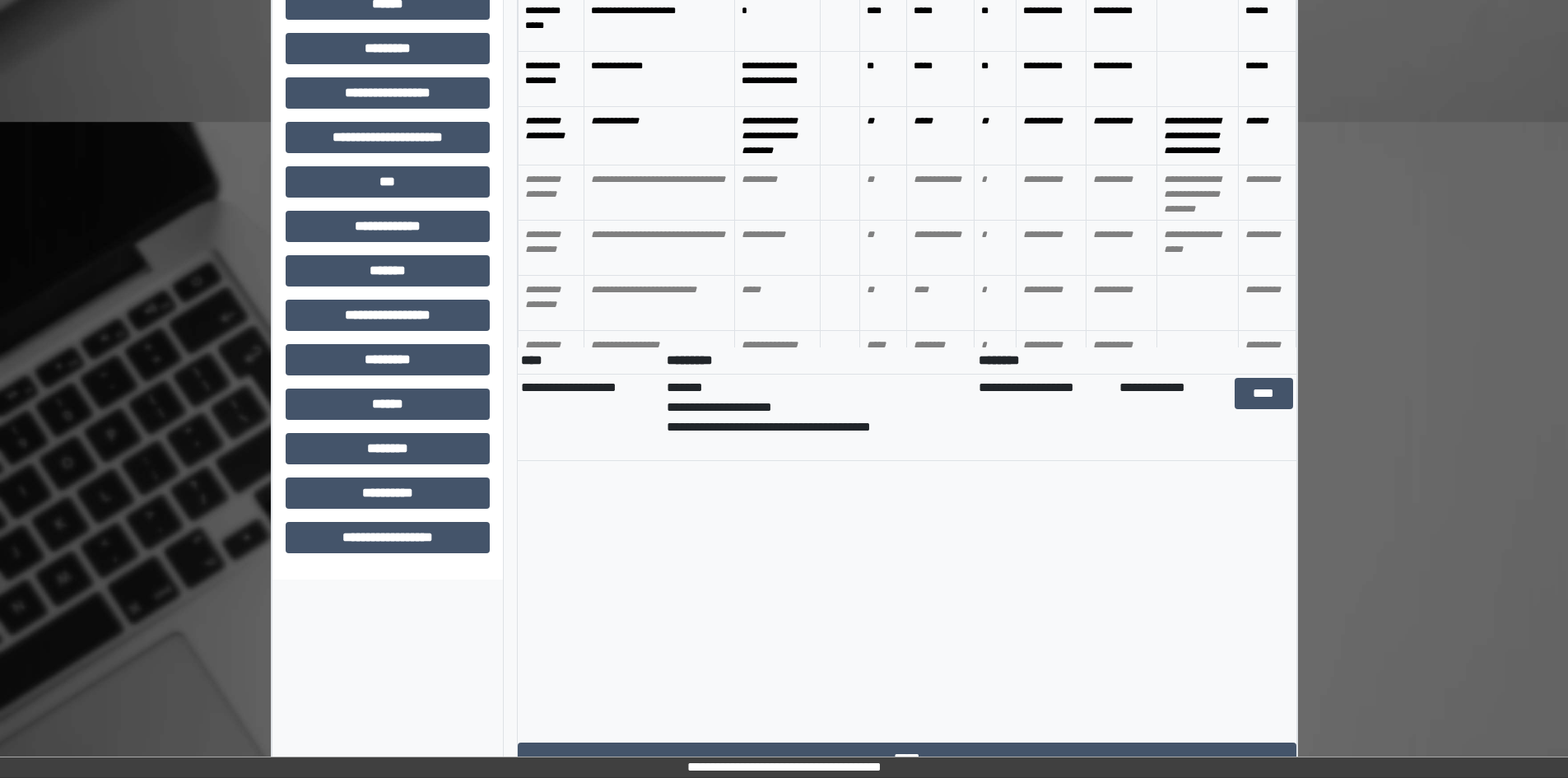scroll, scrollTop: 778, scrollLeft: 0, axis: vertical 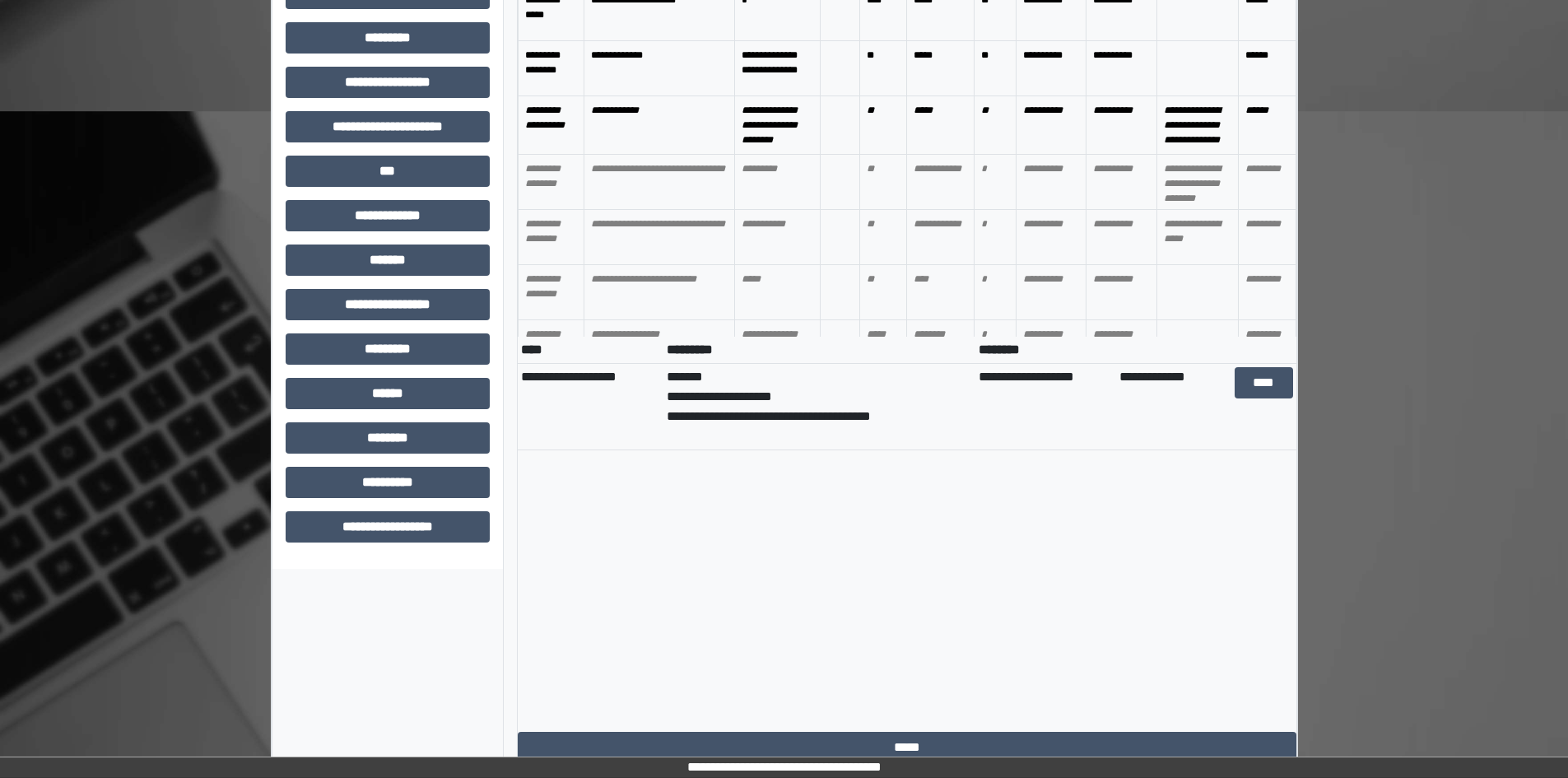 click on "**********" at bounding box center [819, 407] 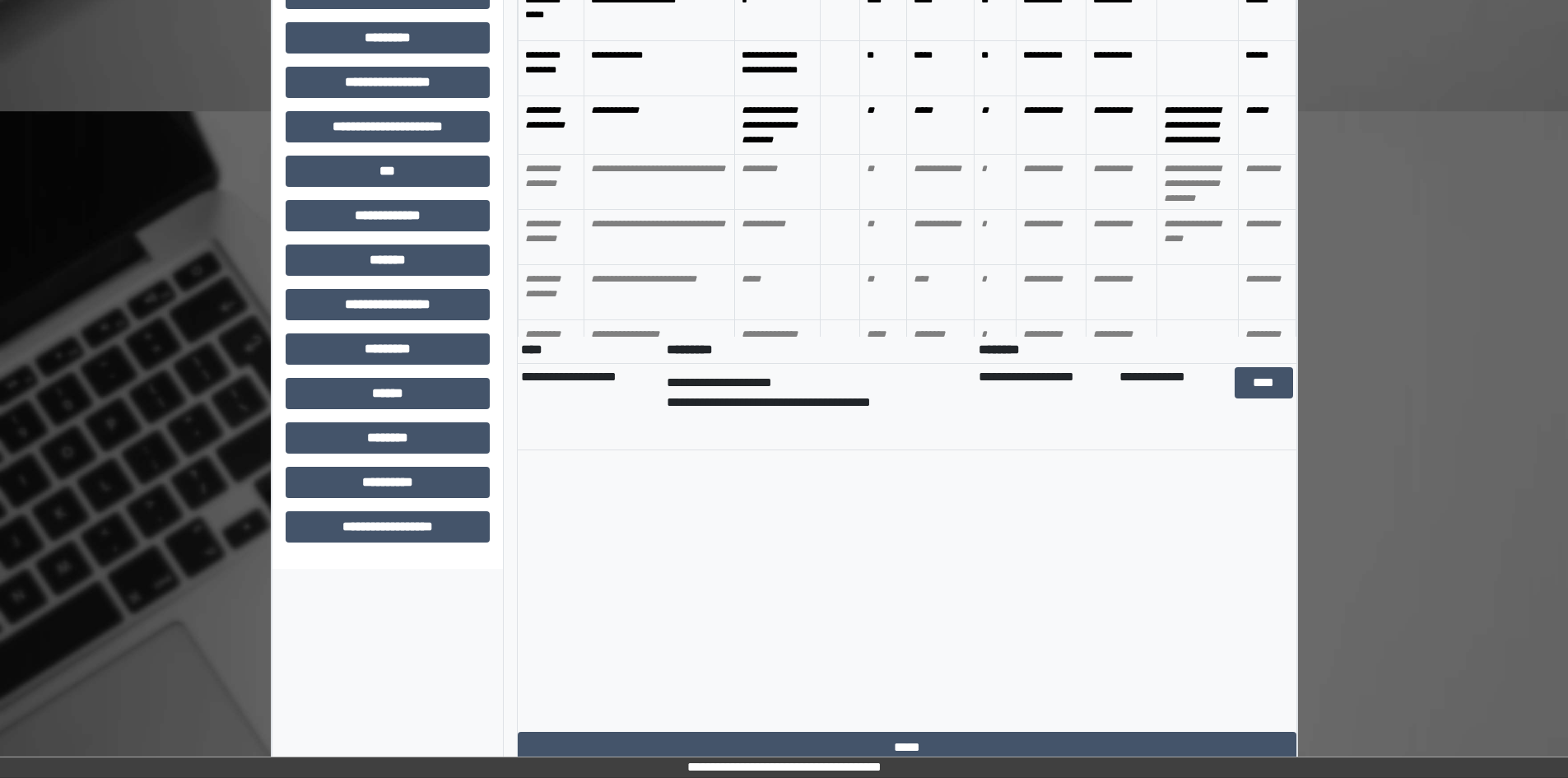 scroll, scrollTop: 0, scrollLeft: 0, axis: both 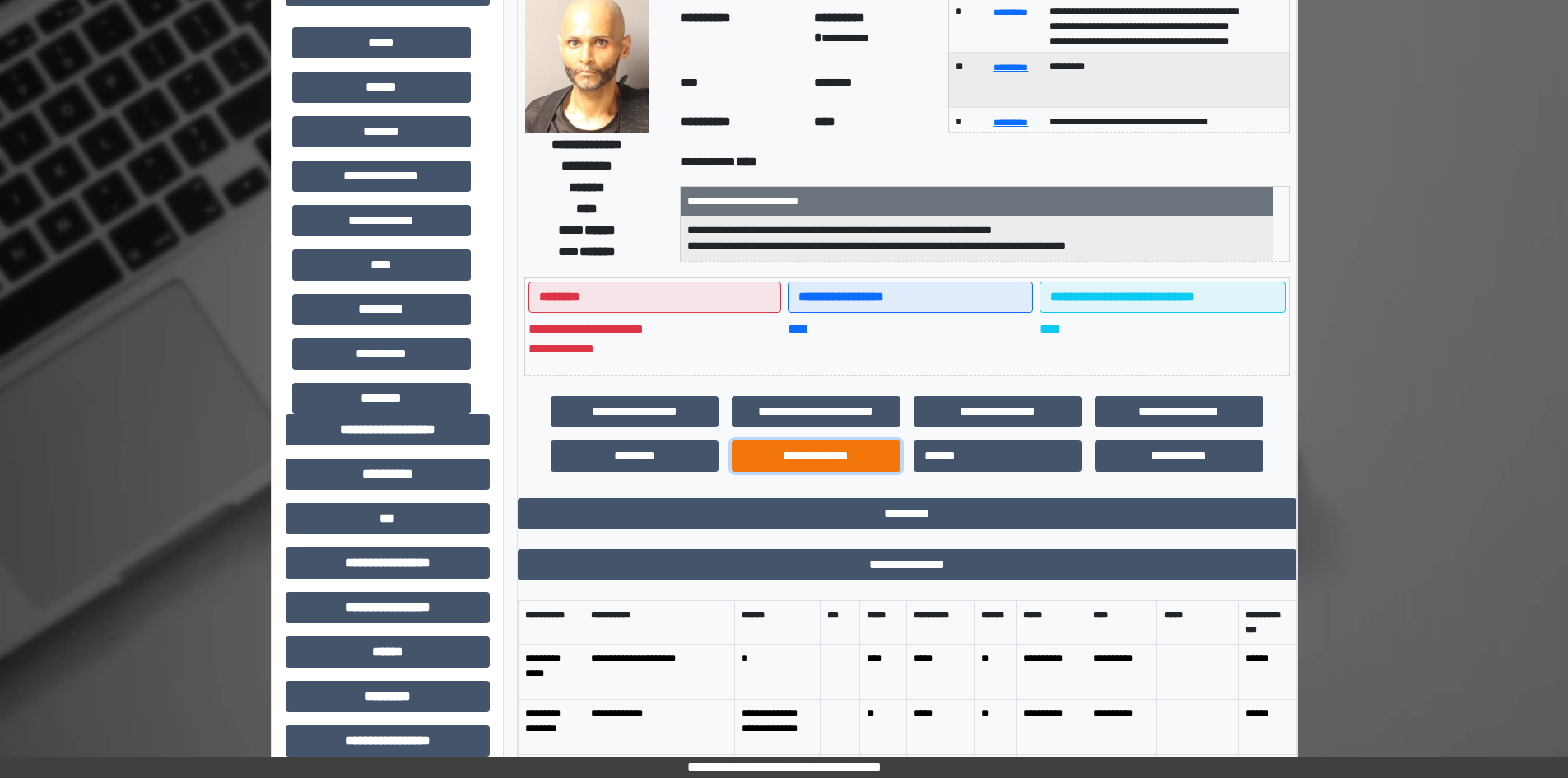 click on "**********" at bounding box center (816, 456) 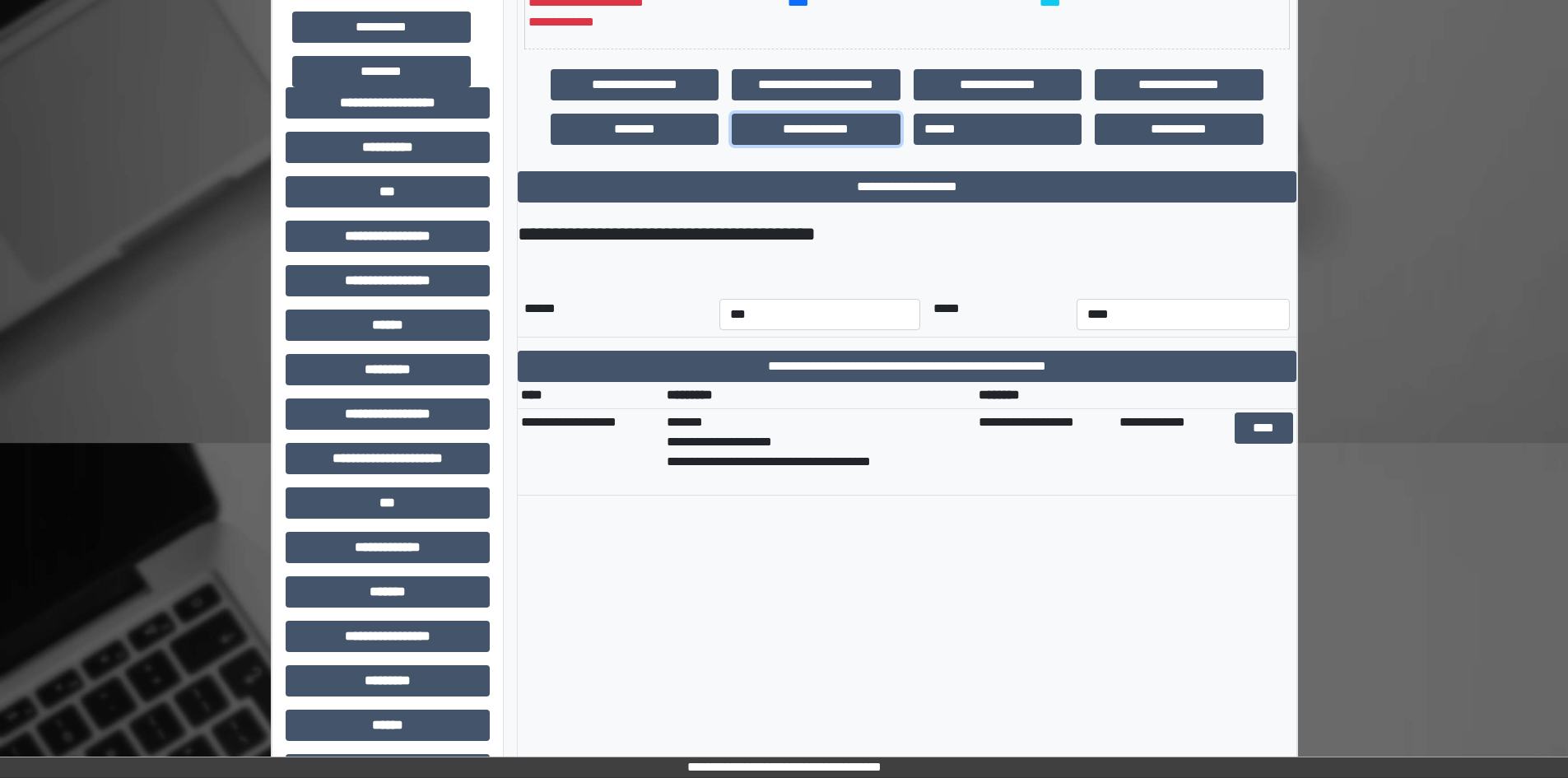 scroll, scrollTop: 449, scrollLeft: 0, axis: vertical 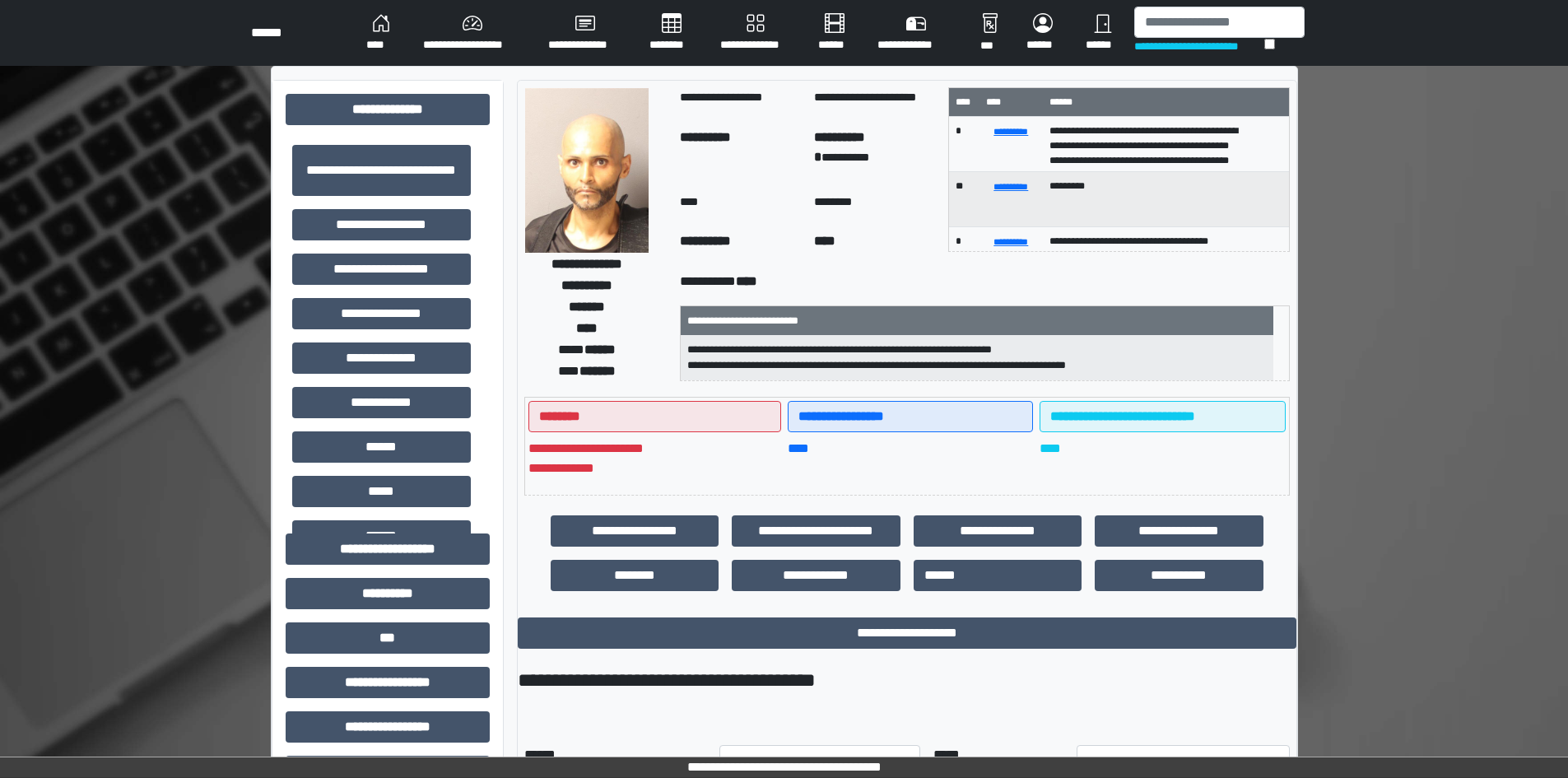 click on "**********" at bounding box center [381, 225] 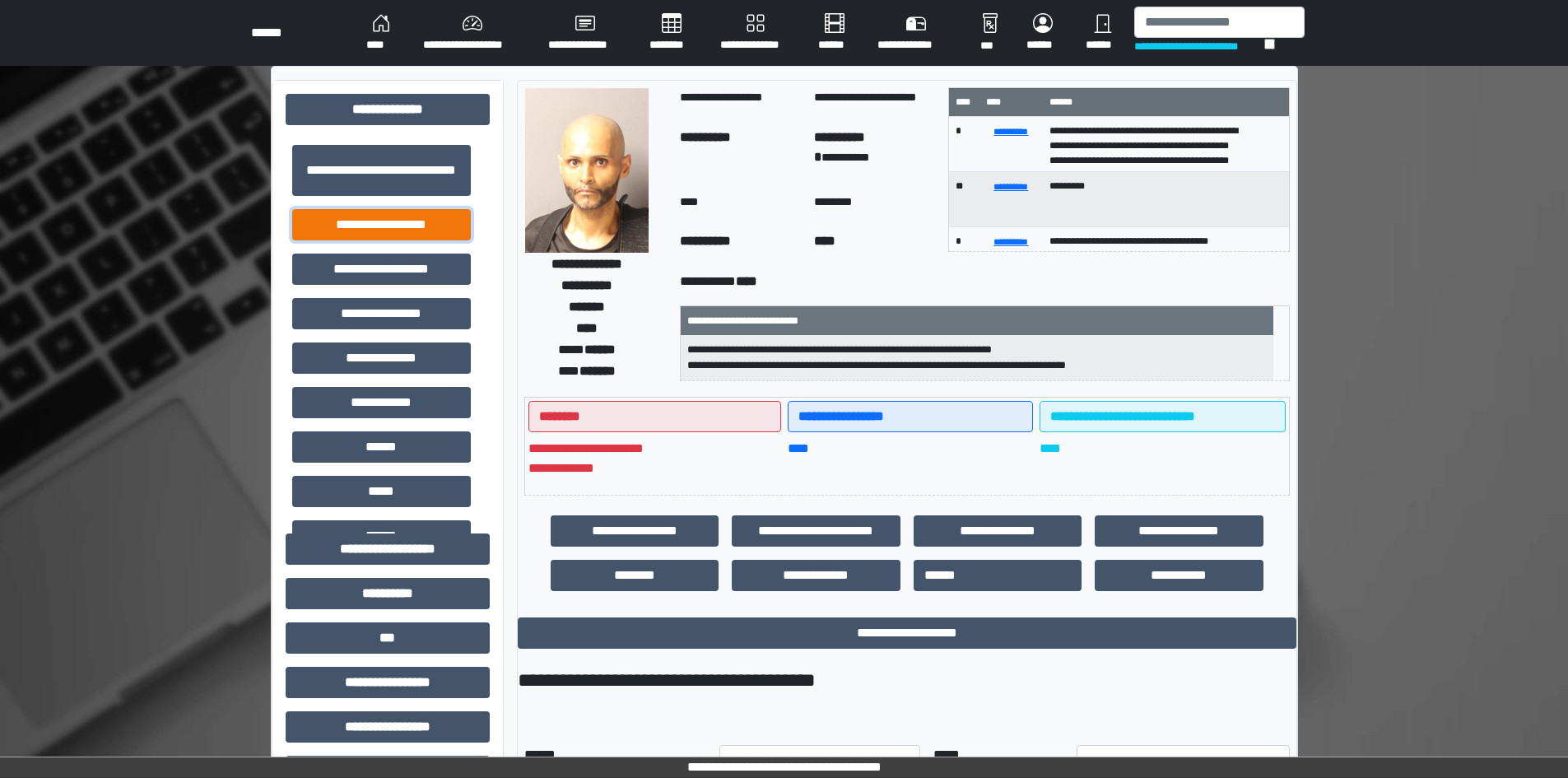 click on "**********" at bounding box center (381, 225) 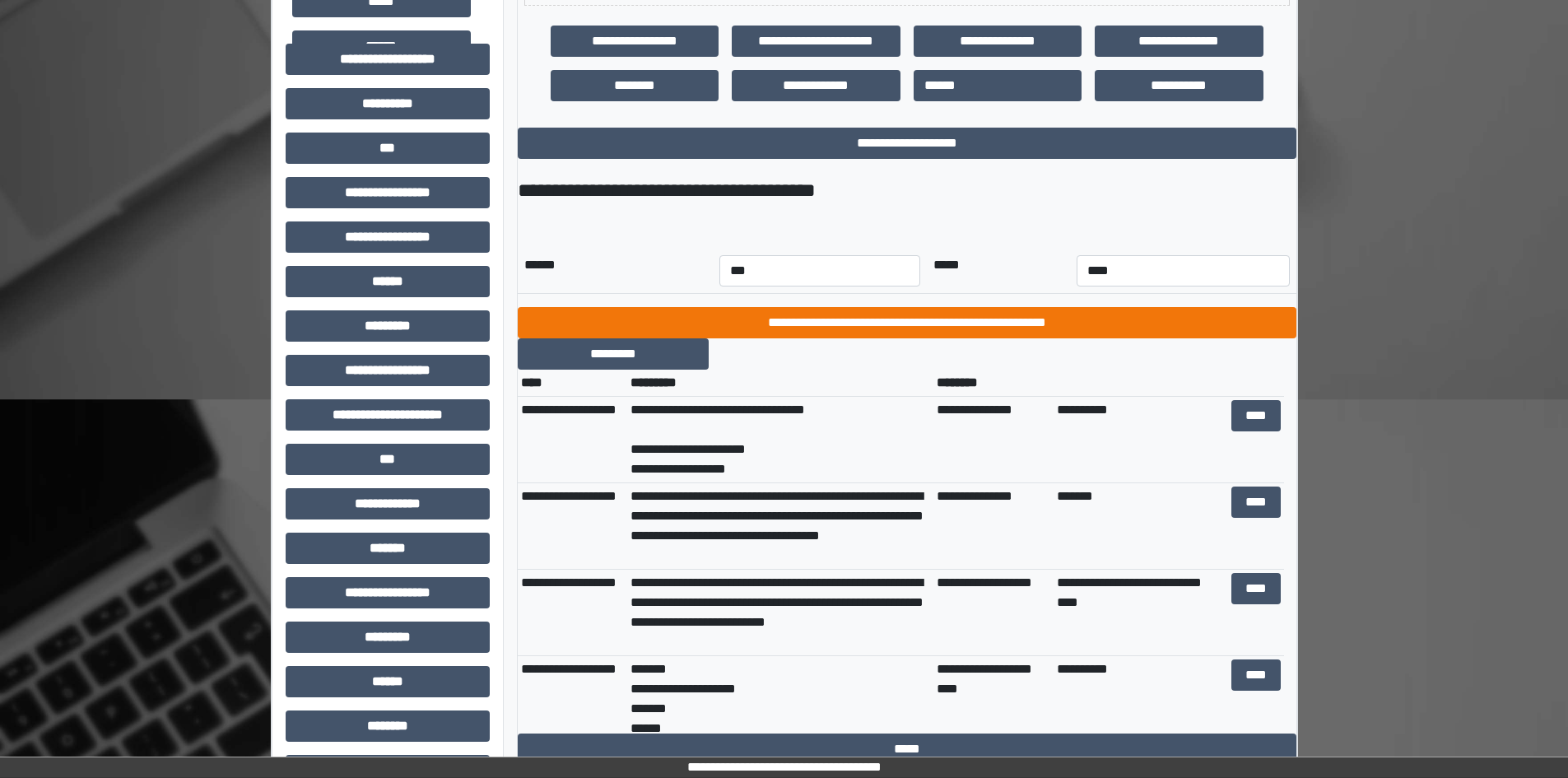 scroll, scrollTop: 494, scrollLeft: 0, axis: vertical 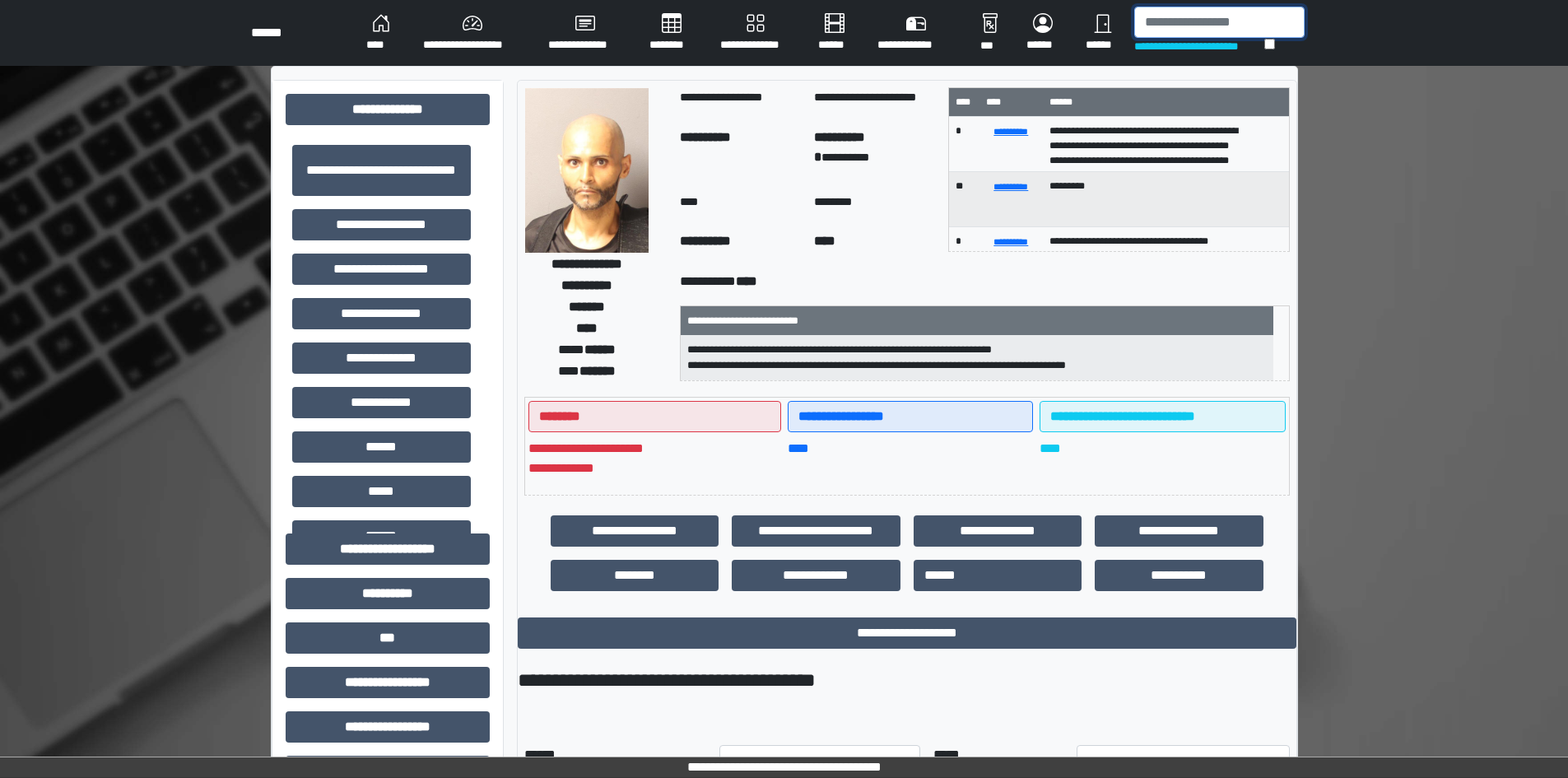 click at bounding box center (1219, 22) 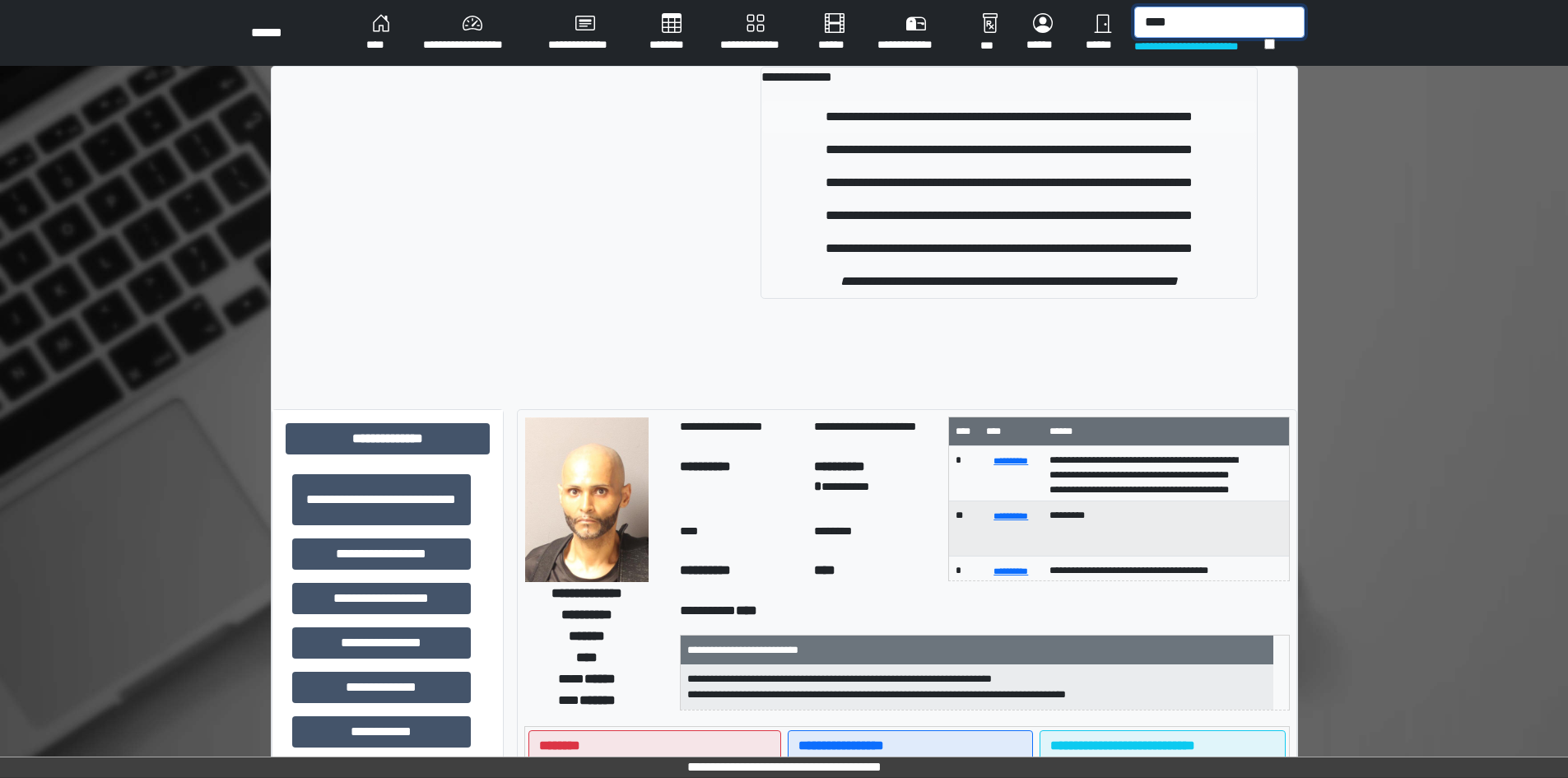 type on "****" 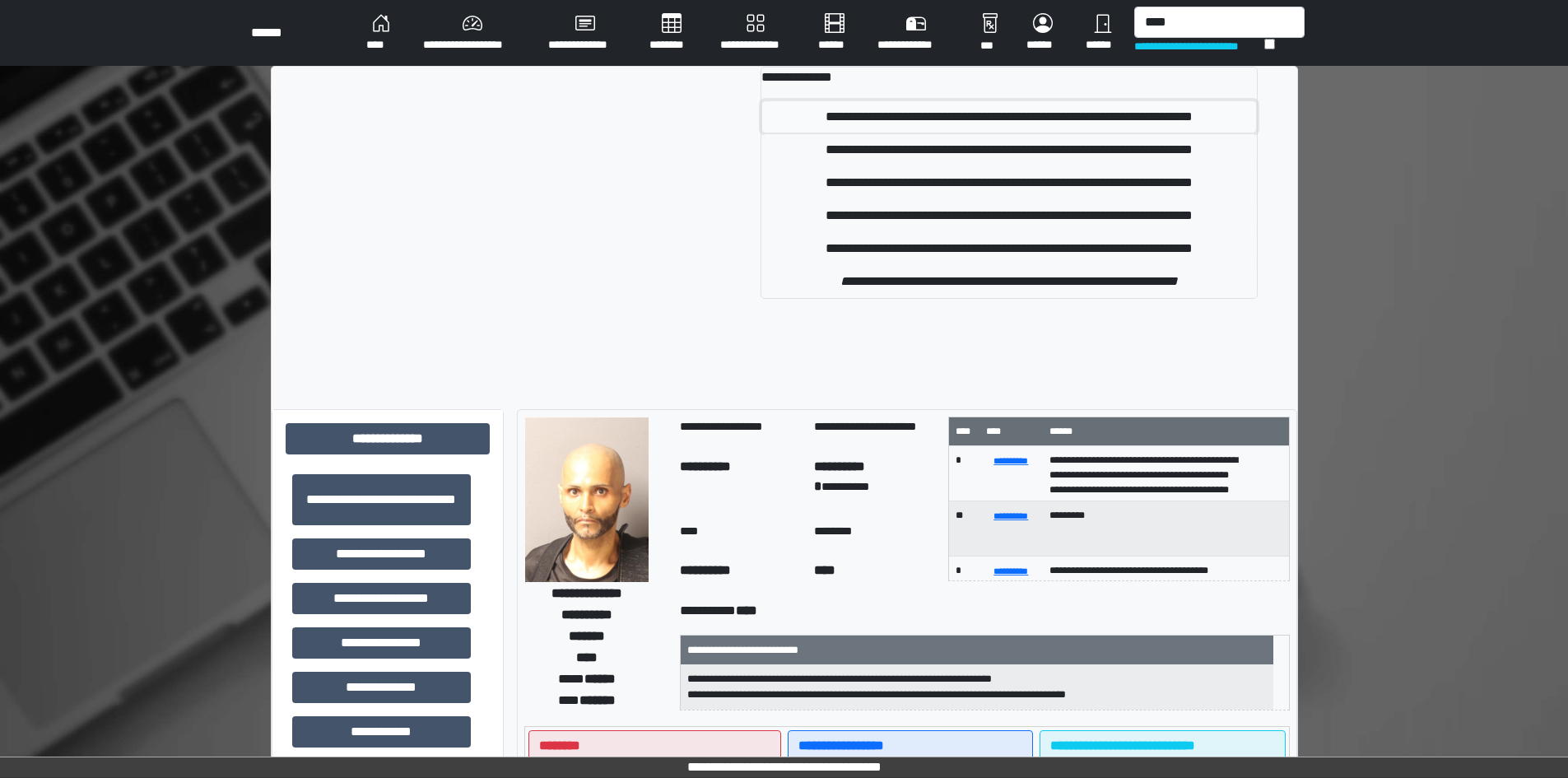 click on "**********" at bounding box center (1009, 117) 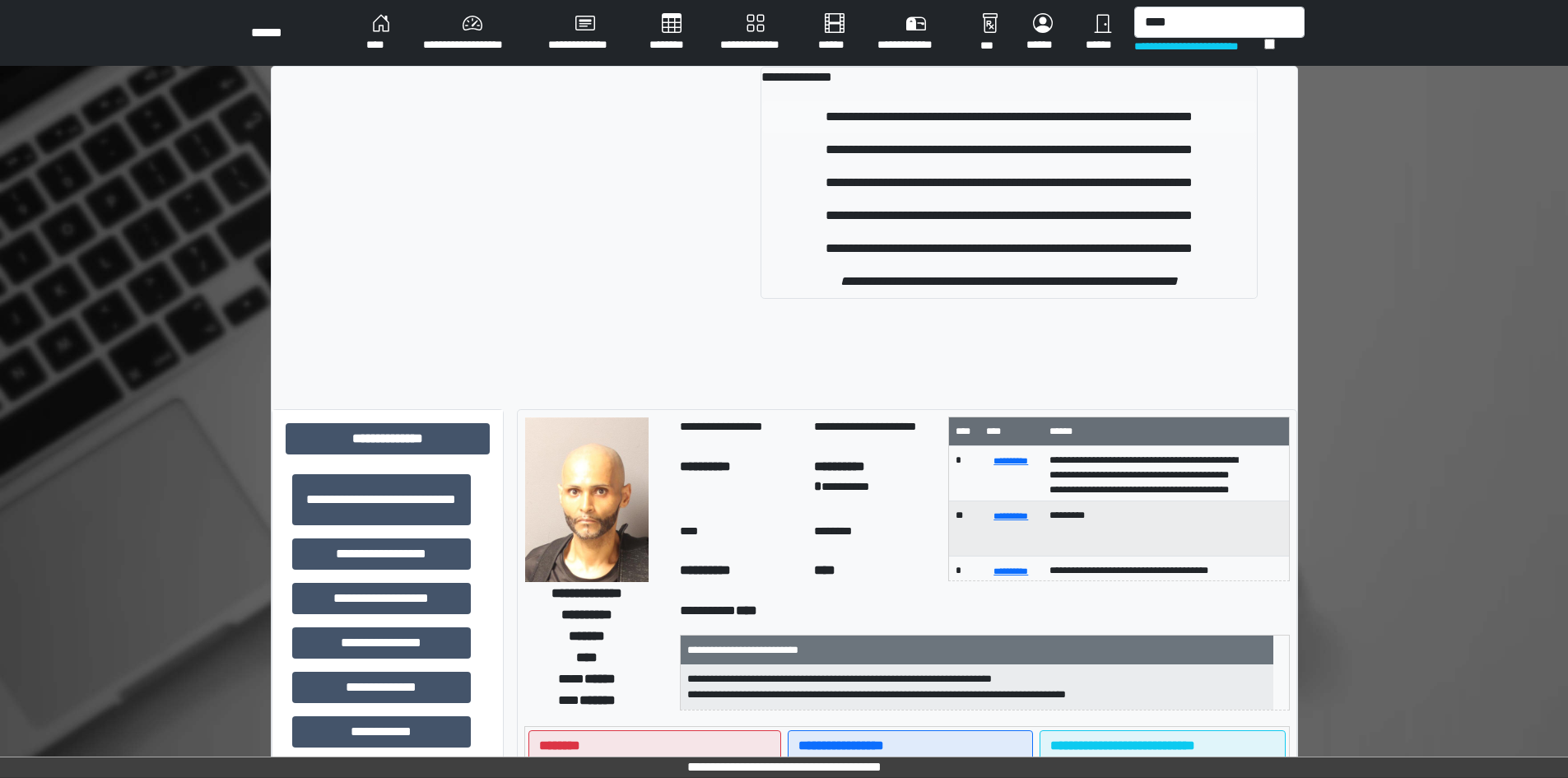 type 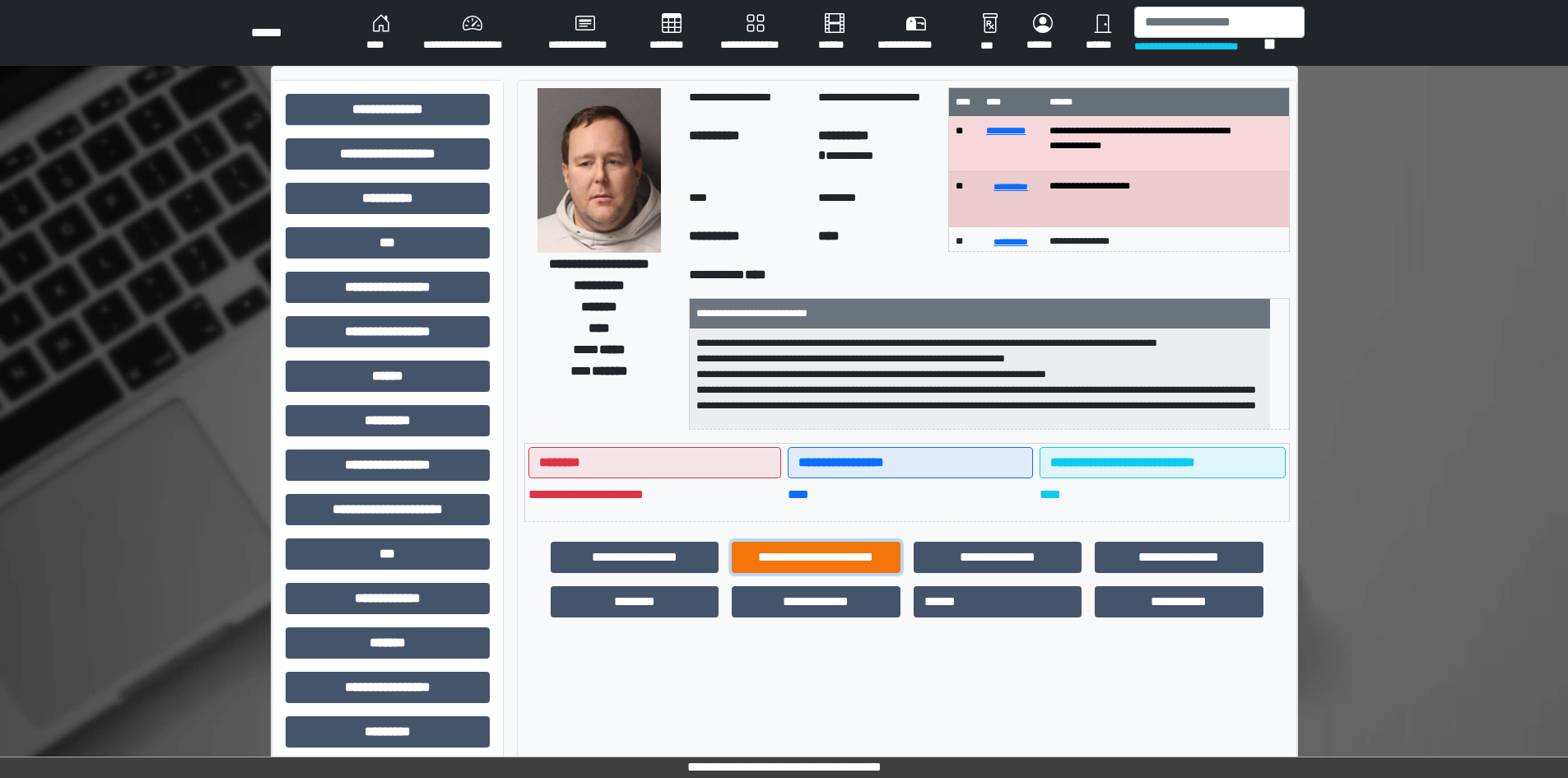 click on "**********" at bounding box center [816, 557] 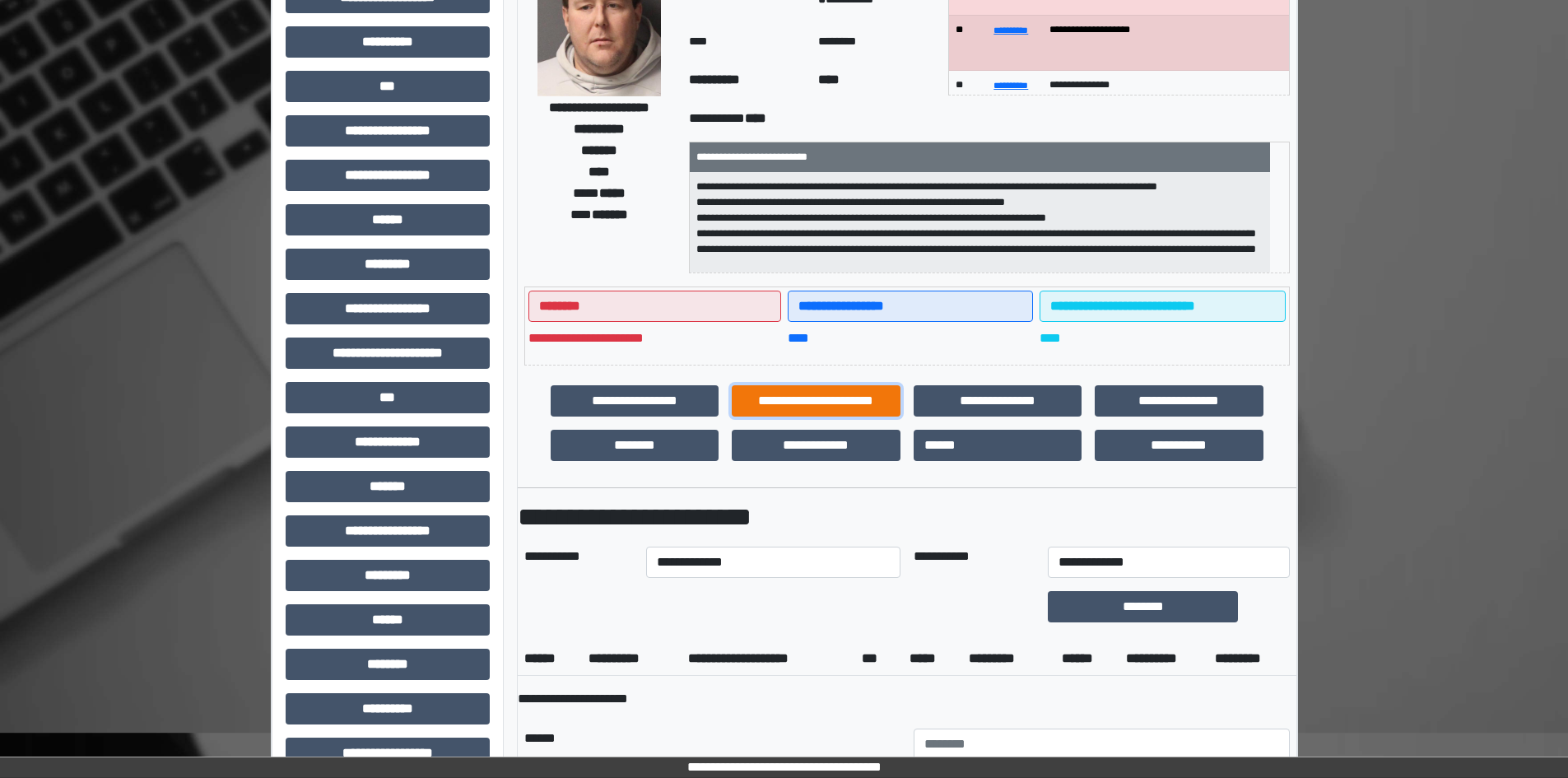 scroll, scrollTop: 247, scrollLeft: 0, axis: vertical 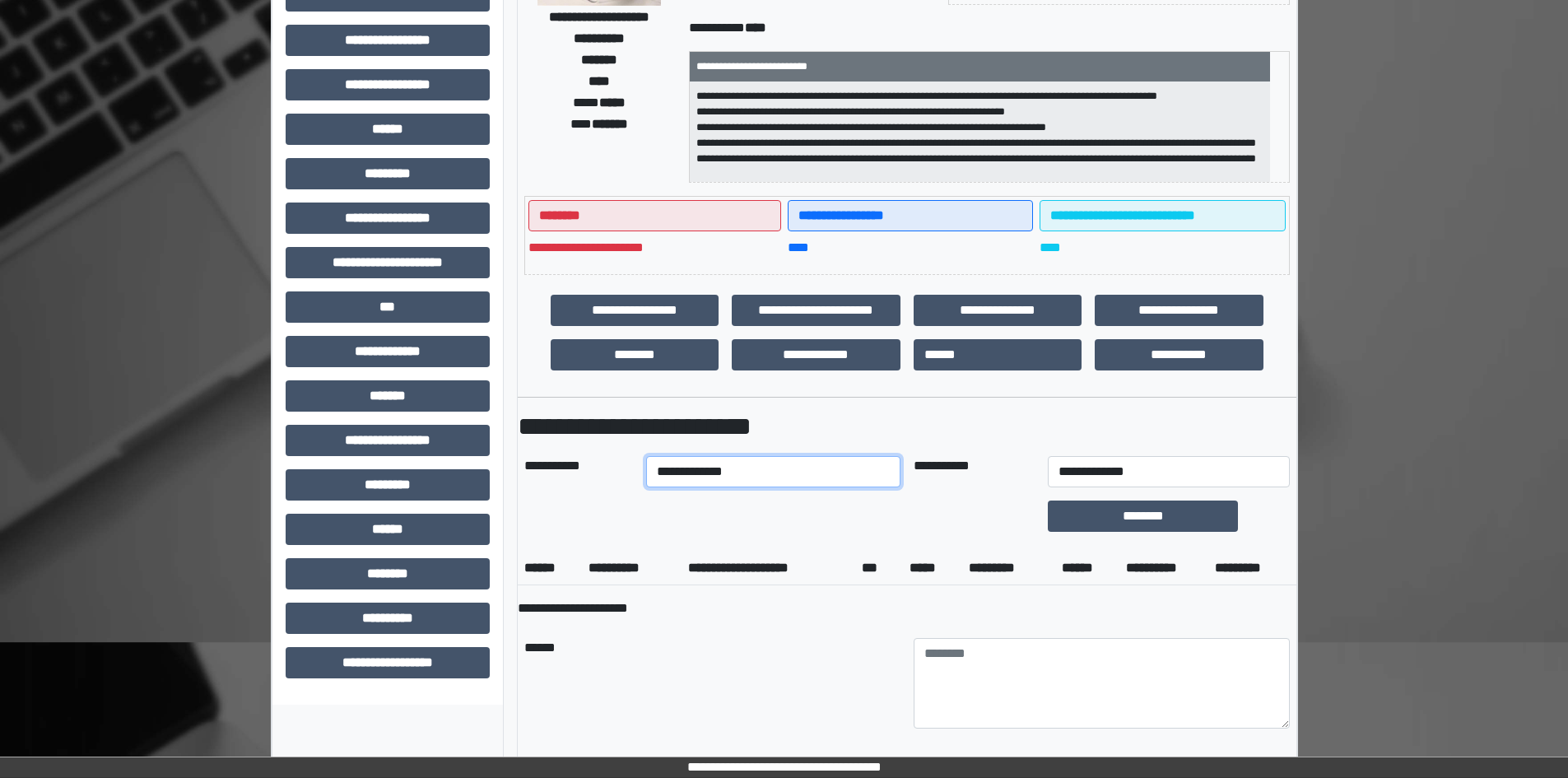 click on "**********" at bounding box center (773, 472) 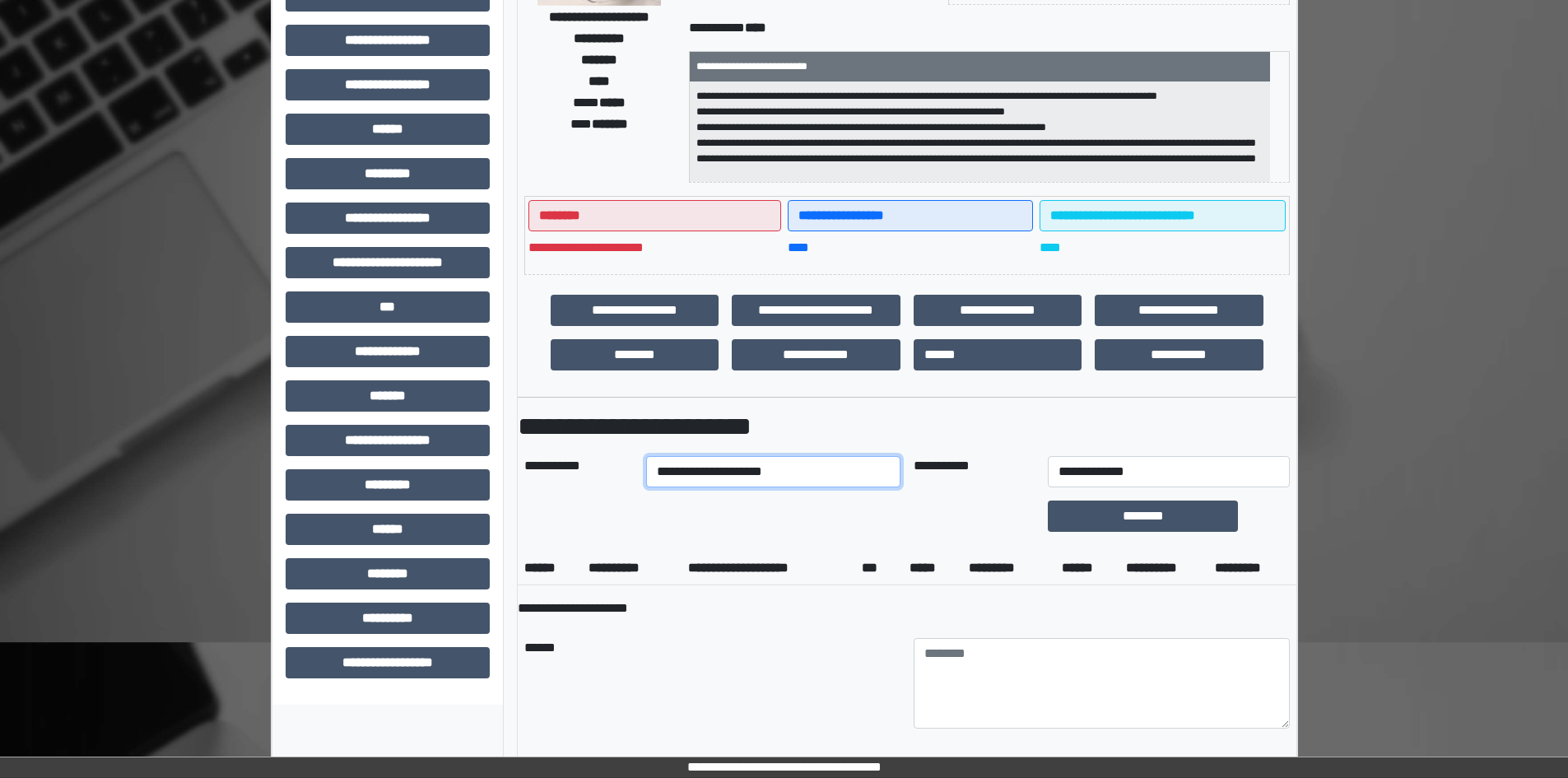 click on "**********" at bounding box center (773, 472) 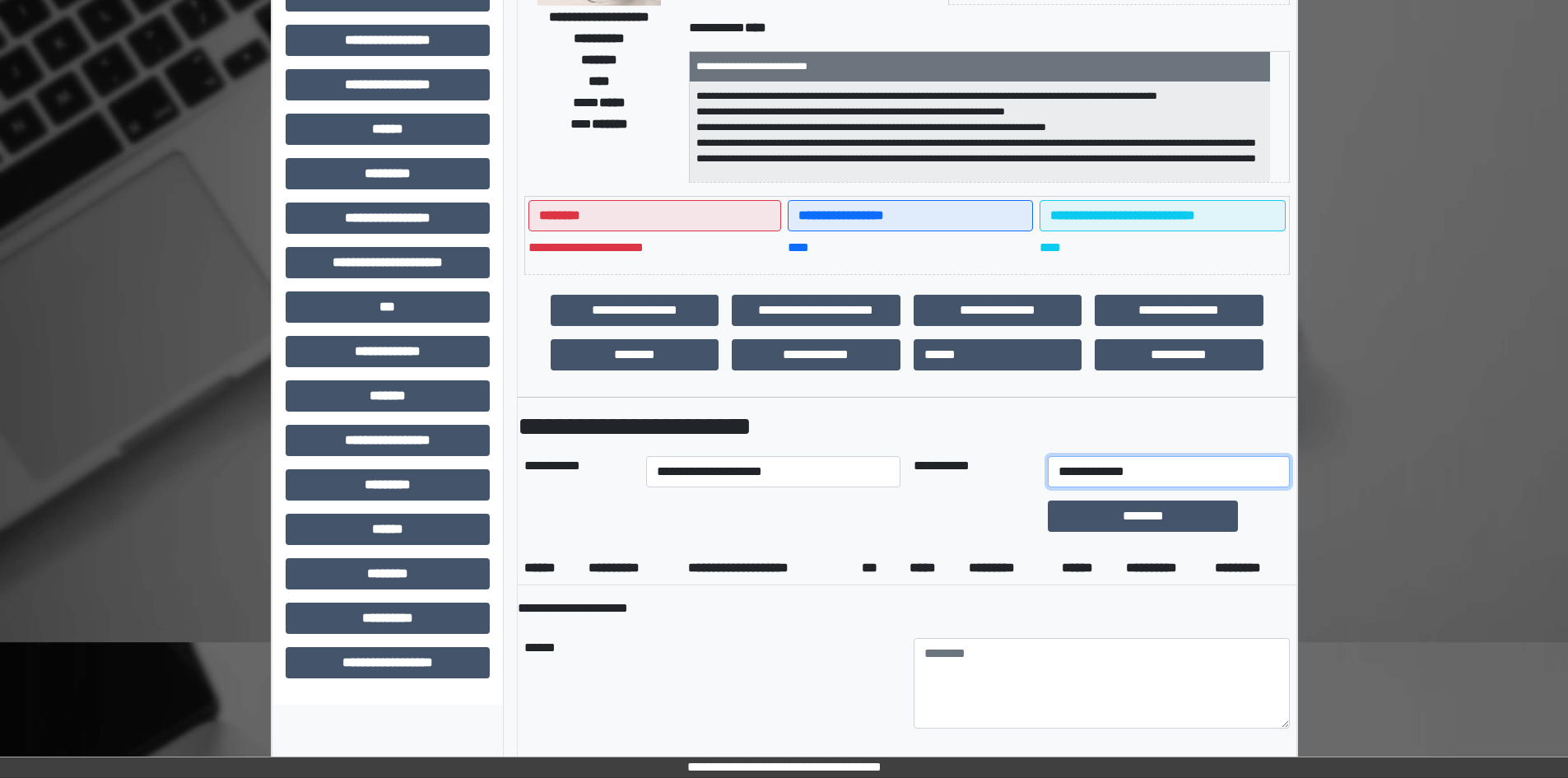 click on "**********" at bounding box center [1168, 472] 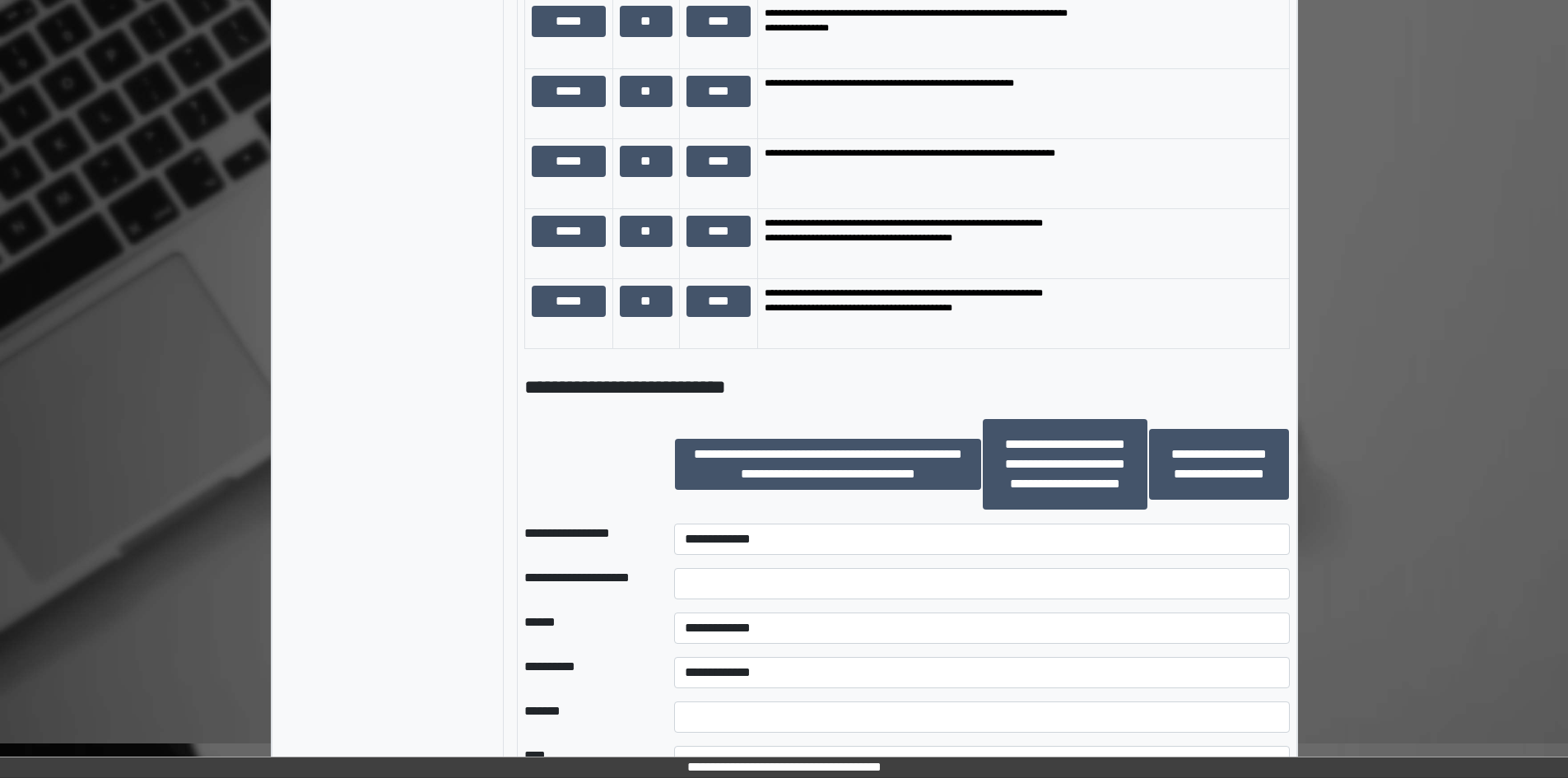 scroll, scrollTop: 1153, scrollLeft: 0, axis: vertical 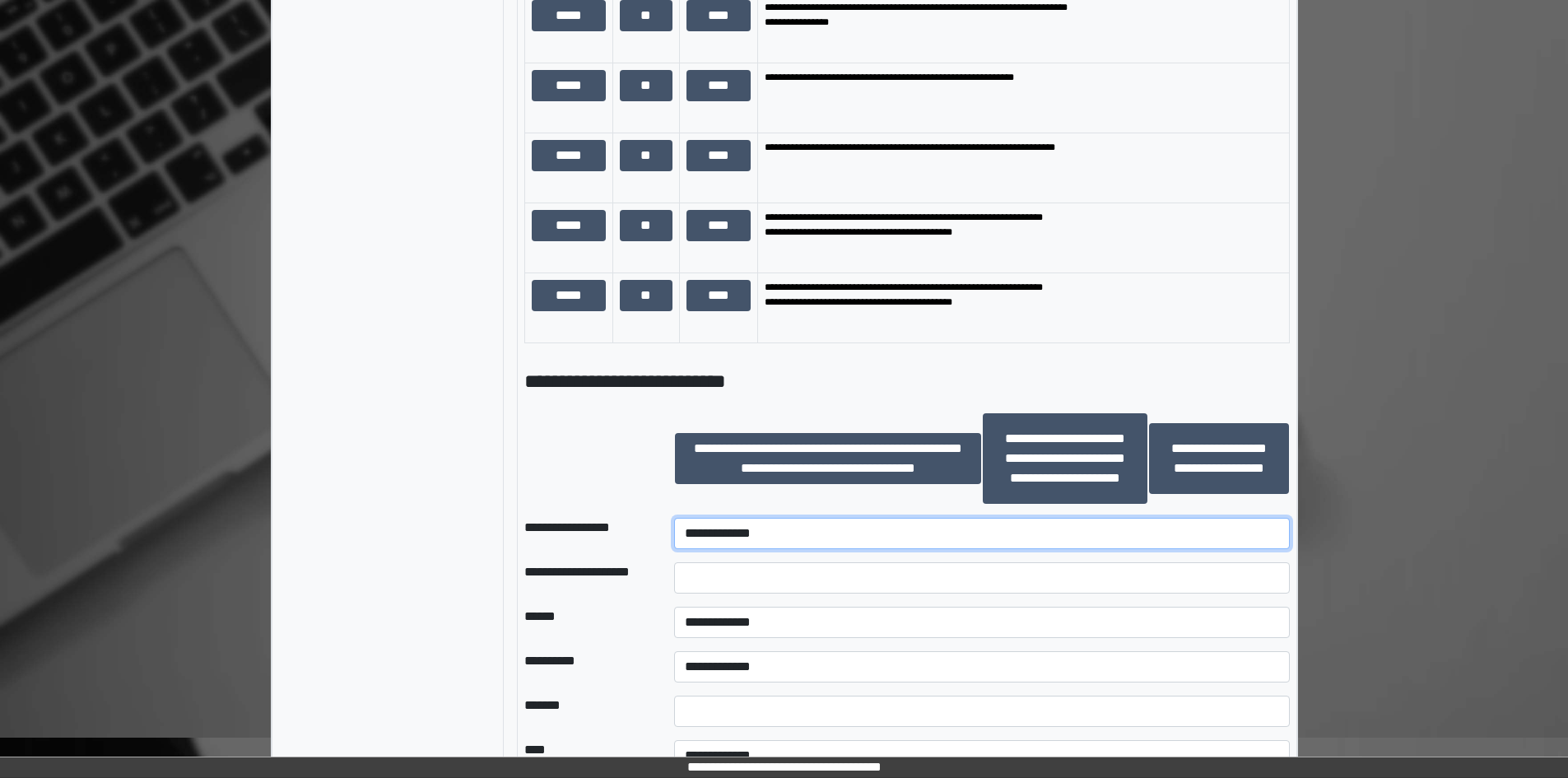 click on "**********" at bounding box center [981, 533] 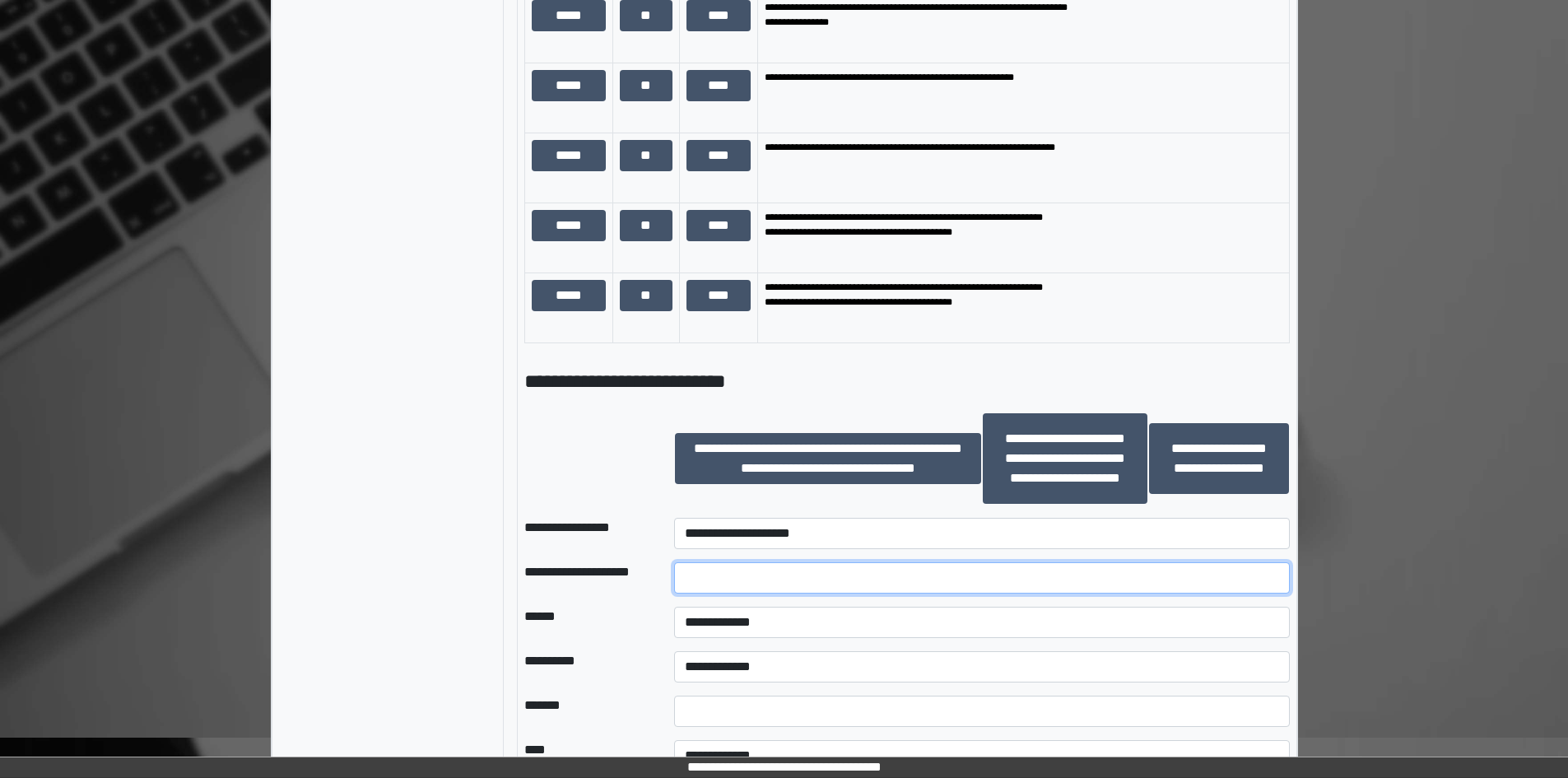 click at bounding box center (981, 578) 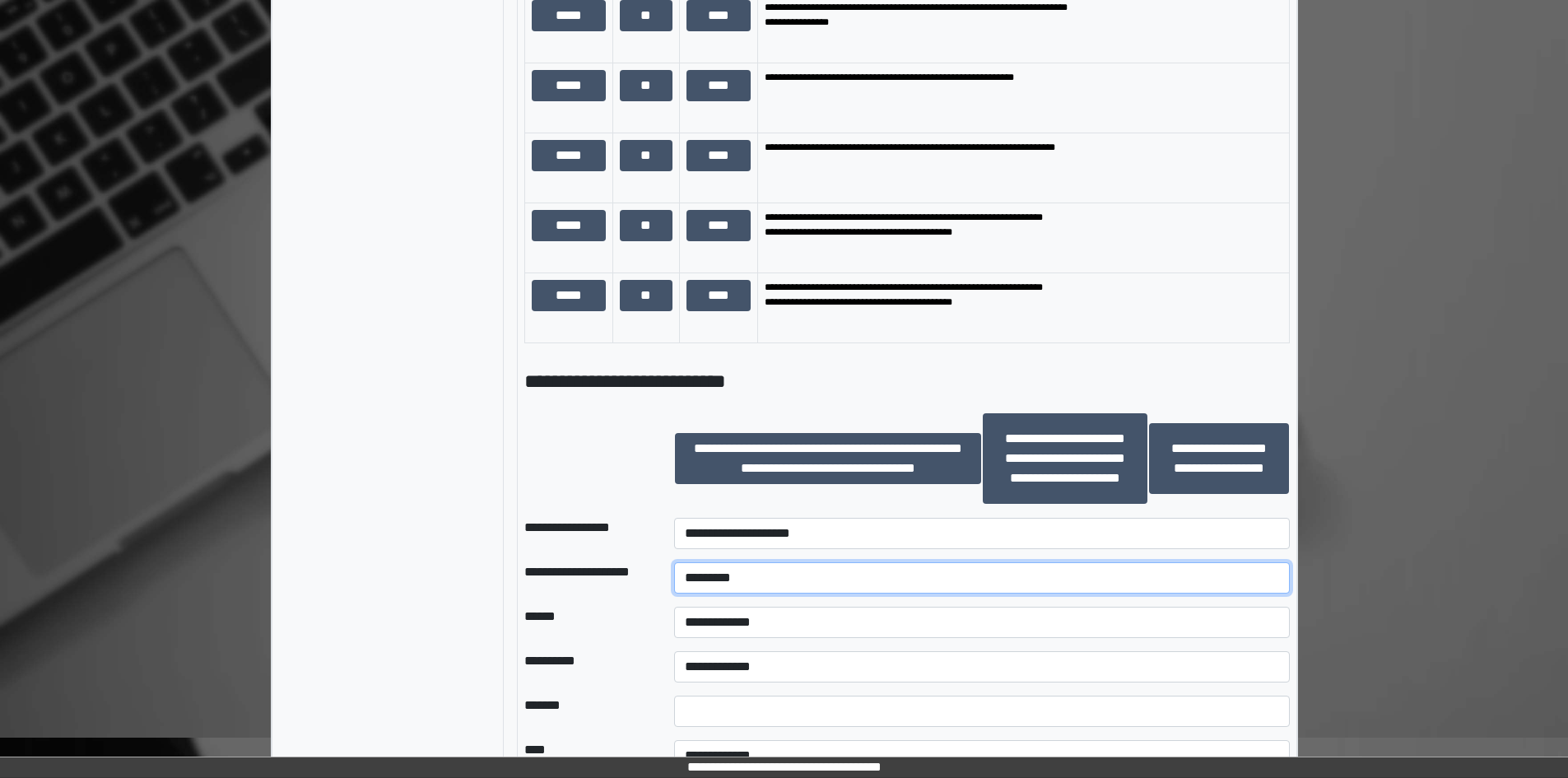 type on "*********" 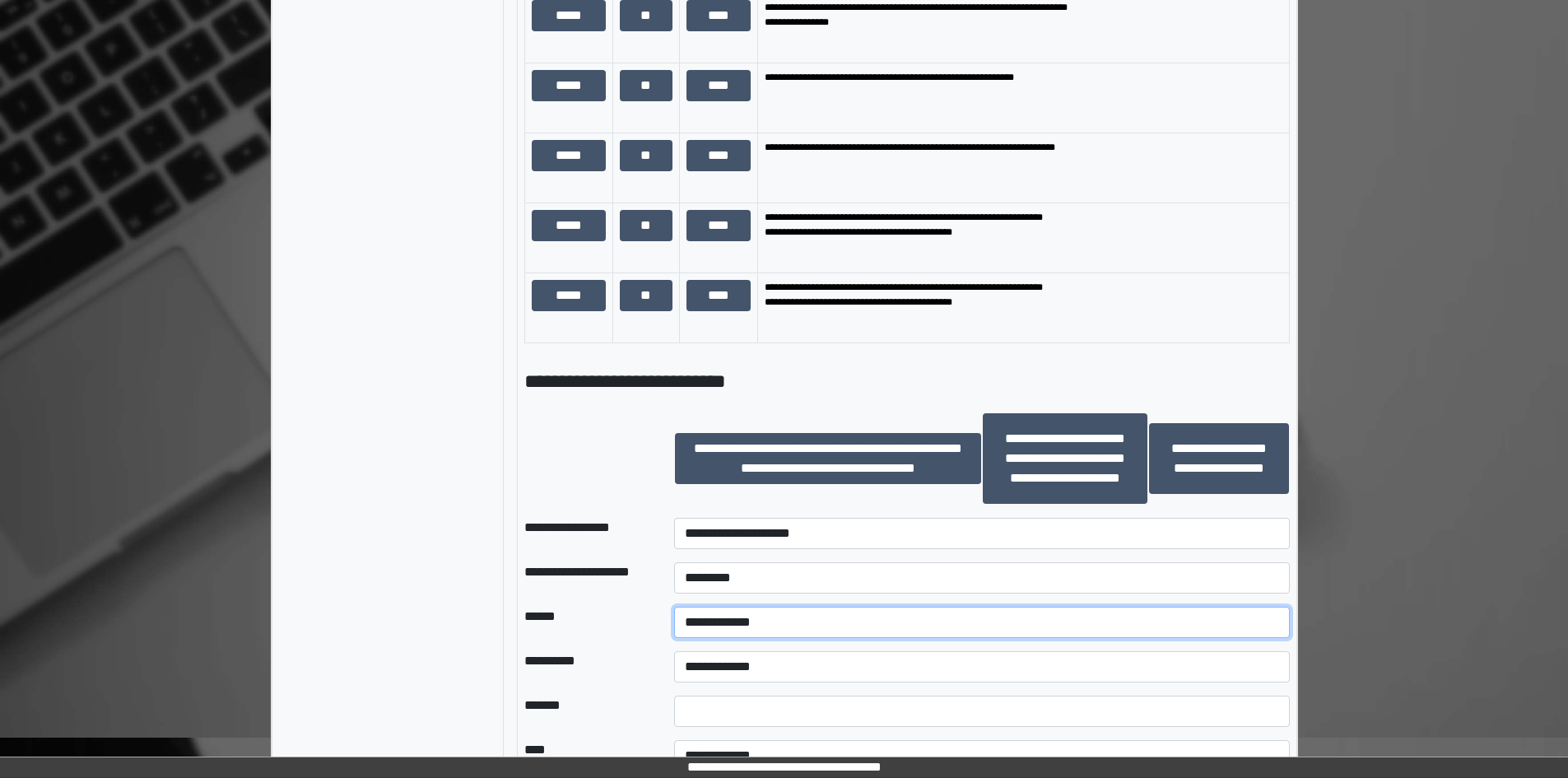 click on "**********" at bounding box center [981, 622] 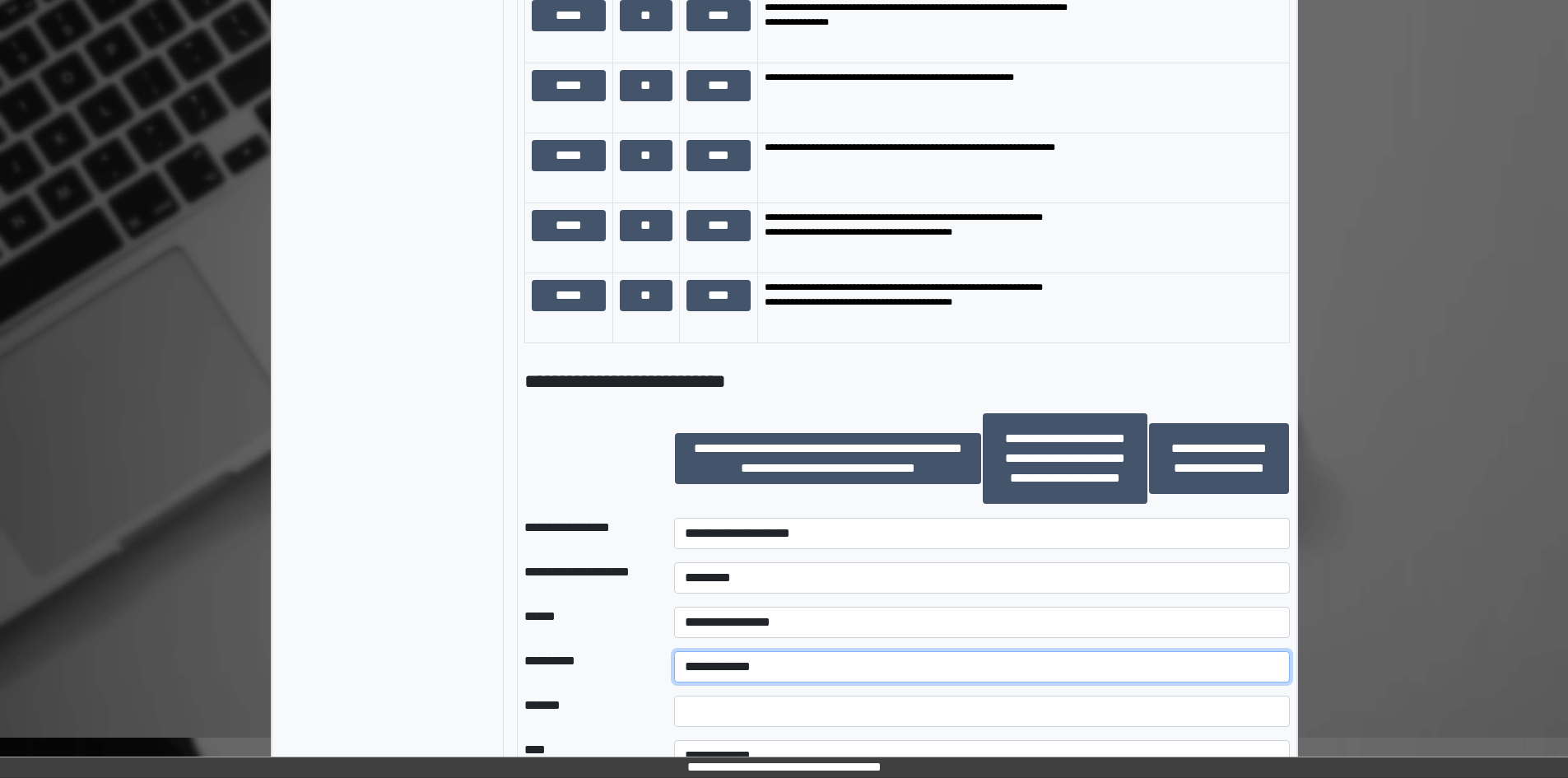 click on "**********" at bounding box center (981, 667) 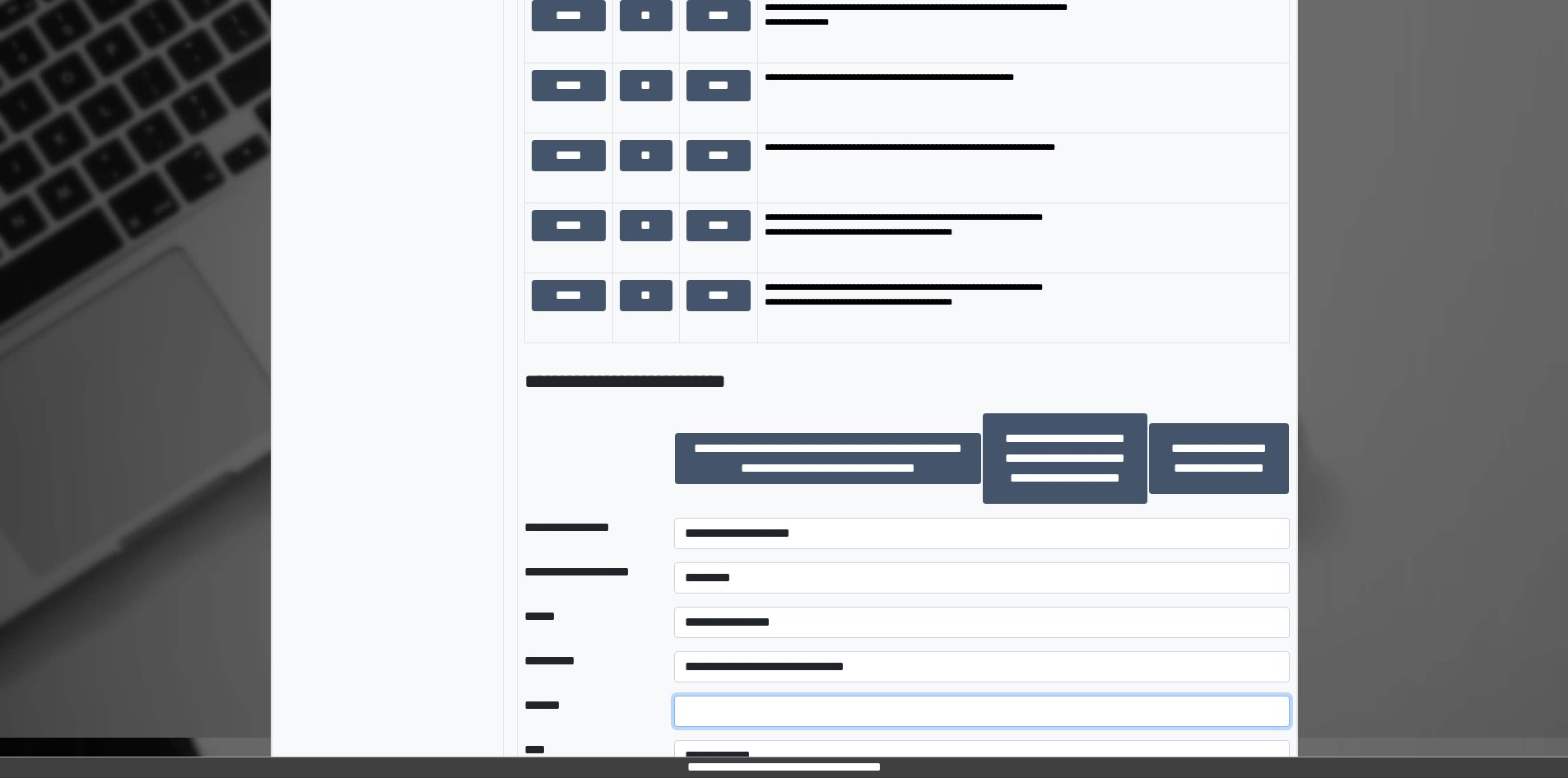 click at bounding box center [981, 711] 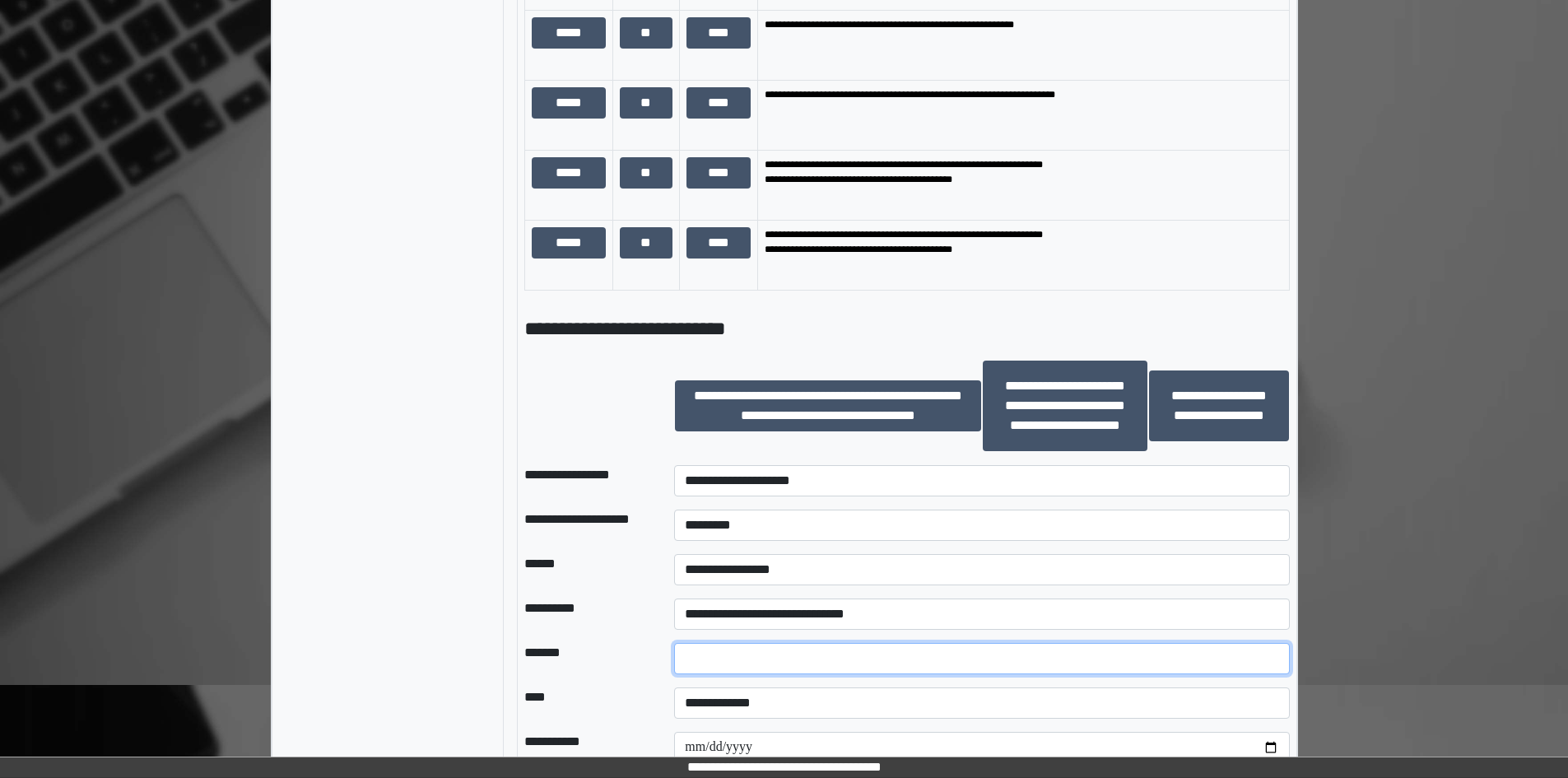 scroll, scrollTop: 1235, scrollLeft: 0, axis: vertical 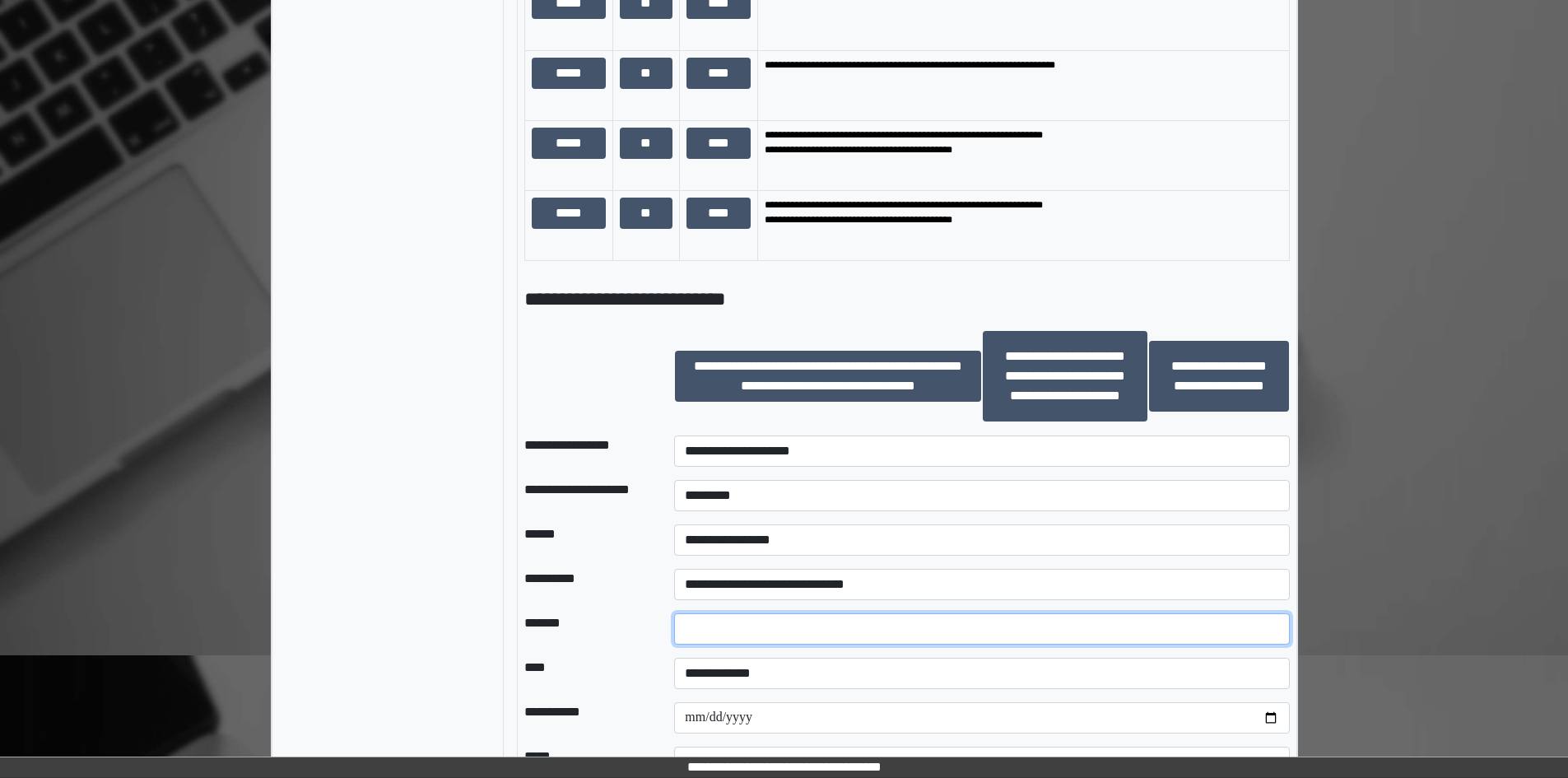 type on "*" 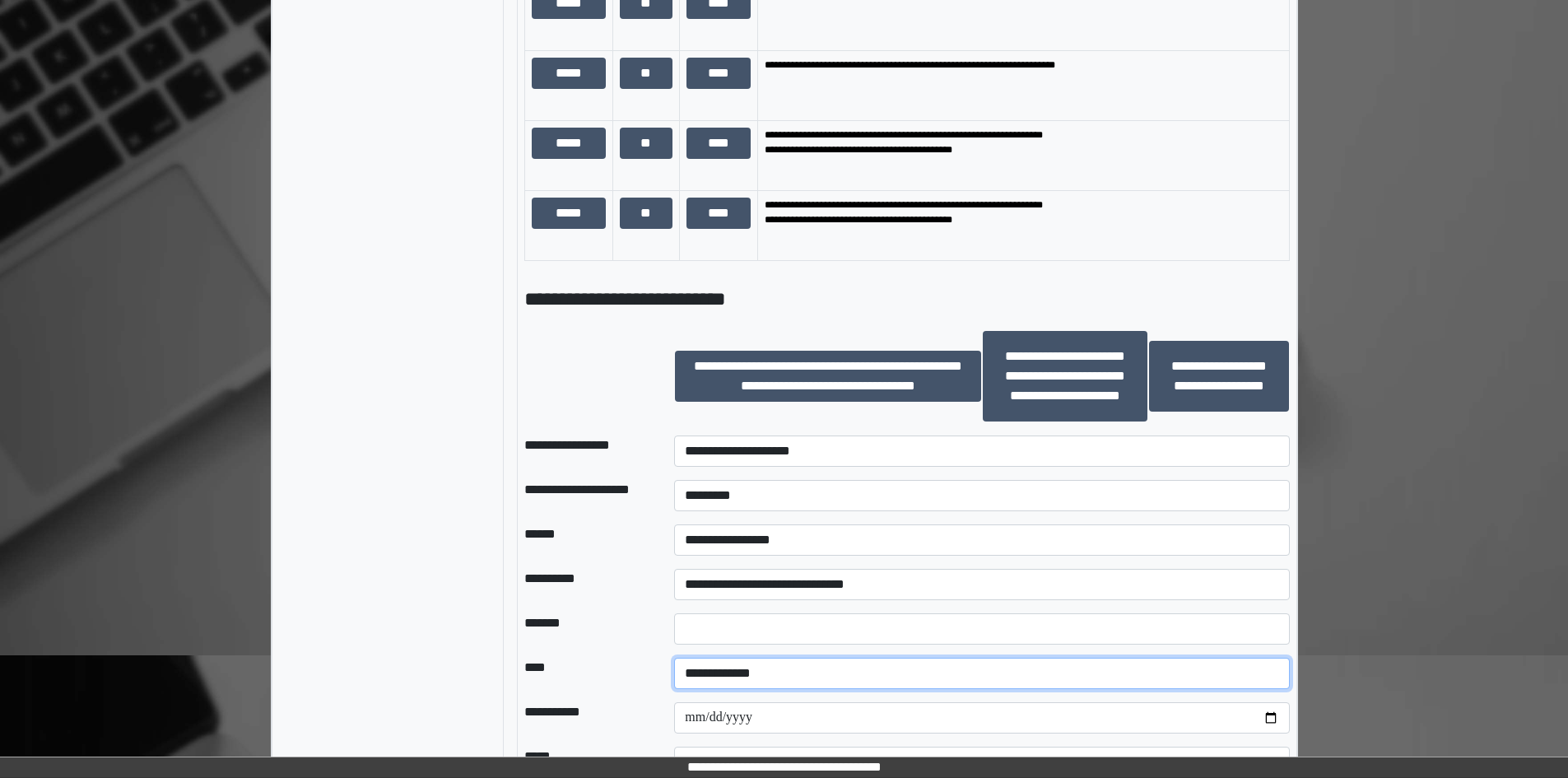 click on "**********" at bounding box center [981, 673] 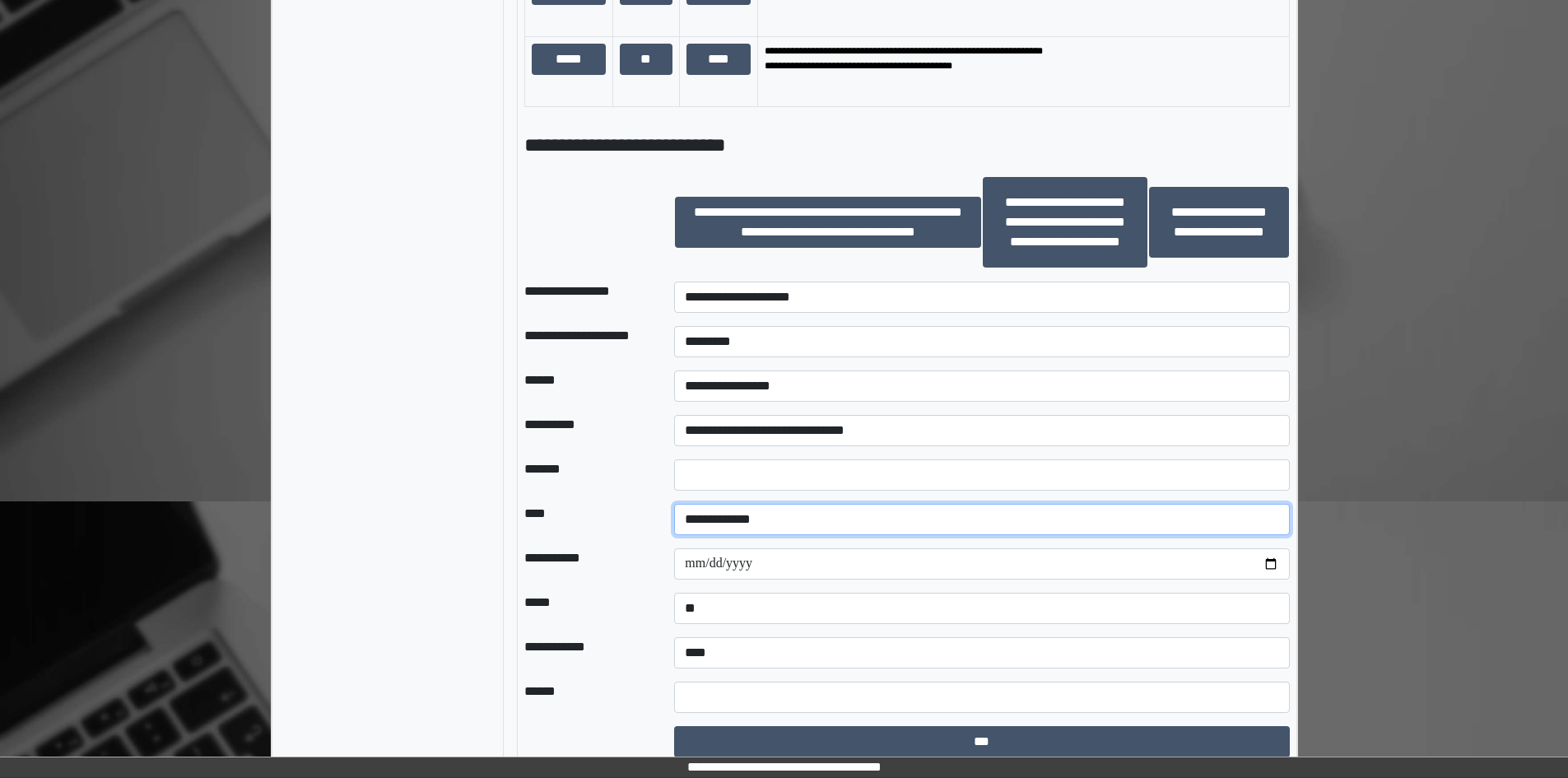 scroll, scrollTop: 1400, scrollLeft: 0, axis: vertical 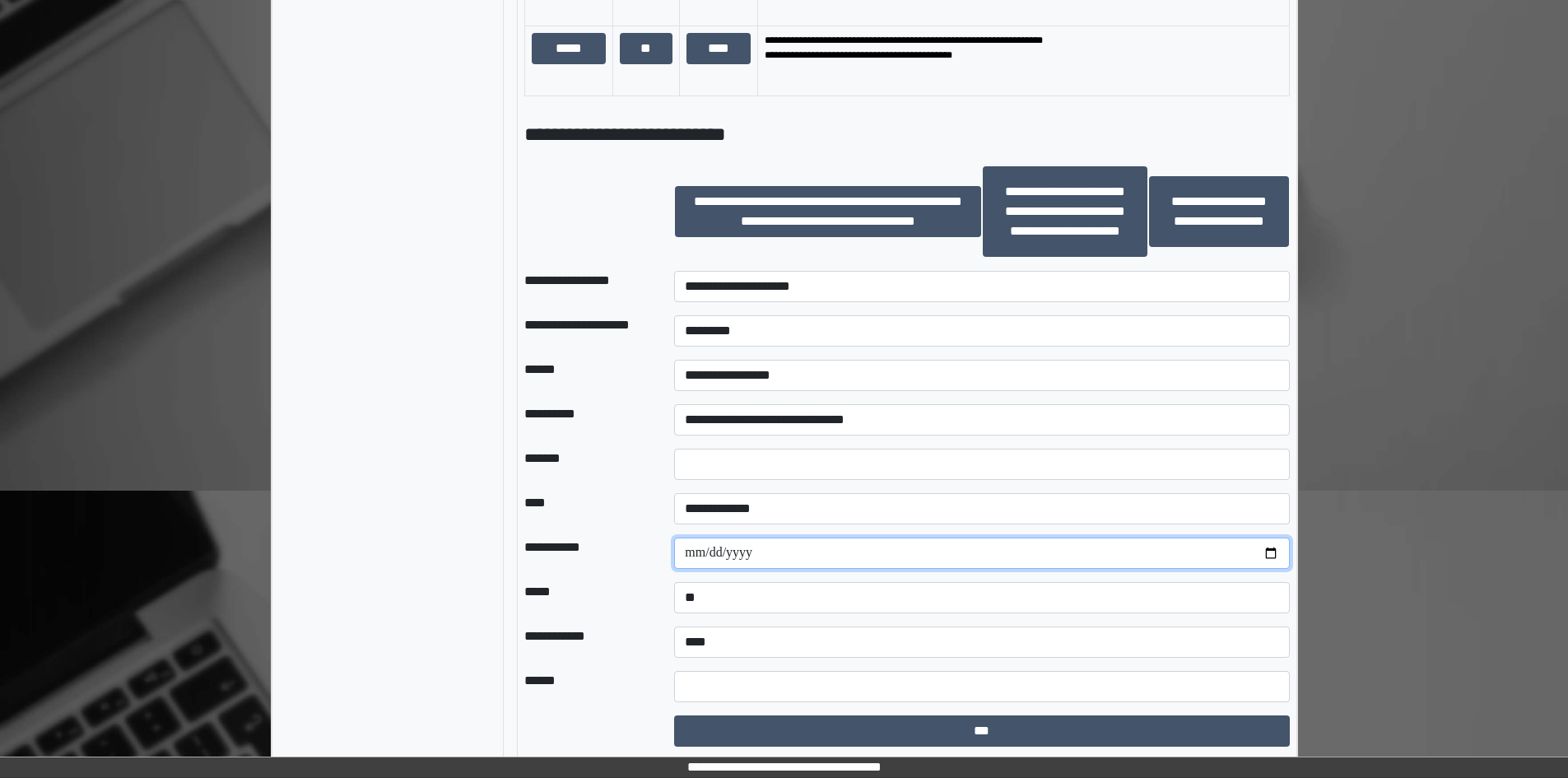 click at bounding box center [981, 553] 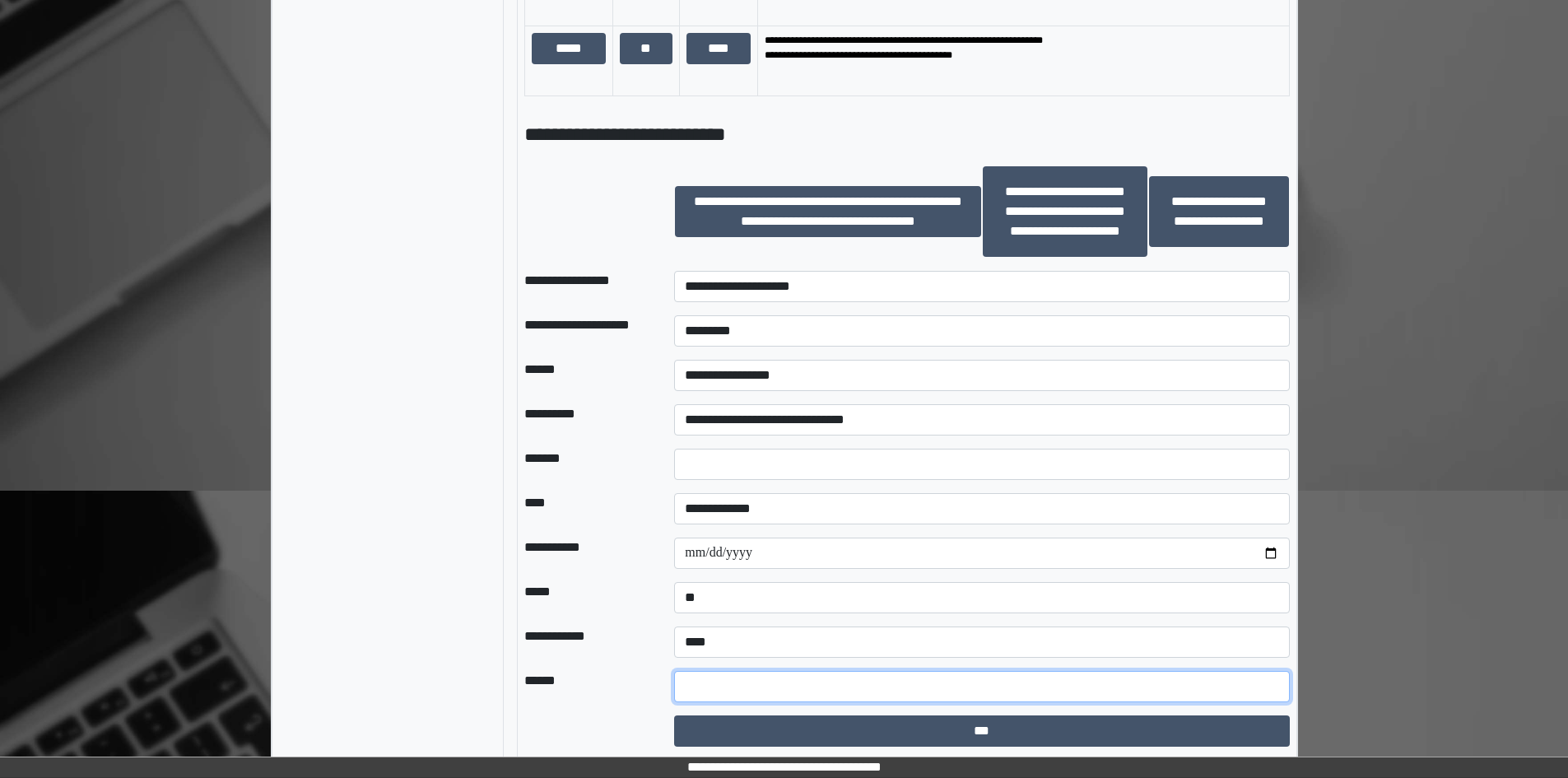 click at bounding box center (981, 687) 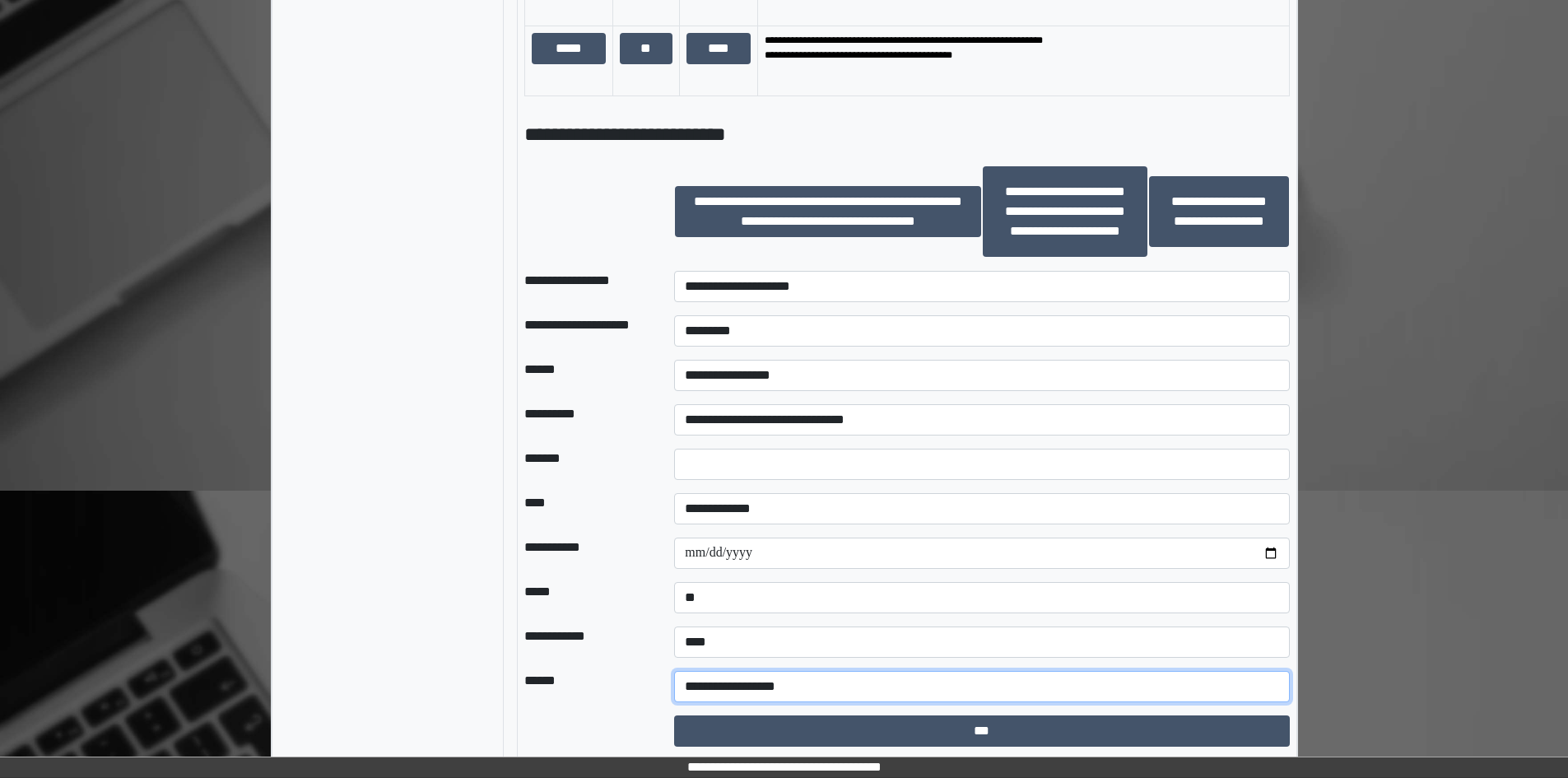 drag, startPoint x: 867, startPoint y: 687, endPoint x: 657, endPoint y: 702, distance: 210.53503 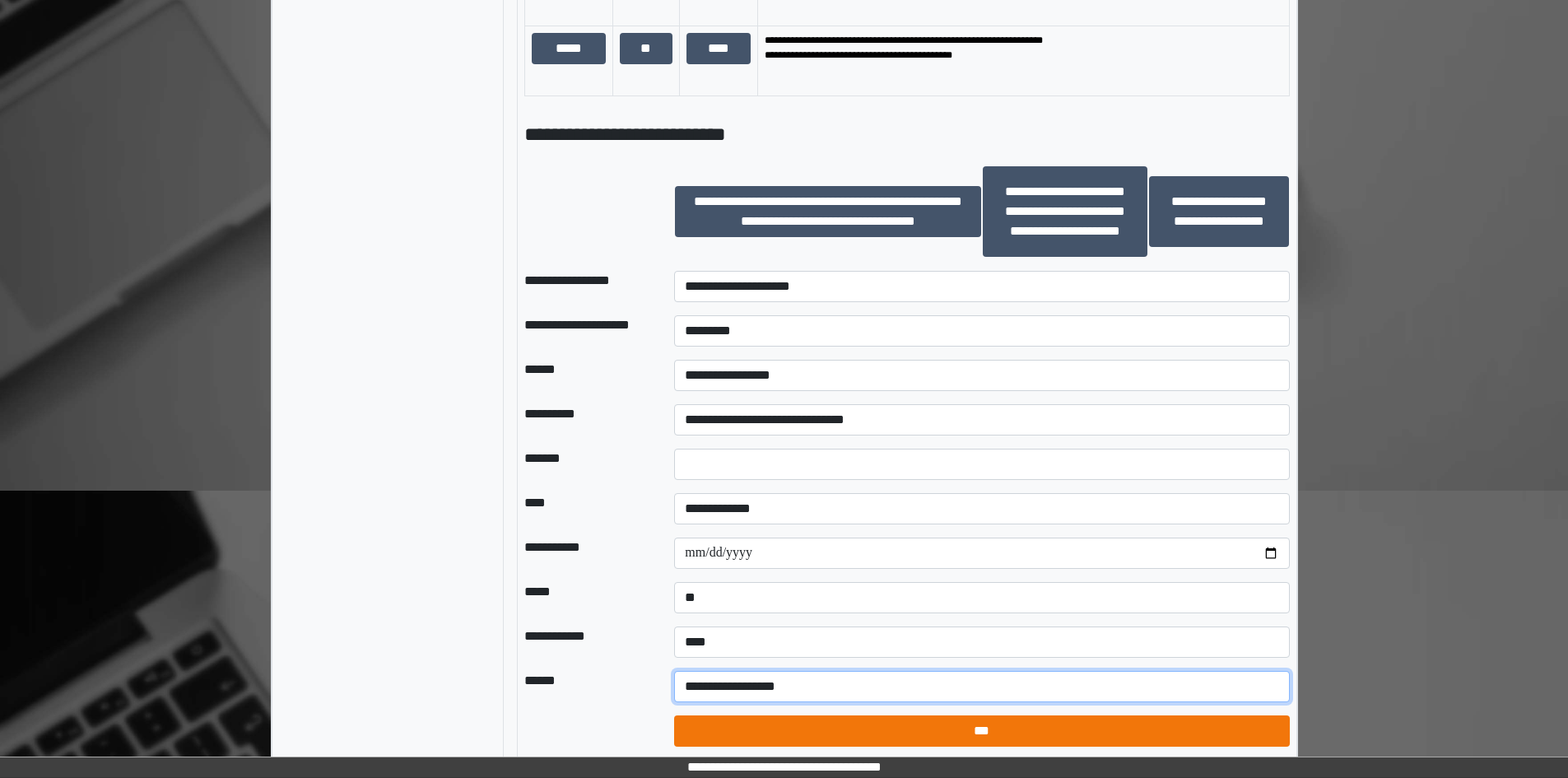 type on "**********" 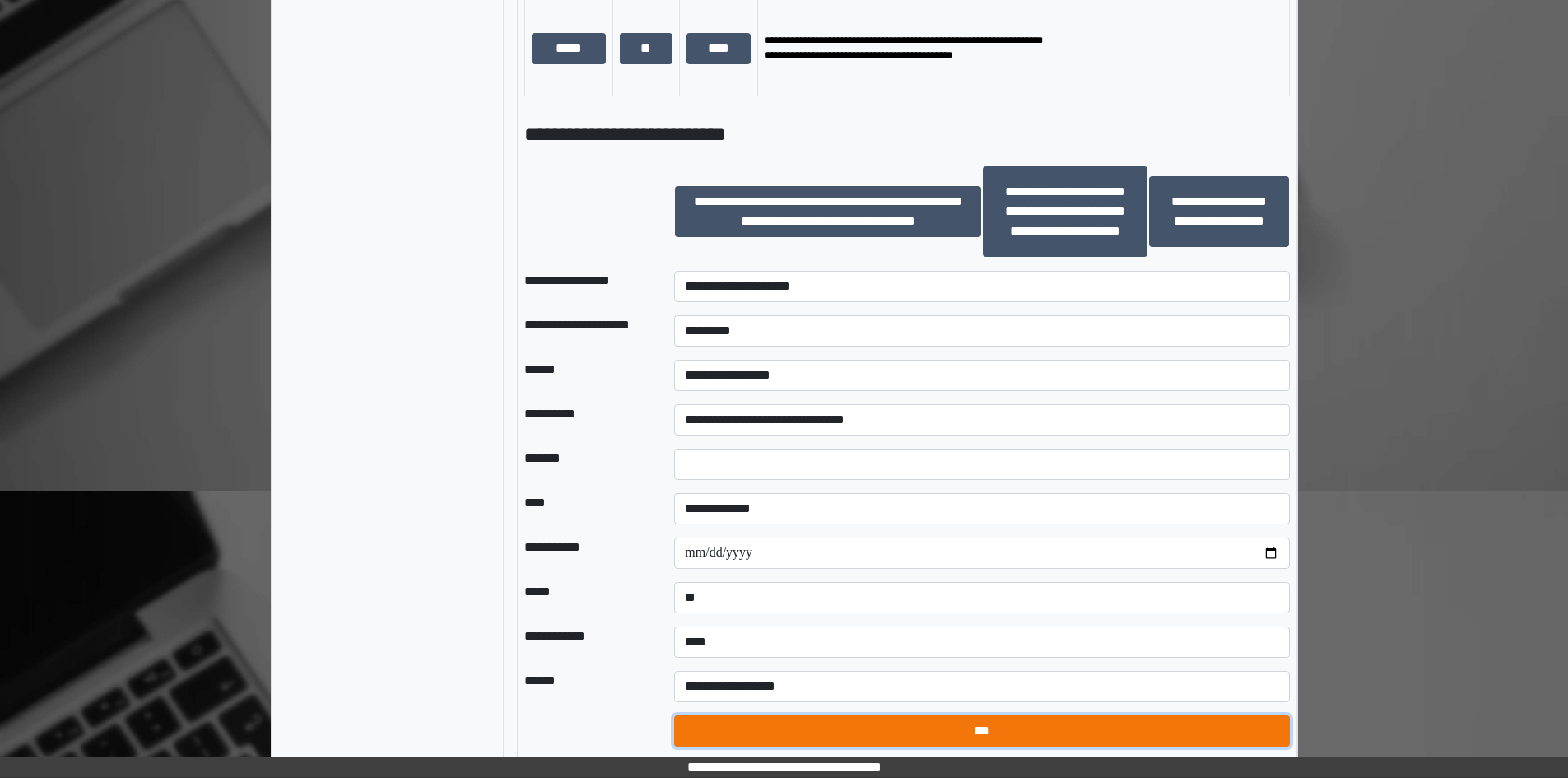 click on "***" at bounding box center [981, 731] 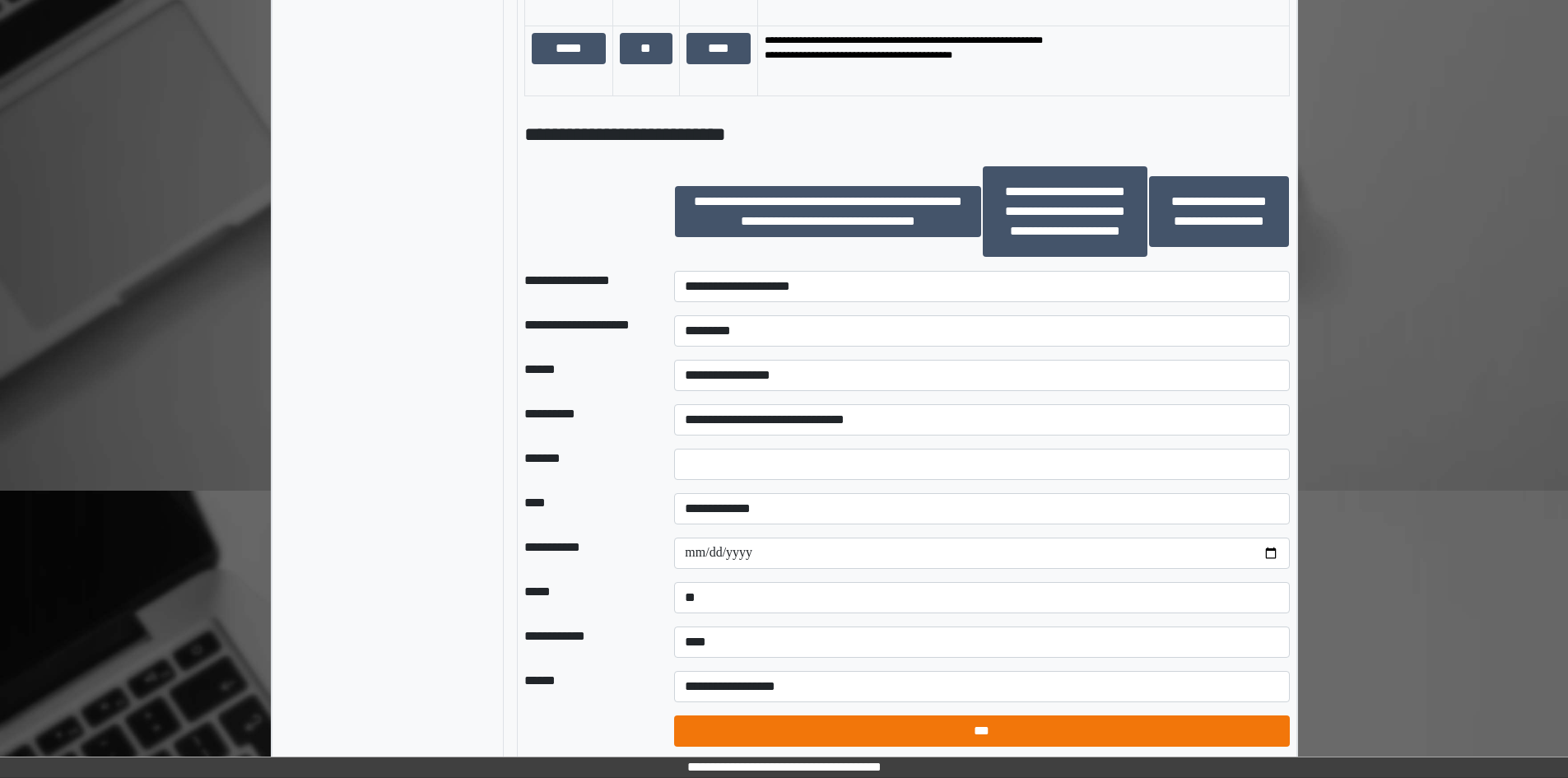 select on "*" 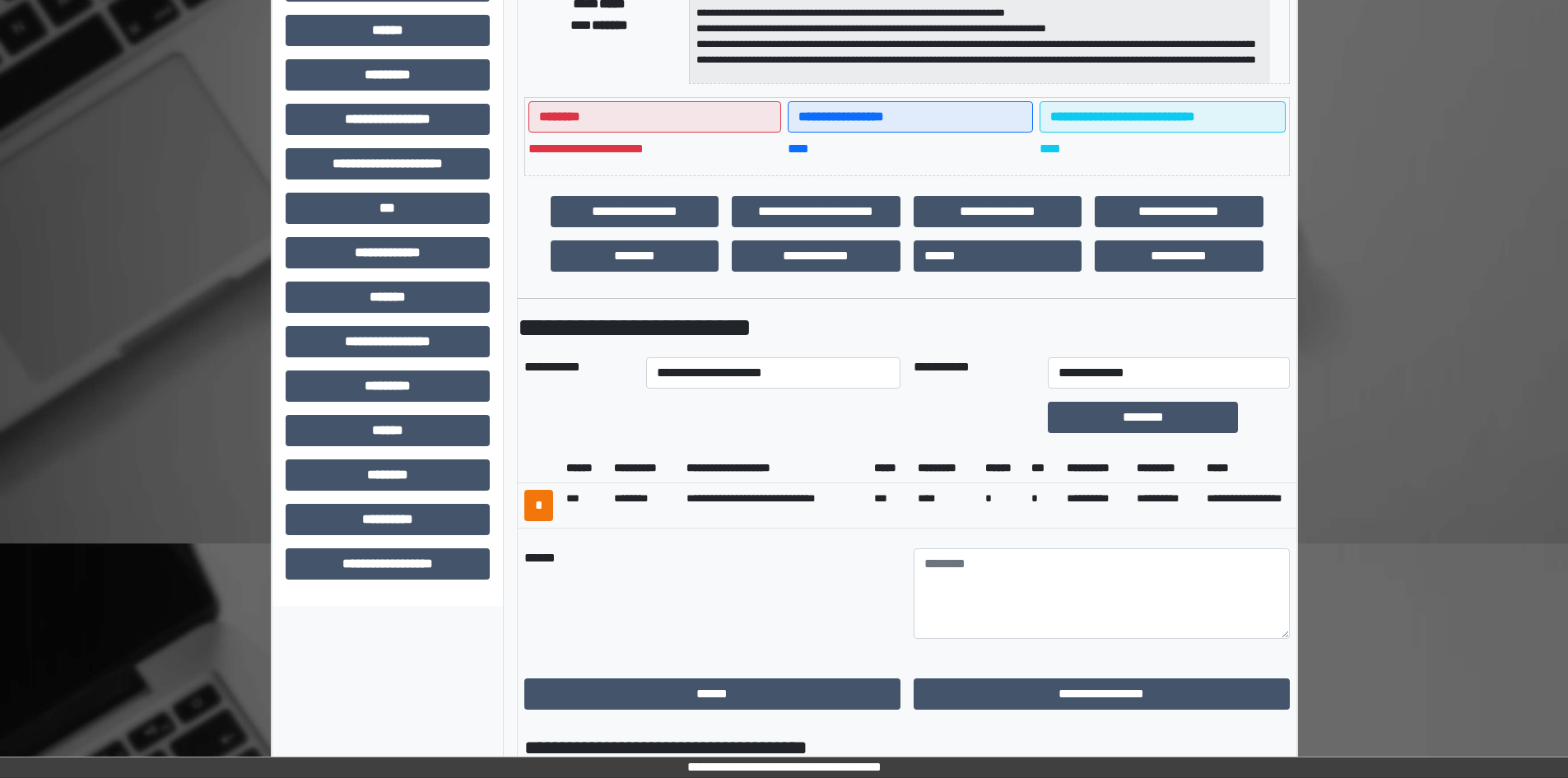 scroll, scrollTop: 329, scrollLeft: 0, axis: vertical 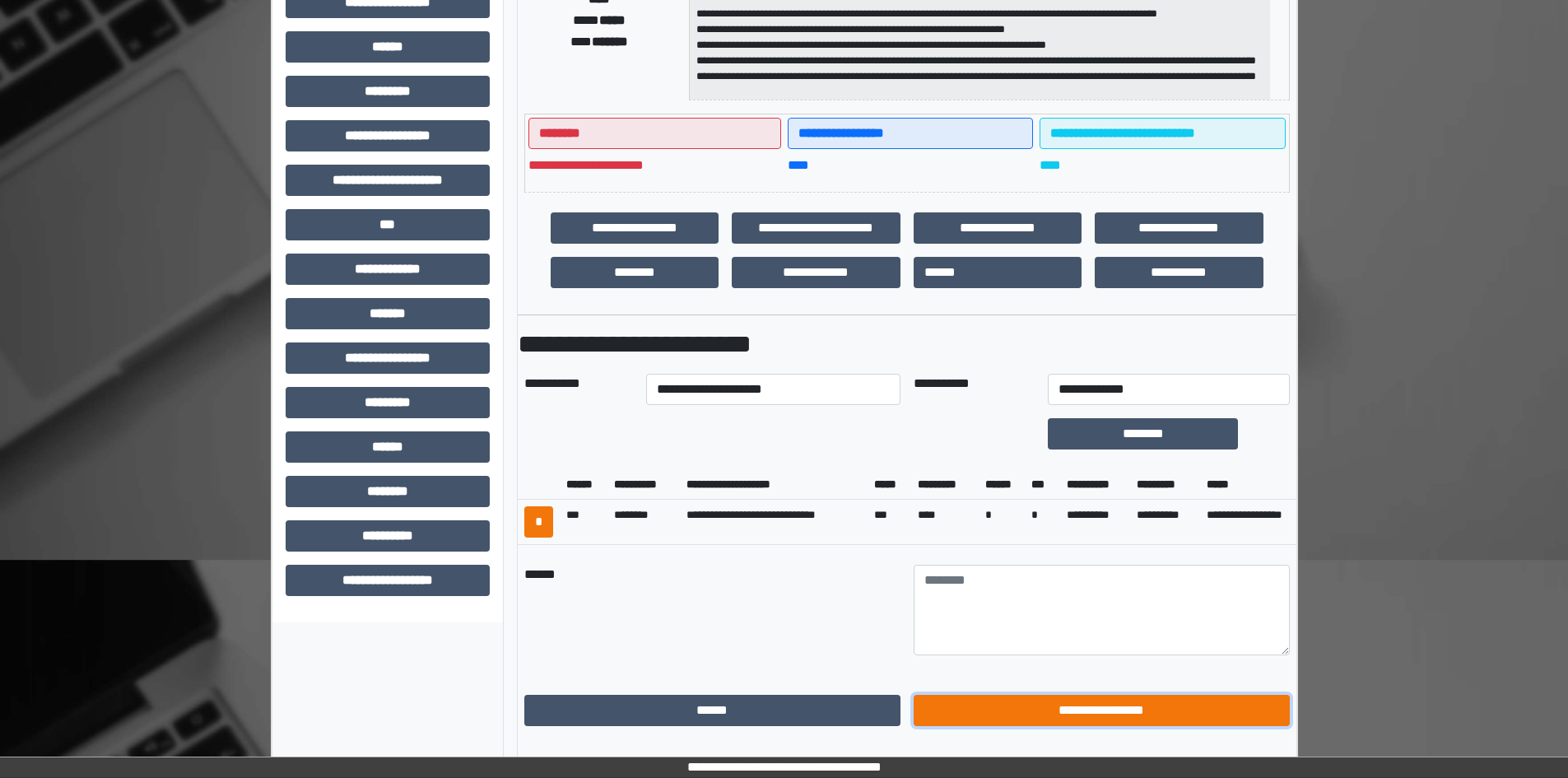 click on "**********" at bounding box center (1101, 710) 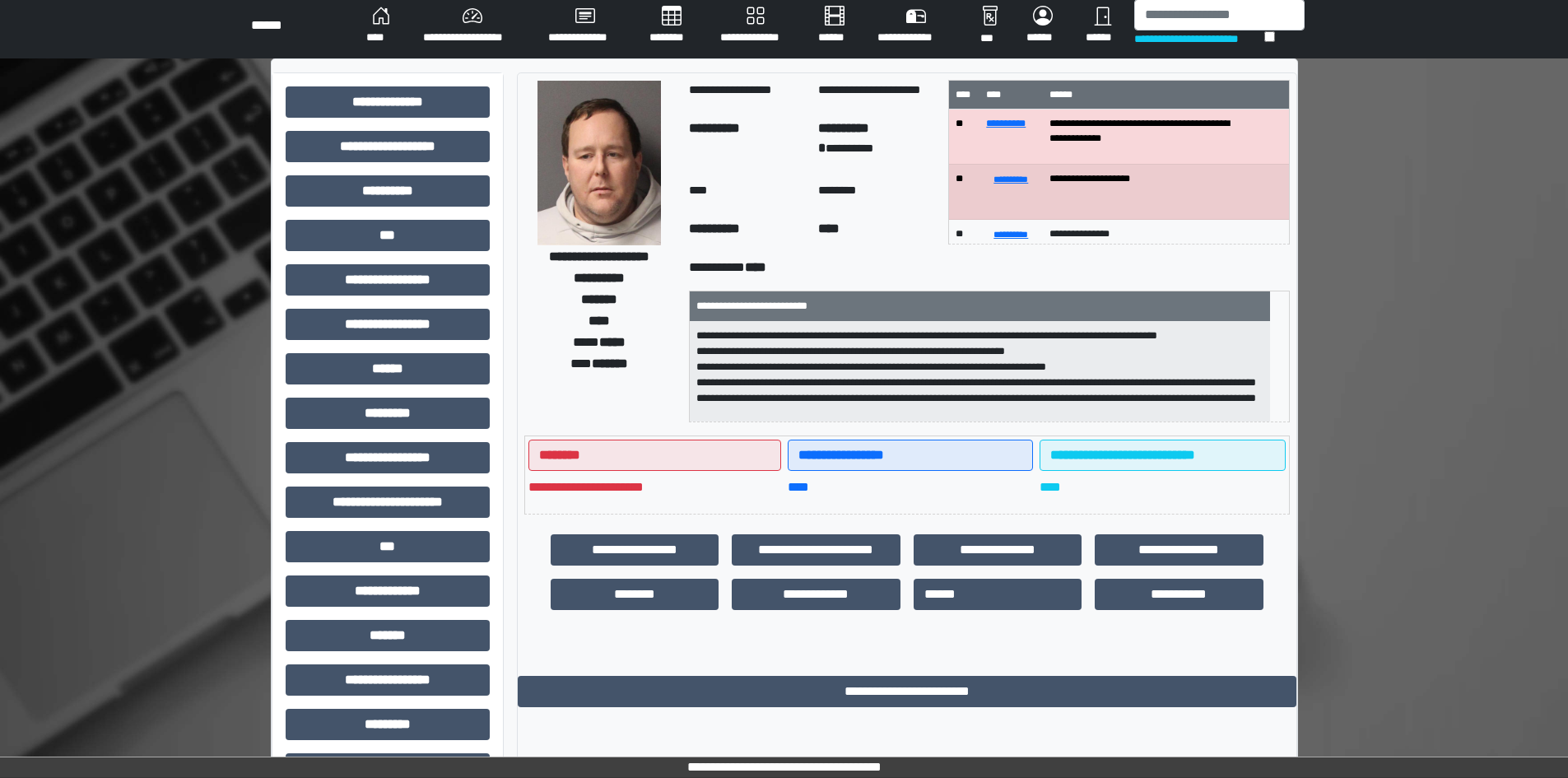 scroll, scrollTop: 0, scrollLeft: 0, axis: both 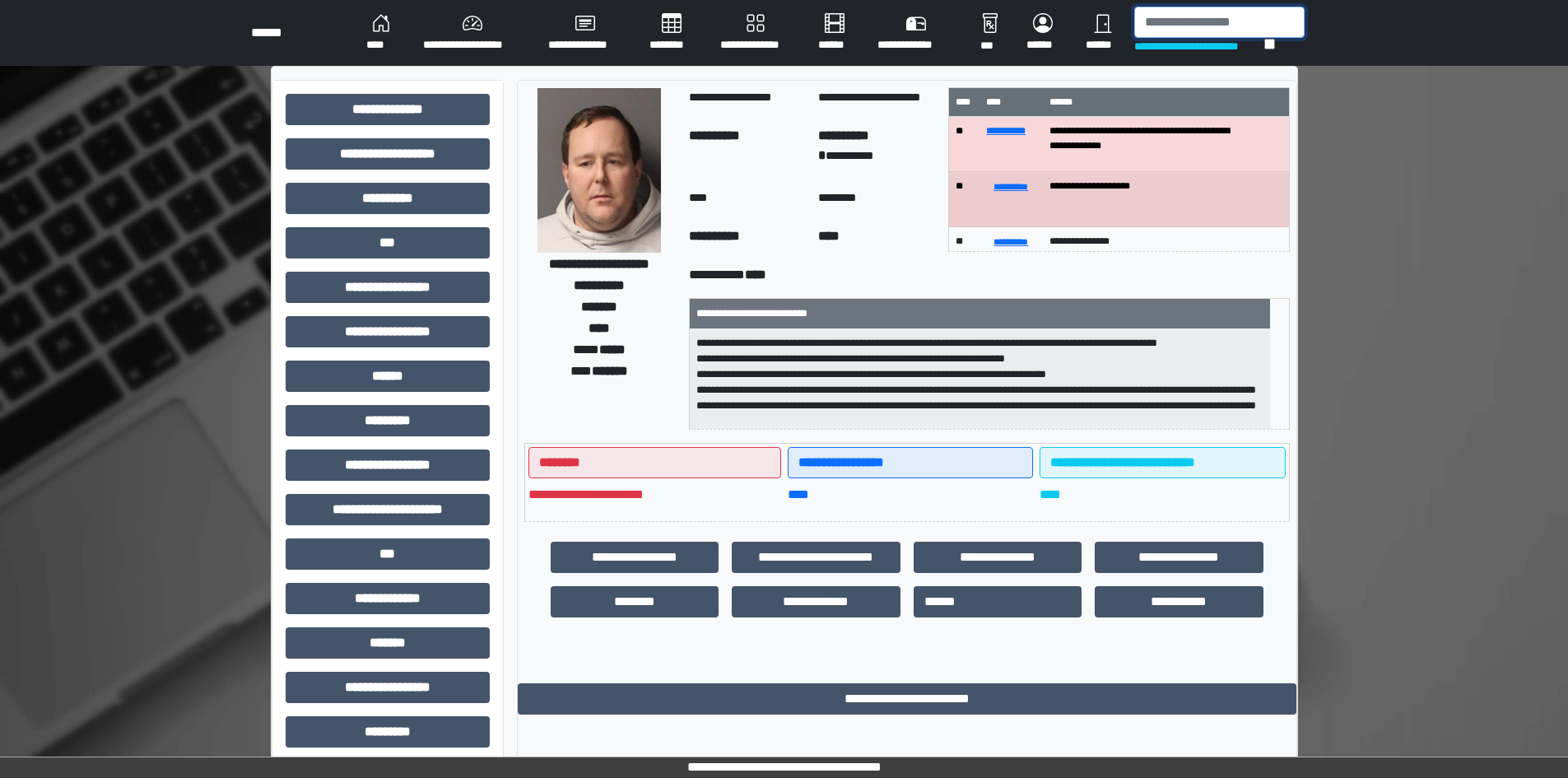 click at bounding box center (1219, 22) 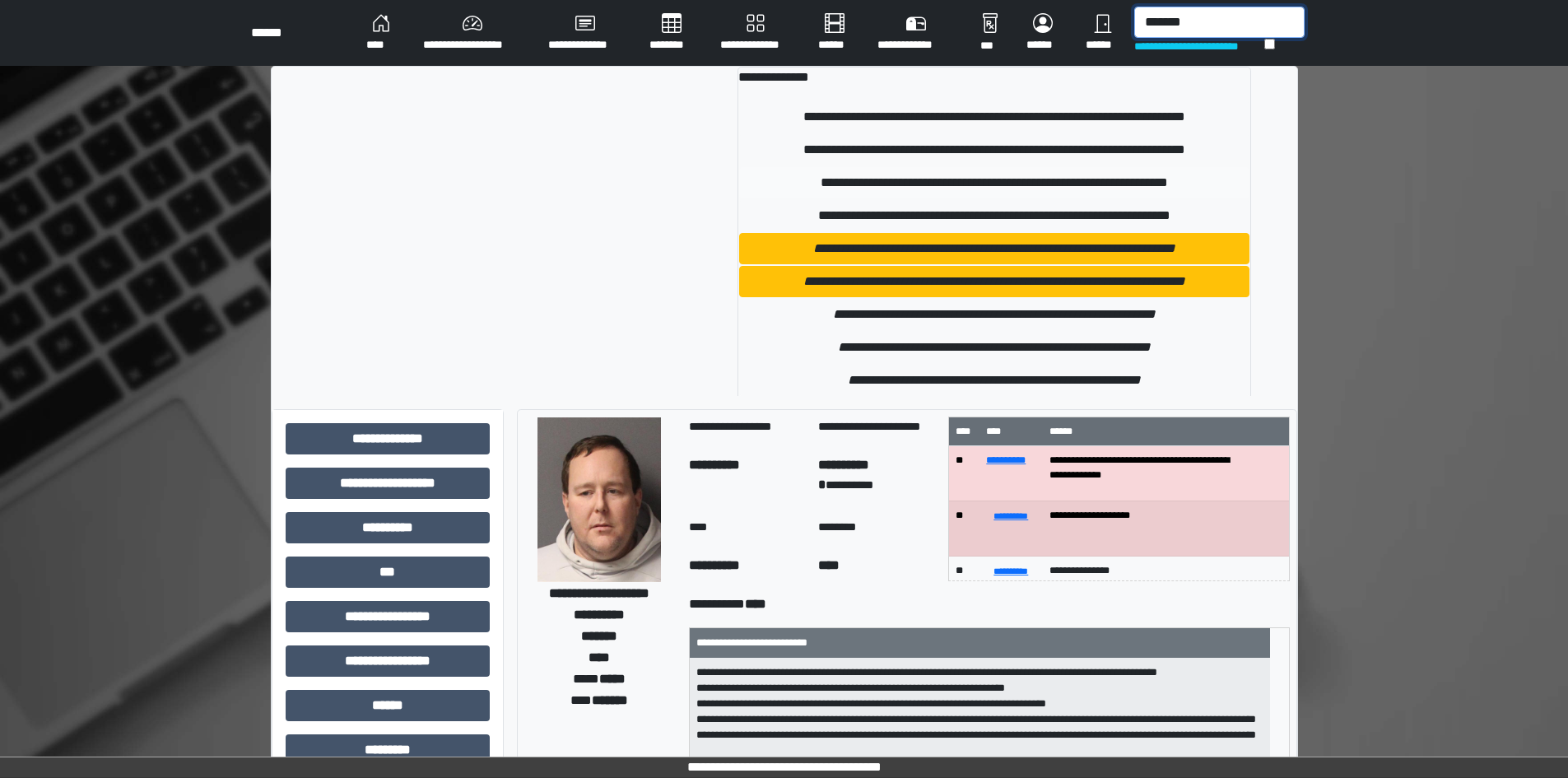 type on "*******" 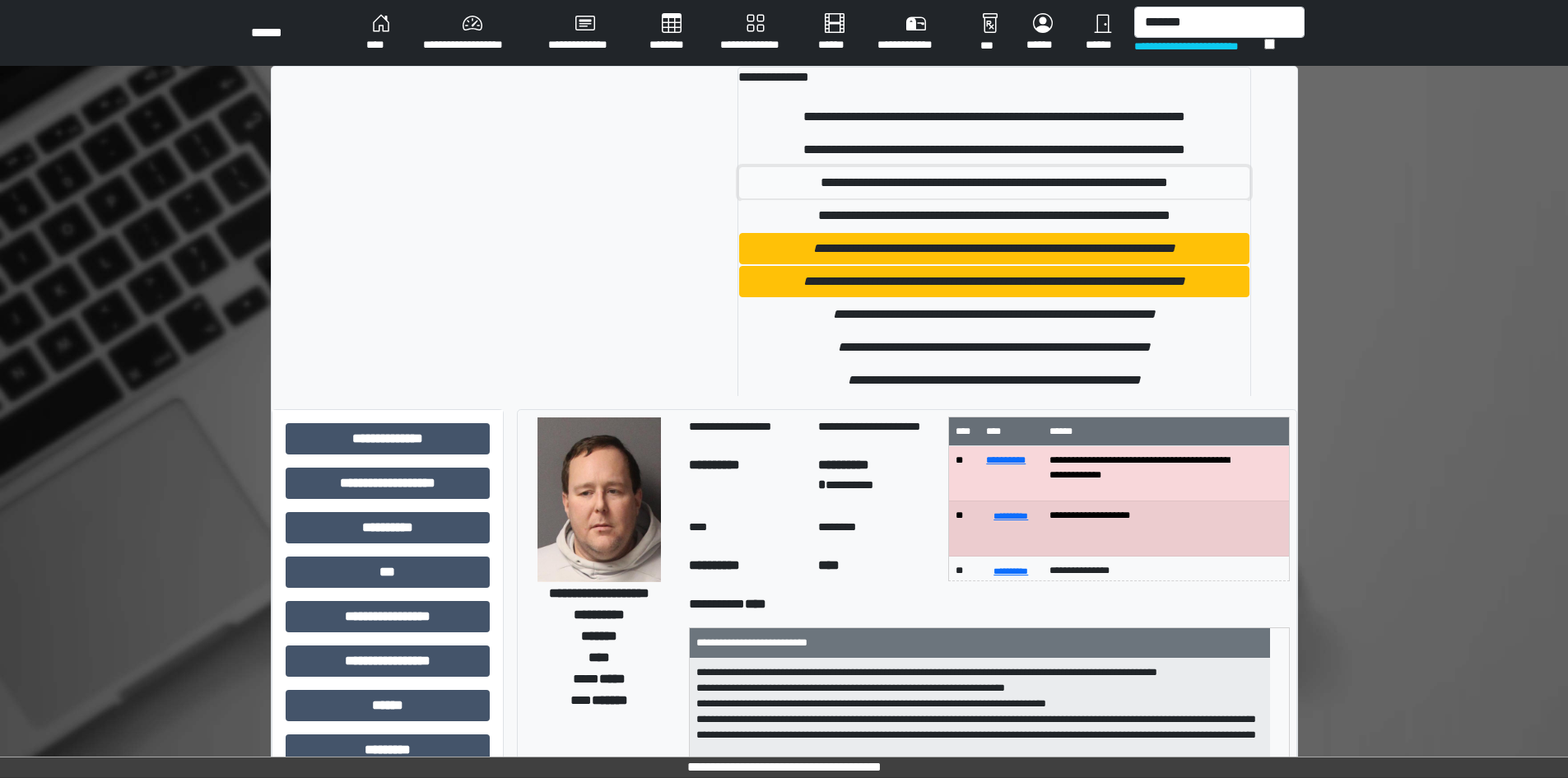 click on "**********" at bounding box center (994, 183) 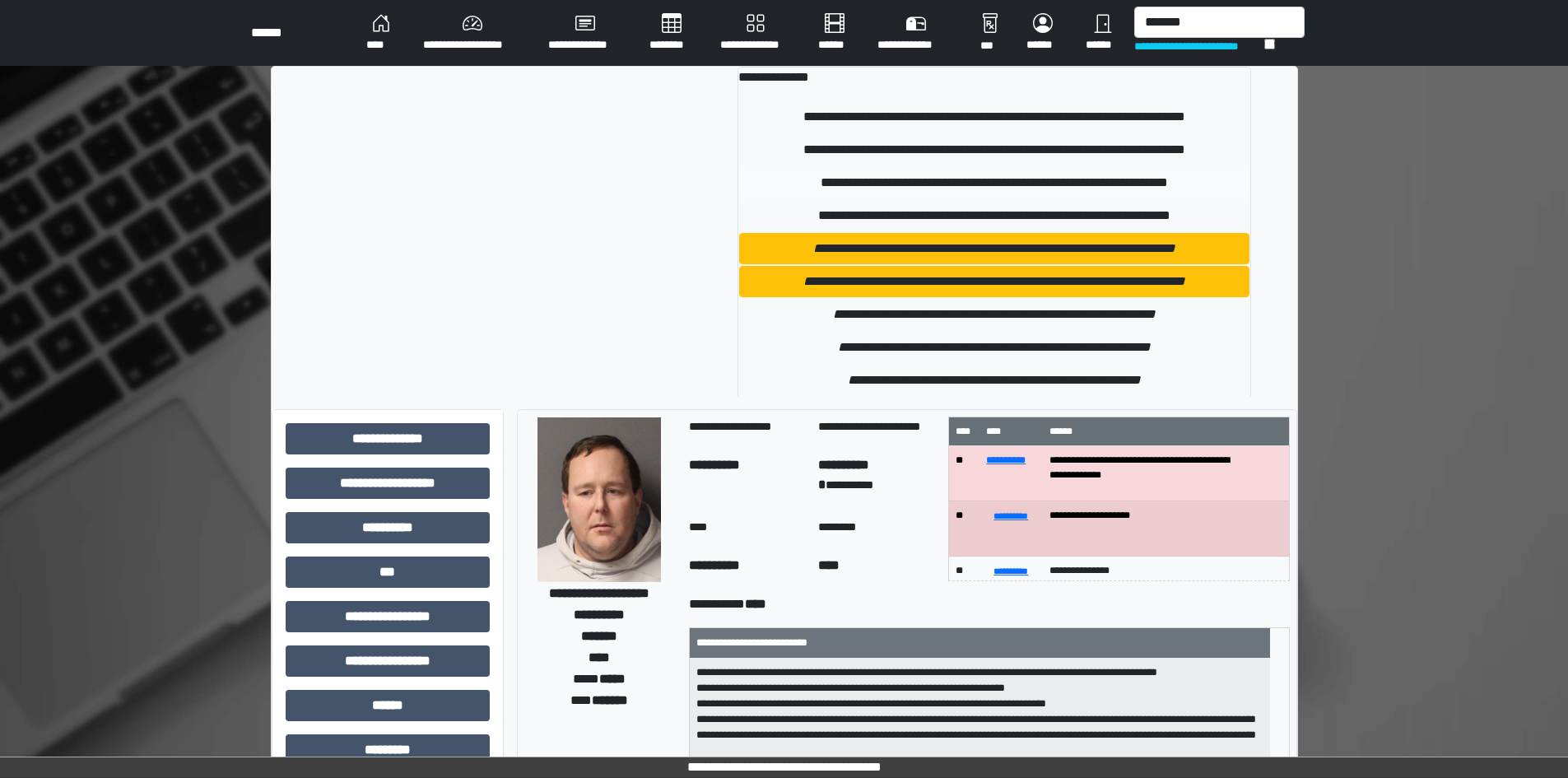 type 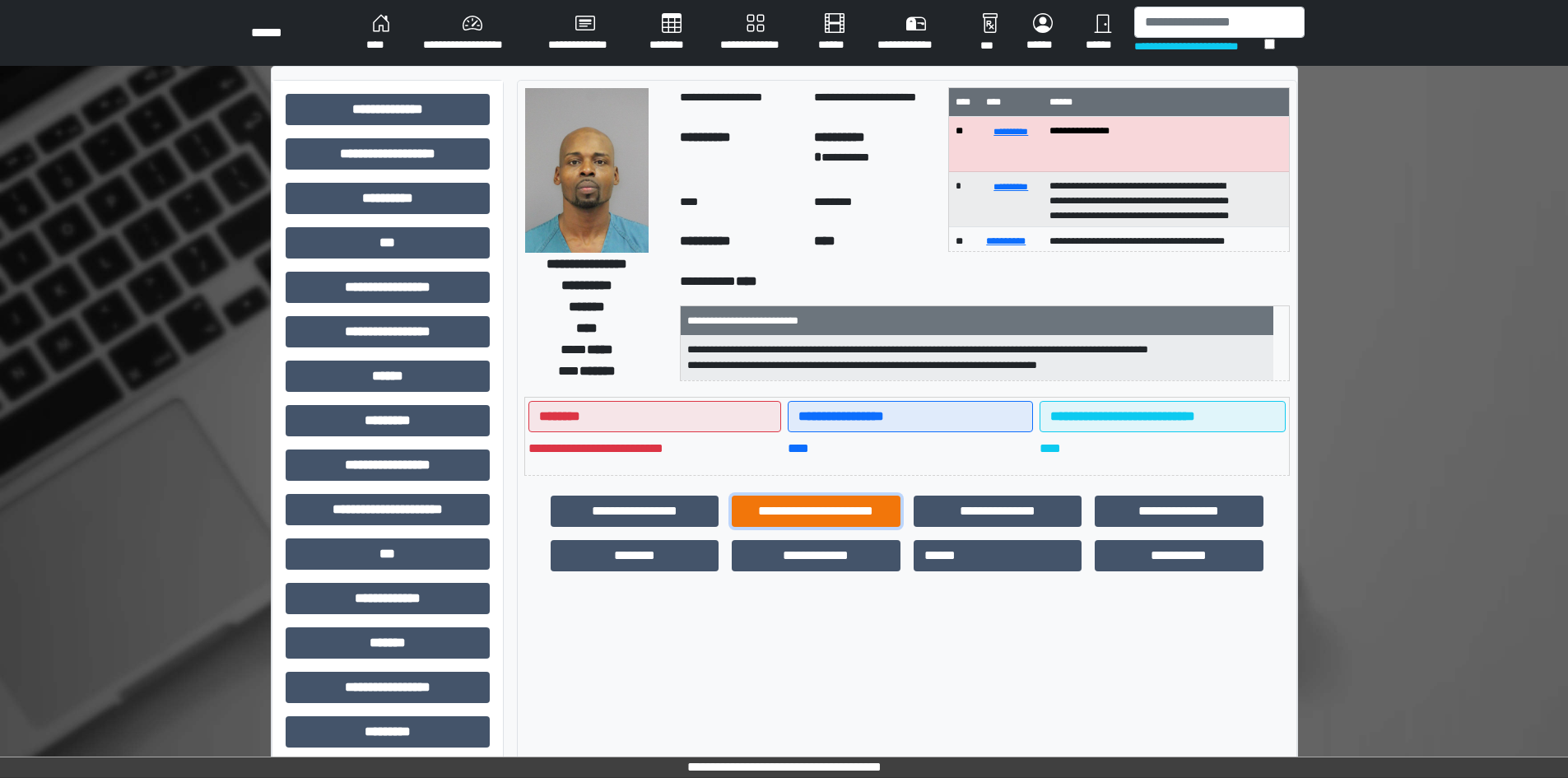 click on "**********" at bounding box center [816, 511] 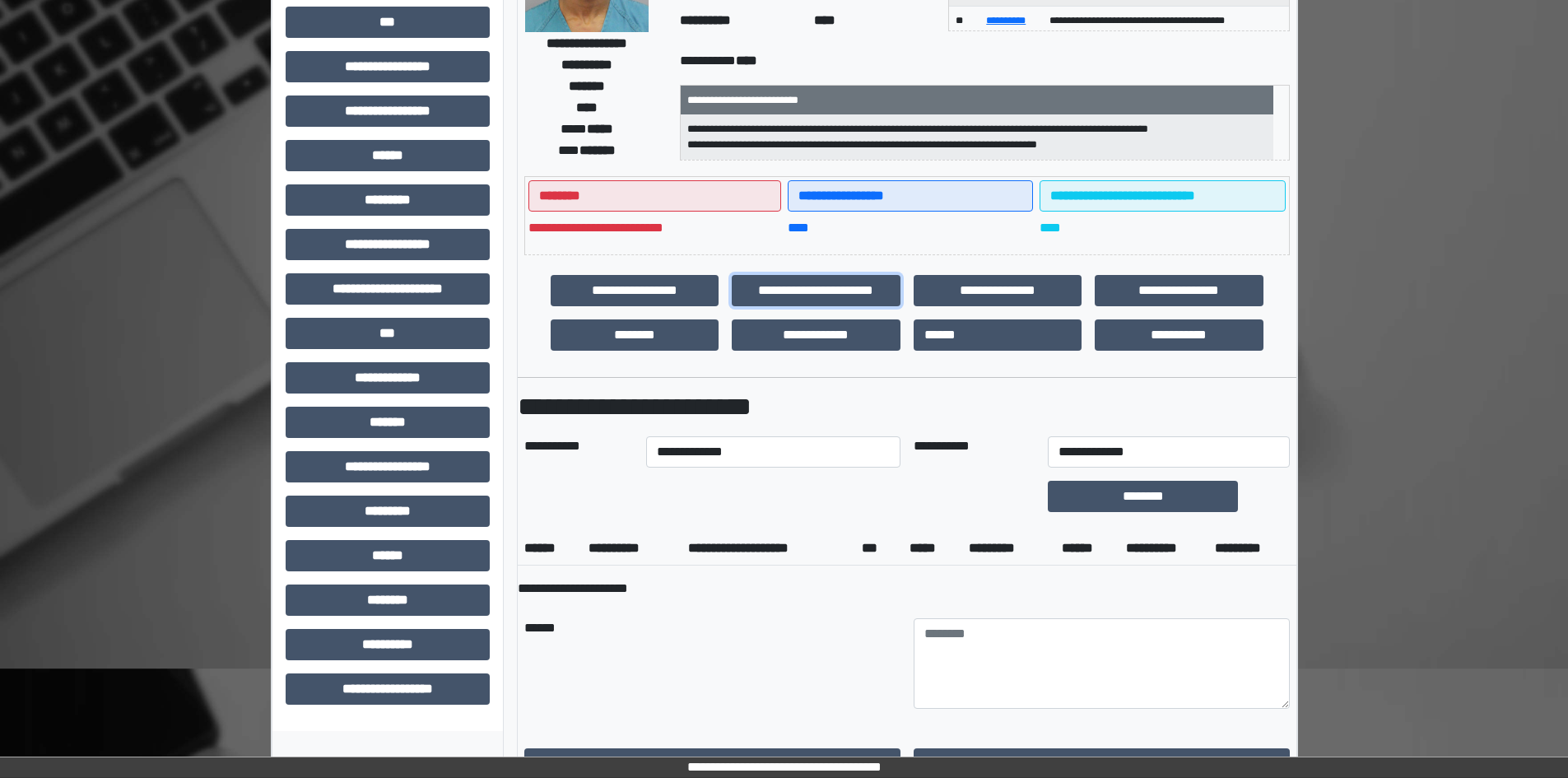 scroll, scrollTop: 247, scrollLeft: 0, axis: vertical 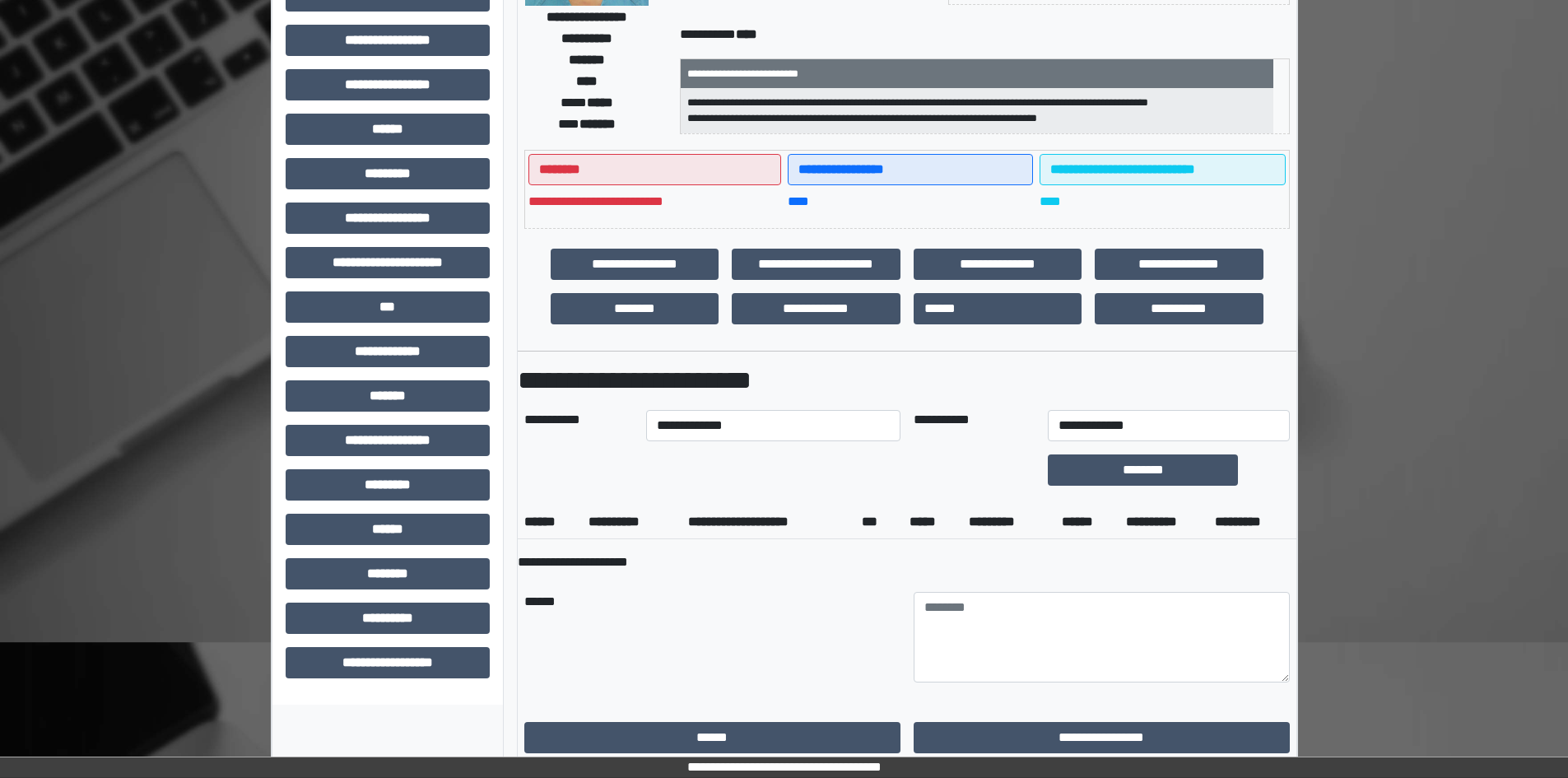 click on "**********" at bounding box center (773, 426) 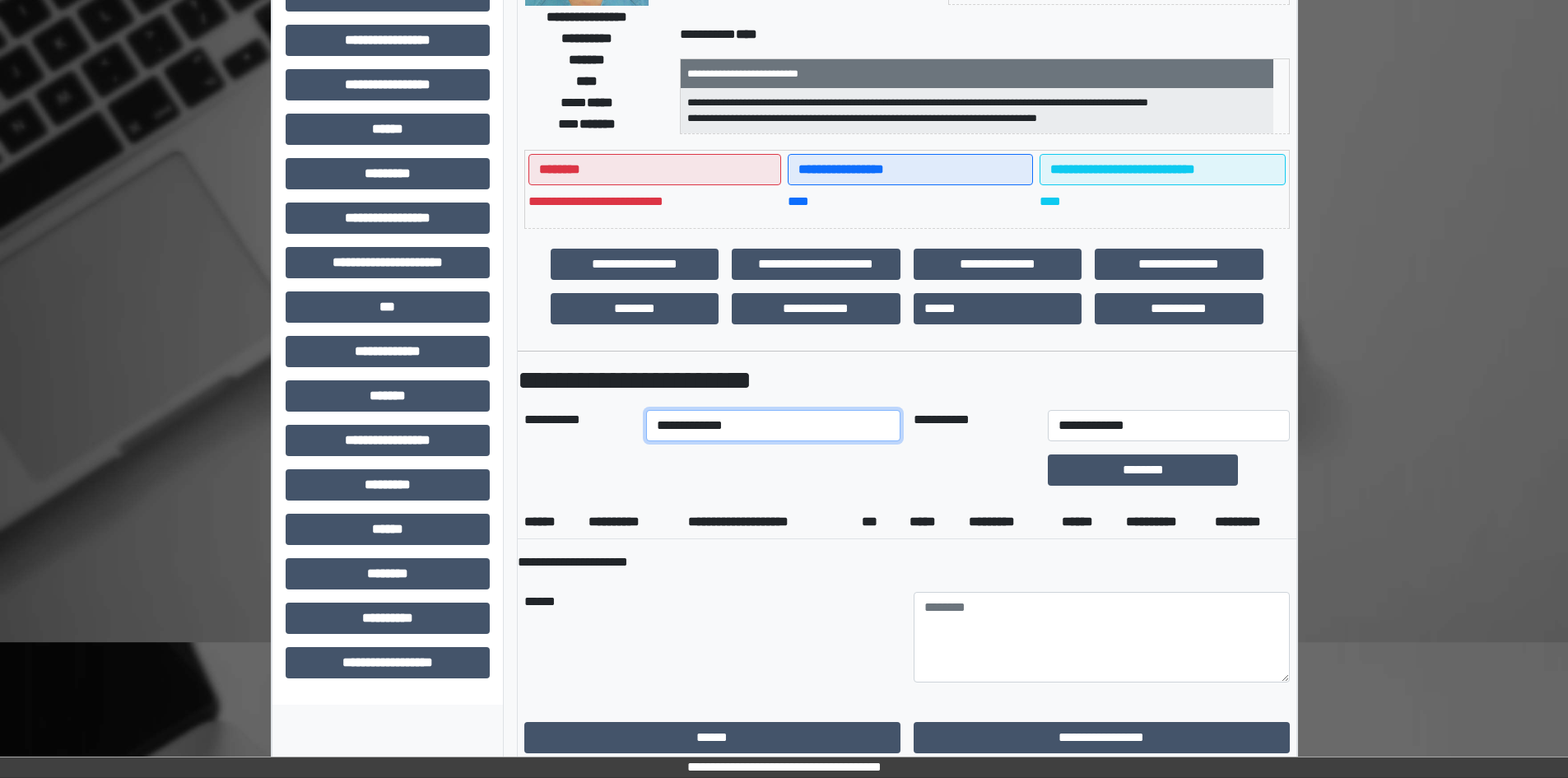 click on "**********" at bounding box center [773, 426] 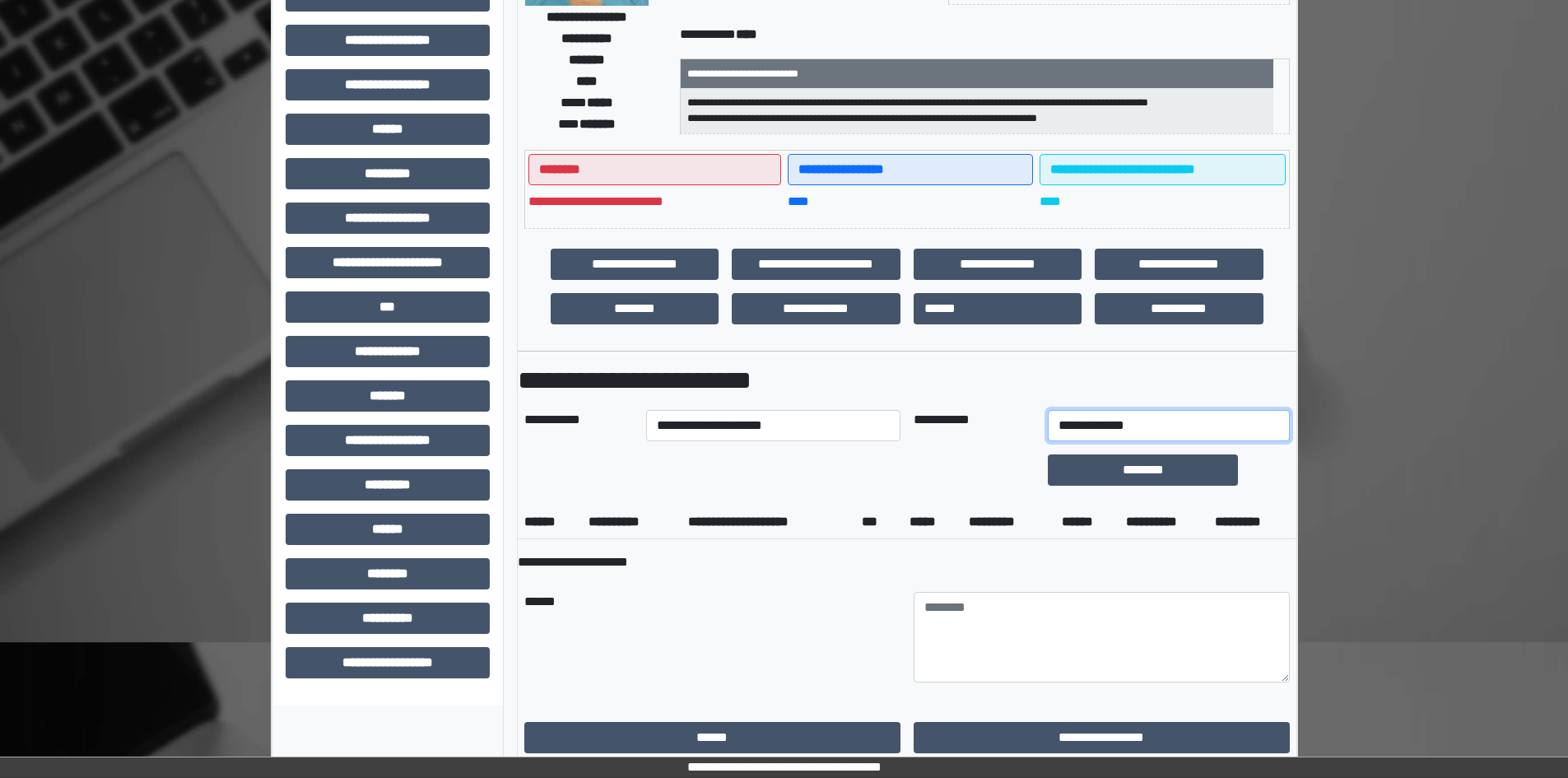 click on "**********" at bounding box center (1168, 426) 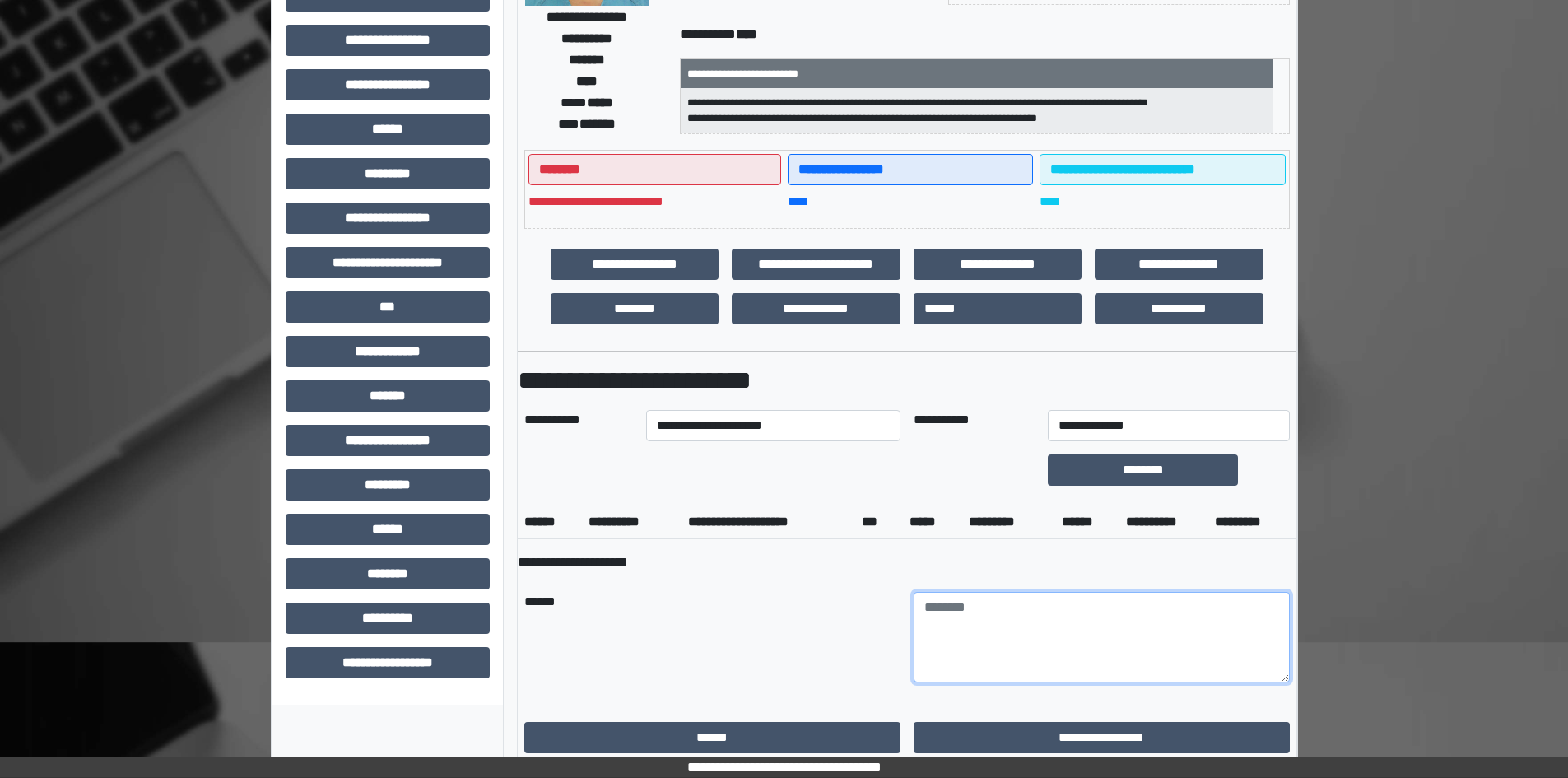 click at bounding box center [1101, 637] 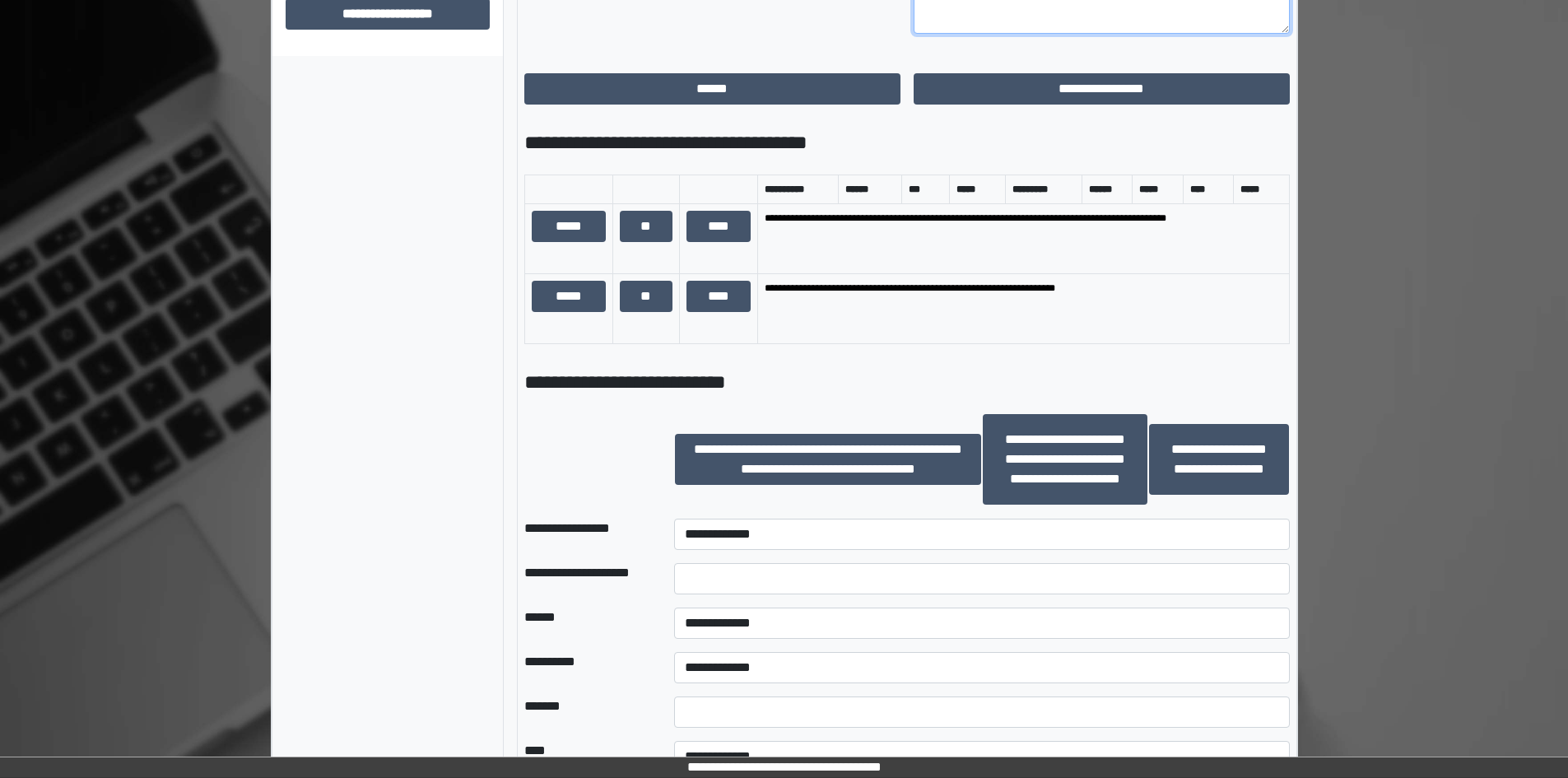 scroll, scrollTop: 988, scrollLeft: 0, axis: vertical 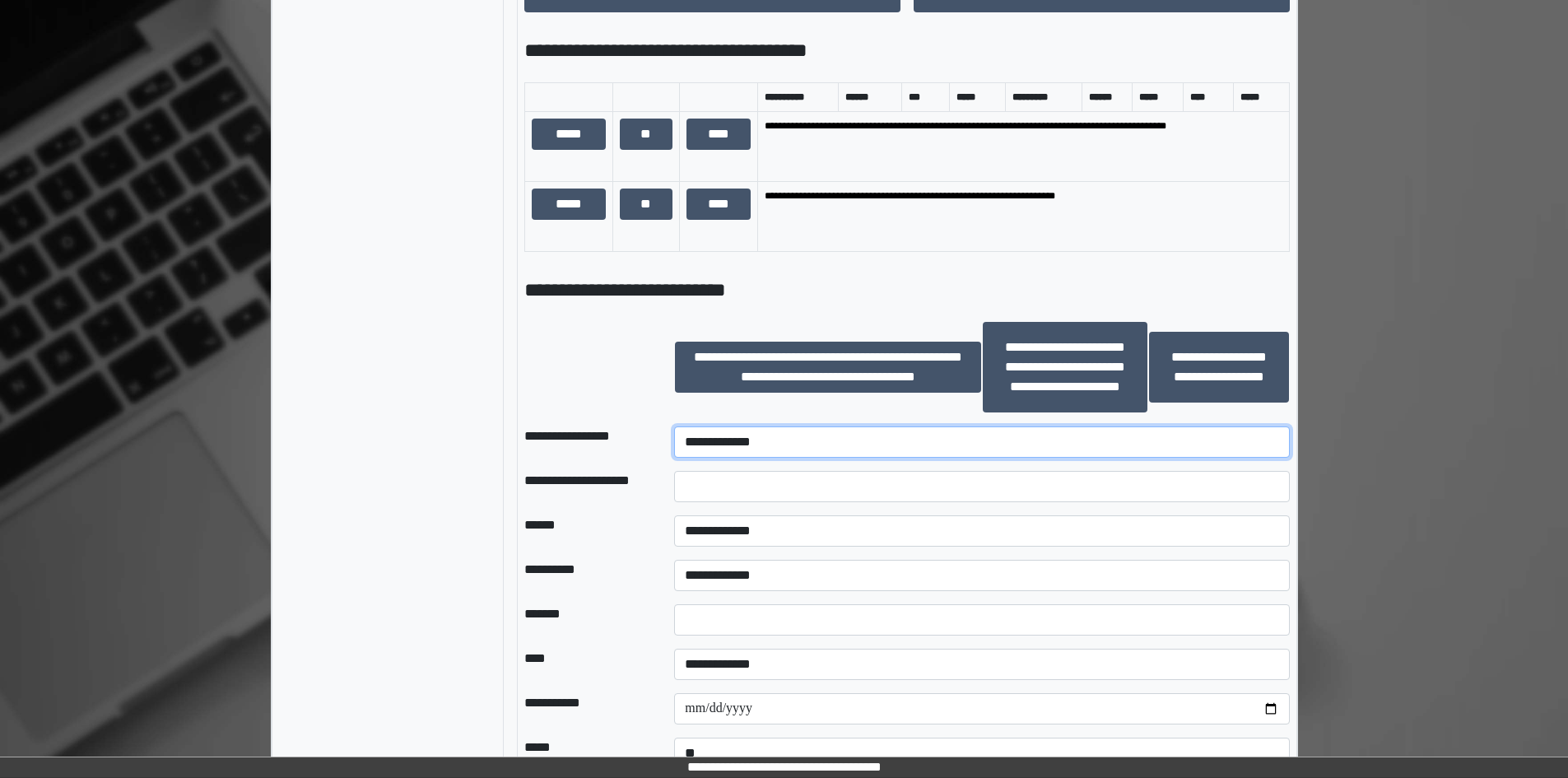 click on "**********" at bounding box center [981, 442] 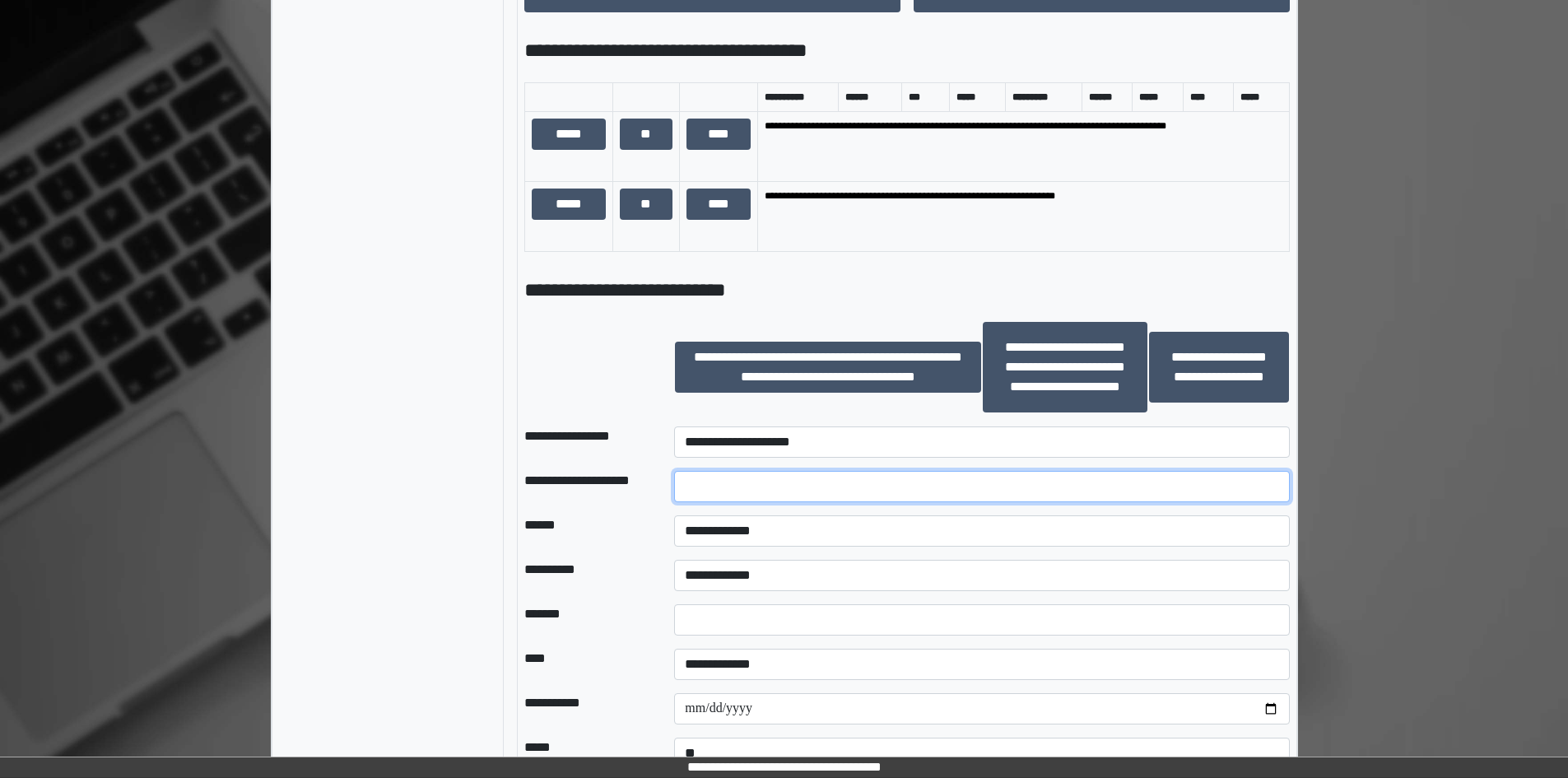 click at bounding box center [981, 487] 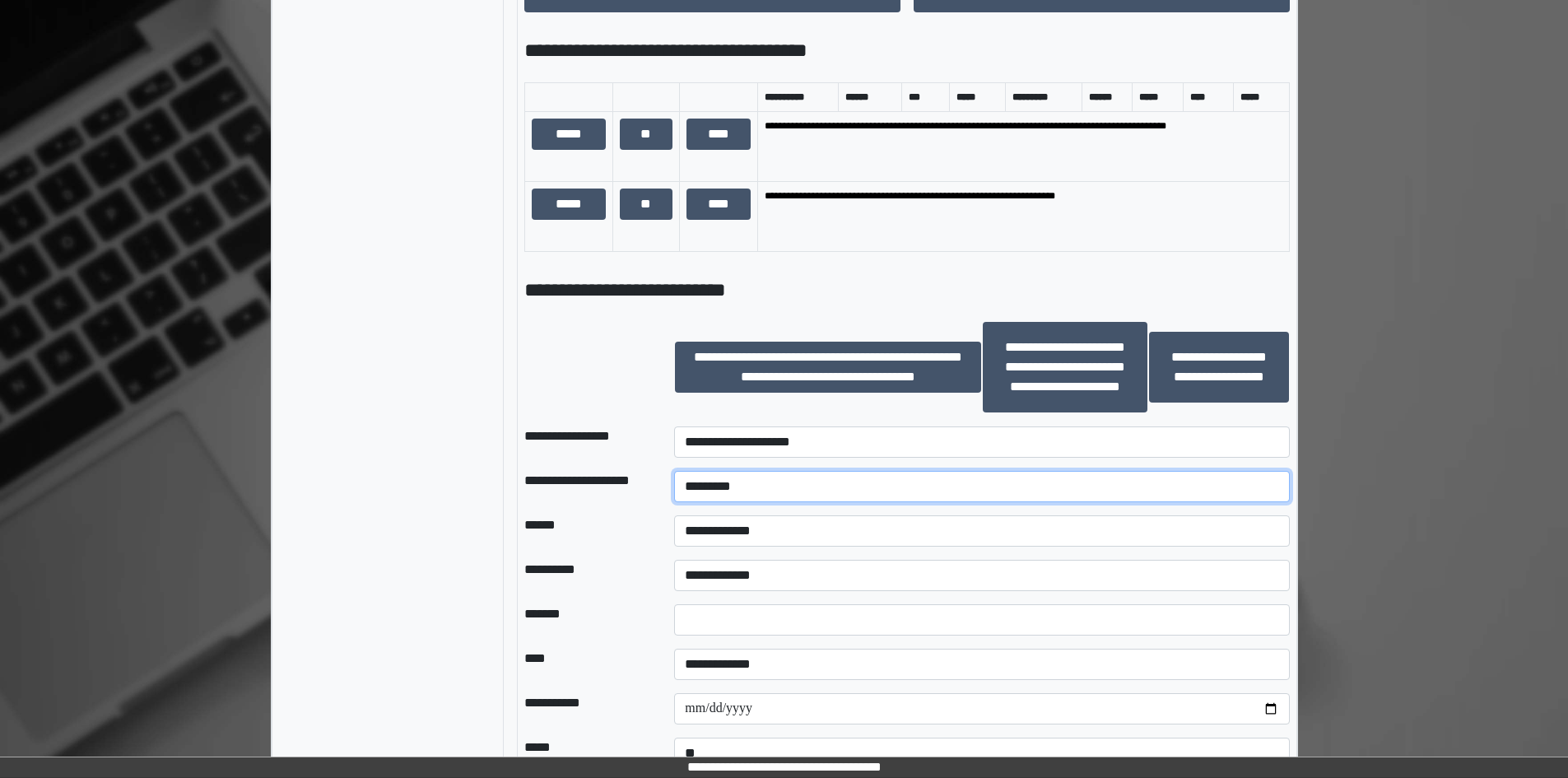 type on "*********" 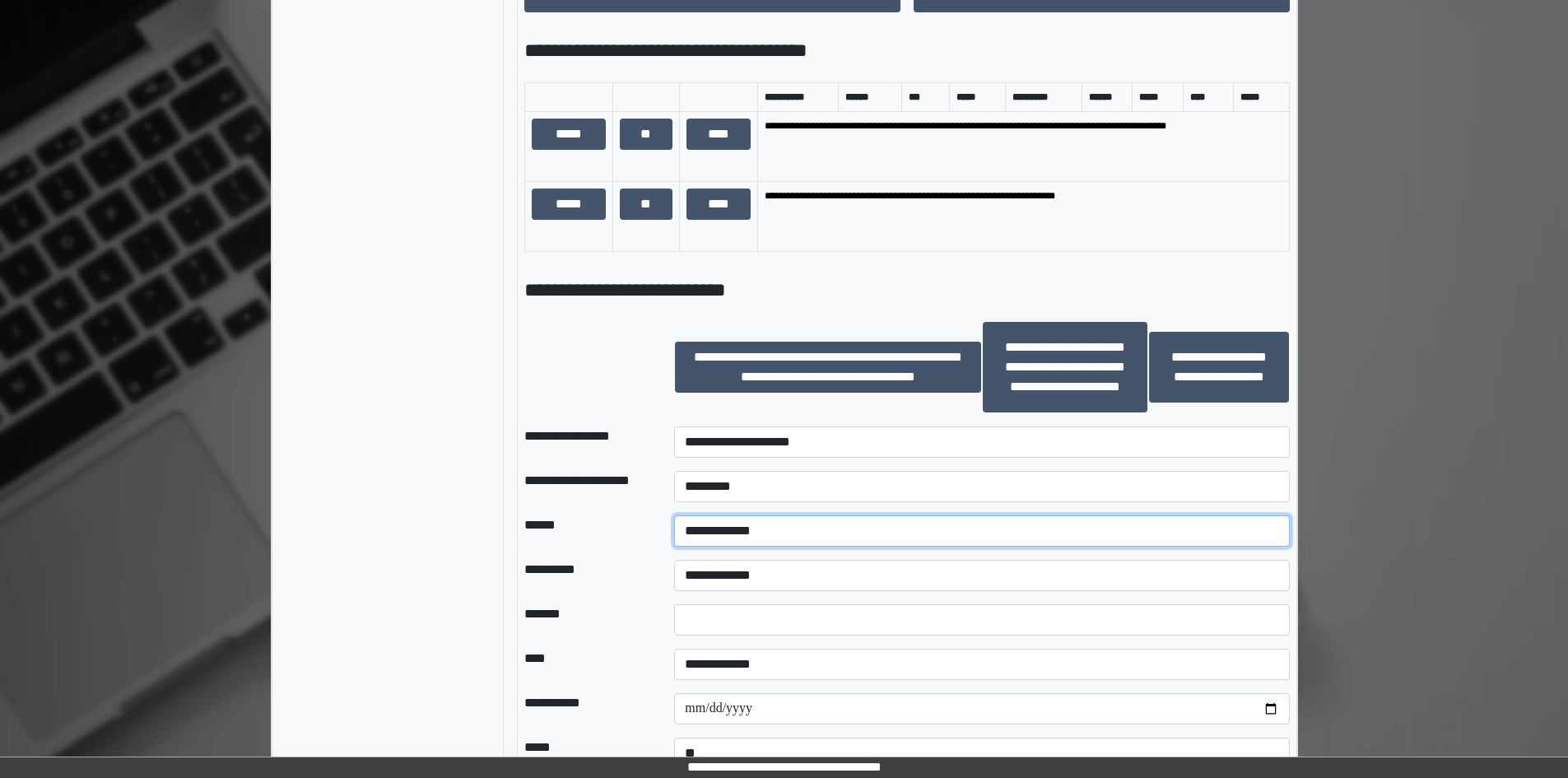 click on "**********" at bounding box center [981, 531] 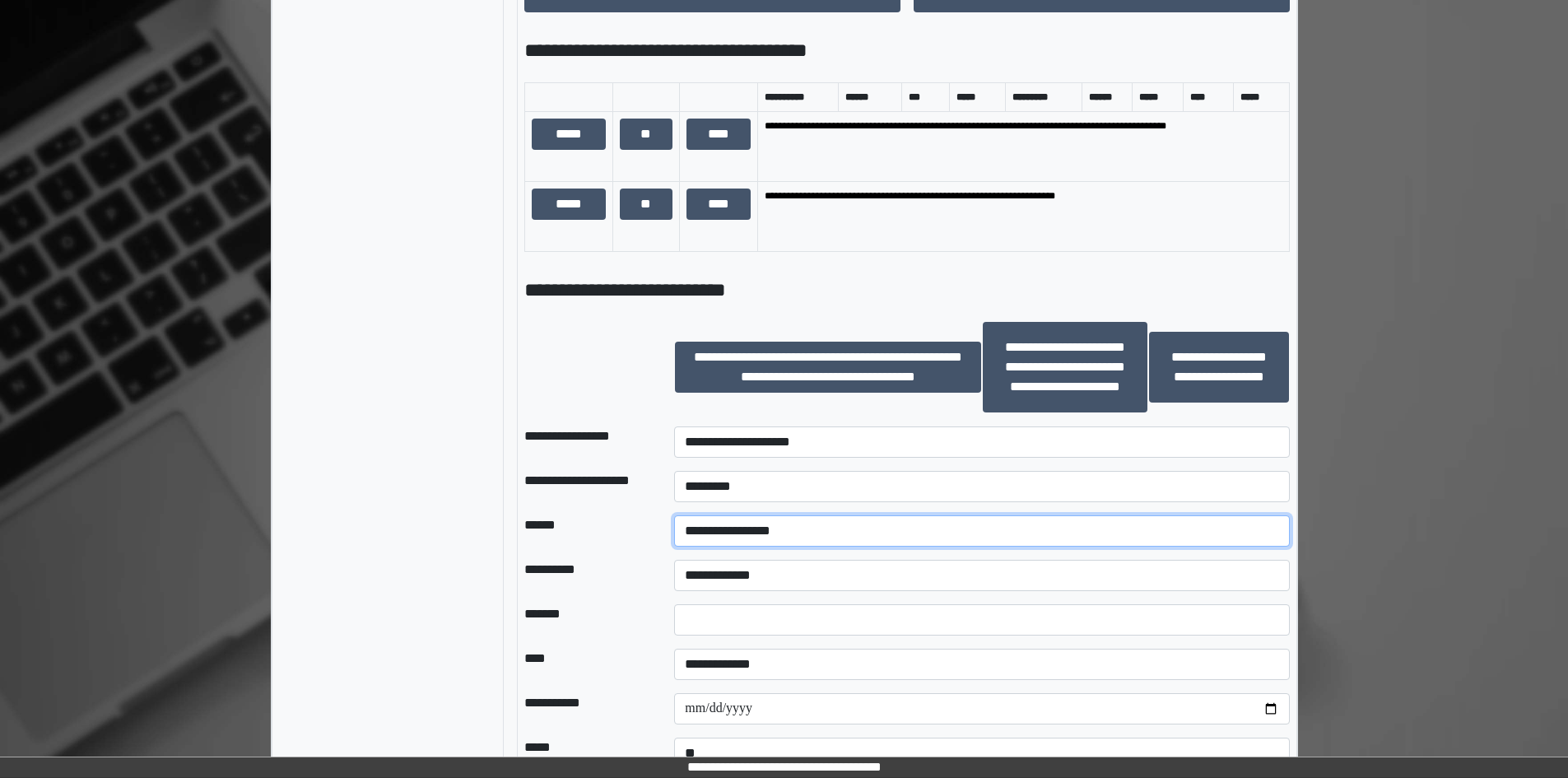 click on "**********" at bounding box center [981, 531] 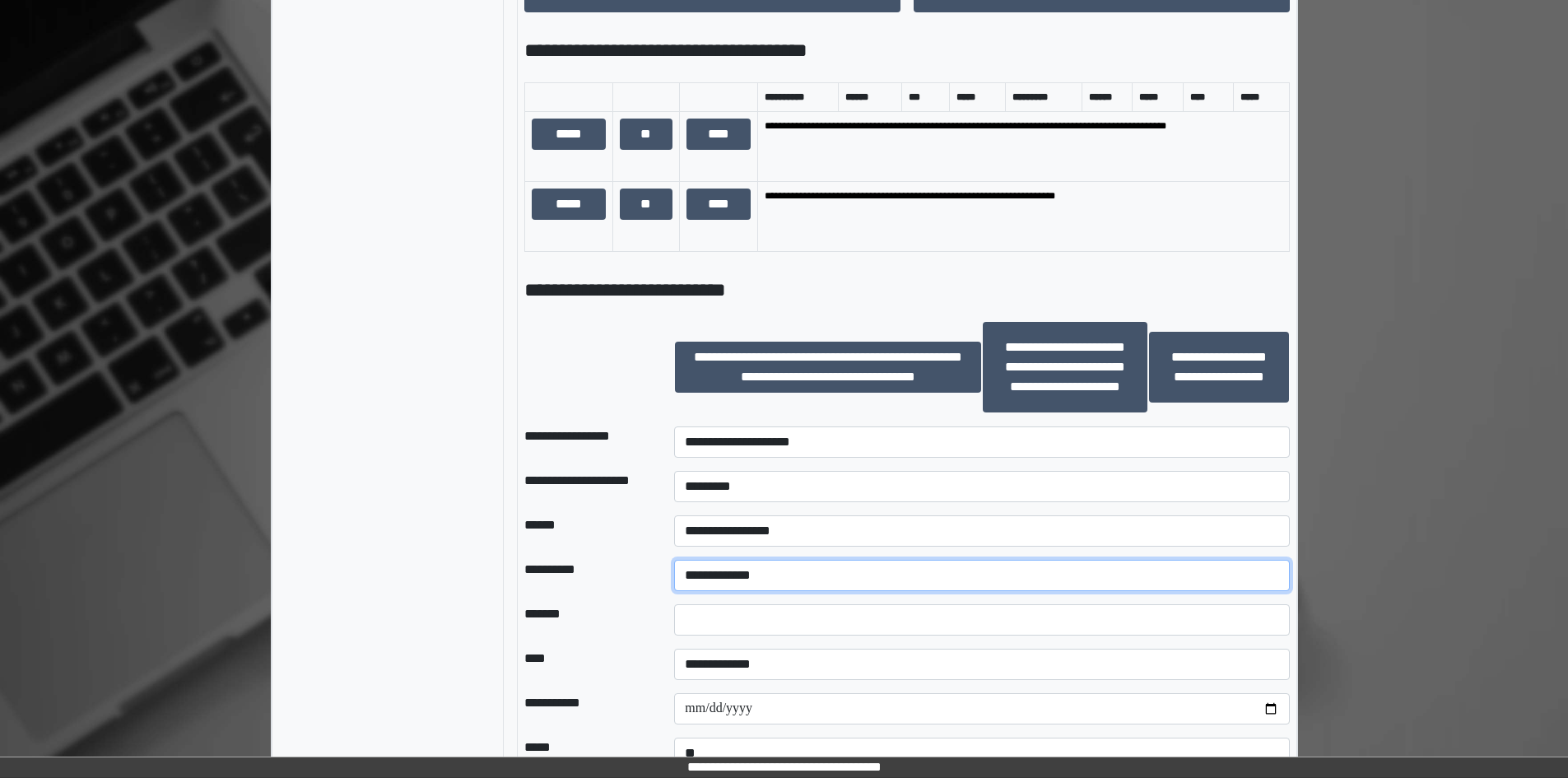 click on "**********" at bounding box center (981, 575) 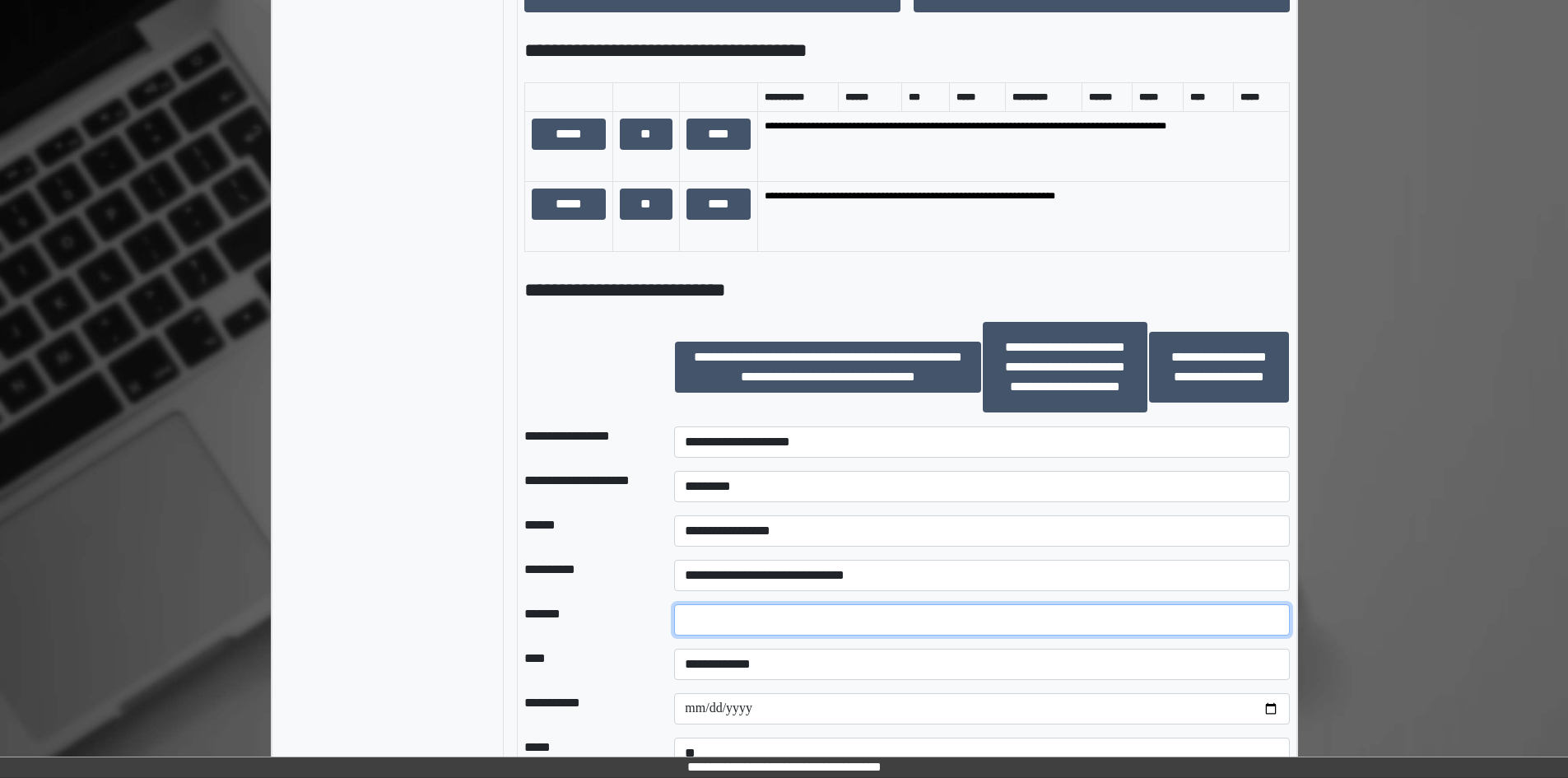 click at bounding box center (981, 620) 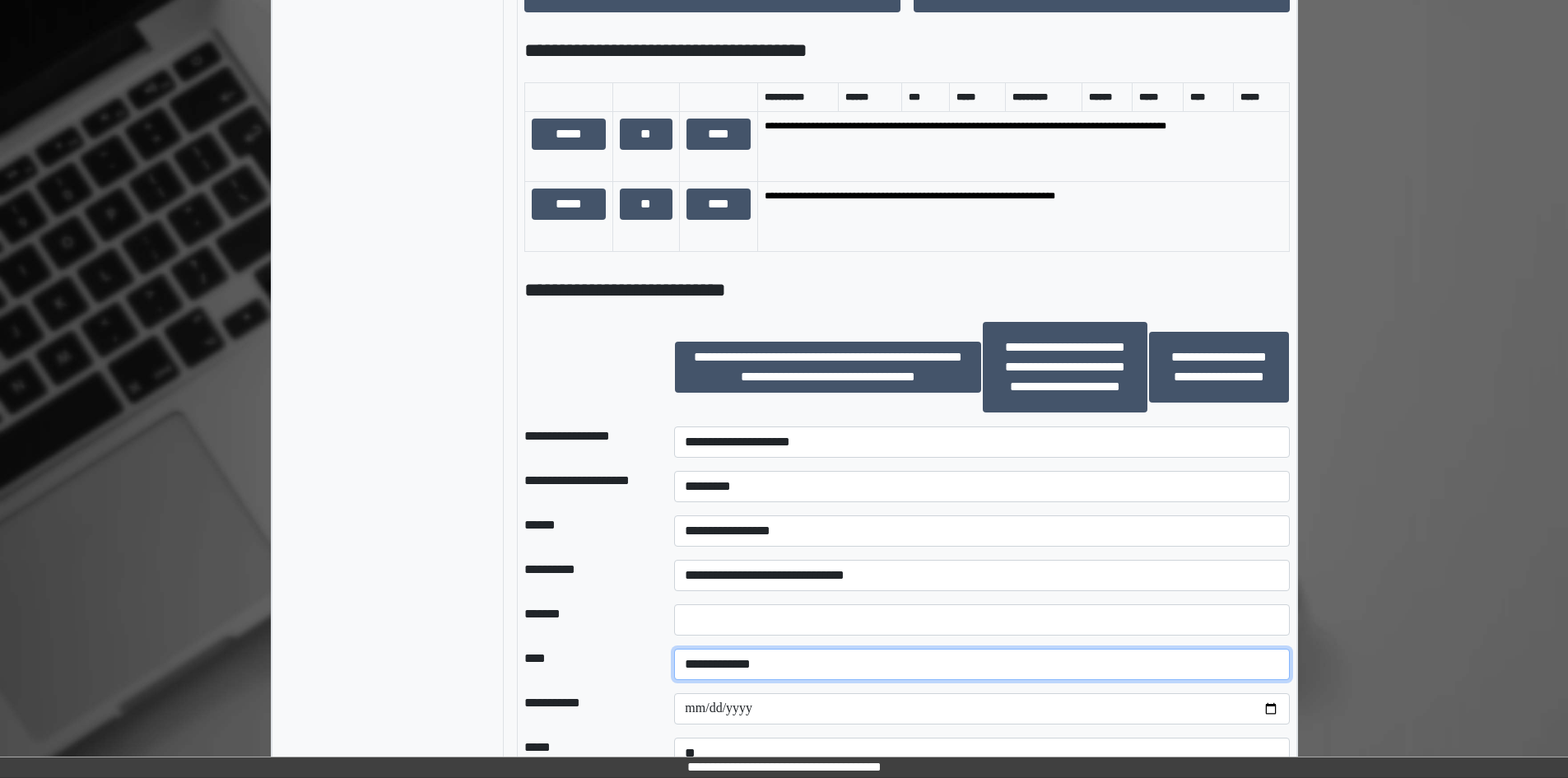 click on "**********" at bounding box center (981, 664) 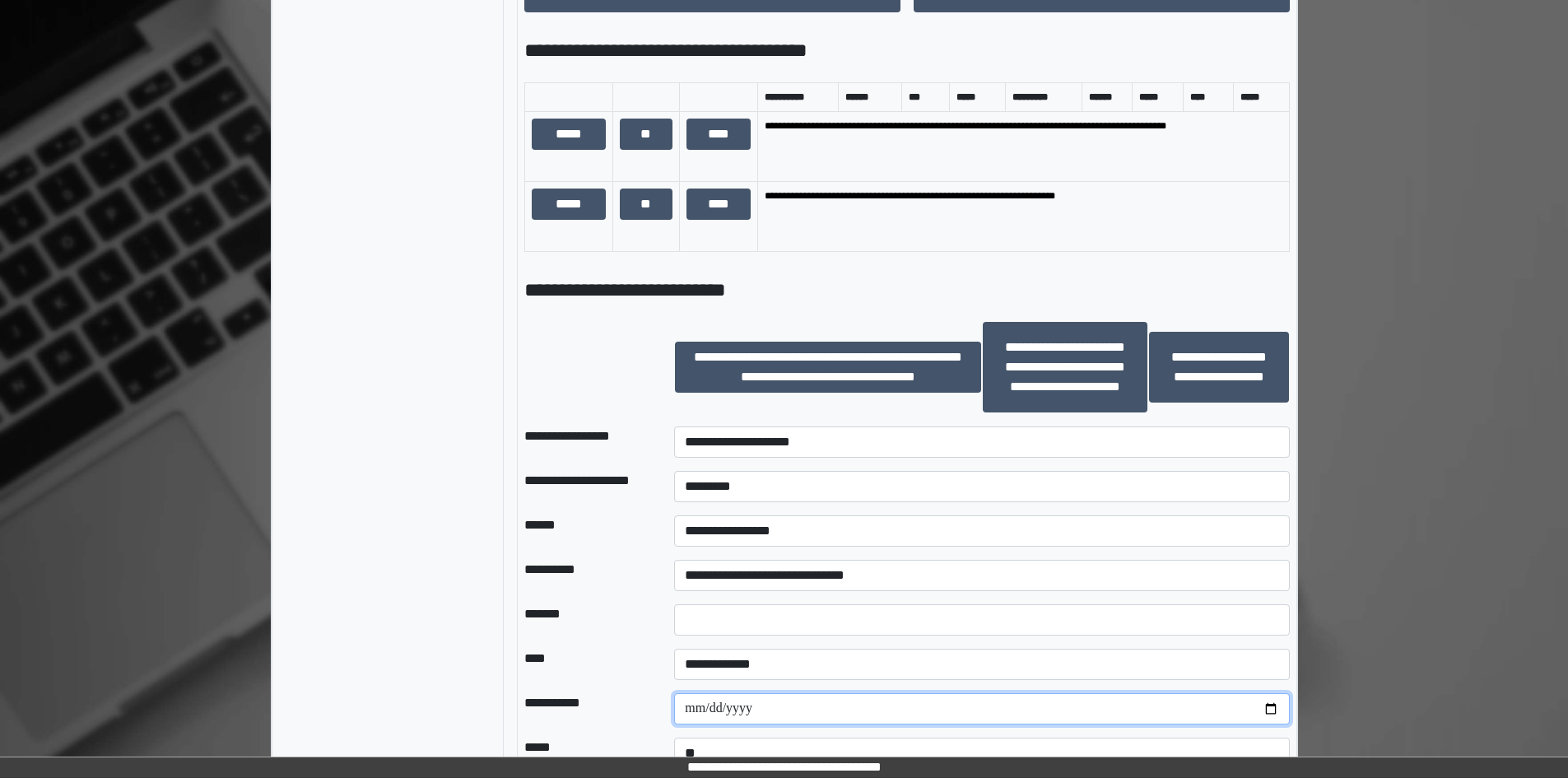 click at bounding box center (981, 709) 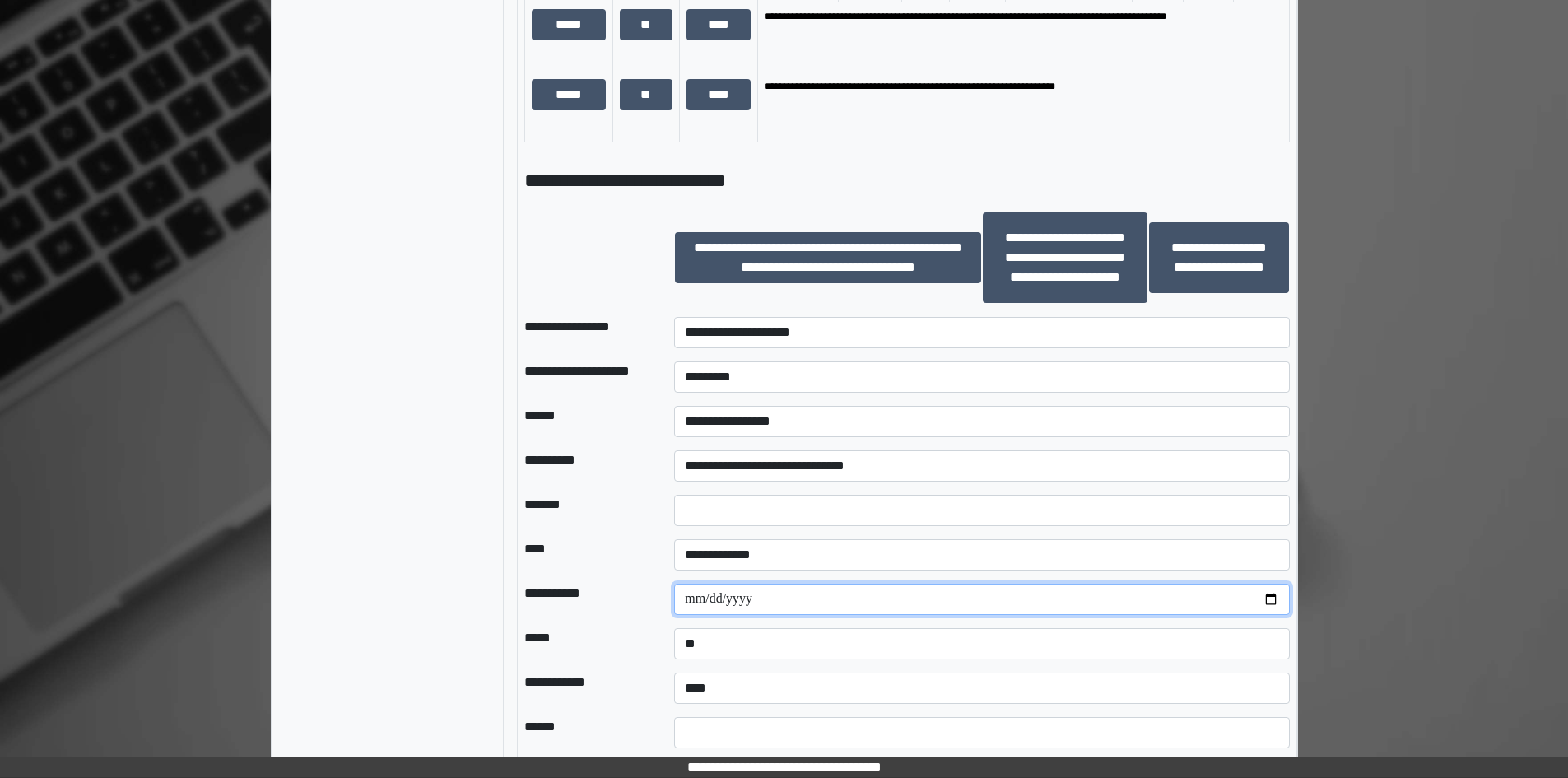 scroll, scrollTop: 1147, scrollLeft: 0, axis: vertical 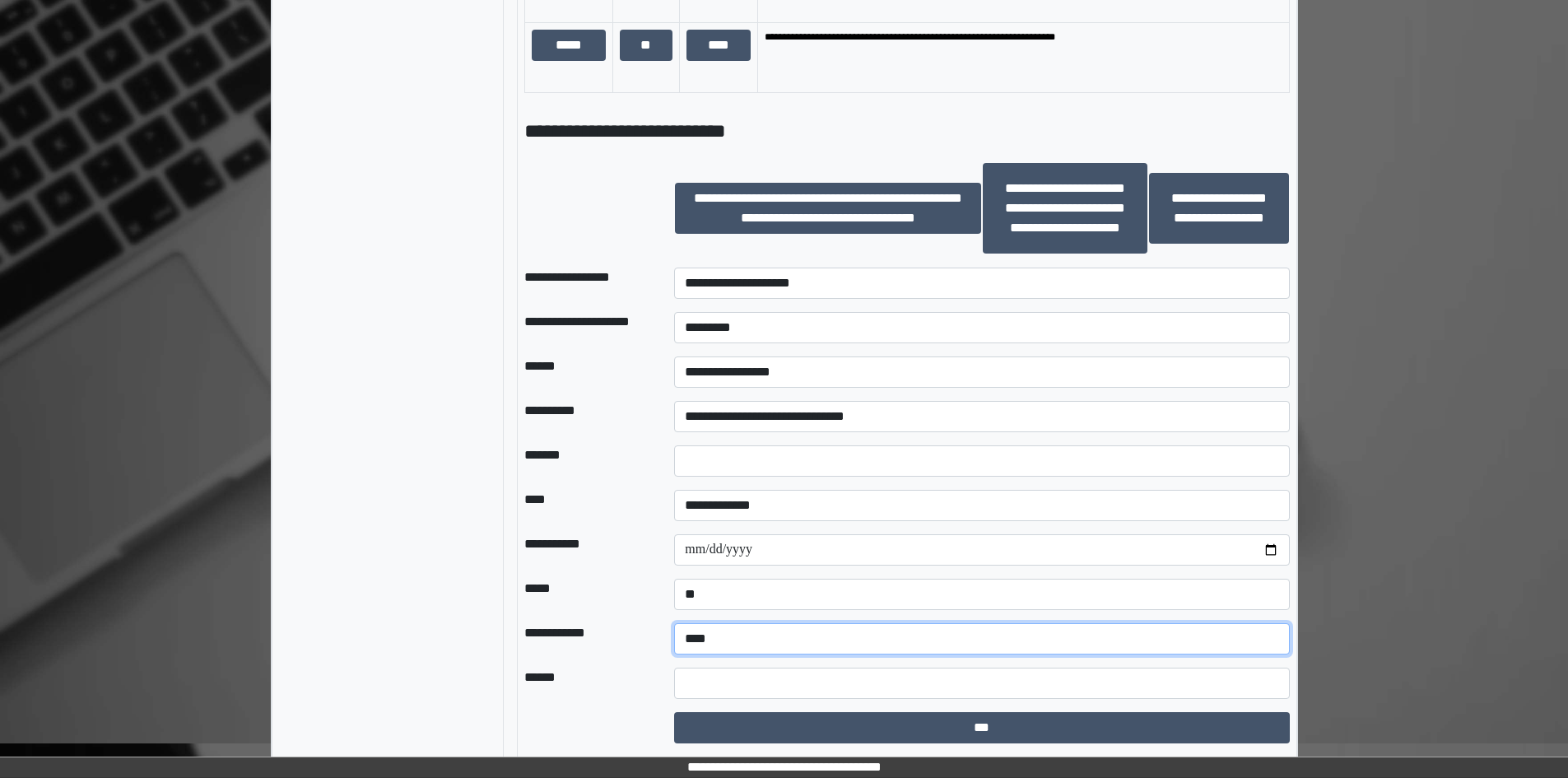 click on "**********" at bounding box center (981, 639) 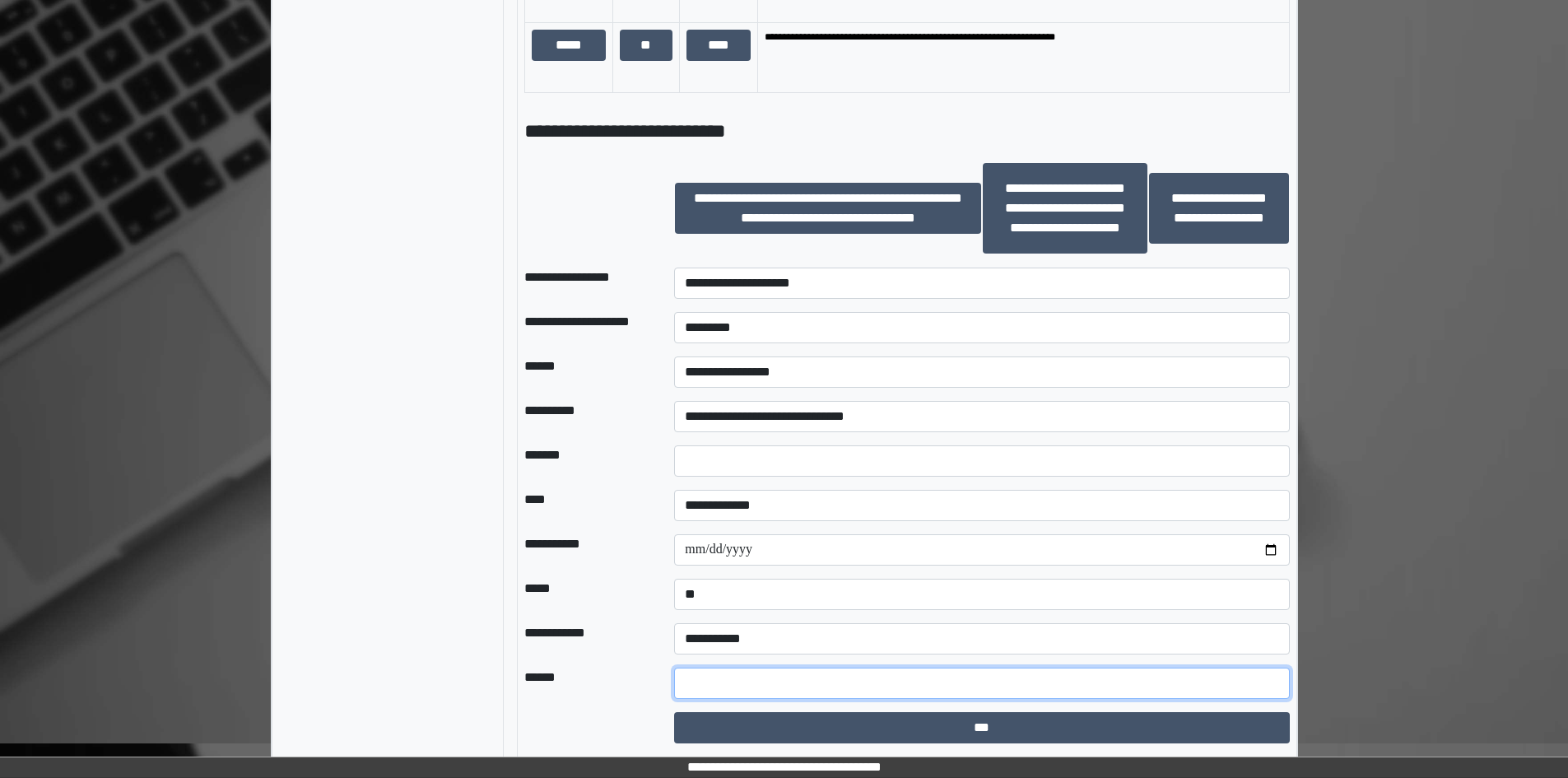 click at bounding box center (981, 683) 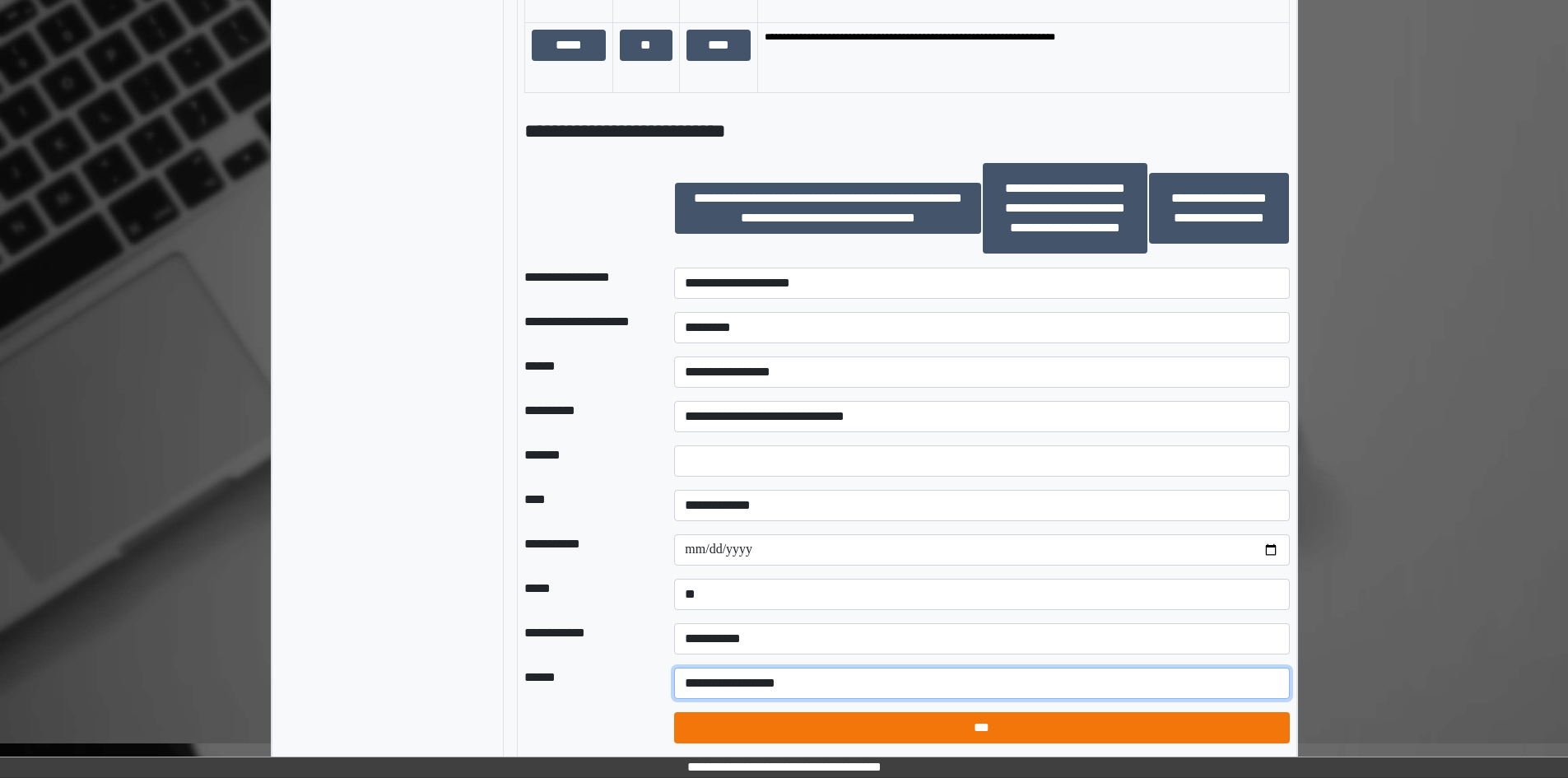 type on "**********" 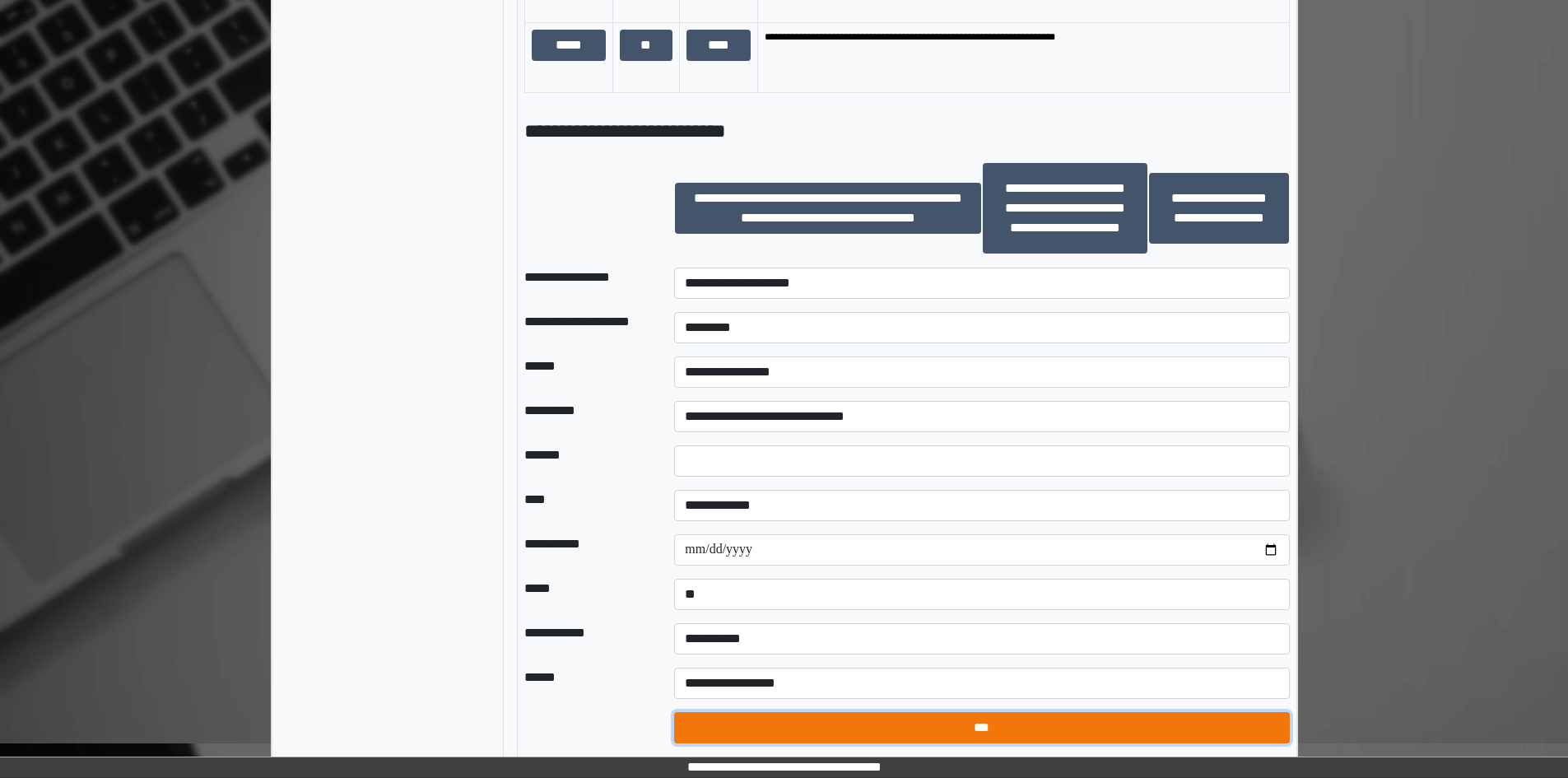 click on "***" at bounding box center (981, 728) 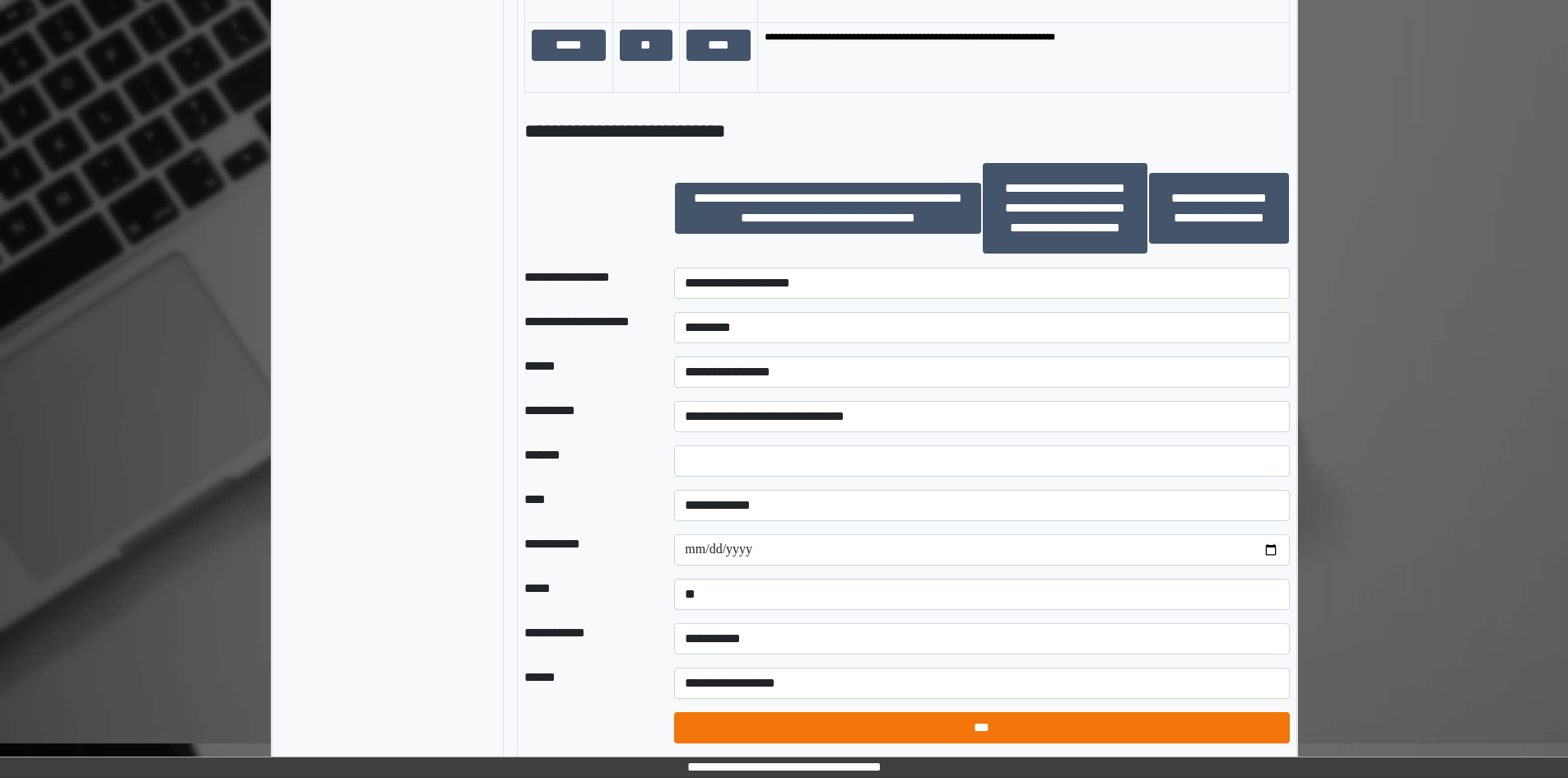 select on "*" 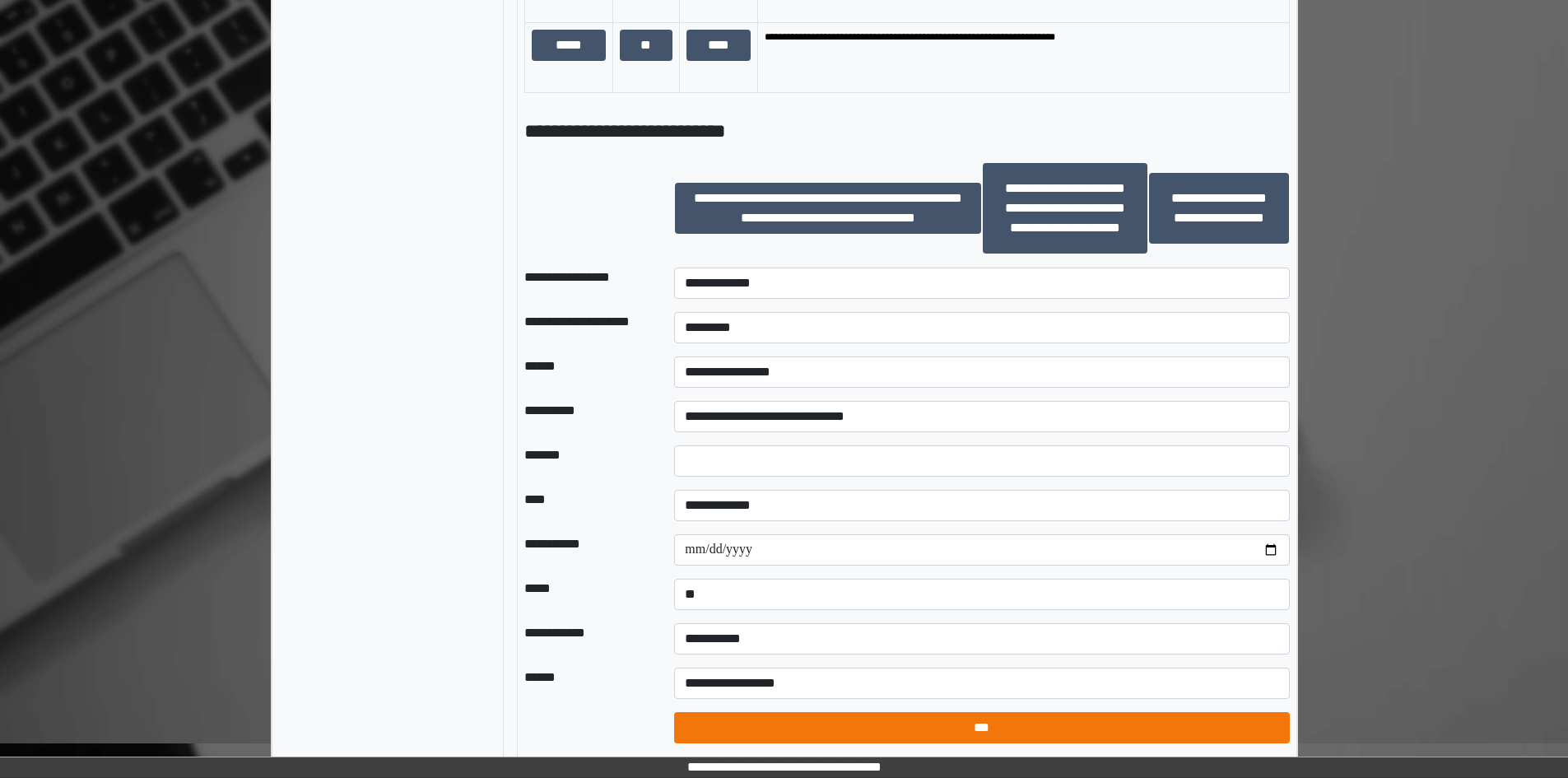 type 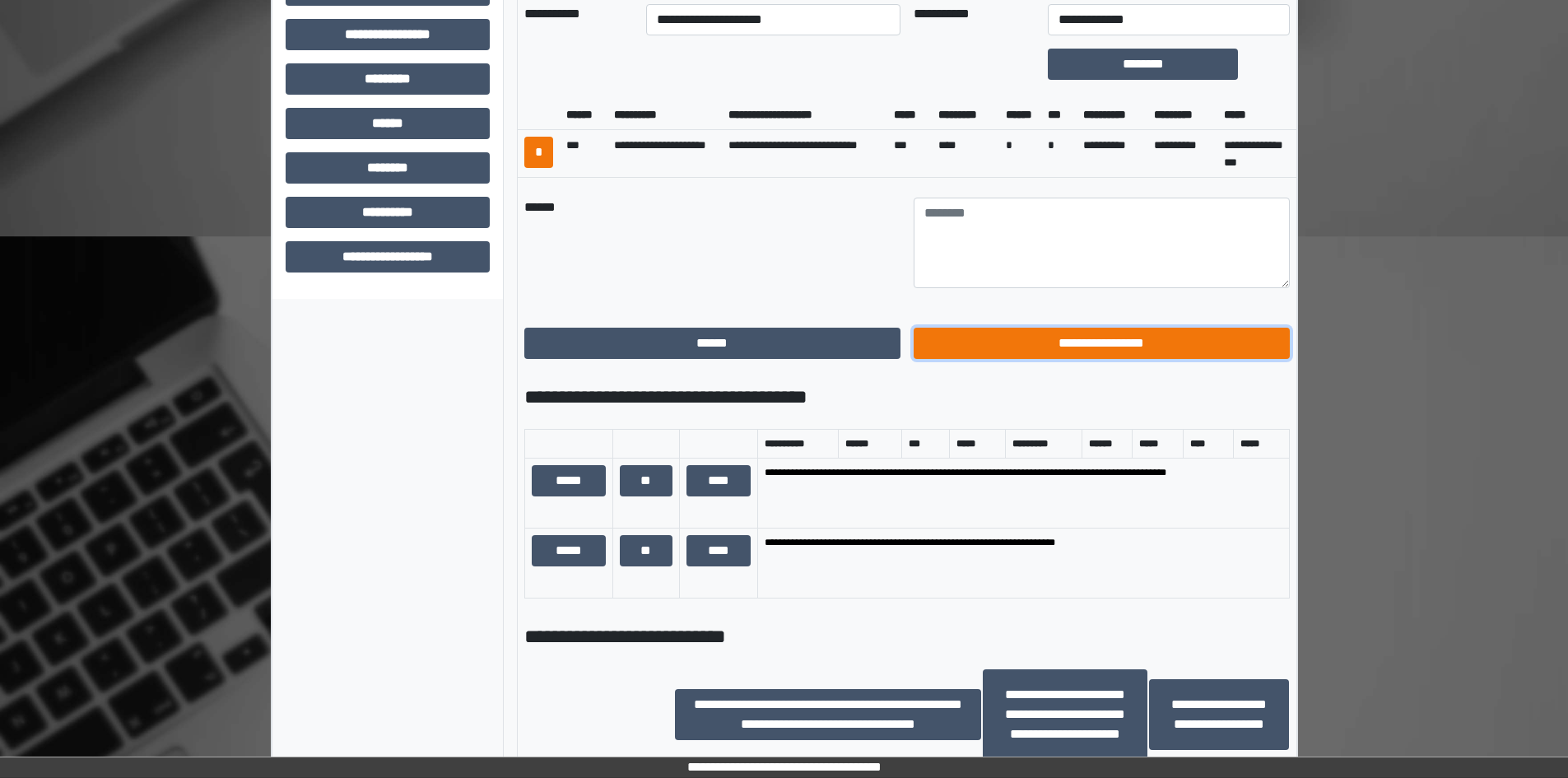 click on "**********" at bounding box center (1101, 343) 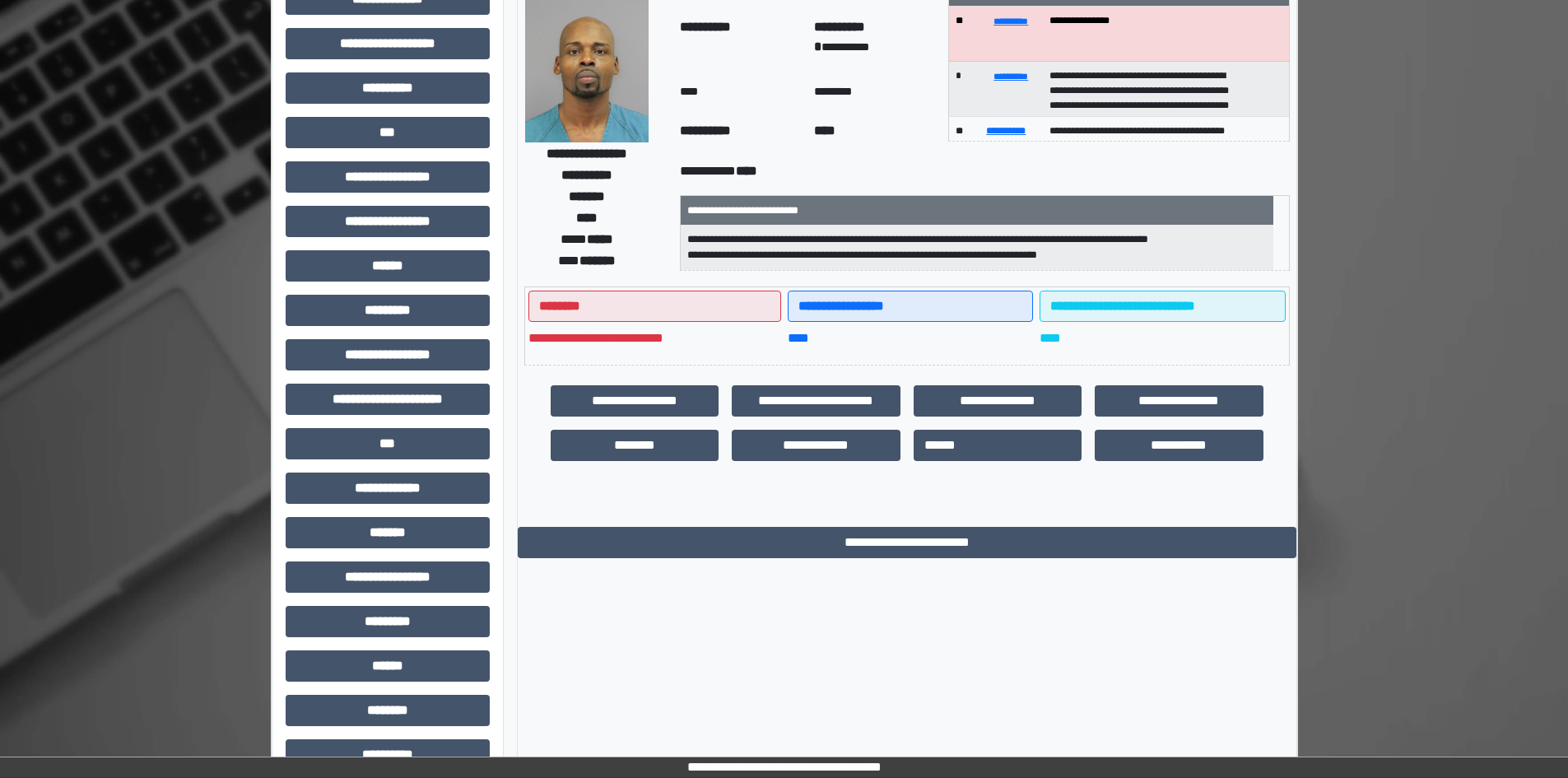 scroll, scrollTop: 0, scrollLeft: 0, axis: both 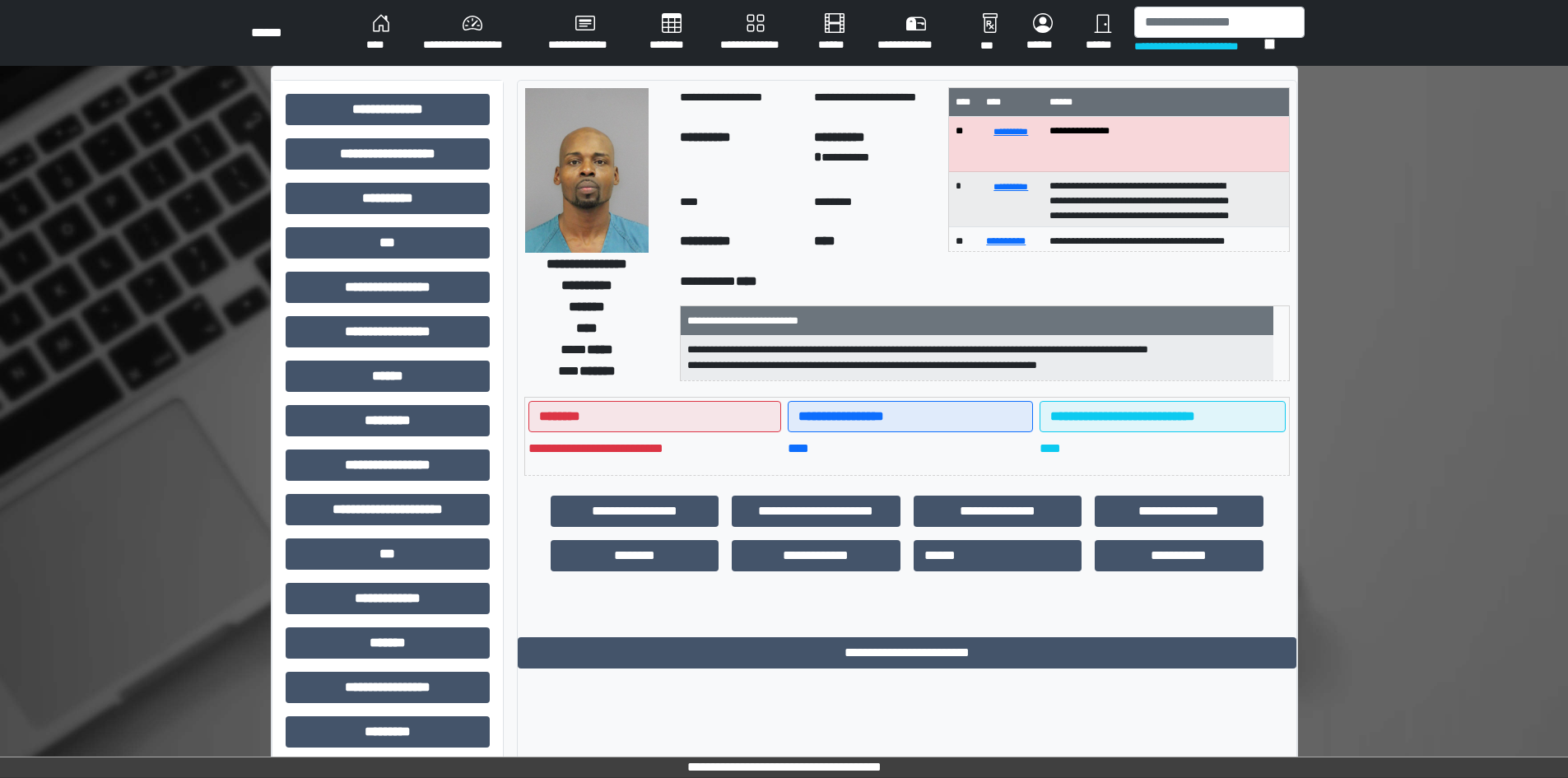 click on "****" at bounding box center [381, 33] 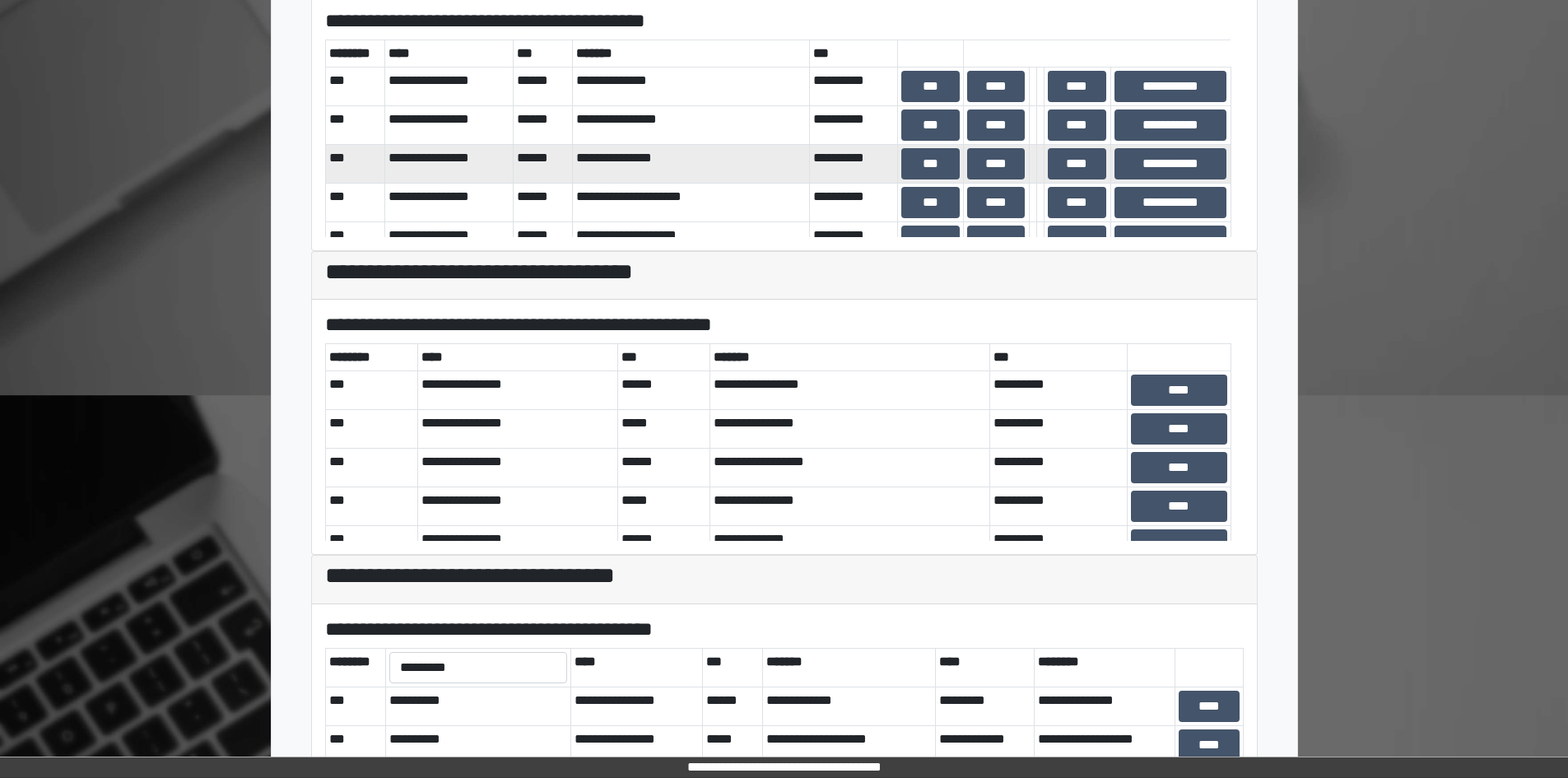 scroll, scrollTop: 609, scrollLeft: 0, axis: vertical 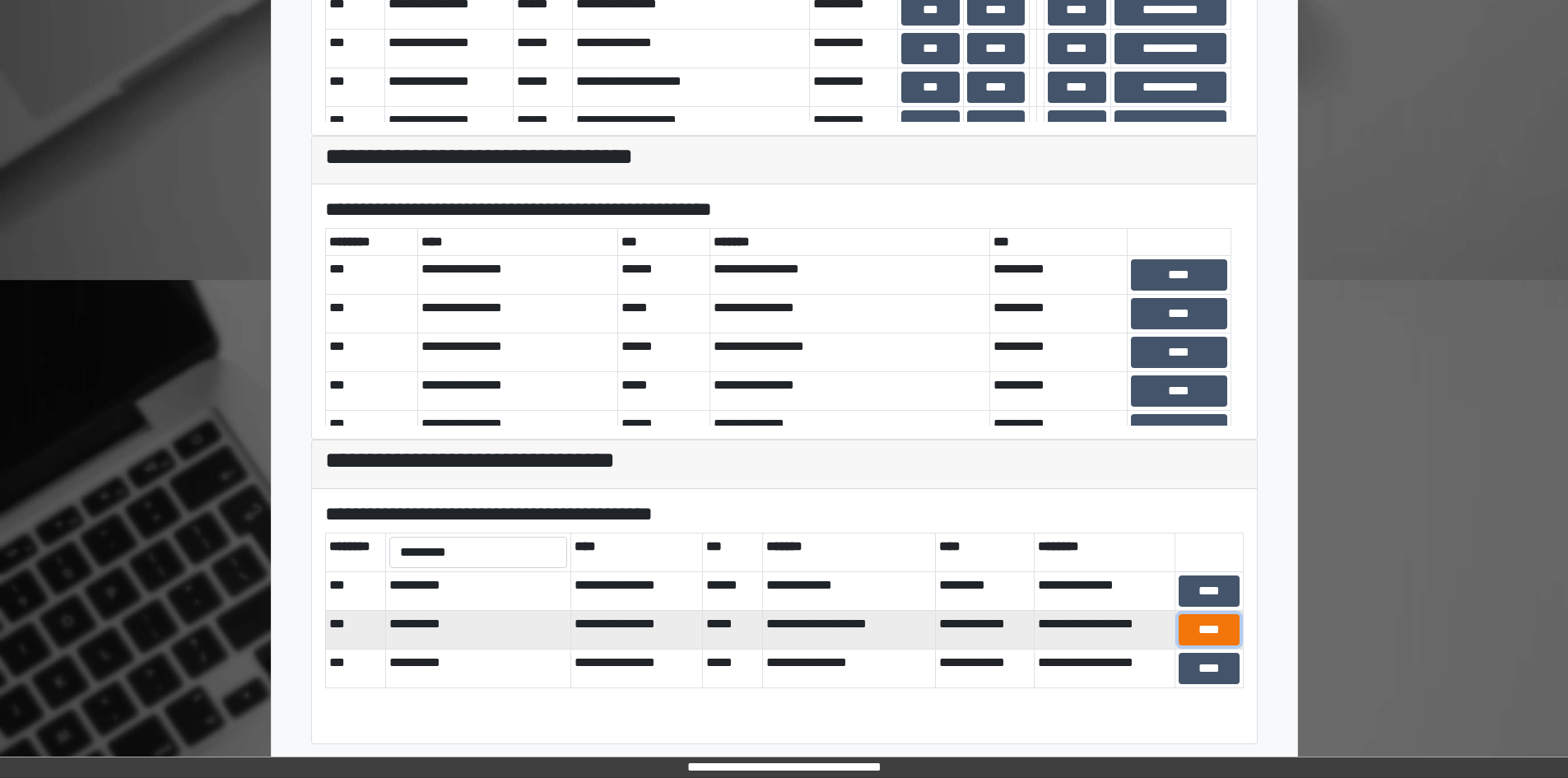 click on "****" at bounding box center [1209, 630] 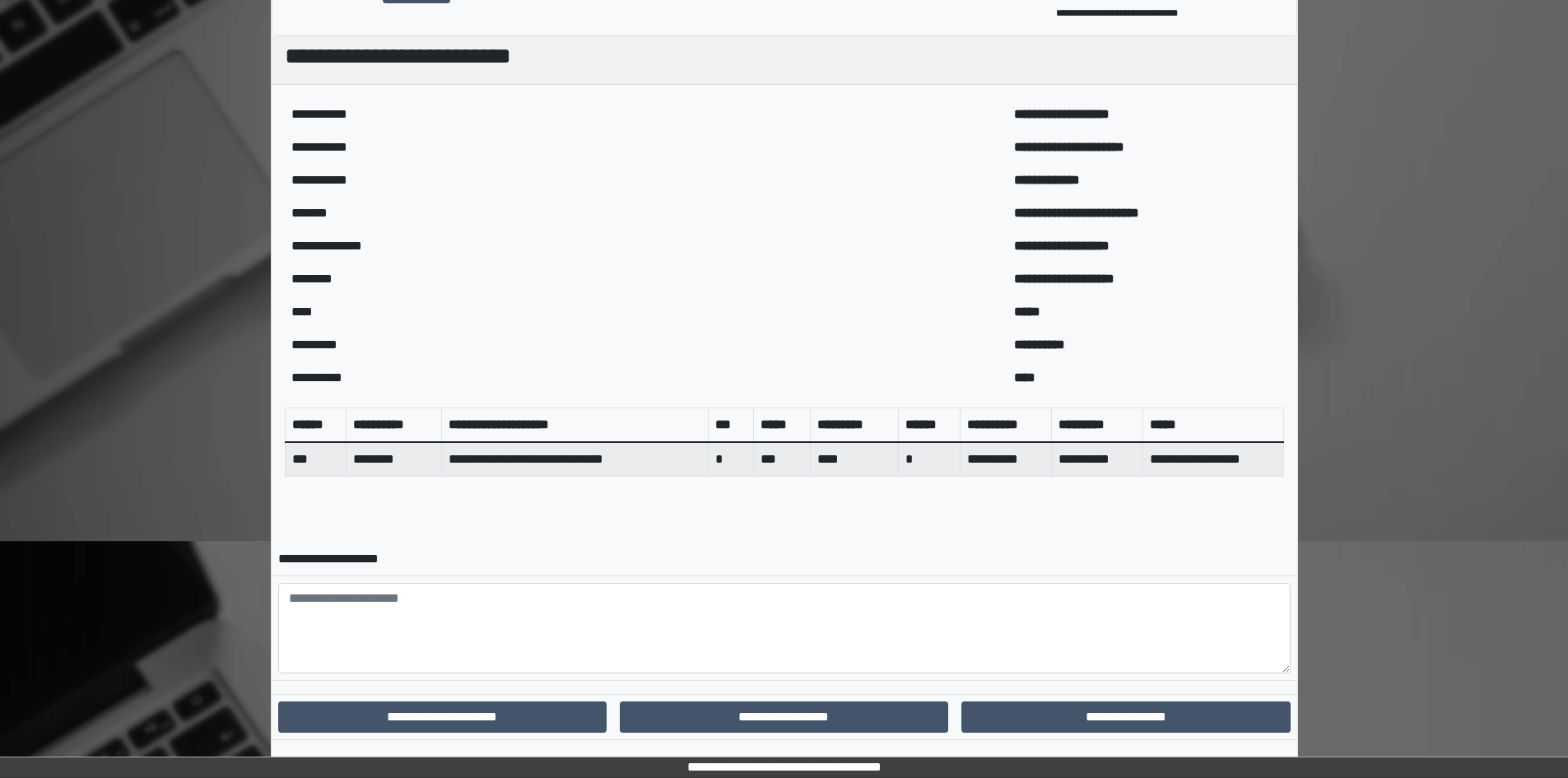 scroll, scrollTop: 377, scrollLeft: 0, axis: vertical 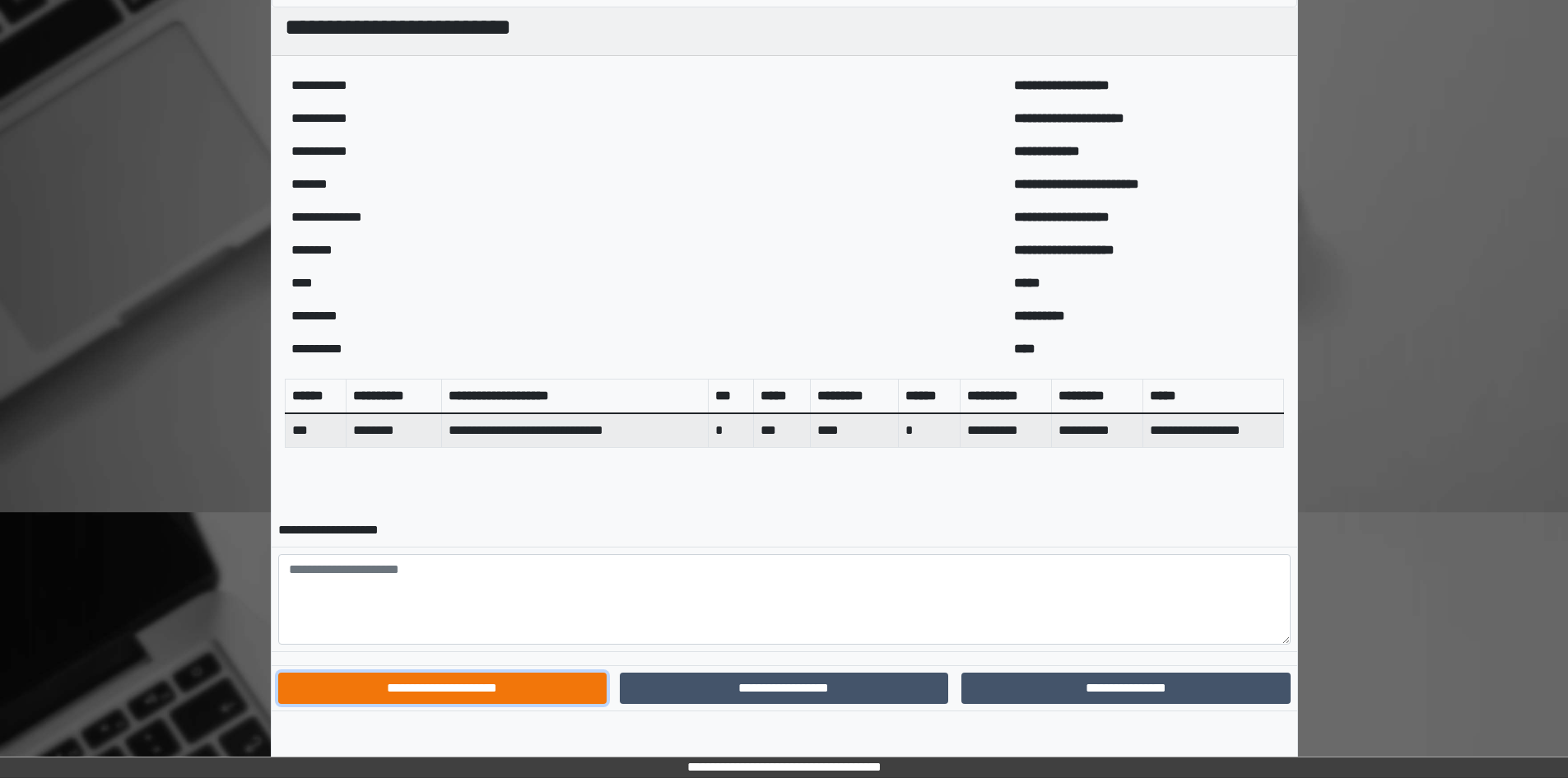 click on "**********" at bounding box center (442, 688) 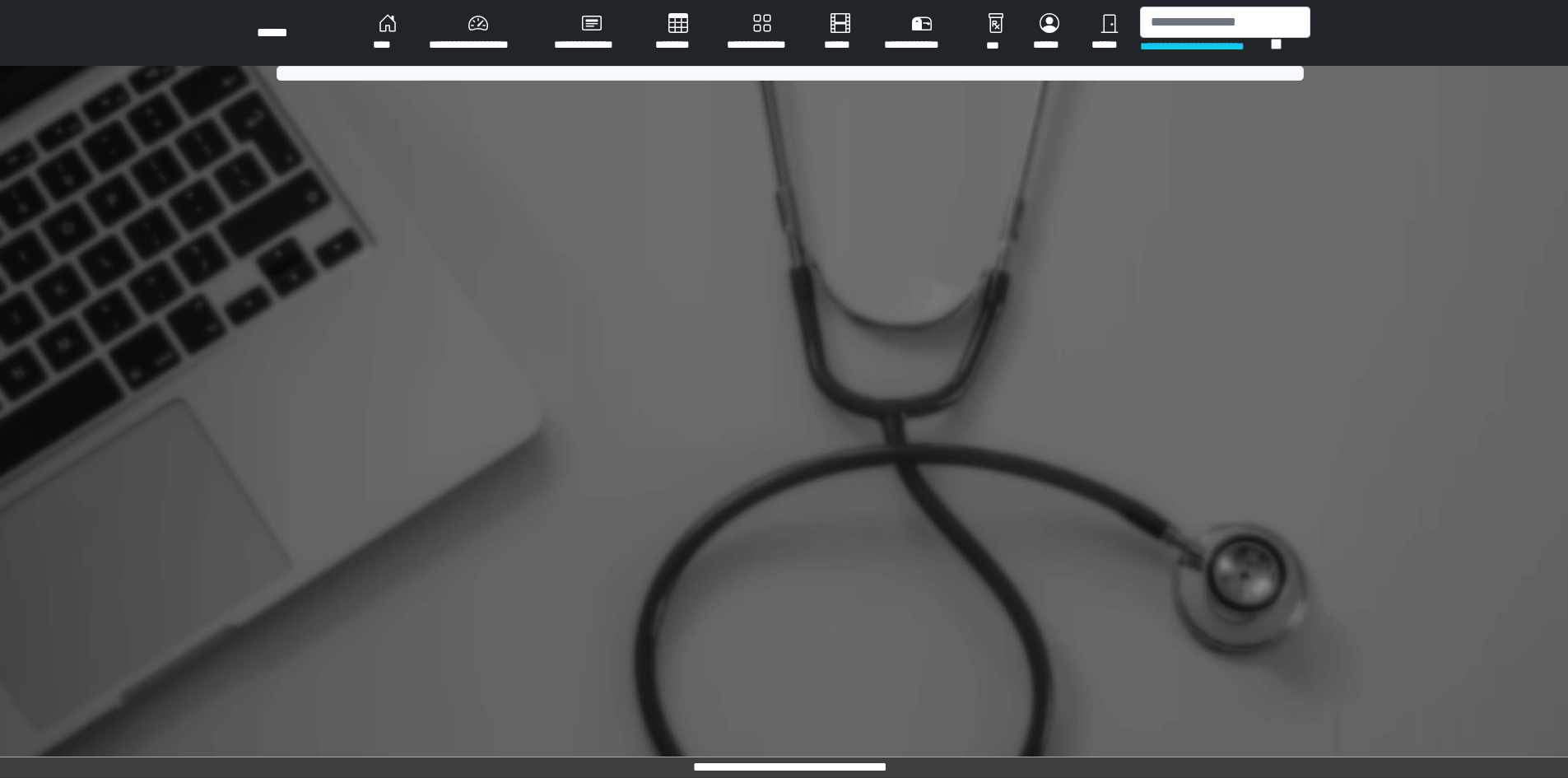 scroll, scrollTop: 0, scrollLeft: 0, axis: both 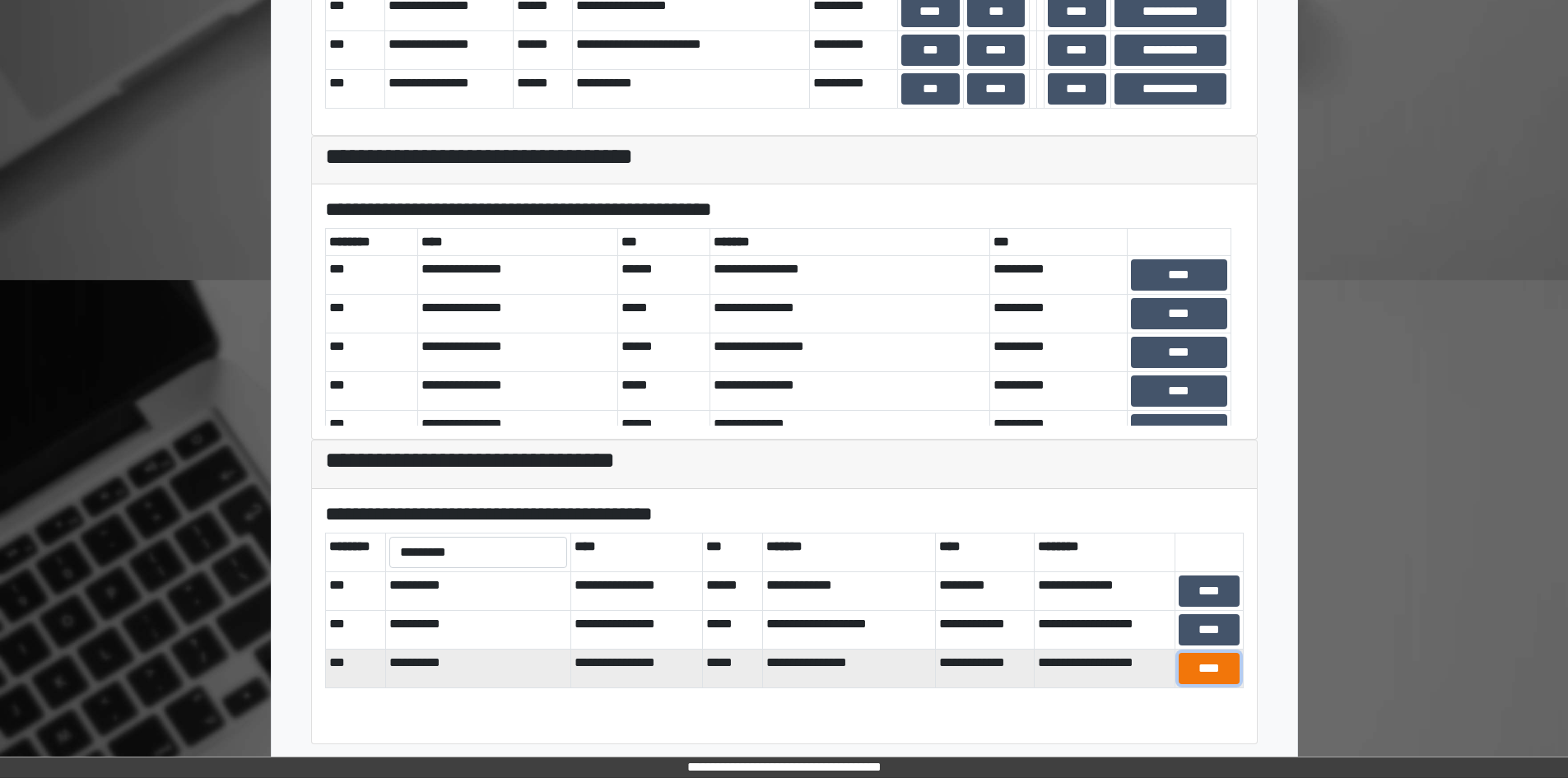 click on "****" at bounding box center (1209, 669) 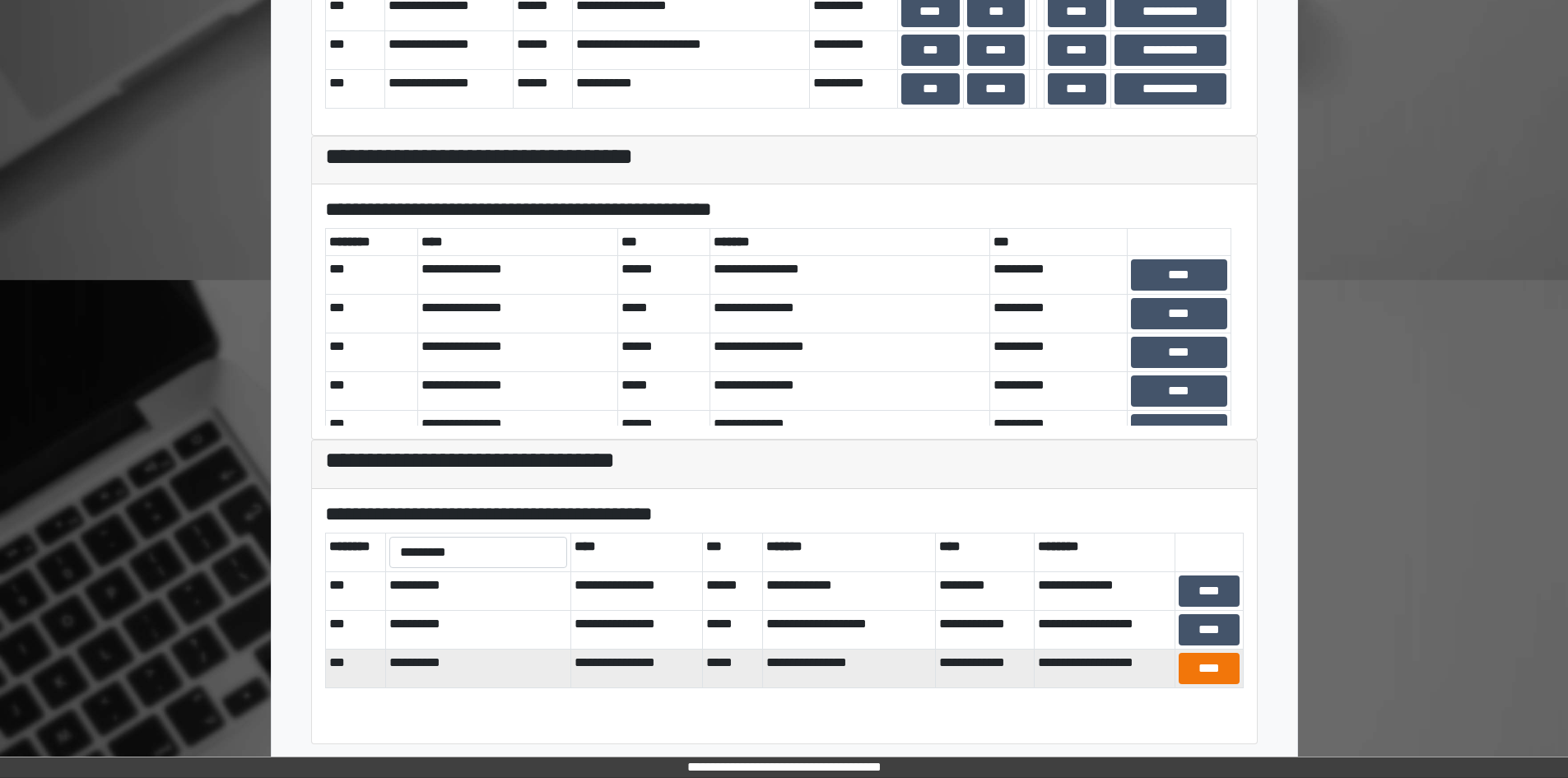scroll, scrollTop: 397, scrollLeft: 0, axis: vertical 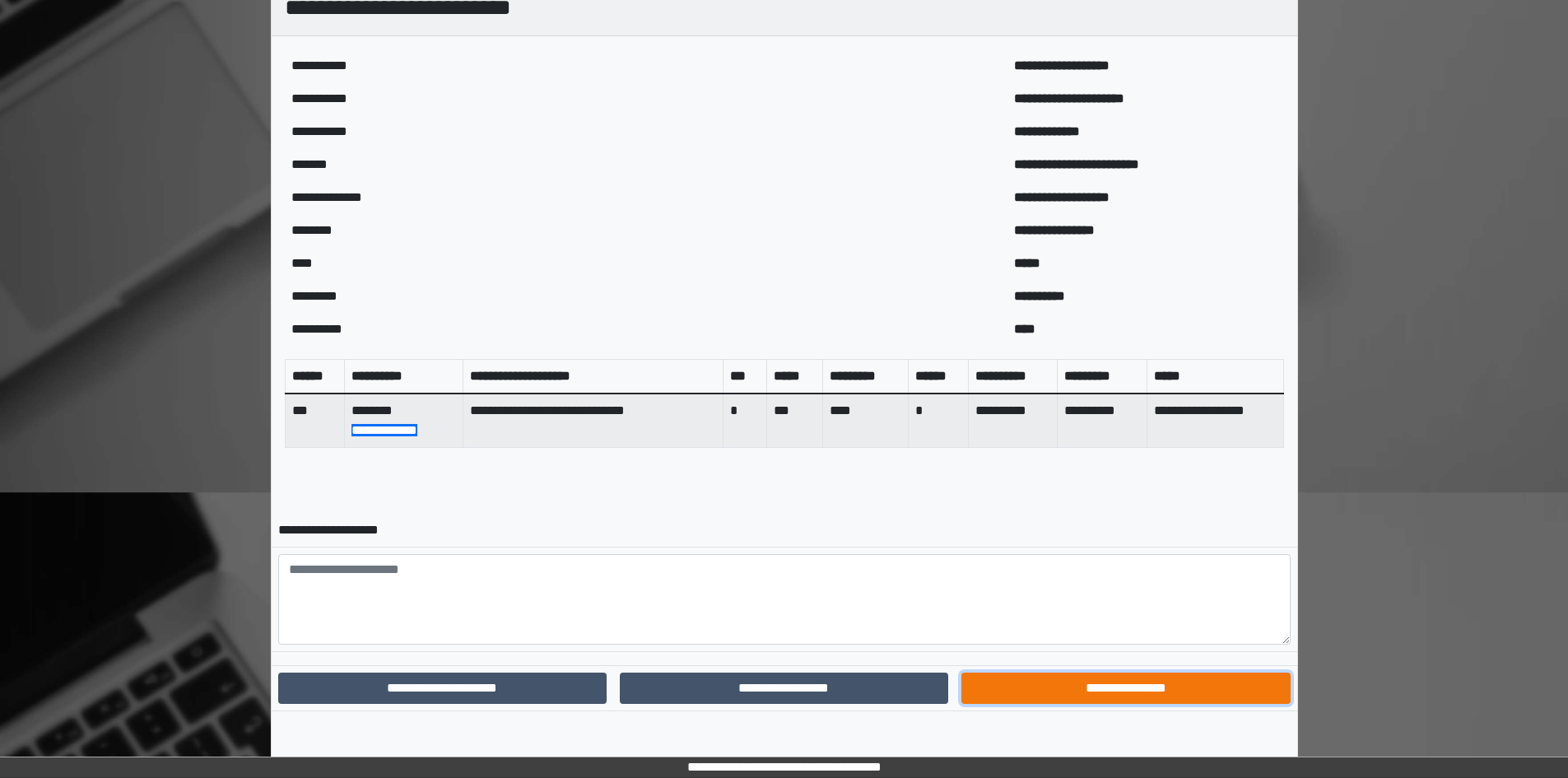 click on "**********" at bounding box center (1125, 688) 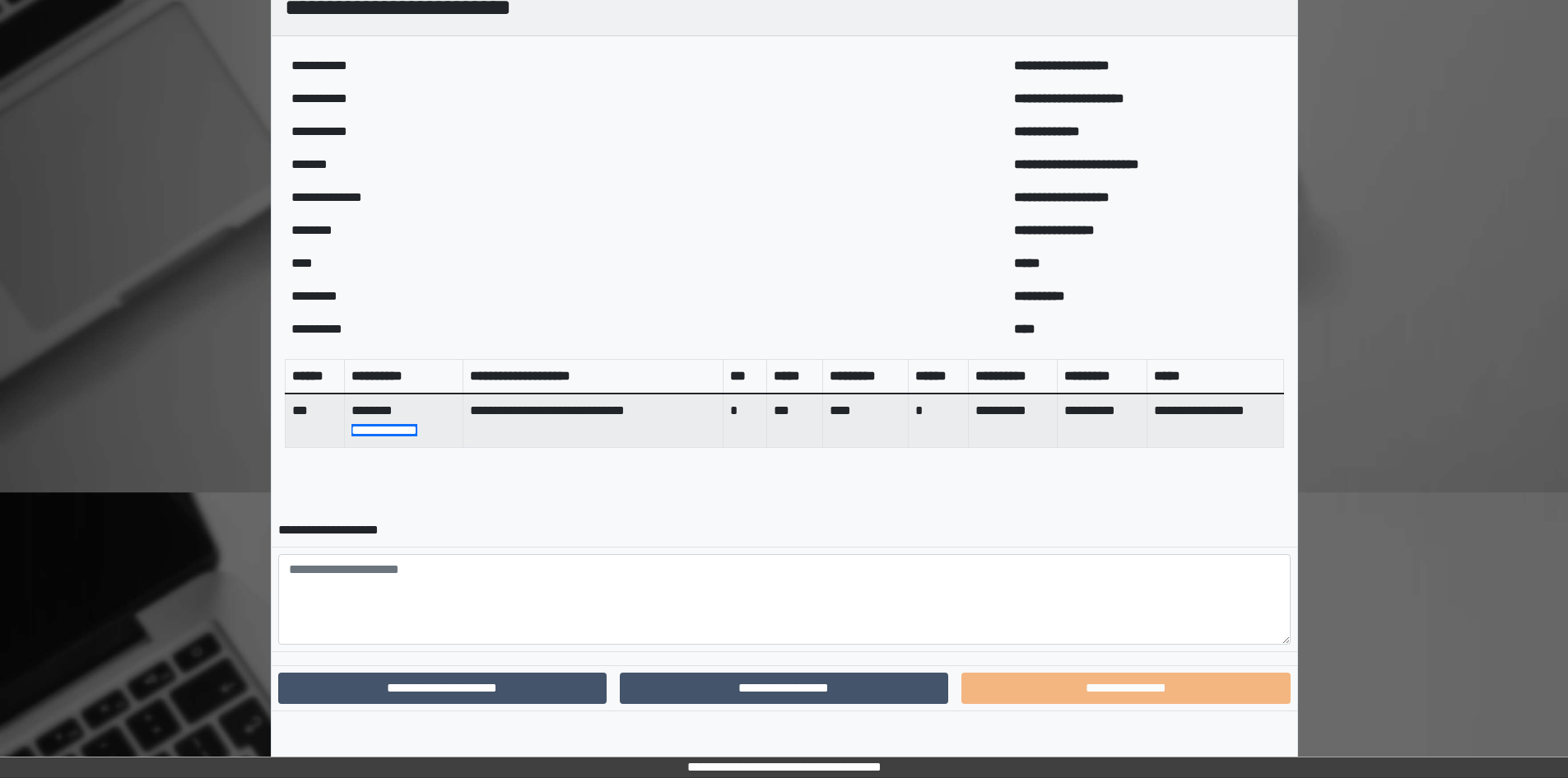 scroll, scrollTop: 312, scrollLeft: 0, axis: vertical 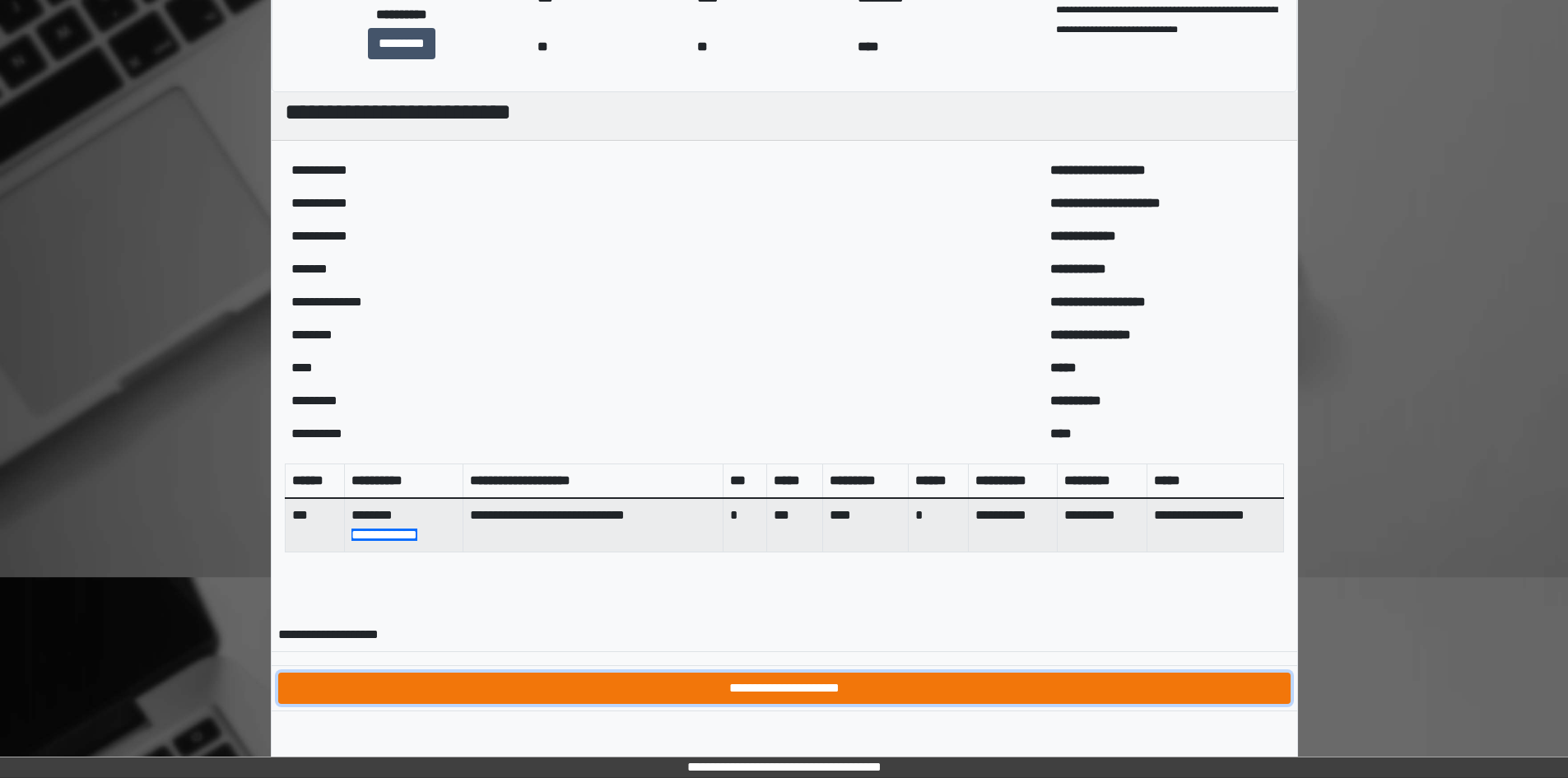 click on "**********" at bounding box center (784, 688) 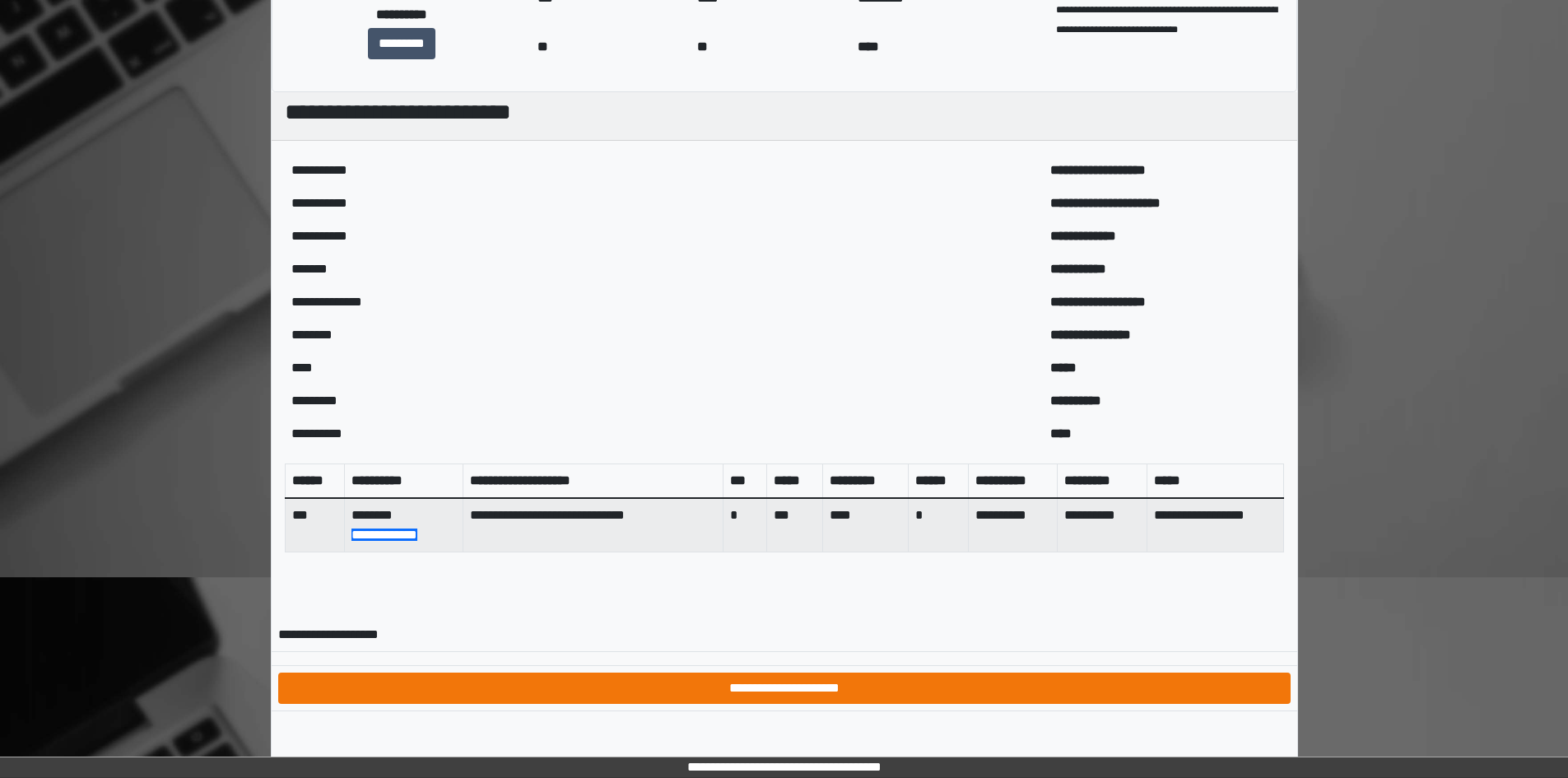 scroll, scrollTop: 0, scrollLeft: 0, axis: both 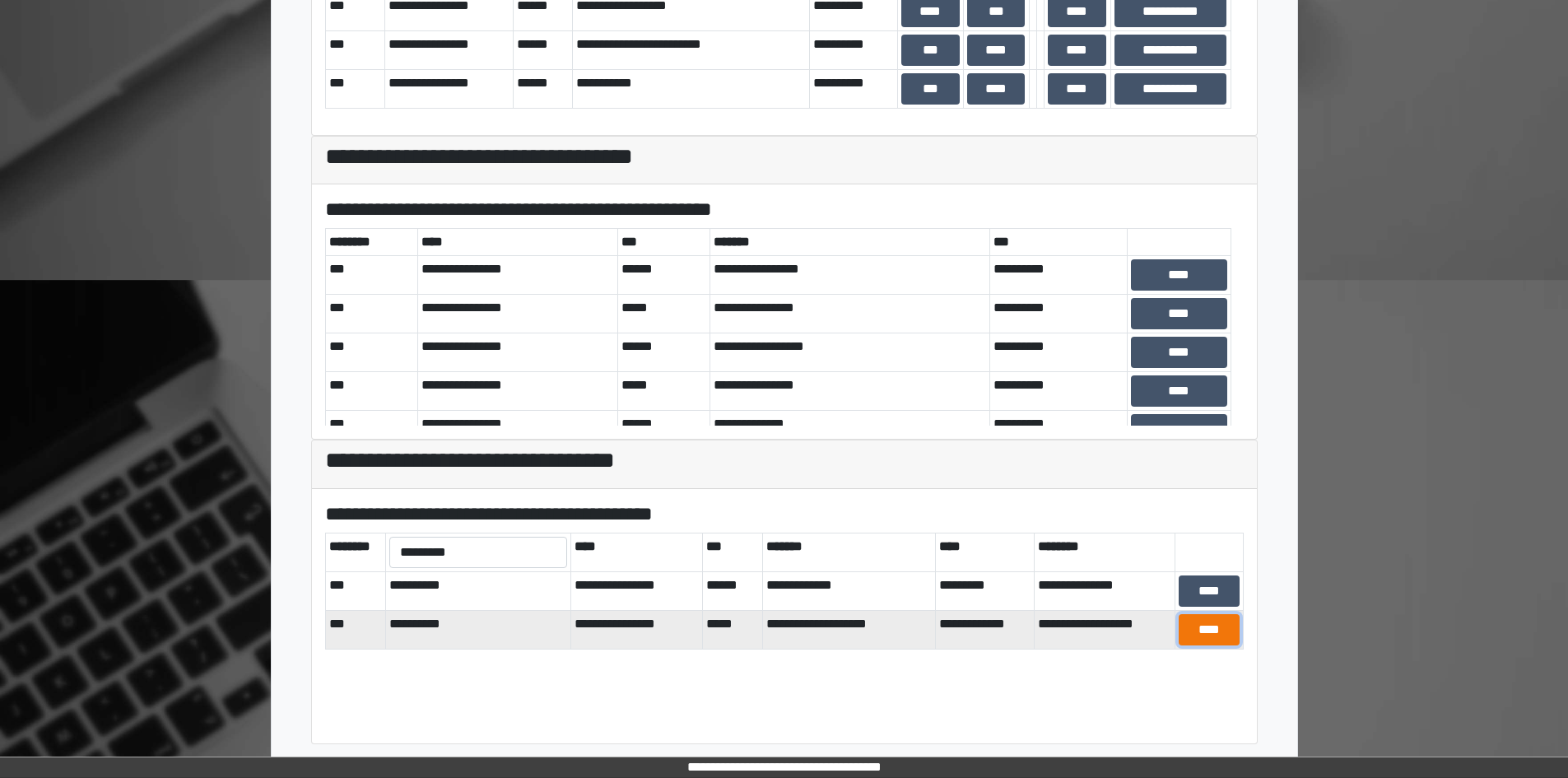 click on "****" at bounding box center [1209, 630] 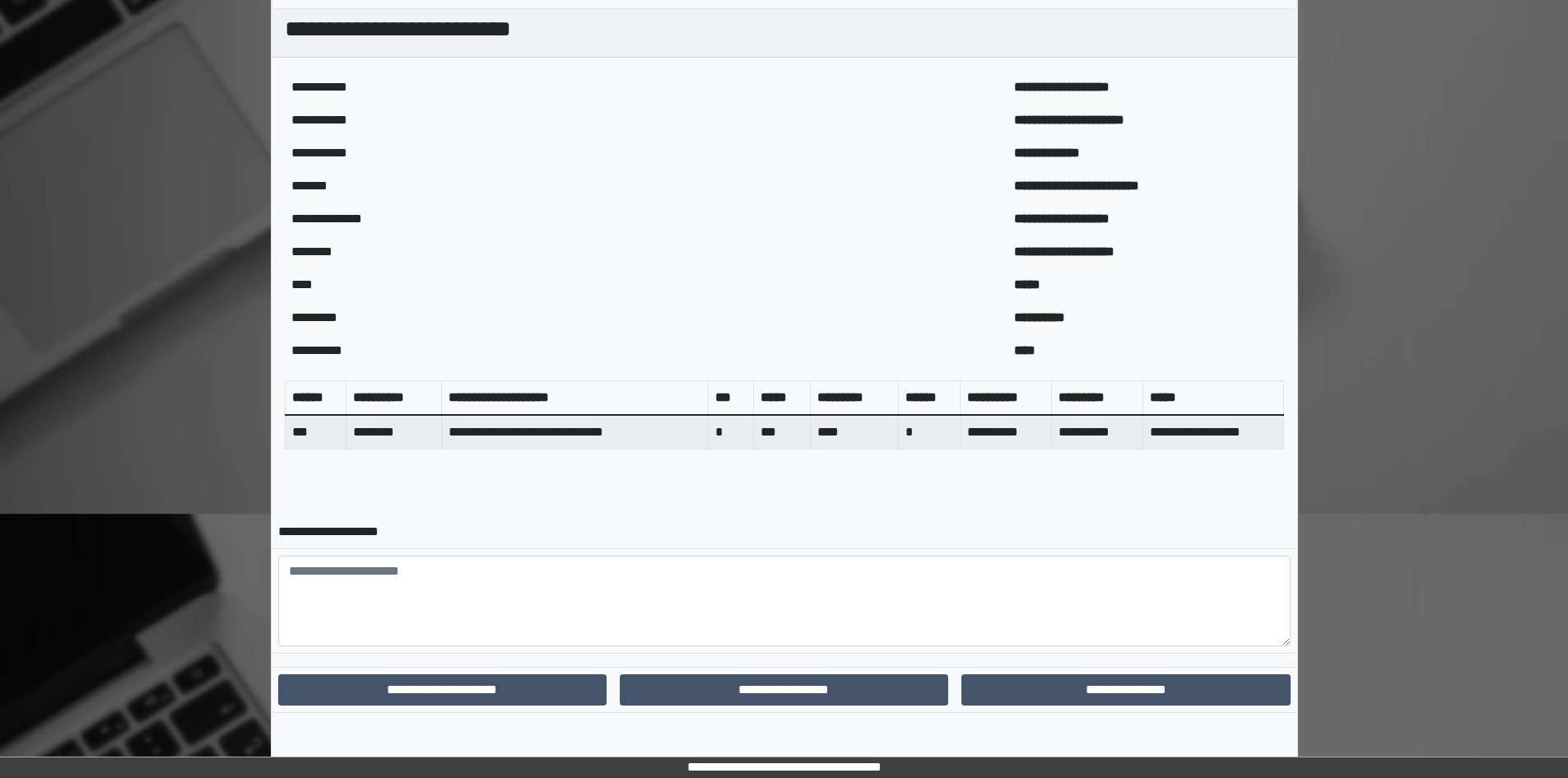 scroll, scrollTop: 377, scrollLeft: 0, axis: vertical 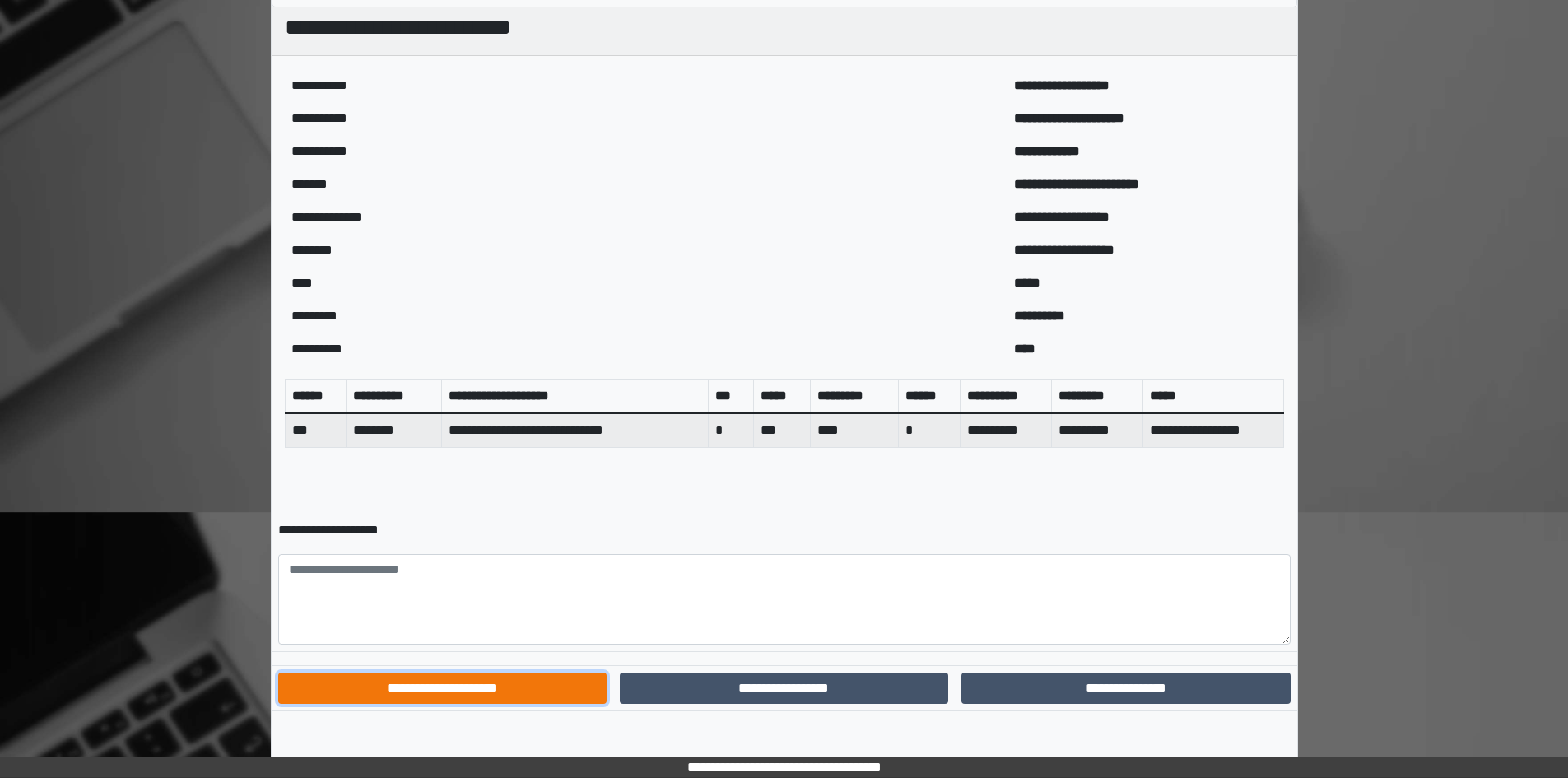 click on "**********" at bounding box center [442, 688] 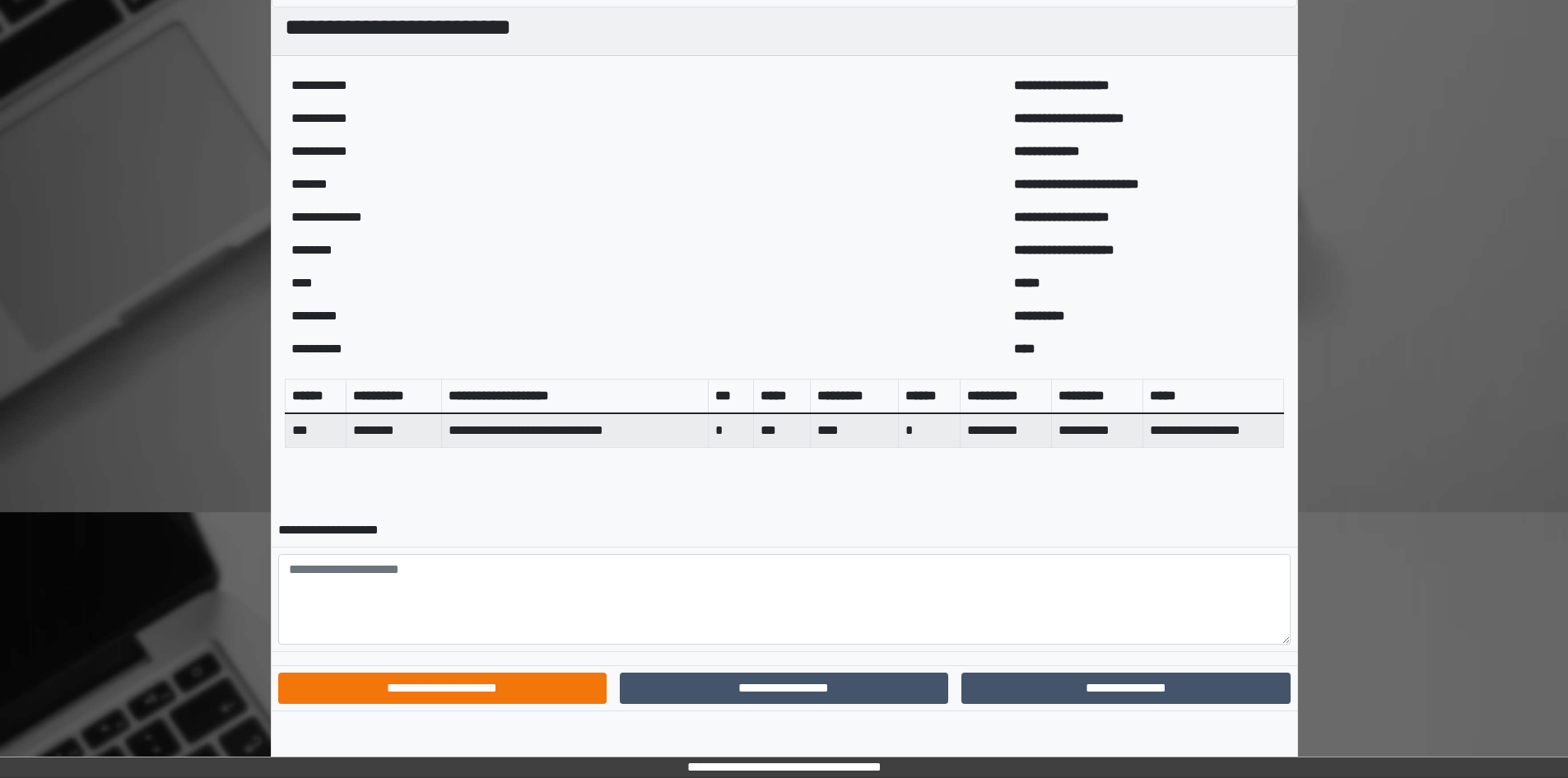 scroll, scrollTop: 0, scrollLeft: 0, axis: both 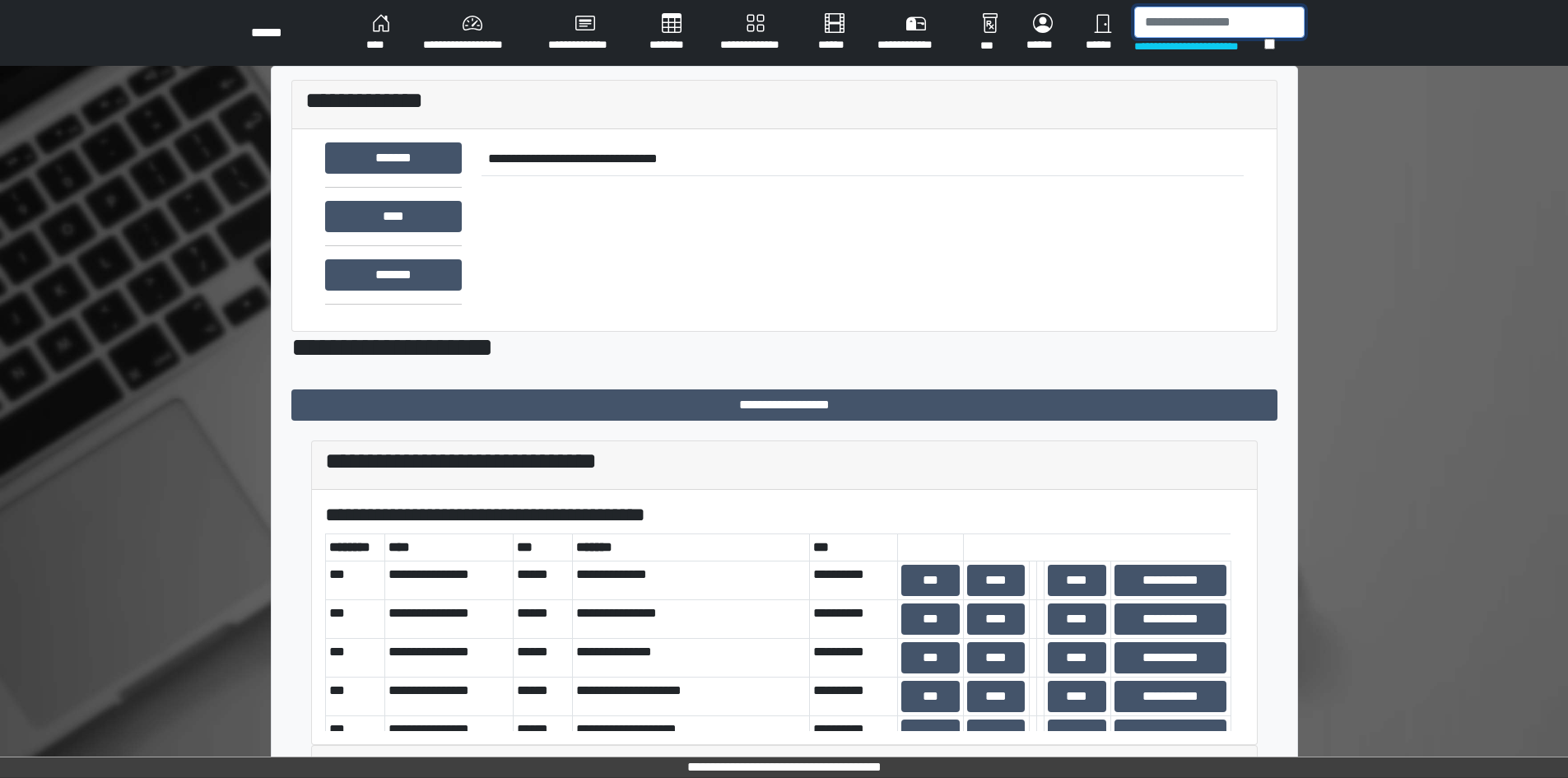click at bounding box center [1219, 22] 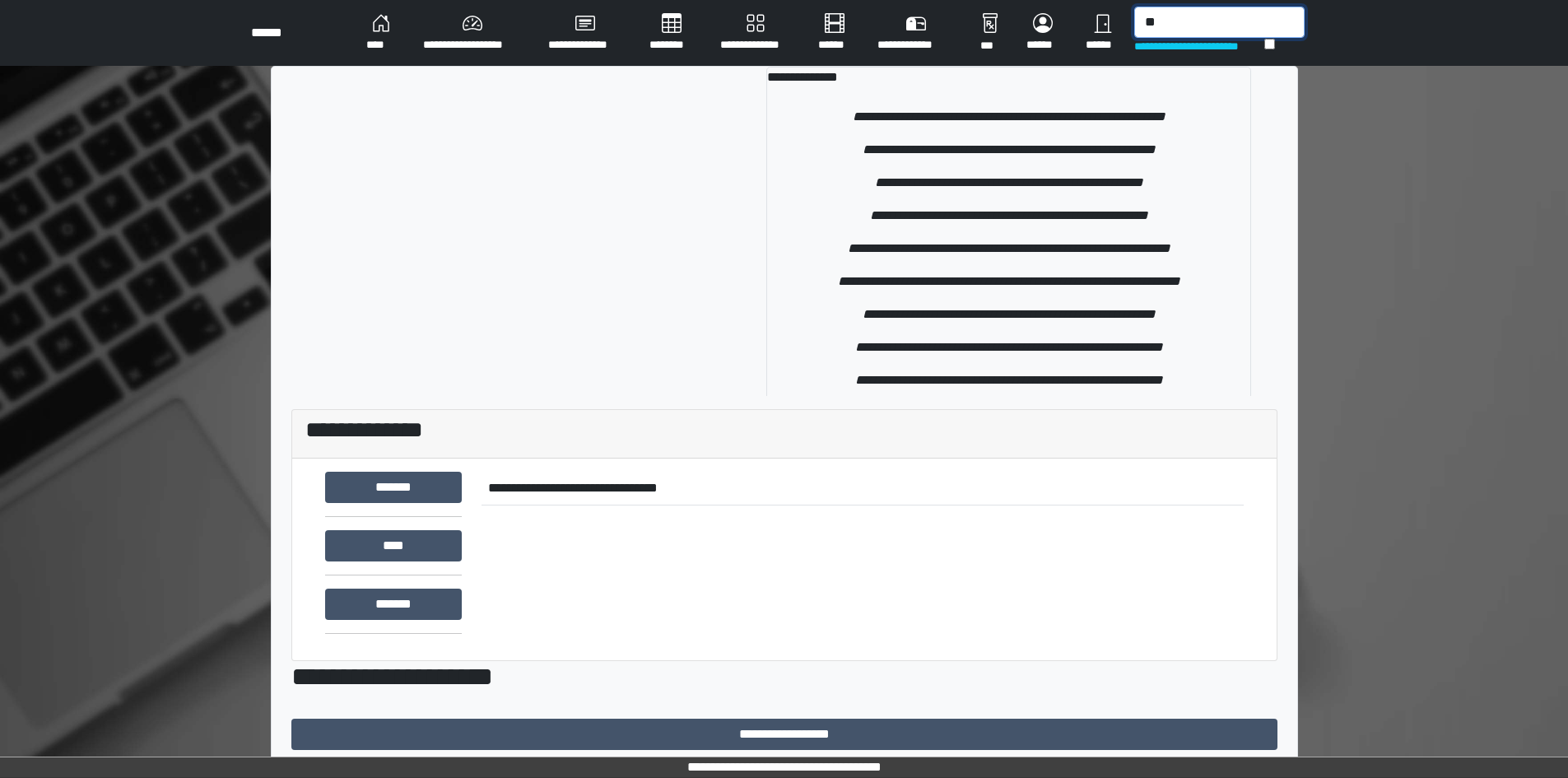 type on "*" 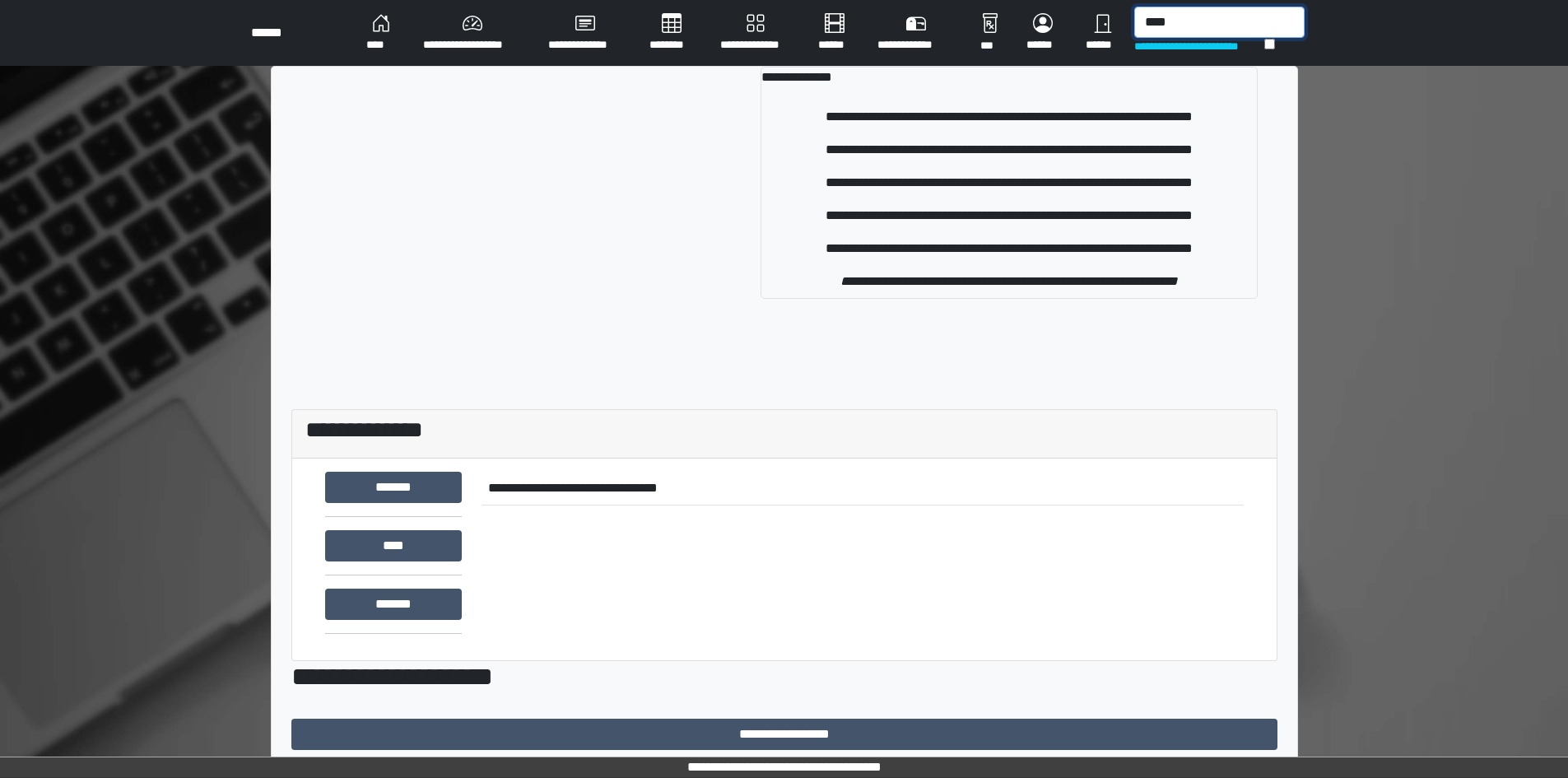 drag, startPoint x: 1183, startPoint y: 14, endPoint x: 1151, endPoint y: 41, distance: 41.868843 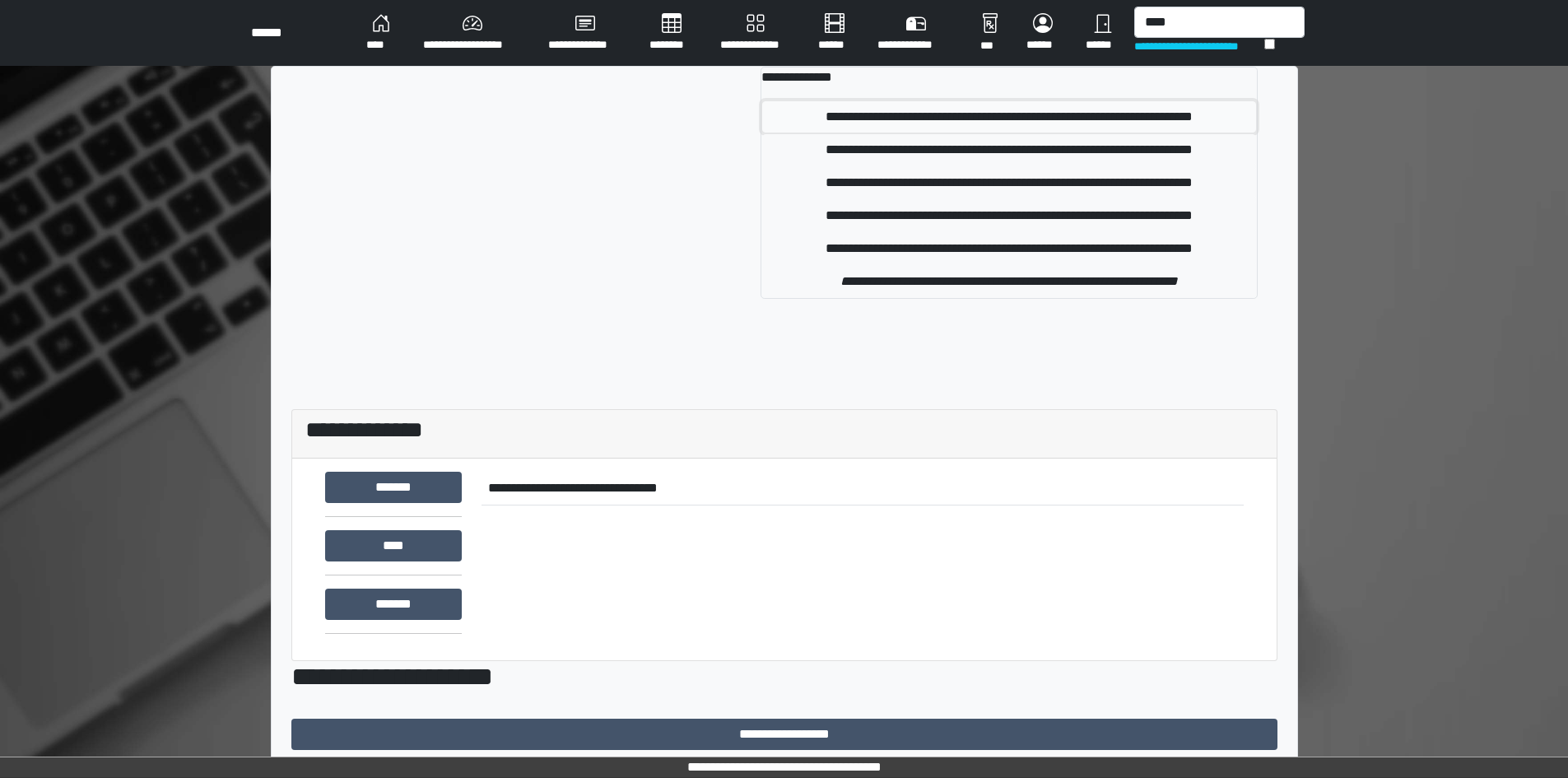 drag, startPoint x: 1151, startPoint y: 41, endPoint x: 1029, endPoint y: 123, distance: 146.9966 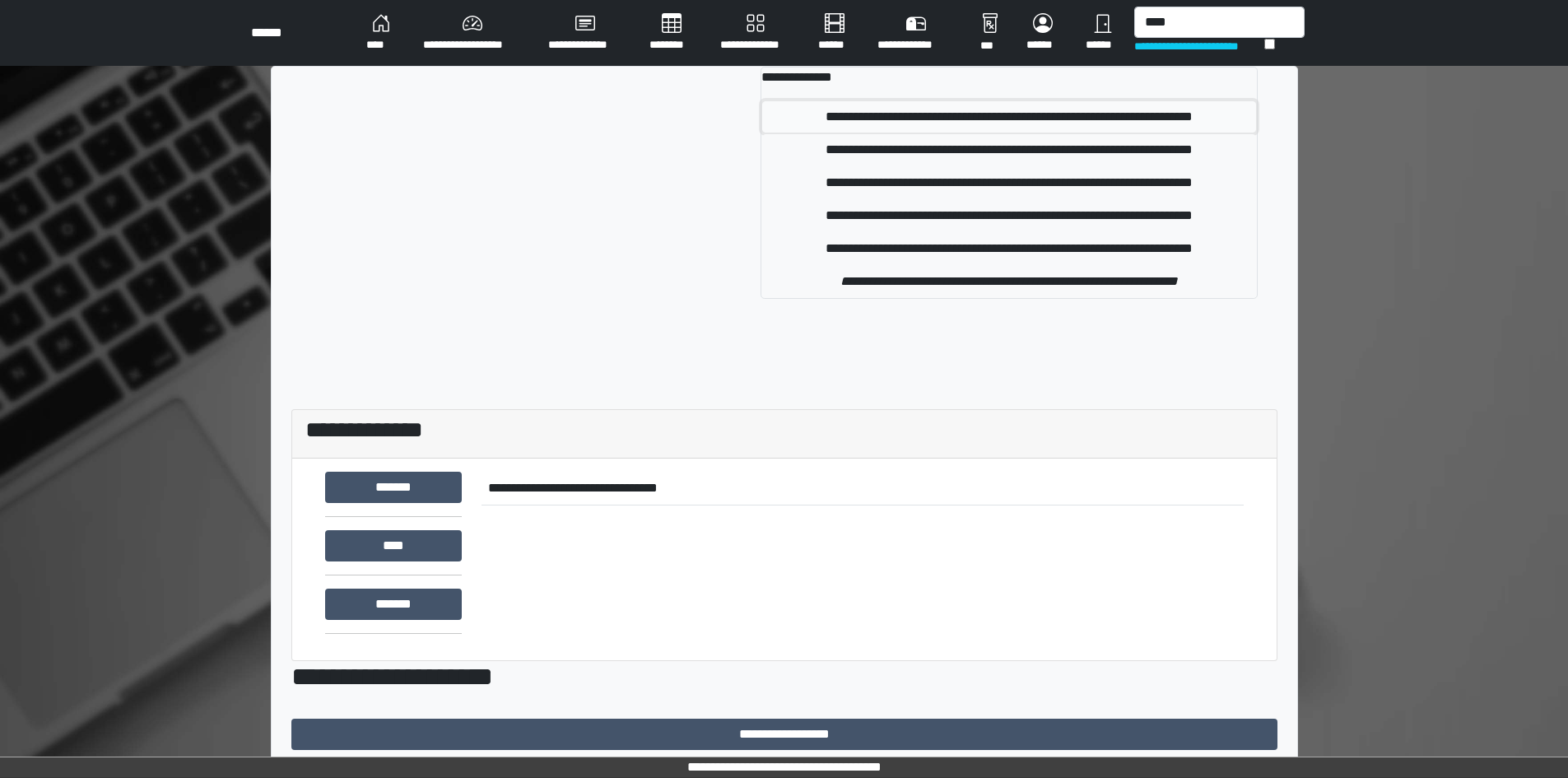 click on "**********" at bounding box center (1009, 117) 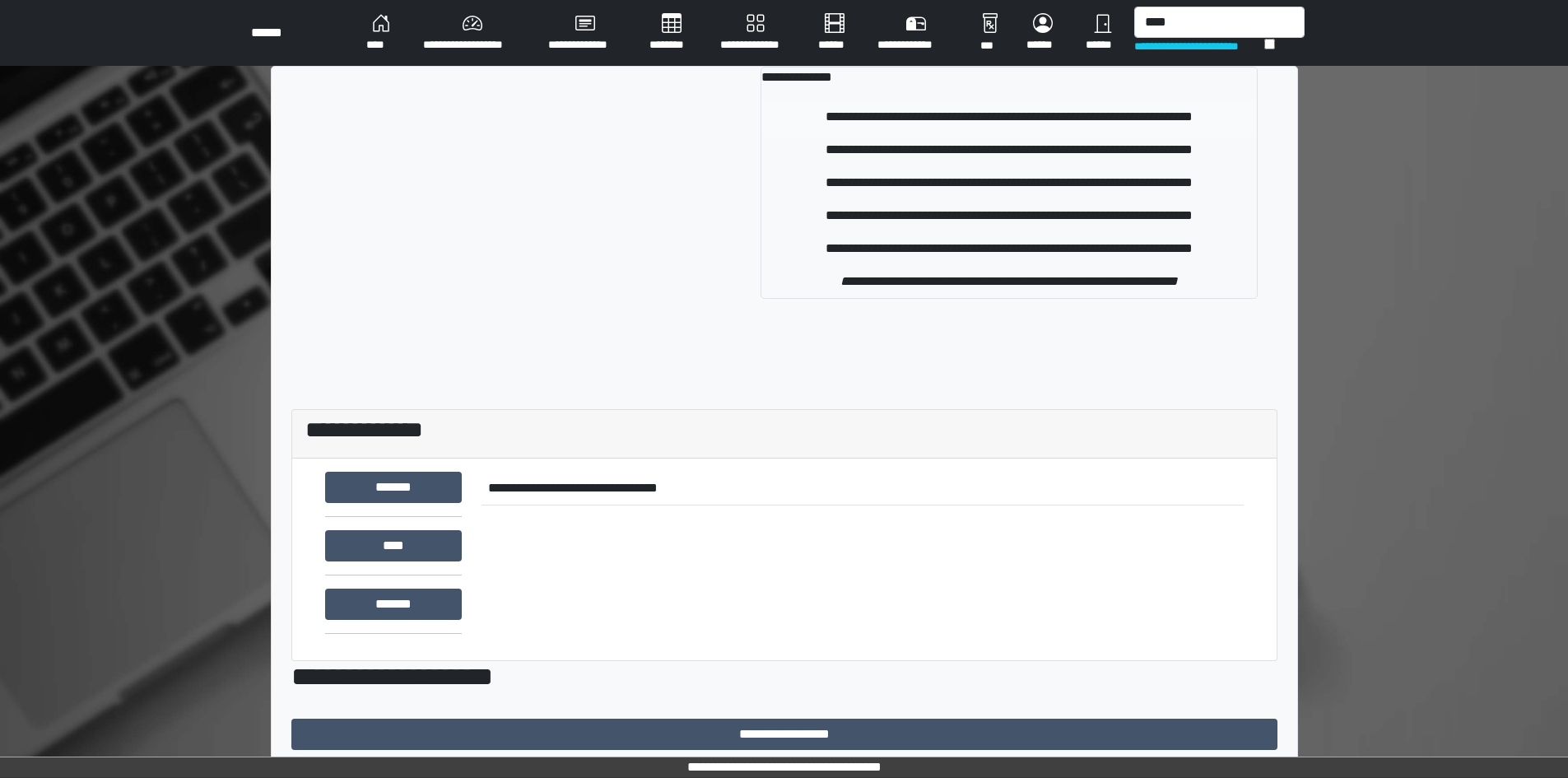 type 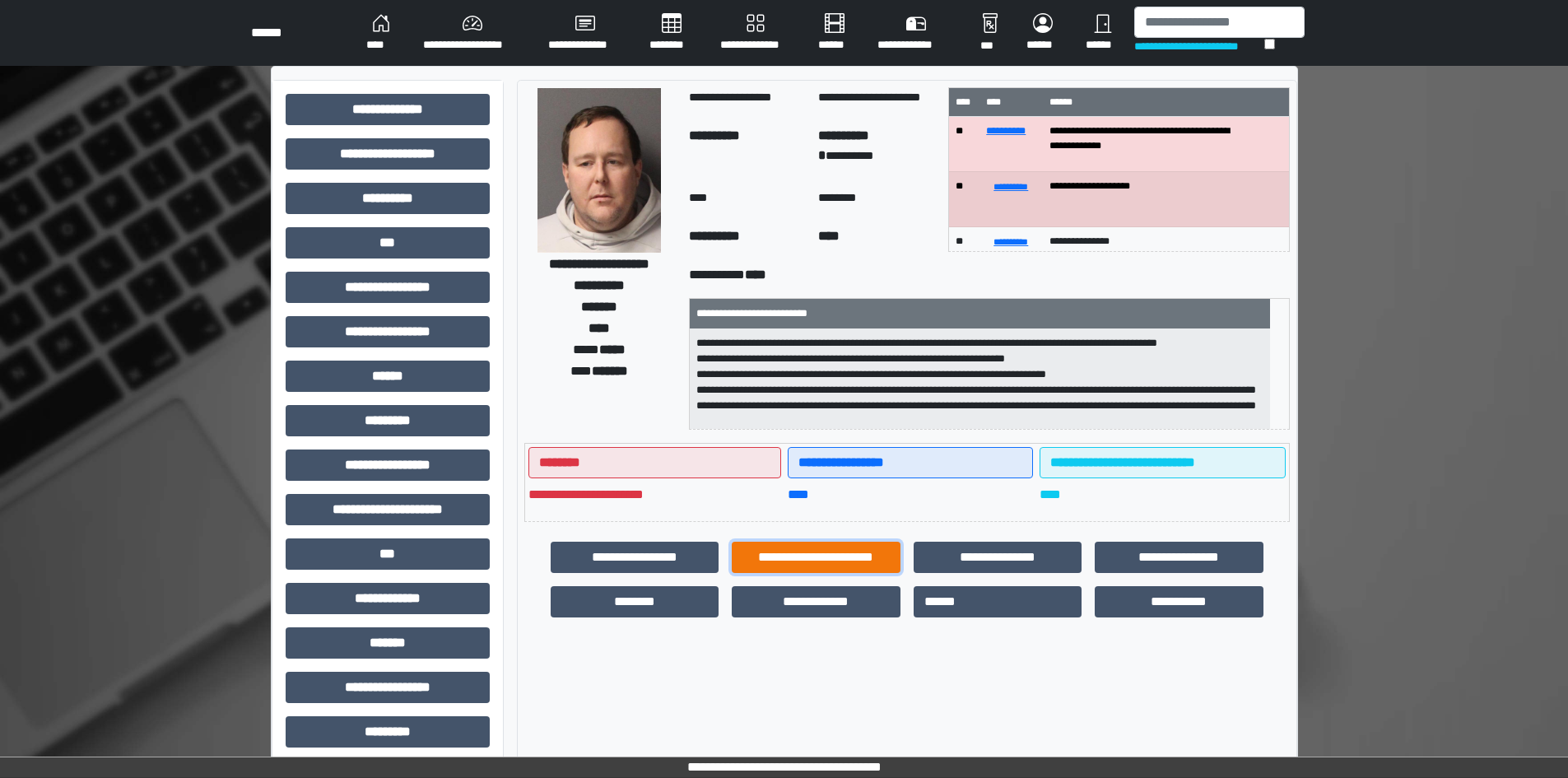 click on "**********" at bounding box center (816, 557) 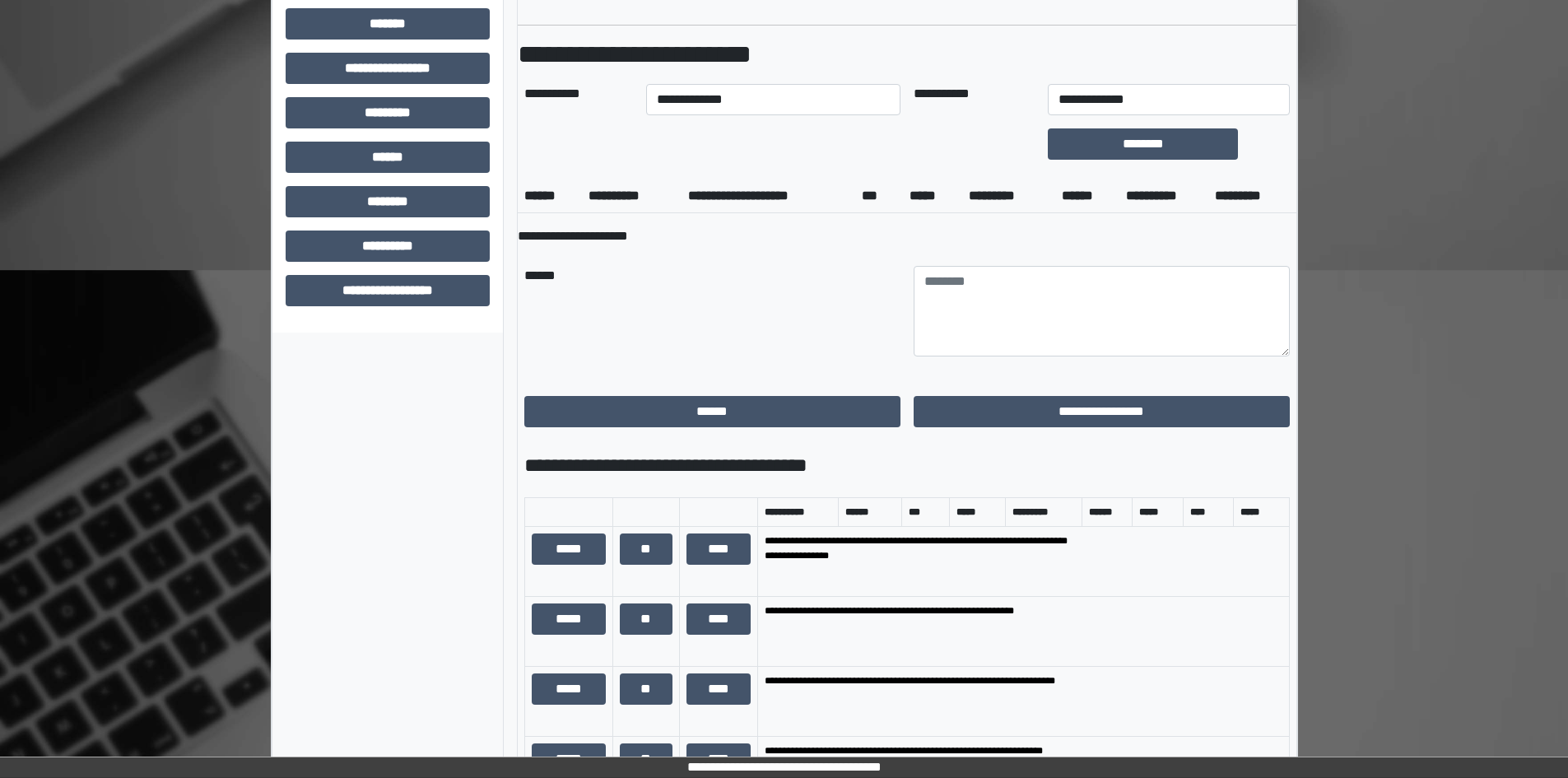 scroll, scrollTop: 659, scrollLeft: 0, axis: vertical 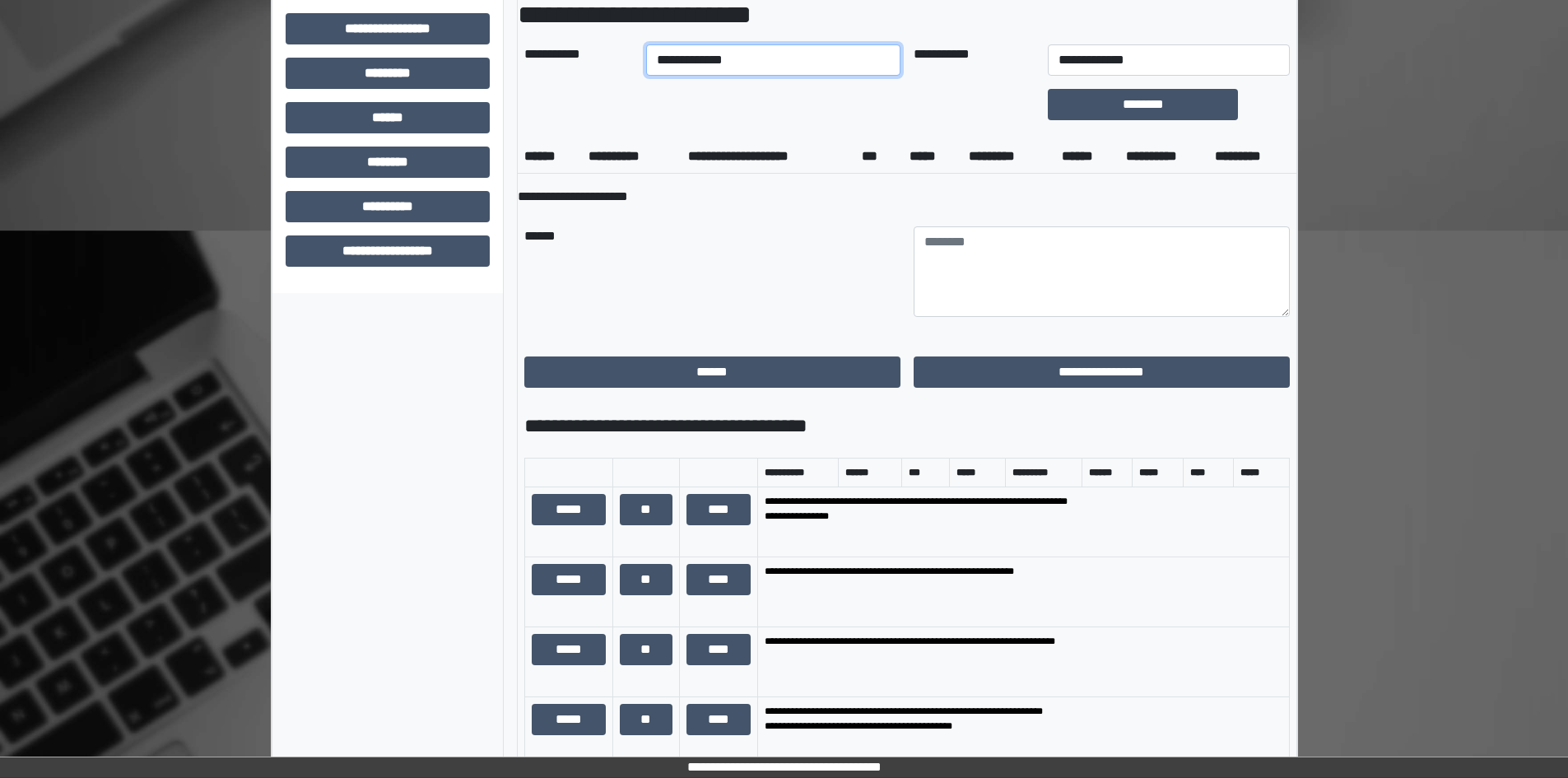 click on "**********" at bounding box center (773, 60) 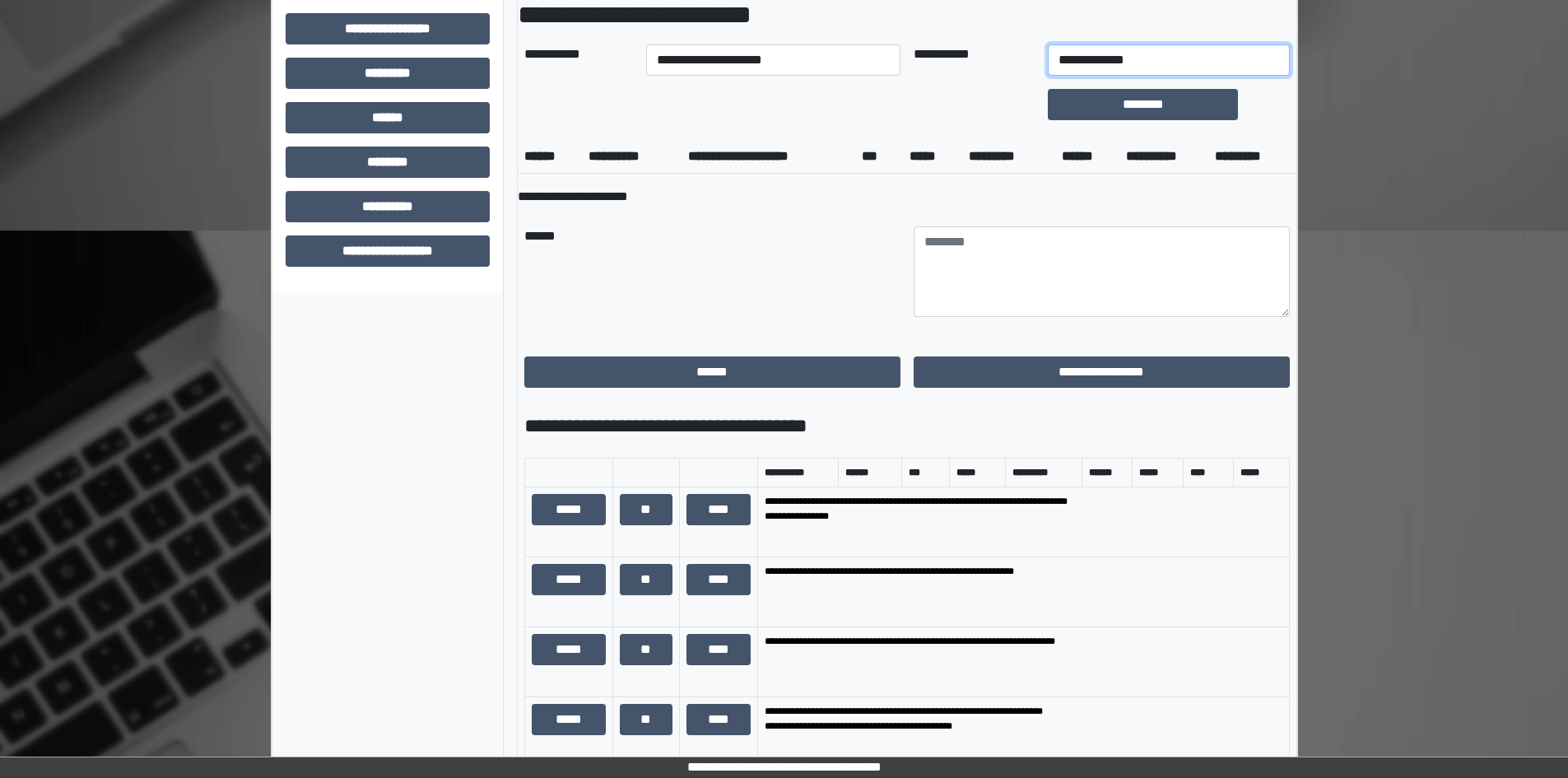 click on "**********" at bounding box center (1168, 60) 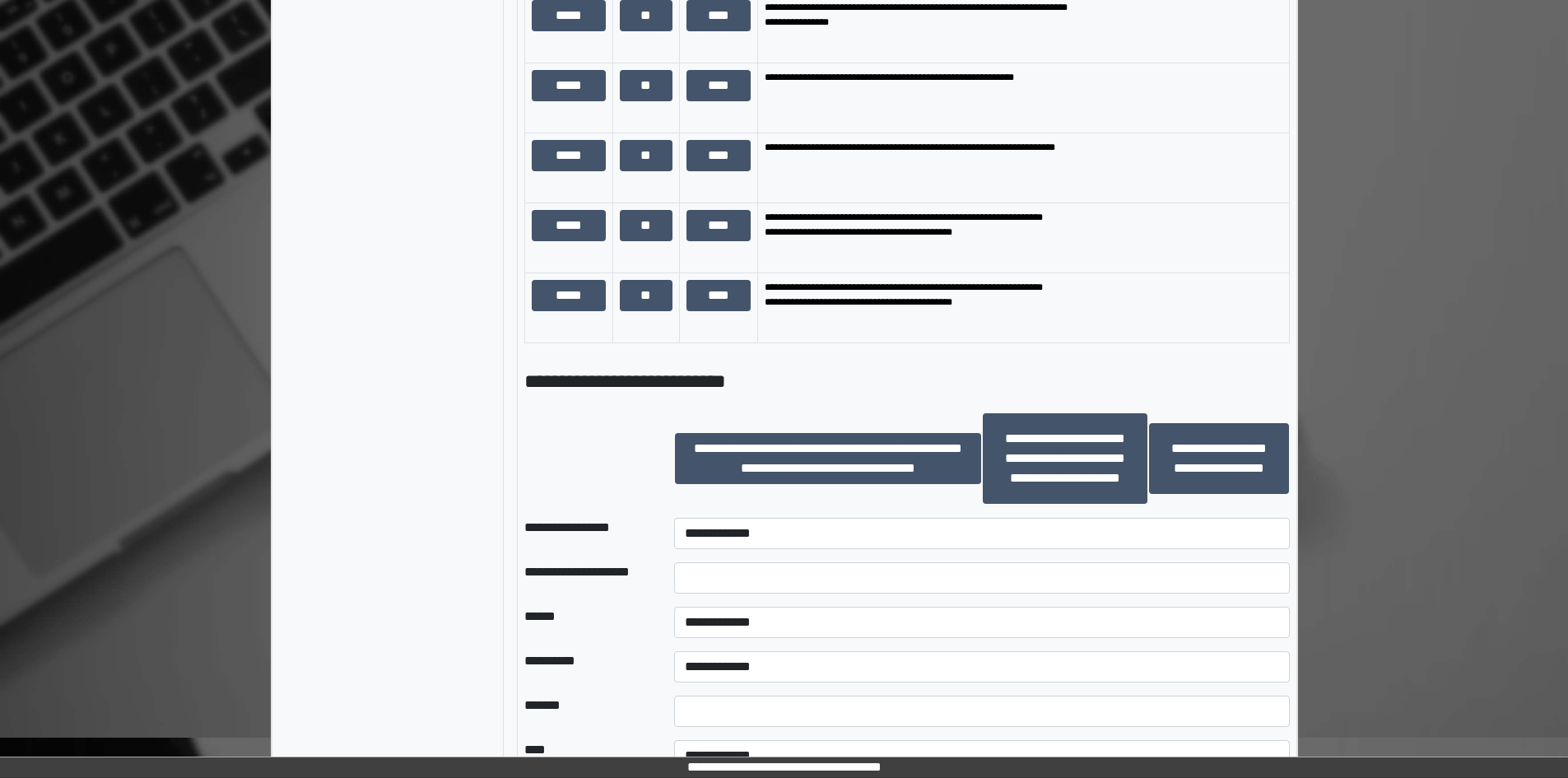 scroll, scrollTop: 1070, scrollLeft: 0, axis: vertical 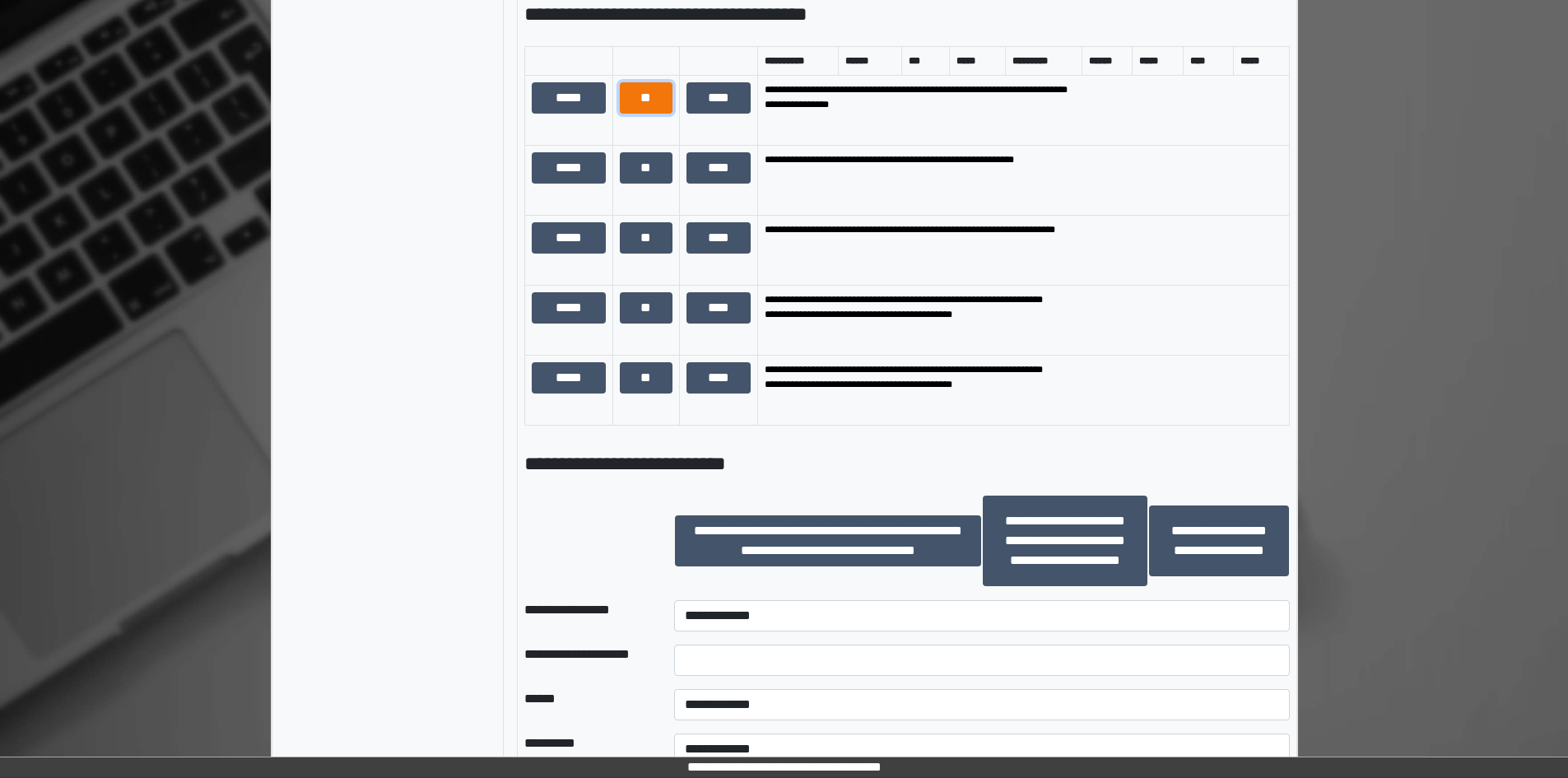 click on "**" at bounding box center (646, 98) 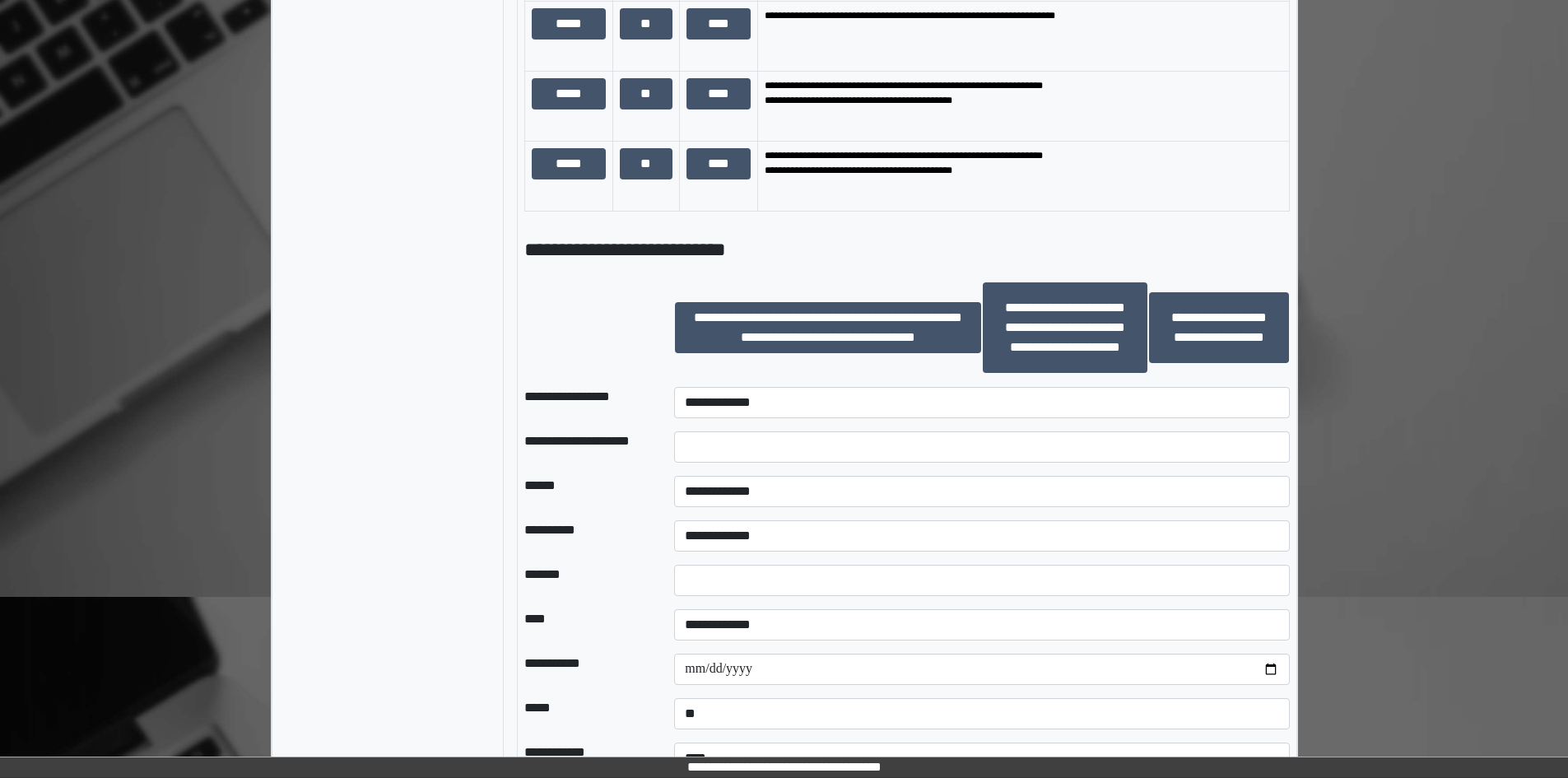 scroll, scrollTop: 1400, scrollLeft: 0, axis: vertical 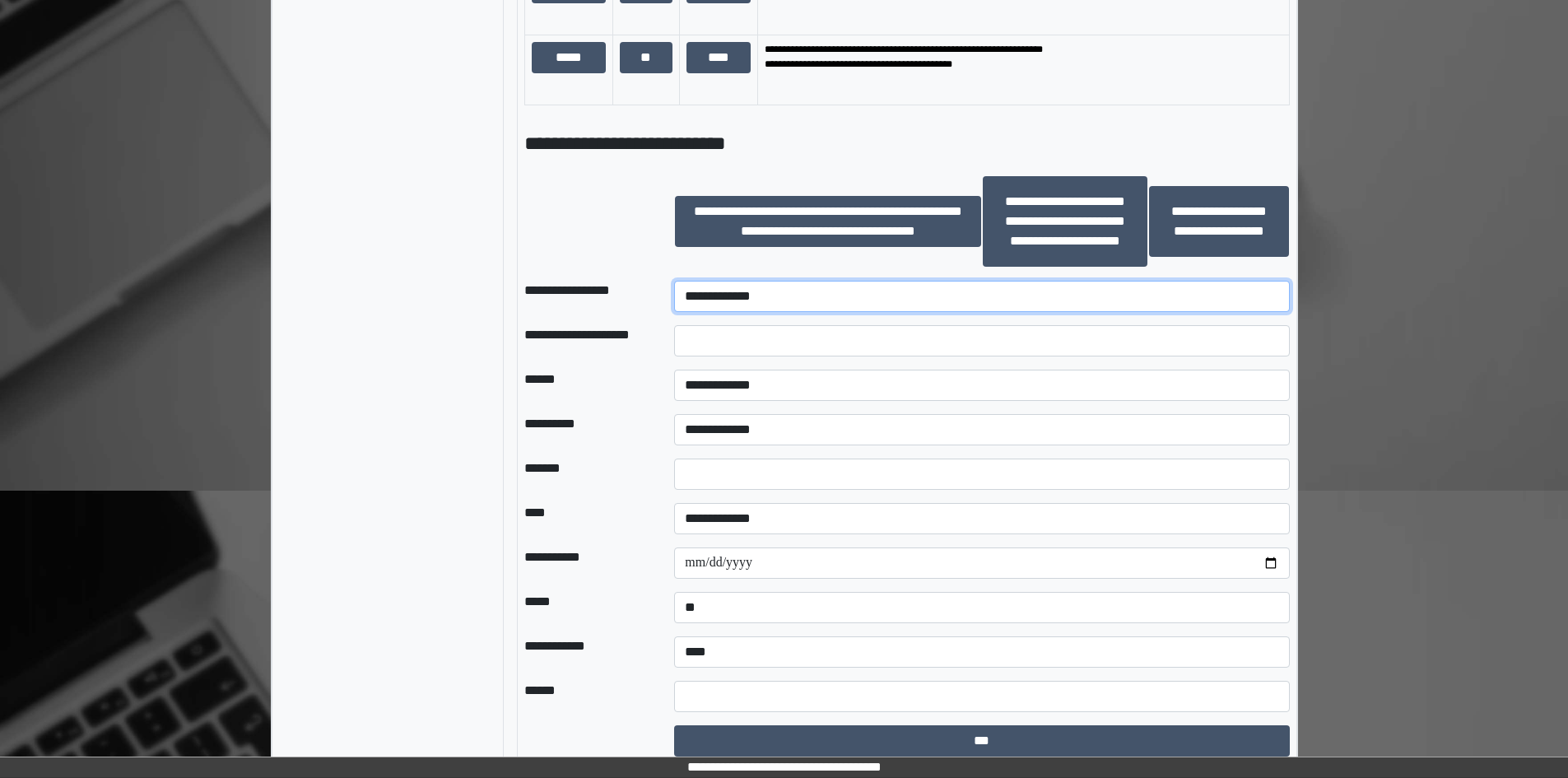 click on "**********" at bounding box center [981, 296] 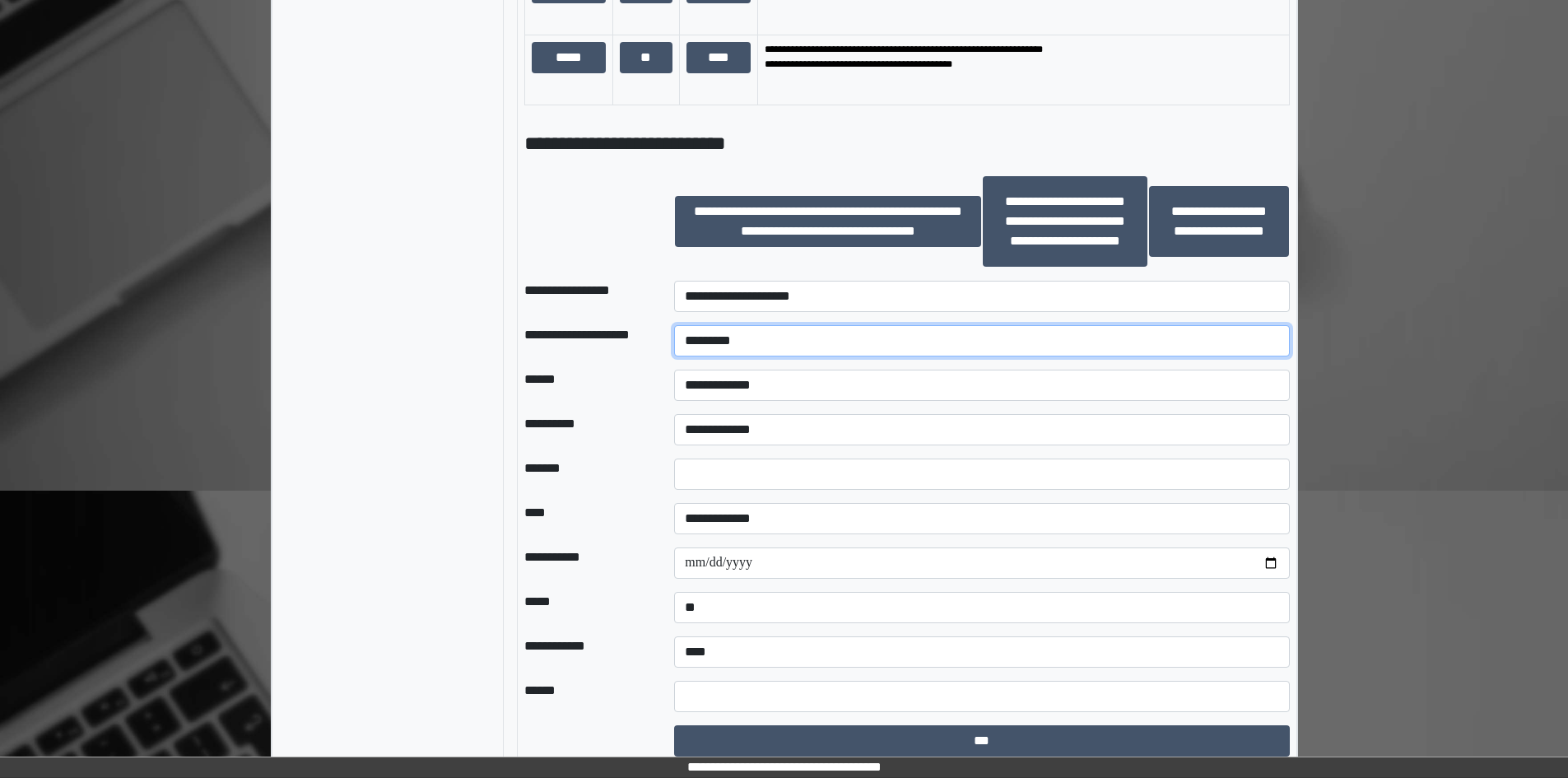 type on "*********" 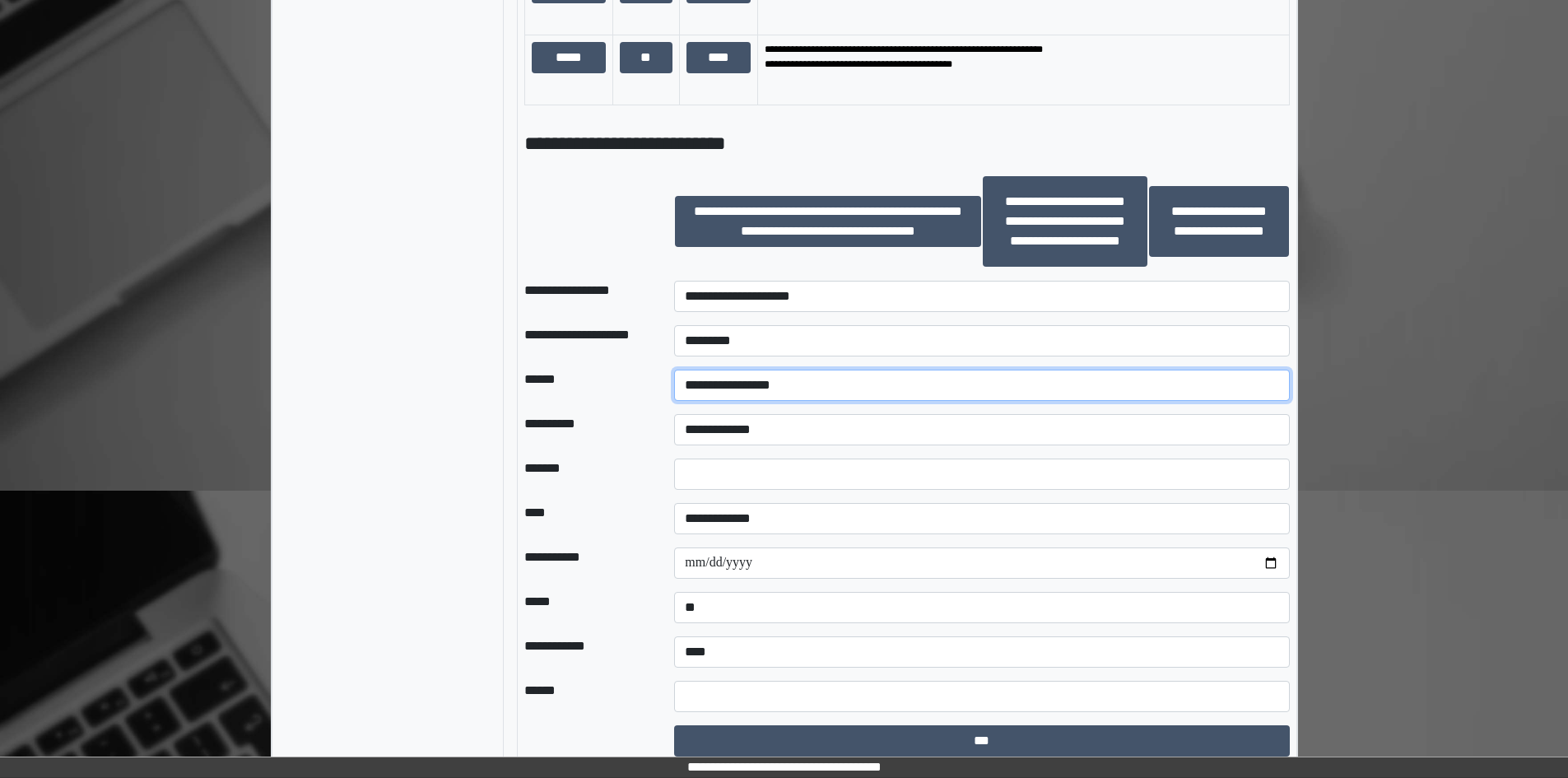 select on "**" 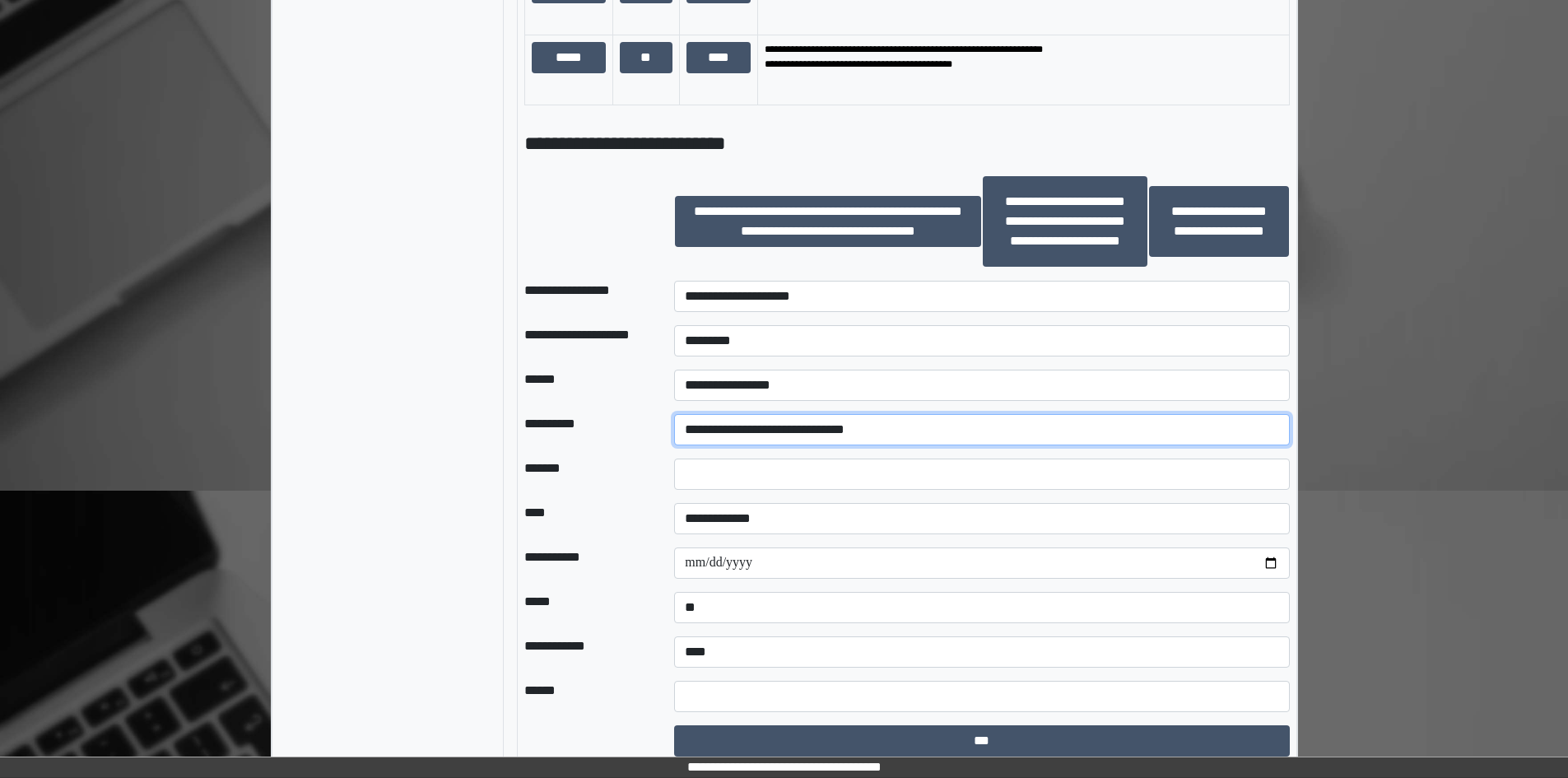 click on "**********" at bounding box center (981, 430) 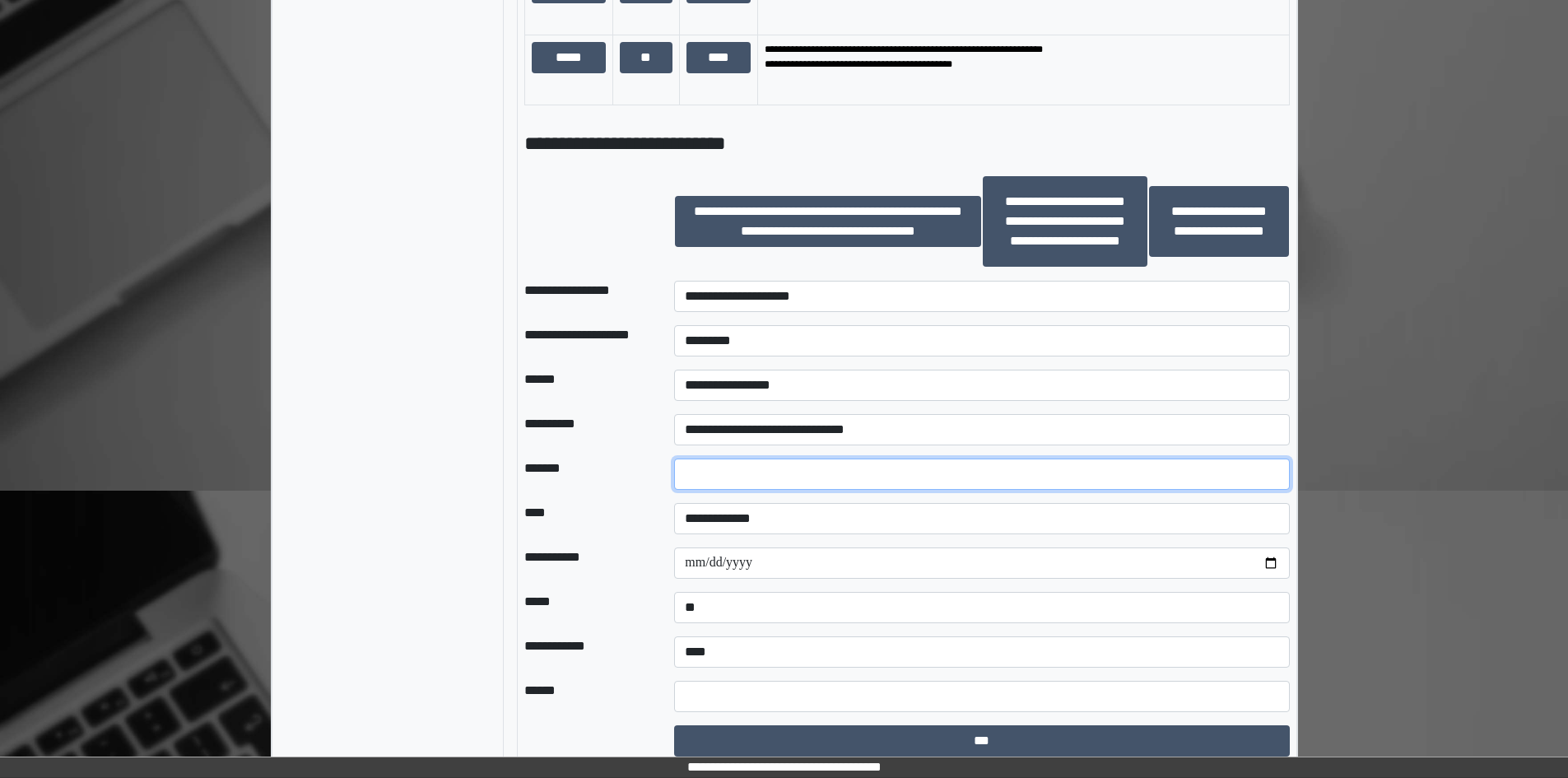 type on "*" 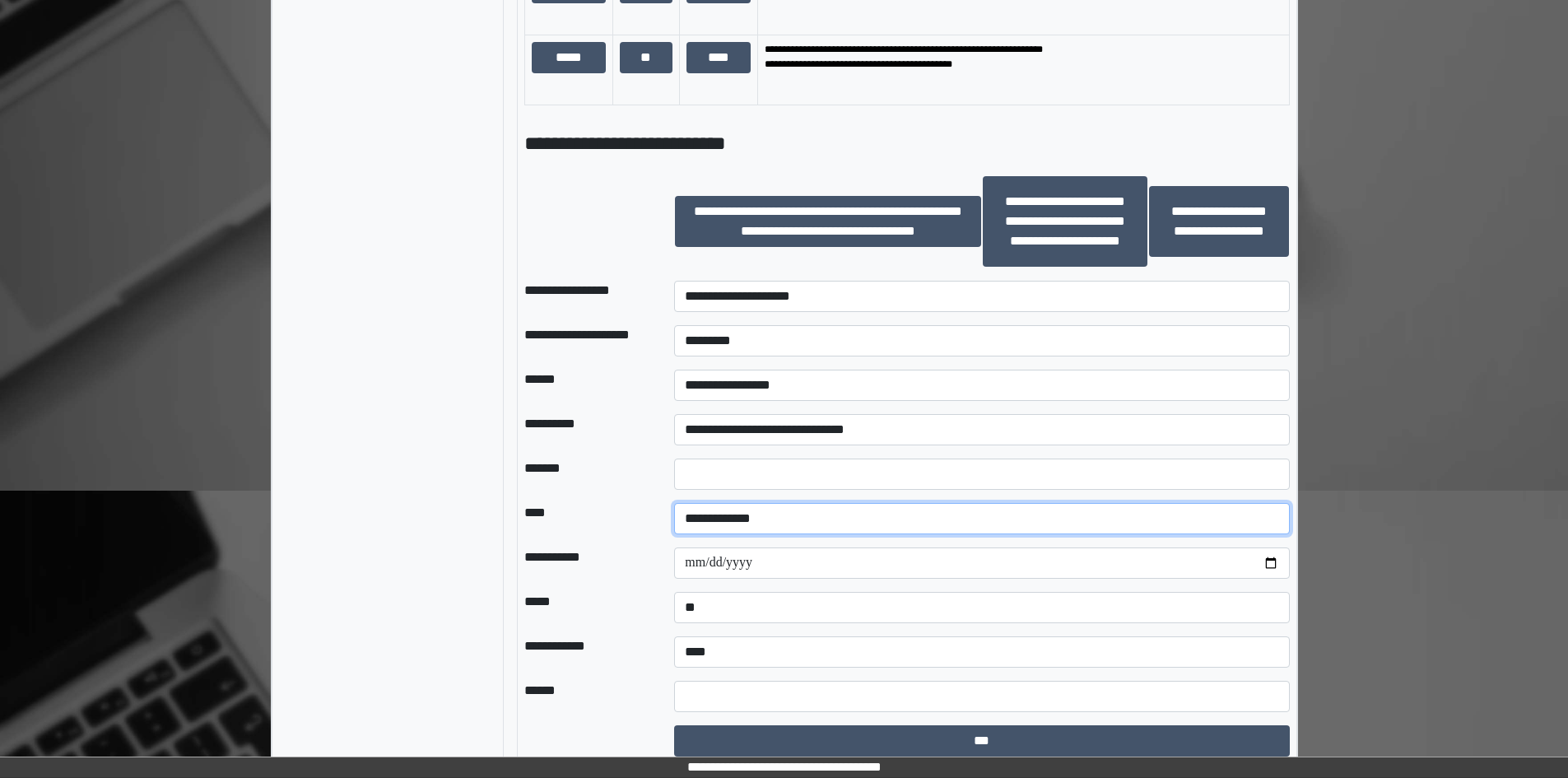 select on "*" 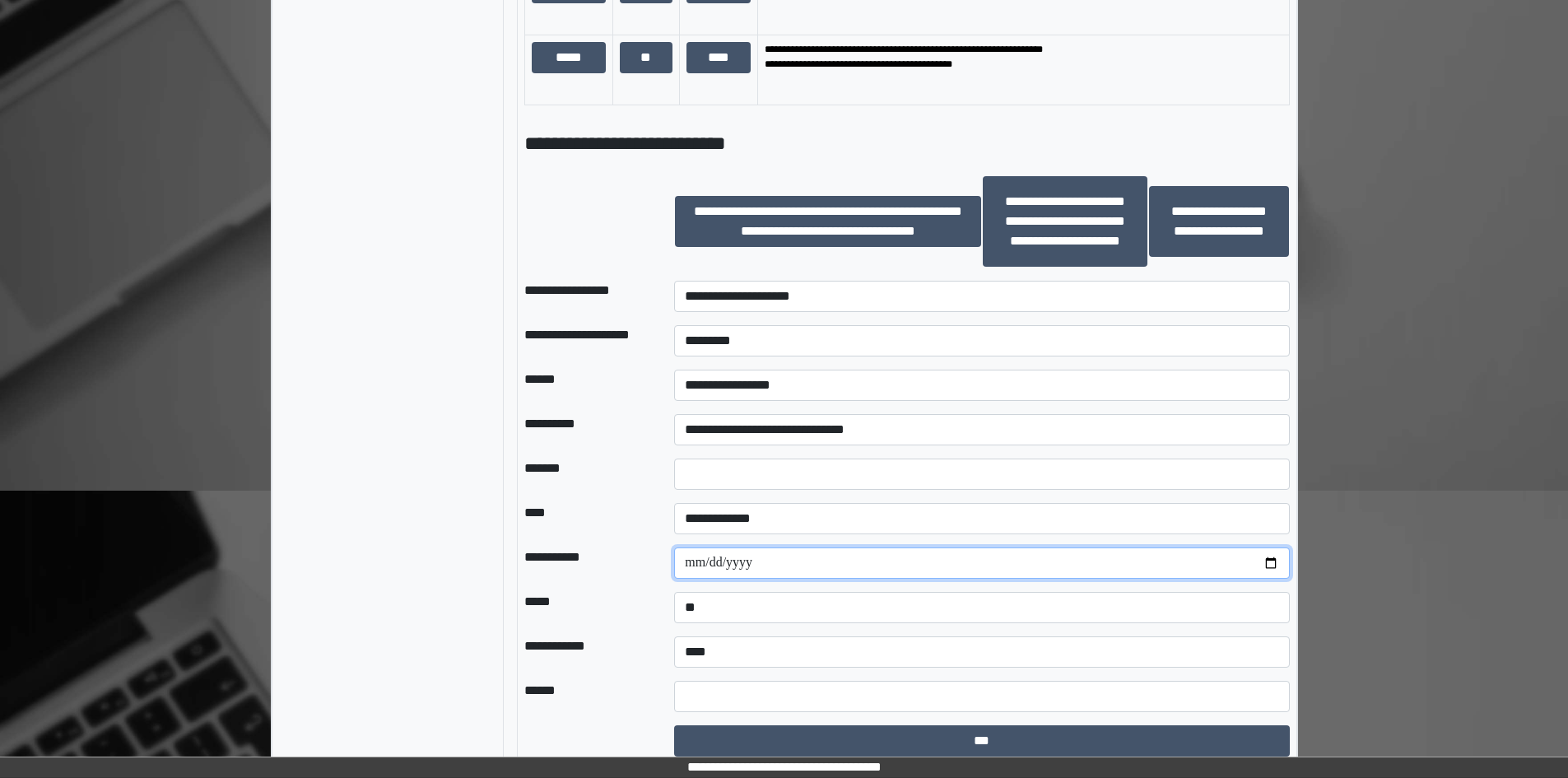 click at bounding box center [981, 563] 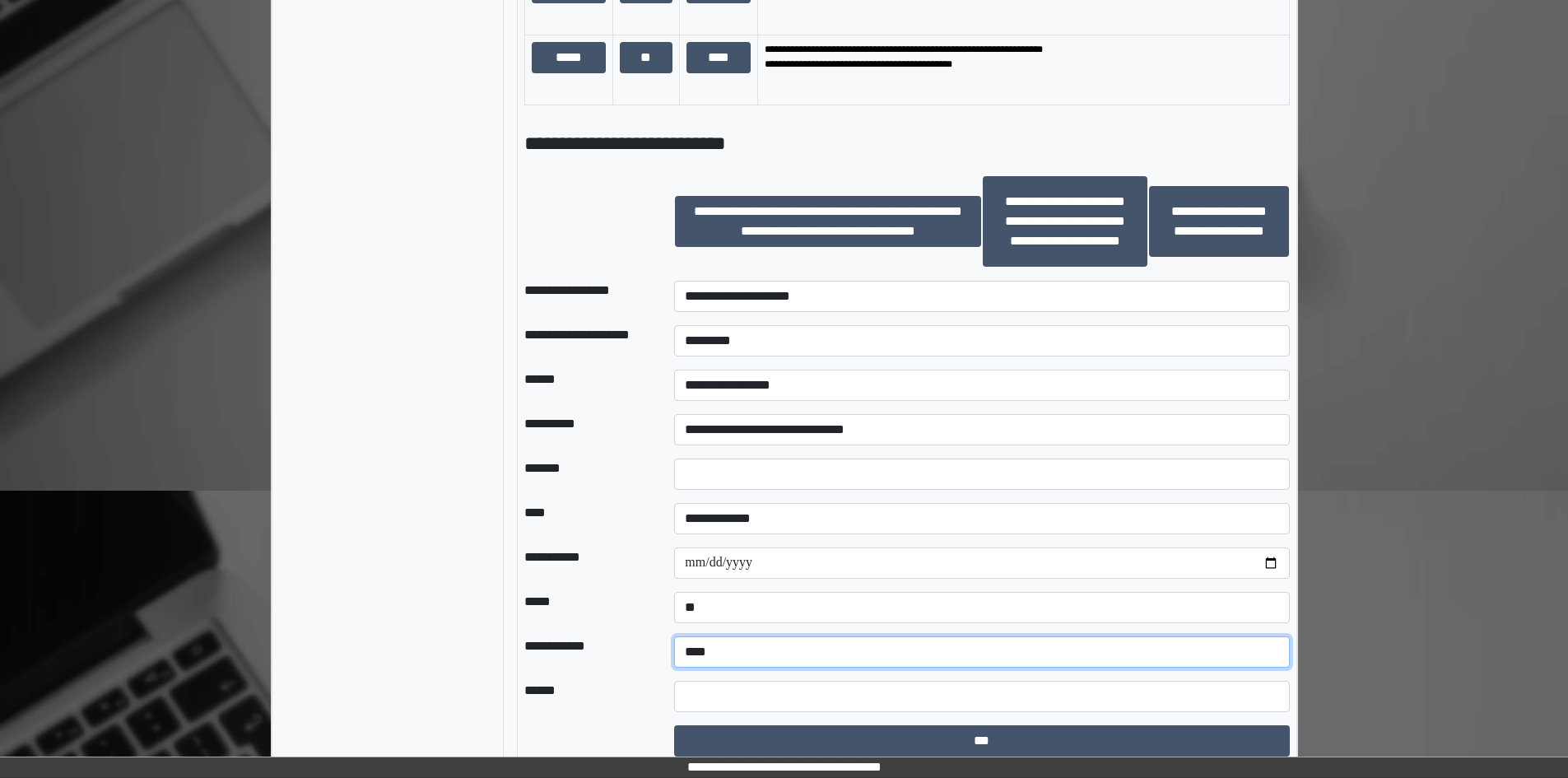 click on "**********" at bounding box center (981, 652) 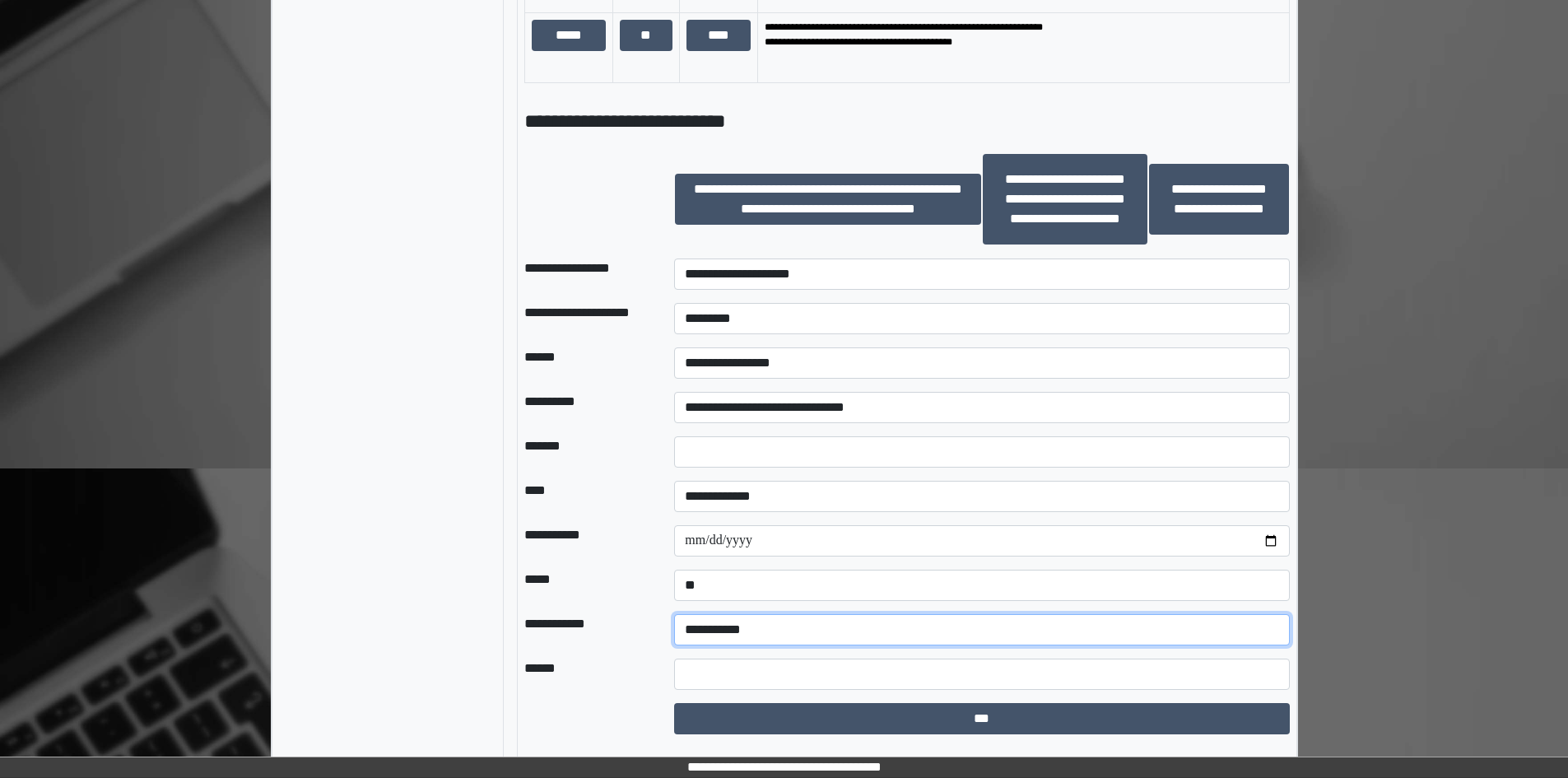 scroll, scrollTop: 1432, scrollLeft: 0, axis: vertical 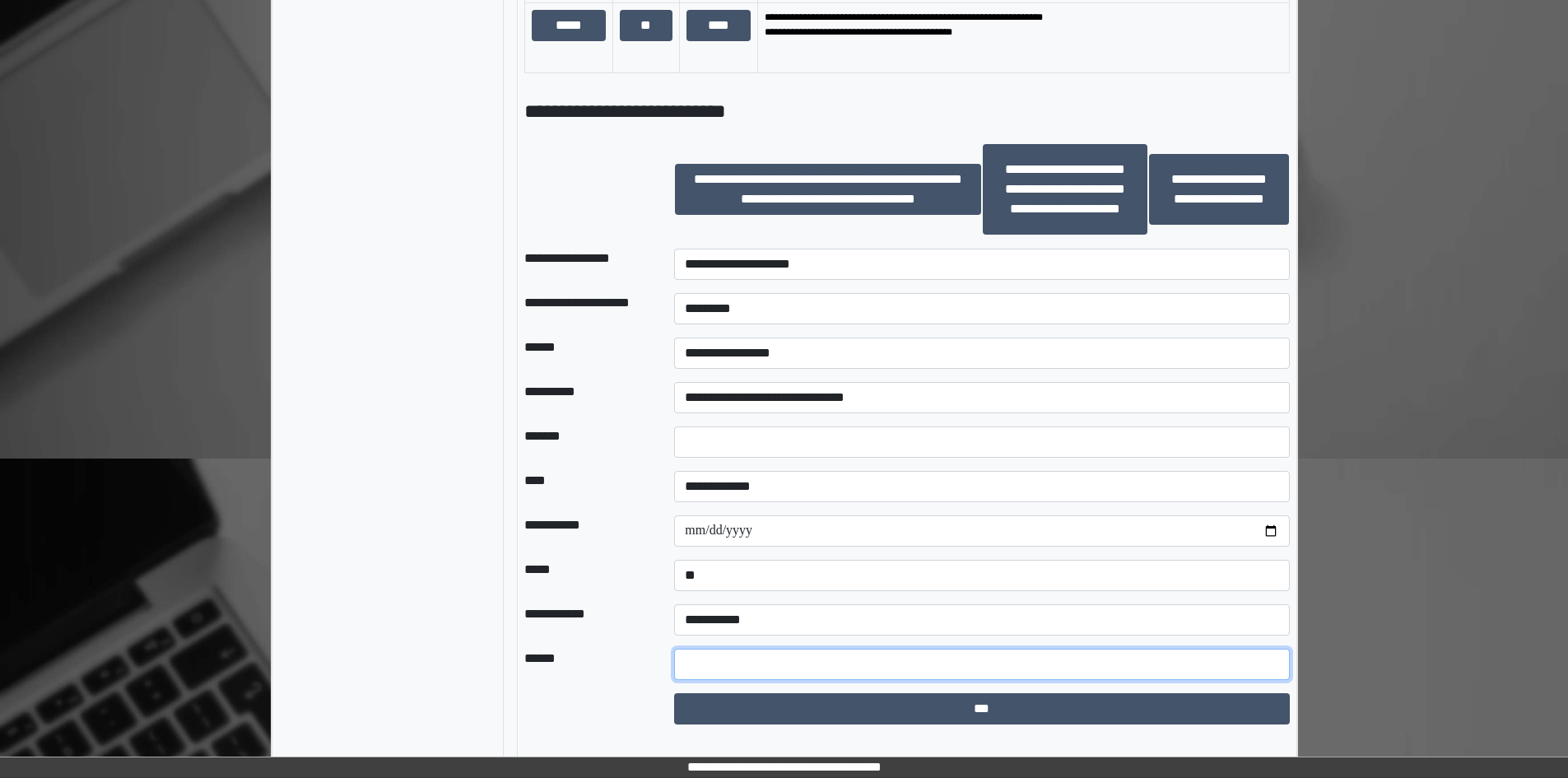 click at bounding box center [981, 664] 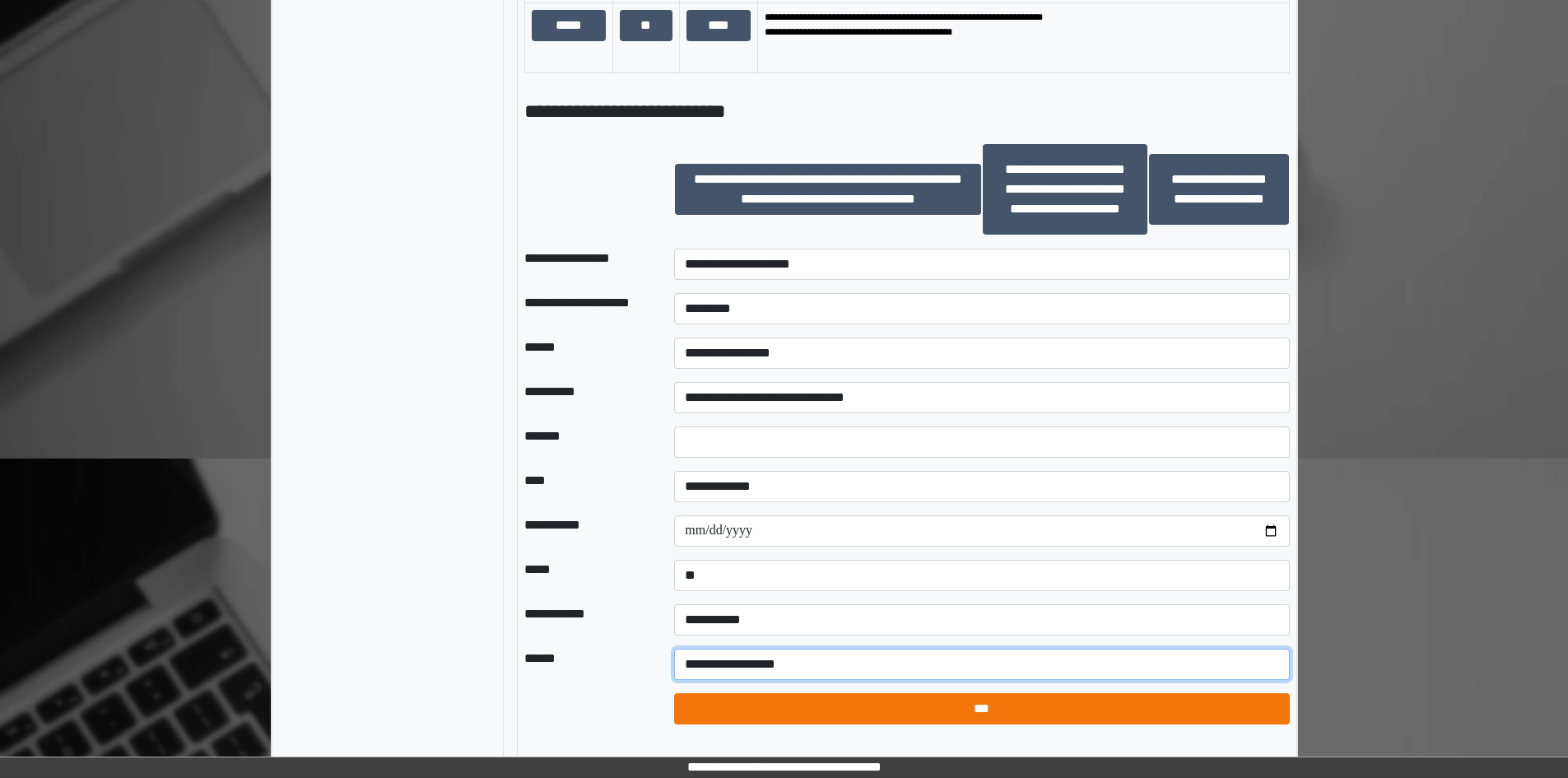 type on "**********" 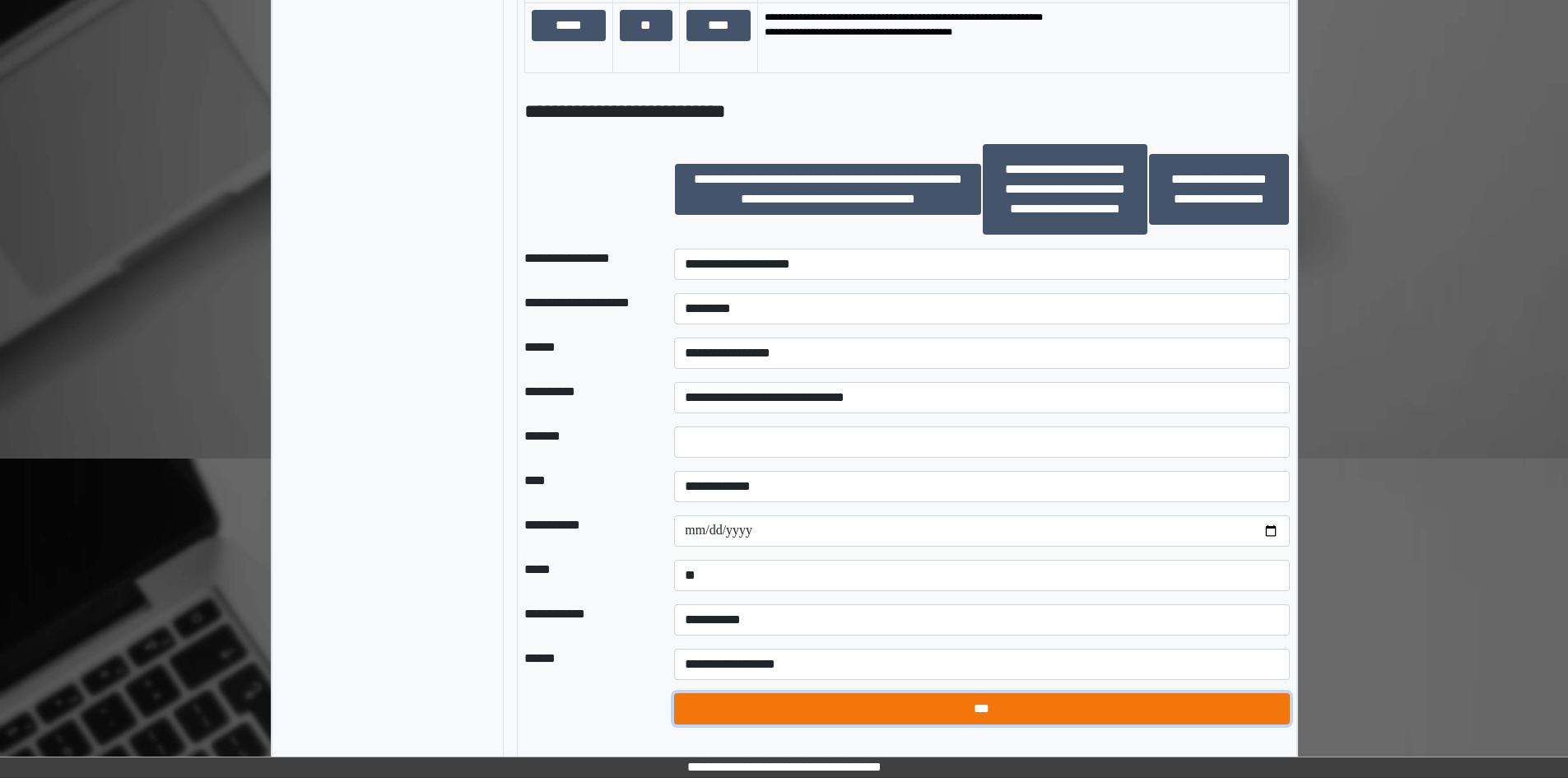 click on "***" at bounding box center (981, 709) 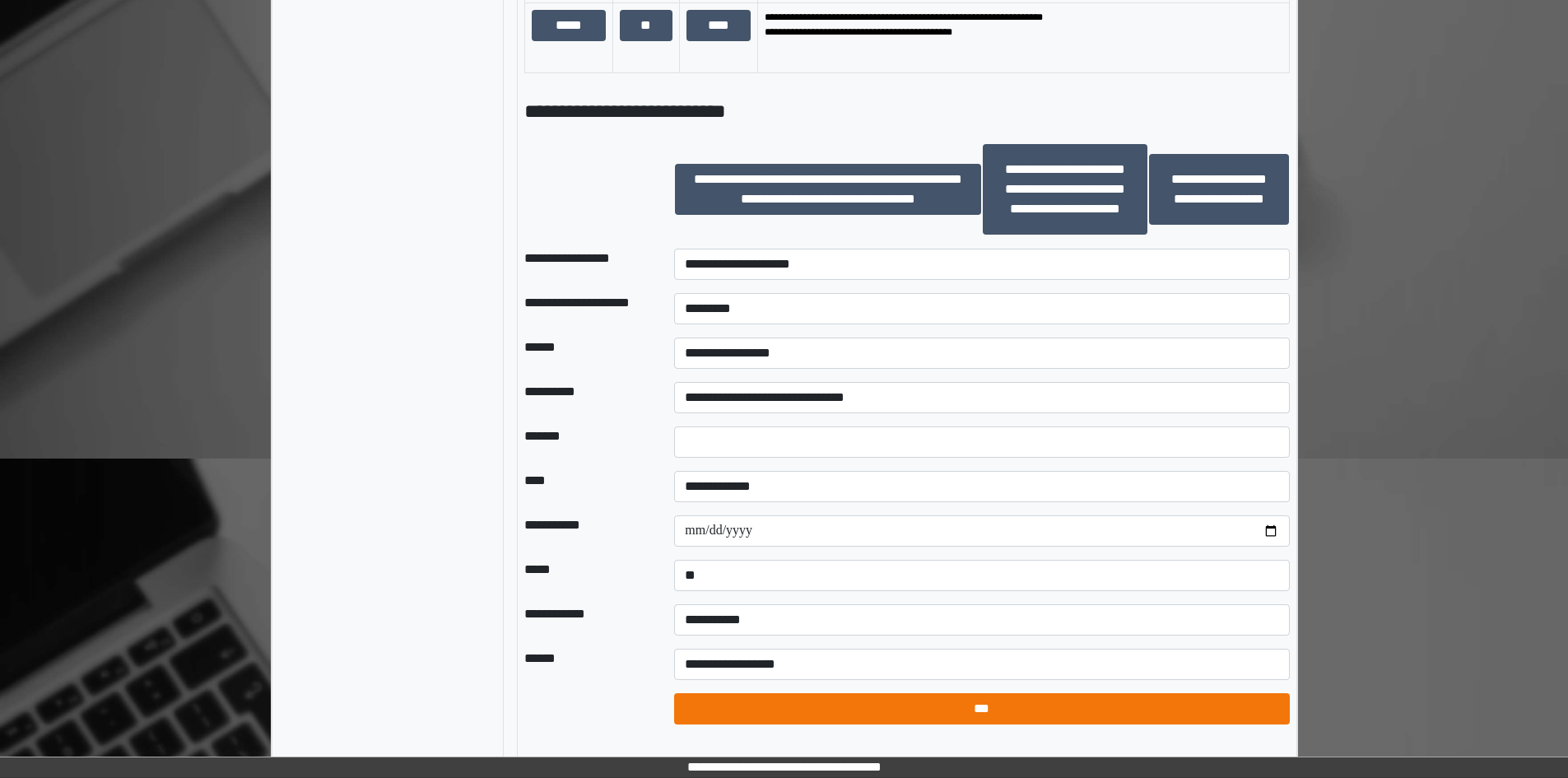 select on "*" 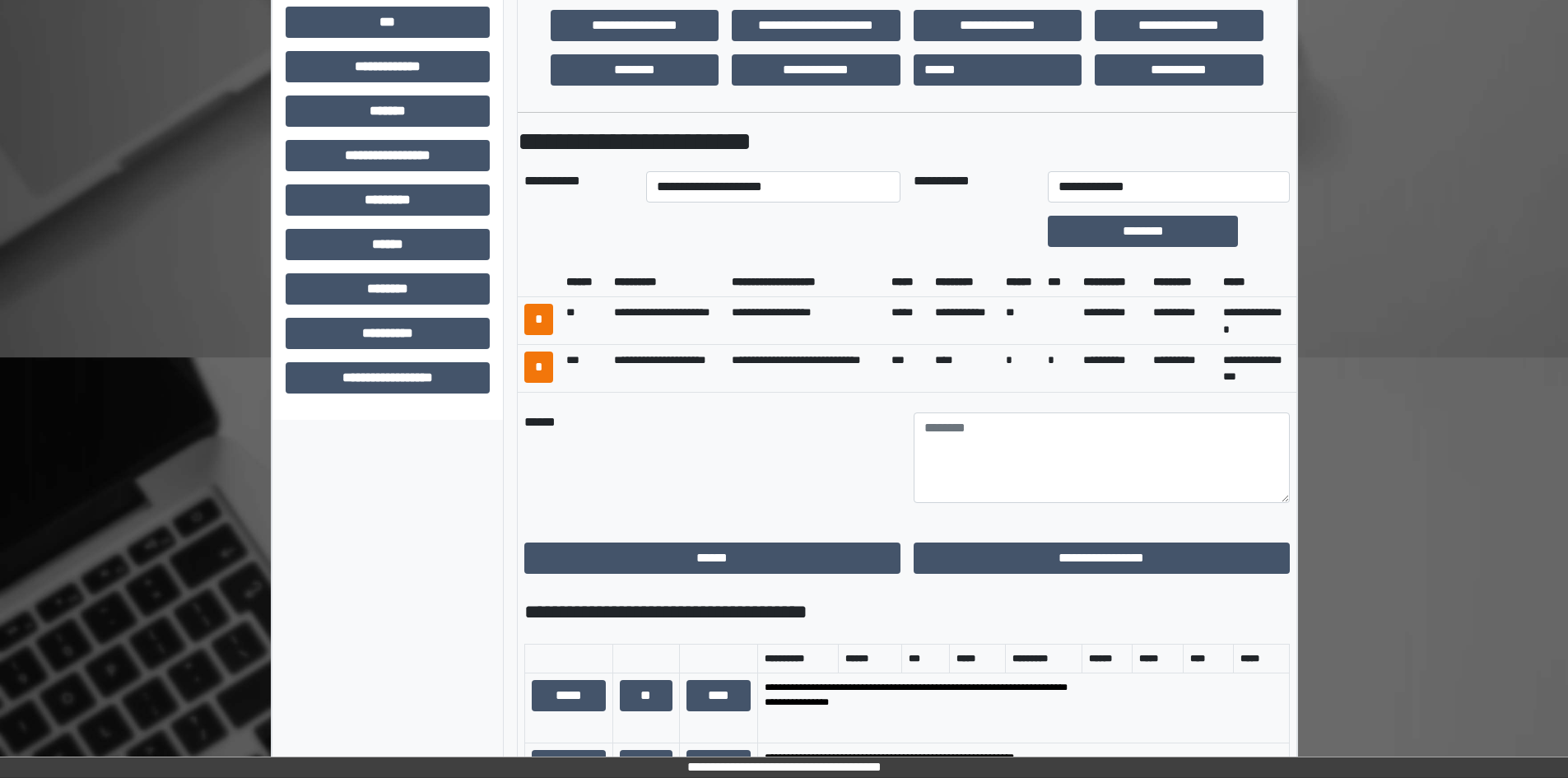scroll, scrollTop: 491, scrollLeft: 0, axis: vertical 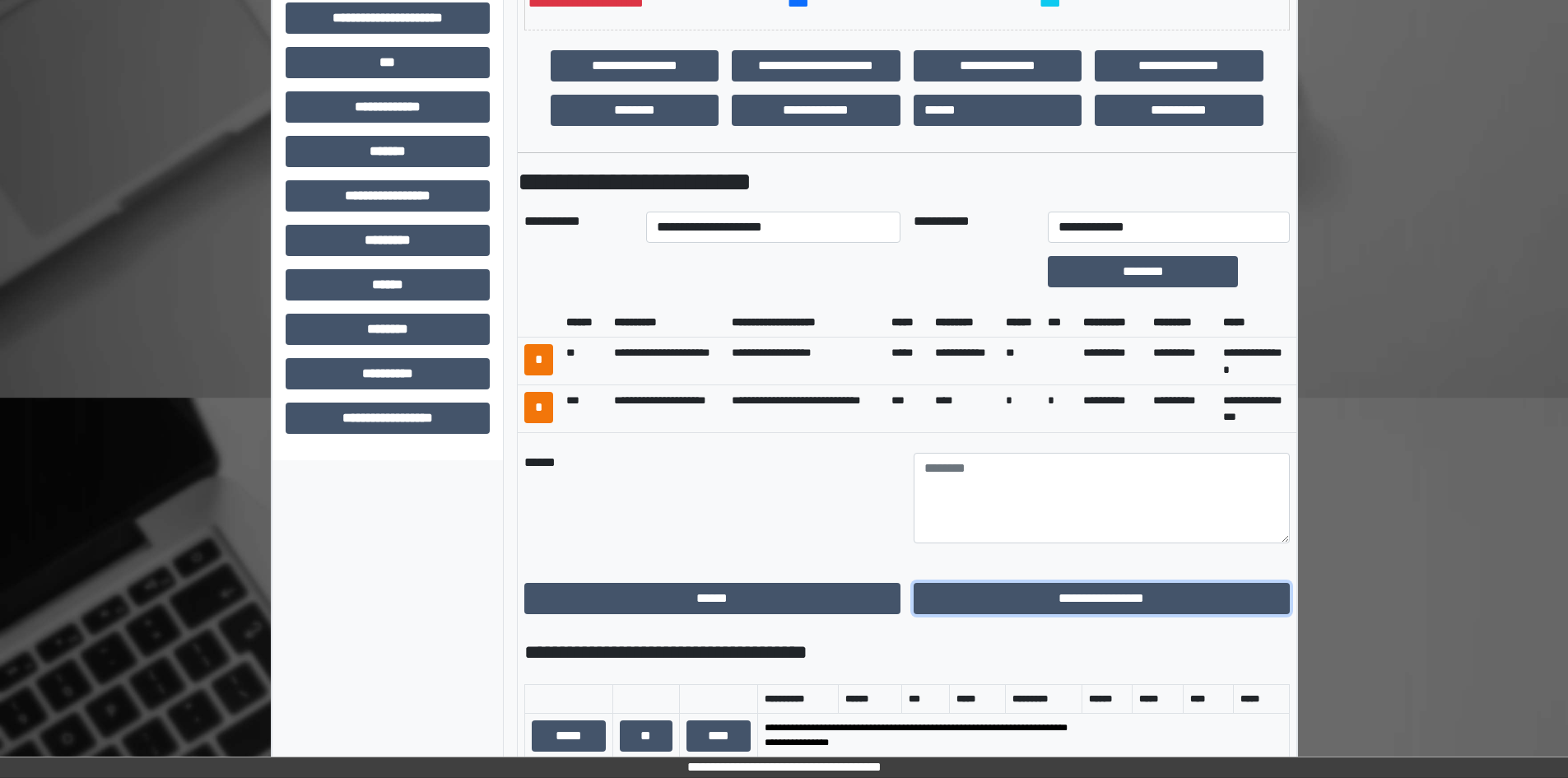 drag, startPoint x: 1044, startPoint y: 608, endPoint x: 1060, endPoint y: 687, distance: 80.604 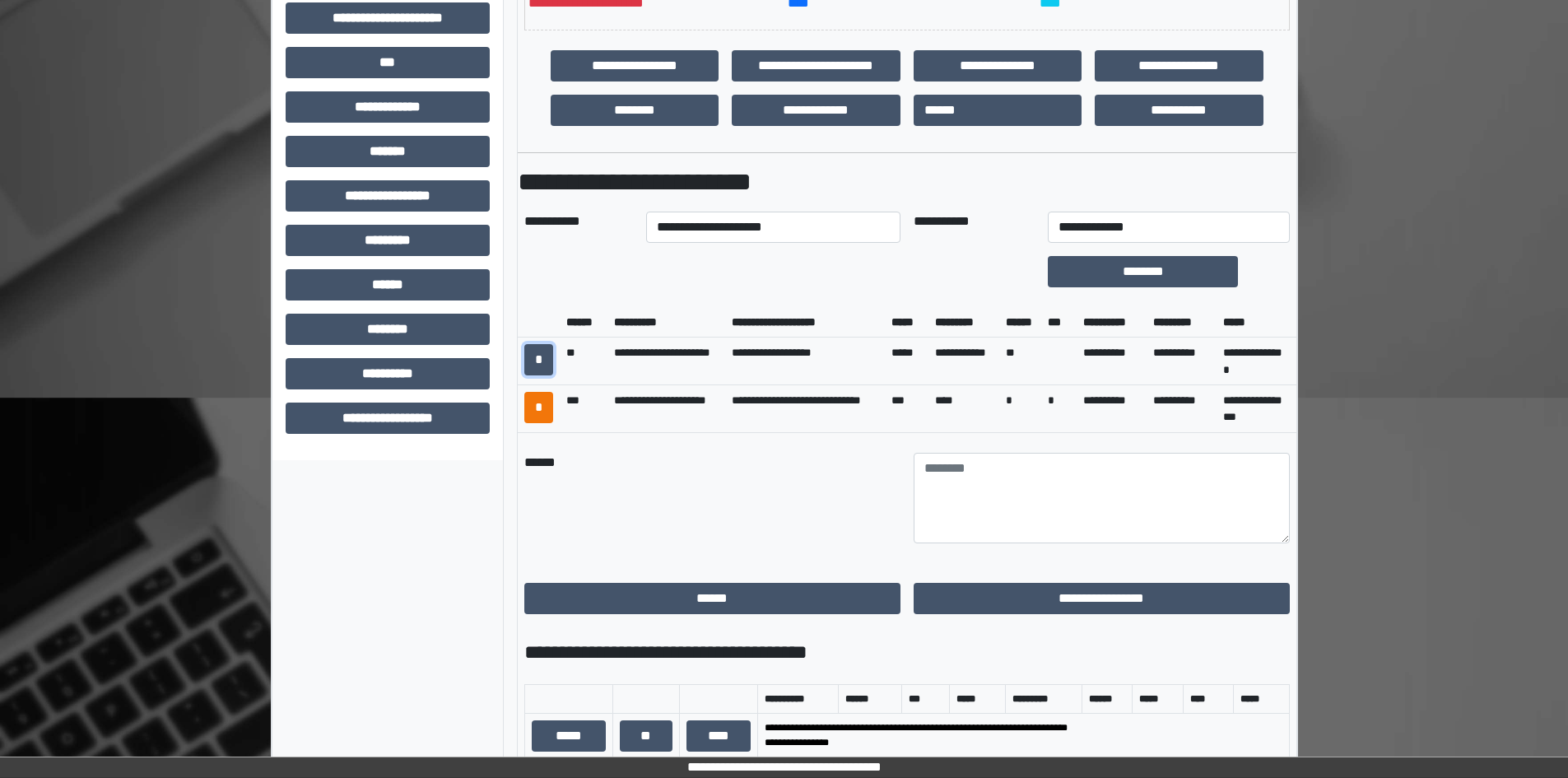 click on "*" at bounding box center (538, 360) 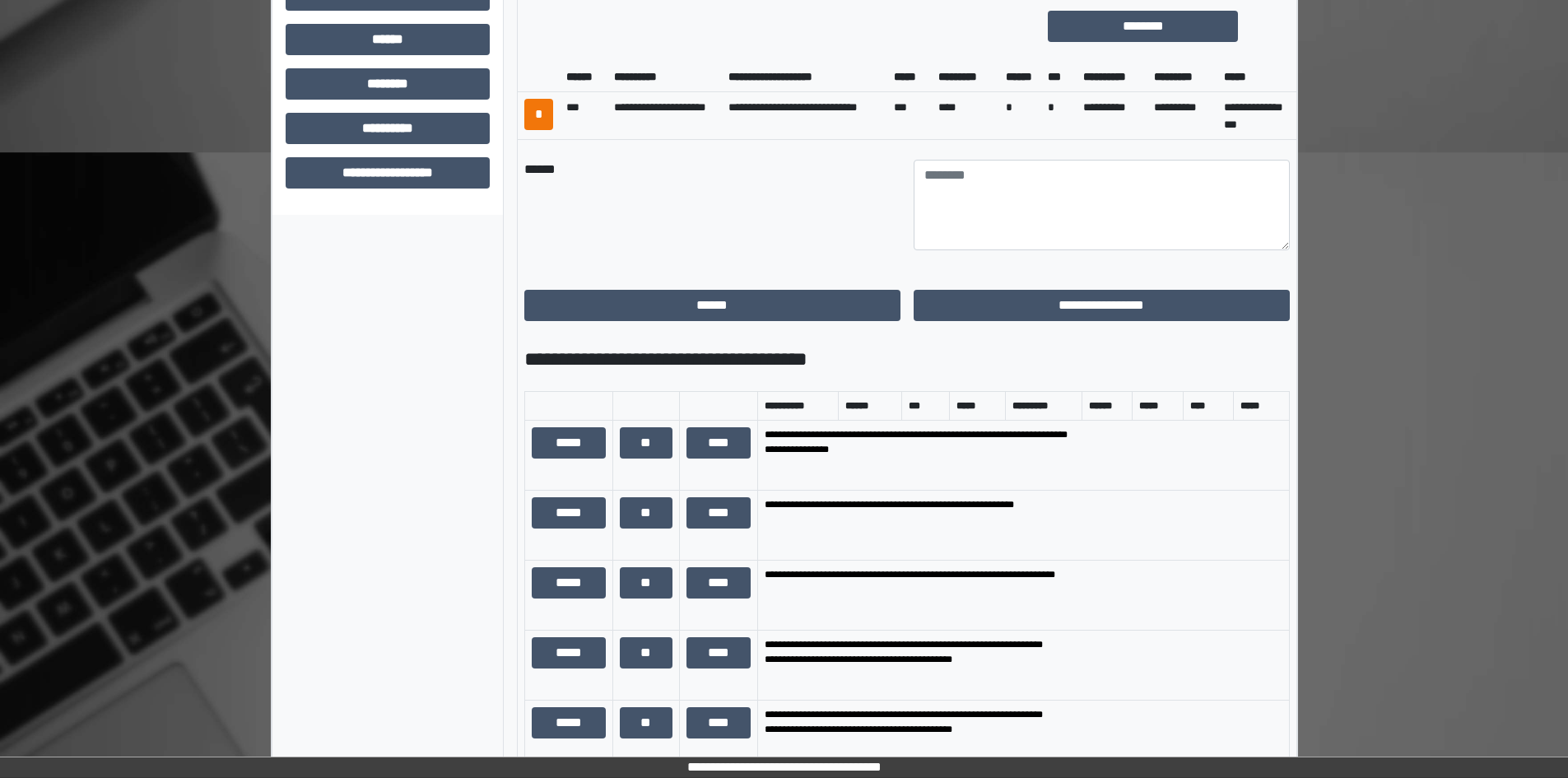 scroll, scrollTop: 574, scrollLeft: 0, axis: vertical 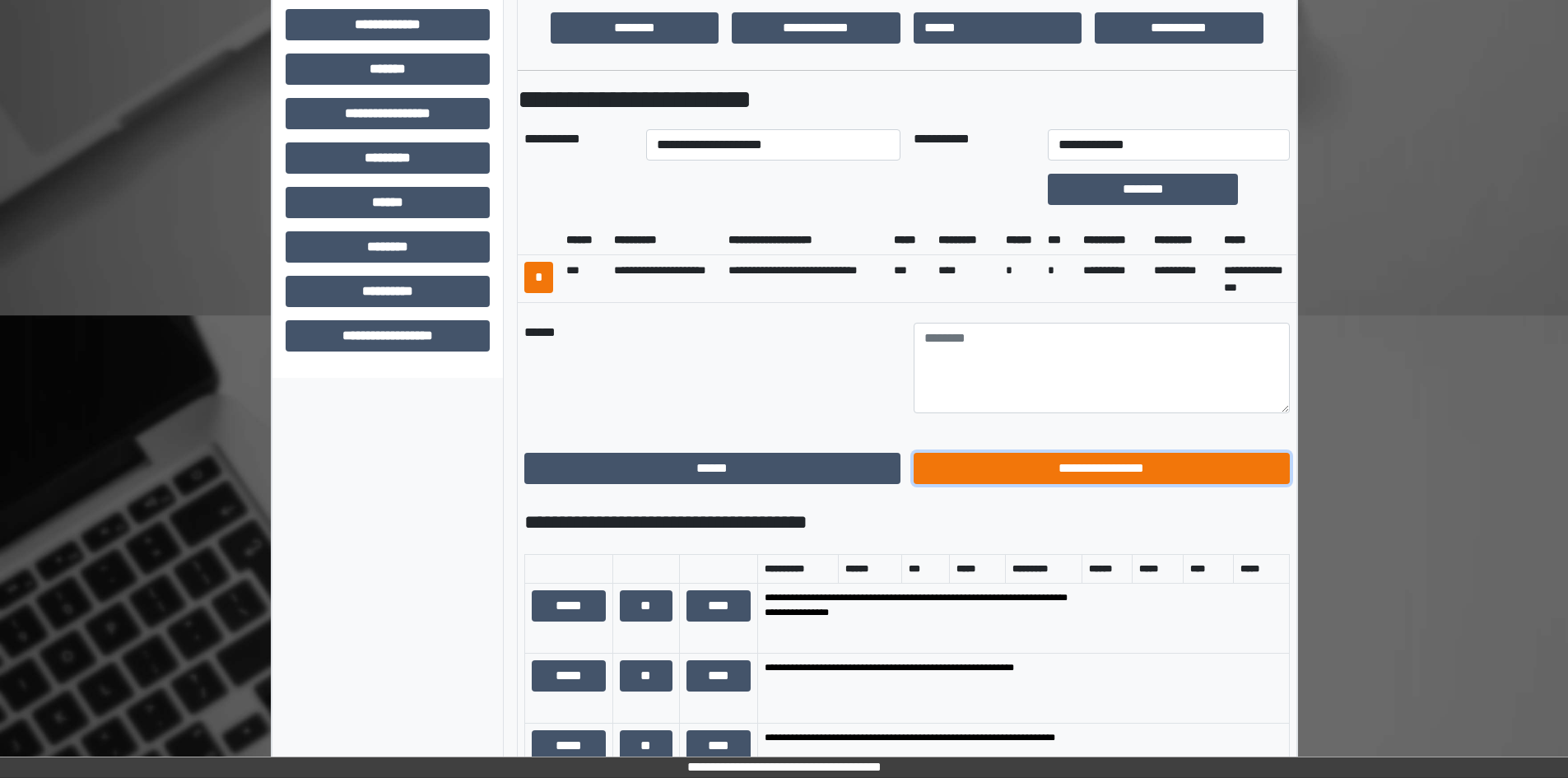 click on "**********" at bounding box center (1101, 468) 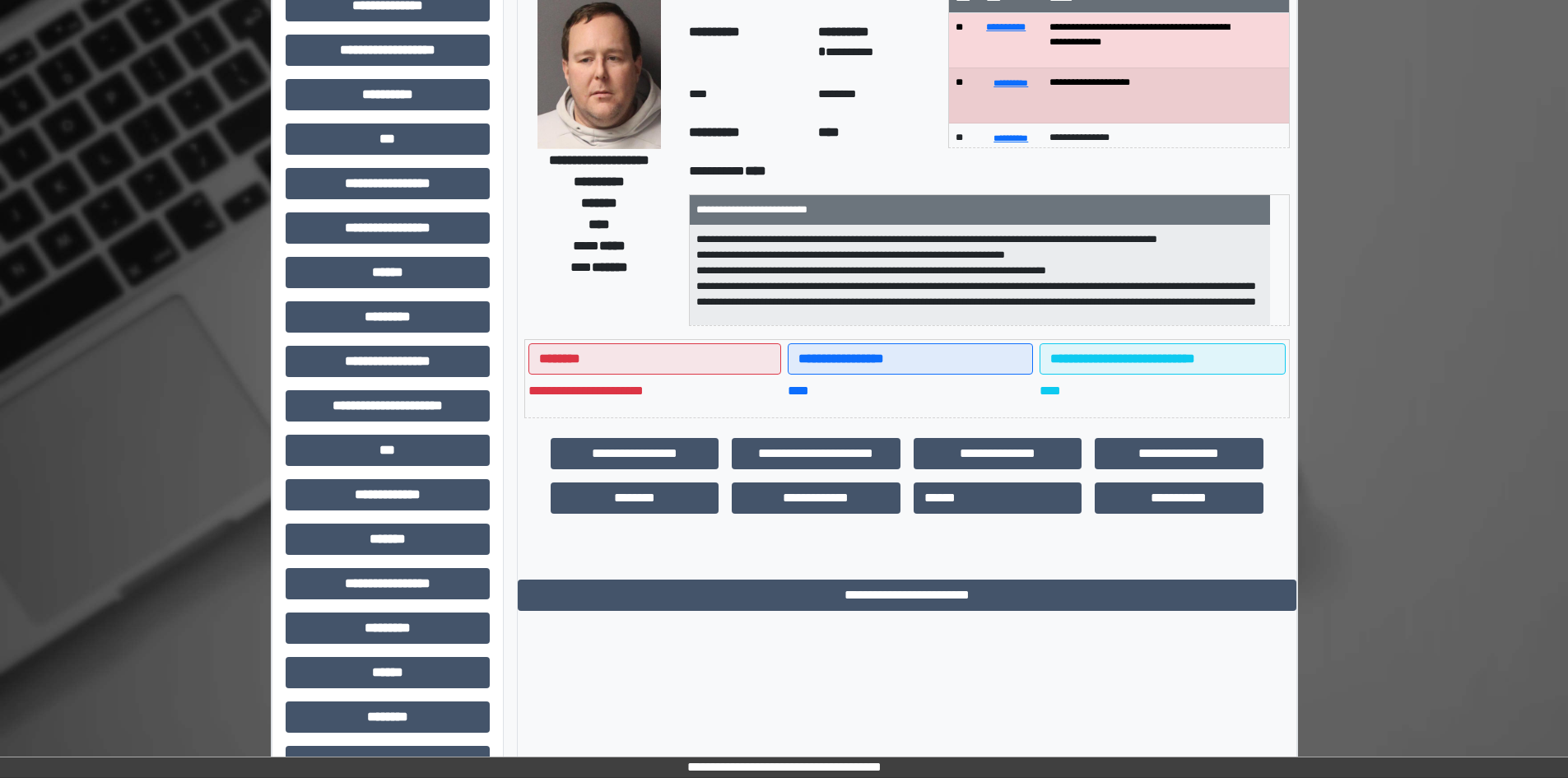 scroll, scrollTop: 0, scrollLeft: 0, axis: both 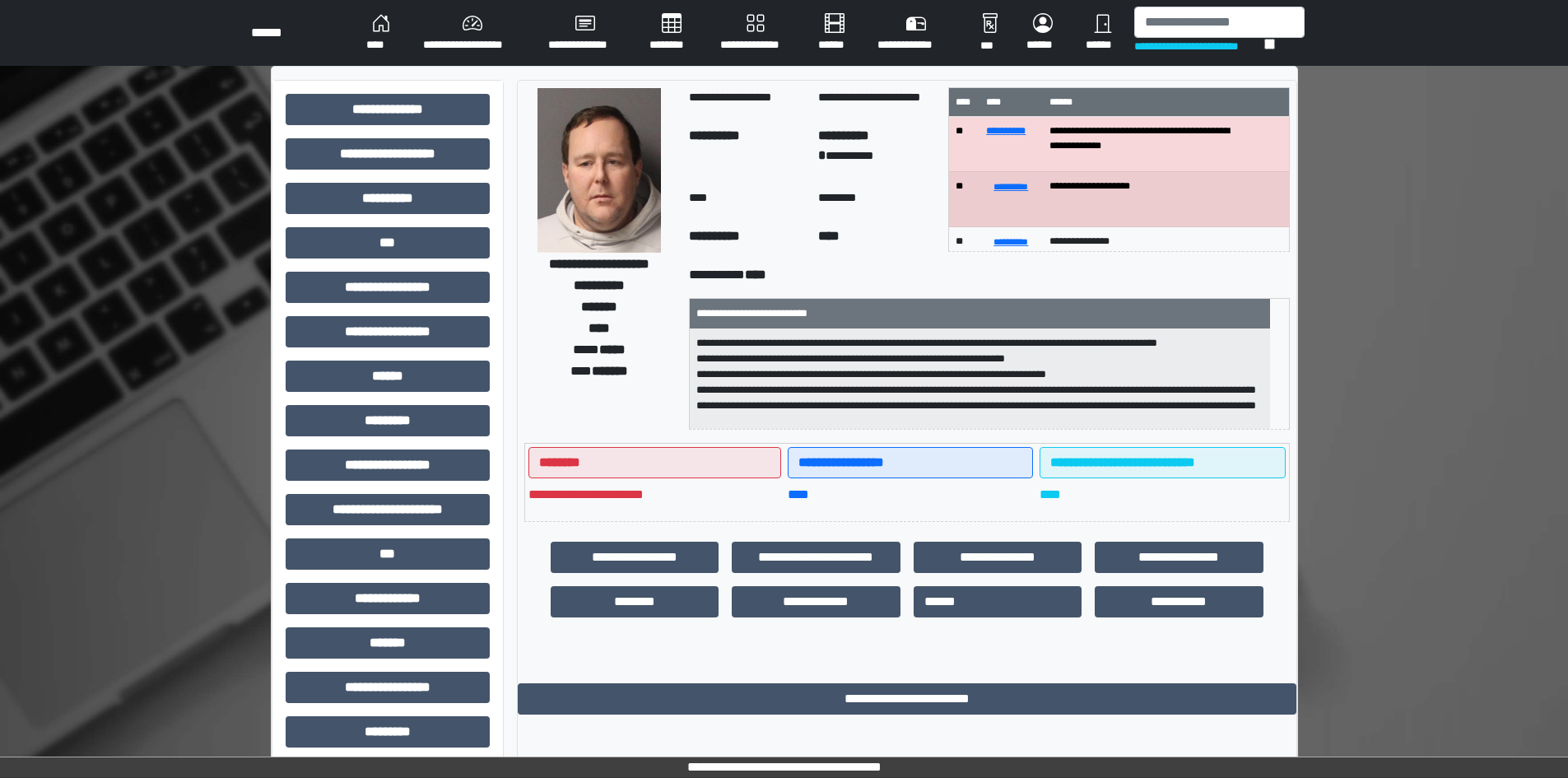click on "****" at bounding box center (381, 33) 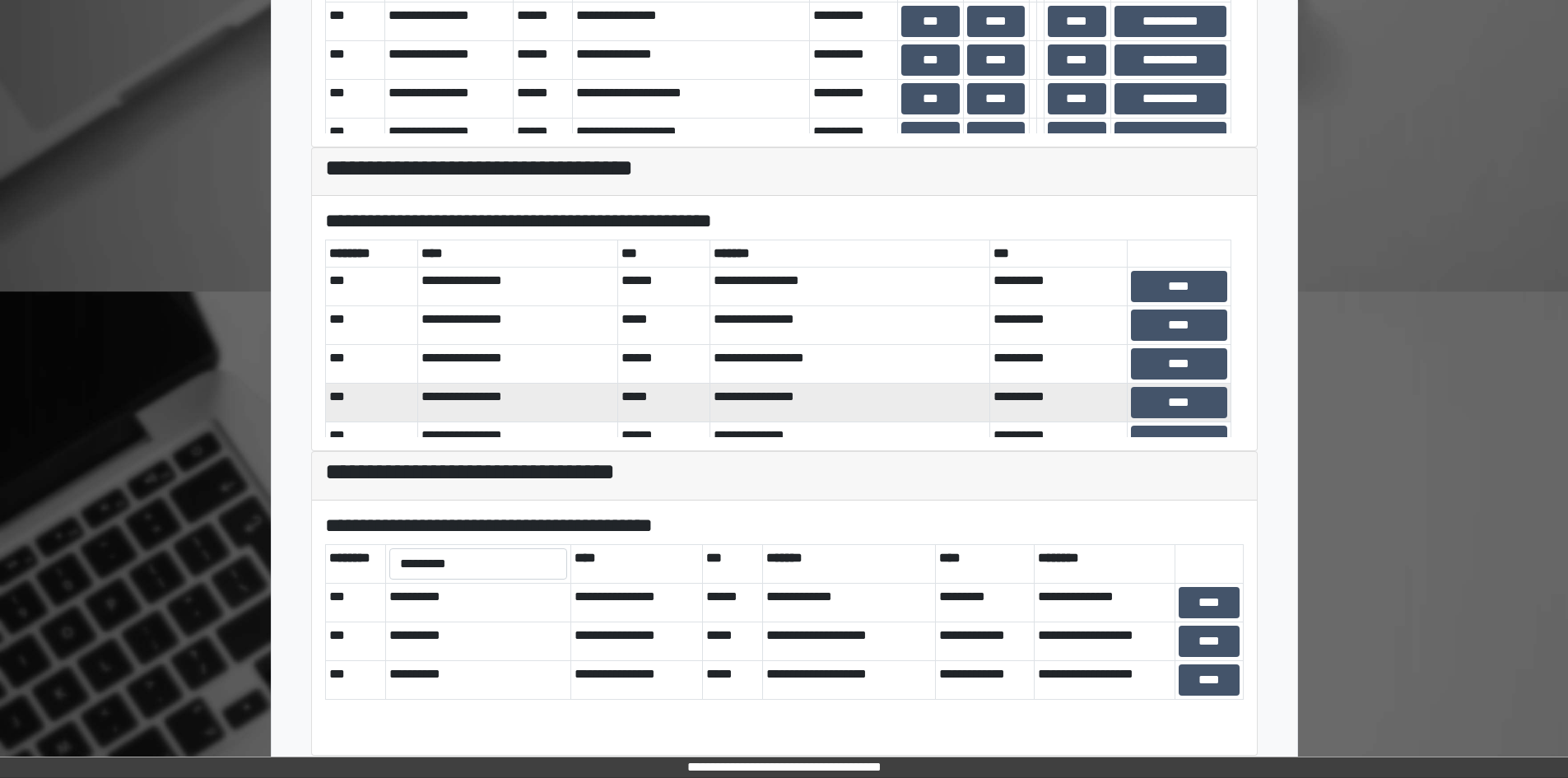 scroll, scrollTop: 609, scrollLeft: 0, axis: vertical 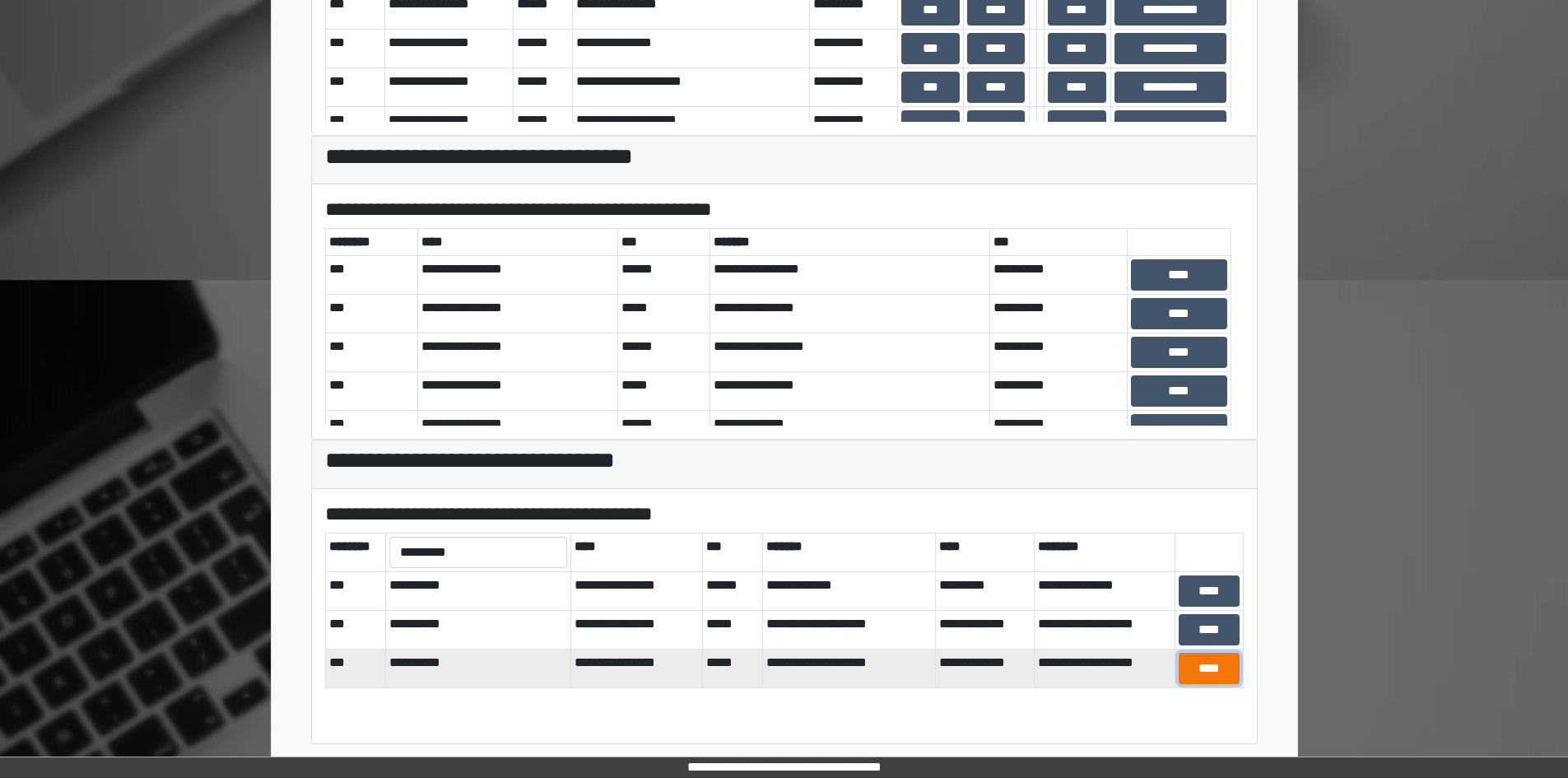 click on "****" at bounding box center [1209, 669] 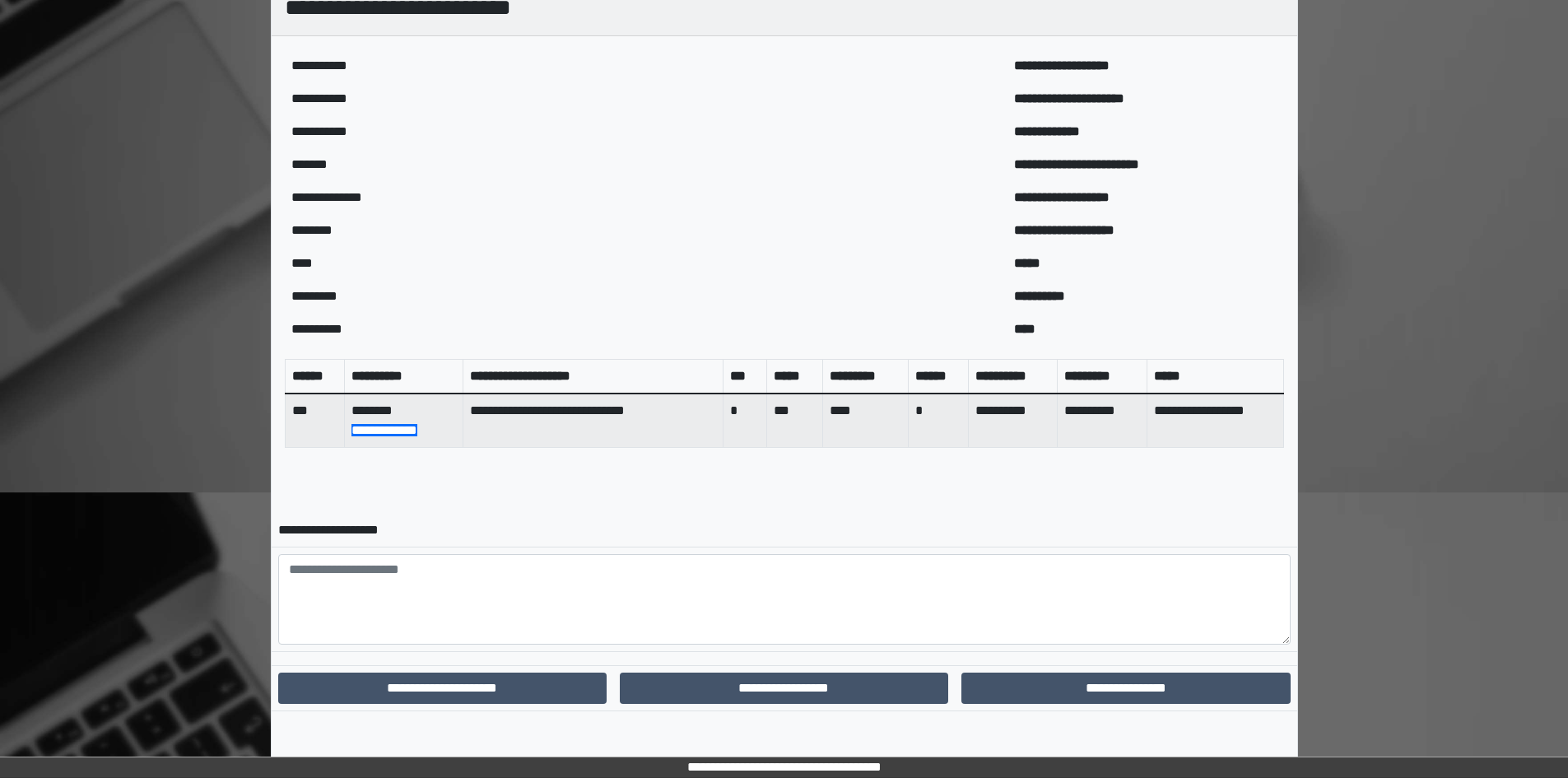 scroll, scrollTop: 397, scrollLeft: 0, axis: vertical 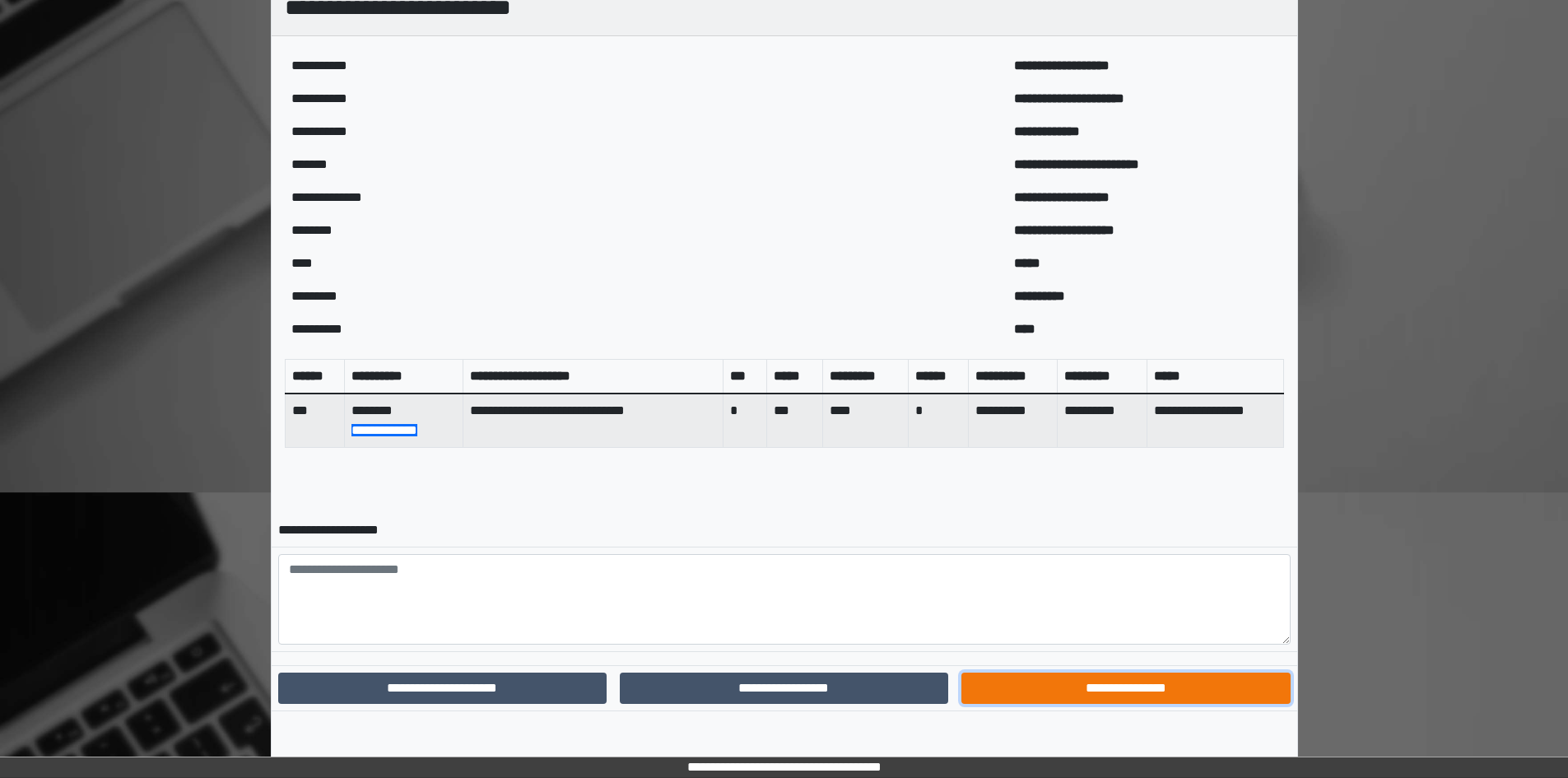 click on "**********" at bounding box center [1125, 688] 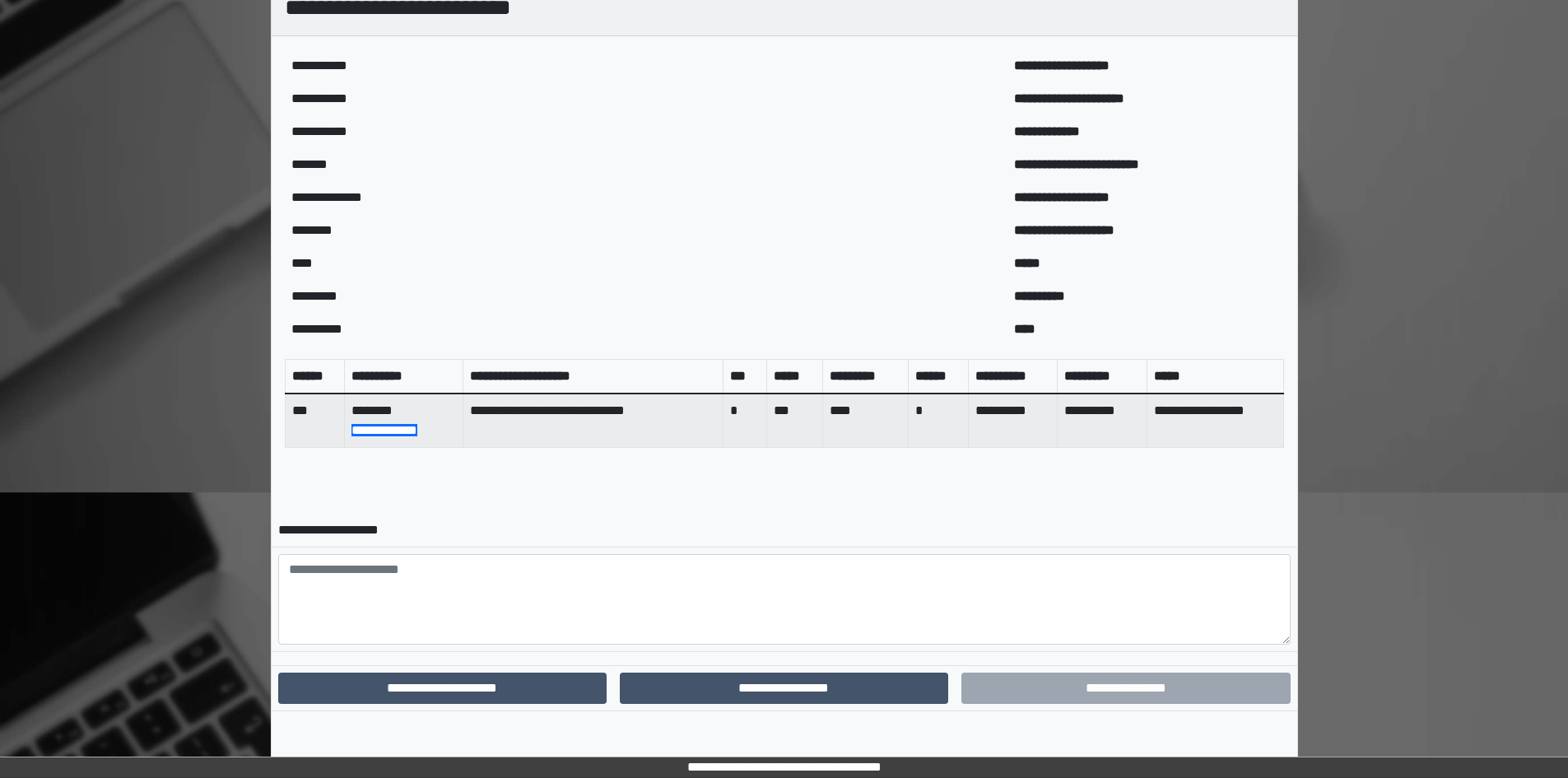 scroll, scrollTop: 312, scrollLeft: 0, axis: vertical 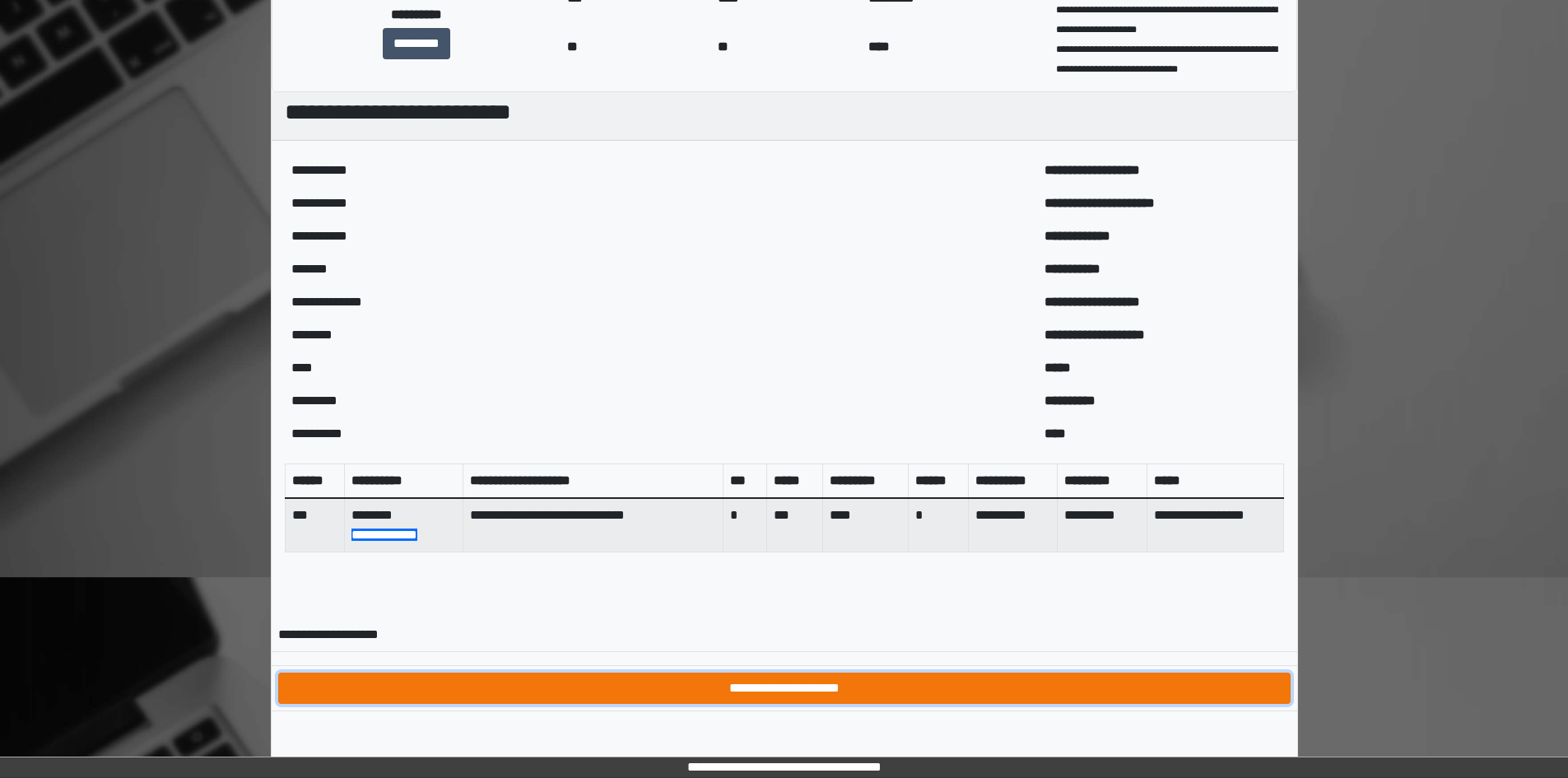 click on "**********" at bounding box center (784, 688) 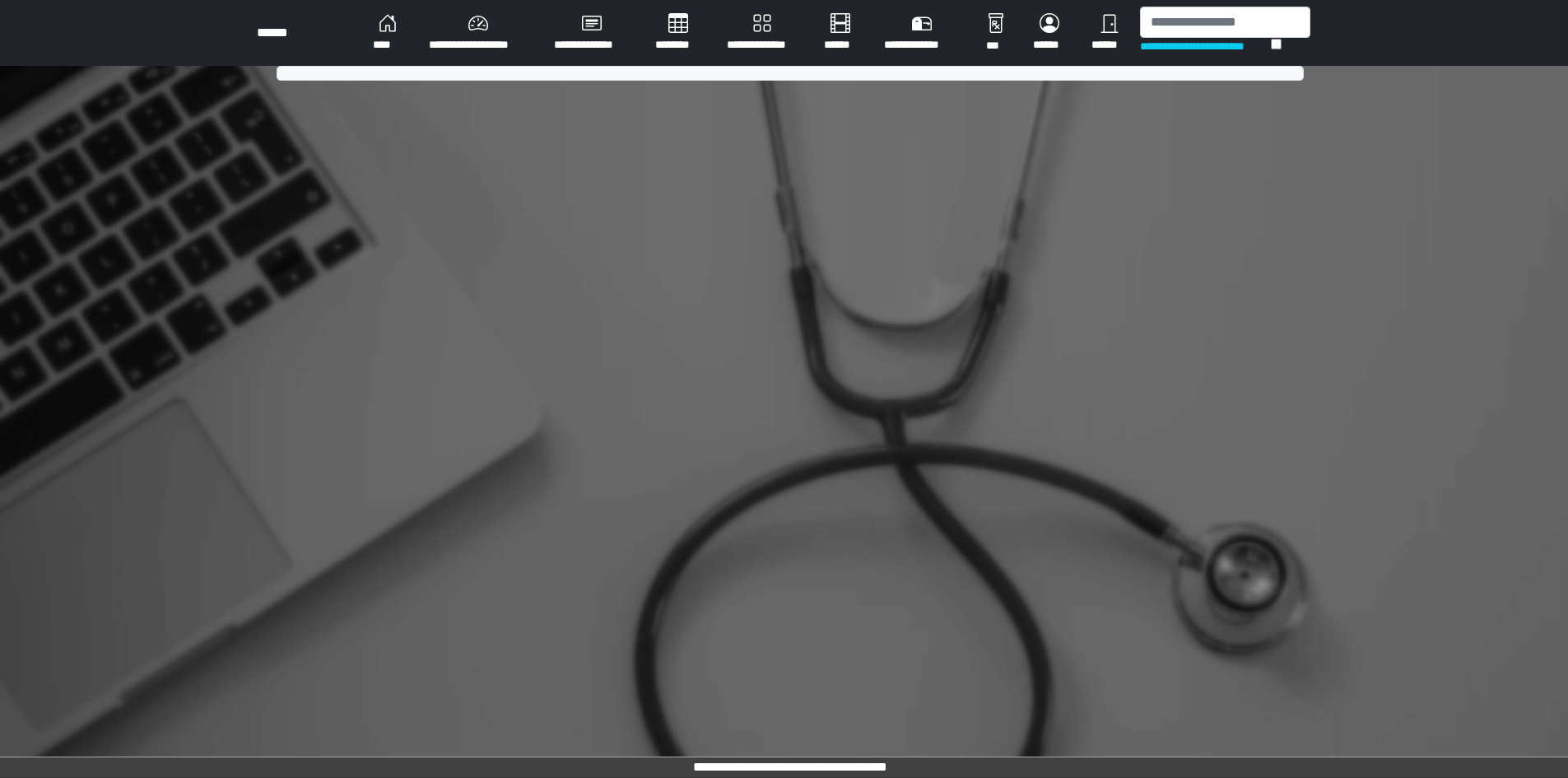 scroll, scrollTop: 0, scrollLeft: 0, axis: both 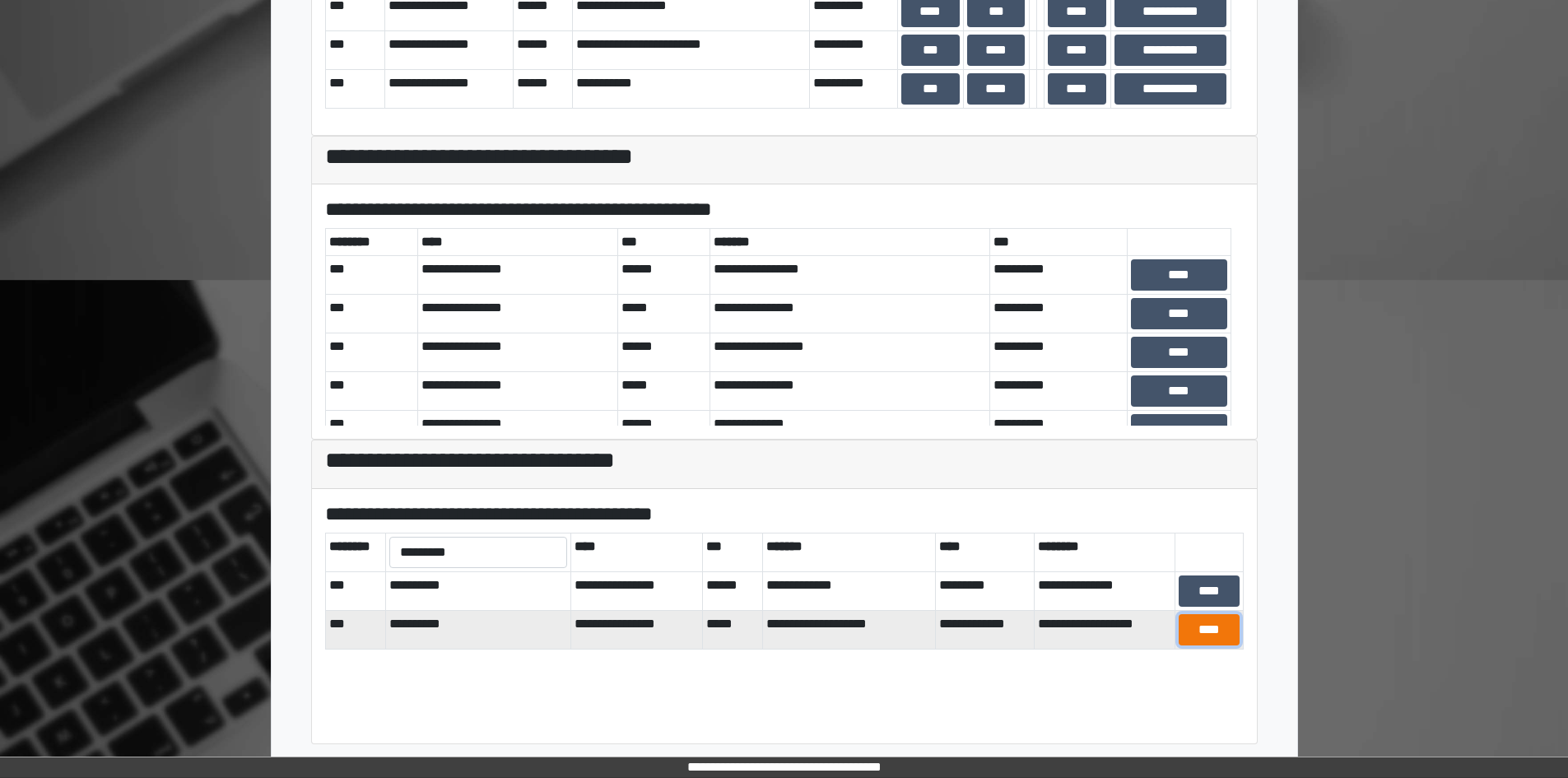 click on "****" at bounding box center [1209, 630] 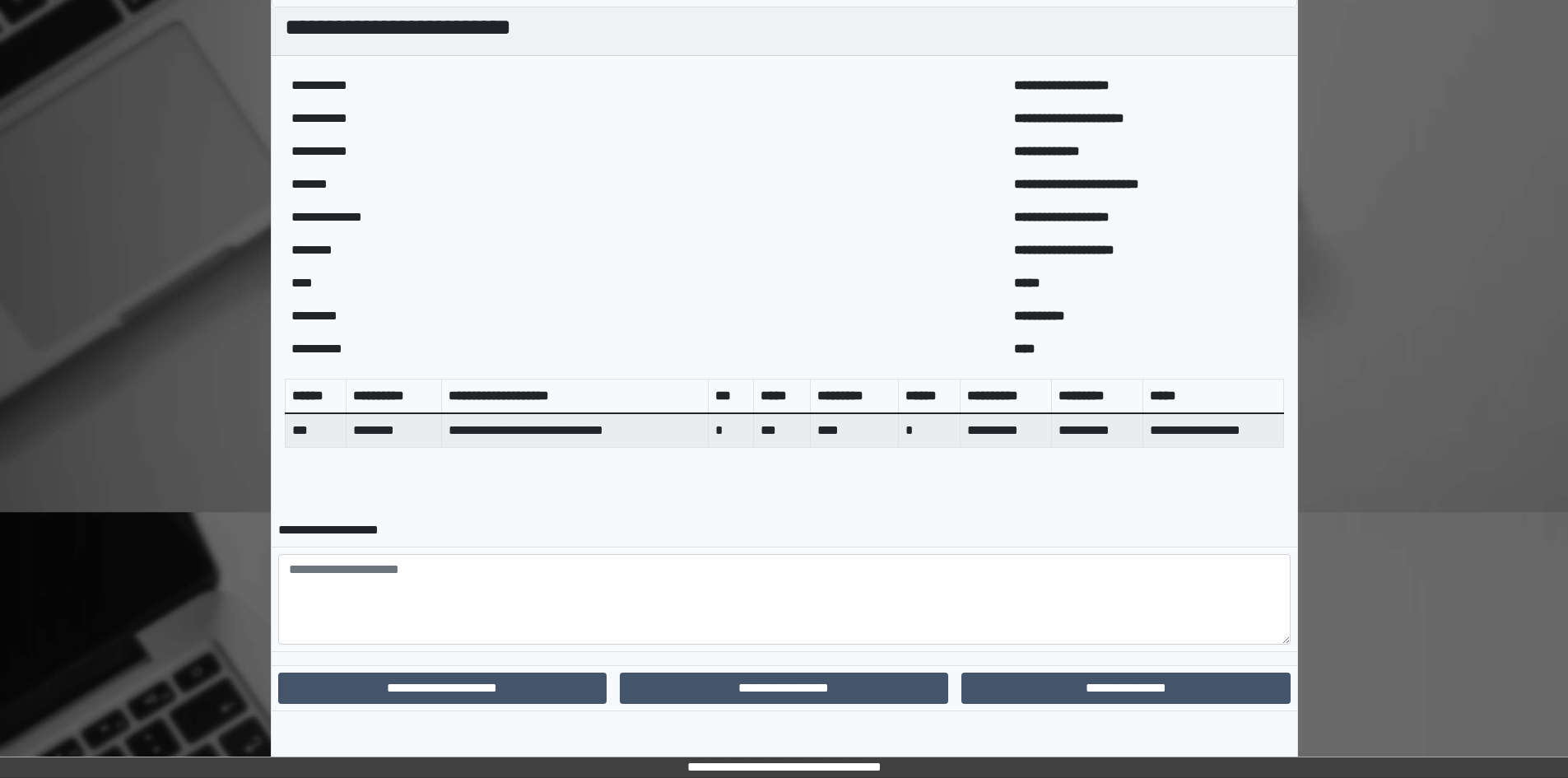 scroll, scrollTop: 377, scrollLeft: 0, axis: vertical 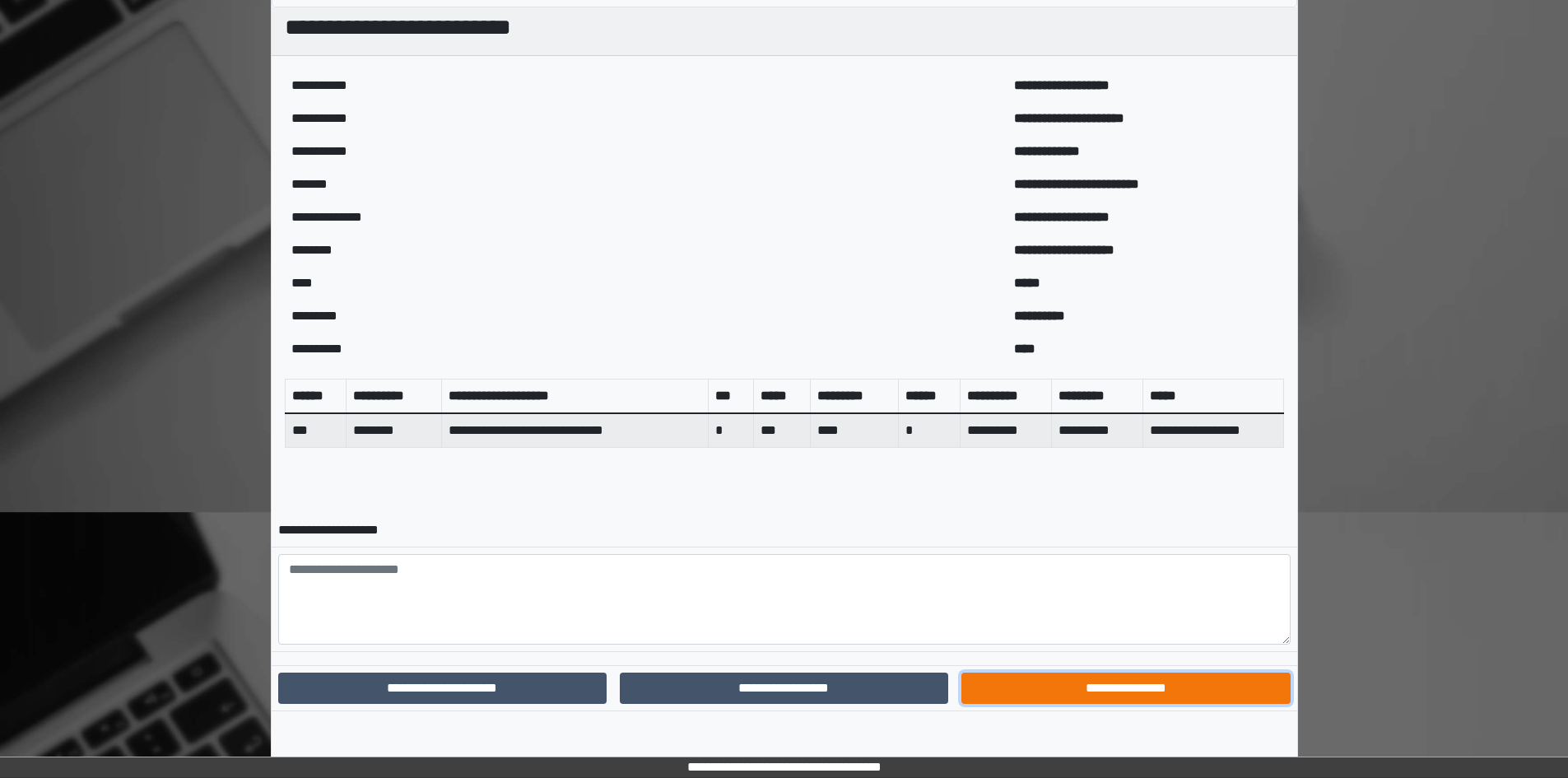 click on "**********" at bounding box center (1125, 688) 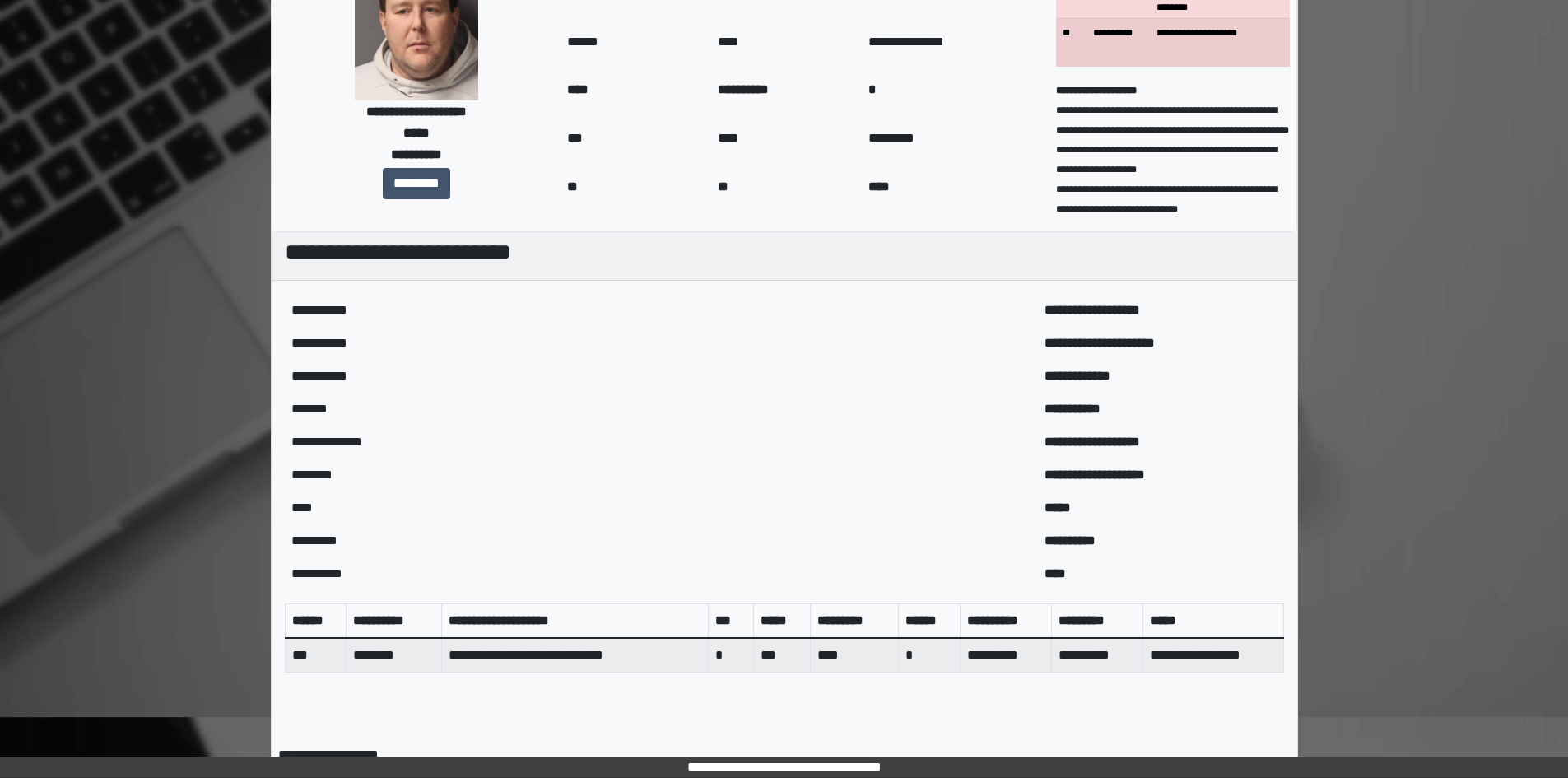 scroll, scrollTop: 0, scrollLeft: 0, axis: both 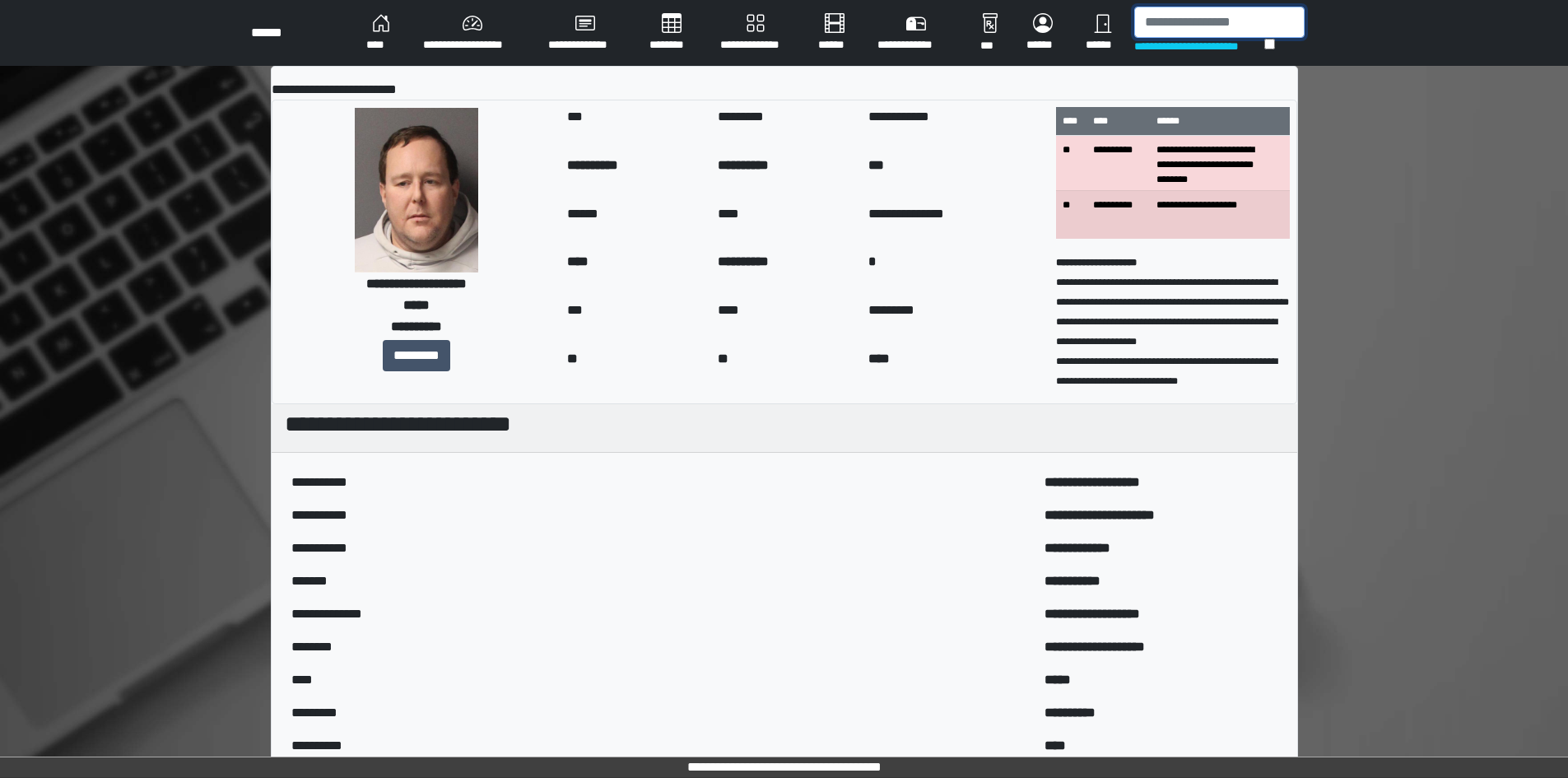 click at bounding box center [1219, 22] 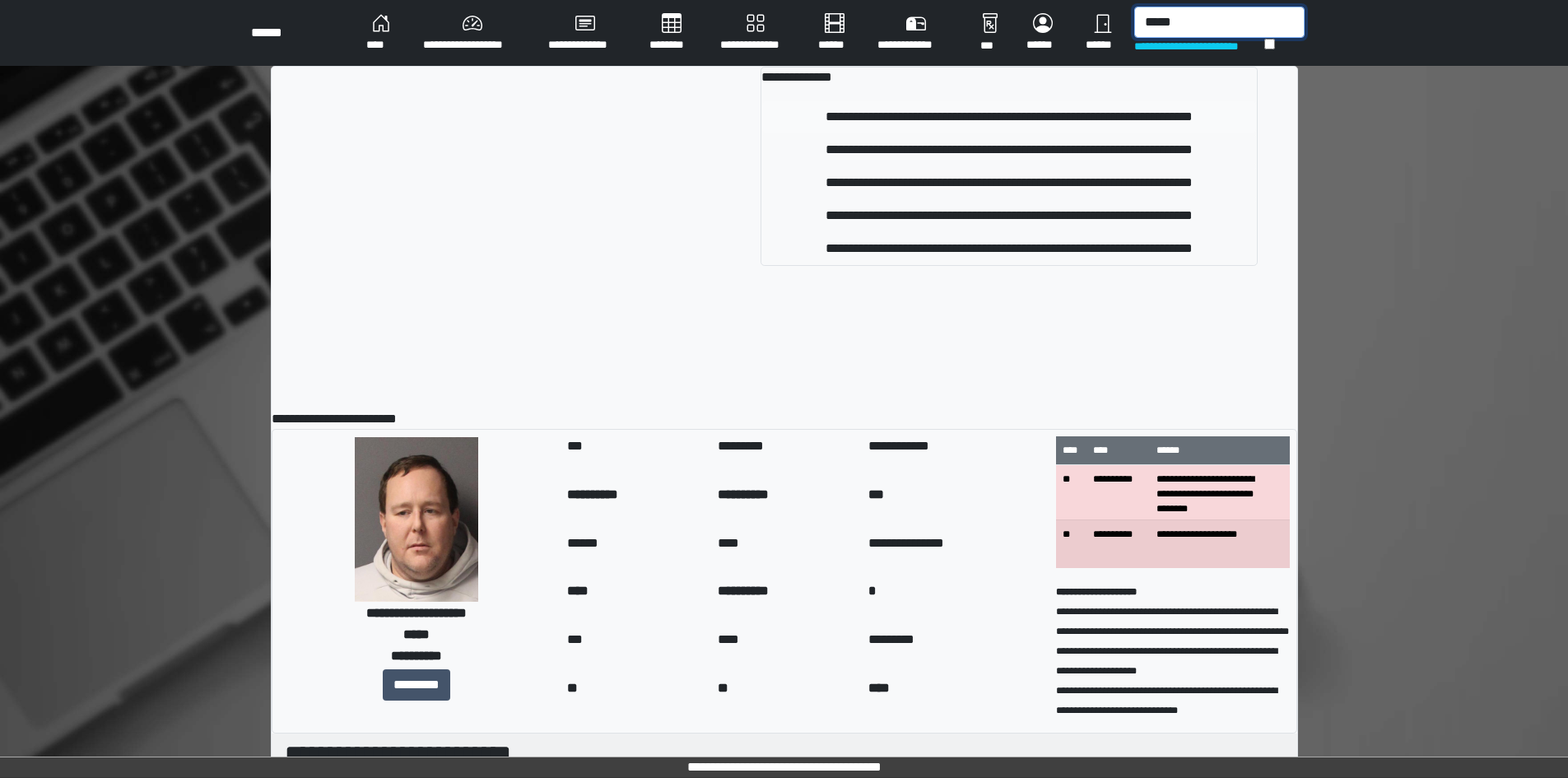 type on "*****" 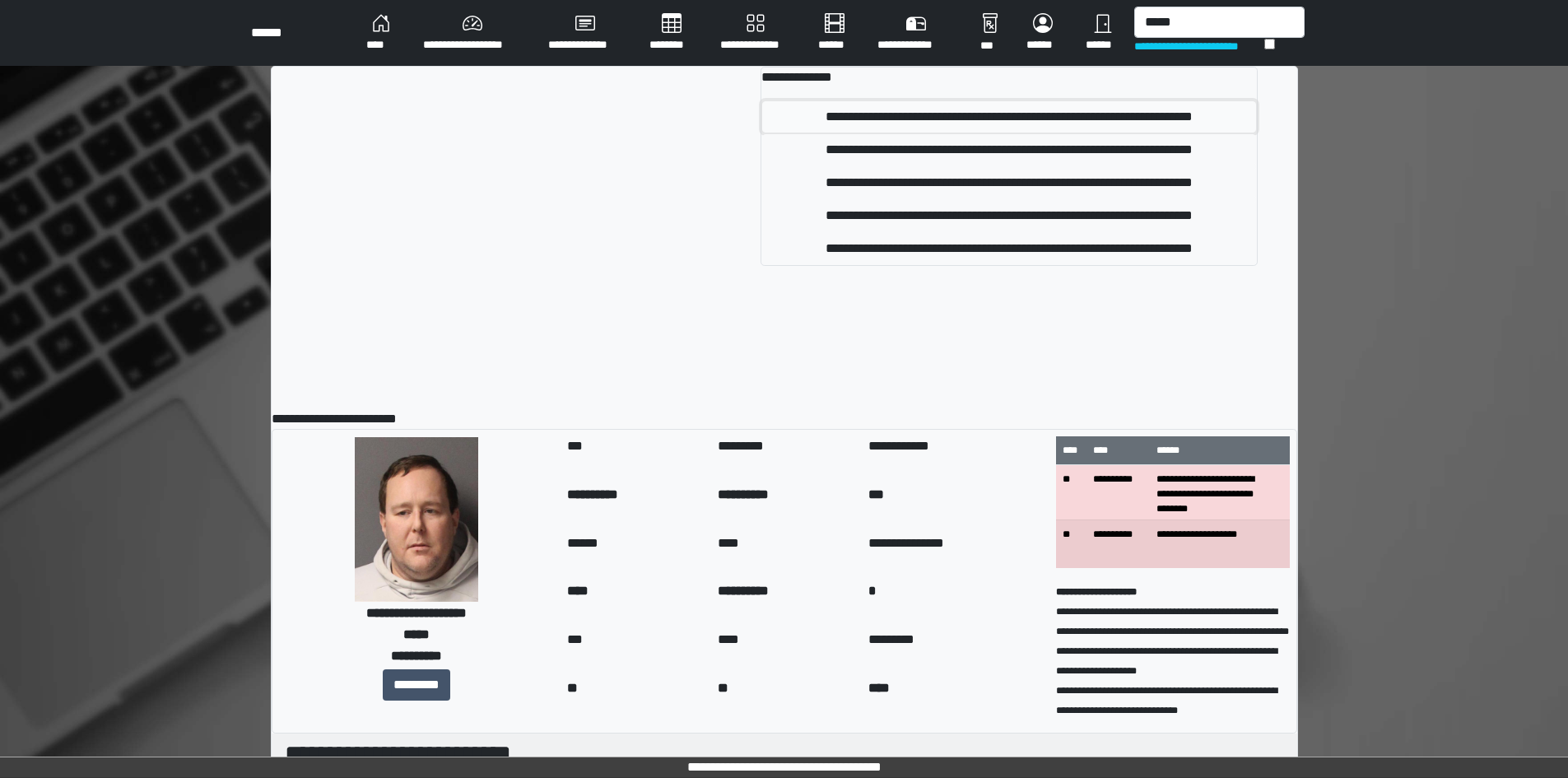 click on "**********" at bounding box center [1009, 117] 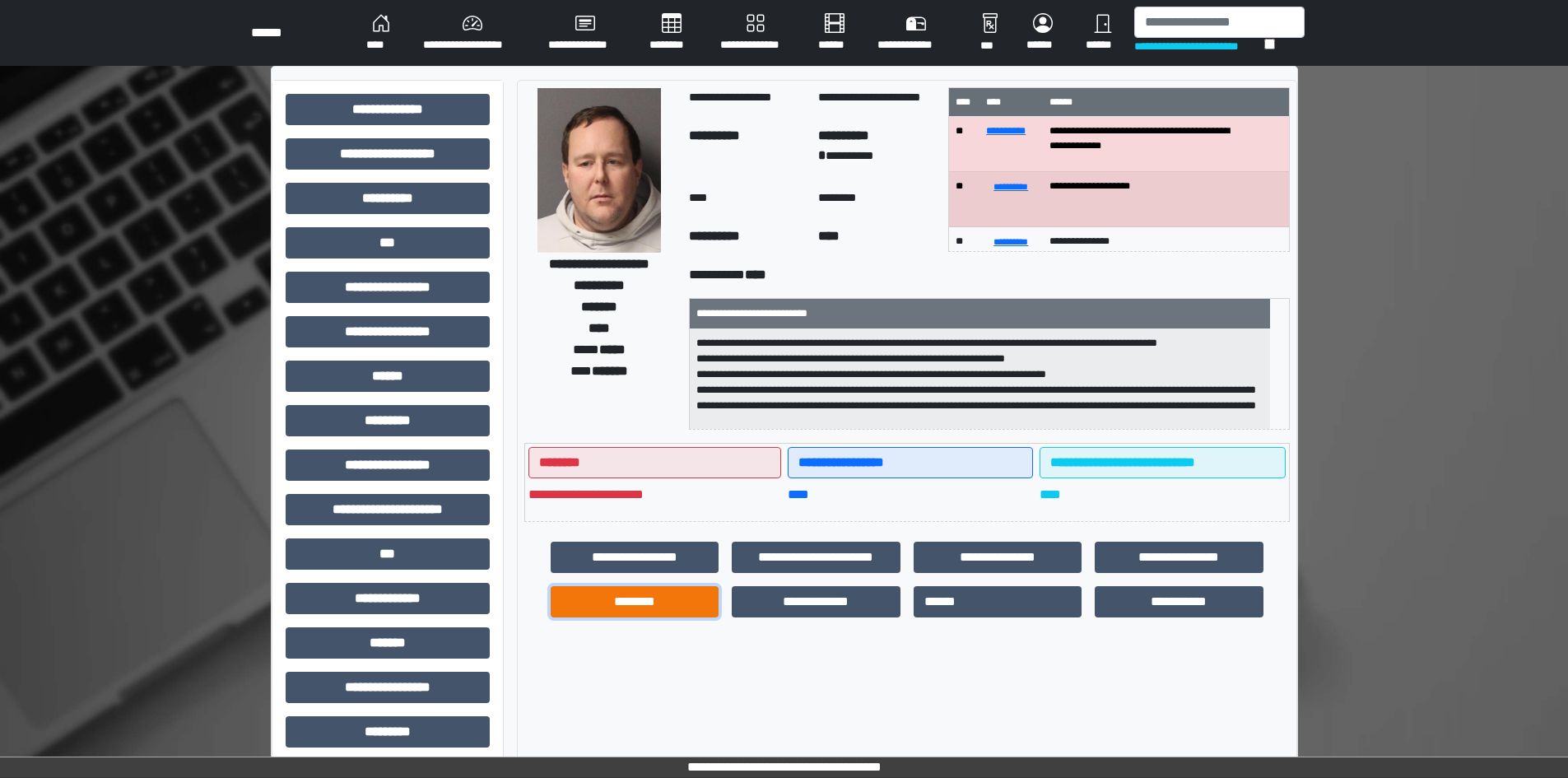 click on "********" at bounding box center (635, 602) 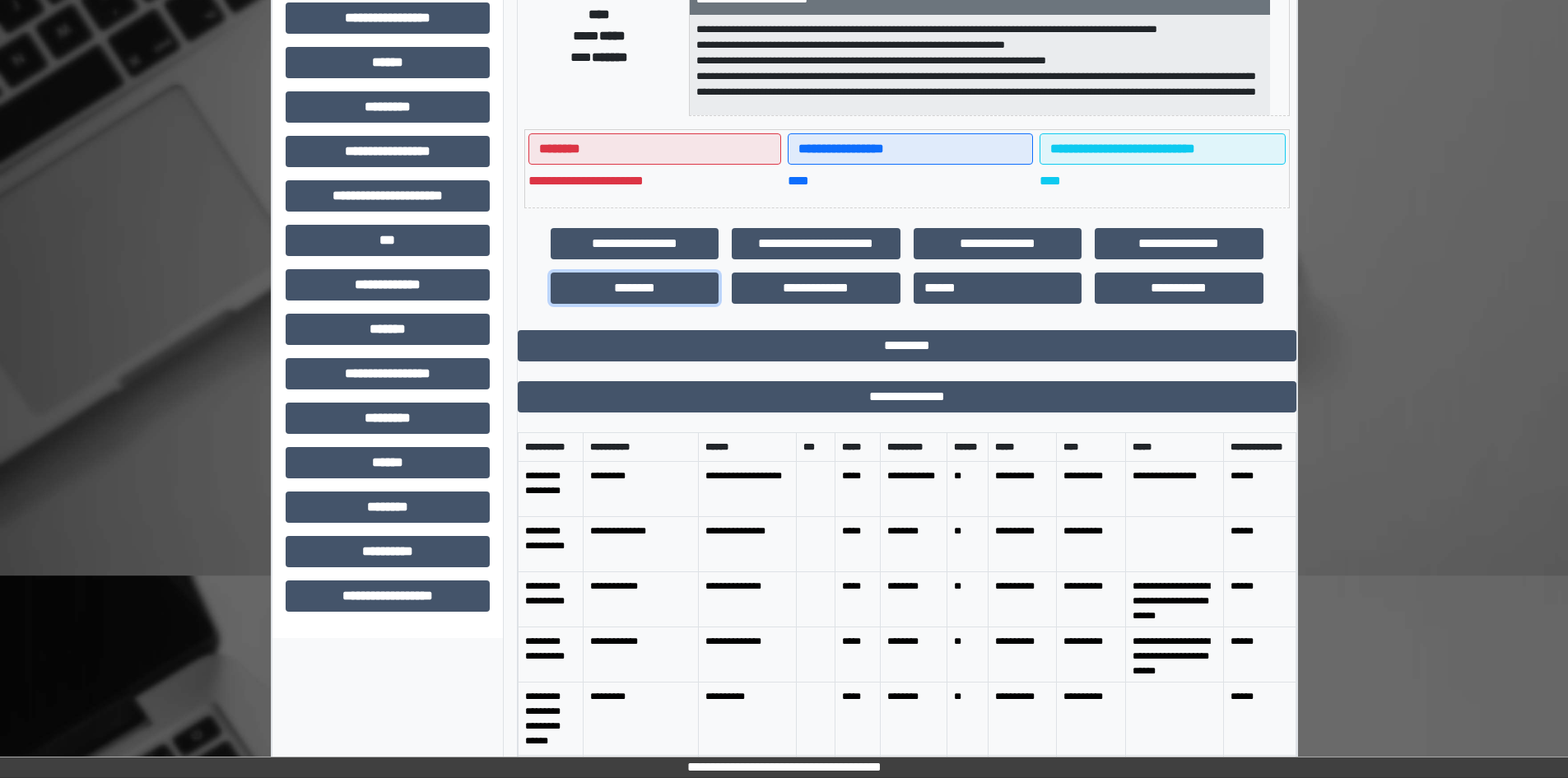 scroll, scrollTop: 329, scrollLeft: 0, axis: vertical 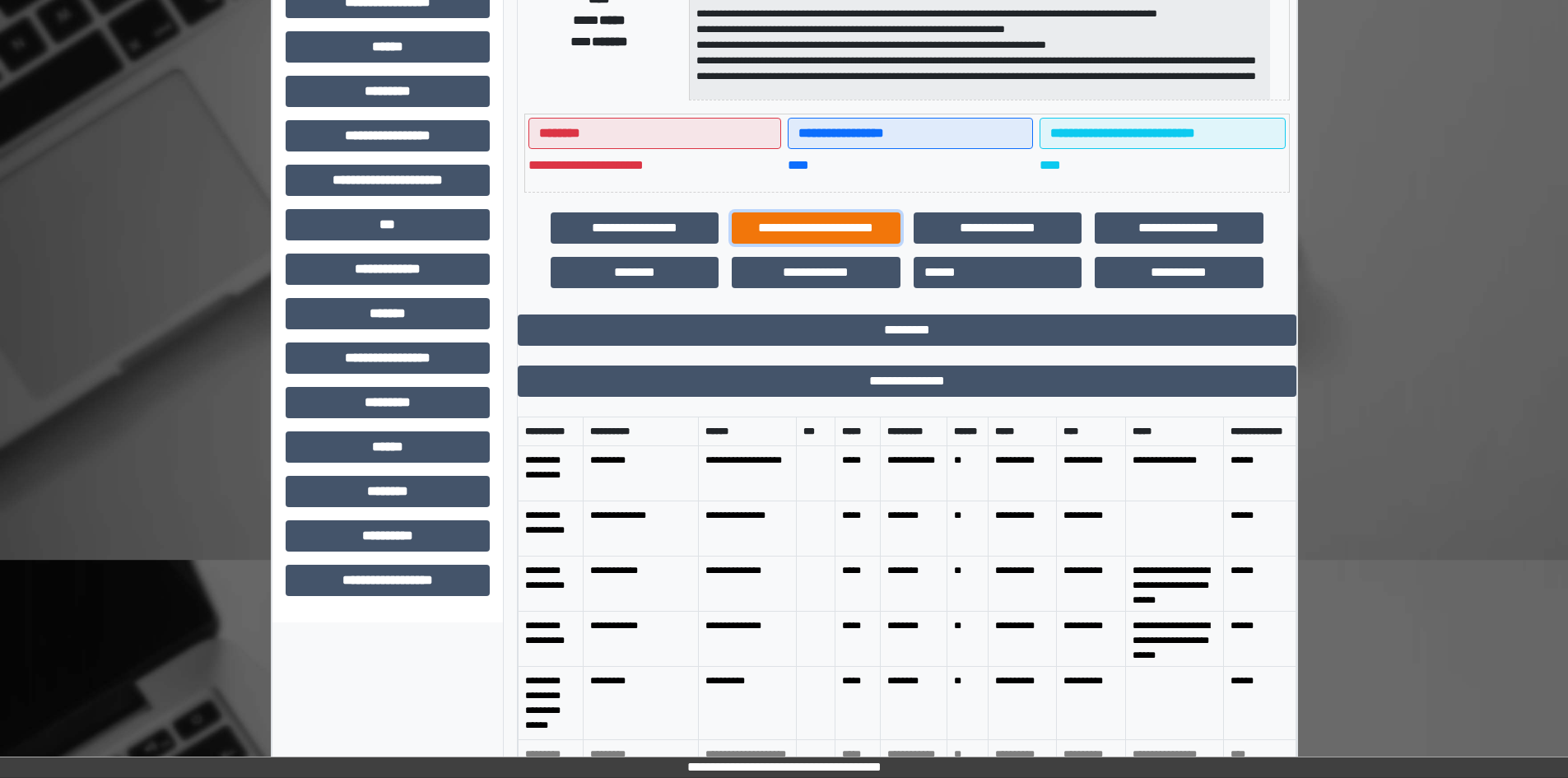 click on "**********" at bounding box center [816, 228] 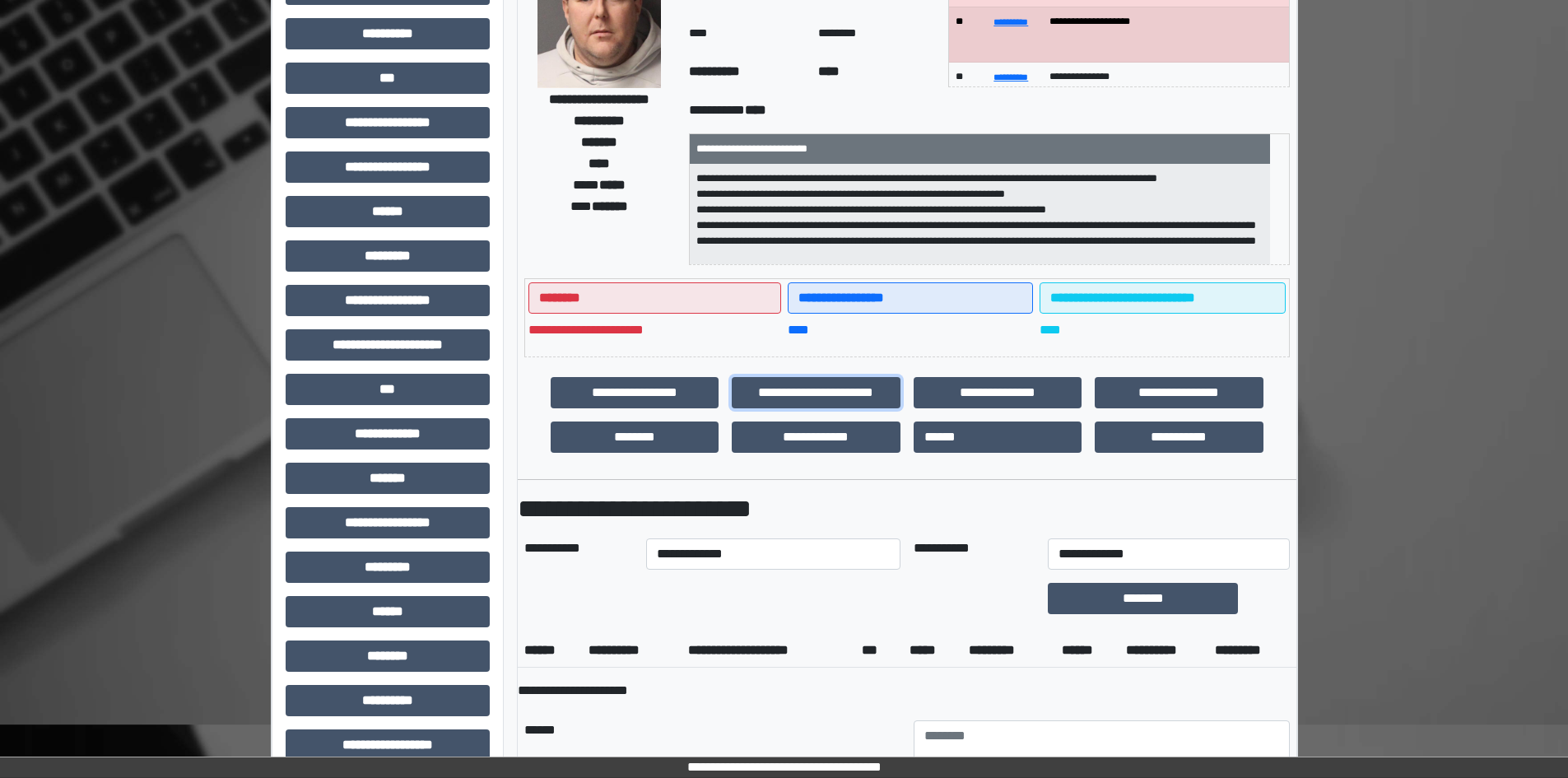 scroll, scrollTop: 0, scrollLeft: 0, axis: both 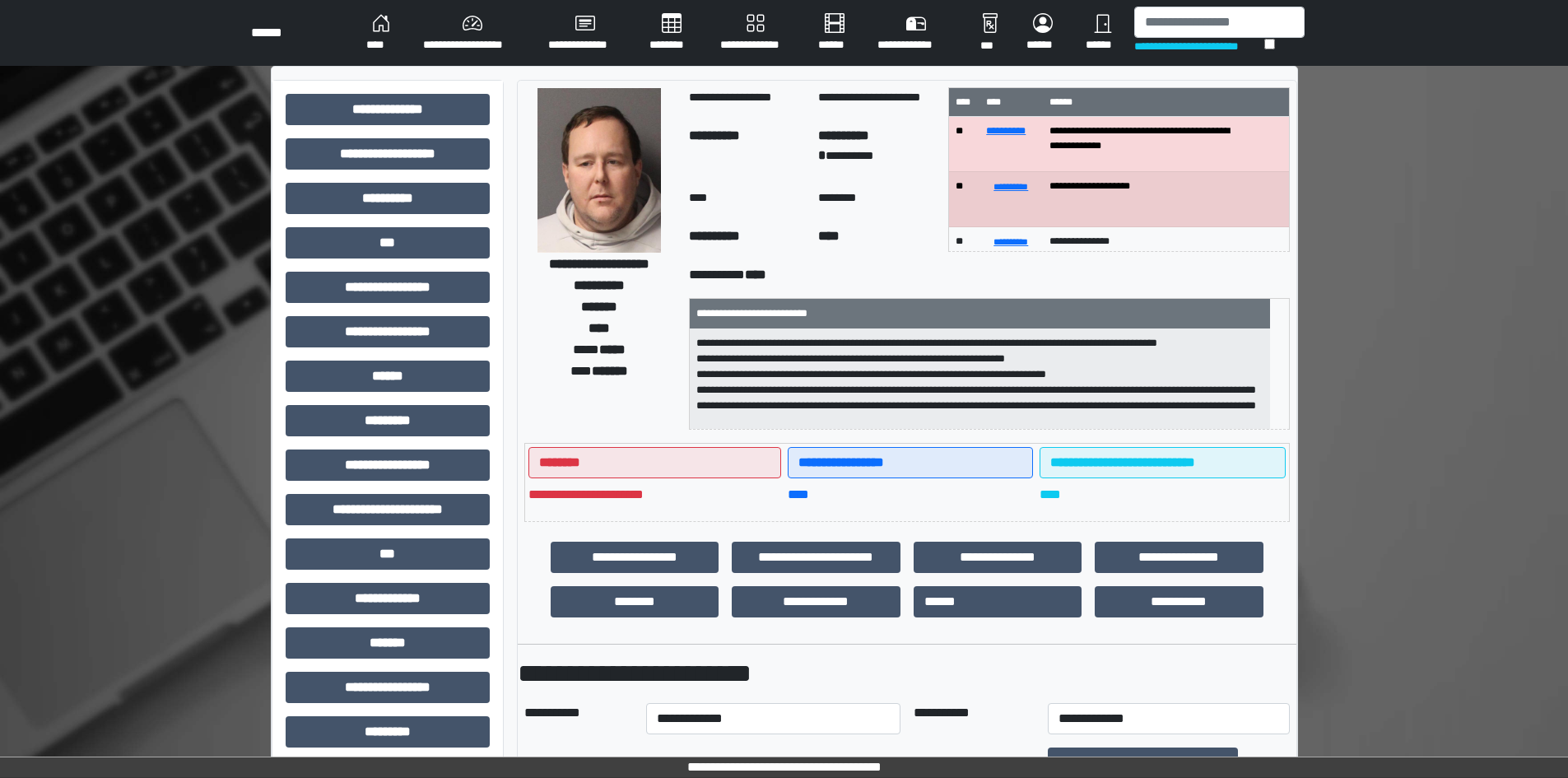 click on "****" at bounding box center [381, 33] 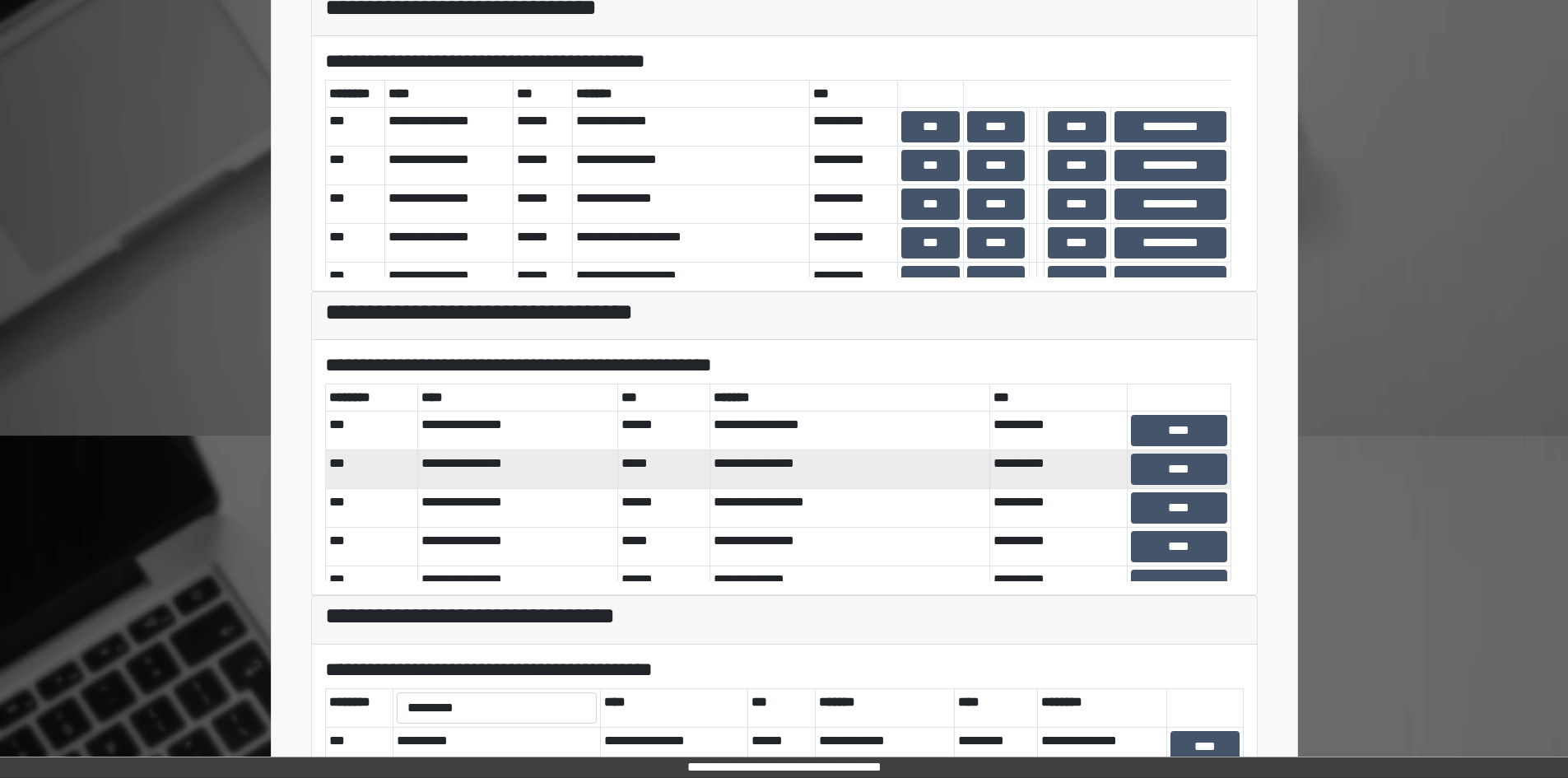 scroll, scrollTop: 576, scrollLeft: 0, axis: vertical 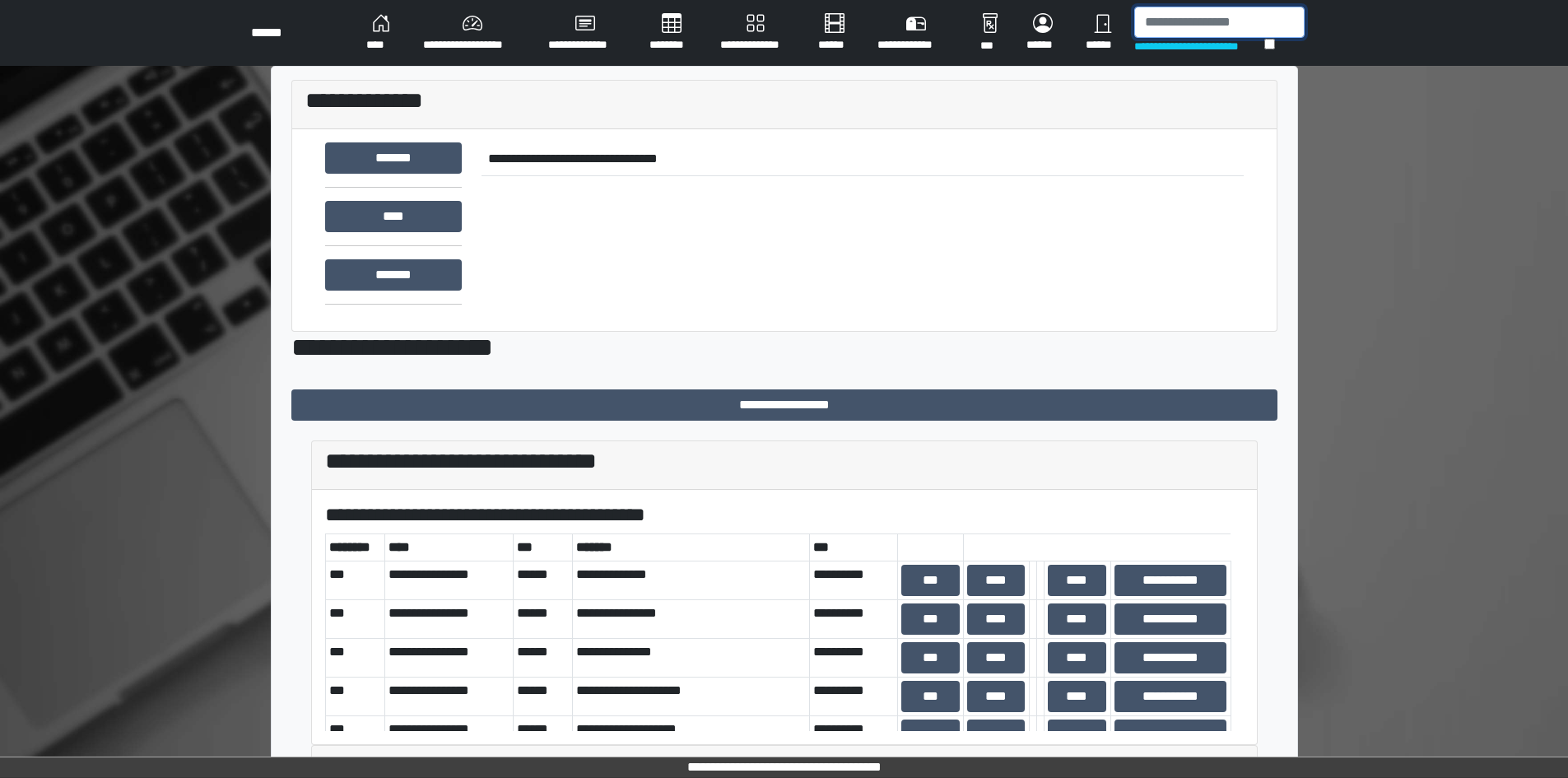 click at bounding box center [1219, 22] 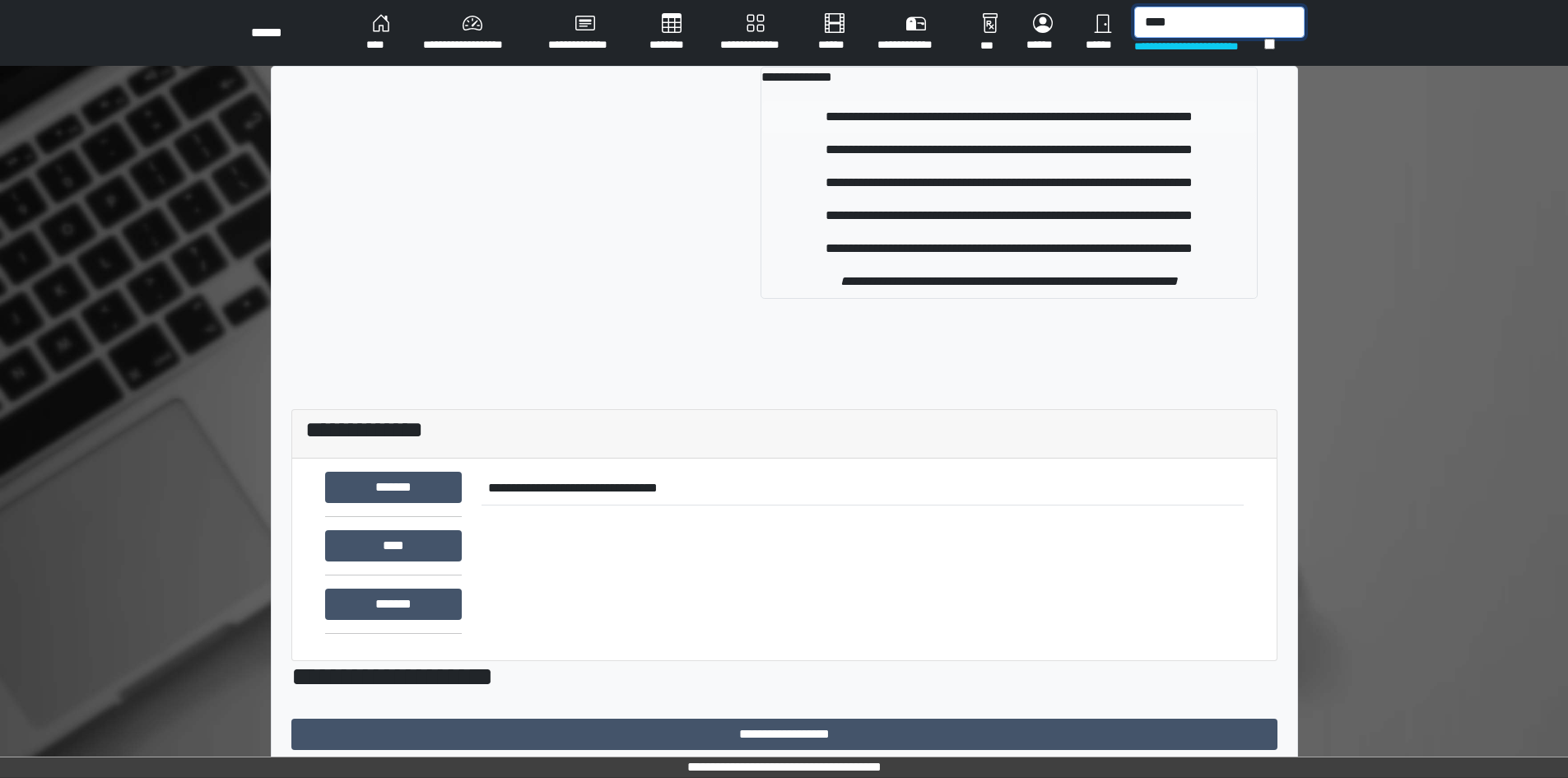 type on "****" 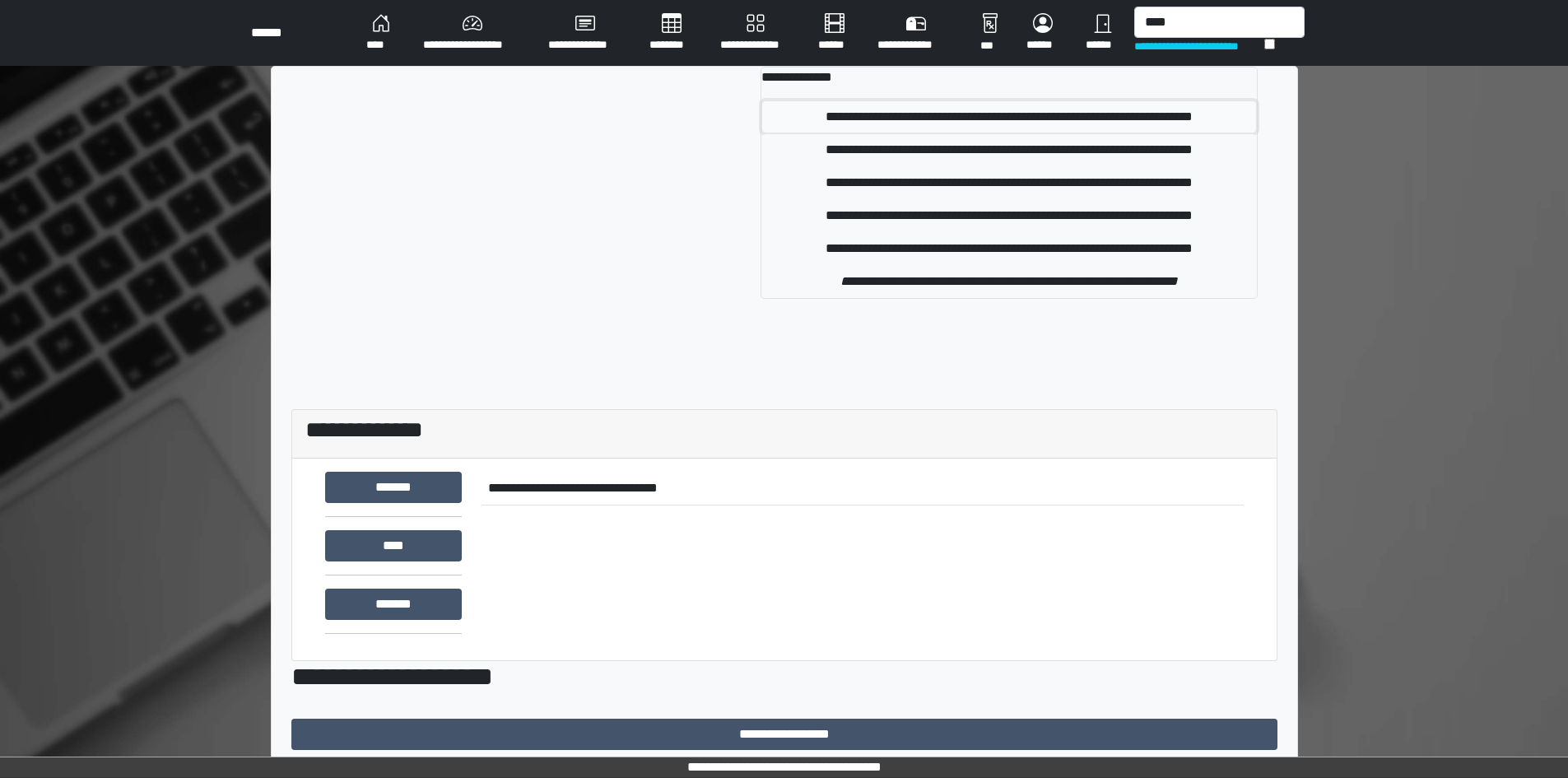 click on "**********" at bounding box center [1009, 117] 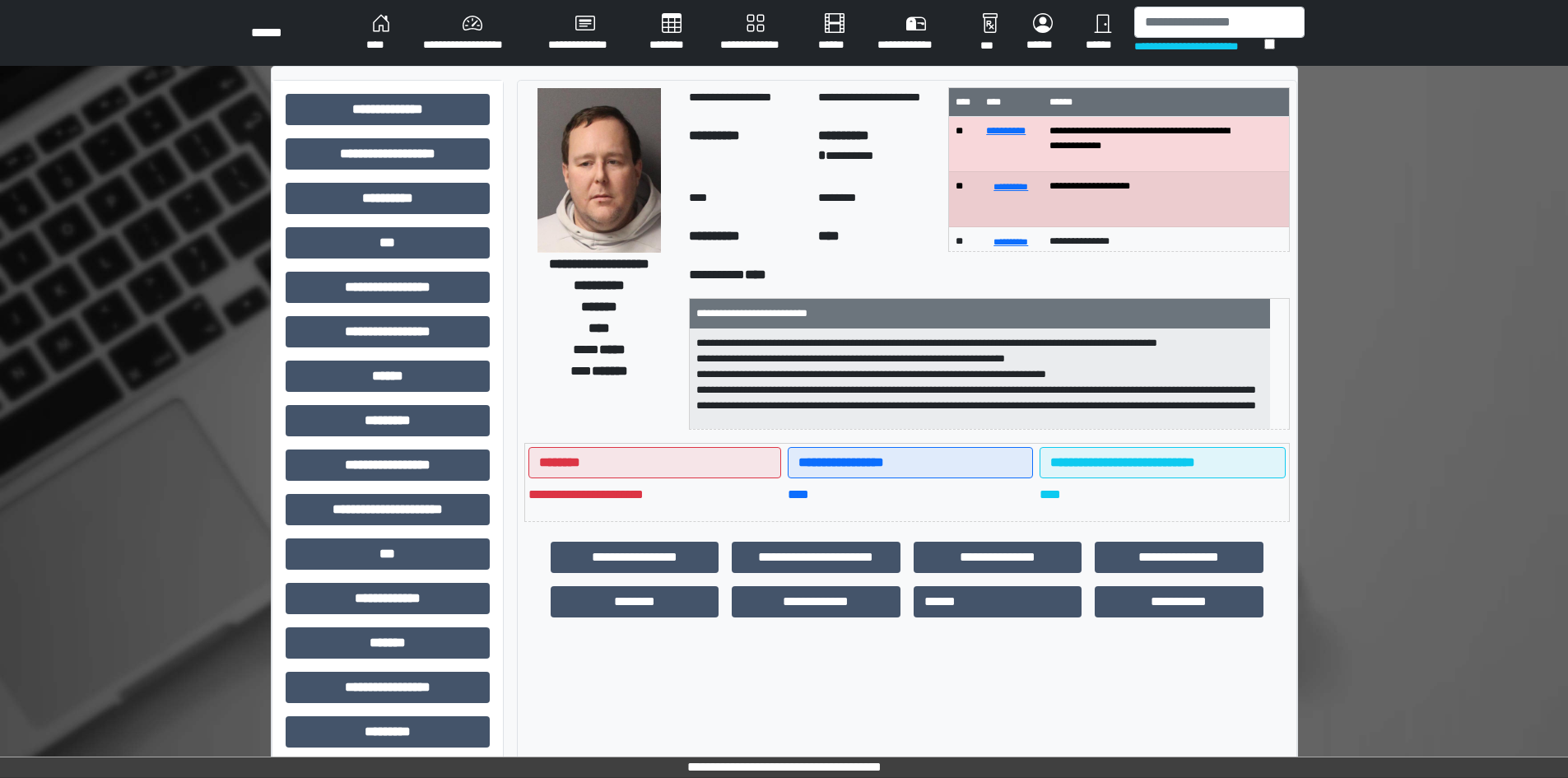 scroll, scrollTop: 36, scrollLeft: 0, axis: vertical 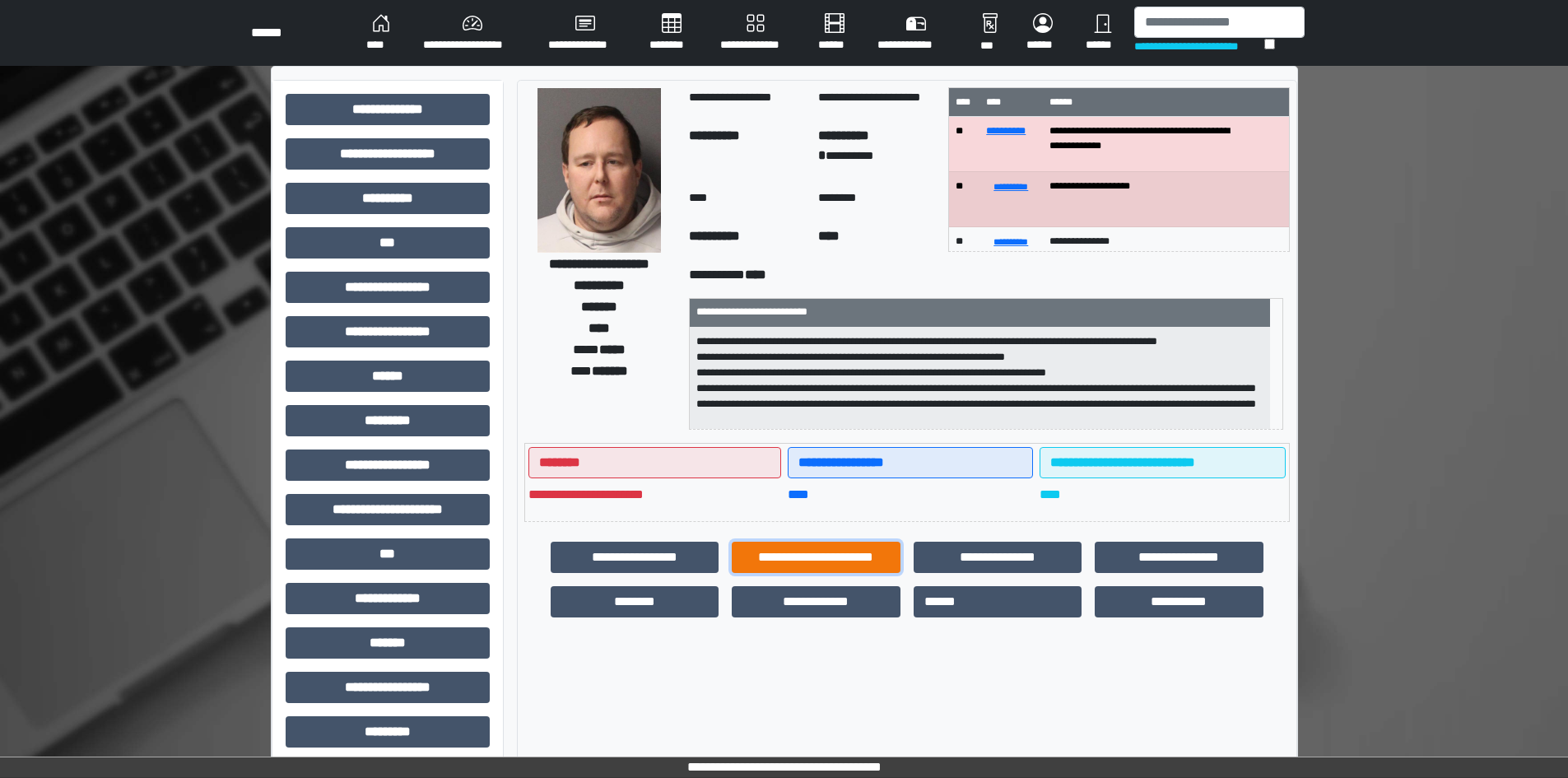 click on "**********" at bounding box center [816, 557] 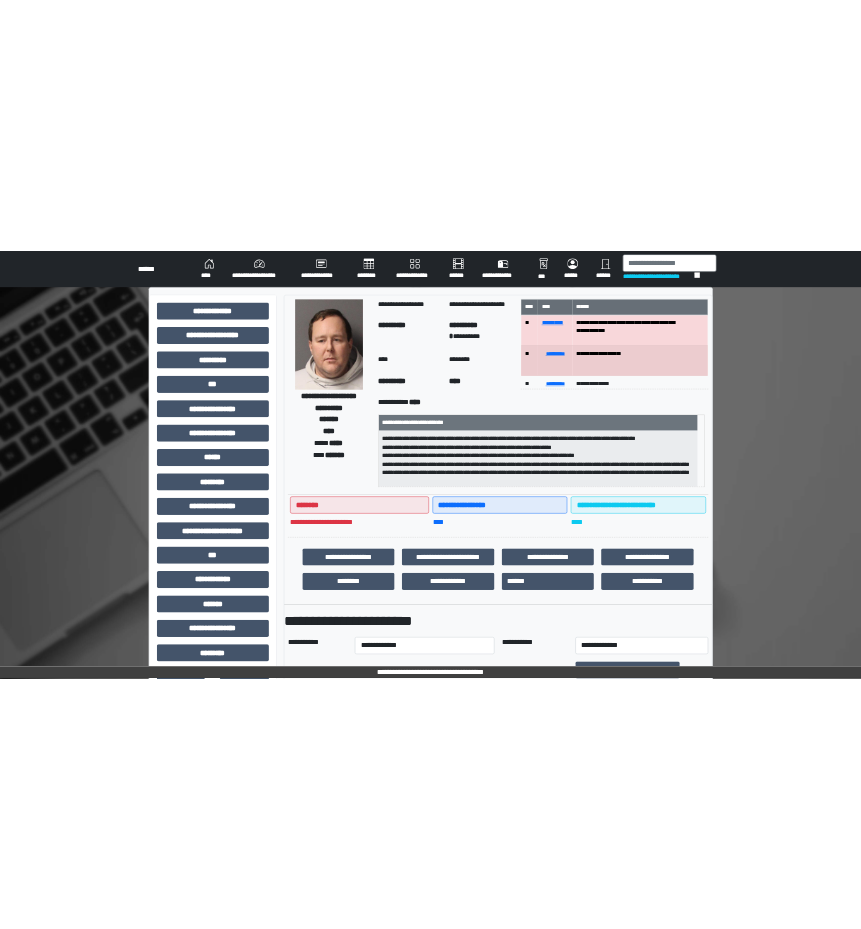 scroll, scrollTop: 0, scrollLeft: 0, axis: both 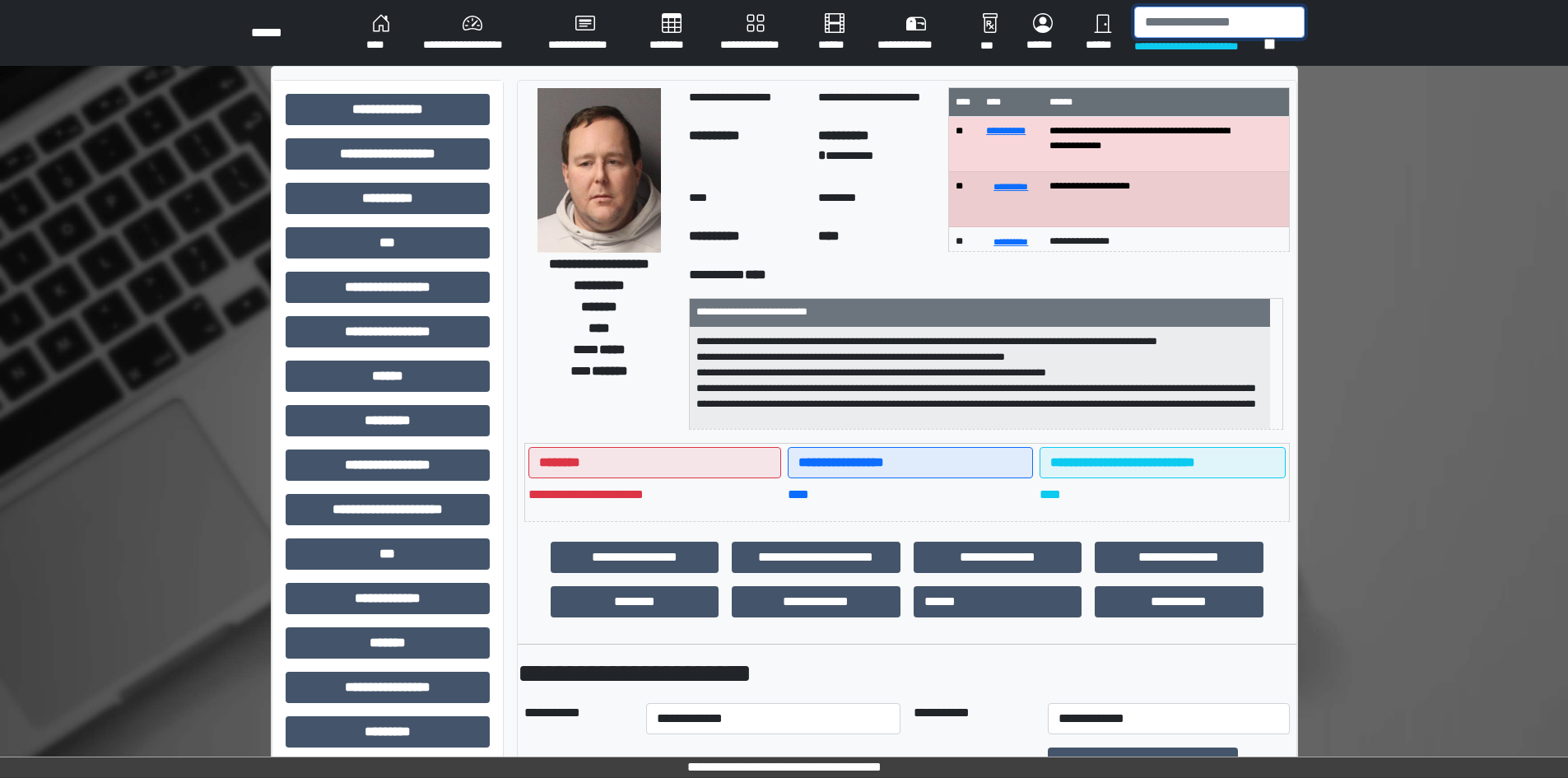 click at bounding box center [1219, 22] 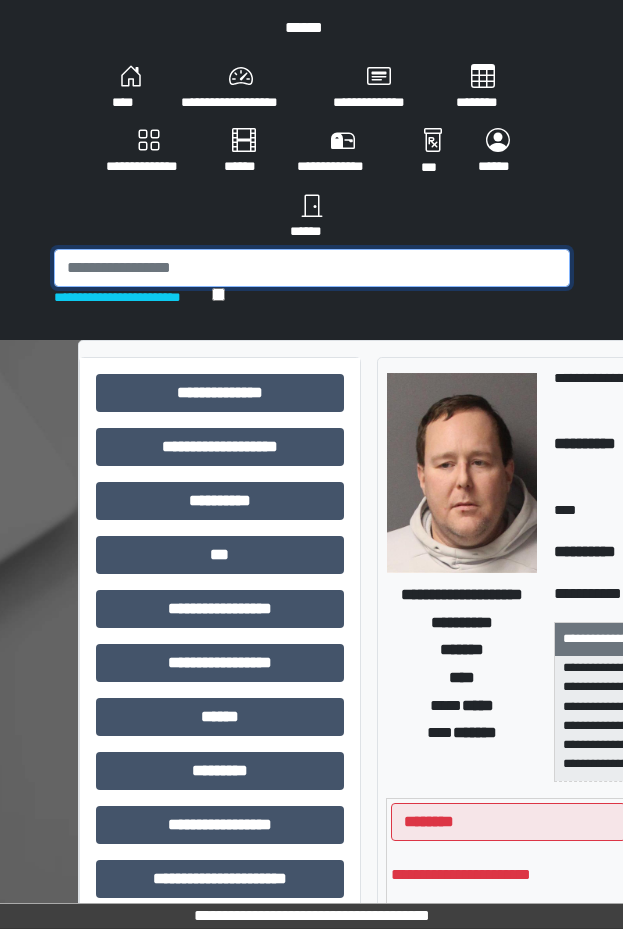 click at bounding box center (312, 268) 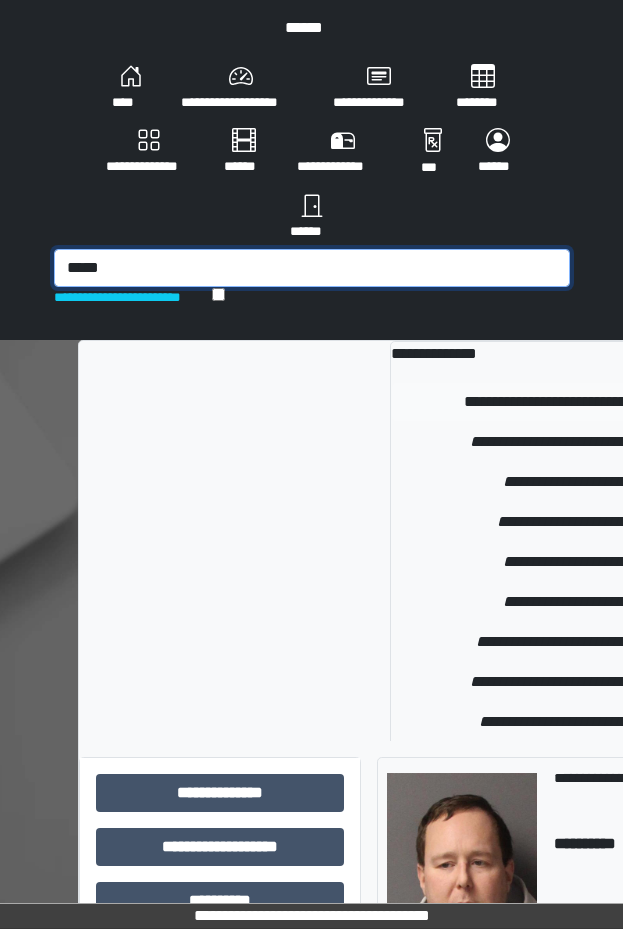 type on "*****" 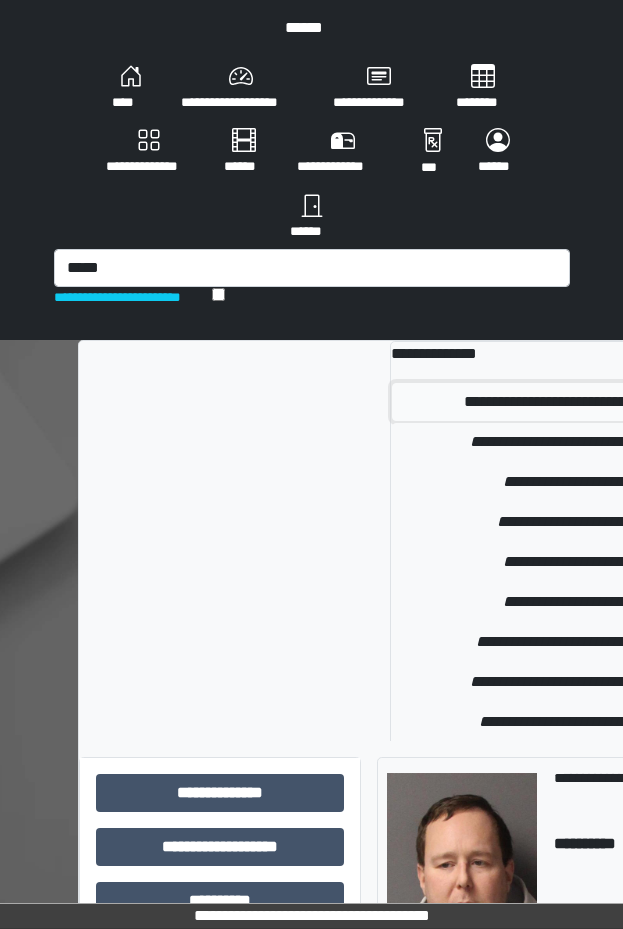 click on "**********" at bounding box center [669, 402] 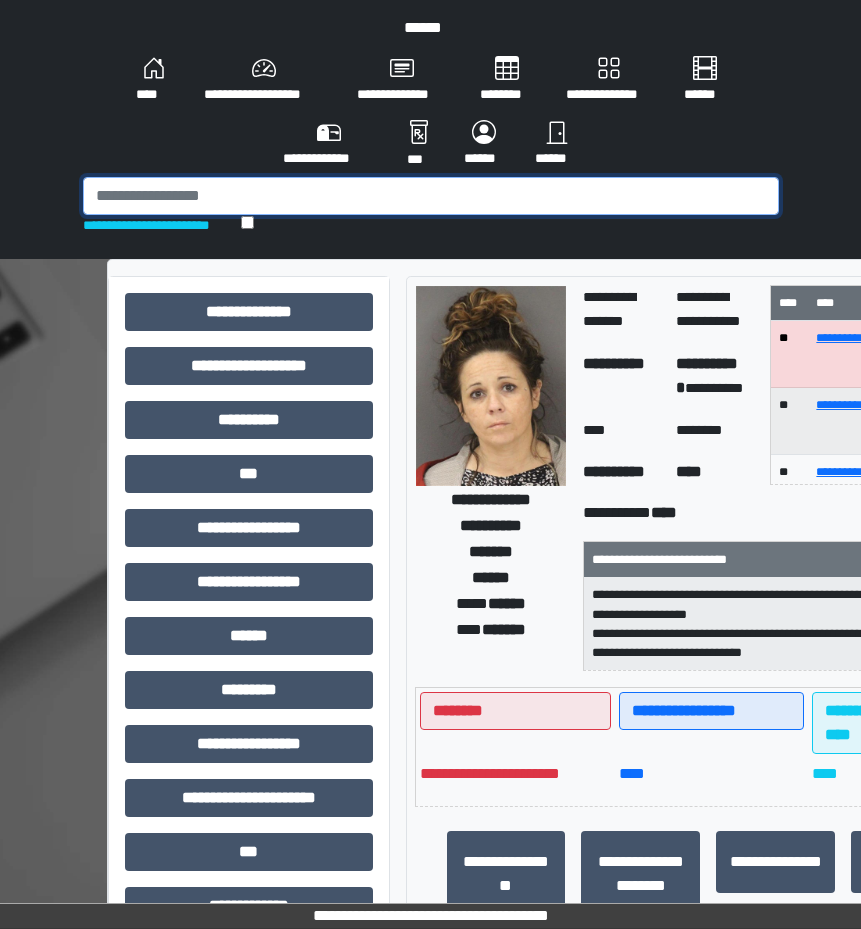 click at bounding box center (431, 196) 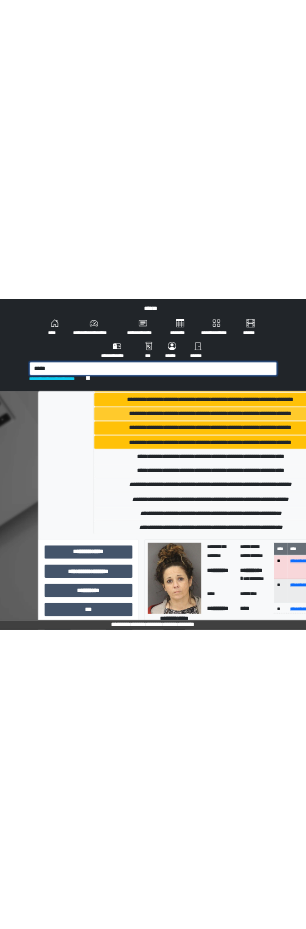 scroll, scrollTop: 200, scrollLeft: 0, axis: vertical 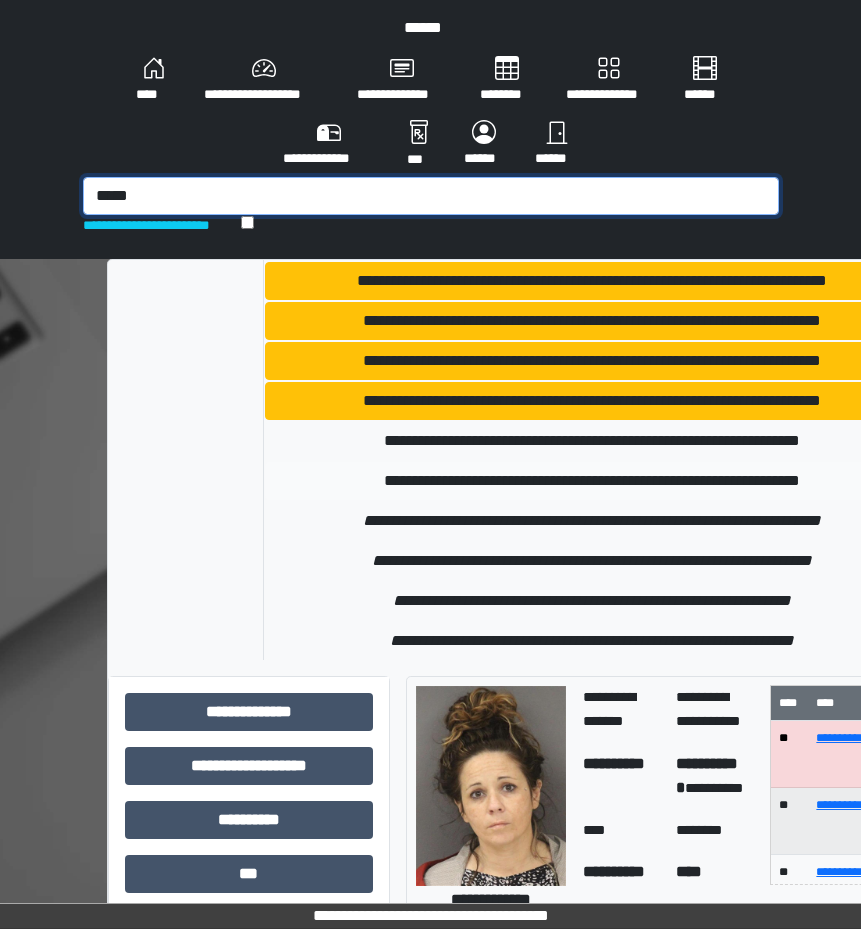 type on "*****" 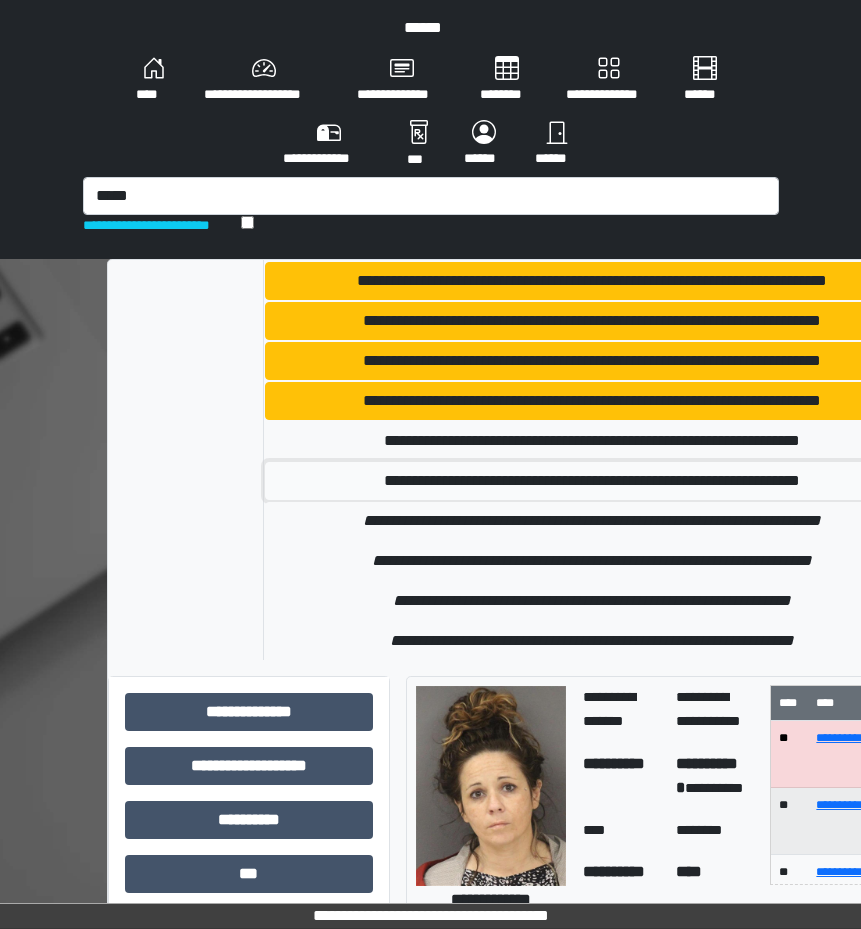 click on "**********" at bounding box center [592, 481] 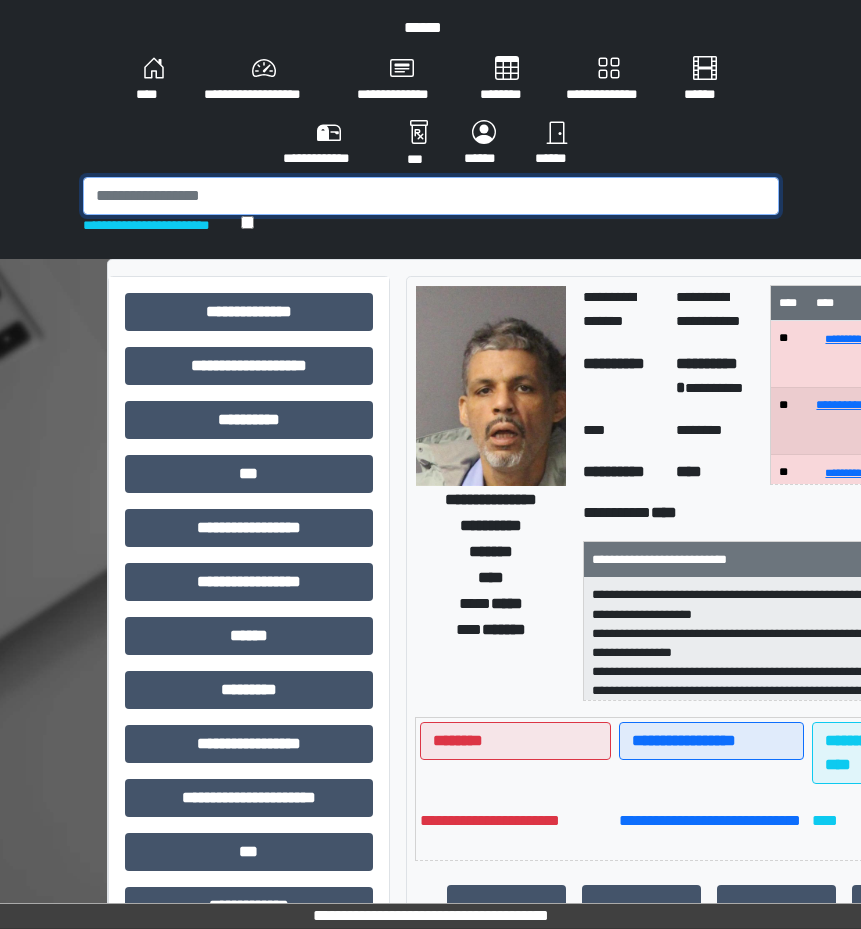 click at bounding box center (431, 196) 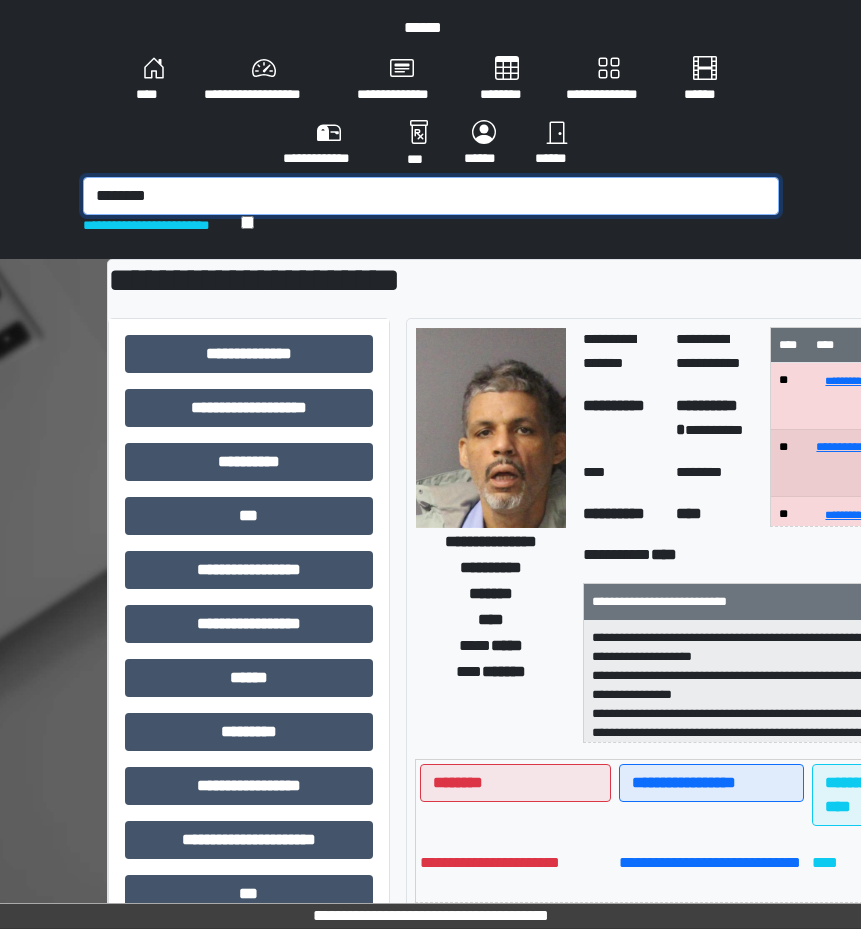 type on "********" 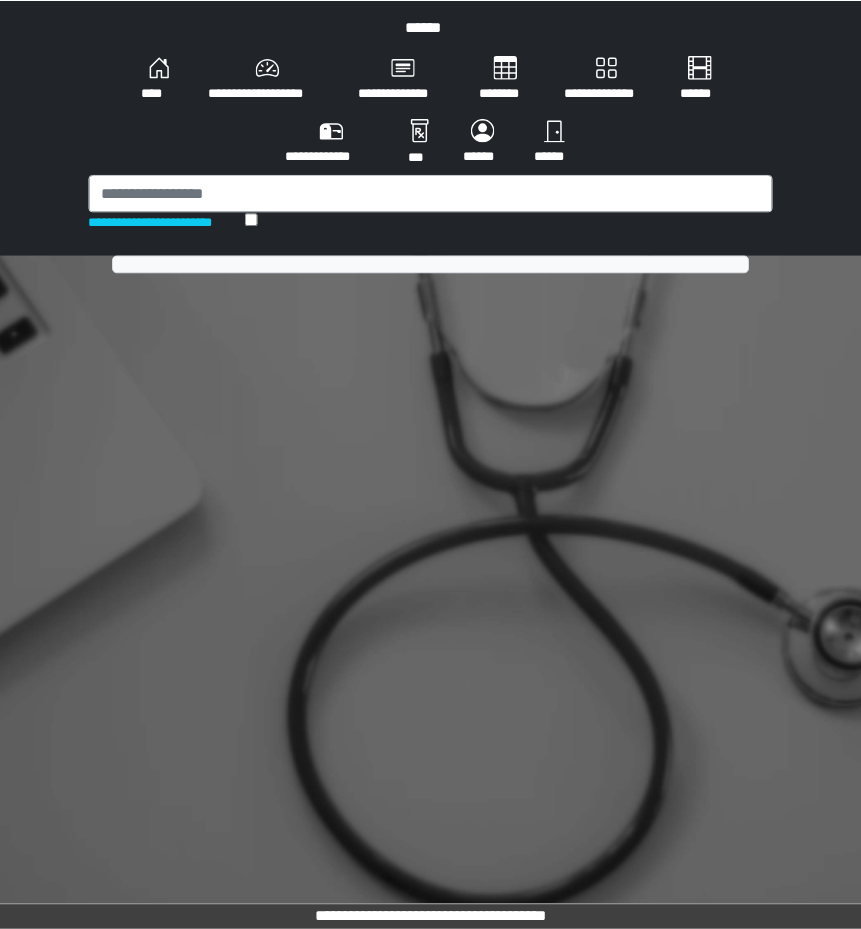 scroll, scrollTop: 0, scrollLeft: 0, axis: both 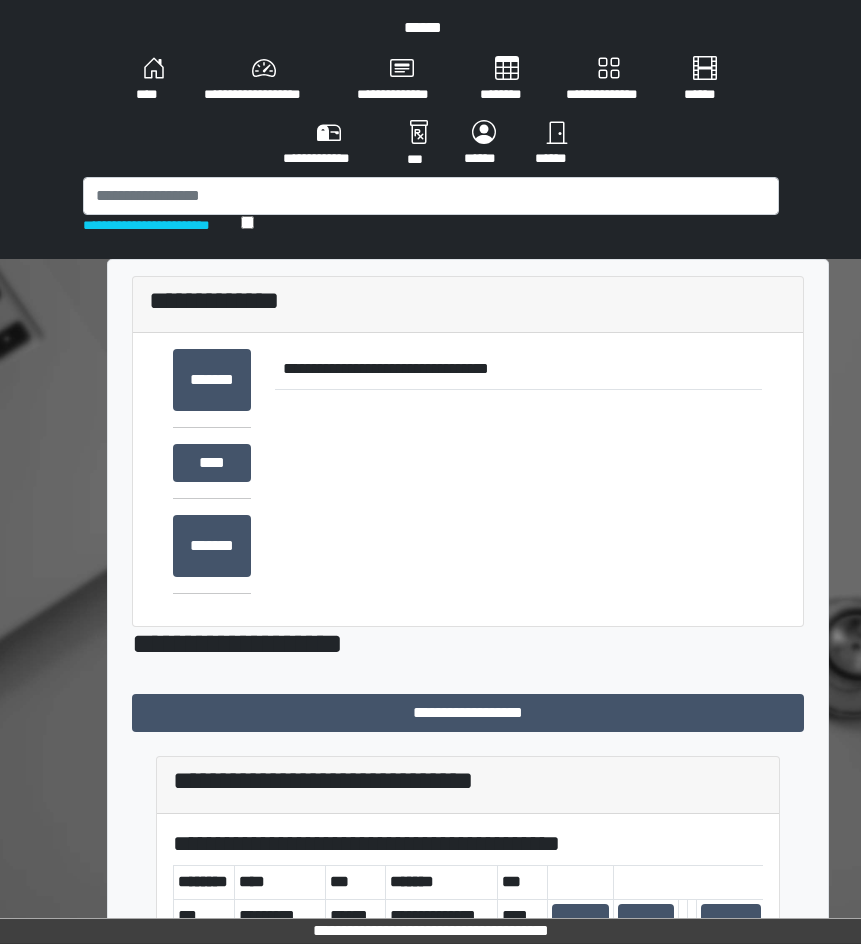 click on "****" at bounding box center [154, 80] 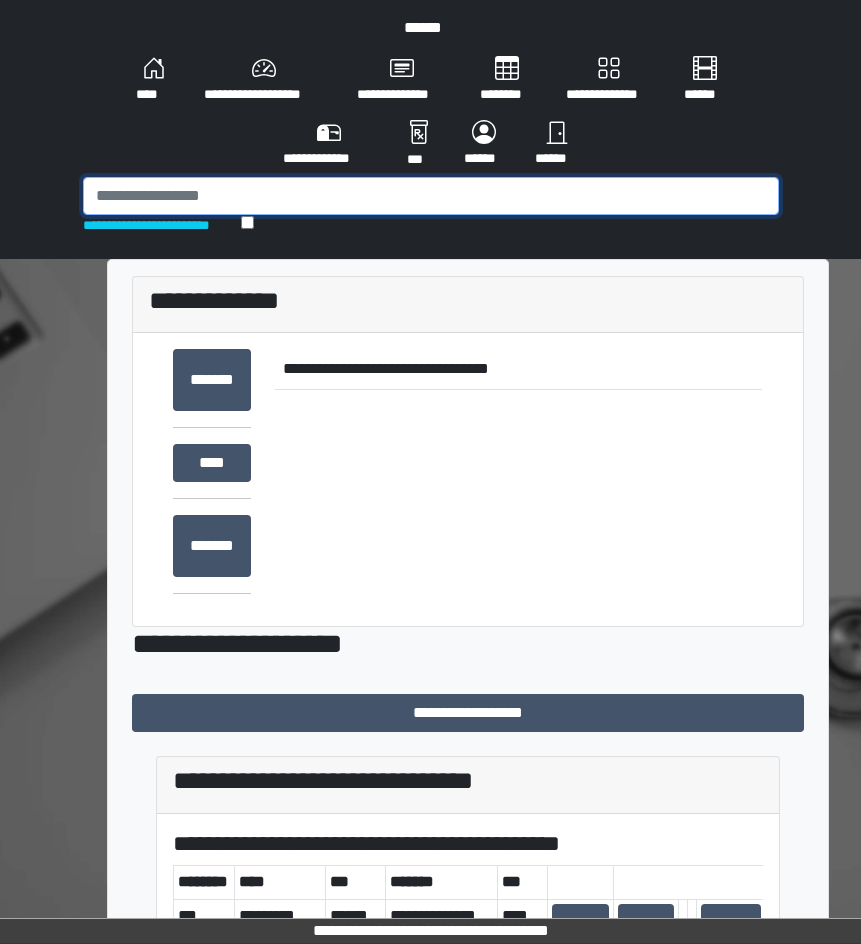 click at bounding box center (431, 196) 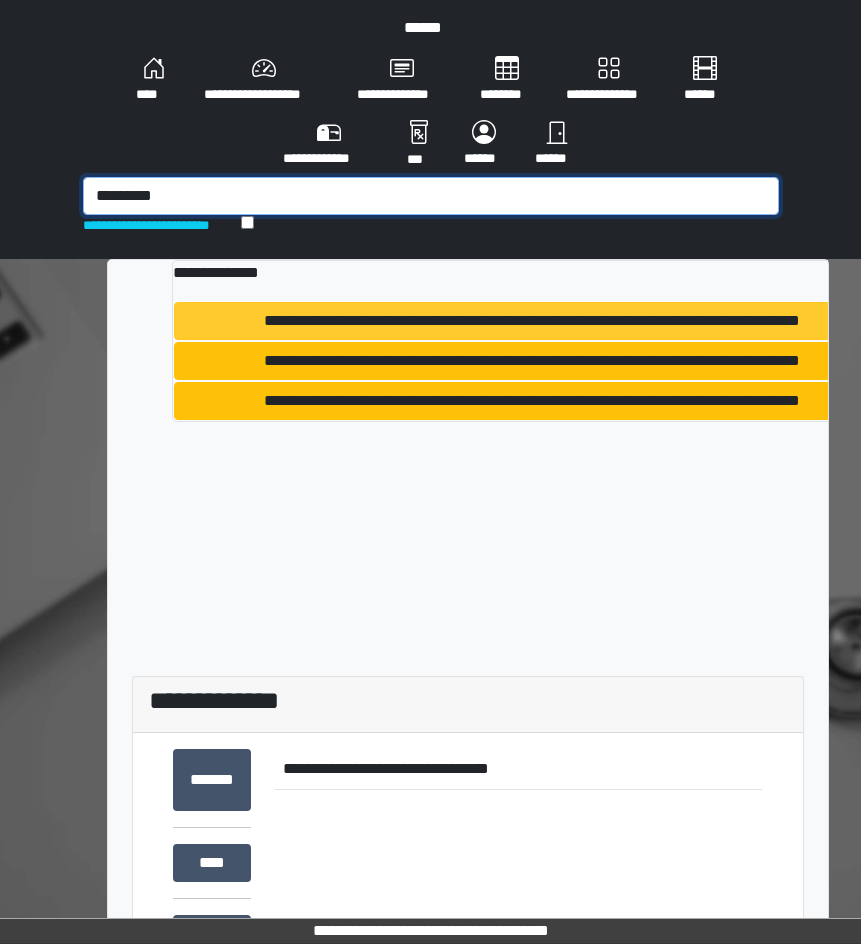type on "*********" 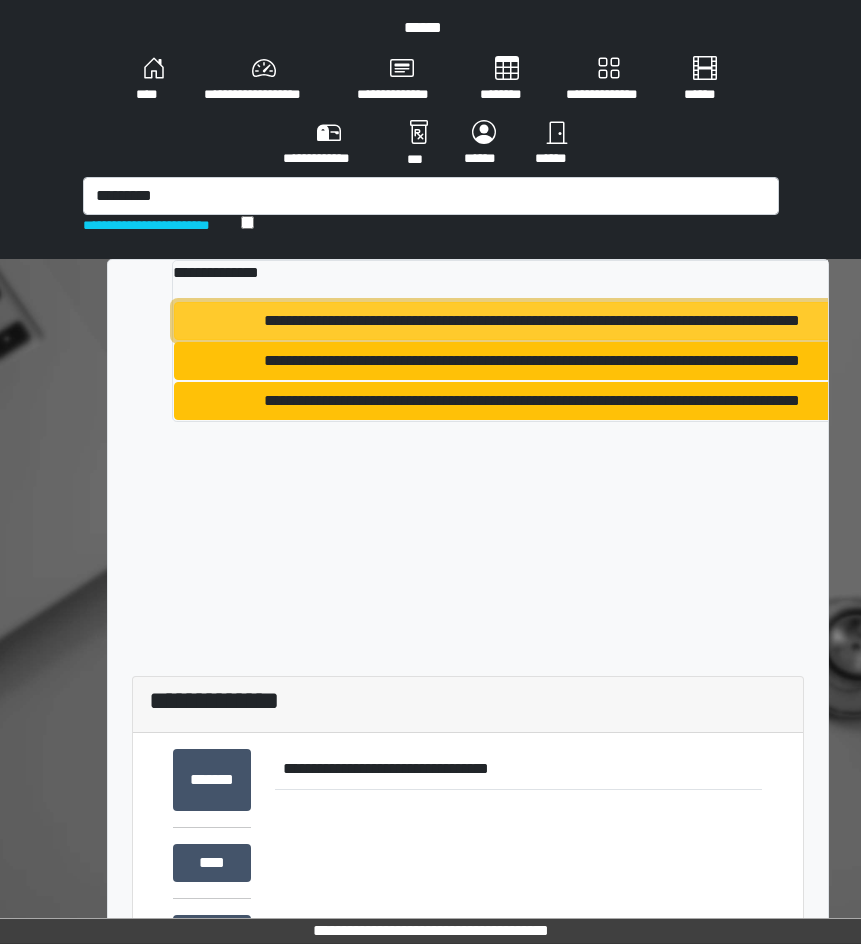 click on "**********" at bounding box center [532, 321] 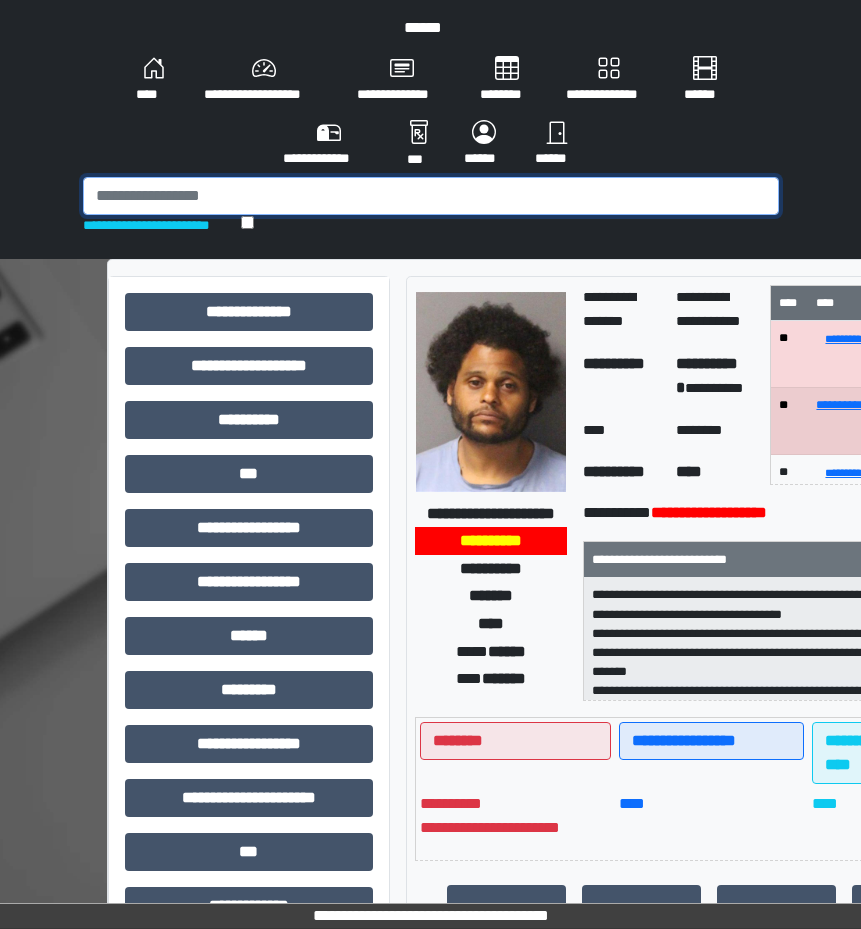 click at bounding box center (431, 196) 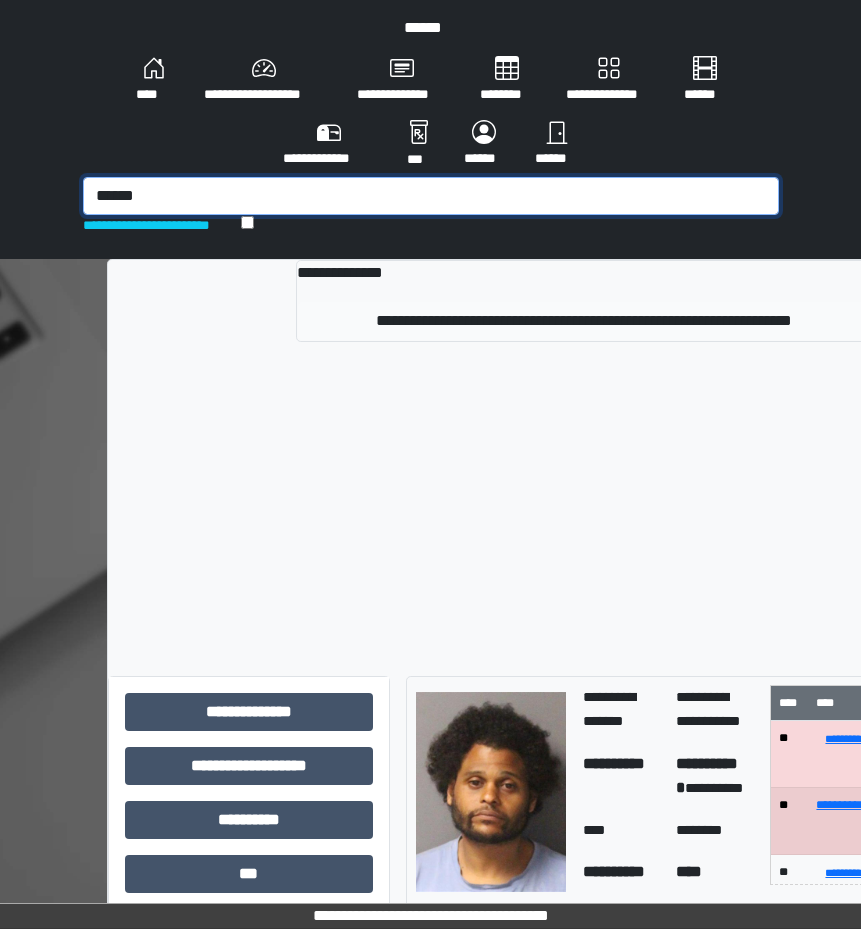 type on "******" 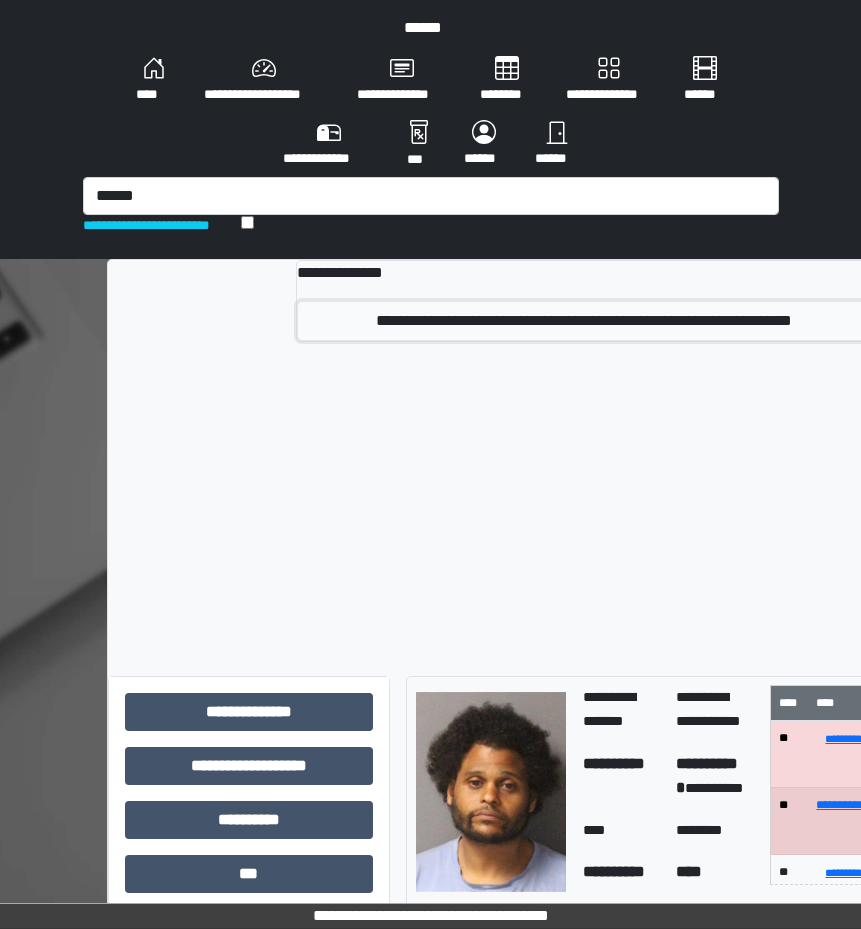 click on "**********" at bounding box center (584, 321) 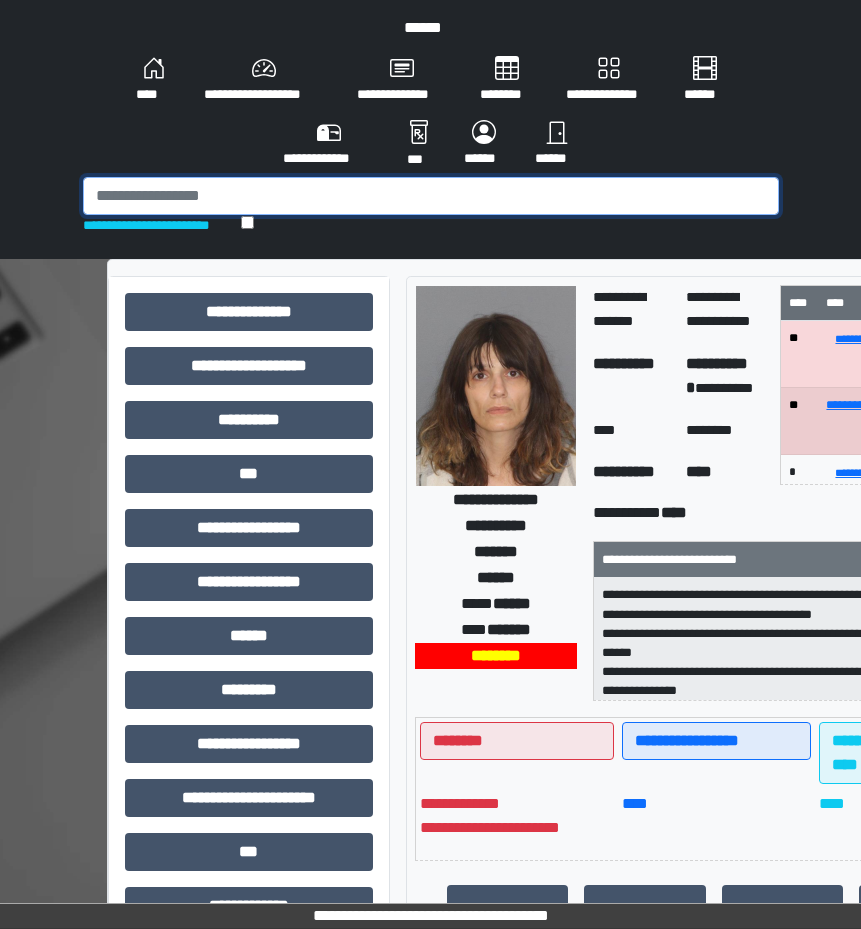 click at bounding box center [431, 196] 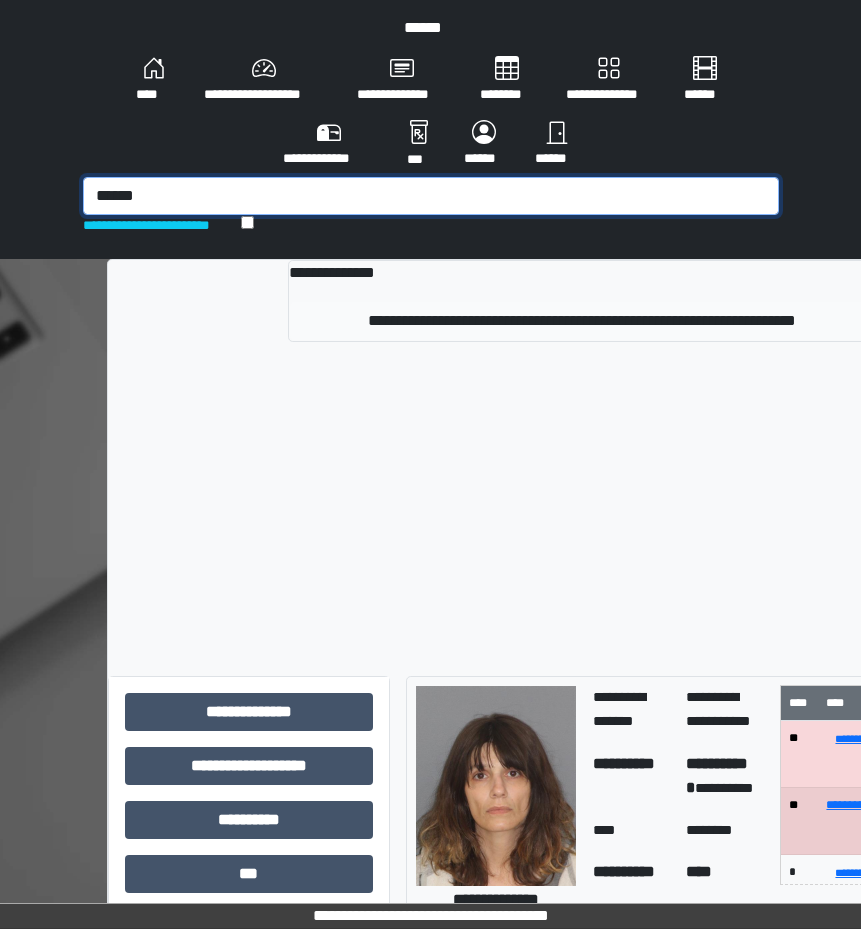 type on "******" 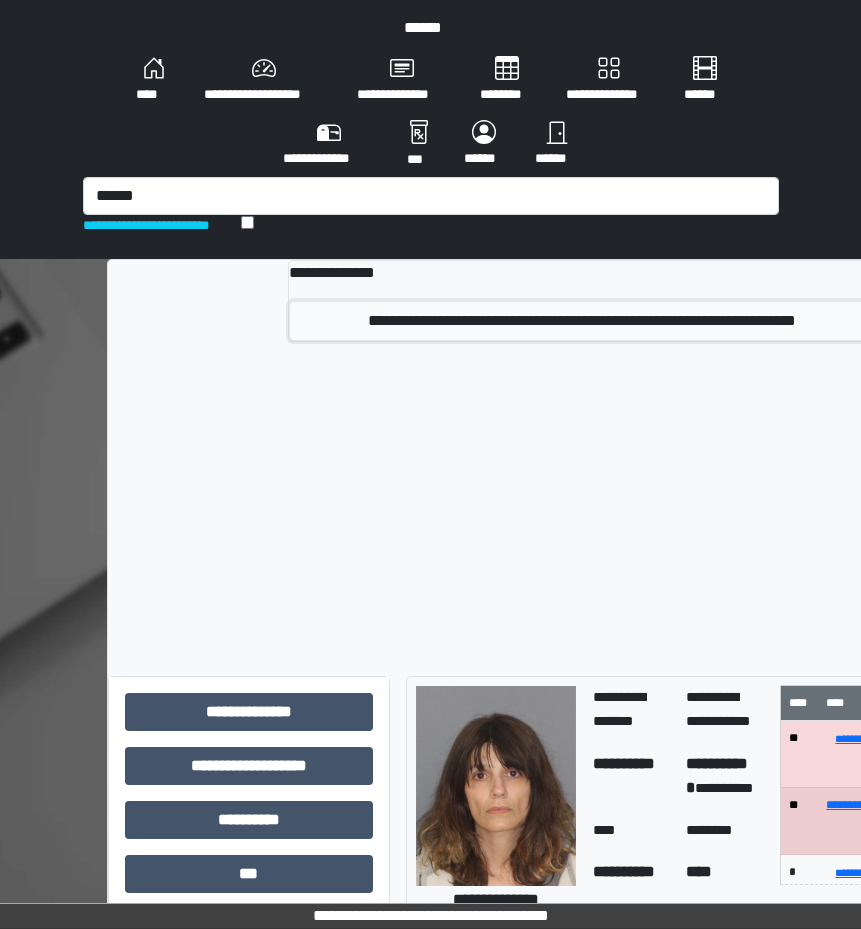 click on "**********" at bounding box center [582, 321] 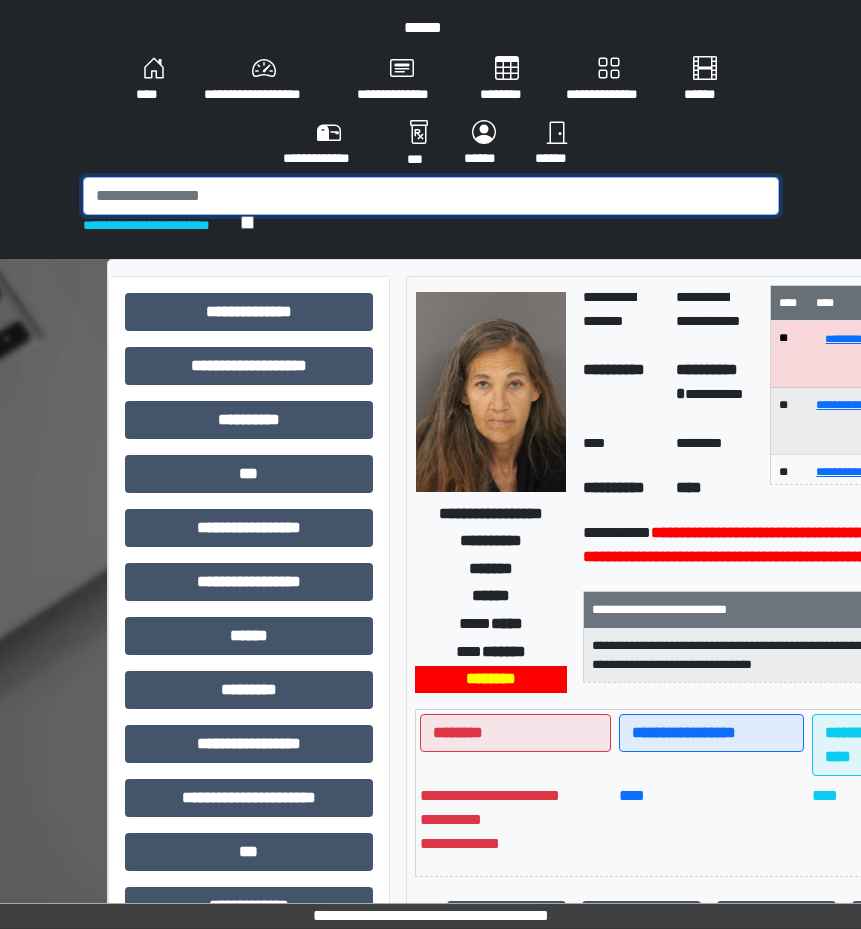 click at bounding box center [431, 196] 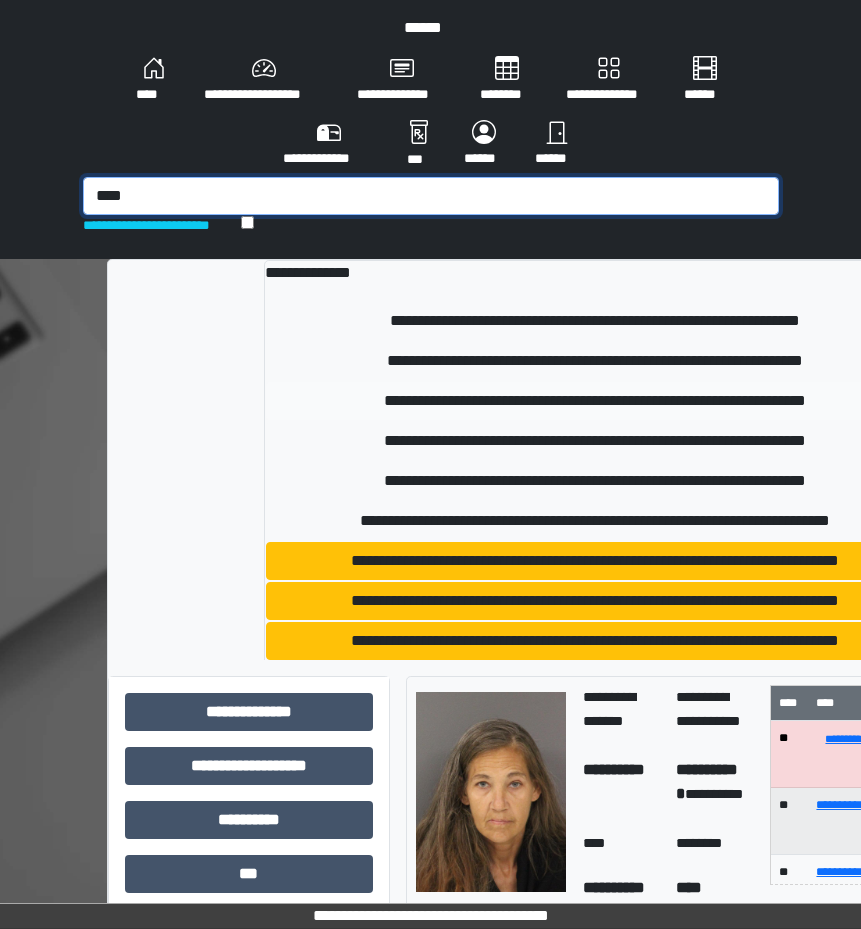type on "****" 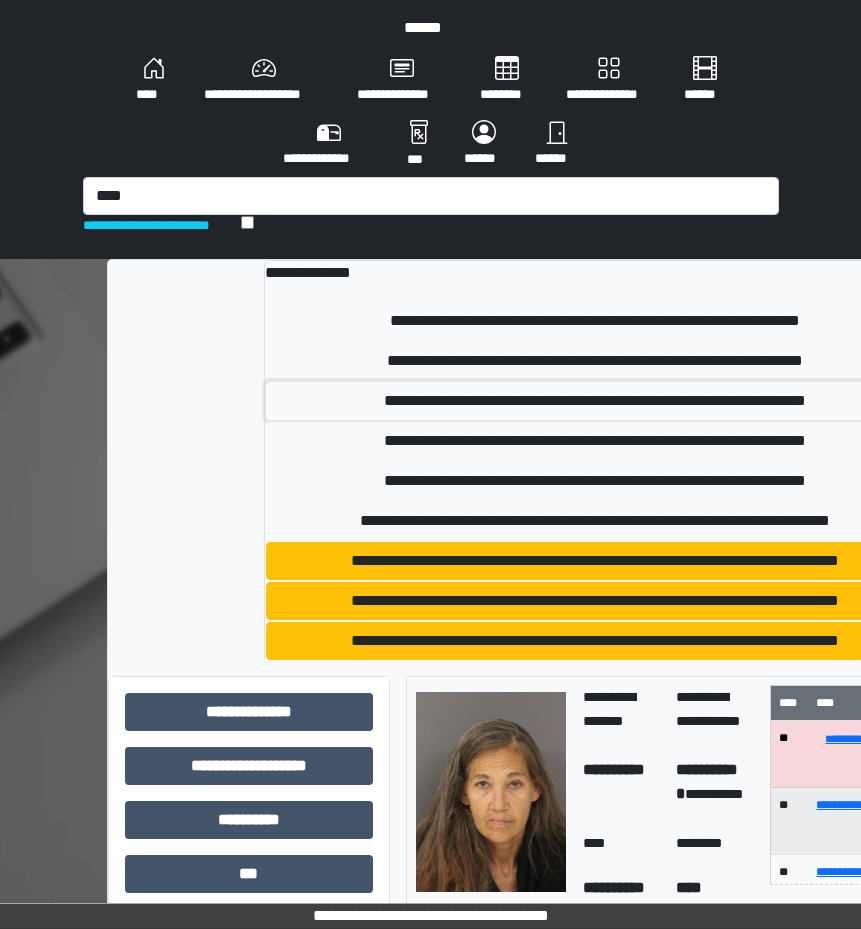 click on "**********" at bounding box center (595, 401) 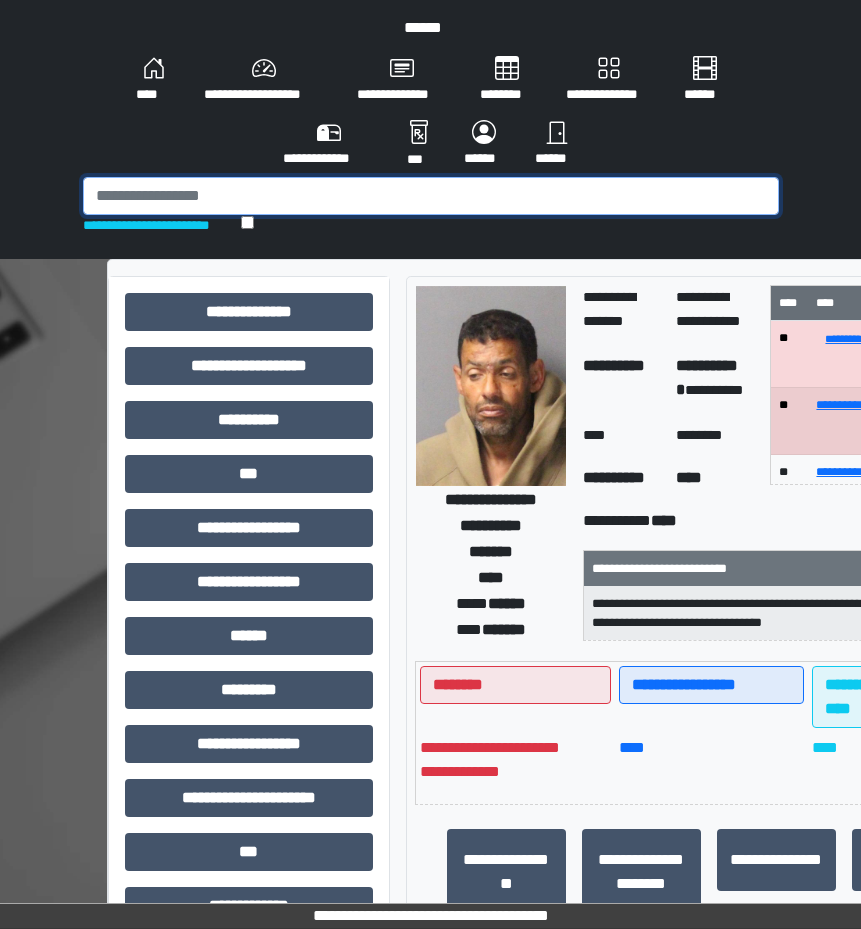 click at bounding box center (431, 196) 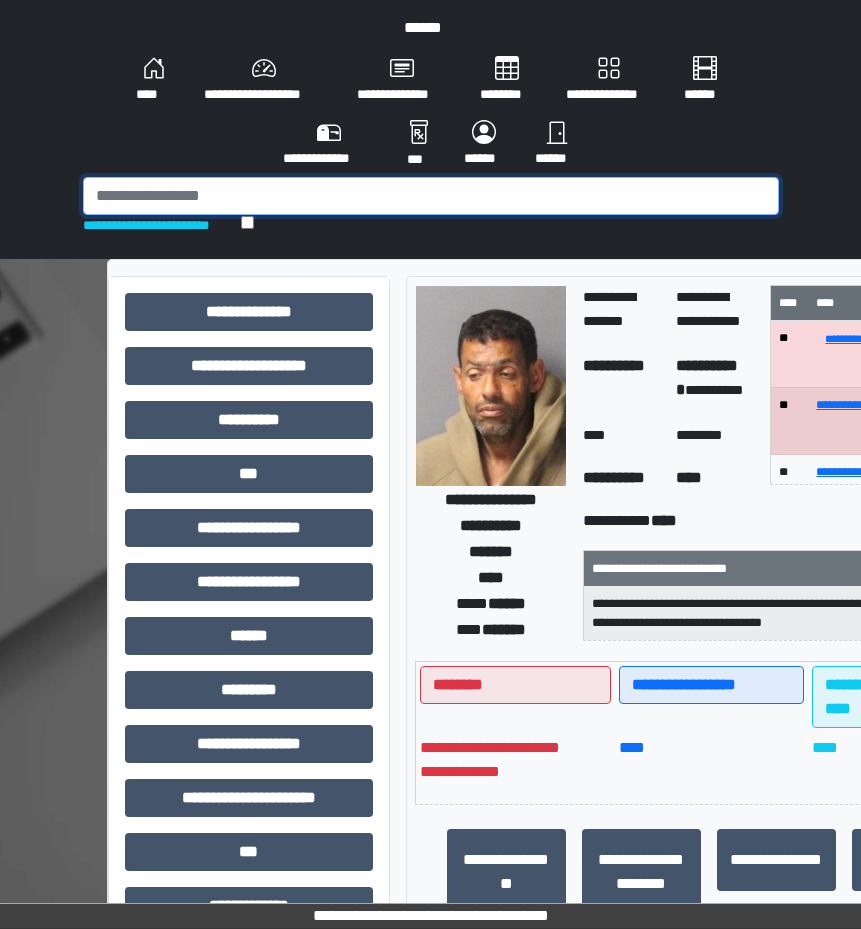 type on "*" 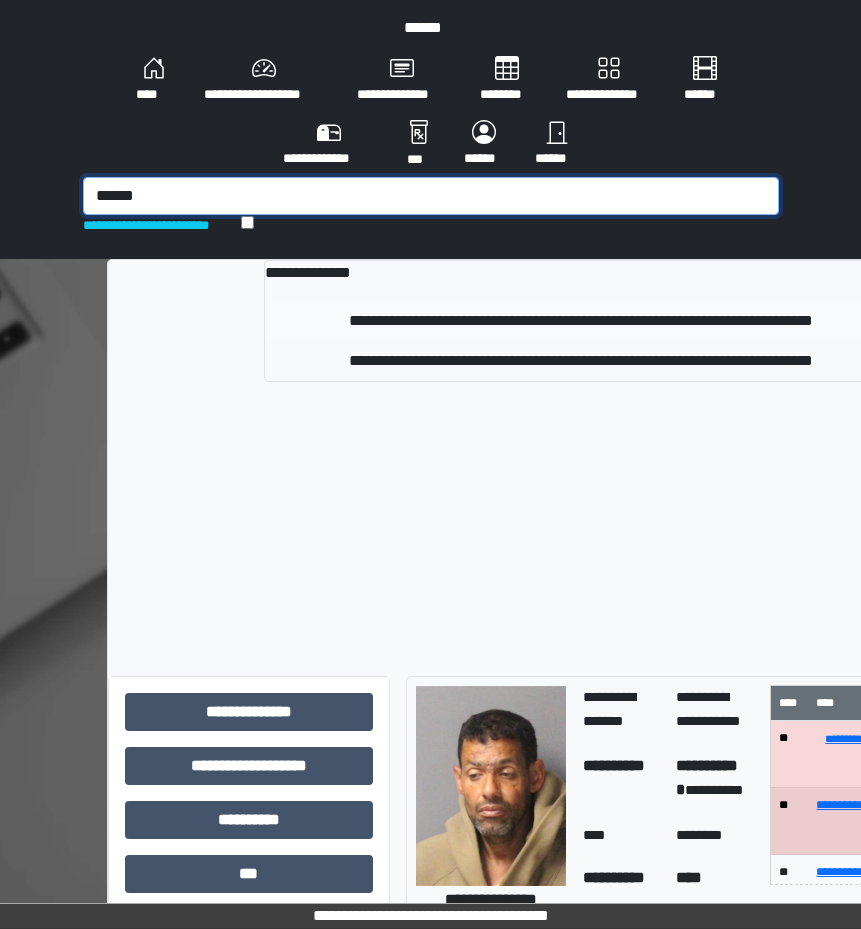 type on "******" 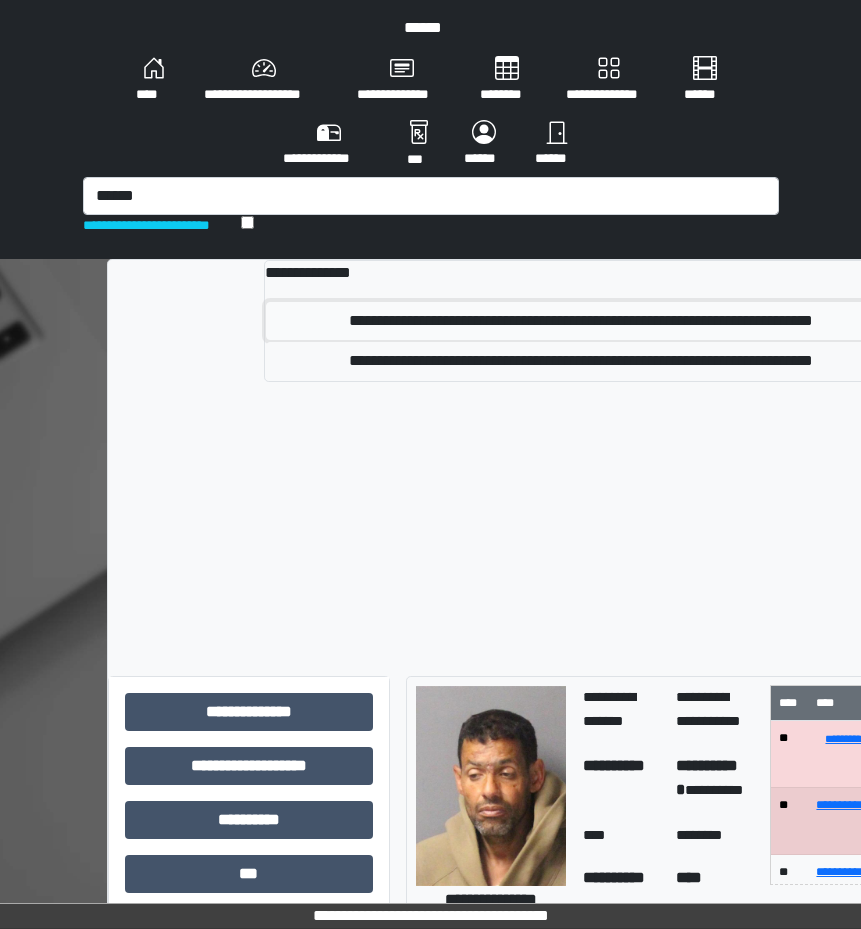 click on "**********" at bounding box center (581, 321) 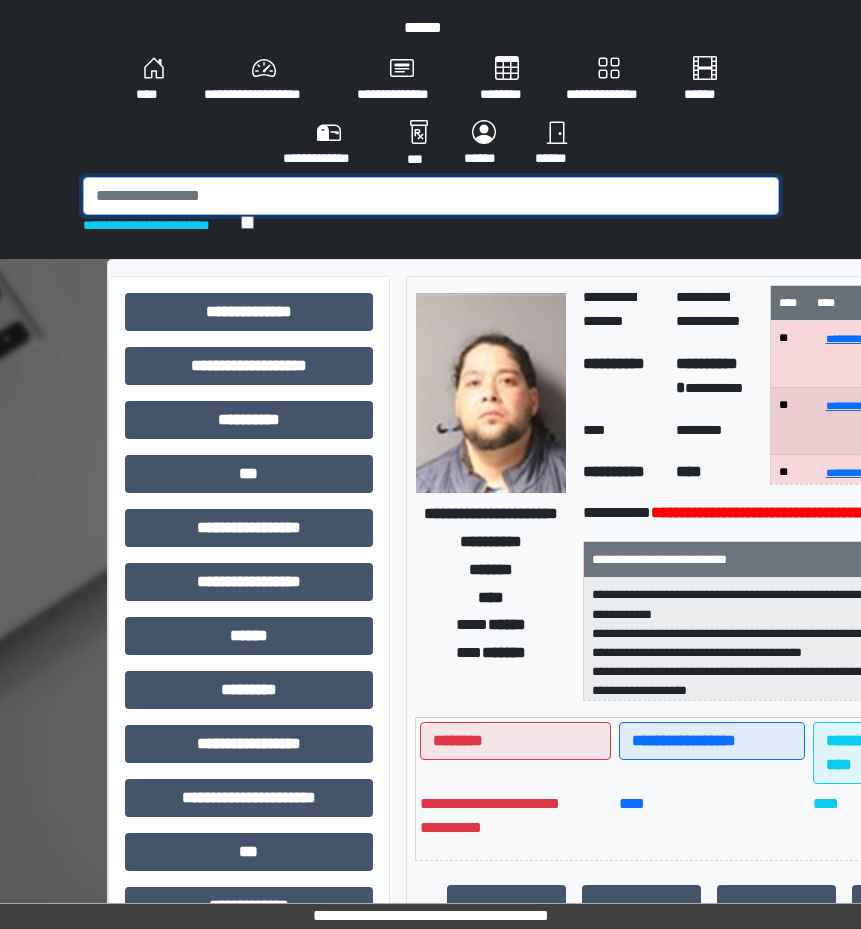 click at bounding box center (431, 196) 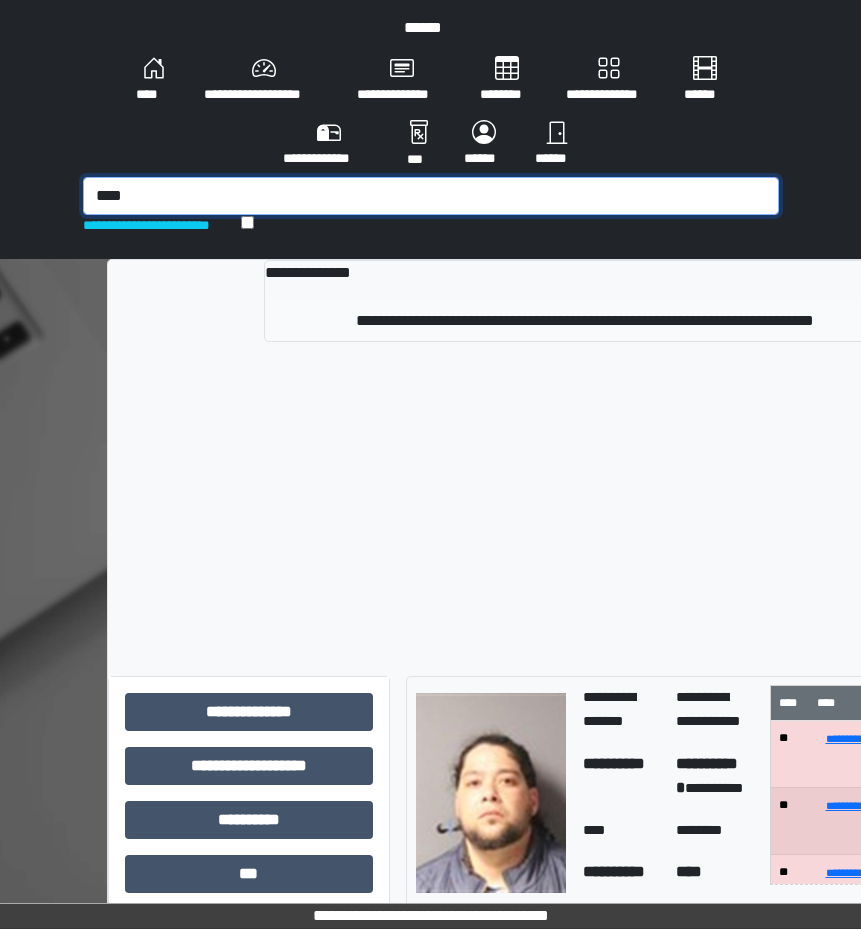 type on "****" 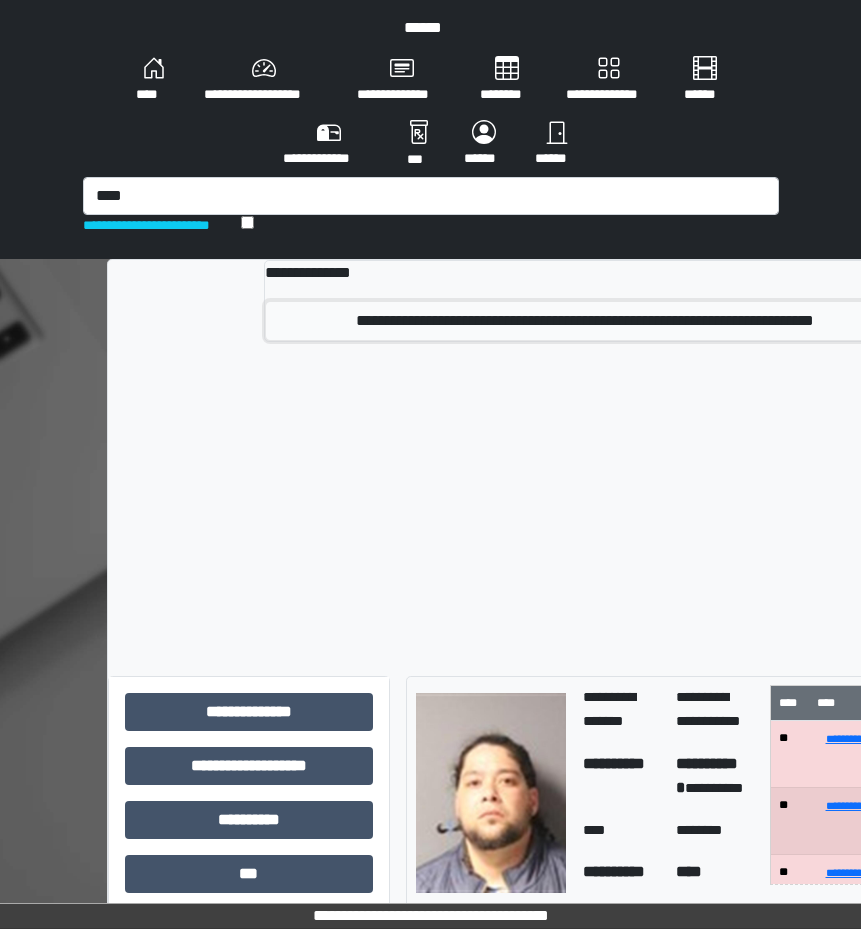 click on "**********" at bounding box center [585, 321] 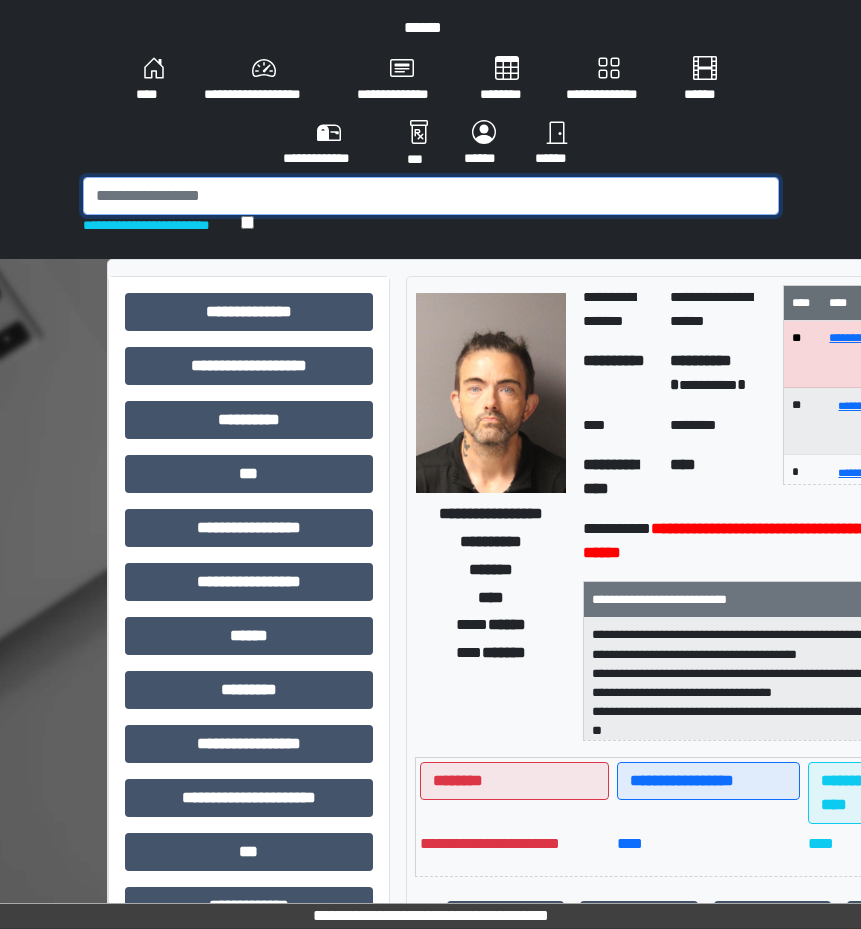 click at bounding box center [431, 196] 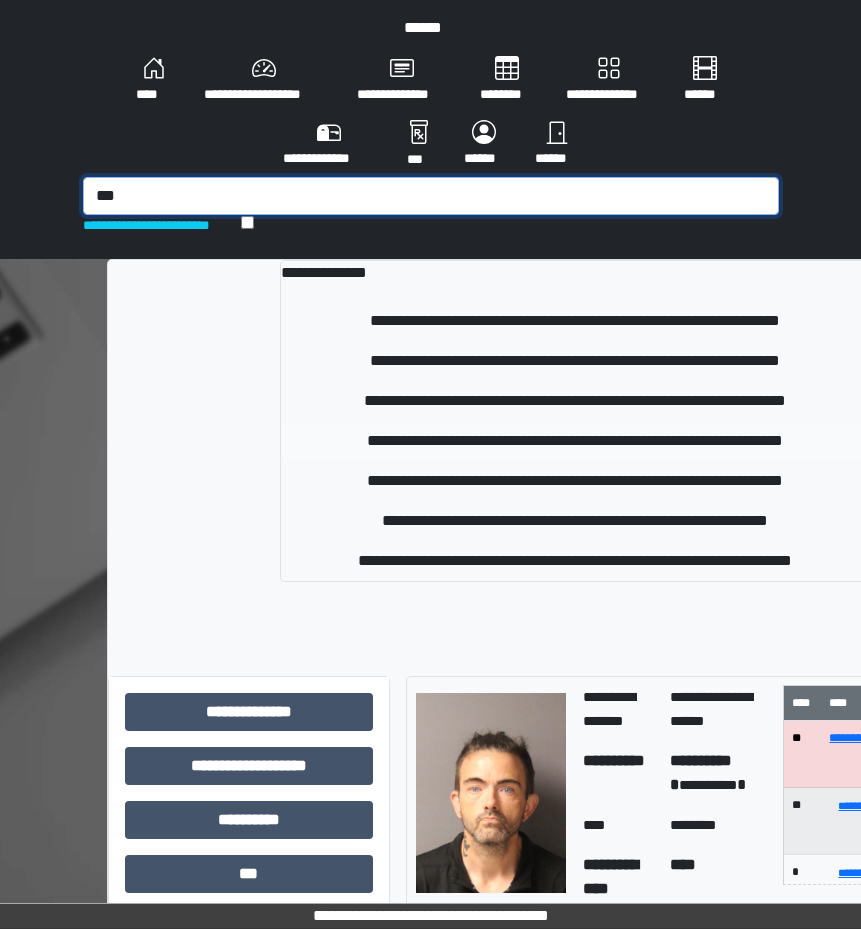 type on "***" 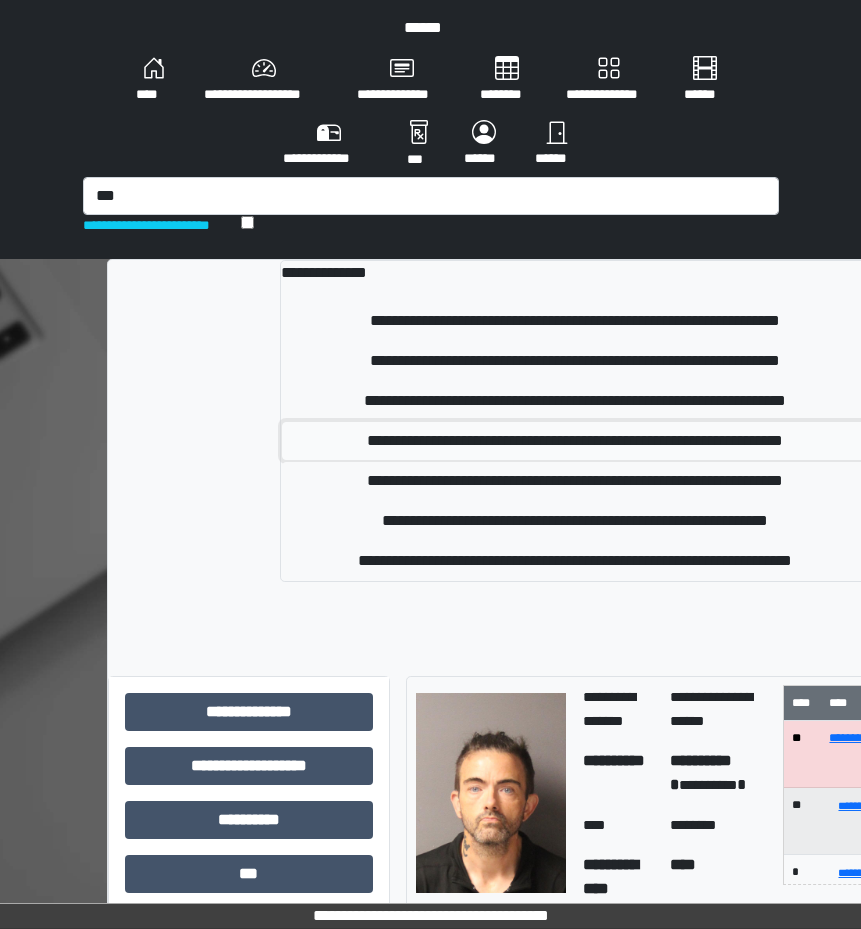 click on "**********" at bounding box center [574, 441] 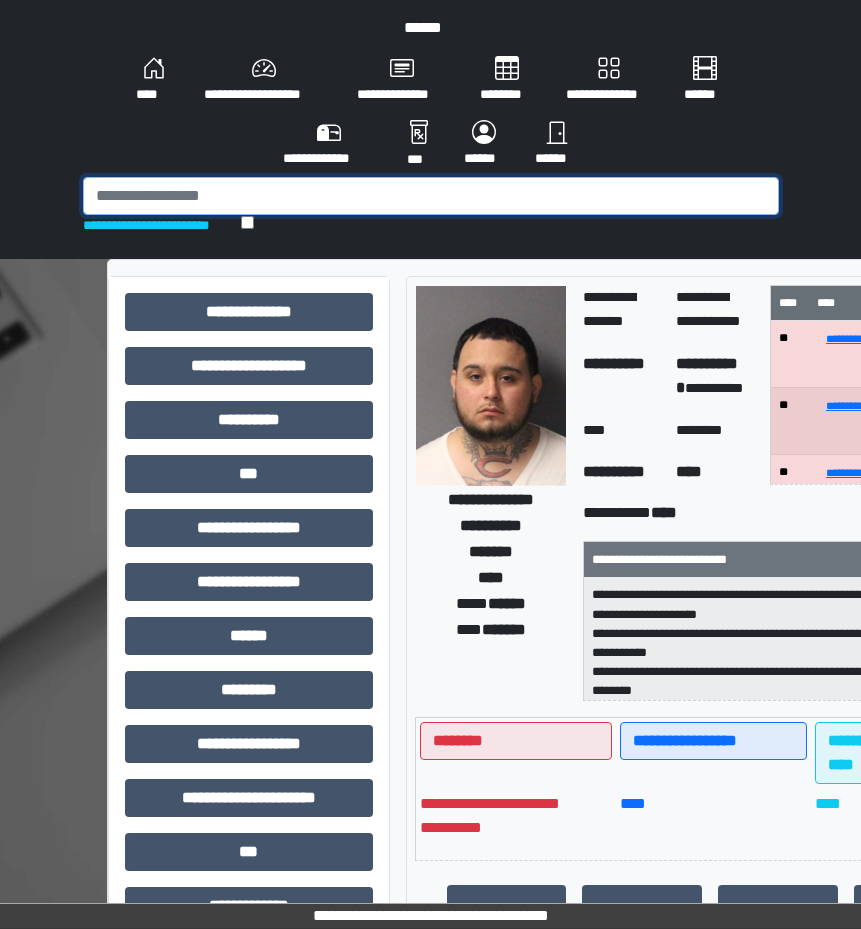 click at bounding box center [431, 196] 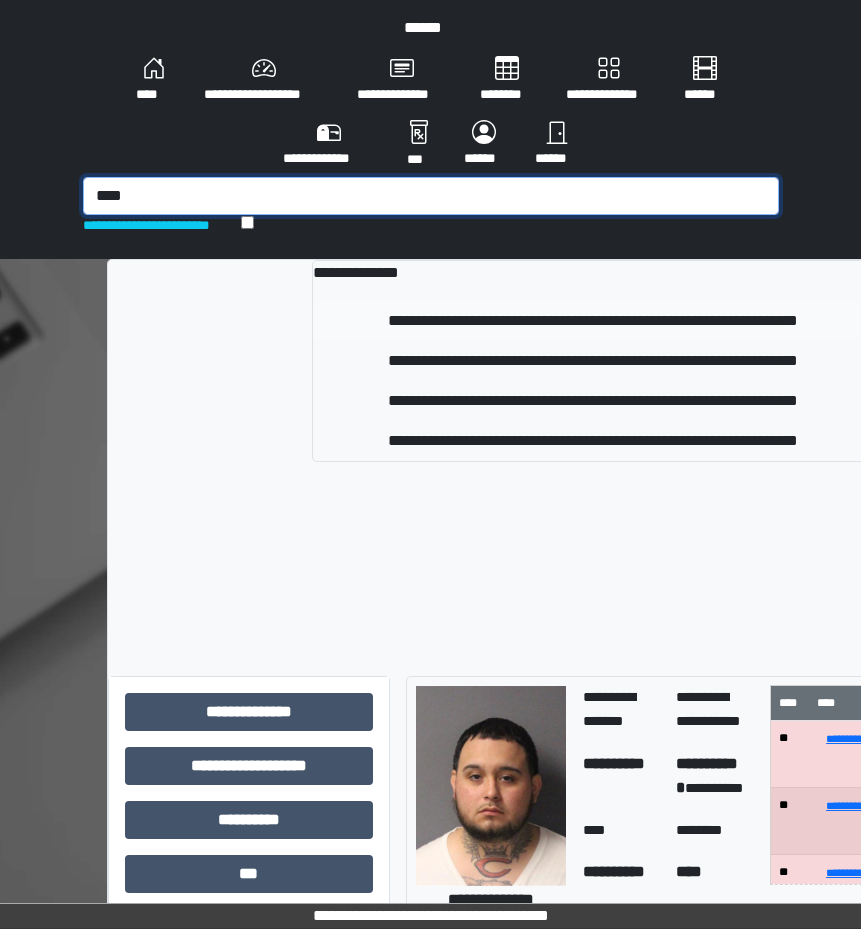 type on "****" 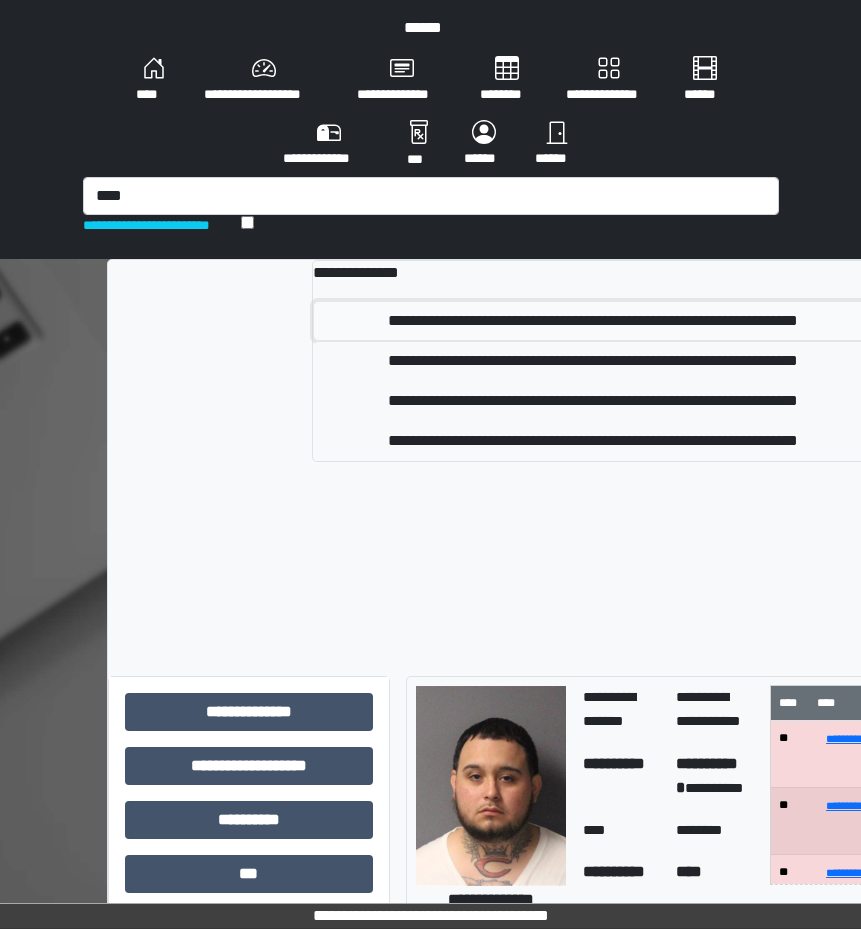 click on "**********" at bounding box center [592, 321] 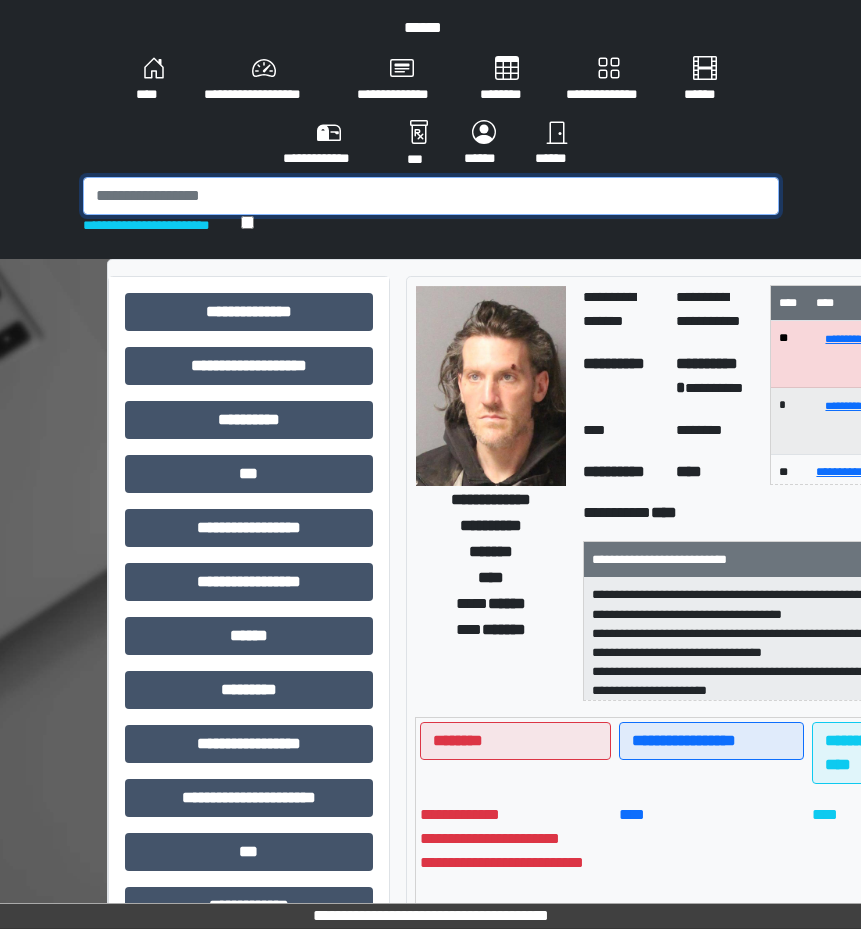 click at bounding box center (431, 196) 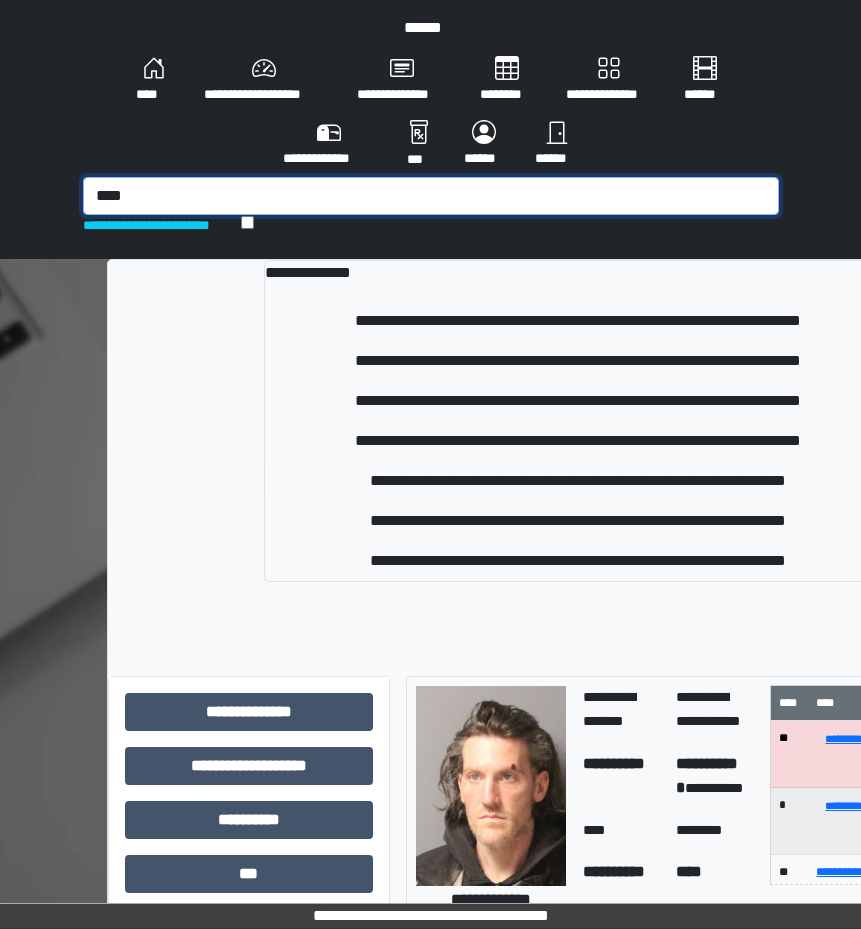 type on "****" 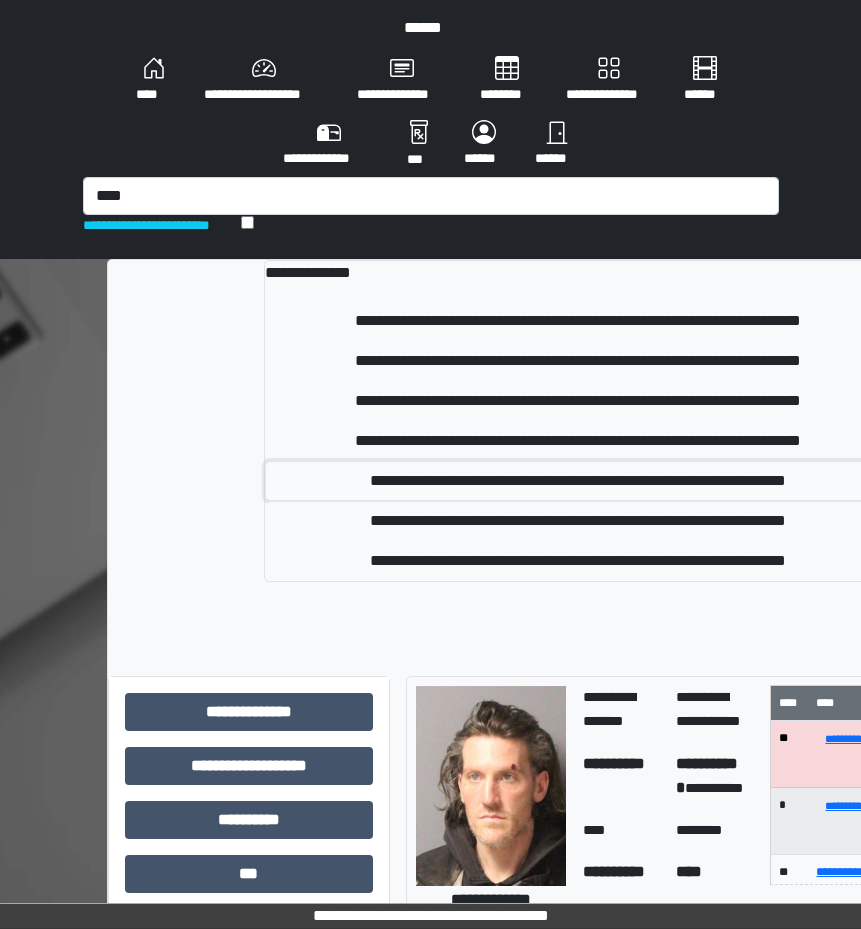 click on "**********" at bounding box center (579, 481) 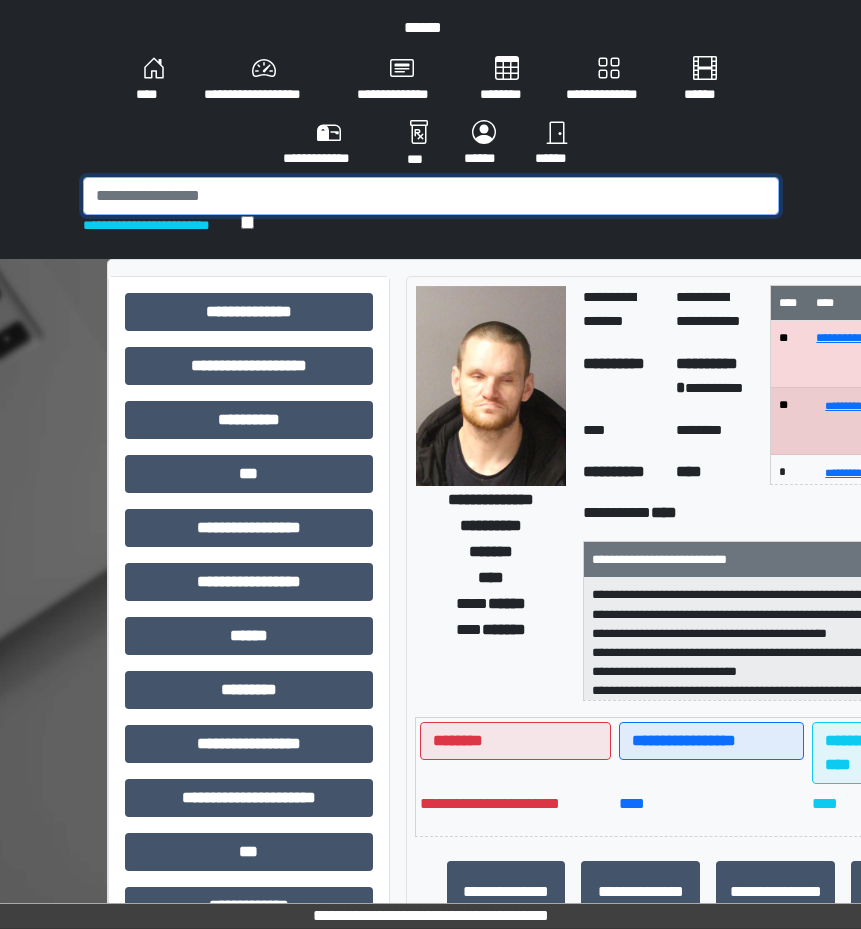click at bounding box center (431, 196) 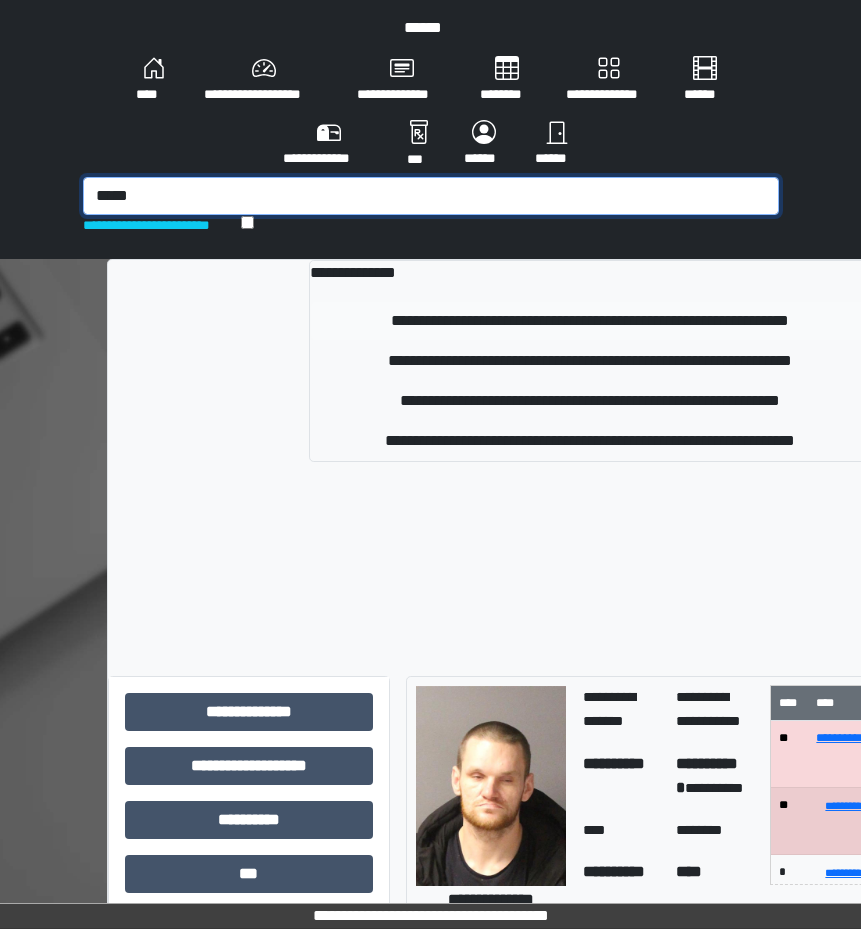 type on "*****" 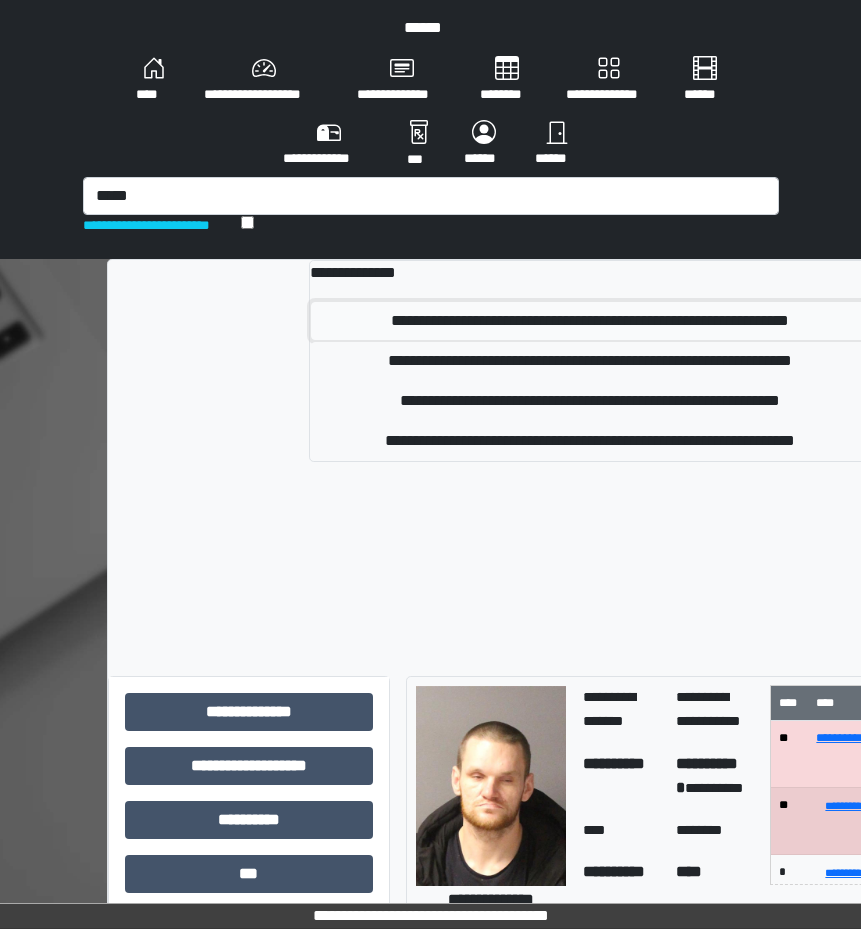 click on "**********" at bounding box center [590, 321] 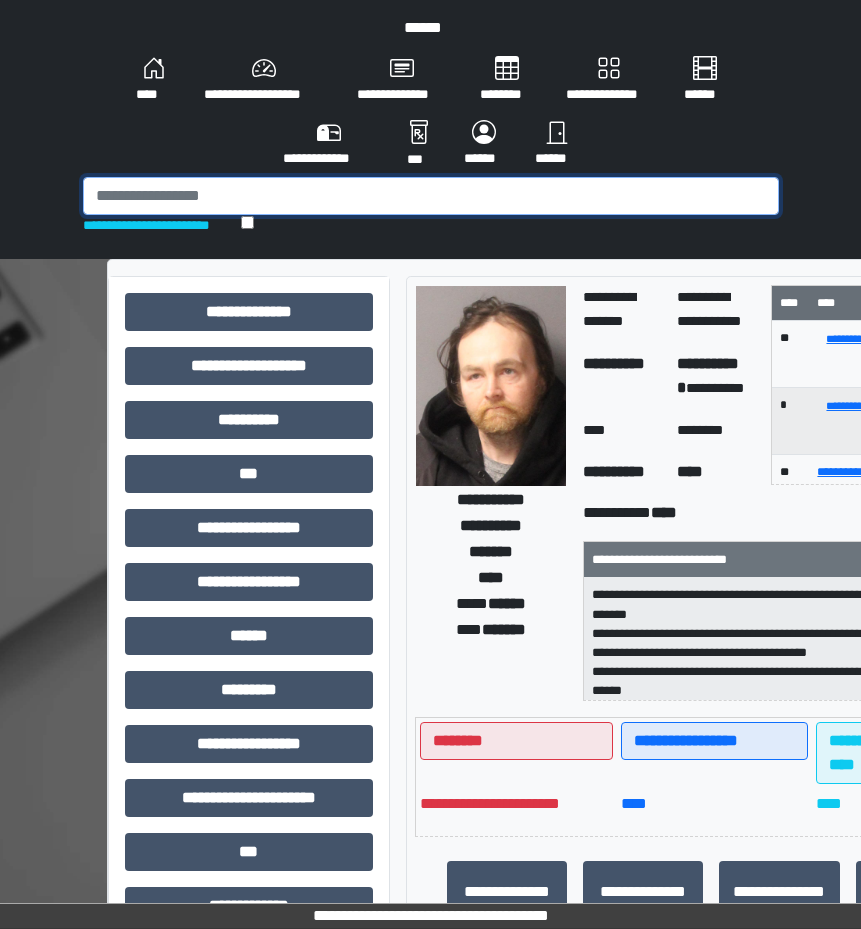 click at bounding box center [431, 196] 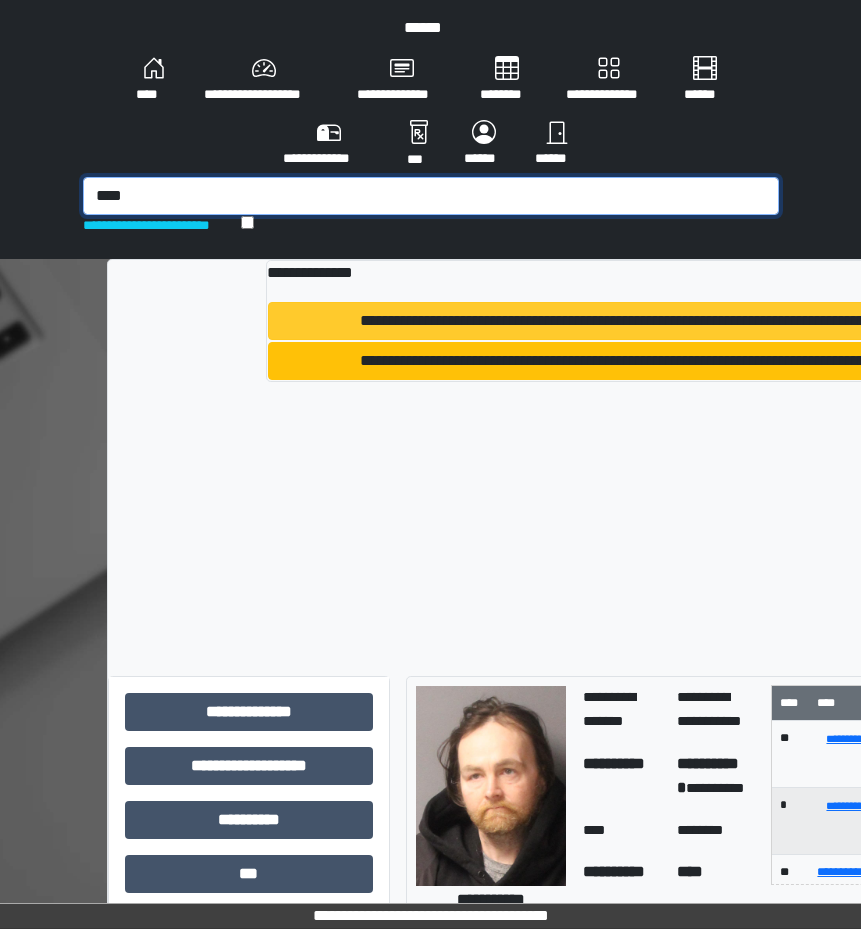 type on "****" 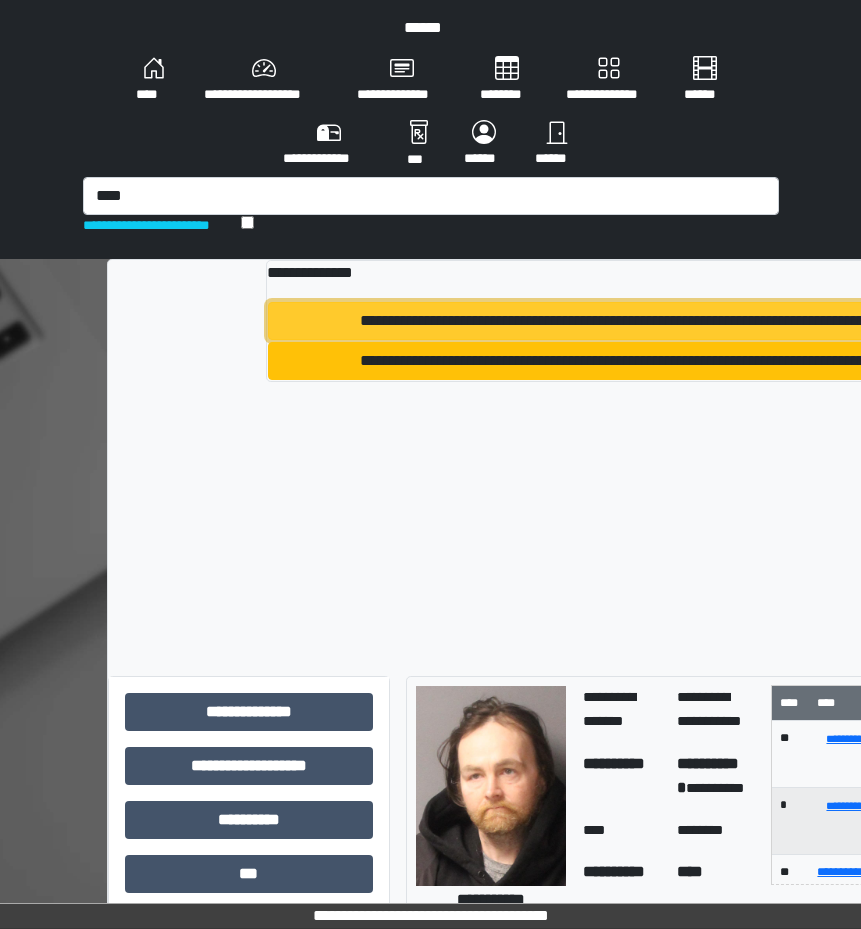click on "**********" at bounding box center (625, 321) 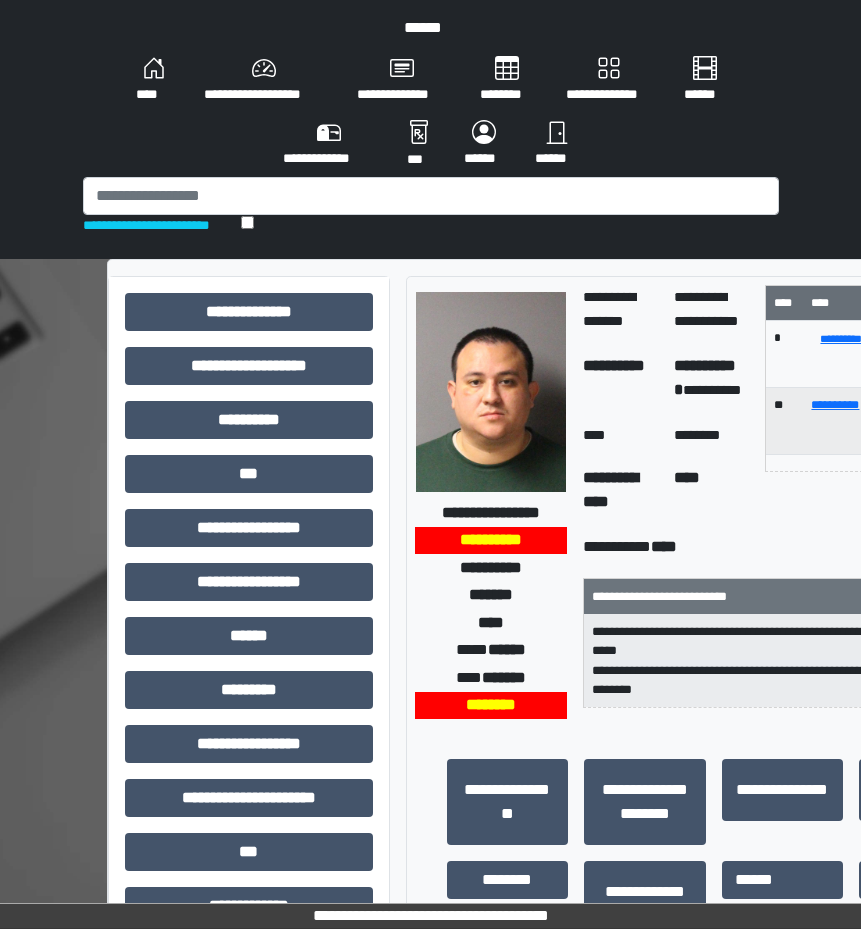 scroll, scrollTop: 100, scrollLeft: 0, axis: vertical 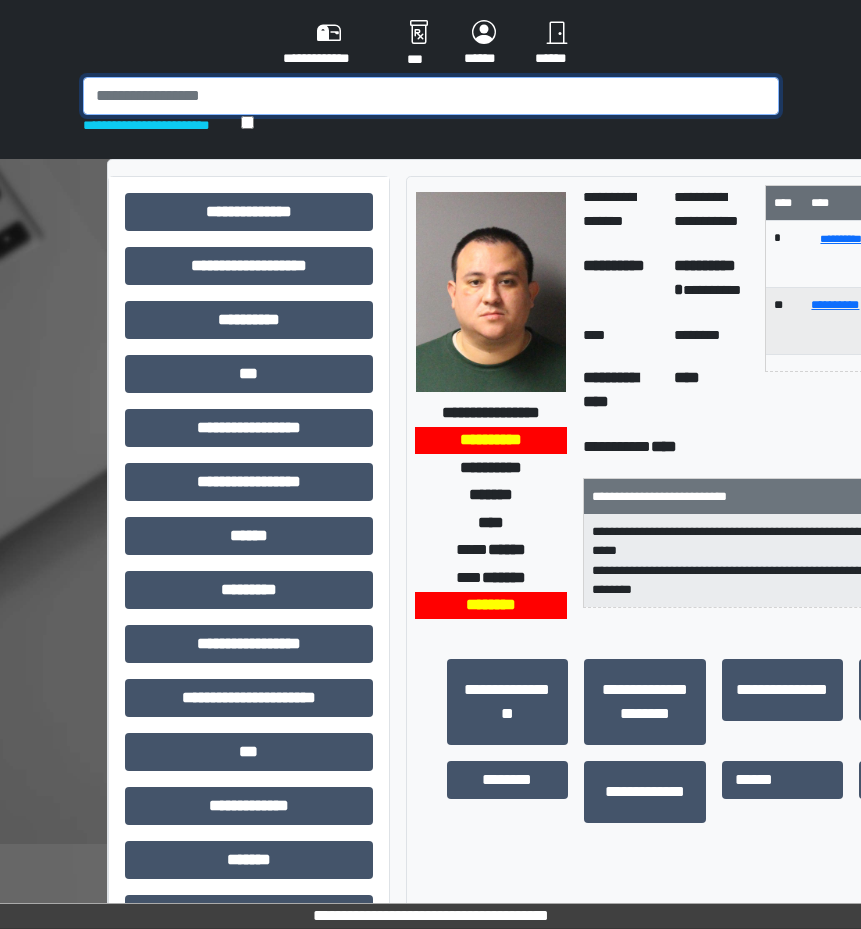 click at bounding box center [431, 96] 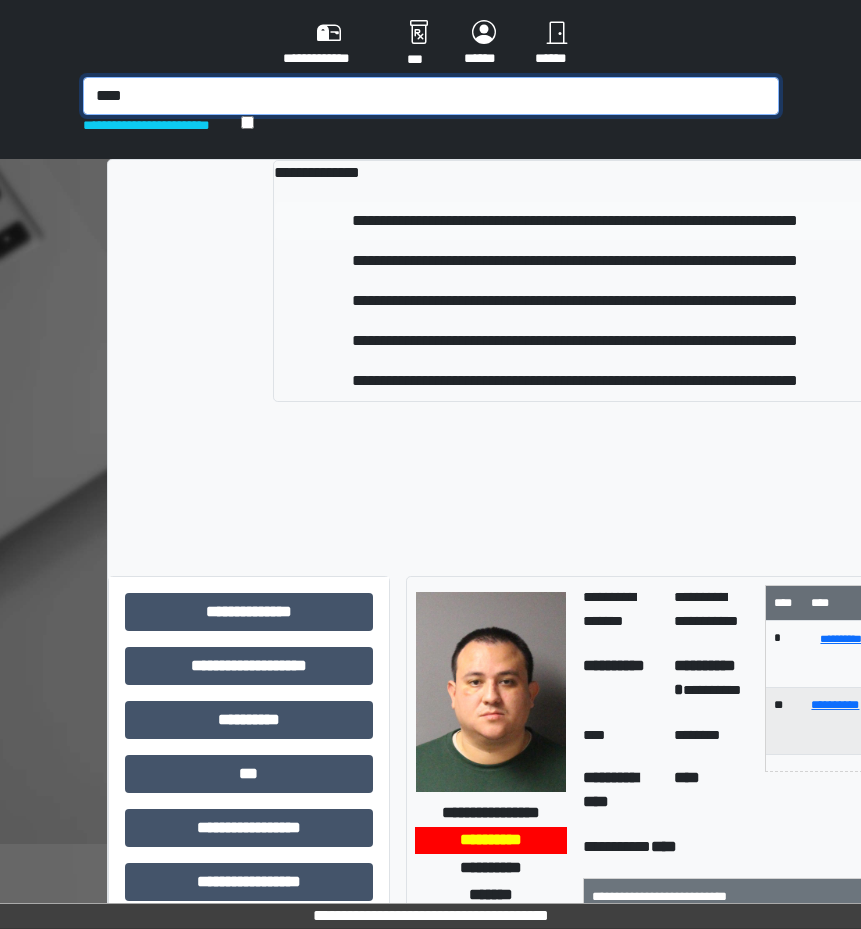 type on "****" 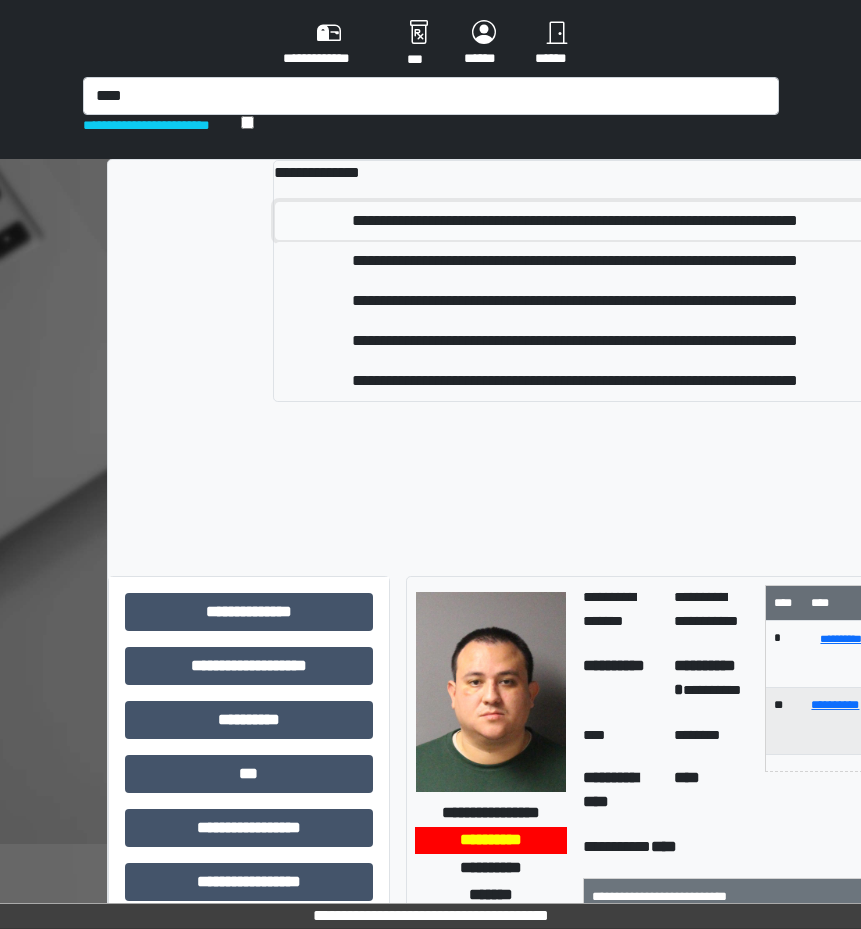 click on "**********" at bounding box center (575, 221) 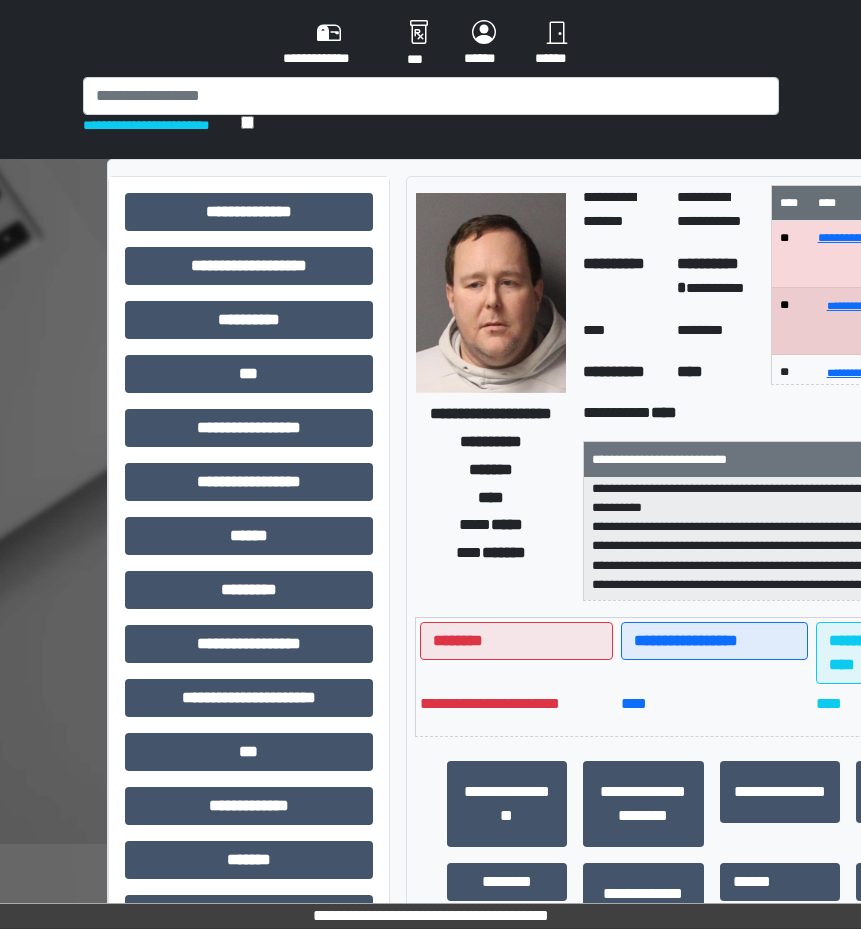 scroll, scrollTop: 121, scrollLeft: 0, axis: vertical 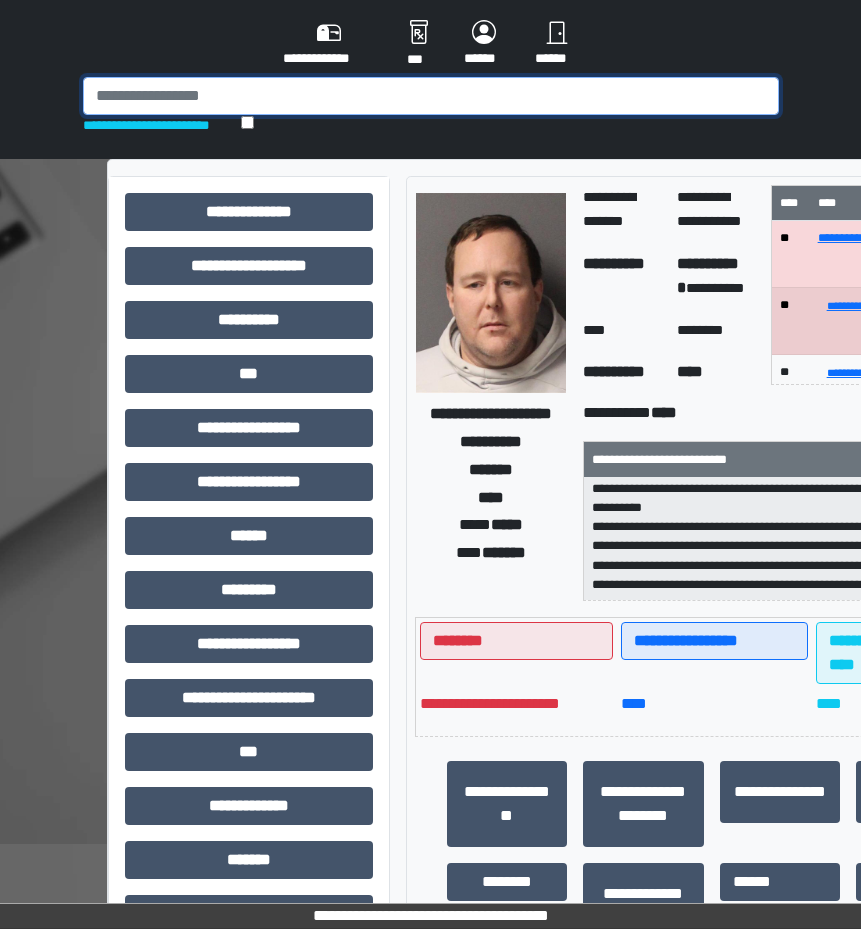 click at bounding box center [431, 96] 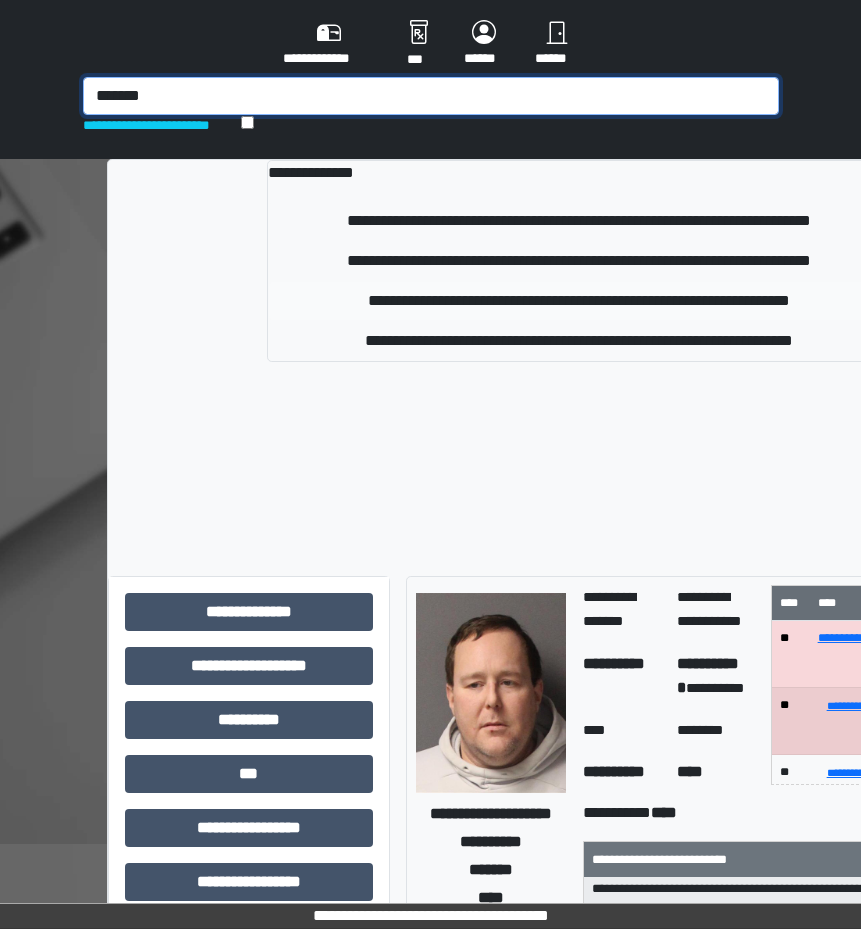 type on "*******" 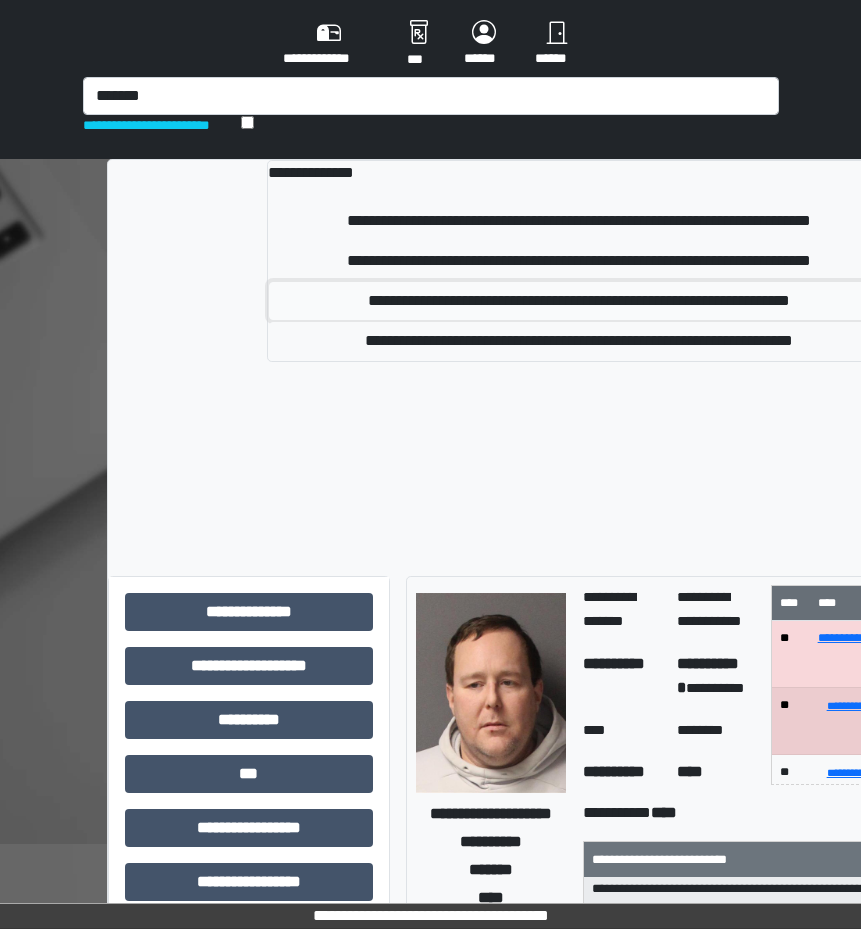 click on "**********" at bounding box center [579, 301] 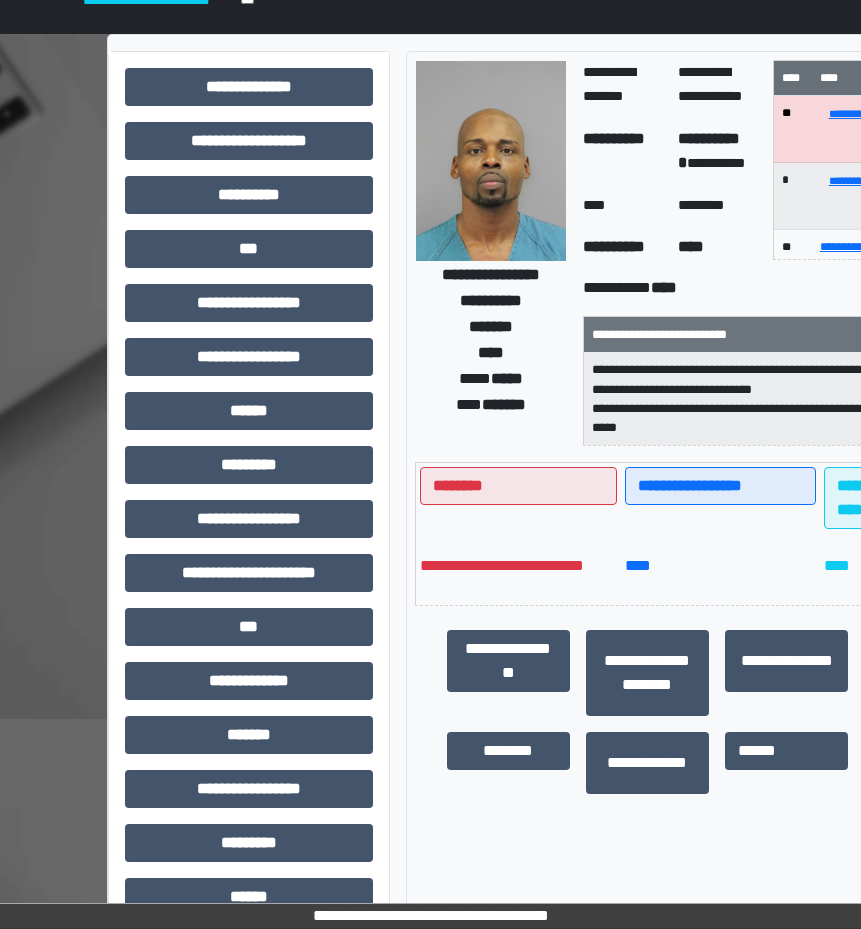scroll, scrollTop: 300, scrollLeft: 0, axis: vertical 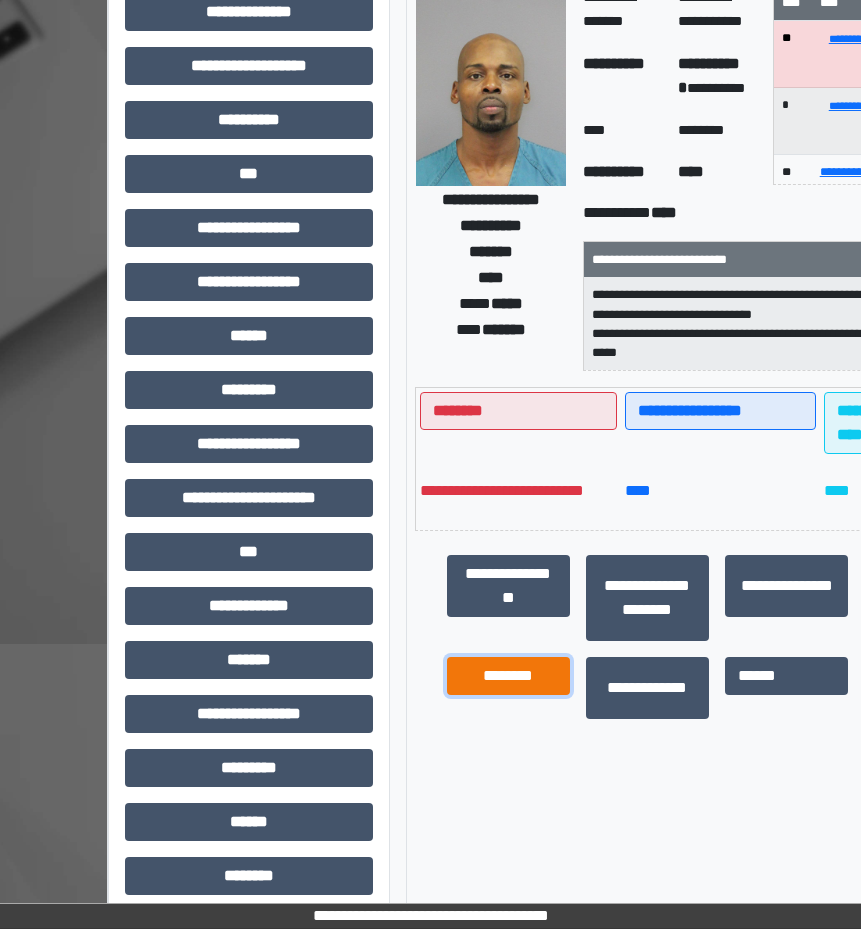click on "********" at bounding box center [508, 676] 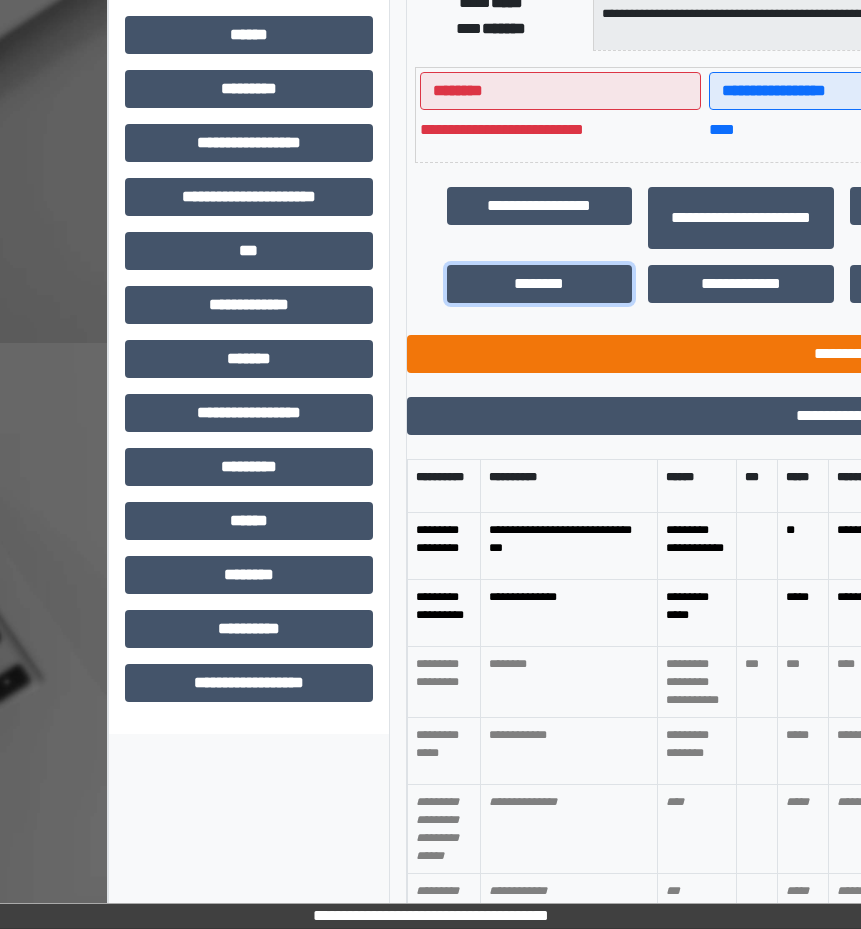 scroll, scrollTop: 629, scrollLeft: 0, axis: vertical 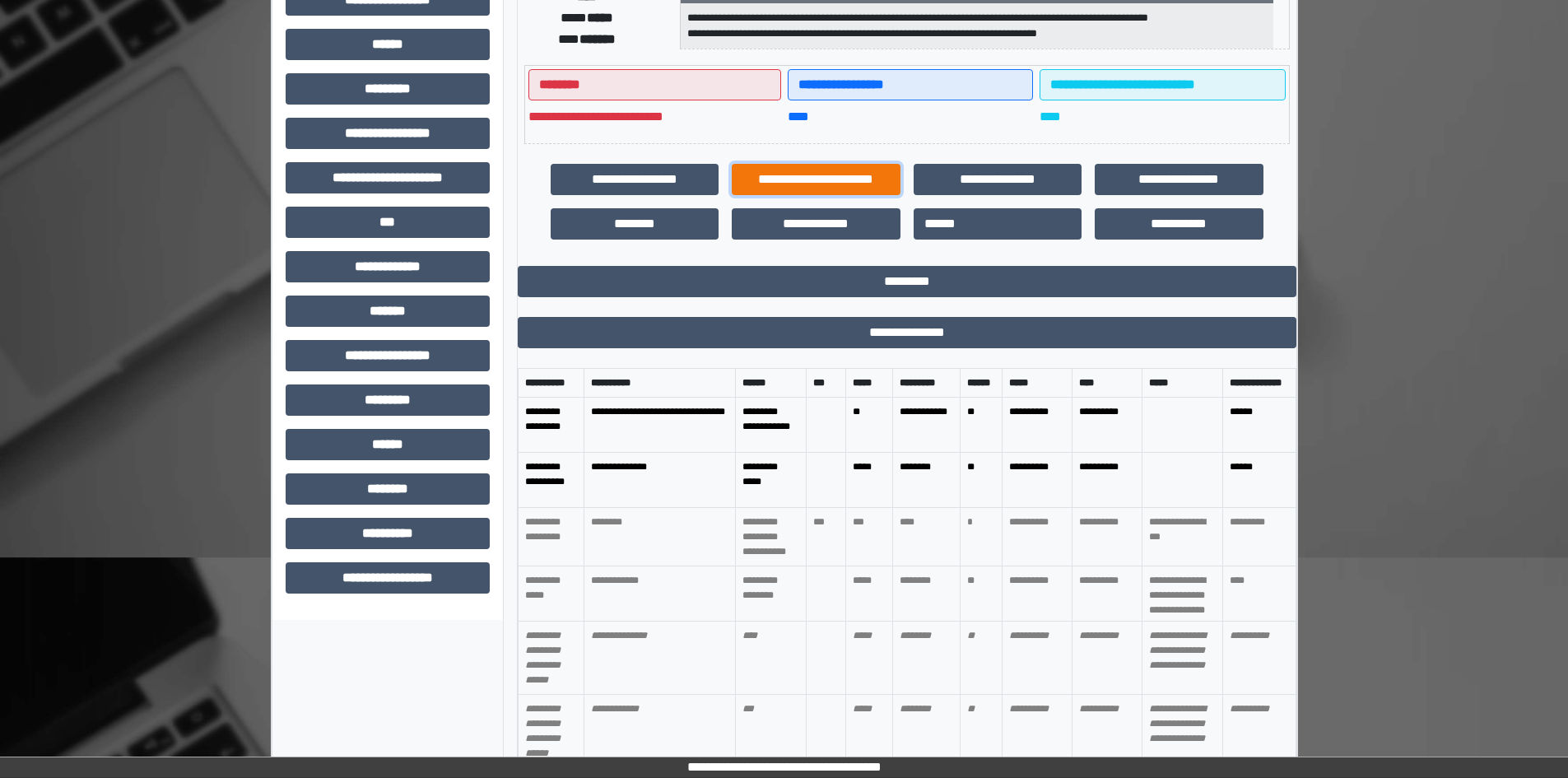 click on "**********" at bounding box center (816, 179) 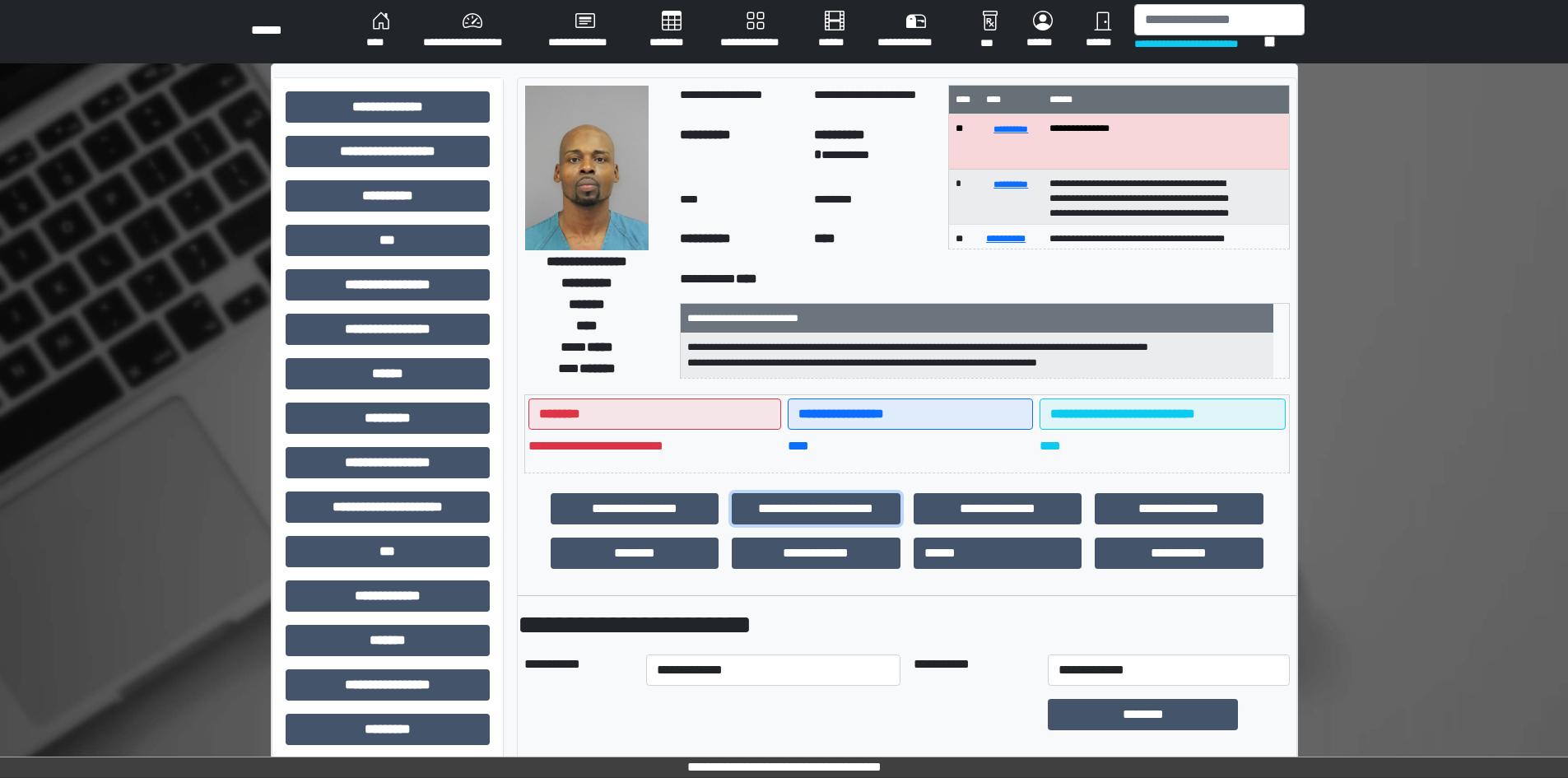 scroll, scrollTop: 0, scrollLeft: 0, axis: both 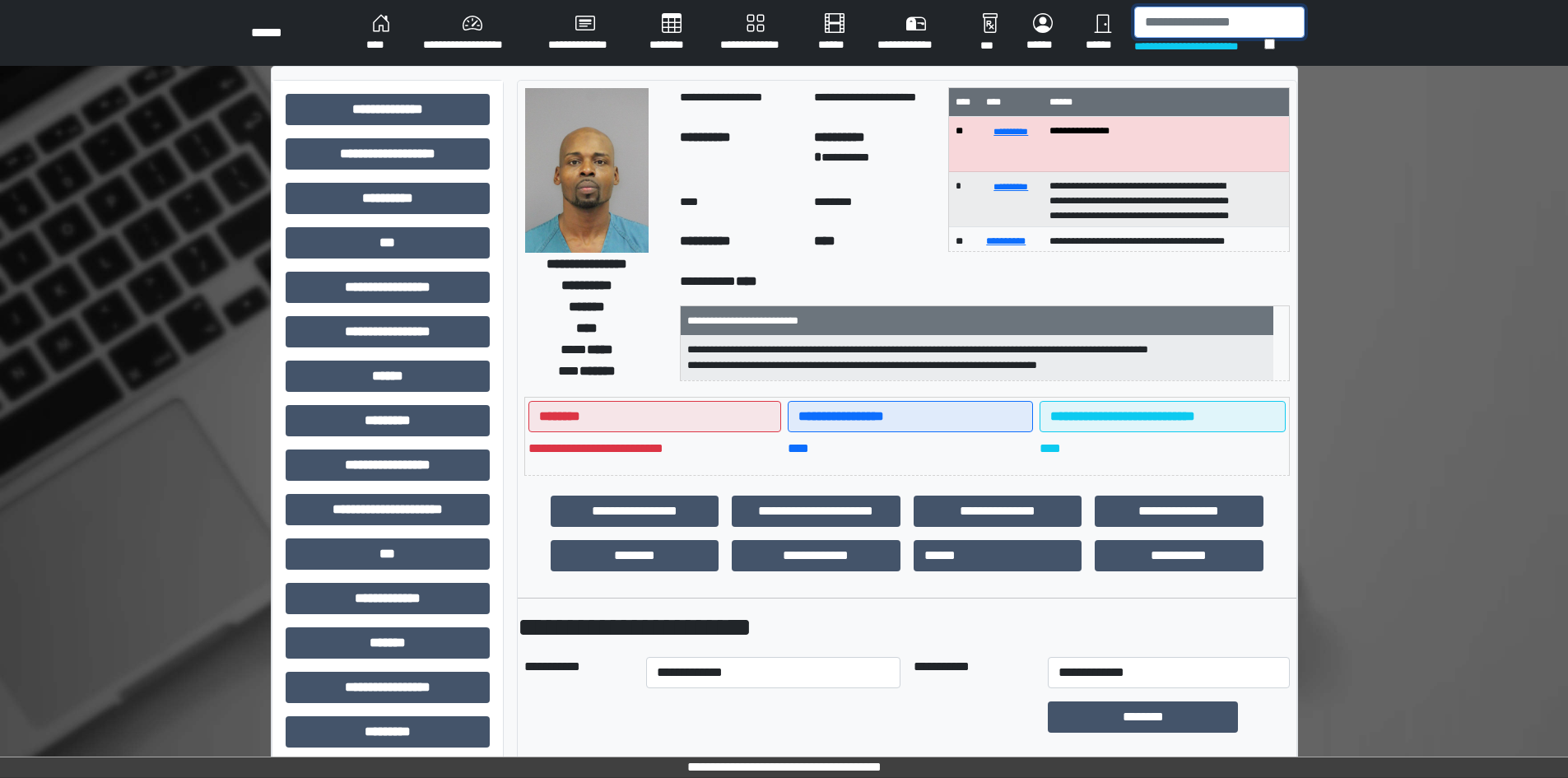click at bounding box center (1219, 22) 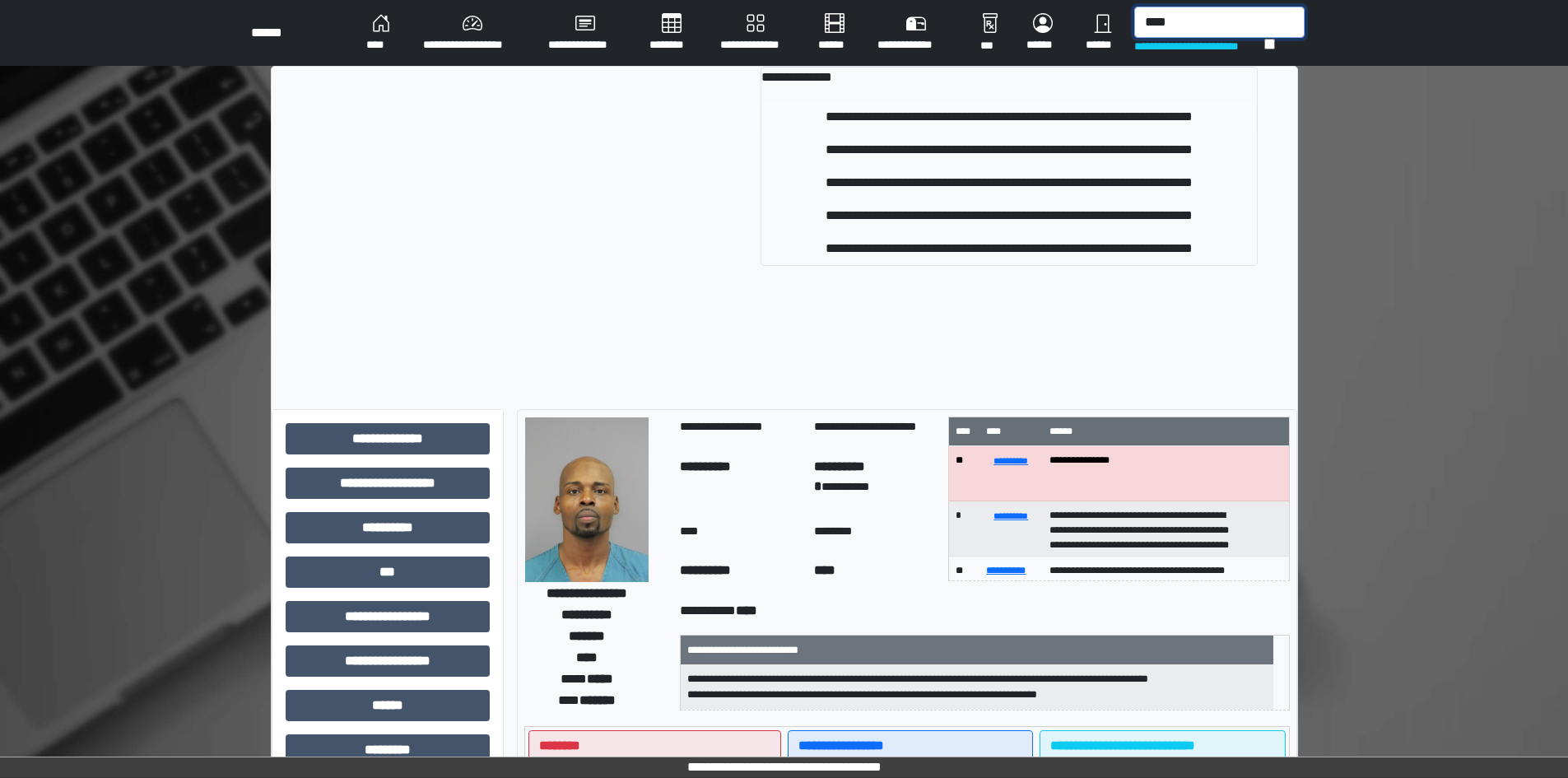 type on "****" 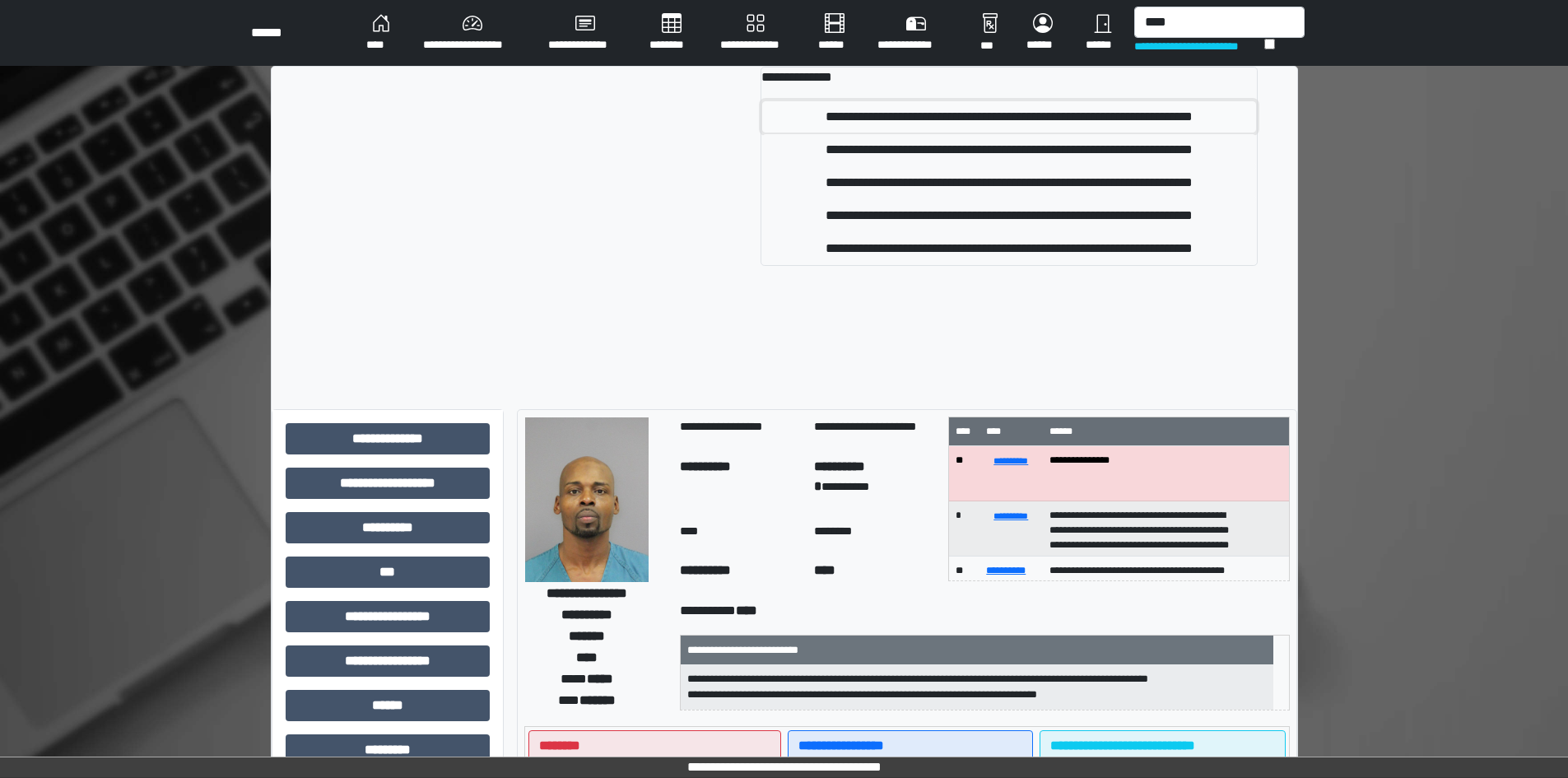 click on "**********" at bounding box center [1009, 117] 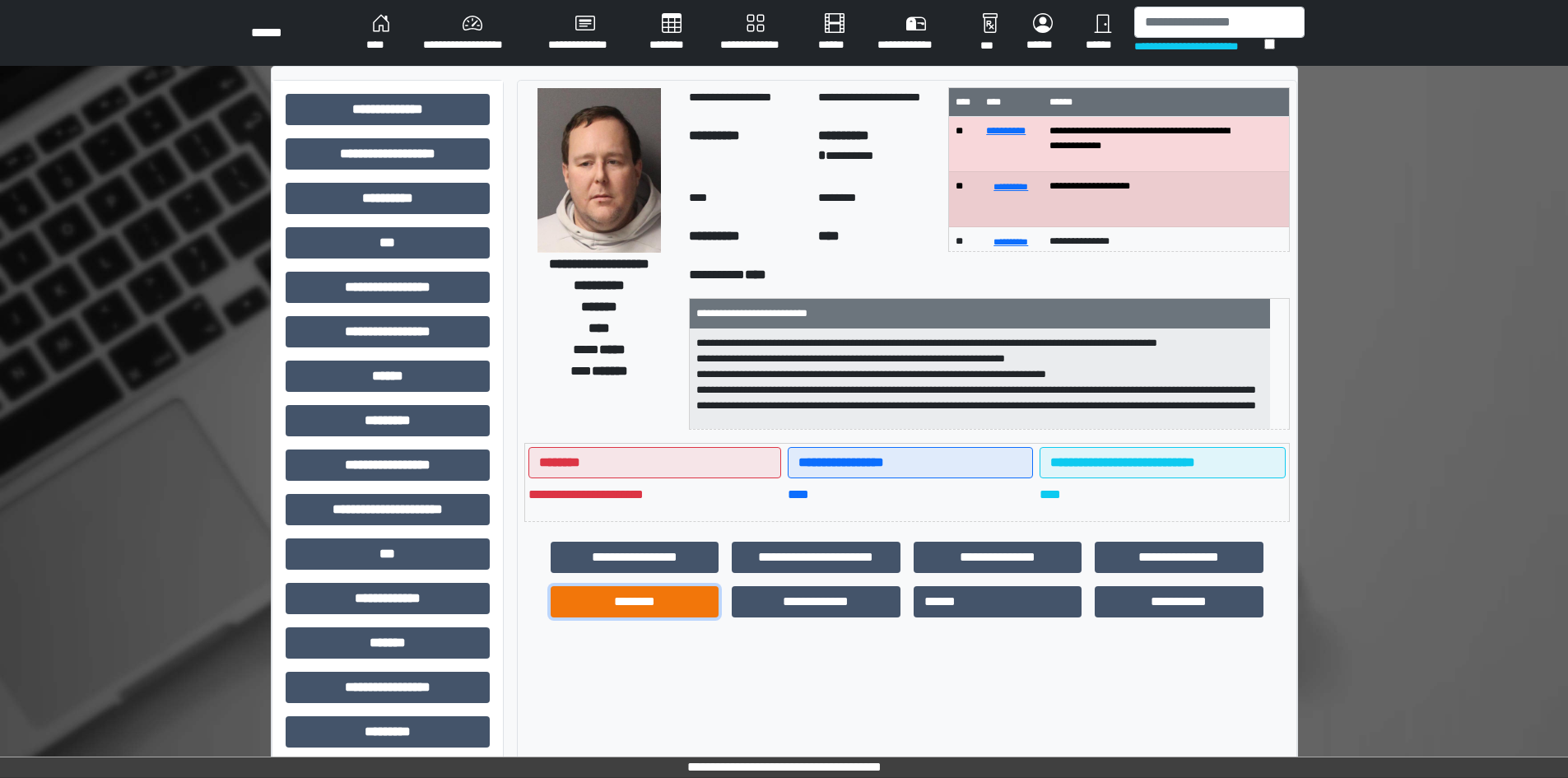 click on "********" at bounding box center (635, 602) 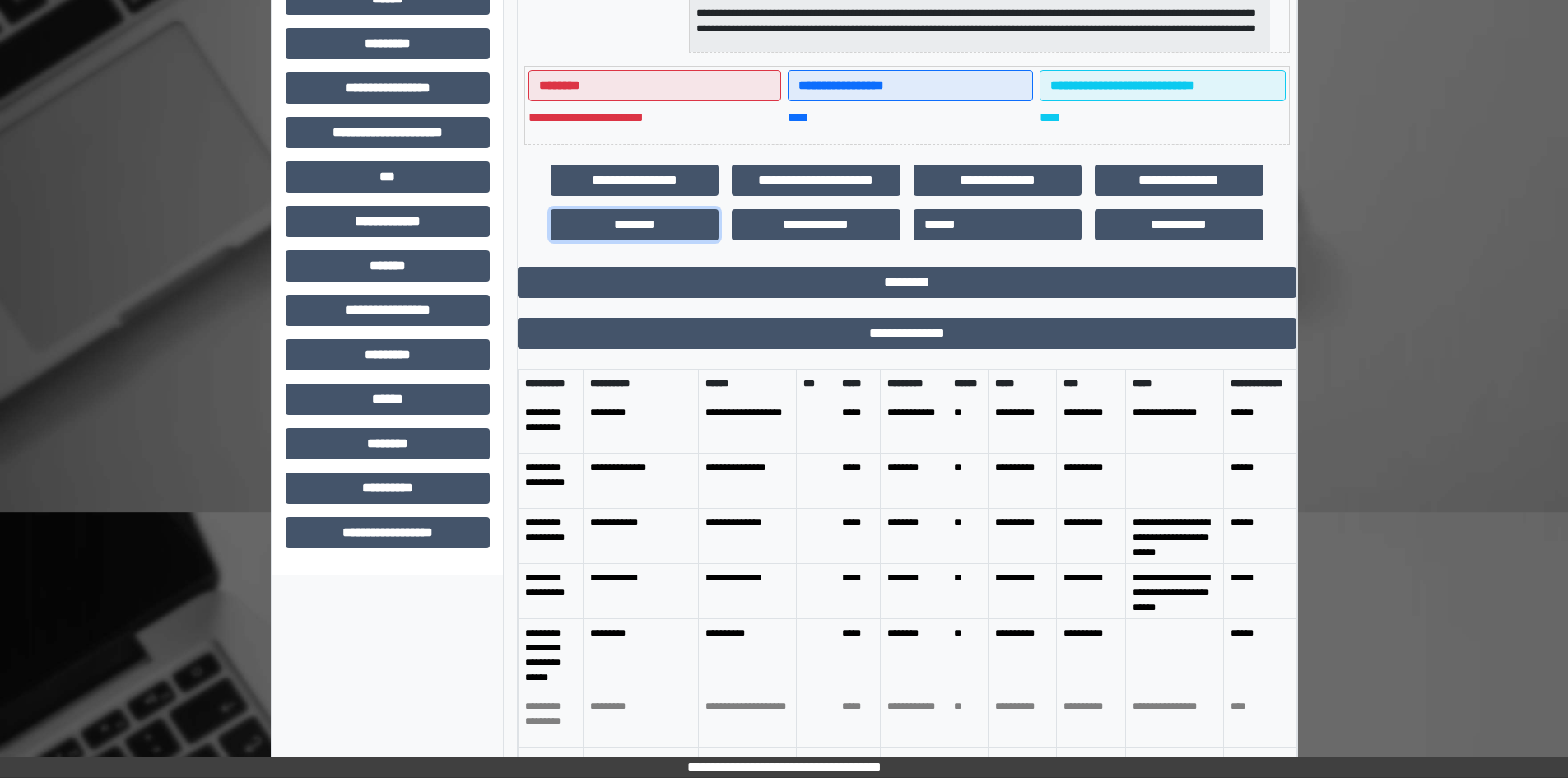 scroll, scrollTop: 378, scrollLeft: 0, axis: vertical 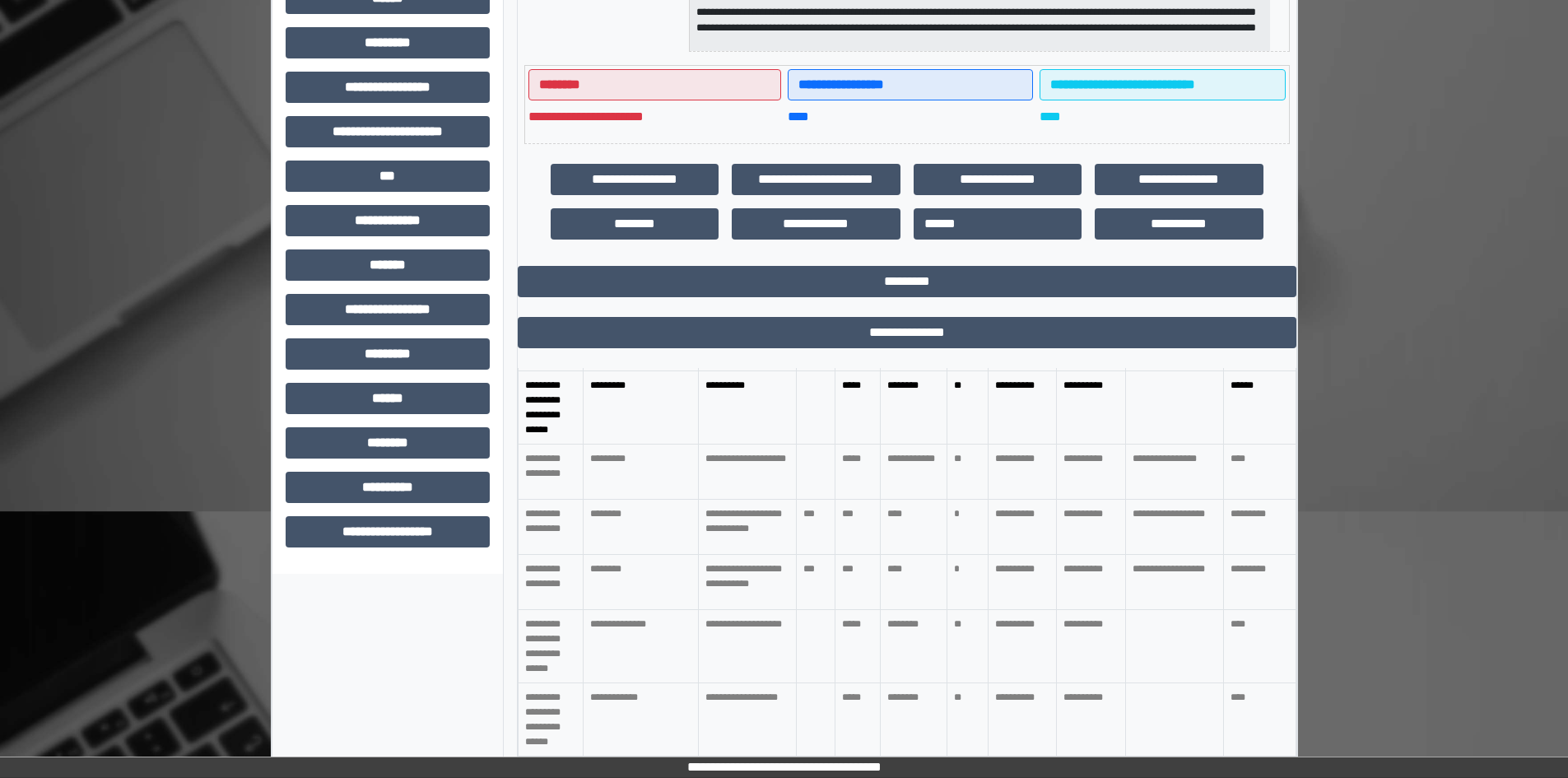 click on "**********" at bounding box center (747, 582) 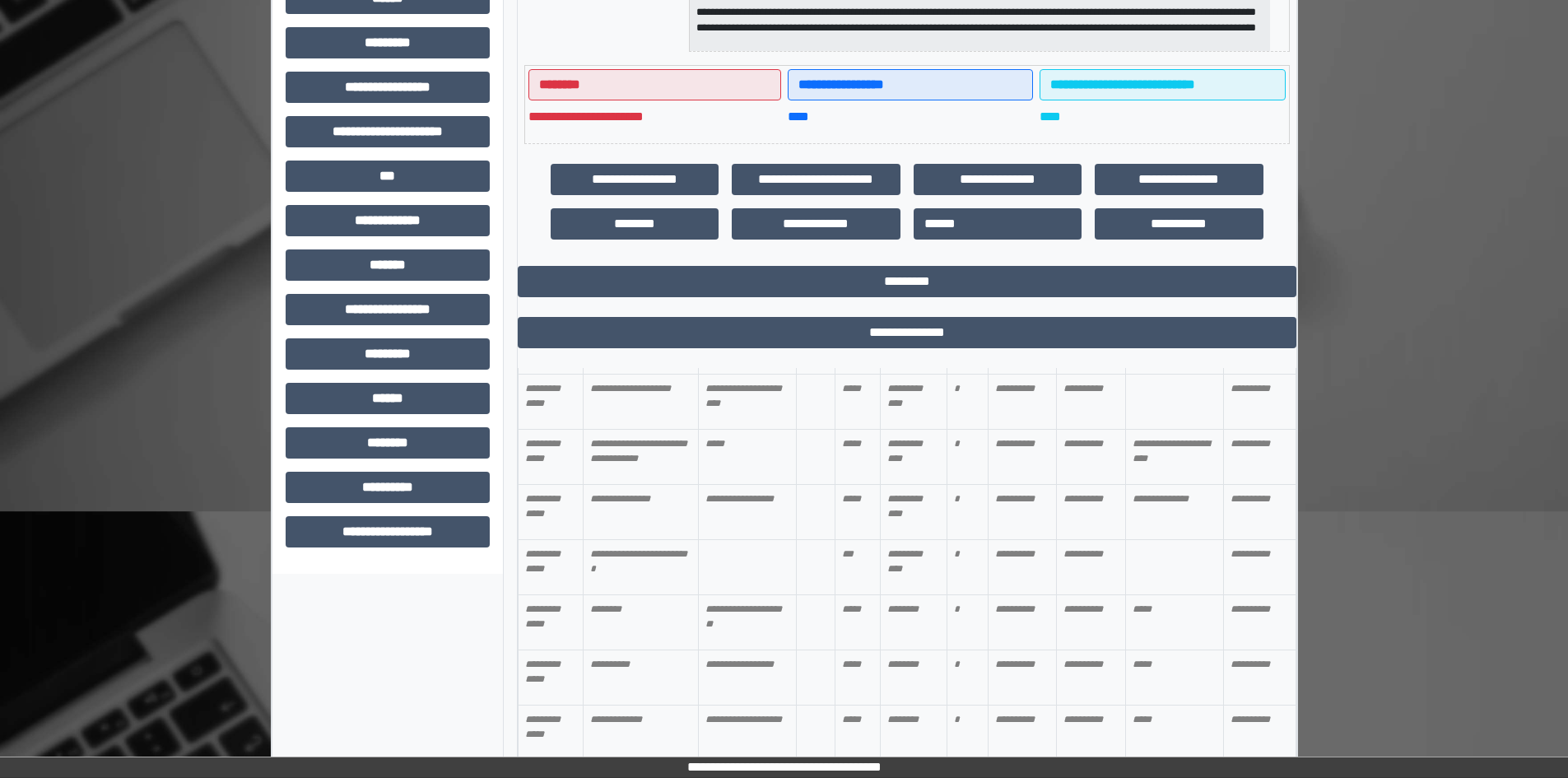 scroll, scrollTop: 823, scrollLeft: 0, axis: vertical 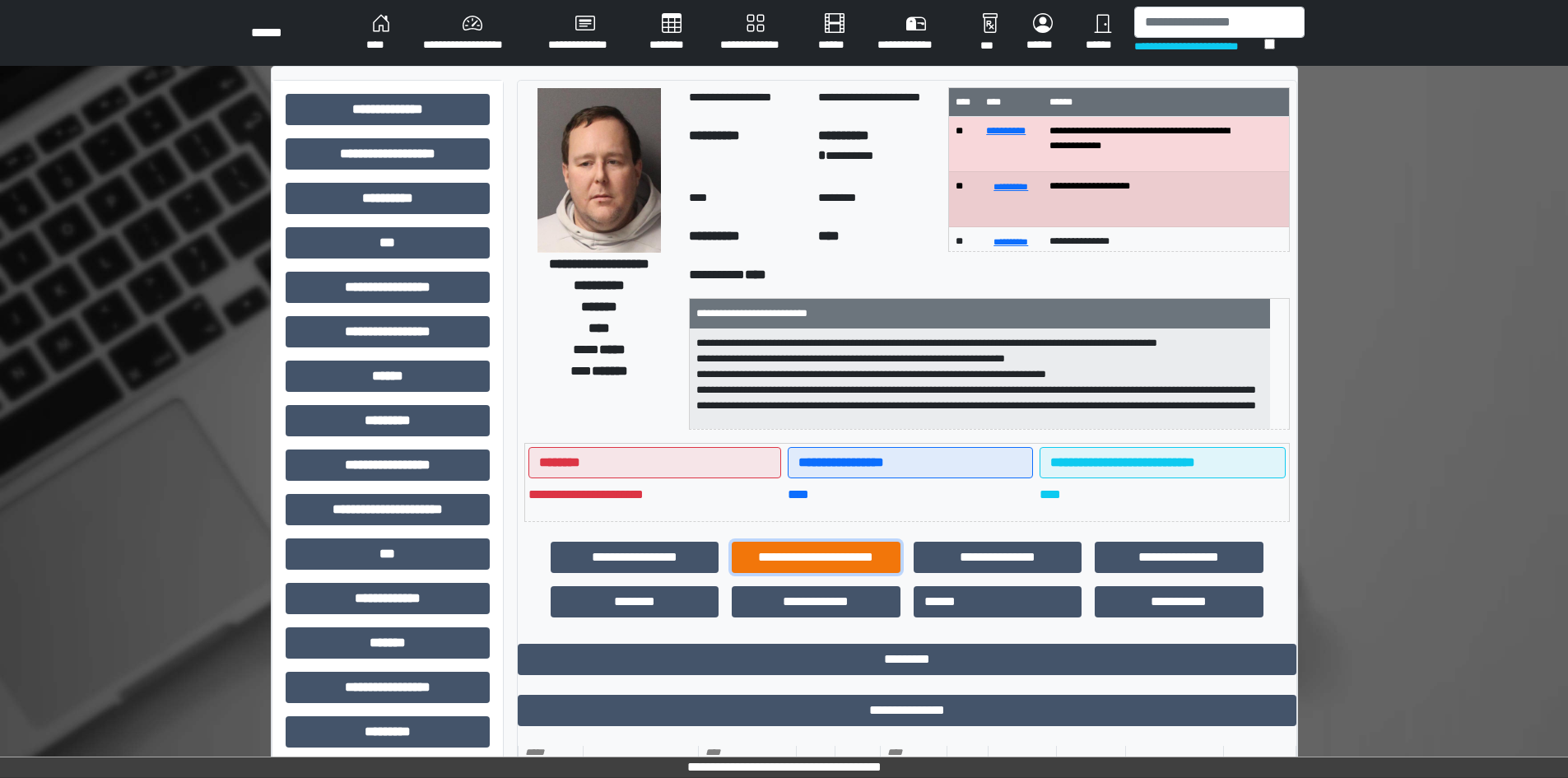 click on "**********" at bounding box center [816, 557] 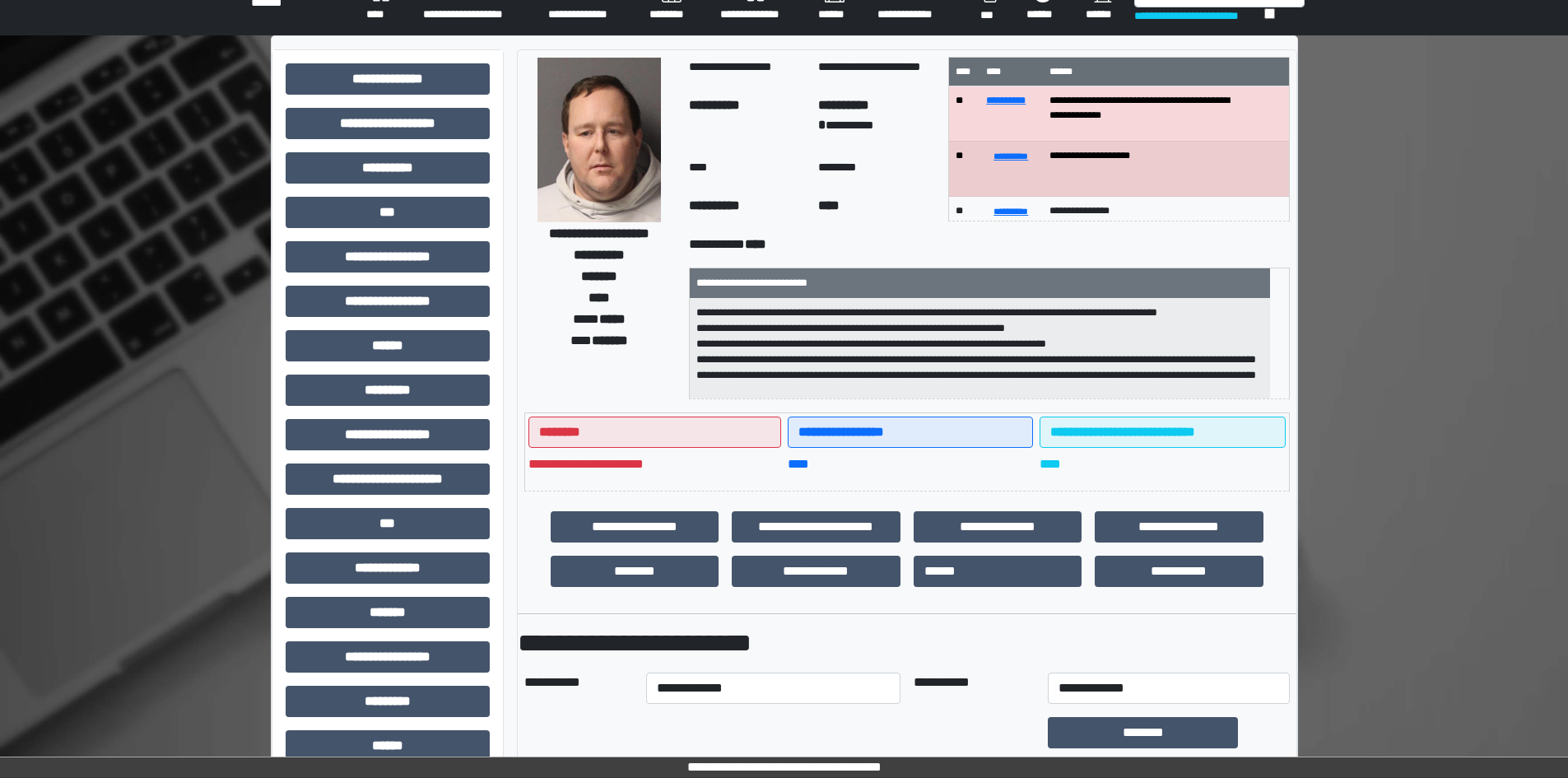 scroll, scrollTop: 0, scrollLeft: 0, axis: both 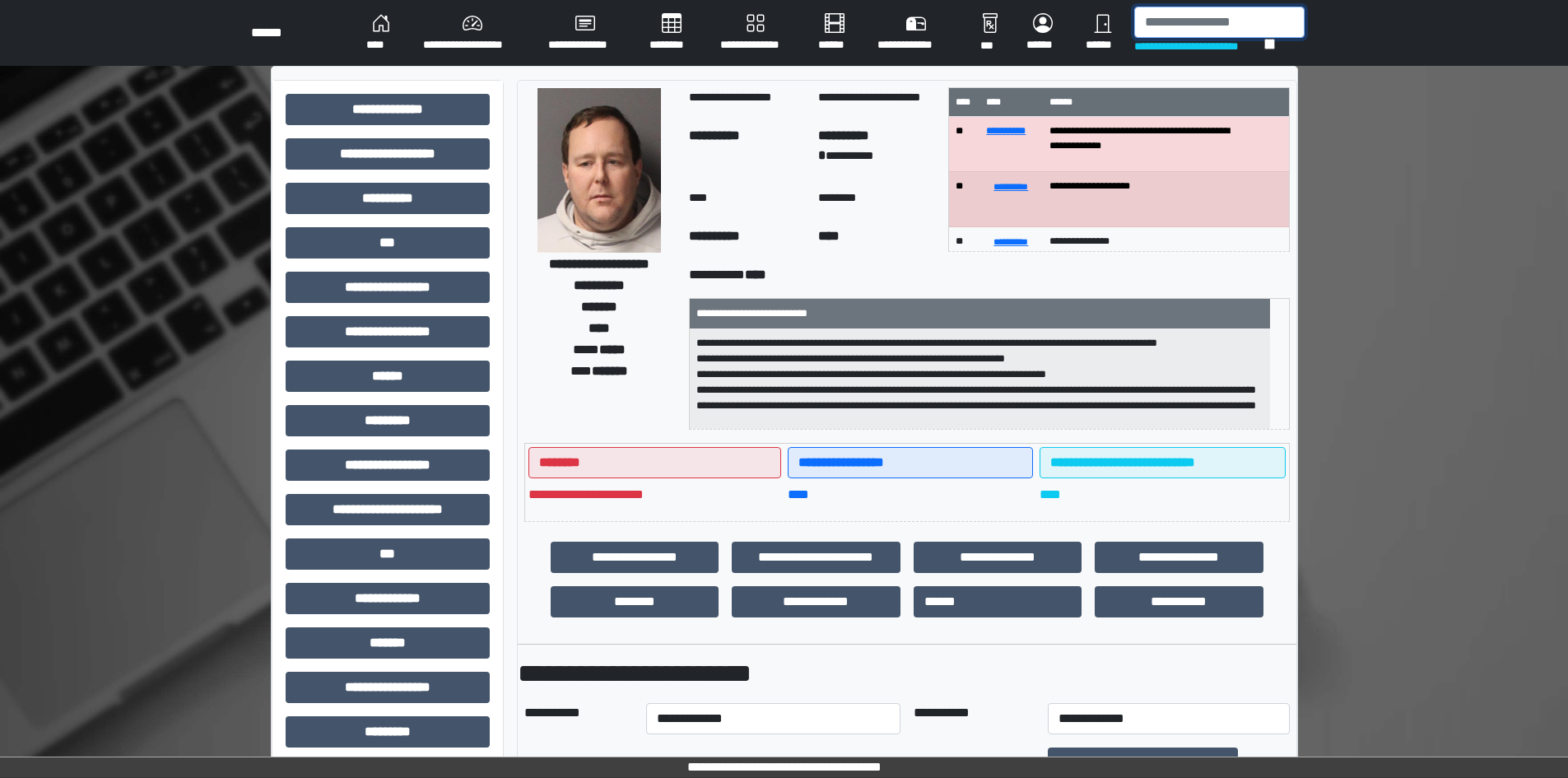 click at bounding box center [1219, 22] 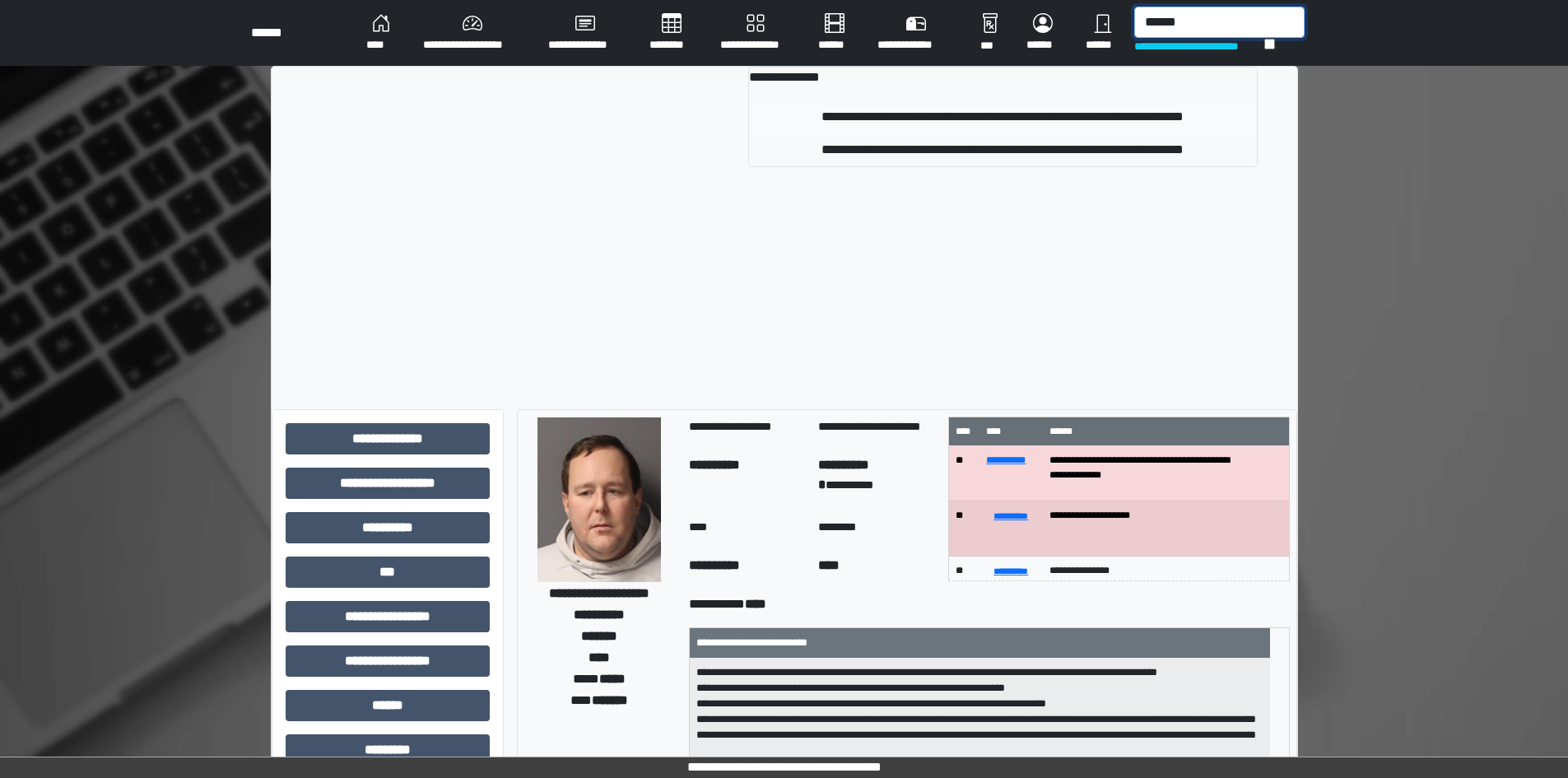 type on "******" 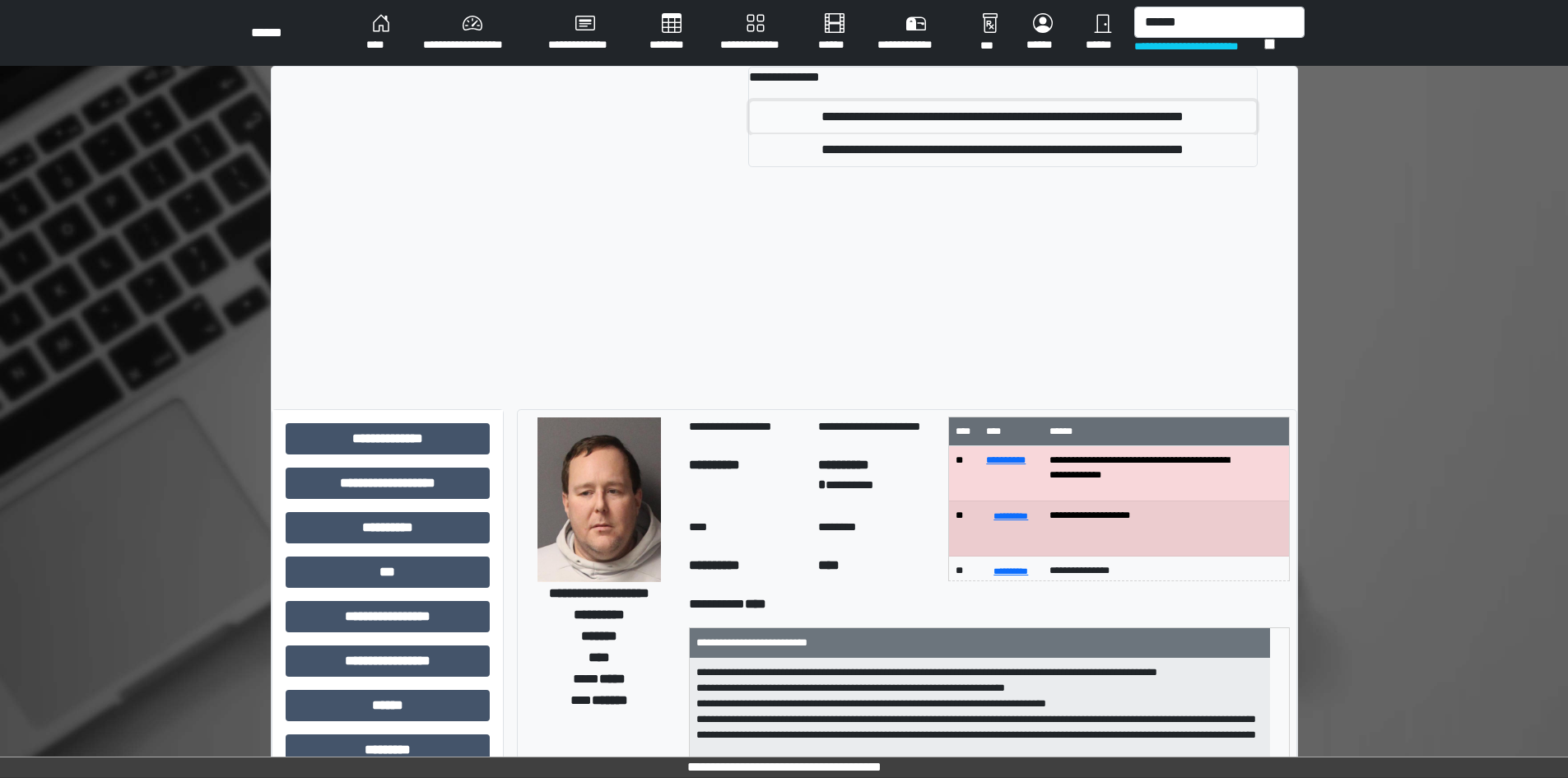 click on "**********" at bounding box center [1003, 117] 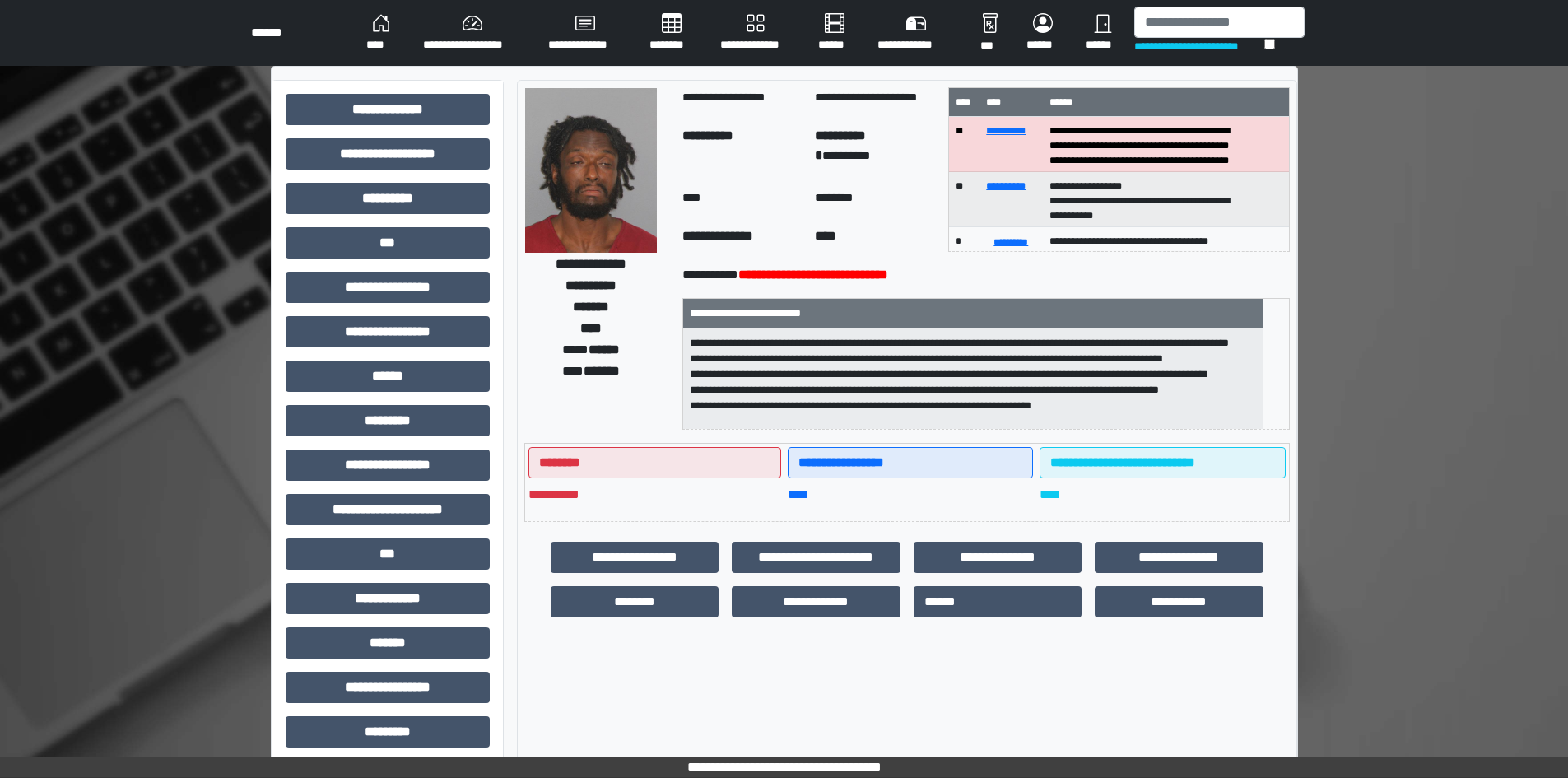 scroll, scrollTop: 36, scrollLeft: 0, axis: vertical 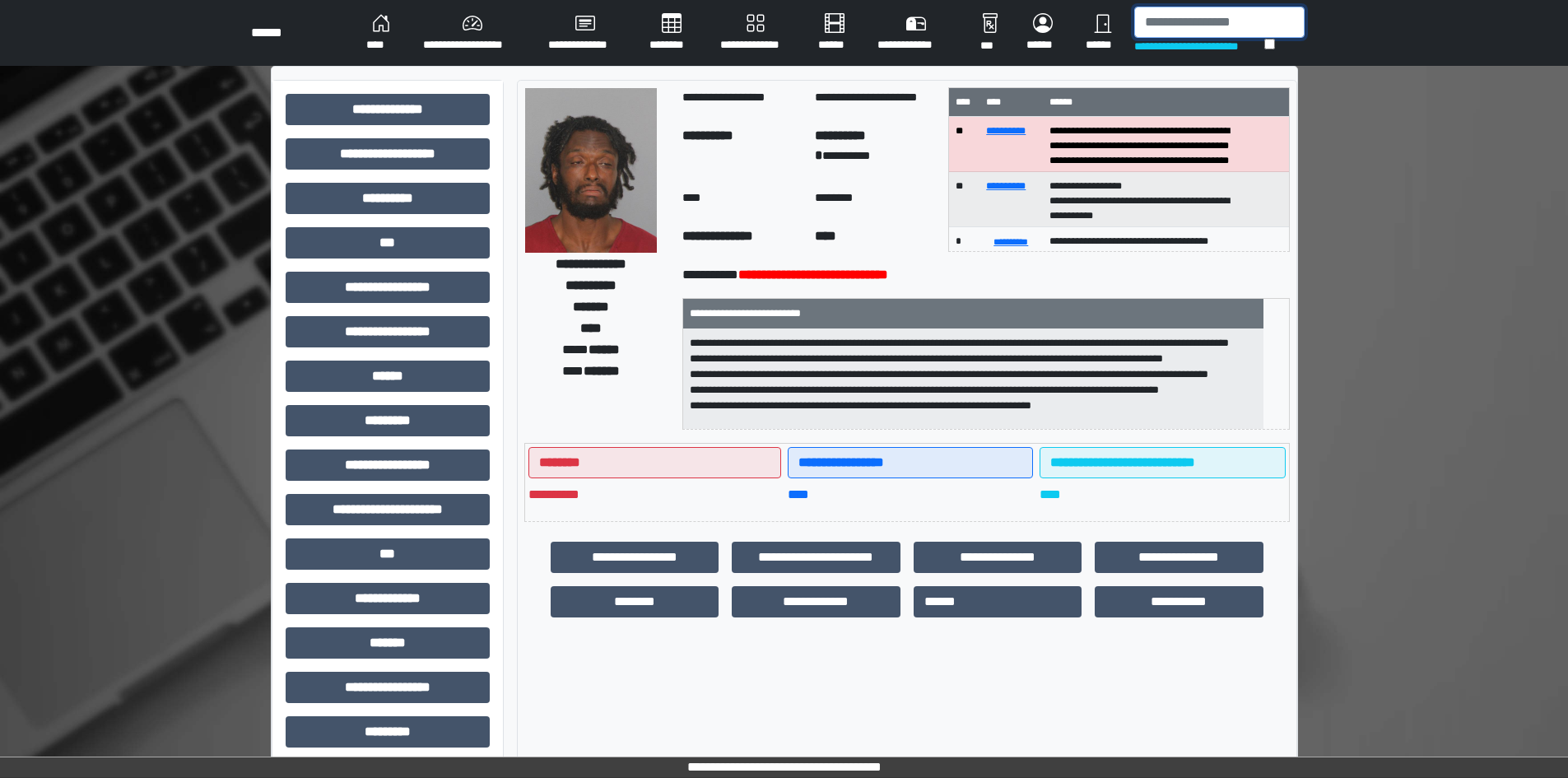 click at bounding box center [1219, 22] 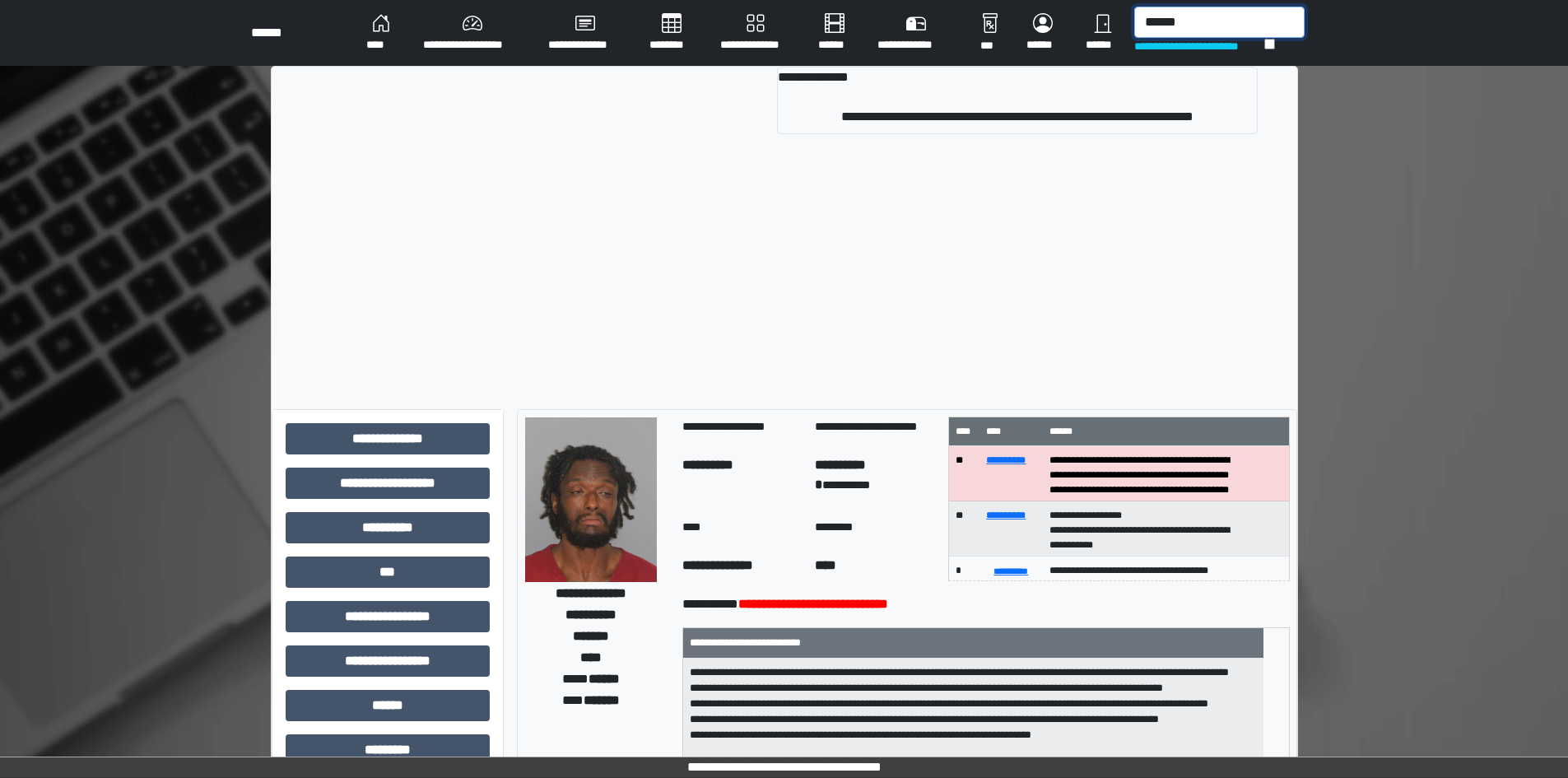 type on "******" 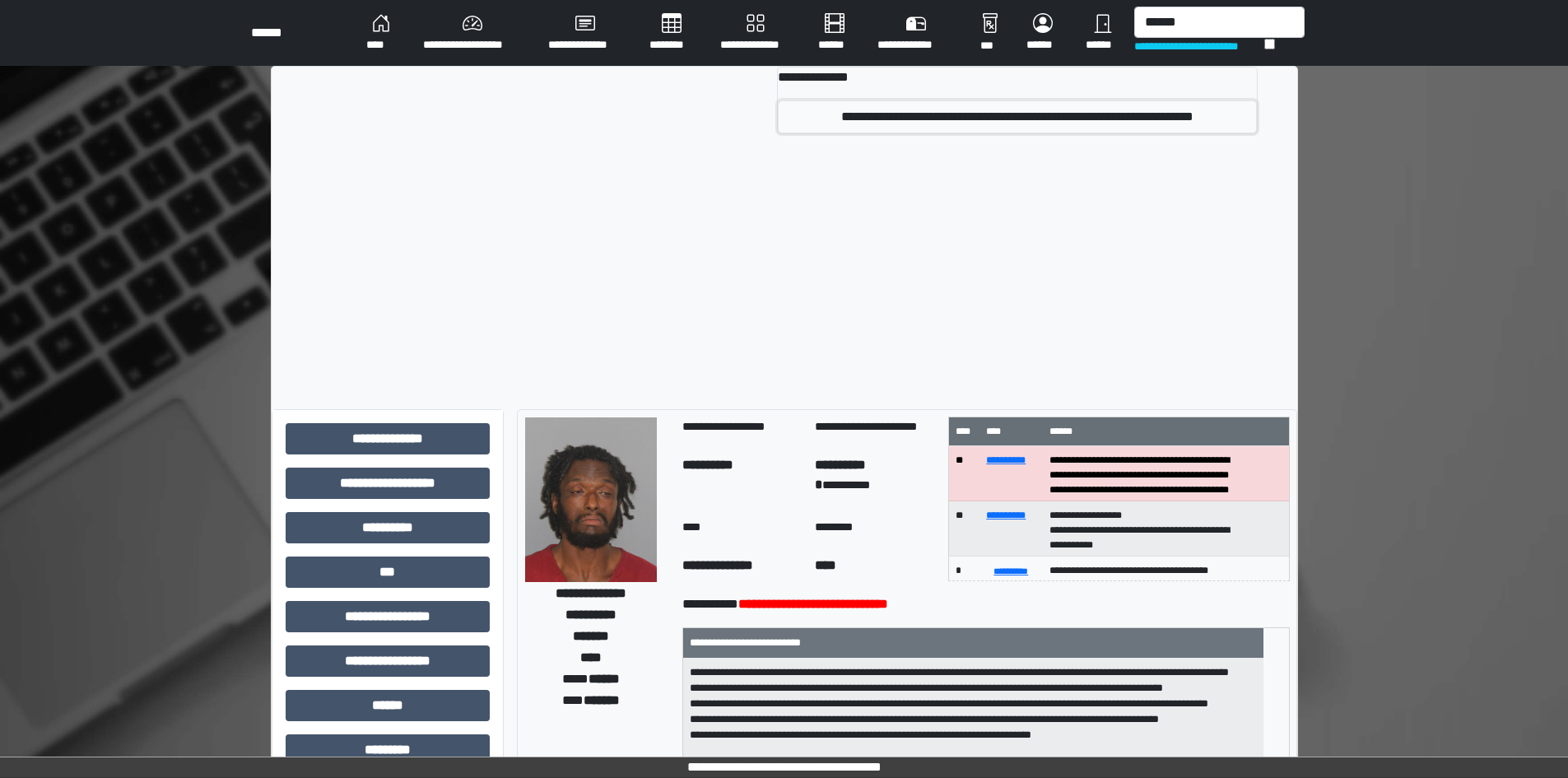 click on "**********" at bounding box center (1017, 117) 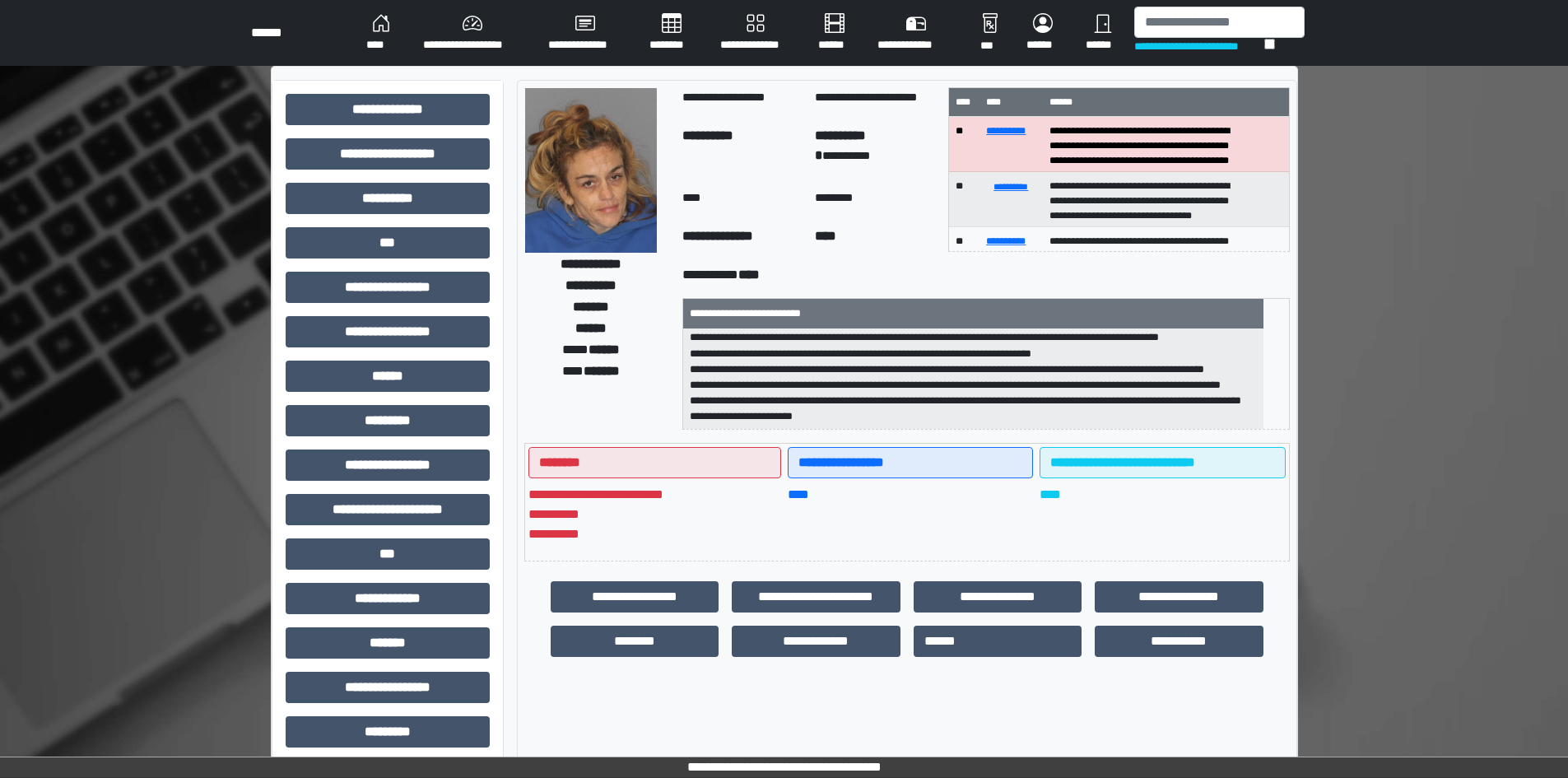 scroll, scrollTop: 273, scrollLeft: 0, axis: vertical 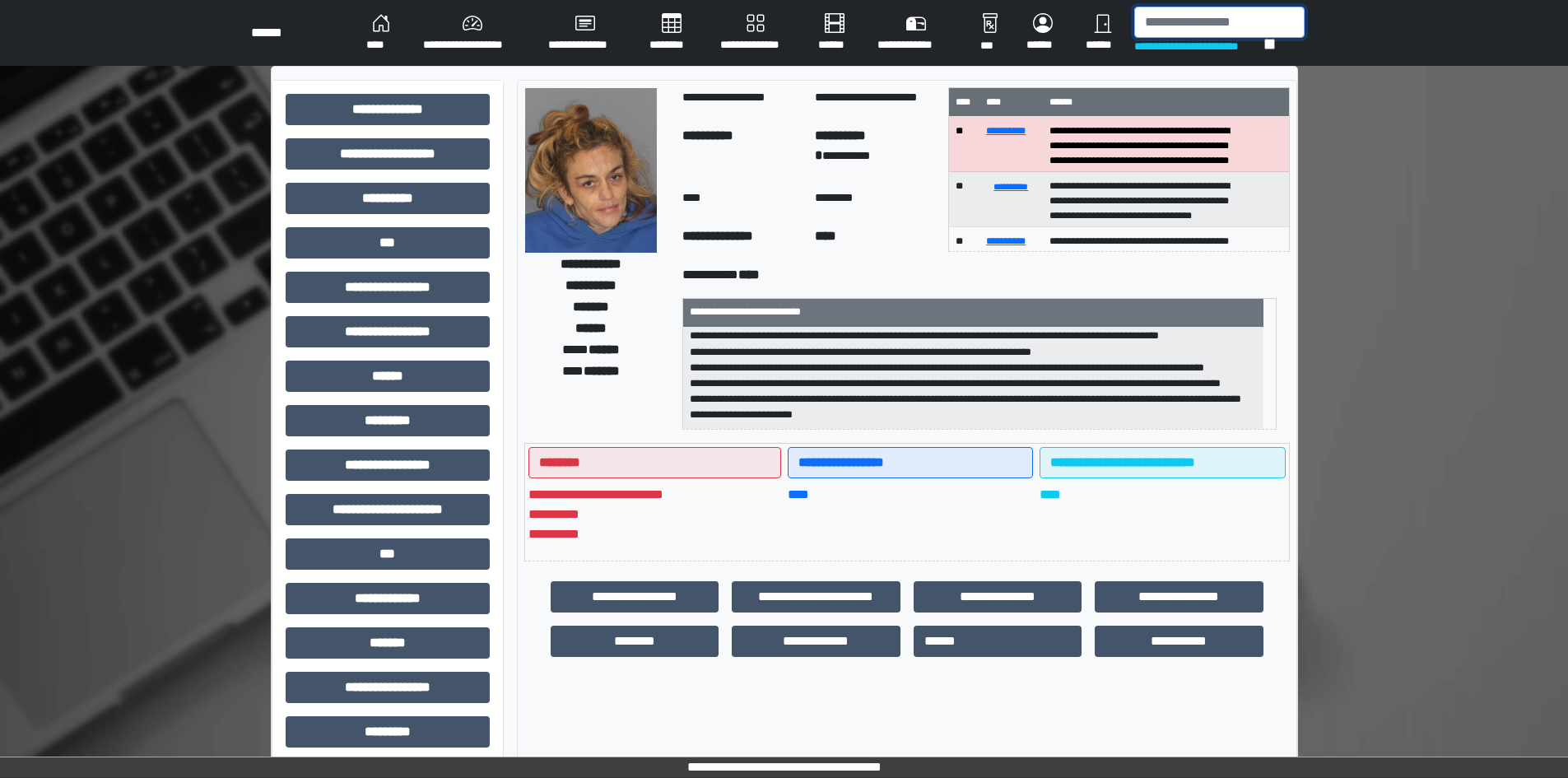 click at bounding box center [1219, 22] 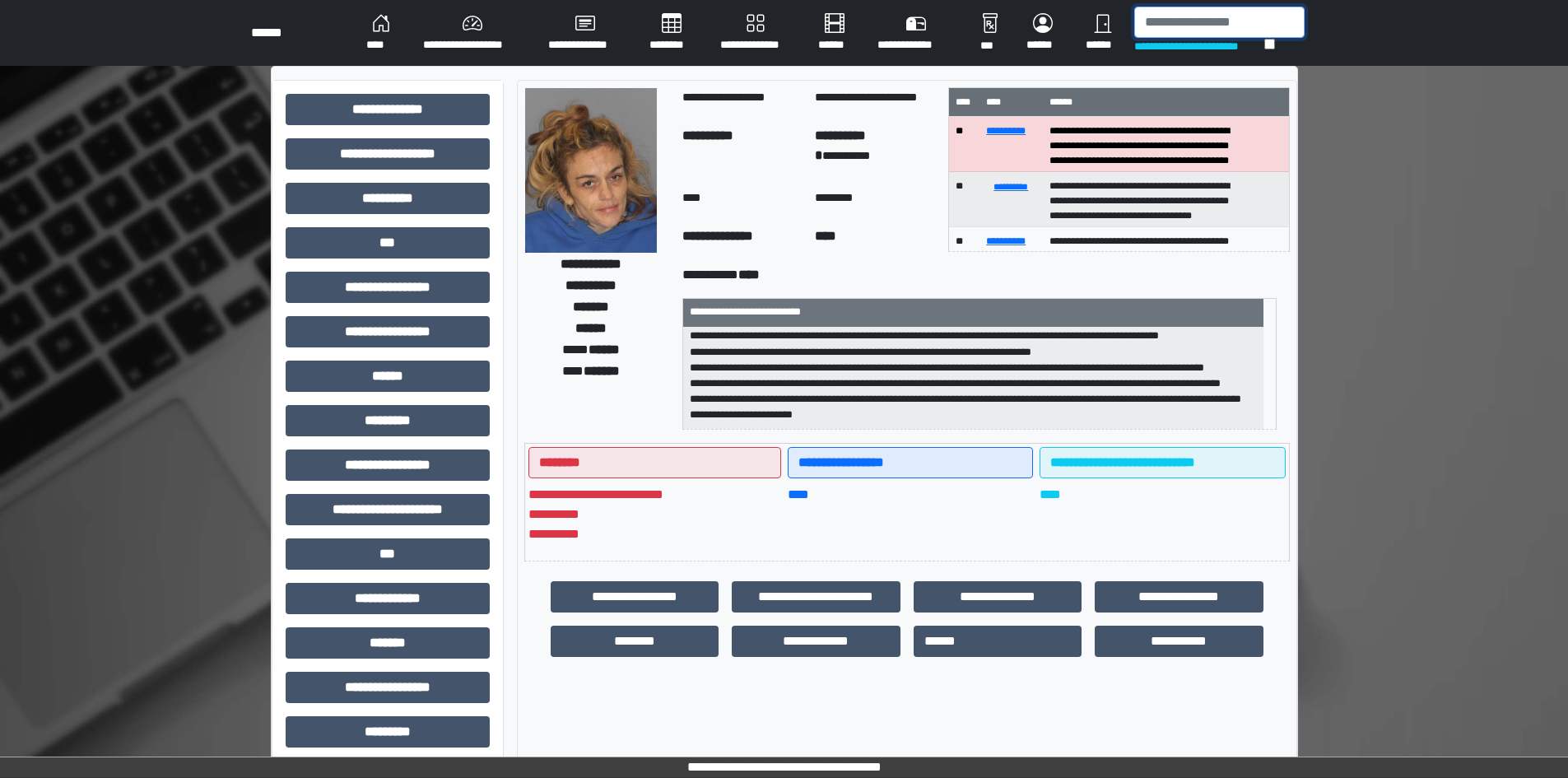 click at bounding box center [1219, 22] 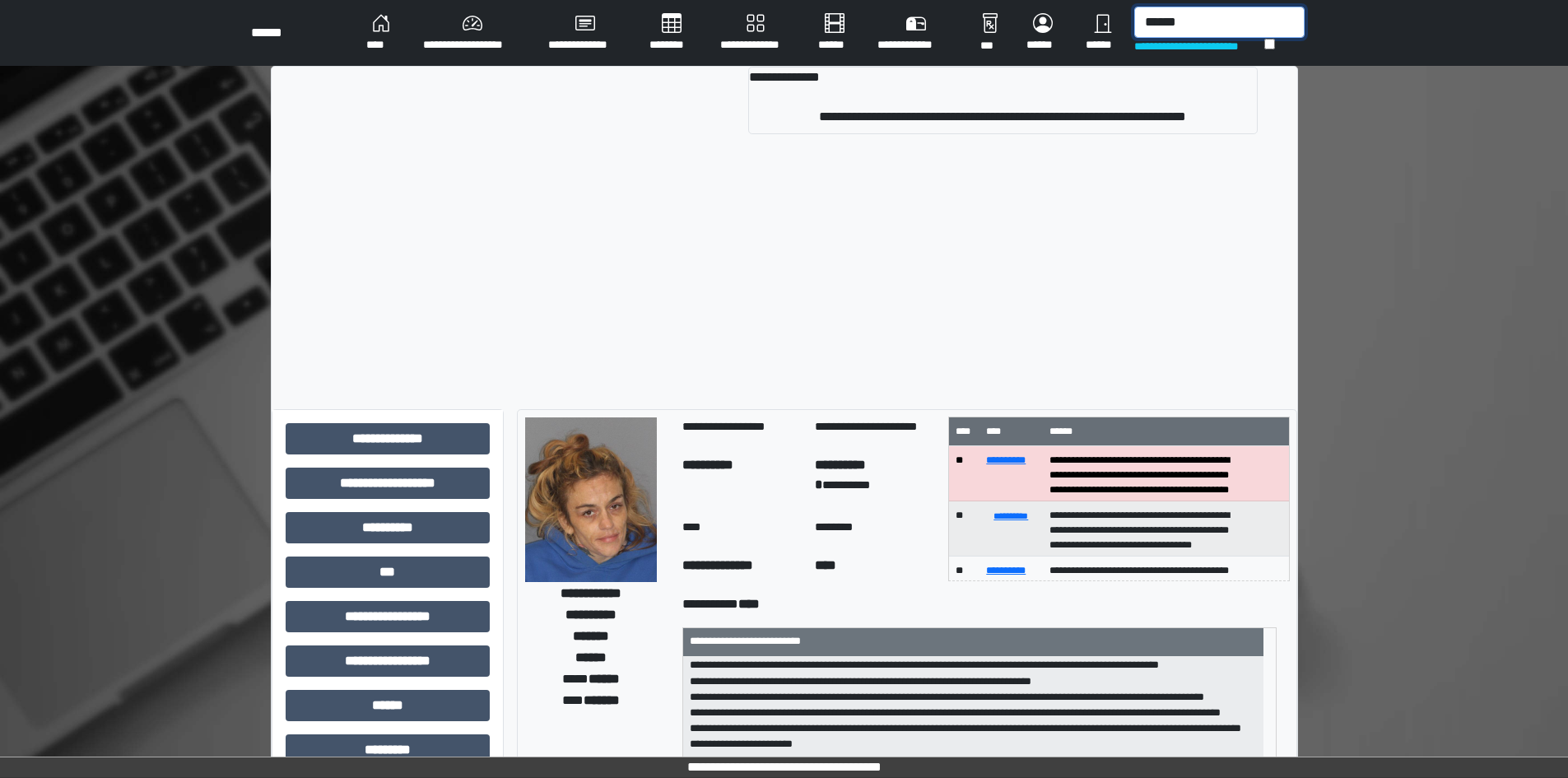 type on "******" 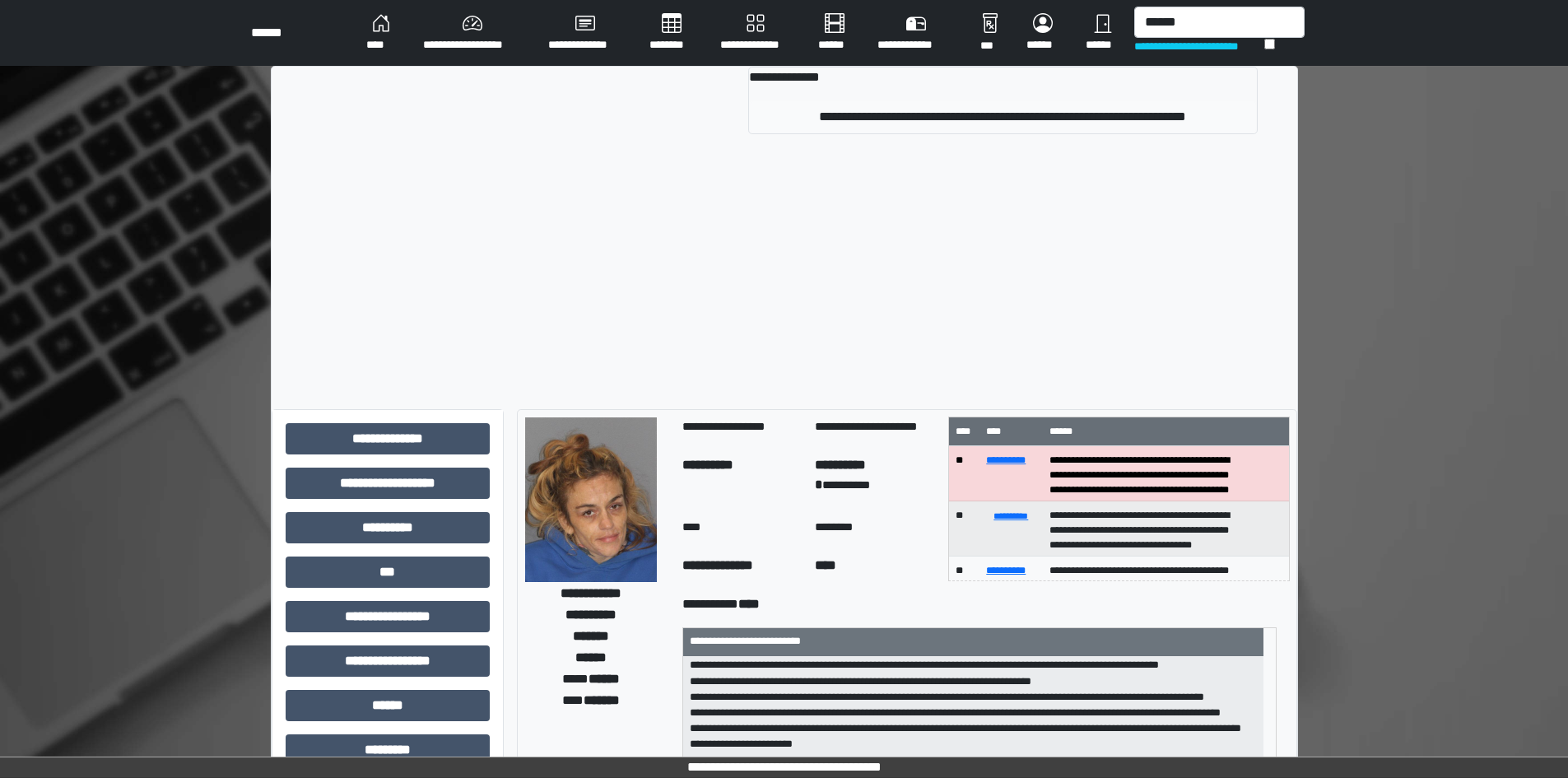click on "**********" at bounding box center (1003, 100) 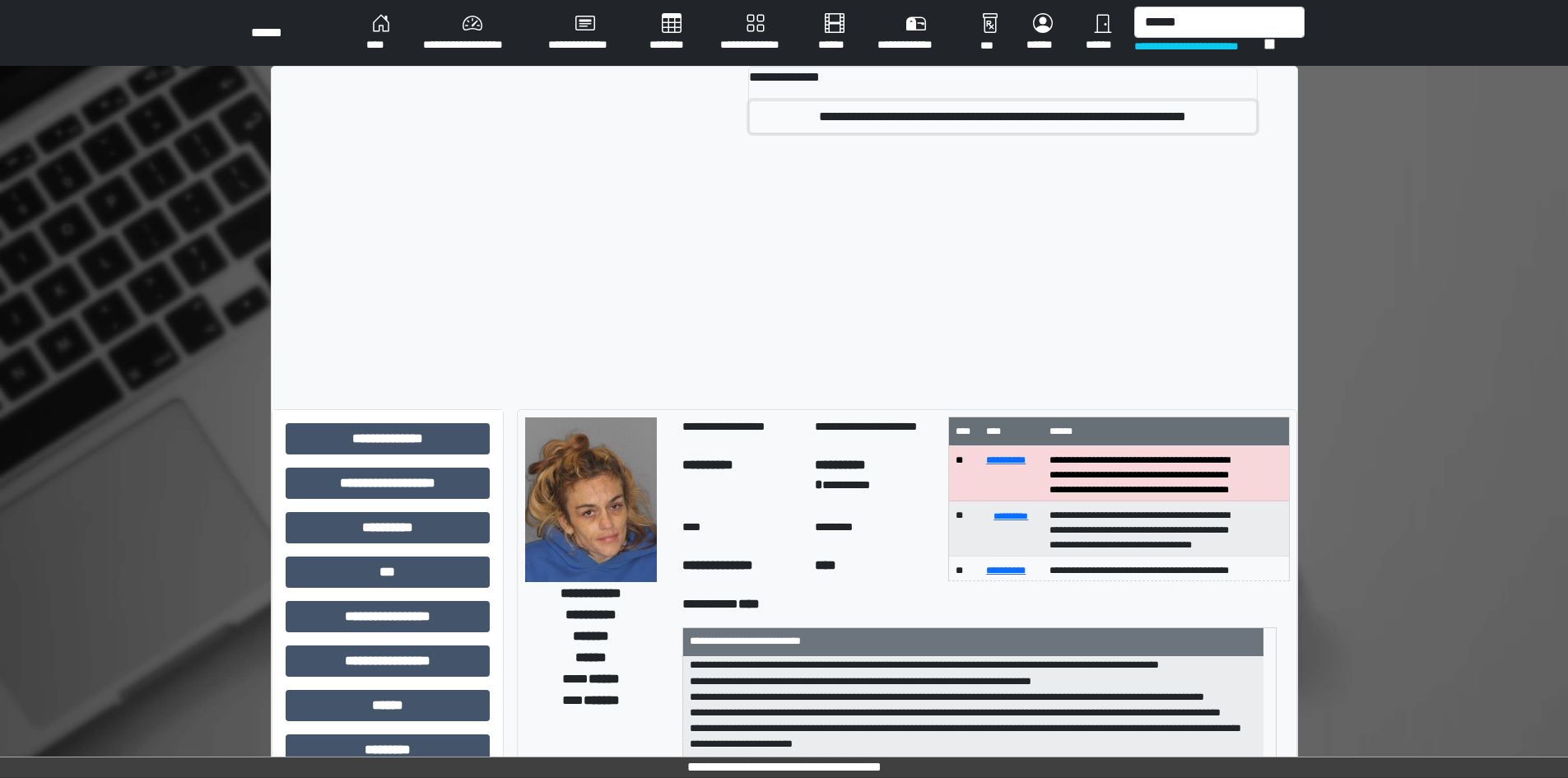 click on "**********" at bounding box center [1003, 117] 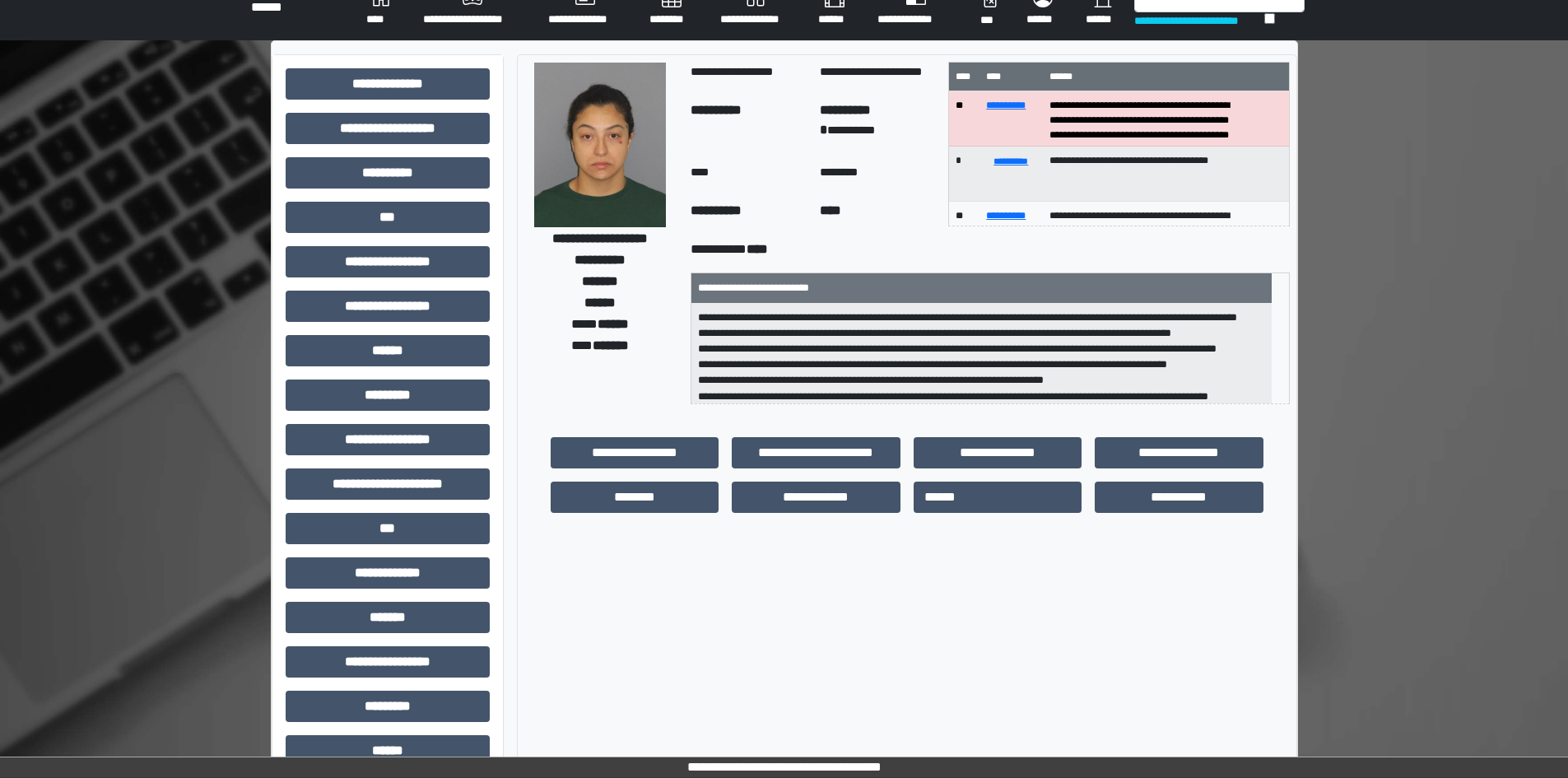 scroll, scrollTop: 24, scrollLeft: 0, axis: vertical 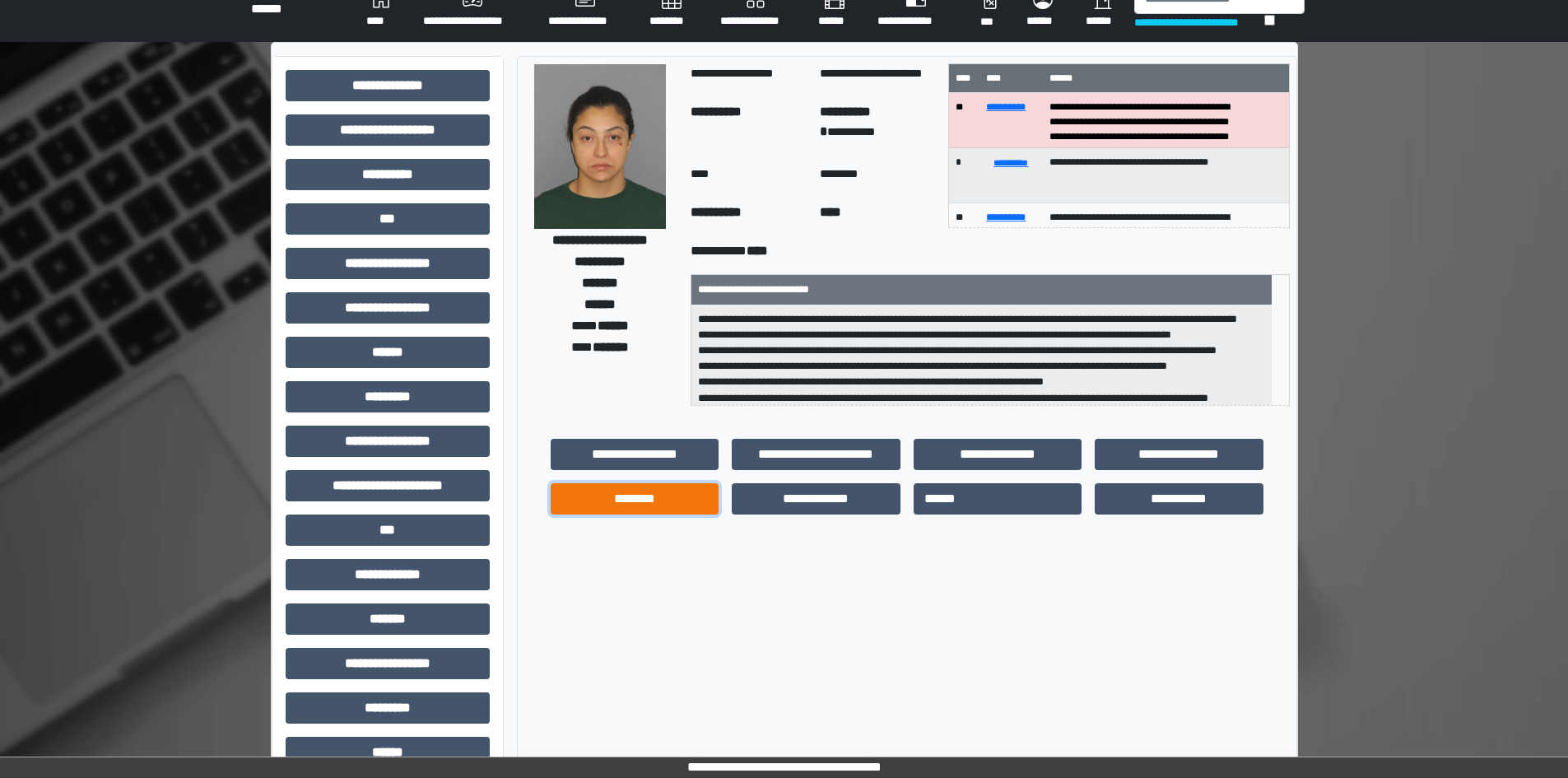 click on "********" at bounding box center [635, 499] 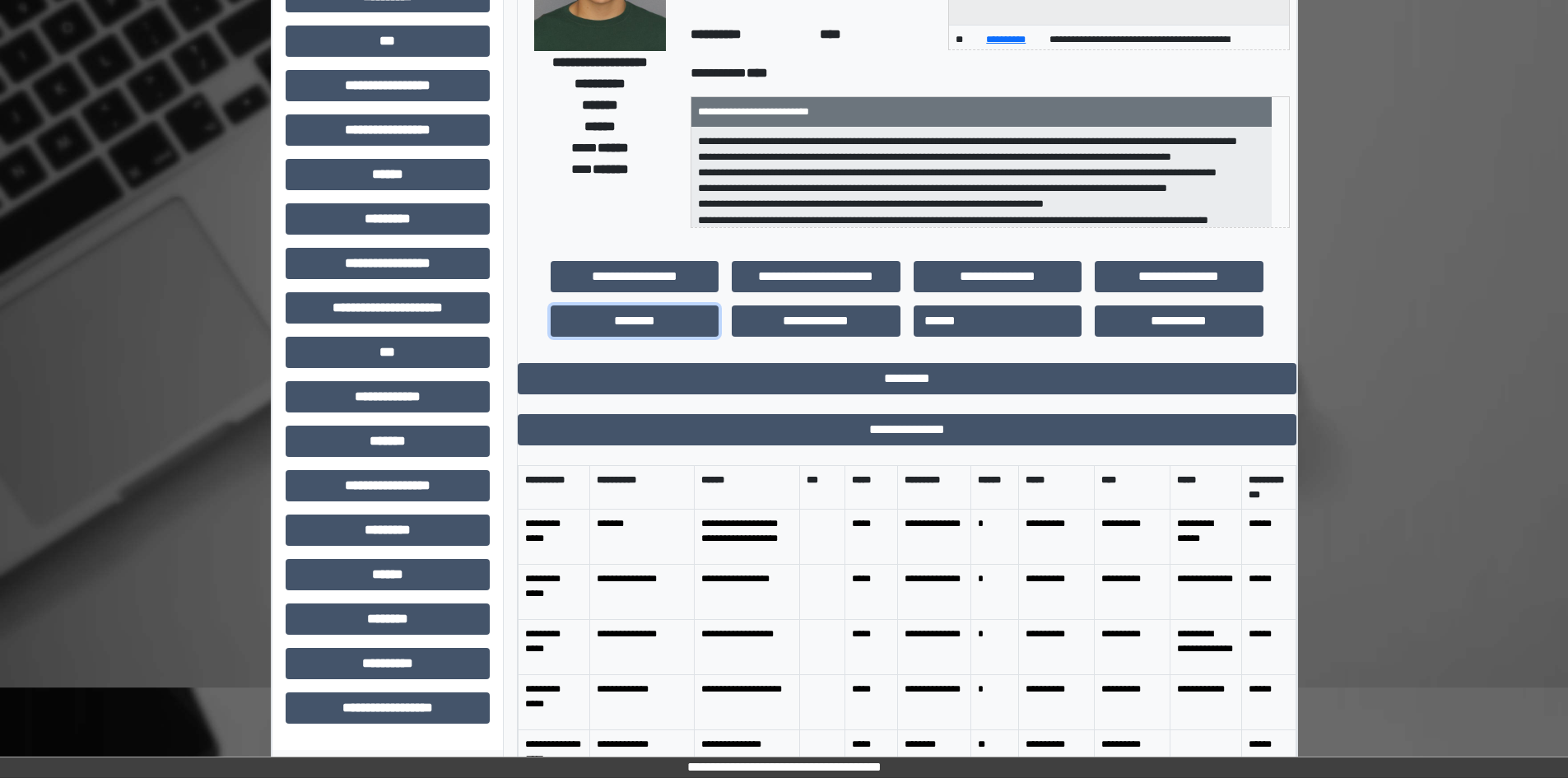 scroll, scrollTop: 271, scrollLeft: 0, axis: vertical 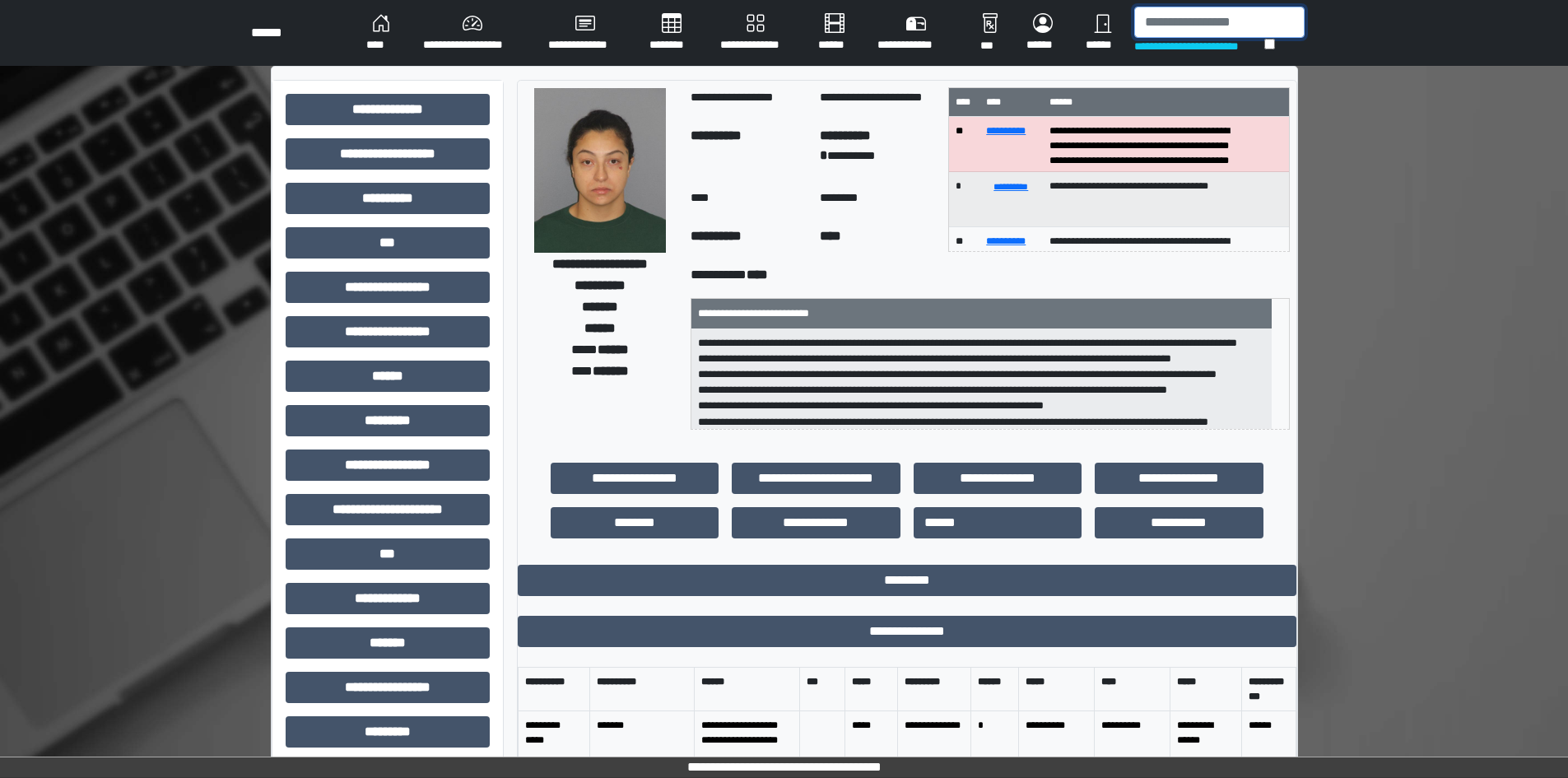 click at bounding box center [1219, 22] 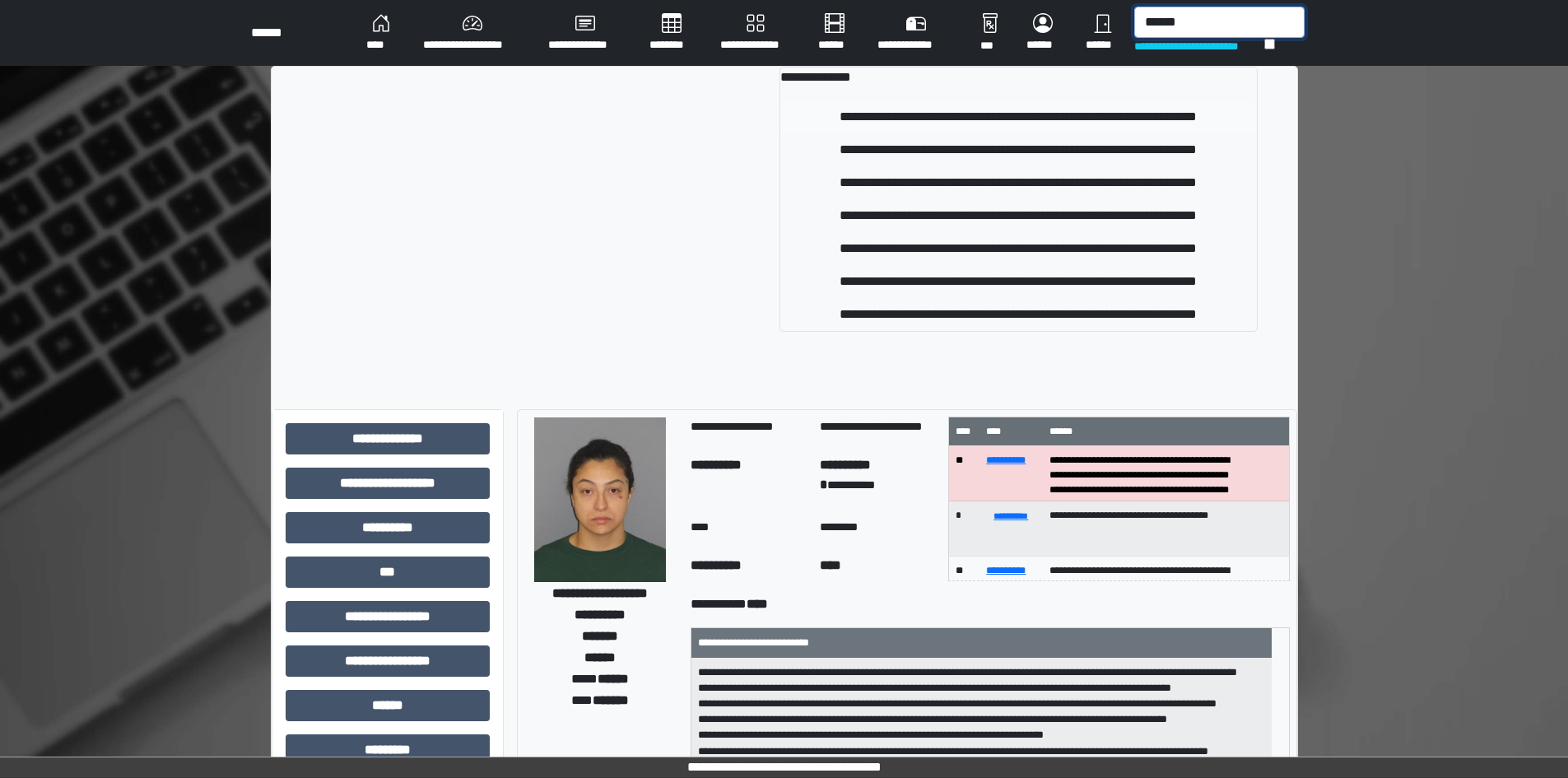 type on "******" 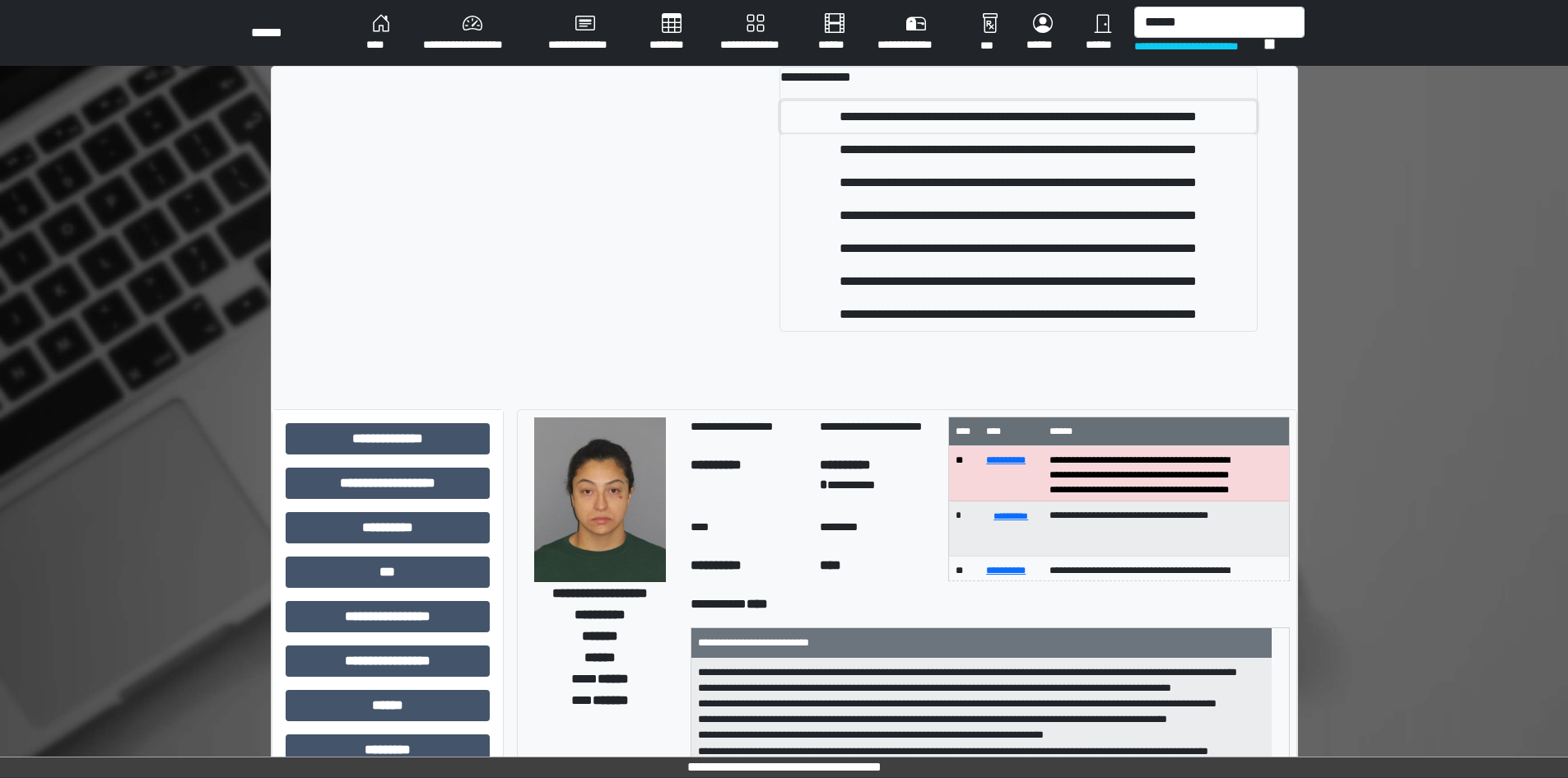 click on "**********" at bounding box center (1018, 117) 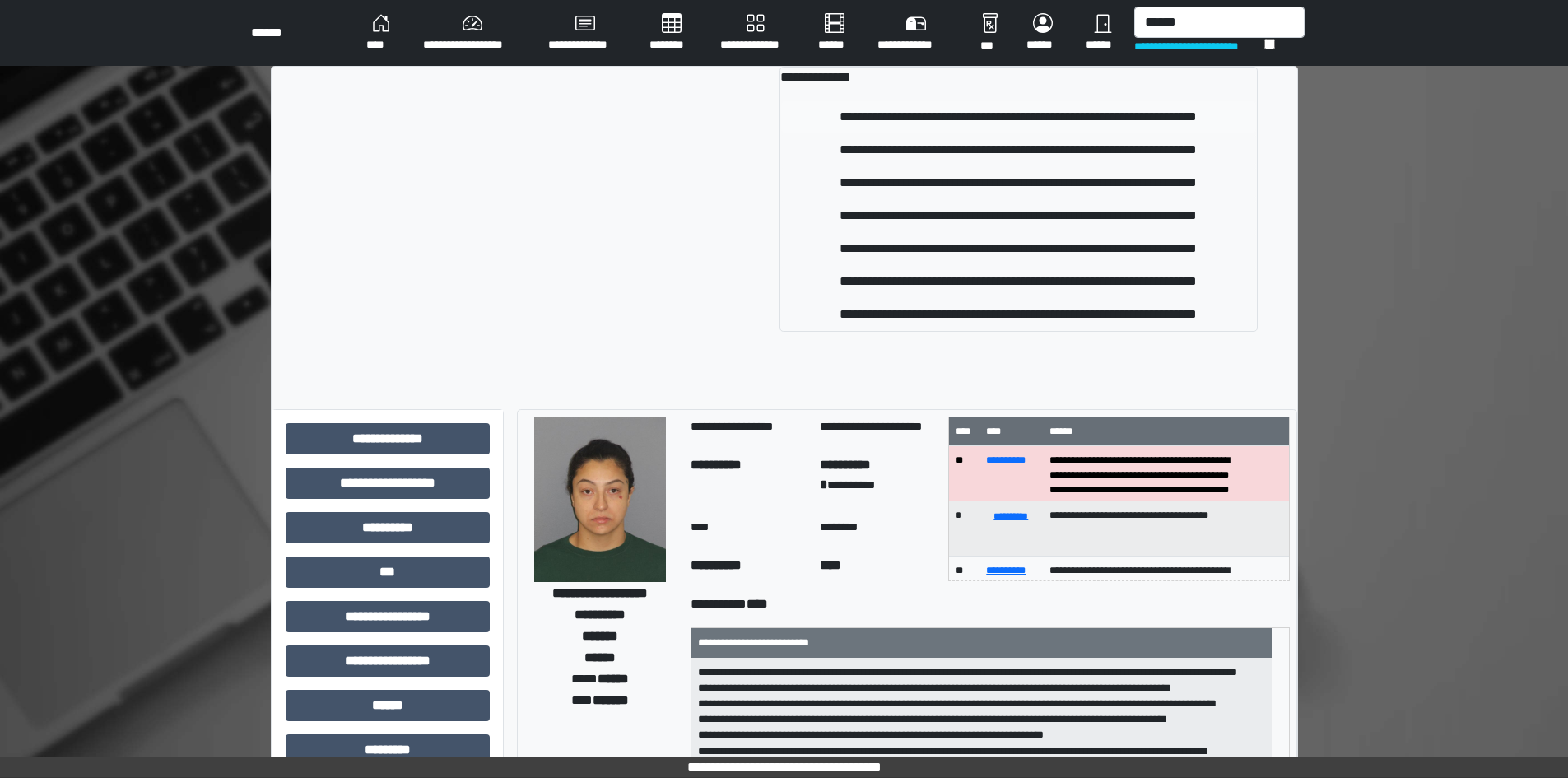 type 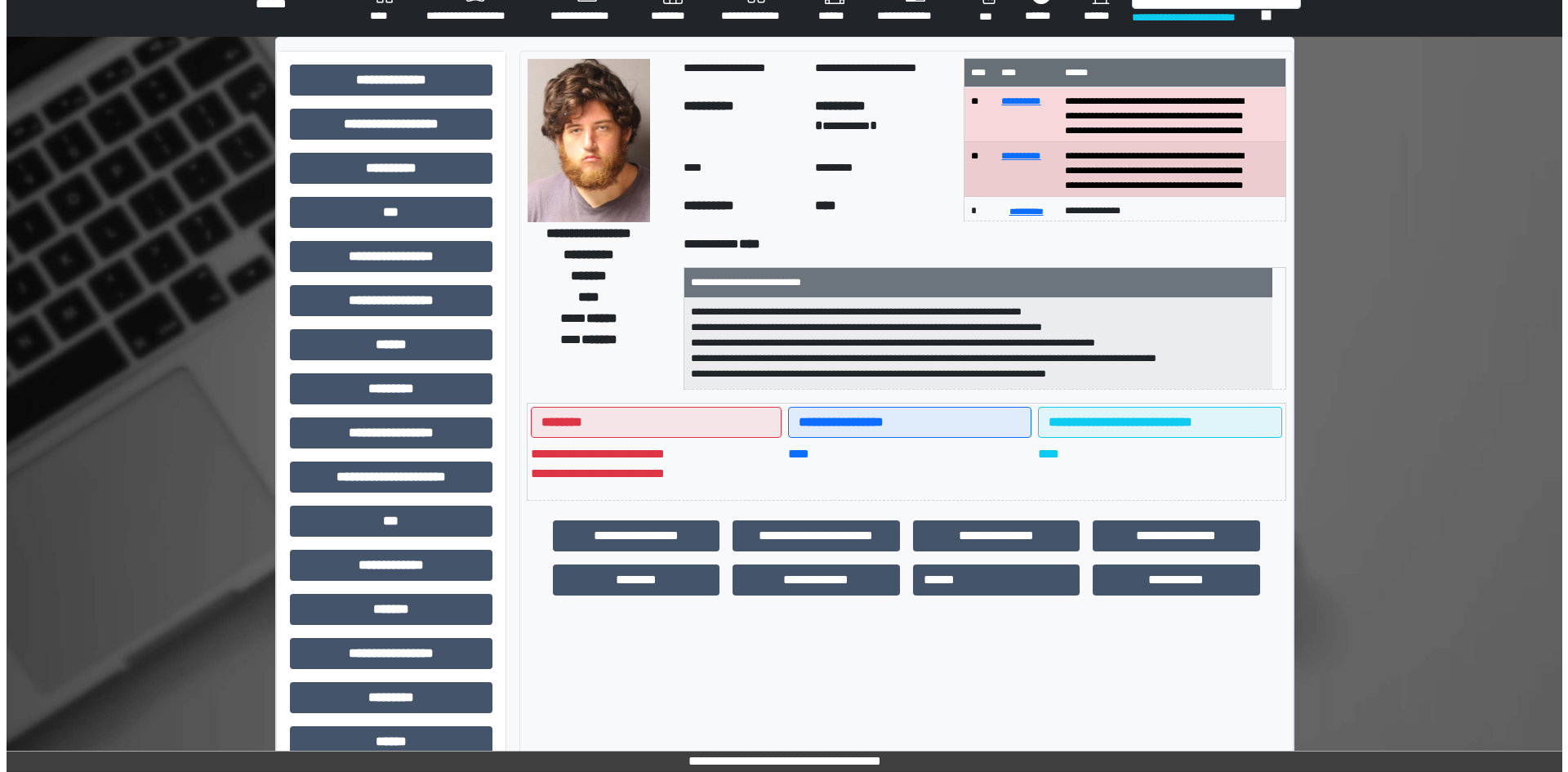 scroll, scrollTop: 0, scrollLeft: 0, axis: both 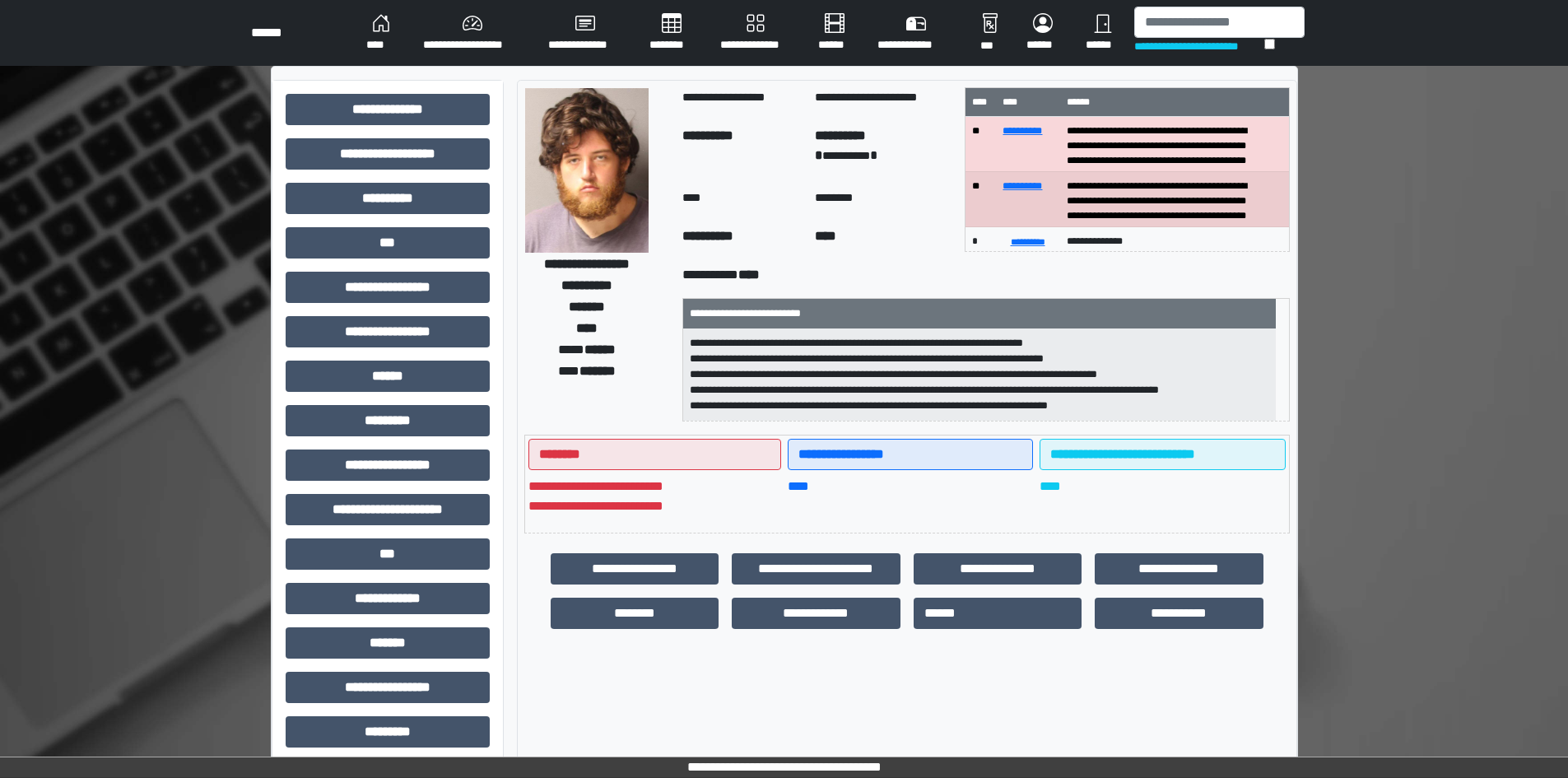 click on "**********" at bounding box center (756, 33) 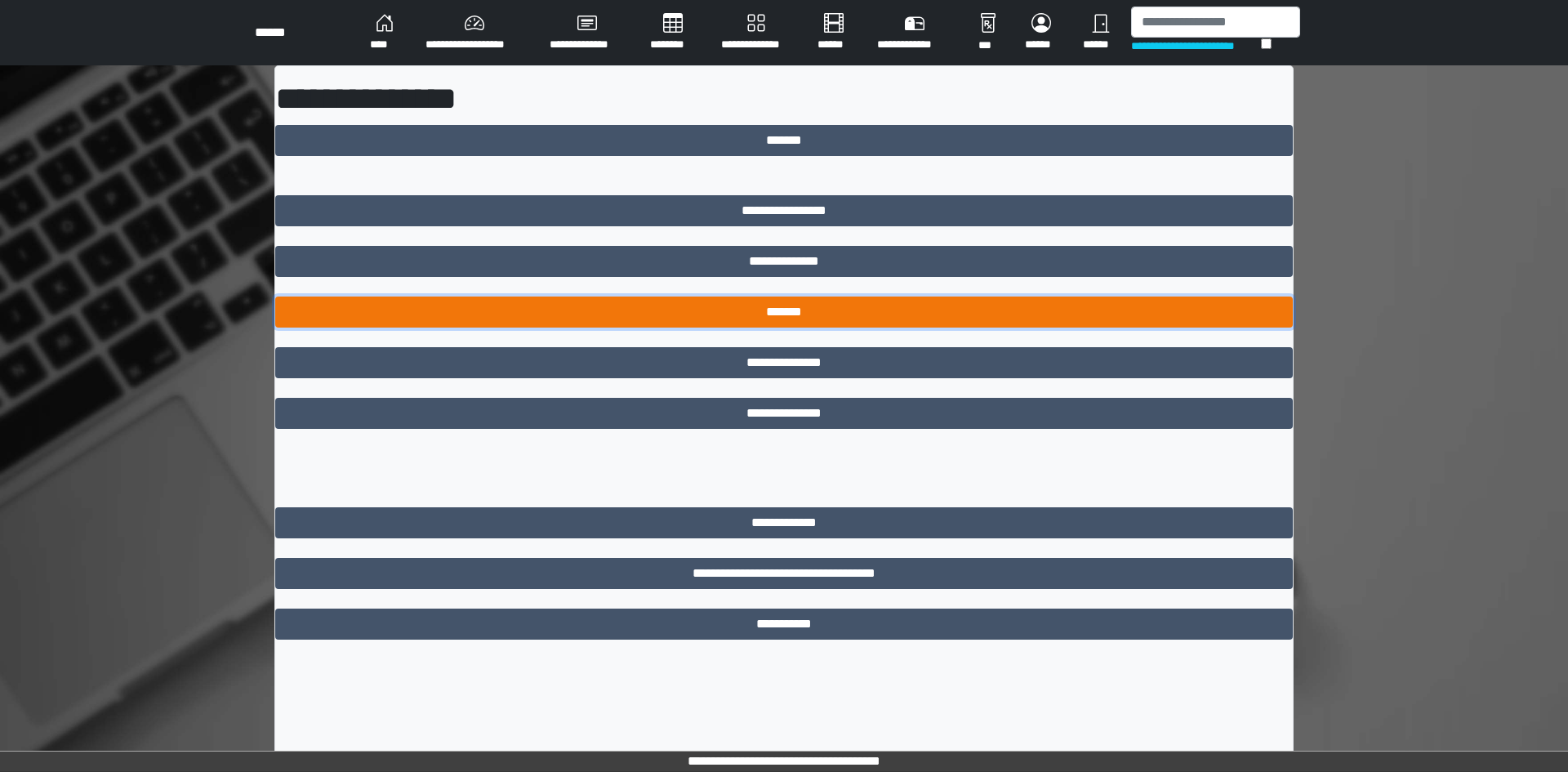 click on "*******" at bounding box center (784, 312) 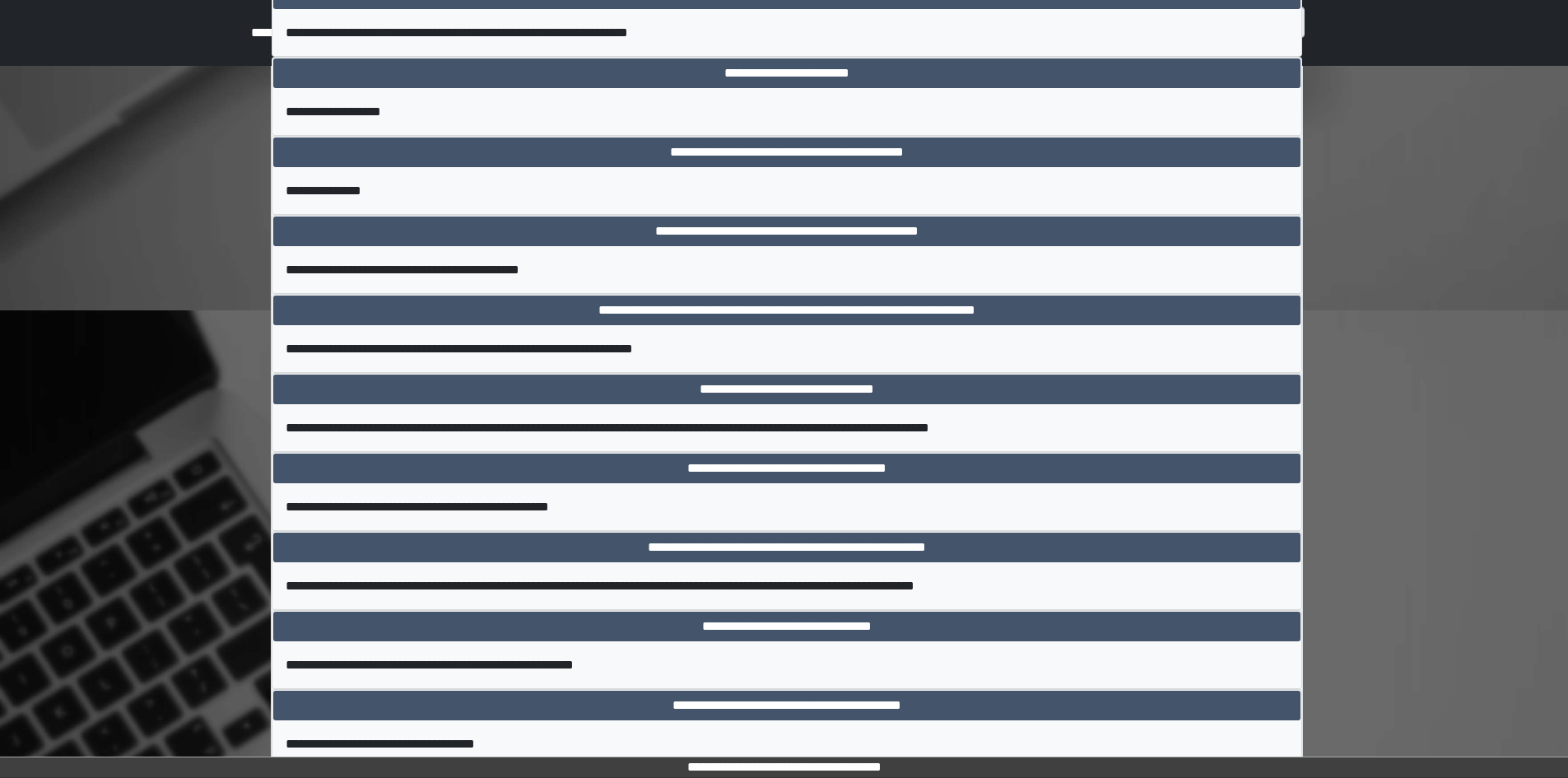 scroll, scrollTop: 7255, scrollLeft: 0, axis: vertical 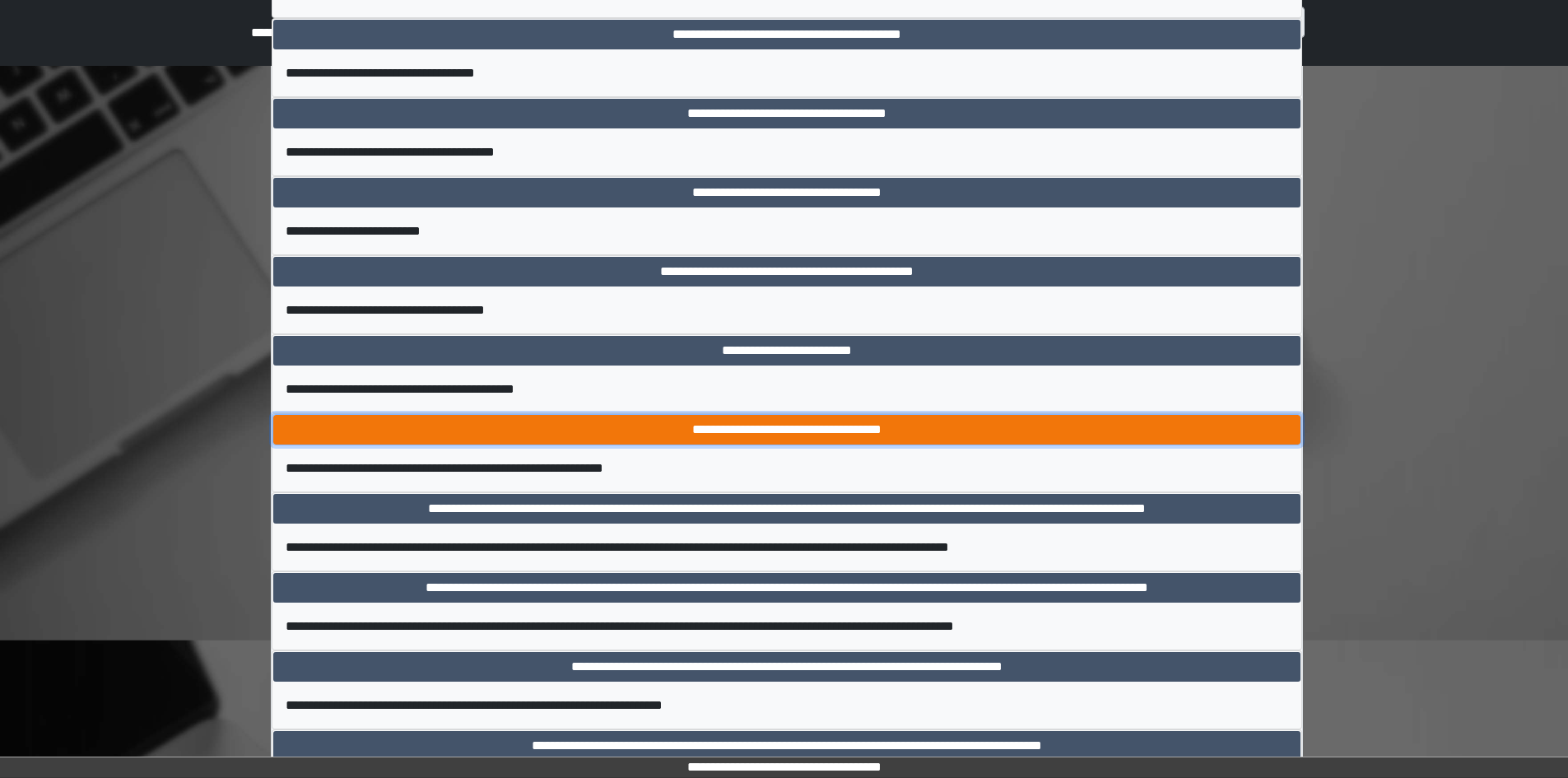 click on "**********" at bounding box center [787, 430] 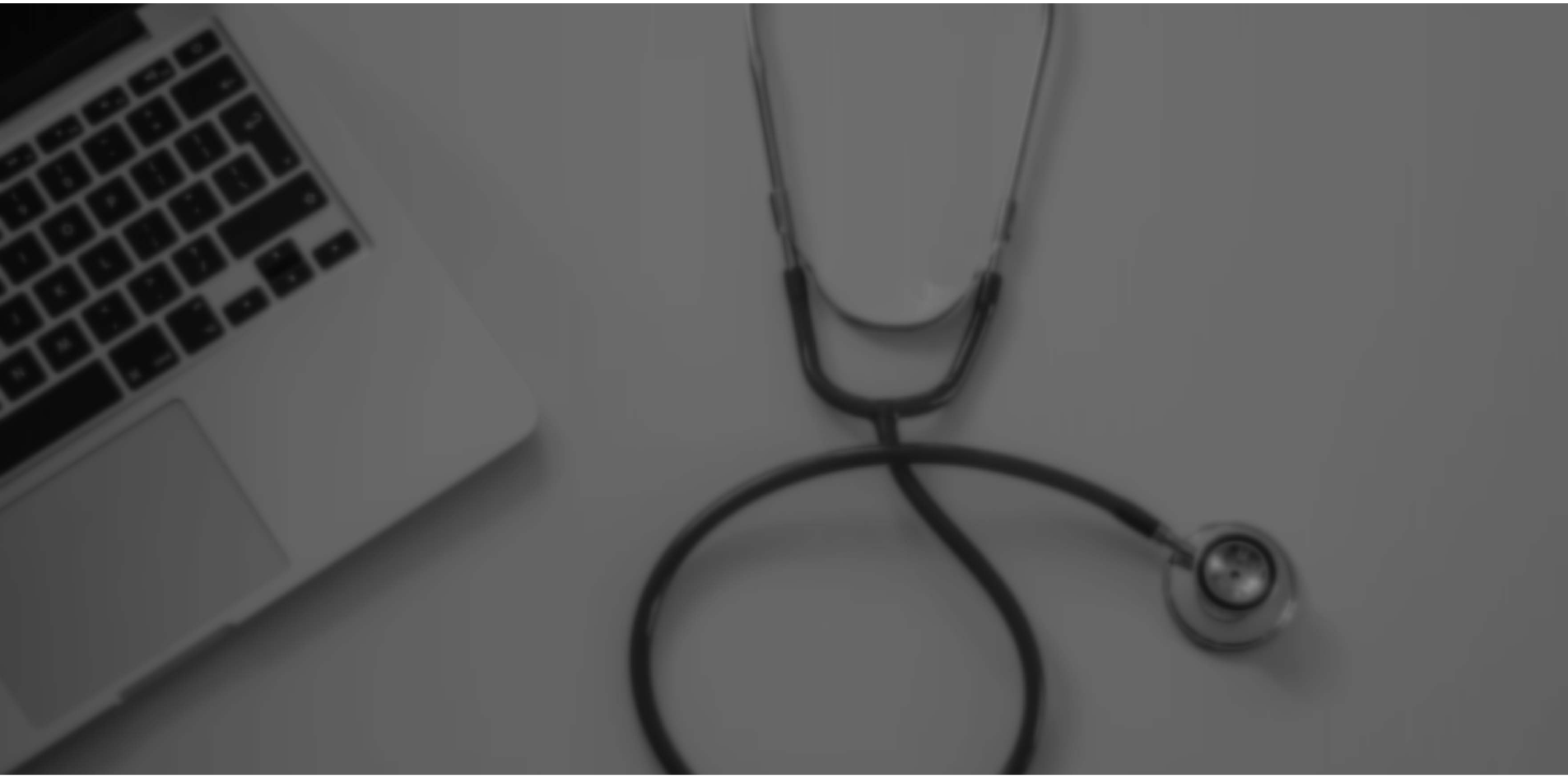 scroll, scrollTop: 0, scrollLeft: 0, axis: both 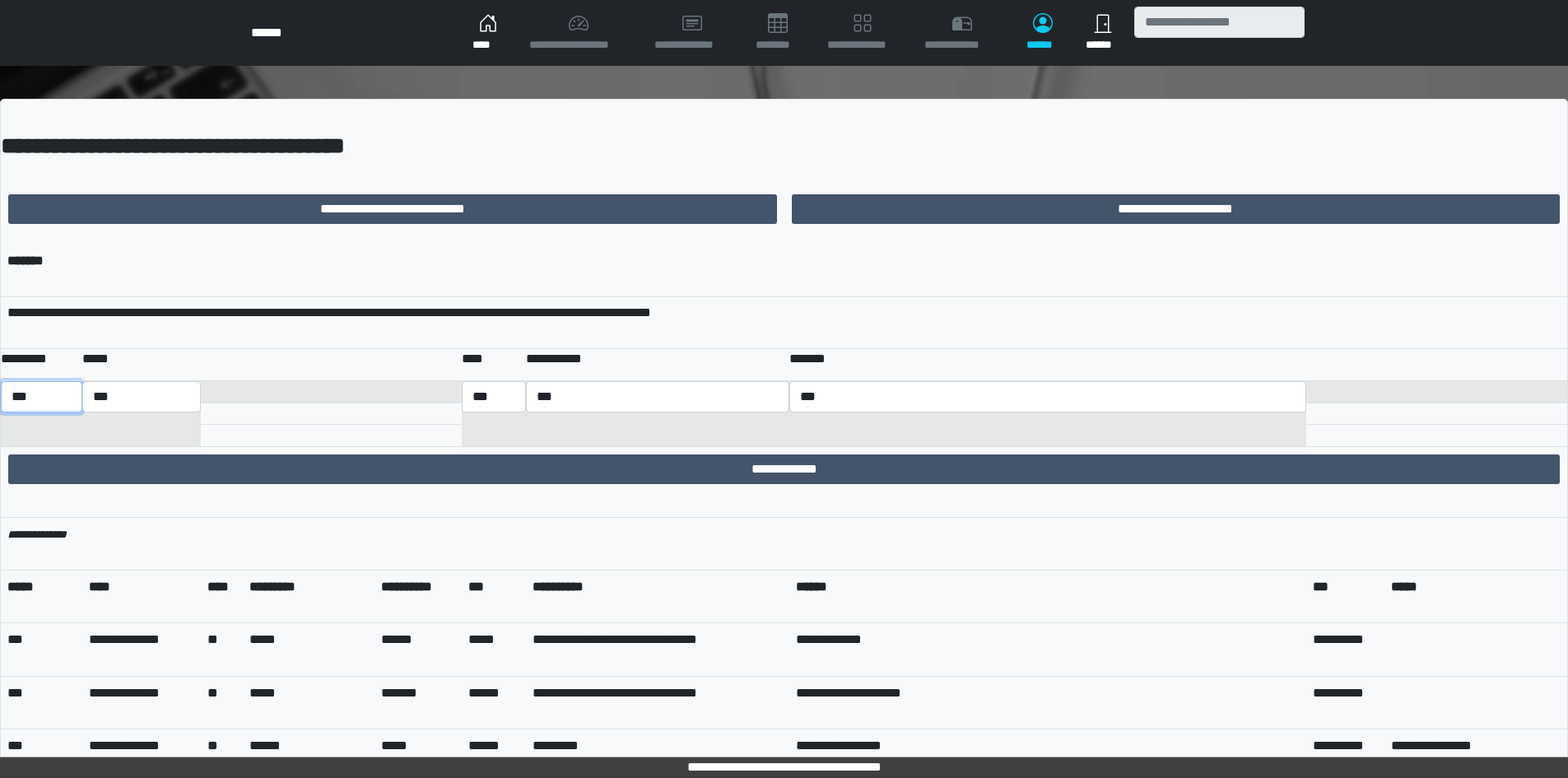 click on "*** *** ******** *** ******** ***** ***" at bounding box center (41, 397) 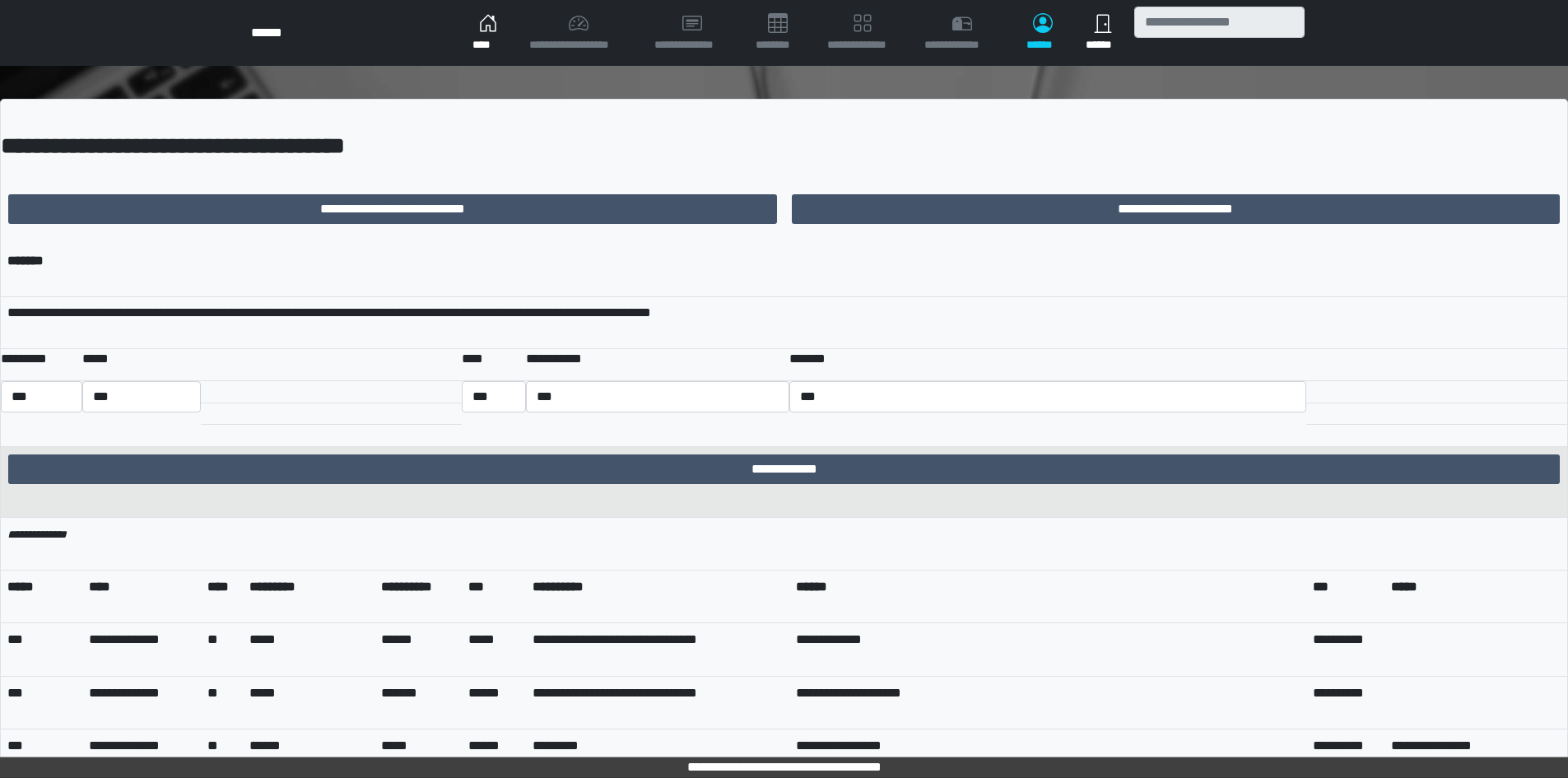 click on "**********" at bounding box center [784, 482] 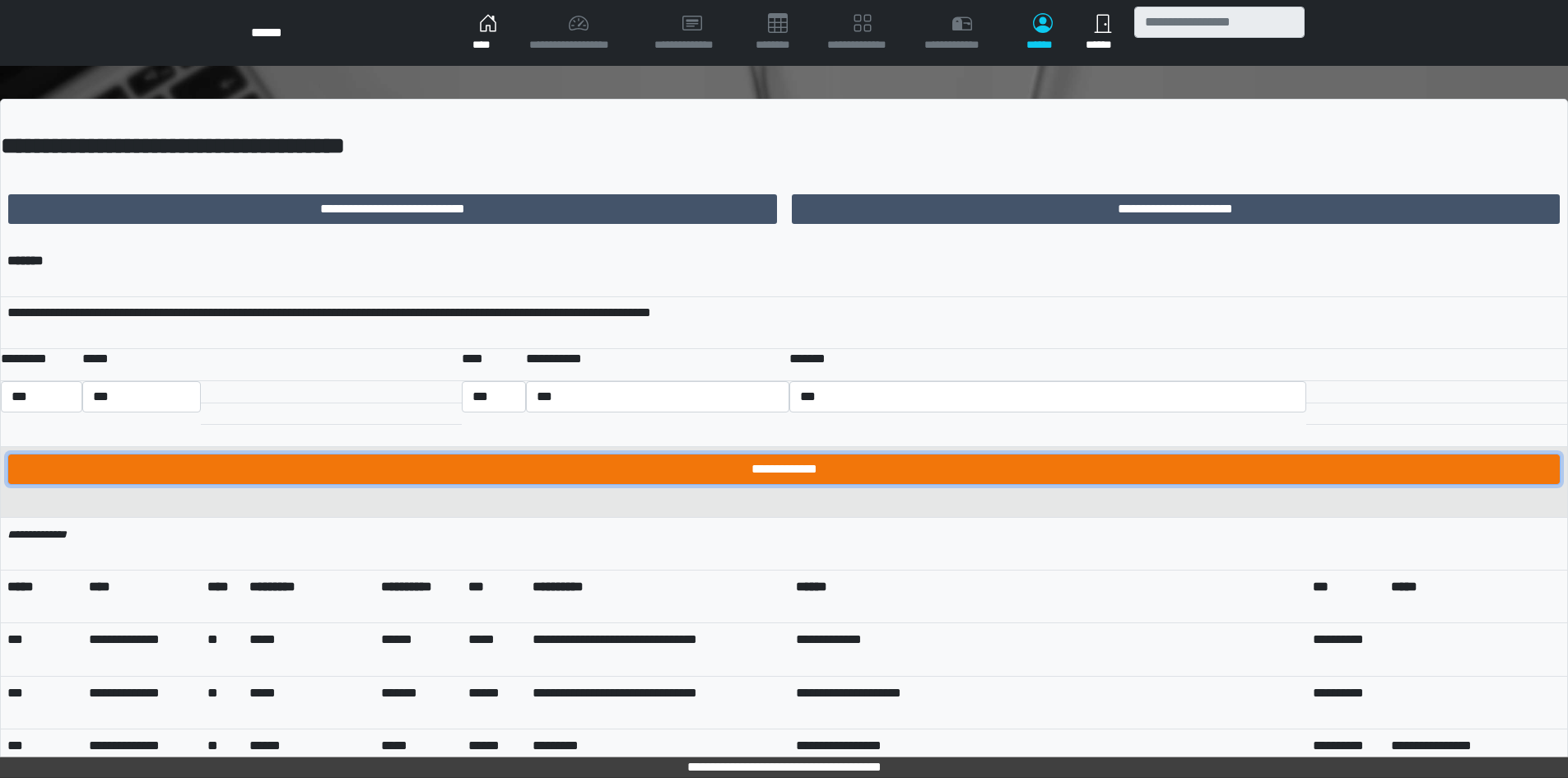 click on "**********" at bounding box center [784, 469] 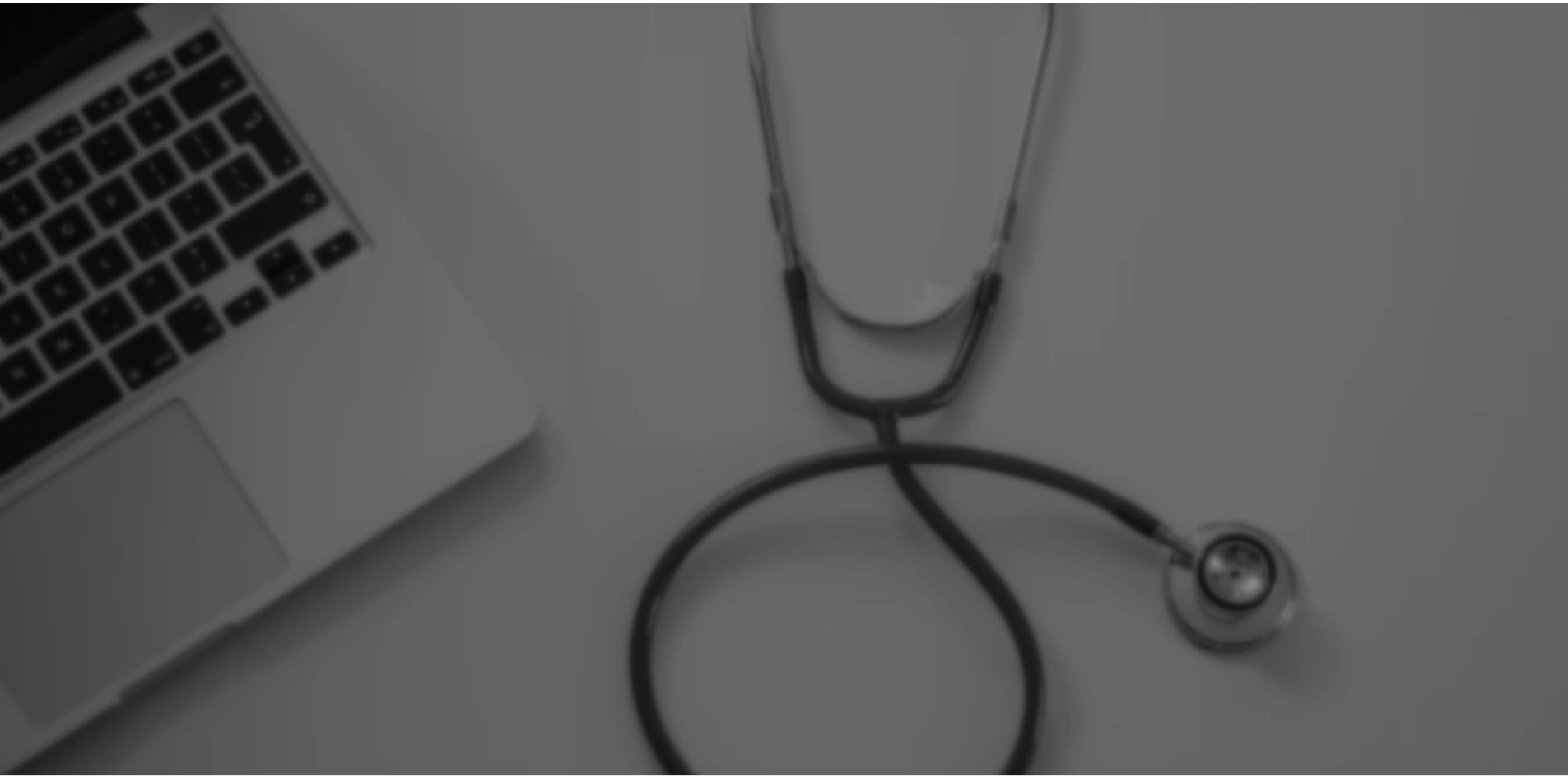 scroll, scrollTop: 0, scrollLeft: 0, axis: both 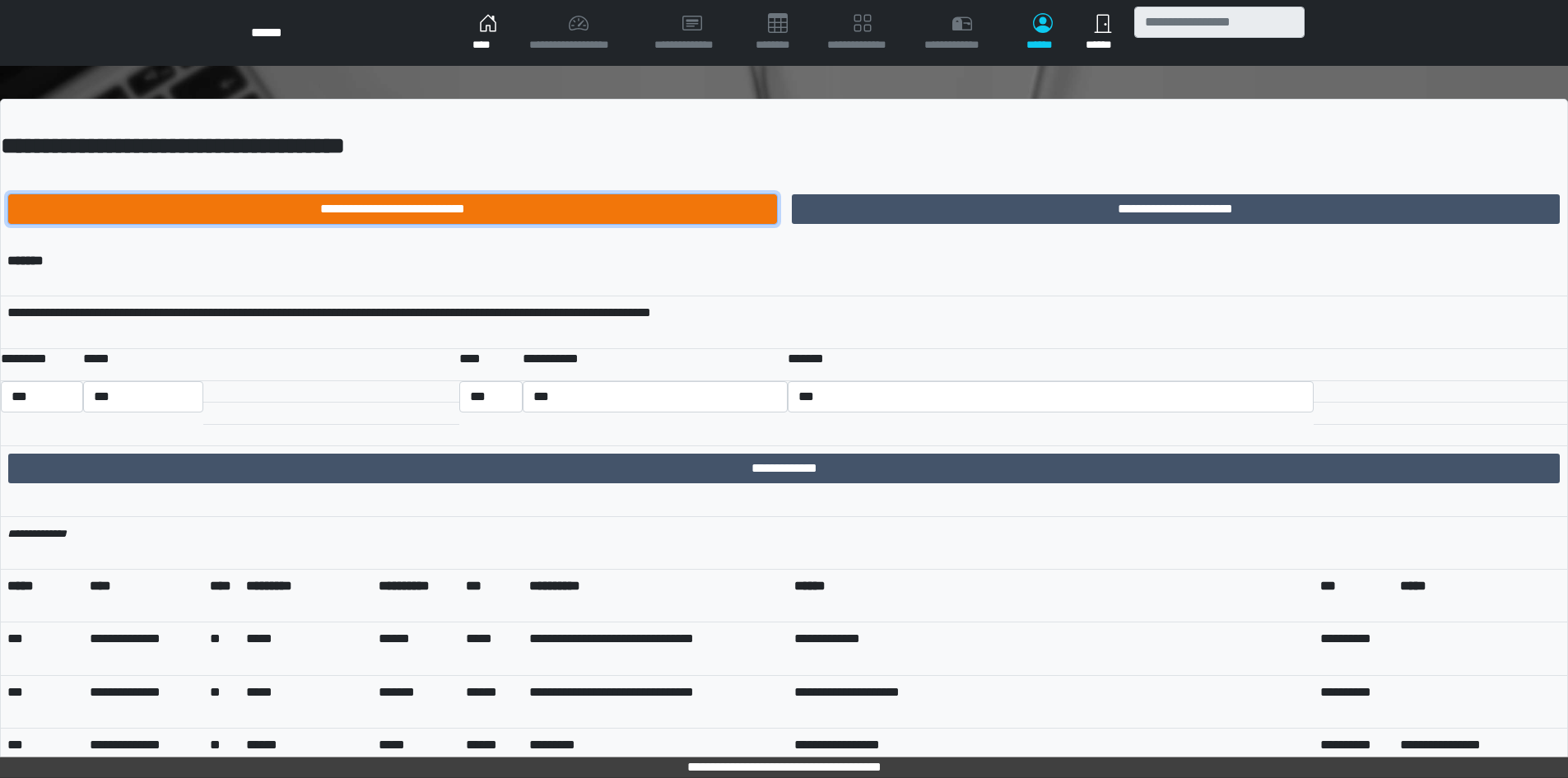 click on "**********" at bounding box center (393, 209) 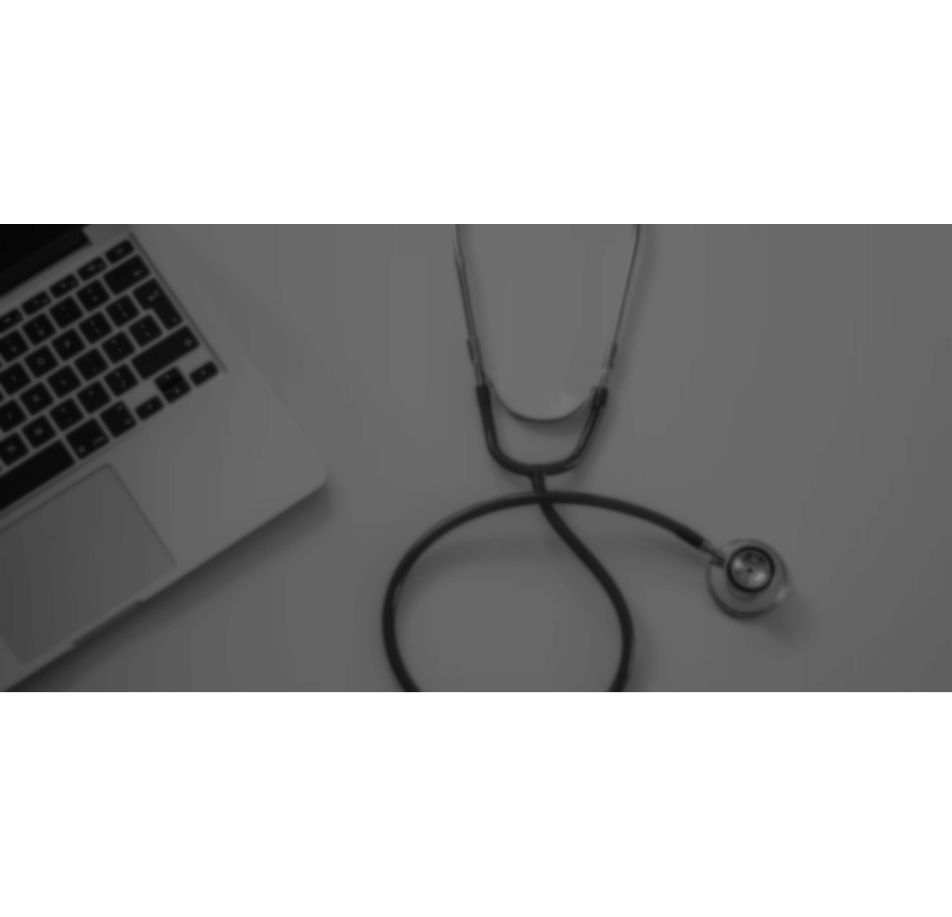 scroll, scrollTop: 0, scrollLeft: 0, axis: both 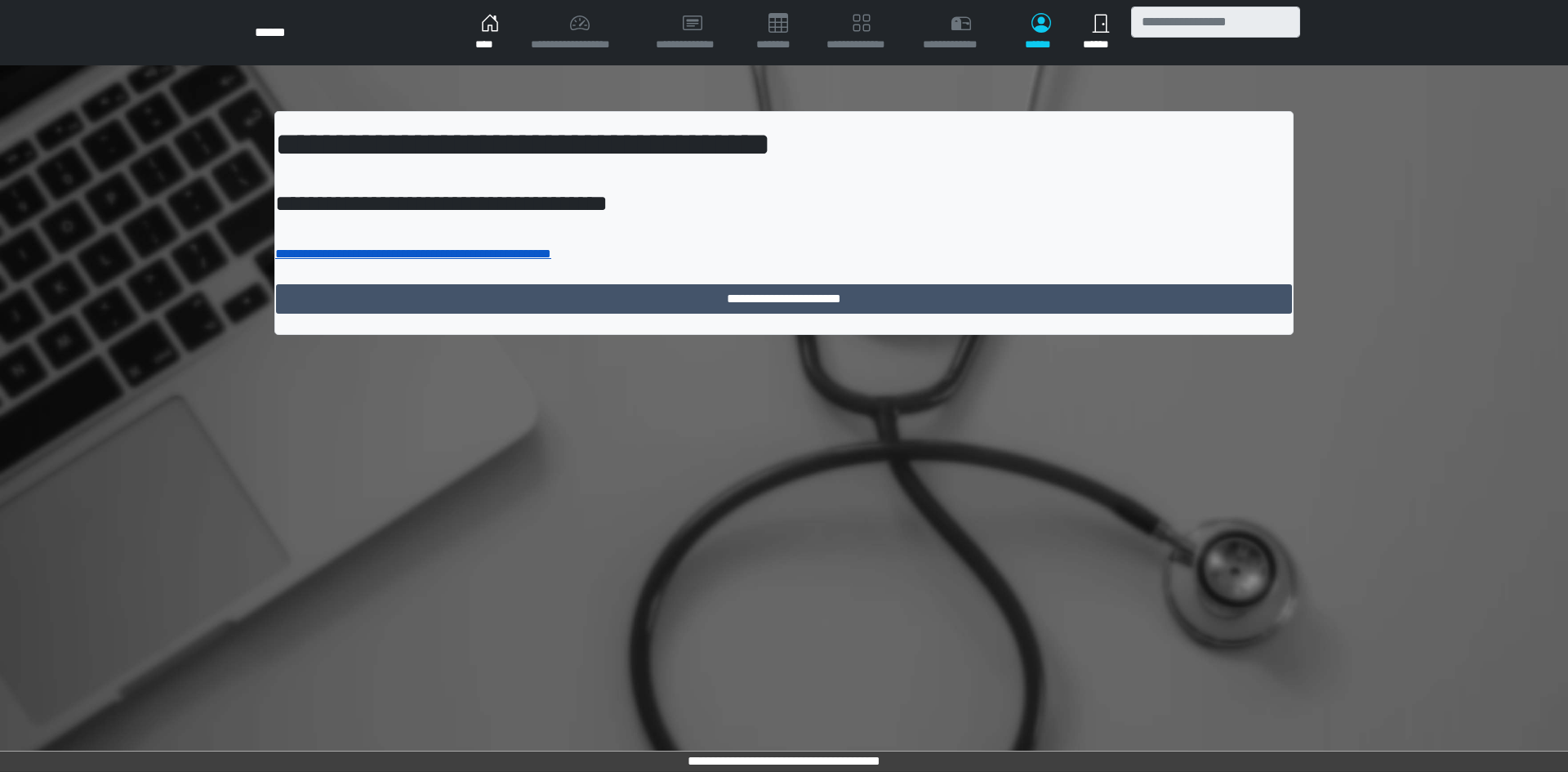 click on "**********" at bounding box center (413, 253) 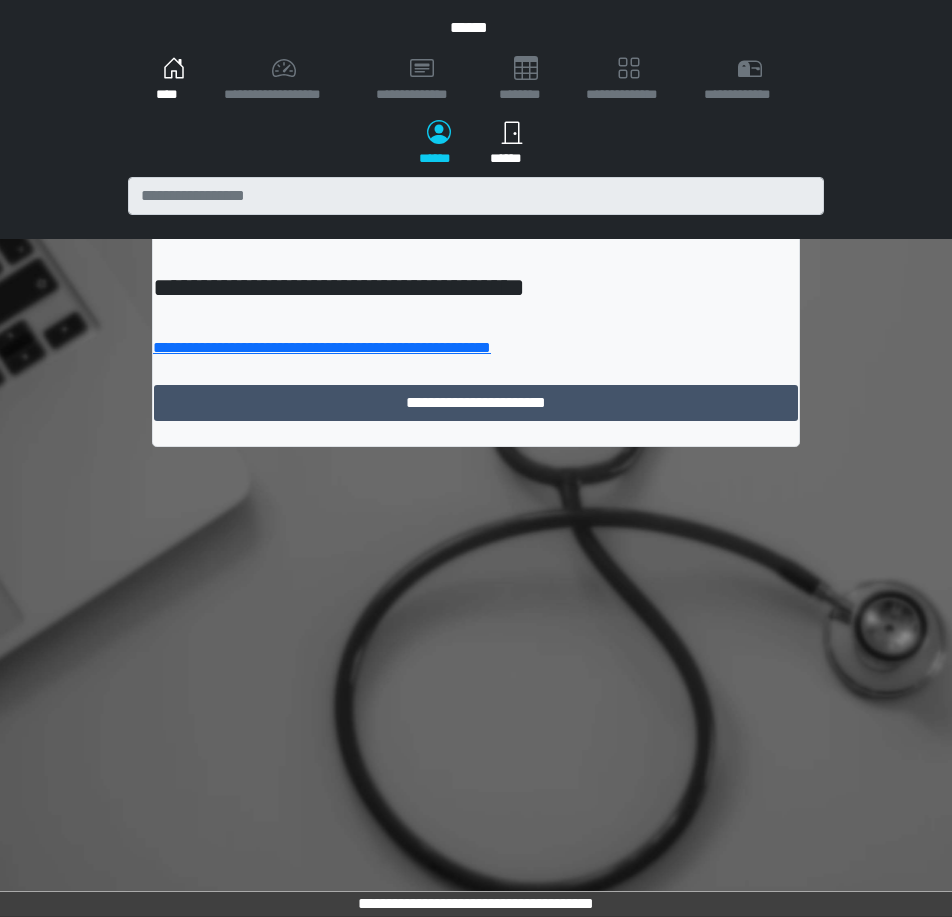 click on "****" at bounding box center (174, 80) 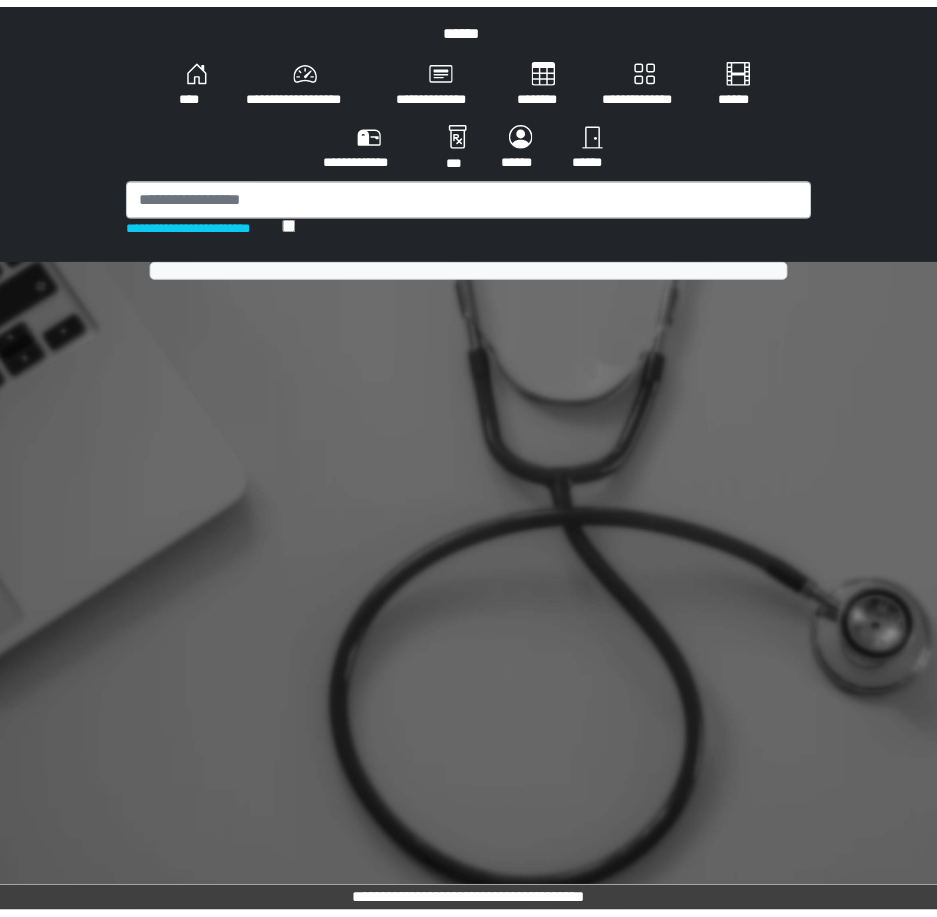 scroll, scrollTop: 0, scrollLeft: 0, axis: both 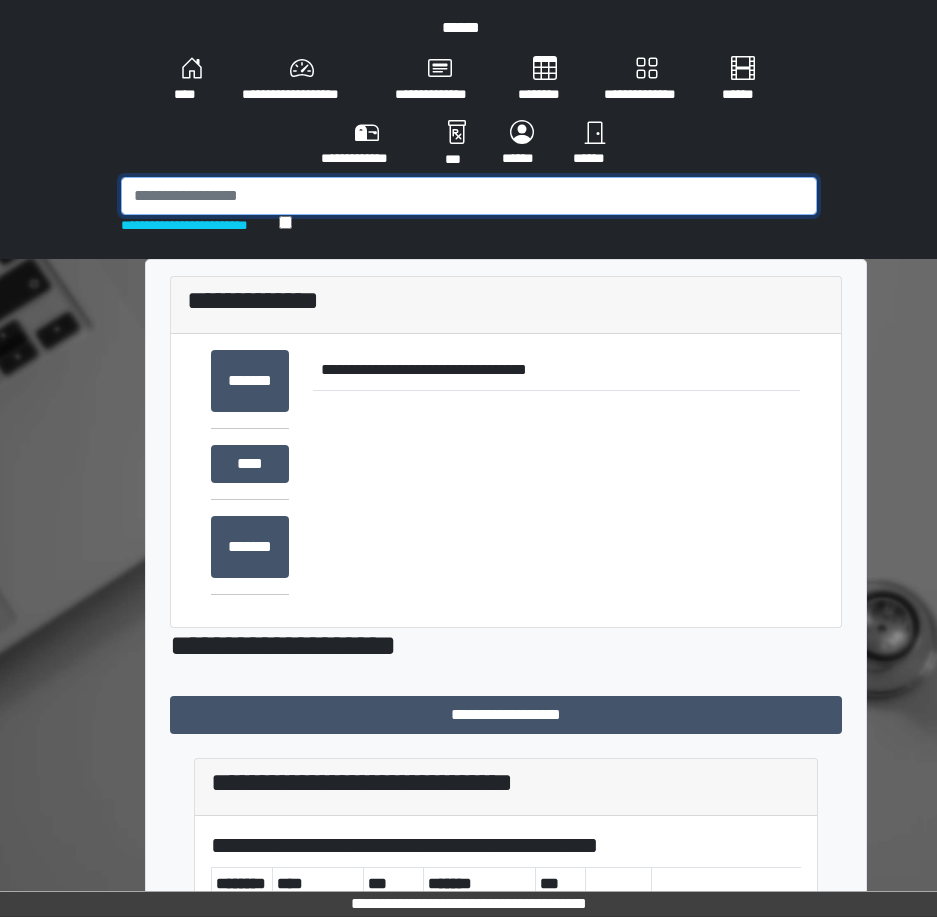 click at bounding box center (469, 196) 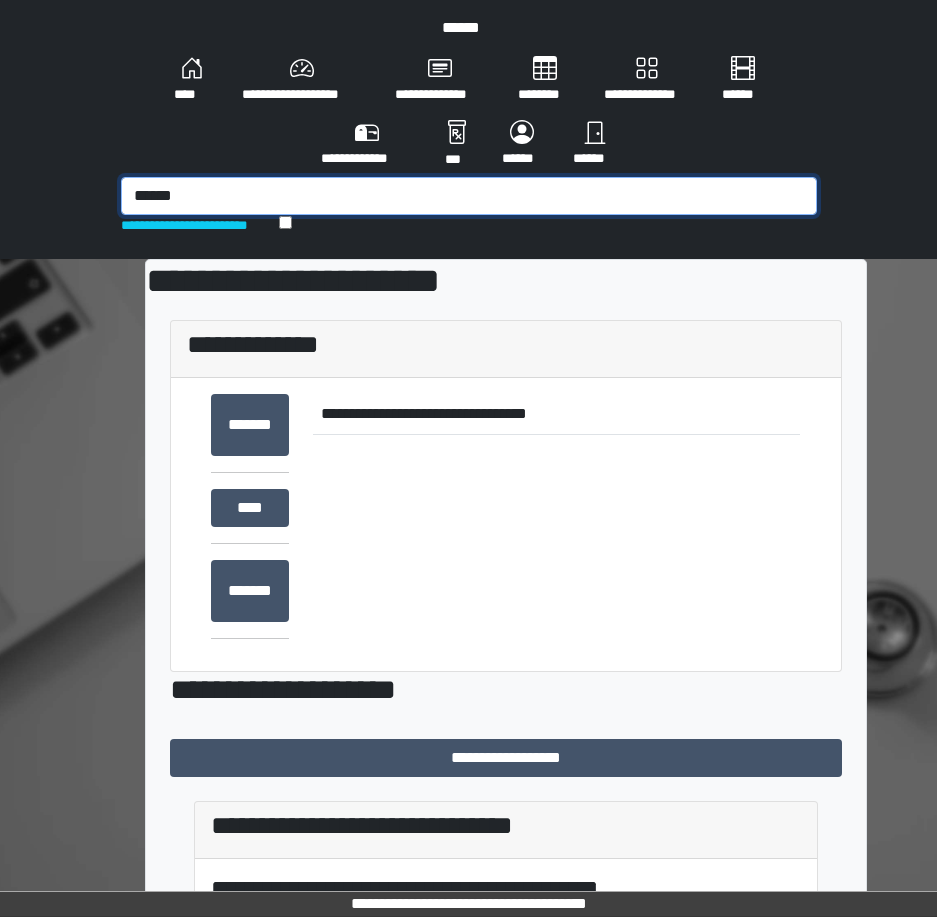 type on "******" 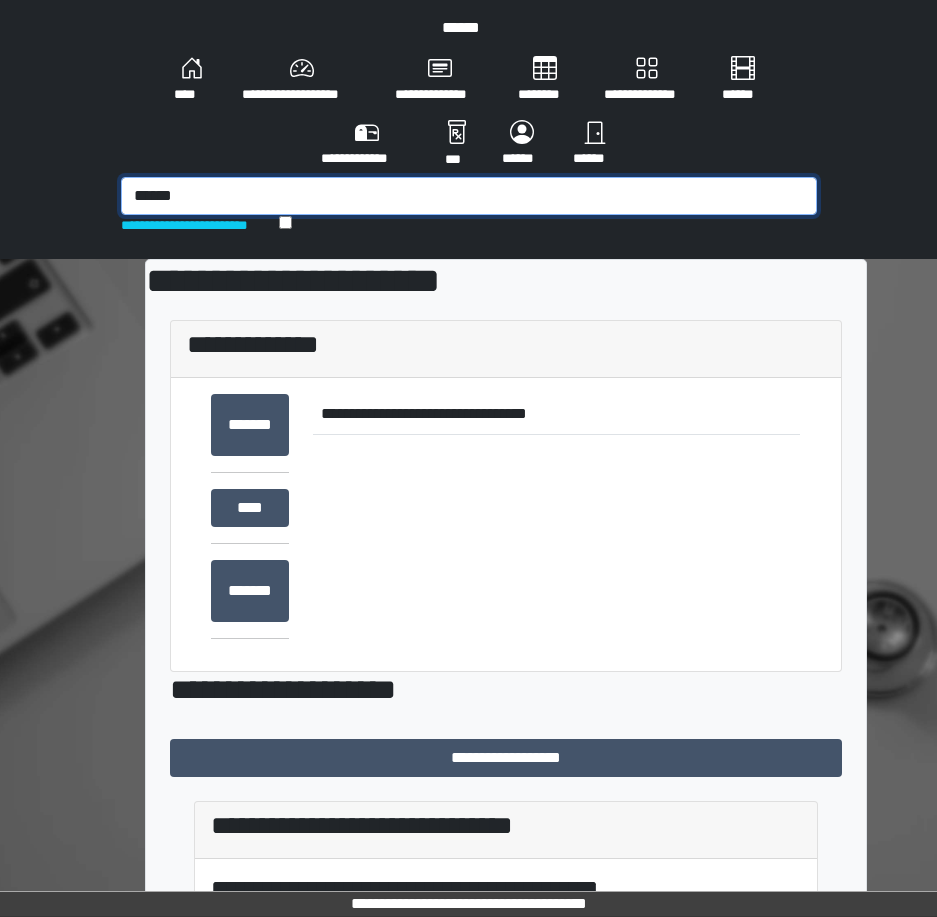 click on "******" at bounding box center (469, 196) 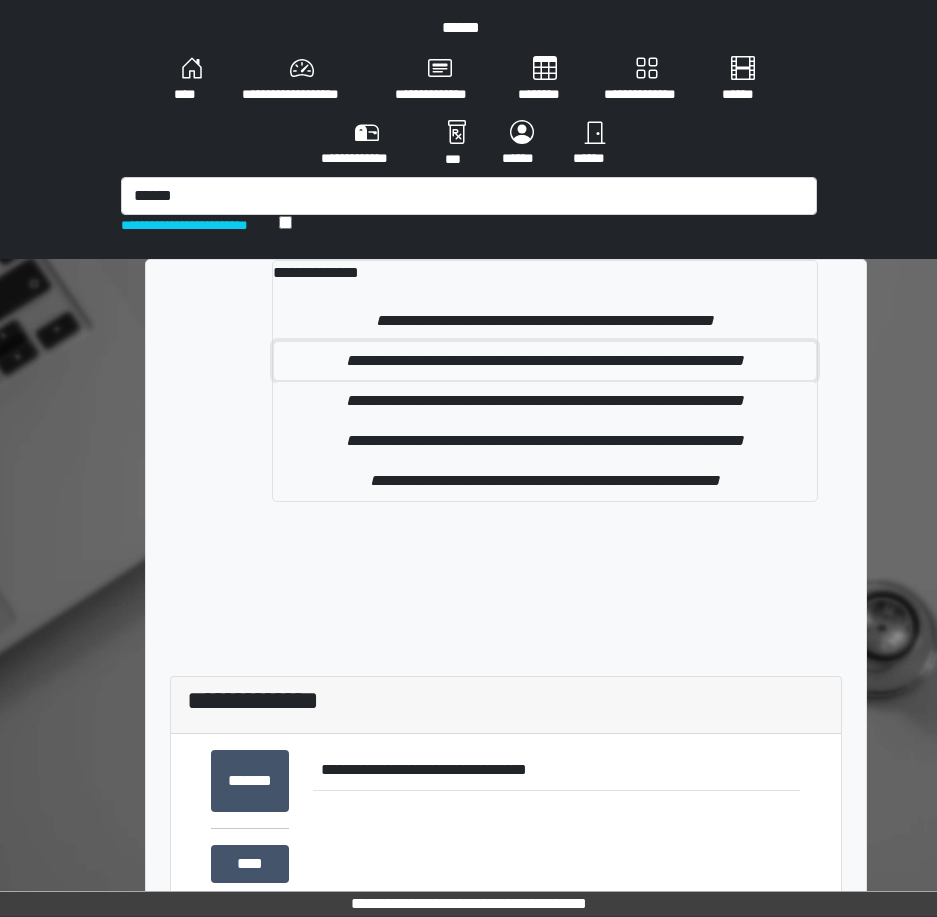click on "**********" at bounding box center (545, 361) 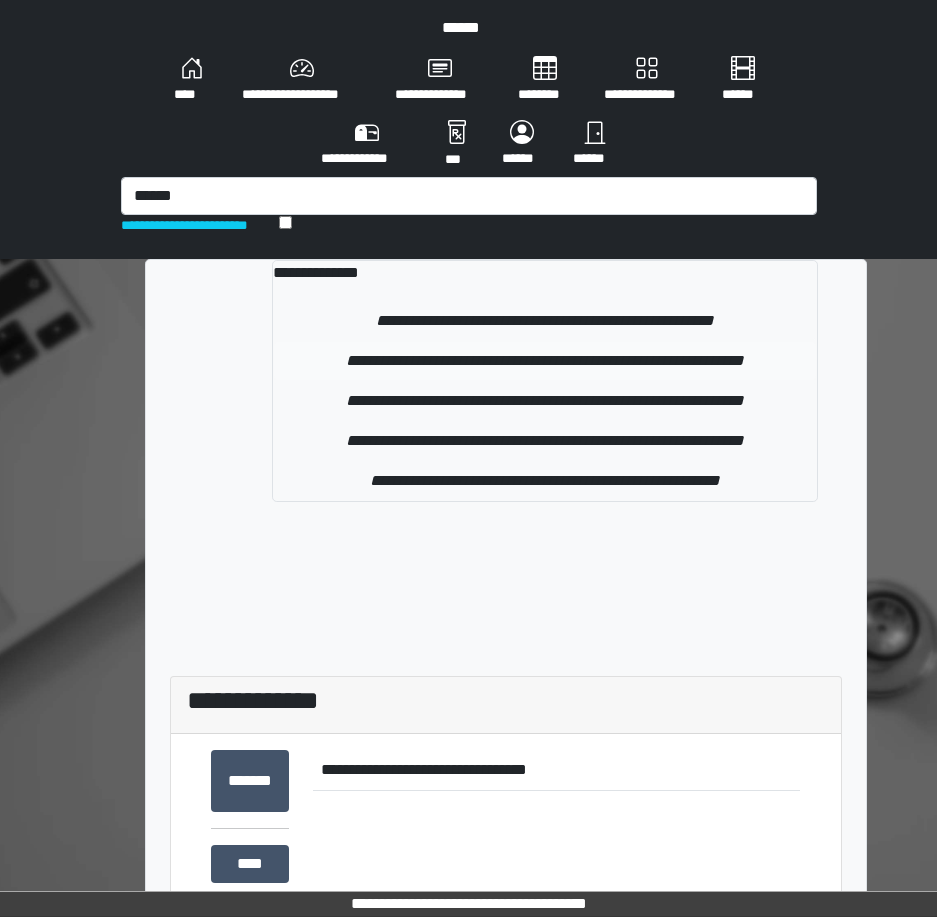 type 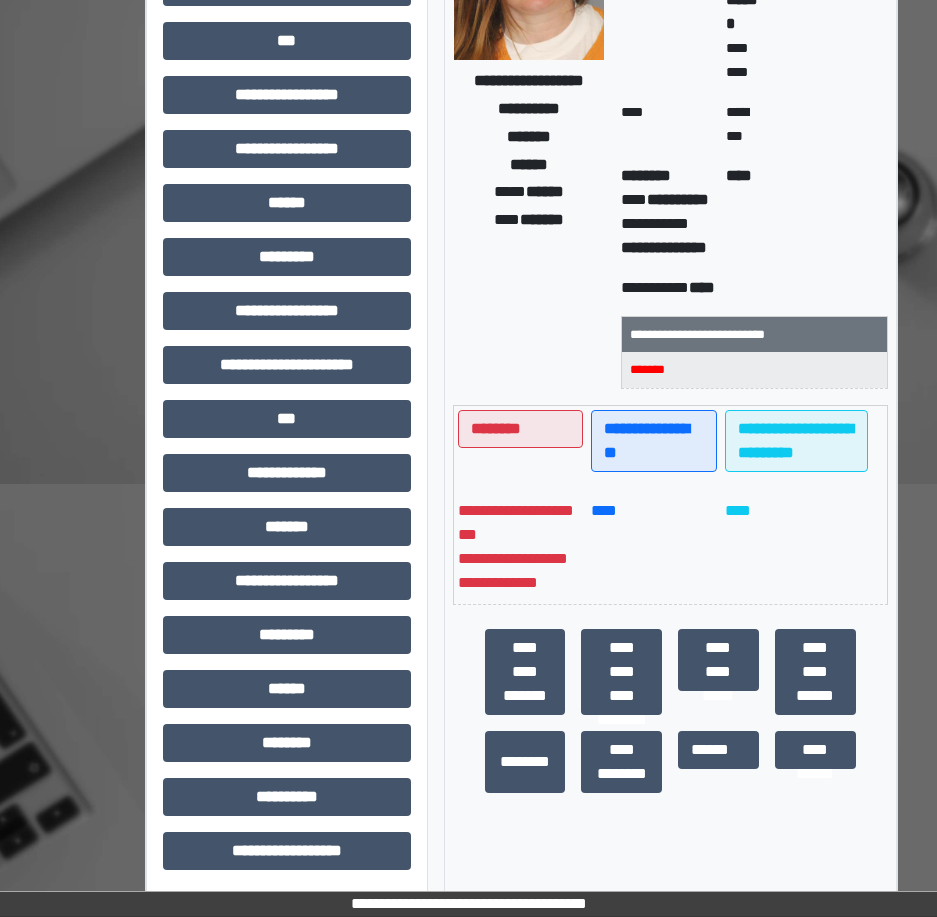 scroll, scrollTop: 436, scrollLeft: 0, axis: vertical 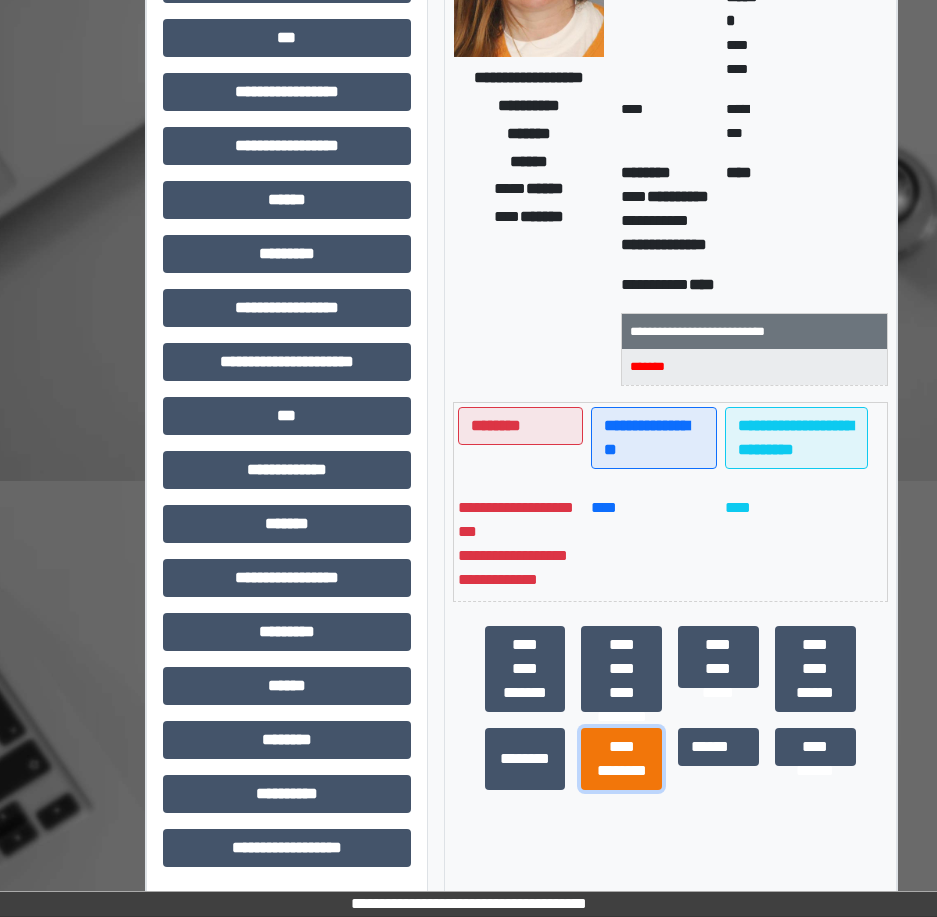 click on "**********" at bounding box center (621, 759) 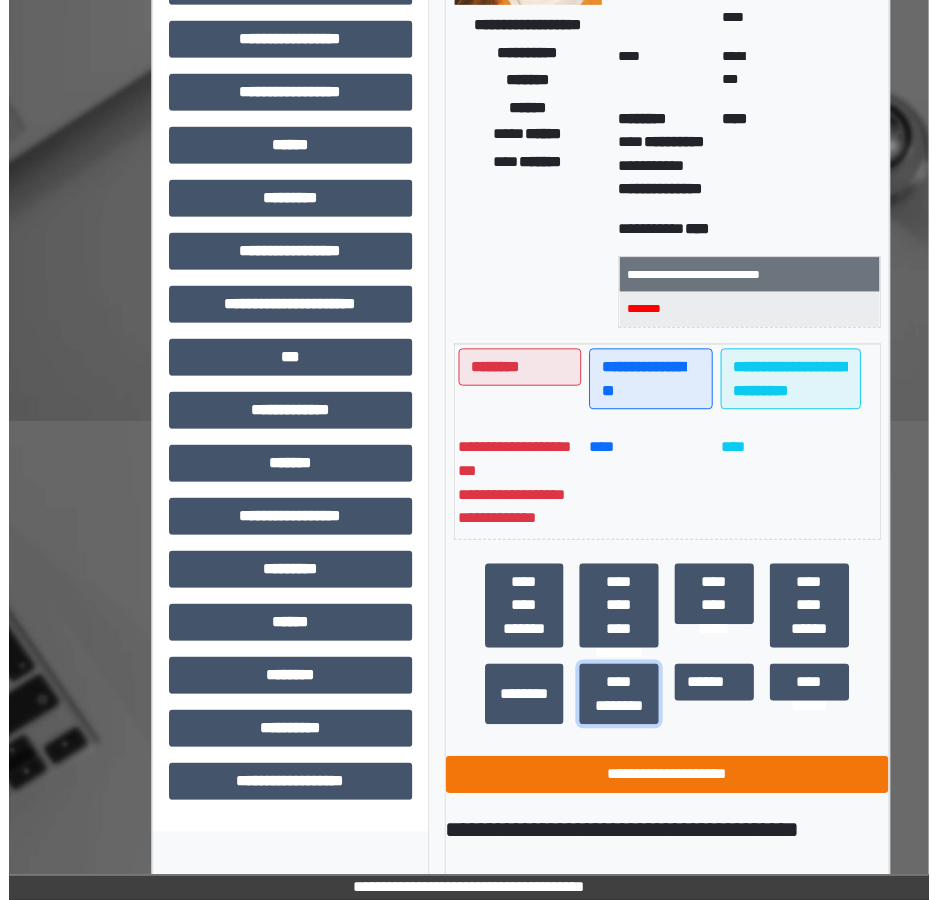 scroll, scrollTop: 517, scrollLeft: 0, axis: vertical 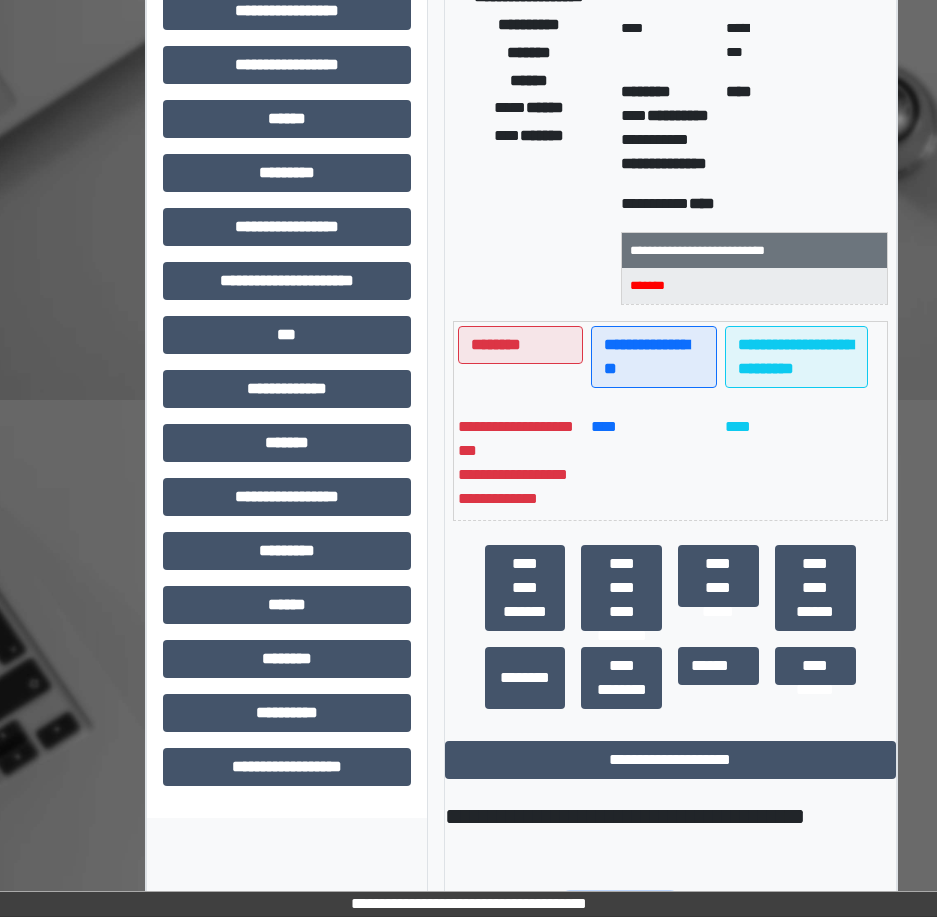 click on "***
***
***
***
***
***
***
***
***
***
***
***" at bounding box center [620, 913] 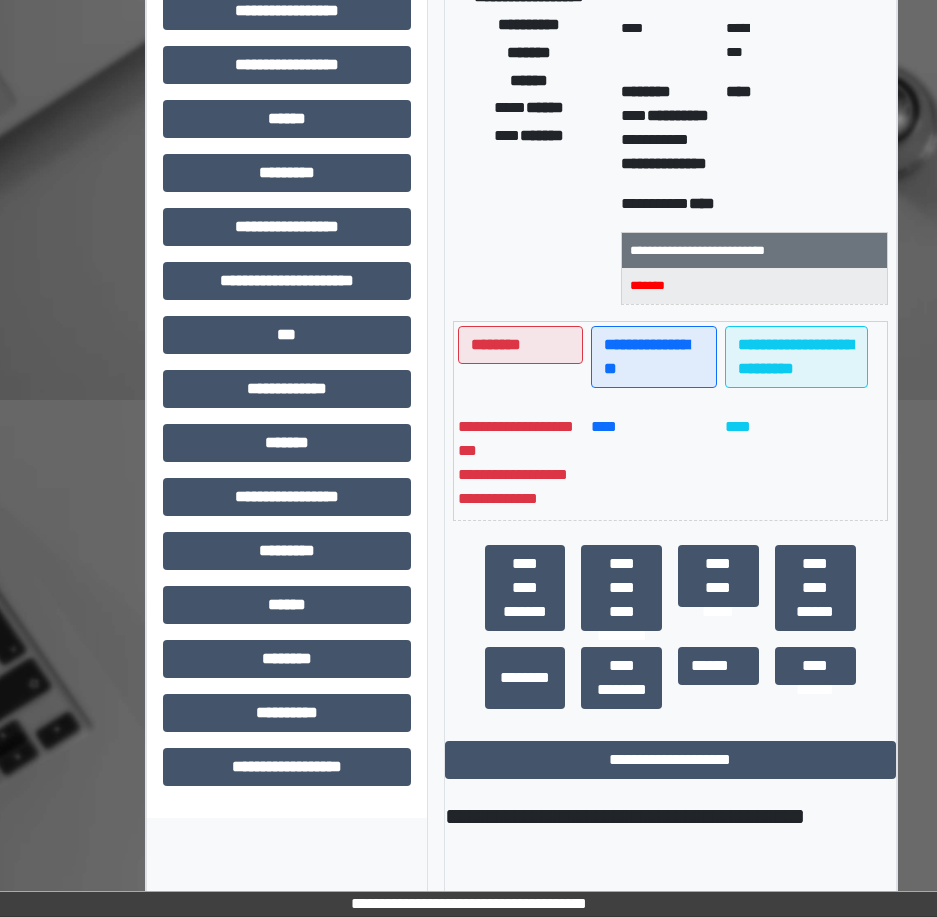 click on "**********" at bounding box center [670, 976] 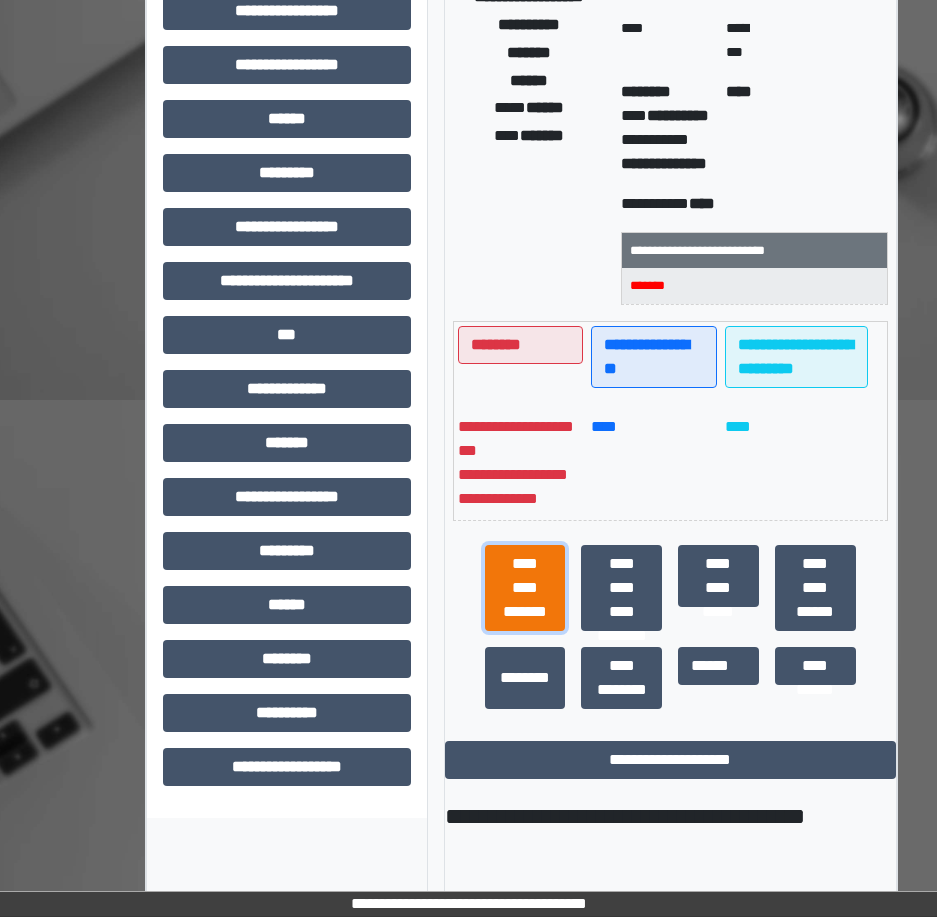 click on "**********" at bounding box center [525, 588] 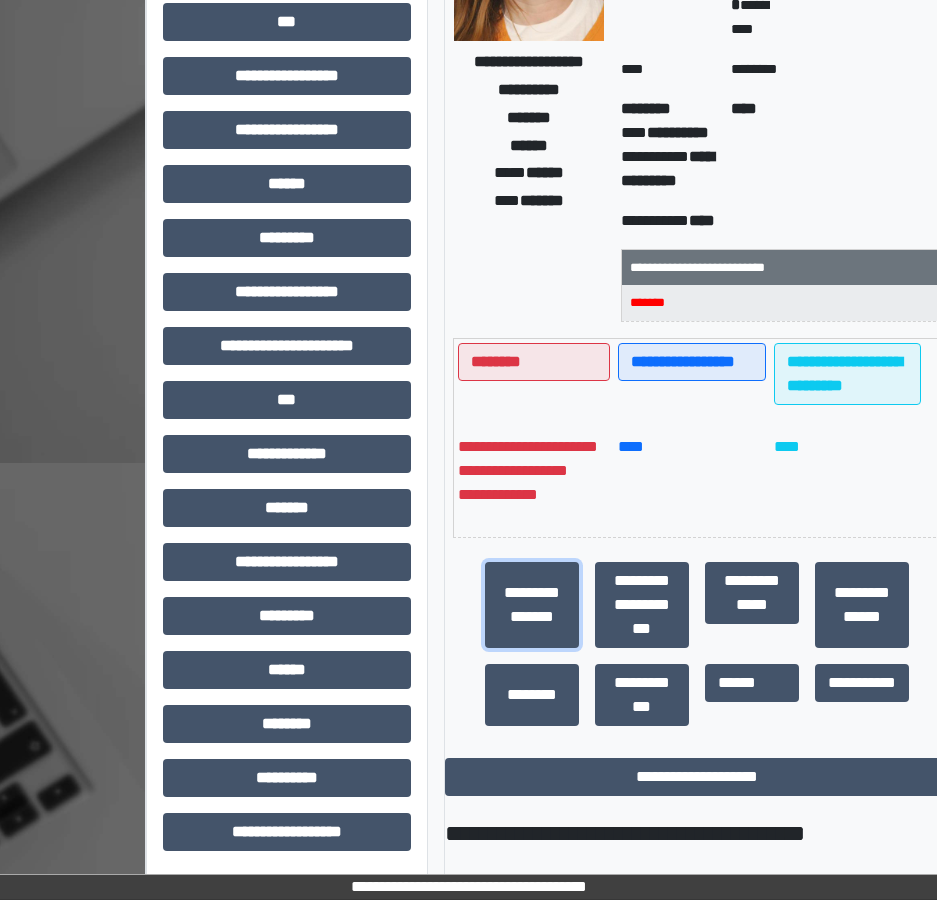 scroll, scrollTop: 517, scrollLeft: 0, axis: vertical 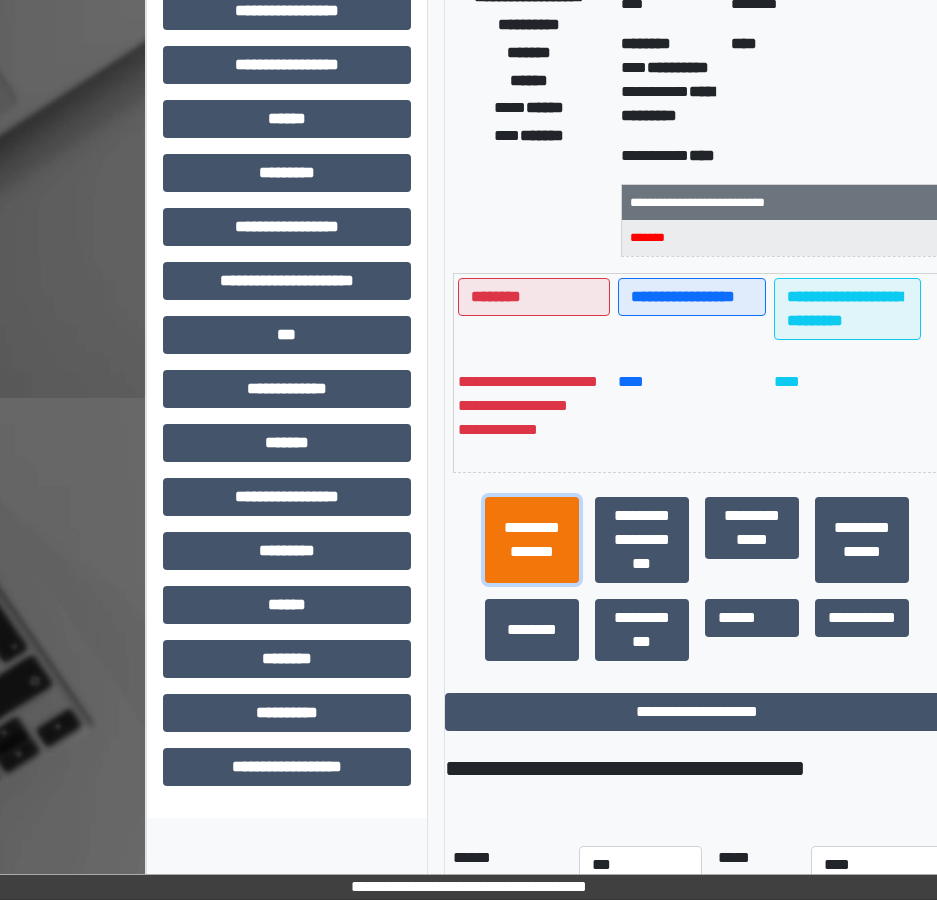 click on "**********" at bounding box center [532, 540] 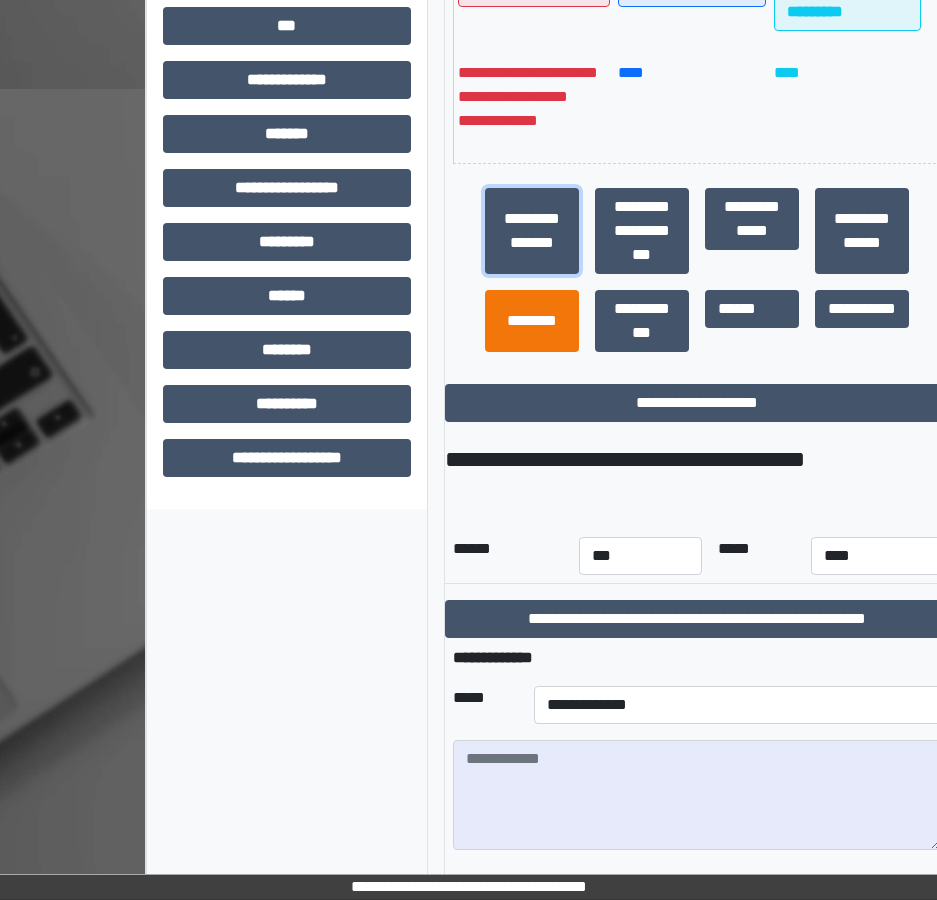 scroll, scrollTop: 917, scrollLeft: 0, axis: vertical 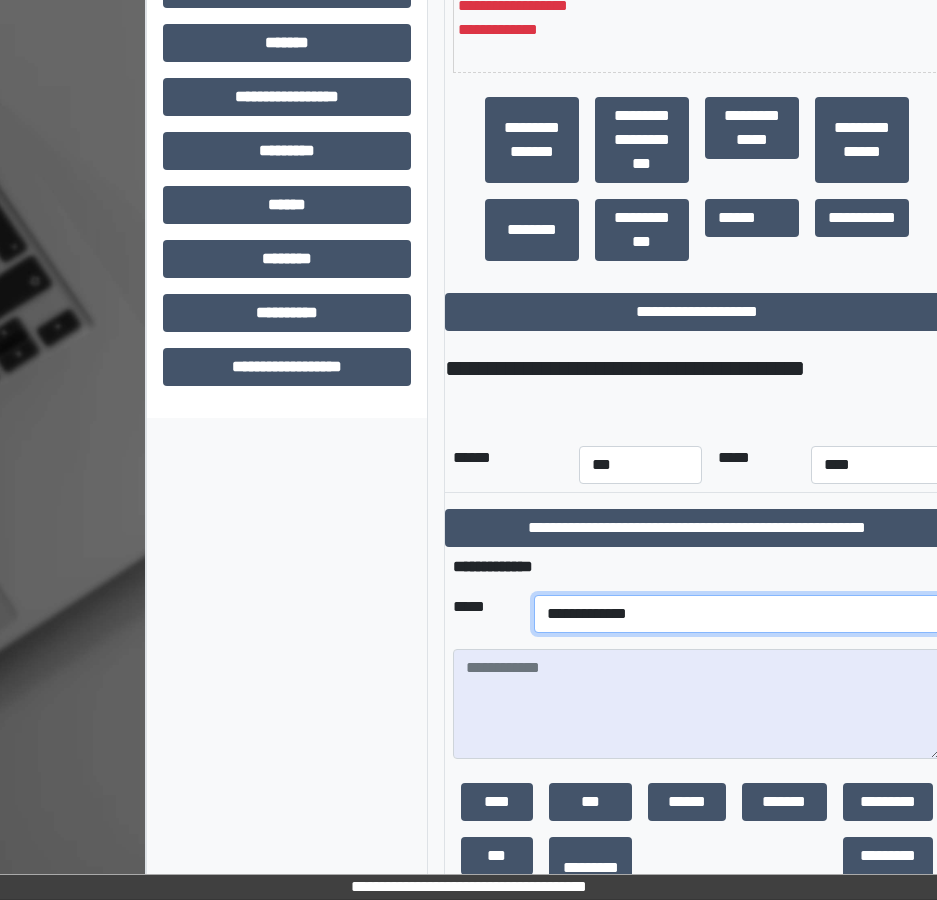 click on "**********" at bounding box center [737, 614] 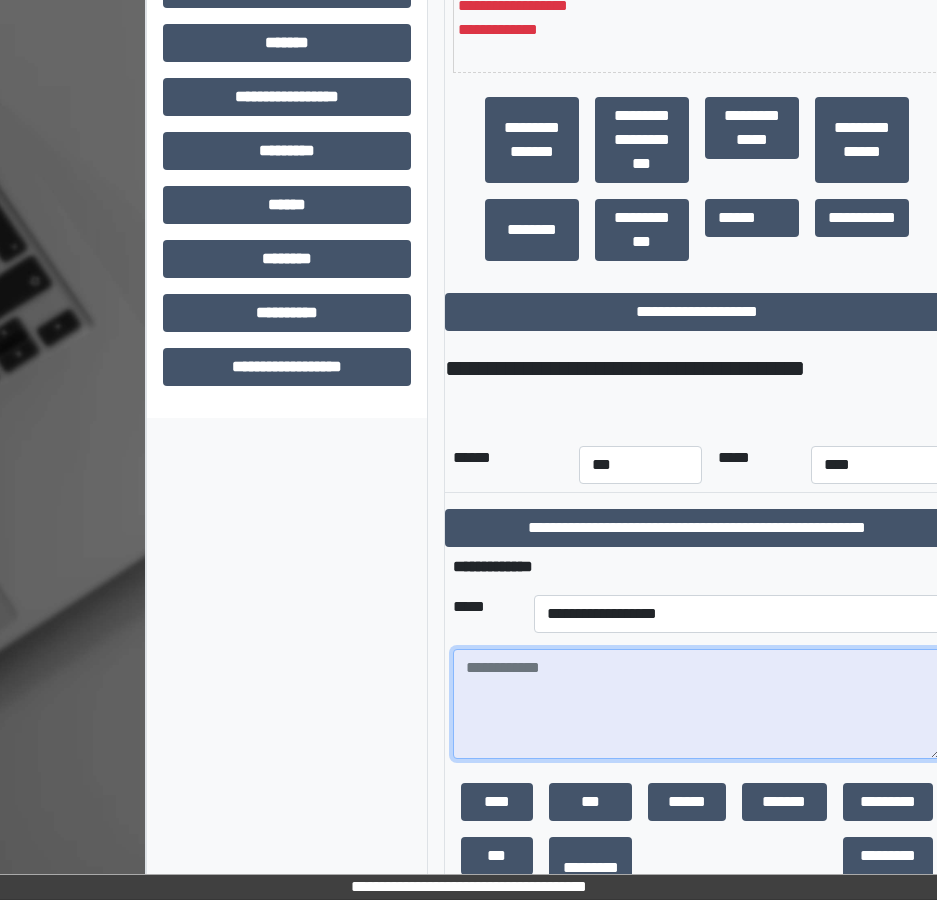 click at bounding box center (697, 704) 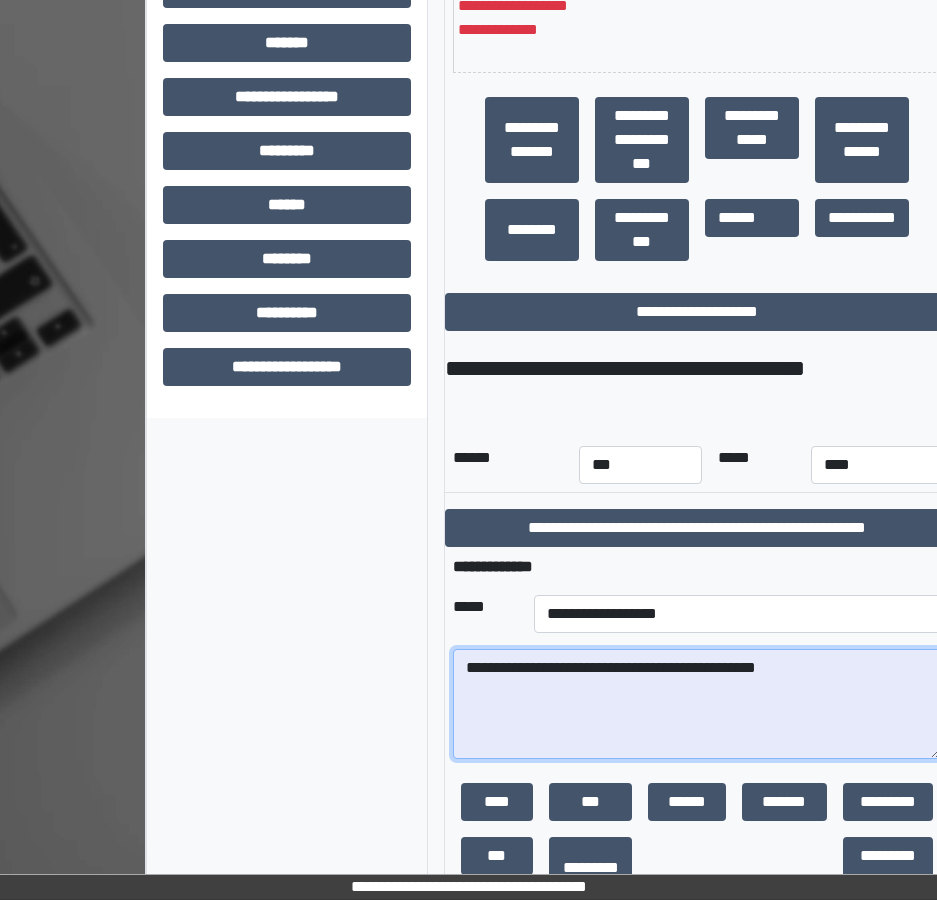 click on "**********" at bounding box center [697, 704] 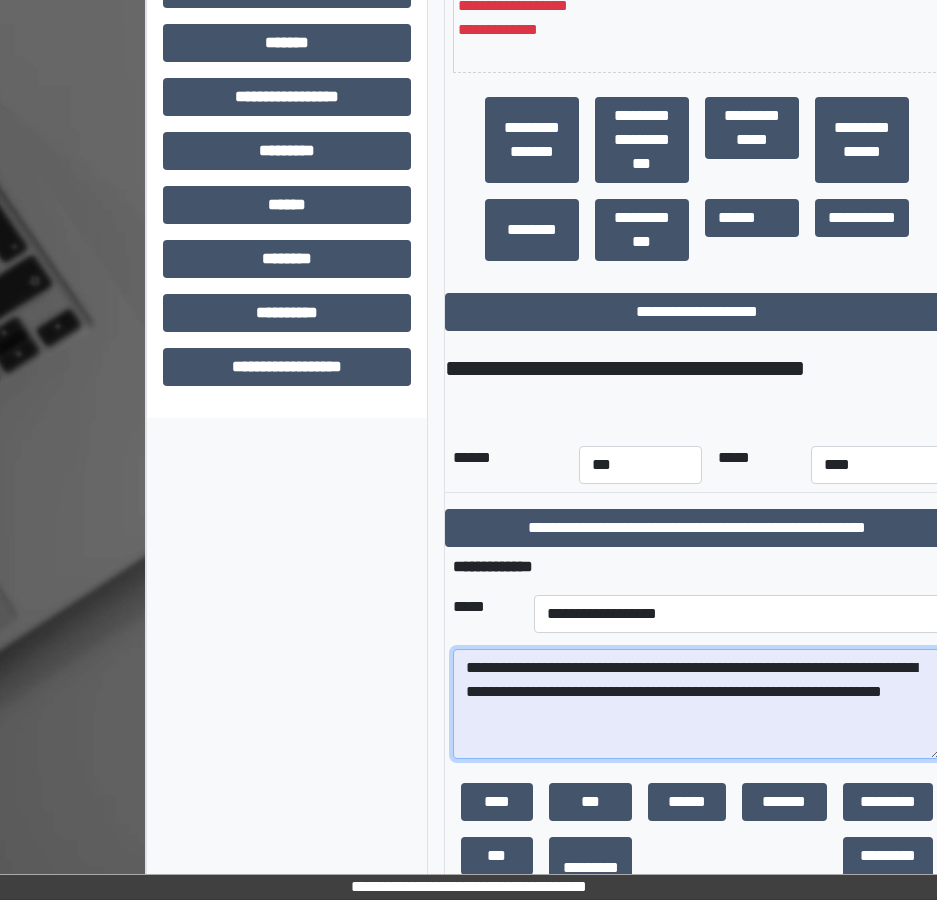 click on "**********" at bounding box center (697, 704) 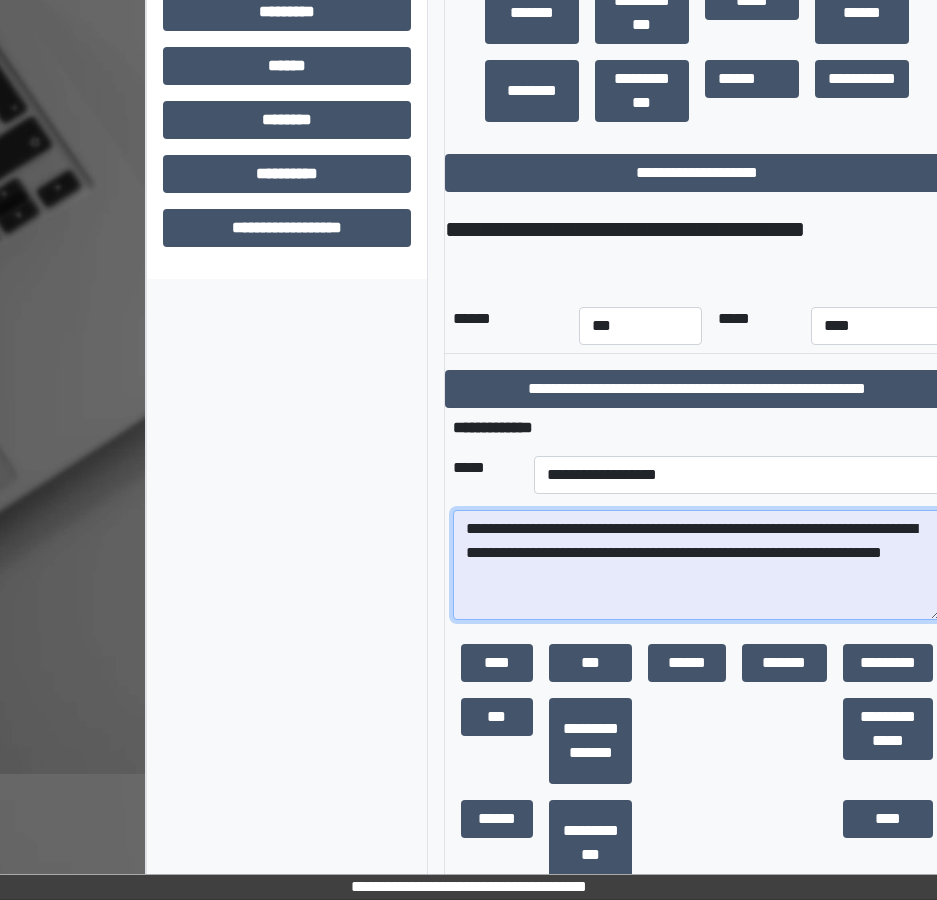 scroll, scrollTop: 1060, scrollLeft: 0, axis: vertical 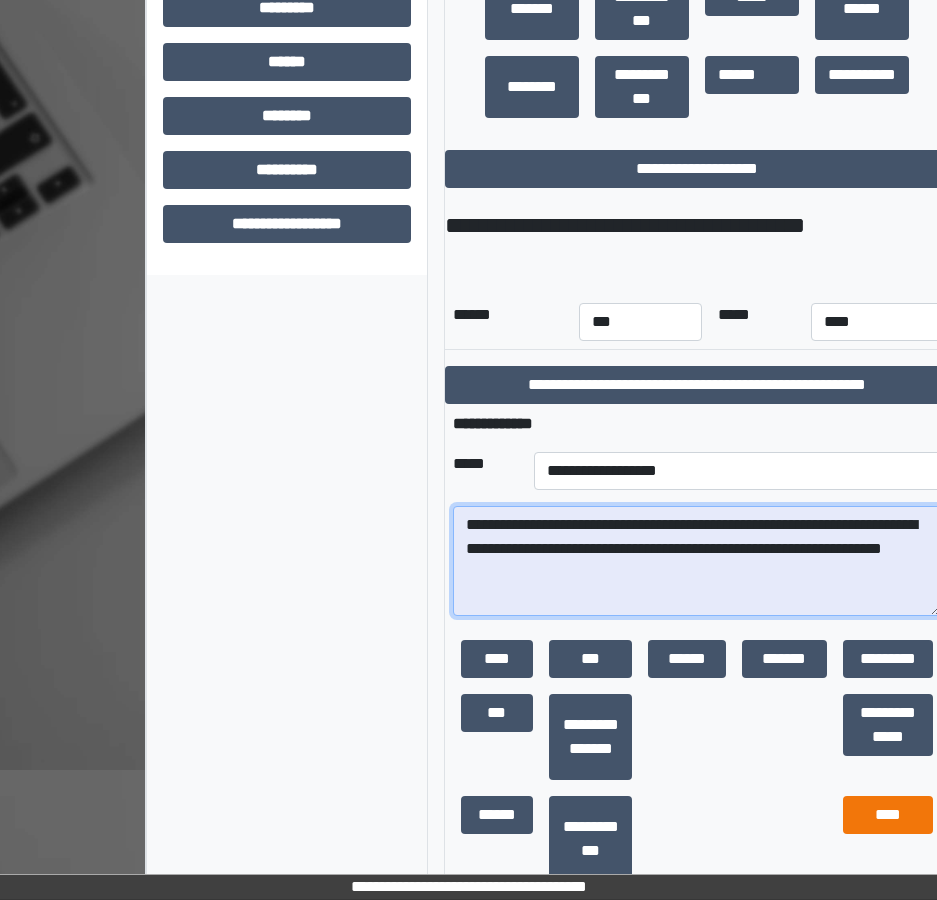 type on "**********" 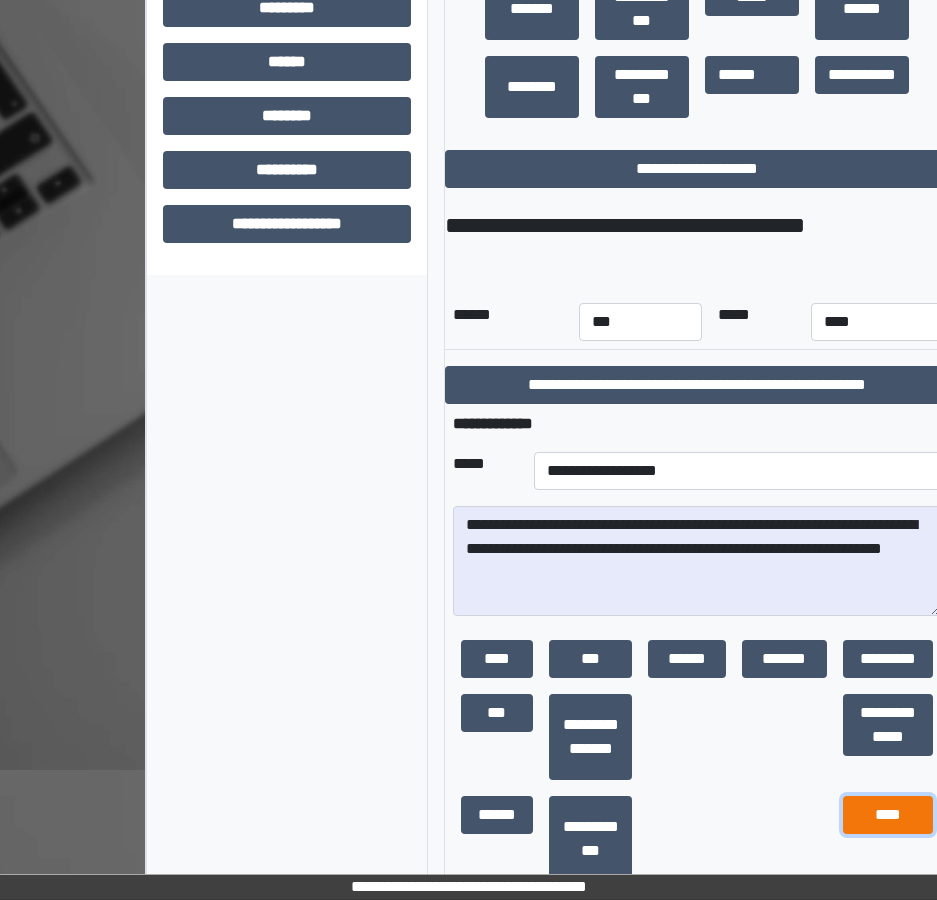 click on "****" at bounding box center [888, 815] 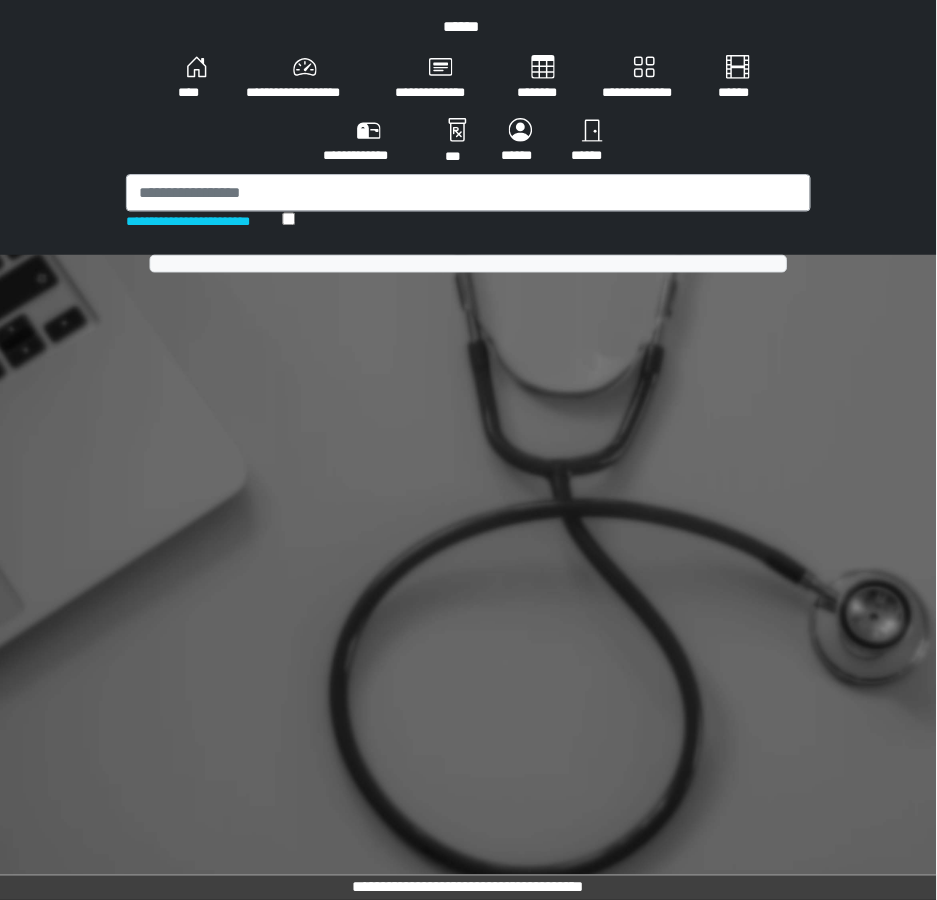 scroll, scrollTop: 0, scrollLeft: 0, axis: both 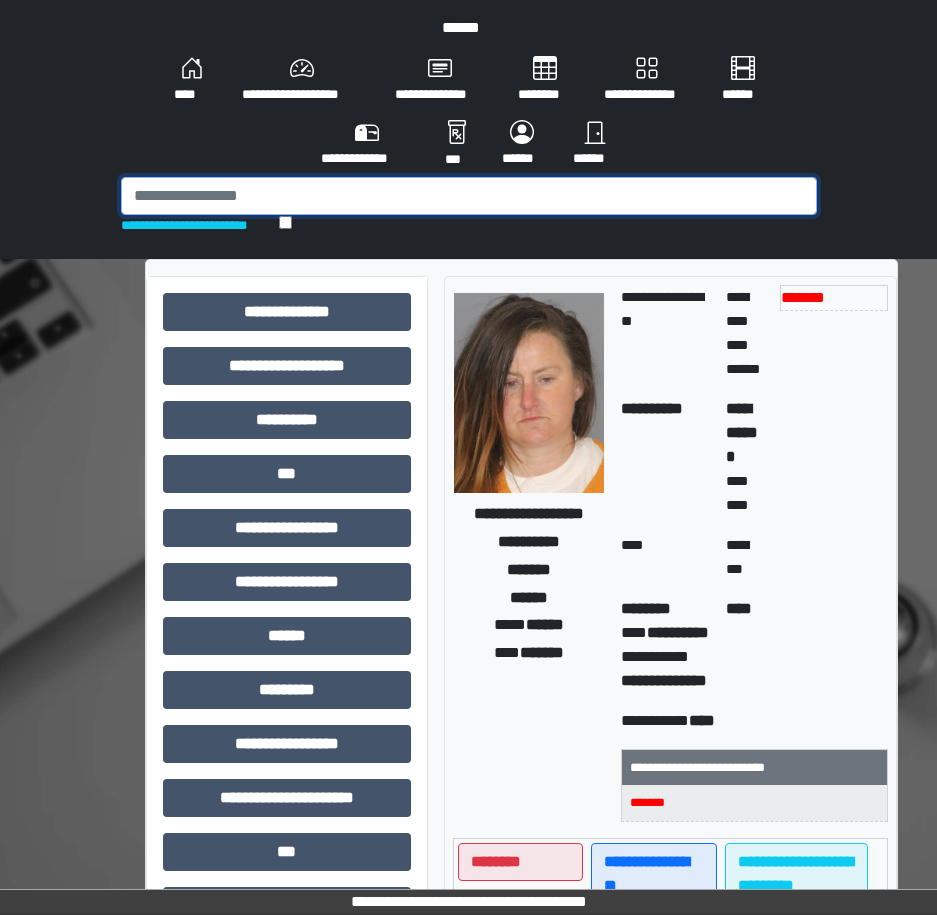 click at bounding box center [469, 196] 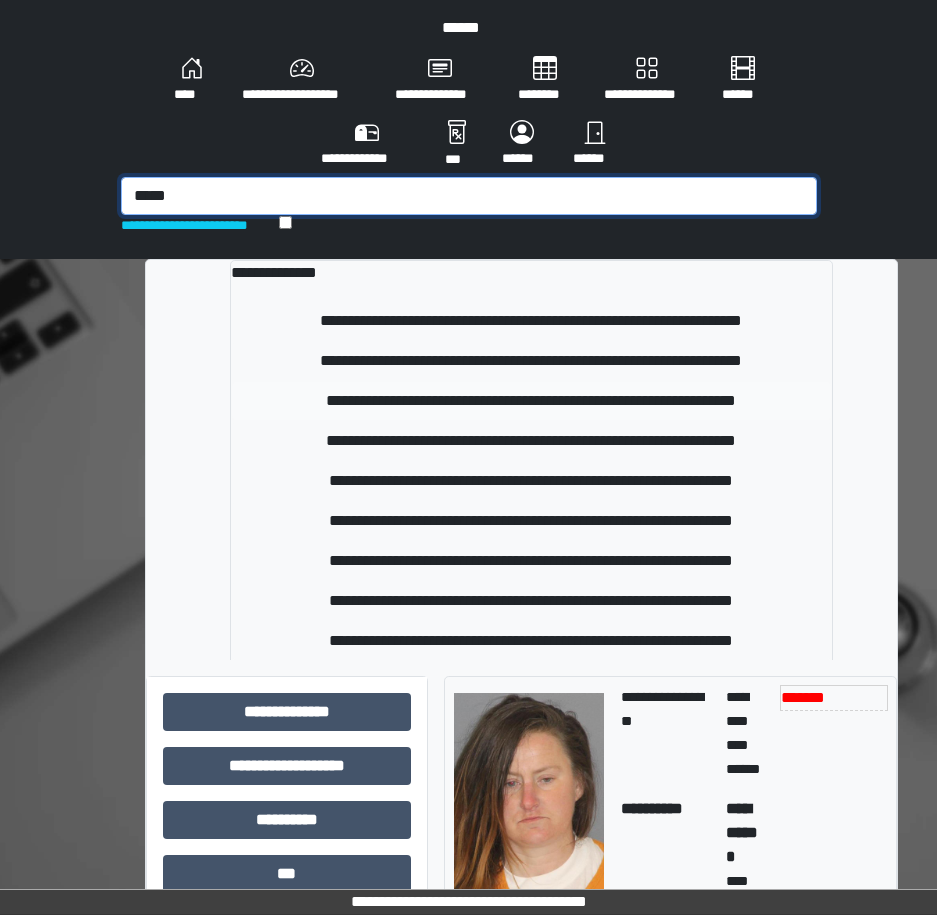 type on "*****" 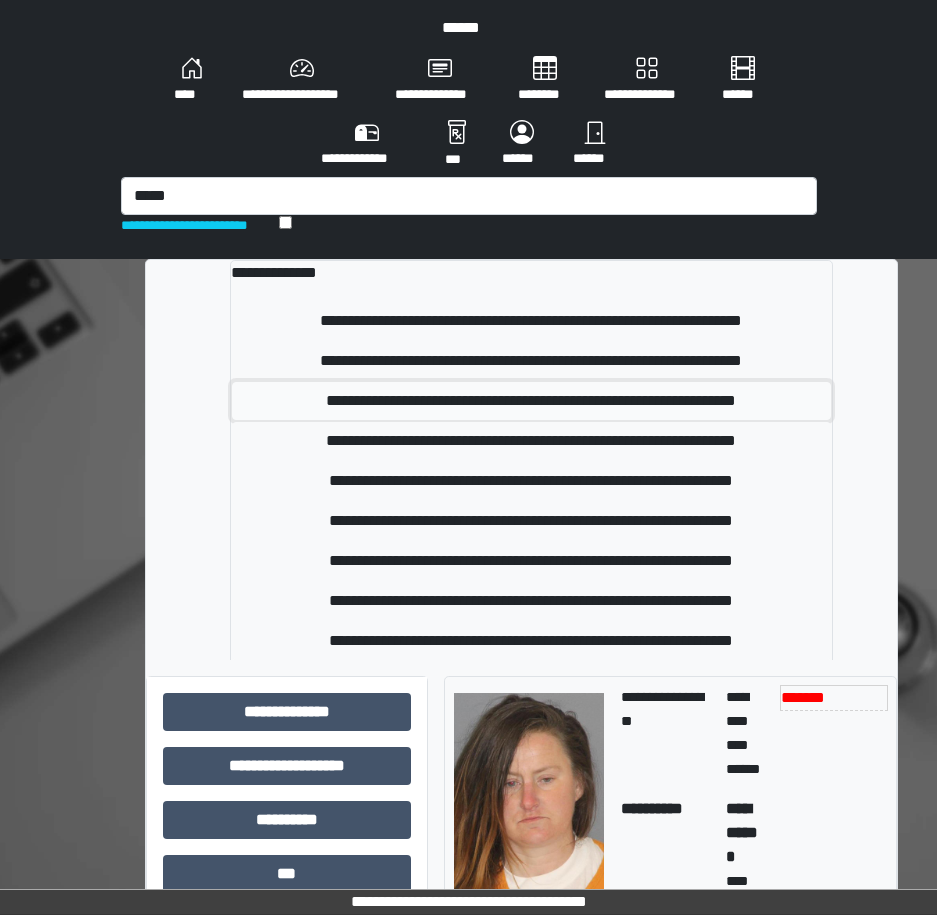 click on "**********" at bounding box center [531, 401] 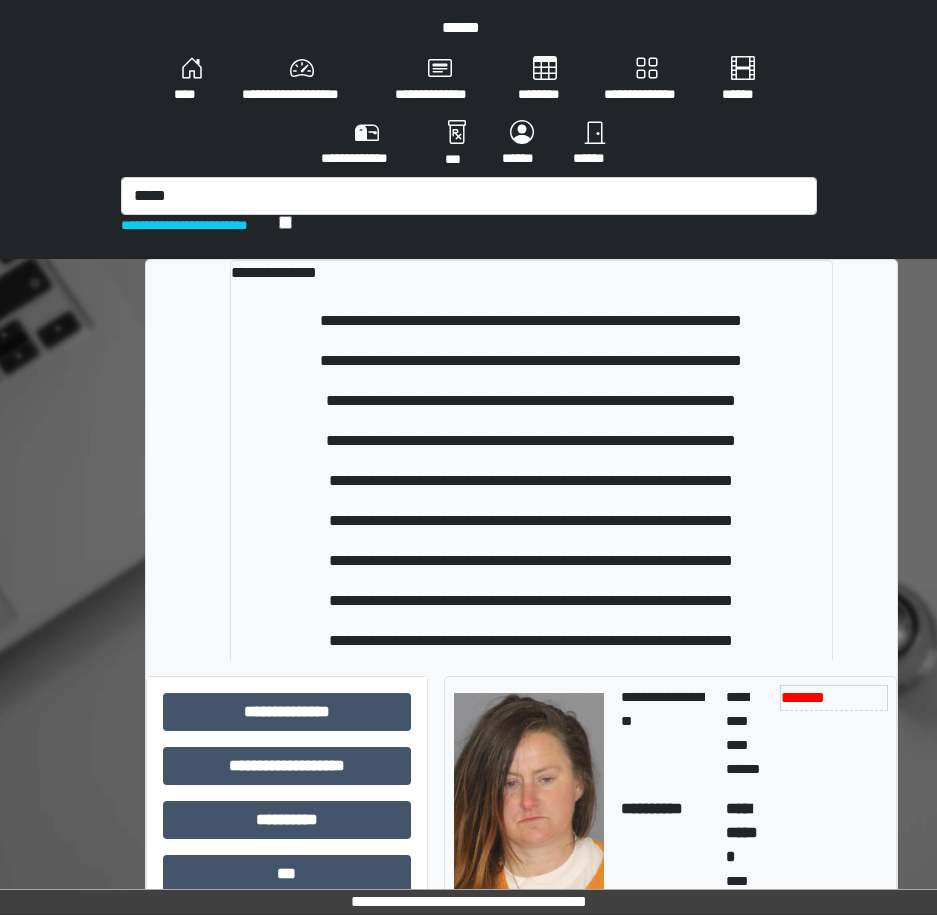 type 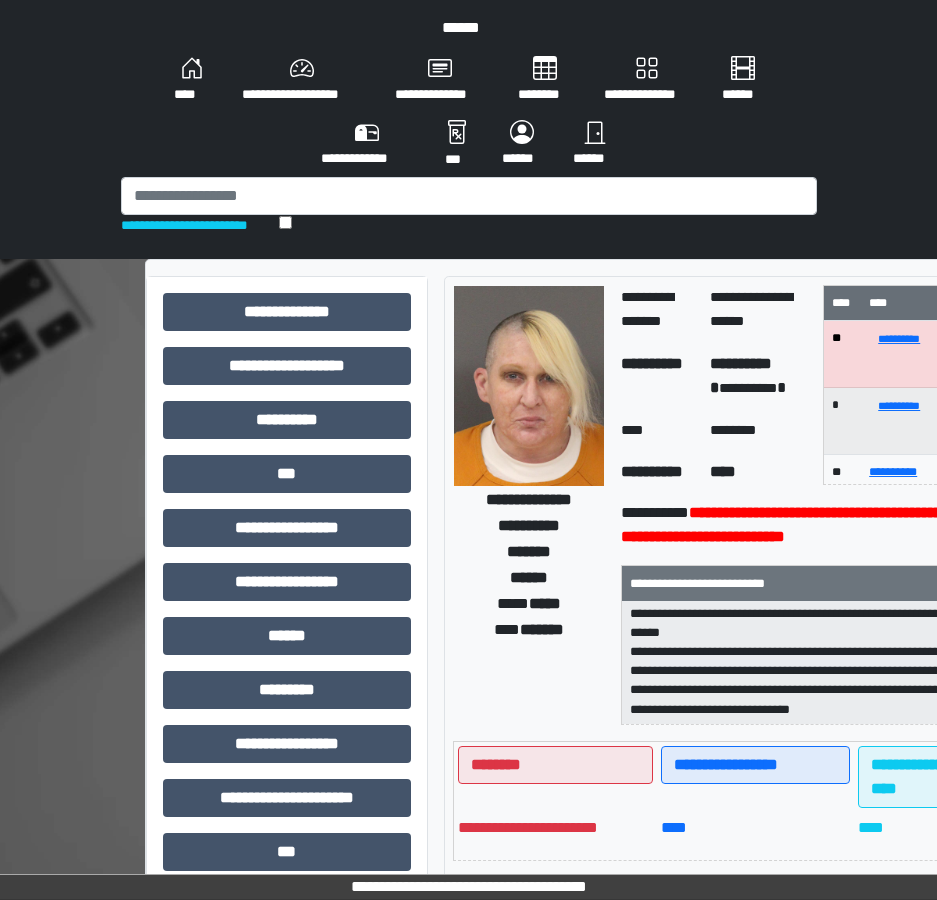 scroll, scrollTop: 256, scrollLeft: 0, axis: vertical 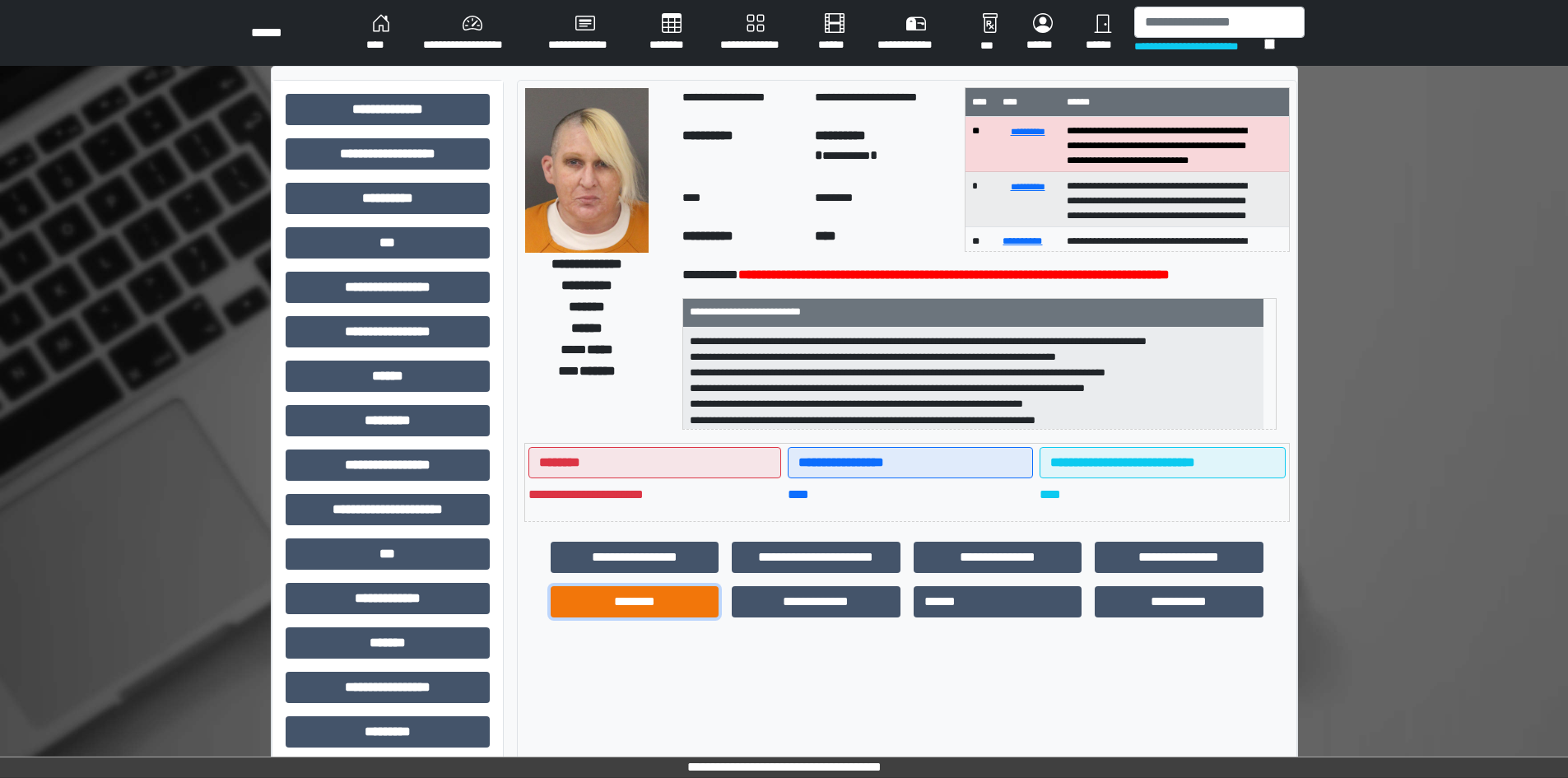 click on "********" at bounding box center [635, 602] 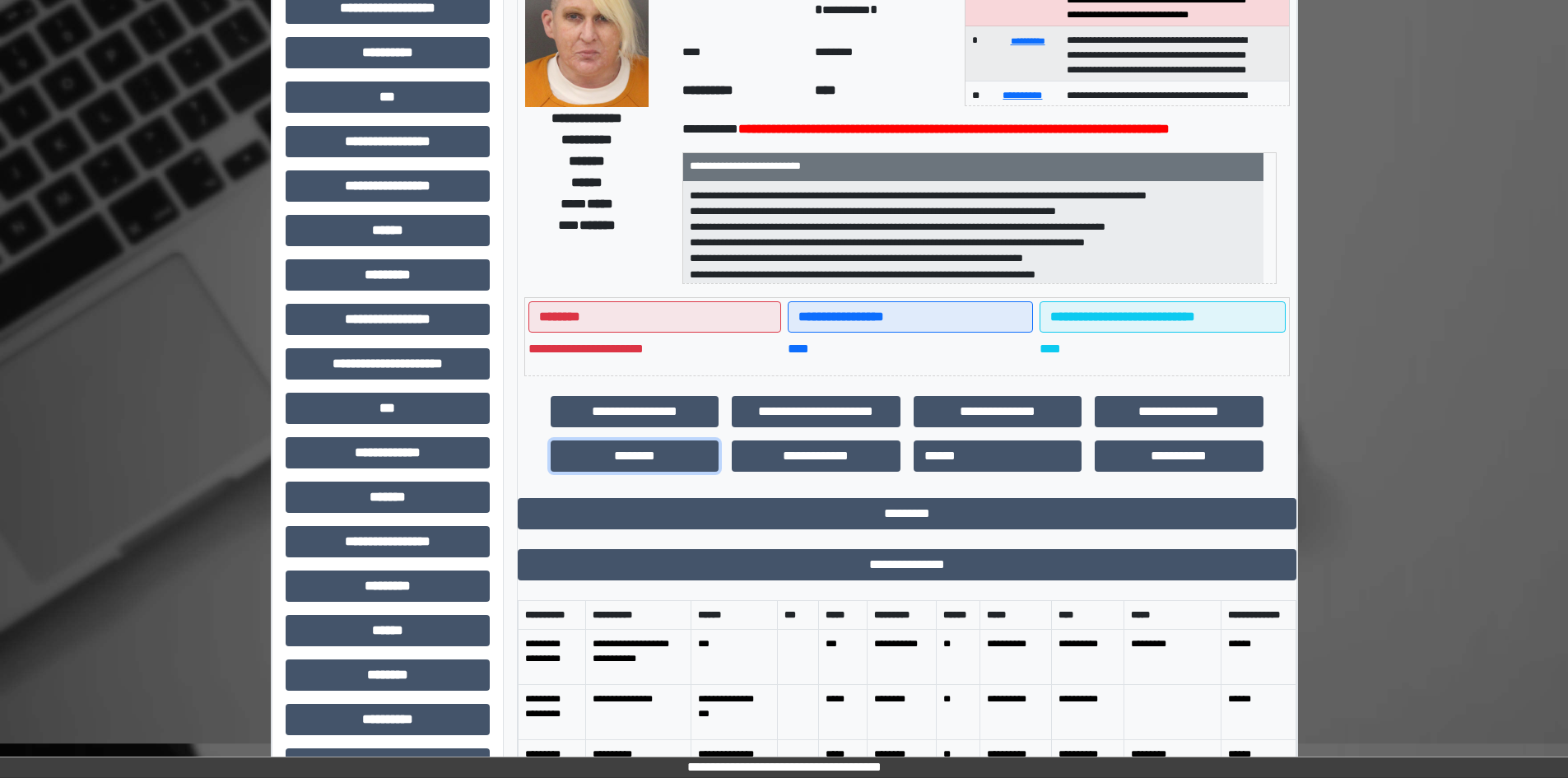scroll, scrollTop: 329, scrollLeft: 0, axis: vertical 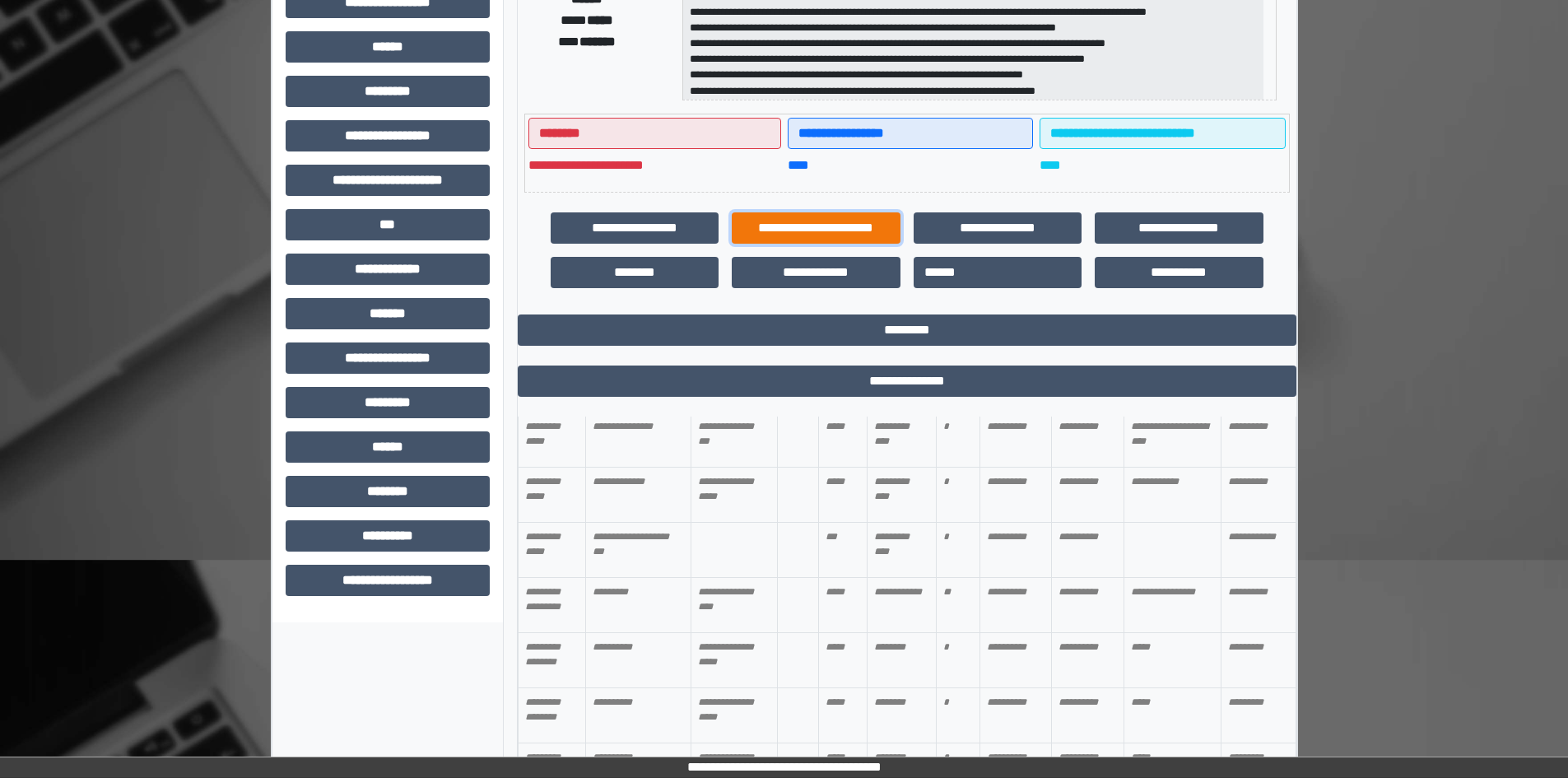 click on "**********" at bounding box center (816, 228) 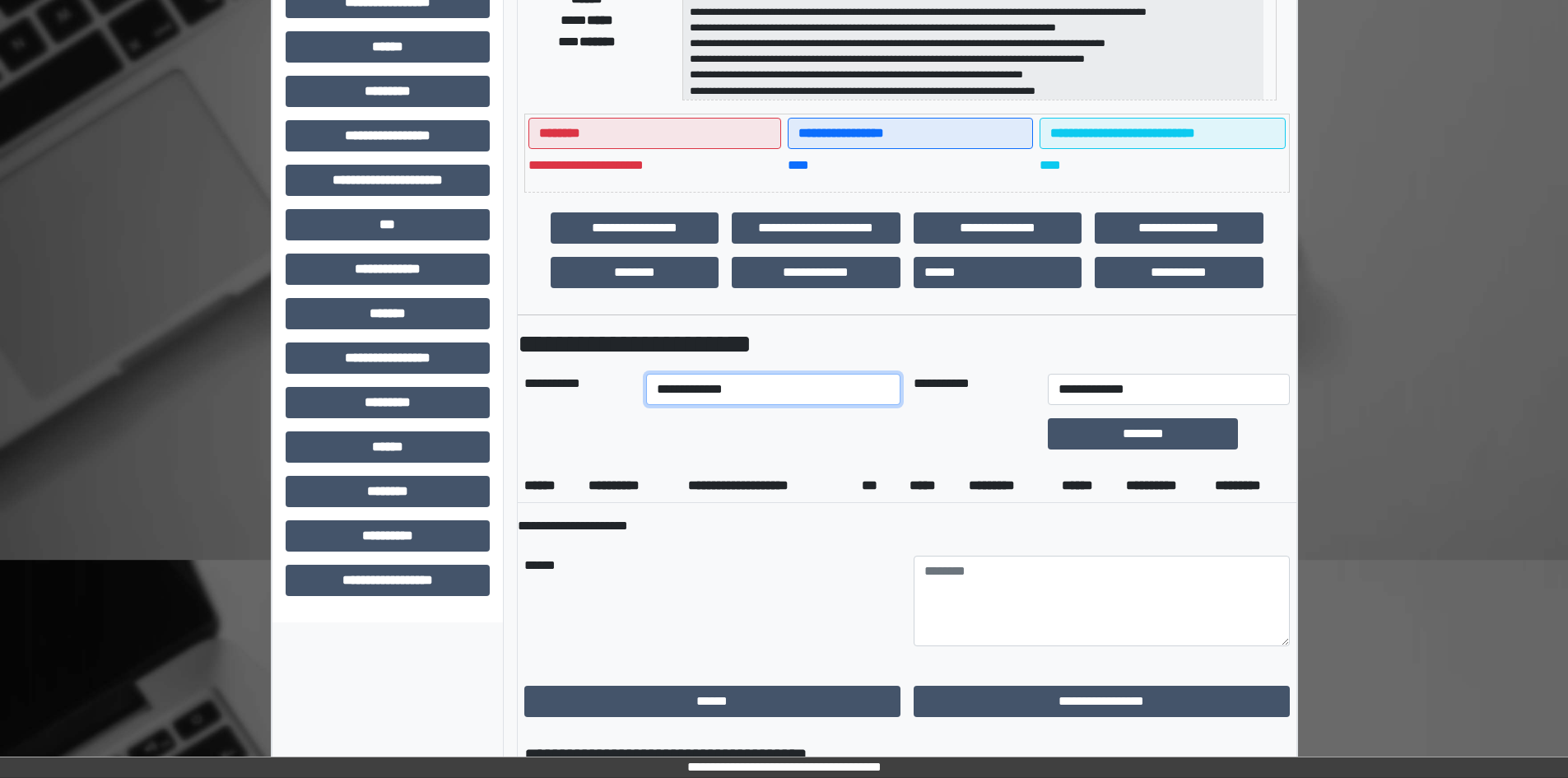 click on "**********" at bounding box center (773, 389) 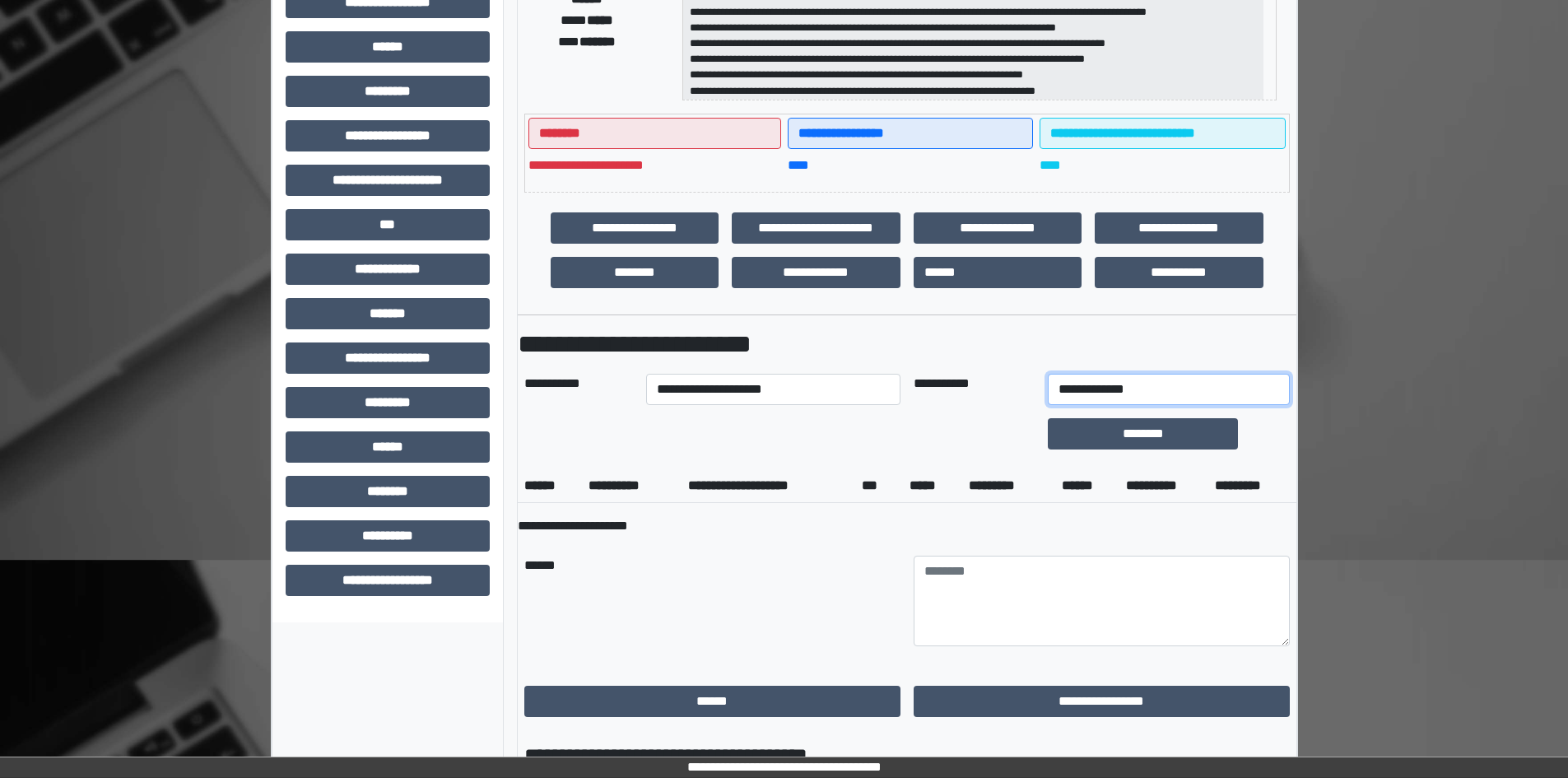 click on "**********" at bounding box center [1168, 389] 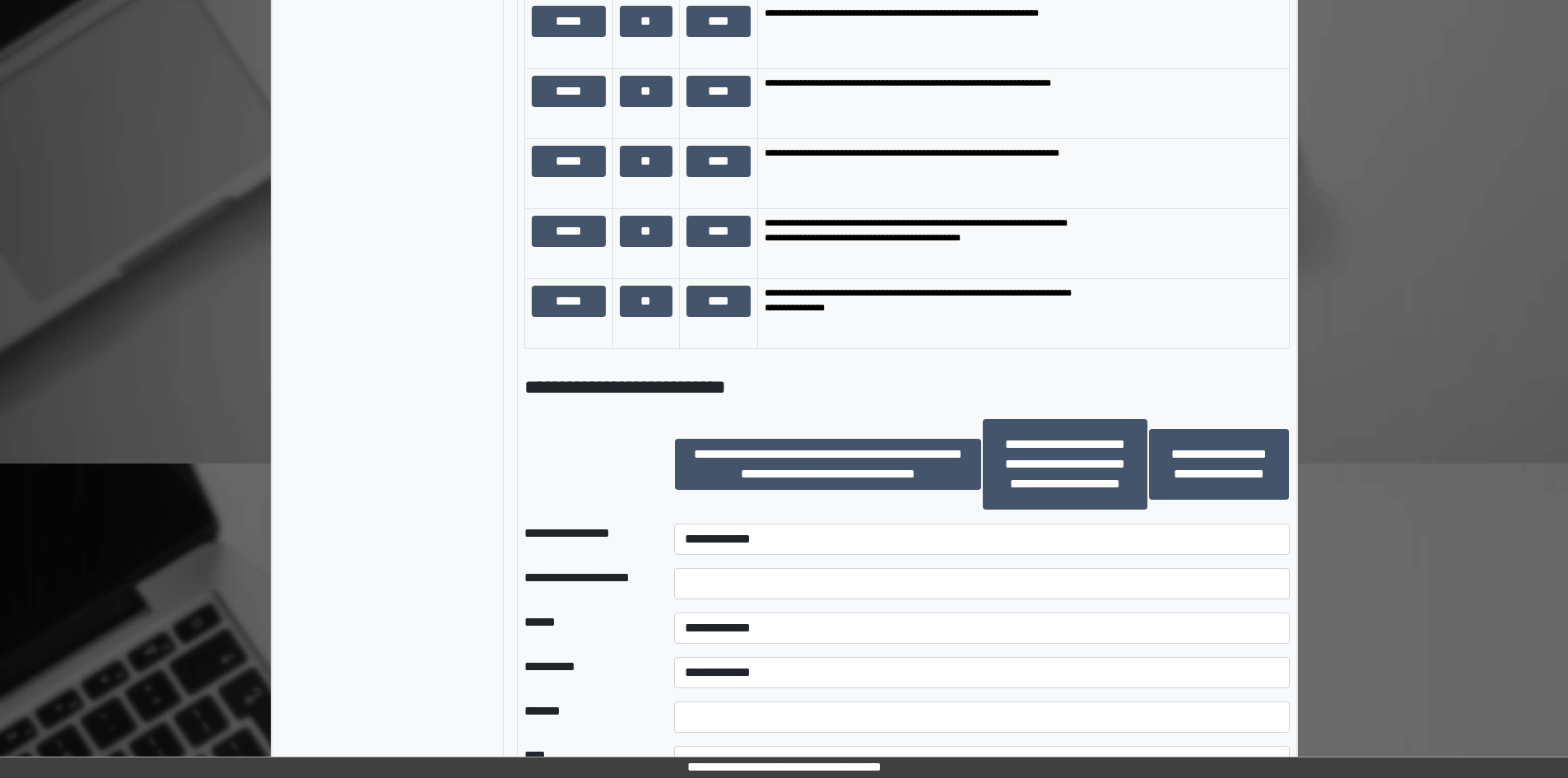 scroll, scrollTop: 1564, scrollLeft: 0, axis: vertical 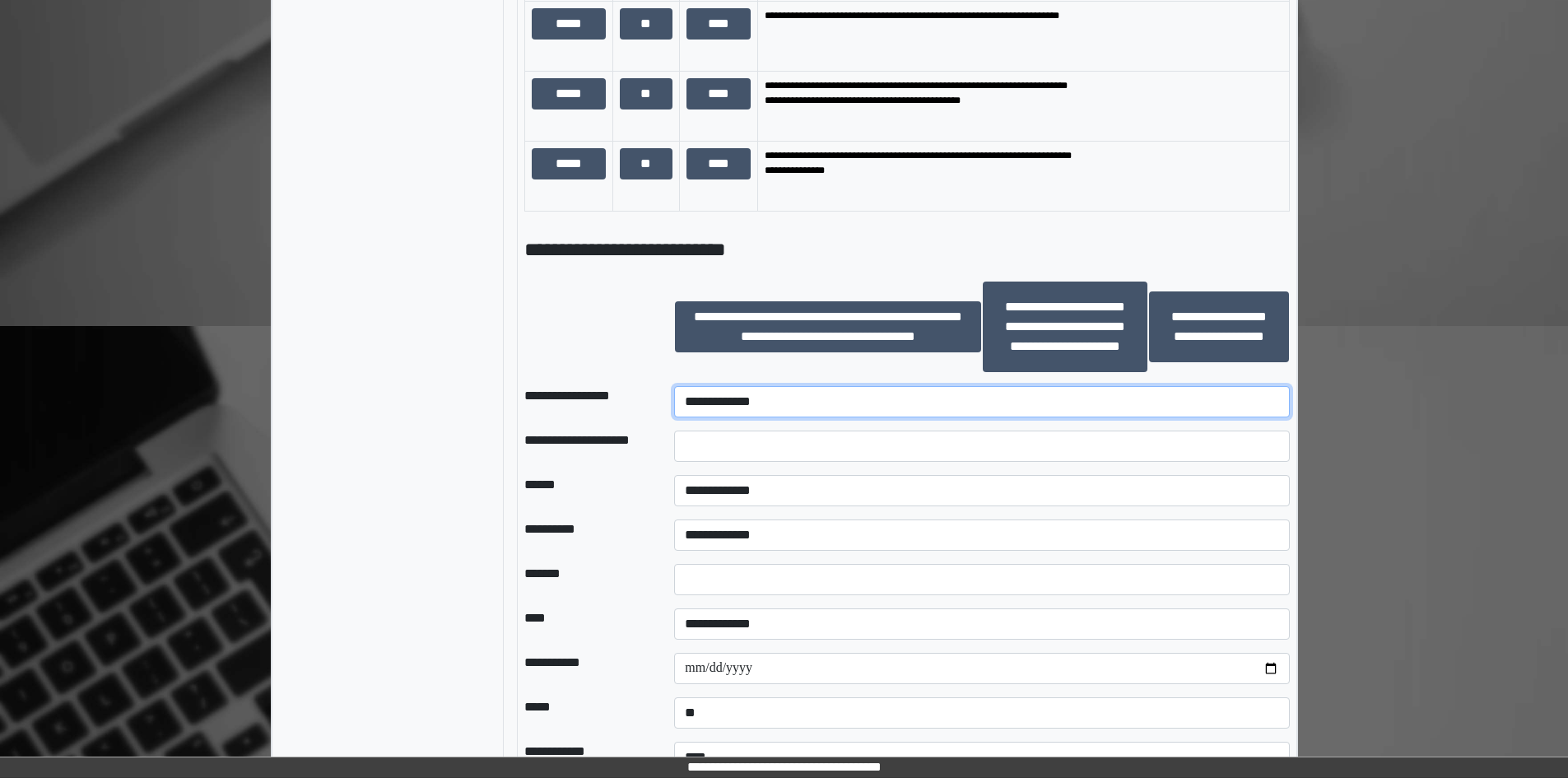 click on "**********" at bounding box center (981, 402) 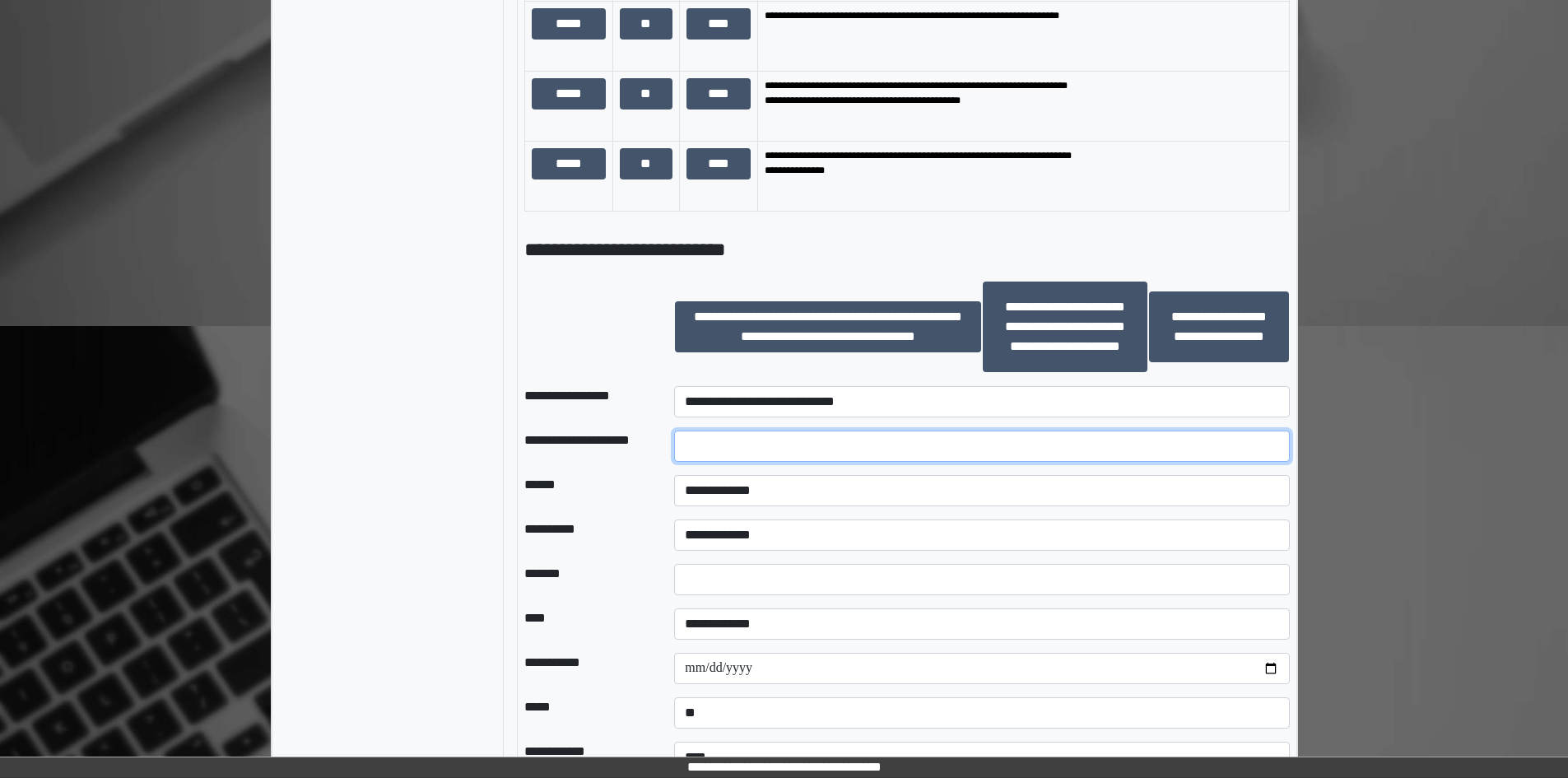 click at bounding box center (981, 446) 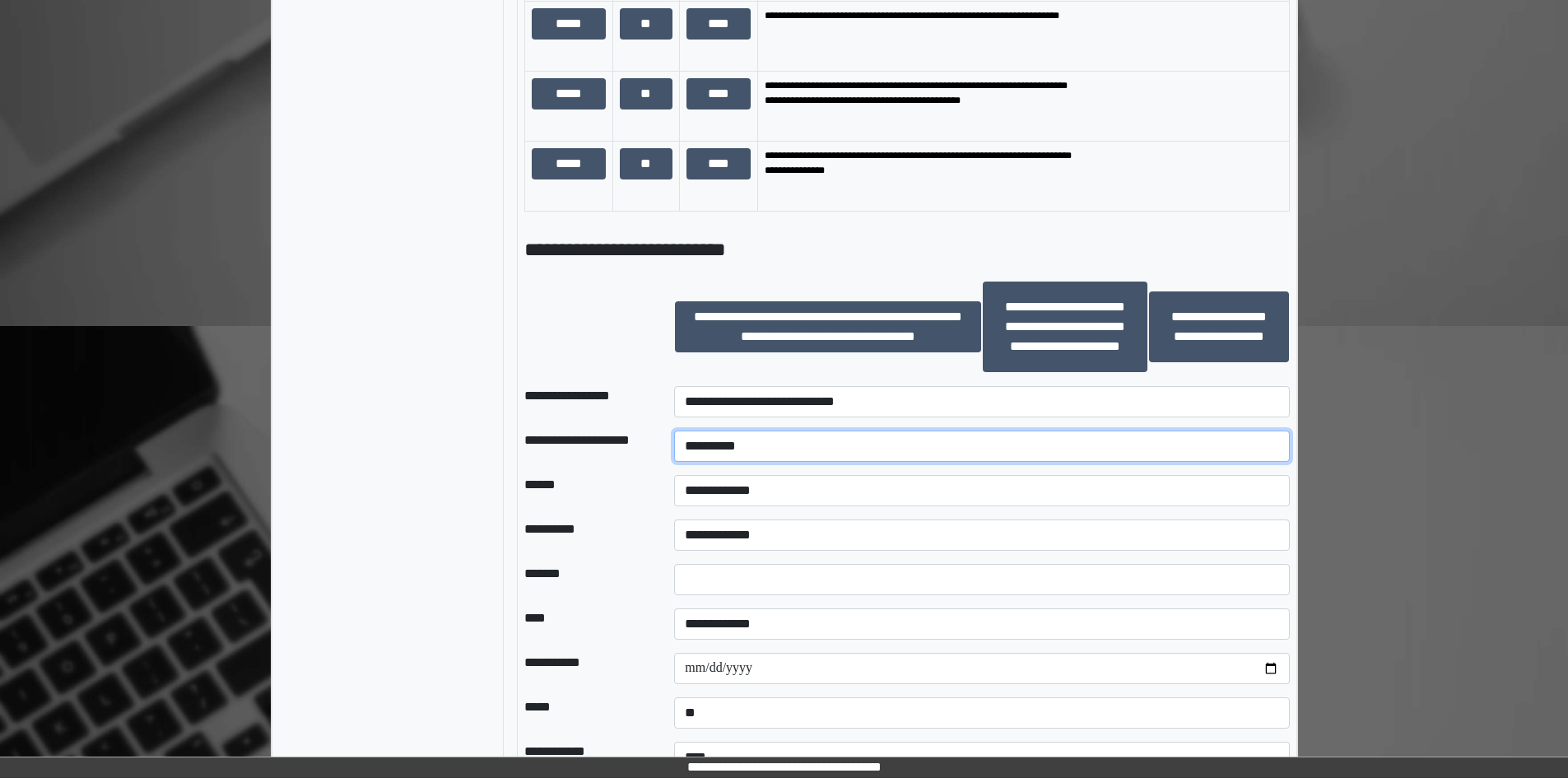 type on "**********" 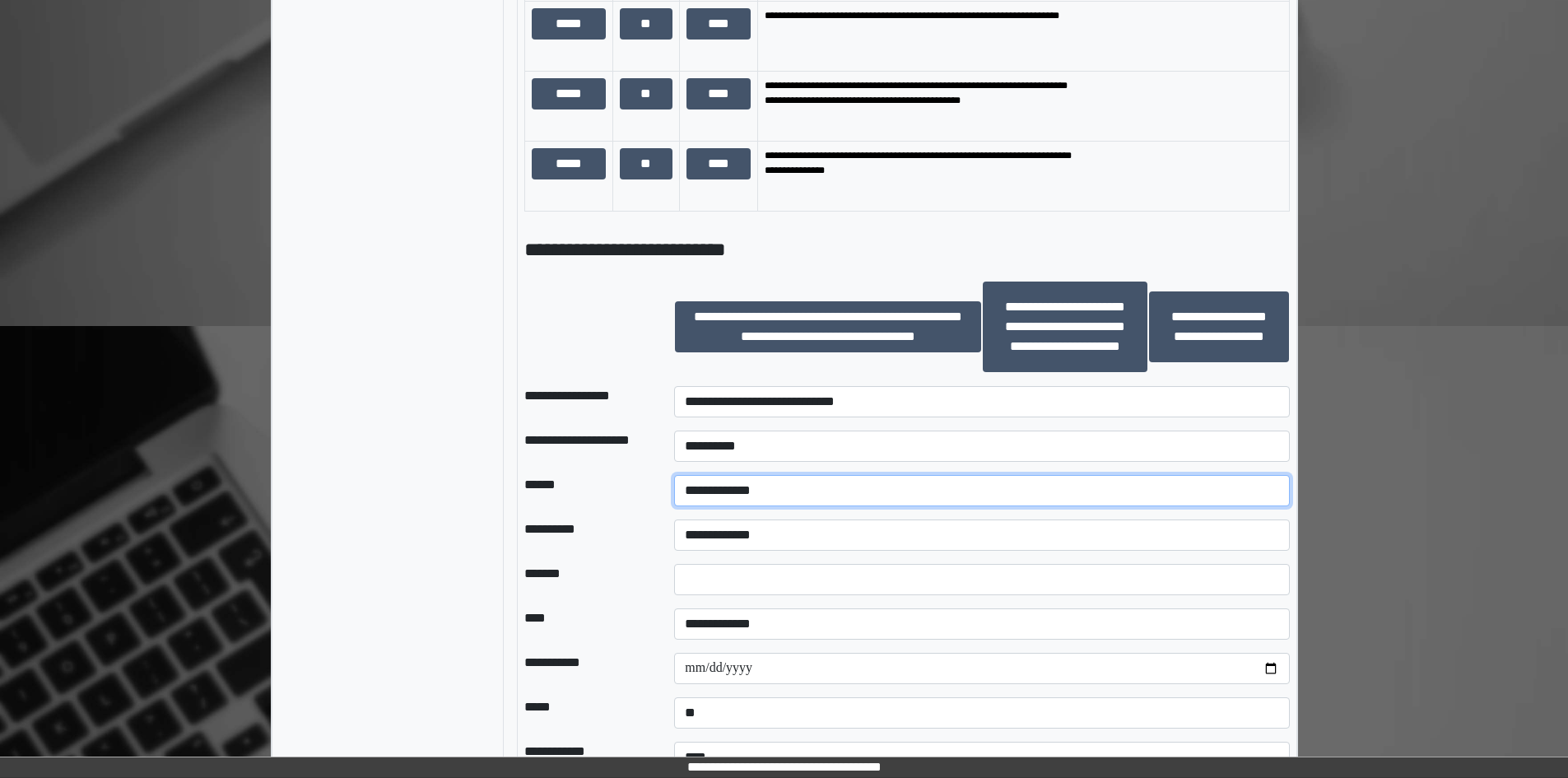 drag, startPoint x: 817, startPoint y: 445, endPoint x: 793, endPoint y: 491, distance: 51.88449 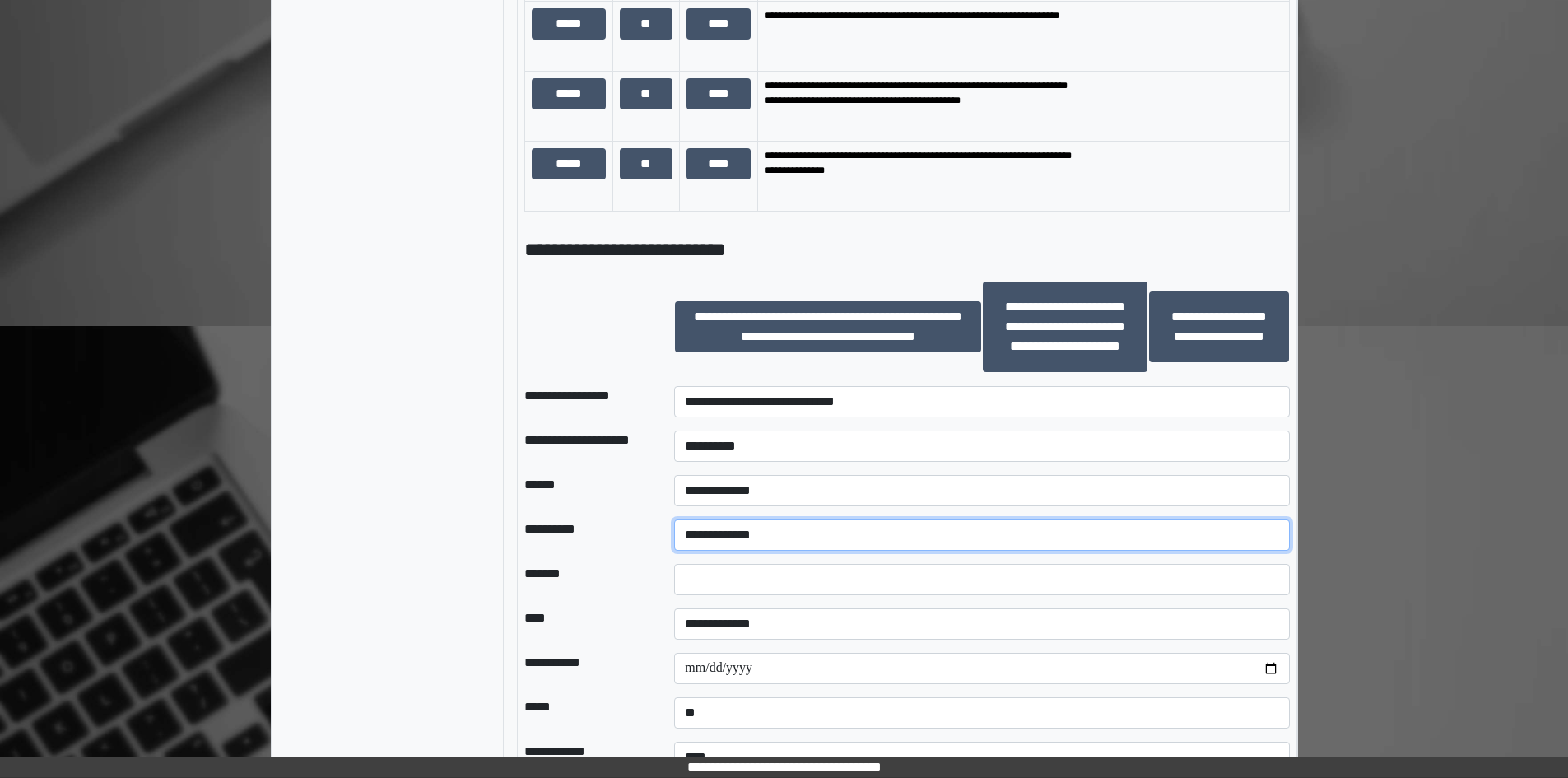 click on "**********" at bounding box center (981, 535) 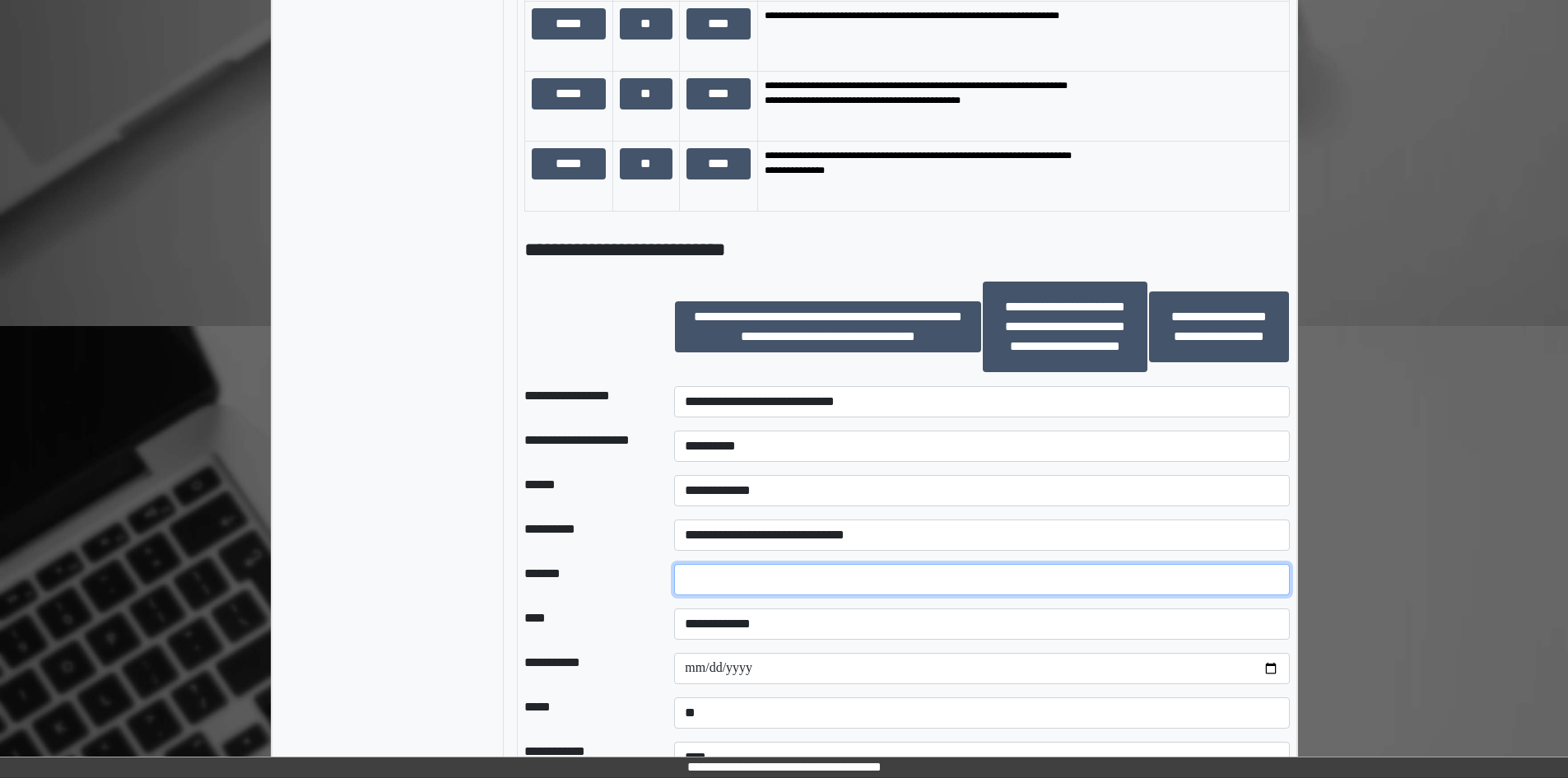 click at bounding box center (981, 580) 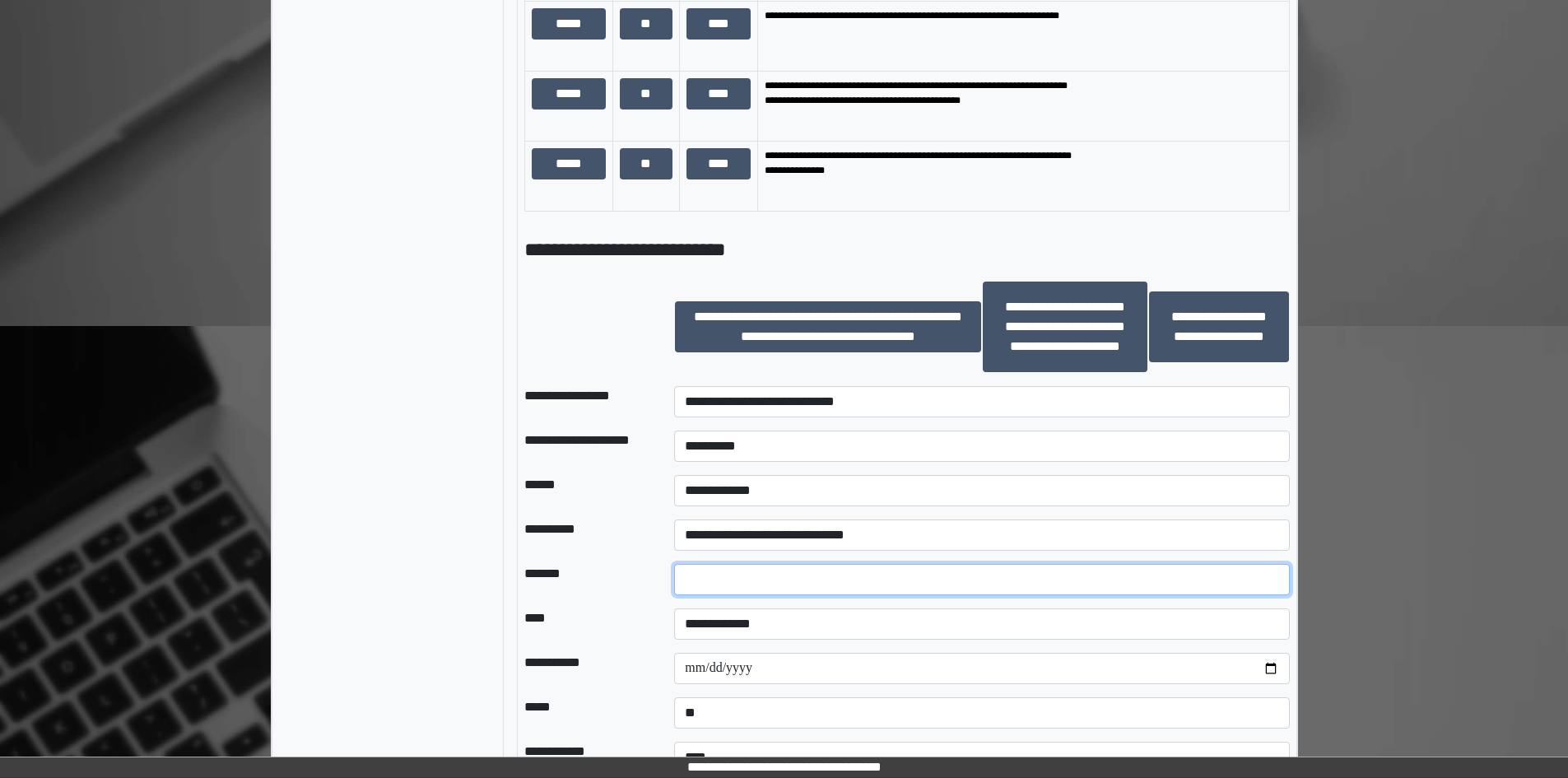 type on "**" 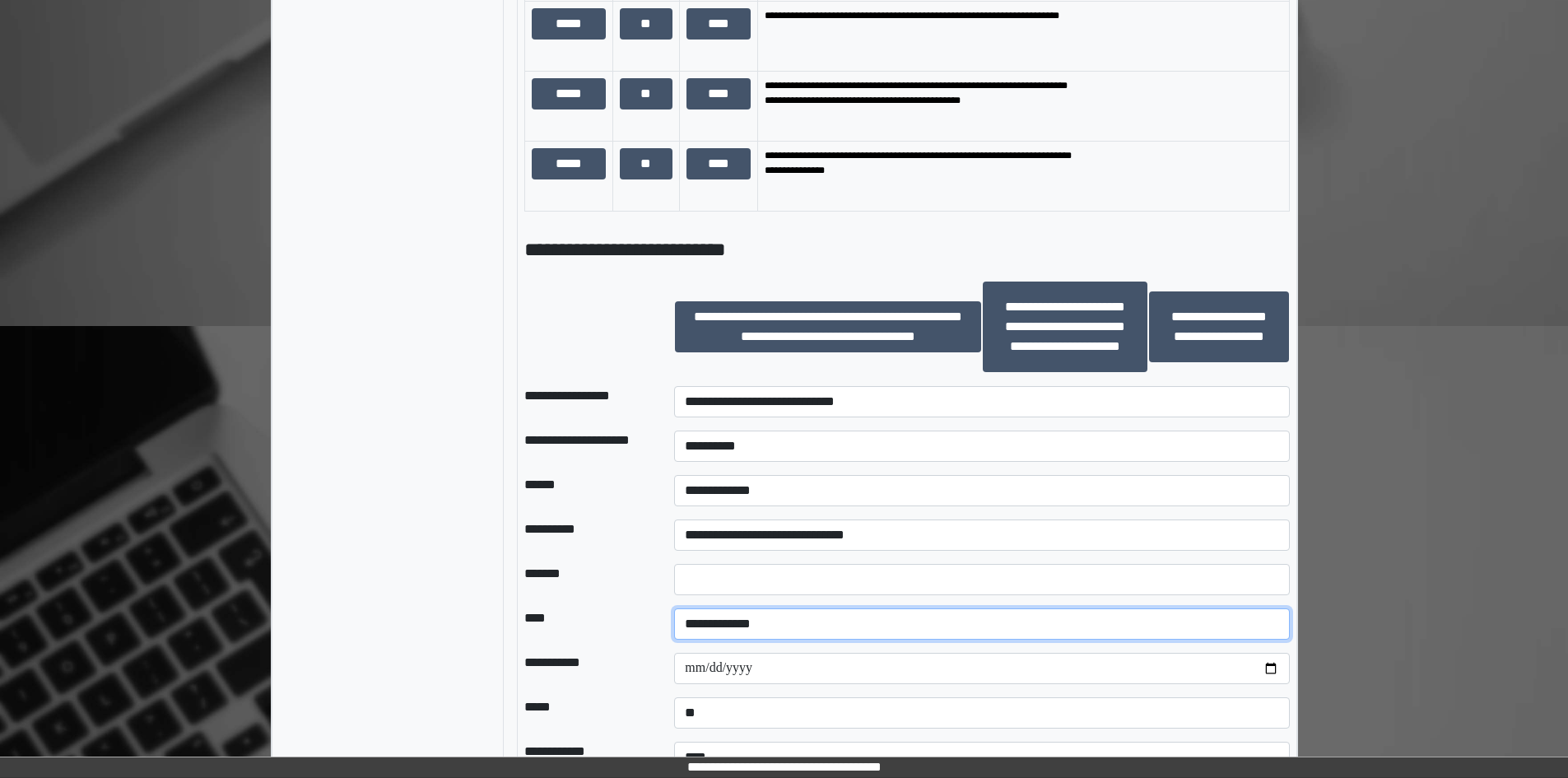 click on "**********" at bounding box center [981, 624] 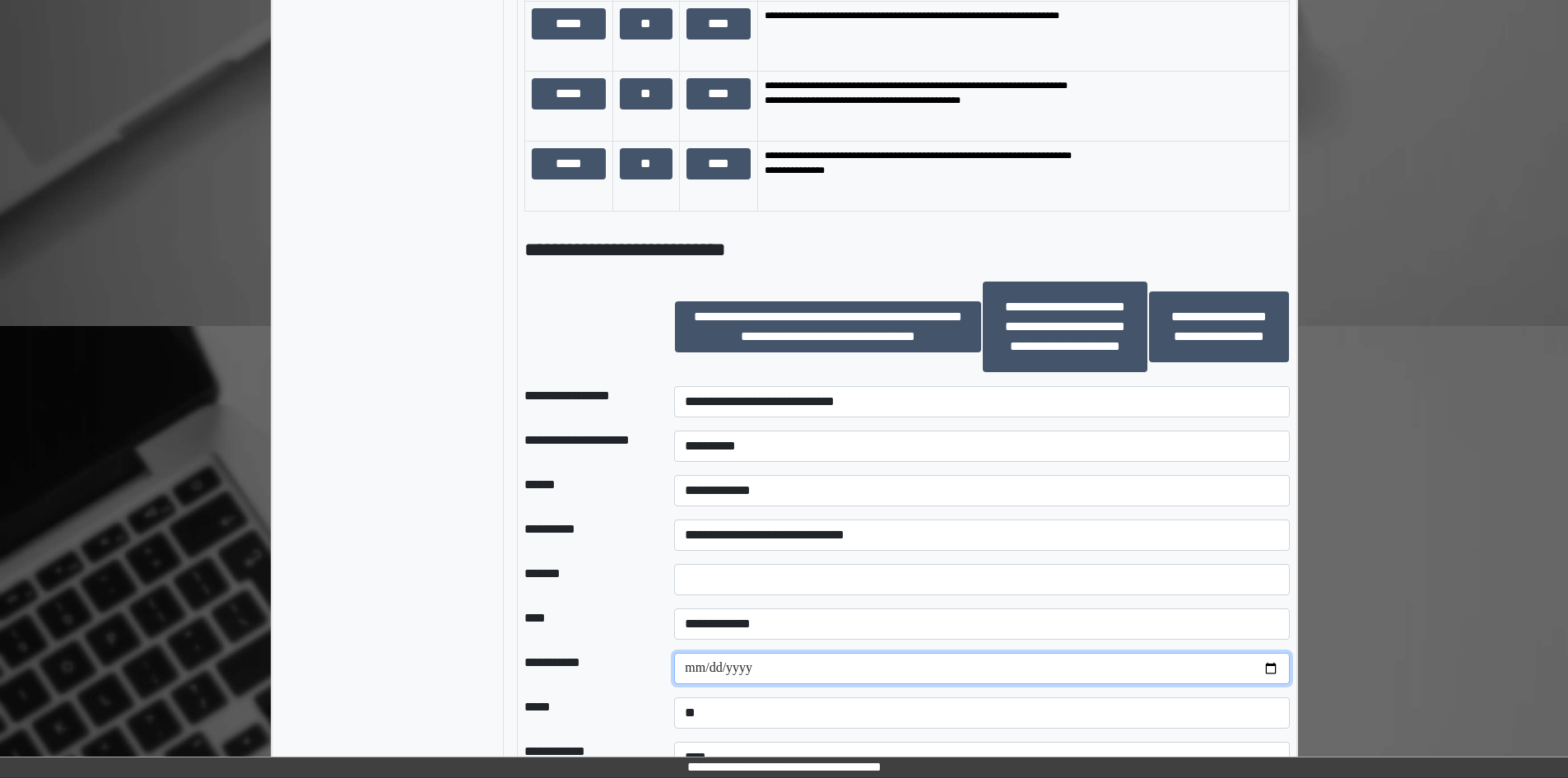 click at bounding box center (981, 669) 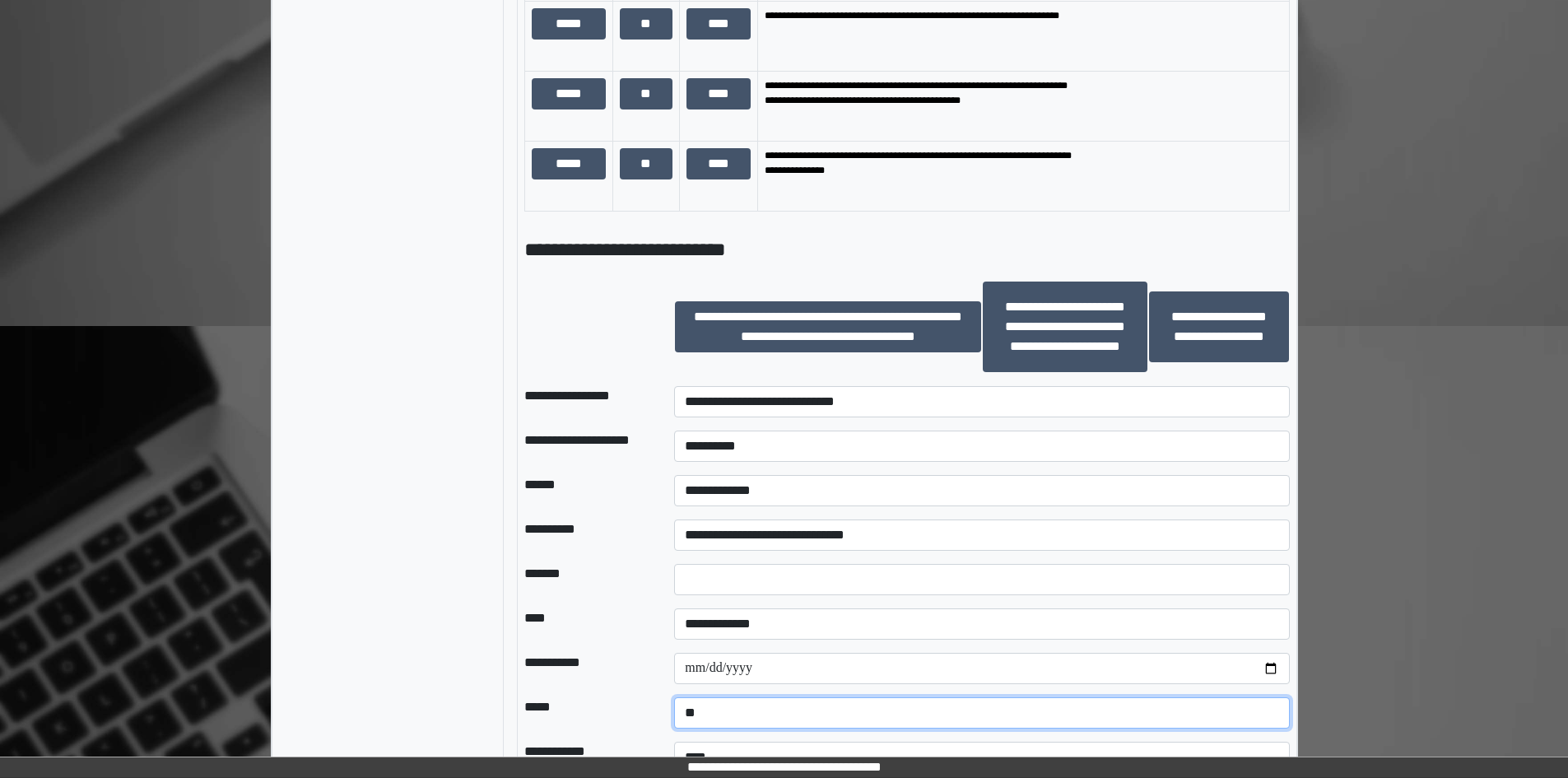 click on "**********" at bounding box center [981, 713] 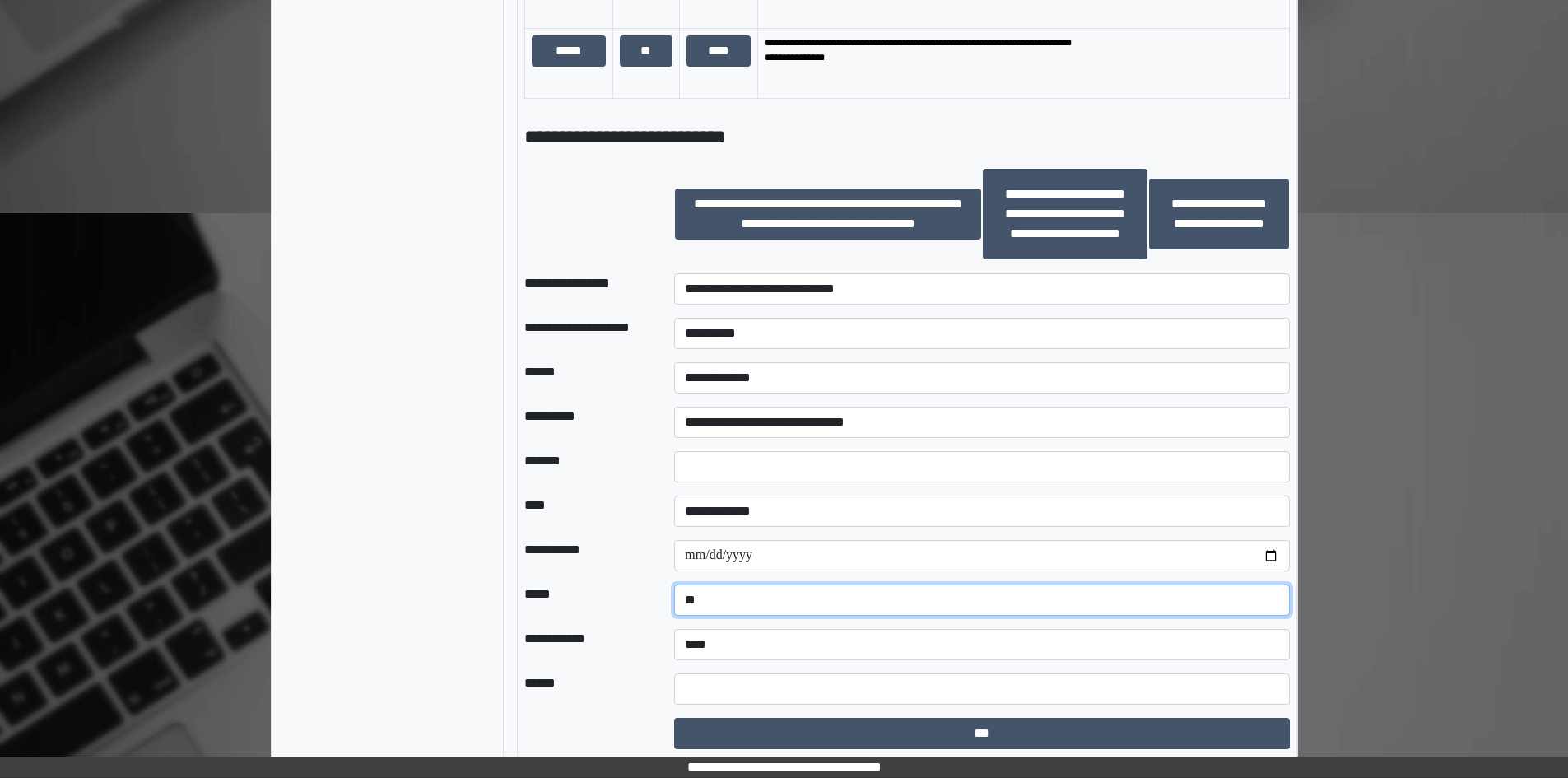scroll, scrollTop: 1683, scrollLeft: 0, axis: vertical 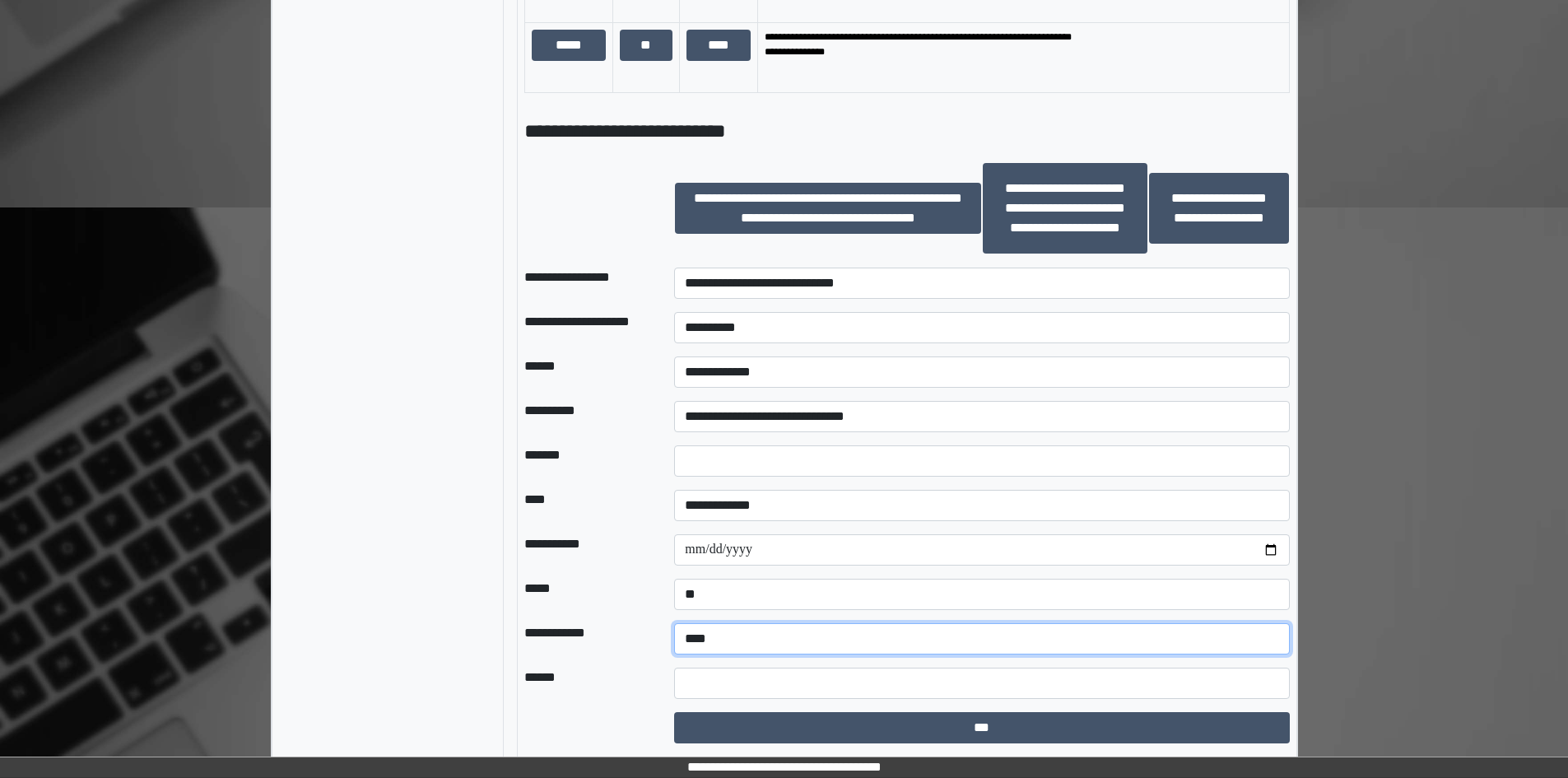 click on "**********" at bounding box center (981, 639) 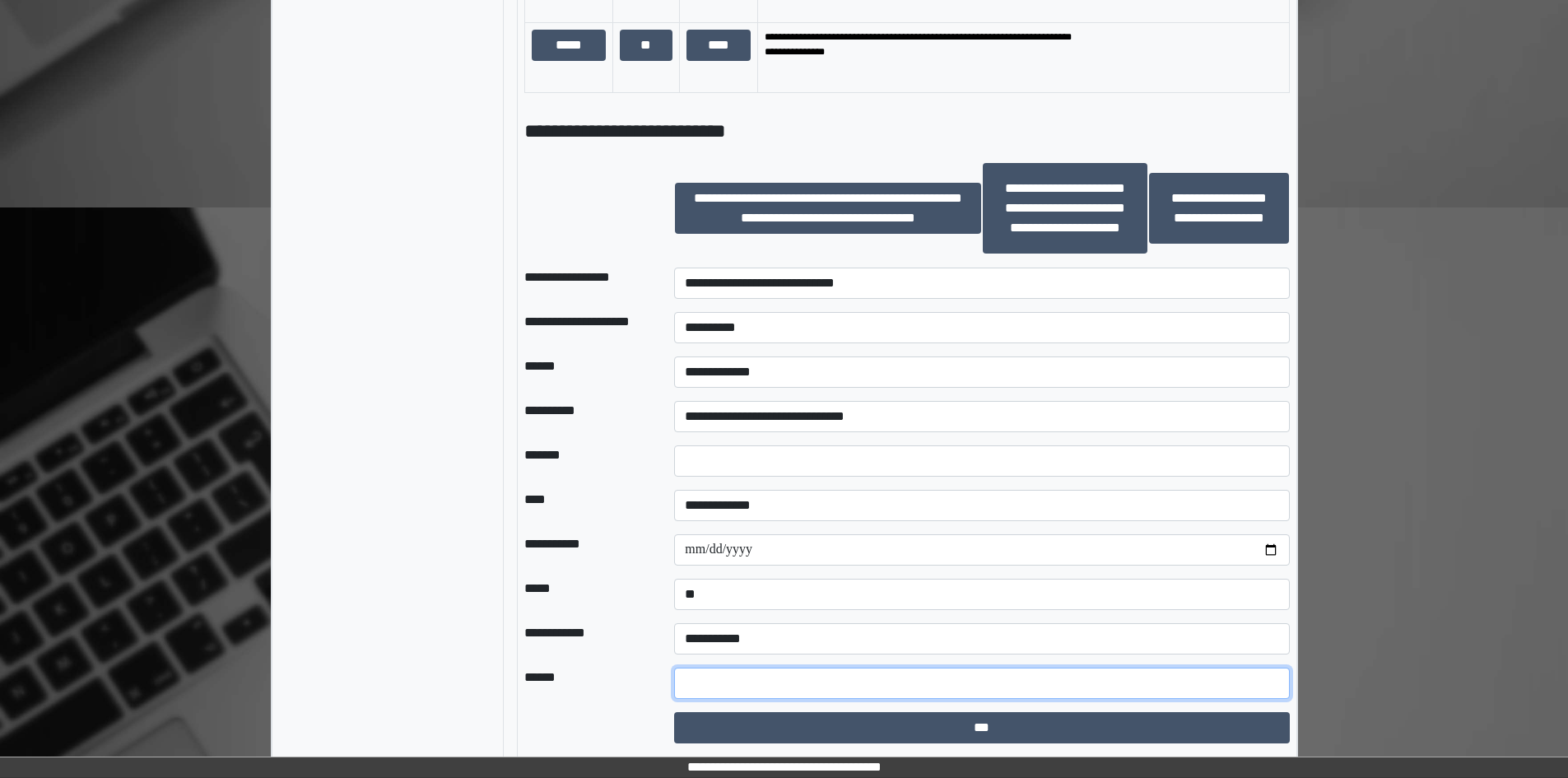 click at bounding box center (981, 683) 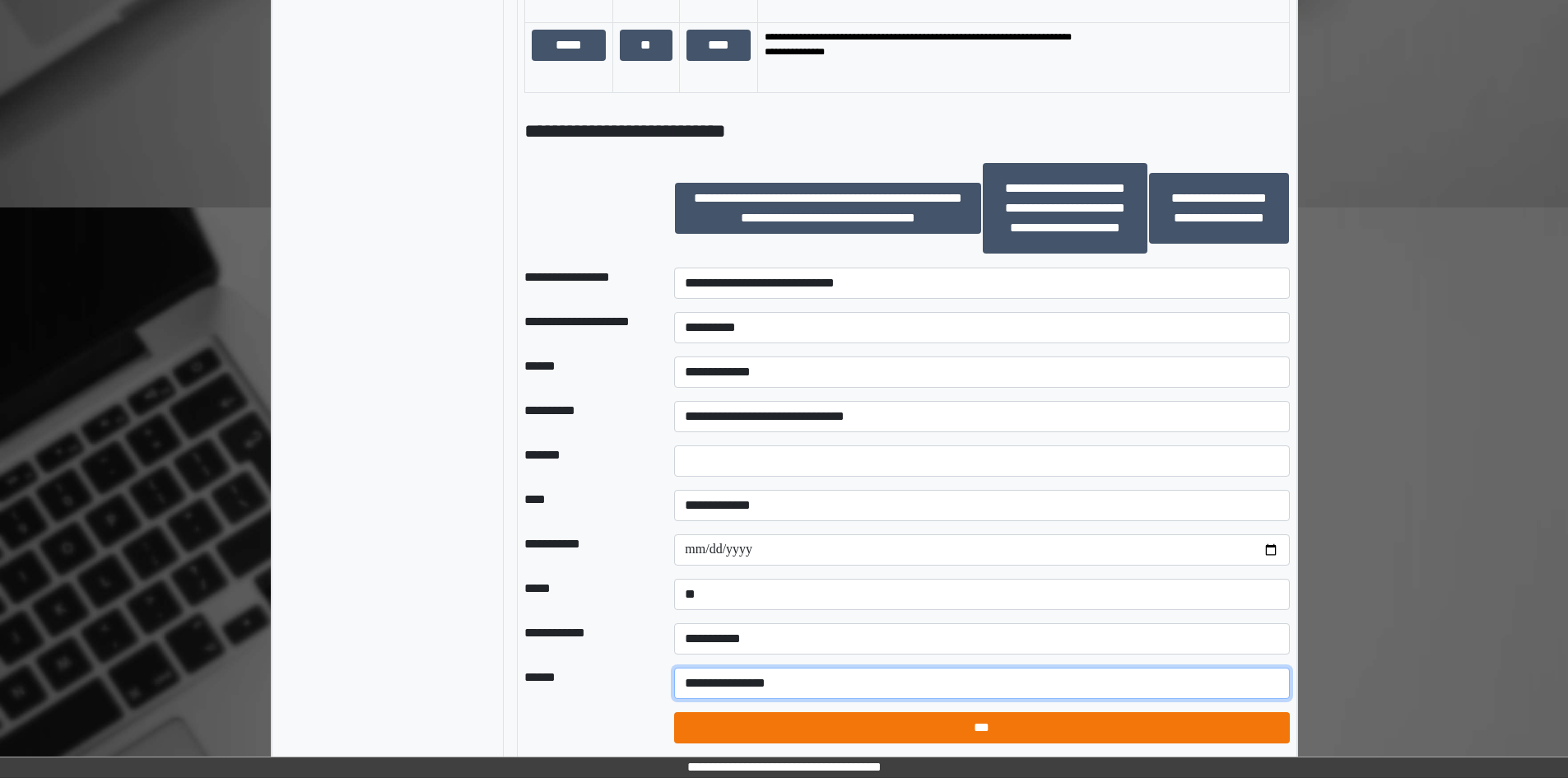 type on "**********" 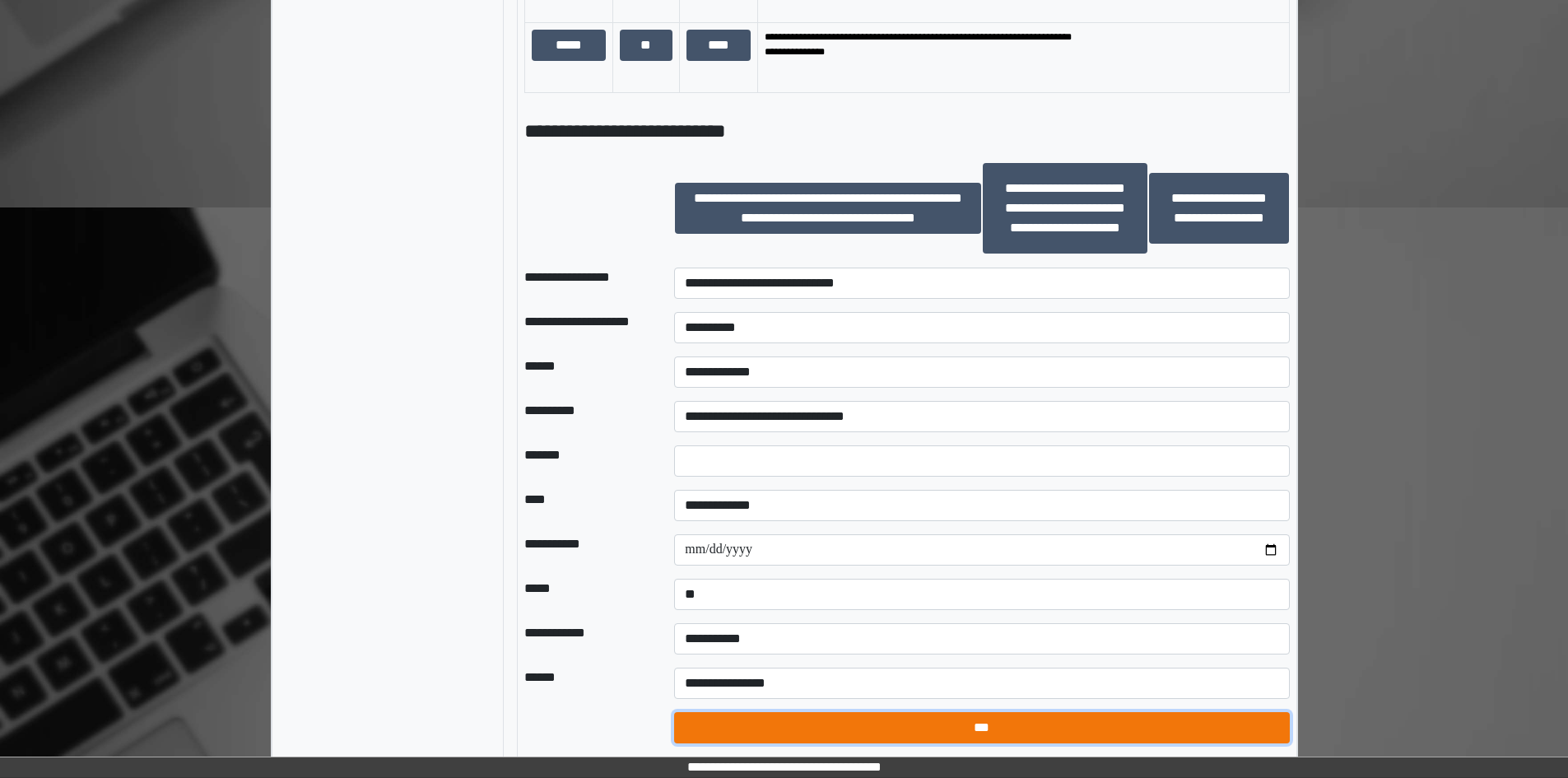 click on "***" at bounding box center [981, 728] 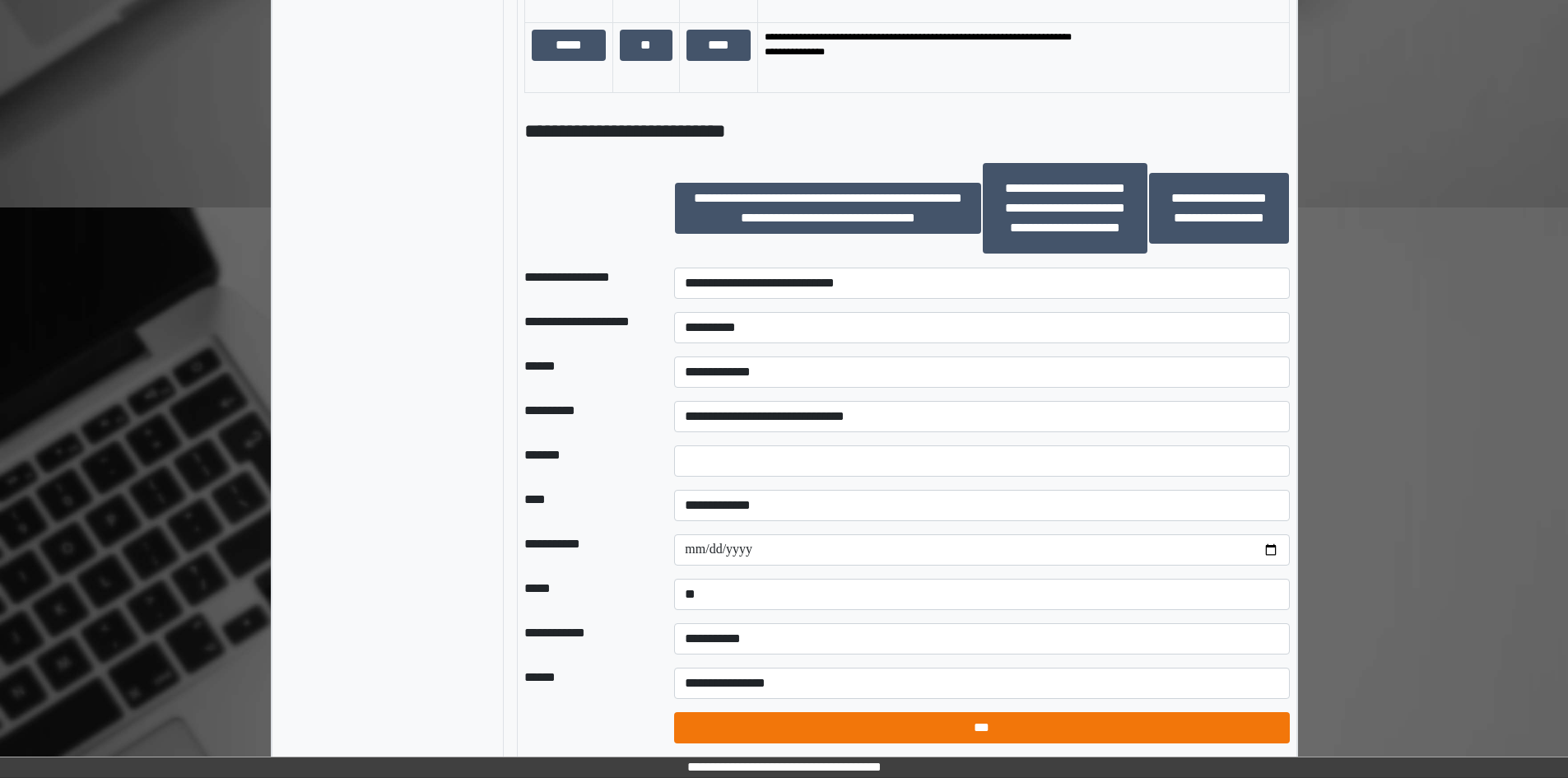 select on "*" 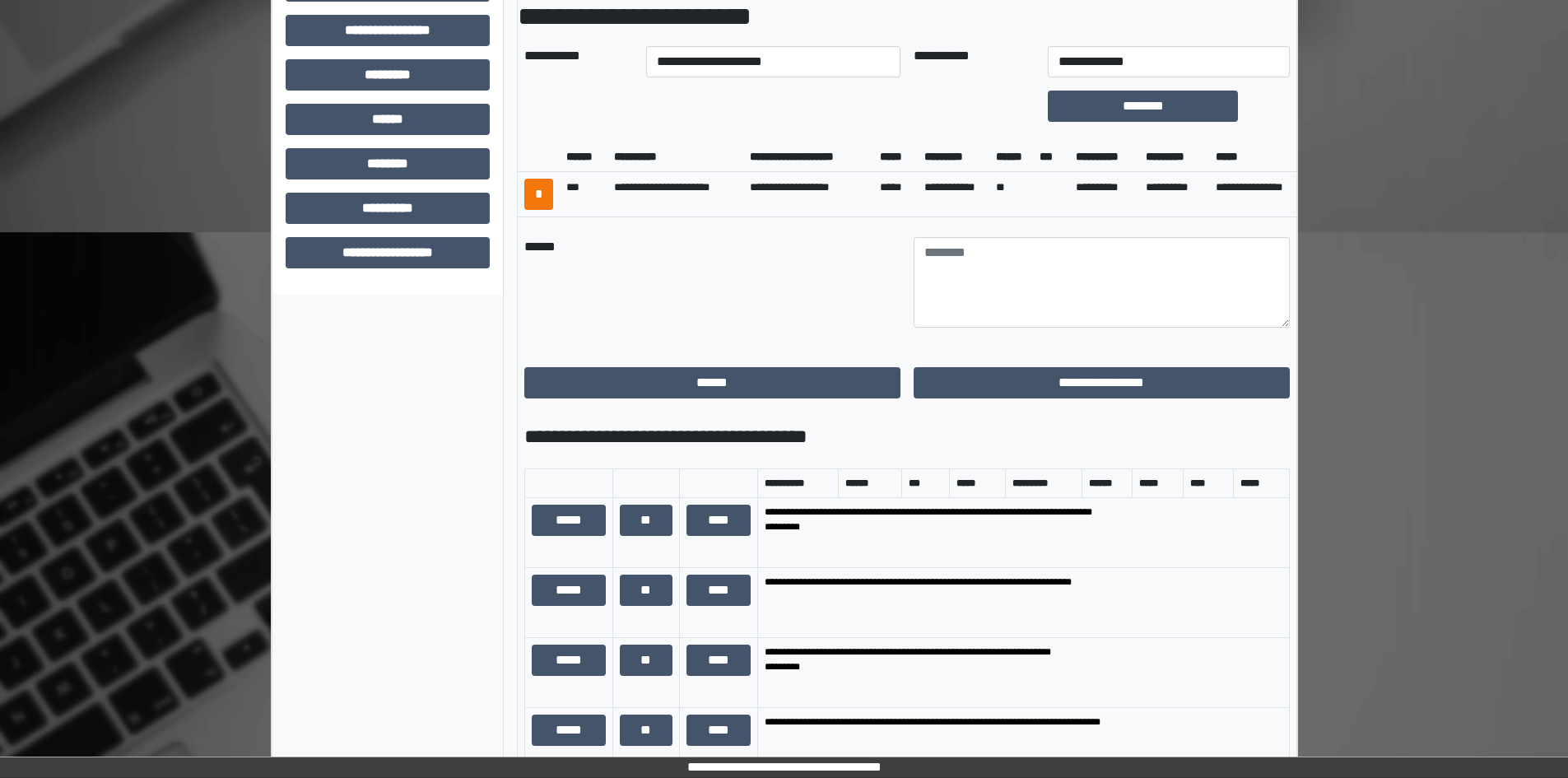 scroll, scrollTop: 448, scrollLeft: 0, axis: vertical 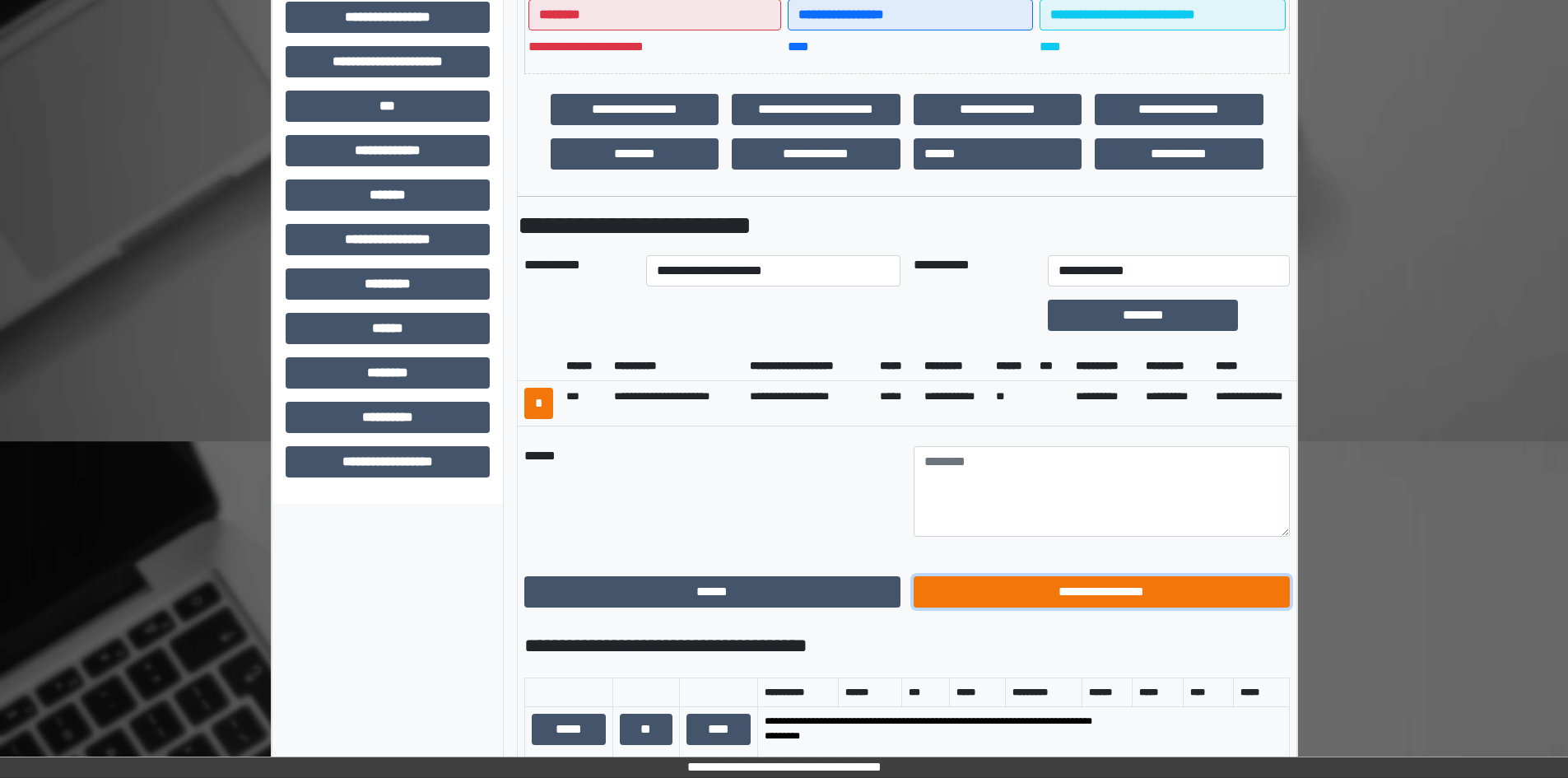 click on "**********" at bounding box center (1101, 592) 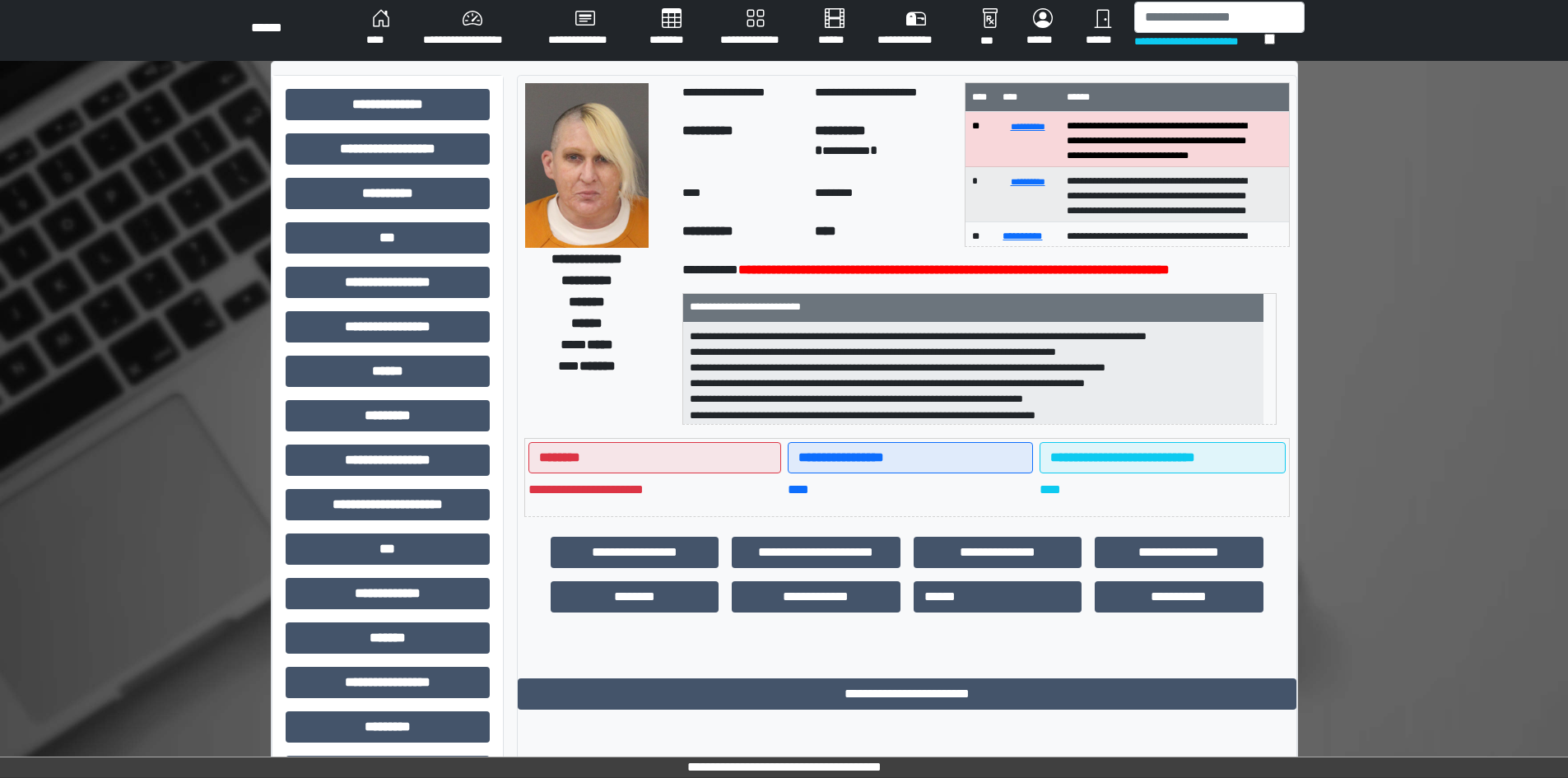 scroll, scrollTop: 0, scrollLeft: 0, axis: both 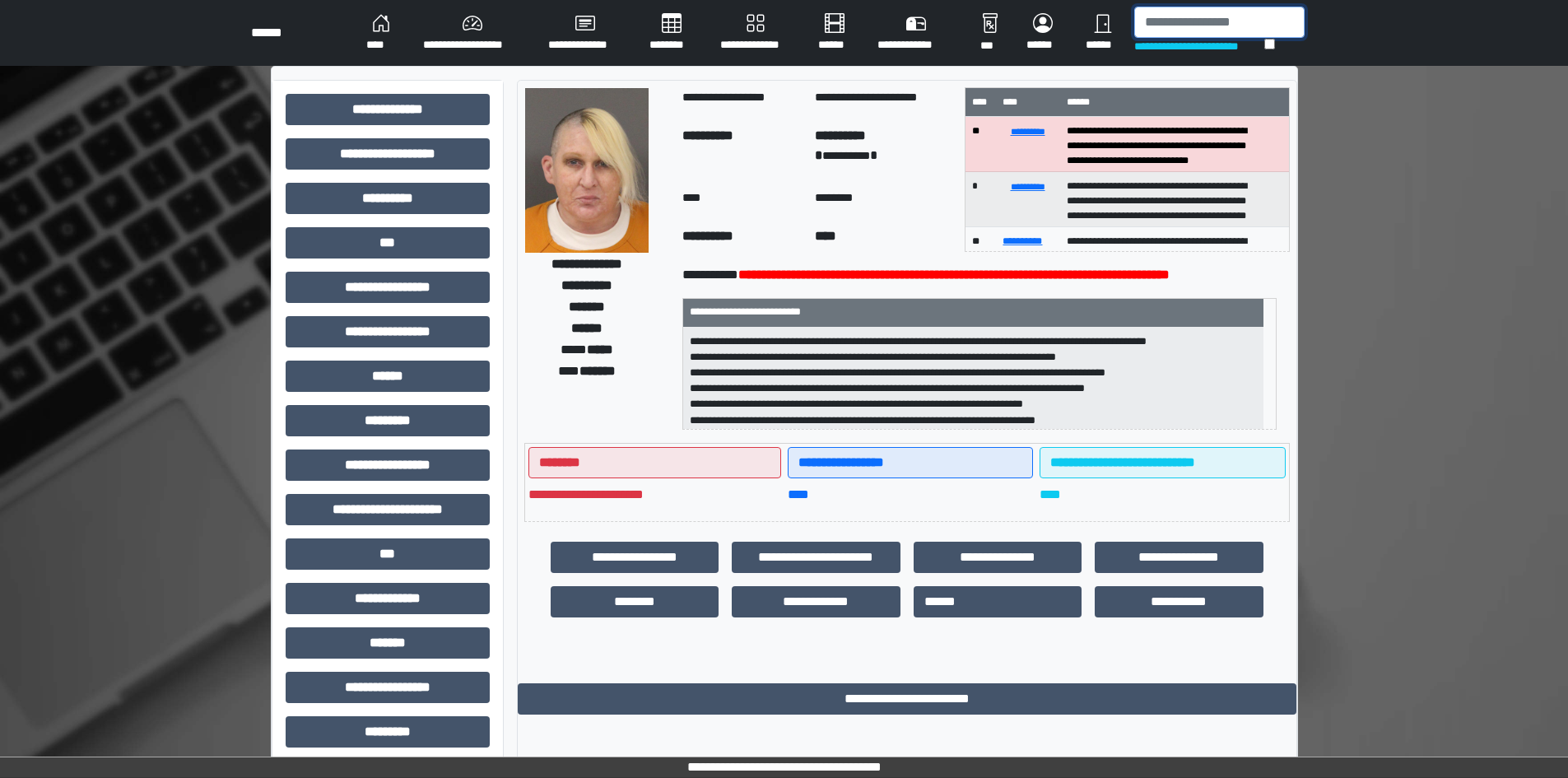 click at bounding box center (1219, 22) 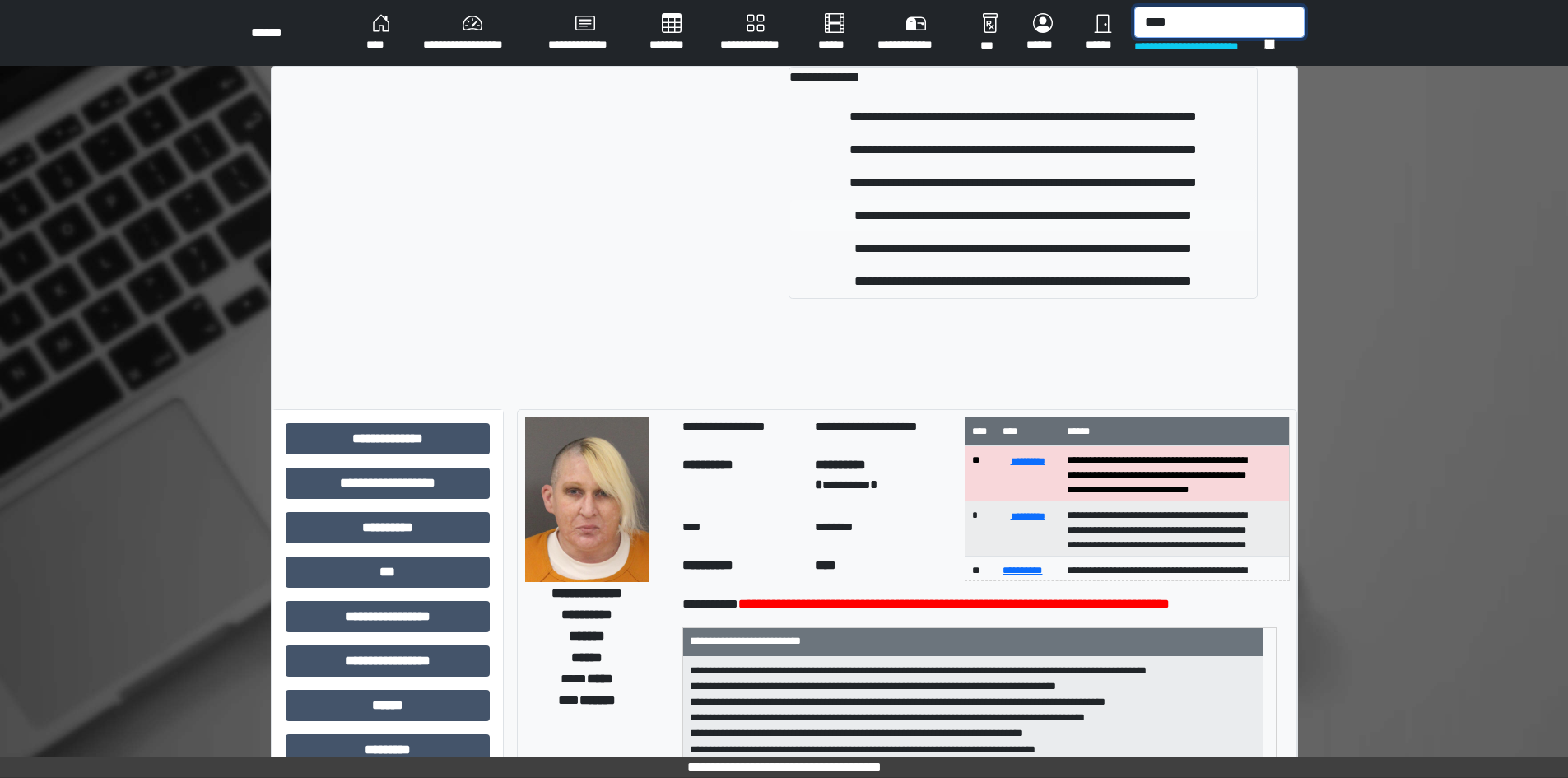 type on "****" 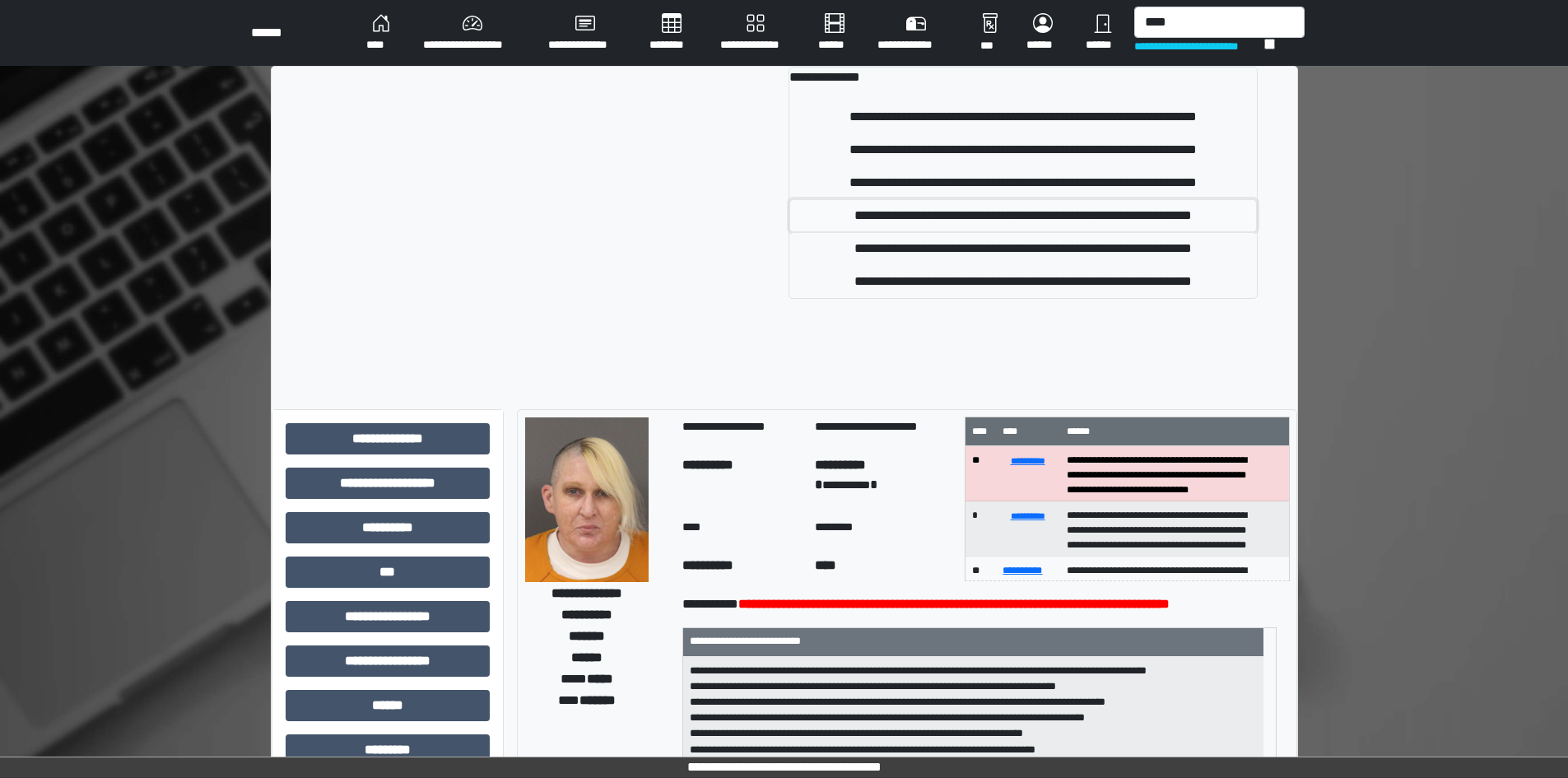 click on "**********" at bounding box center [1022, 216] 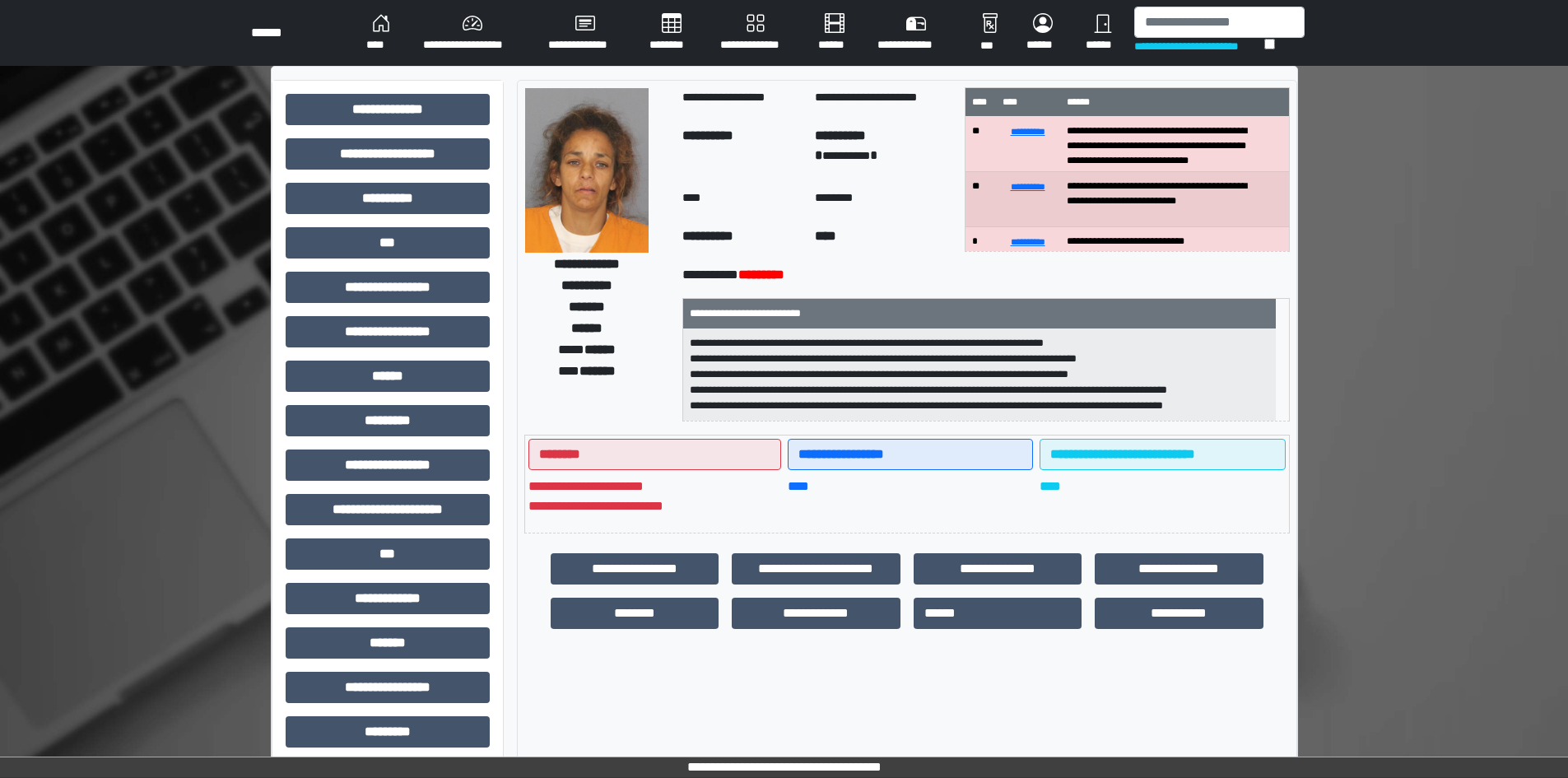 scroll, scrollTop: 82, scrollLeft: 0, axis: vertical 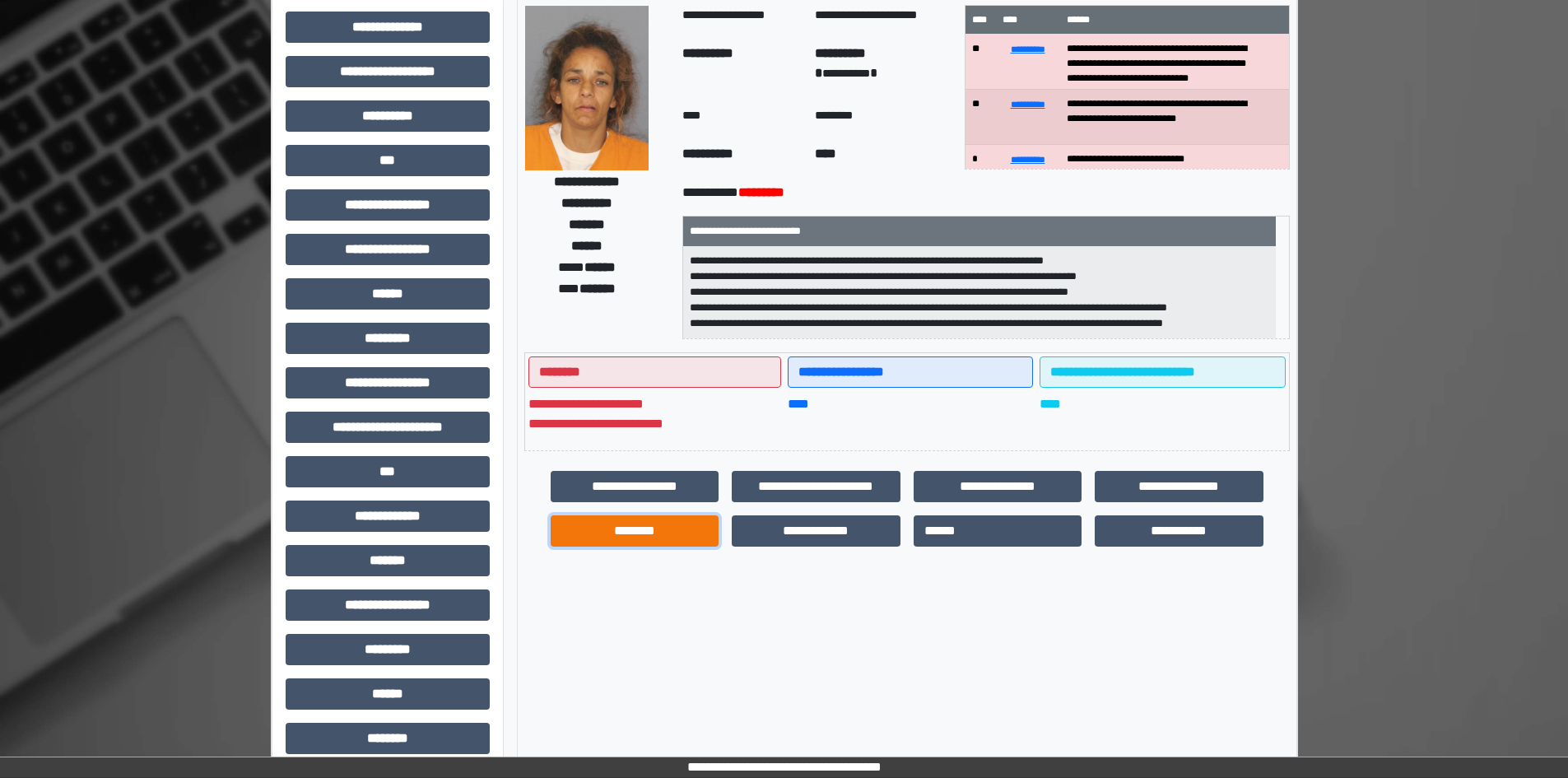 click on "********" at bounding box center [635, 531] 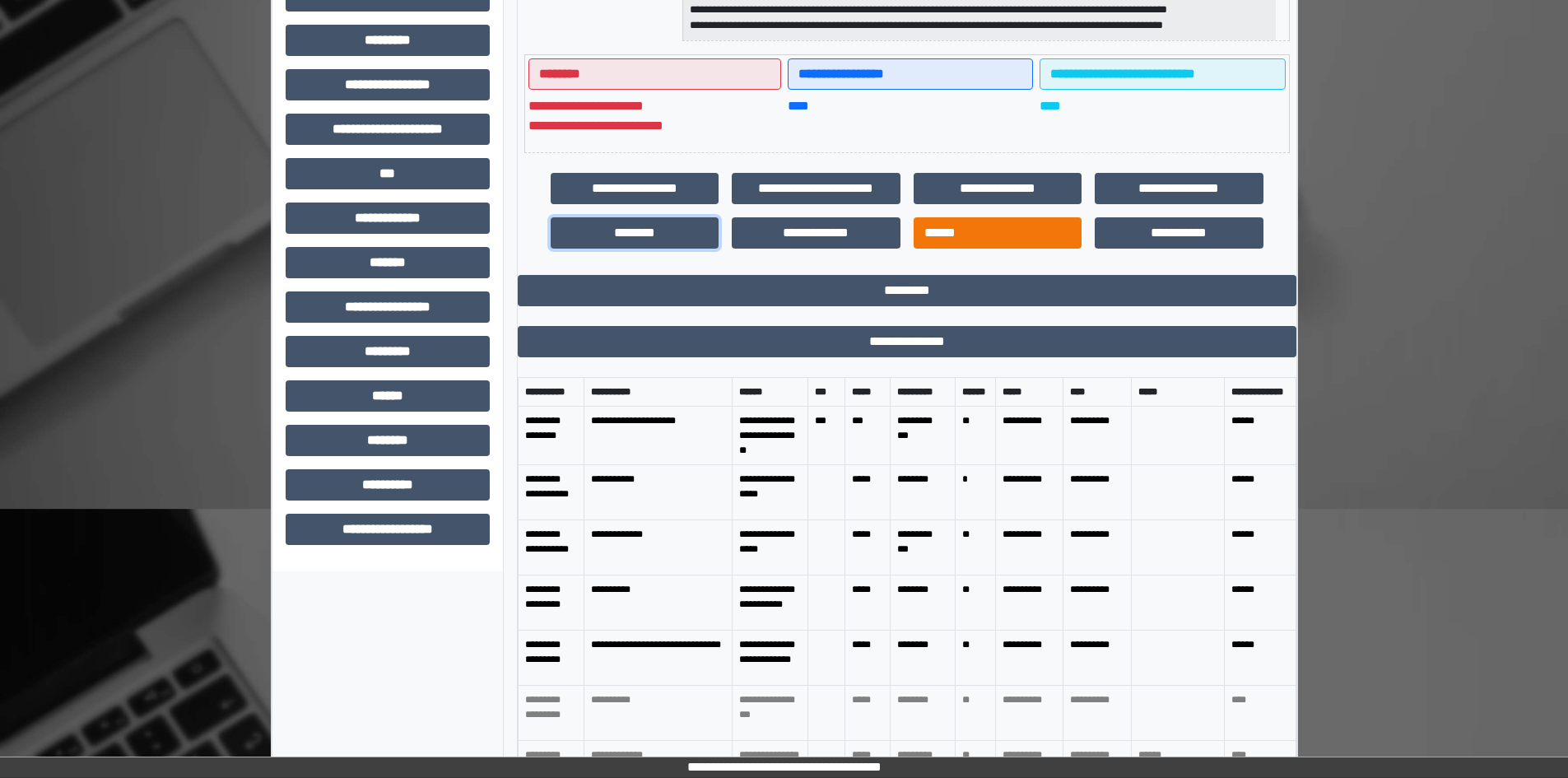 scroll, scrollTop: 389, scrollLeft: 0, axis: vertical 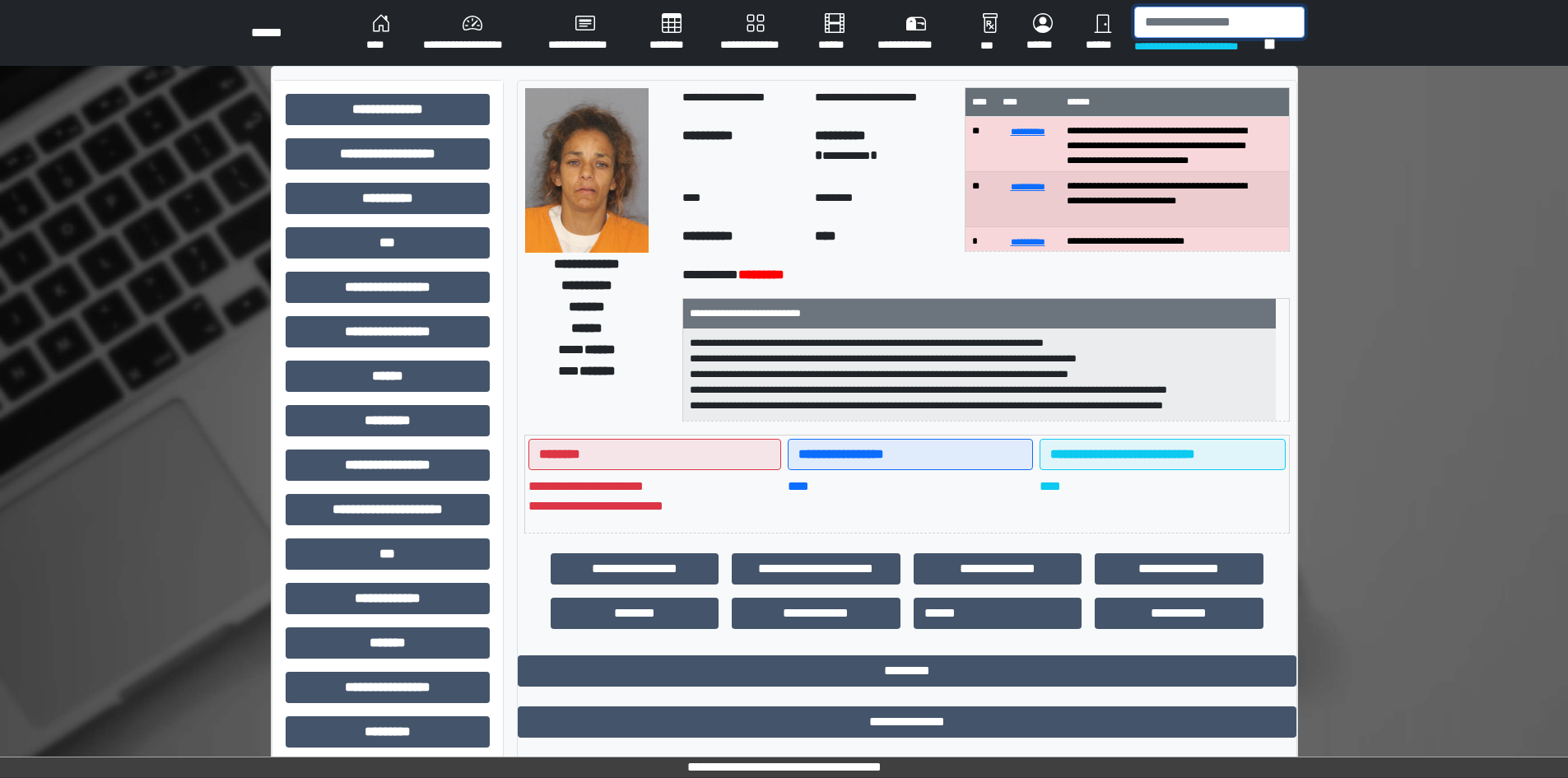 click at bounding box center [1219, 22] 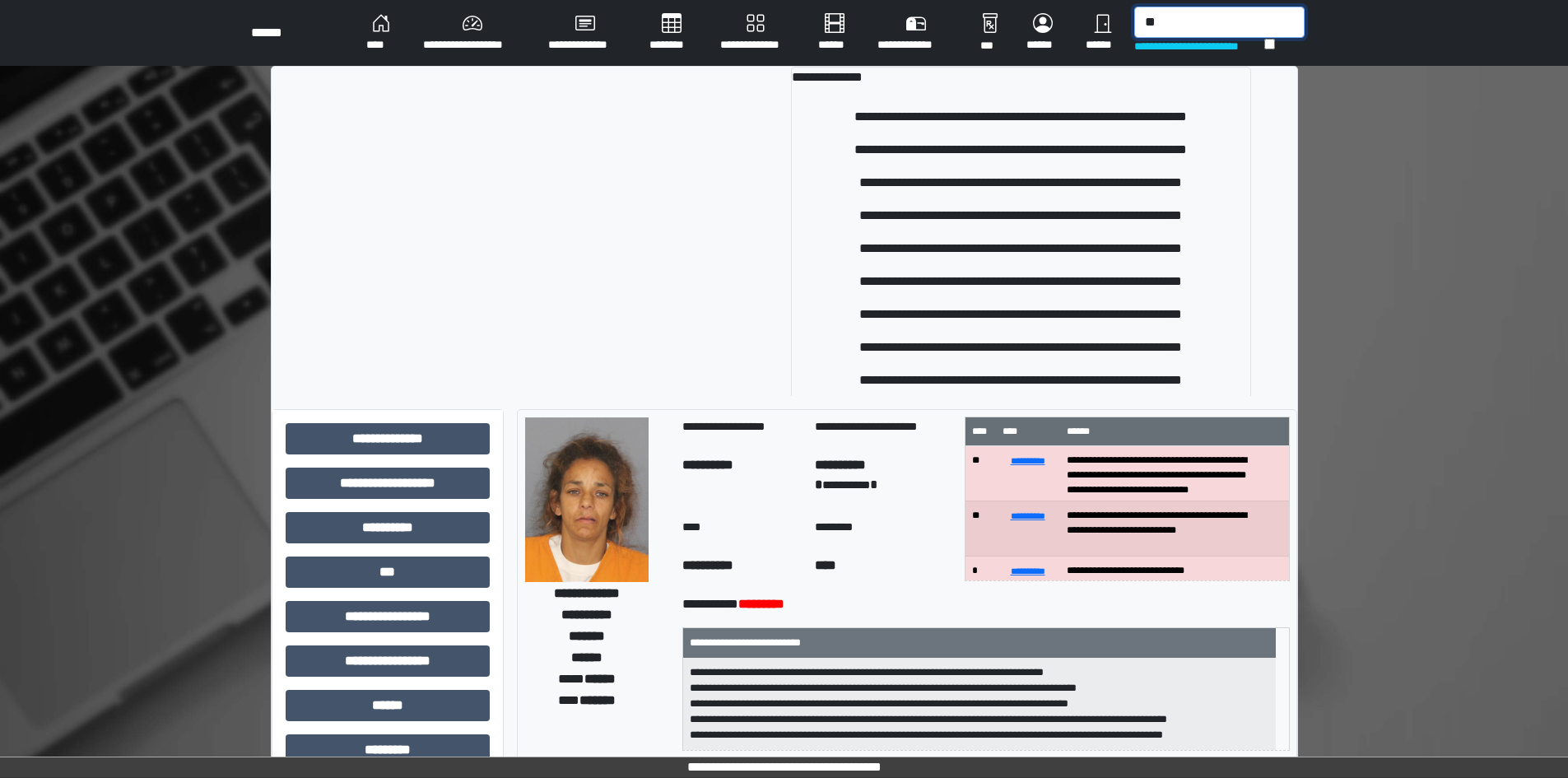 type on "*" 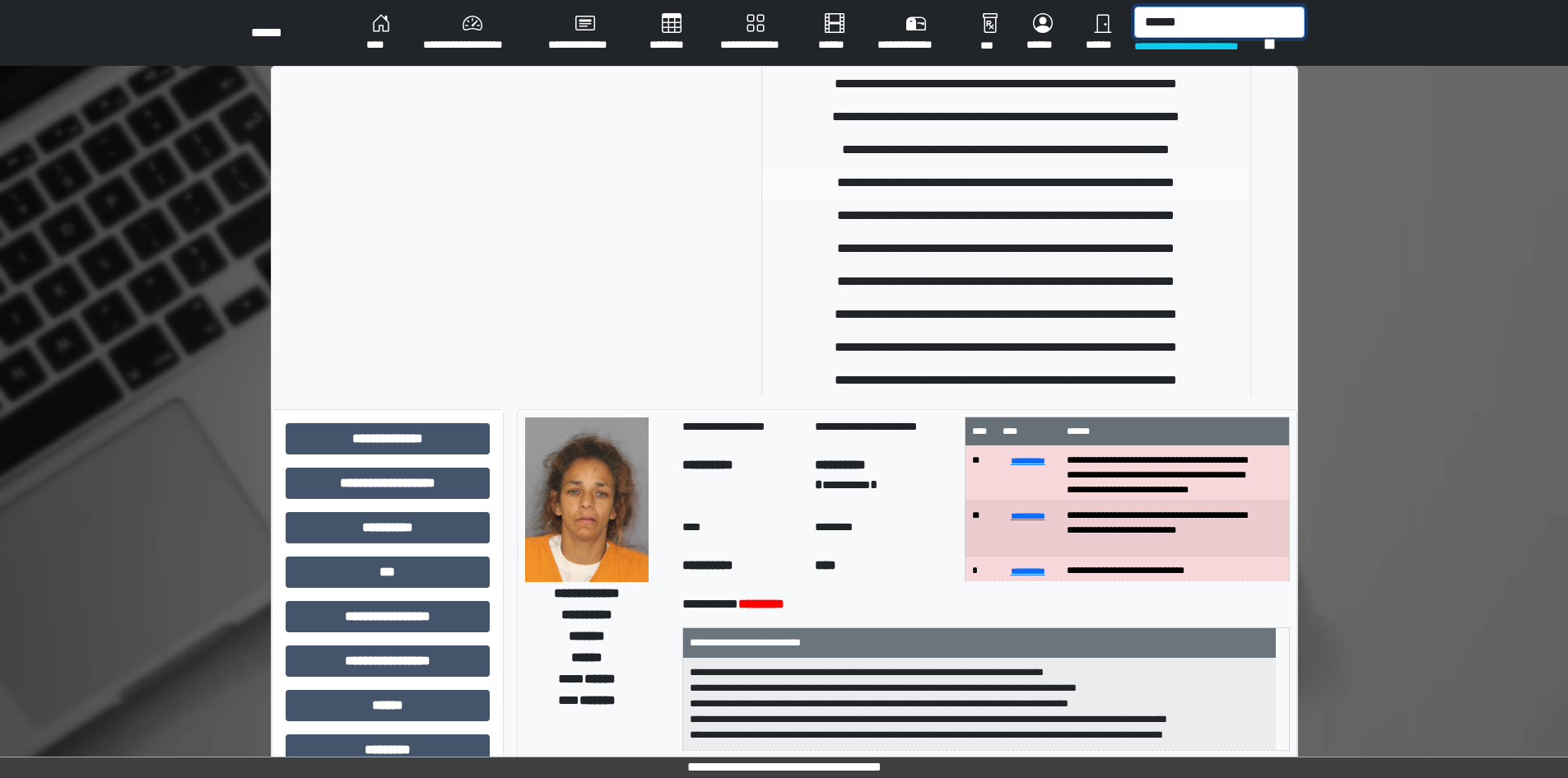 scroll, scrollTop: 412, scrollLeft: 0, axis: vertical 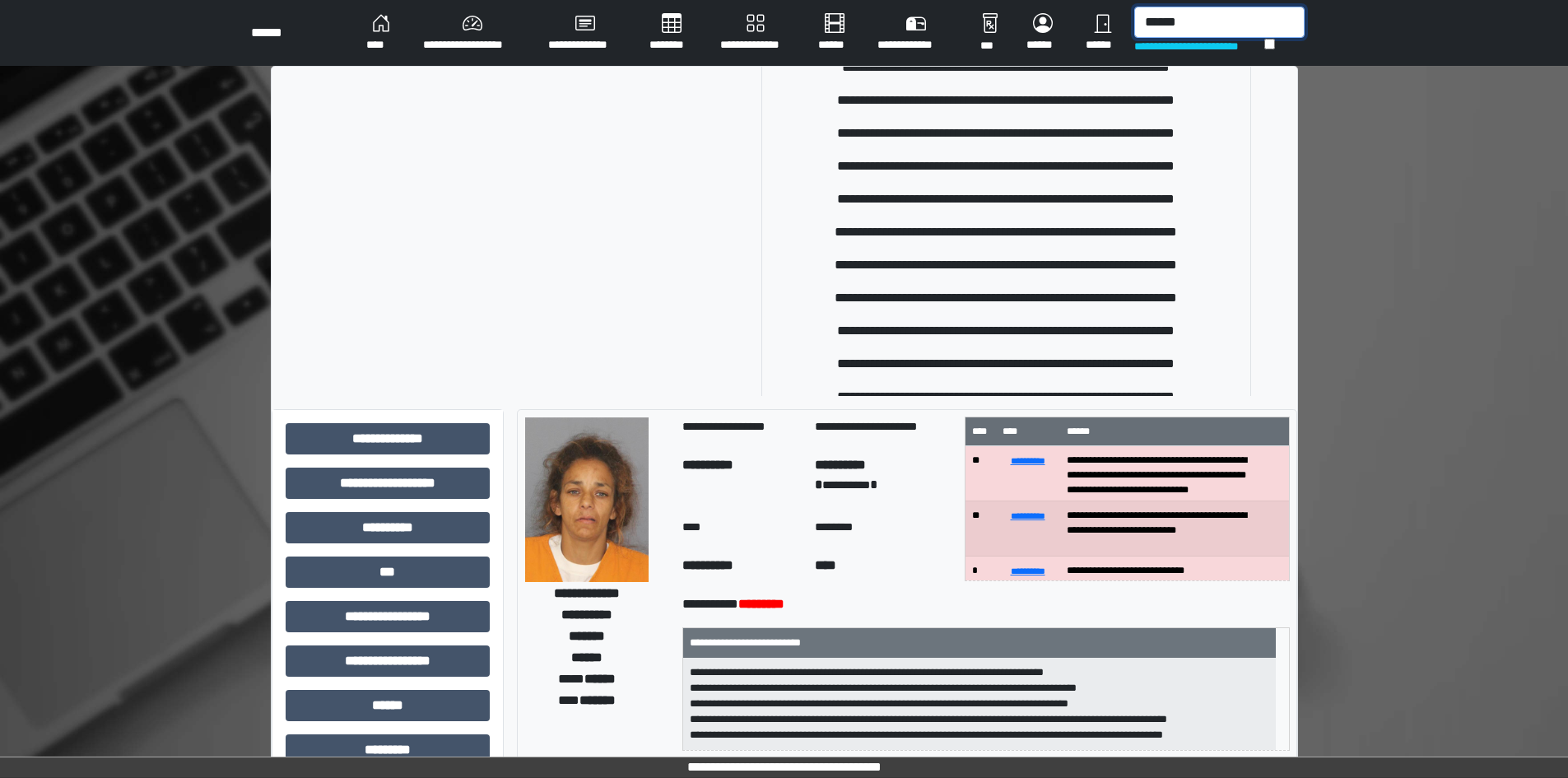 drag, startPoint x: 1195, startPoint y: 26, endPoint x: 1121, endPoint y: 44, distance: 76.15773 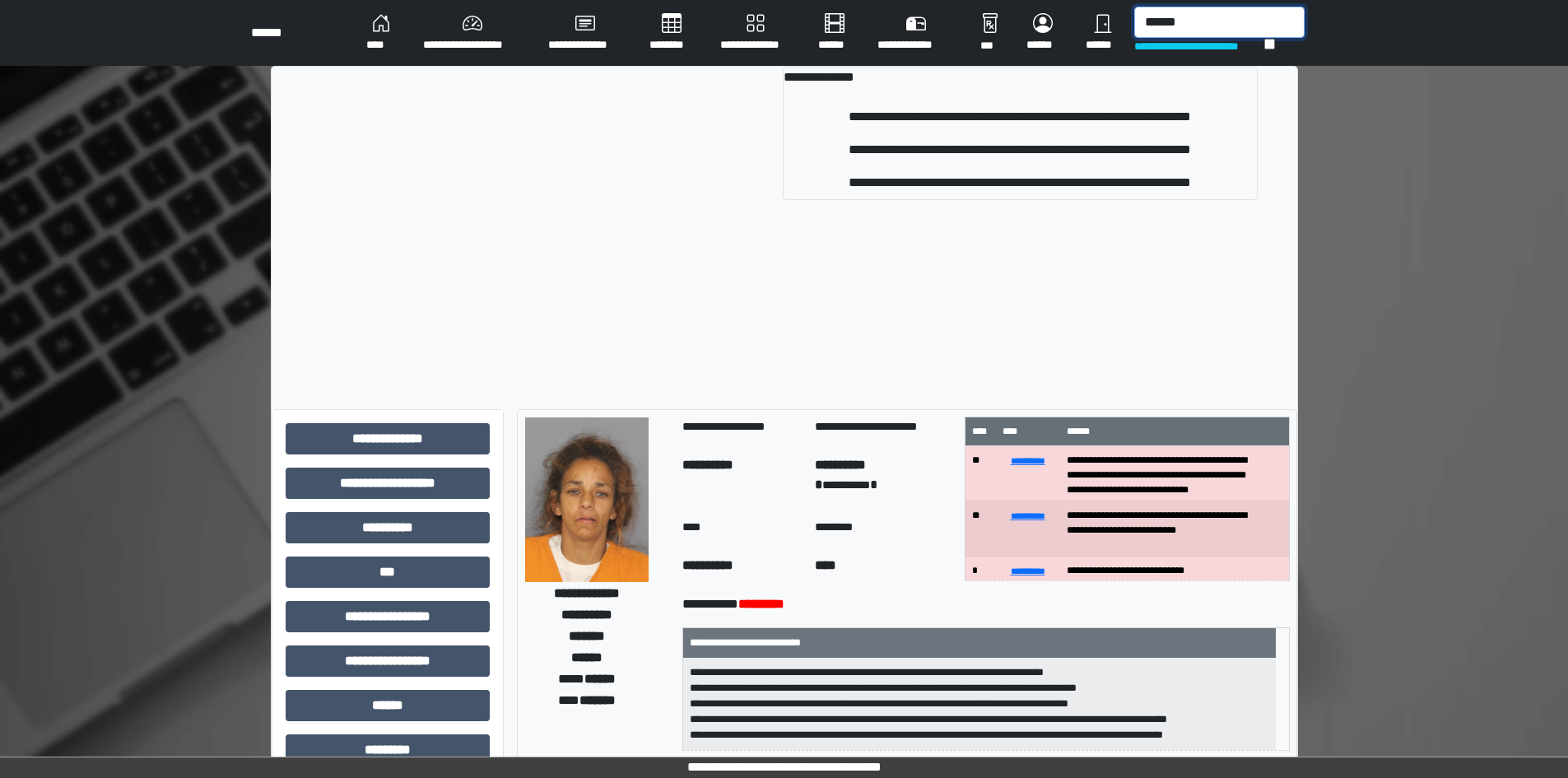 type on "******" 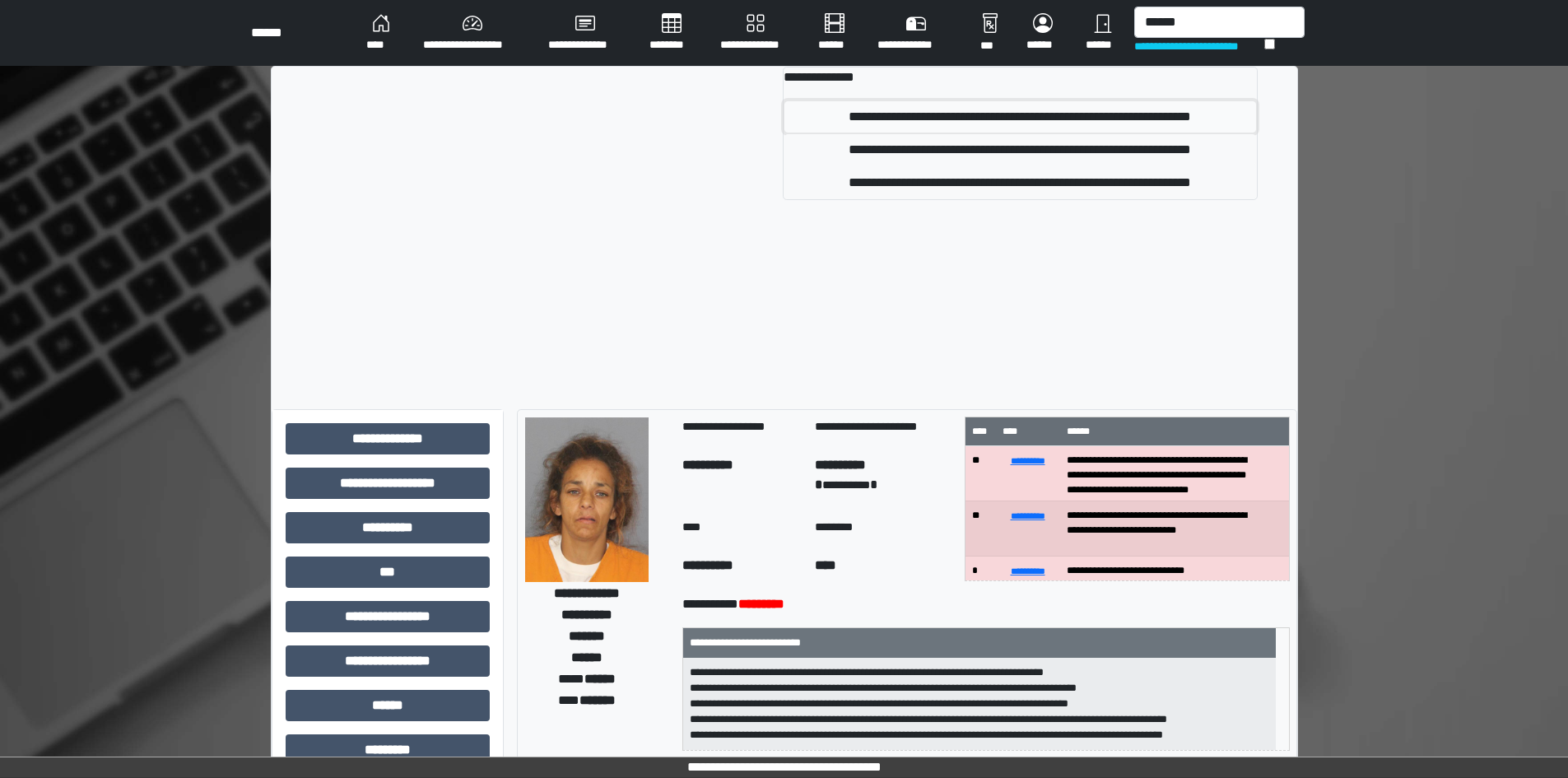 click on "**********" at bounding box center (1020, 117) 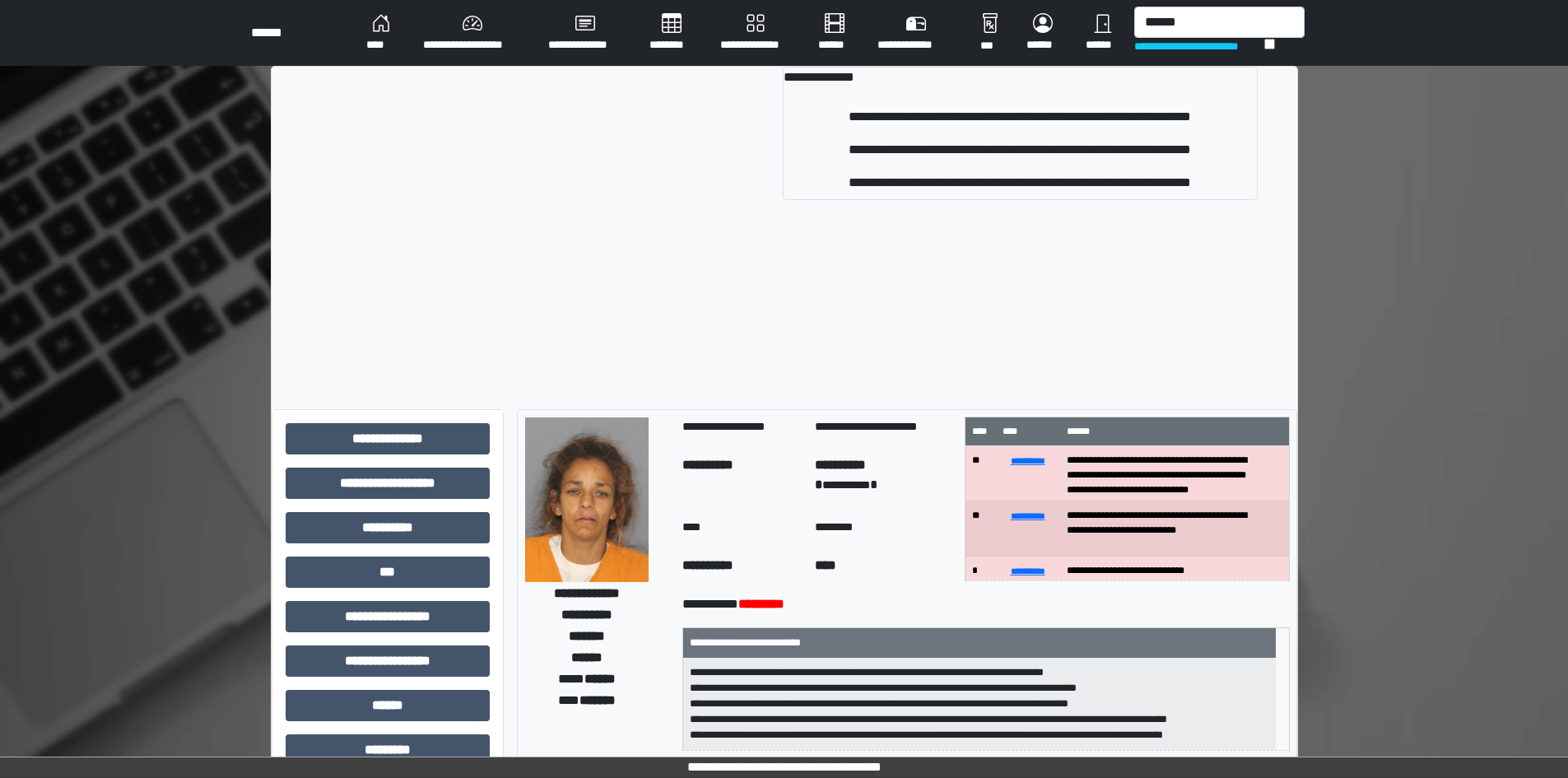 type 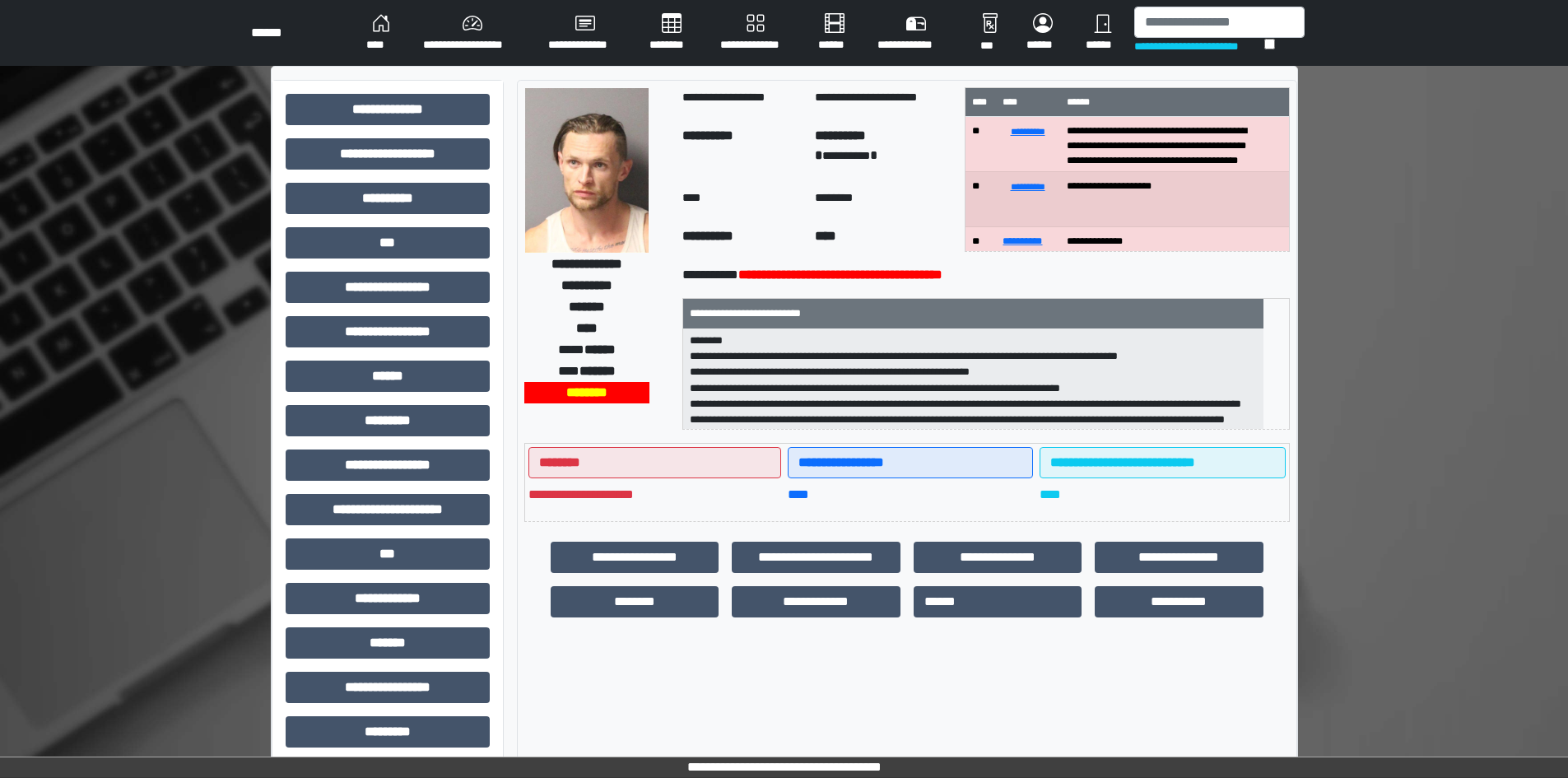 scroll, scrollTop: 52, scrollLeft: 0, axis: vertical 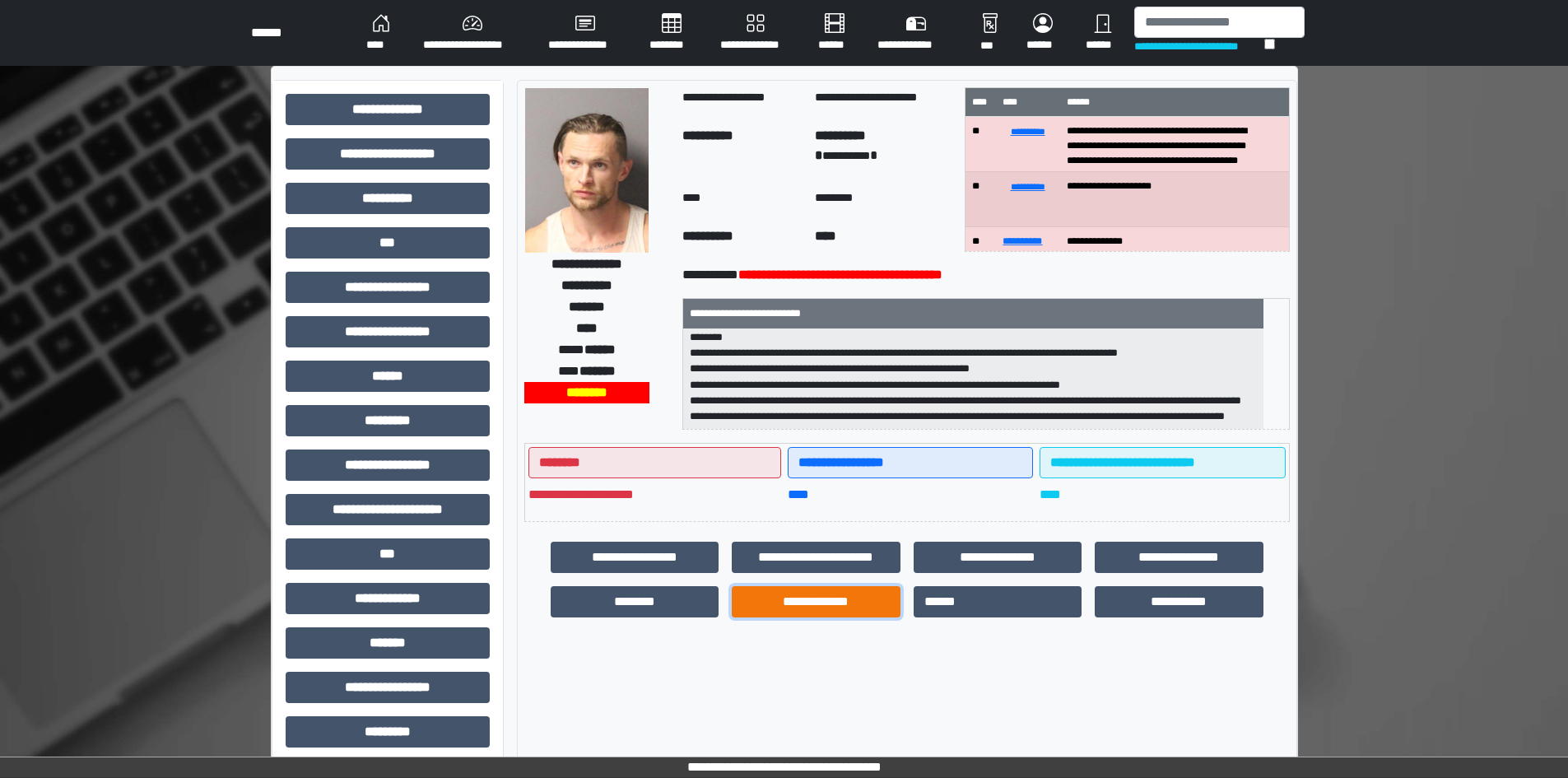 click on "**********" at bounding box center [816, 602] 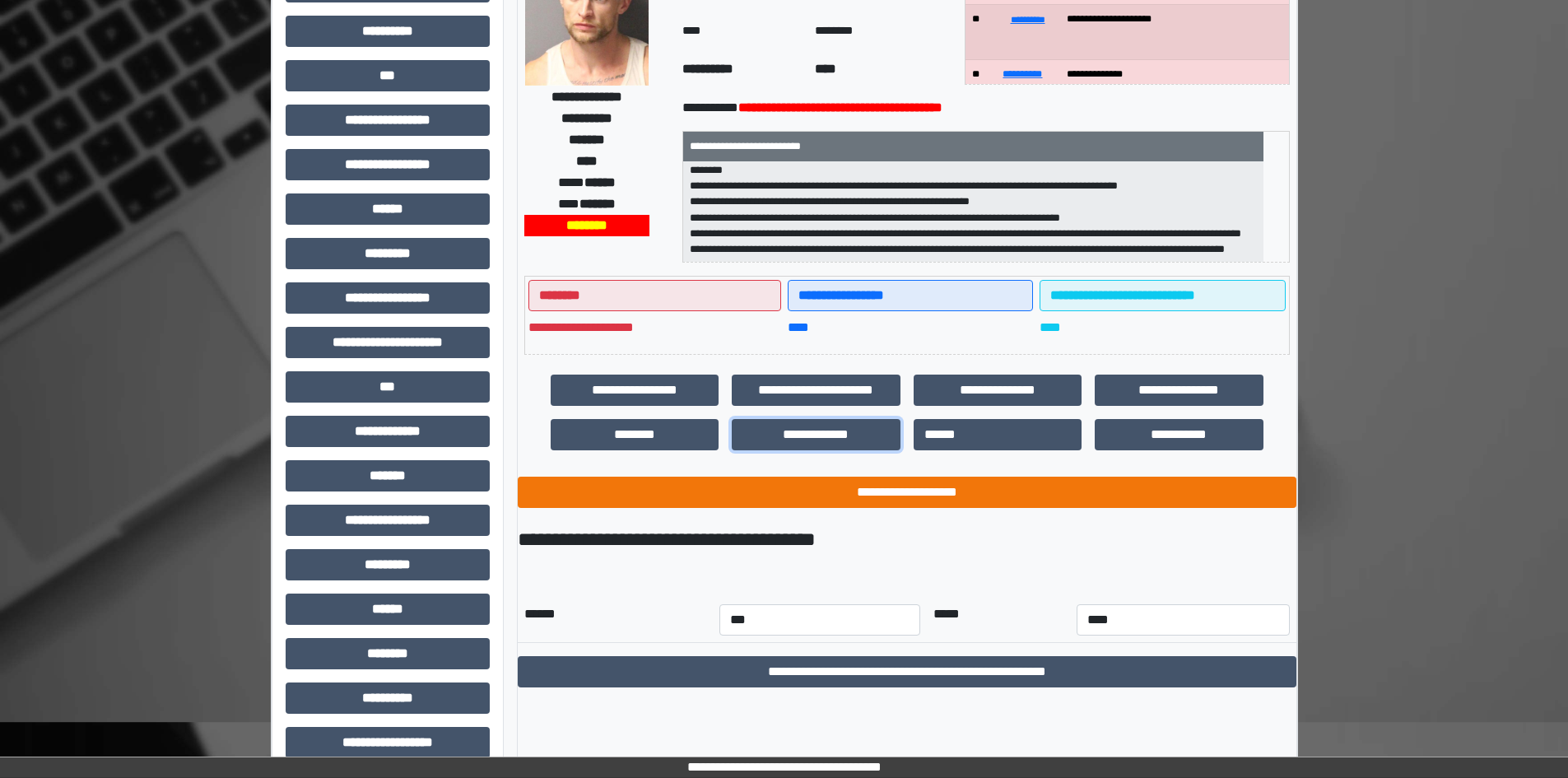 scroll, scrollTop: 189, scrollLeft: 0, axis: vertical 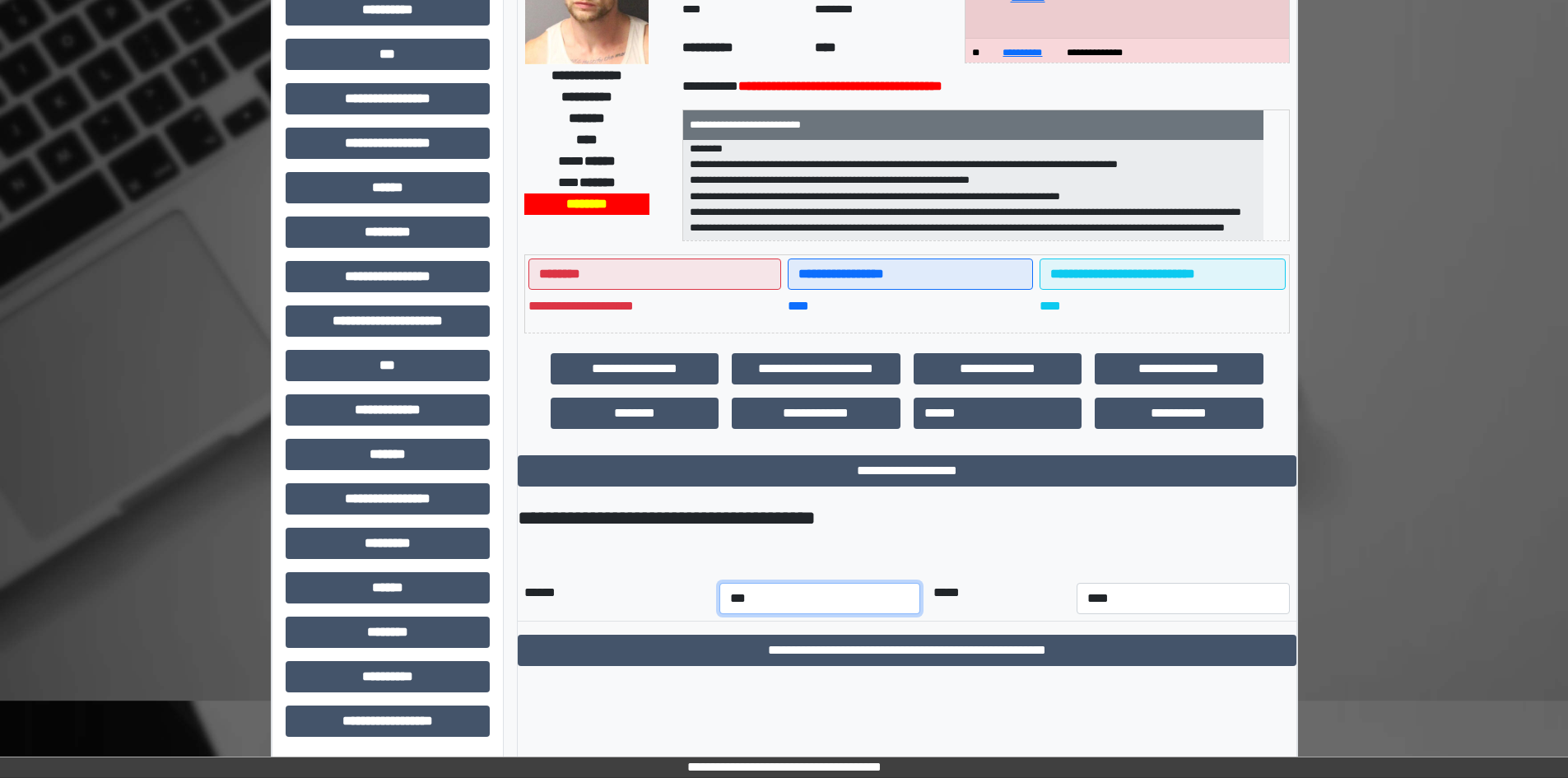 click on "***
***
***
***
***
***
***
***
***
***
***
***" at bounding box center [820, 599] 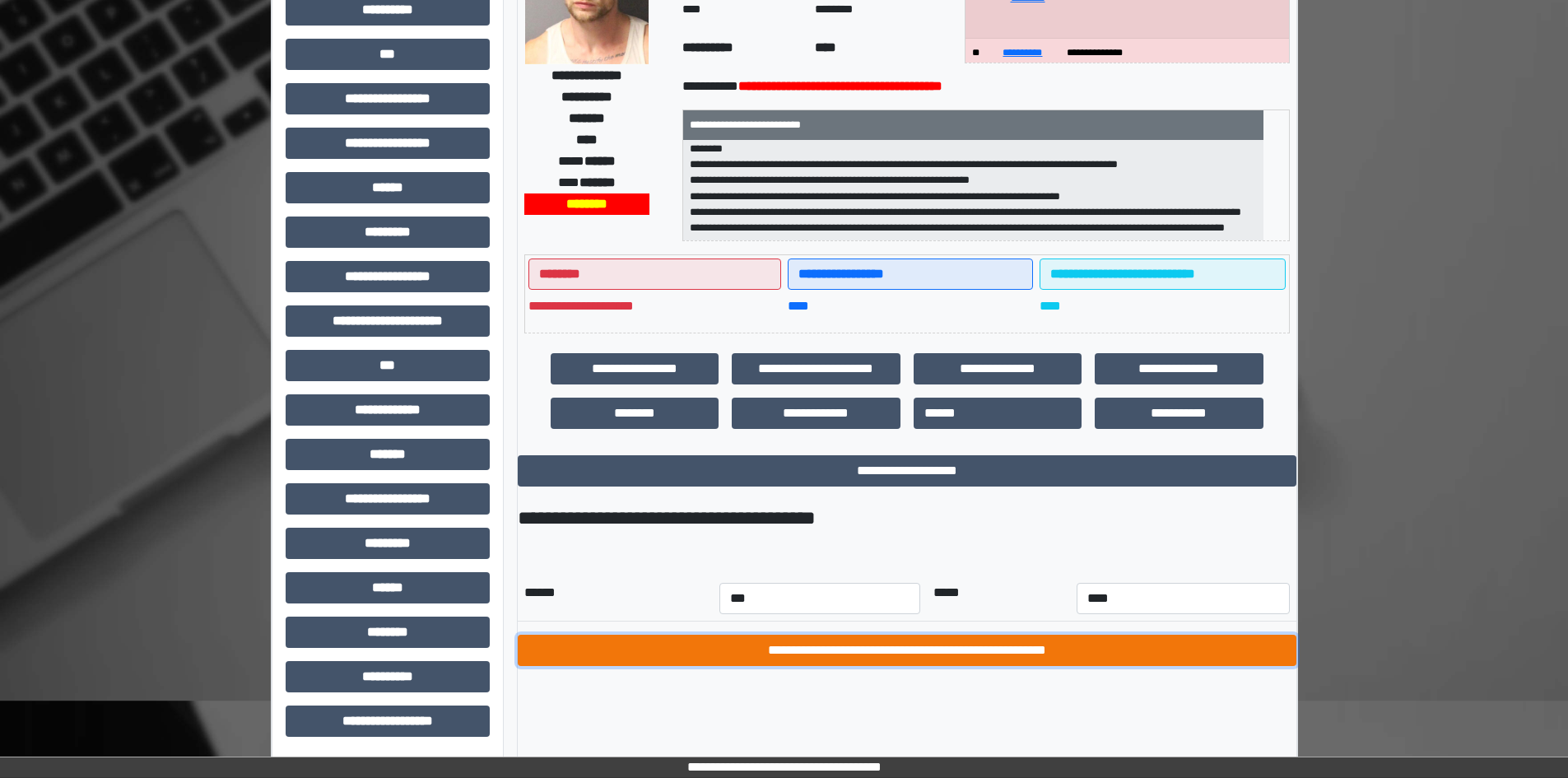 click on "**********" at bounding box center (907, 650) 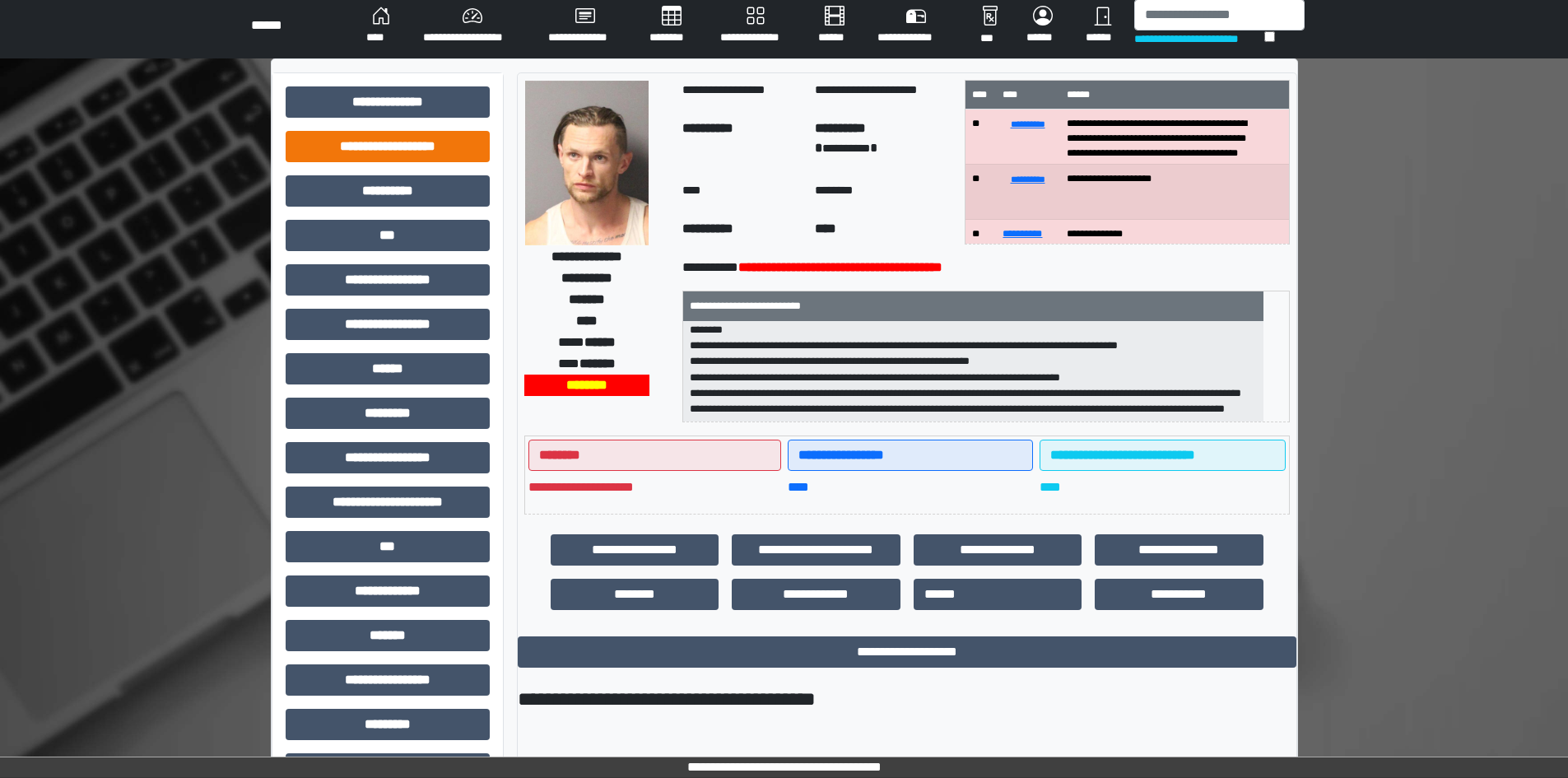 scroll, scrollTop: 0, scrollLeft: 0, axis: both 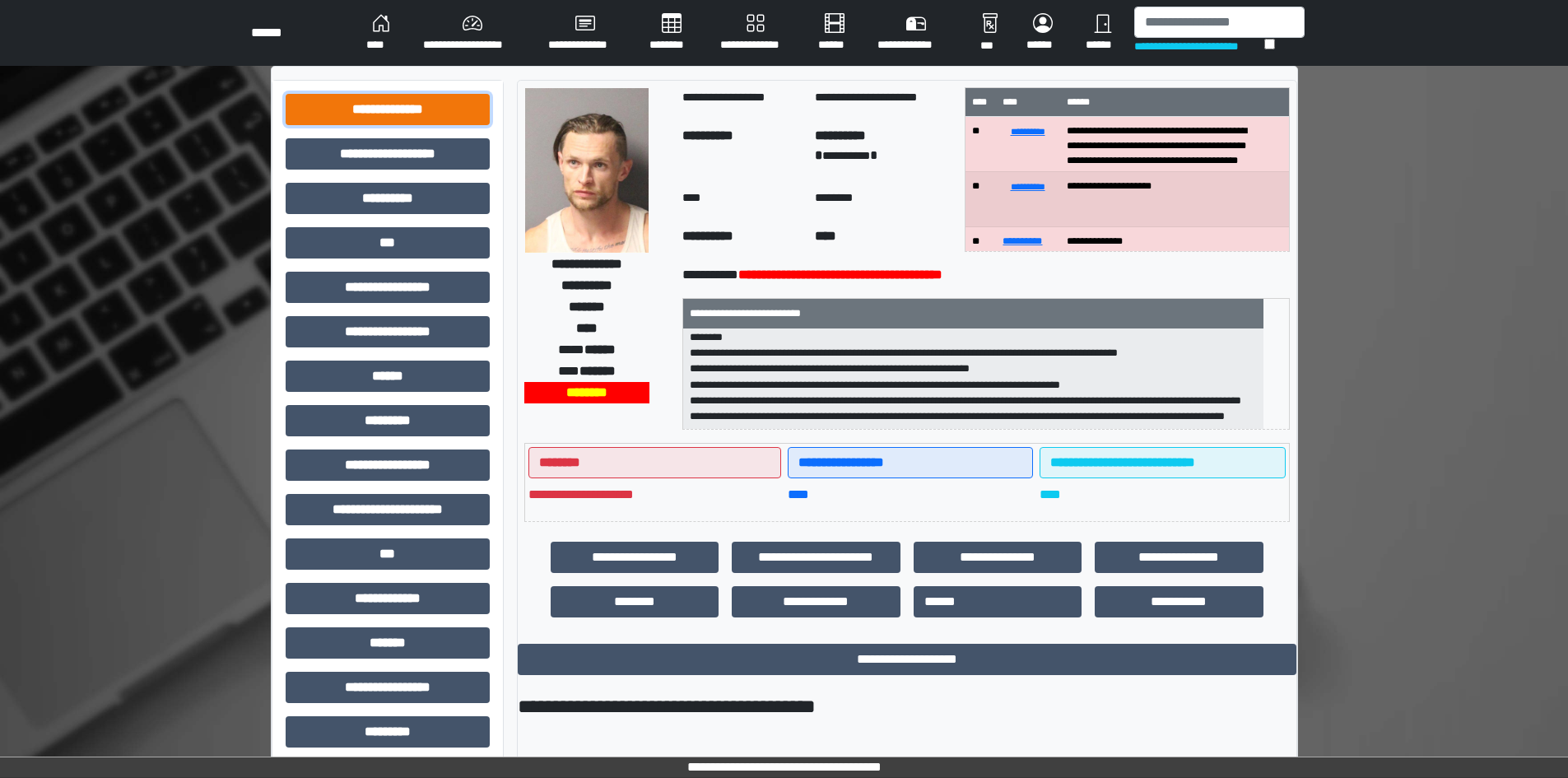 click on "**********" at bounding box center [388, 109] 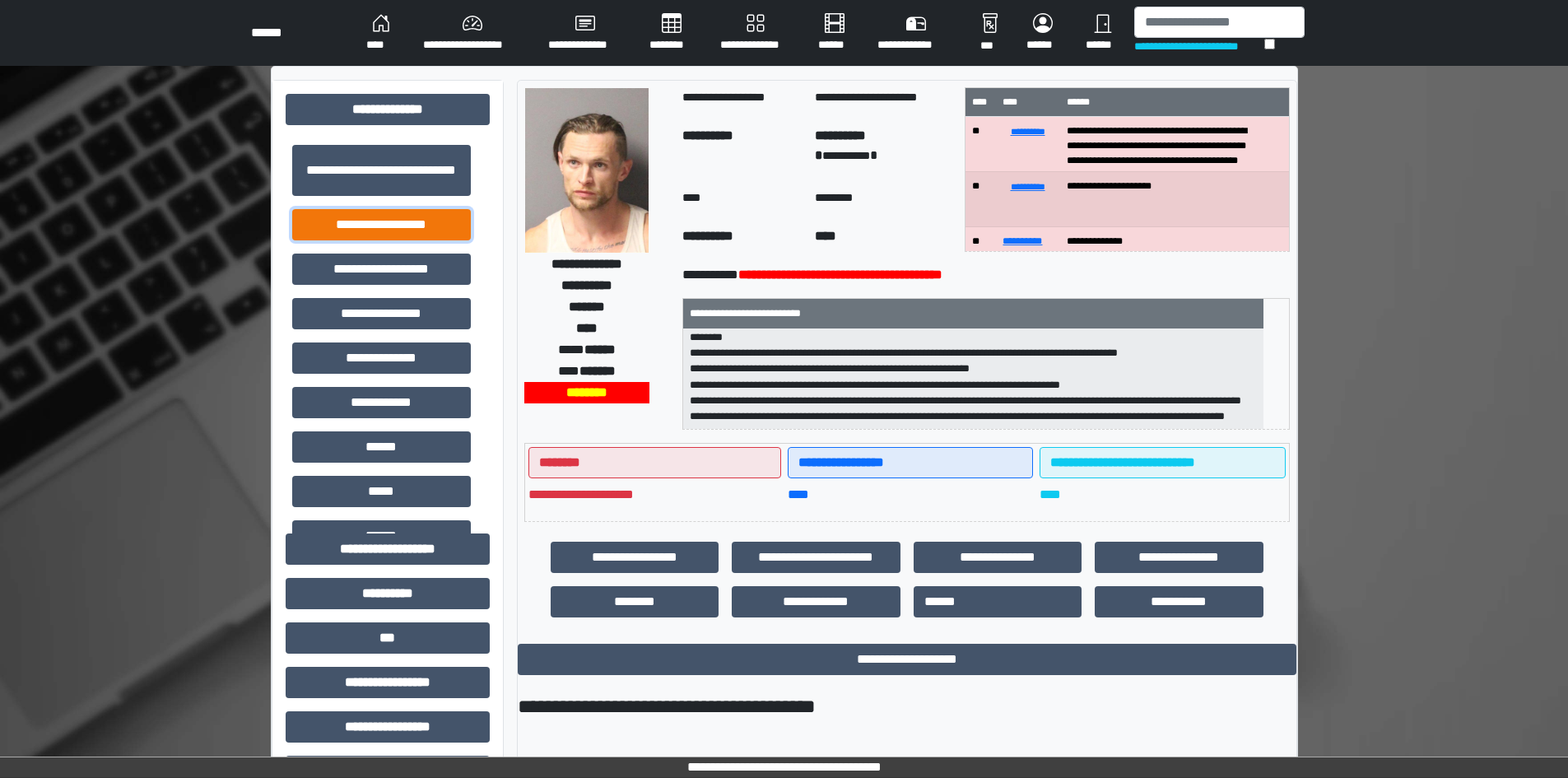 click on "**********" at bounding box center (381, 225) 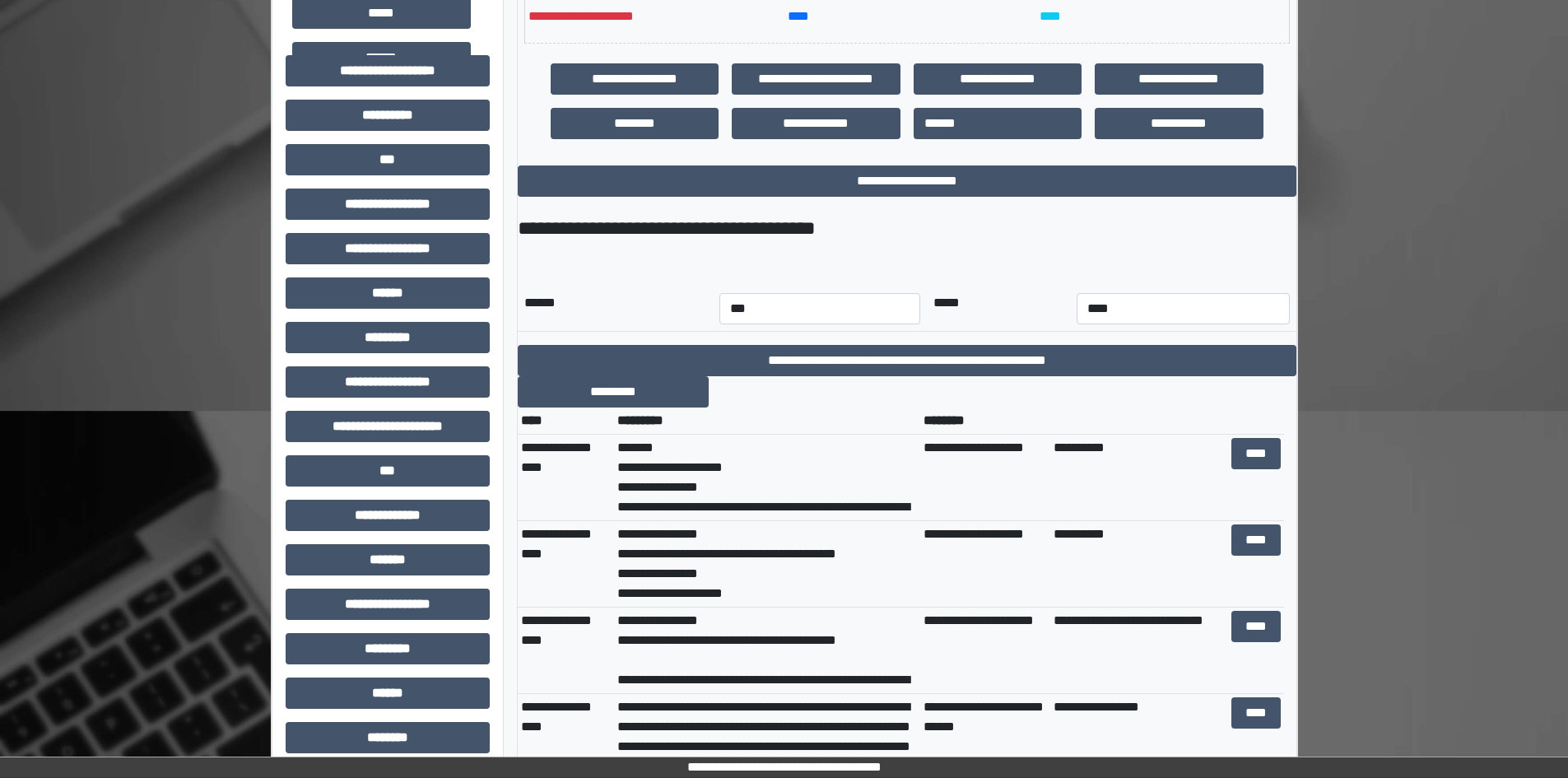 scroll, scrollTop: 494, scrollLeft: 0, axis: vertical 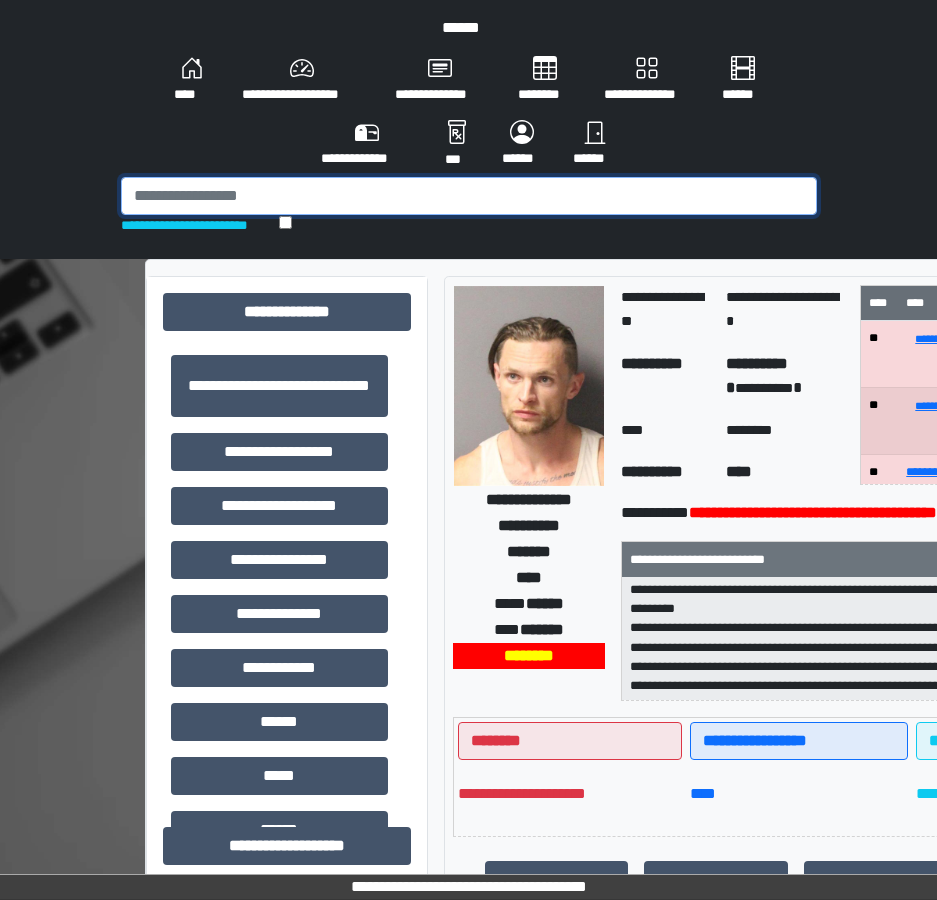 click at bounding box center [469, 196] 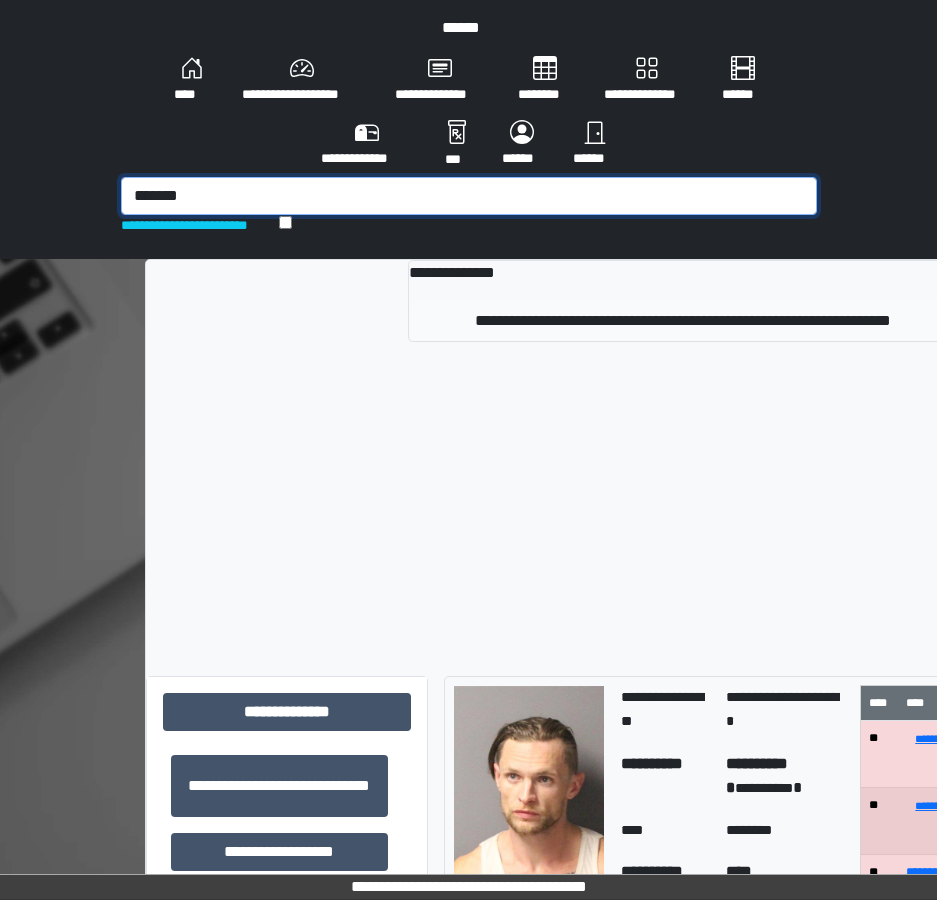 type on "*******" 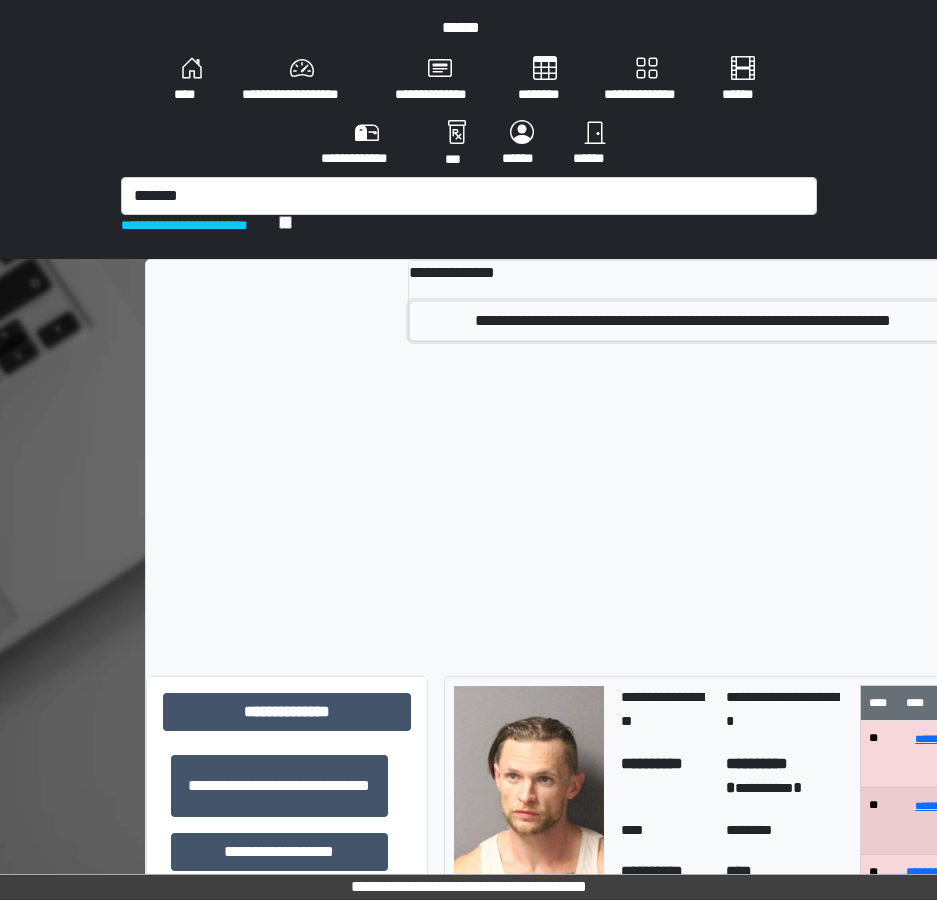 click on "**********" at bounding box center [683, 321] 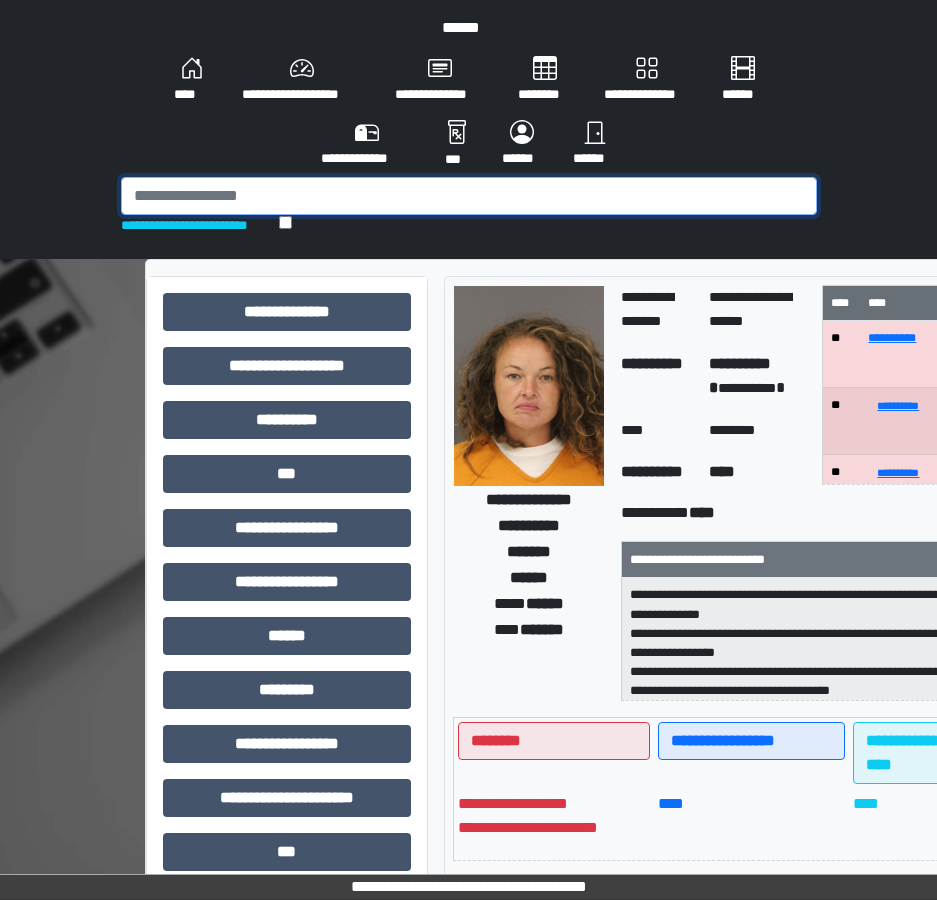 click at bounding box center [469, 196] 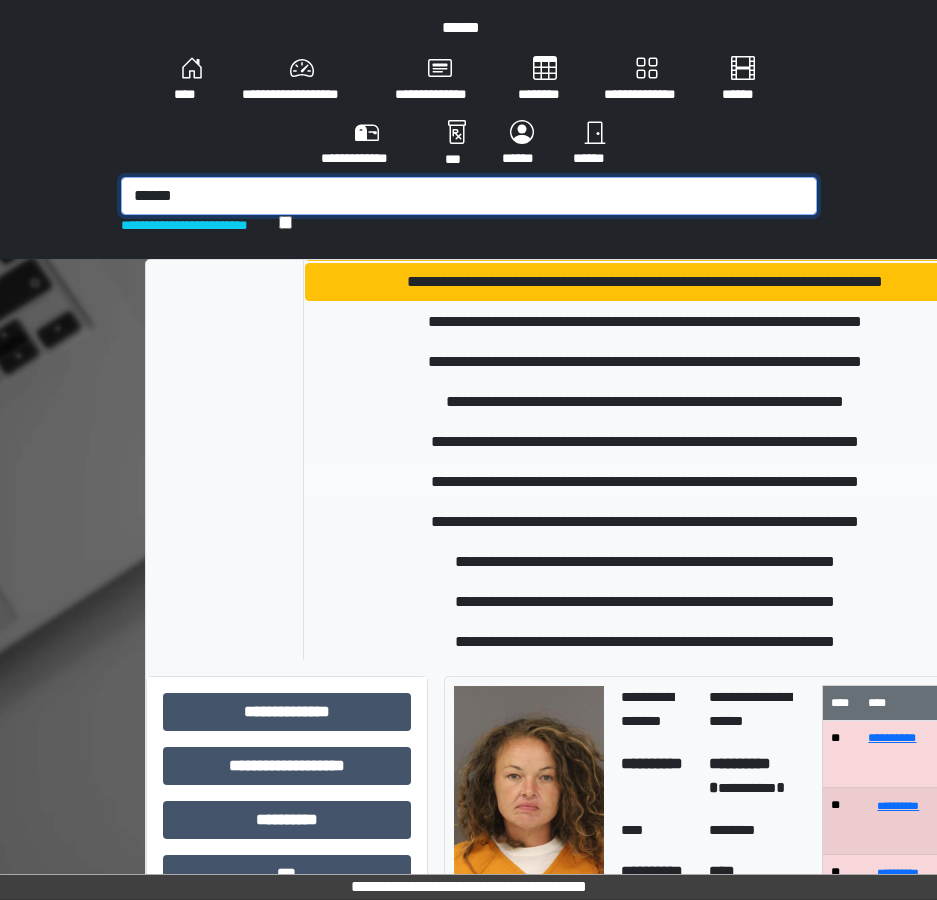 scroll, scrollTop: 600, scrollLeft: 0, axis: vertical 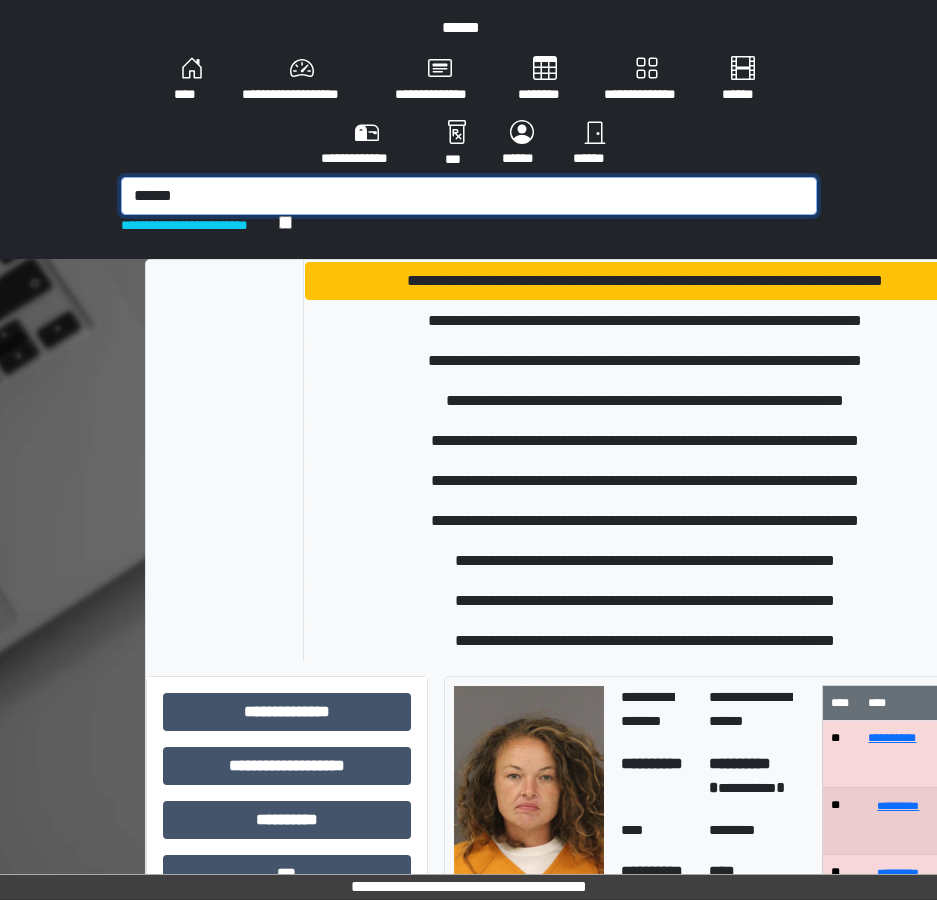type on "******" 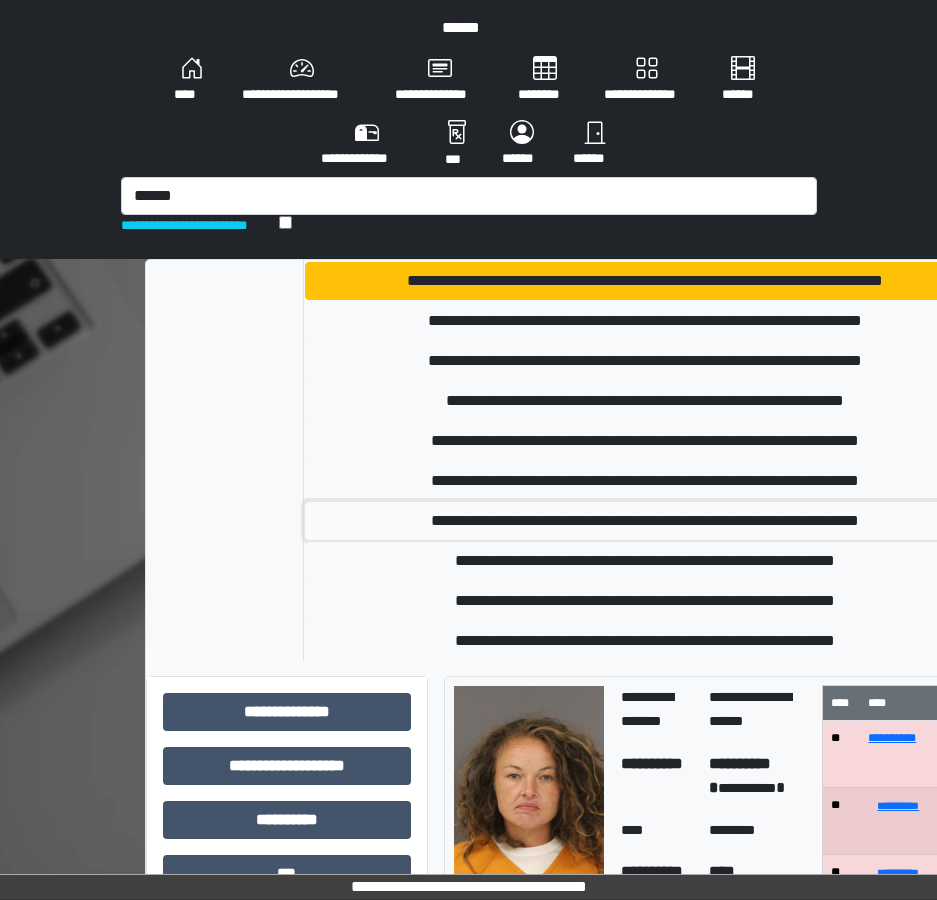 click on "**********" at bounding box center [644, 521] 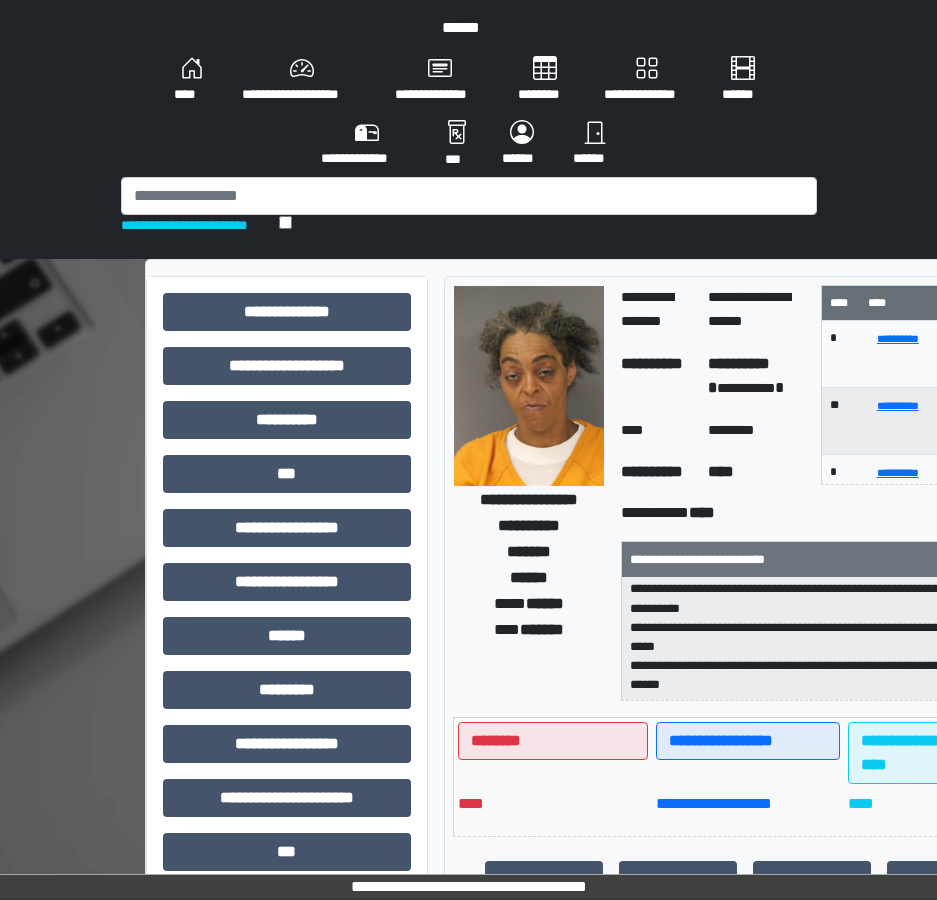 scroll, scrollTop: 0, scrollLeft: 0, axis: both 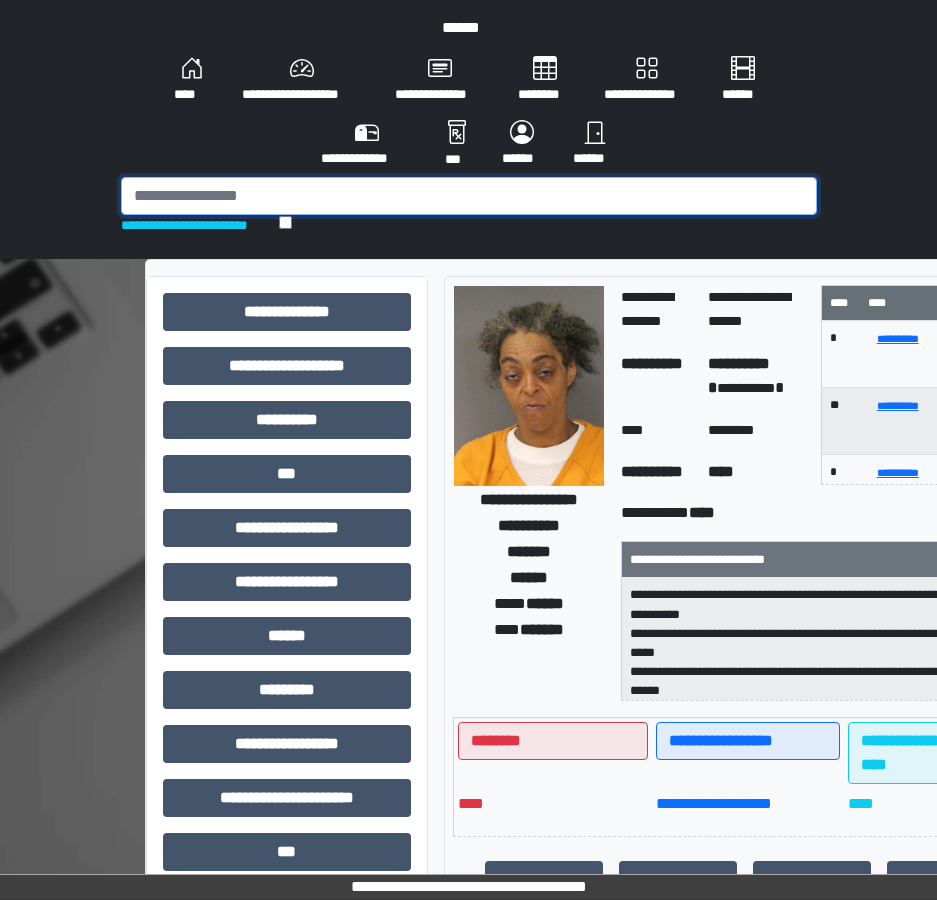 click at bounding box center (469, 196) 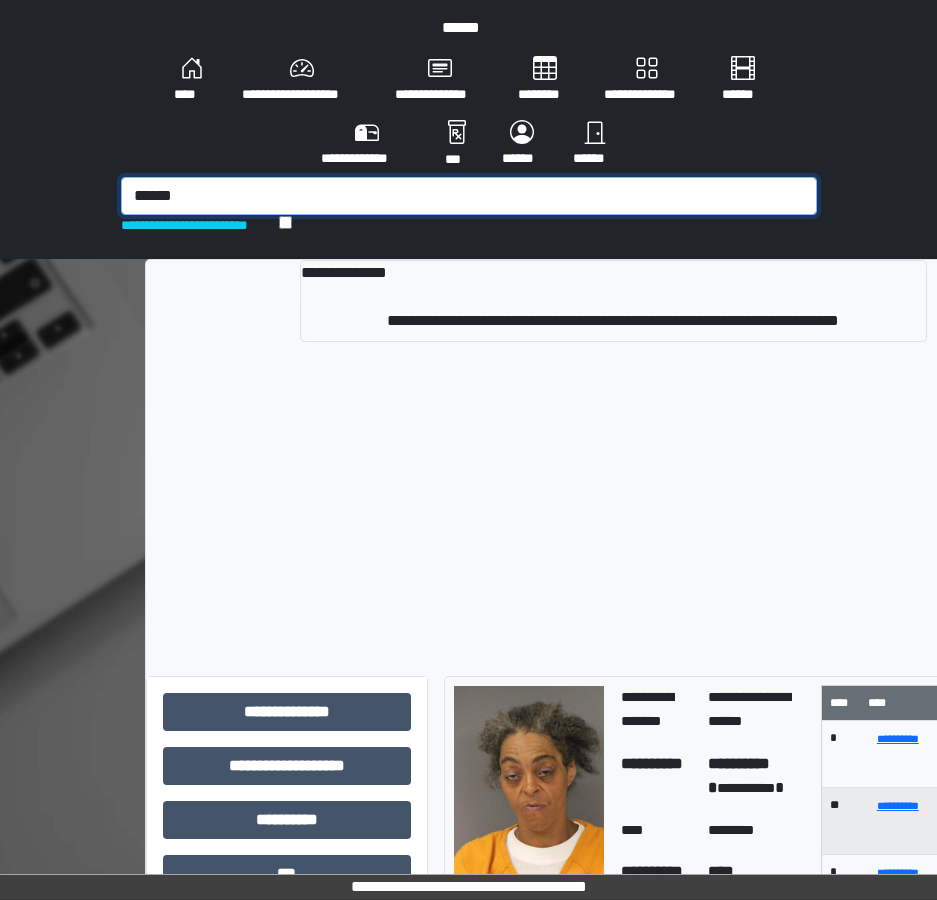 type on "******" 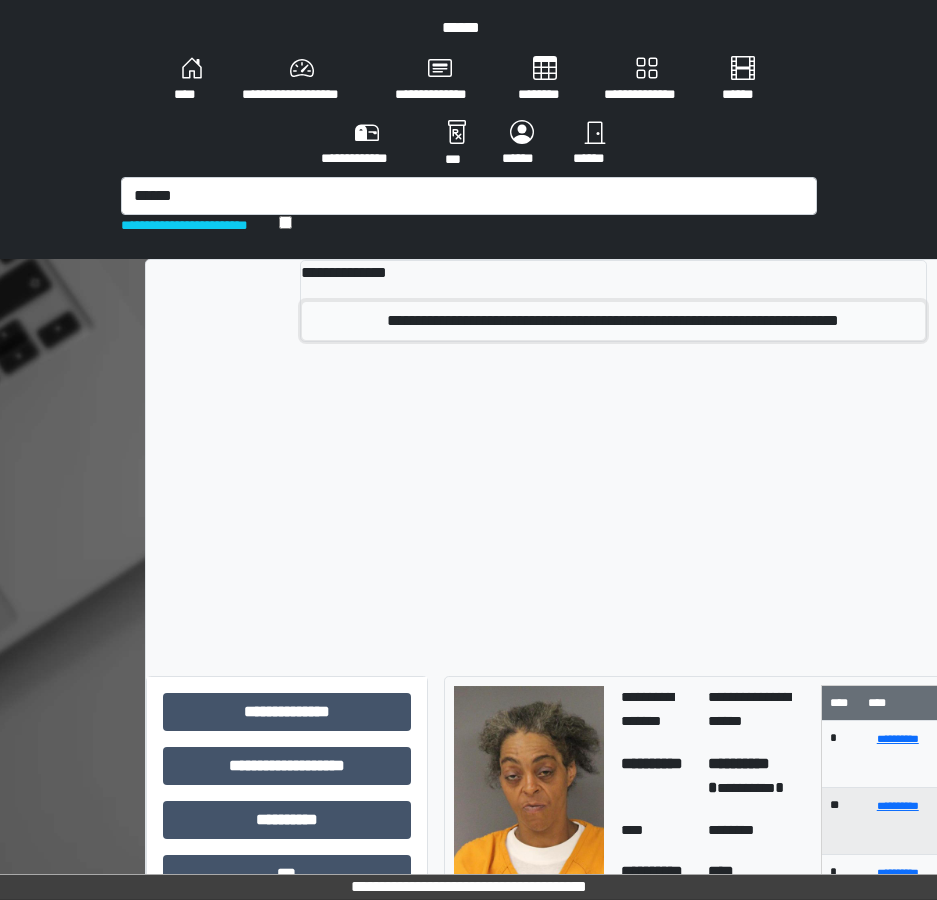 click on "**********" at bounding box center (613, 321) 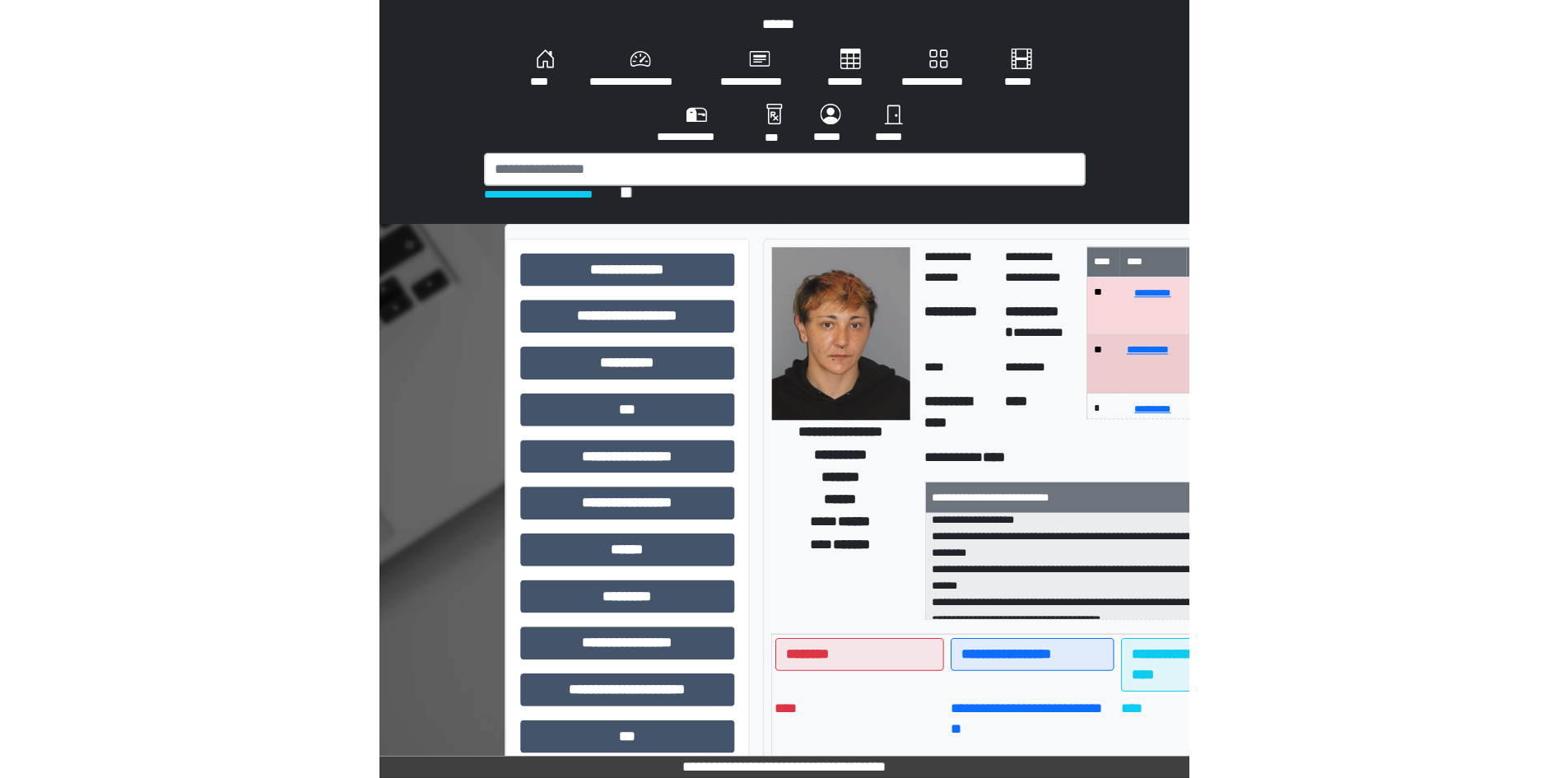 scroll, scrollTop: 0, scrollLeft: 0, axis: both 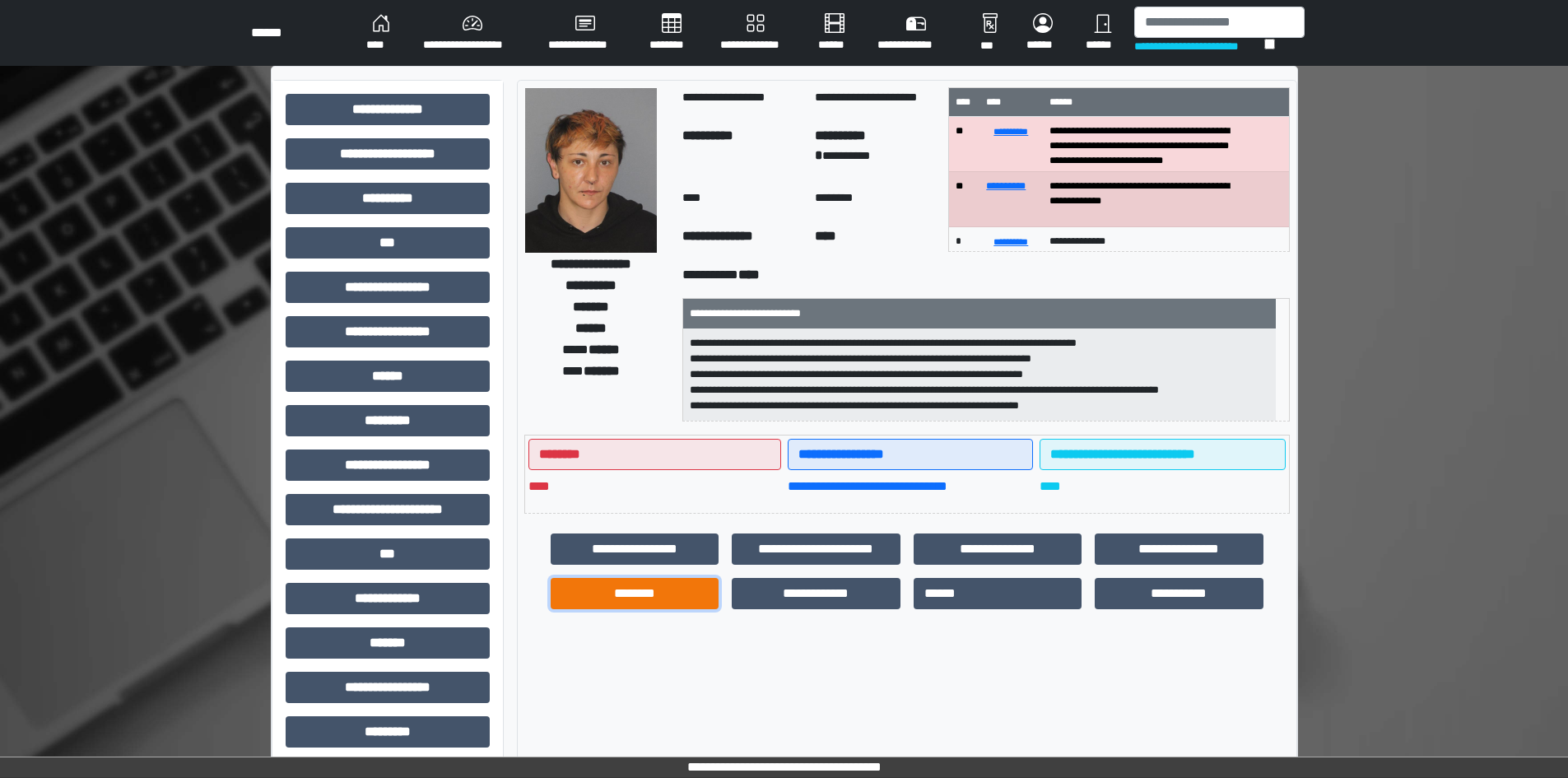 click on "********" at bounding box center (635, 594) 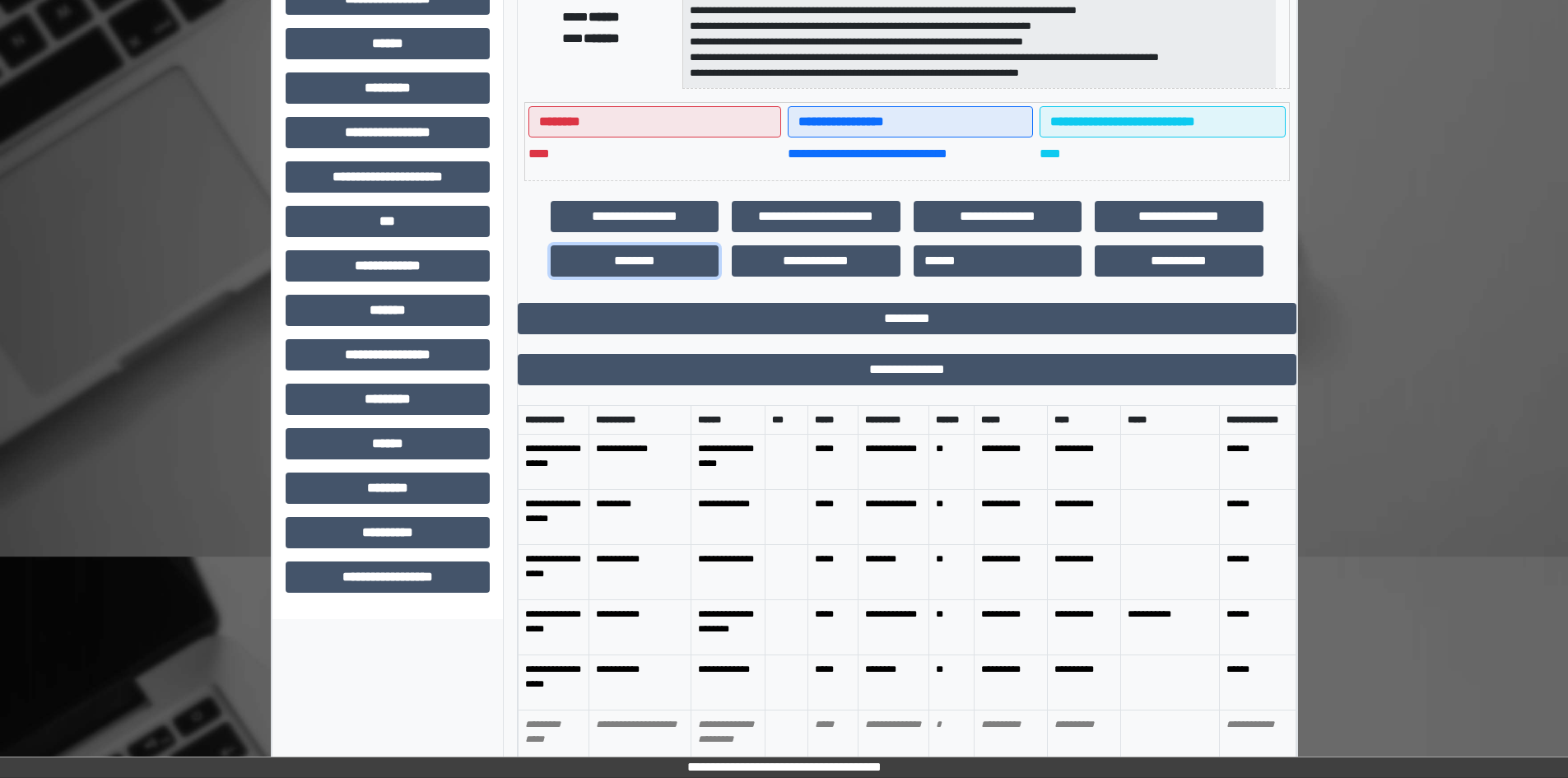 scroll, scrollTop: 370, scrollLeft: 0, axis: vertical 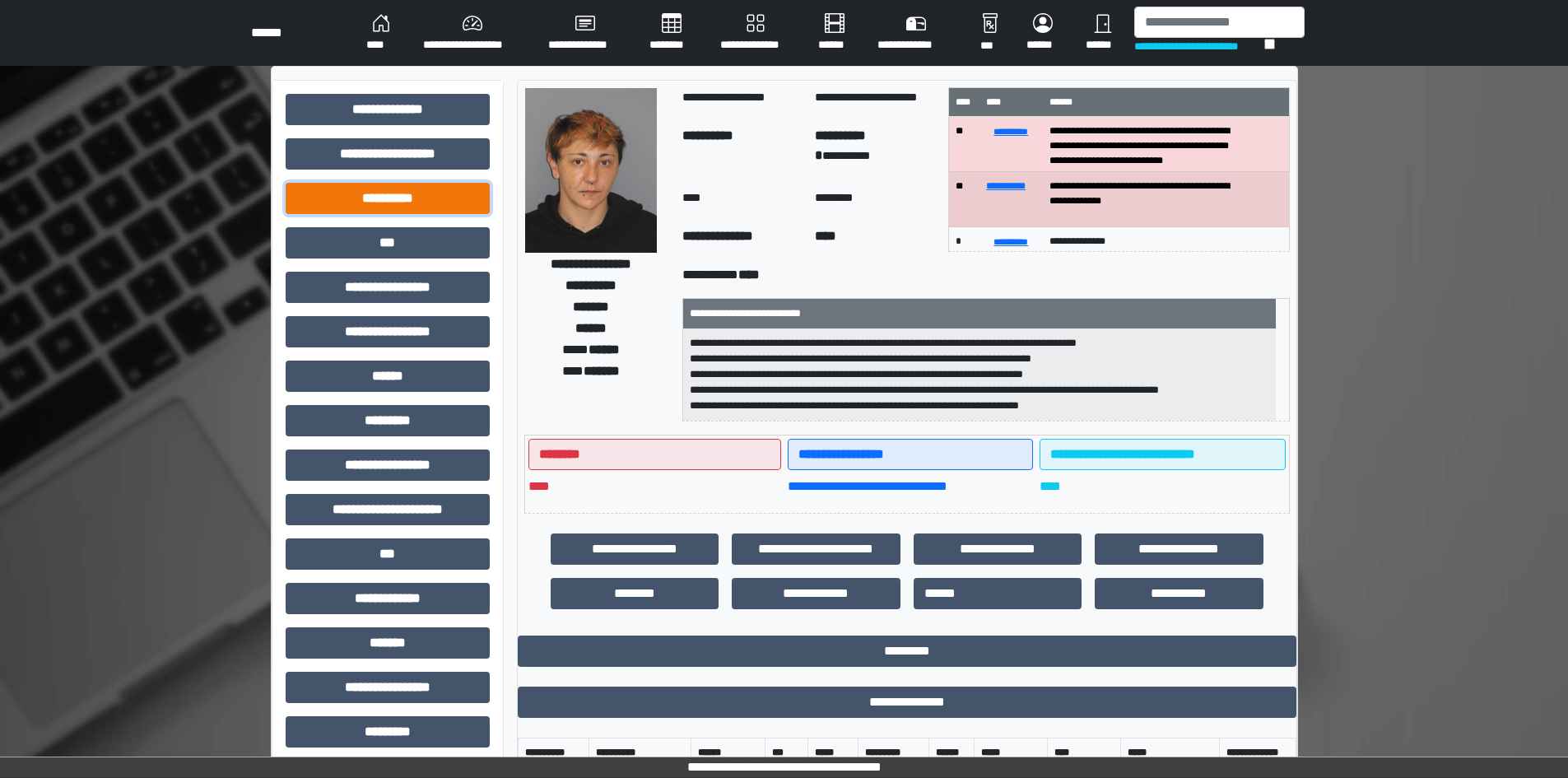 click on "**********" at bounding box center [388, 198] 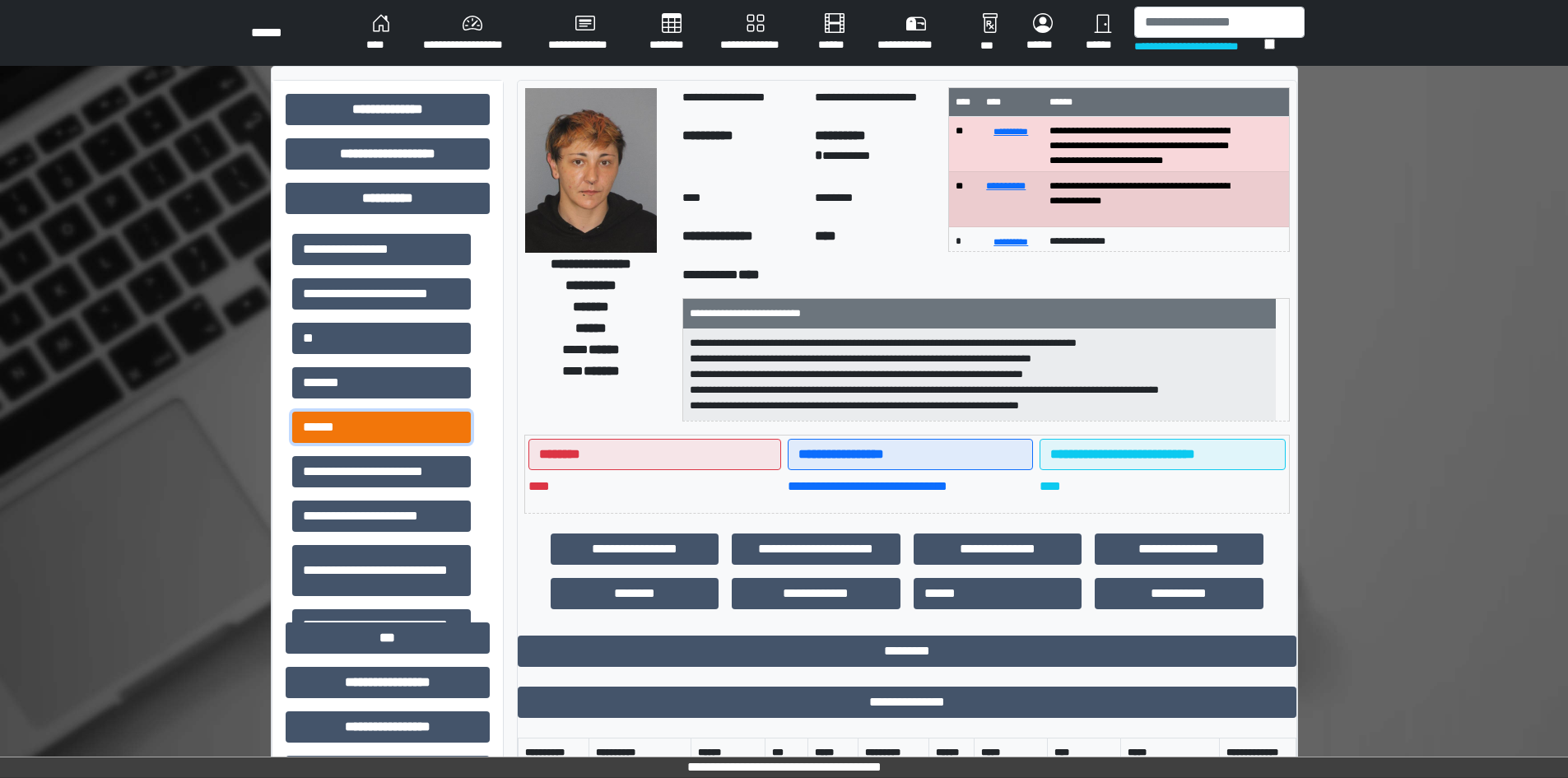 click on "******" at bounding box center [381, 427] 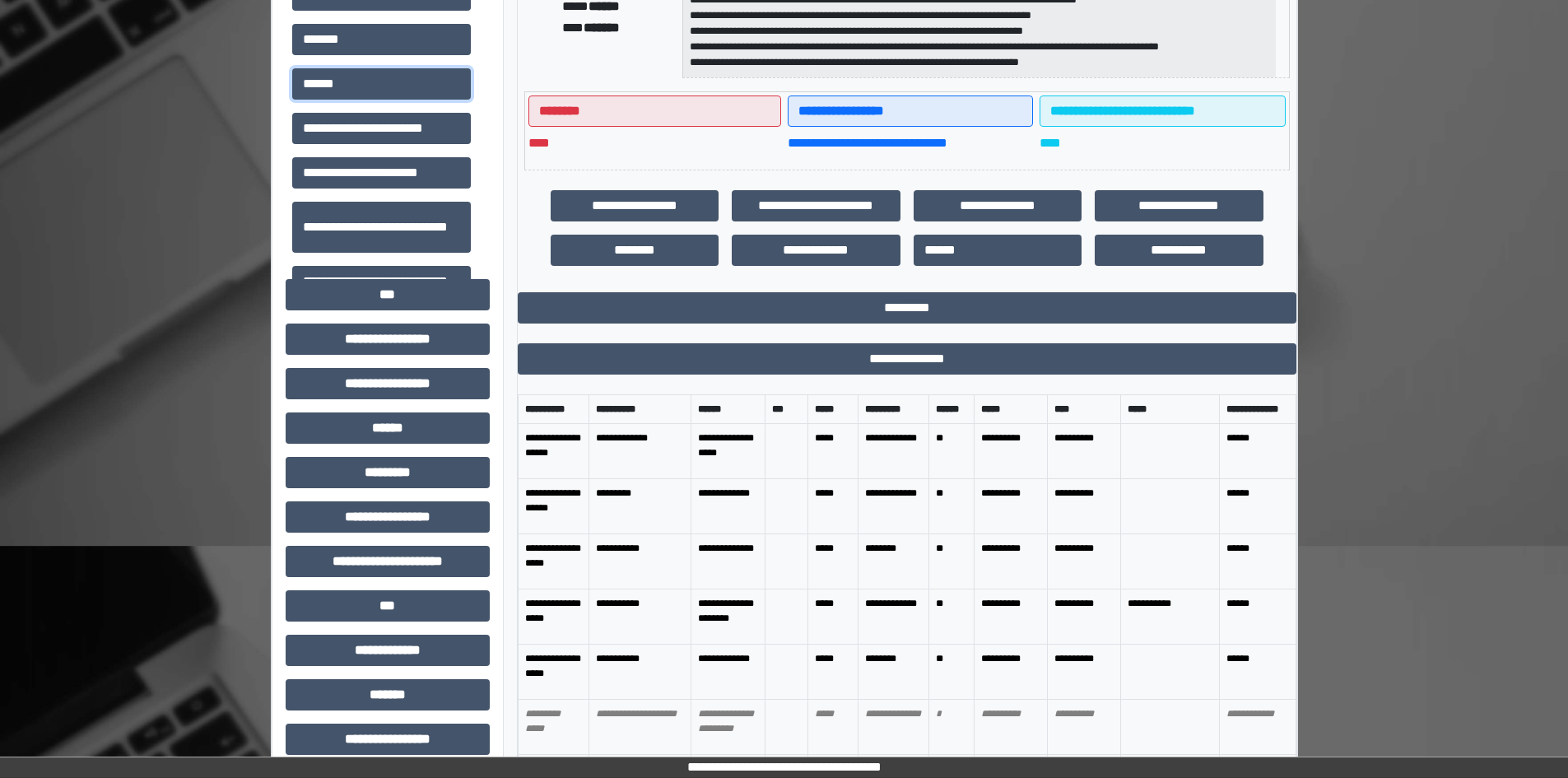 scroll, scrollTop: 576, scrollLeft: 0, axis: vertical 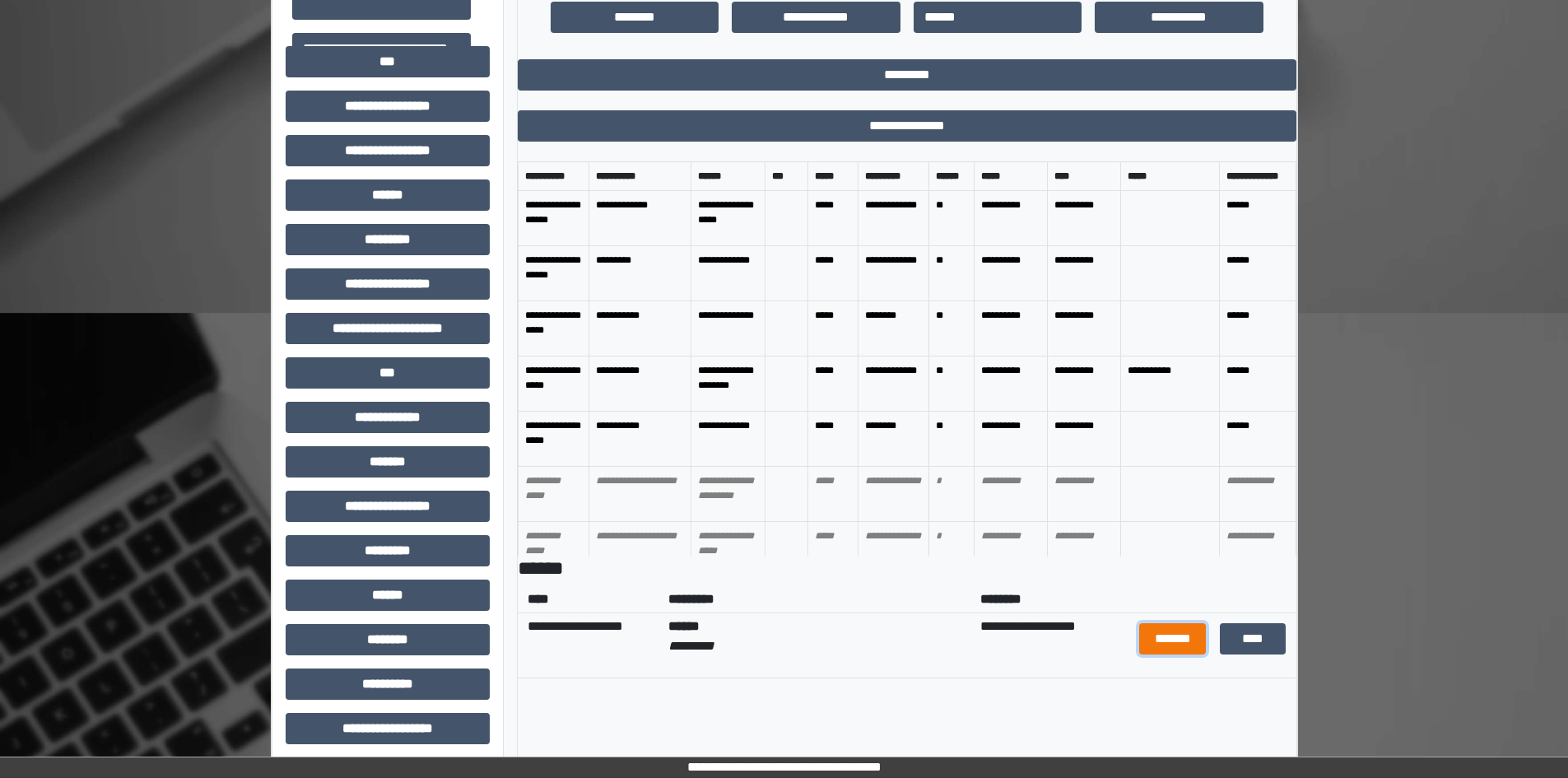 click on "*******" at bounding box center (1173, 639) 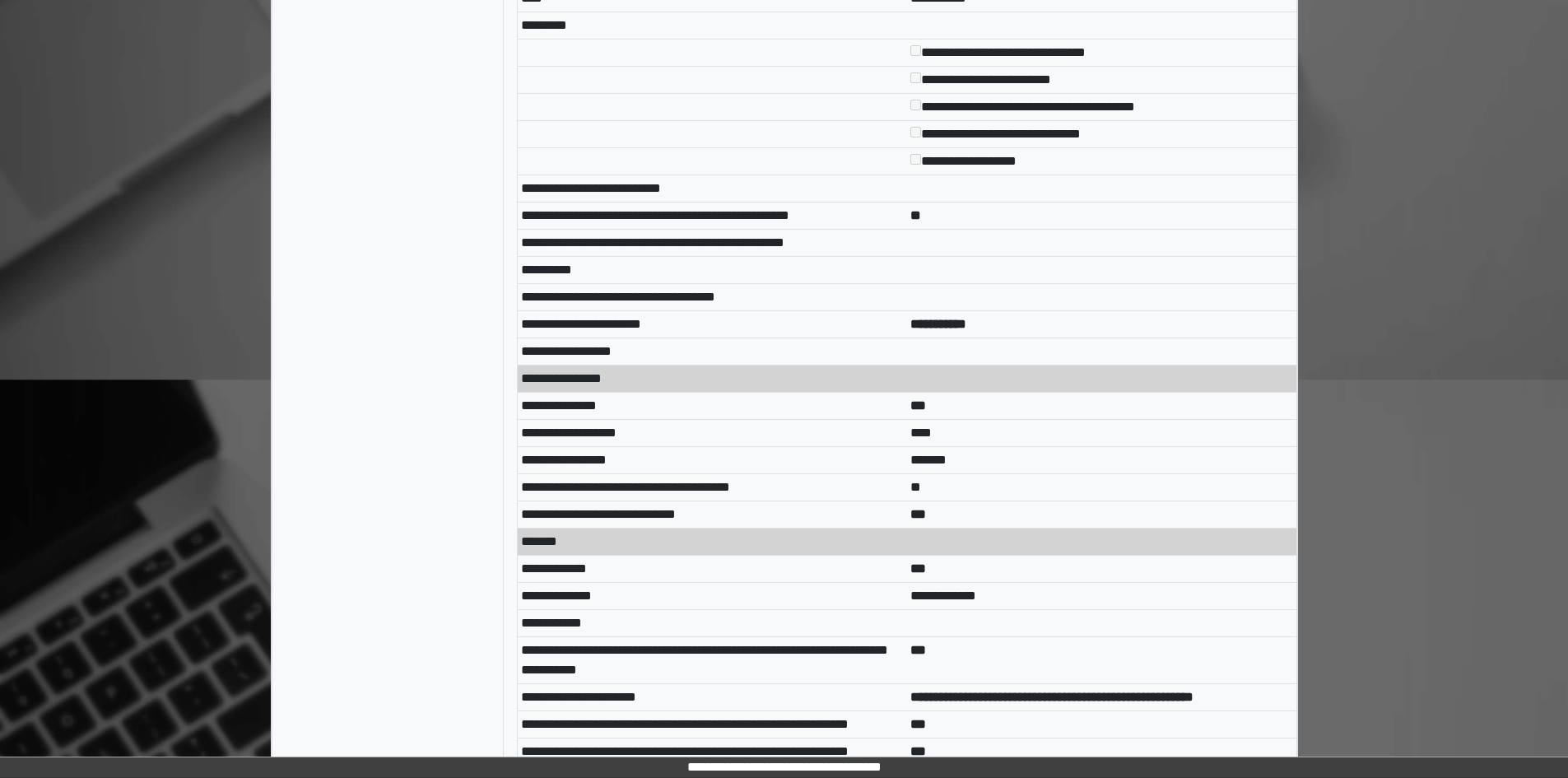 scroll, scrollTop: 5516, scrollLeft: 0, axis: vertical 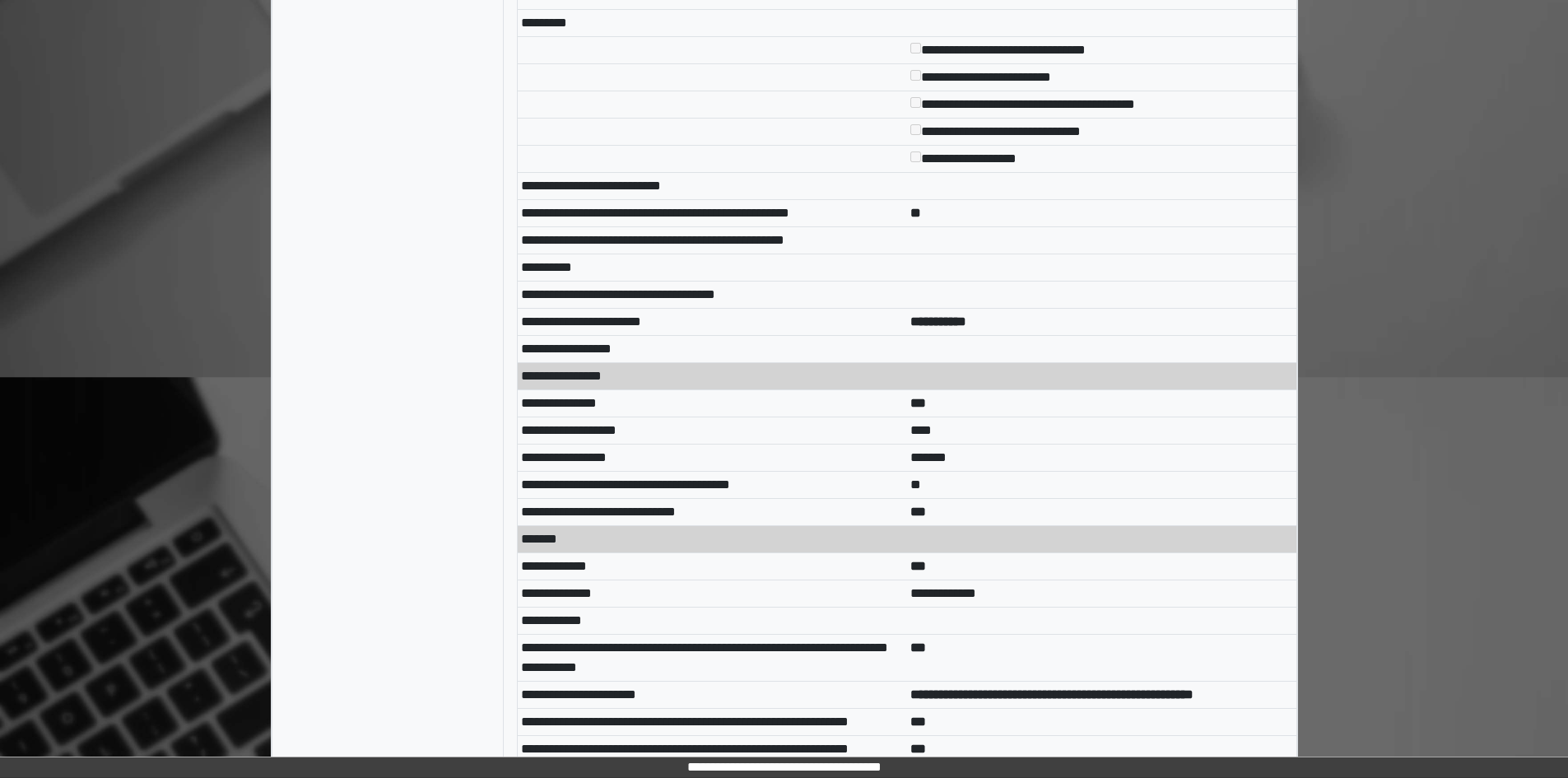 click on "**********" at bounding box center [784, -421] 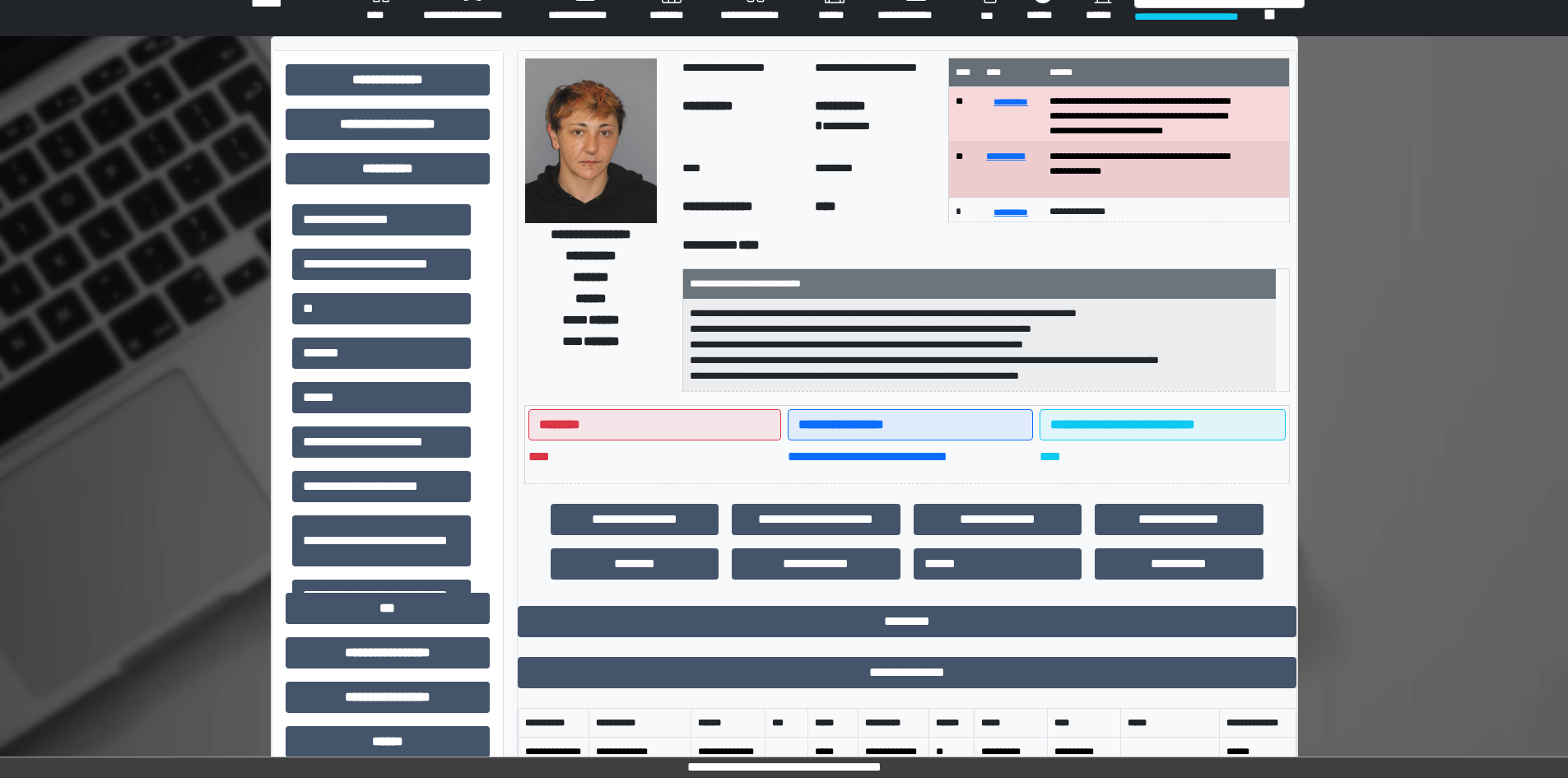 scroll, scrollTop: 0, scrollLeft: 0, axis: both 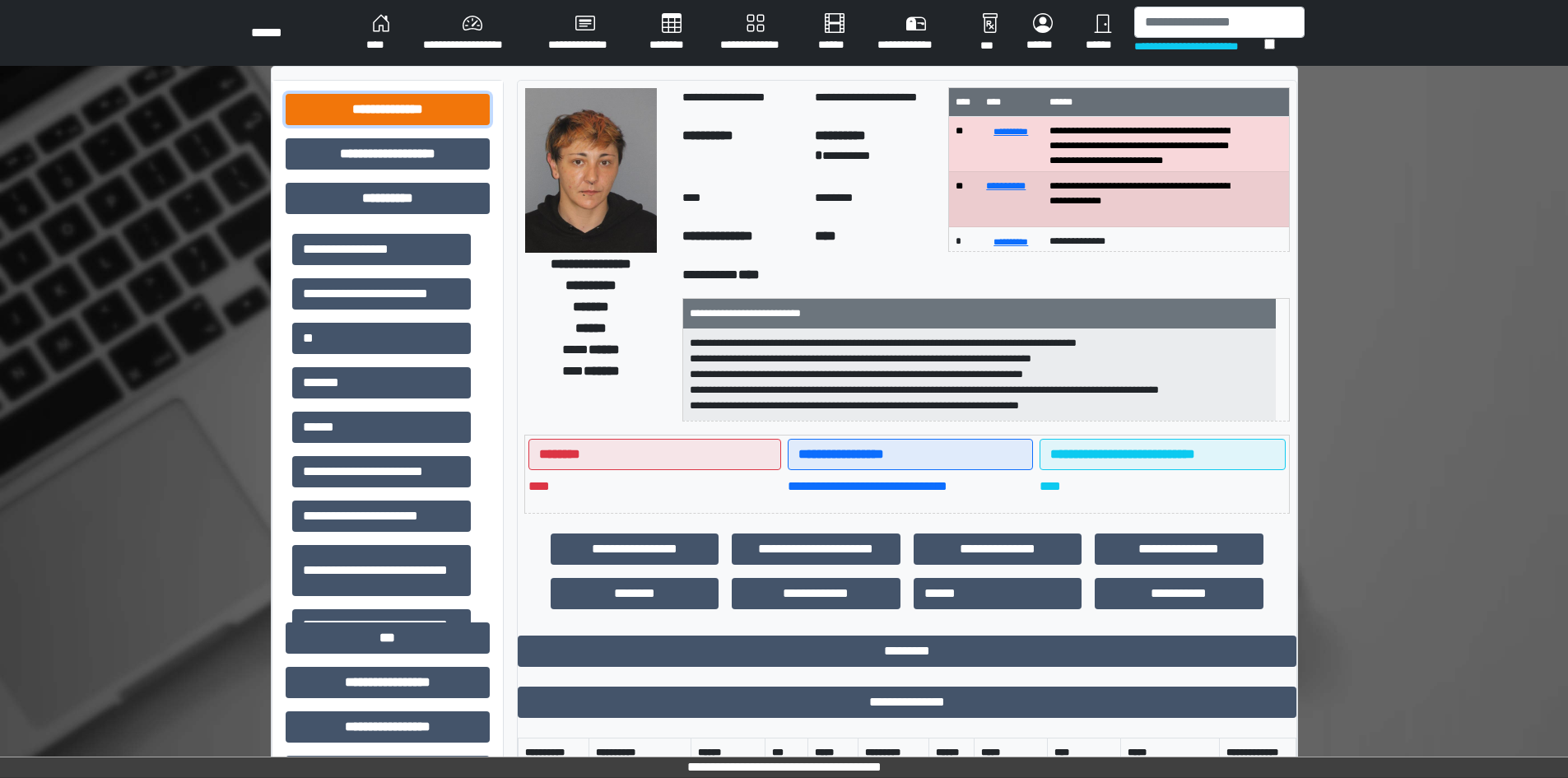 click on "**********" at bounding box center (388, 109) 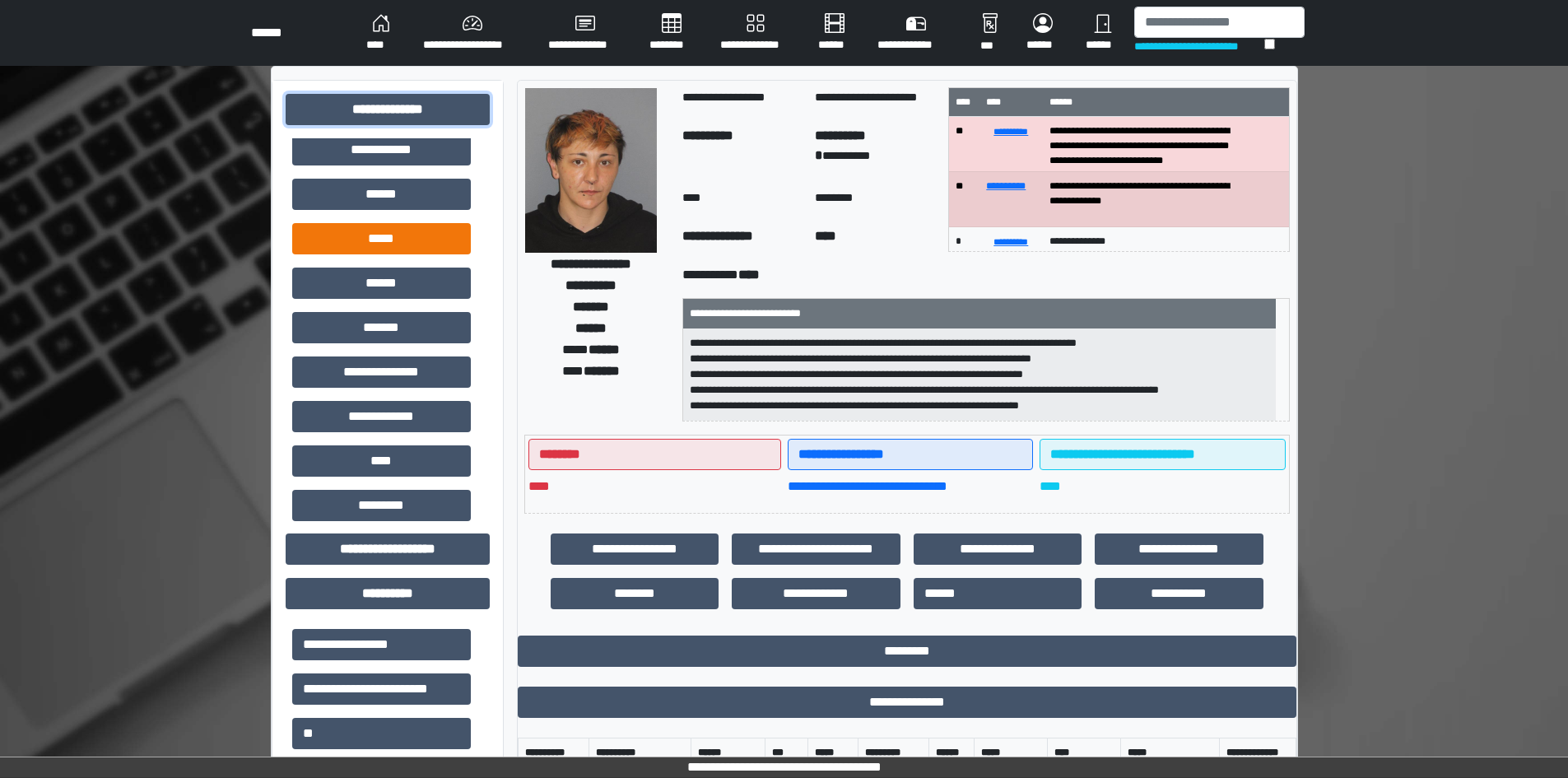 scroll, scrollTop: 412, scrollLeft: 0, axis: vertical 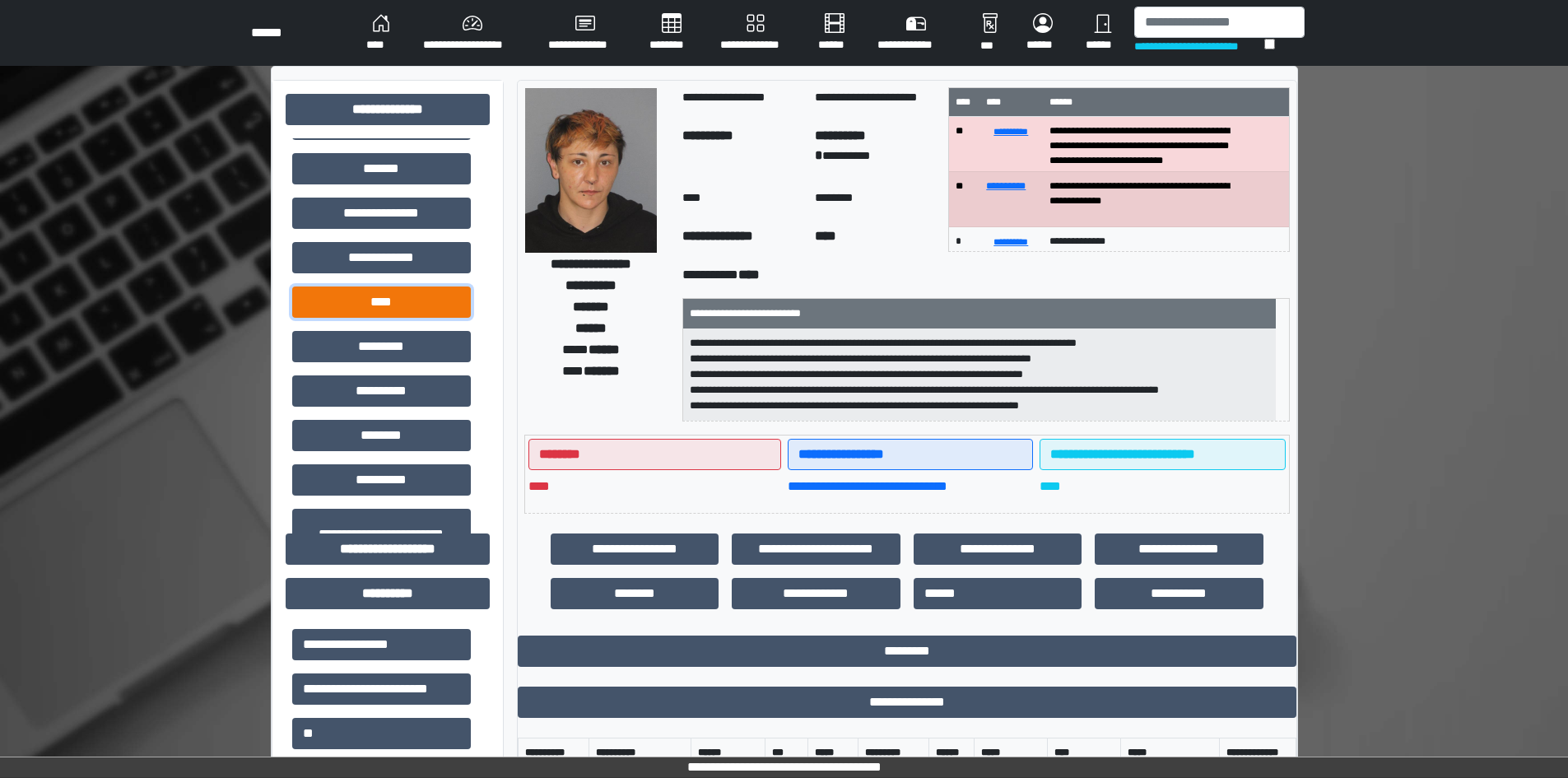 click on "****" at bounding box center [381, 302] 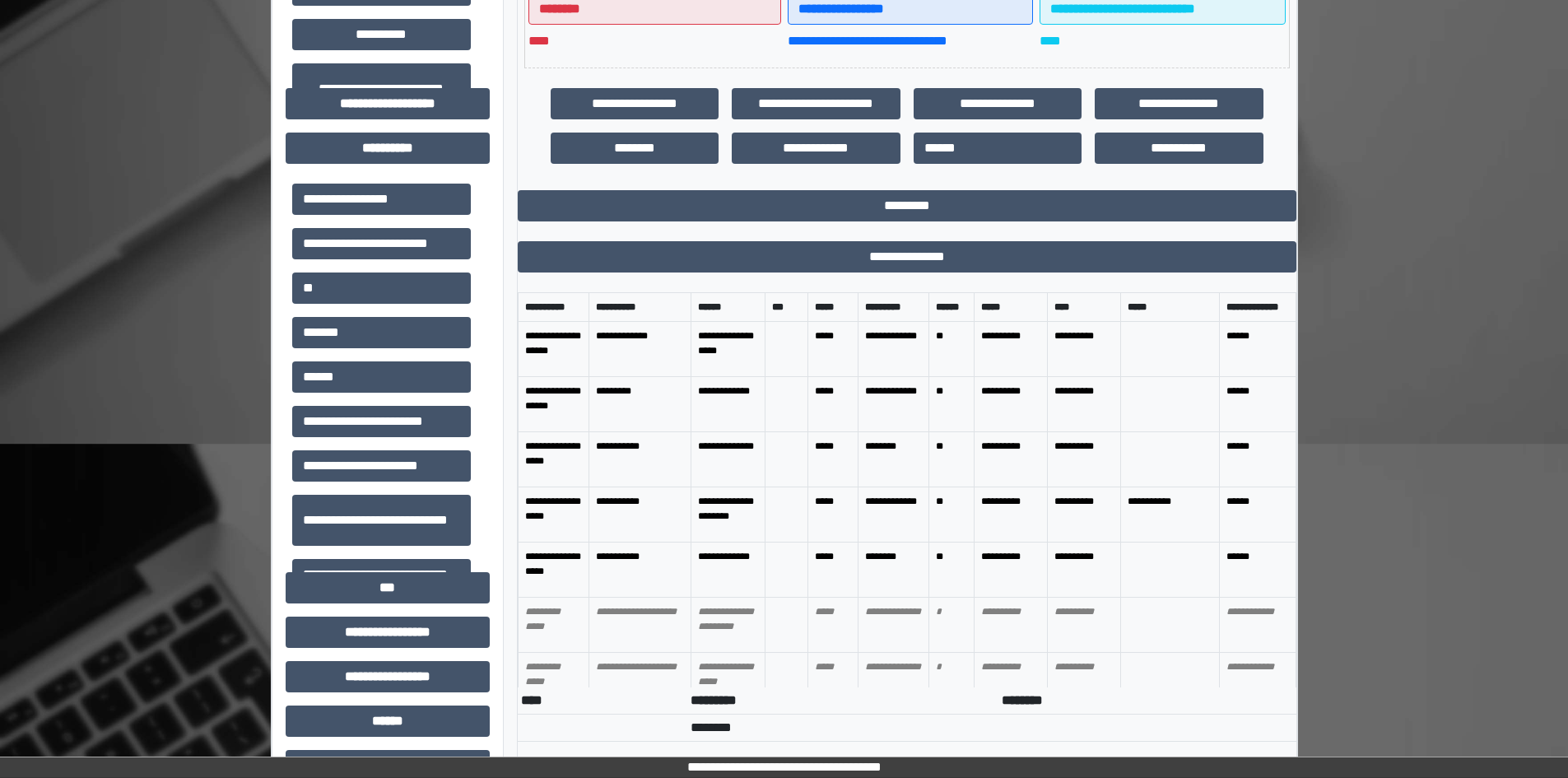 scroll, scrollTop: 494, scrollLeft: 0, axis: vertical 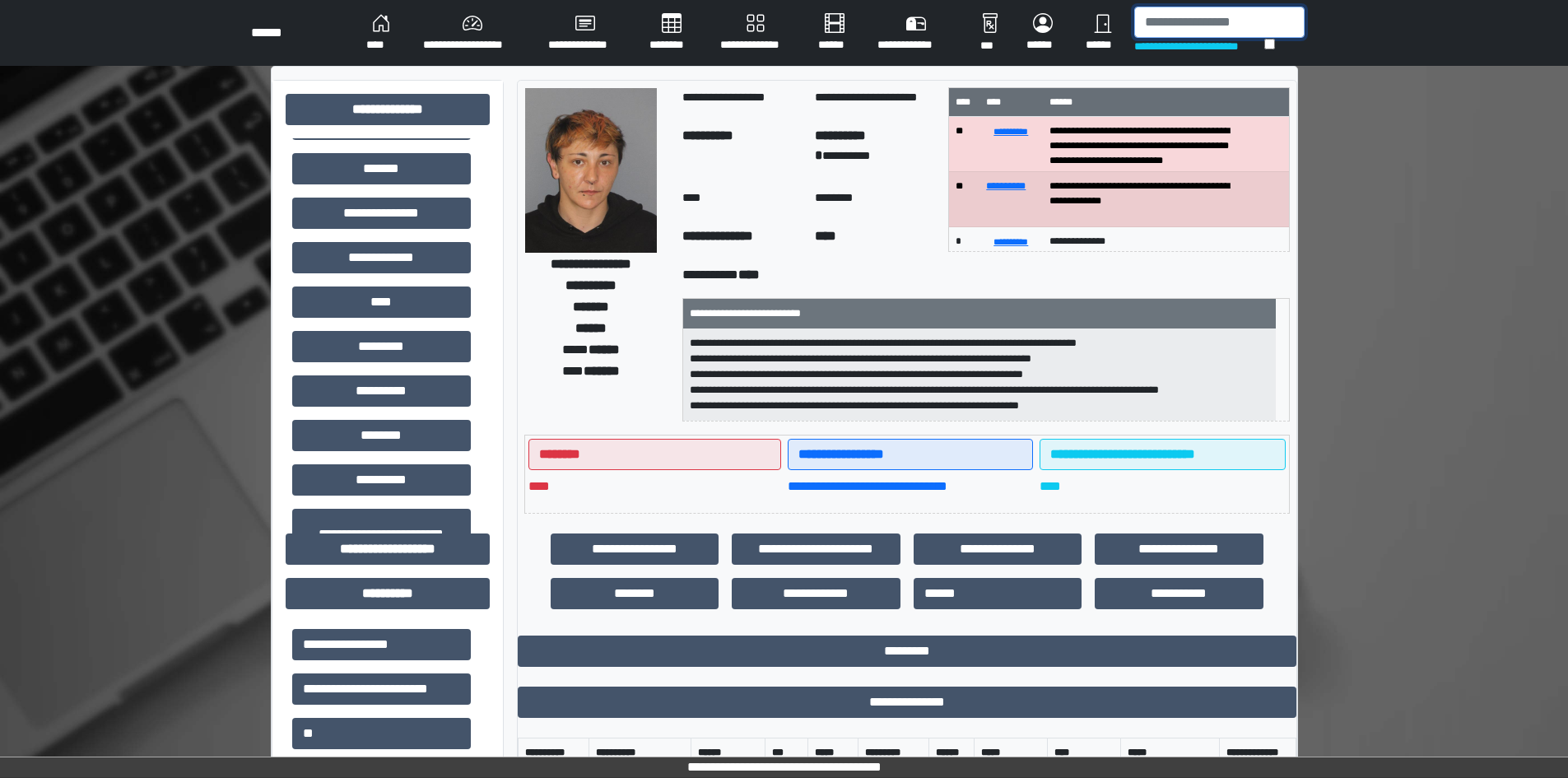 click at bounding box center [1219, 22] 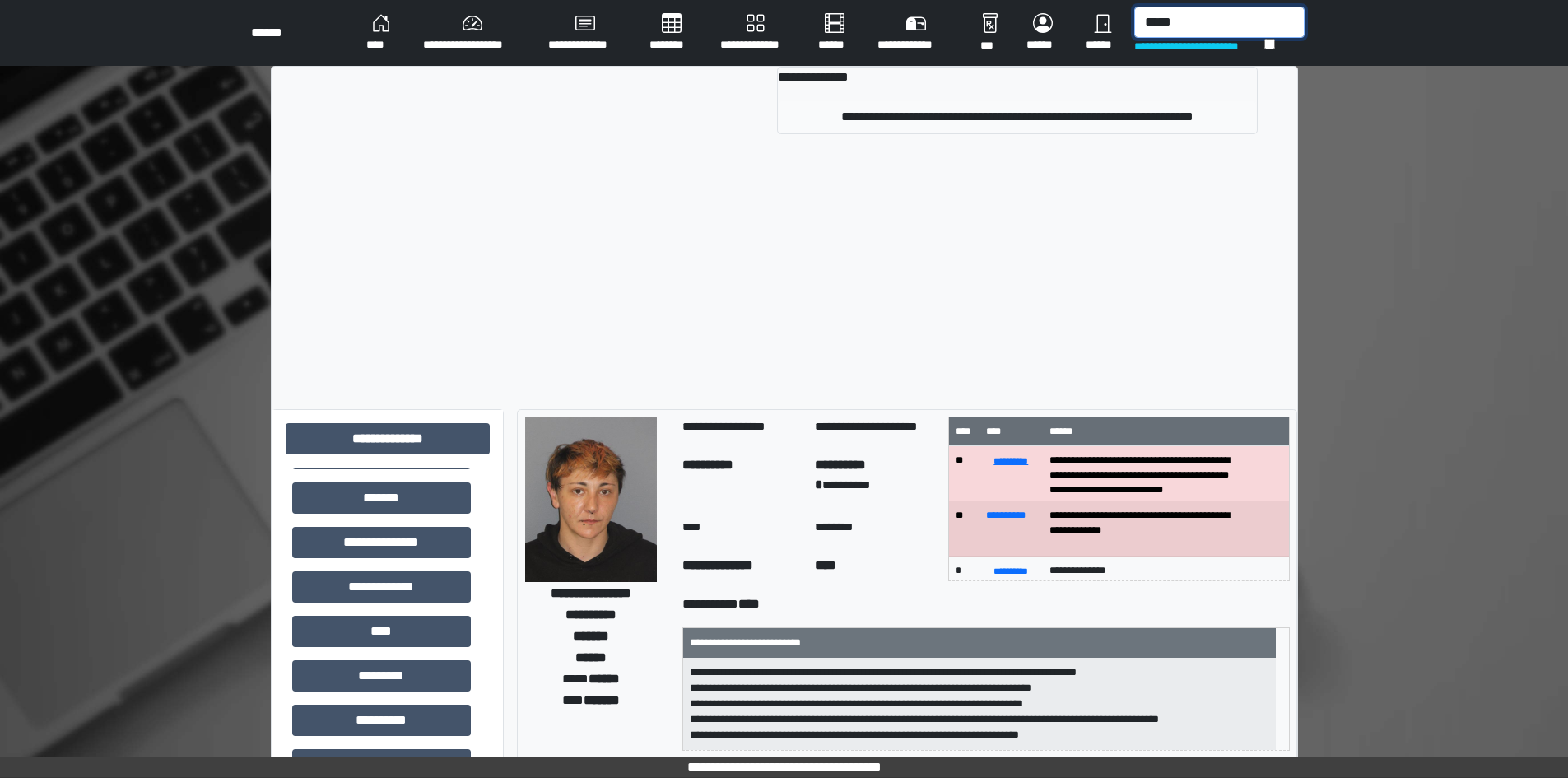 type on "*****" 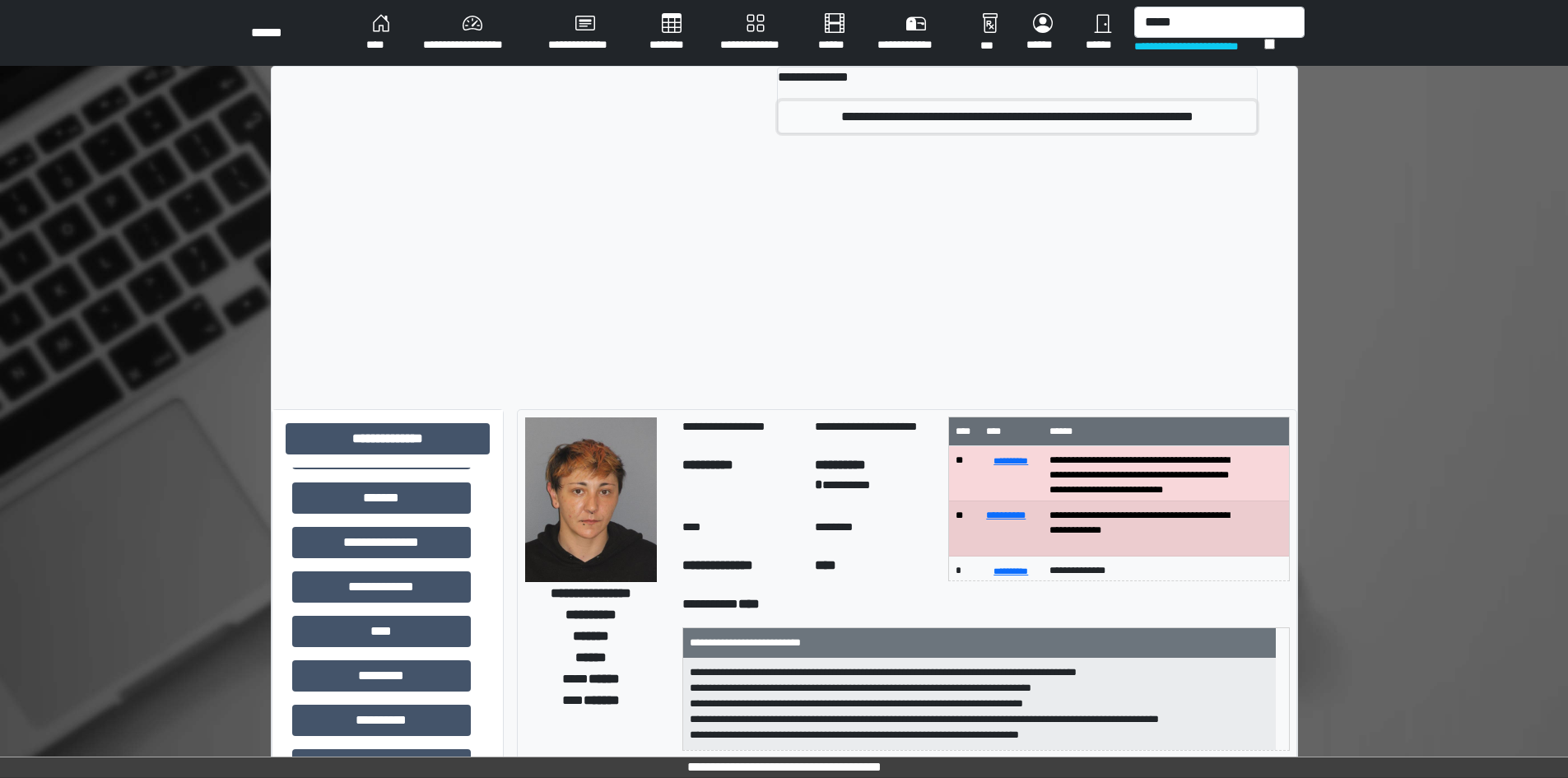 click on "**********" at bounding box center (1017, 117) 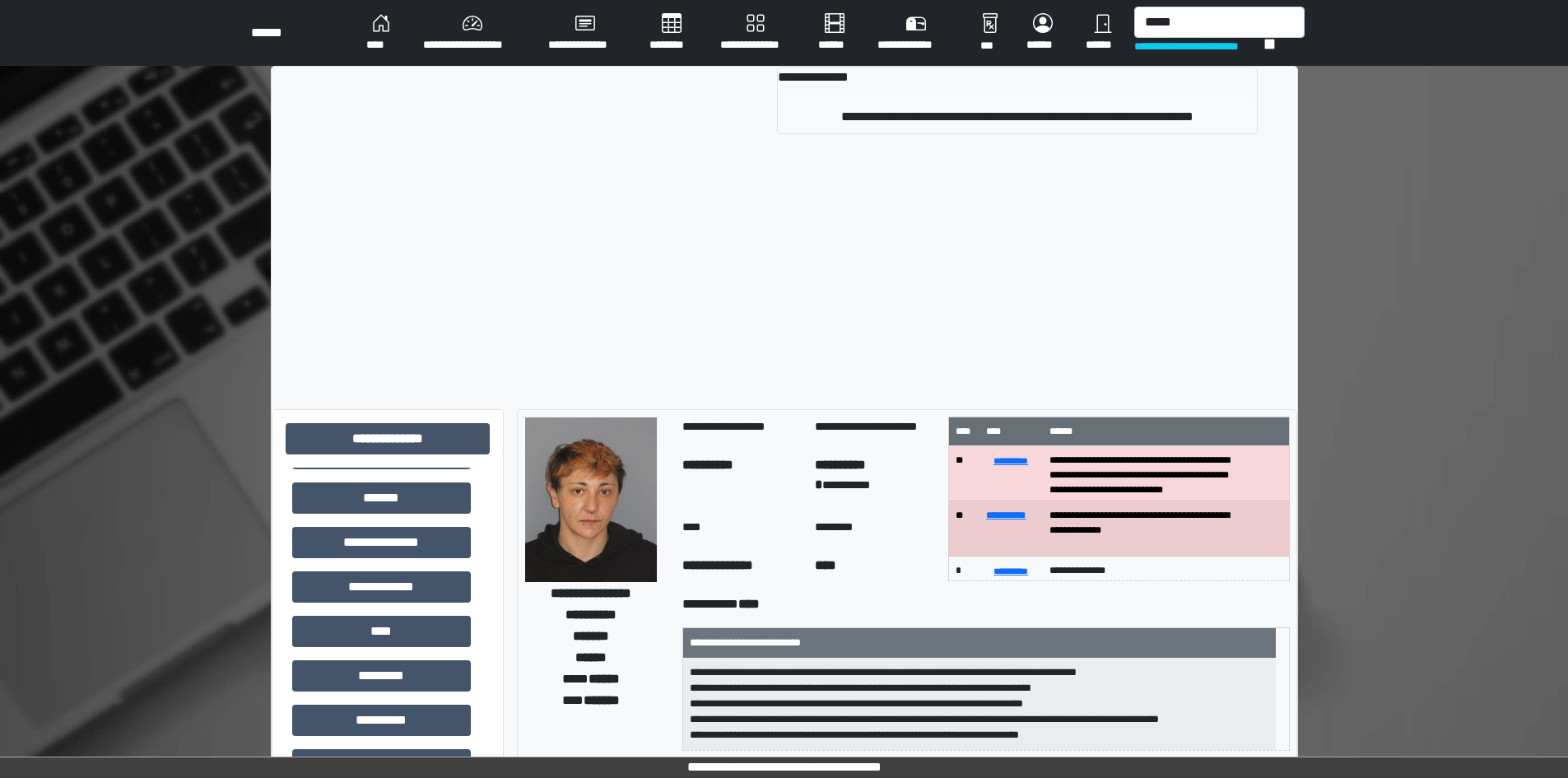 type 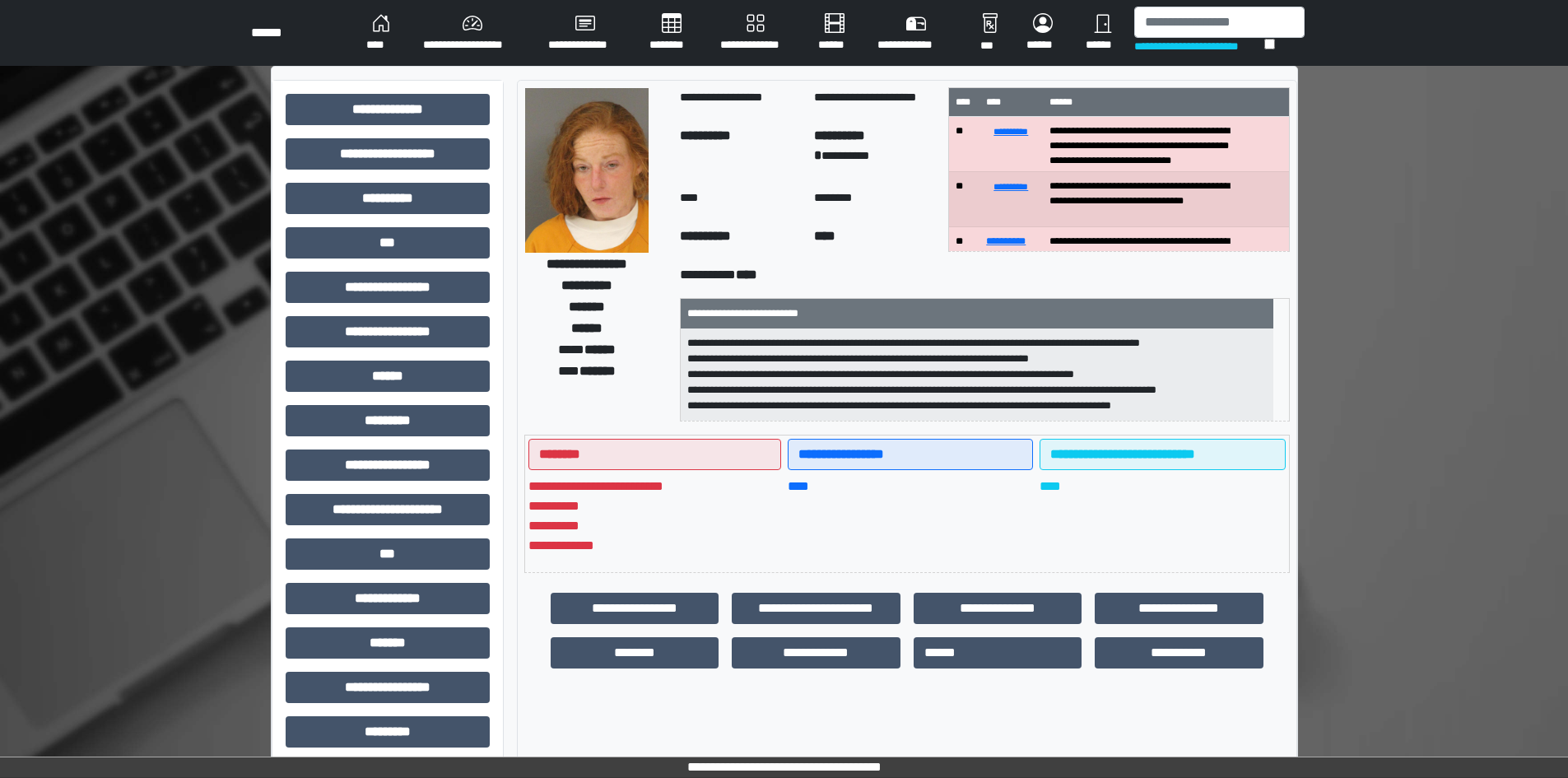 click on "**********" at bounding box center [977, 375] 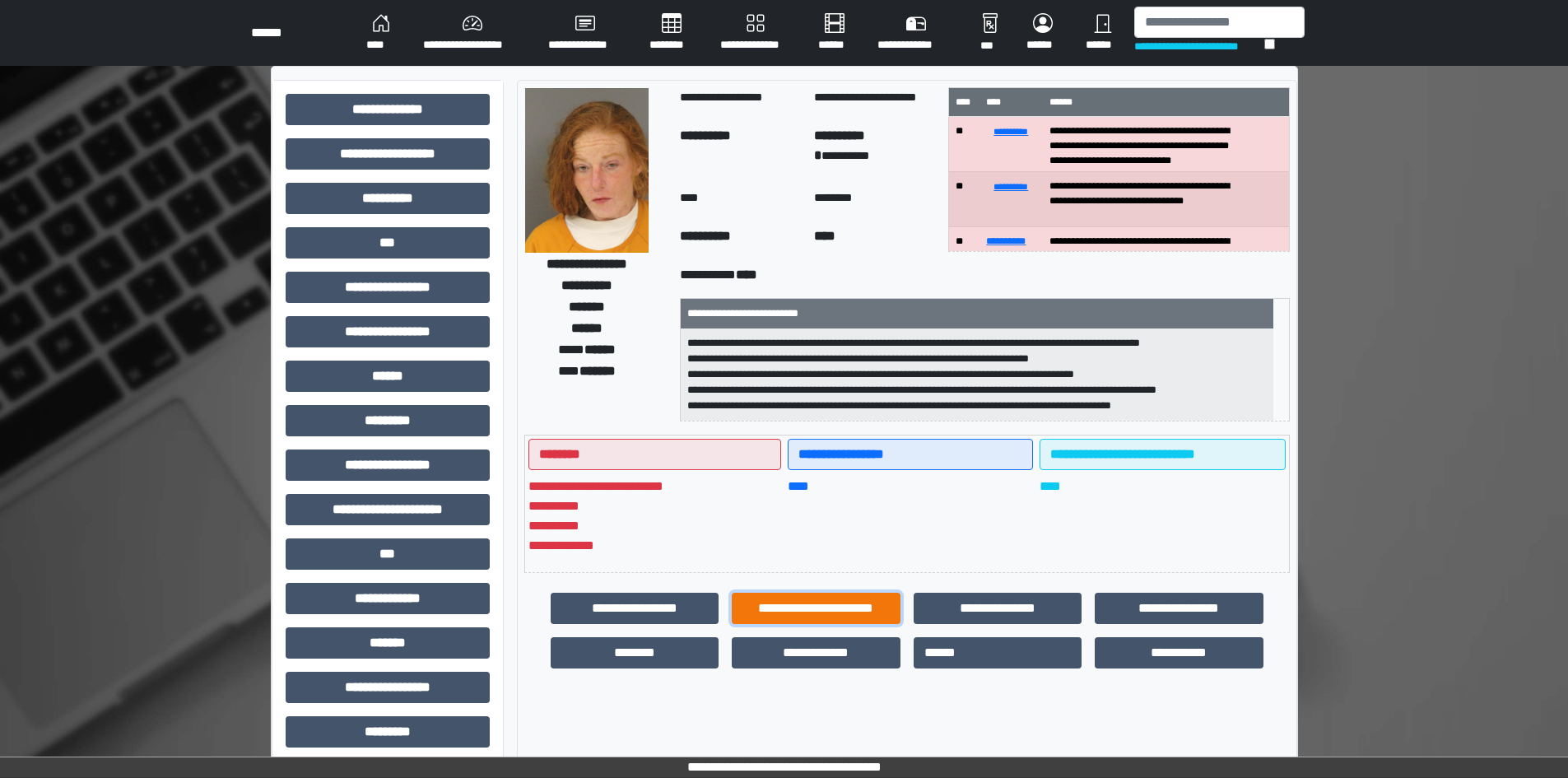 click on "**********" at bounding box center [816, 608] 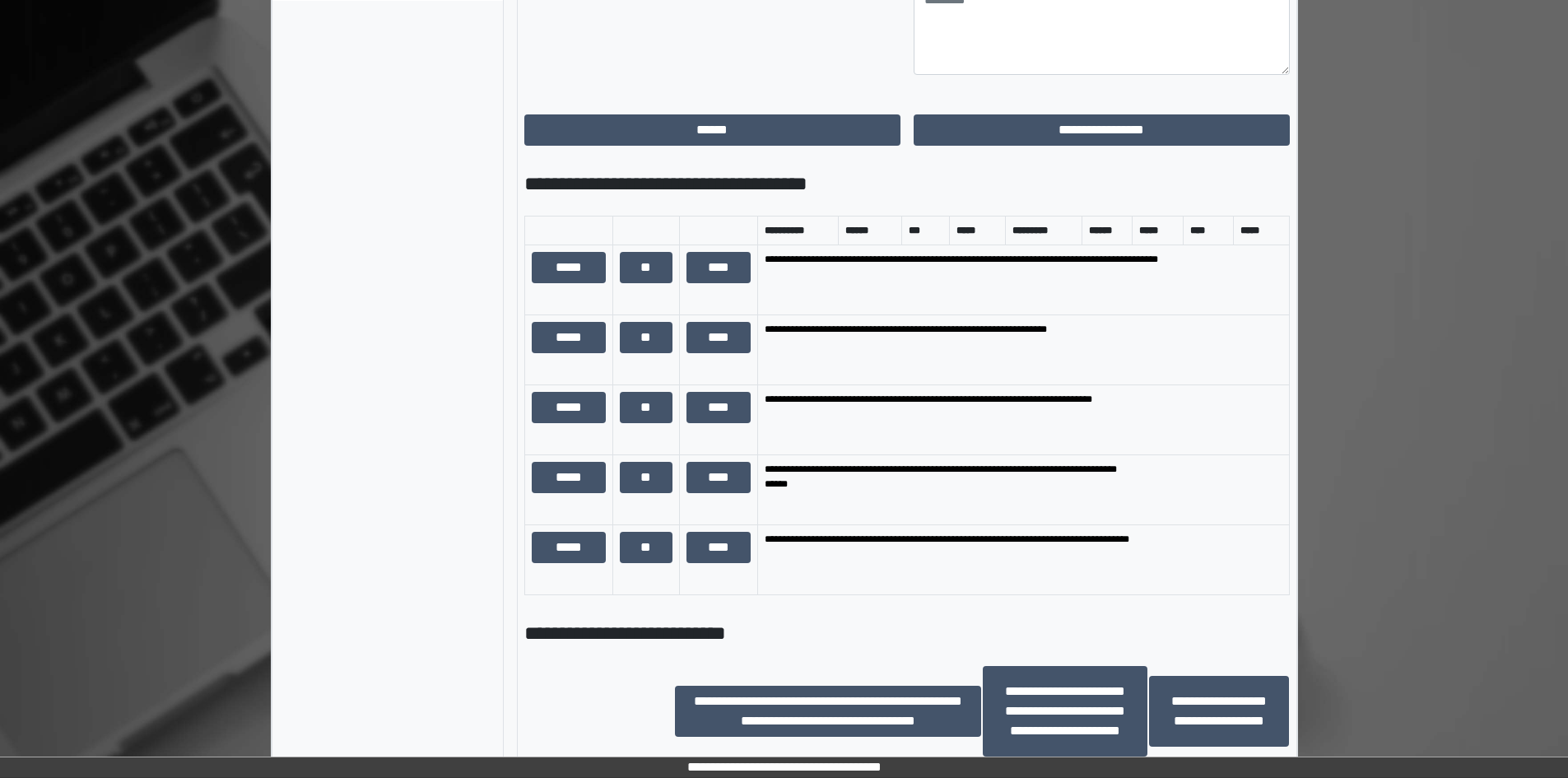 scroll, scrollTop: 988, scrollLeft: 0, axis: vertical 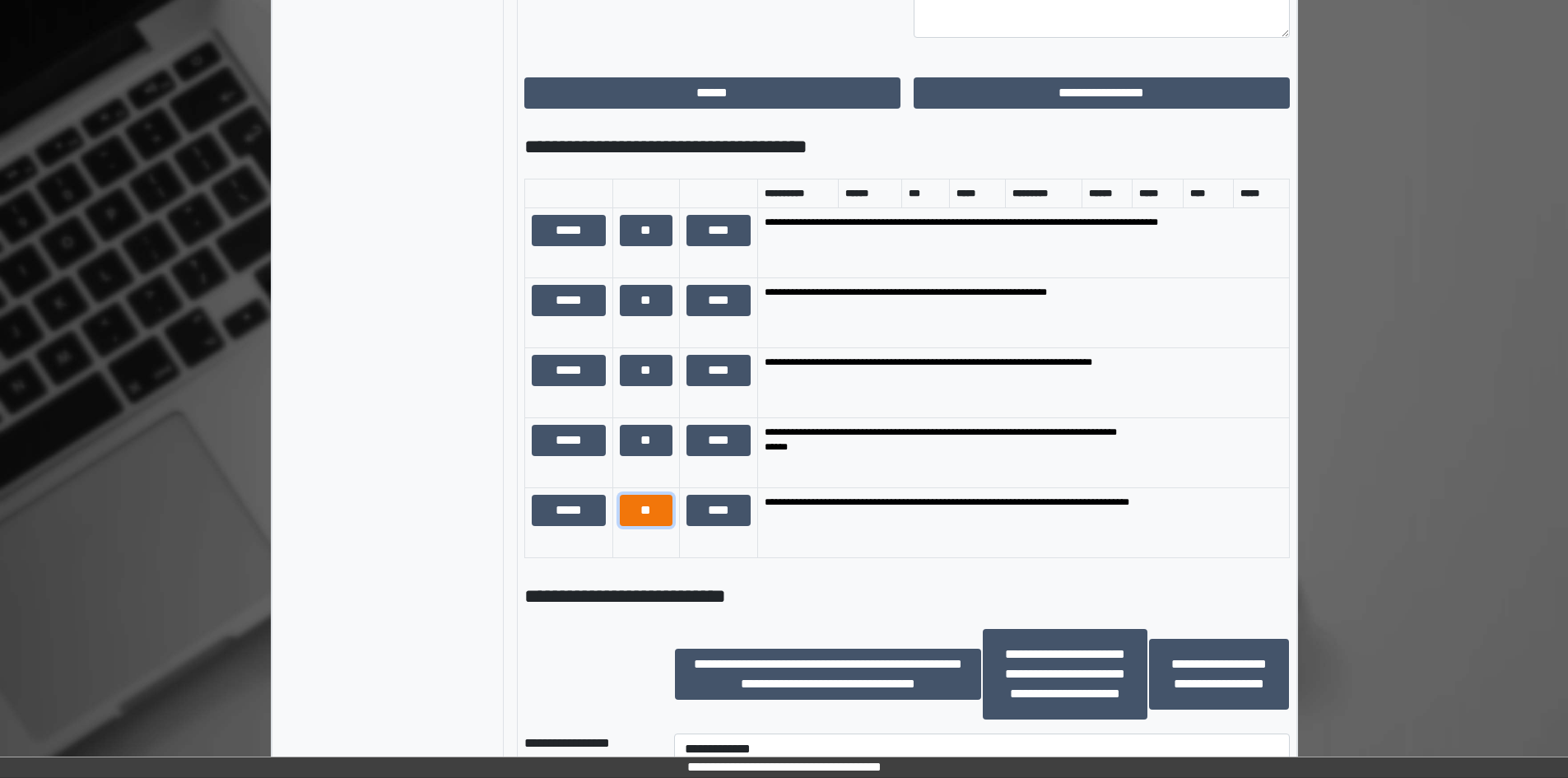 click on "**" at bounding box center (646, 510) 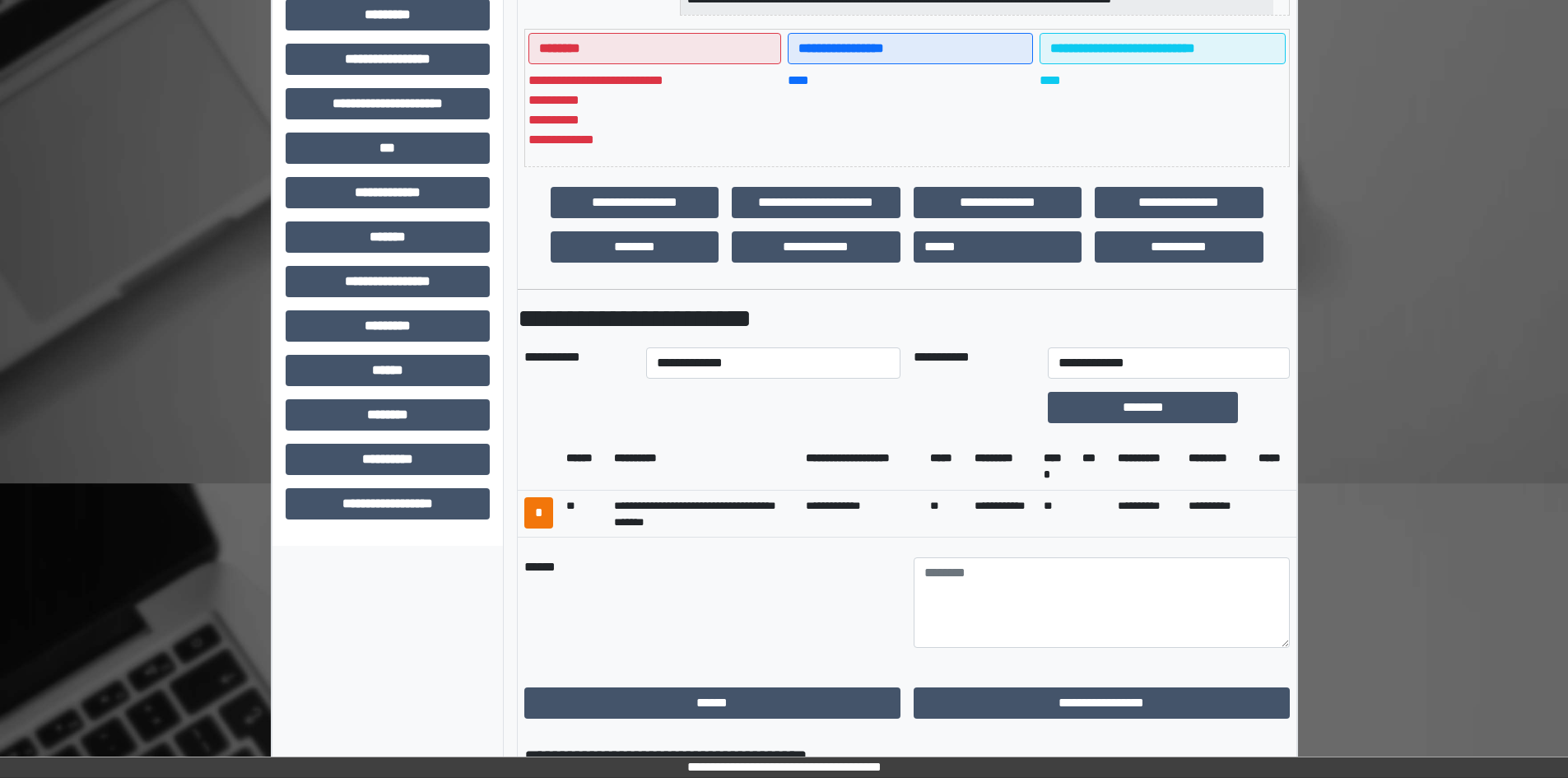 scroll, scrollTop: 412, scrollLeft: 0, axis: vertical 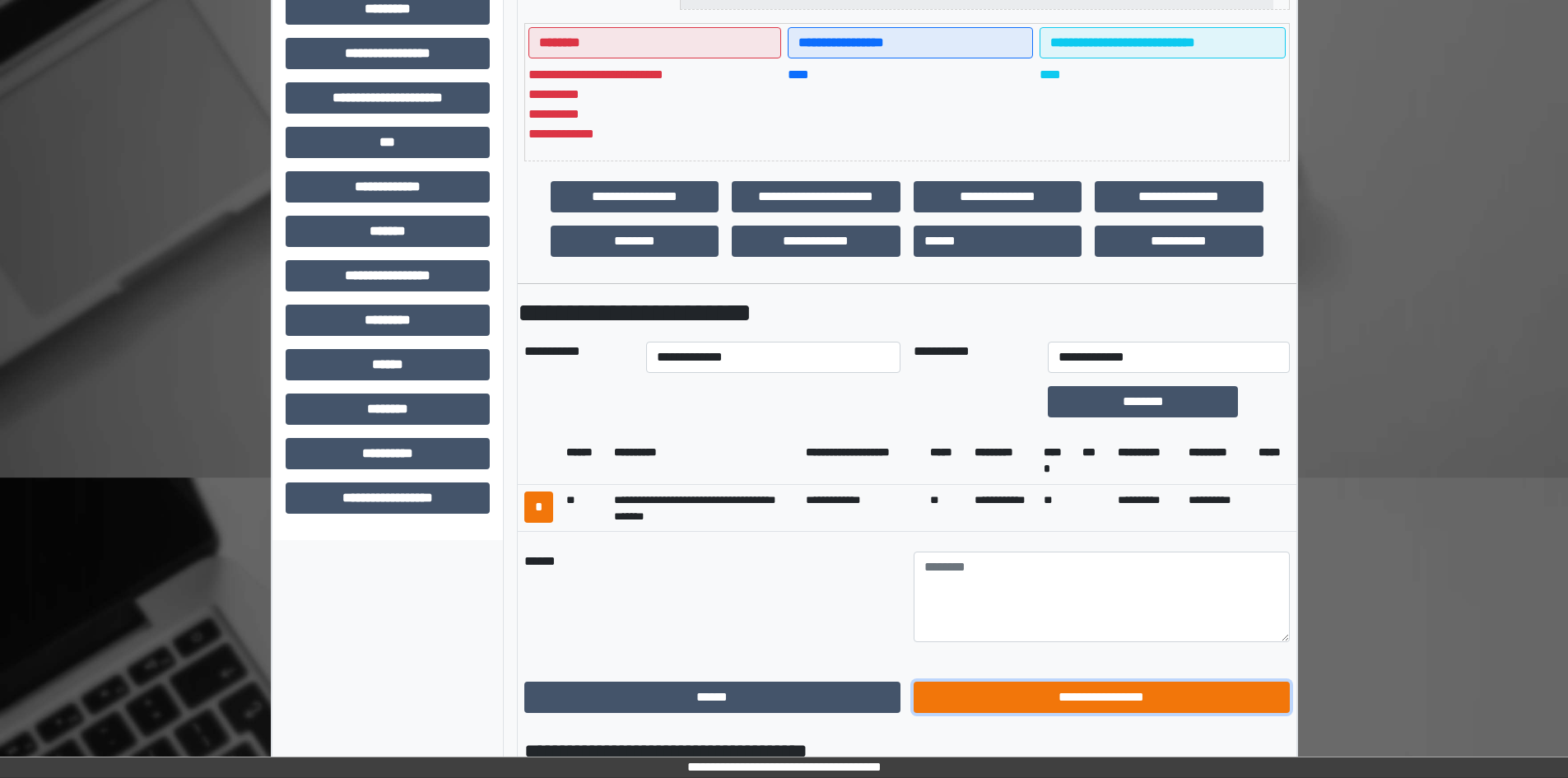 click on "**********" at bounding box center [1101, 697] 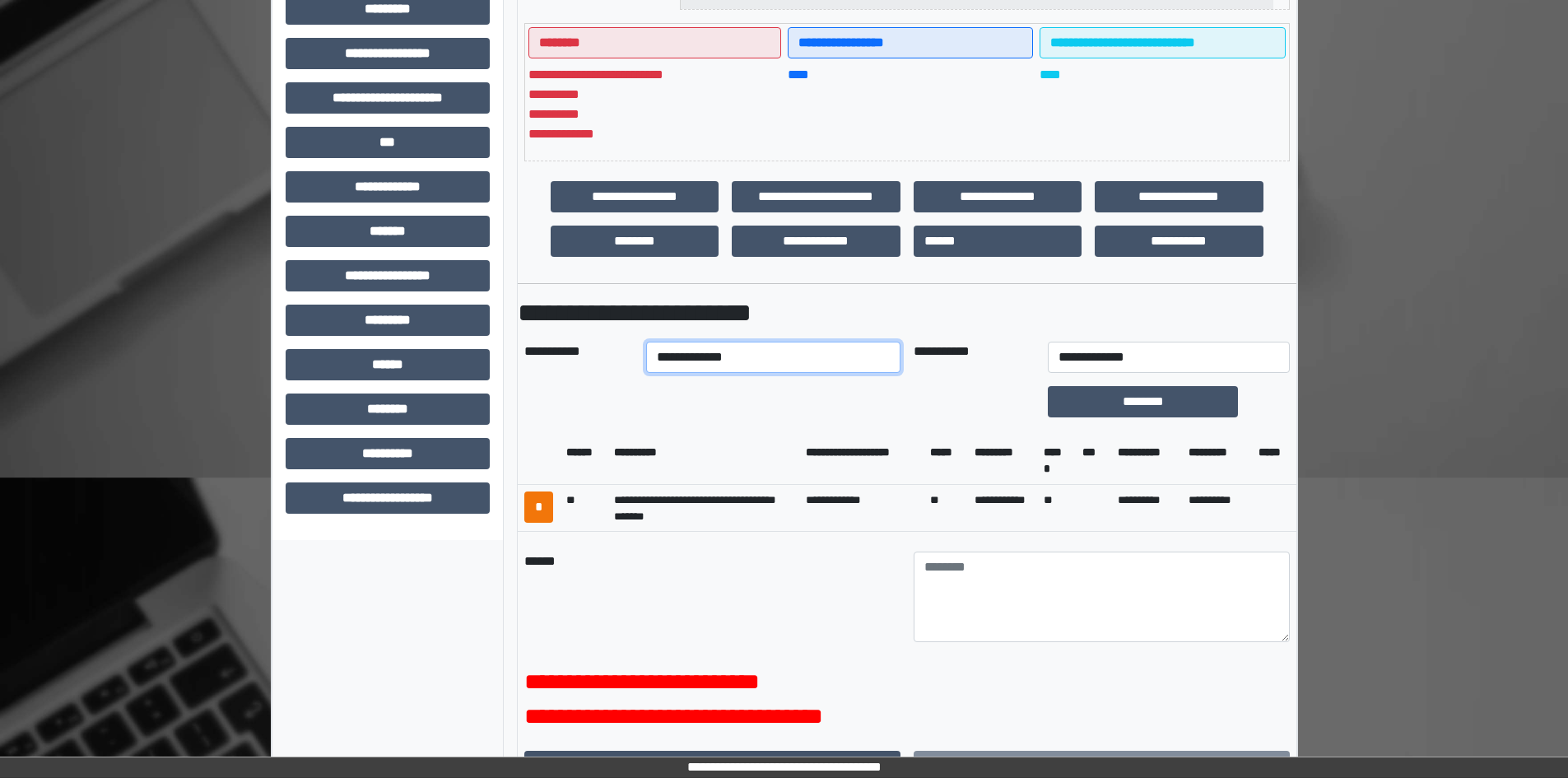 click on "**********" at bounding box center (773, 357) 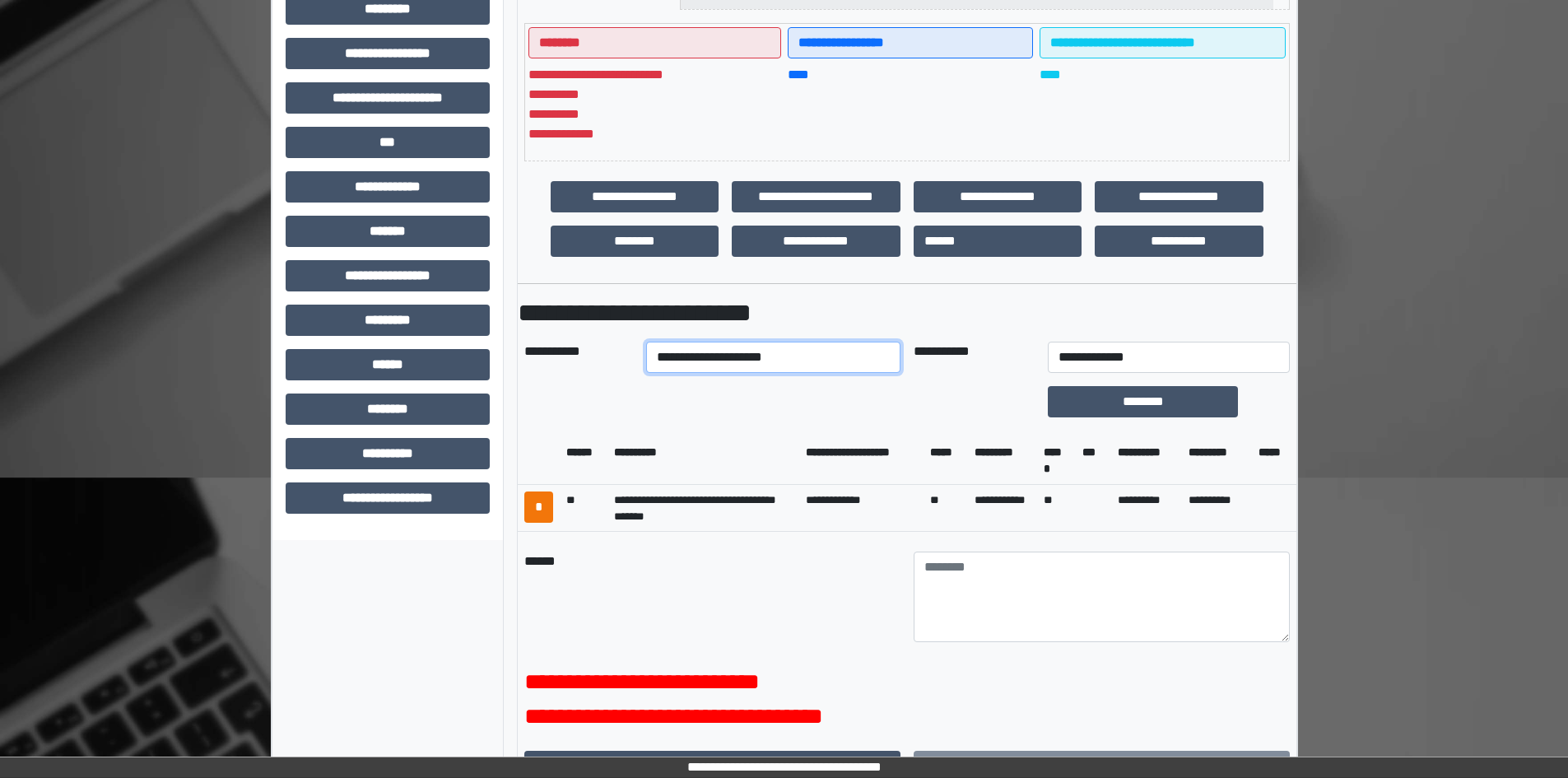 click on "**********" at bounding box center [773, 357] 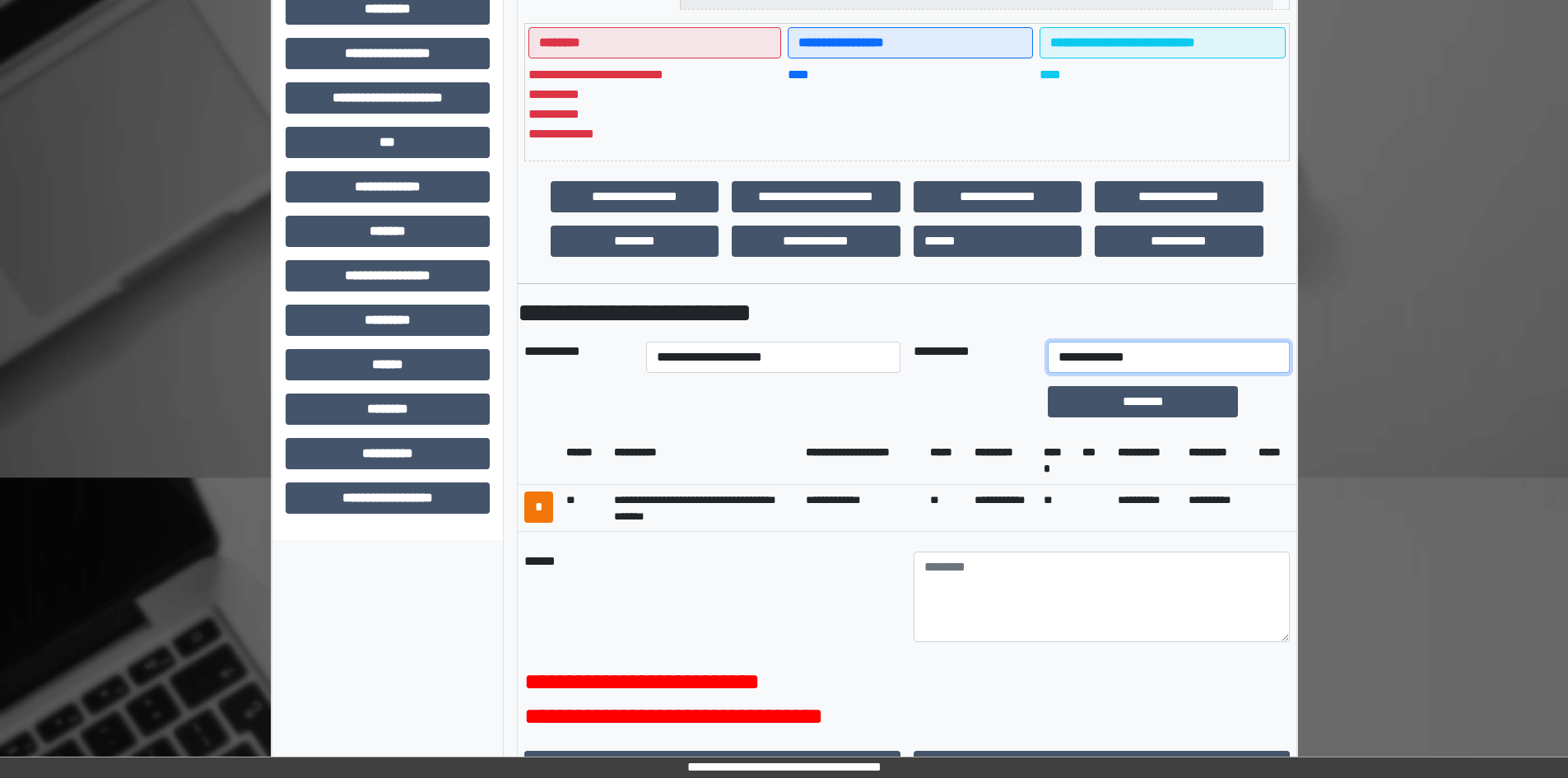 click on "**********" at bounding box center (1168, 357) 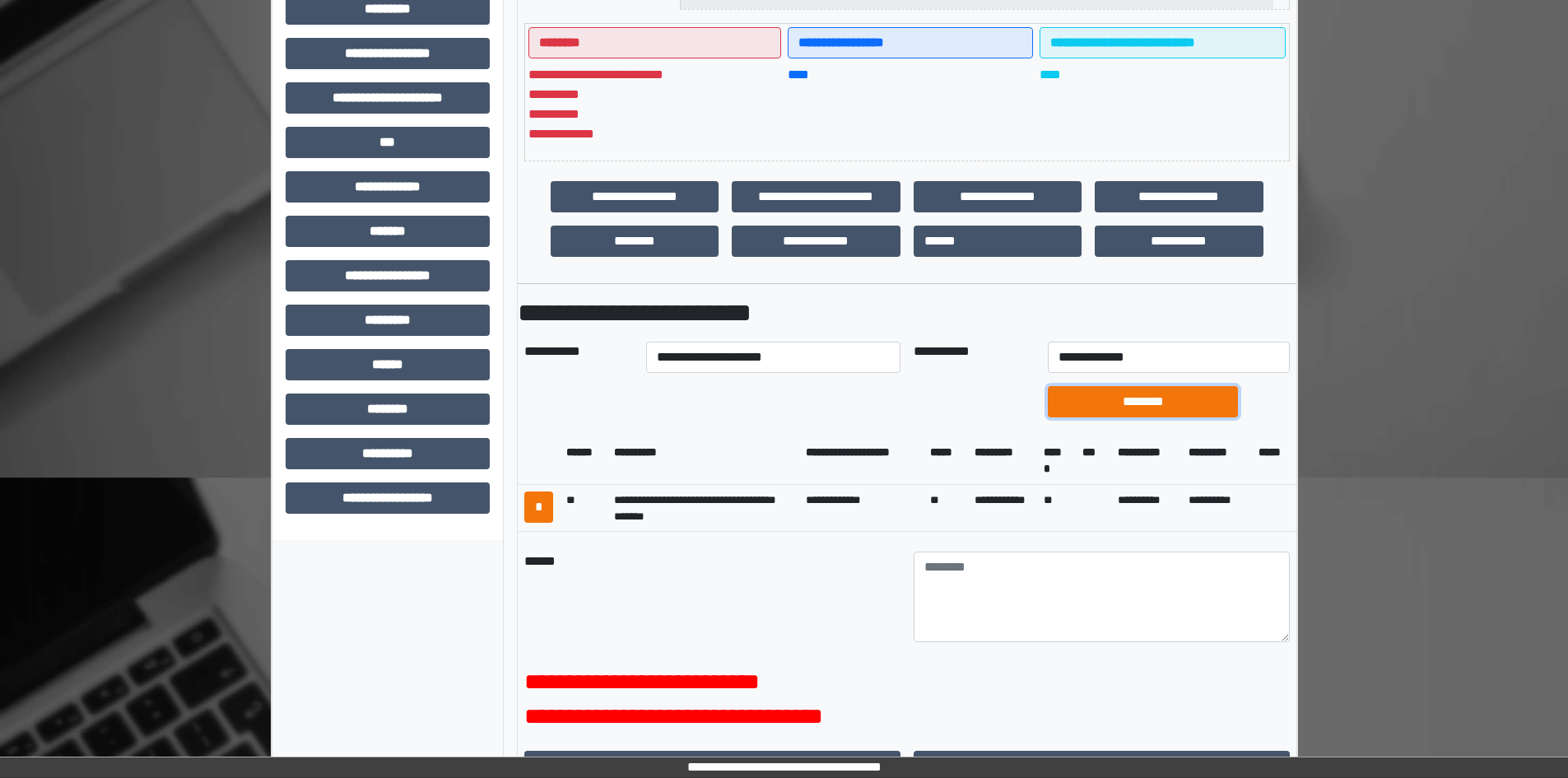 click on "********" at bounding box center [1142, 402] 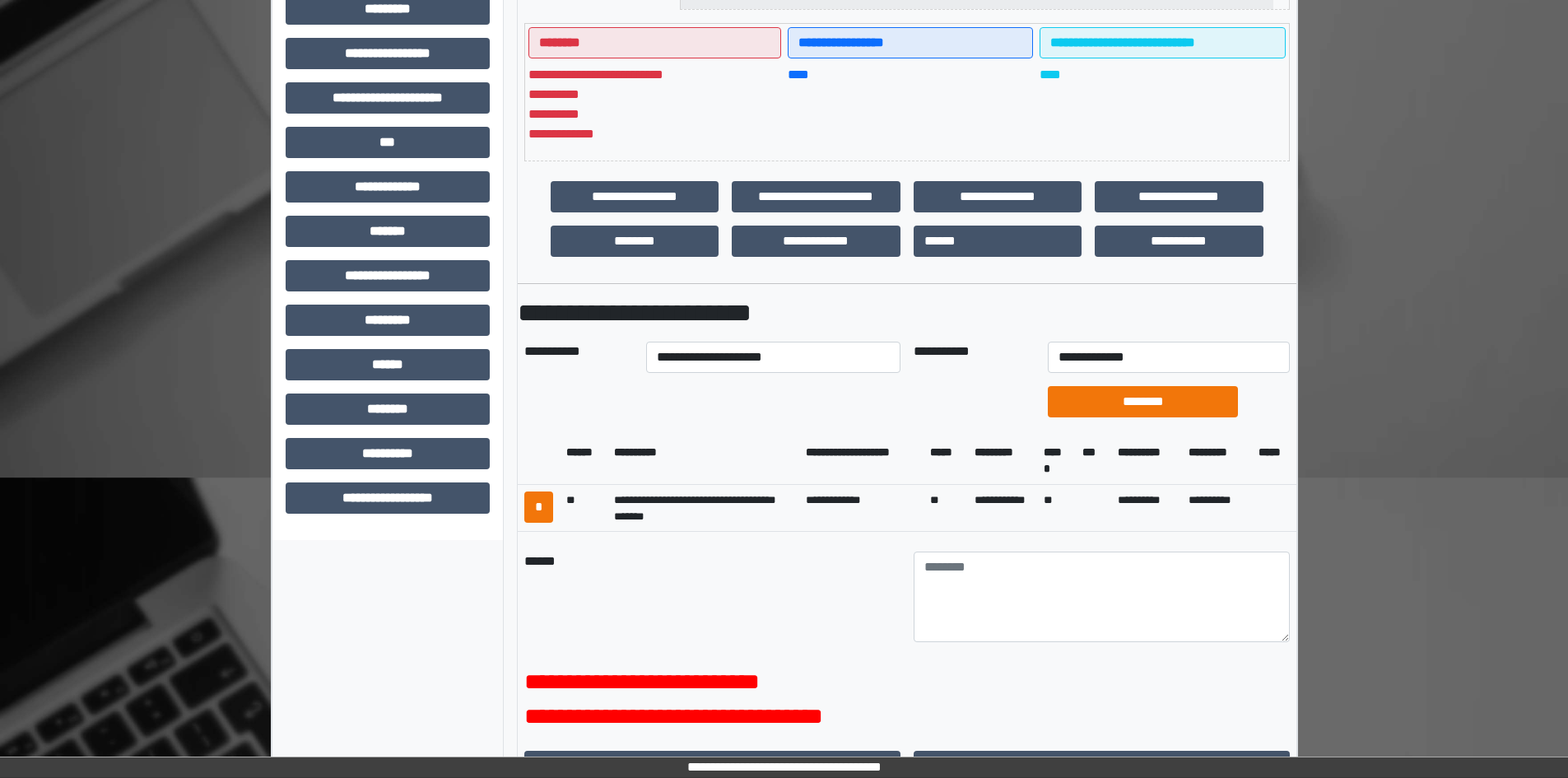 scroll, scrollTop: 189, scrollLeft: 0, axis: vertical 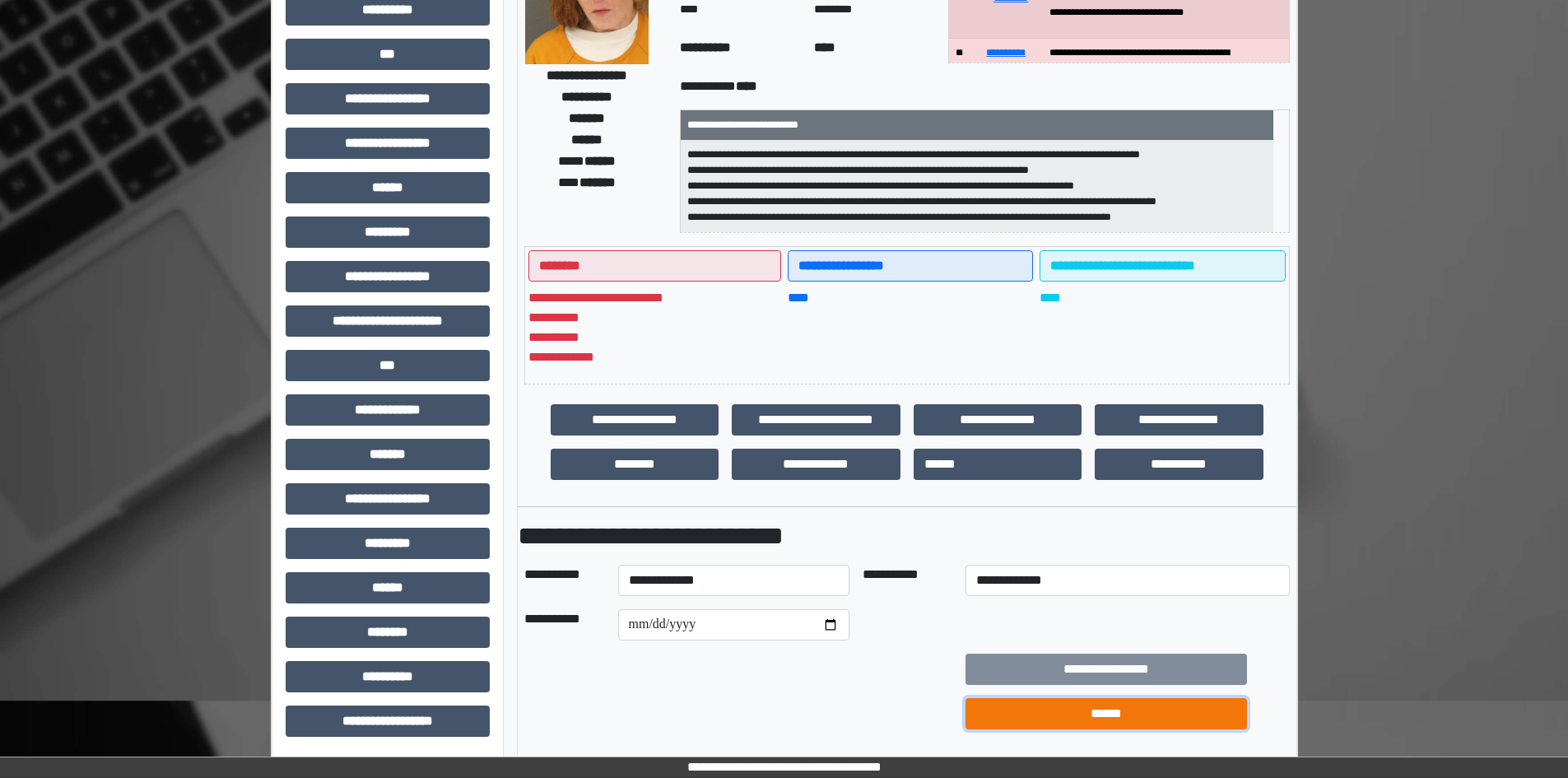 click on "******" at bounding box center (1106, 714) 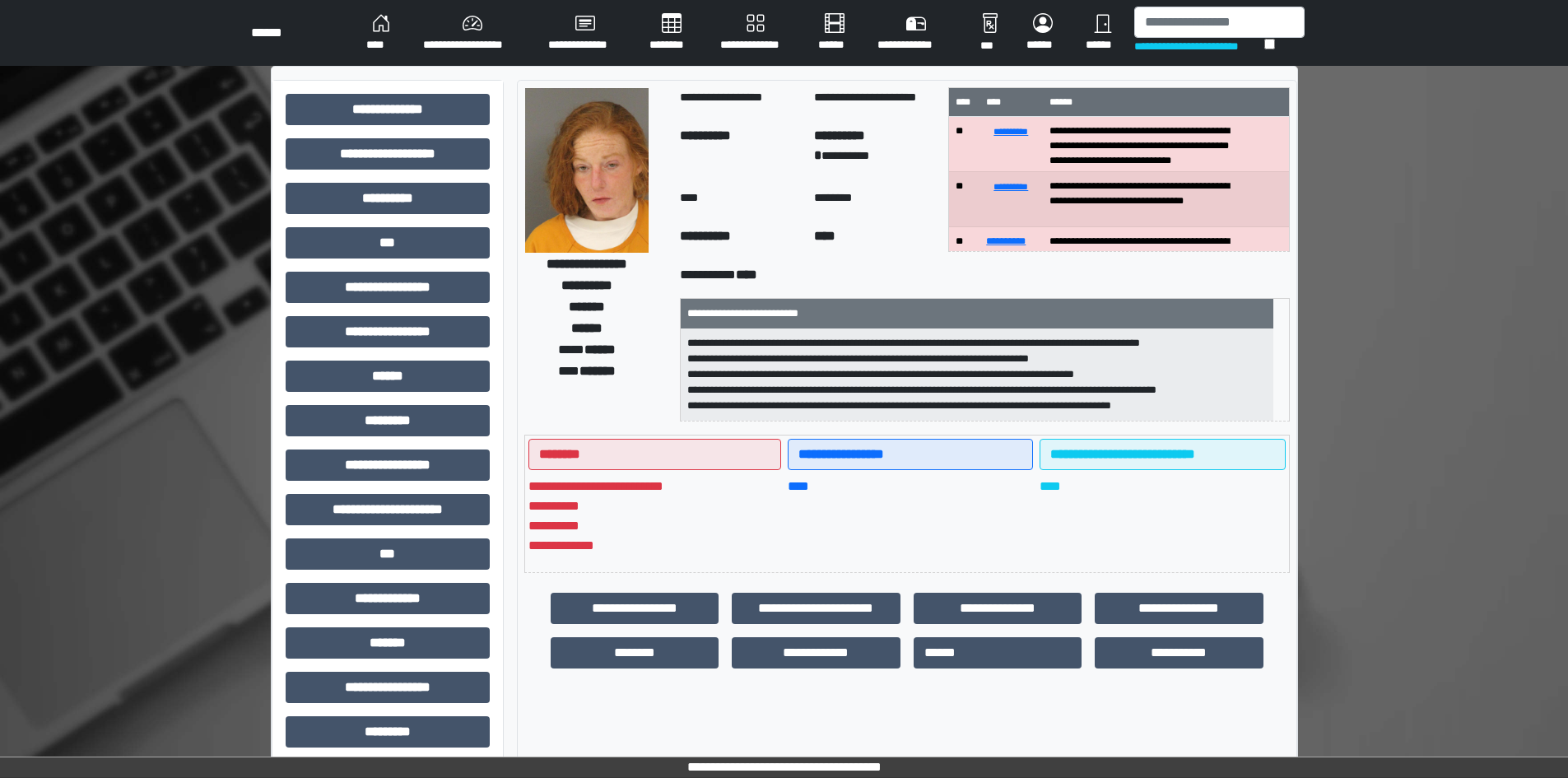 scroll, scrollTop: 189, scrollLeft: 0, axis: vertical 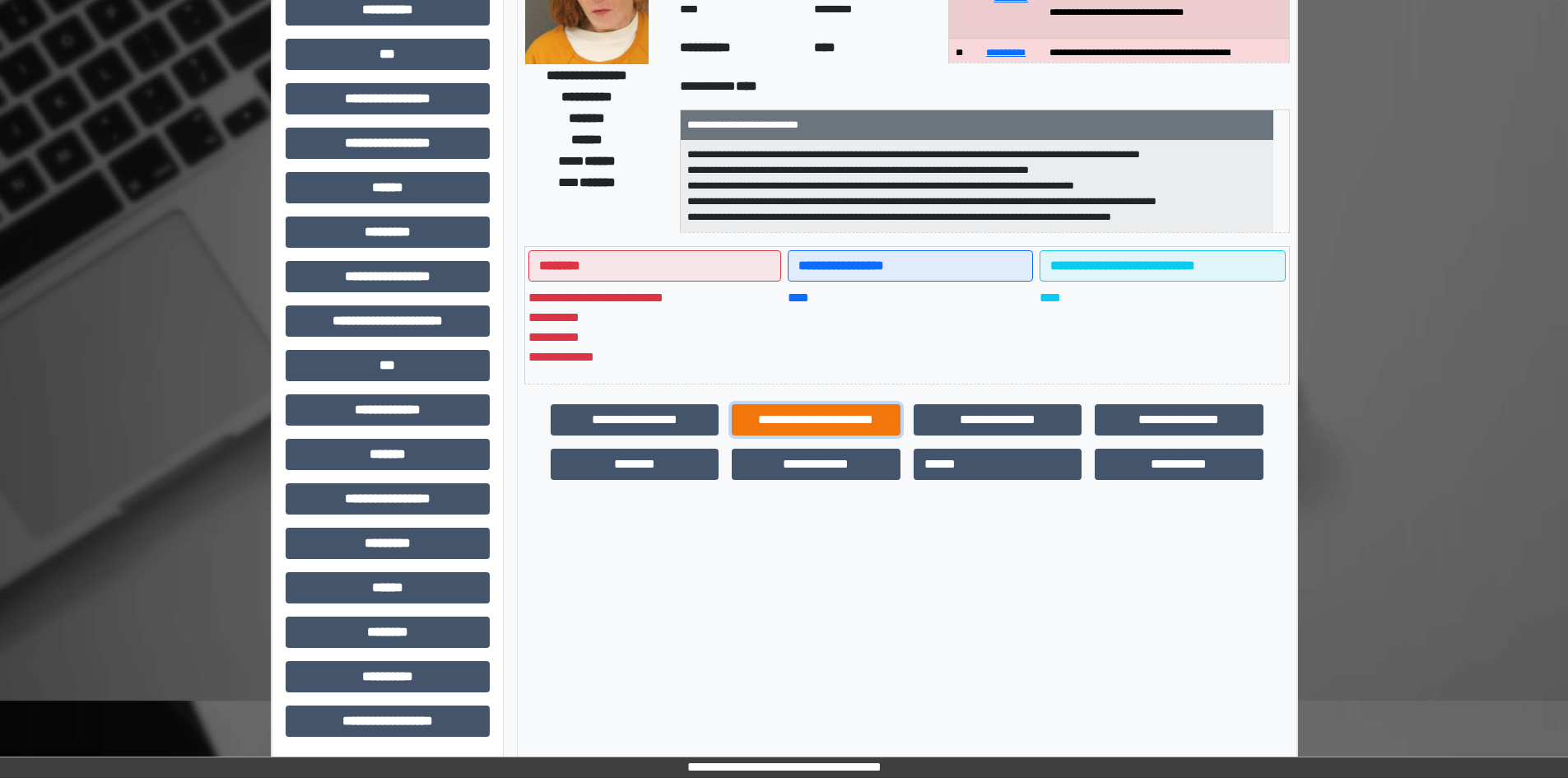 click on "**********" at bounding box center (816, 420) 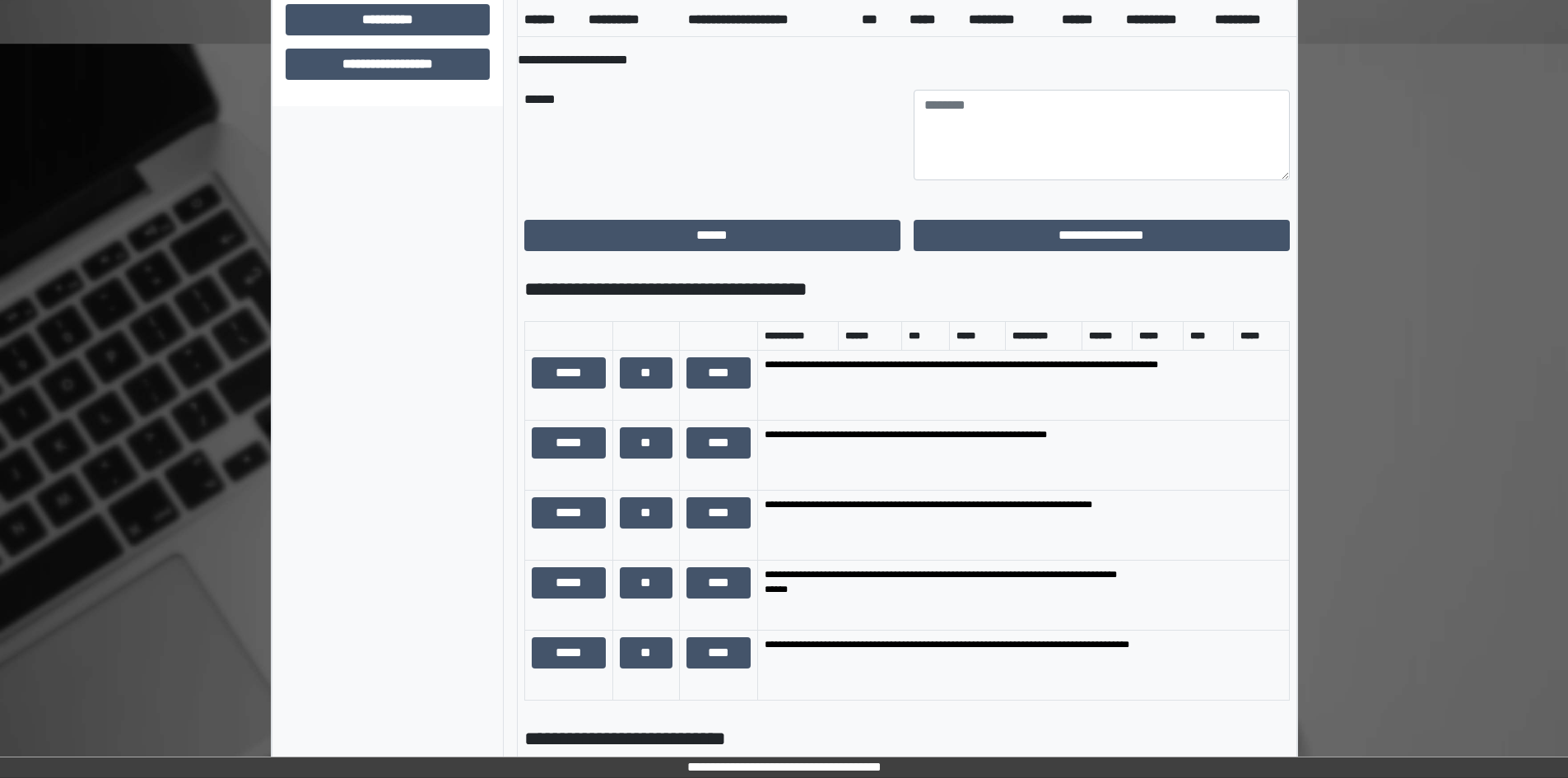 scroll, scrollTop: 847, scrollLeft: 0, axis: vertical 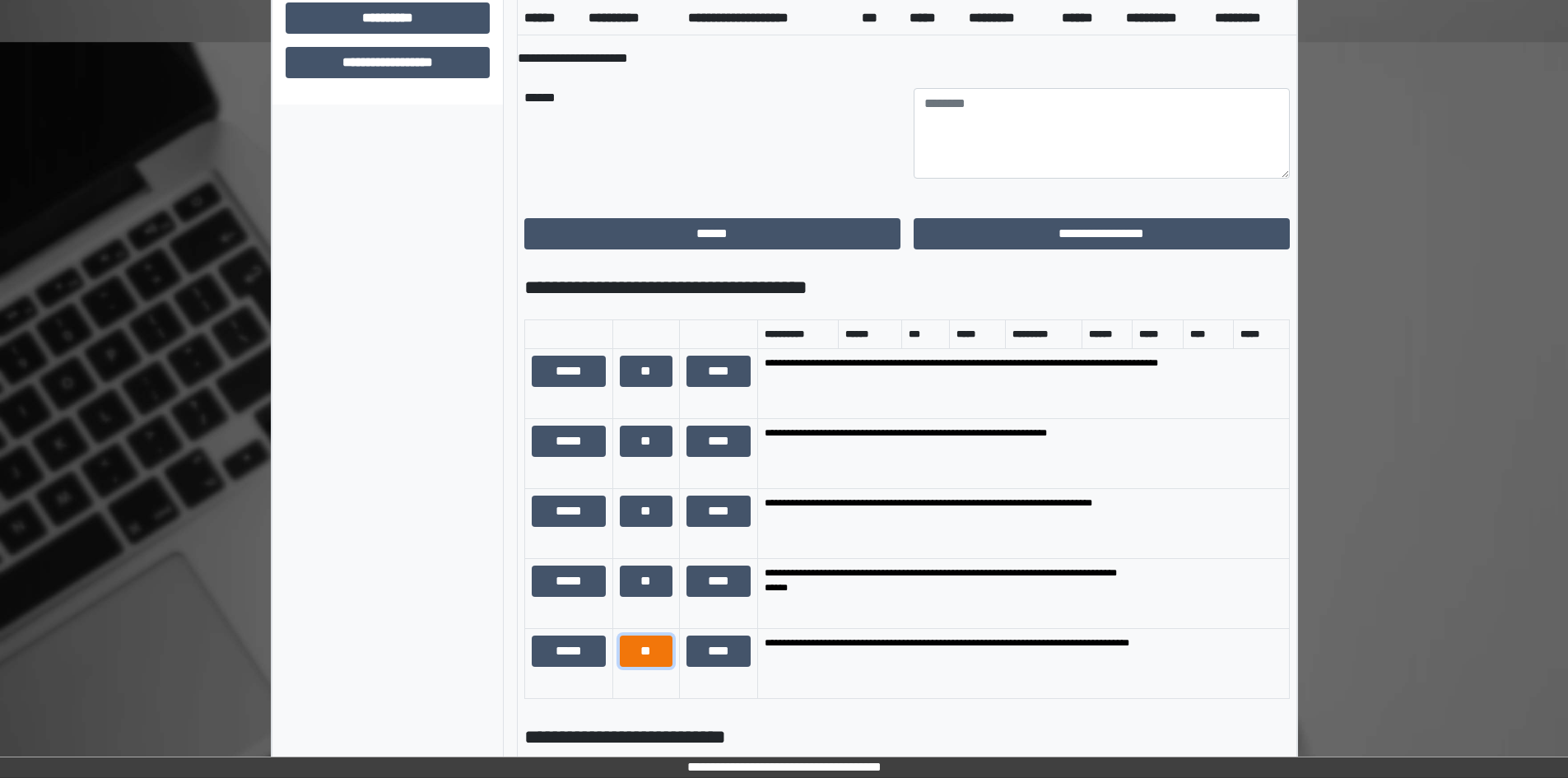 click on "**" at bounding box center (646, 651) 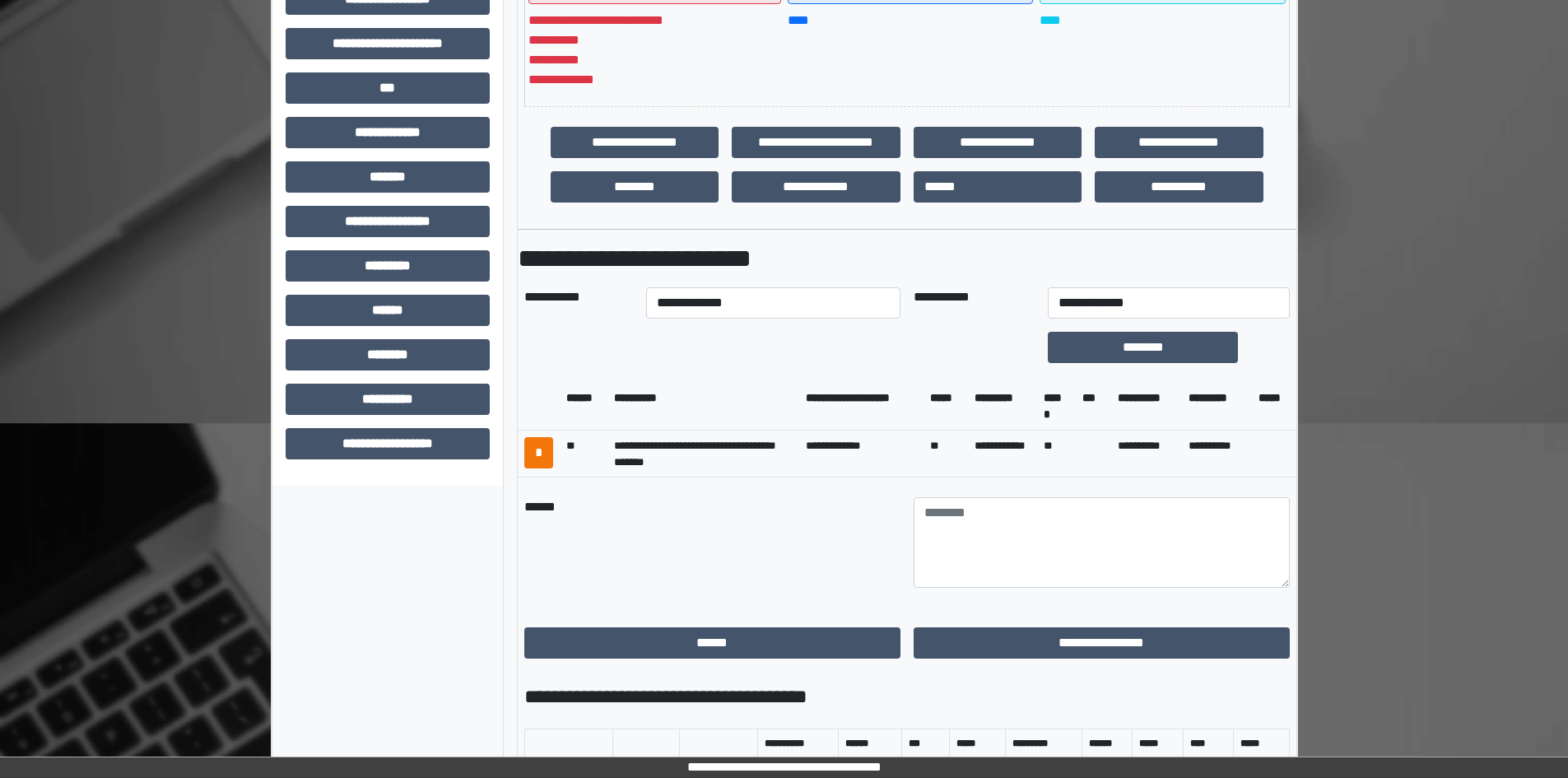 scroll, scrollTop: 353, scrollLeft: 0, axis: vertical 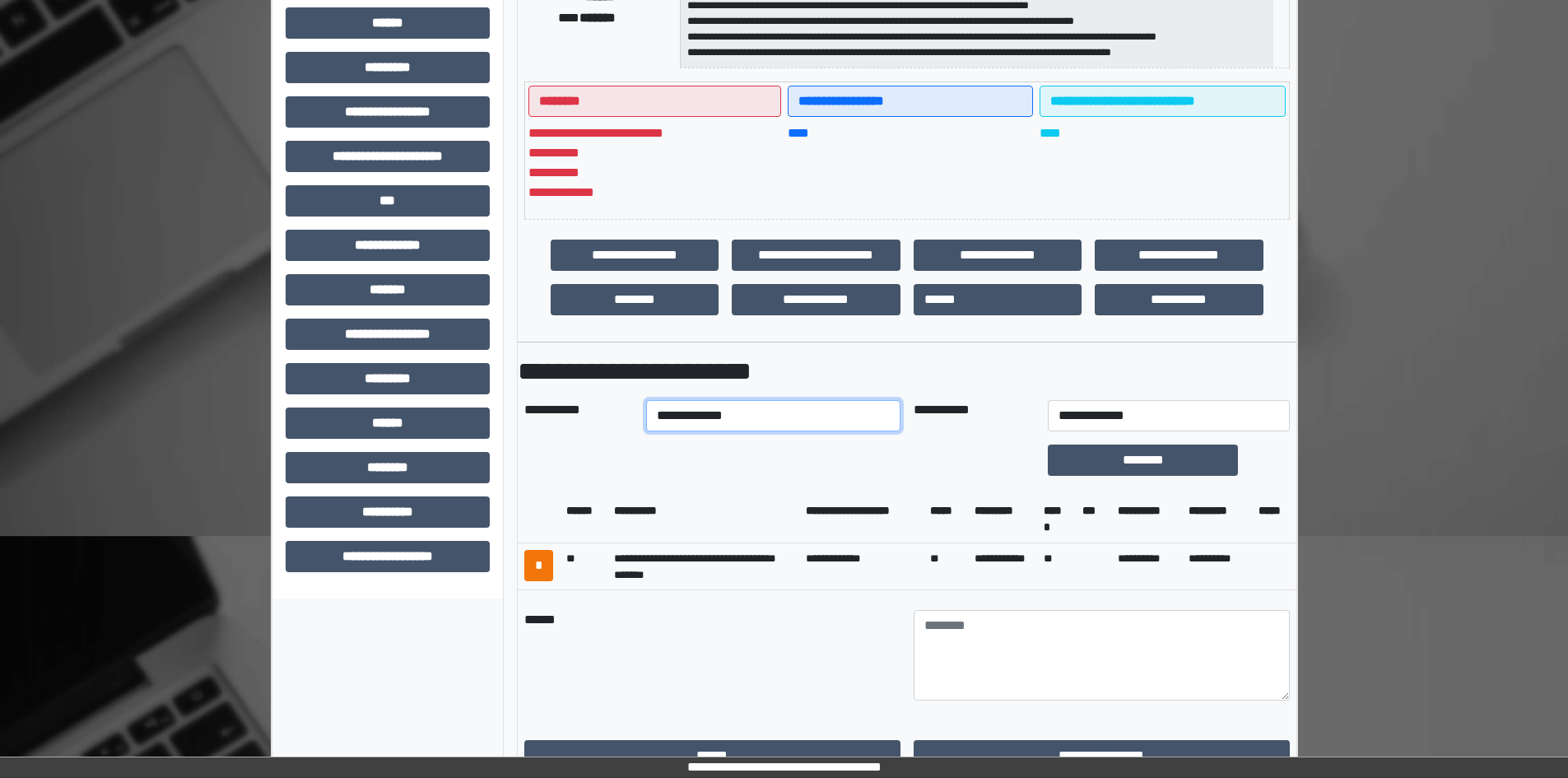 click on "**********" at bounding box center [773, 416] 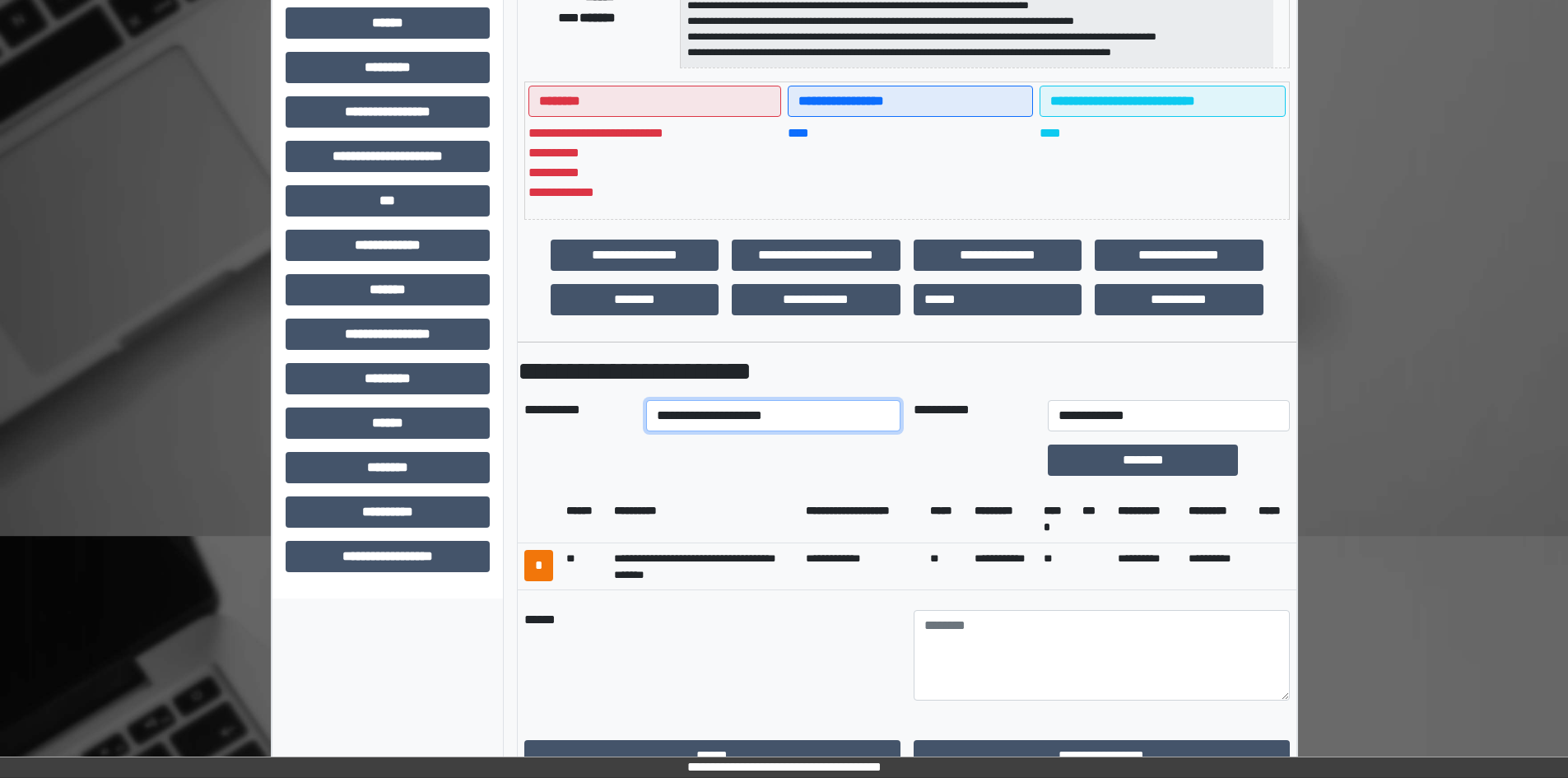 click on "**********" at bounding box center (773, 416) 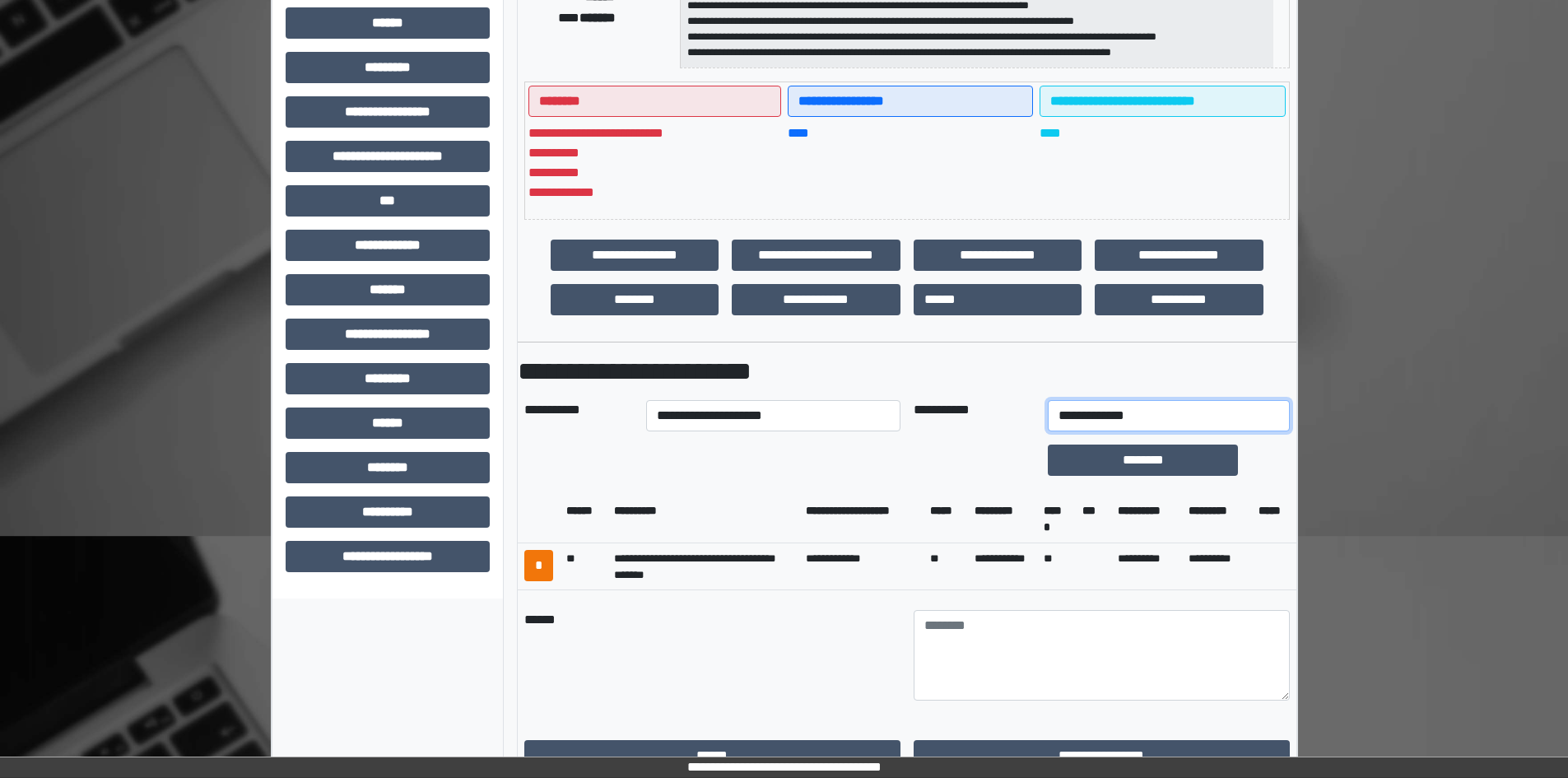click on "**********" at bounding box center [1168, 416] 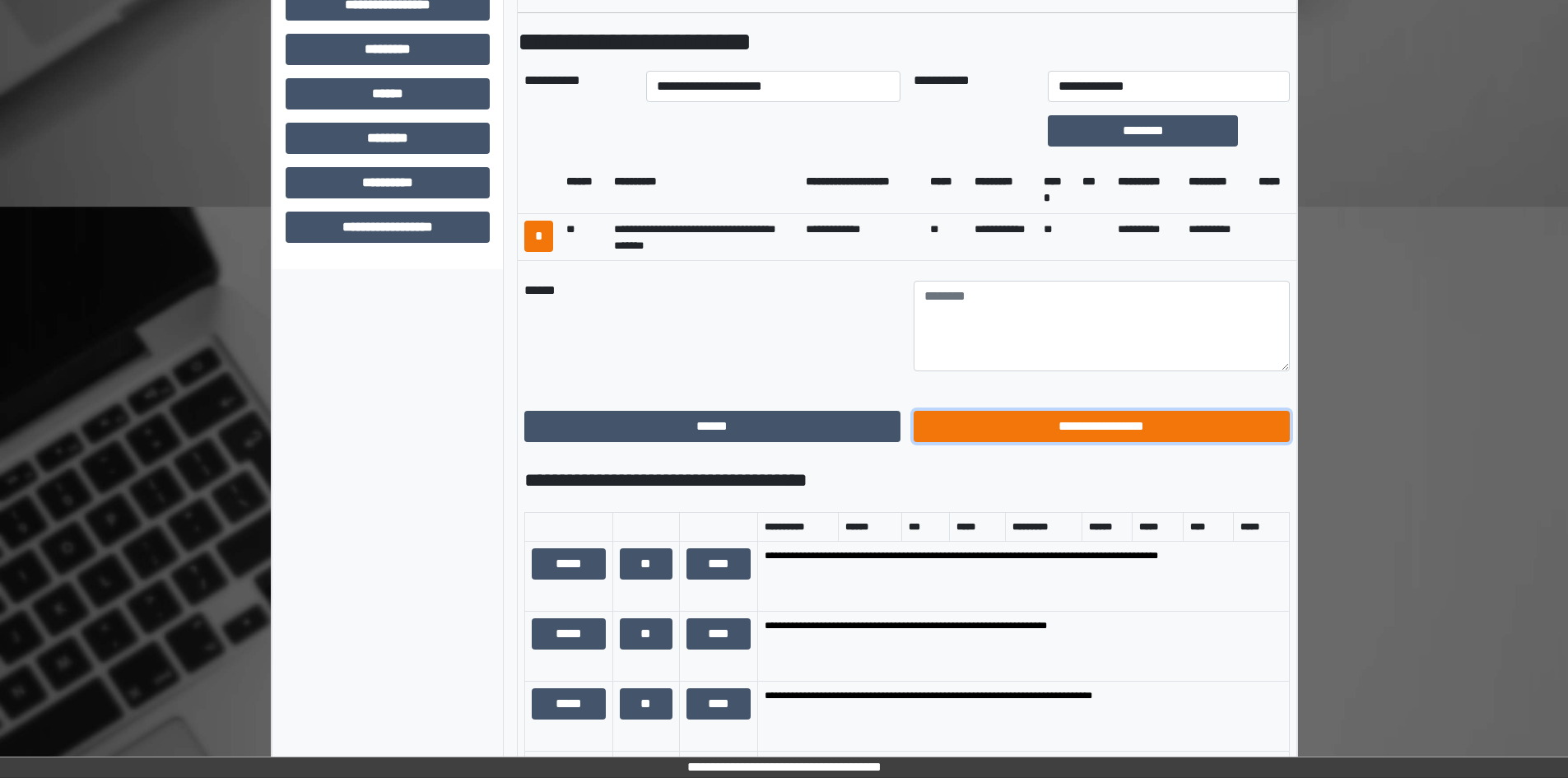 click on "**********" at bounding box center (1101, 426) 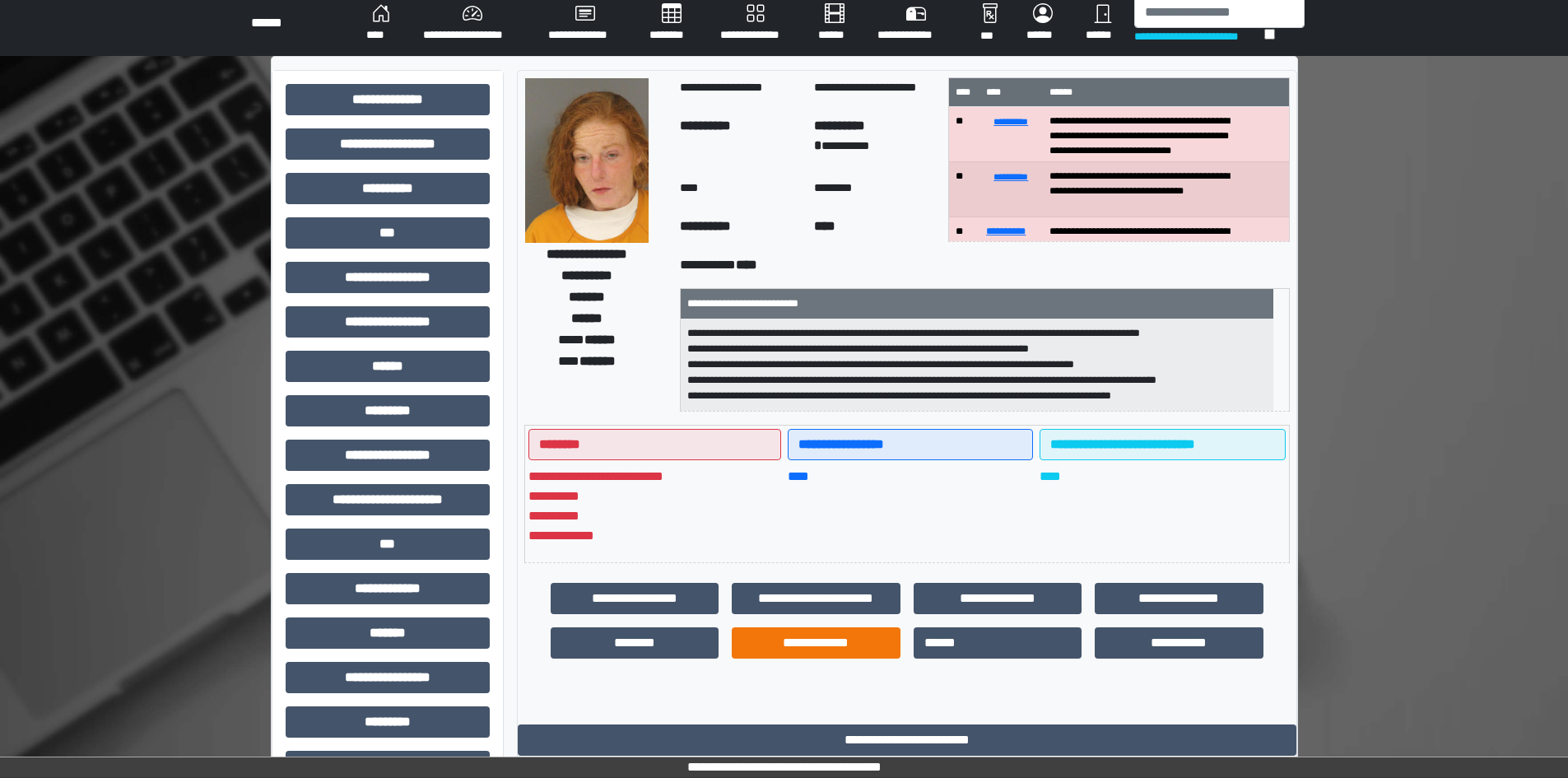 scroll, scrollTop: 0, scrollLeft: 0, axis: both 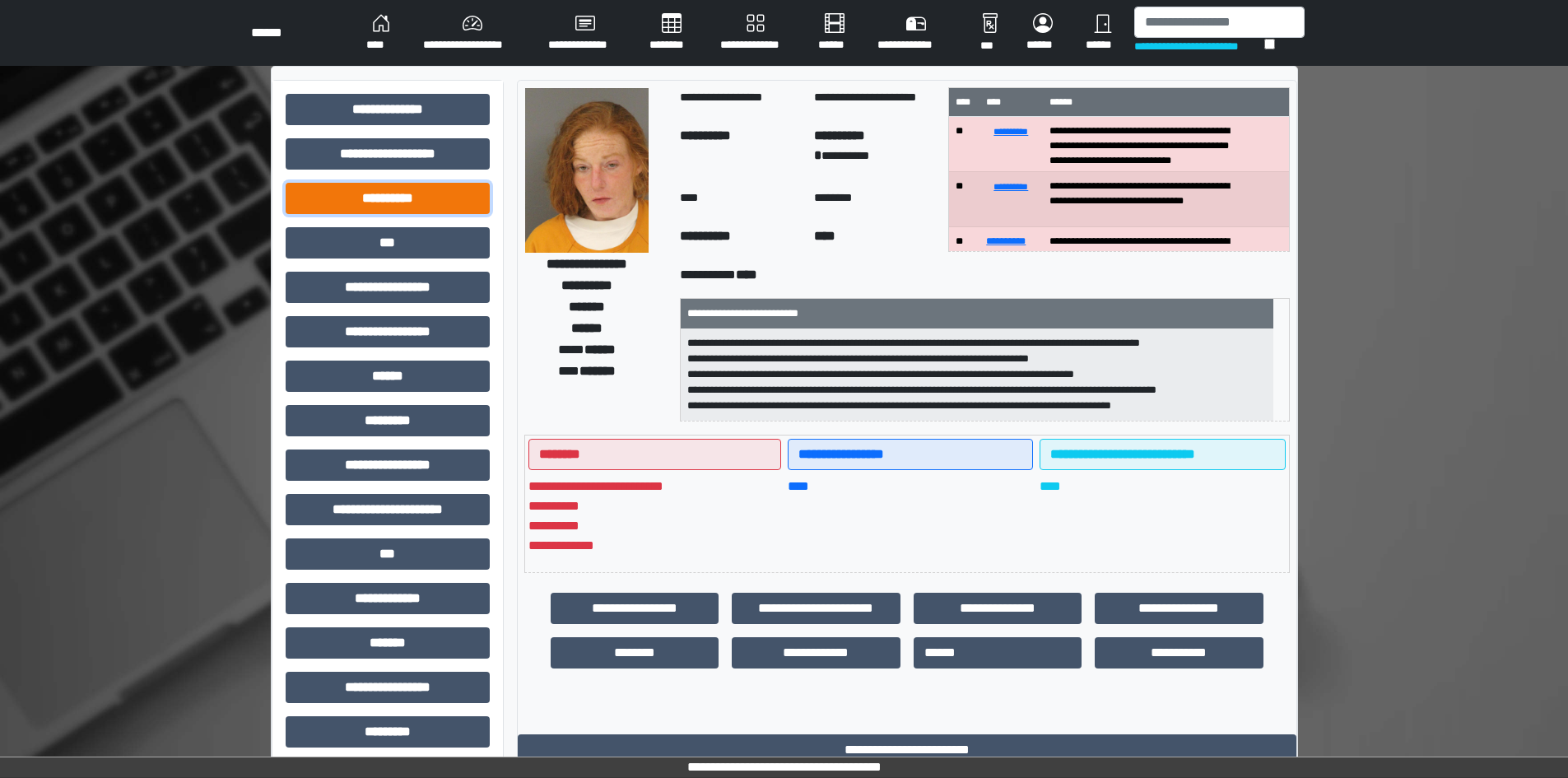 click on "**********" at bounding box center [388, 198] 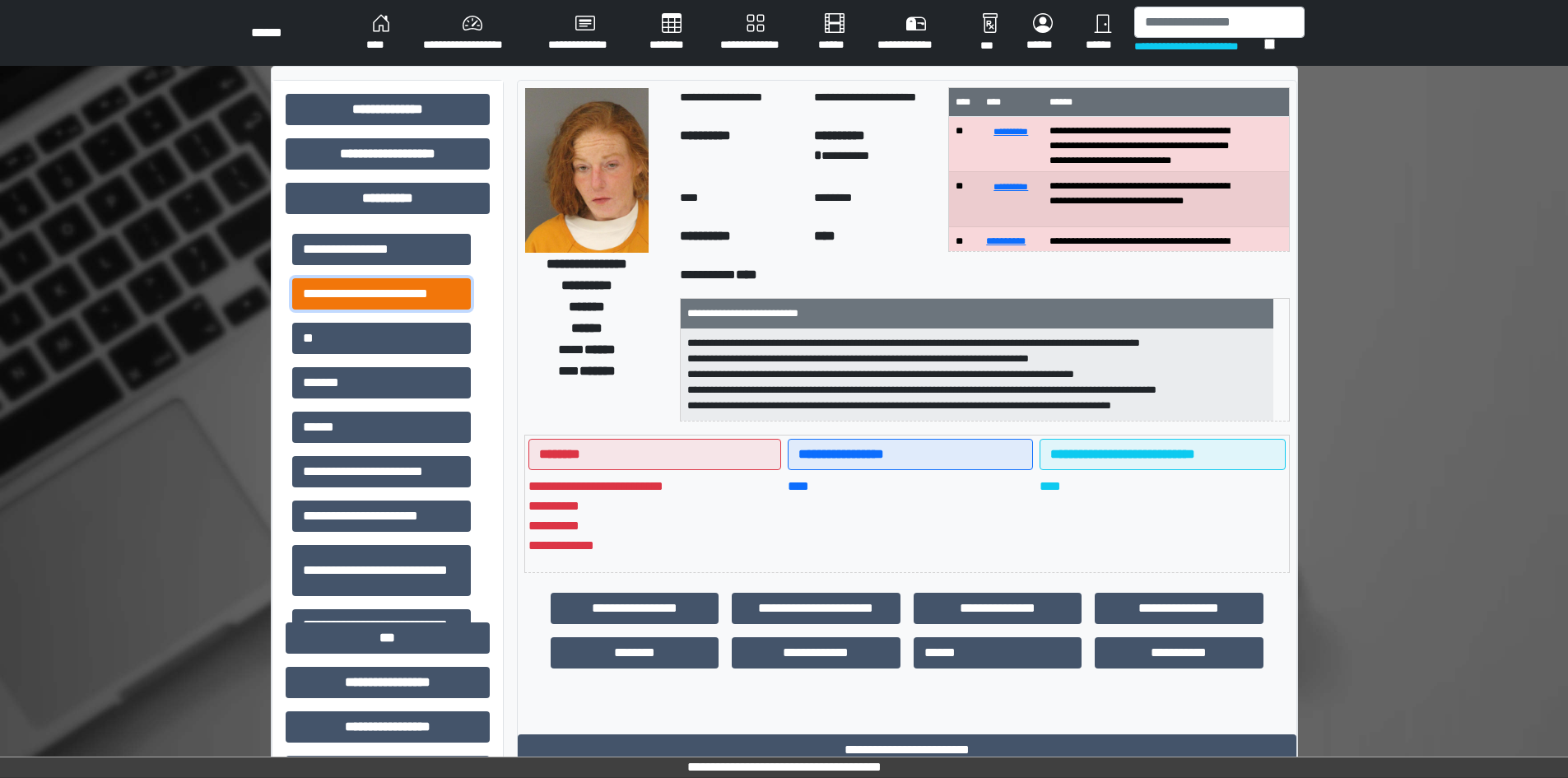 click on "**********" at bounding box center (381, 294) 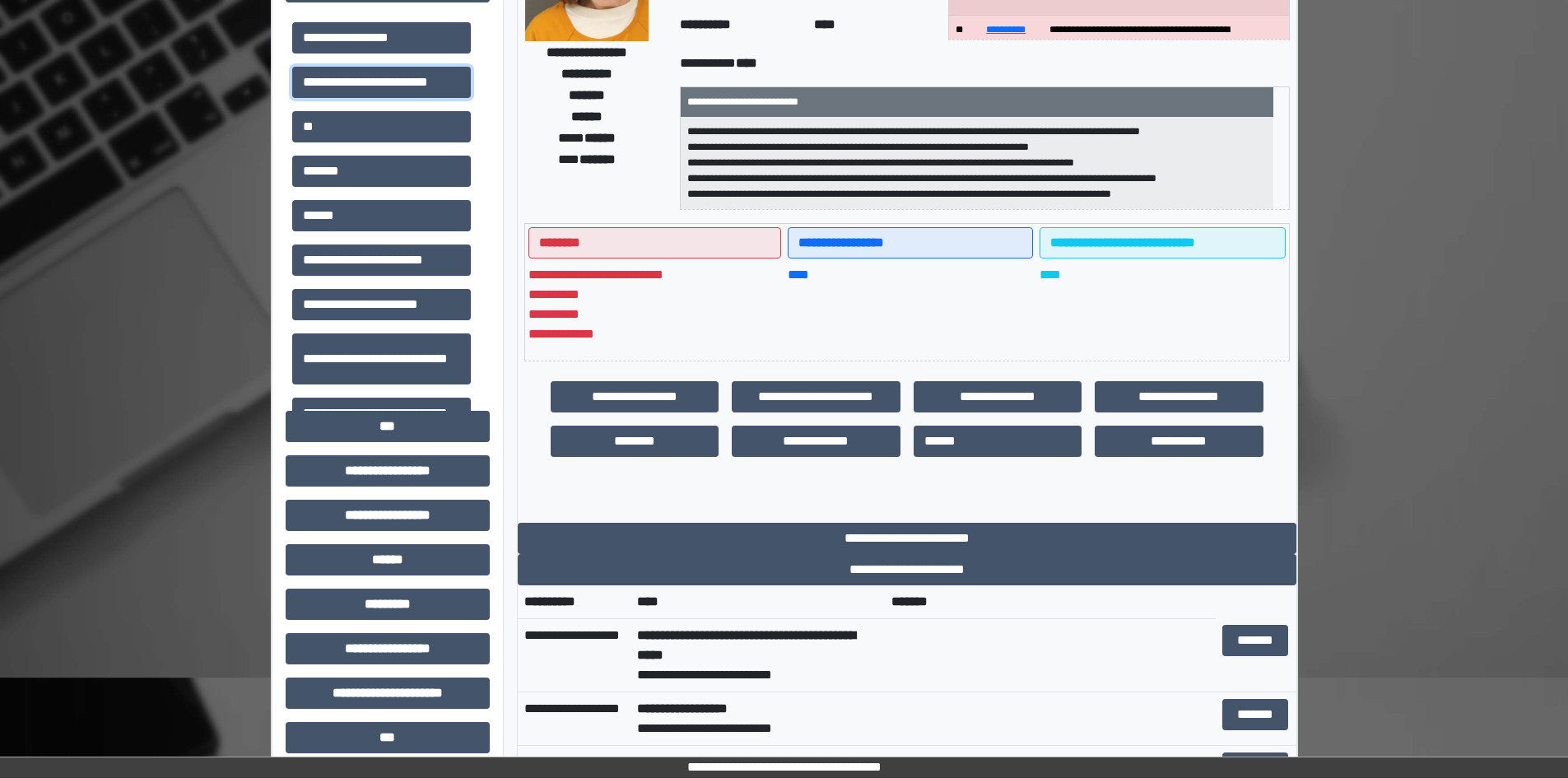 scroll, scrollTop: 329, scrollLeft: 0, axis: vertical 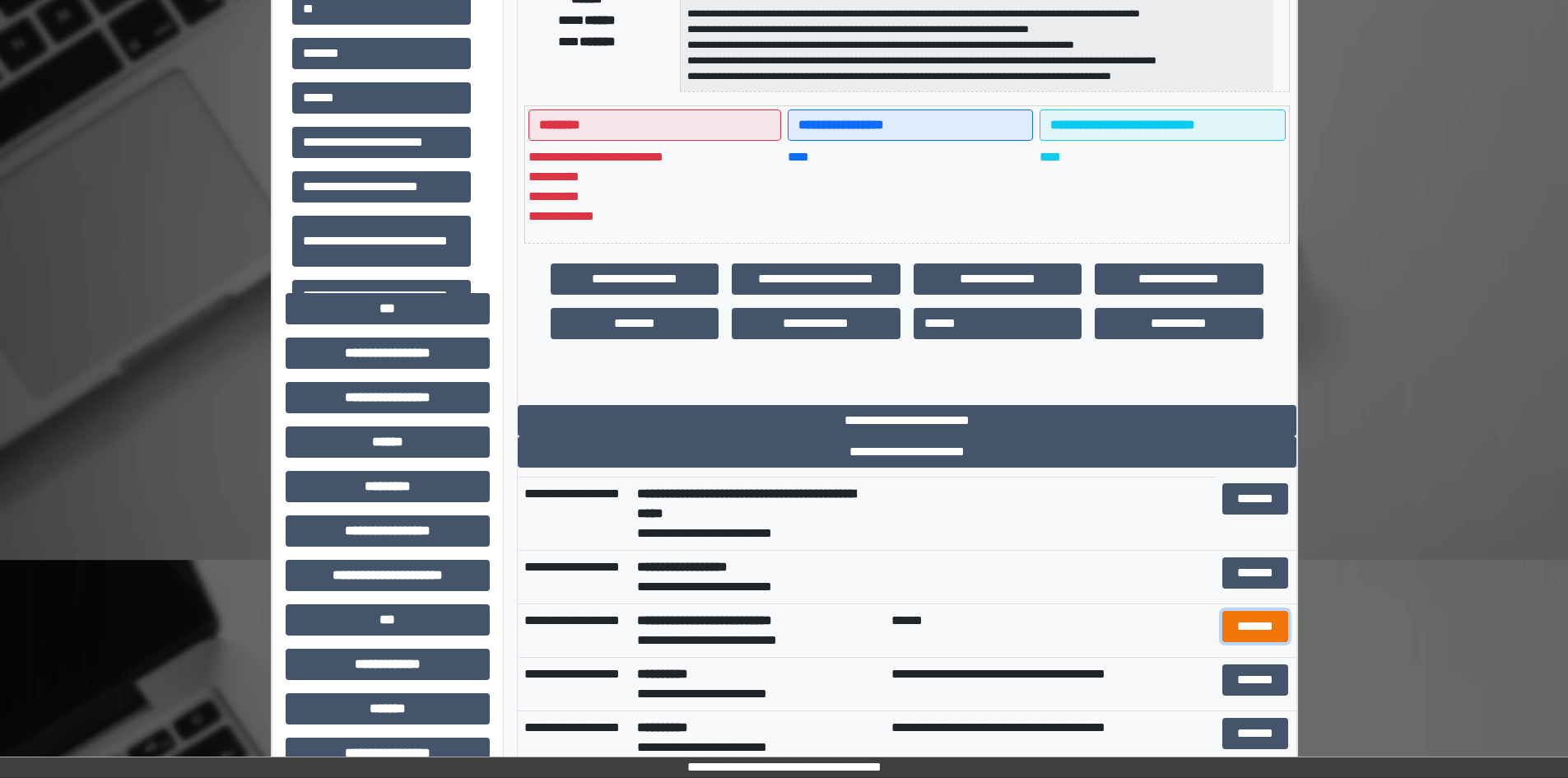 click on "*******" at bounding box center (1255, 627) 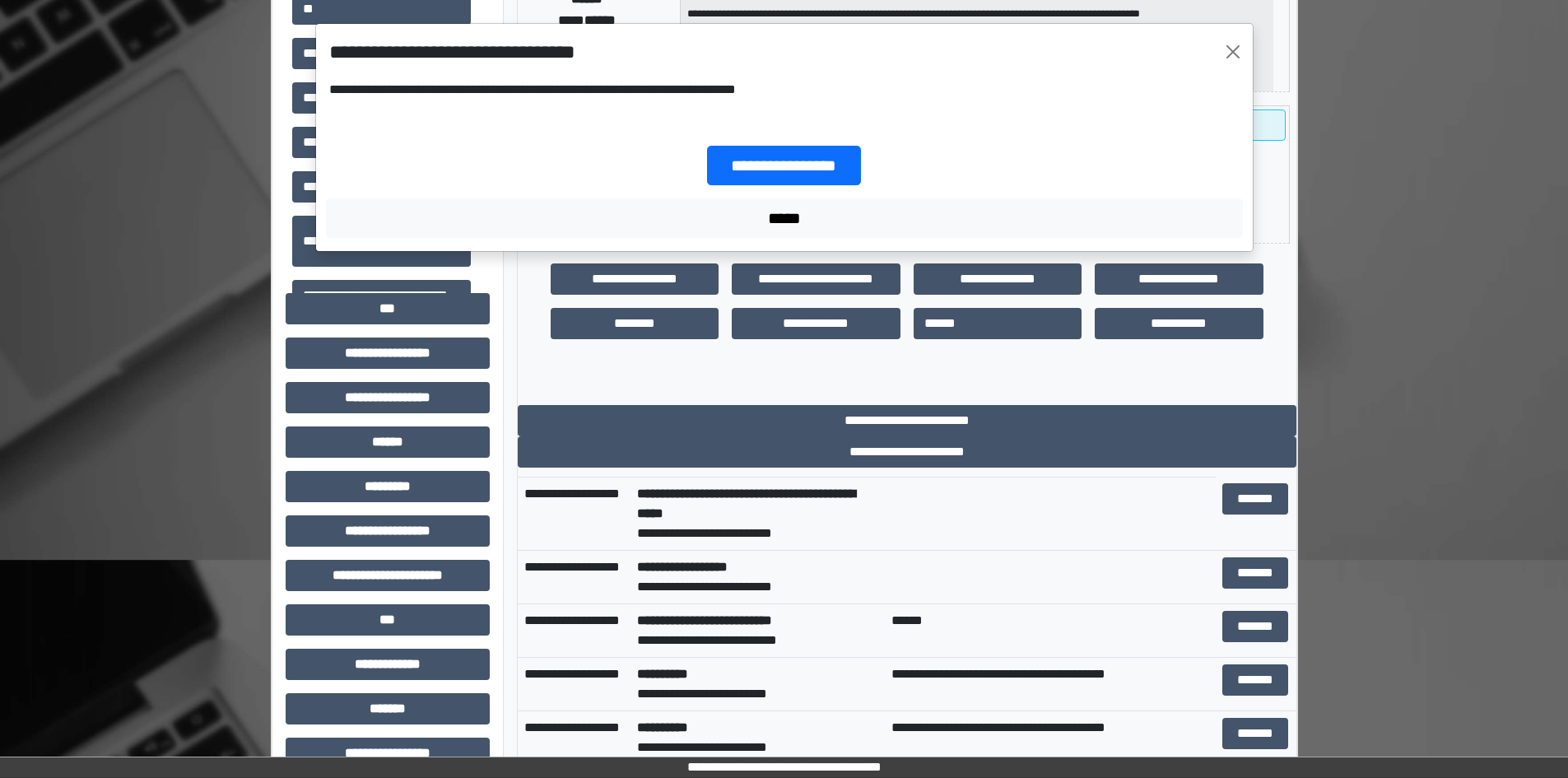 click on "**********" at bounding box center [784, 389] 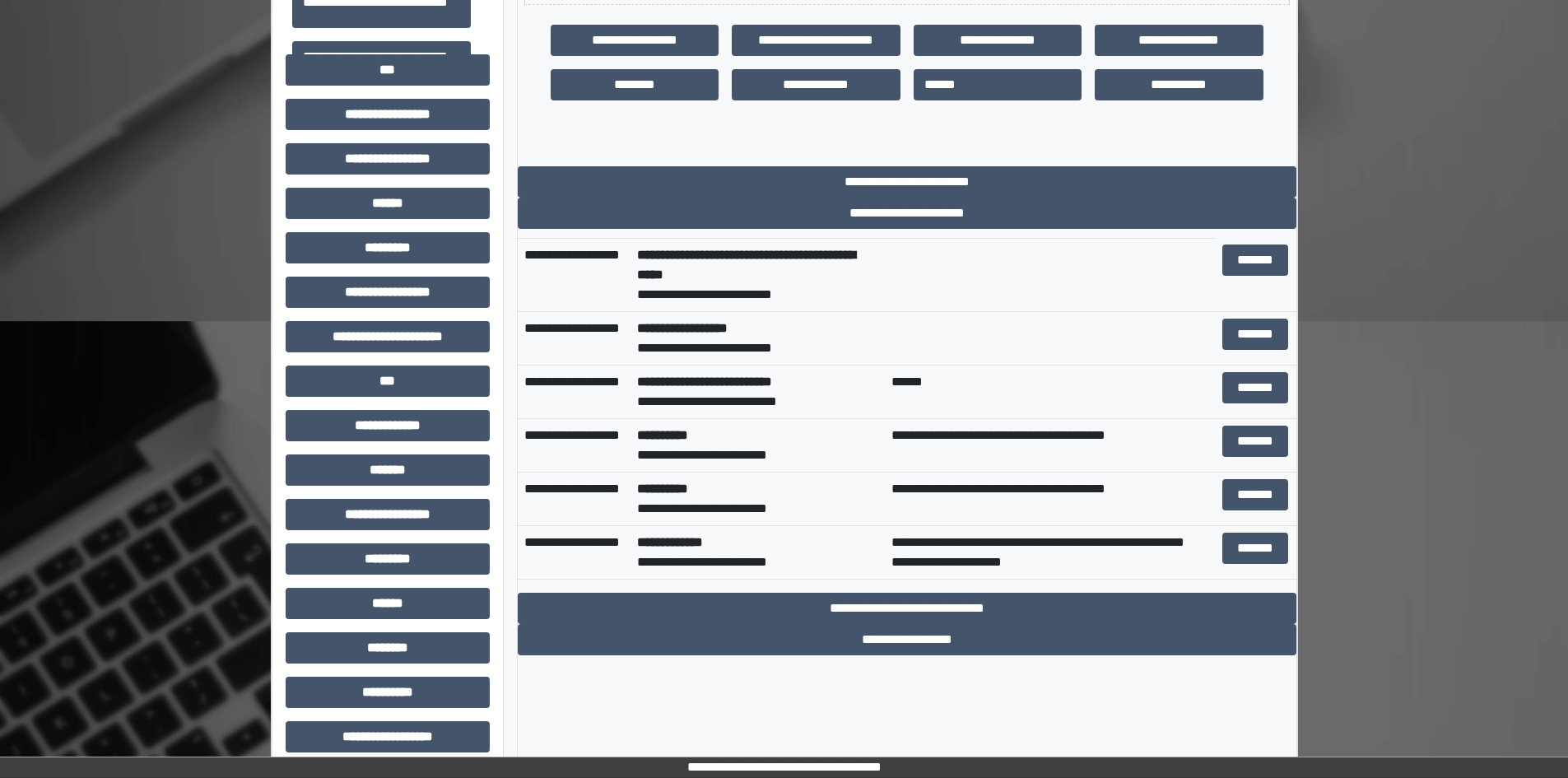 scroll, scrollTop: 584, scrollLeft: 0, axis: vertical 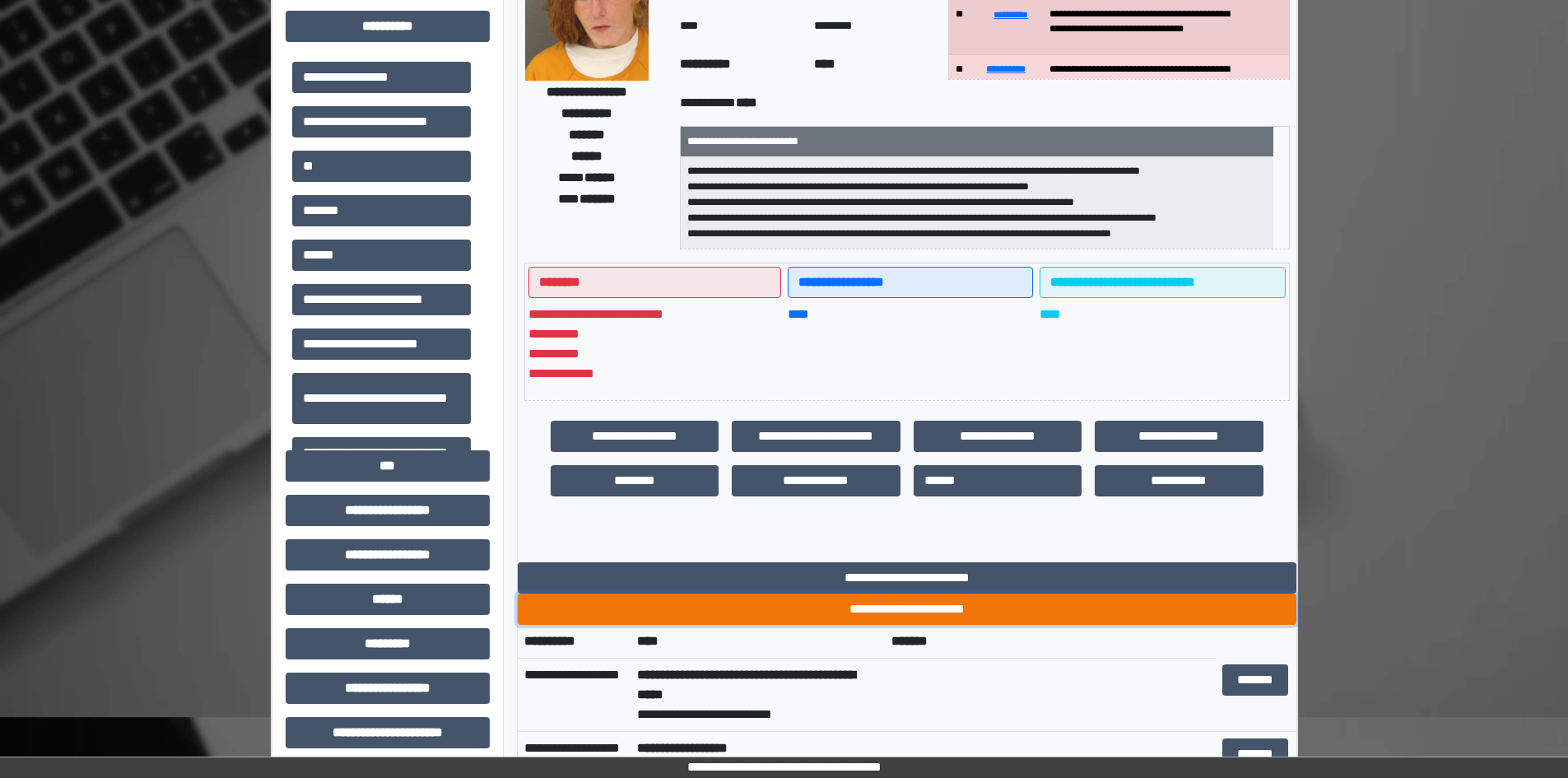 click on "**********" at bounding box center [907, 609] 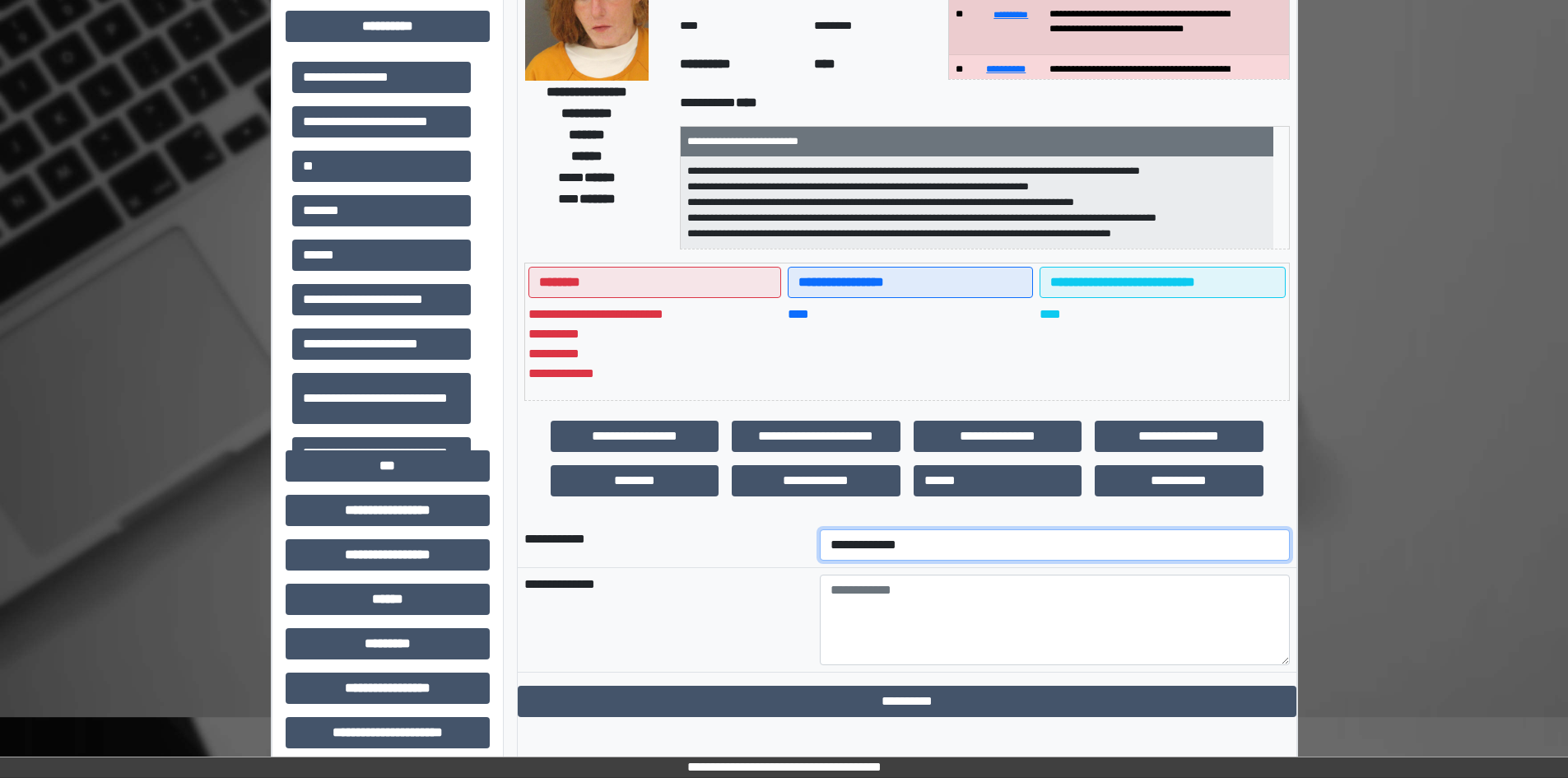 click on "**********" at bounding box center (1054, 545) 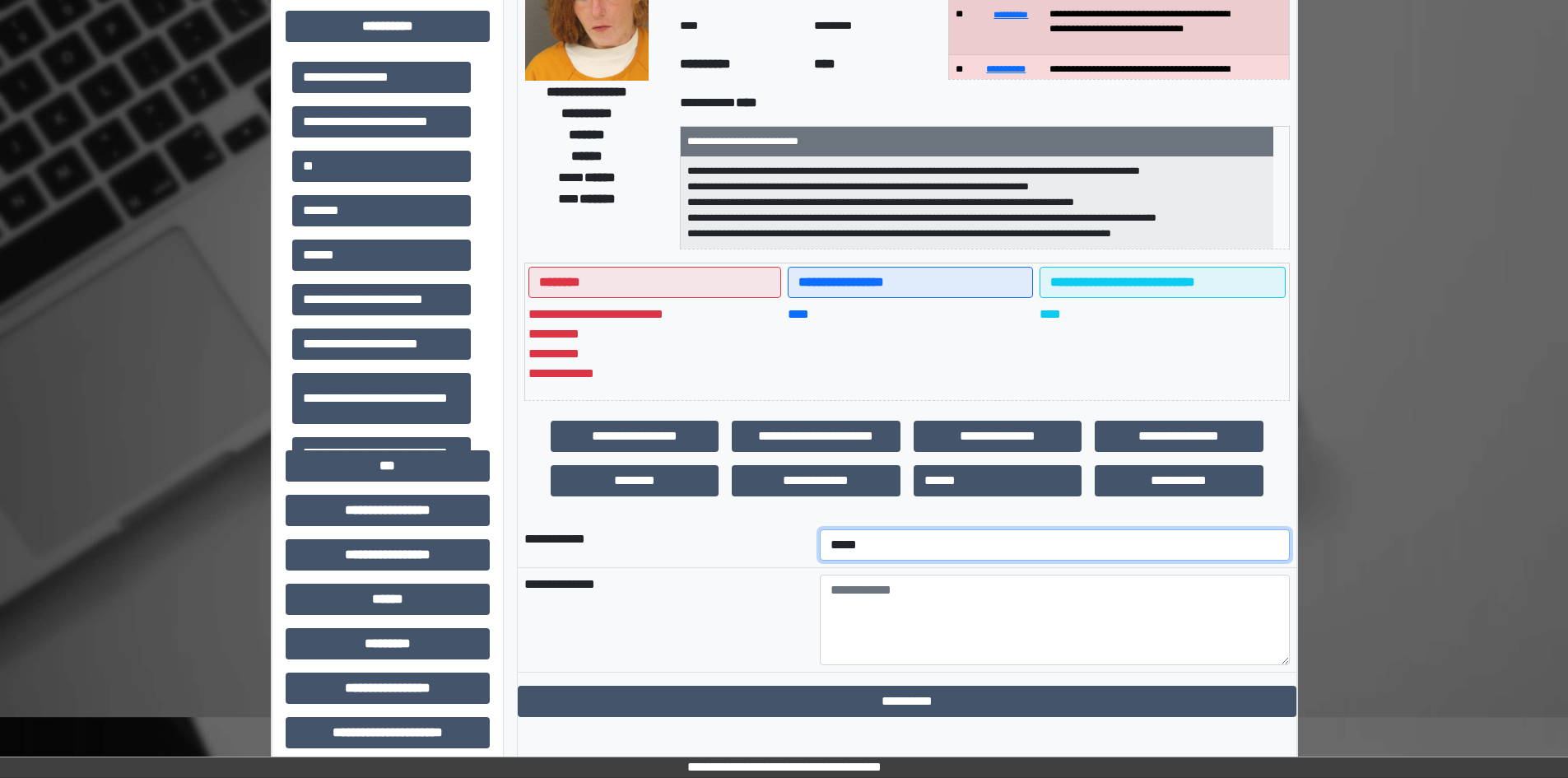 click on "**********" at bounding box center [1054, 545] 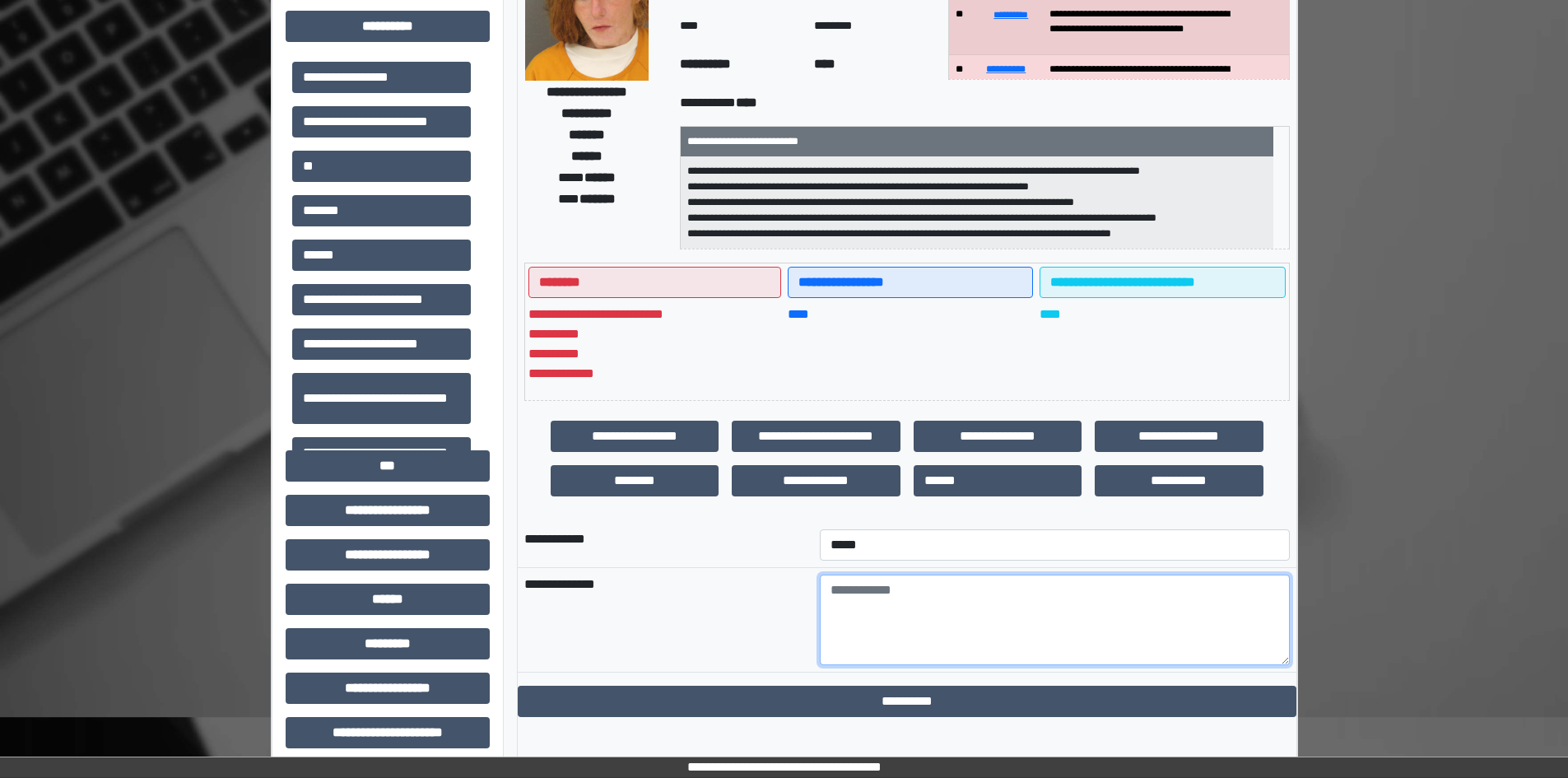 click at bounding box center [1054, 620] 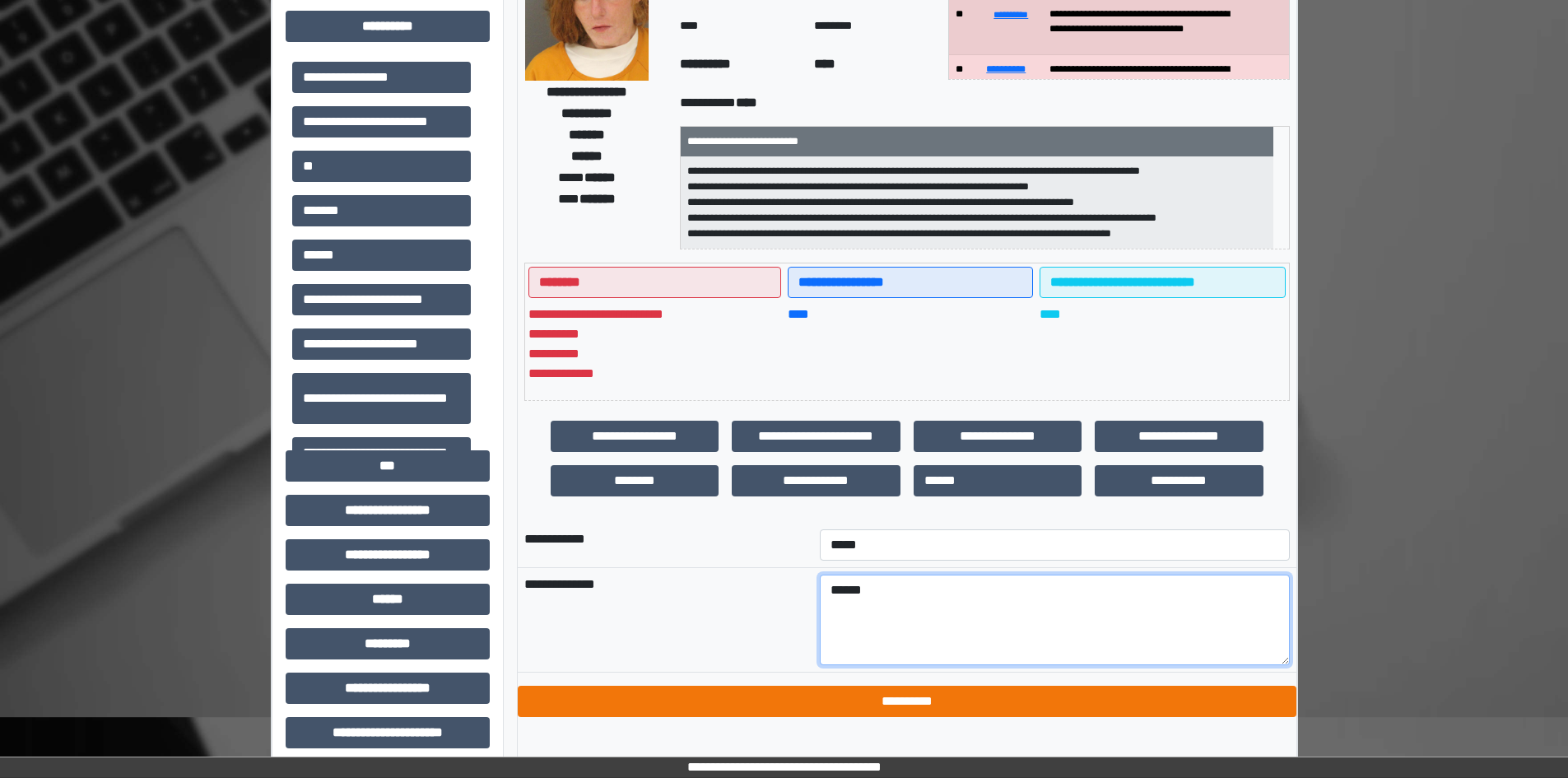 type on "******" 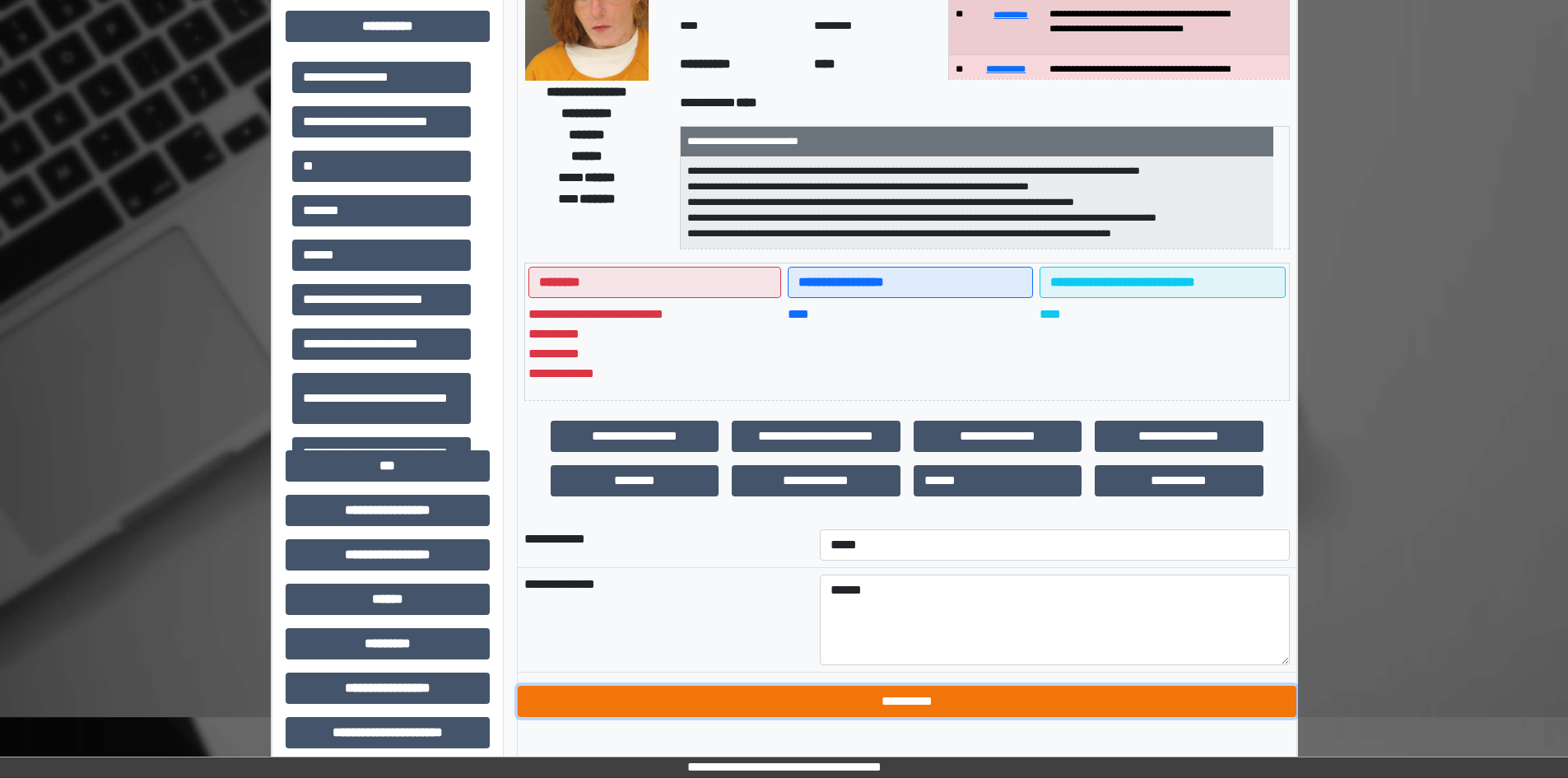 click on "**********" at bounding box center [907, 701] 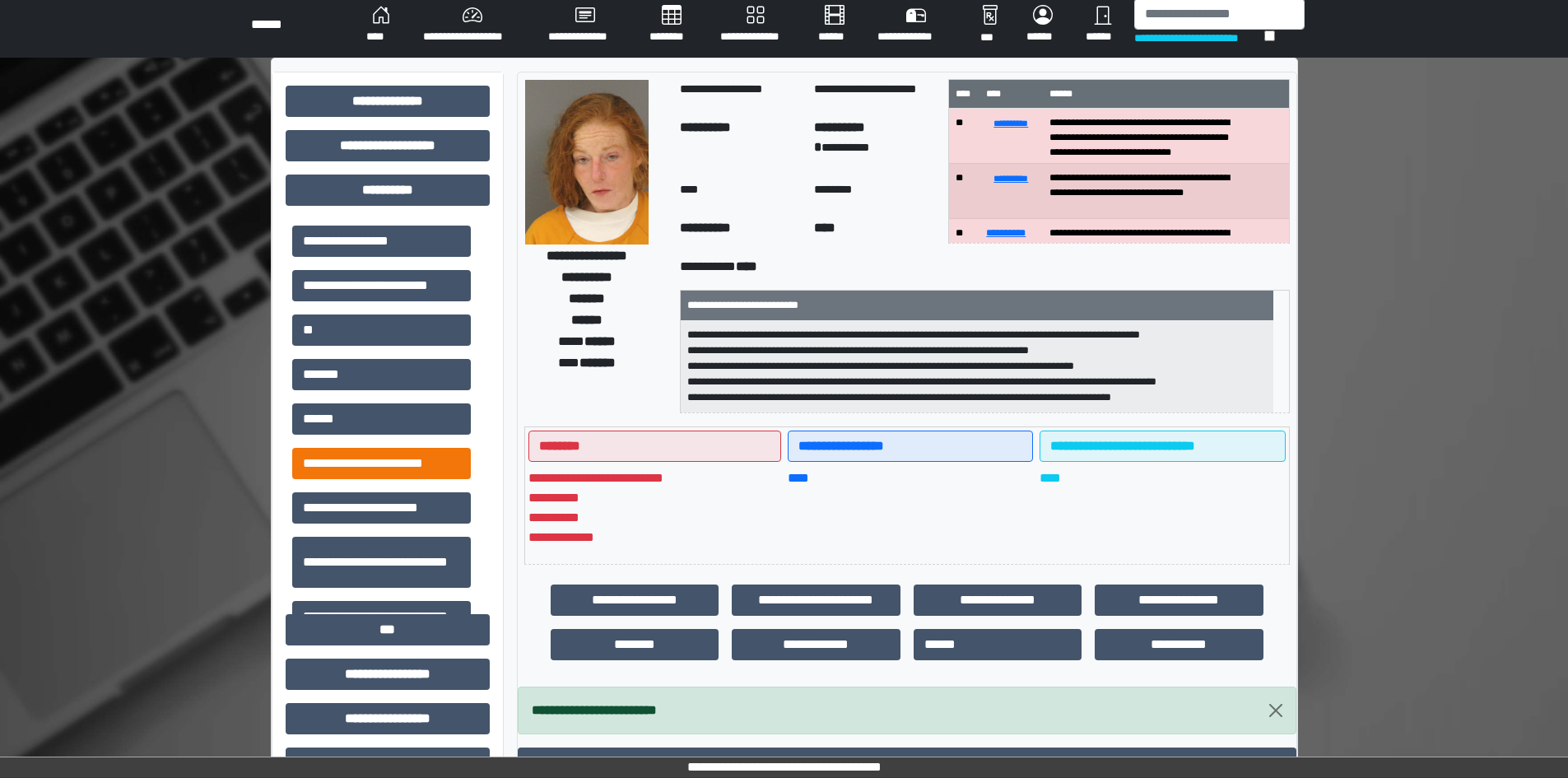 scroll, scrollTop: 0, scrollLeft: 0, axis: both 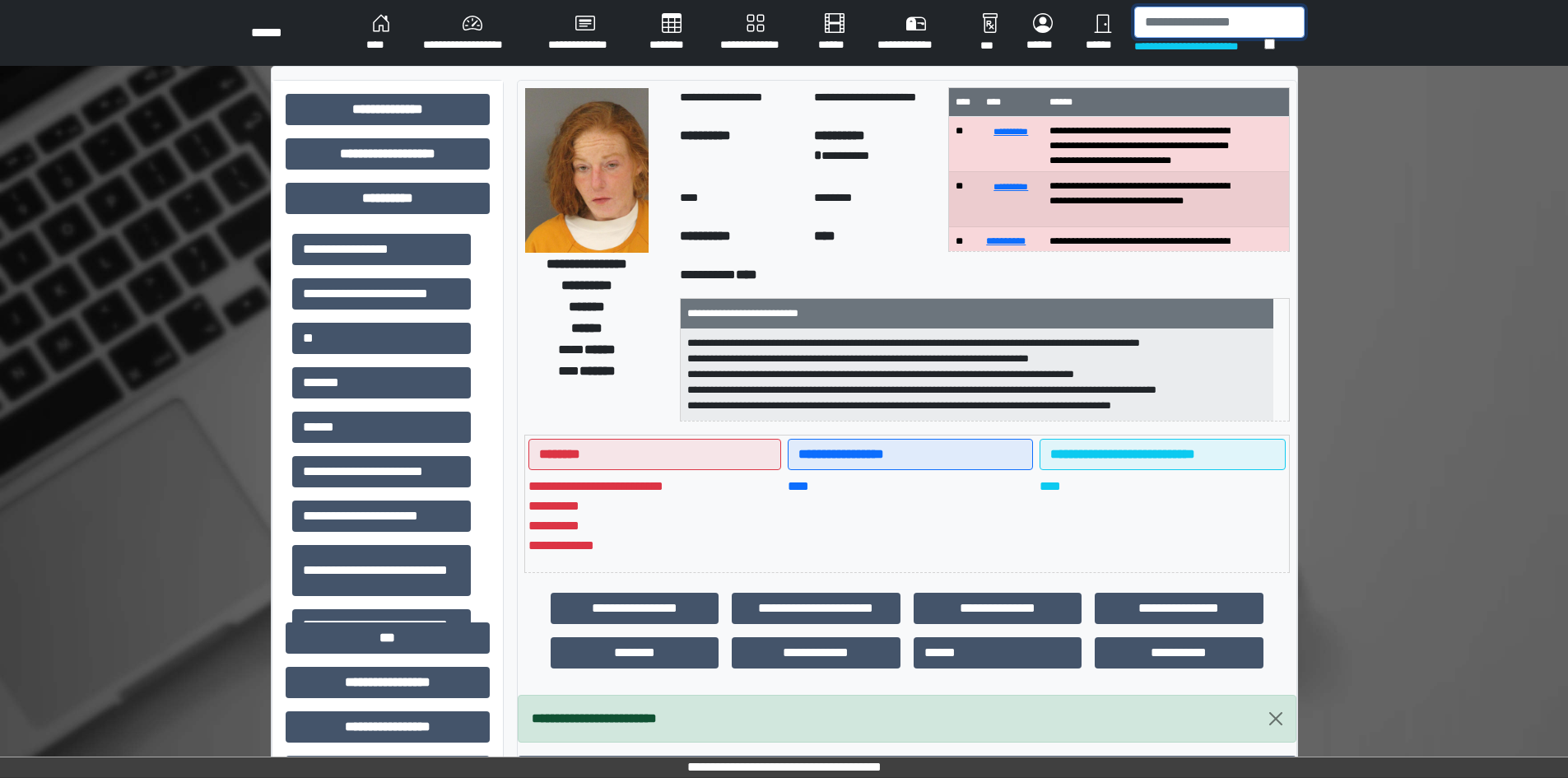 click at bounding box center (1219, 22) 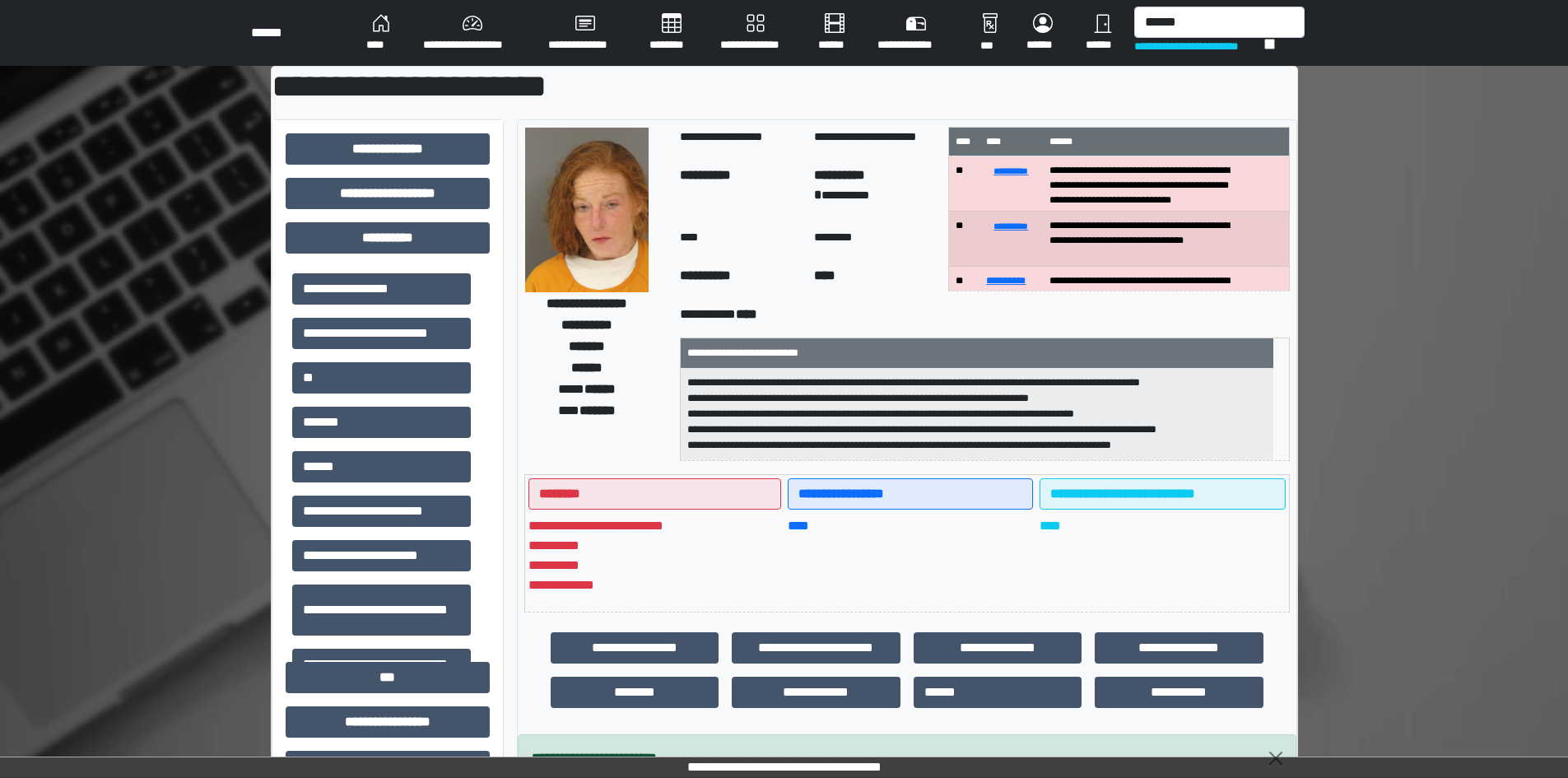 click on "**********" at bounding box center [784, 734] 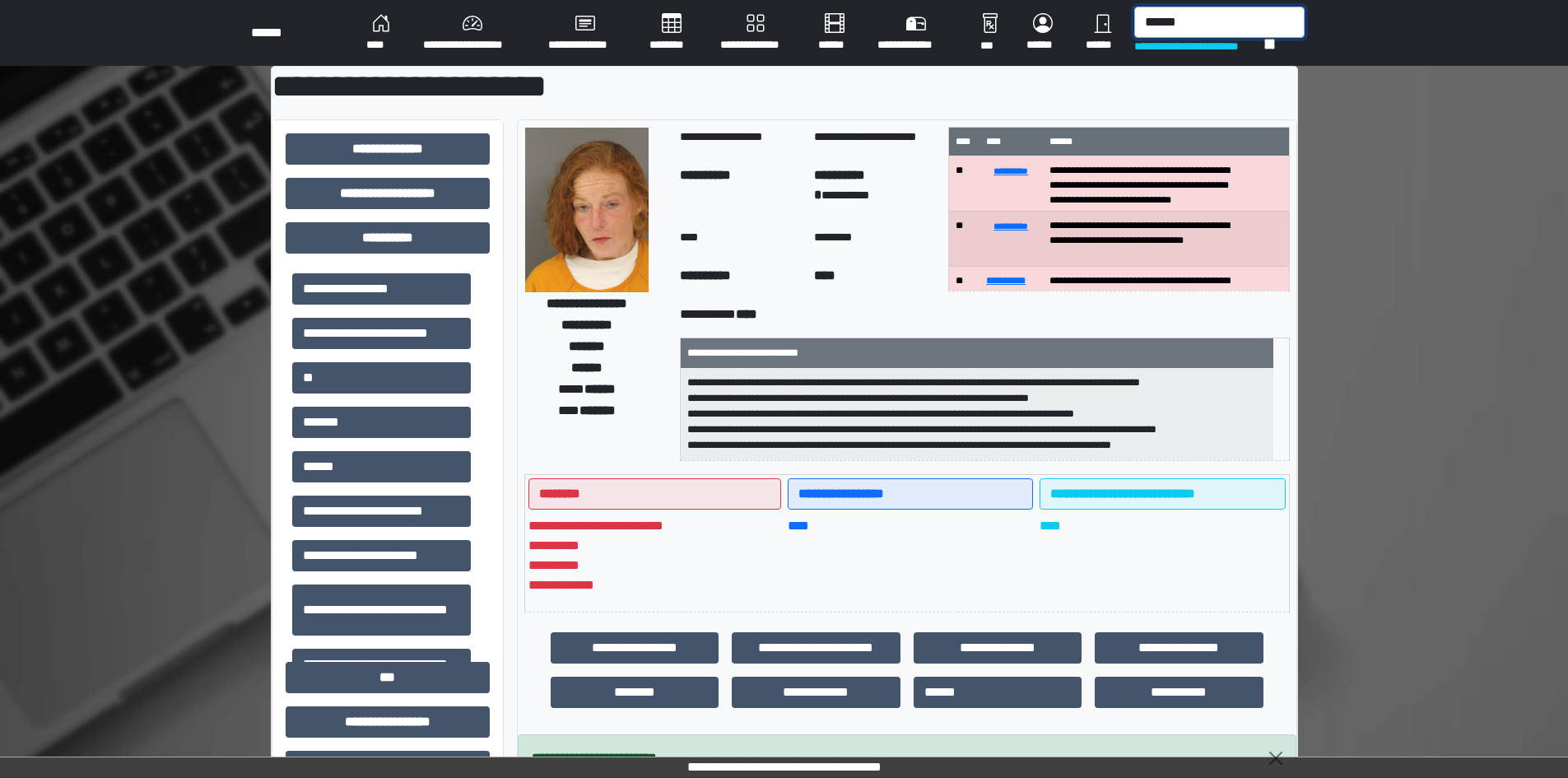click on "******" at bounding box center [1219, 22] 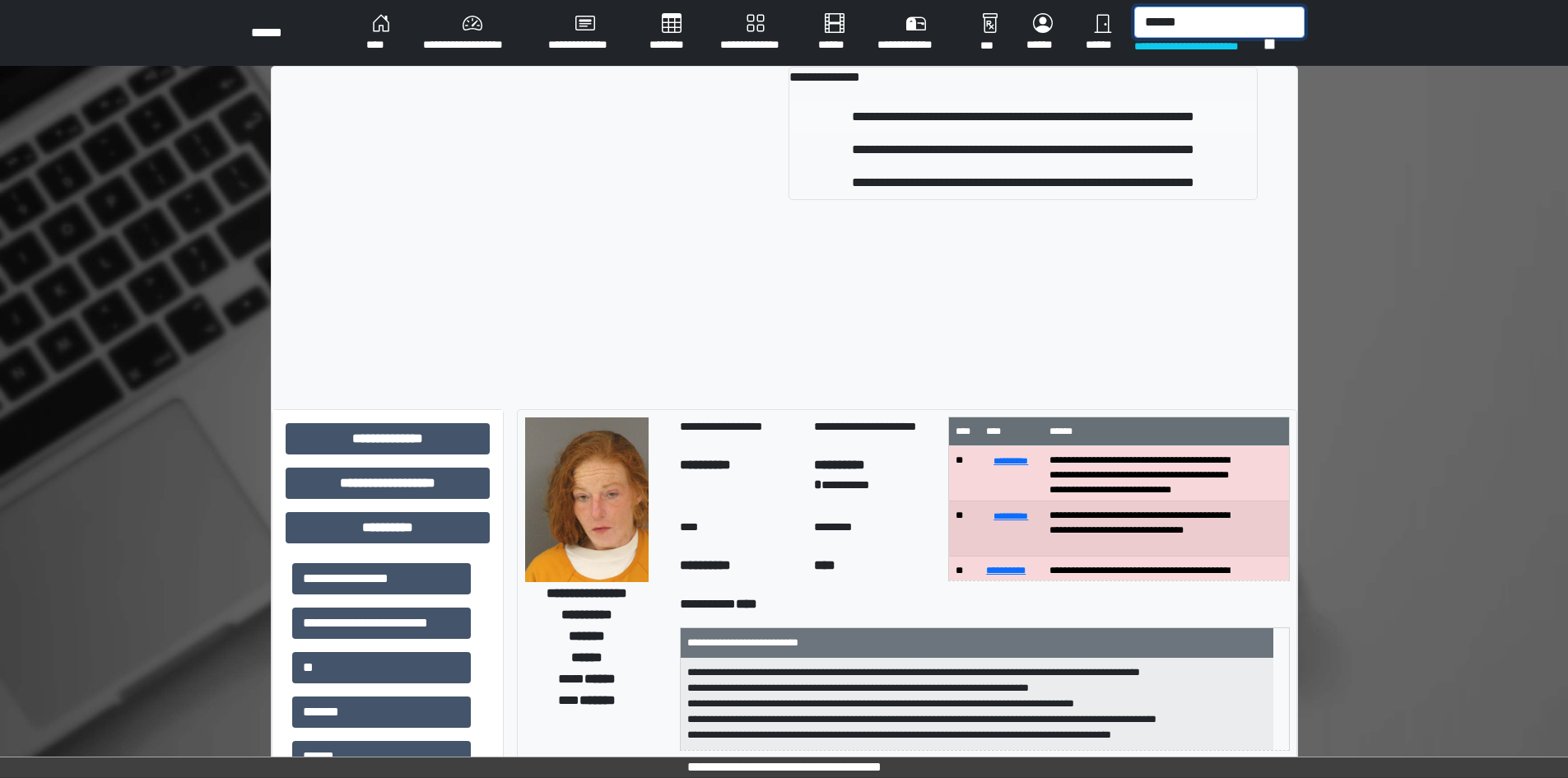 type on "******" 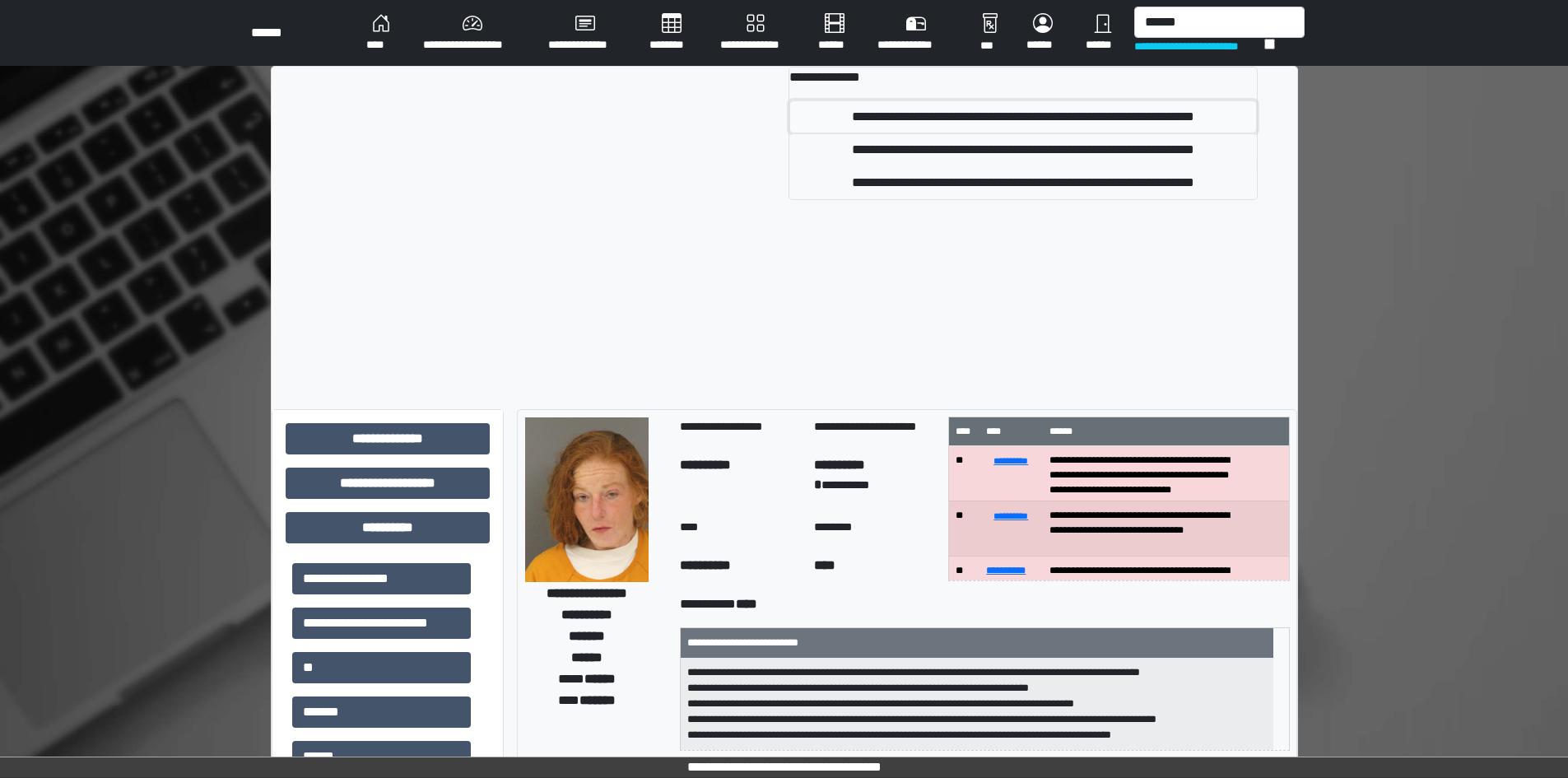 click on "**********" at bounding box center [1023, 117] 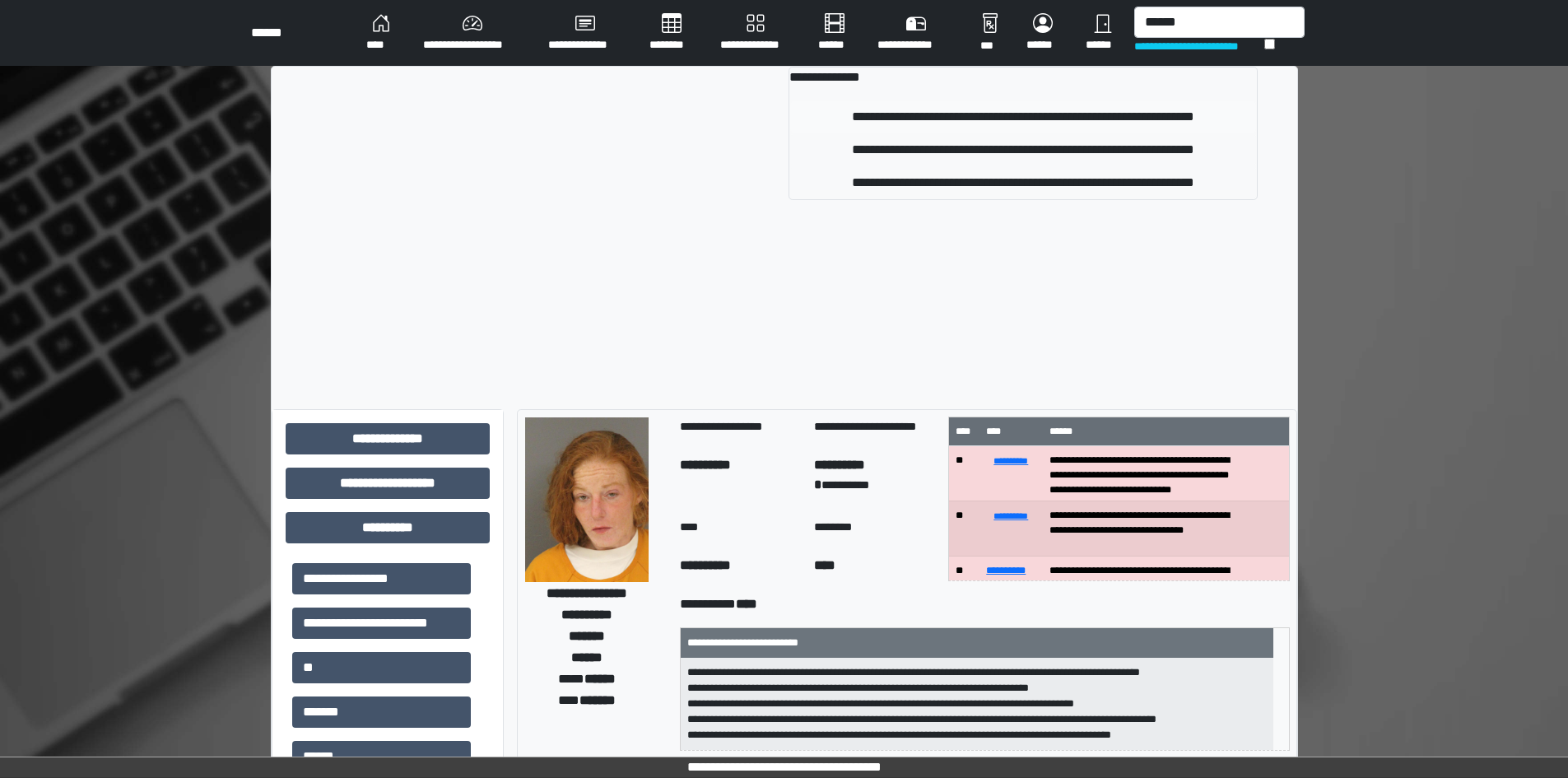 type 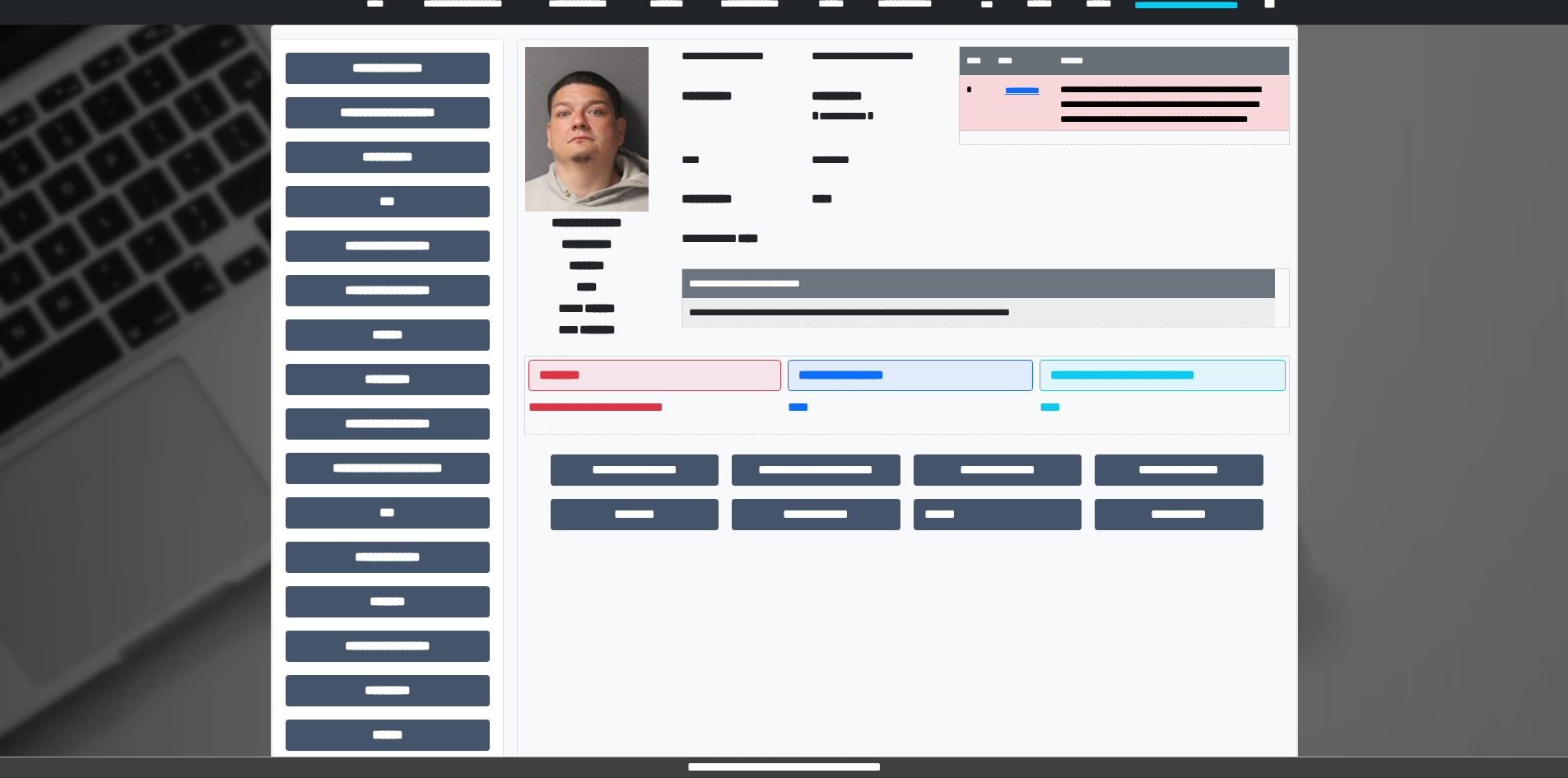 scroll, scrollTop: 82, scrollLeft: 0, axis: vertical 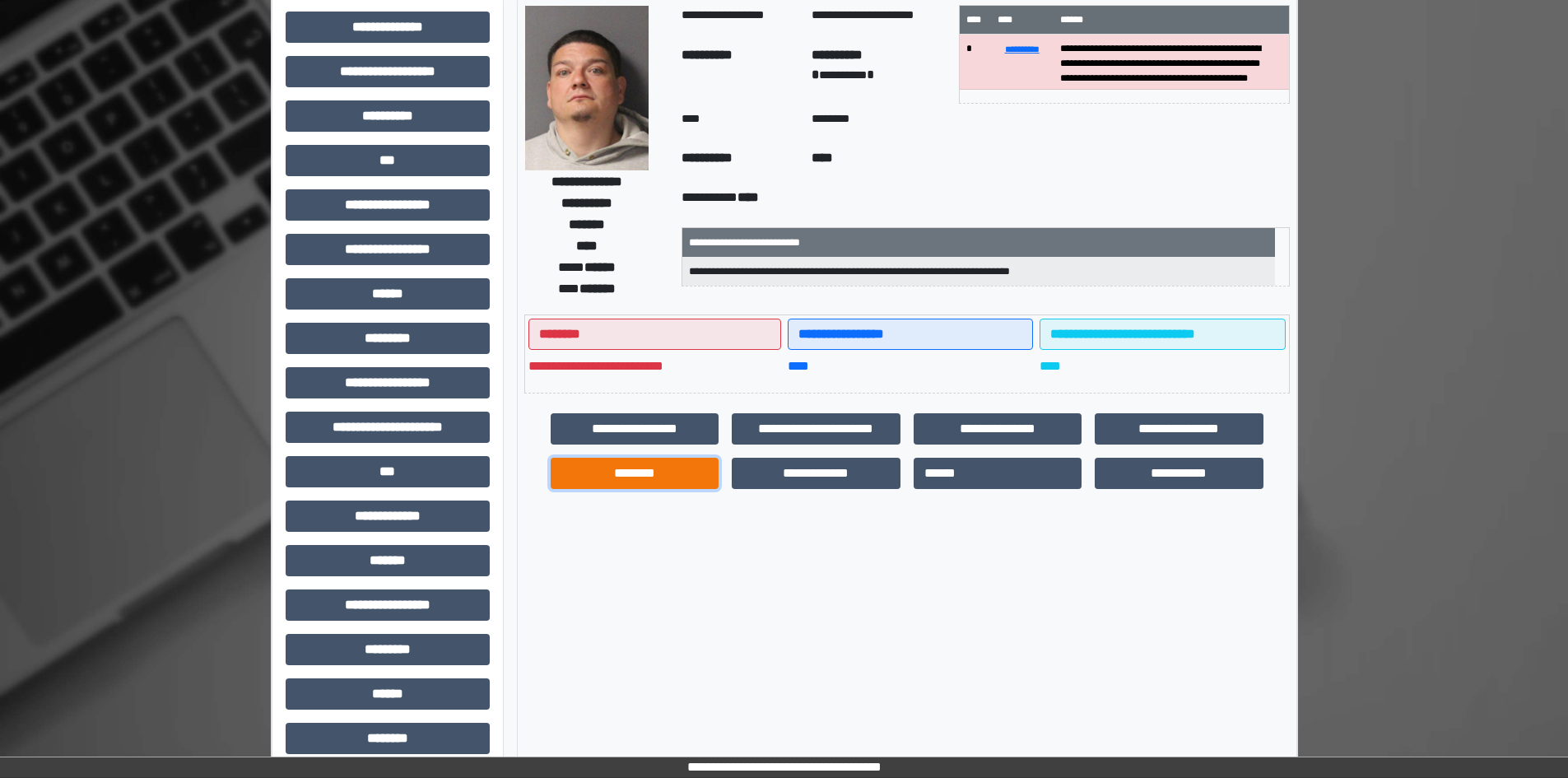click on "********" at bounding box center (635, 473) 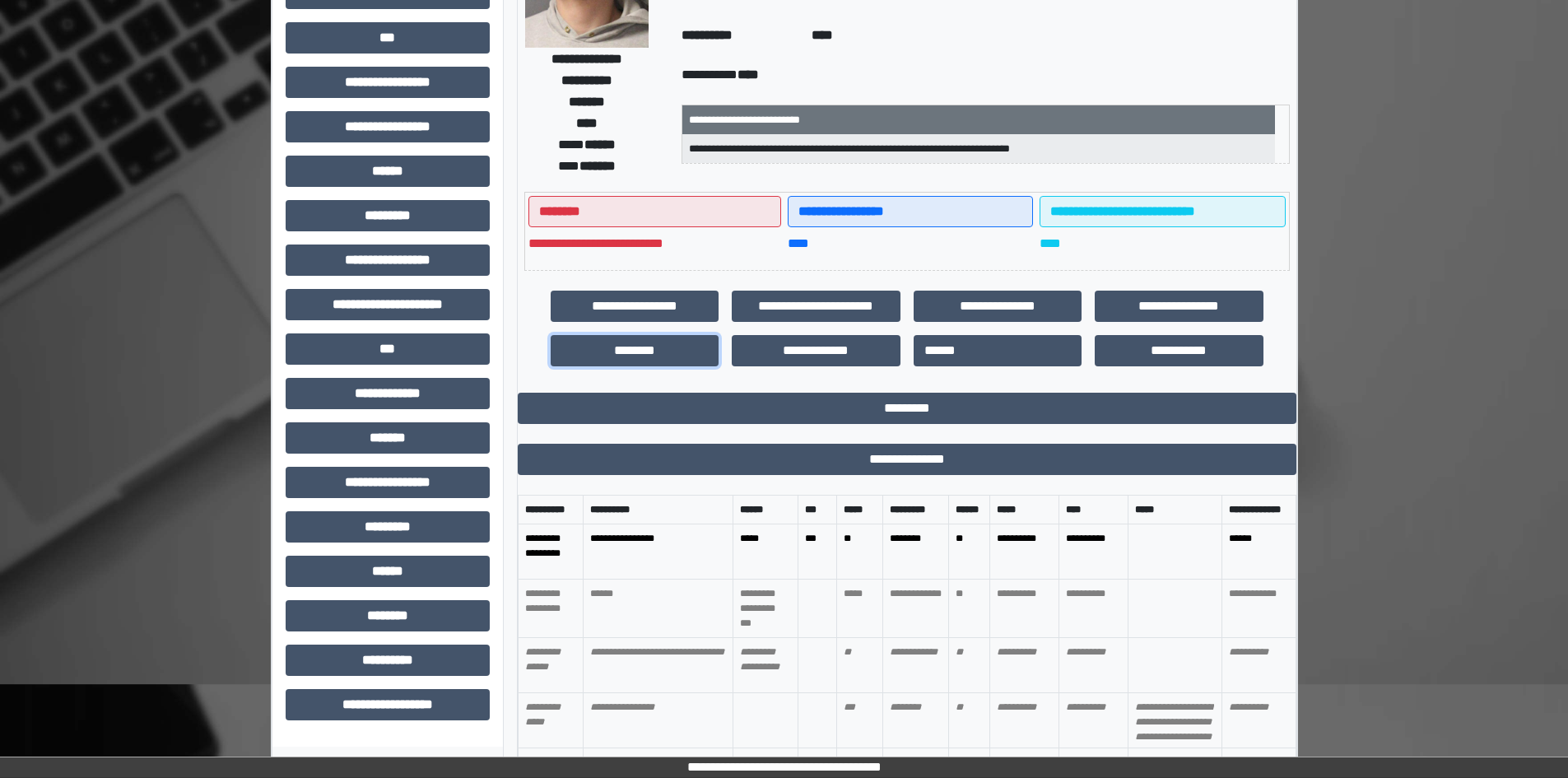 scroll, scrollTop: 247, scrollLeft: 0, axis: vertical 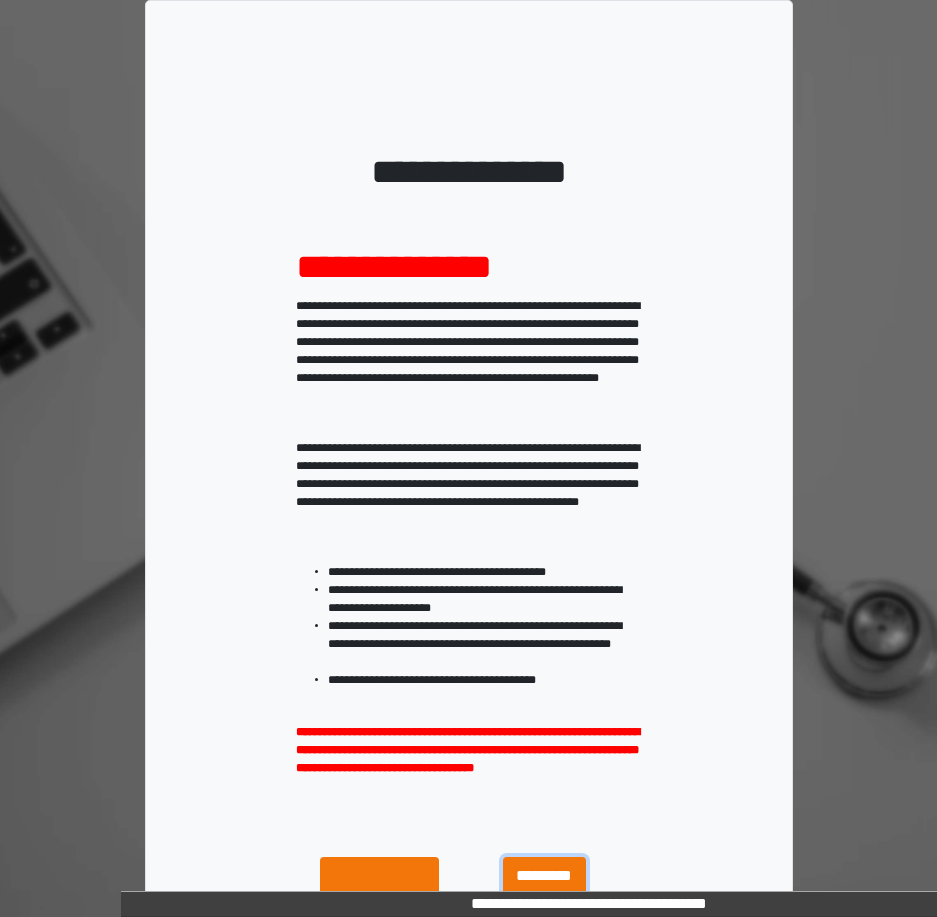 click on "**********" at bounding box center (544, 900) 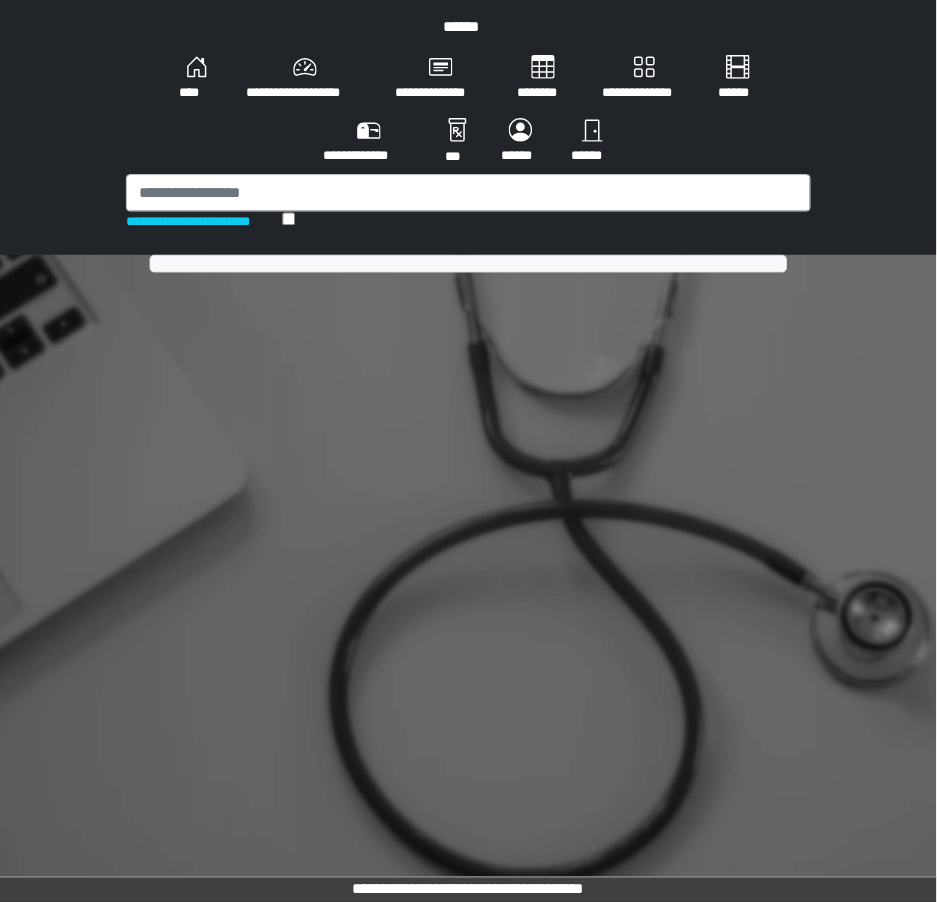 scroll, scrollTop: 0, scrollLeft: 0, axis: both 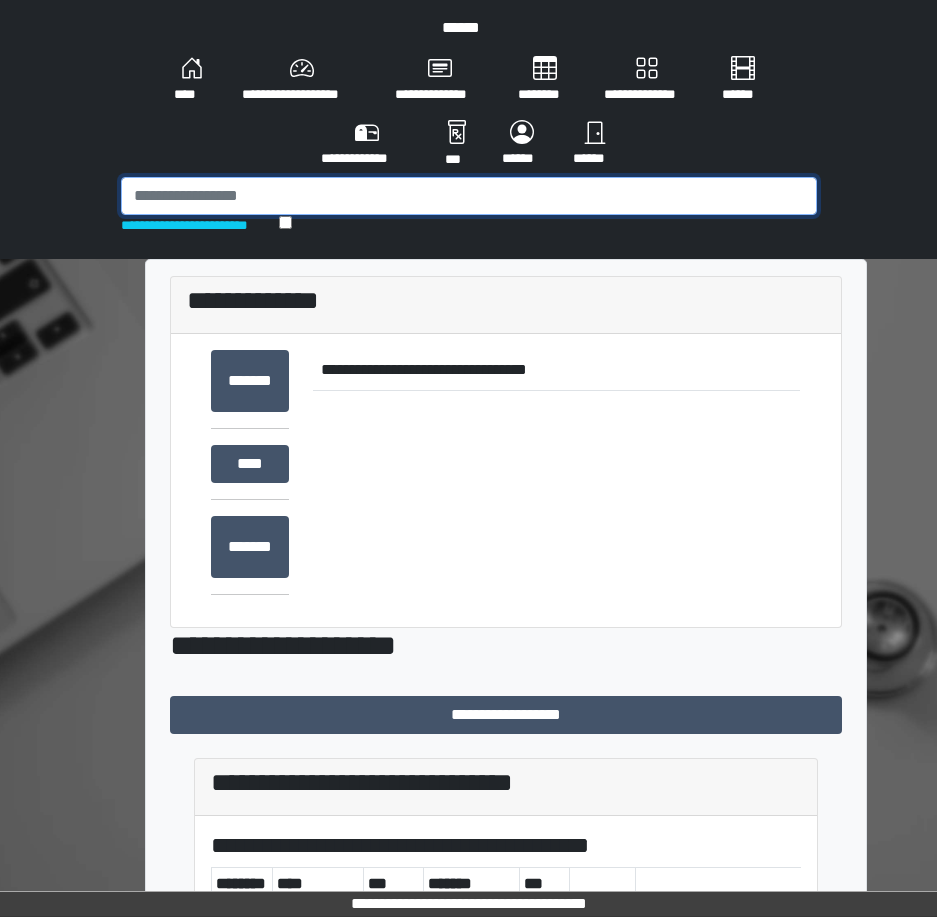click at bounding box center [469, 196] 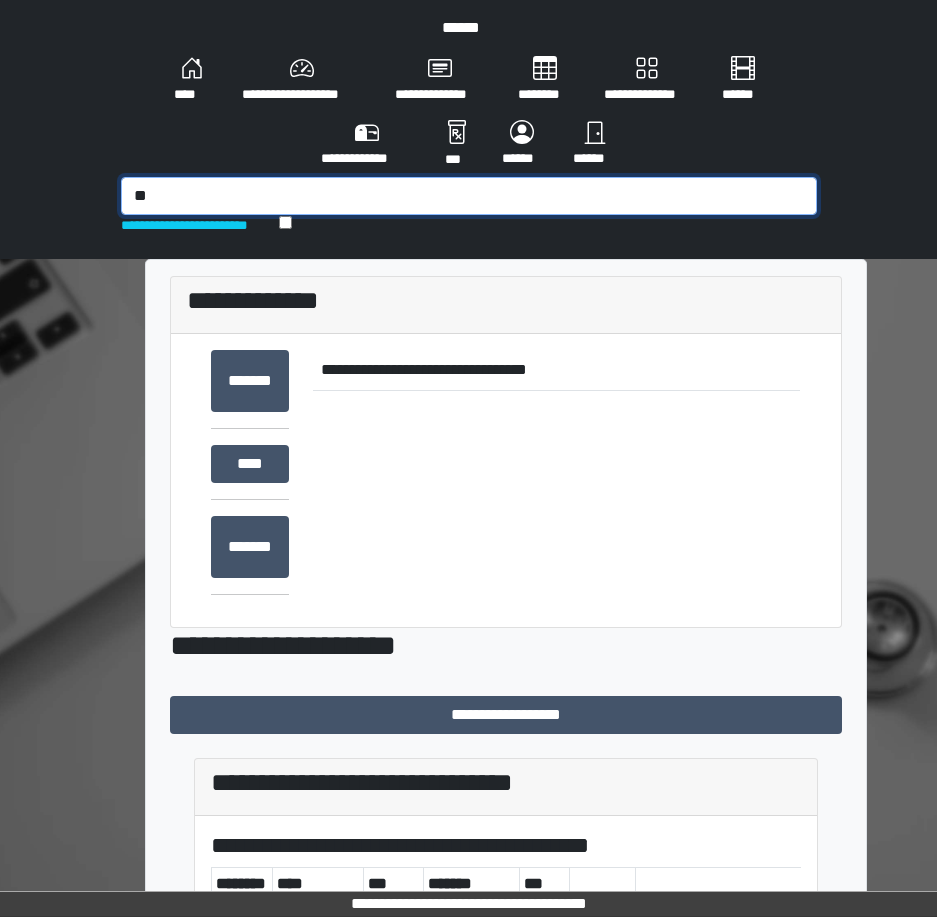 type on "*" 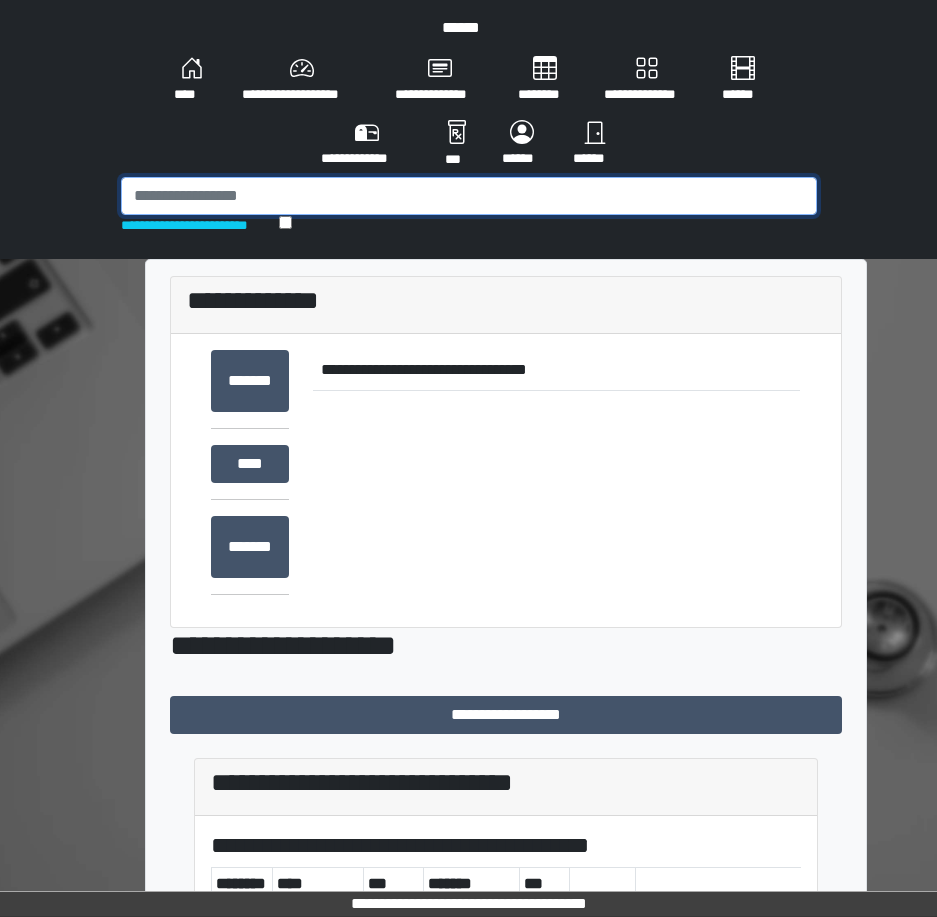 click at bounding box center (469, 196) 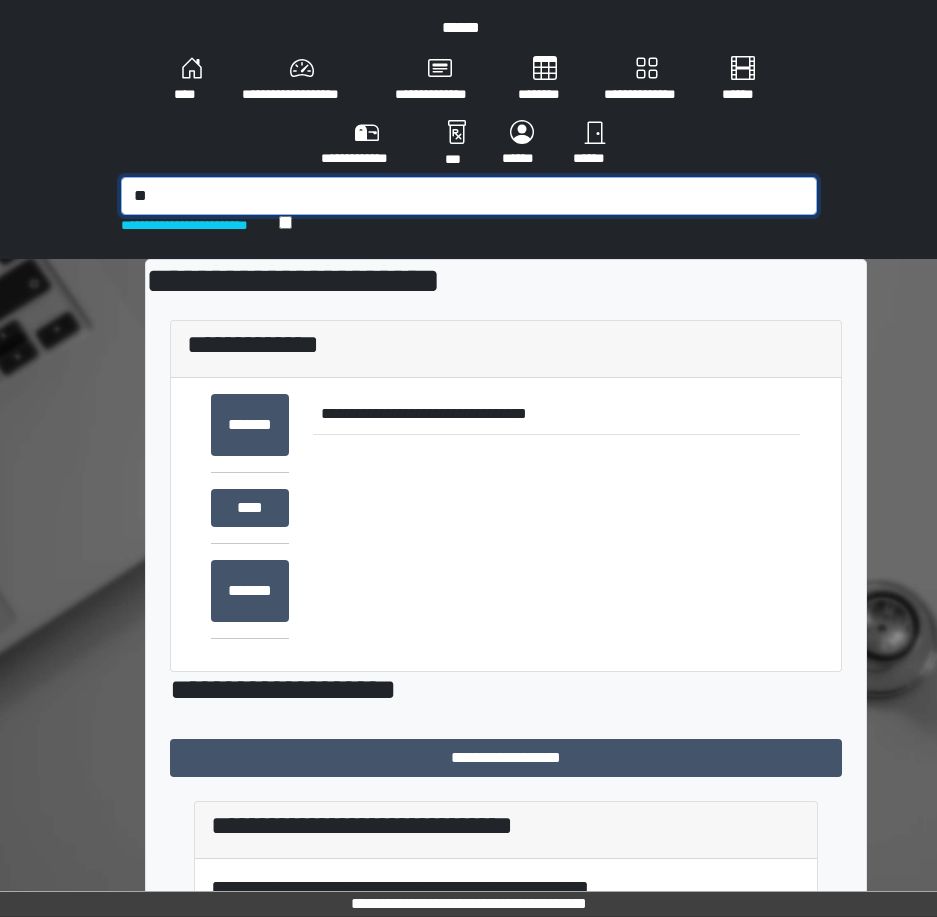 type on "*" 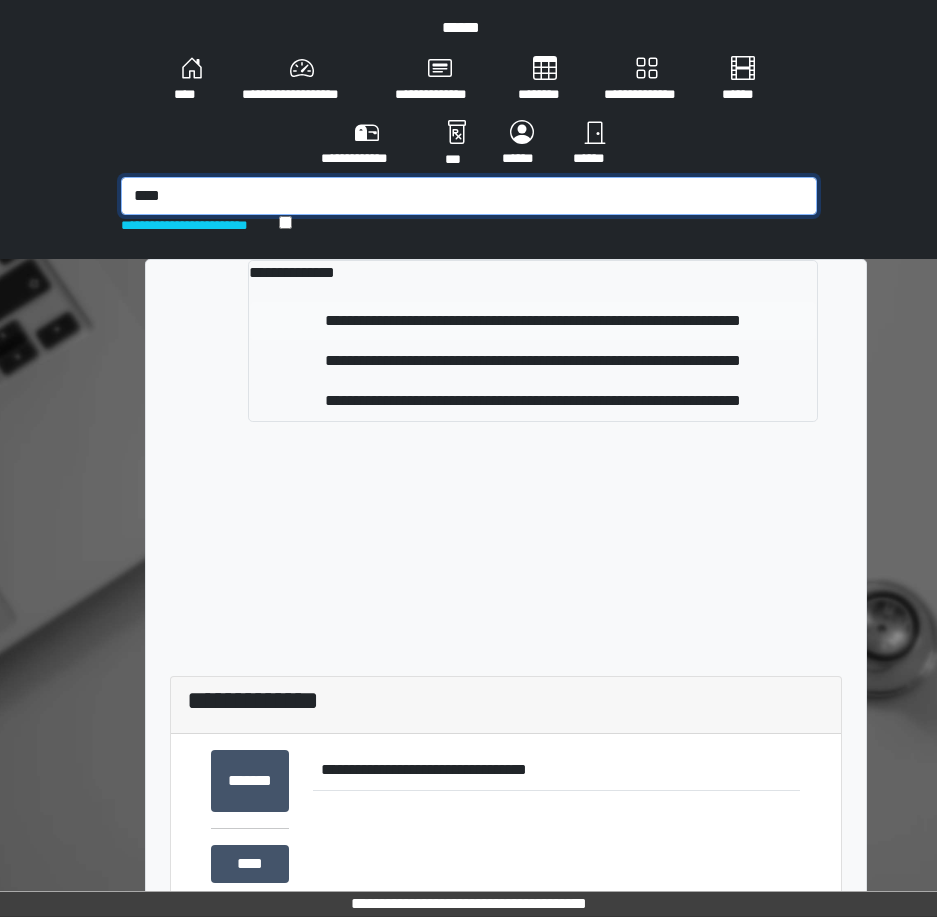 type on "****" 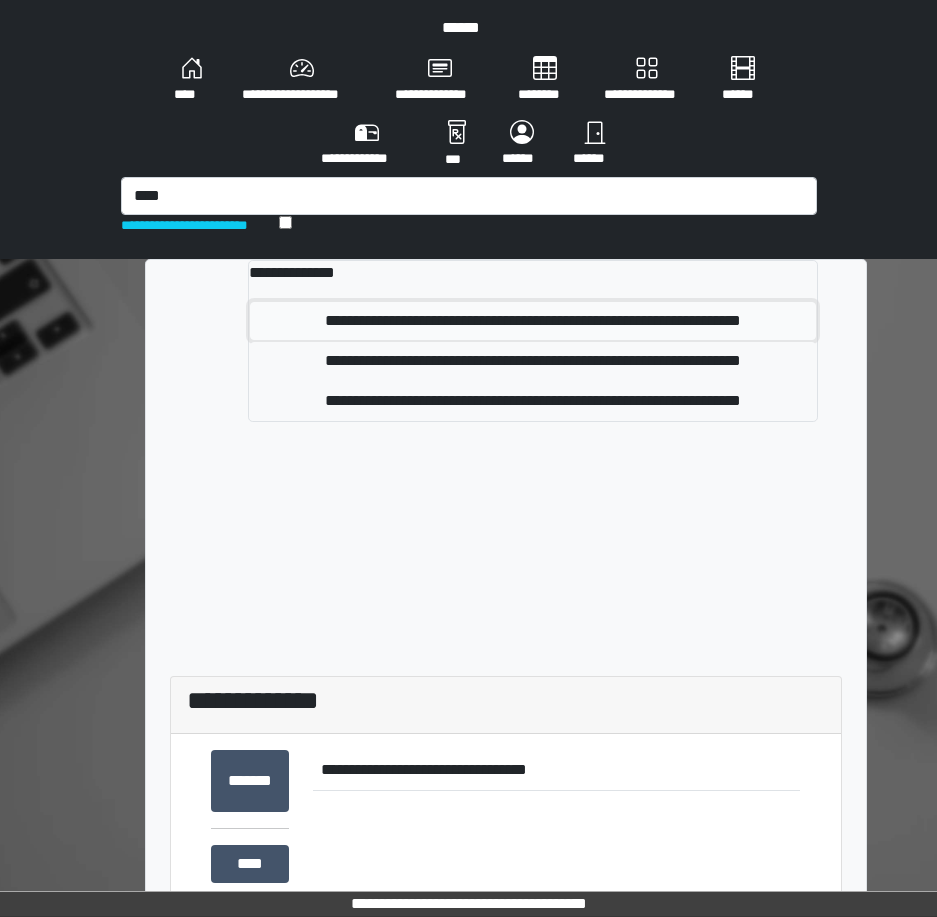 click on "**********" at bounding box center (533, 321) 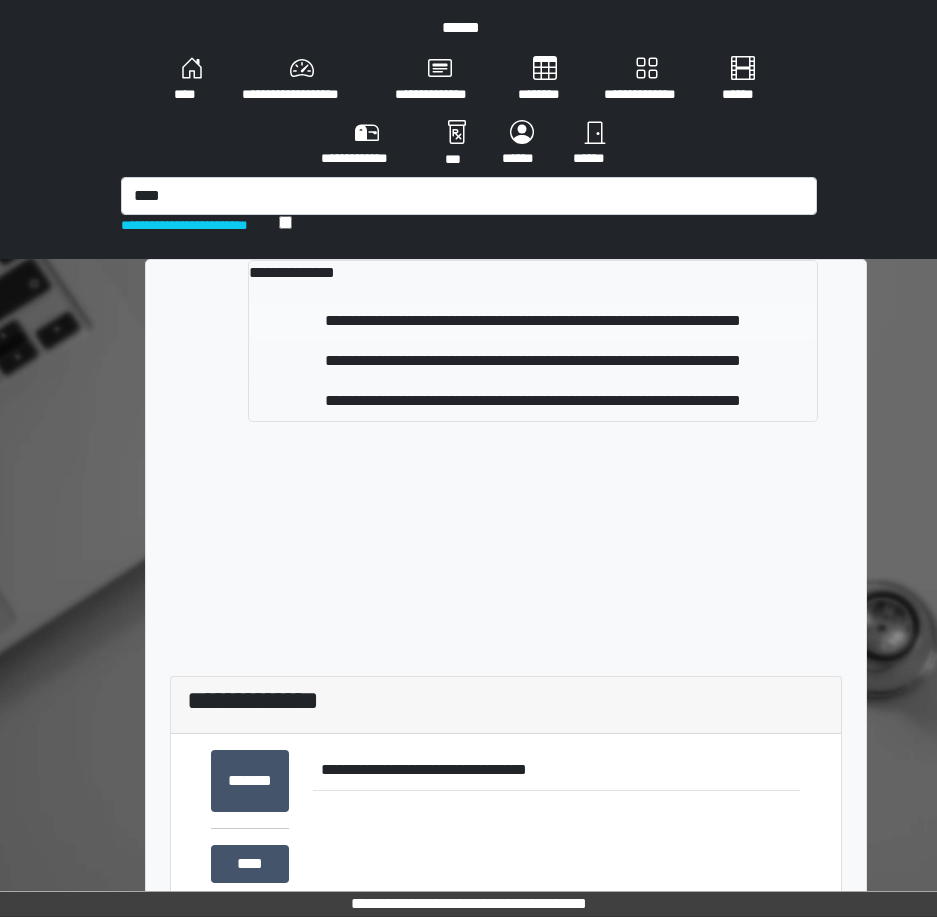 type 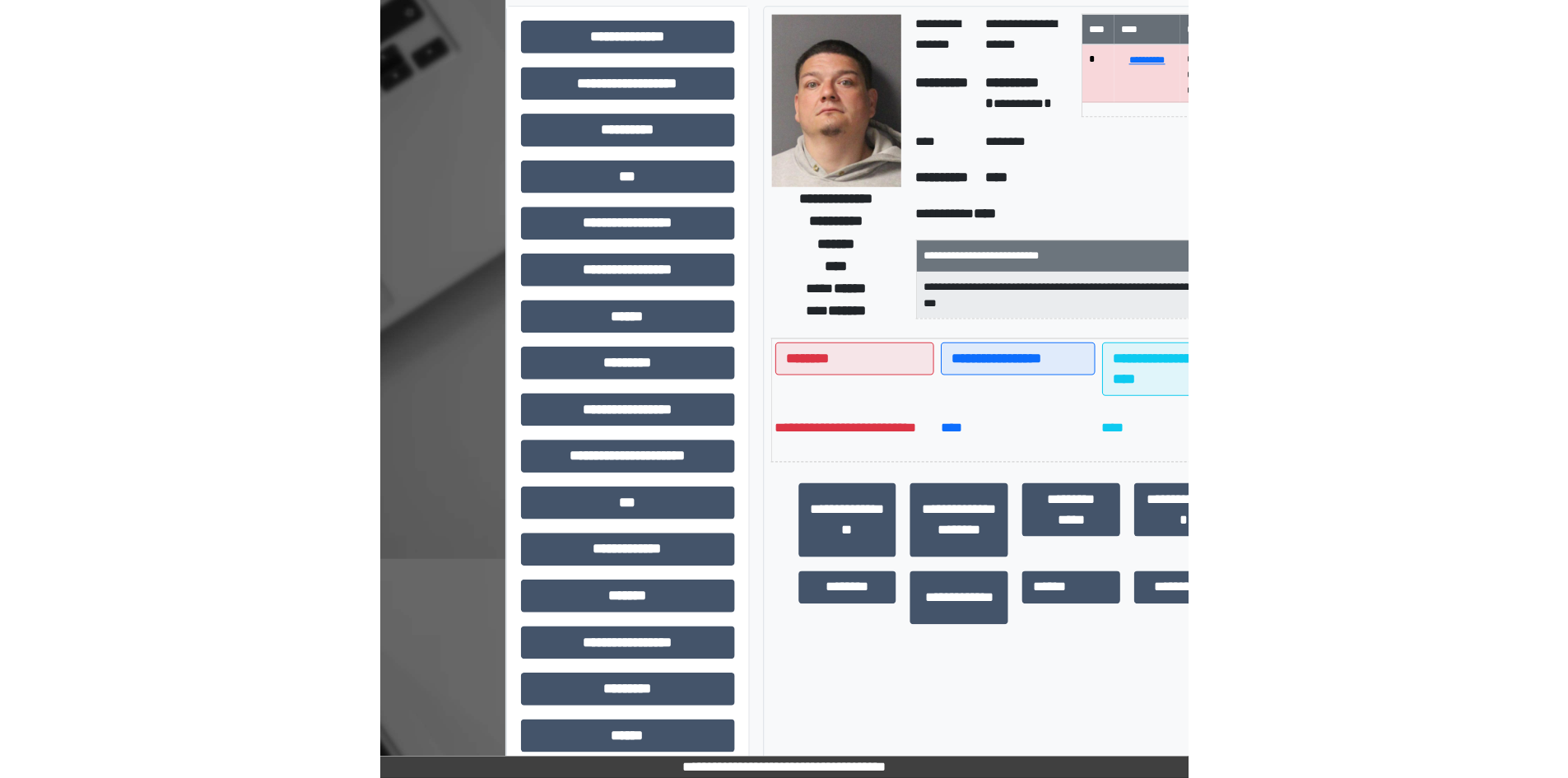 scroll, scrollTop: 247, scrollLeft: 0, axis: vertical 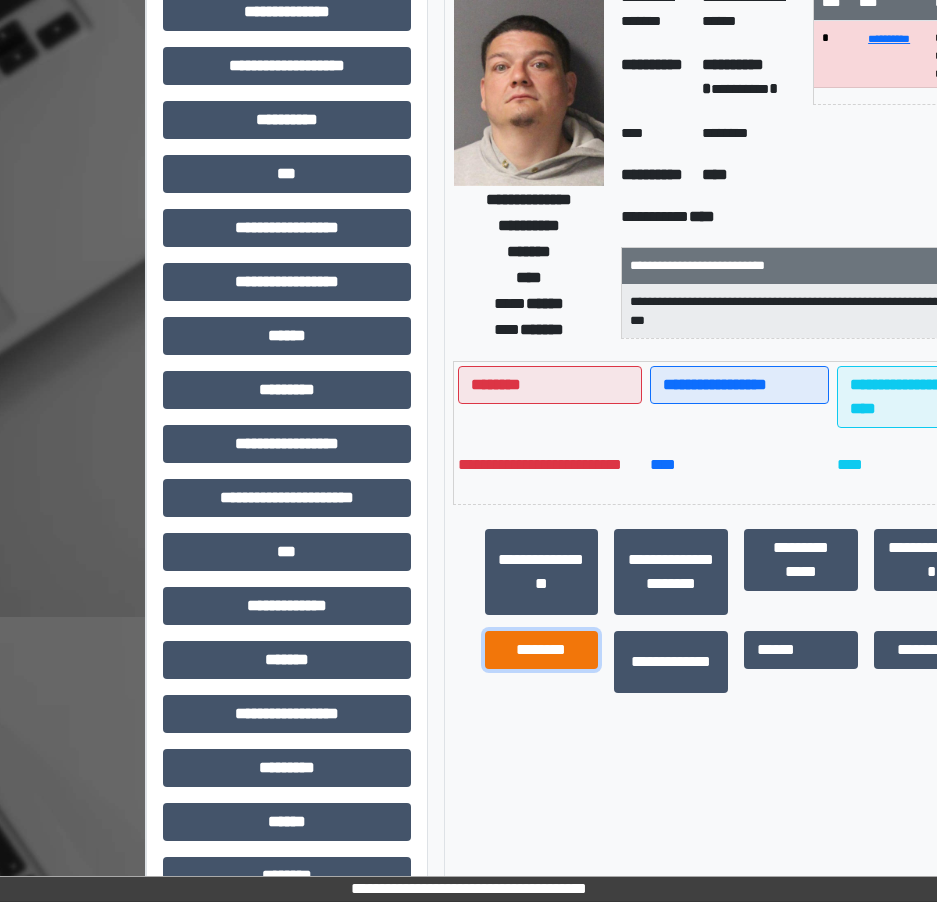 click on "********" at bounding box center [542, 650] 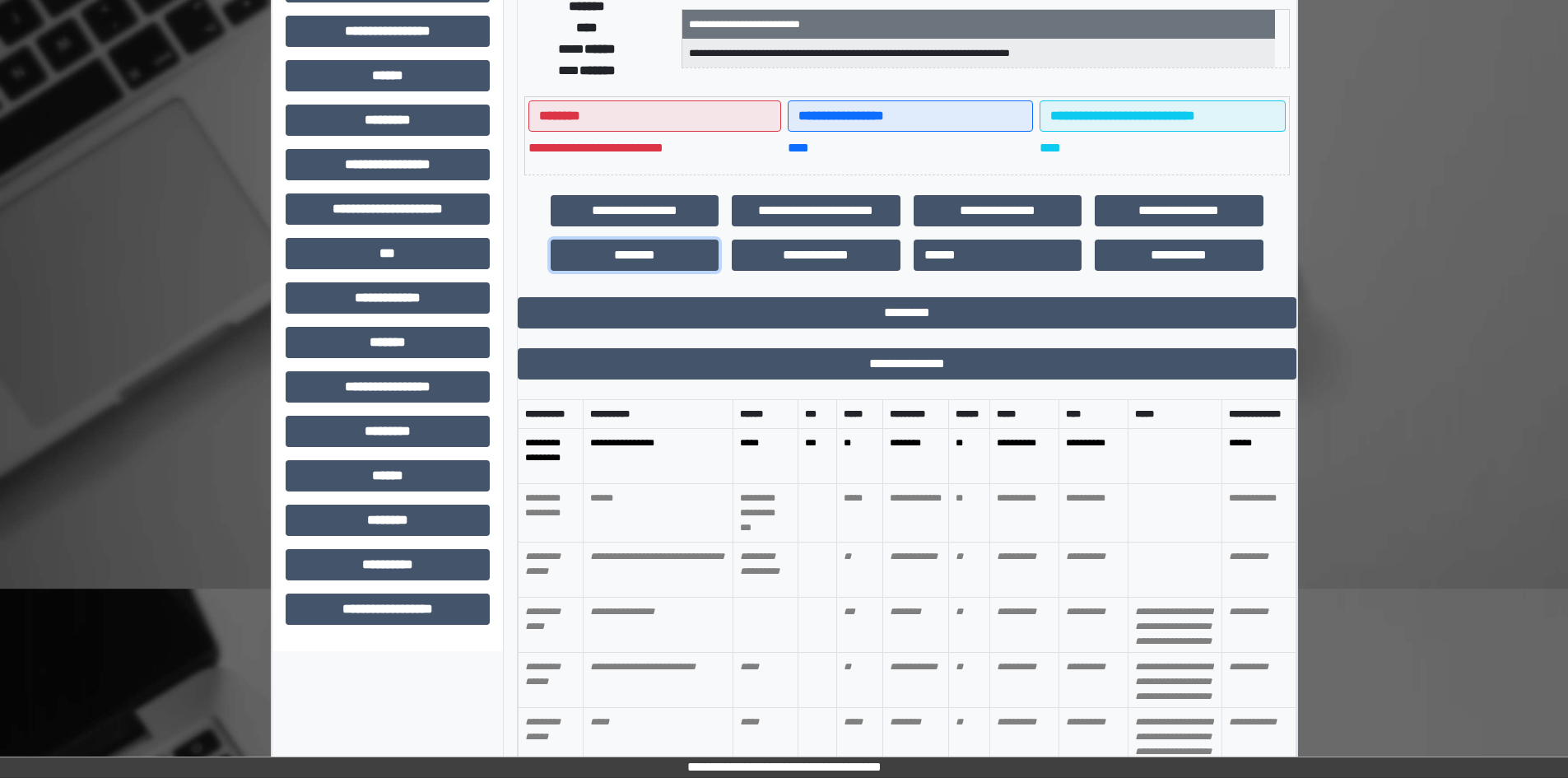 scroll, scrollTop: 332, scrollLeft: 0, axis: vertical 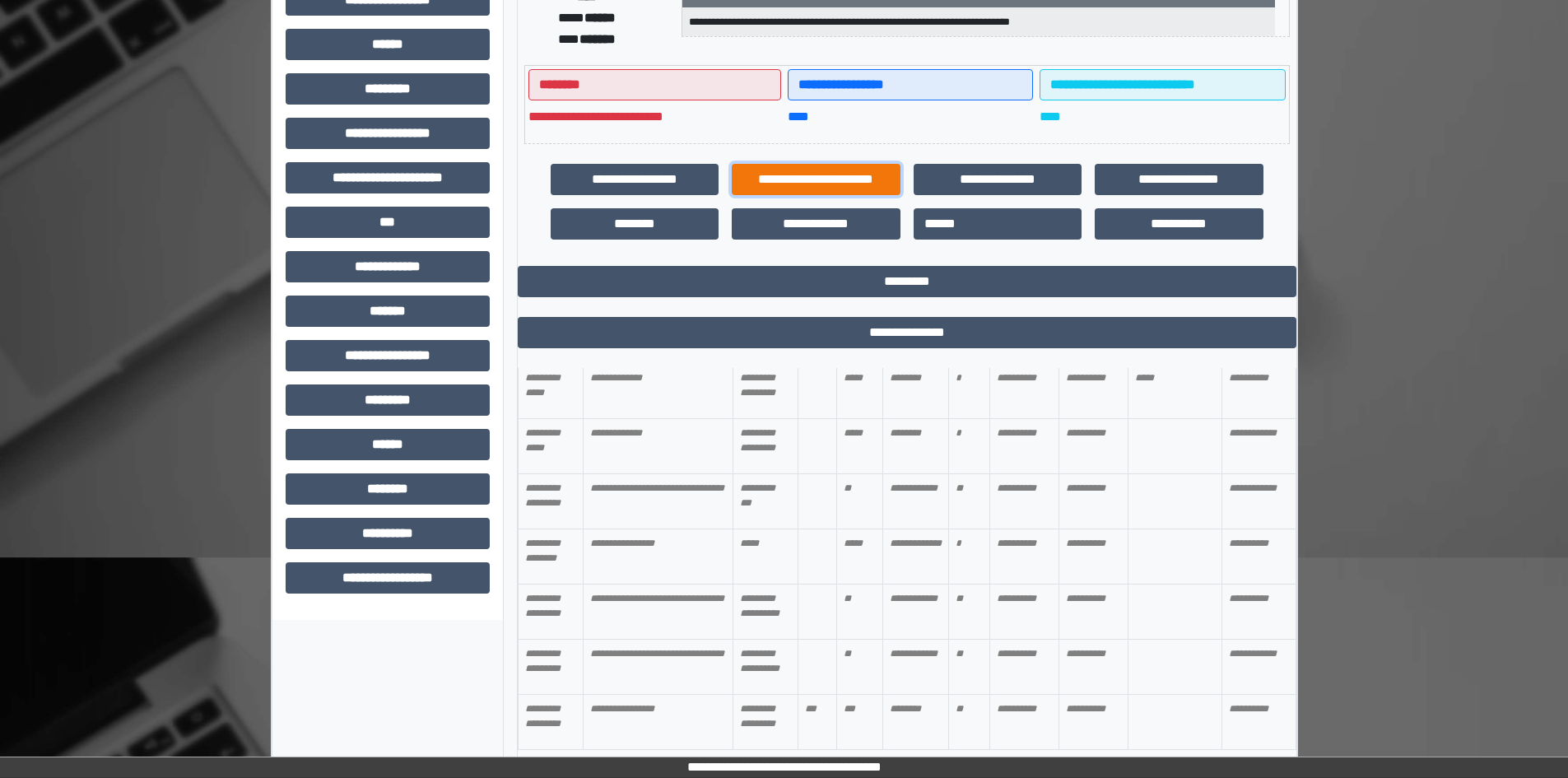 click on "**********" at bounding box center [816, 179] 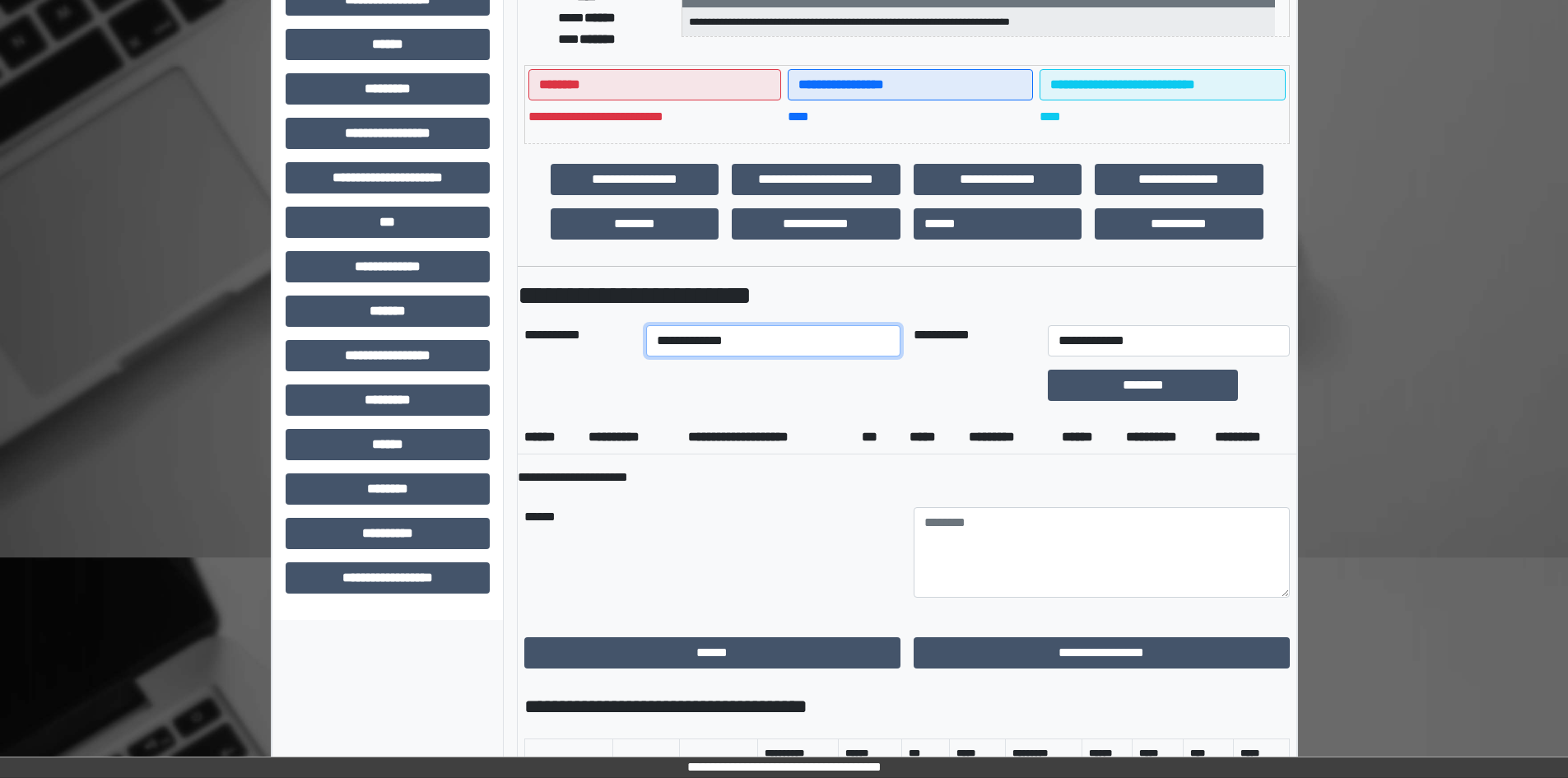 click on "**********" at bounding box center (773, 341) 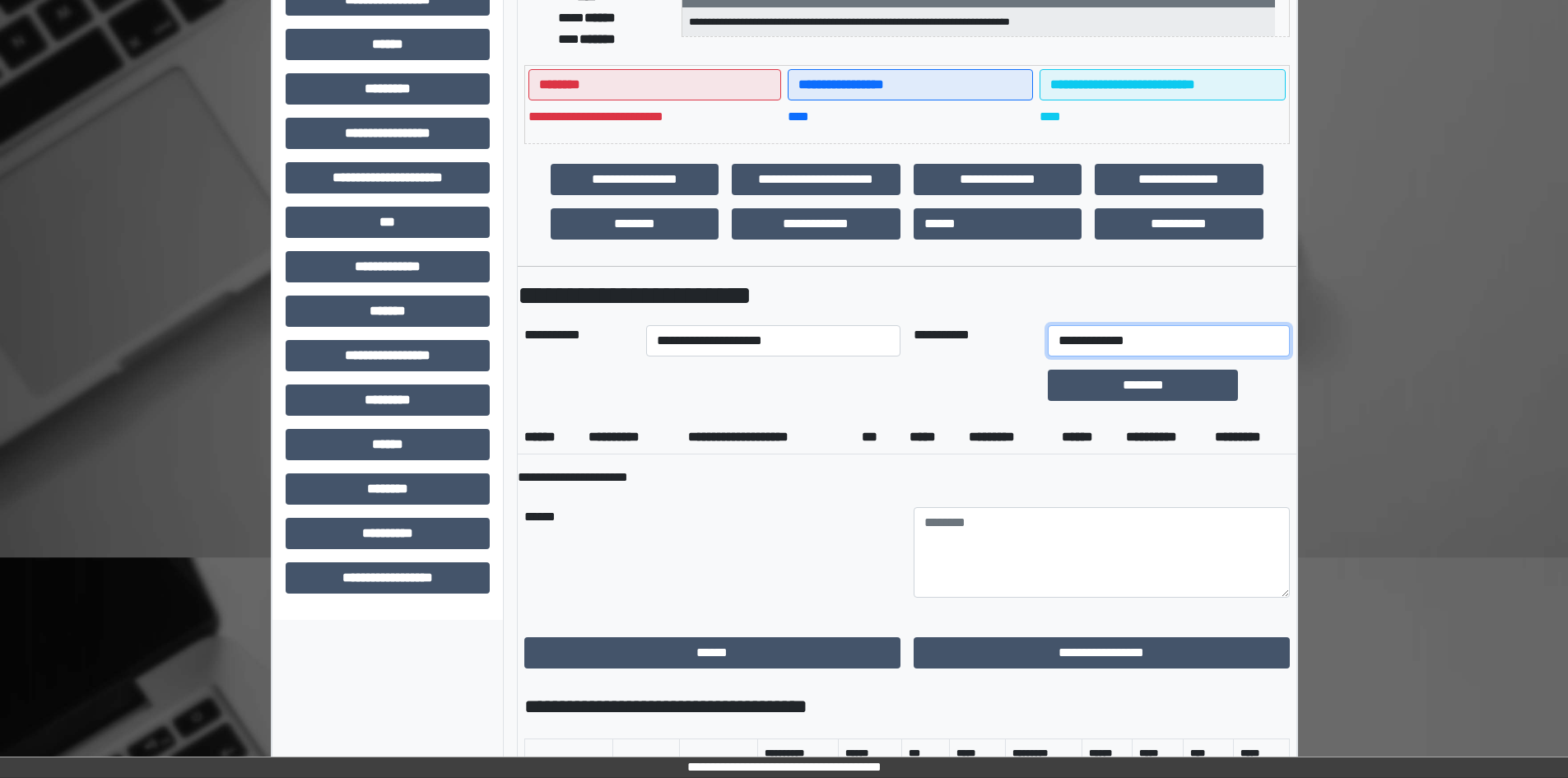 click on "**********" at bounding box center [1168, 341] 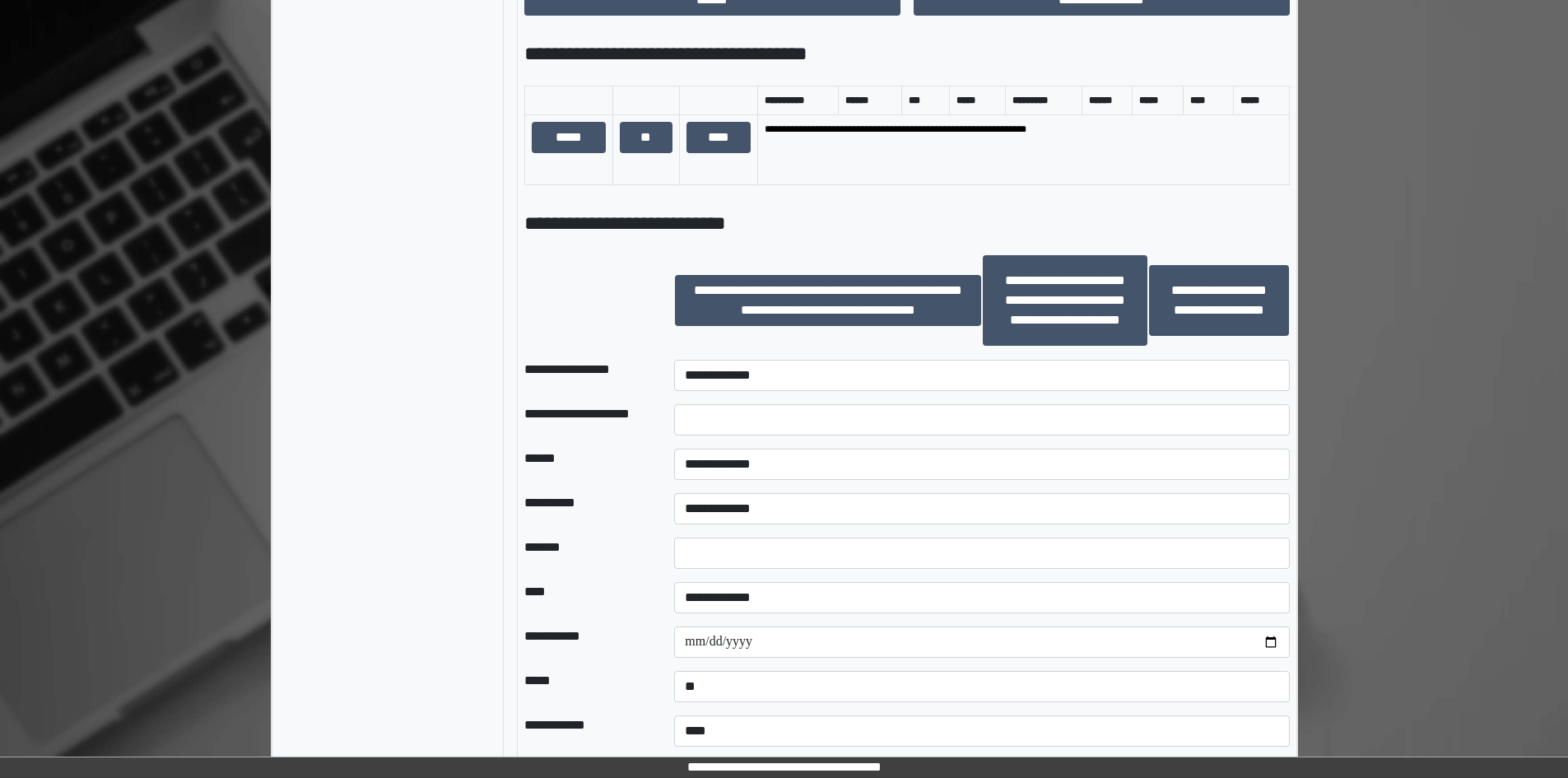 scroll, scrollTop: 990, scrollLeft: 0, axis: vertical 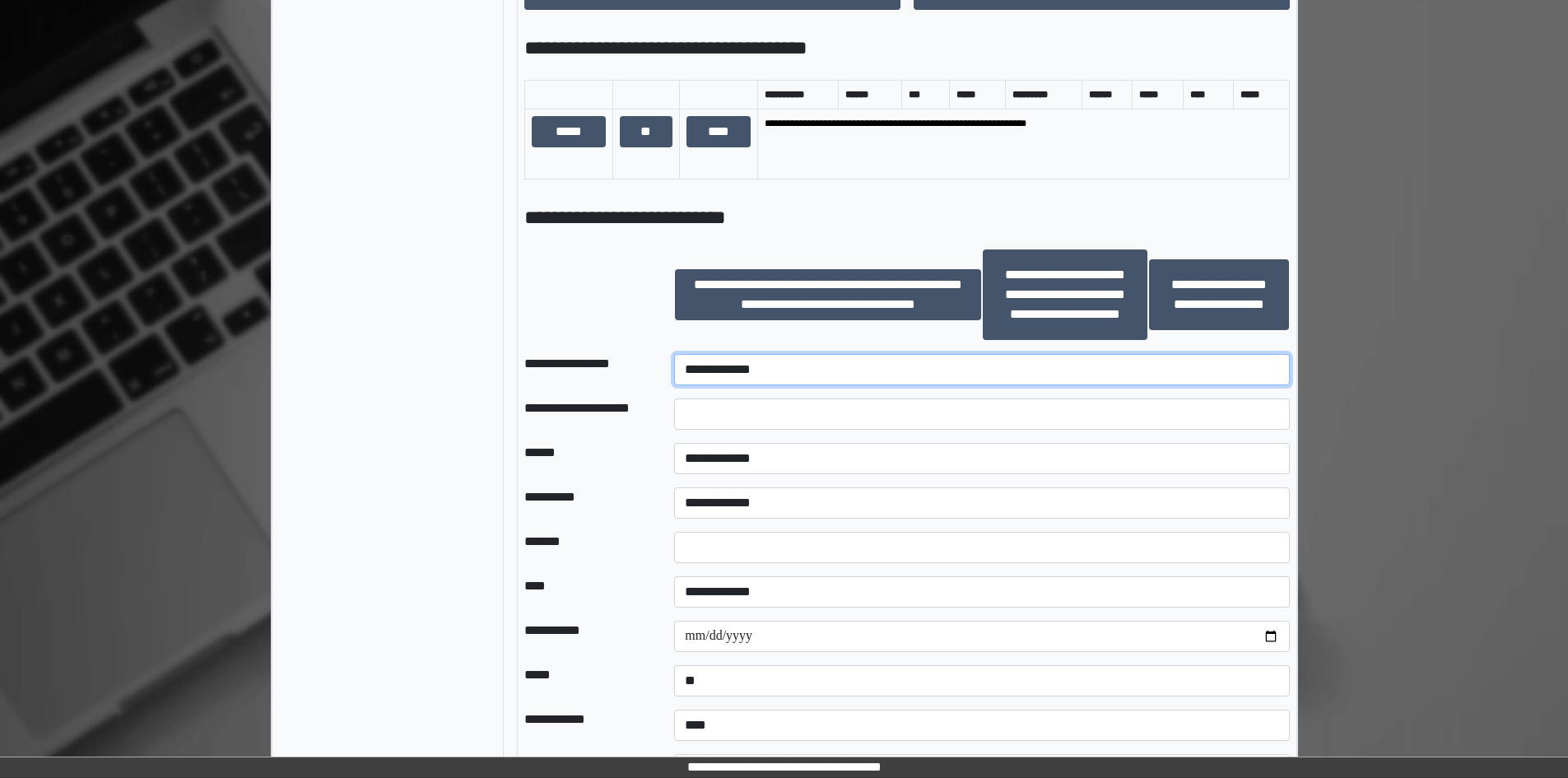 click on "**********" at bounding box center [981, 370] 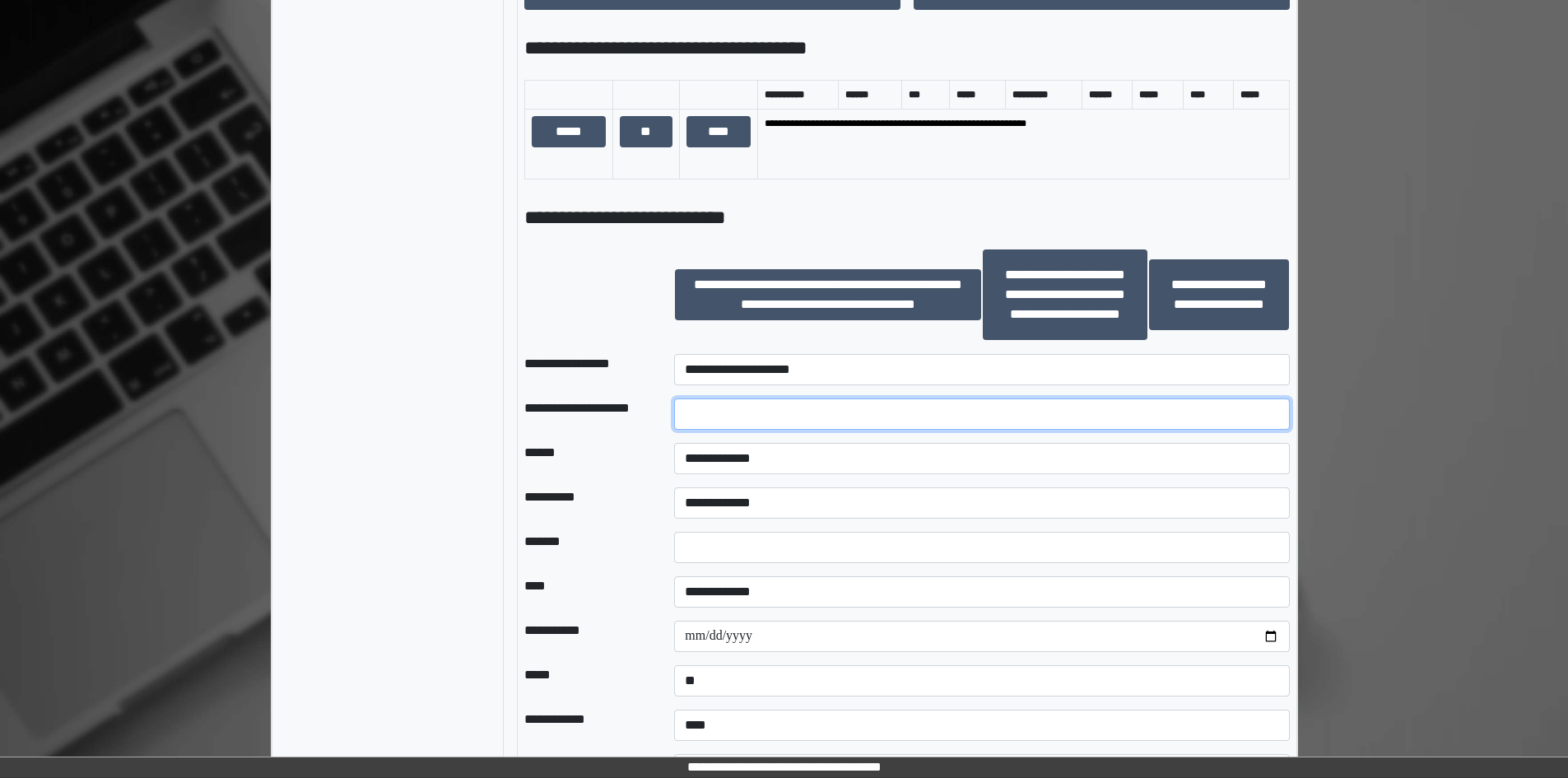 click at bounding box center (981, 414) 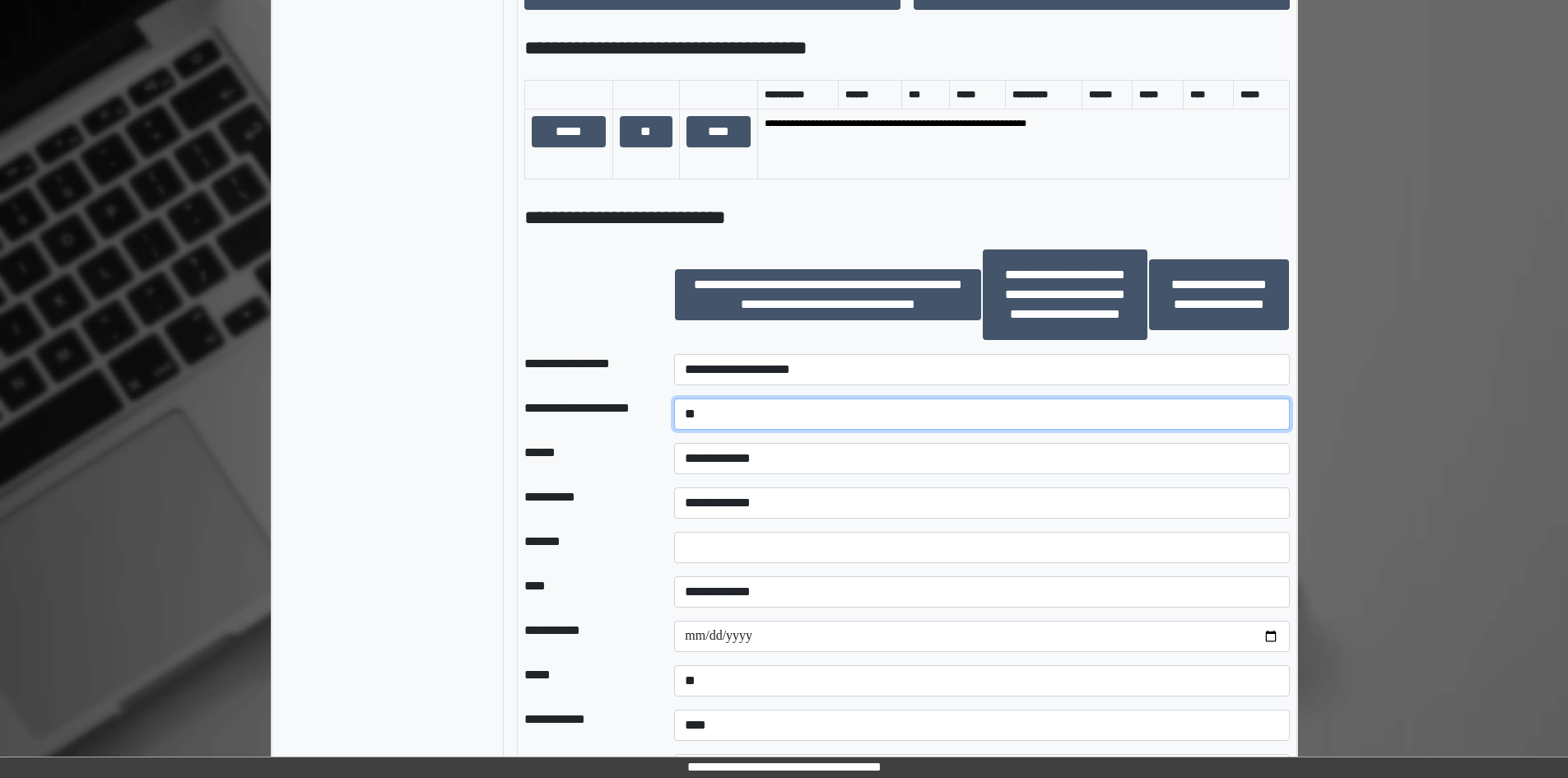 type on "*" 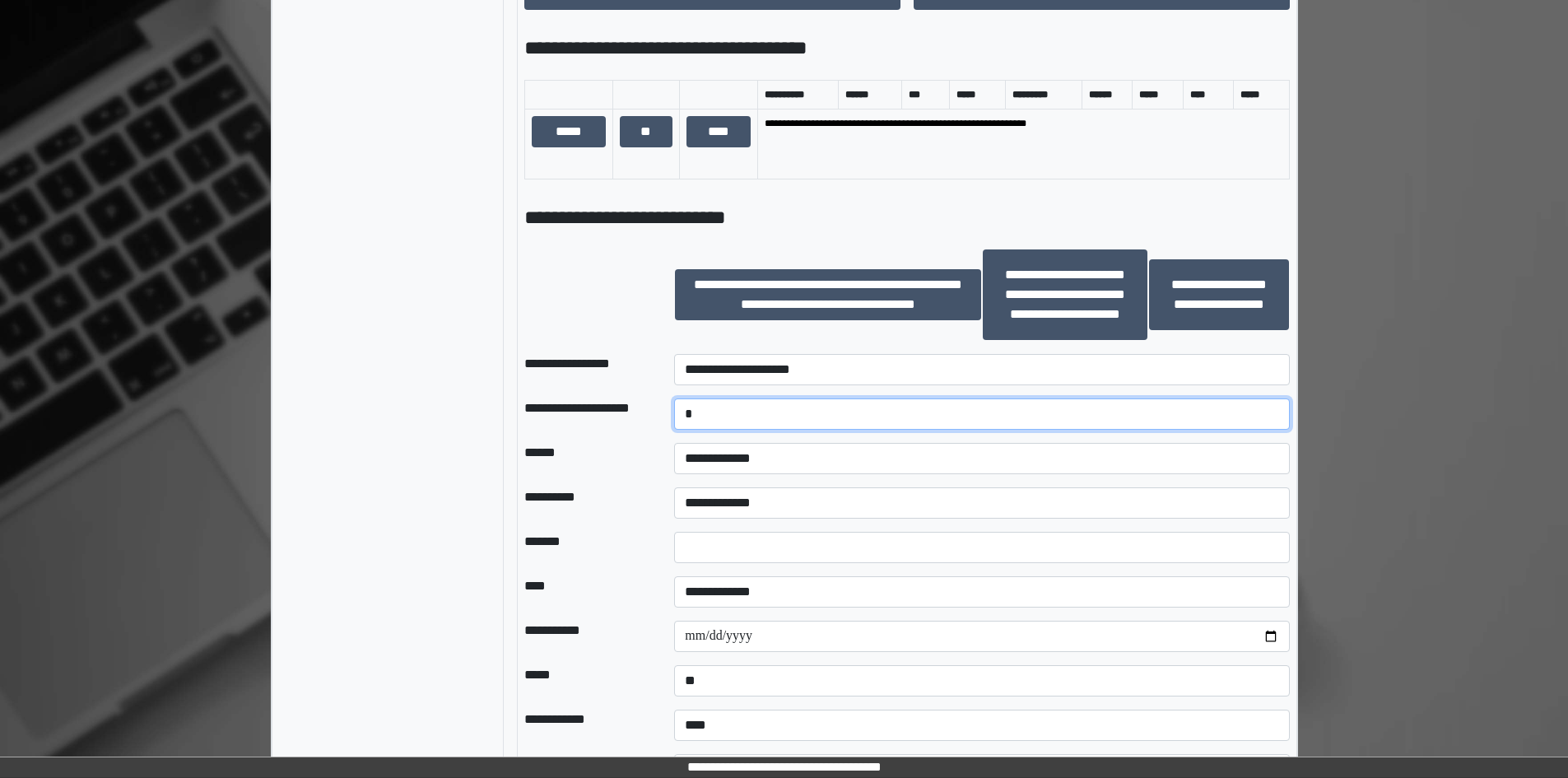 type on "******" 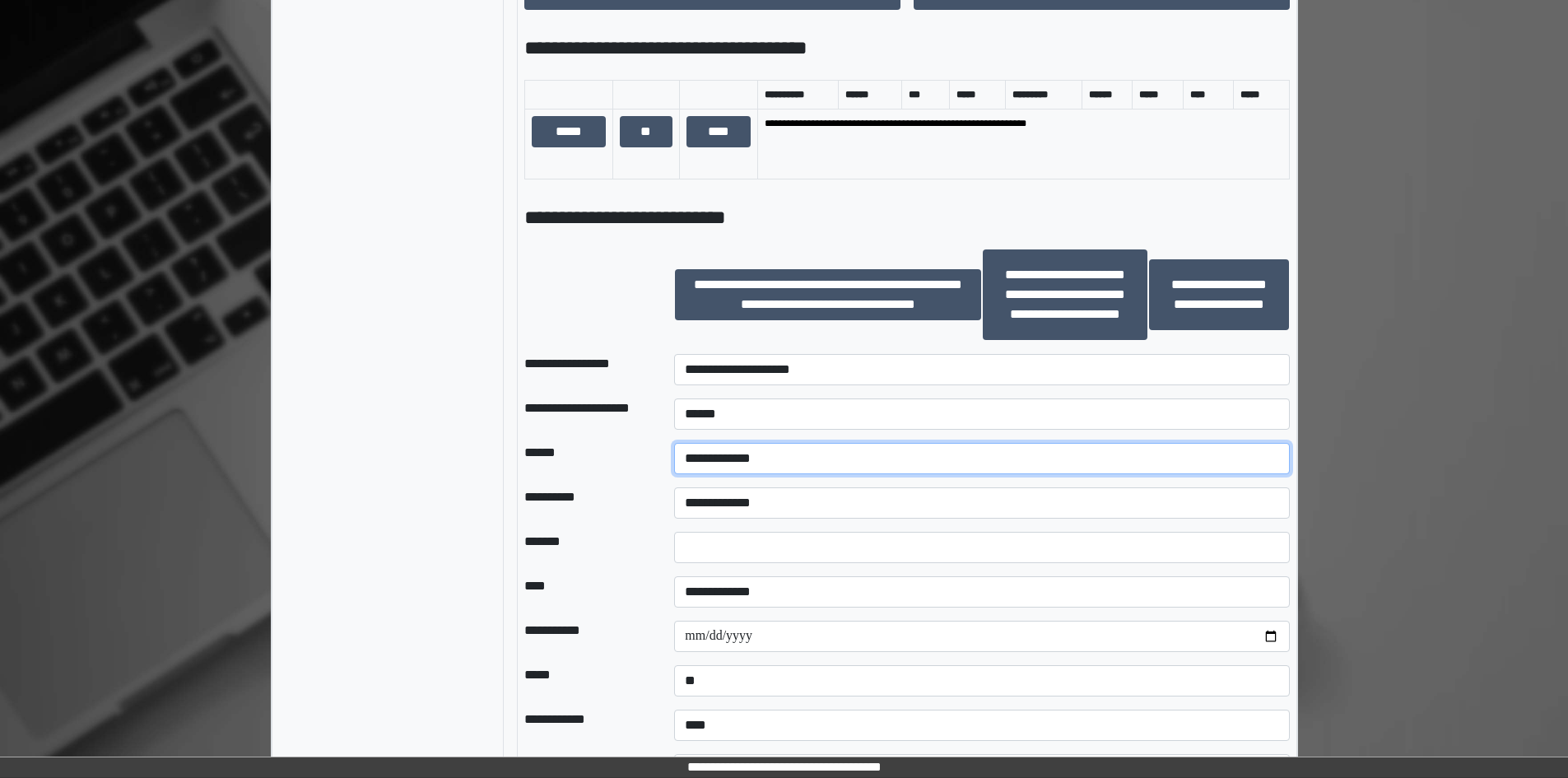 click on "**********" at bounding box center [981, 459] 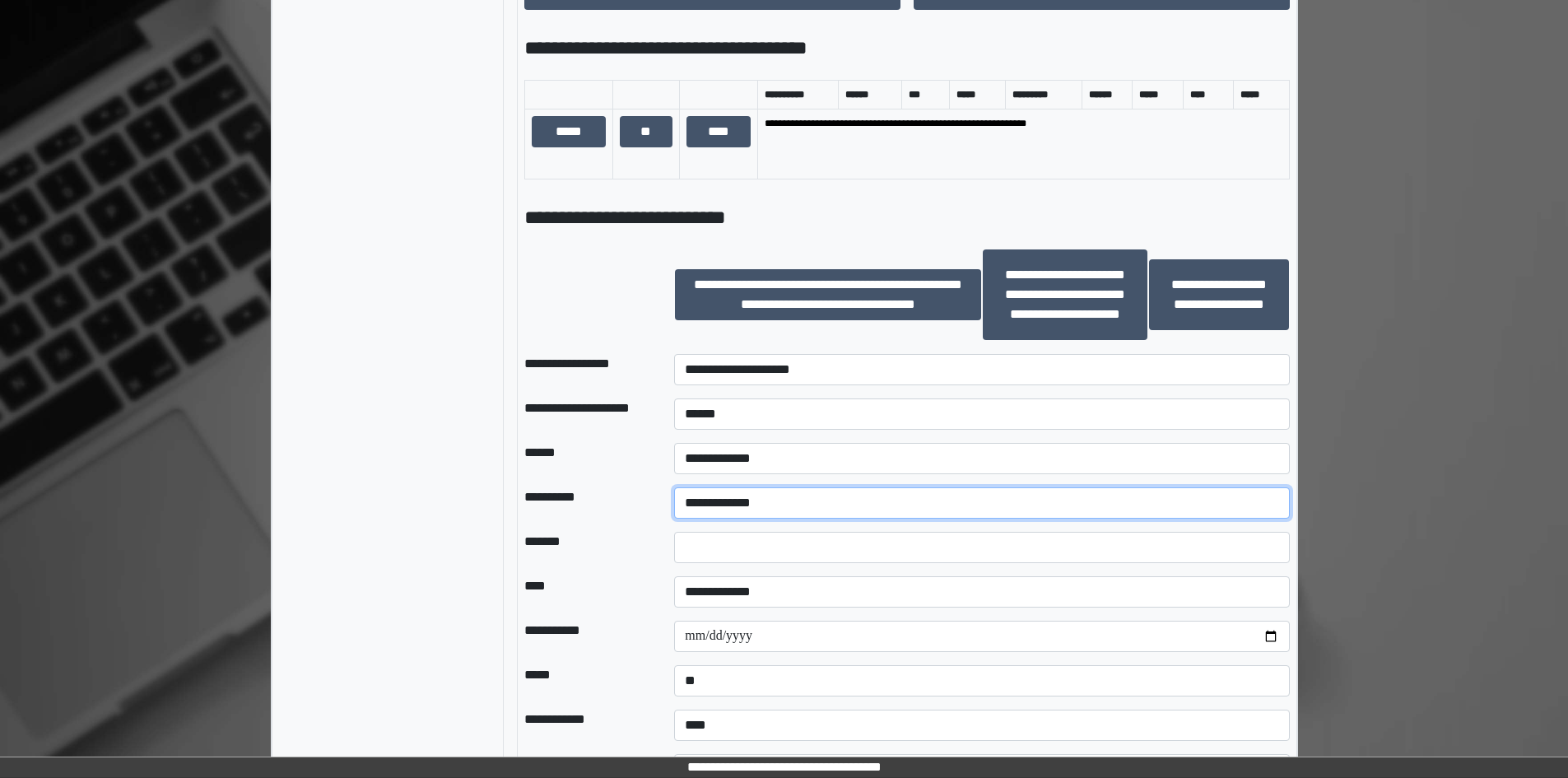 click on "**********" at bounding box center [981, 503] 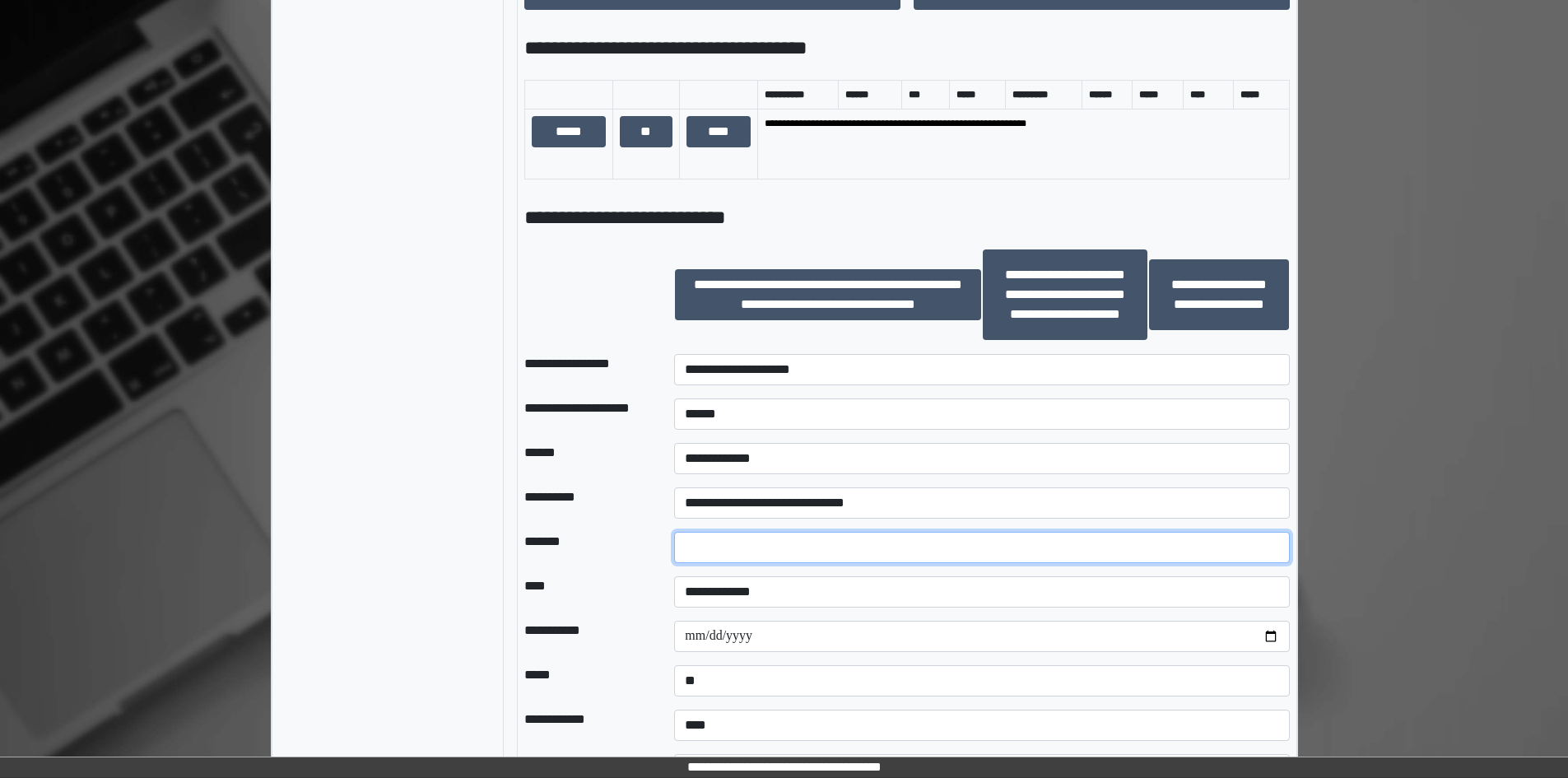 click at bounding box center [981, 547] 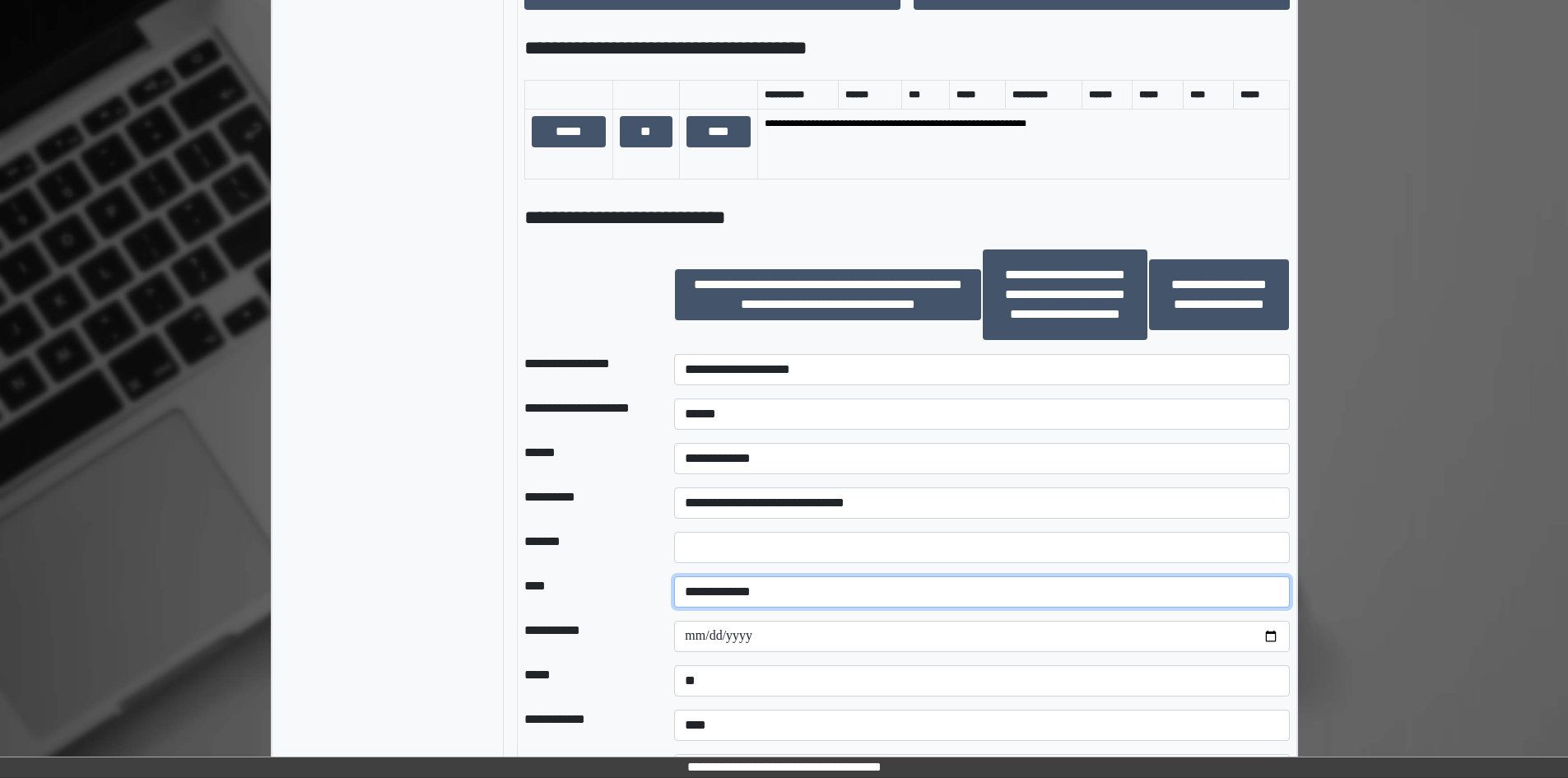 click on "**********" at bounding box center (981, 592) 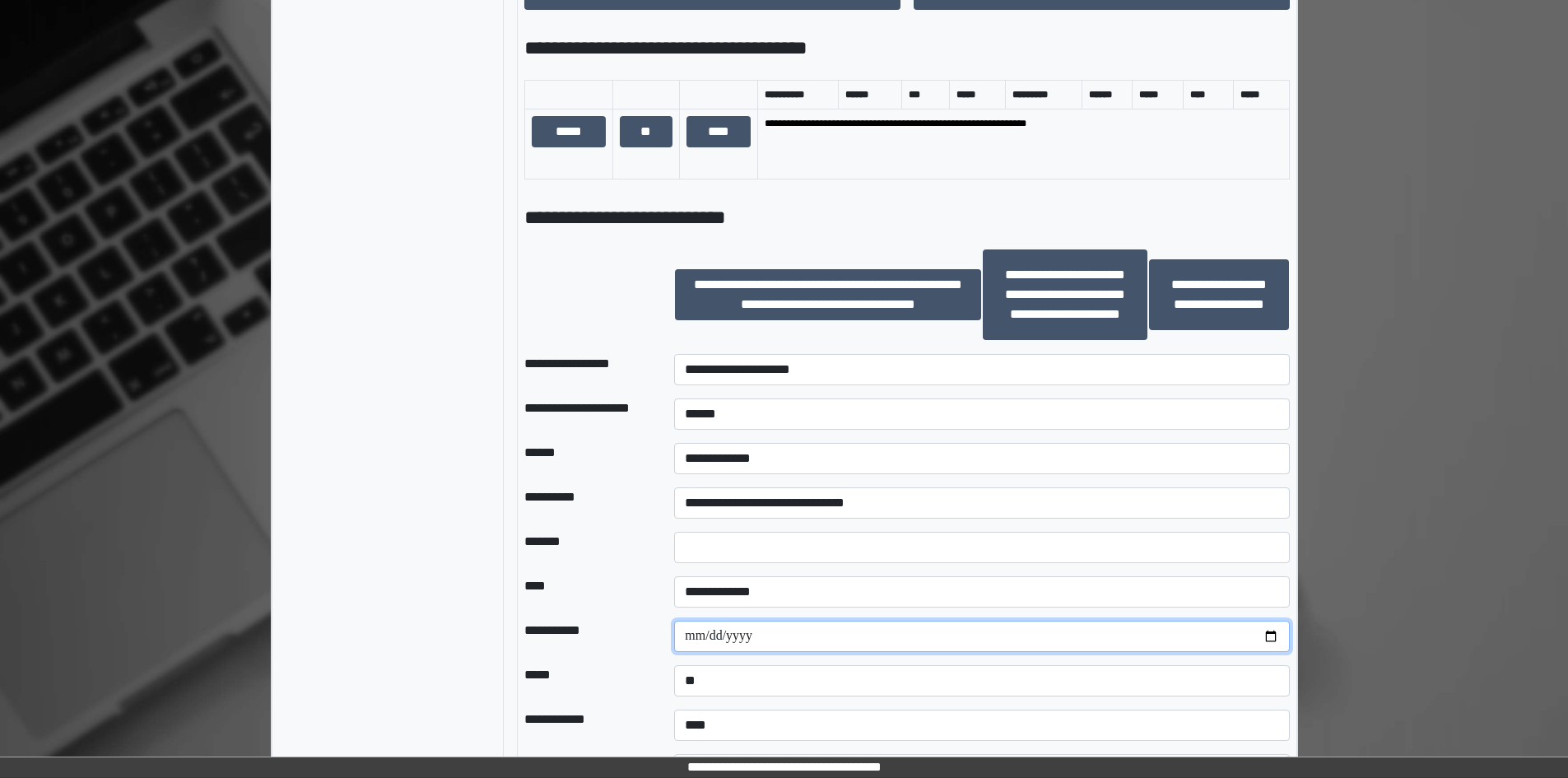 click at bounding box center (981, 636) 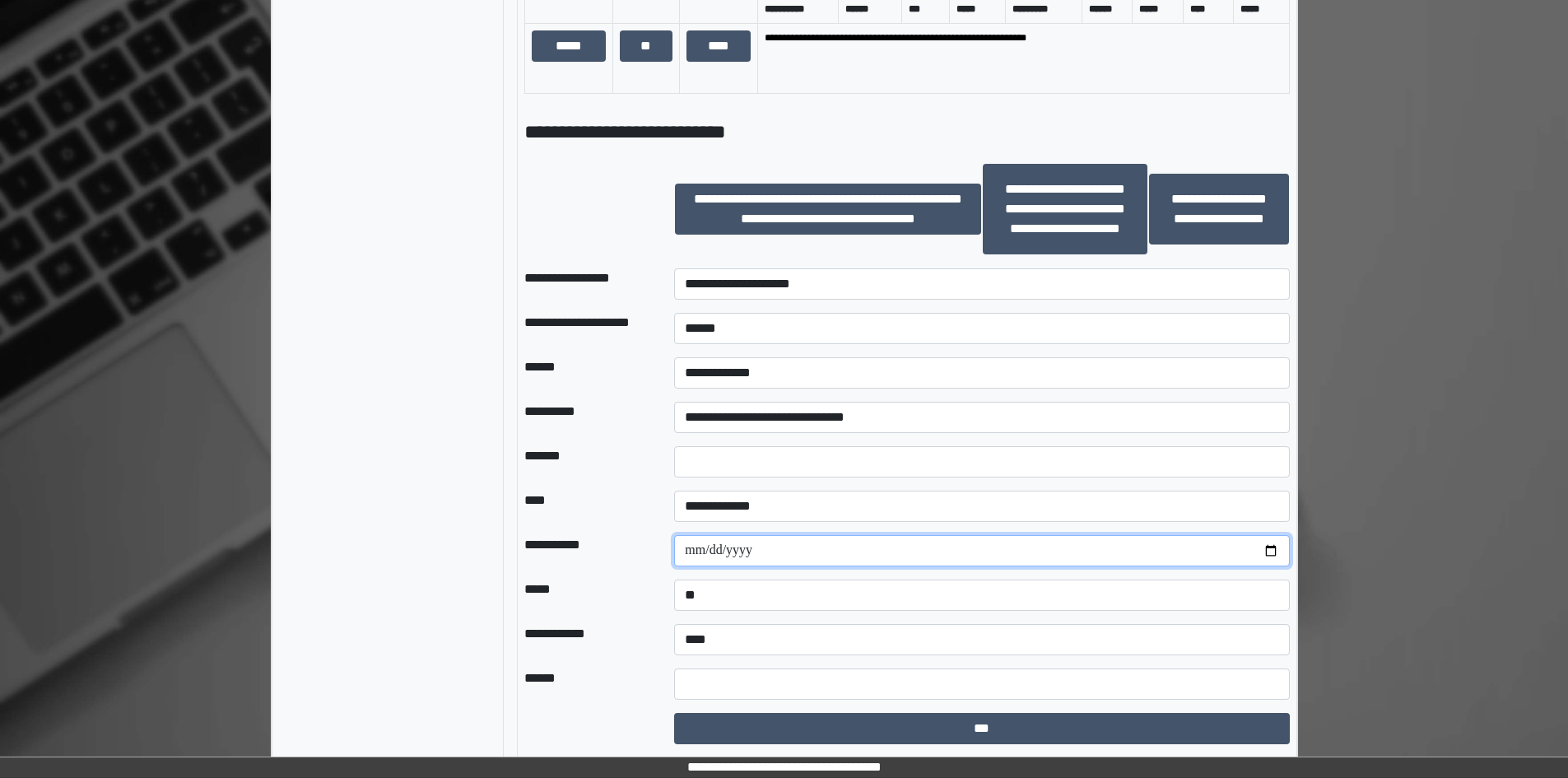 scroll, scrollTop: 1077, scrollLeft: 0, axis: vertical 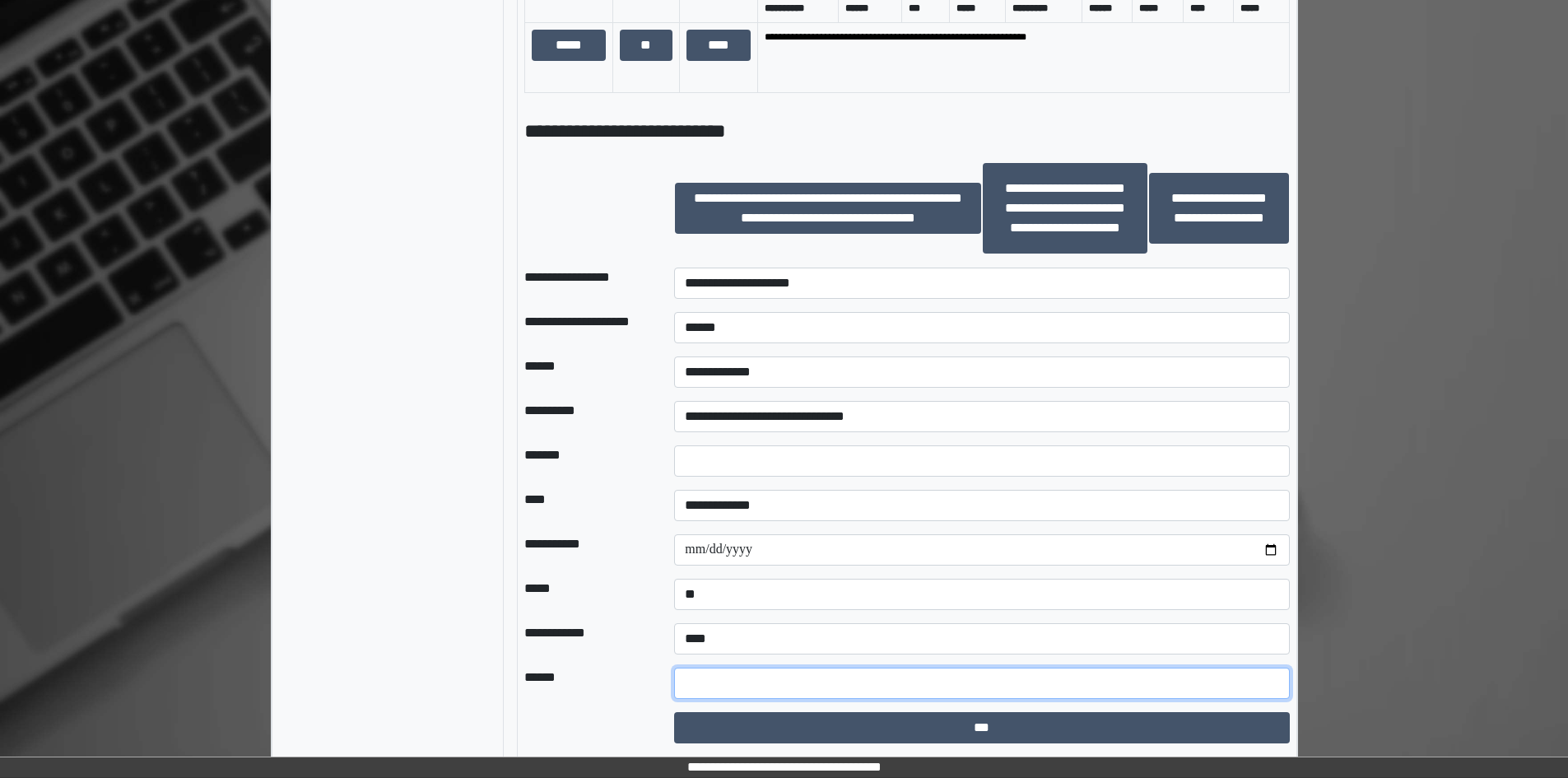 click at bounding box center (981, 683) 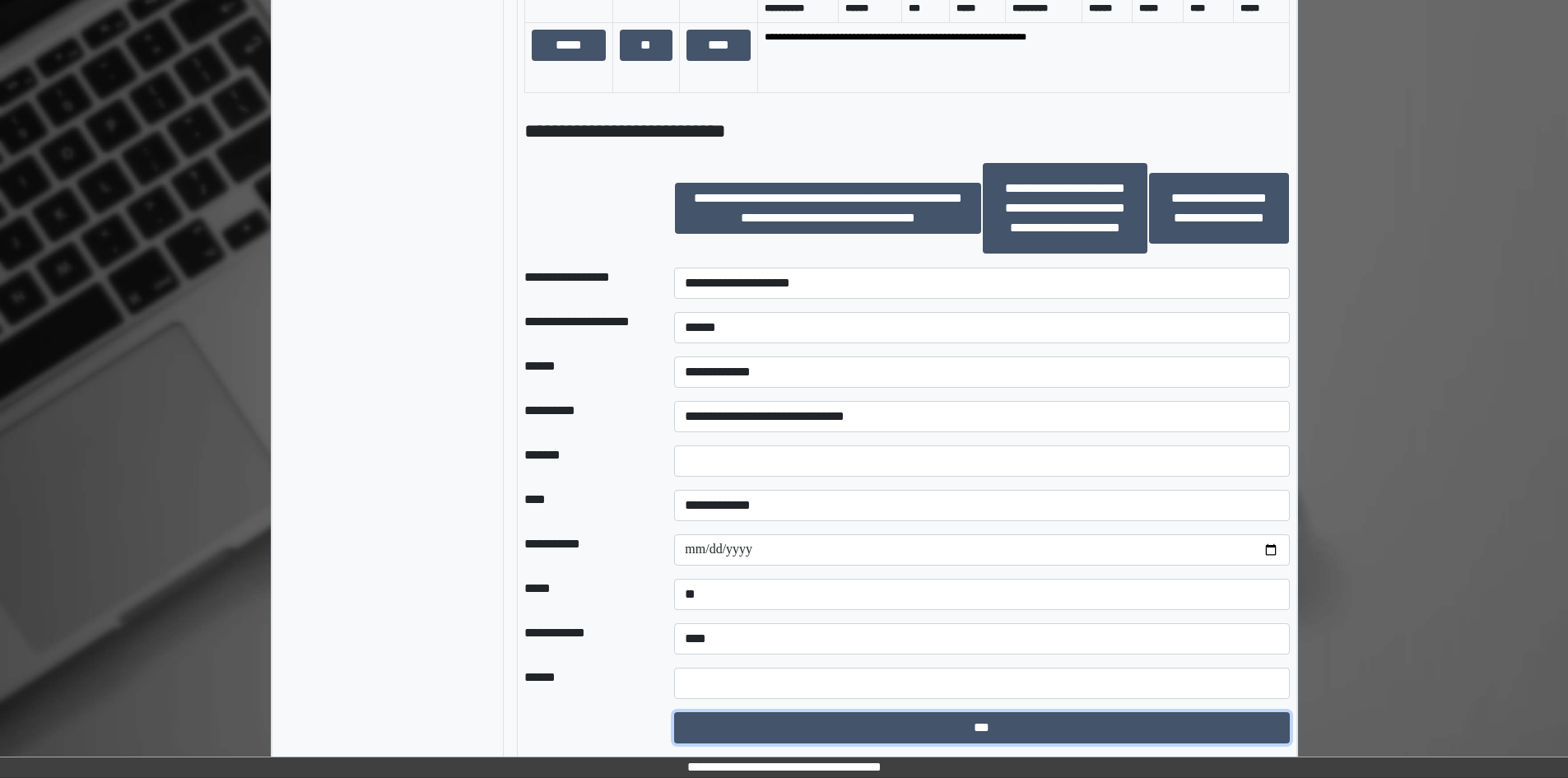 drag, startPoint x: 761, startPoint y: 729, endPoint x: 888, endPoint y: 557, distance: 213.80599 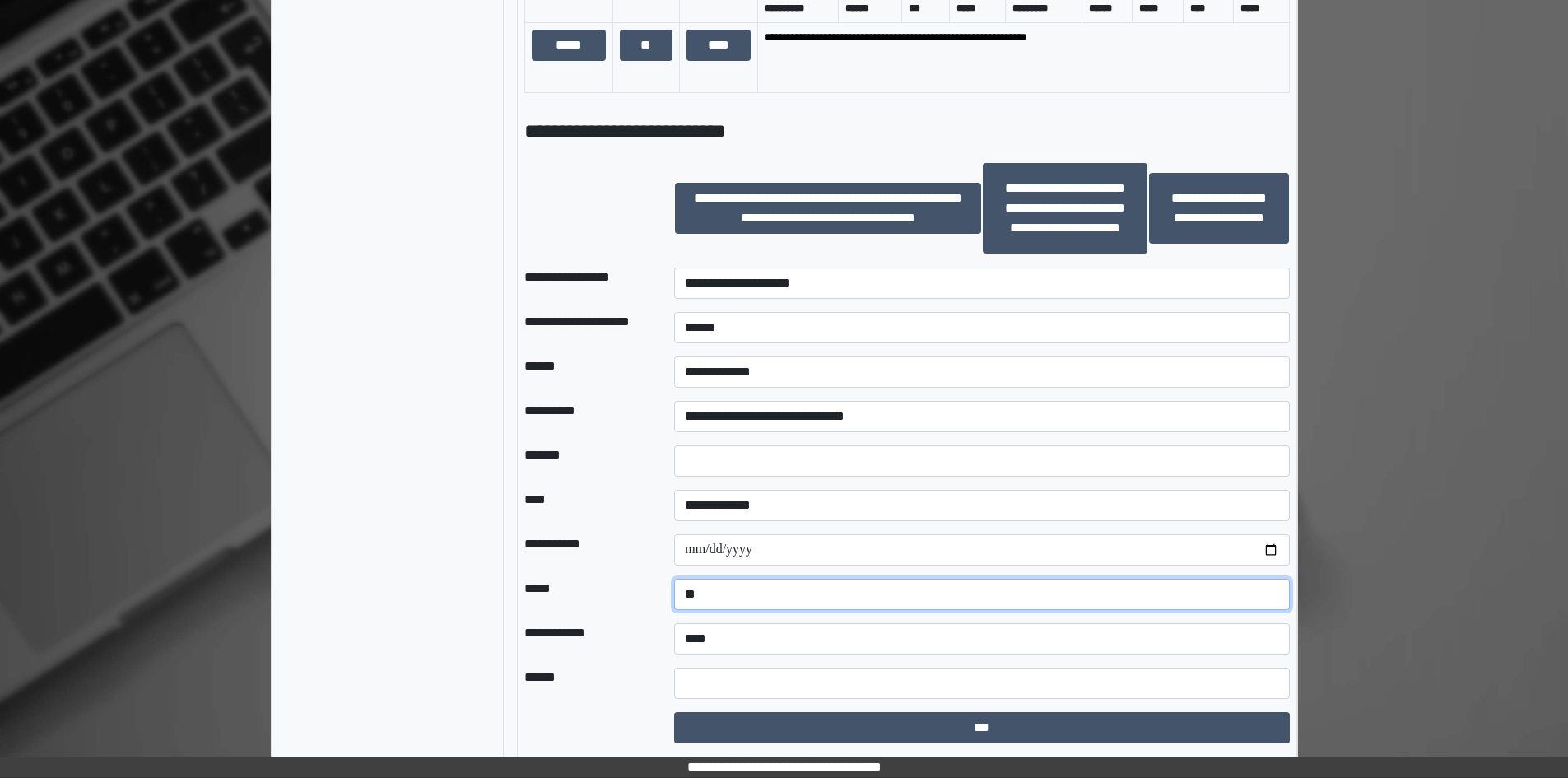click on "**********" at bounding box center [981, 594] 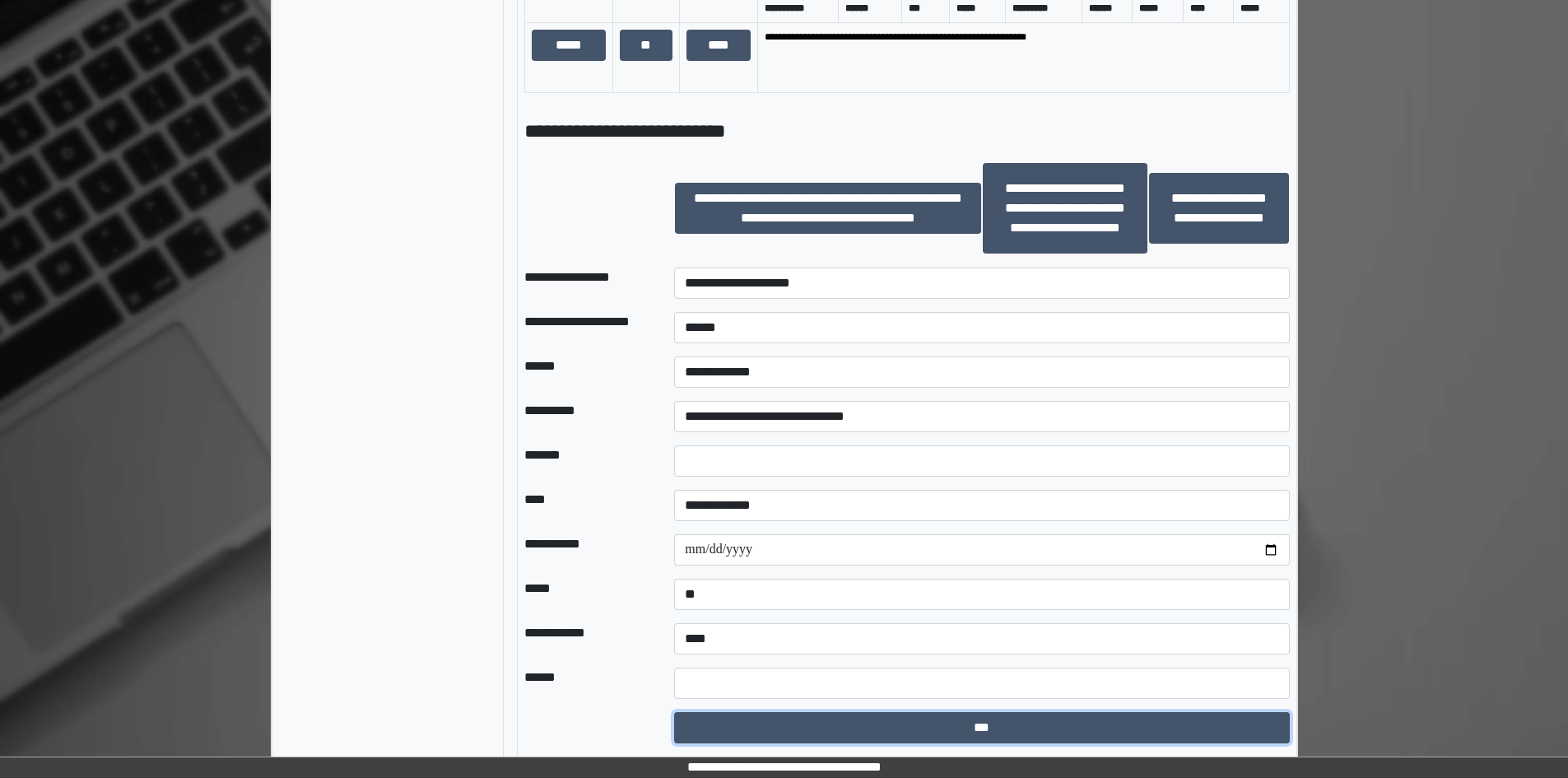 drag, startPoint x: 855, startPoint y: 720, endPoint x: 879, endPoint y: 591, distance: 131.21357 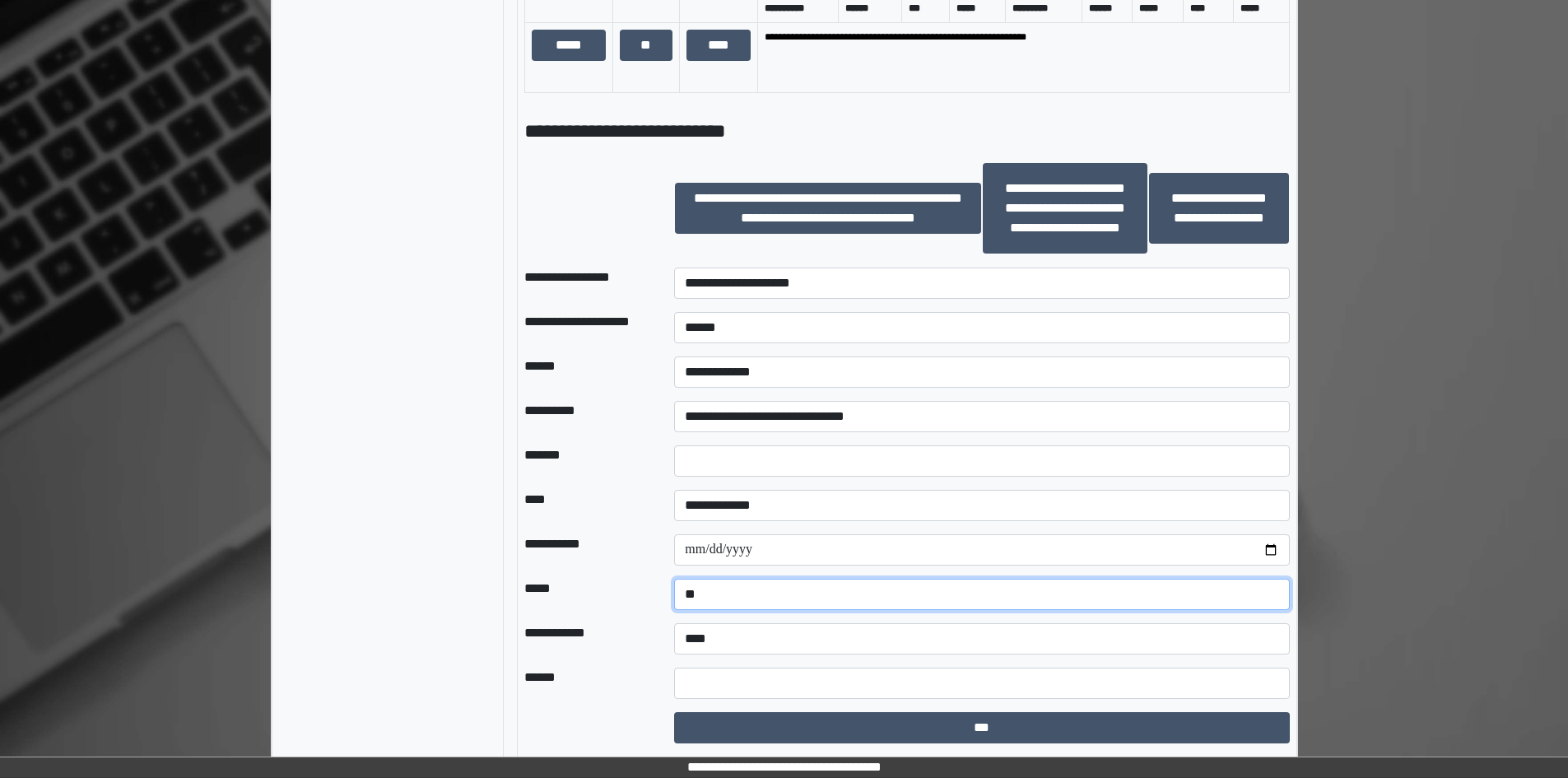 click on "**********" at bounding box center [981, 594] 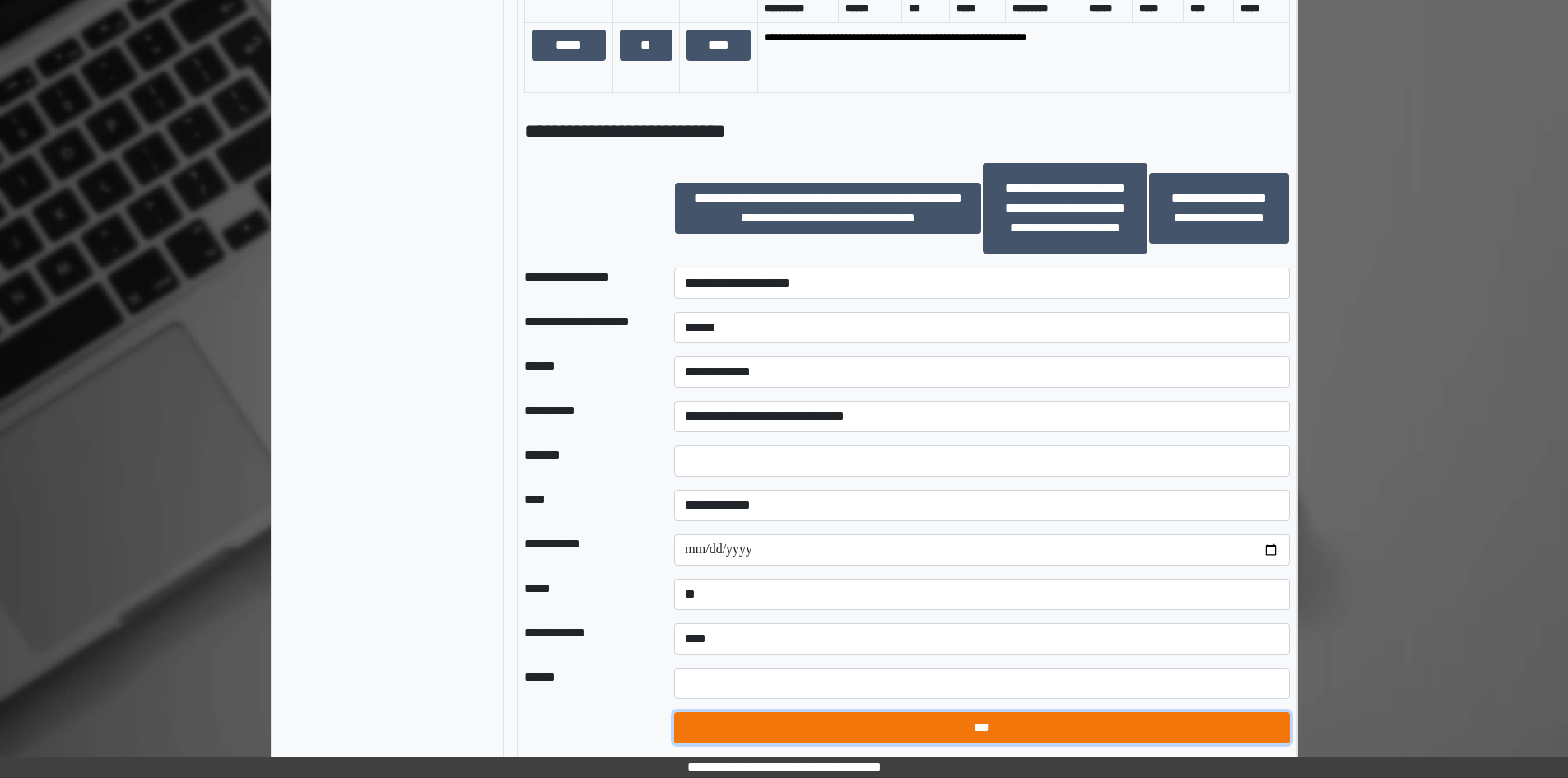 click on "***" at bounding box center [981, 728] 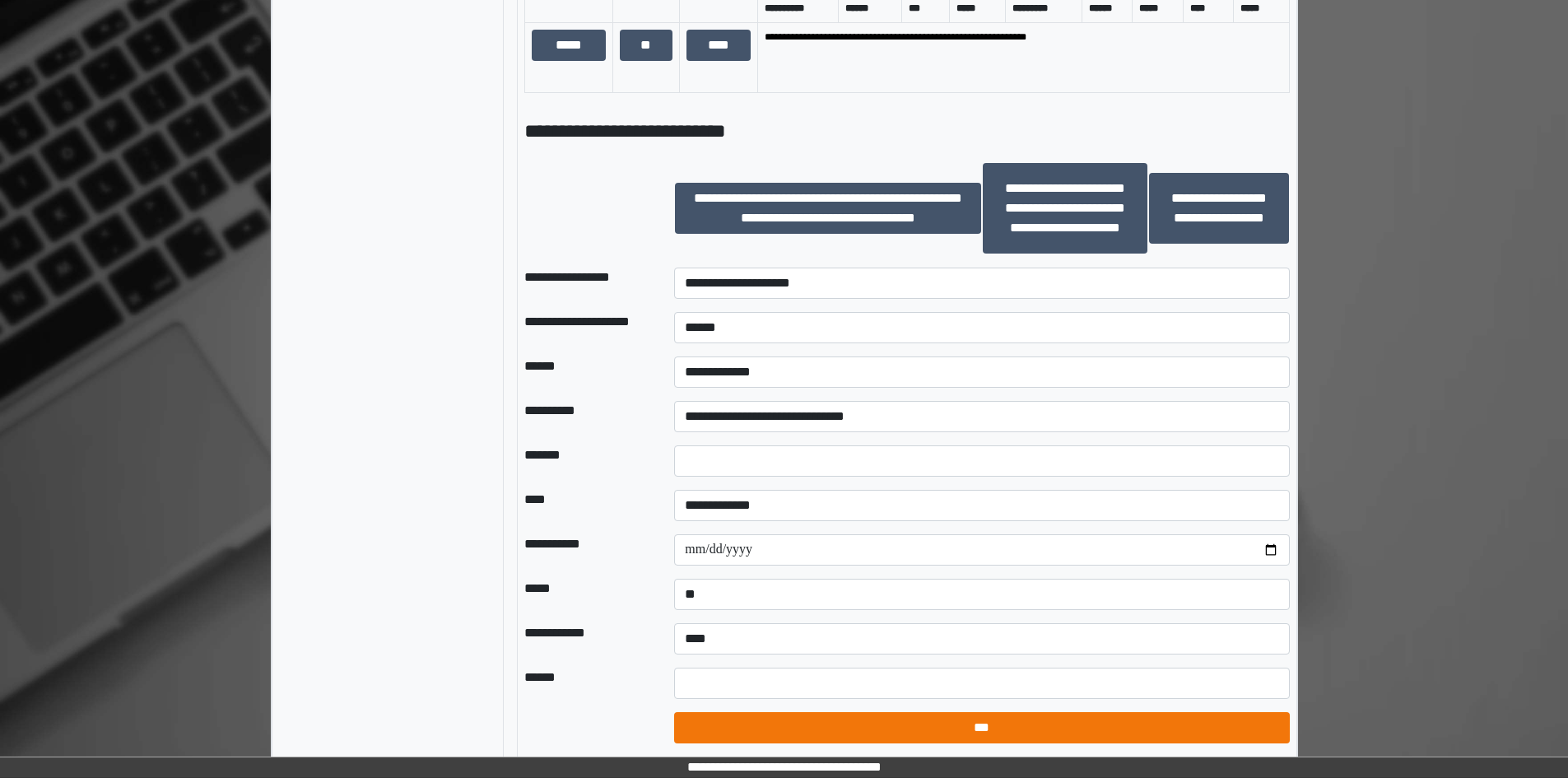 select on "*" 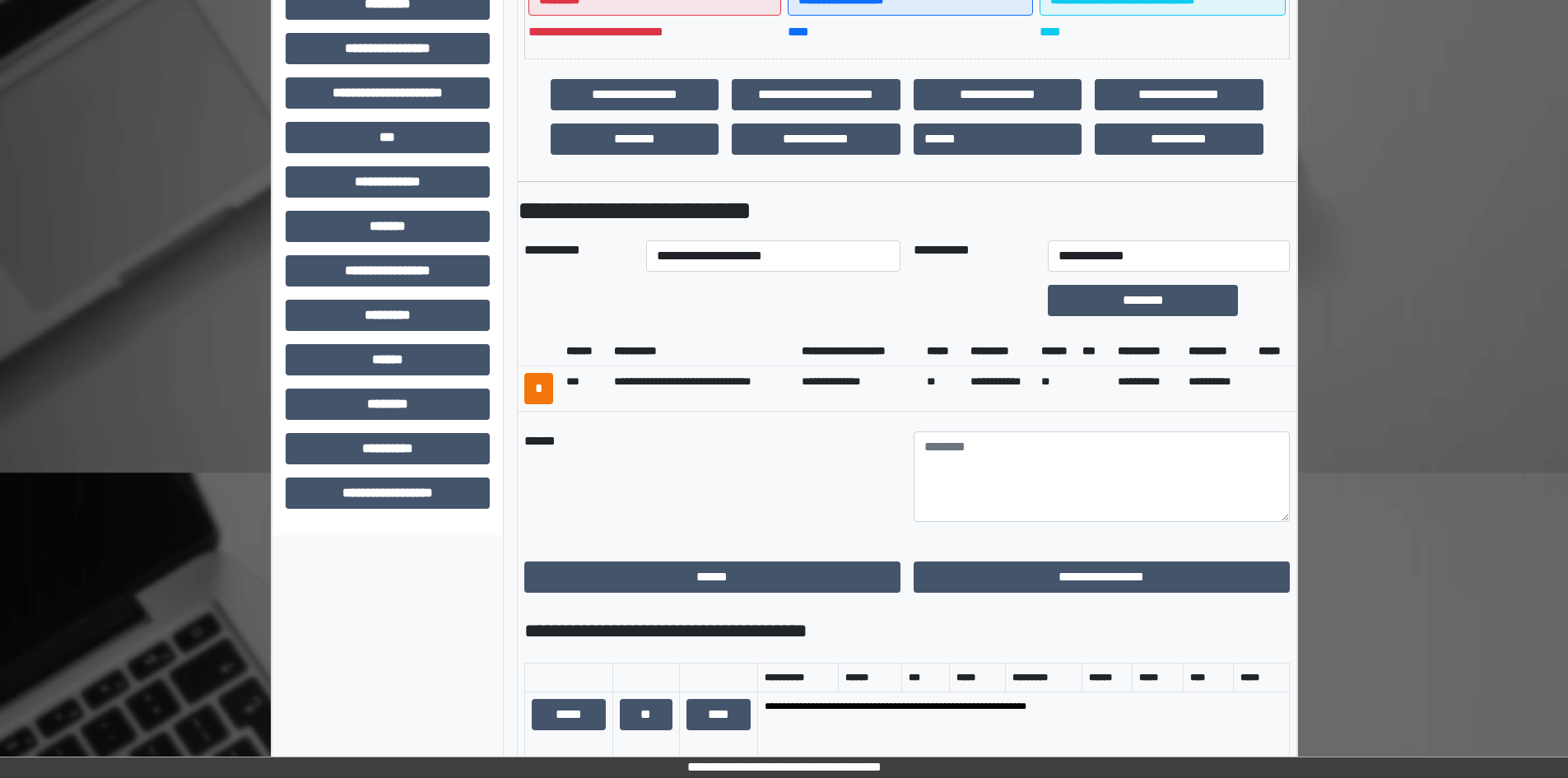 scroll, scrollTop: 418, scrollLeft: 0, axis: vertical 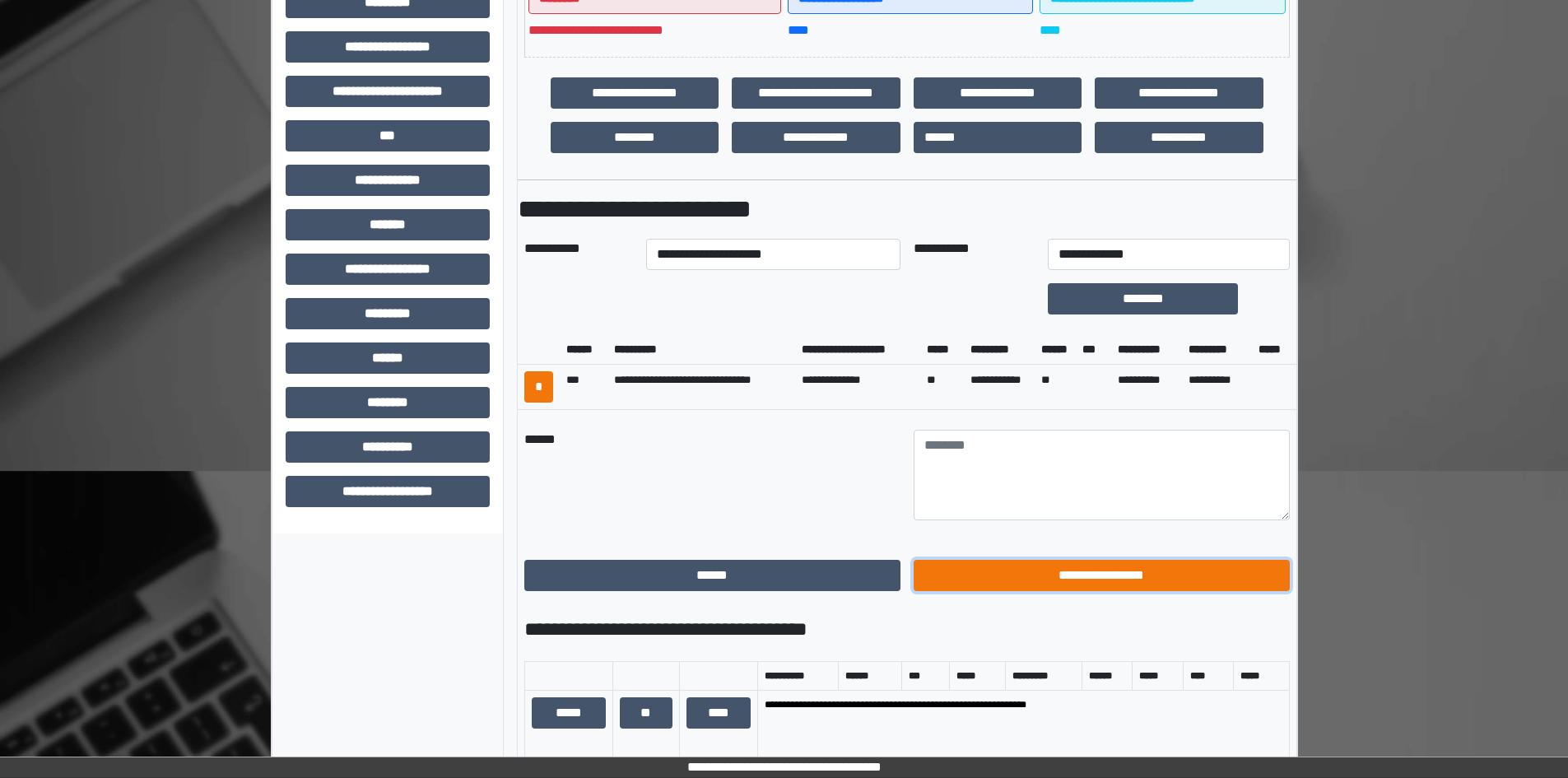 click on "**********" at bounding box center (1101, 575) 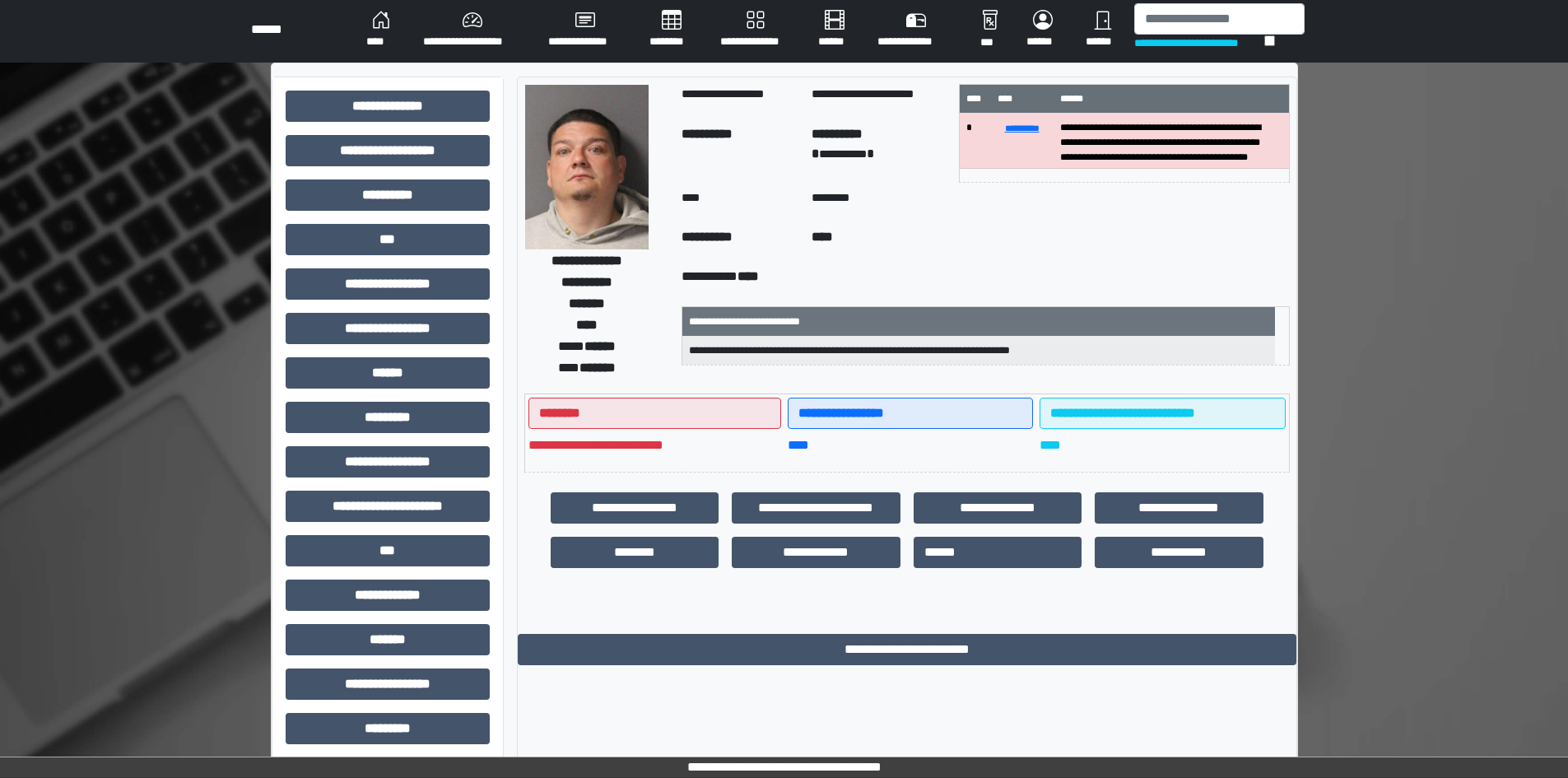 scroll, scrollTop: 0, scrollLeft: 0, axis: both 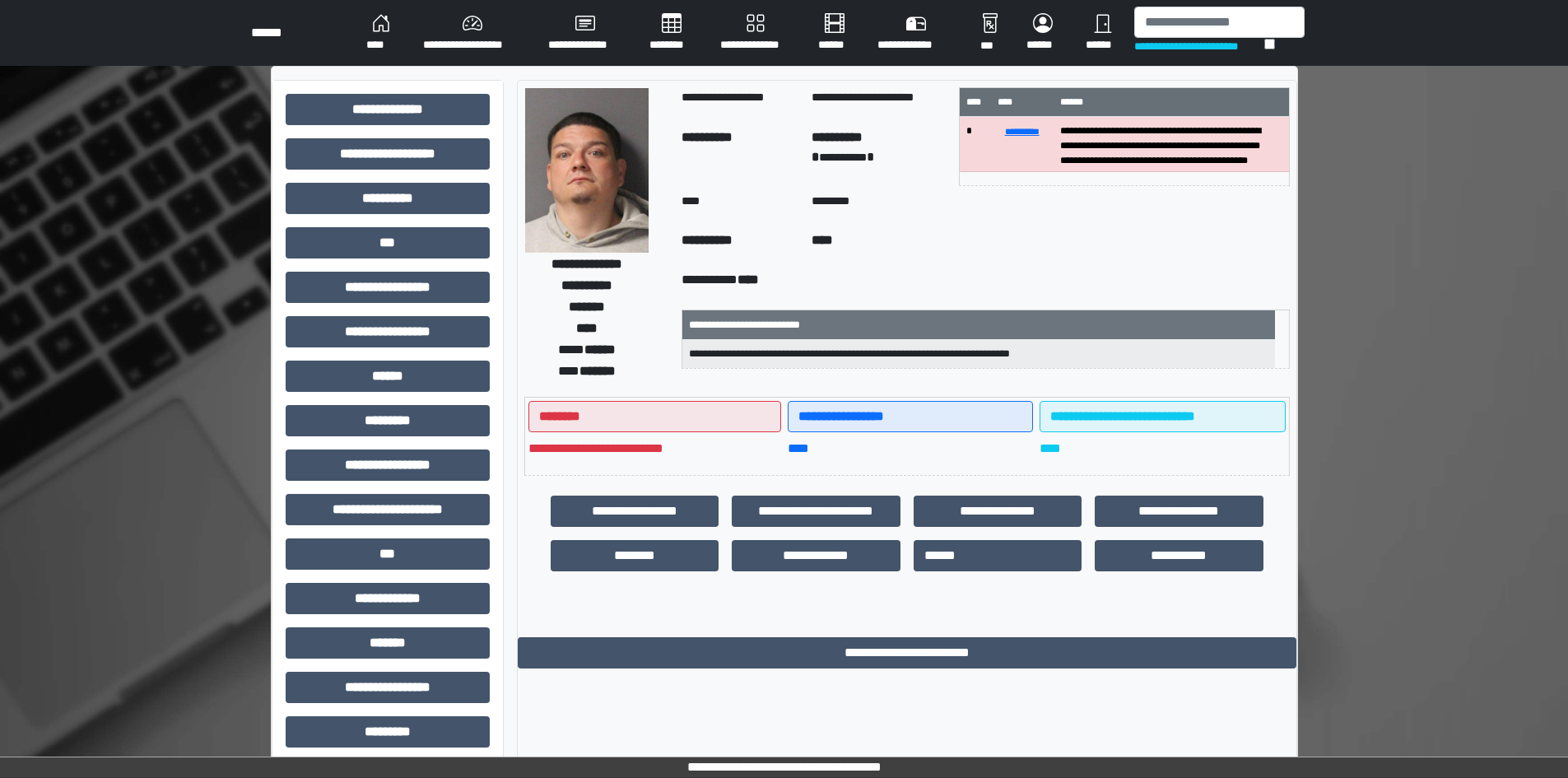 click on "****" at bounding box center (381, 33) 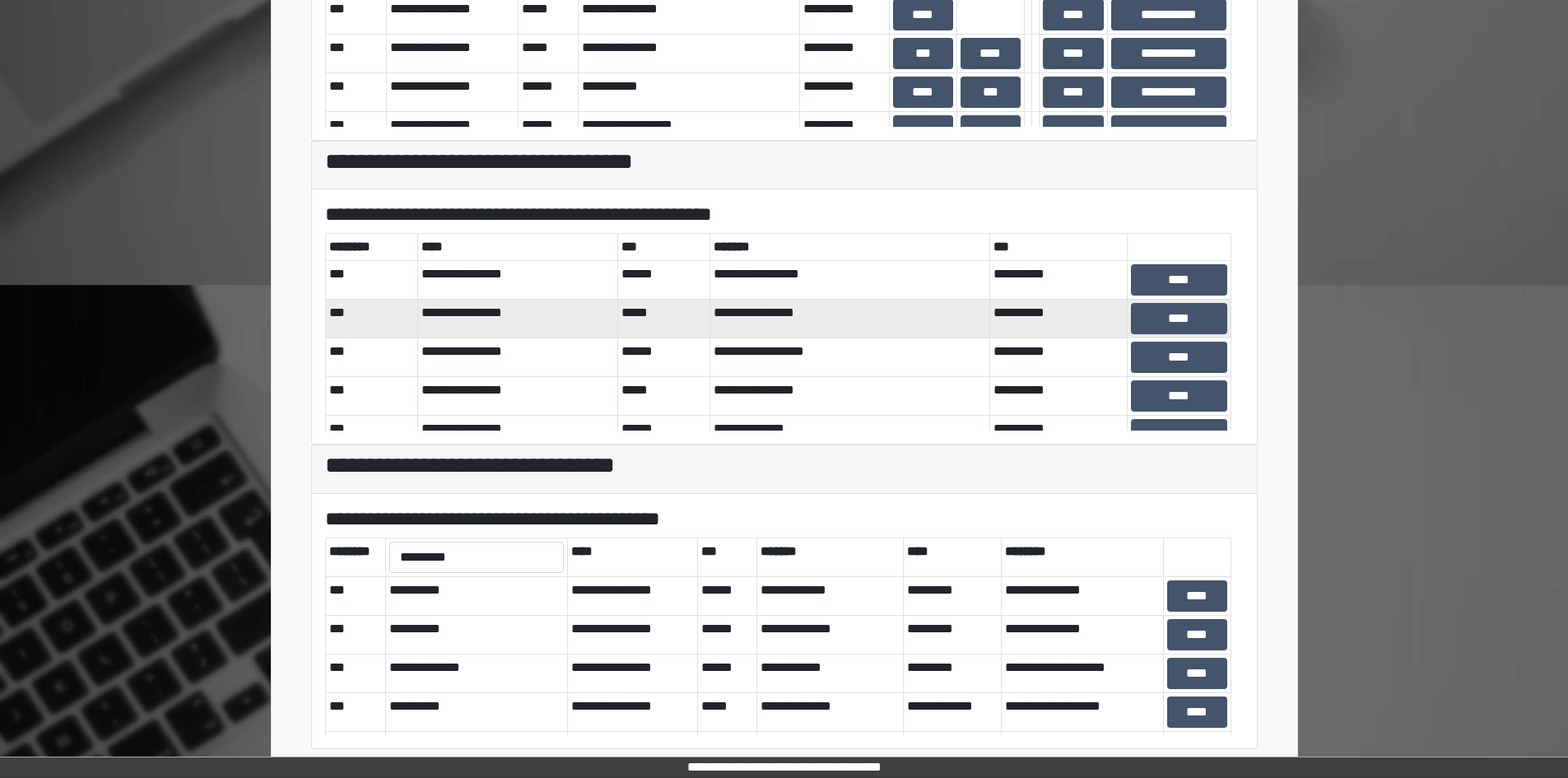 scroll, scrollTop: 609, scrollLeft: 0, axis: vertical 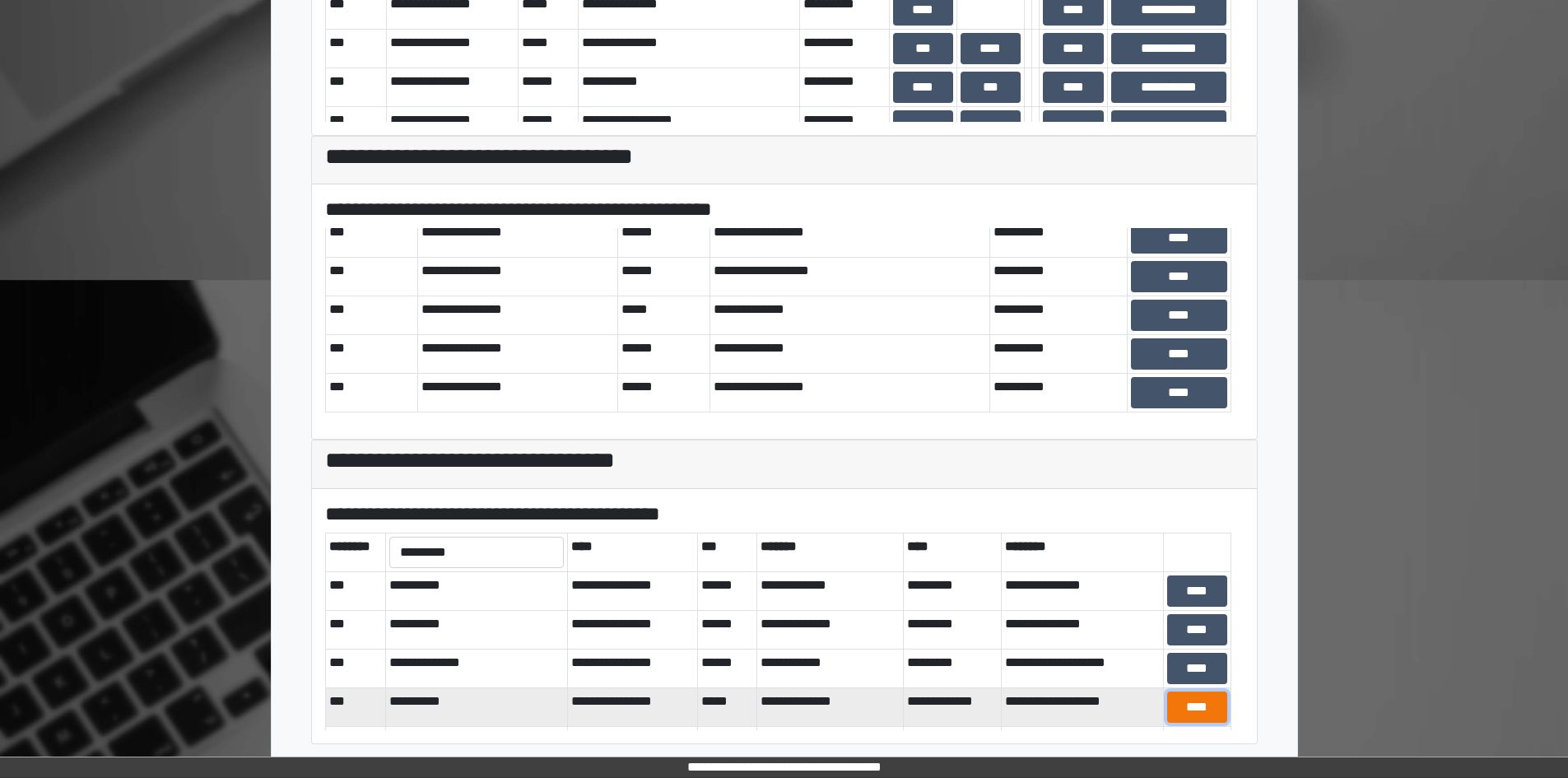 click on "****" at bounding box center (1197, 707) 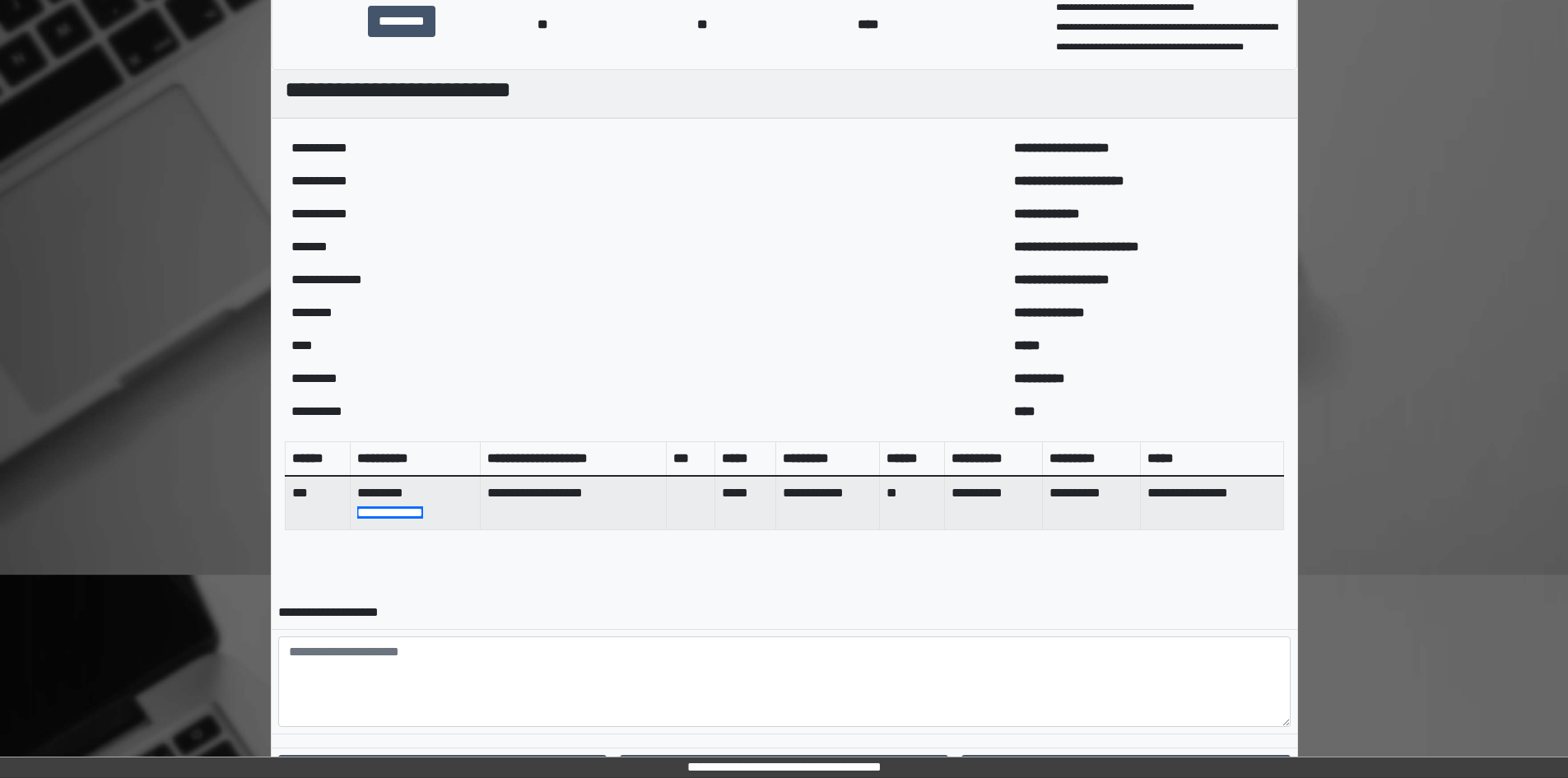 scroll, scrollTop: 397, scrollLeft: 0, axis: vertical 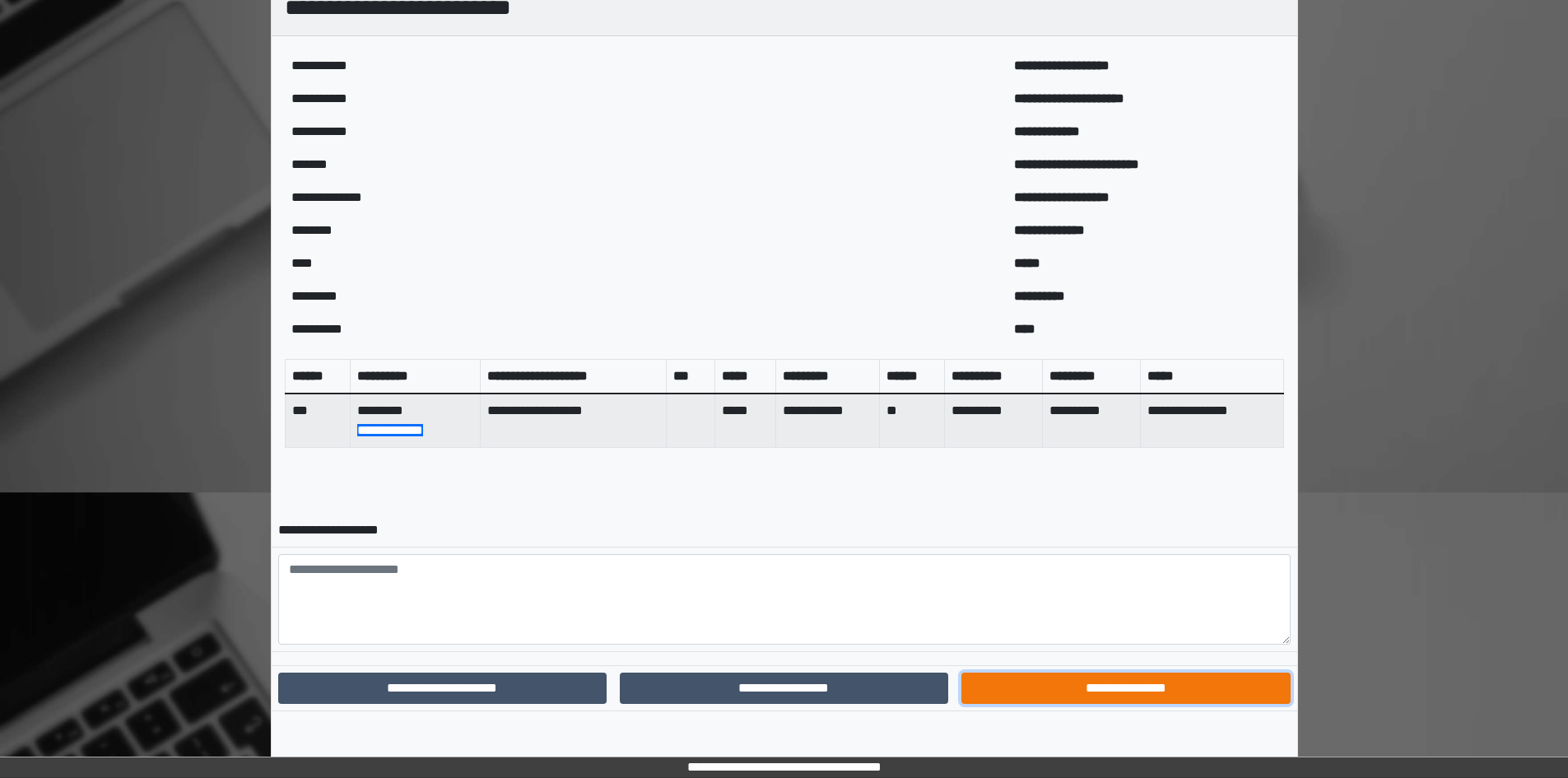click on "**********" at bounding box center [1125, 688] 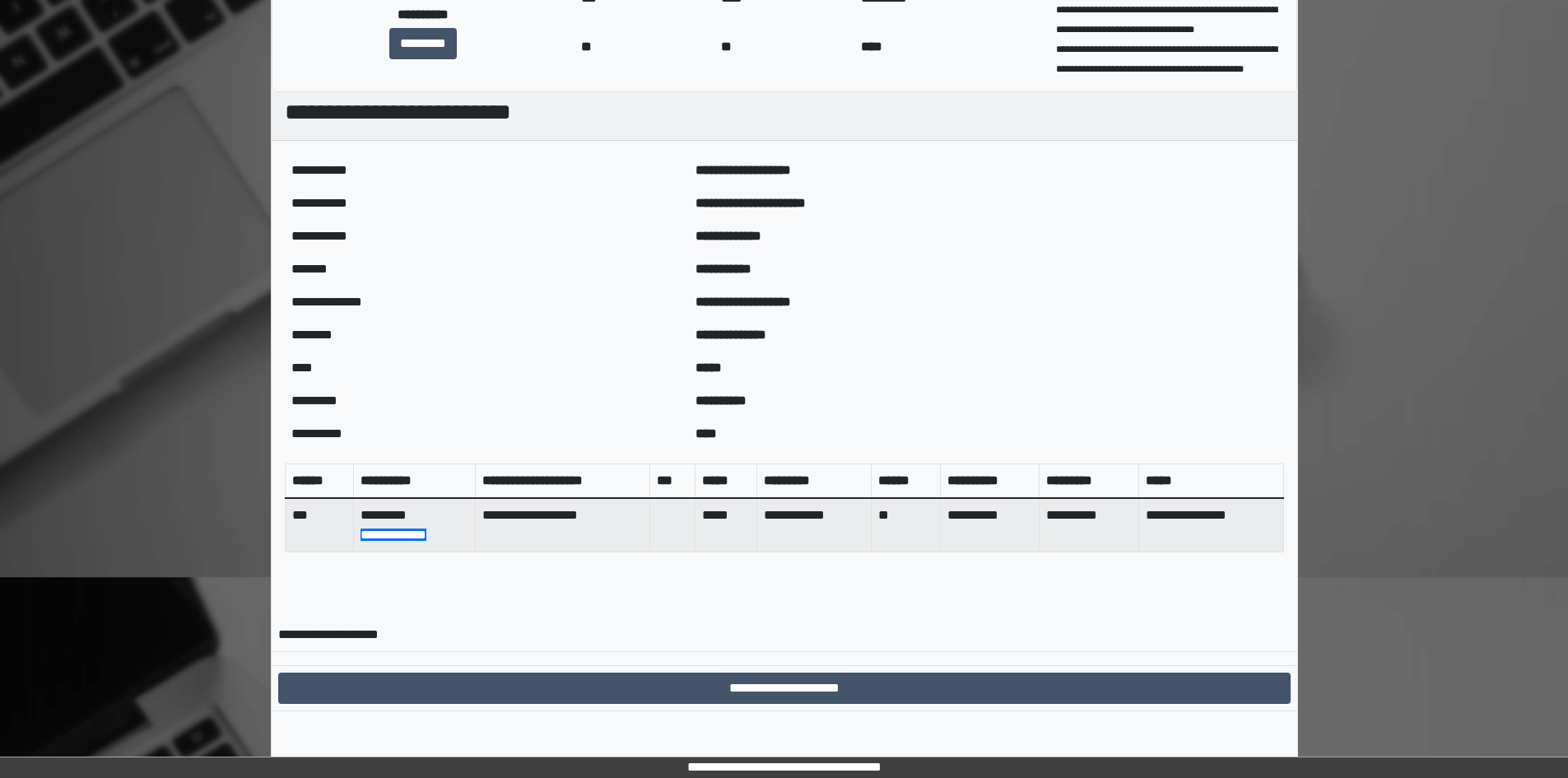 scroll, scrollTop: 312, scrollLeft: 0, axis: vertical 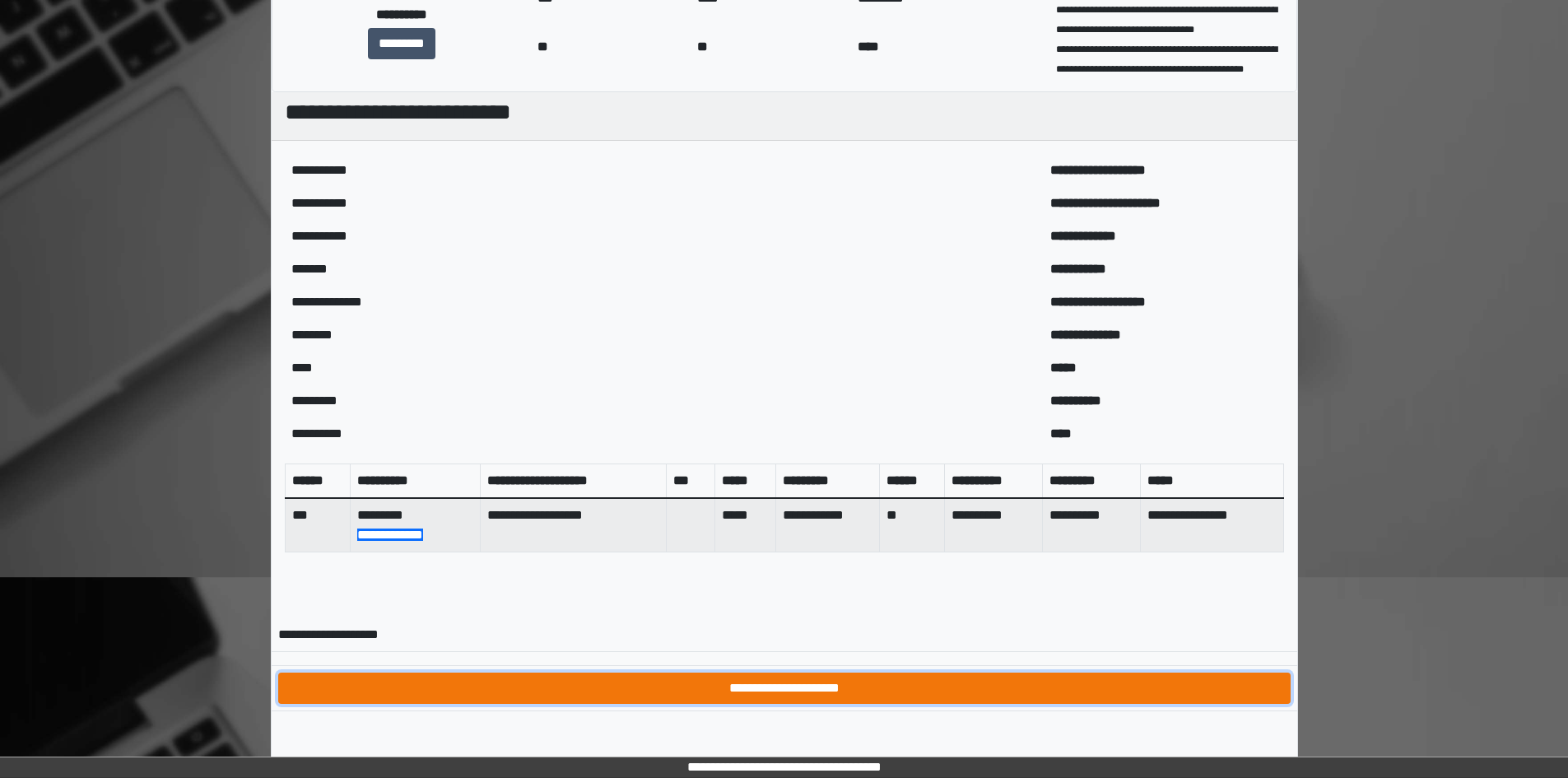 click on "**********" at bounding box center [784, 688] 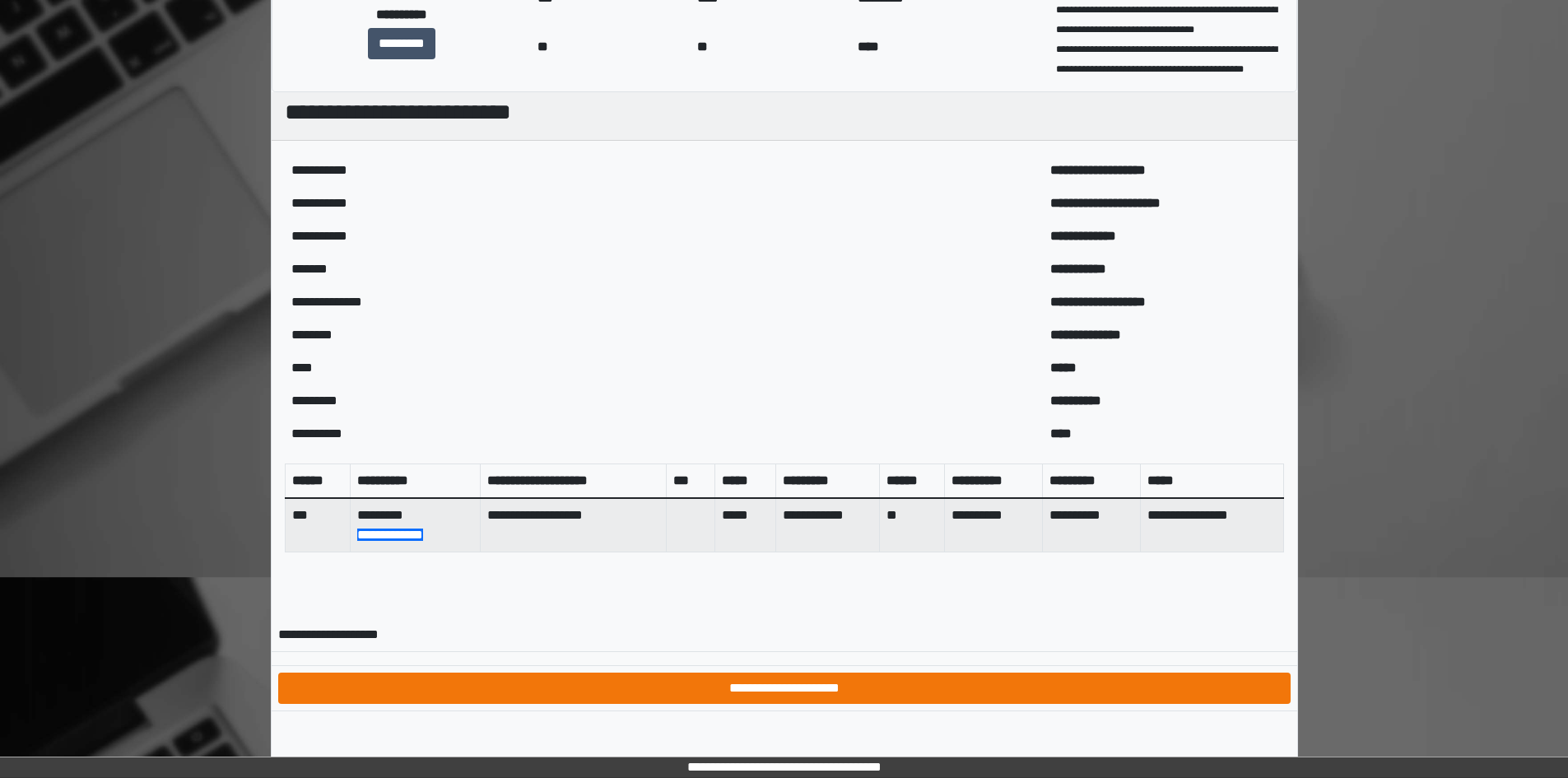 scroll, scrollTop: 0, scrollLeft: 0, axis: both 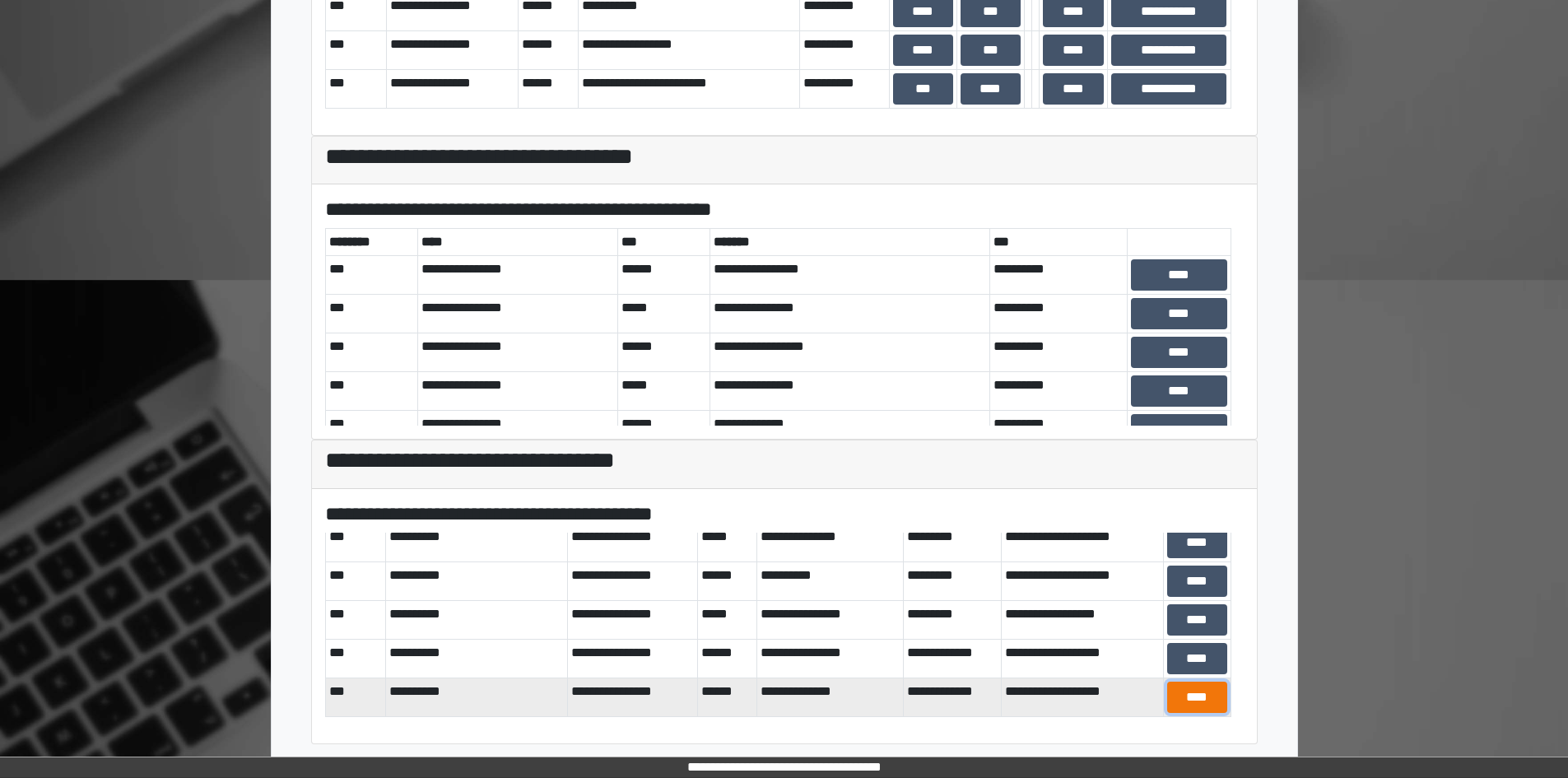 click on "****" at bounding box center (1197, 697) 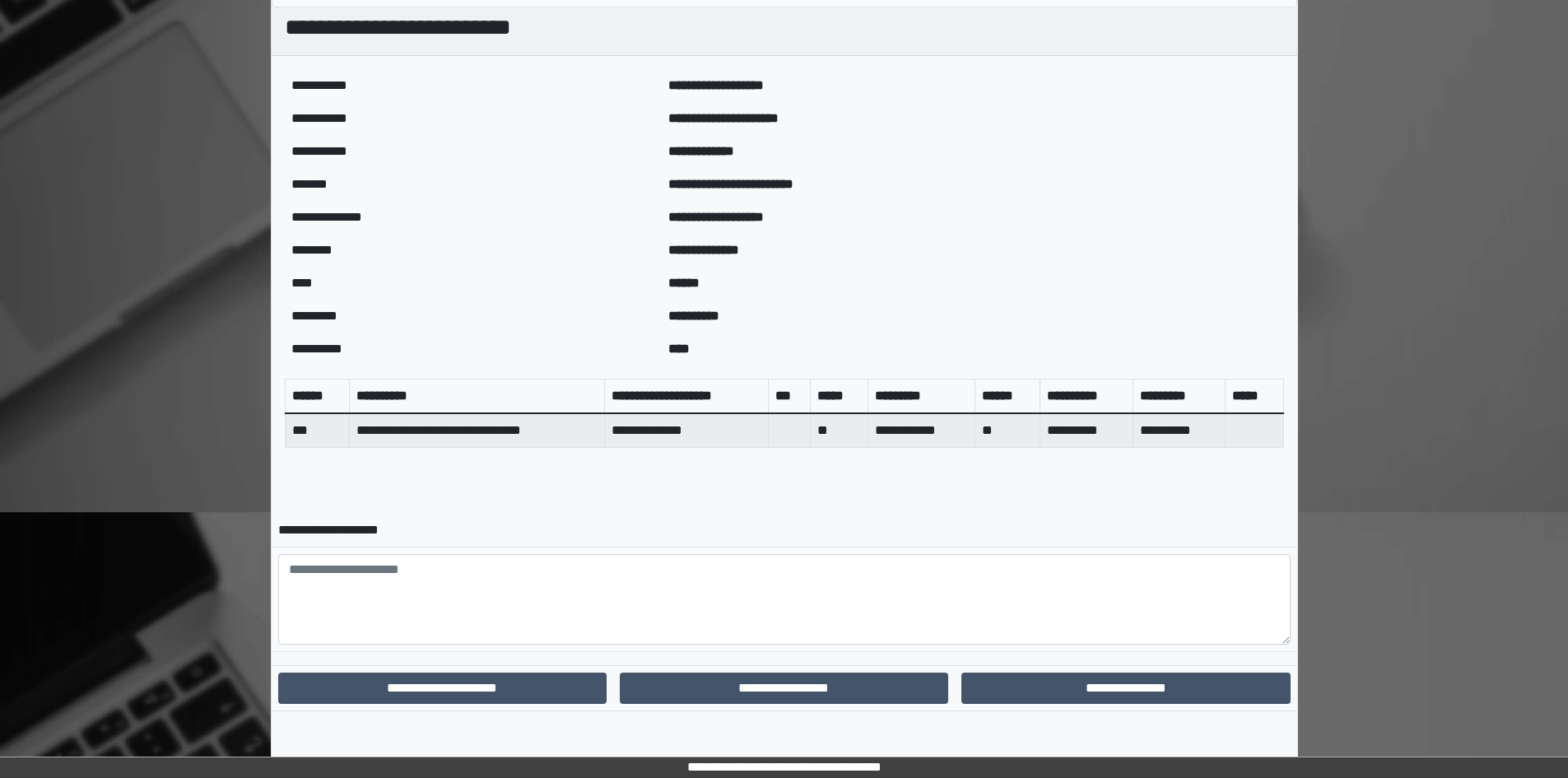 scroll, scrollTop: 377, scrollLeft: 0, axis: vertical 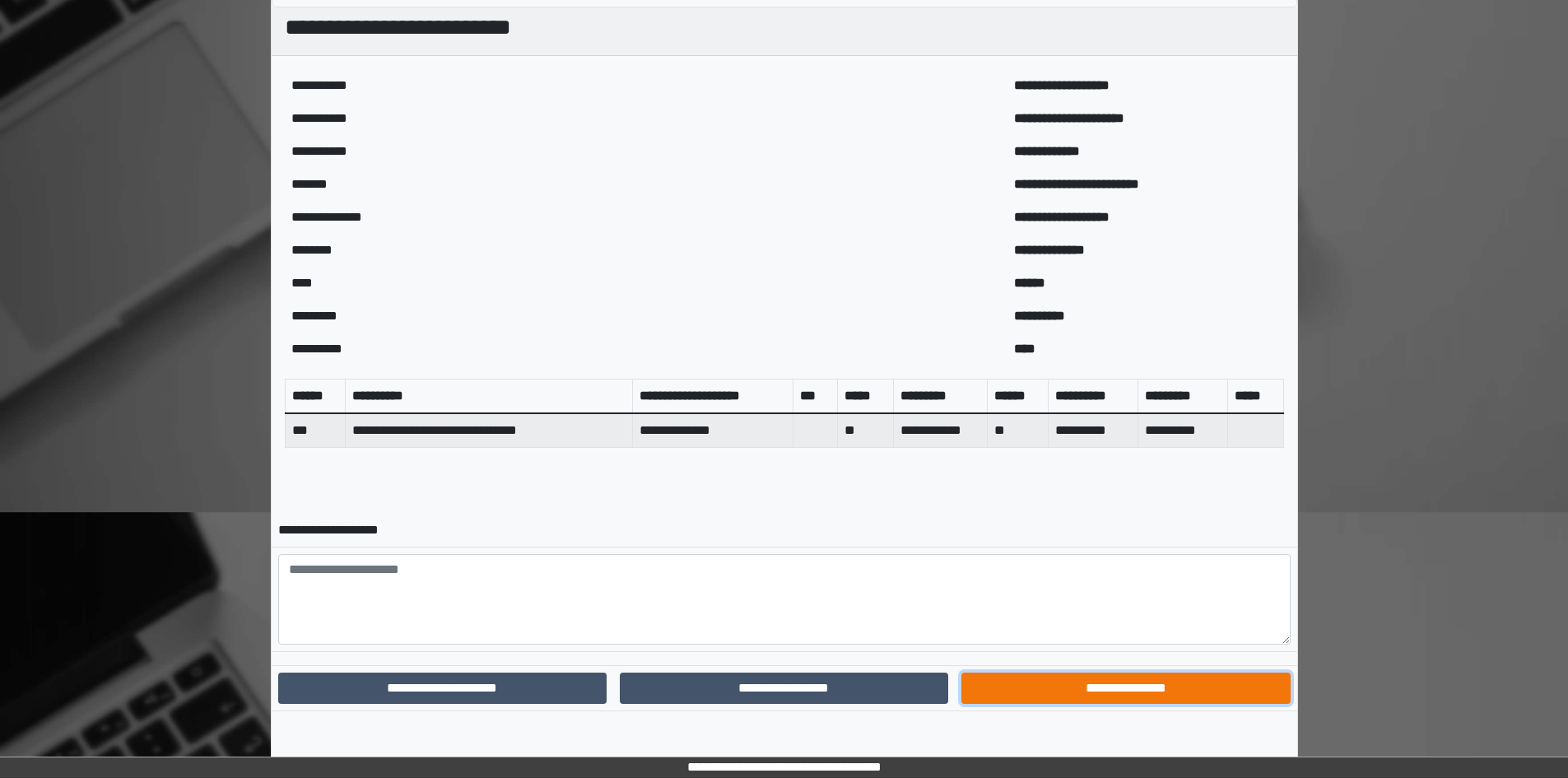 click on "**********" at bounding box center (1125, 688) 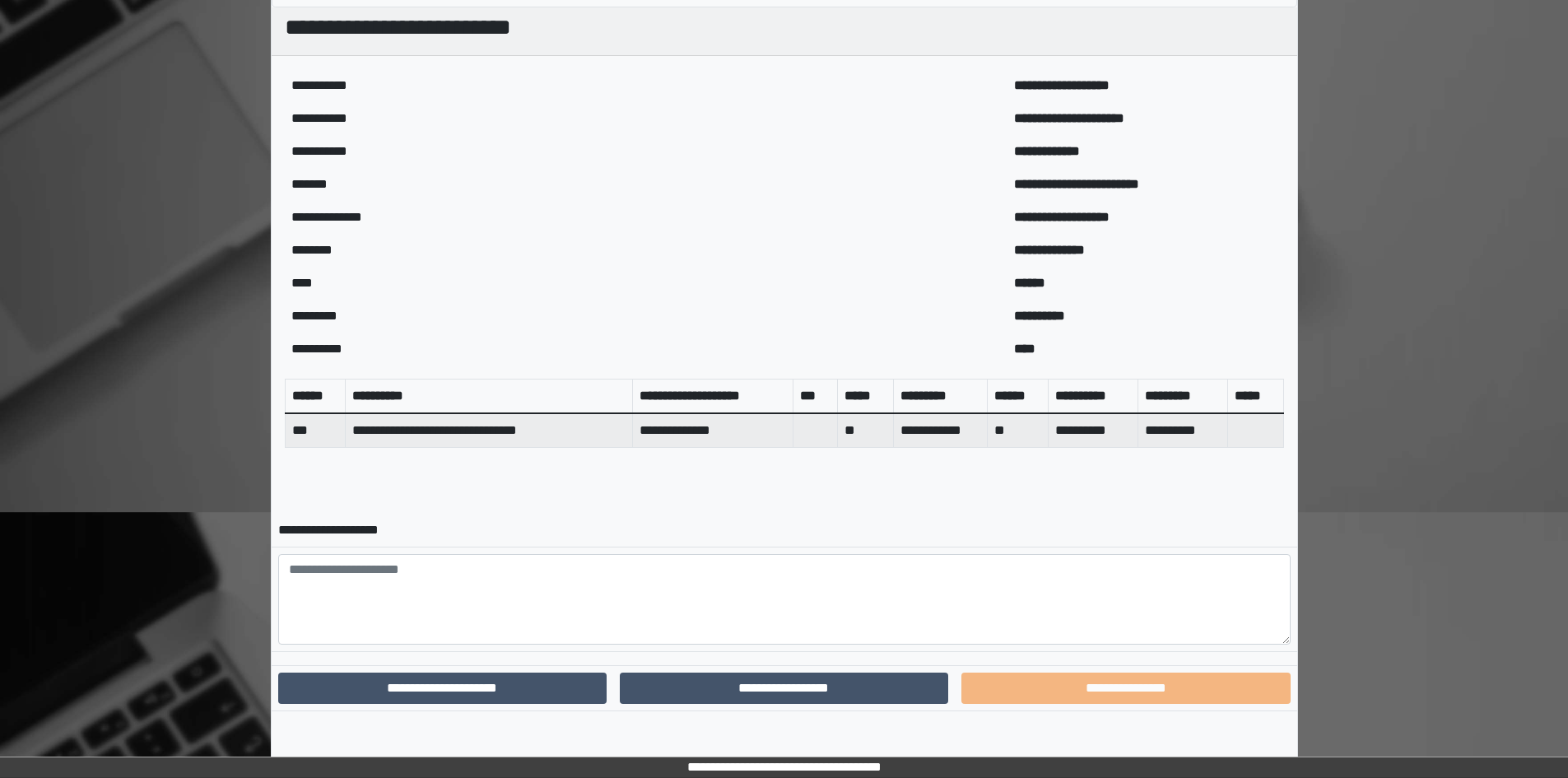 scroll, scrollTop: 292, scrollLeft: 0, axis: vertical 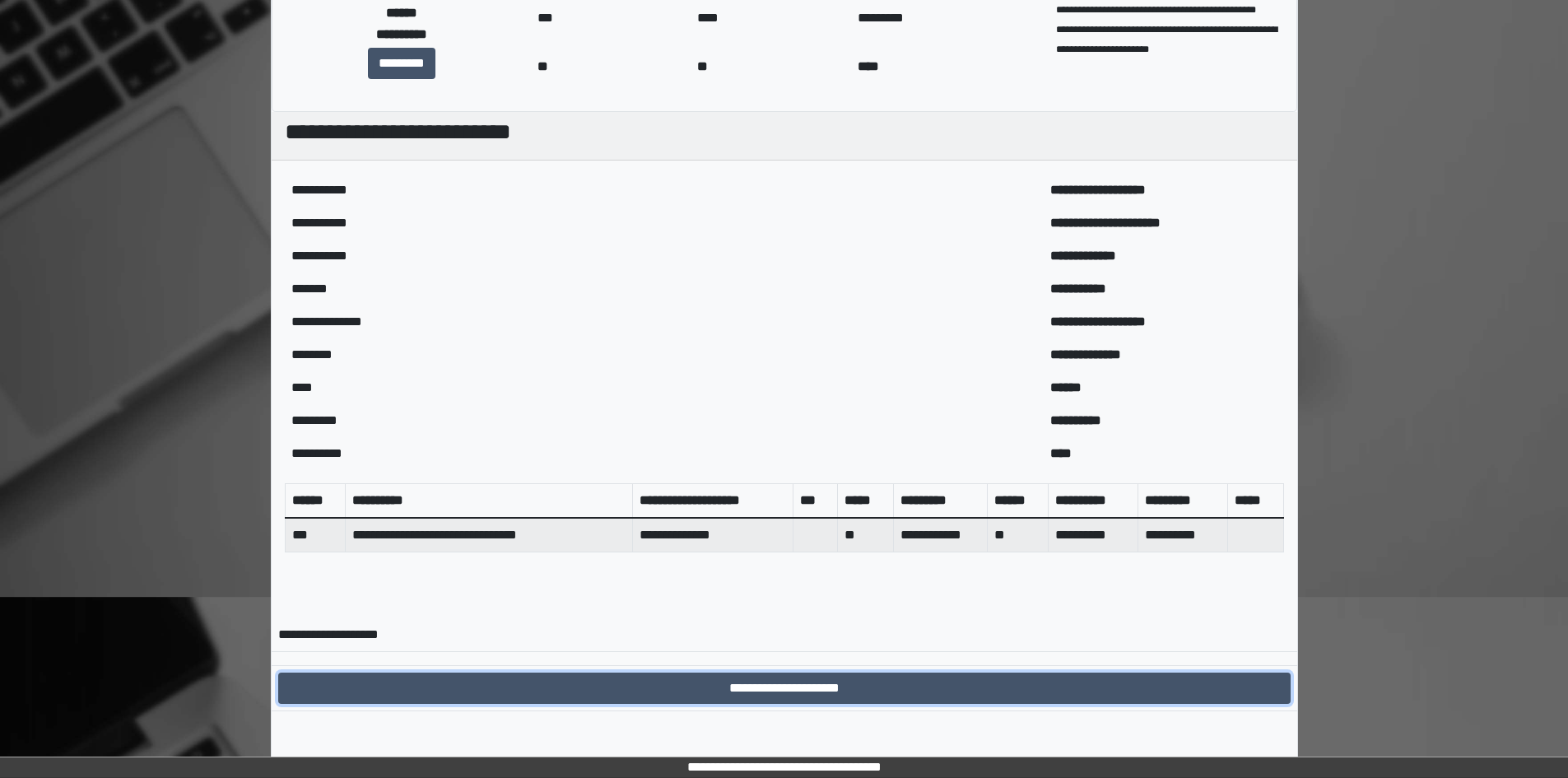 click on "**********" at bounding box center [784, 688] 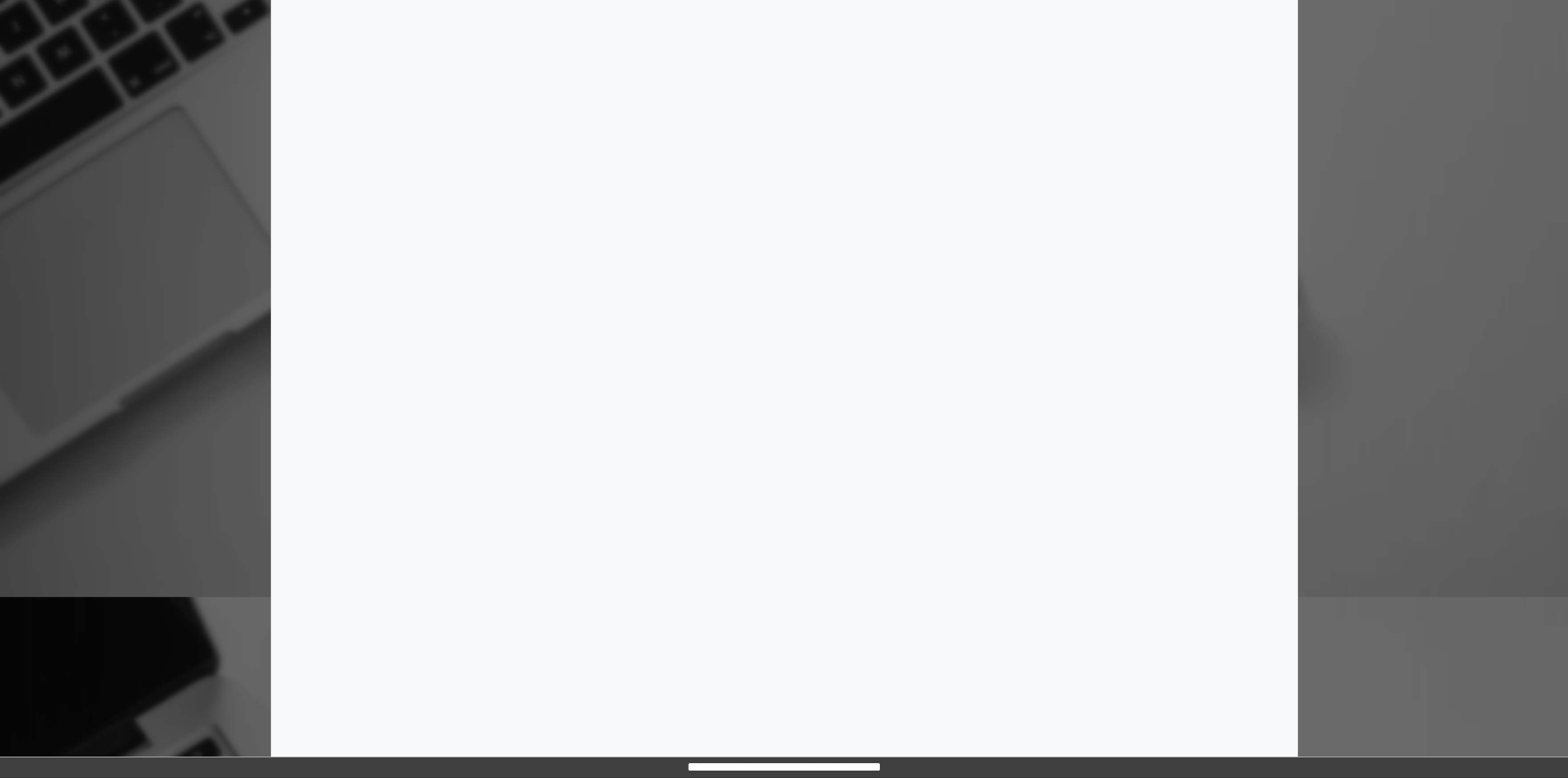 scroll, scrollTop: 0, scrollLeft: 0, axis: both 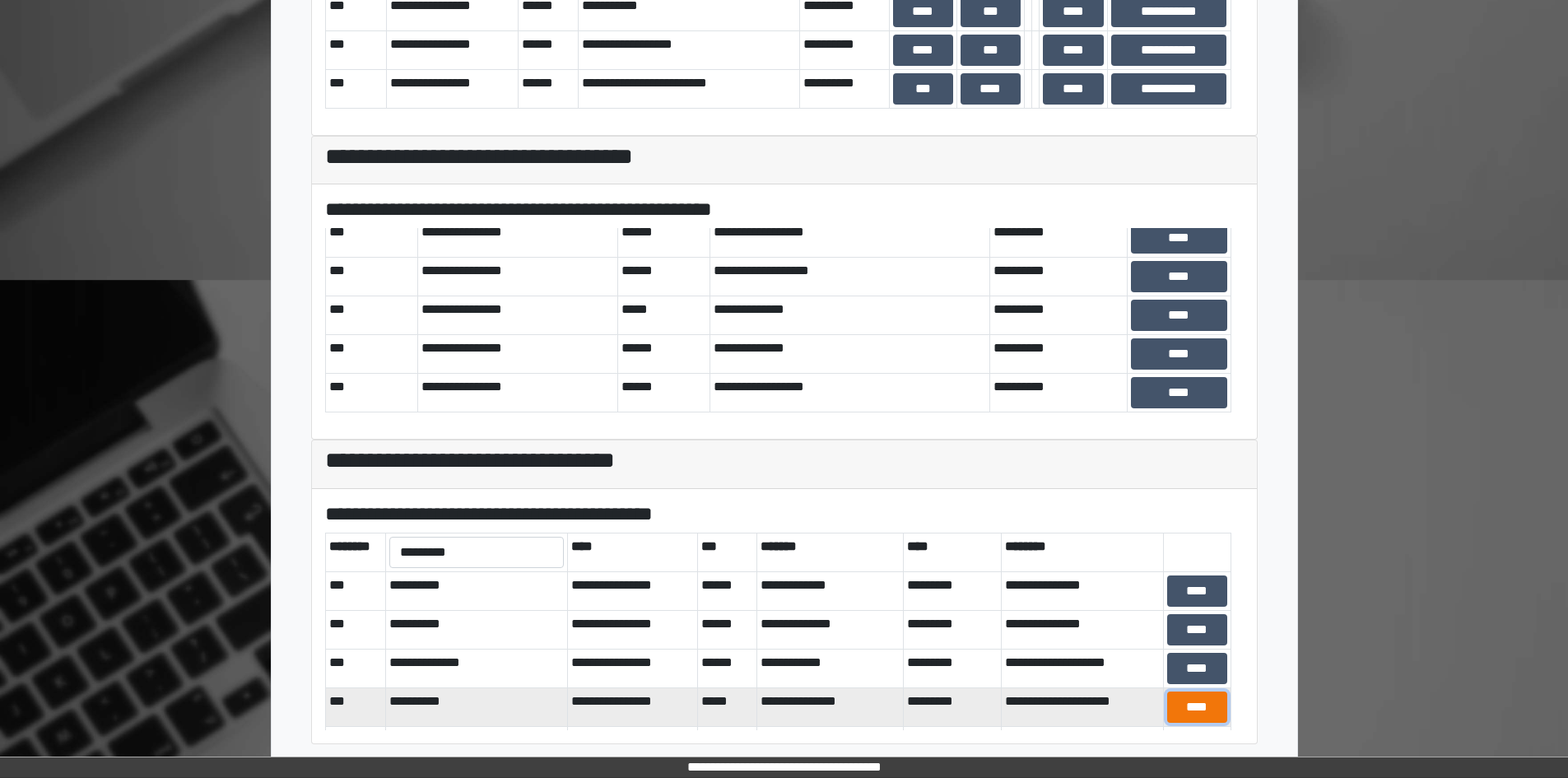 click on "****" at bounding box center [1197, 707] 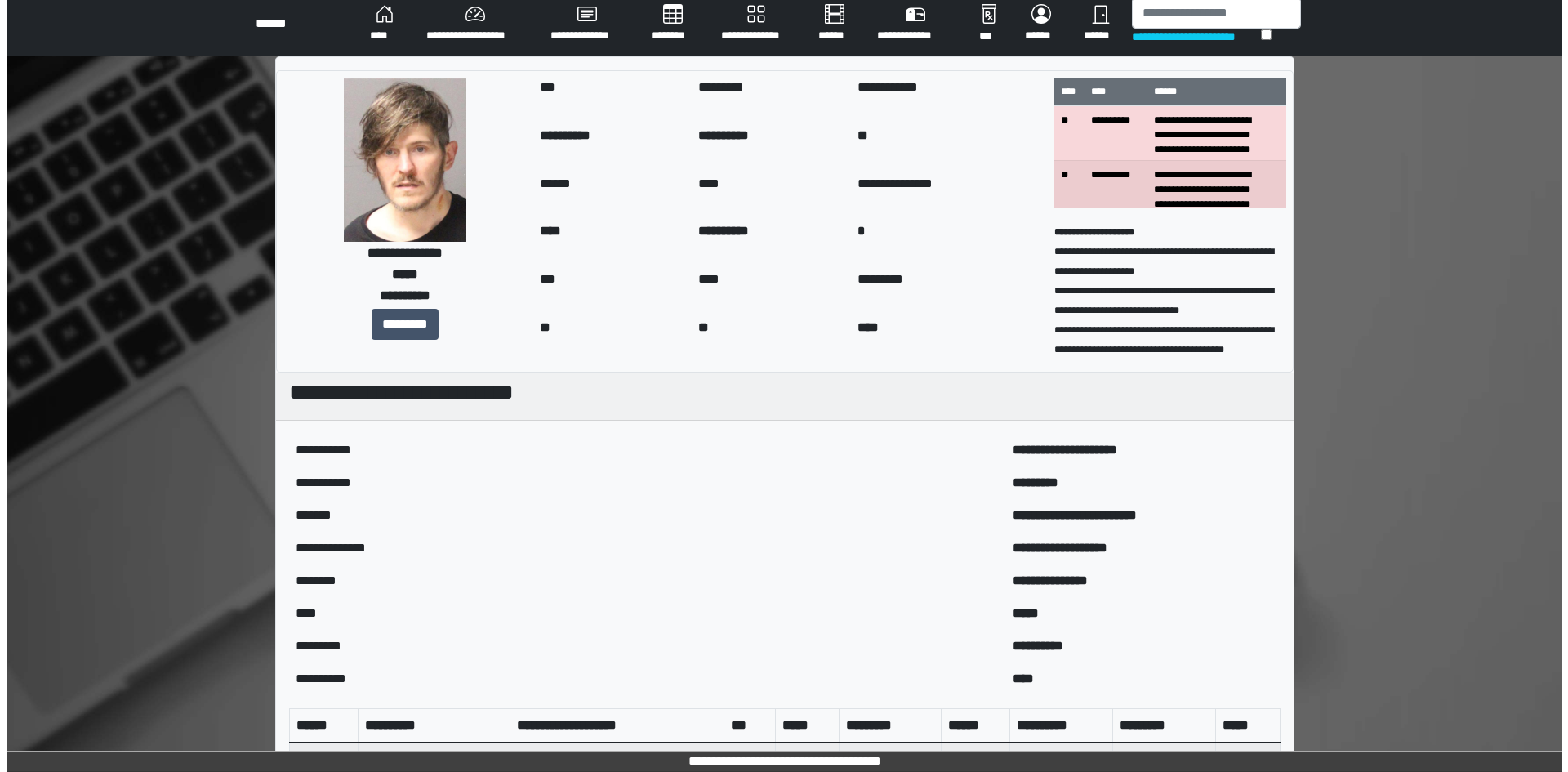 scroll, scrollTop: 0, scrollLeft: 0, axis: both 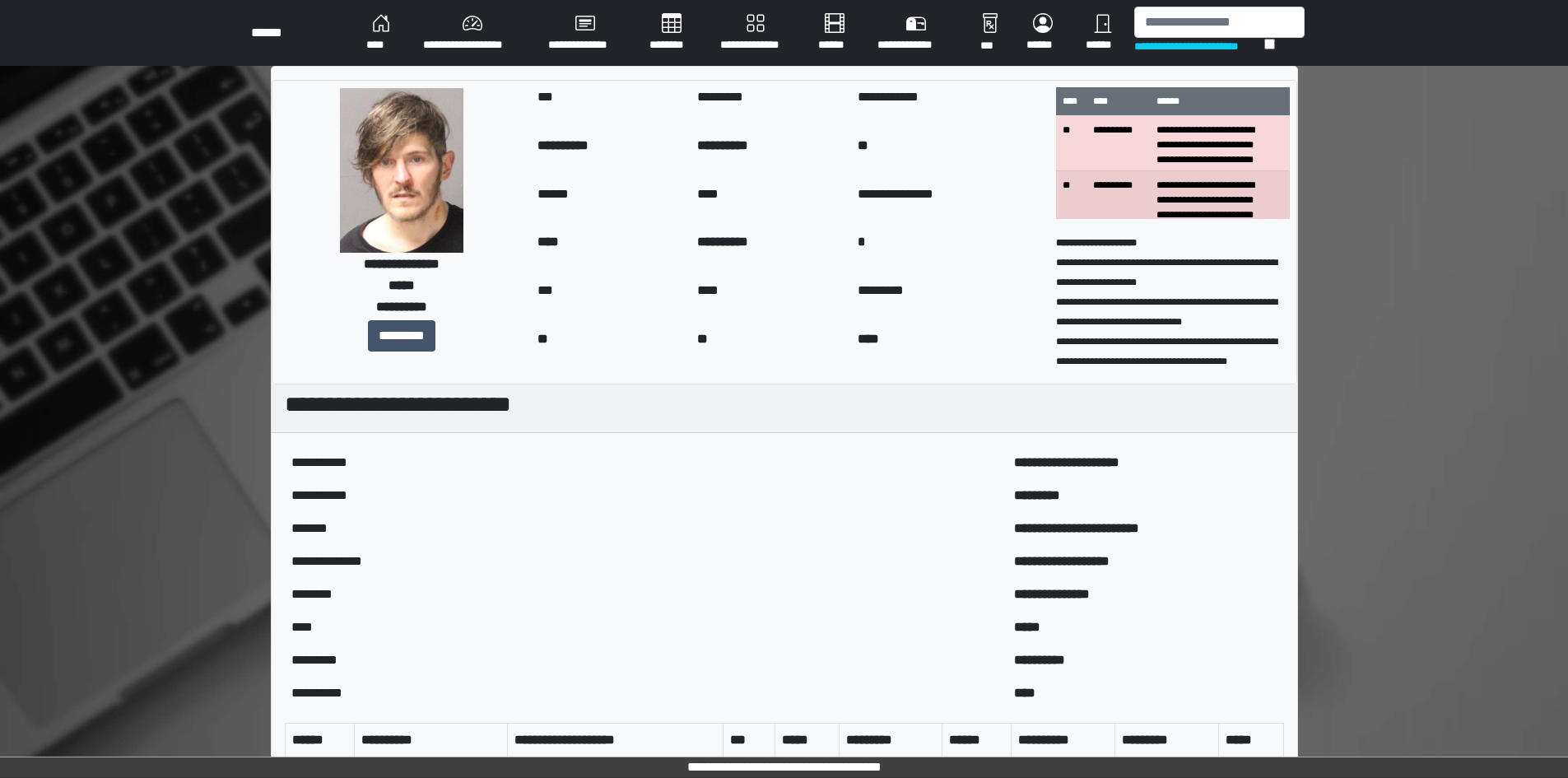 click on "****" at bounding box center [381, 33] 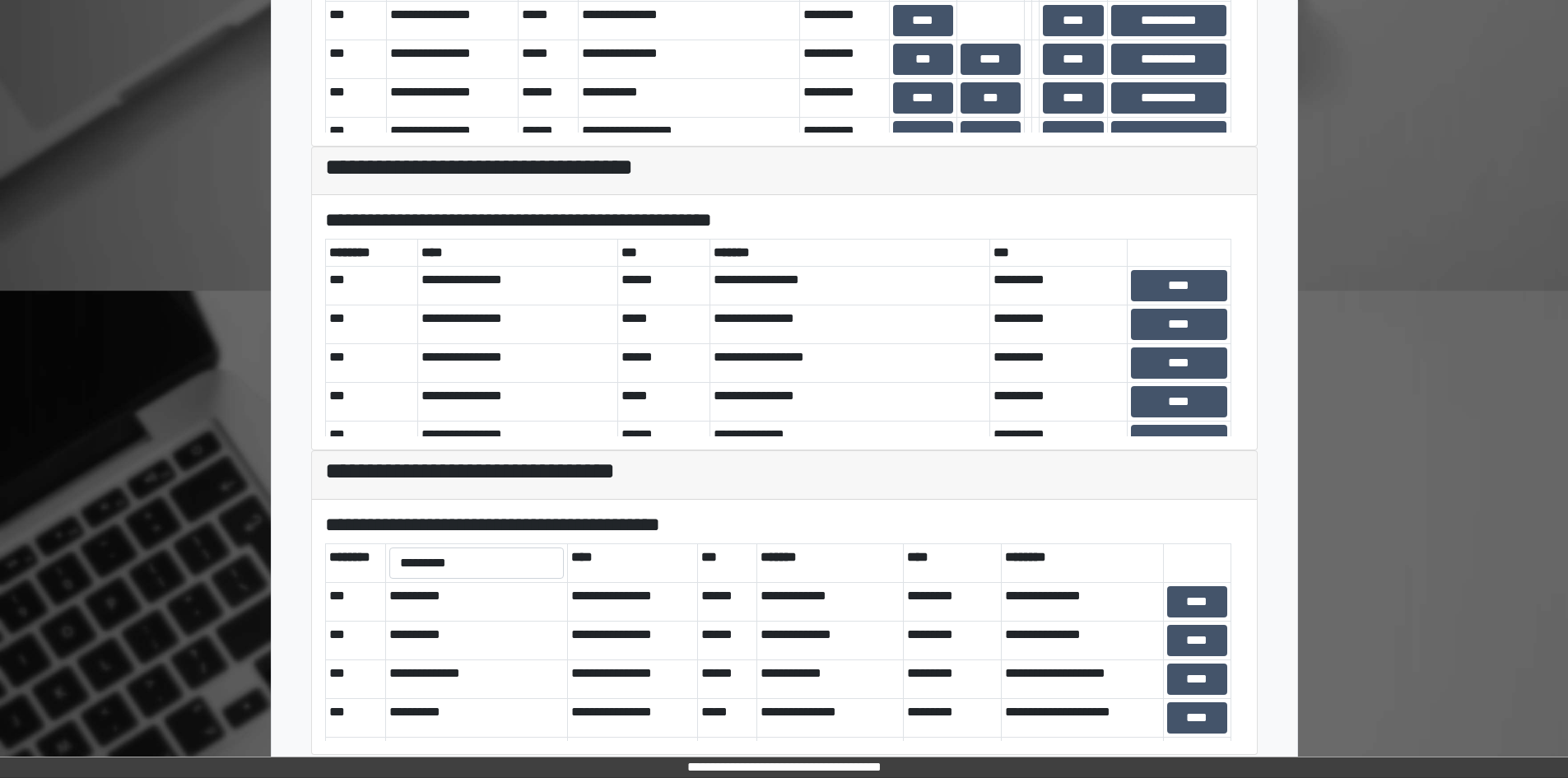 scroll, scrollTop: 609, scrollLeft: 0, axis: vertical 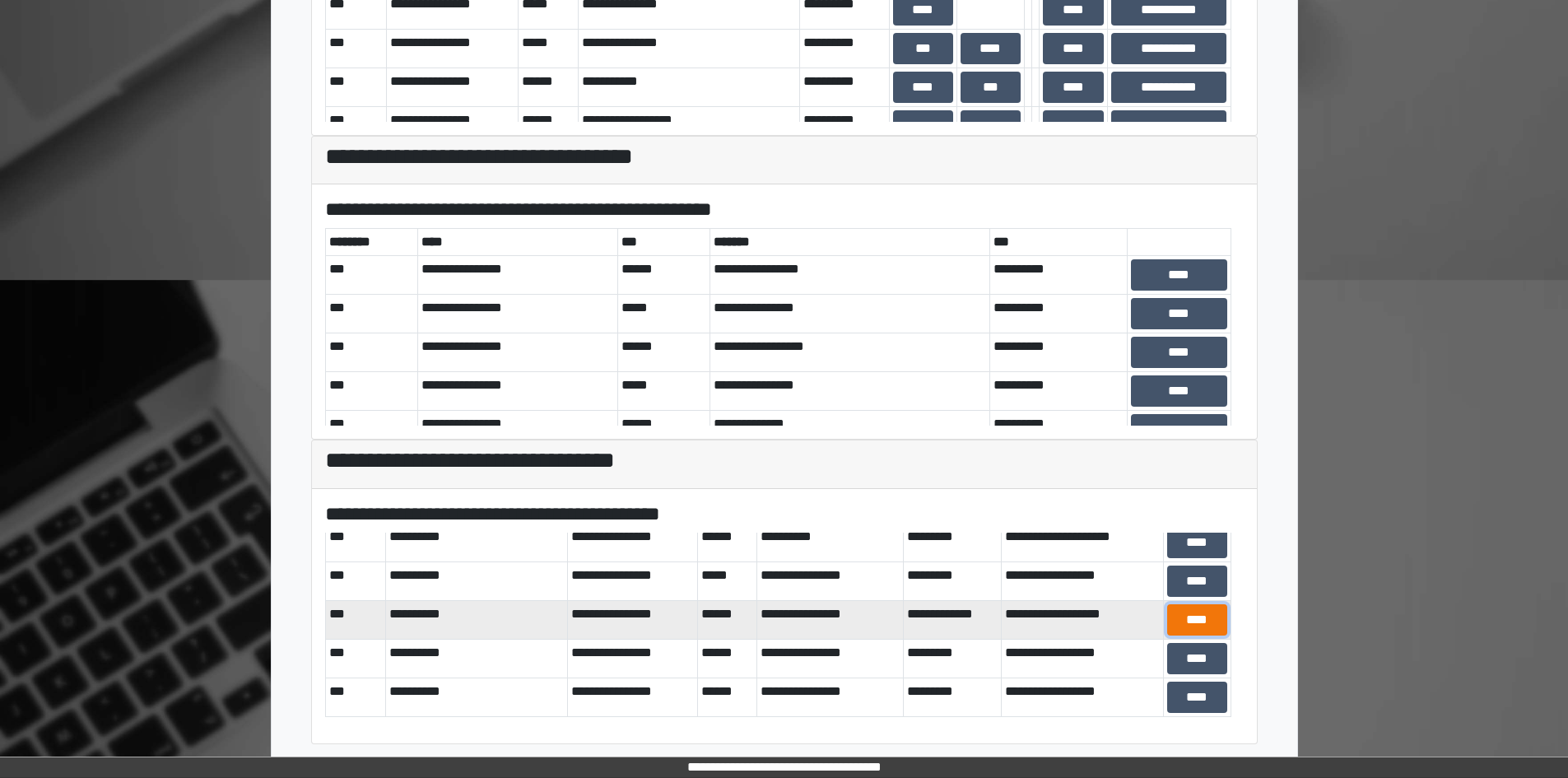 click on "****" at bounding box center (1197, 620) 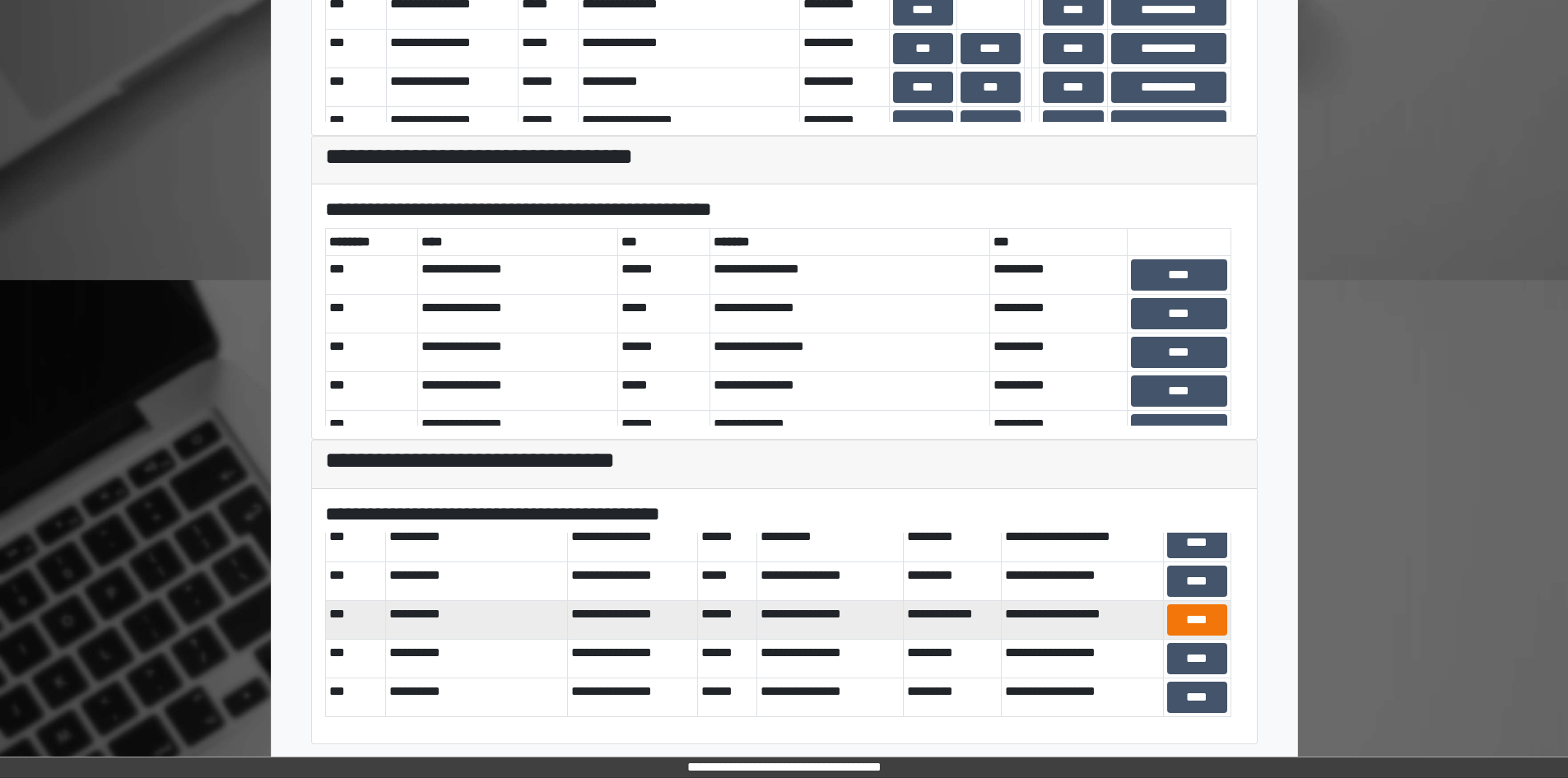 scroll, scrollTop: 397, scrollLeft: 0, axis: vertical 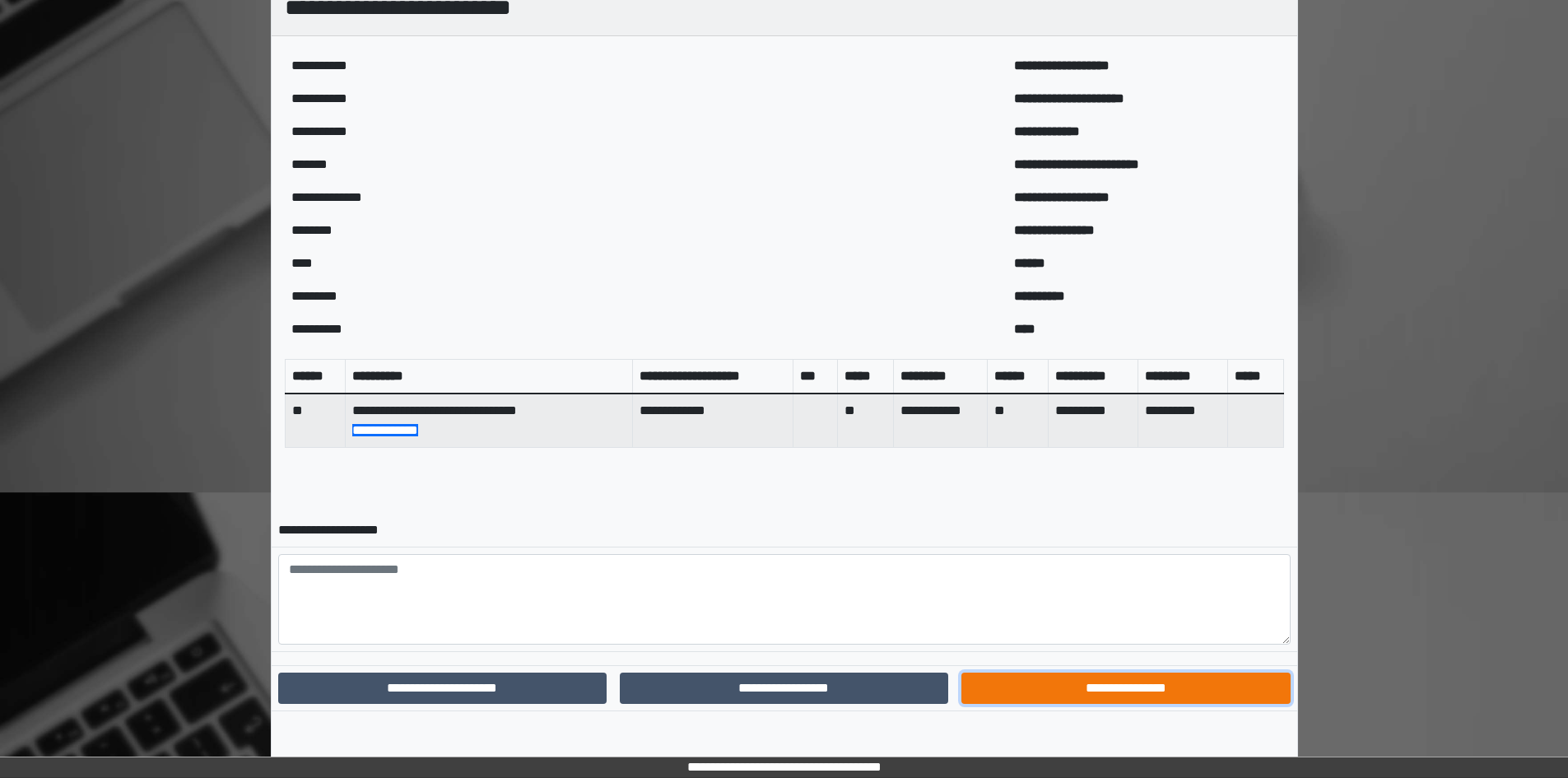 click on "**********" at bounding box center [1125, 688] 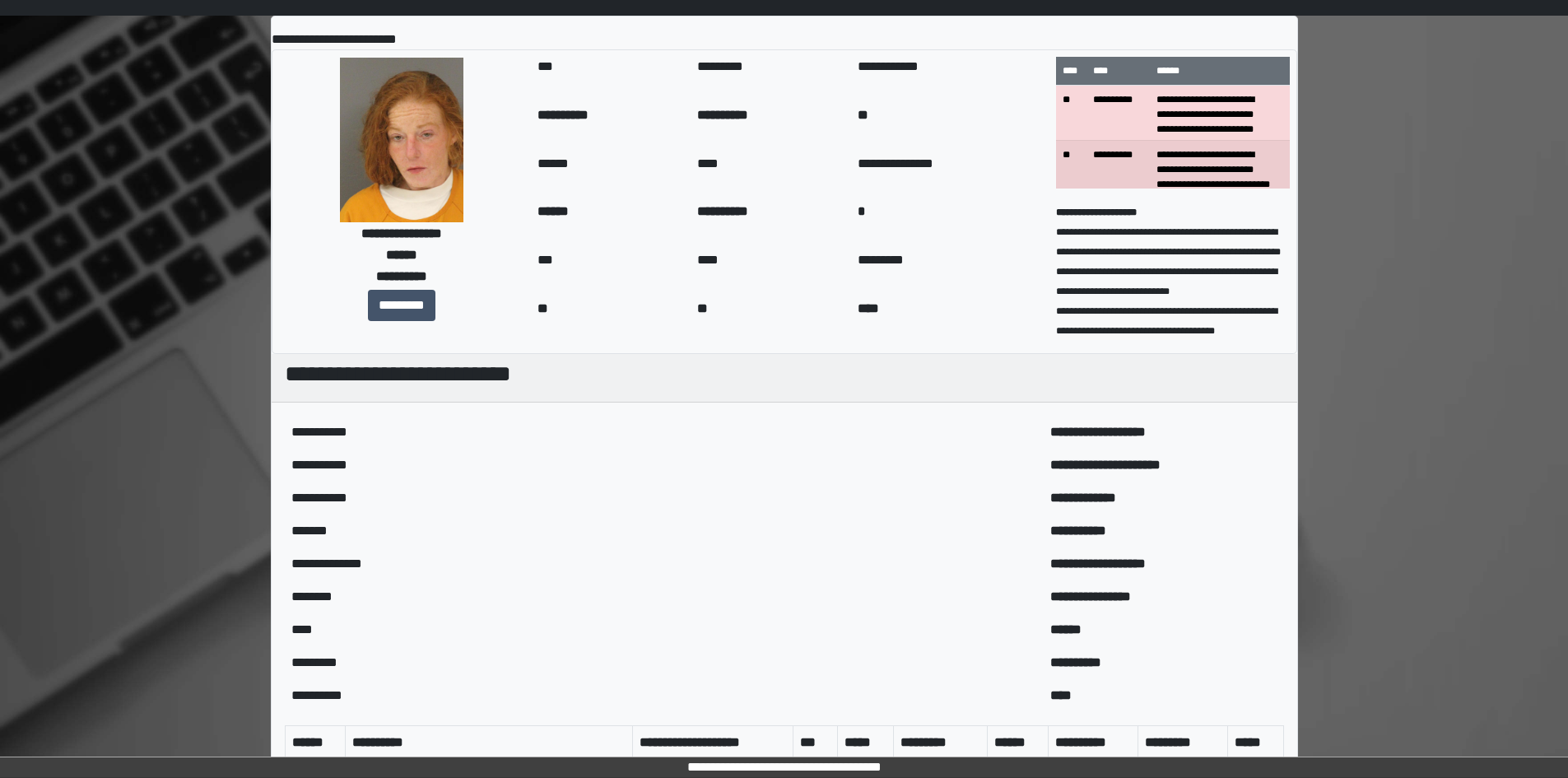 scroll, scrollTop: 0, scrollLeft: 0, axis: both 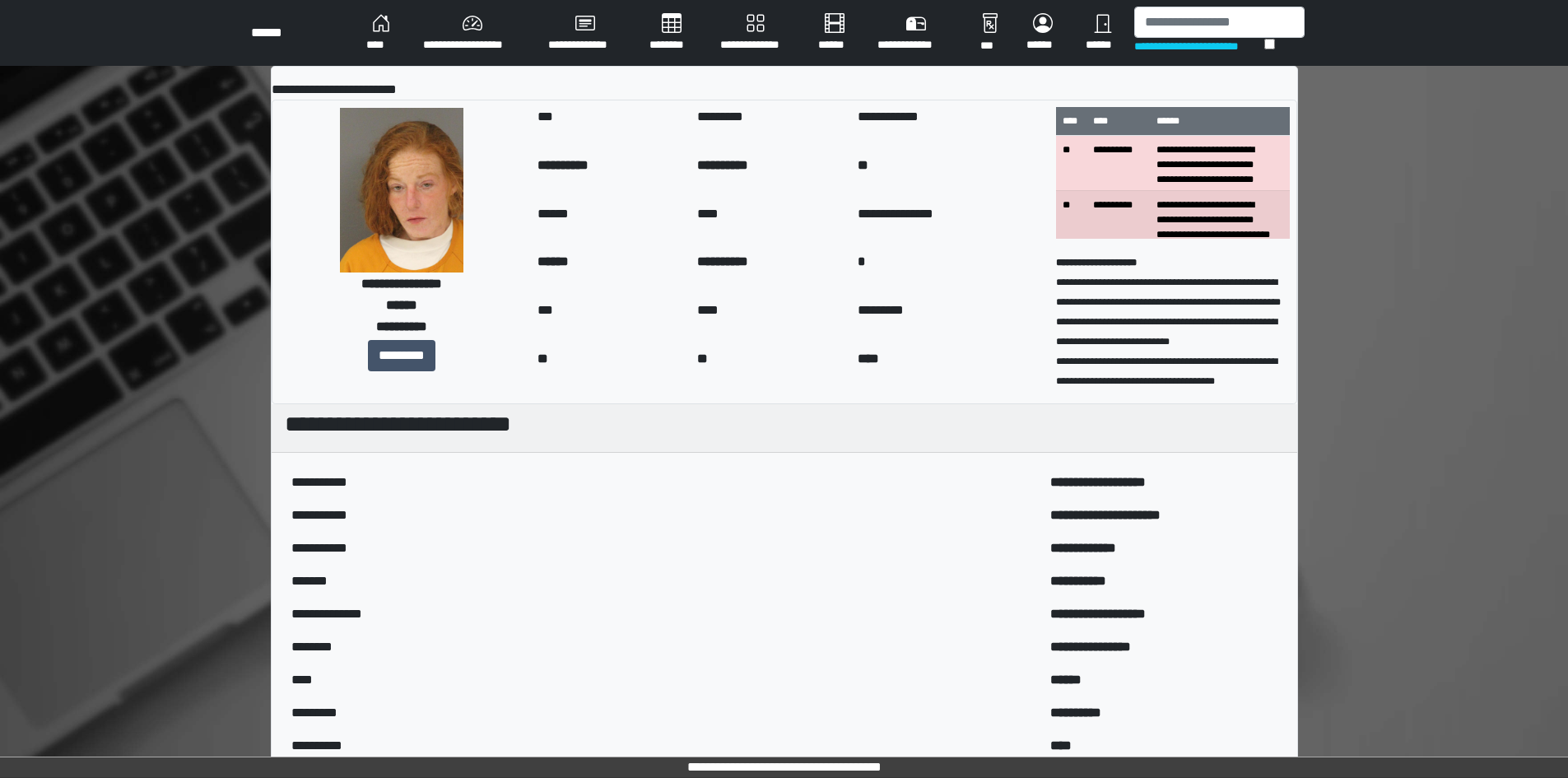 click on "****" at bounding box center (381, 33) 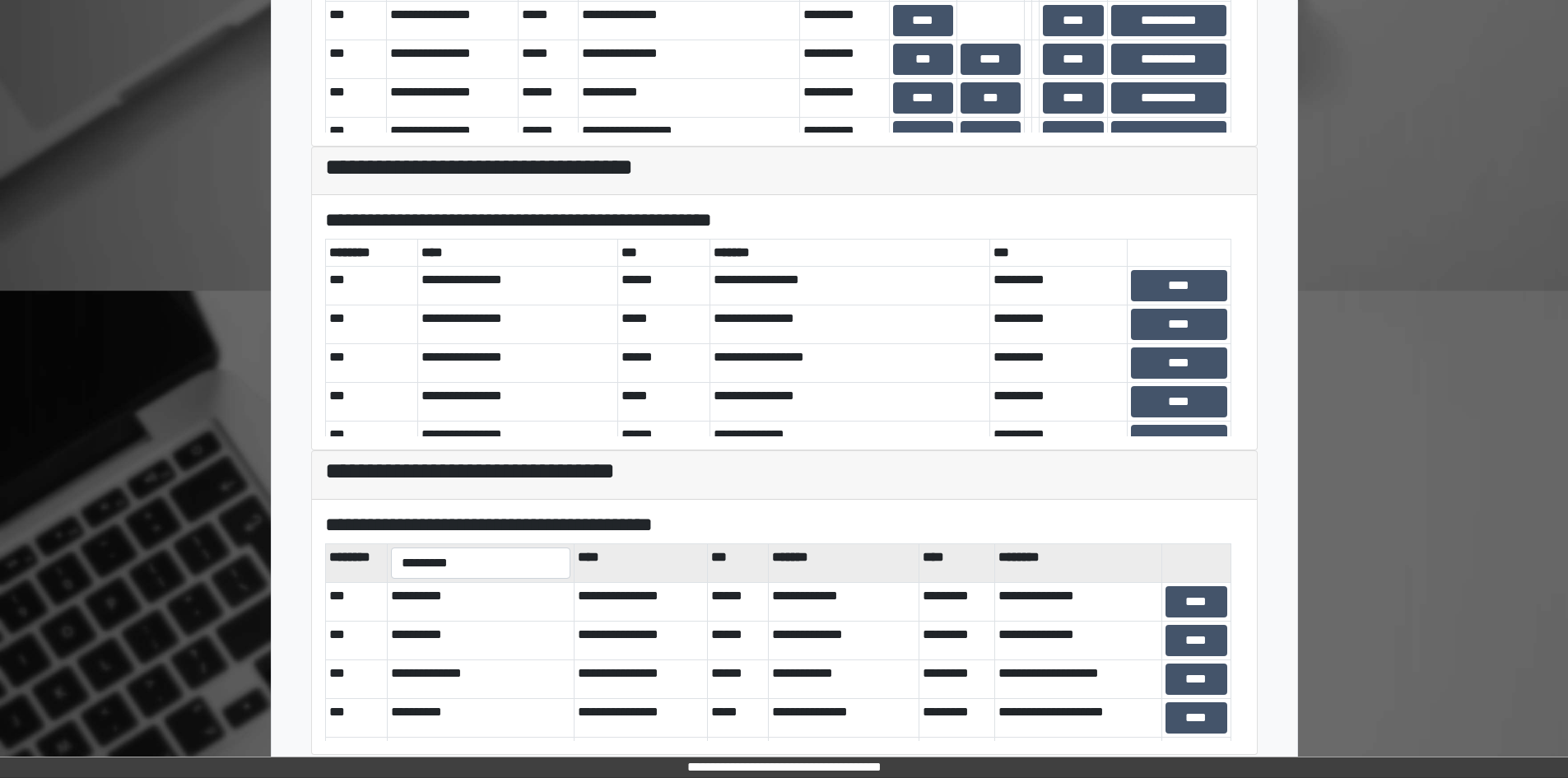 scroll, scrollTop: 609, scrollLeft: 0, axis: vertical 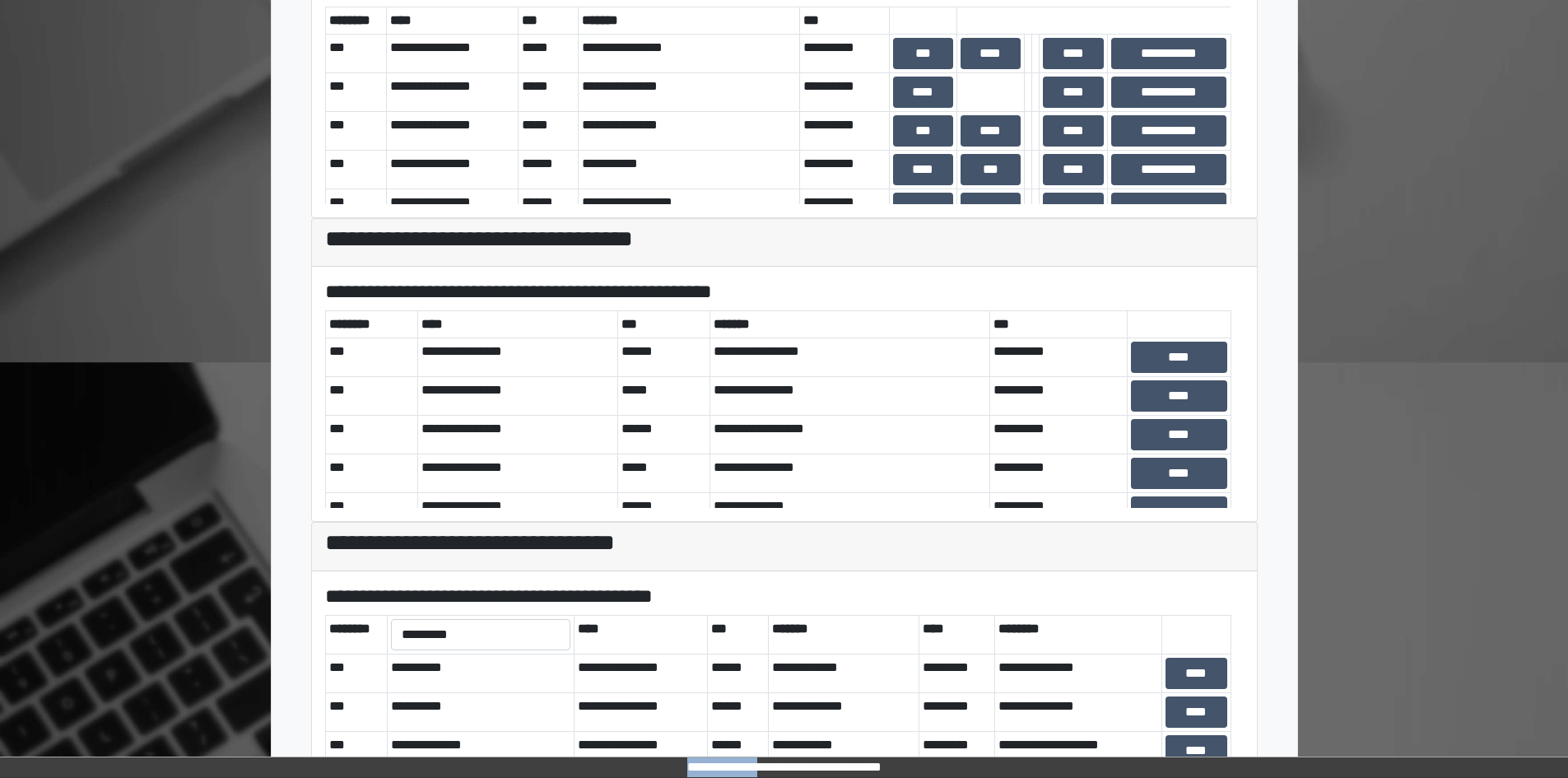 drag, startPoint x: 760, startPoint y: 766, endPoint x: 879, endPoint y: 780, distance: 119.8207 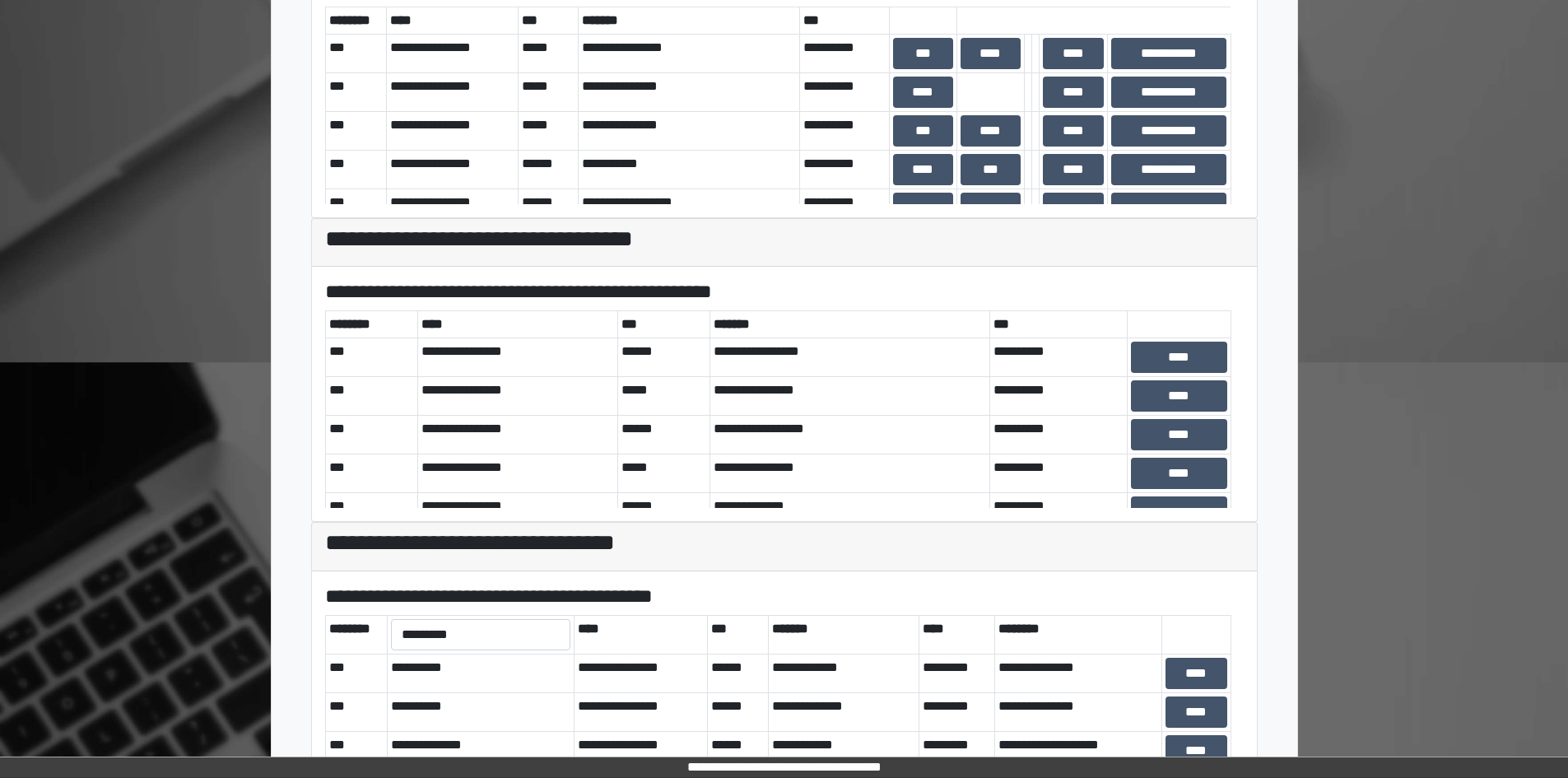 click on "**********" at bounding box center (784, 547) 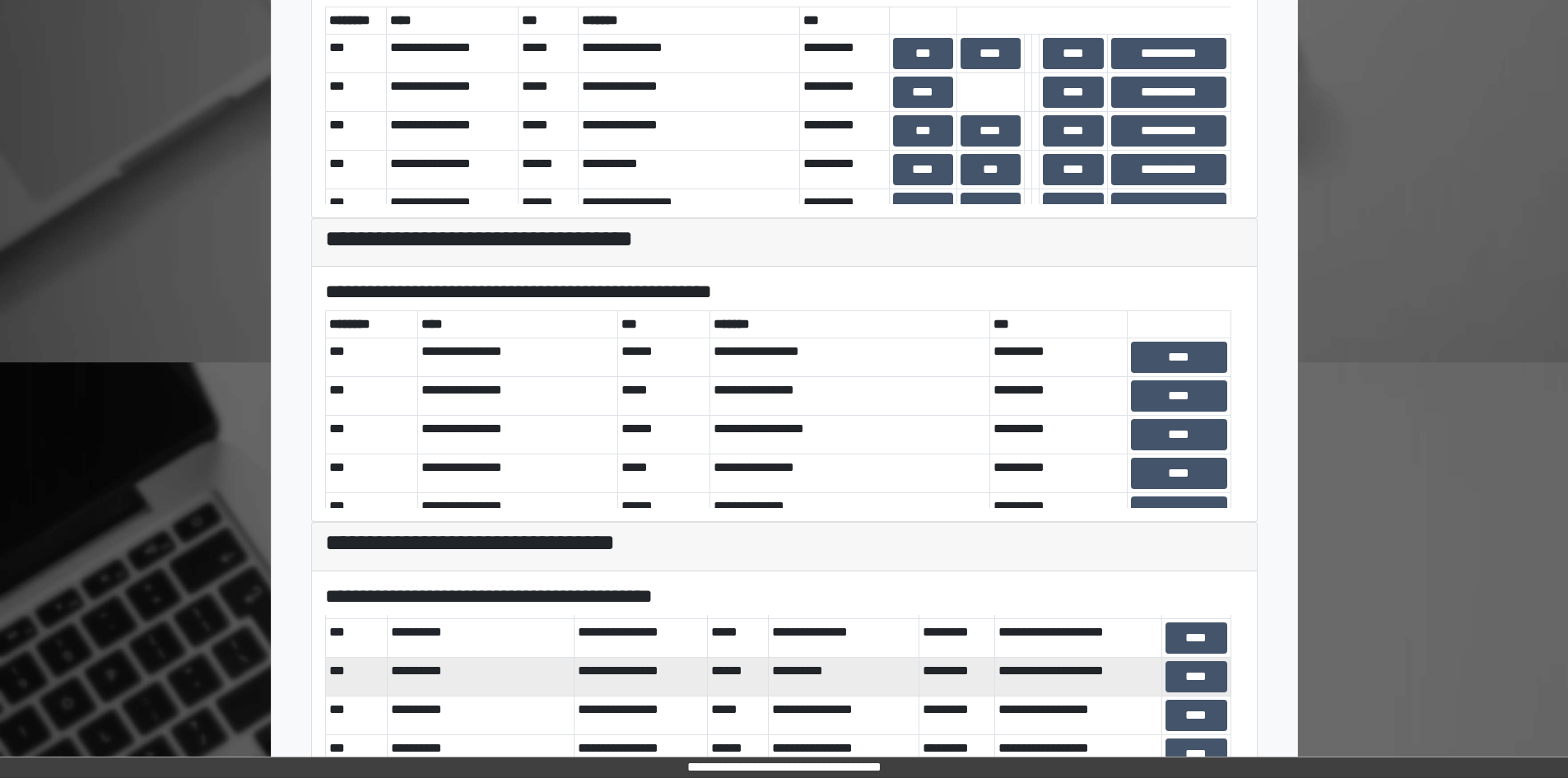 scroll, scrollTop: 203, scrollLeft: 0, axis: vertical 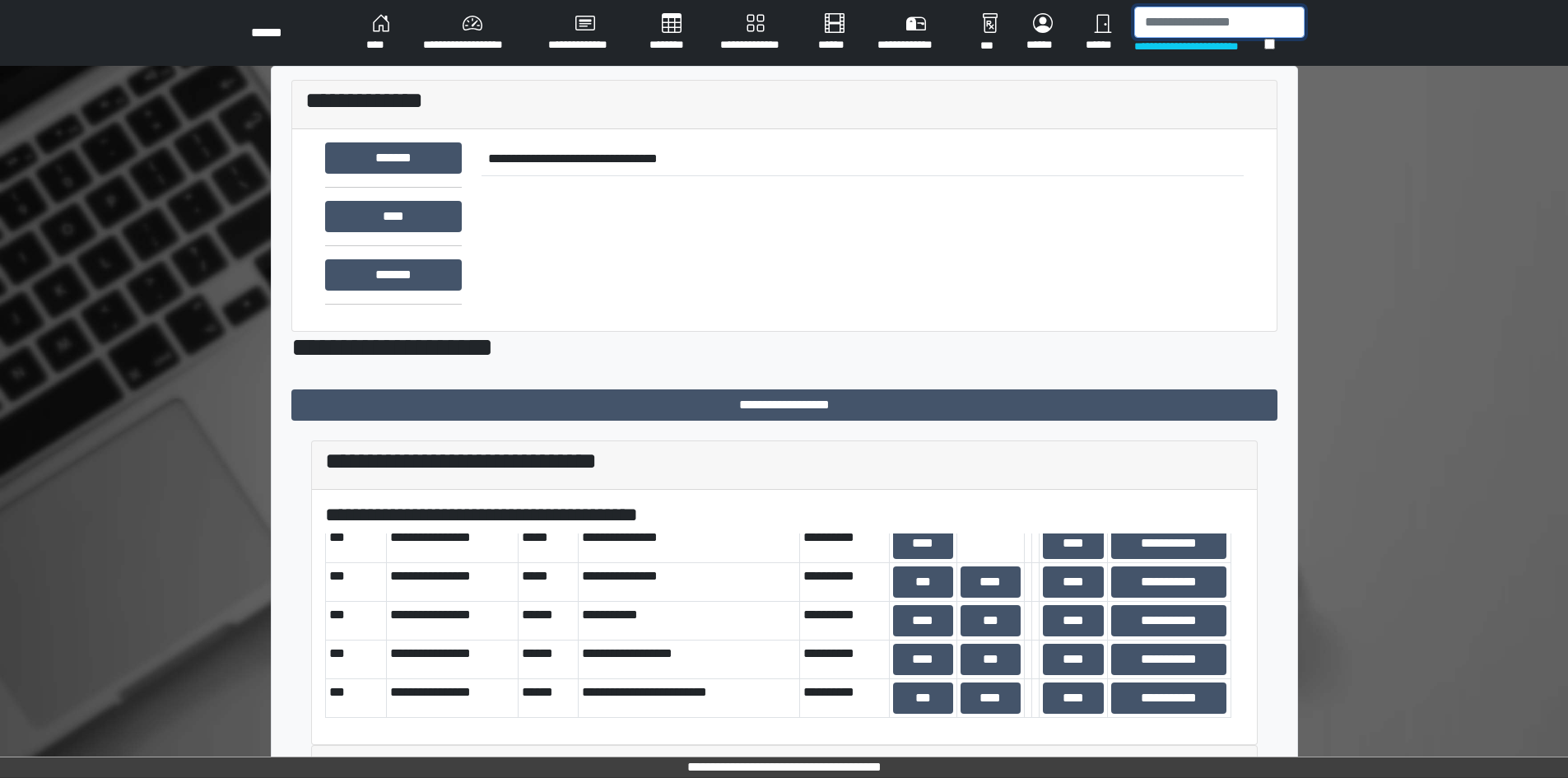click at bounding box center [1219, 22] 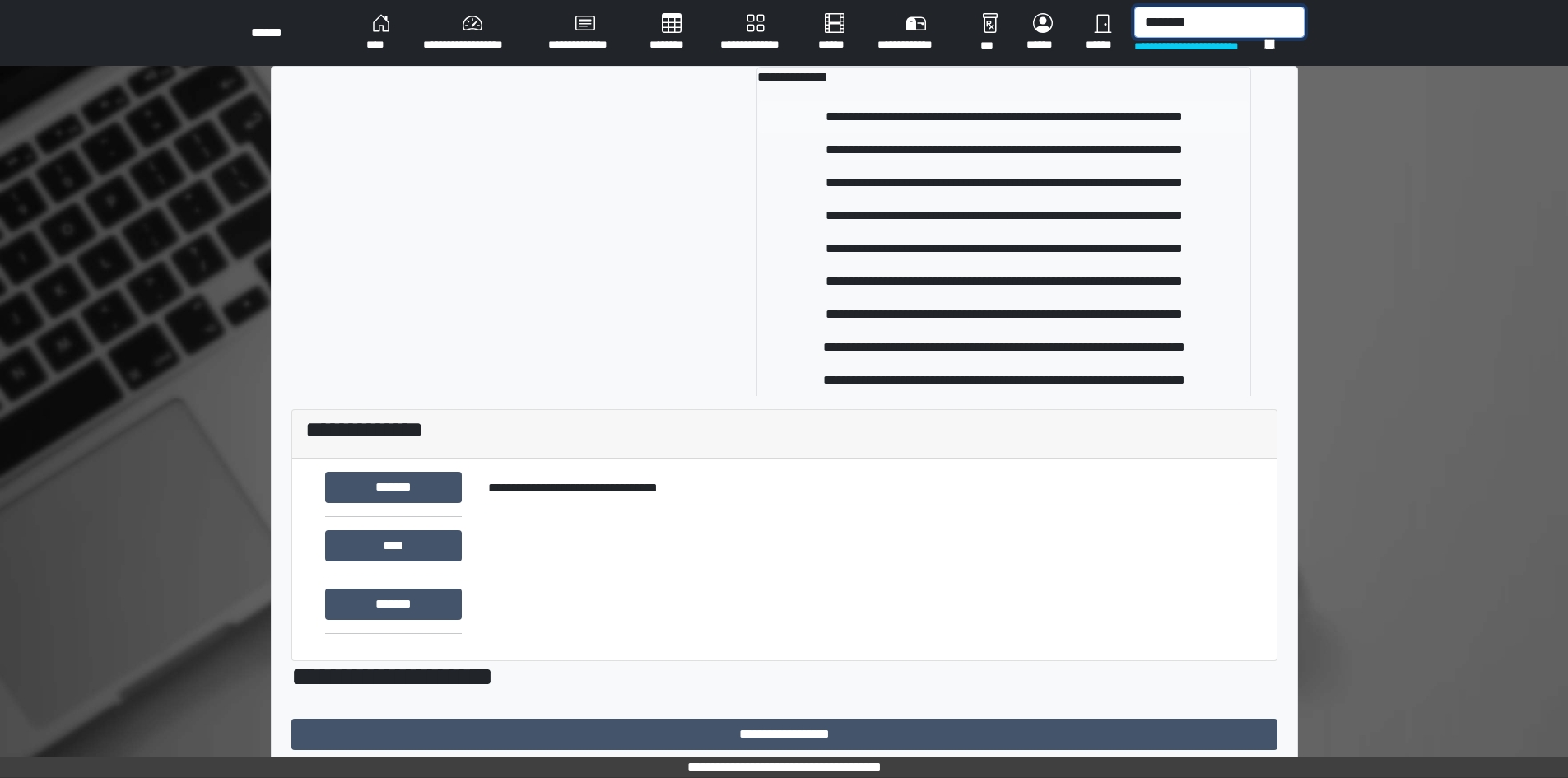 type on "********" 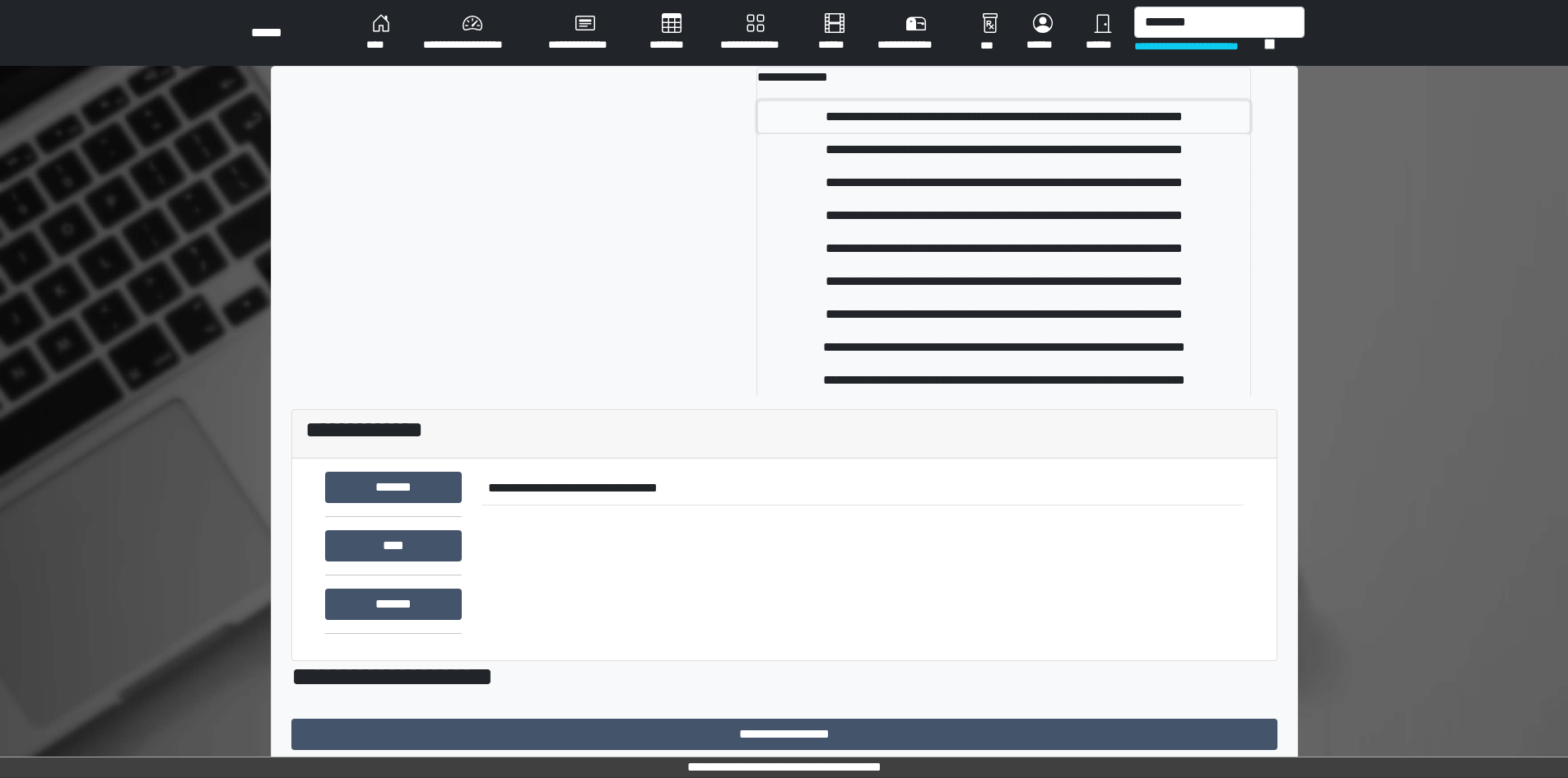 click on "**********" at bounding box center [1003, 117] 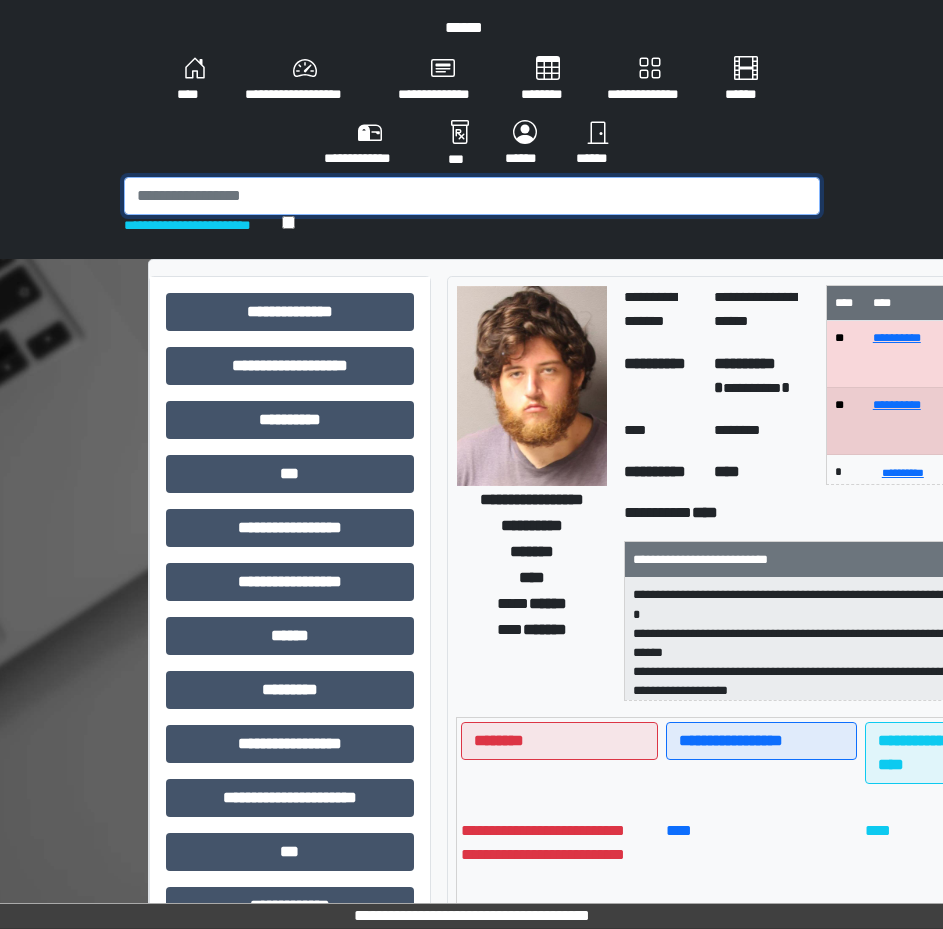 click at bounding box center (472, 196) 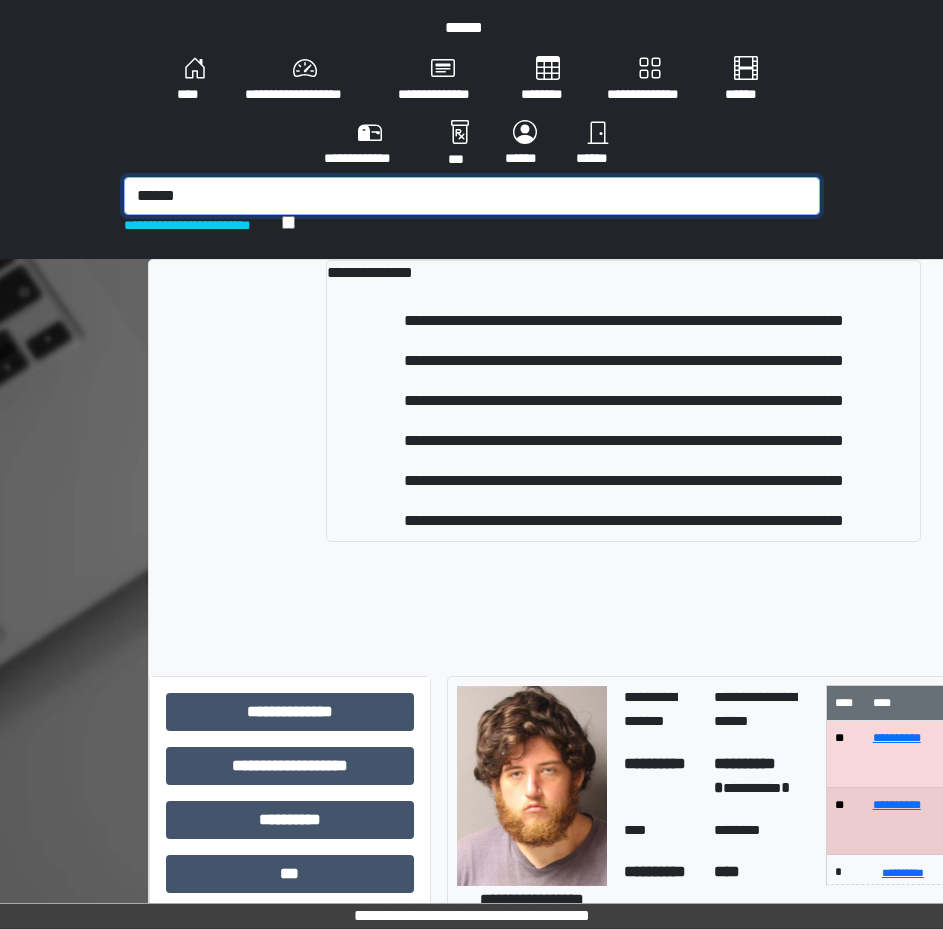 type on "******" 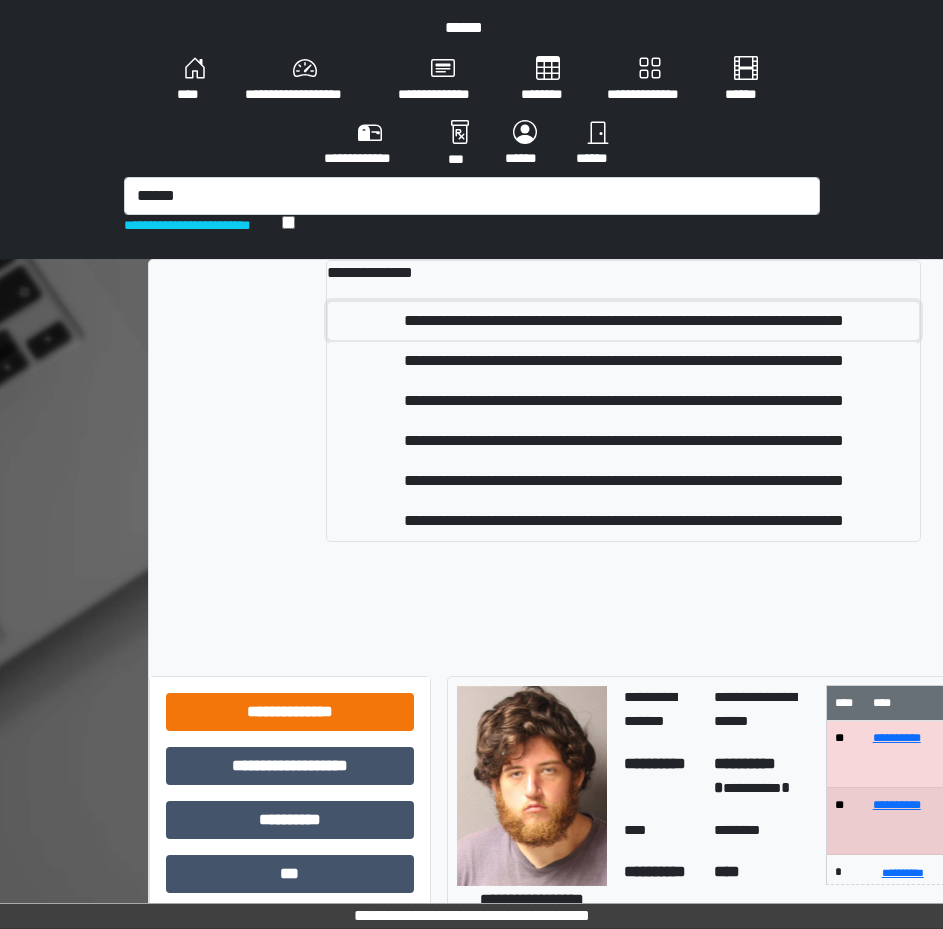 click on "**********" at bounding box center (624, 321) 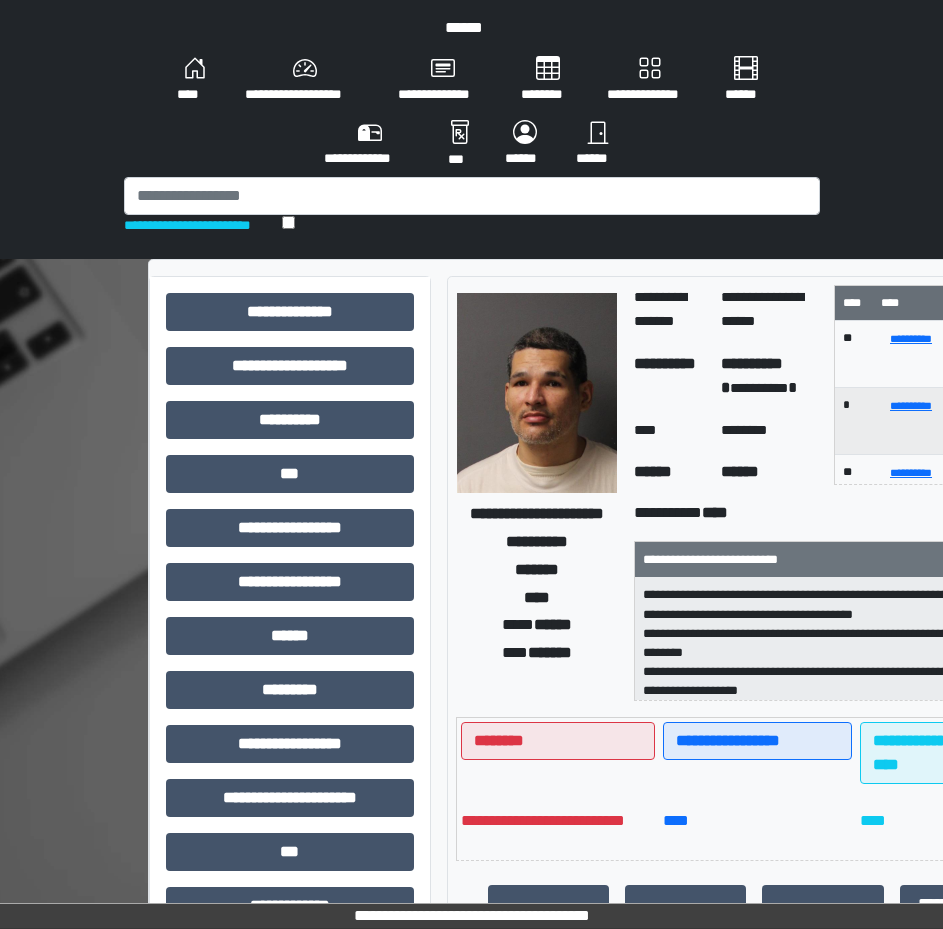 scroll, scrollTop: 6, scrollLeft: 0, axis: vertical 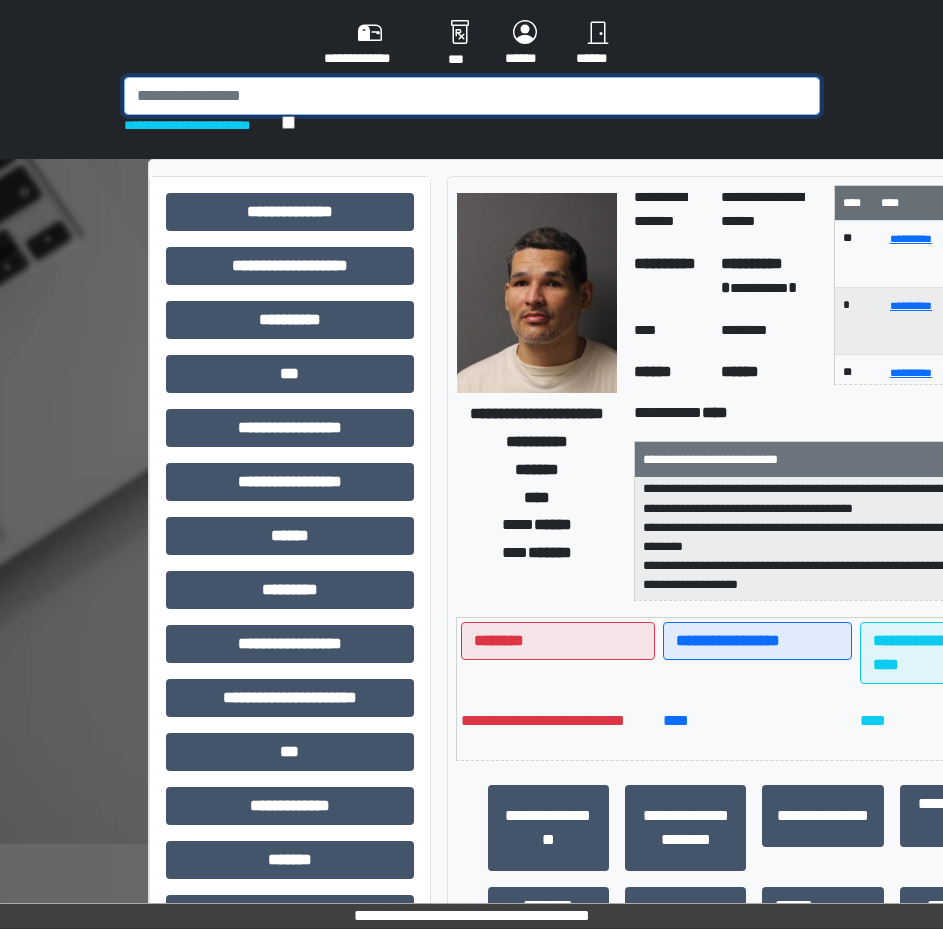 click at bounding box center [472, 96] 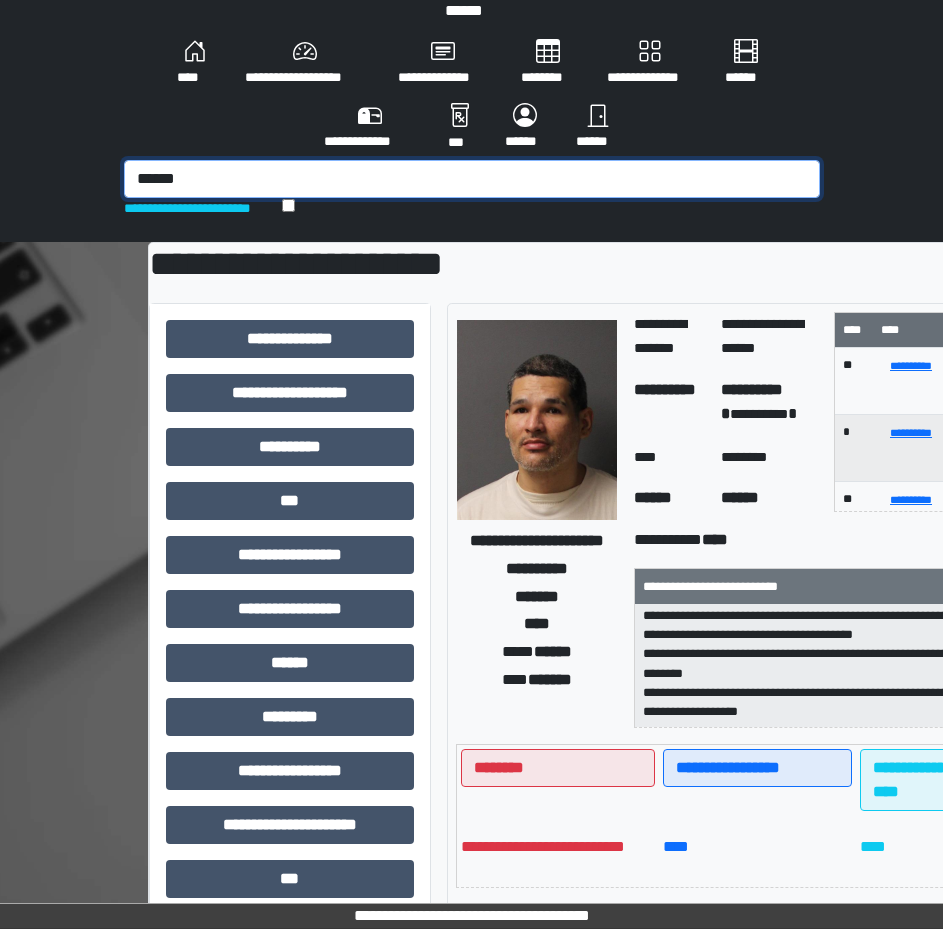 scroll, scrollTop: 0, scrollLeft: 0, axis: both 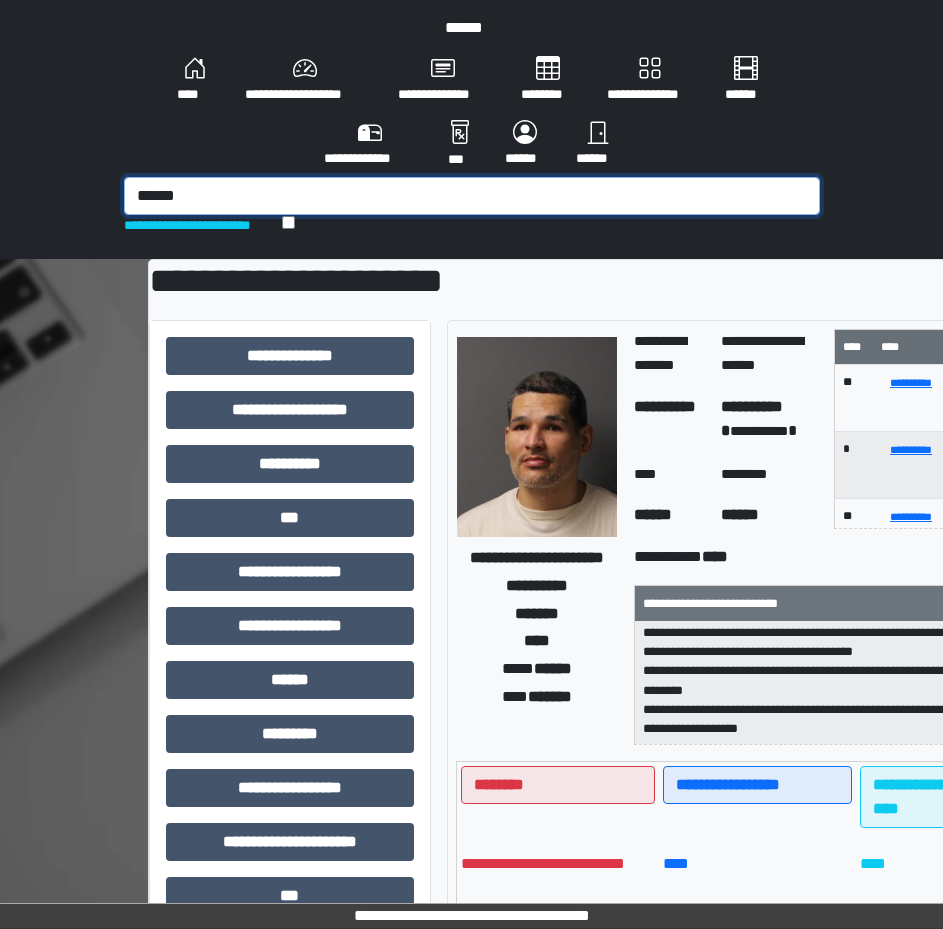click on "******" at bounding box center [472, 196] 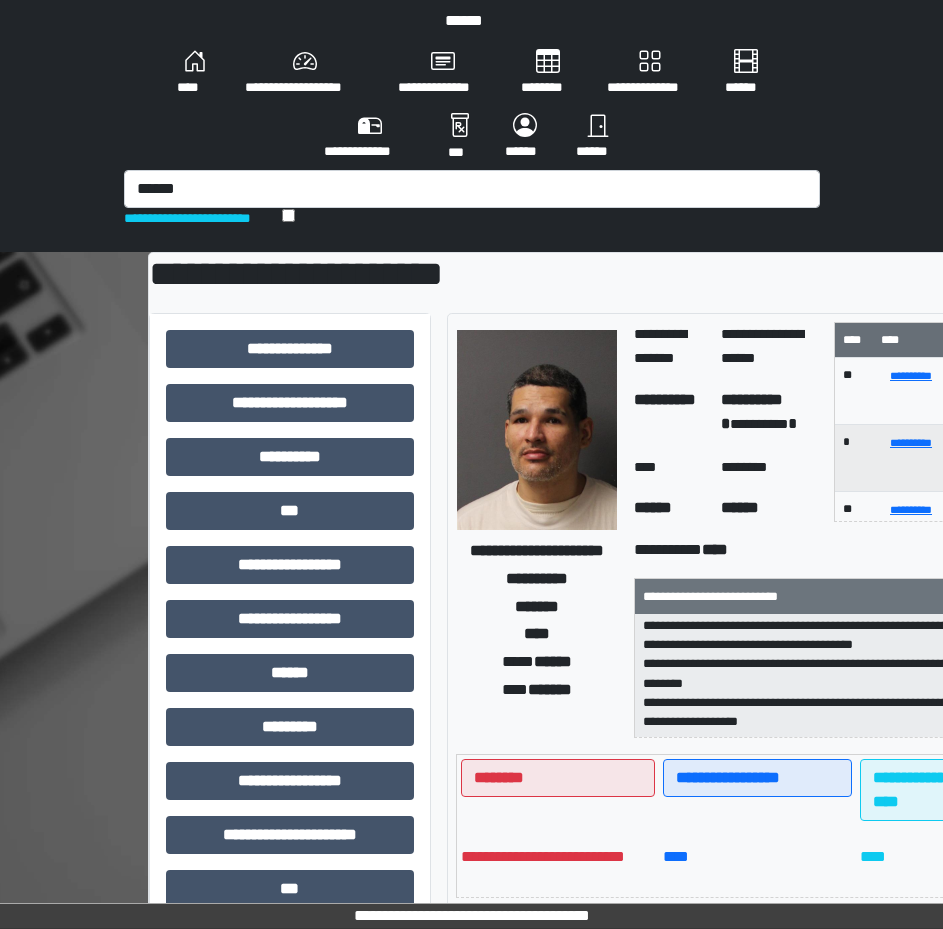 scroll, scrollTop: 0, scrollLeft: 0, axis: both 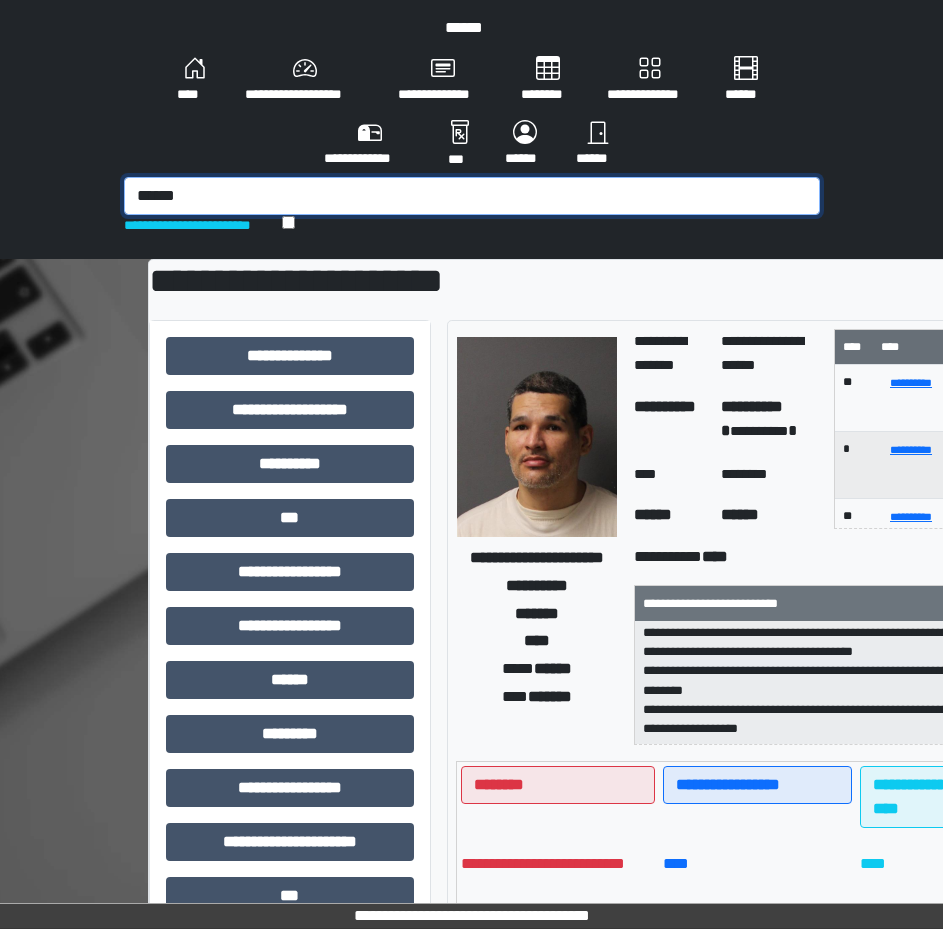 click on "******" at bounding box center [472, 196] 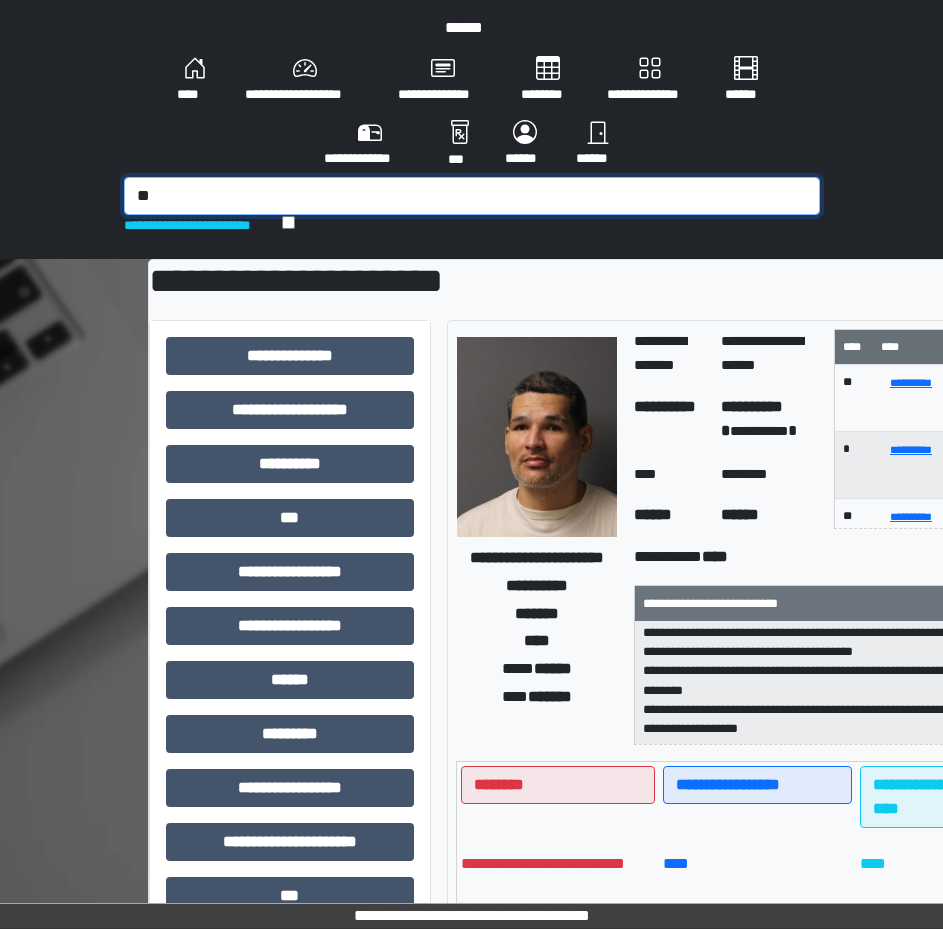 type on "*" 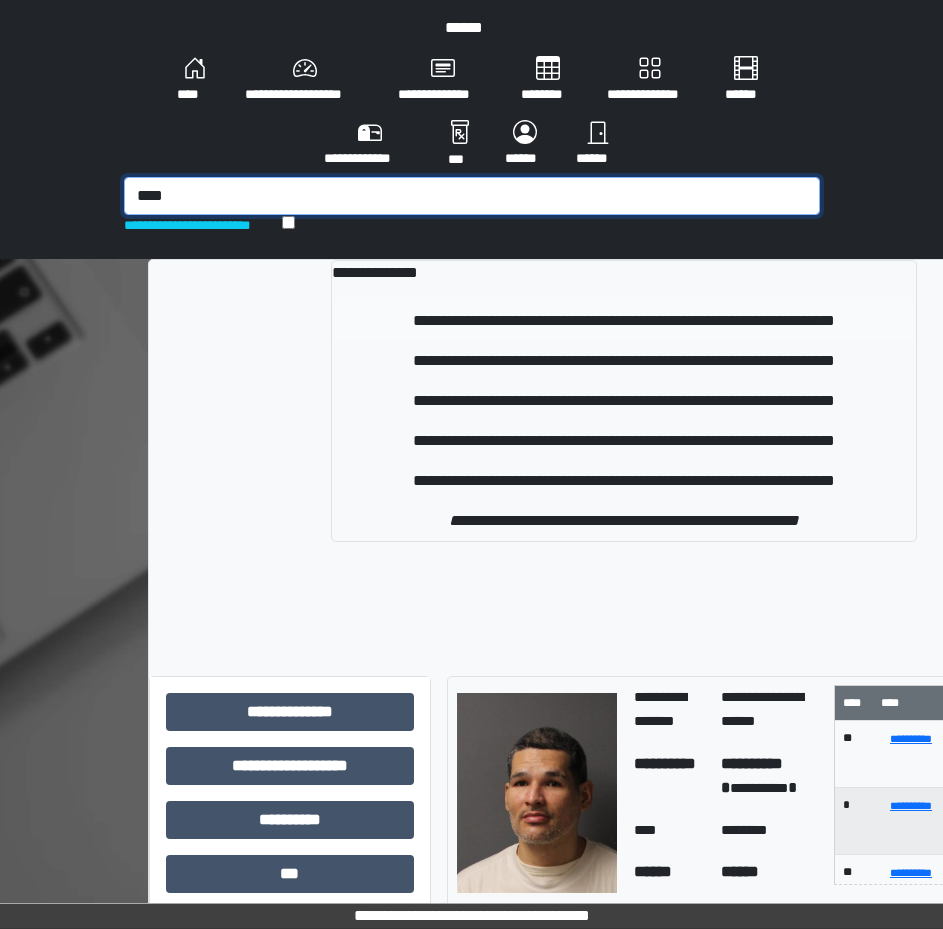 type on "****" 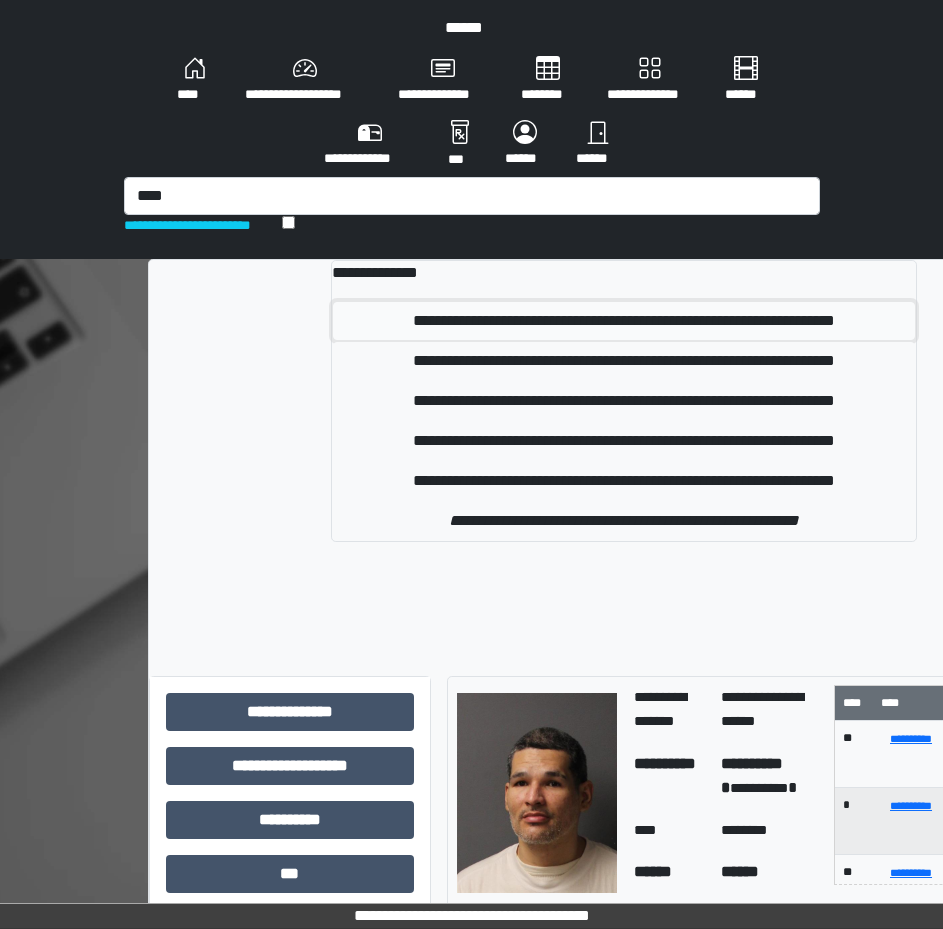 click on "**********" at bounding box center [624, 321] 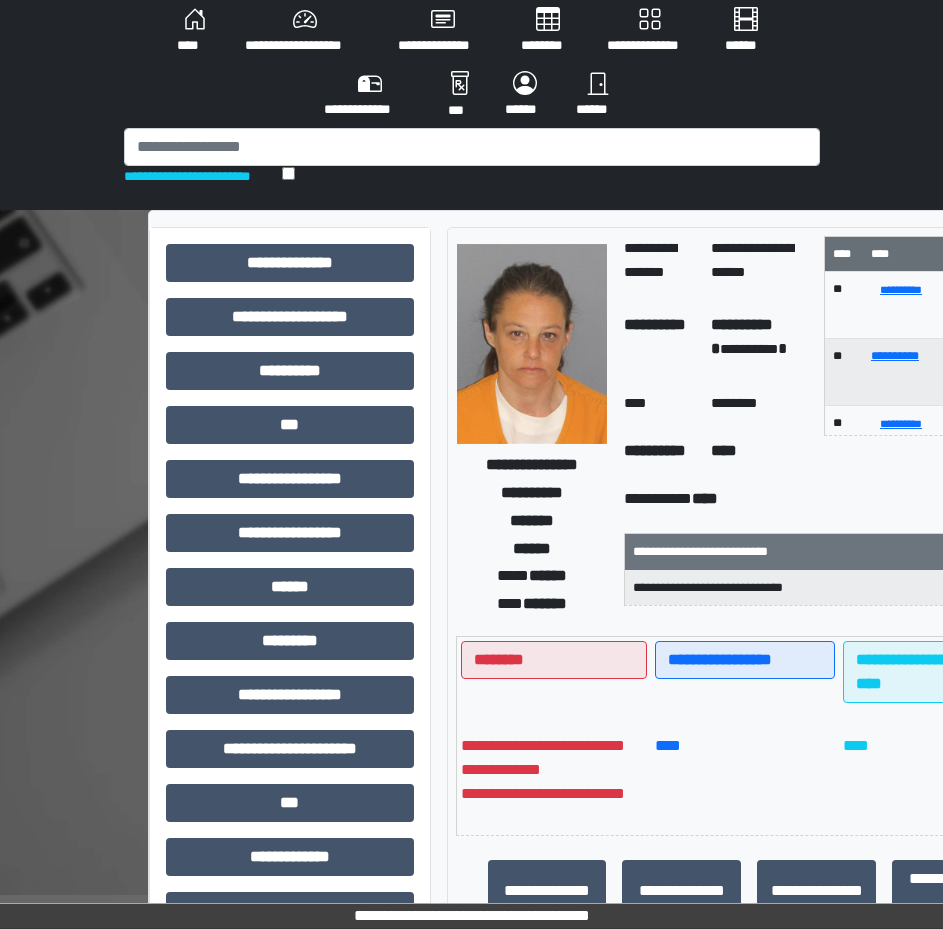 scroll, scrollTop: 0, scrollLeft: 0, axis: both 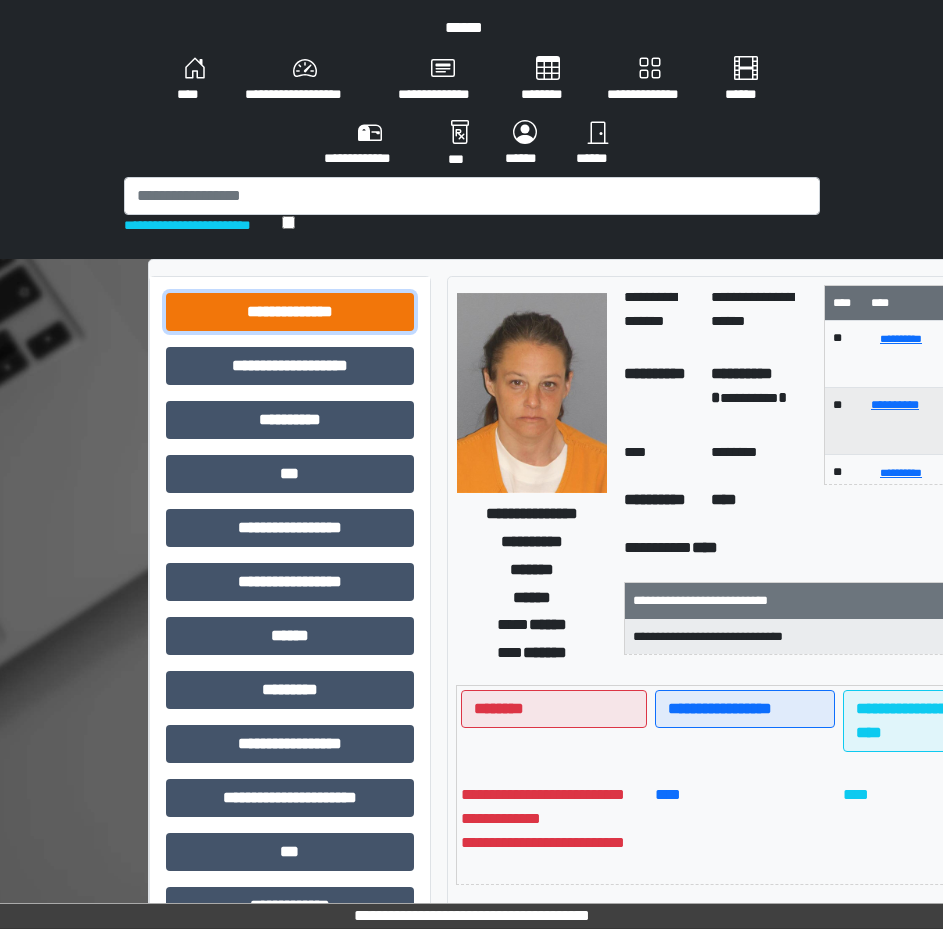 click on "**********" at bounding box center [290, 312] 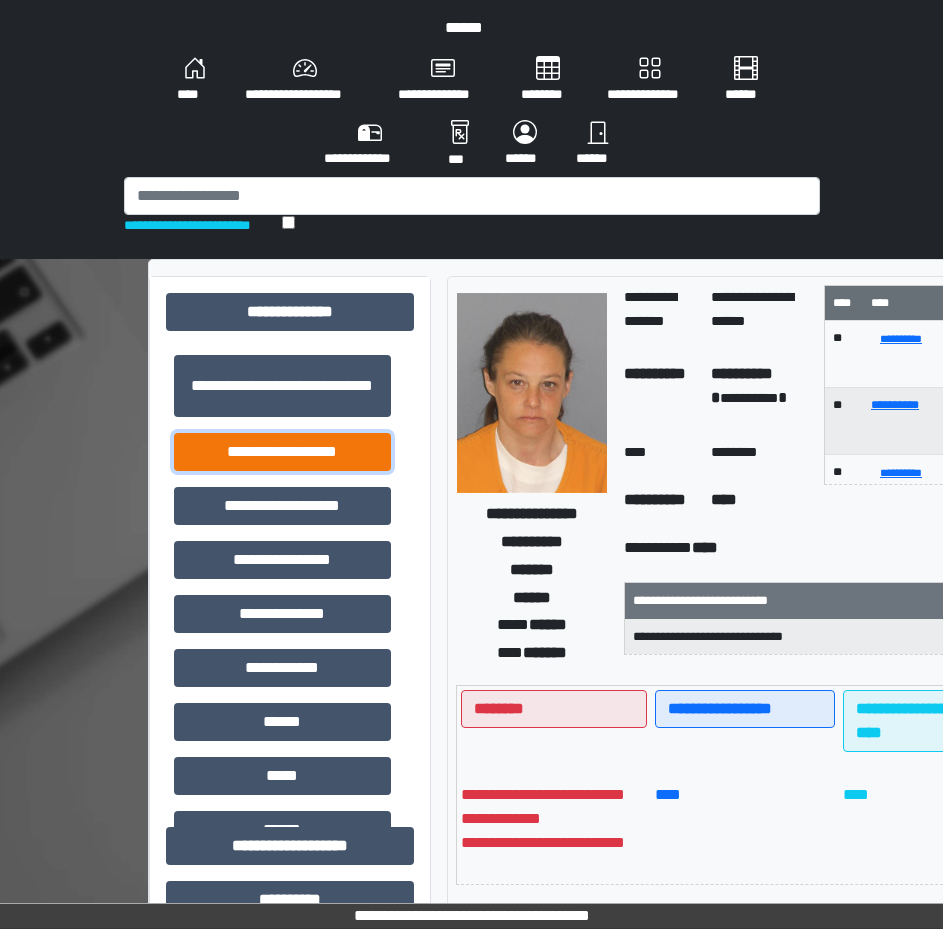 click on "**********" at bounding box center (282, 452) 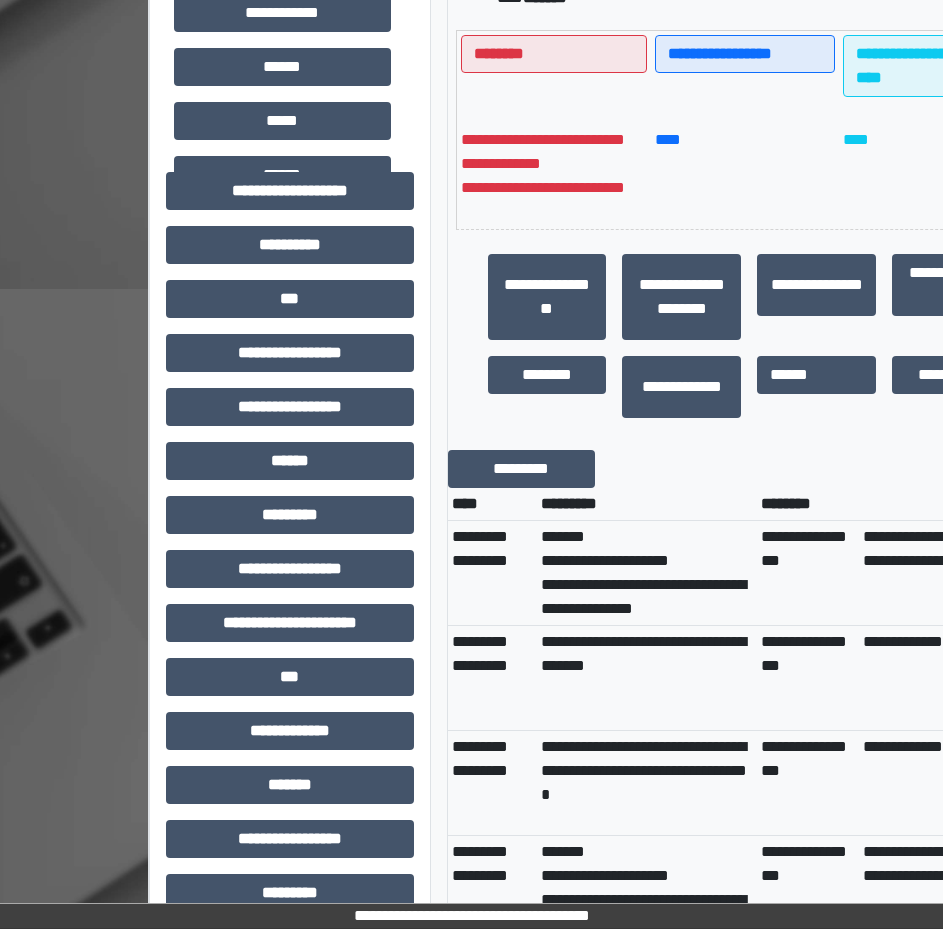 scroll, scrollTop: 700, scrollLeft: 0, axis: vertical 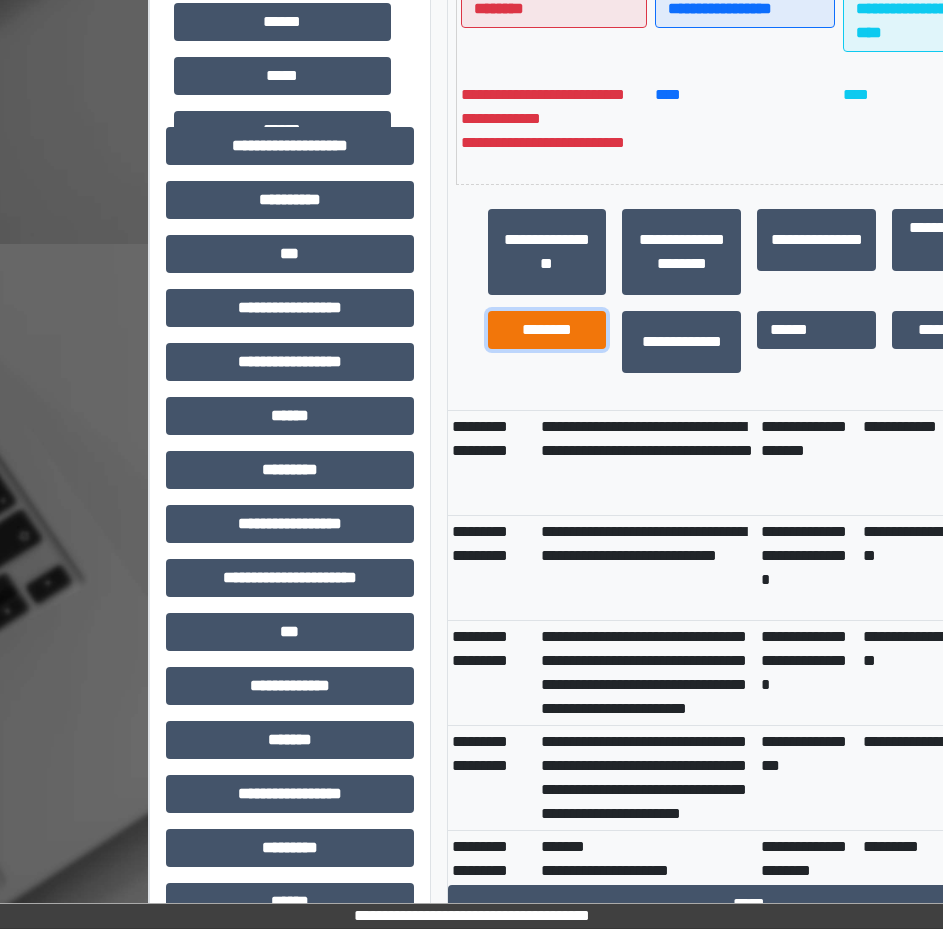 click on "********" at bounding box center [547, 330] 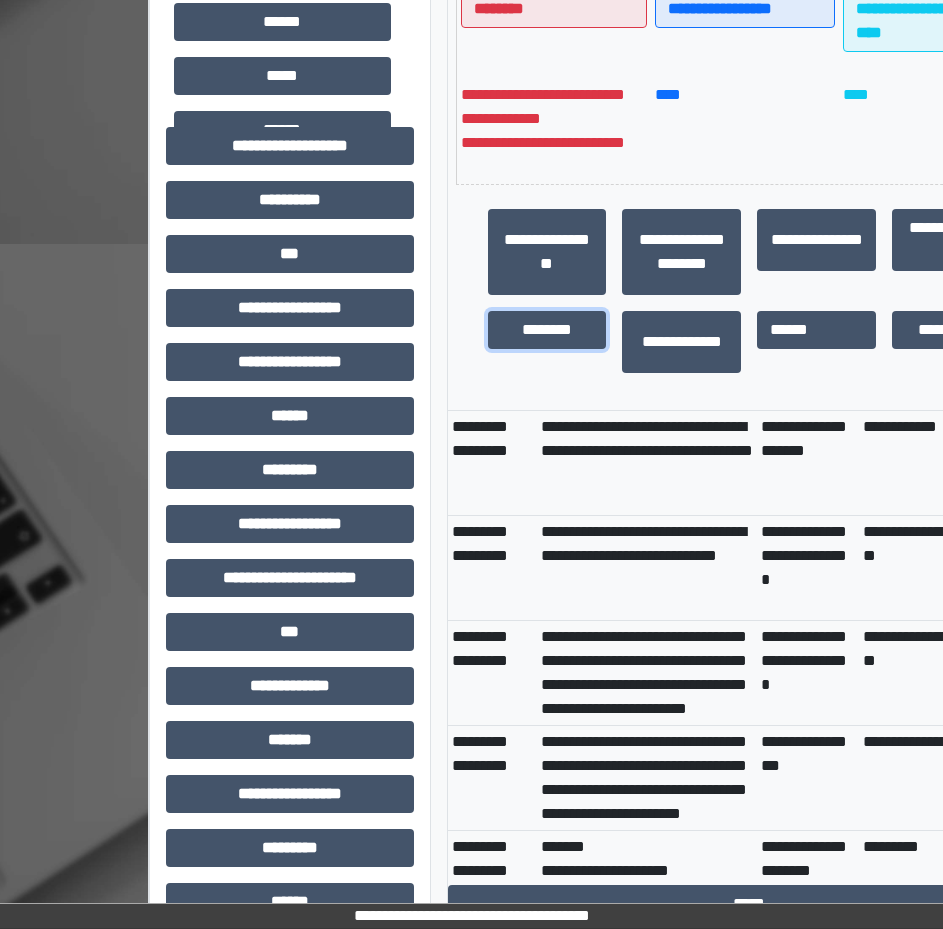 scroll, scrollTop: 240, scrollLeft: 0, axis: vertical 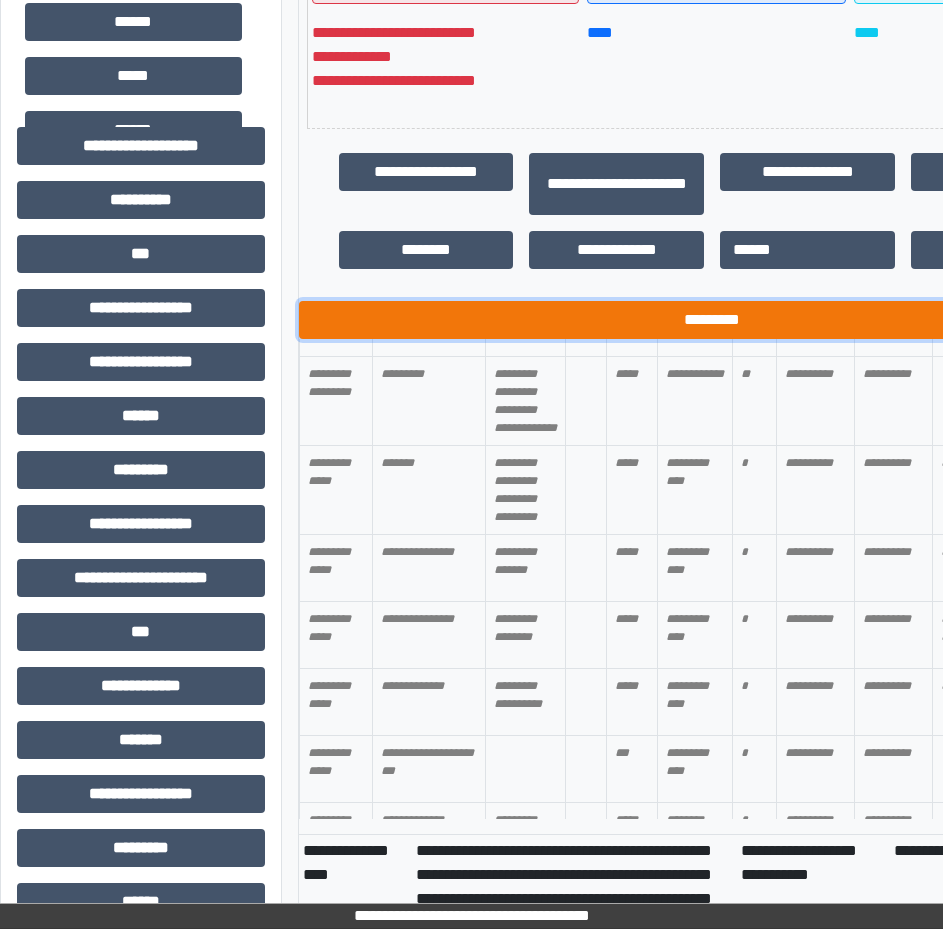 click on "*********" at bounding box center (712, 320) 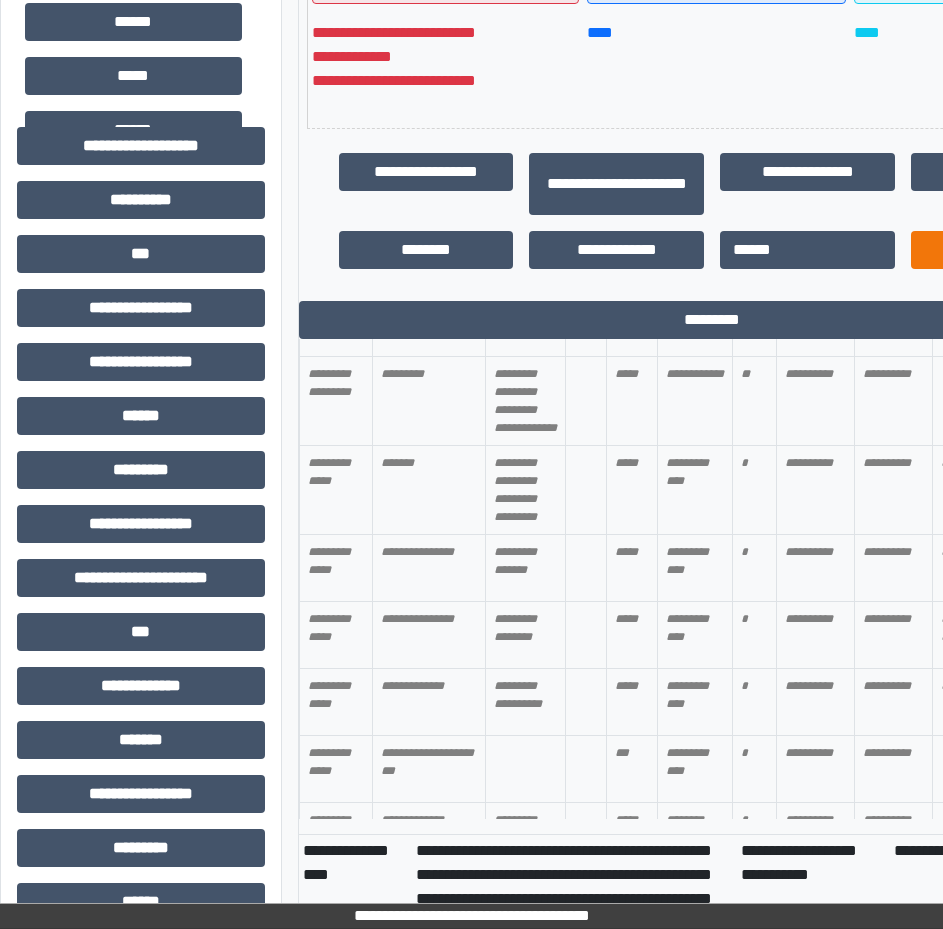 scroll, scrollTop: 700, scrollLeft: 110, axis: both 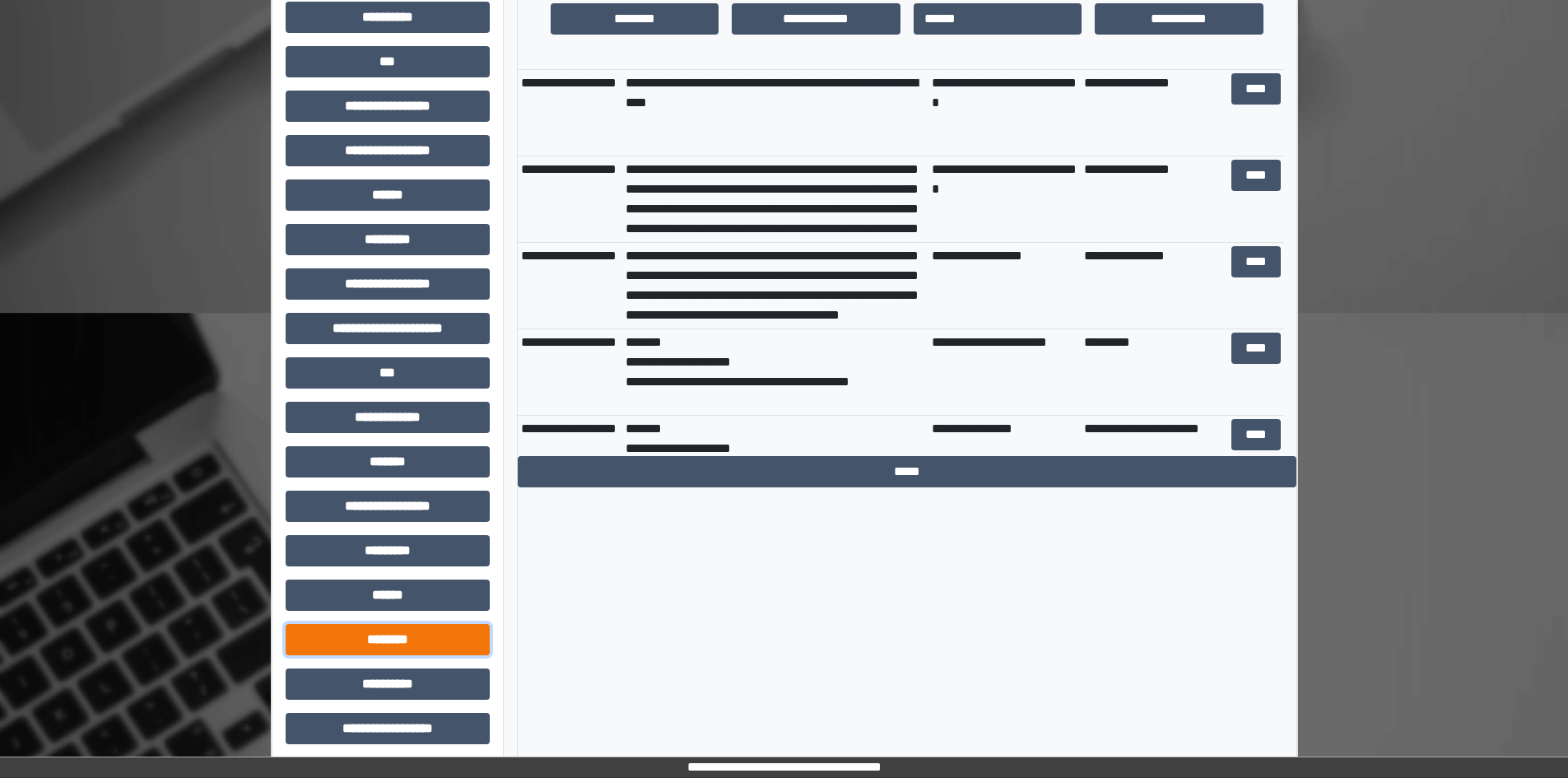 click on "********" at bounding box center [388, 640] 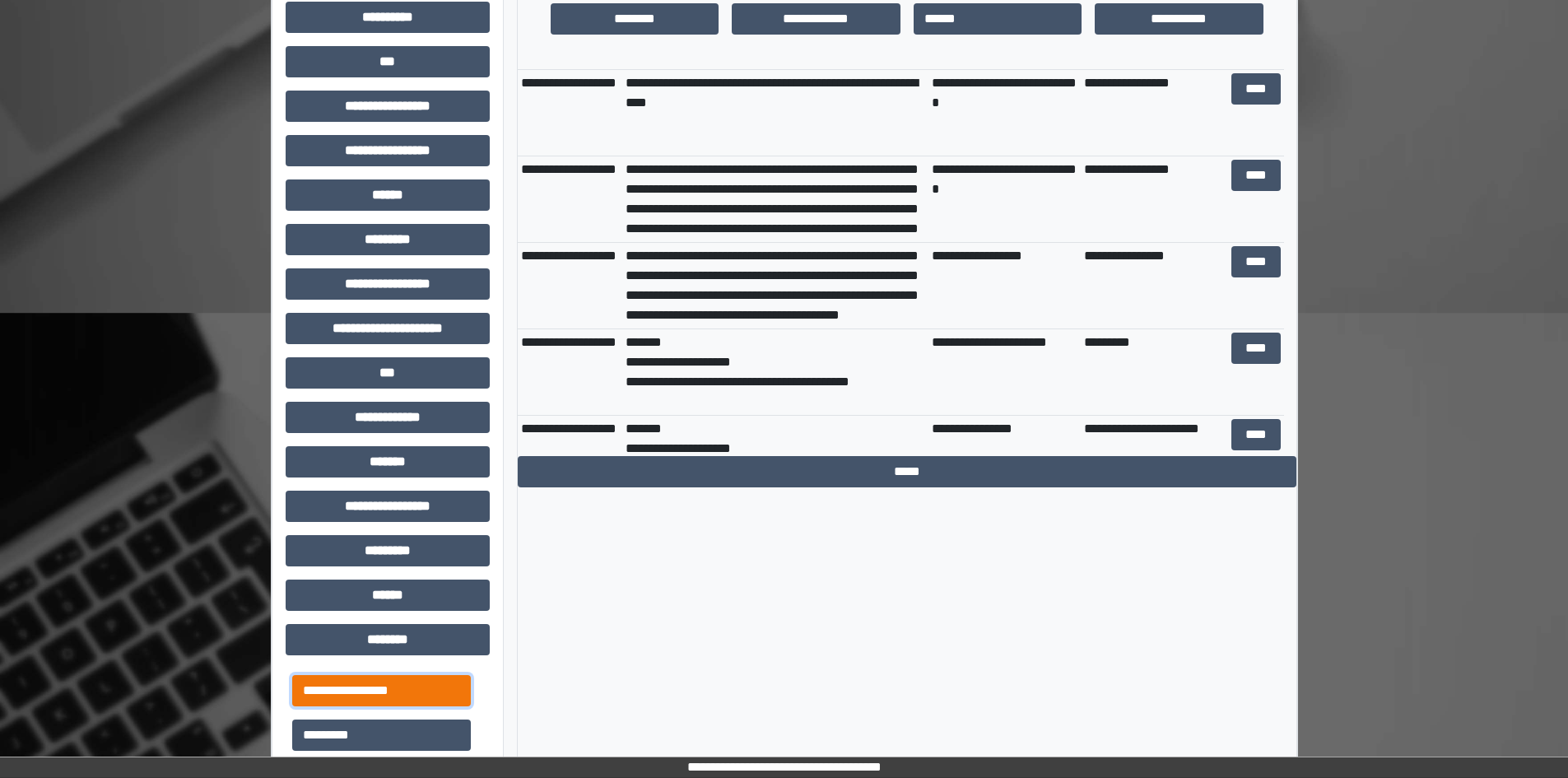 click on "**********" at bounding box center (381, 691) 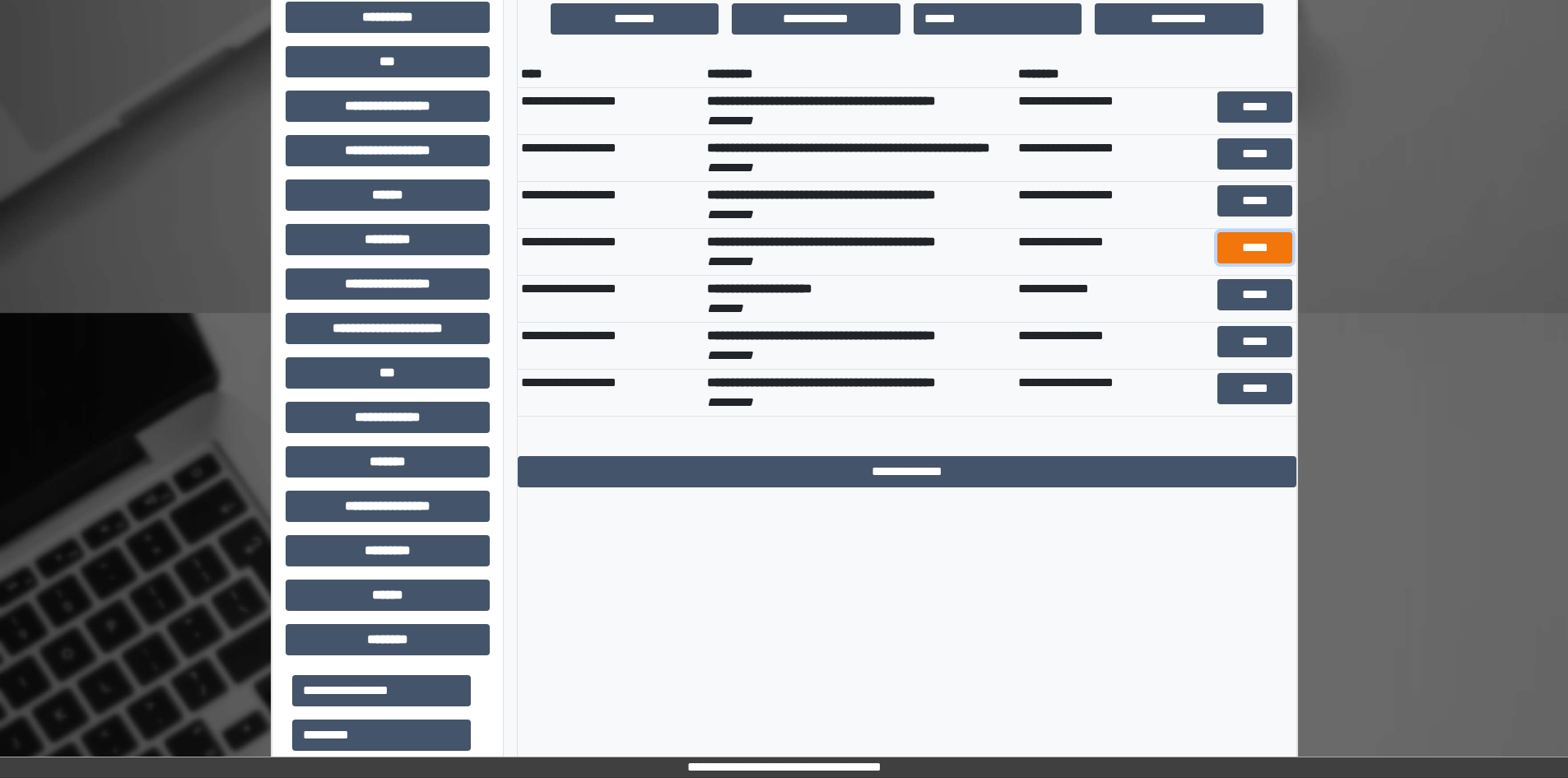 click on "*****" at bounding box center [1254, 248] 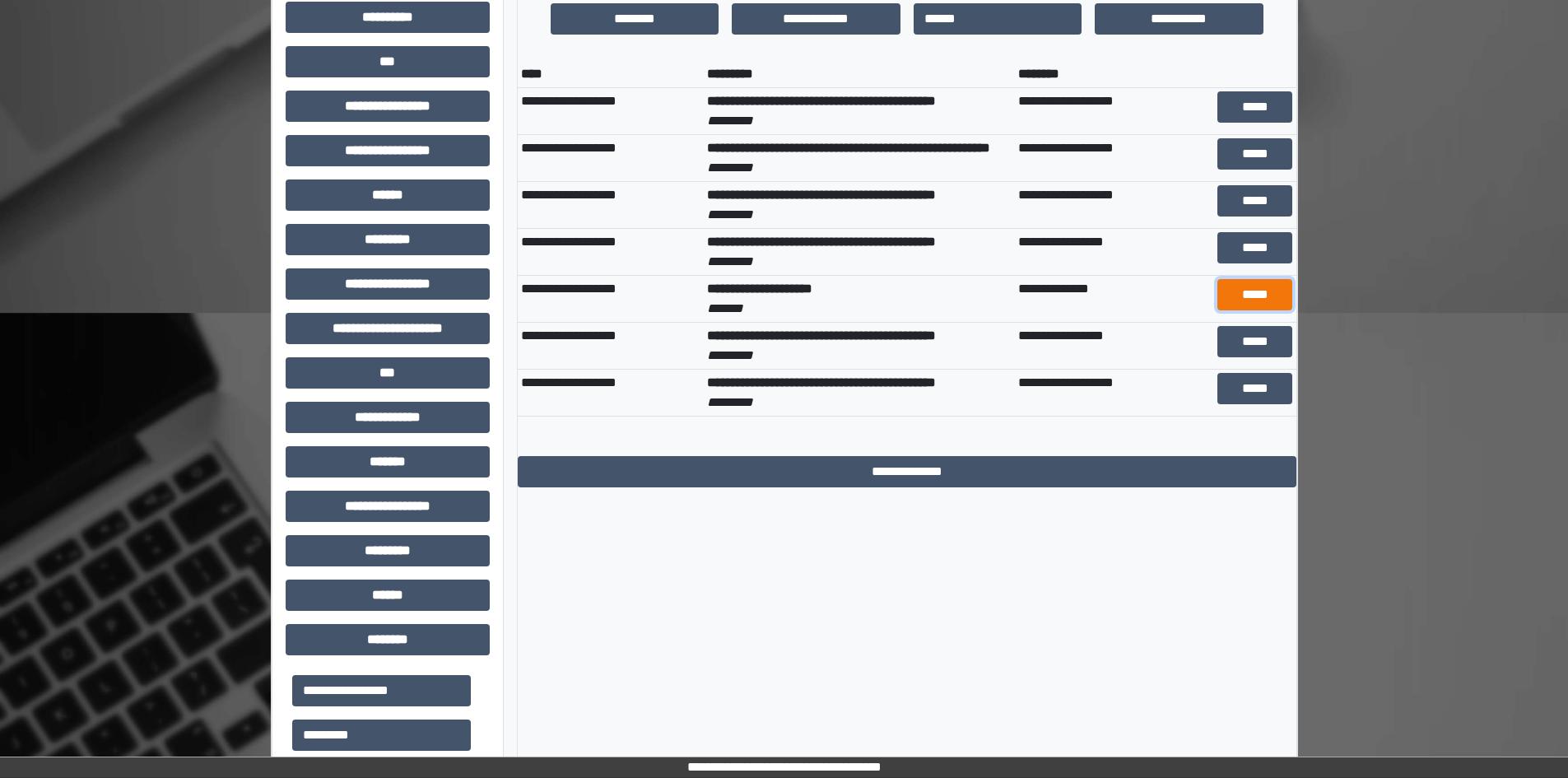 click on "*****" at bounding box center (1254, 295) 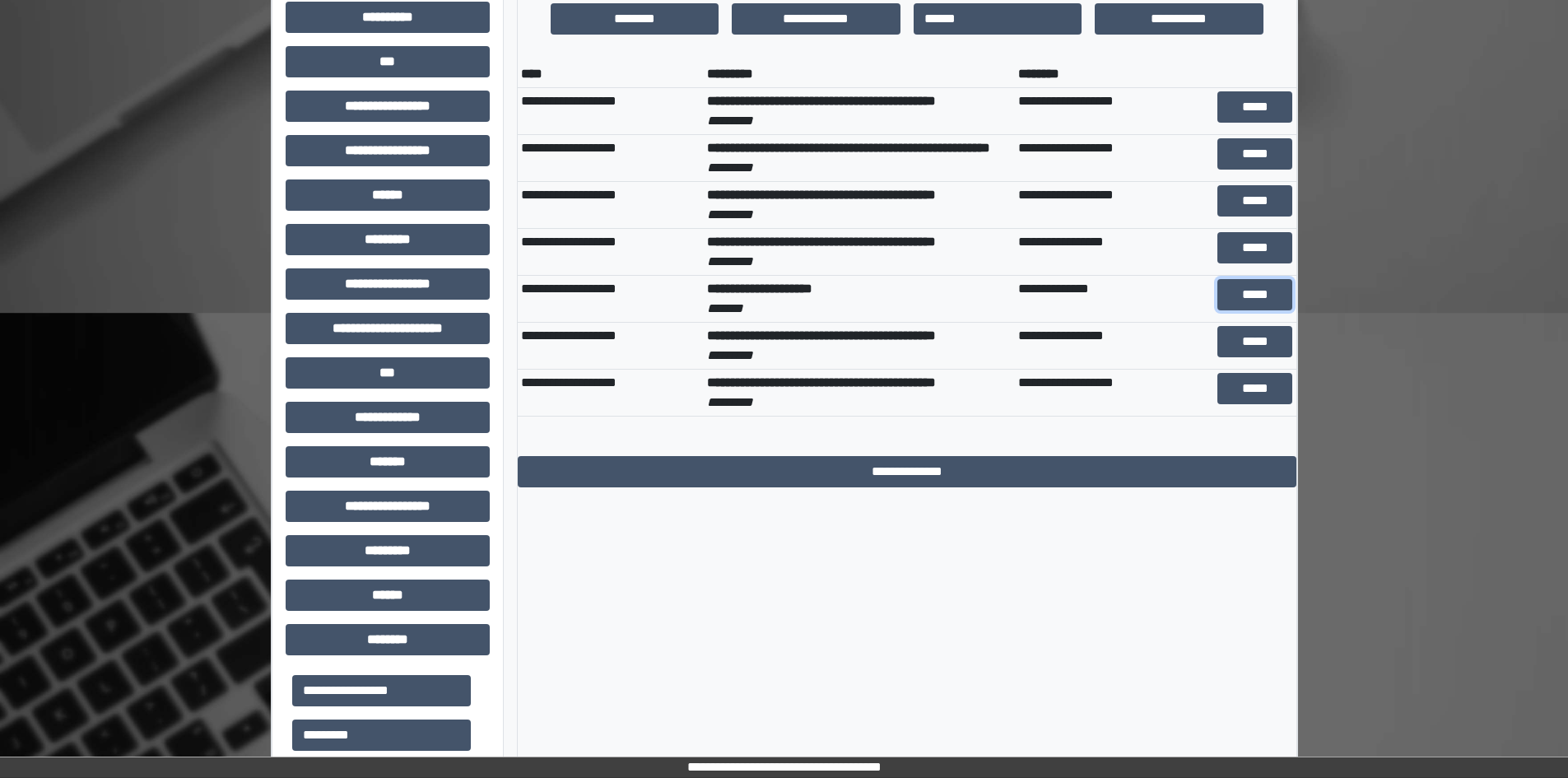 scroll, scrollTop: 20, scrollLeft: 0, axis: vertical 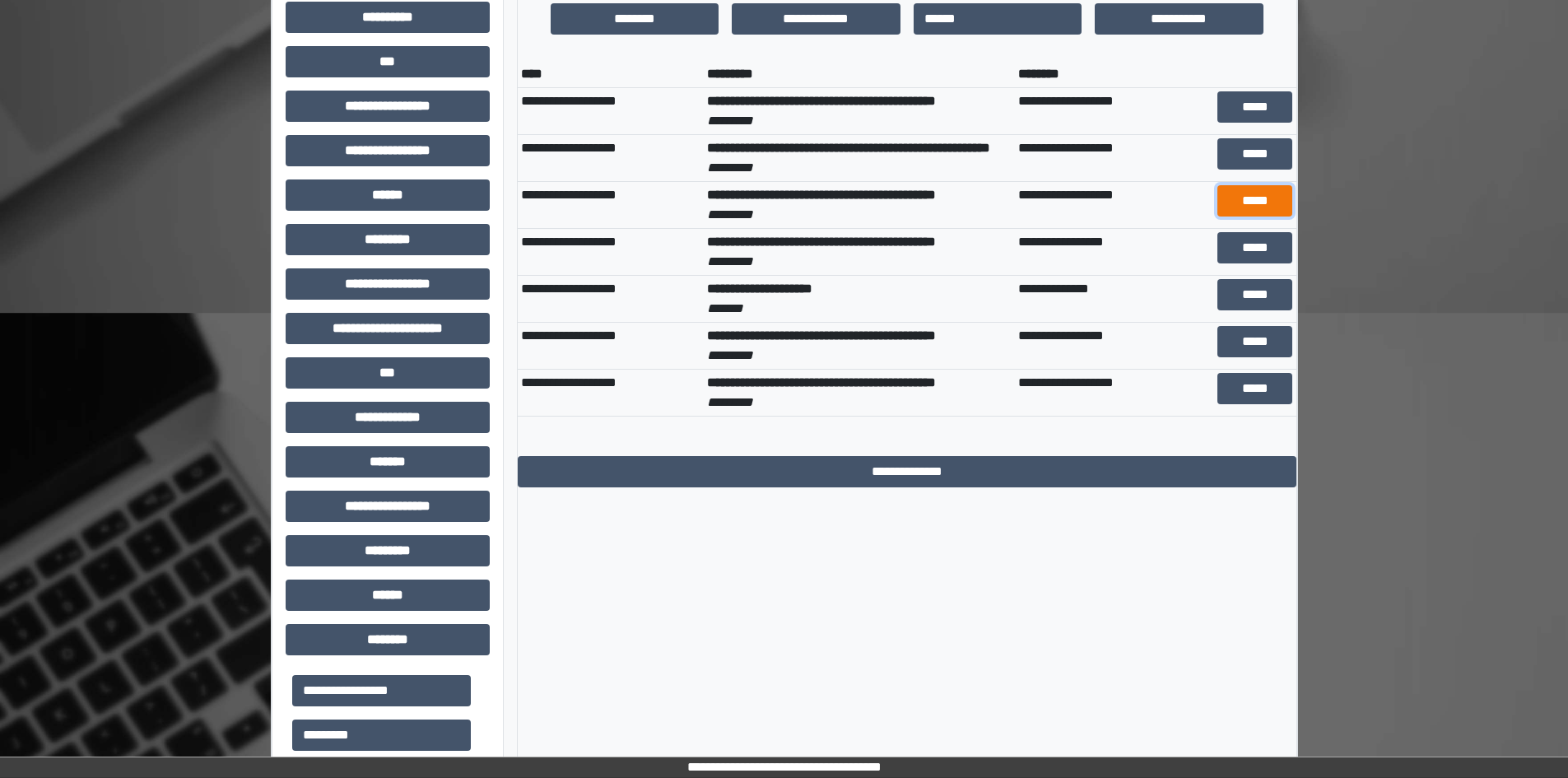 click on "*****" at bounding box center [1254, 201] 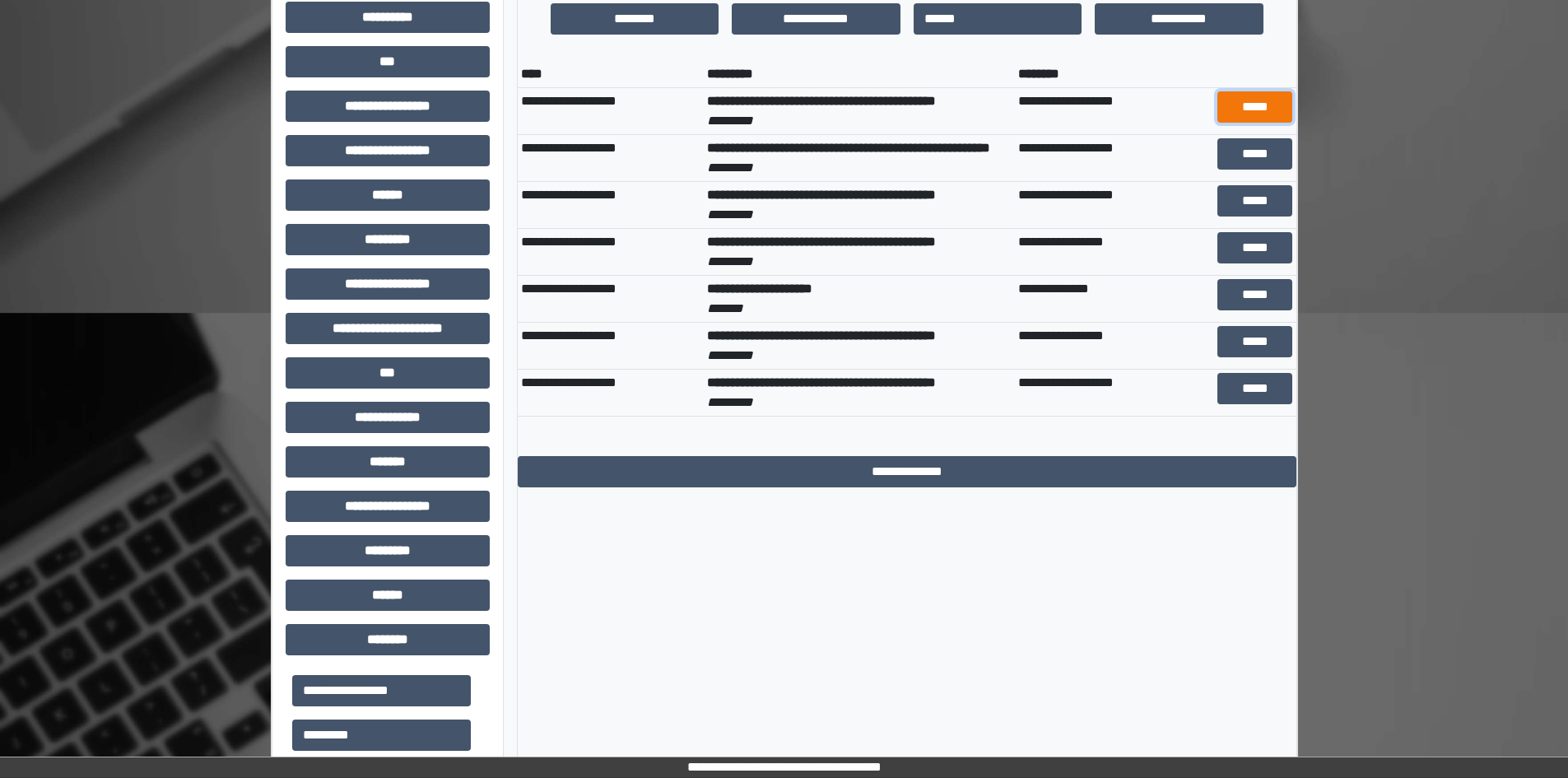 click on "*****" at bounding box center (1254, 107) 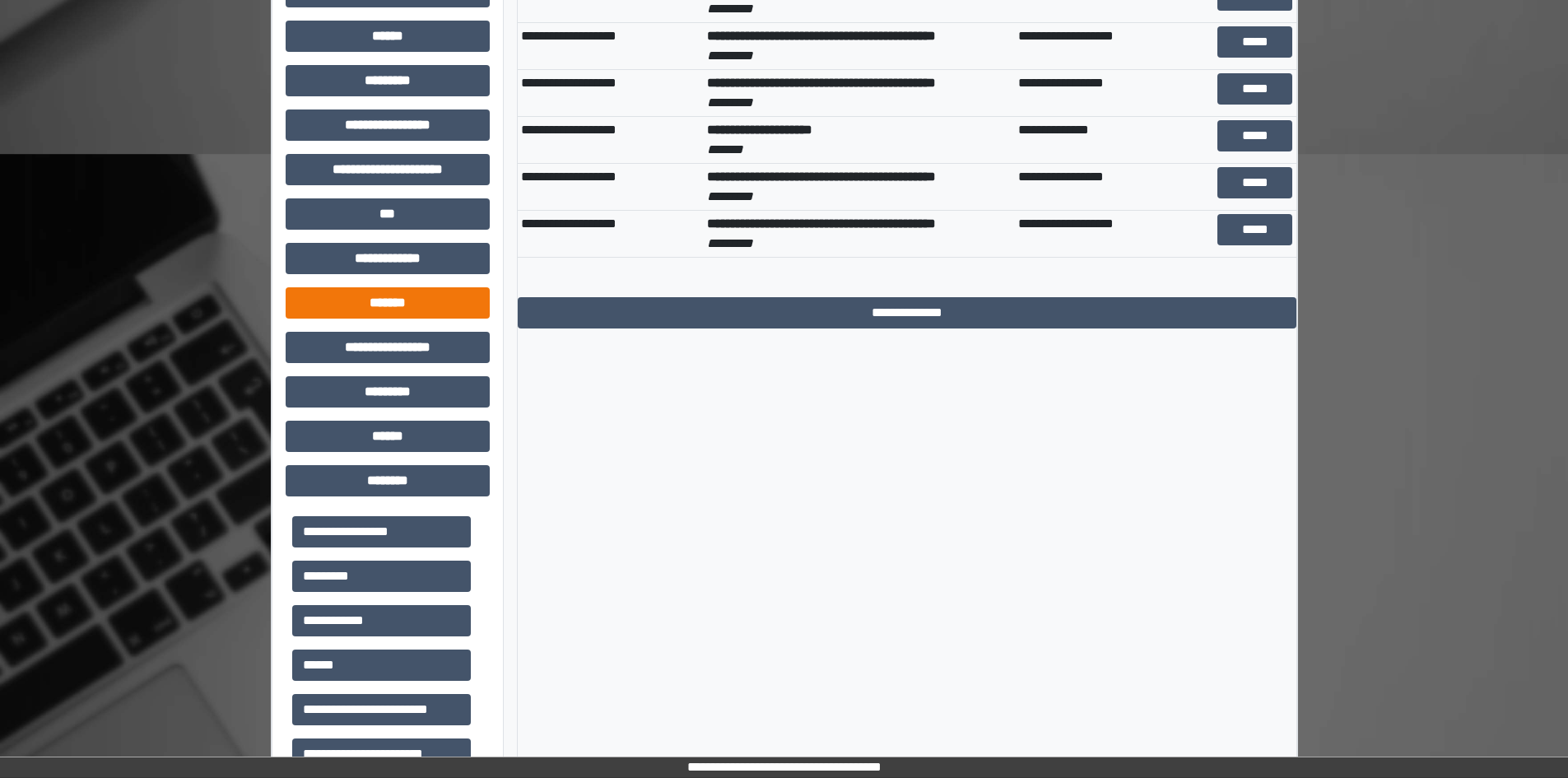 scroll, scrollTop: 823, scrollLeft: 0, axis: vertical 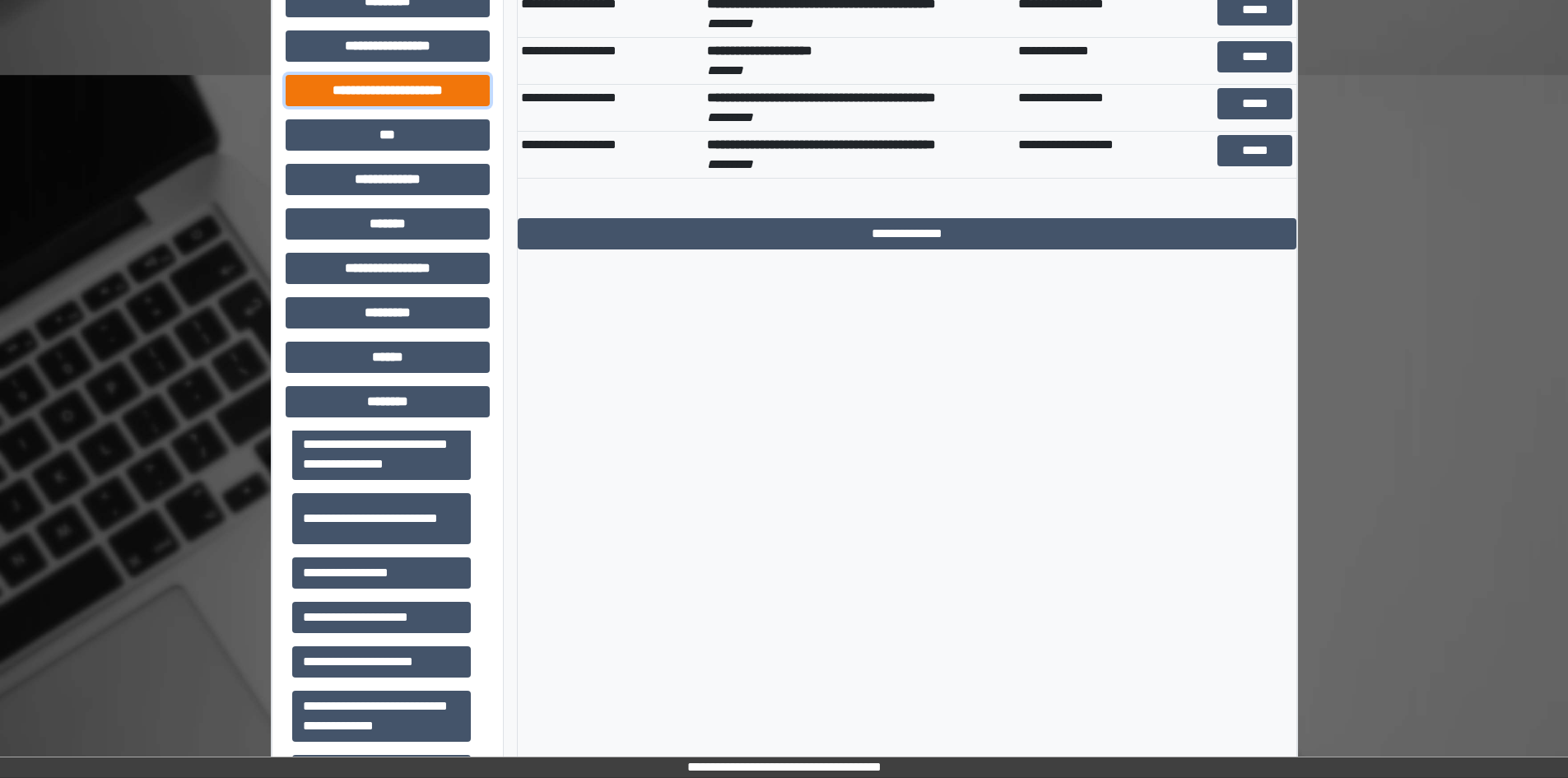 click on "**********" at bounding box center (388, 91) 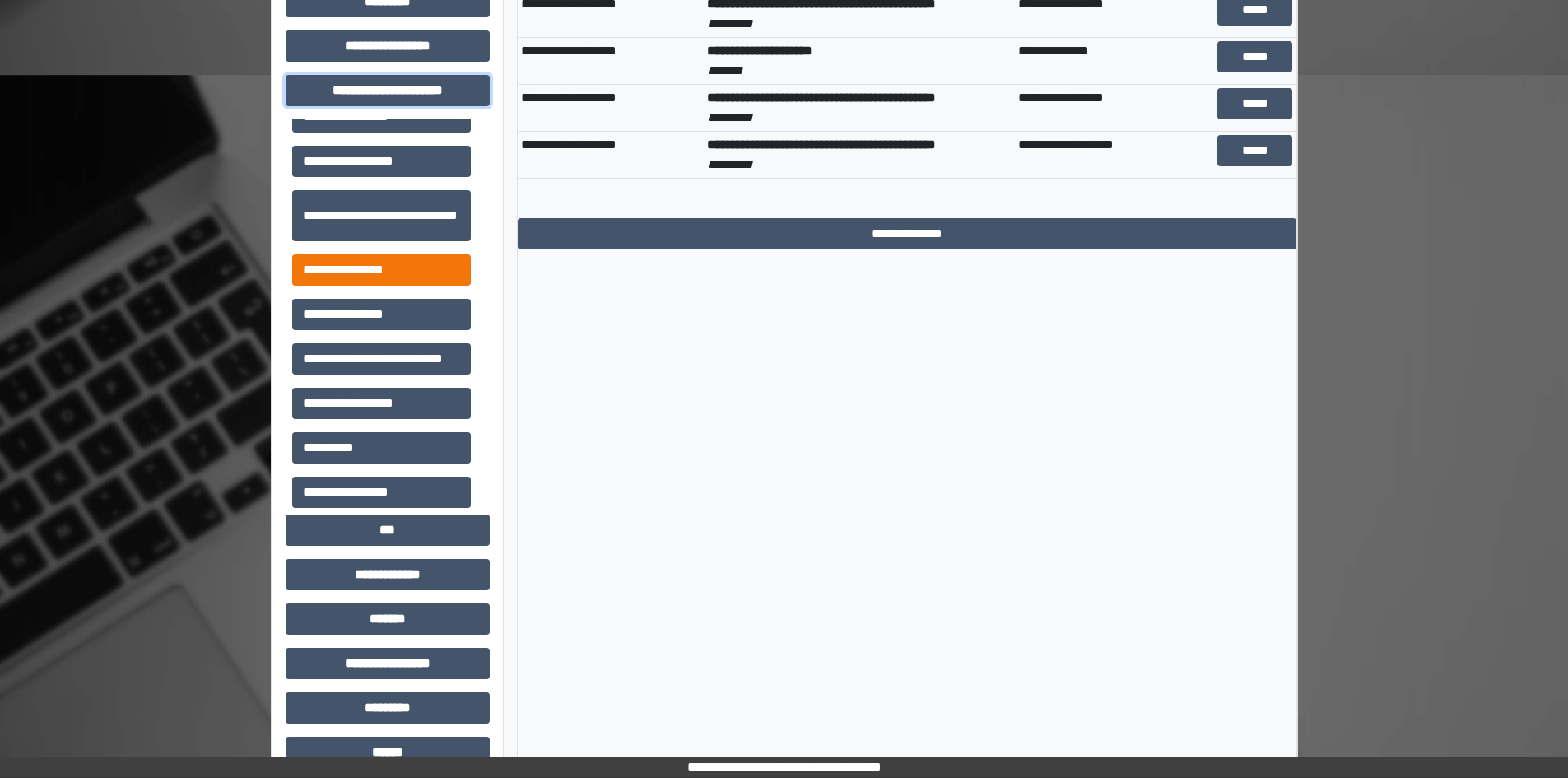 scroll, scrollTop: 38, scrollLeft: 0, axis: vertical 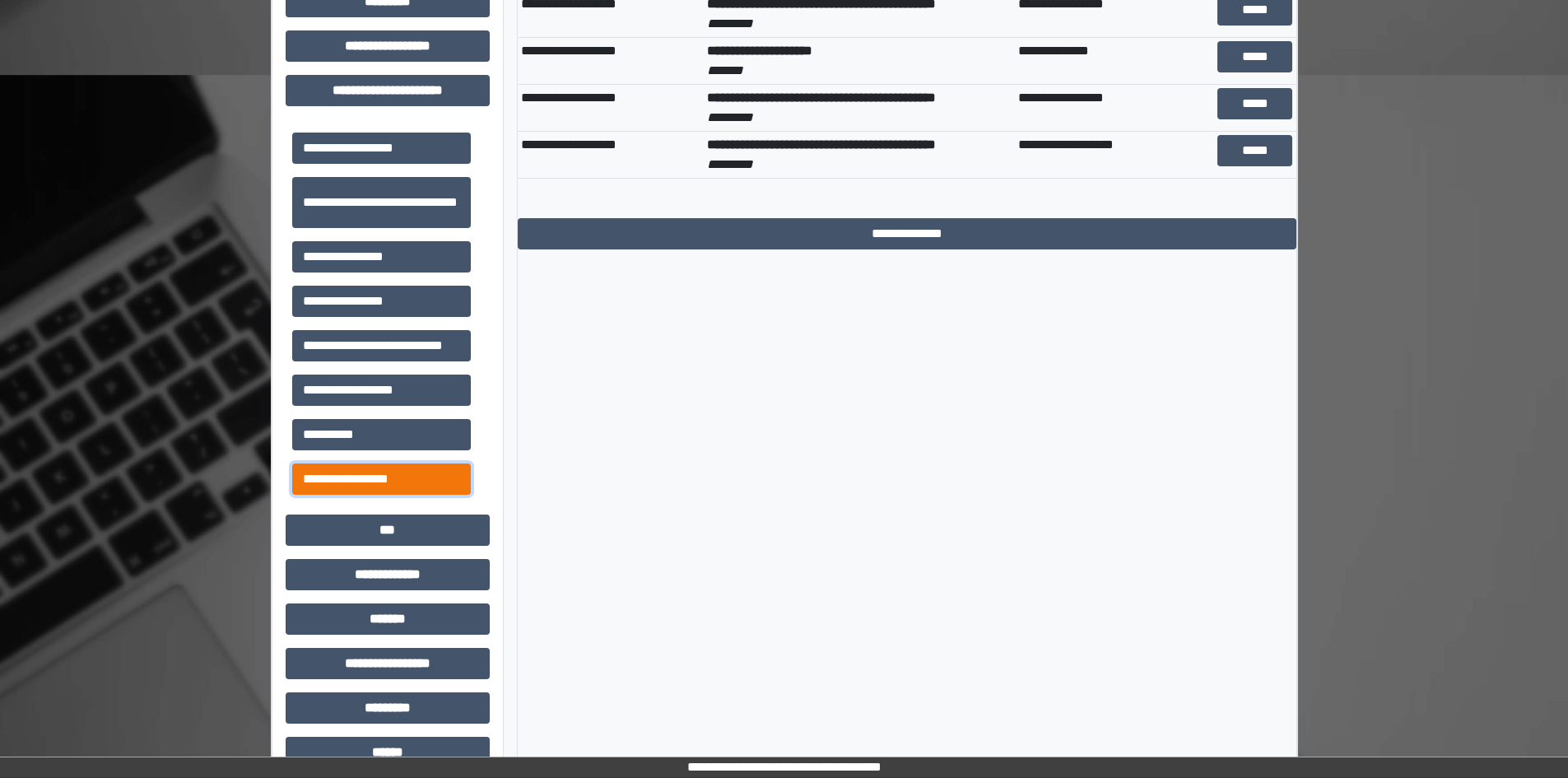 click on "**********" at bounding box center [381, 479] 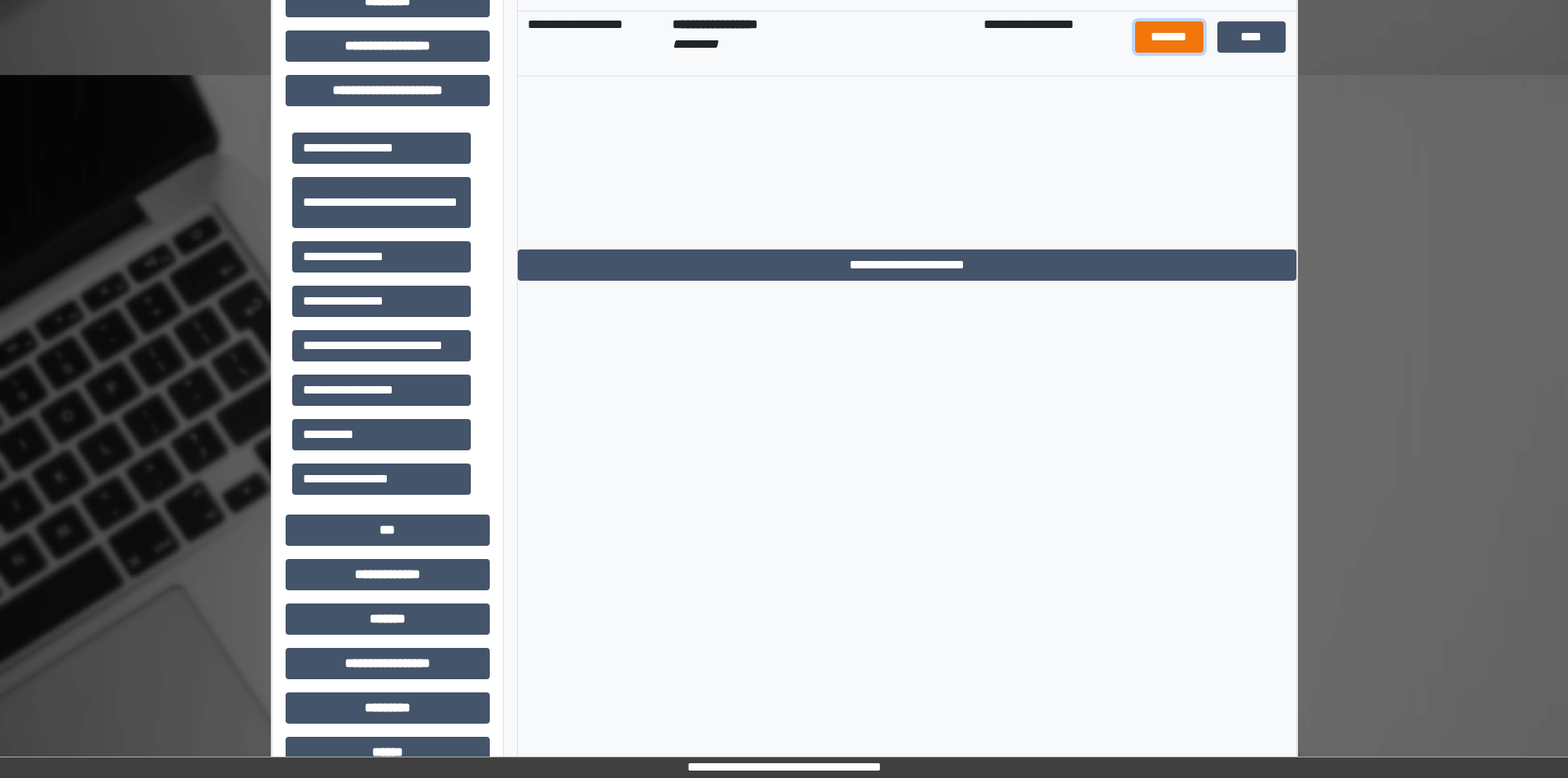 click on "*******" at bounding box center (1170, 37) 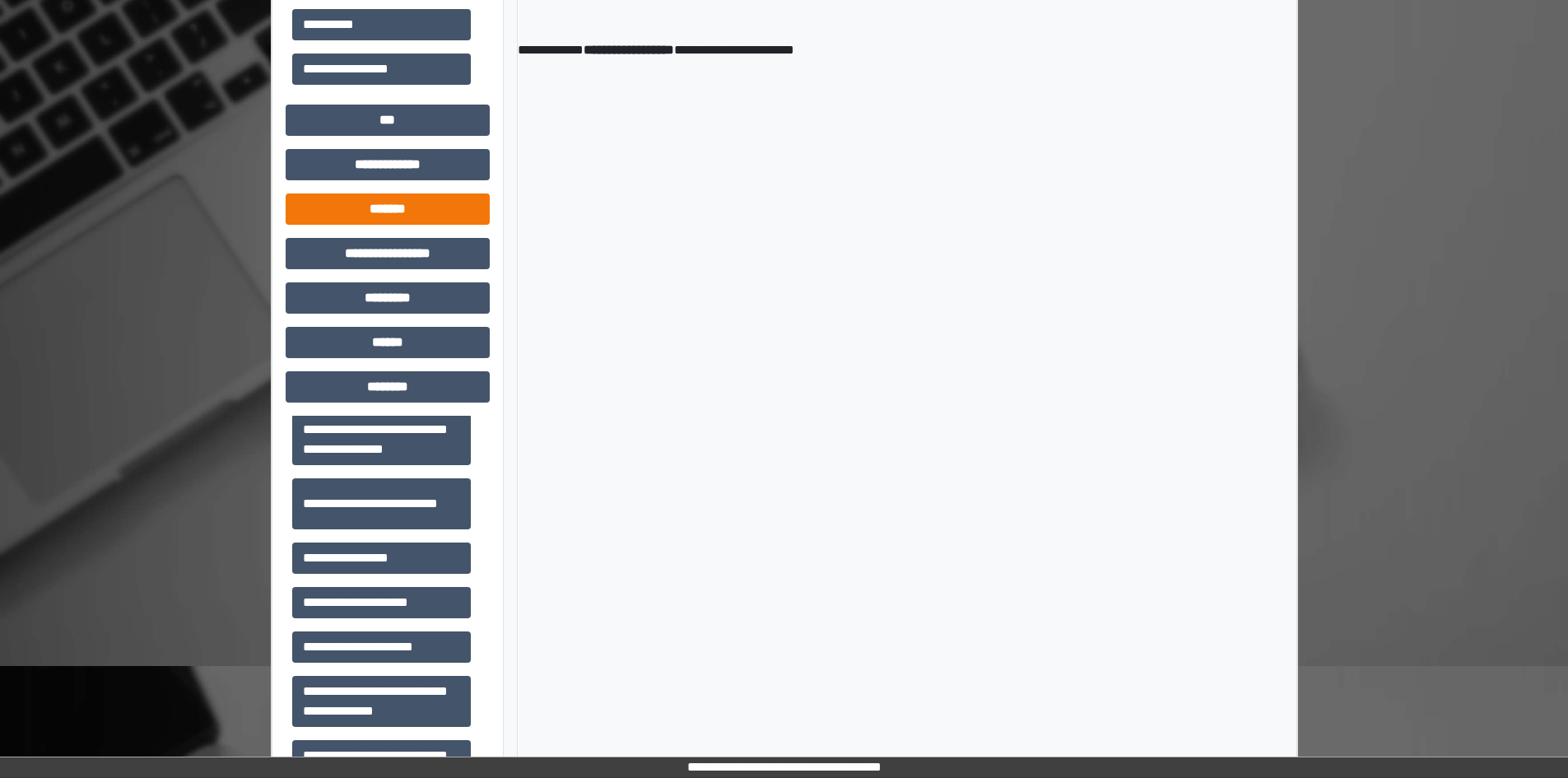 scroll, scrollTop: 1308, scrollLeft: 0, axis: vertical 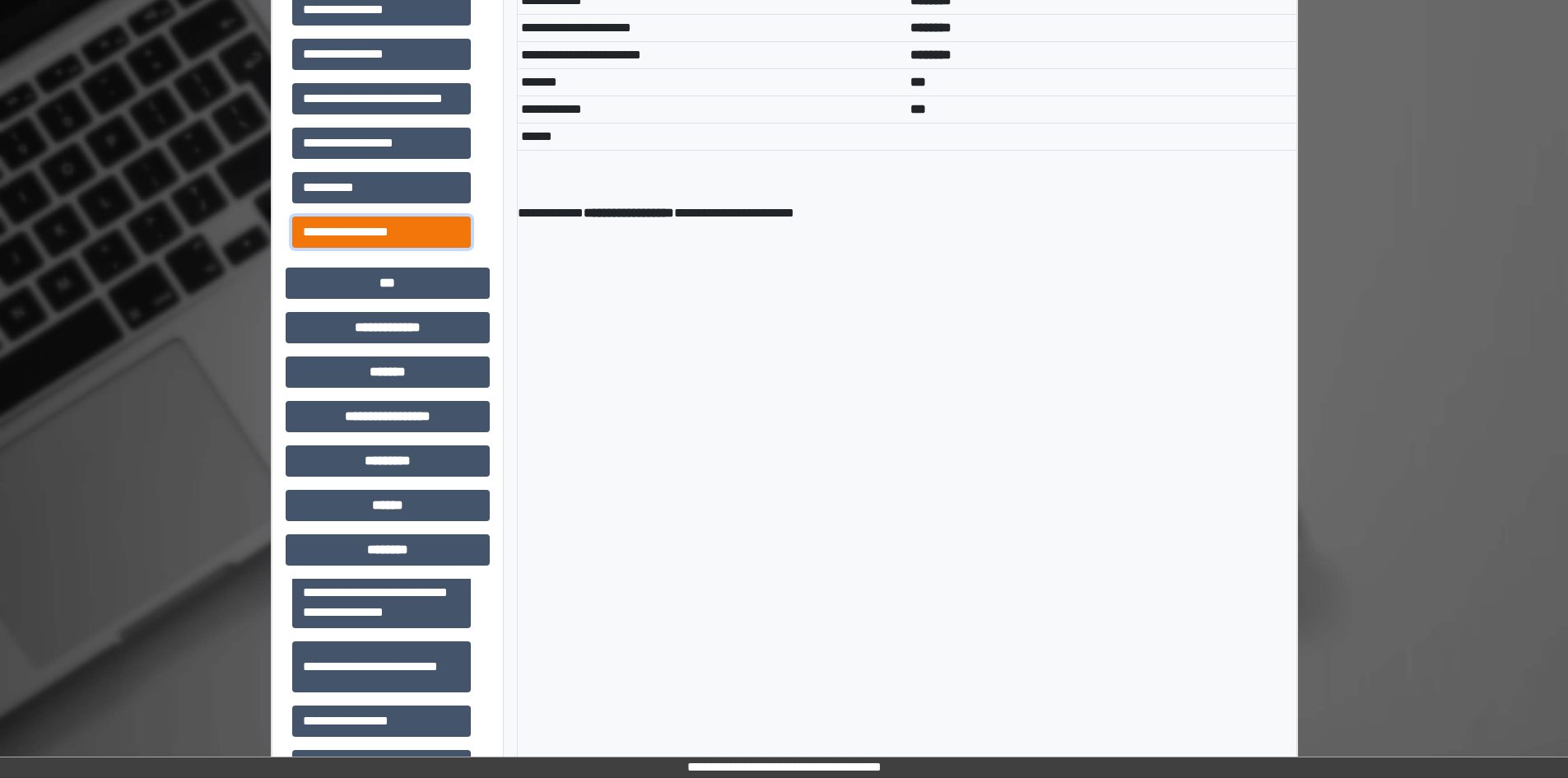 click on "**********" at bounding box center [381, 232] 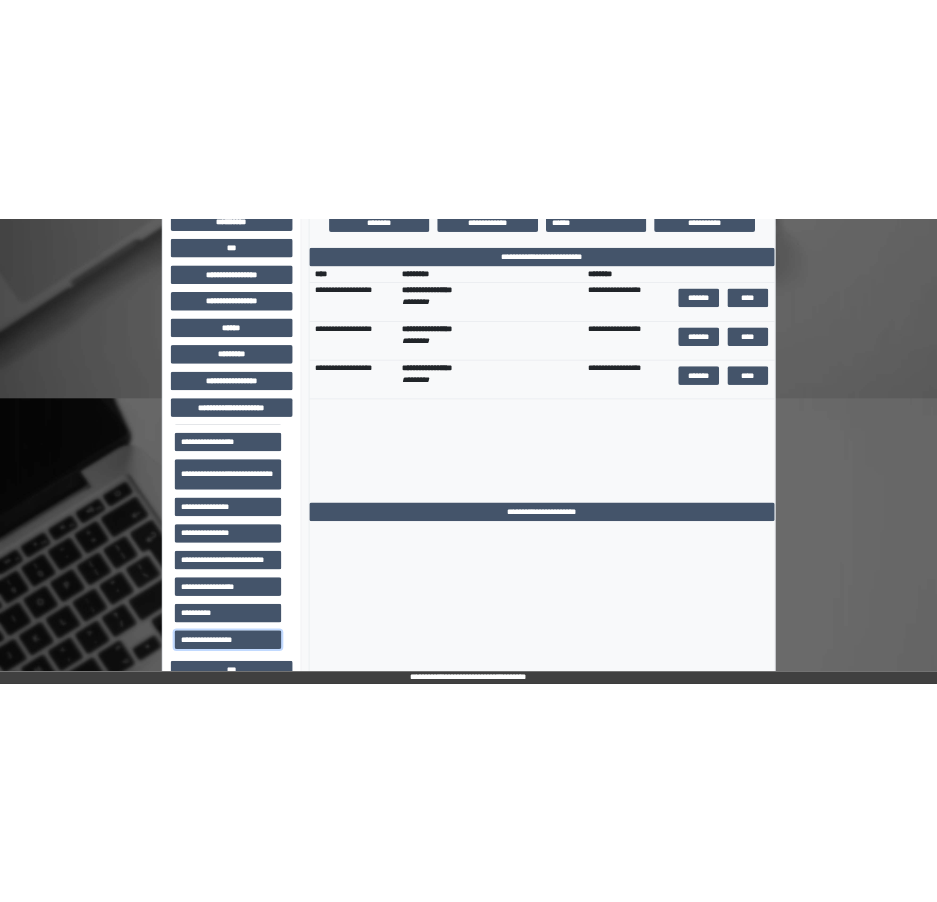 scroll, scrollTop: 689, scrollLeft: 0, axis: vertical 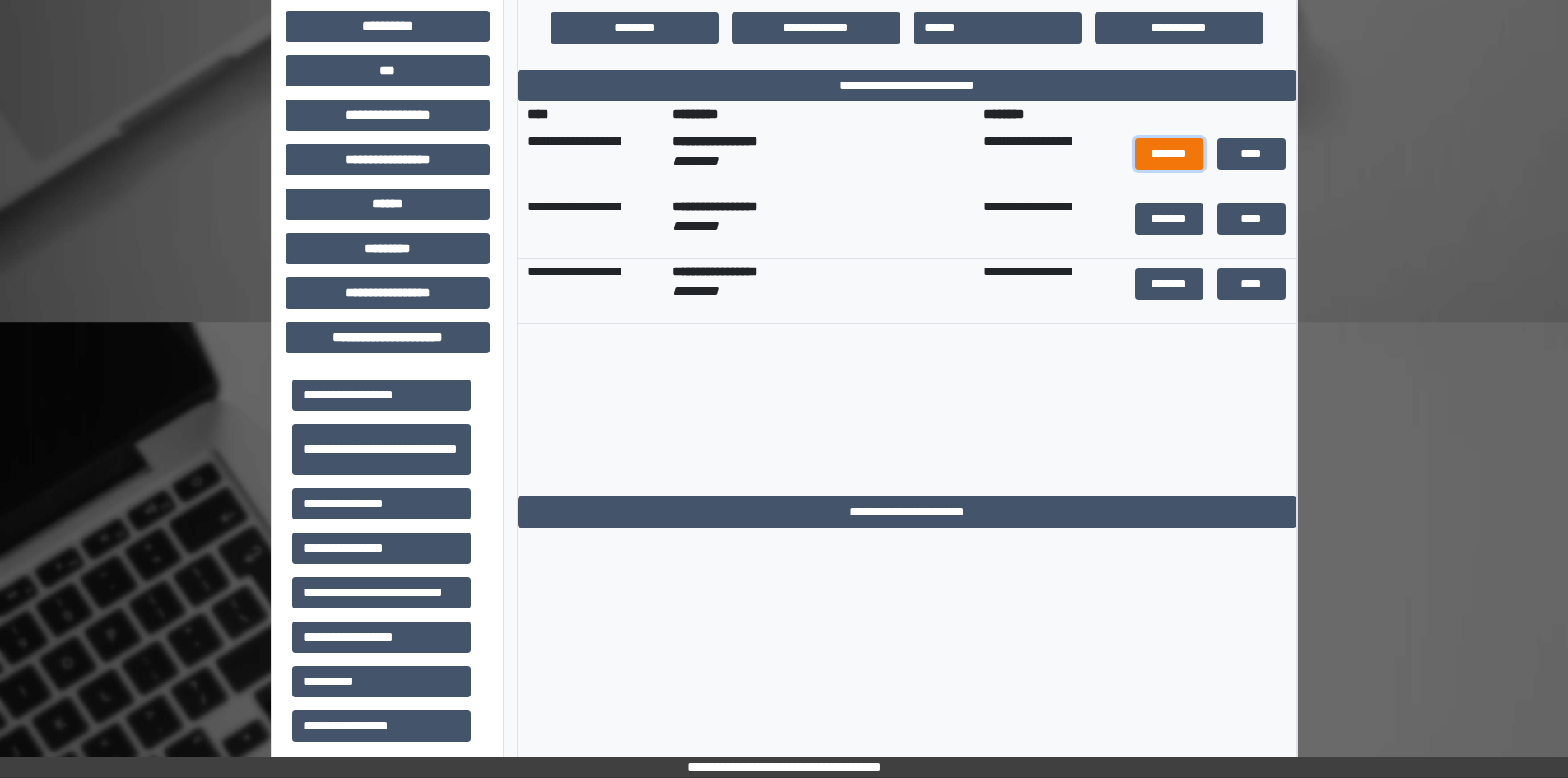 click on "*******" at bounding box center [1170, 154] 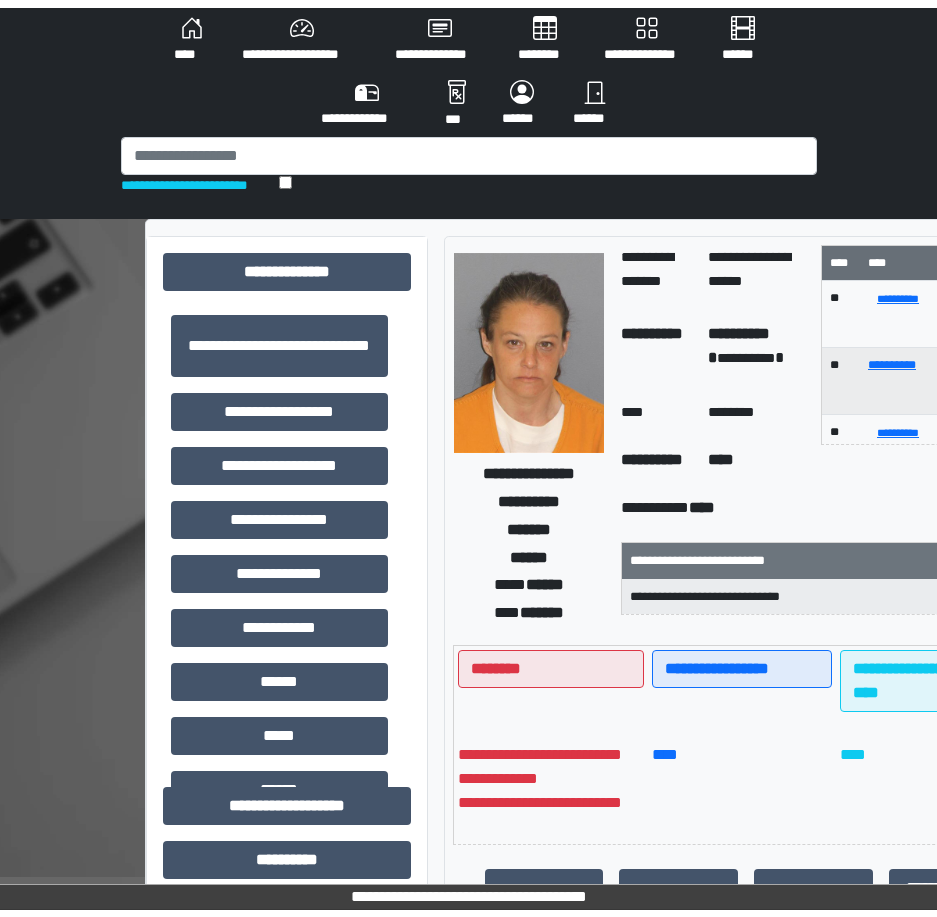 scroll, scrollTop: 0, scrollLeft: 0, axis: both 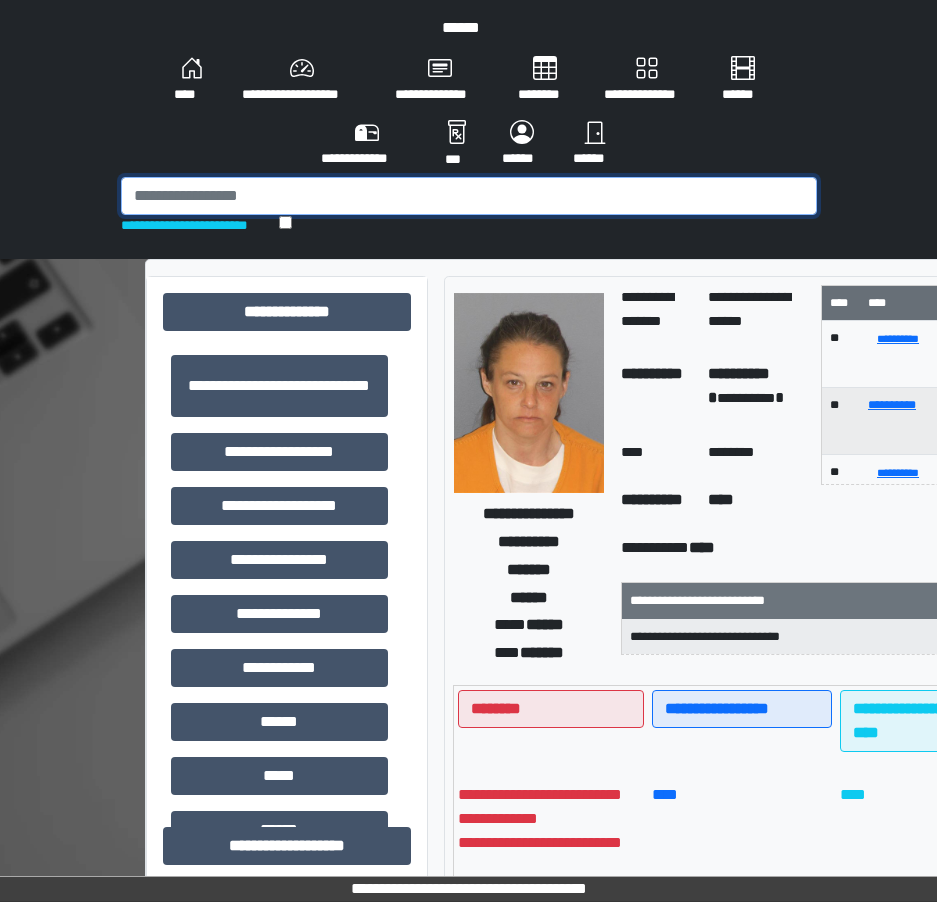 click at bounding box center [469, 196] 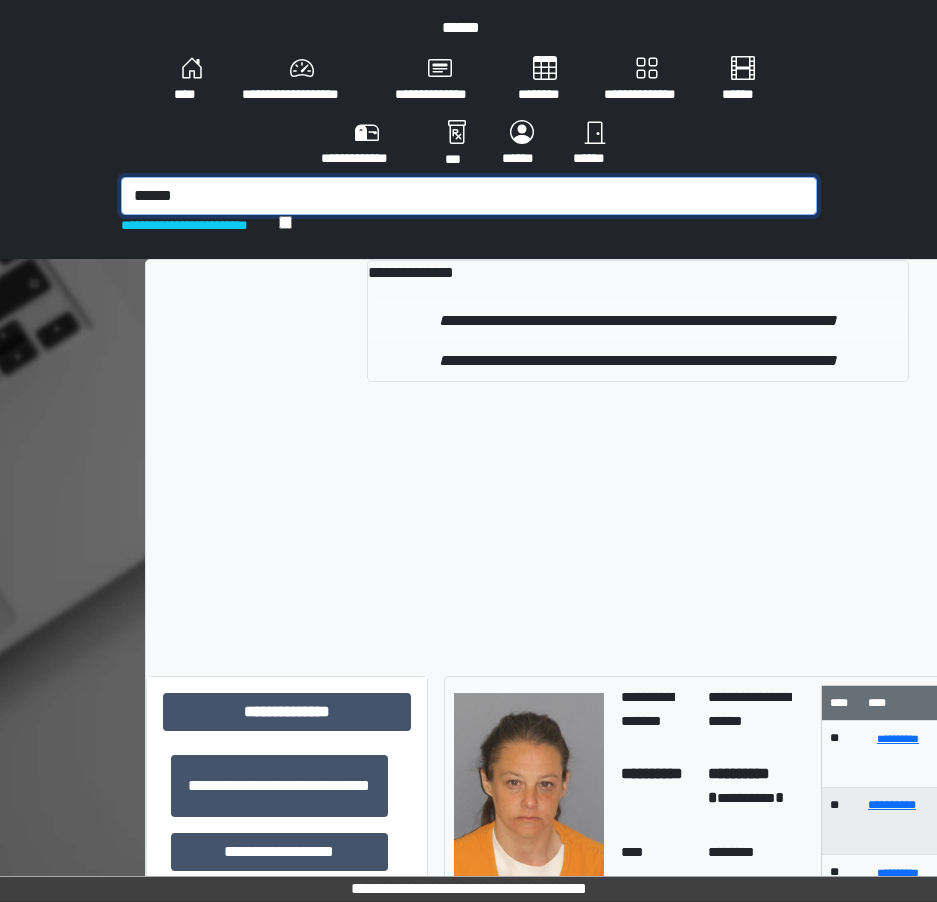 type on "******" 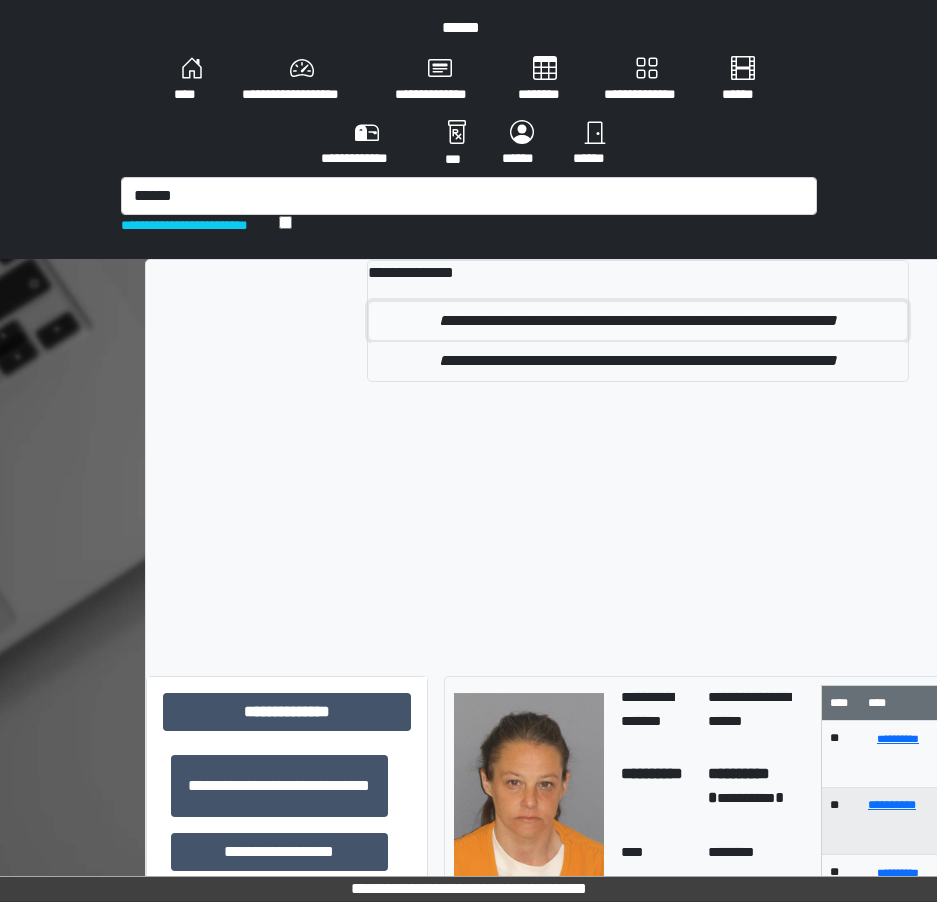 click on "**********" at bounding box center (638, 321) 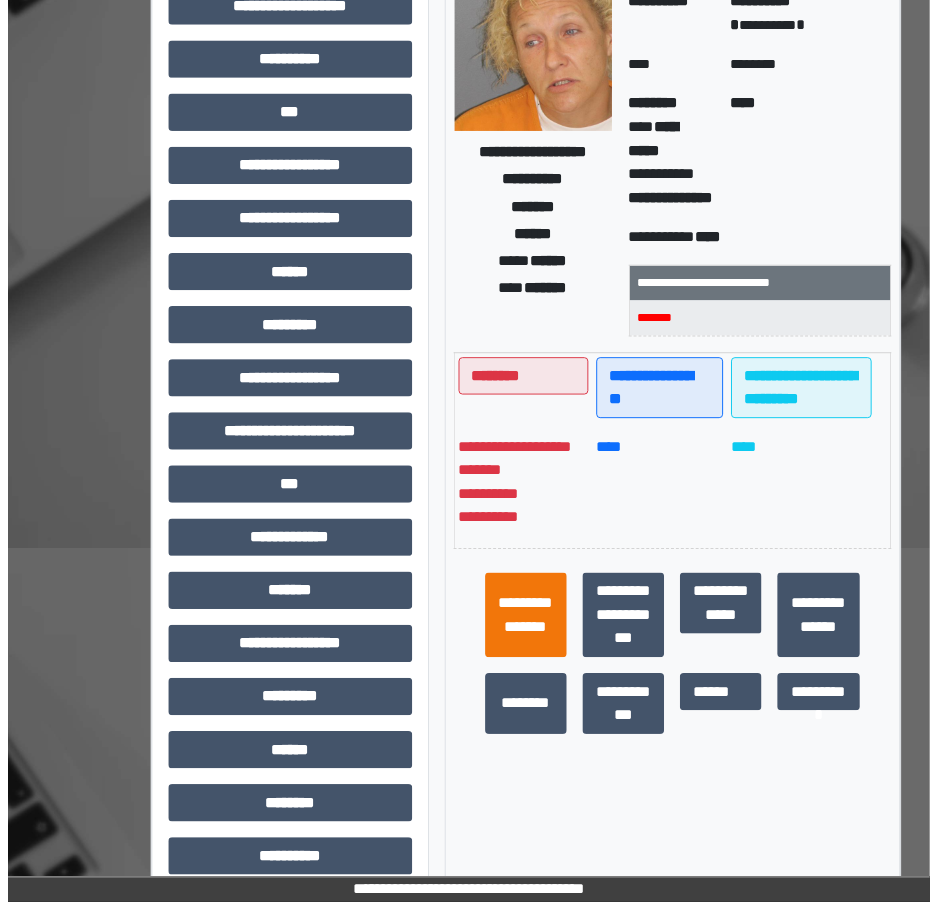 scroll, scrollTop: 400, scrollLeft: 0, axis: vertical 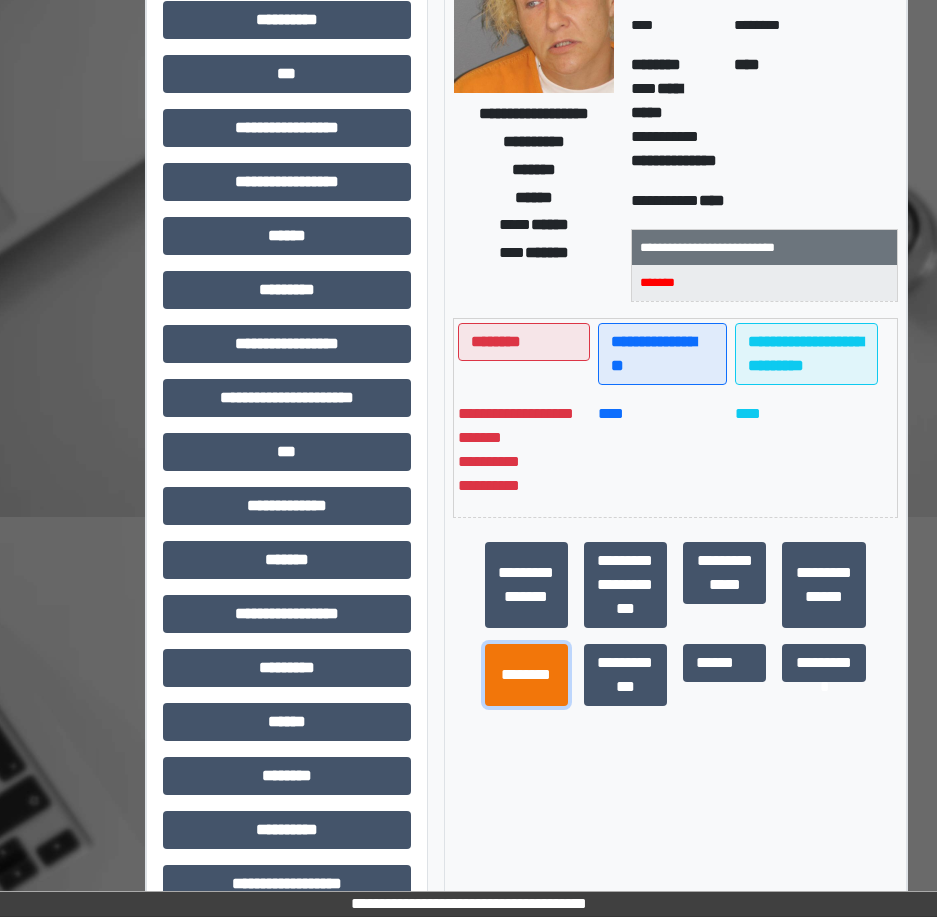 click on "********" at bounding box center (526, 675) 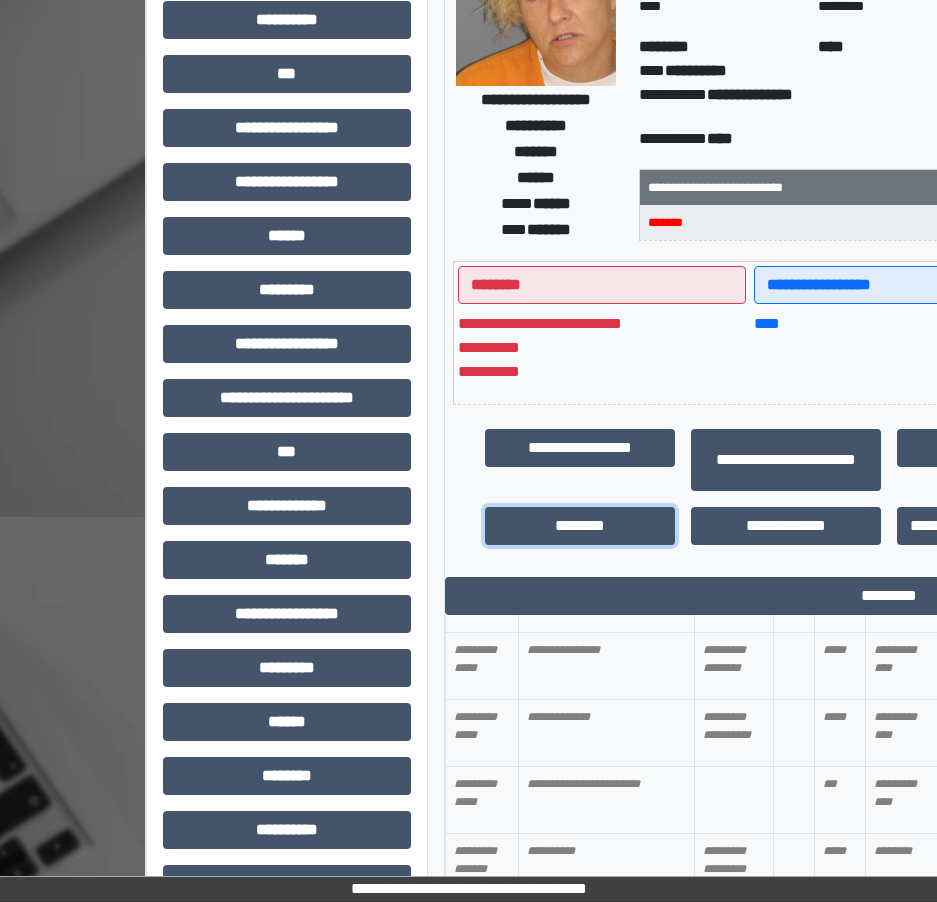 scroll, scrollTop: 2200, scrollLeft: 0, axis: vertical 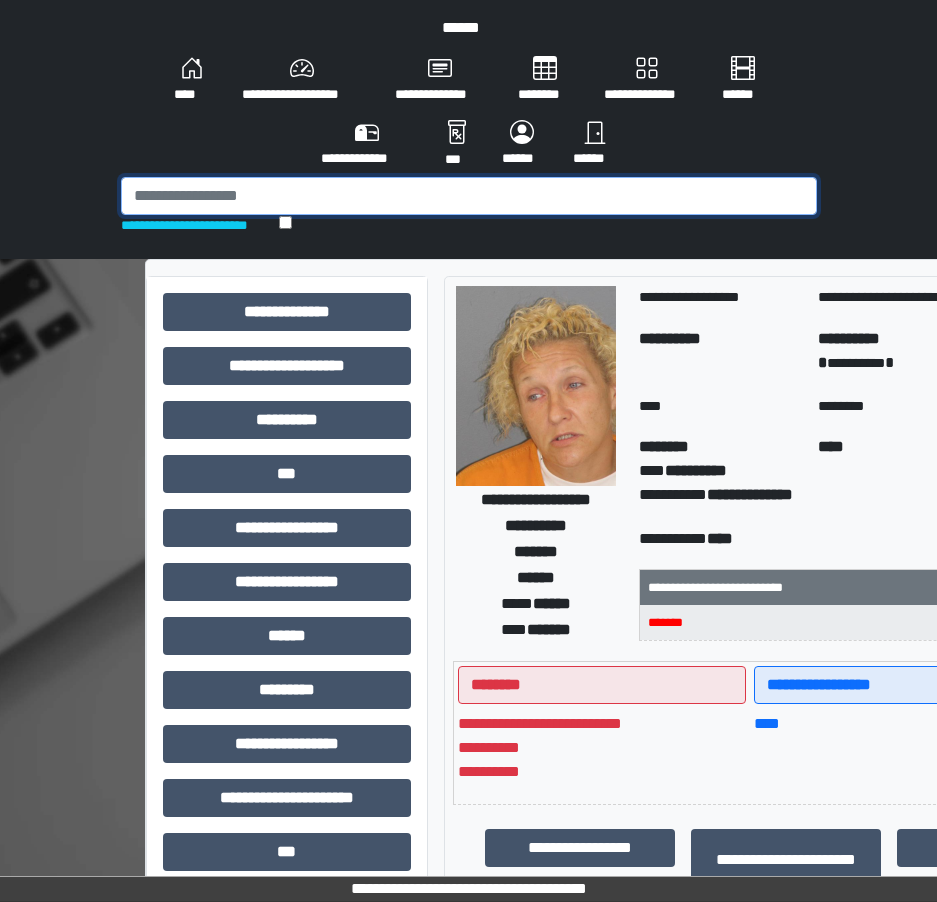click at bounding box center (469, 196) 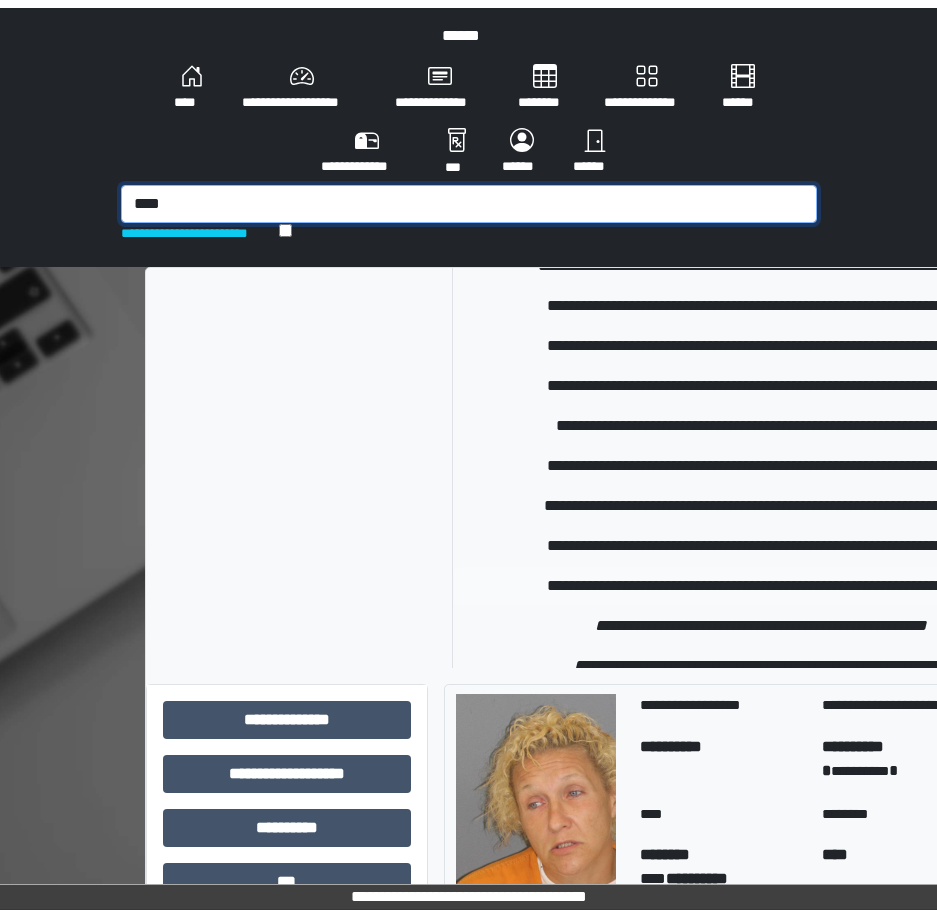 scroll, scrollTop: 0, scrollLeft: 0, axis: both 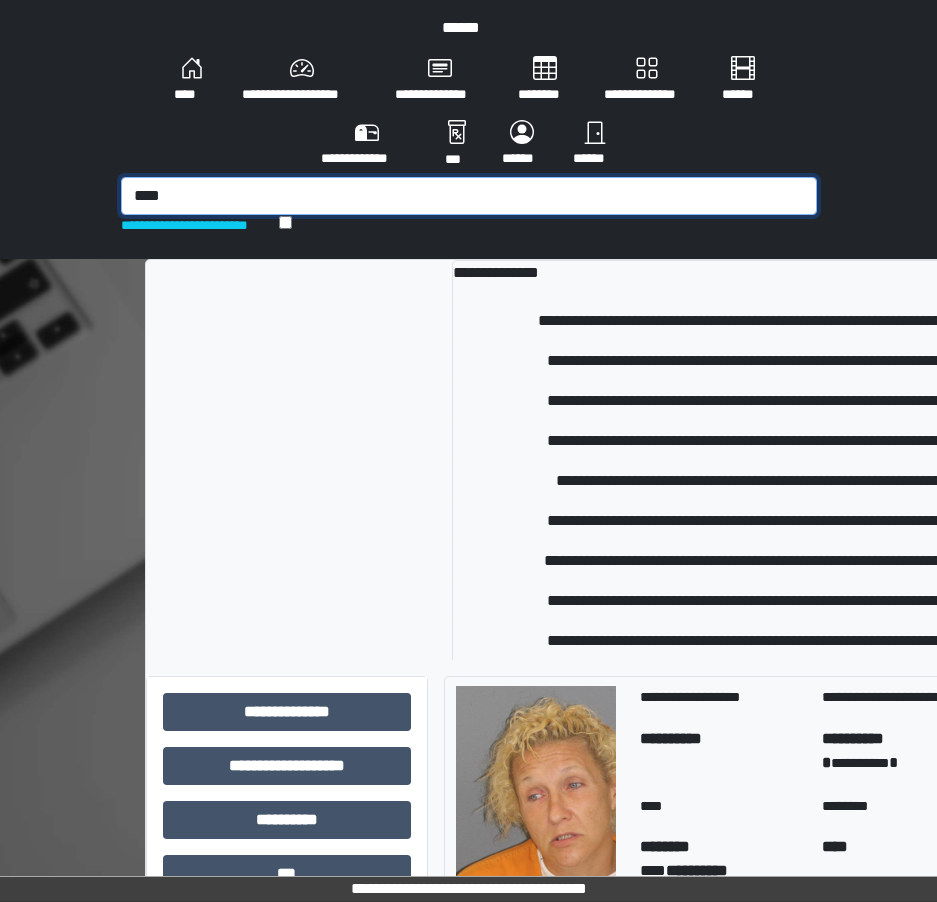 click on "****" at bounding box center (469, 196) 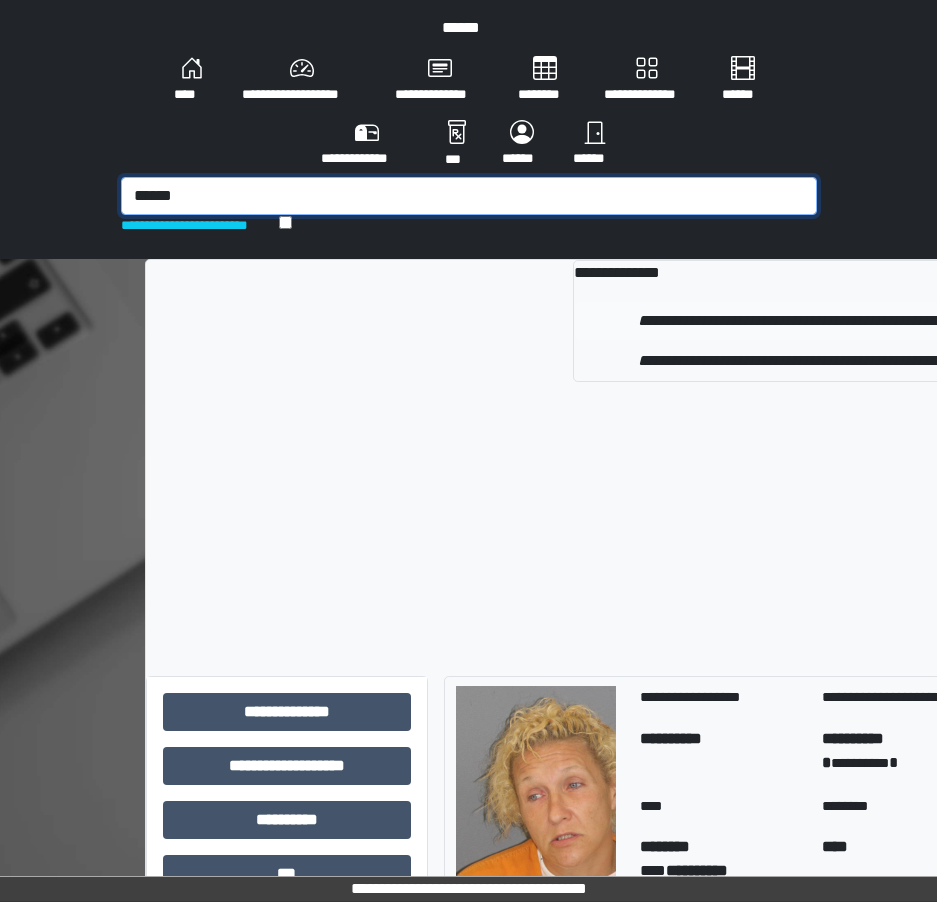 type on "******" 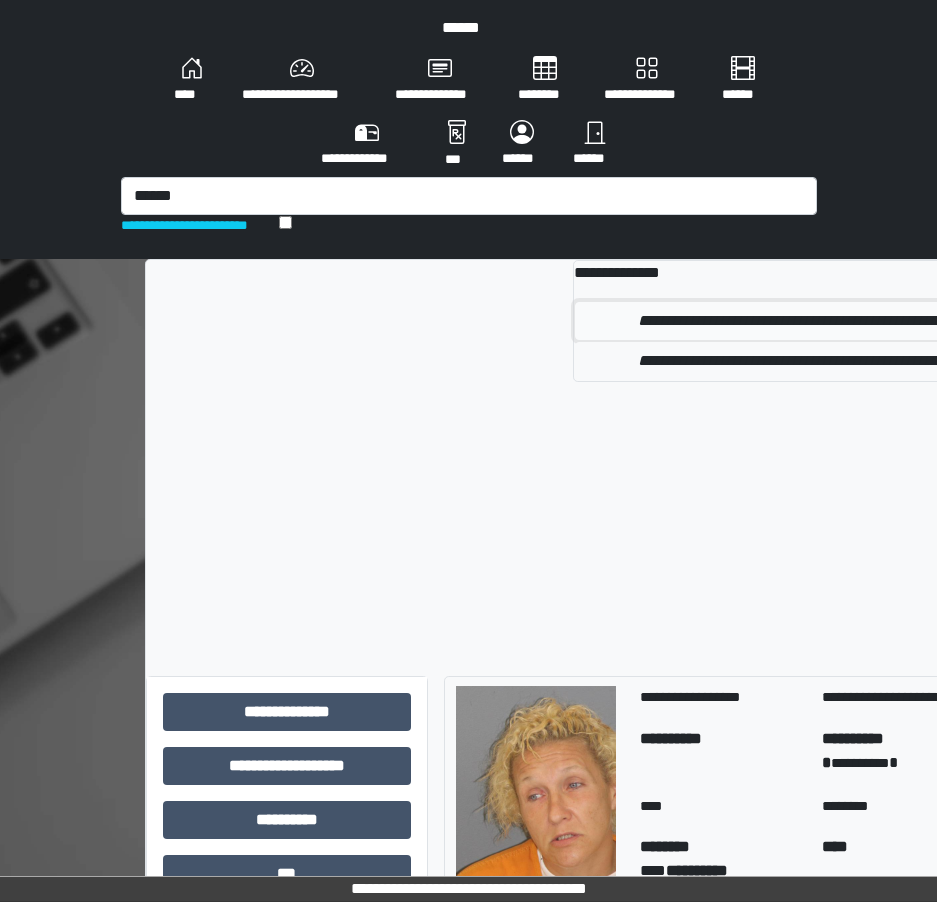 click on "**********" at bounding box center [816, 321] 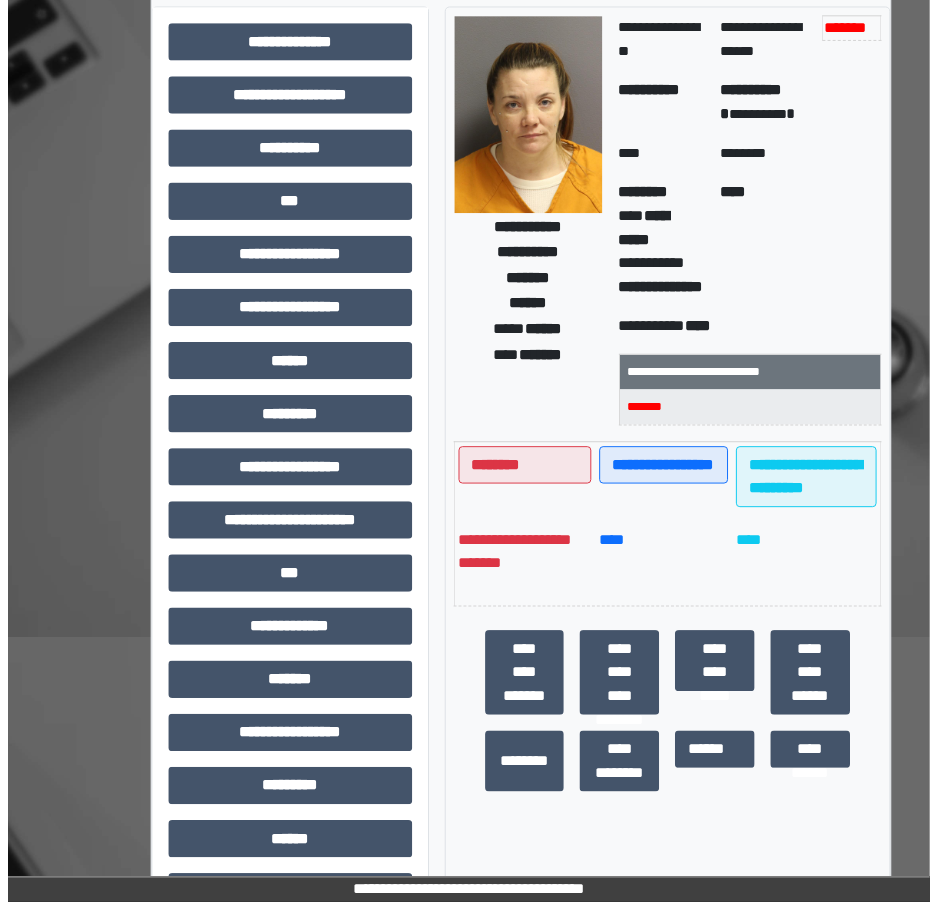 scroll, scrollTop: 300, scrollLeft: 0, axis: vertical 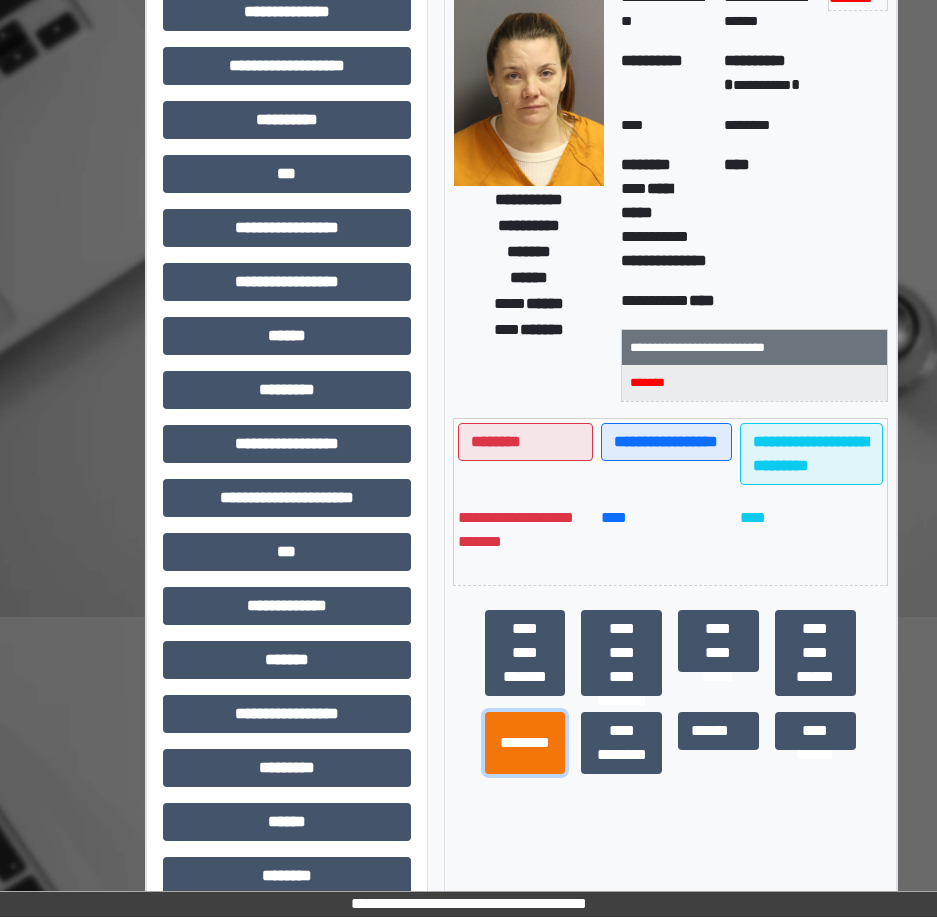 click on "********" at bounding box center (525, 743) 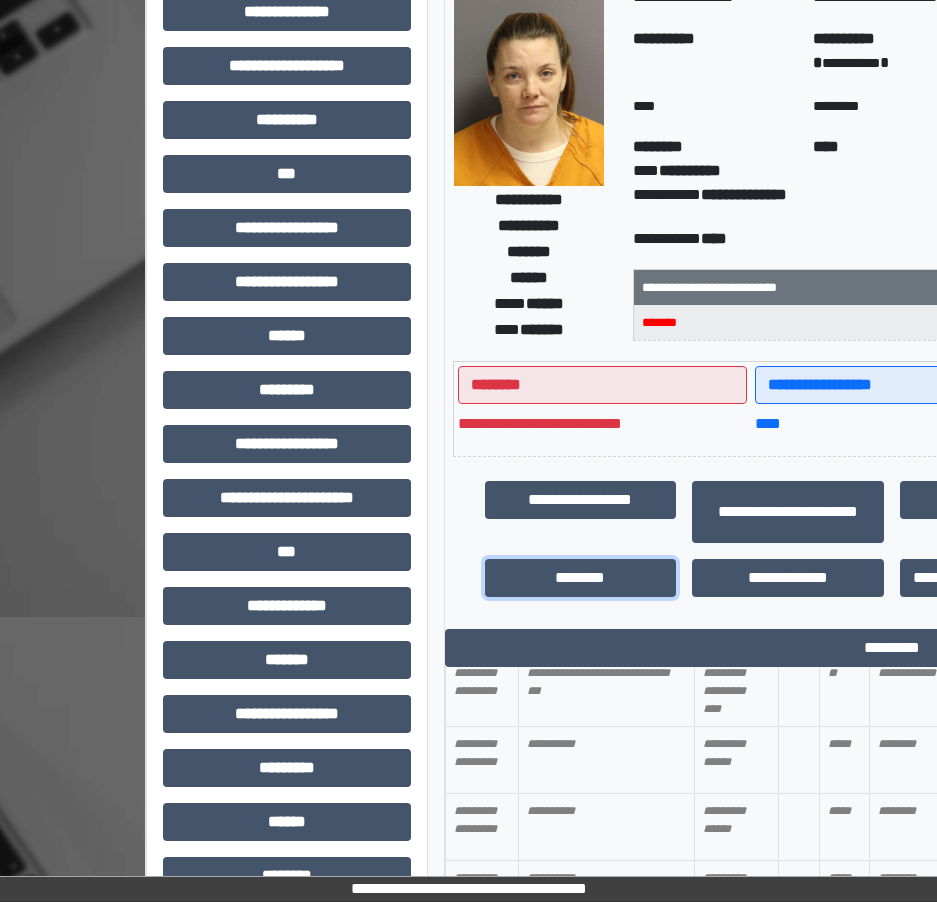 scroll, scrollTop: 1000, scrollLeft: 0, axis: vertical 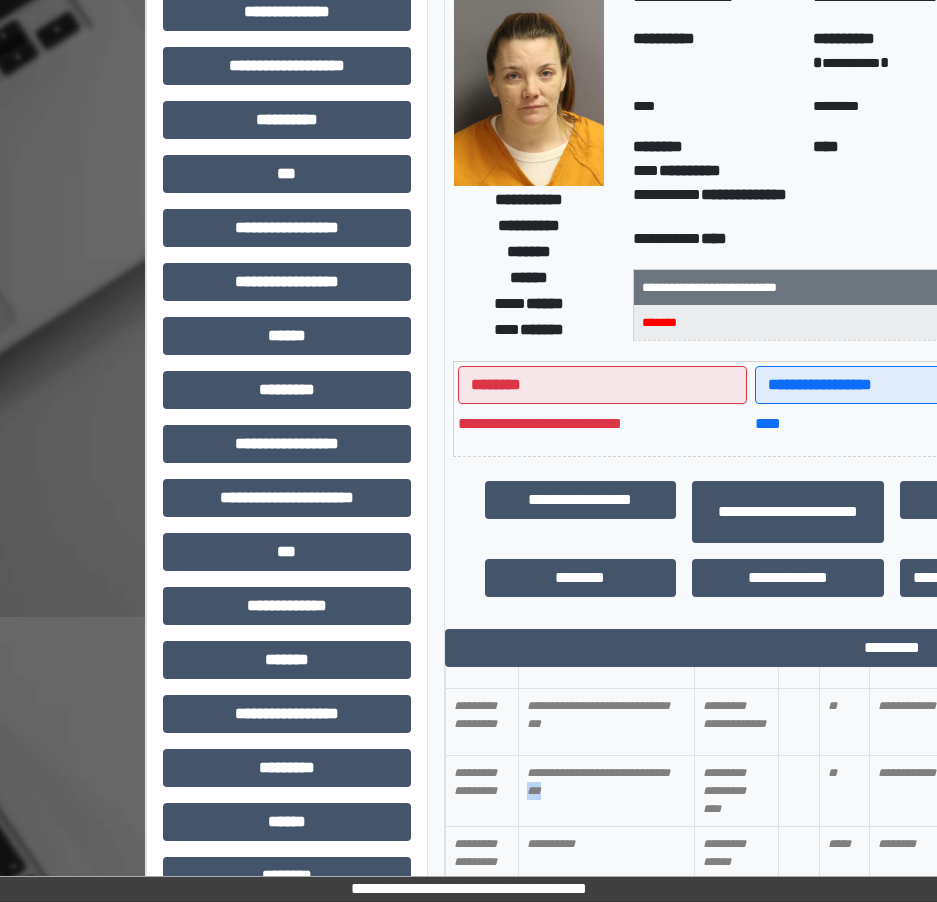 drag, startPoint x: 565, startPoint y: 870, endPoint x: 583, endPoint y: 870, distance: 18 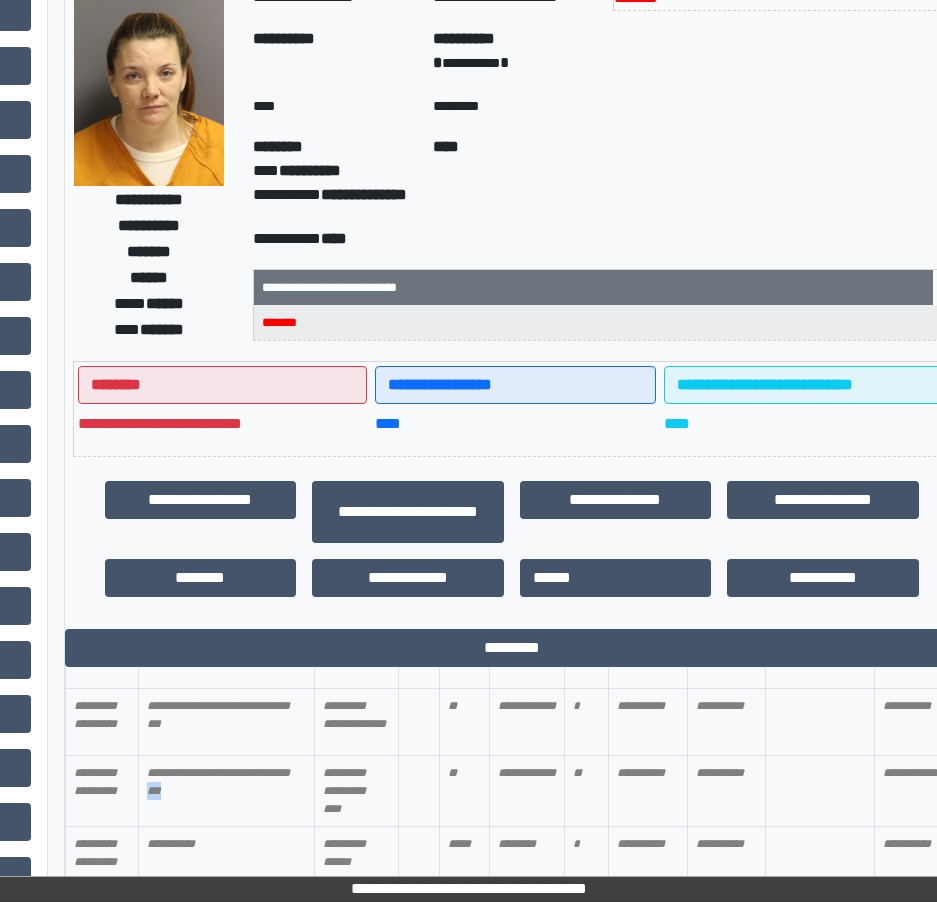 scroll, scrollTop: 300, scrollLeft: 404, axis: both 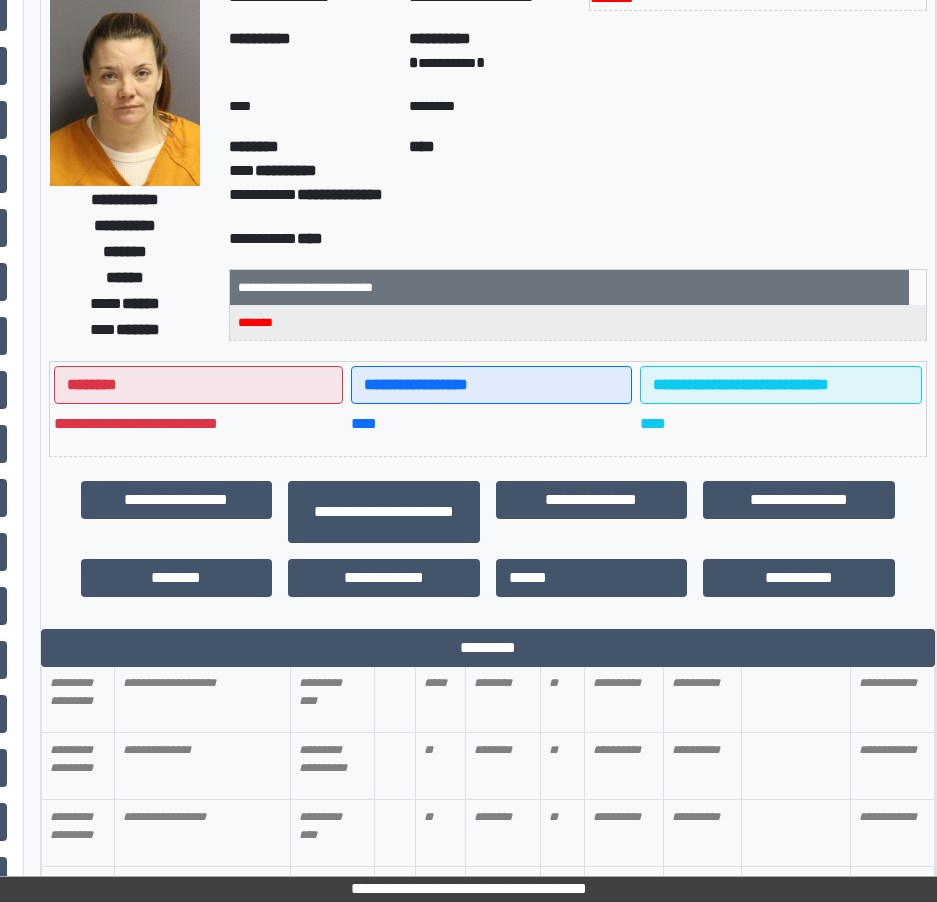 click on "*******" at bounding box center [758, 98] 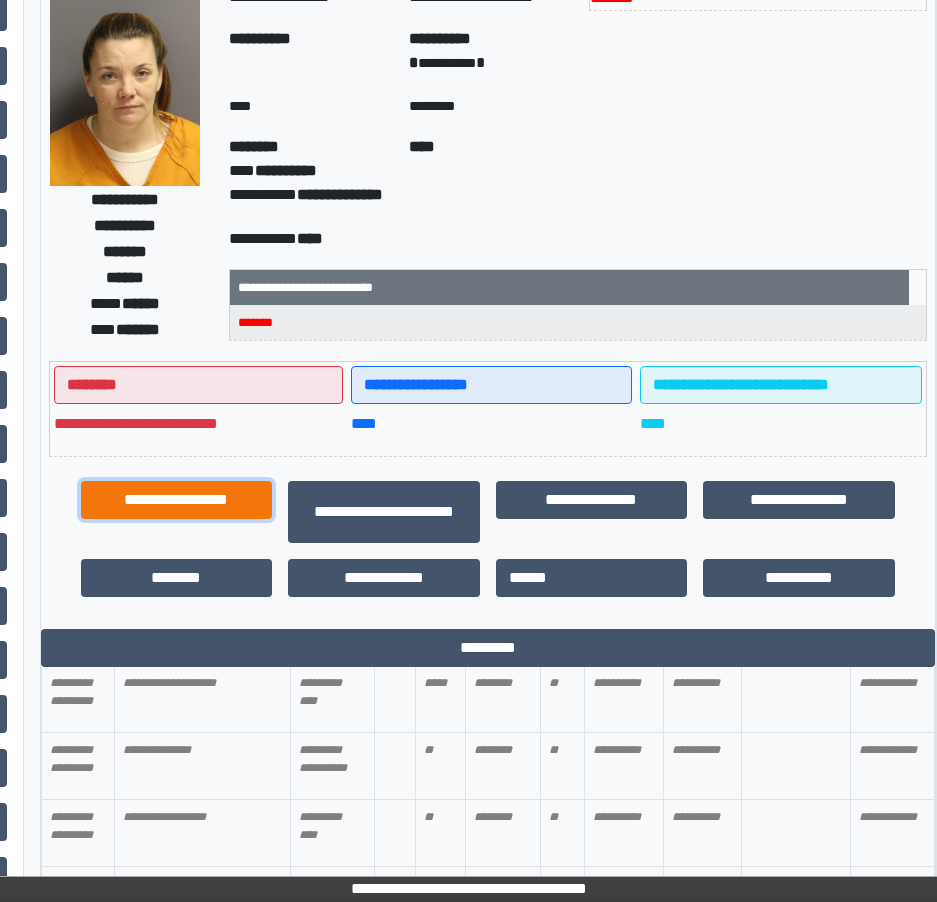 click on "**********" at bounding box center (177, 500) 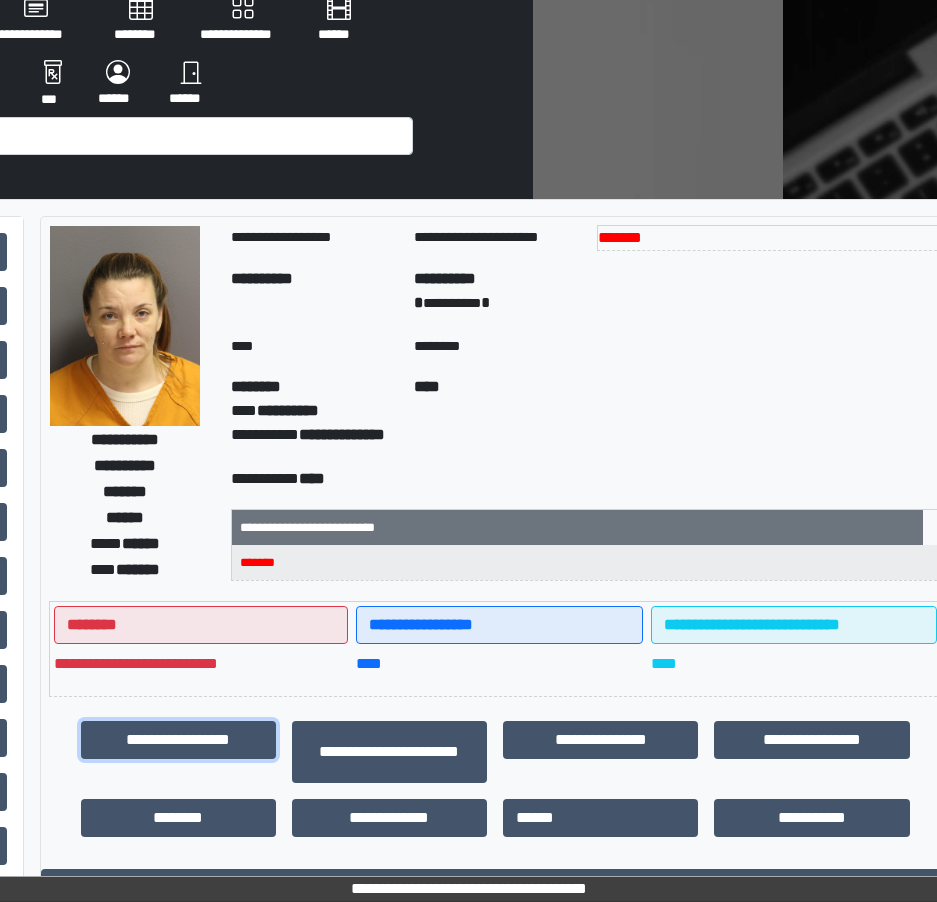 scroll, scrollTop: 0, scrollLeft: 404, axis: horizontal 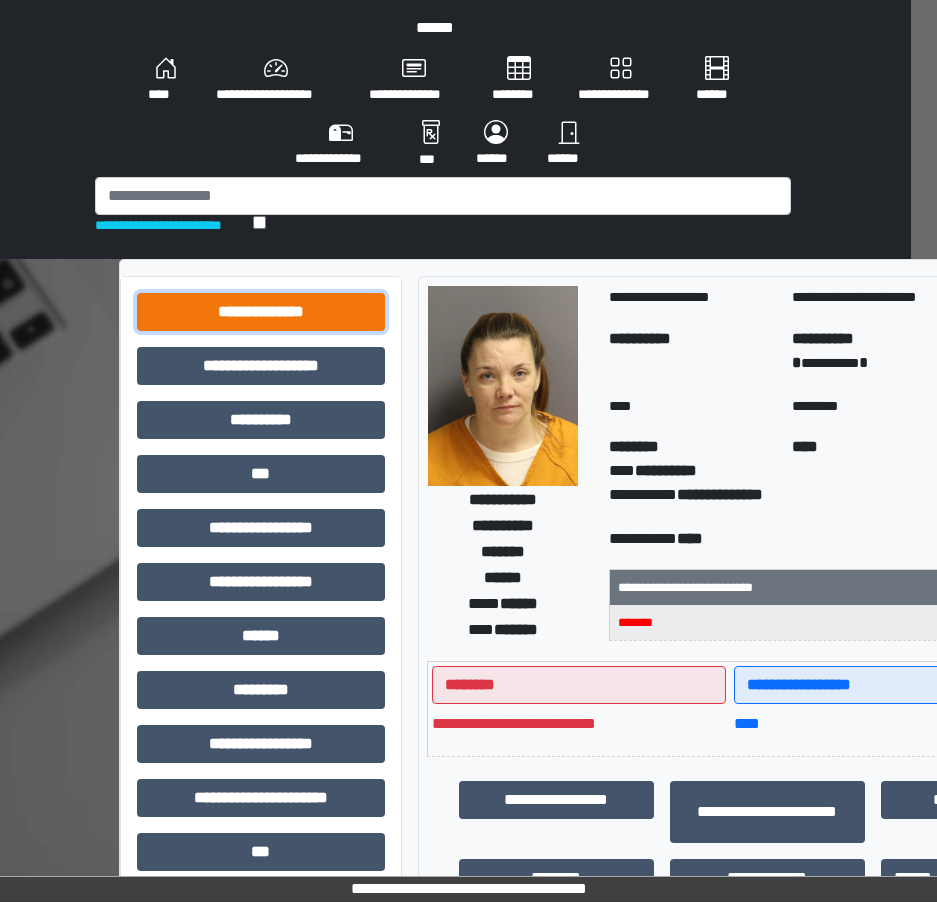 click on "**********" at bounding box center (261, 312) 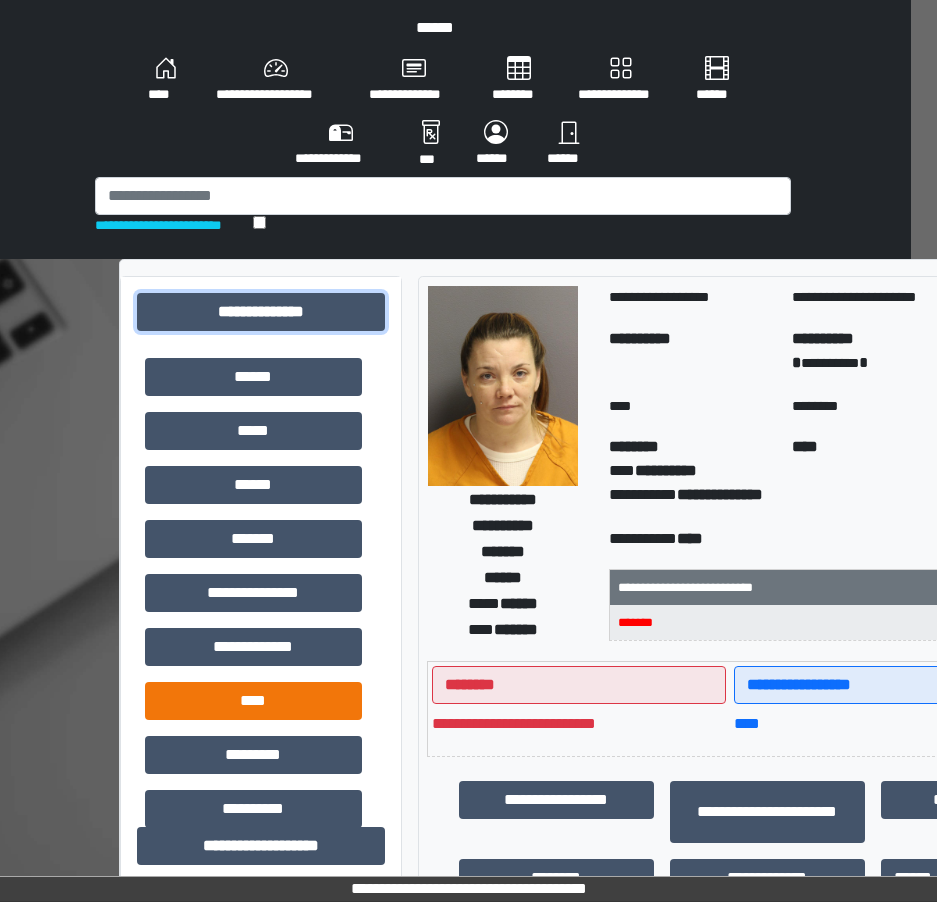 scroll, scrollTop: 400, scrollLeft: 0, axis: vertical 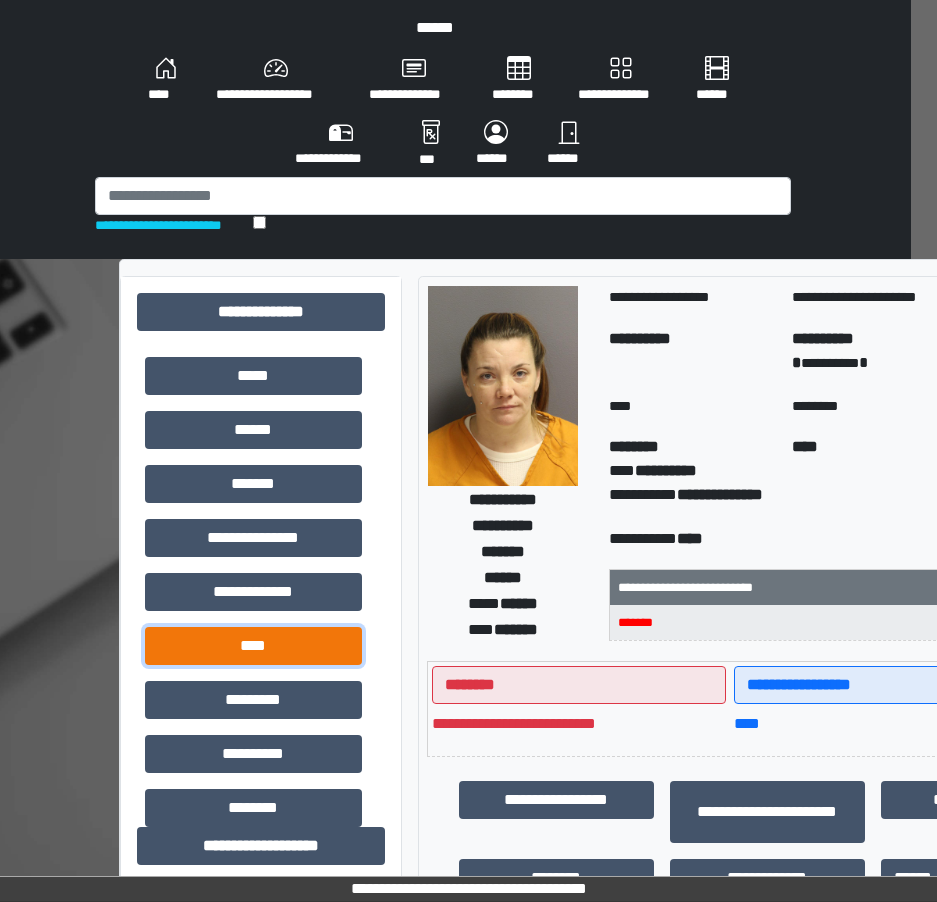 click on "****" at bounding box center (253, 646) 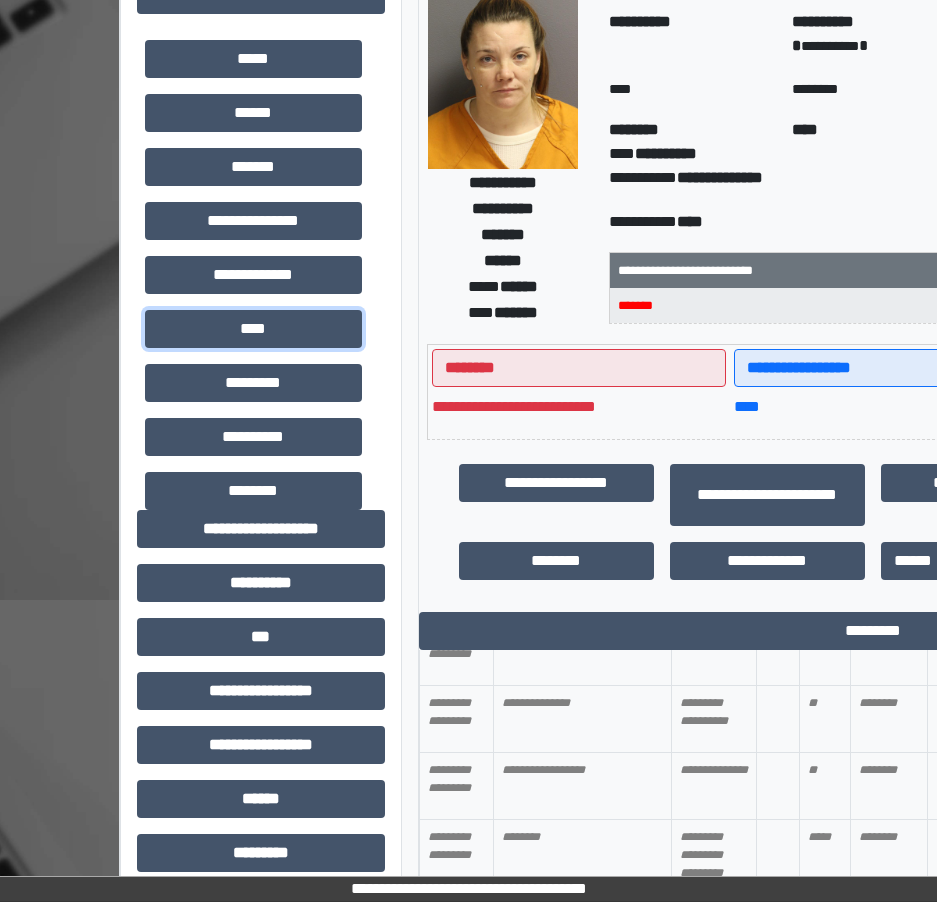 scroll, scrollTop: 500, scrollLeft: 26, axis: both 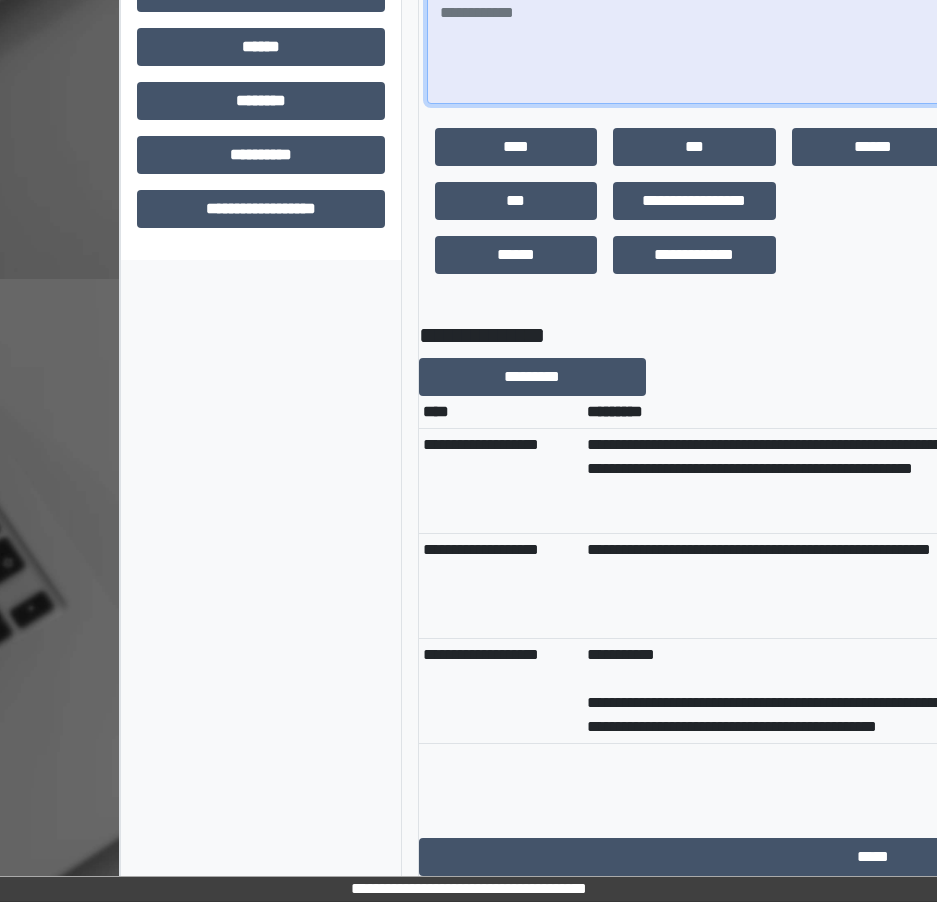 click at bounding box center [873, 49] 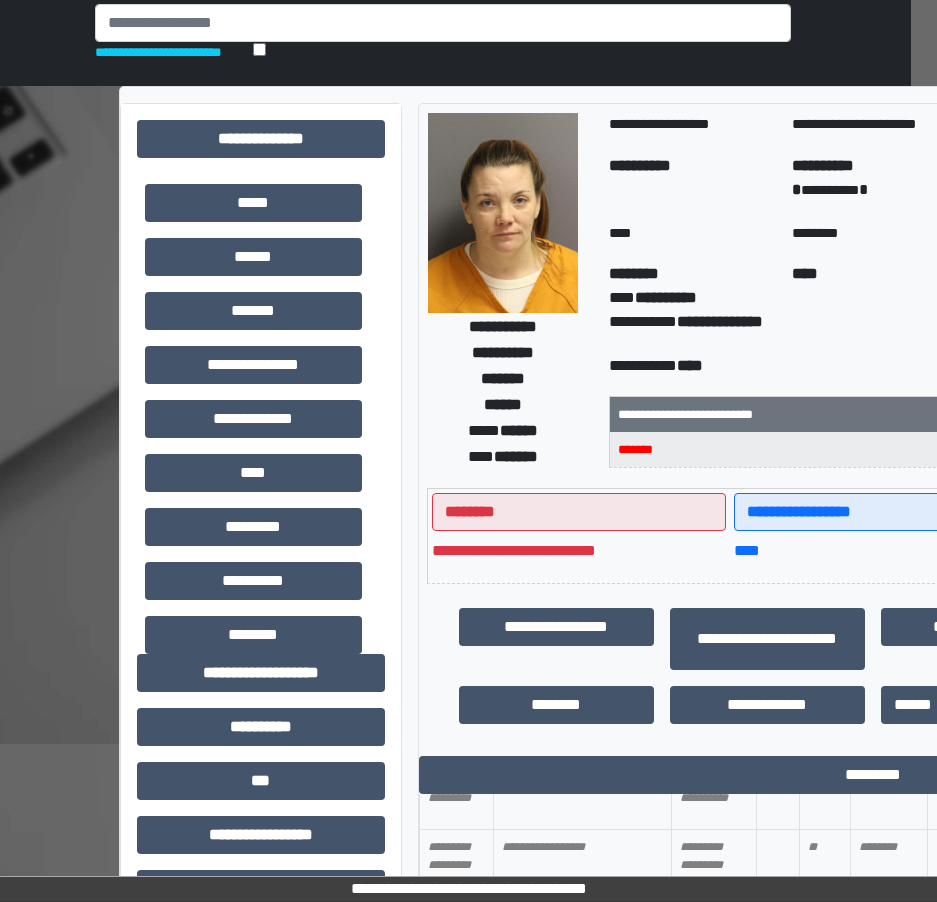 scroll, scrollTop: 0, scrollLeft: 26, axis: horizontal 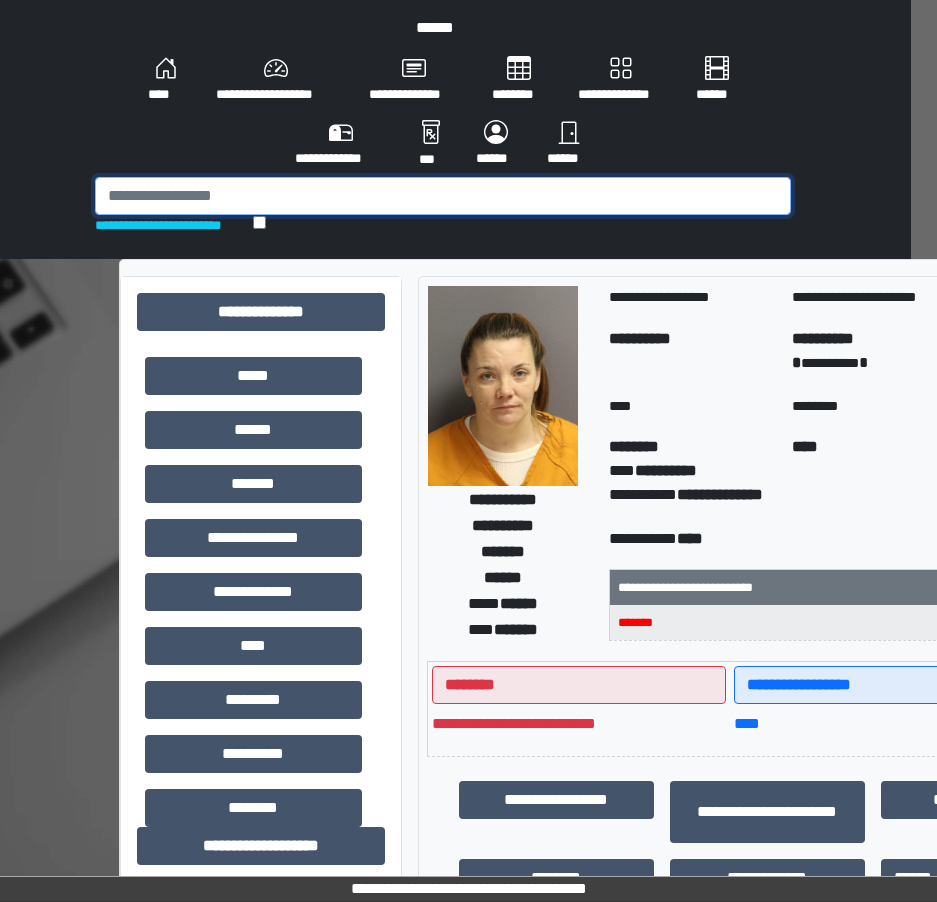 click at bounding box center (443, 196) 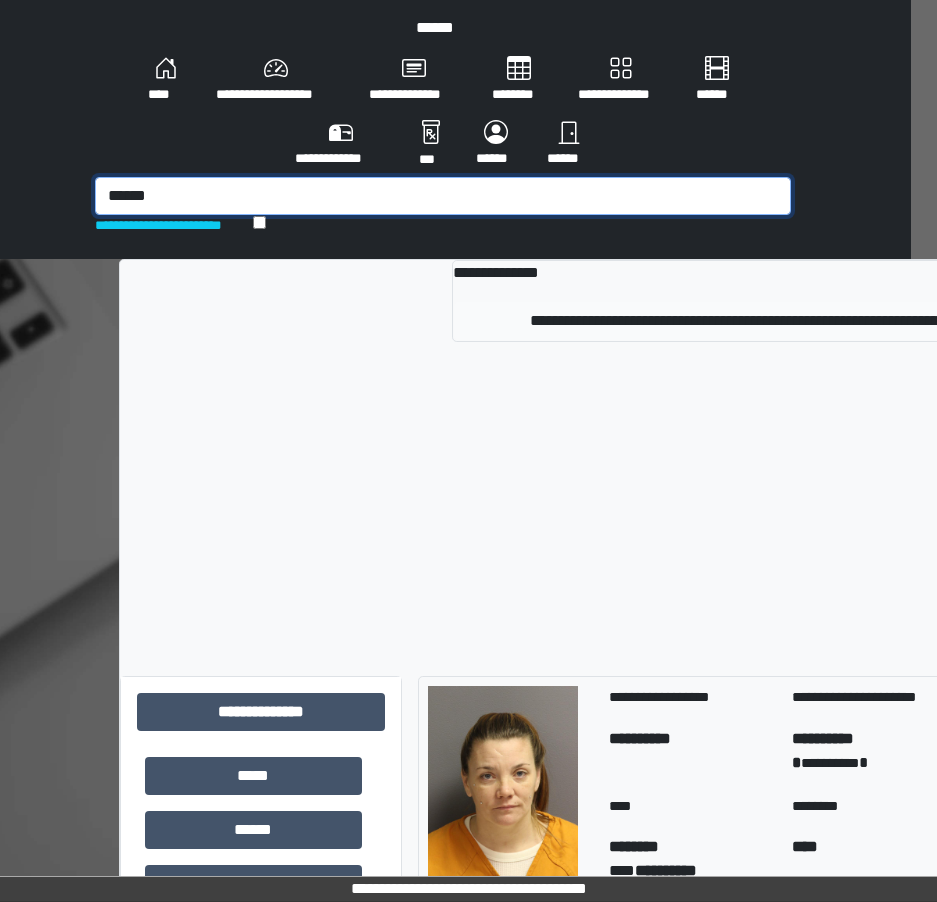 type on "******" 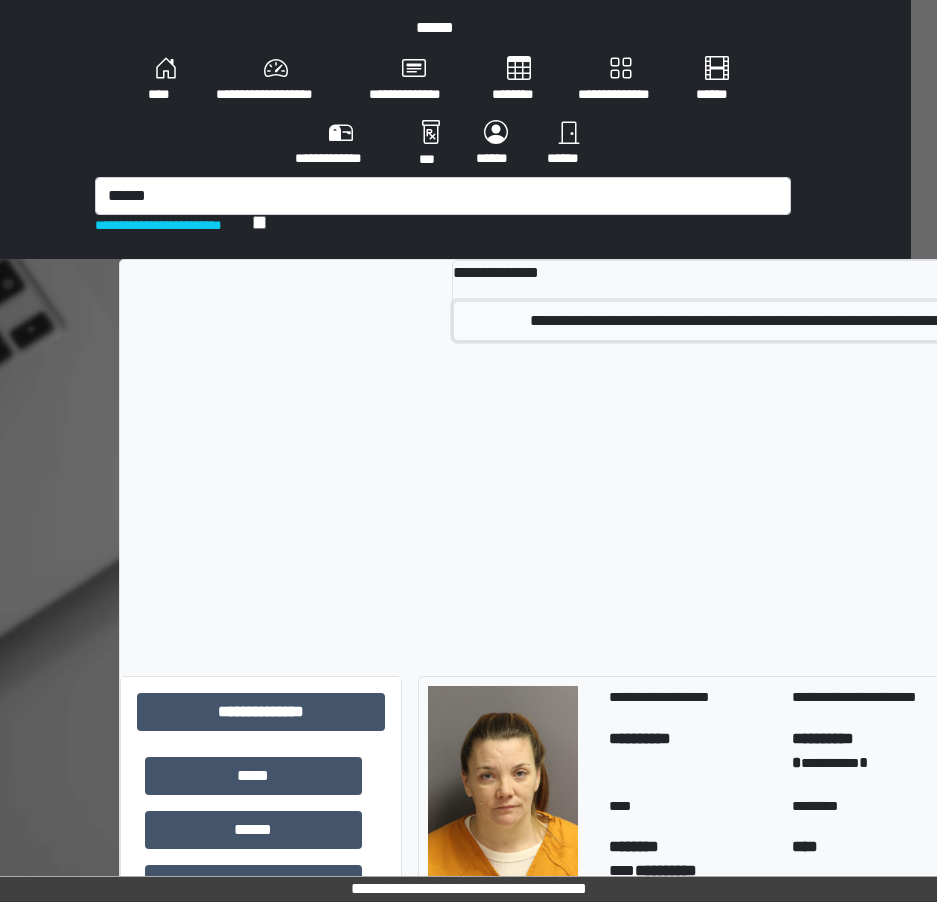 click on "**********" at bounding box center (744, 321) 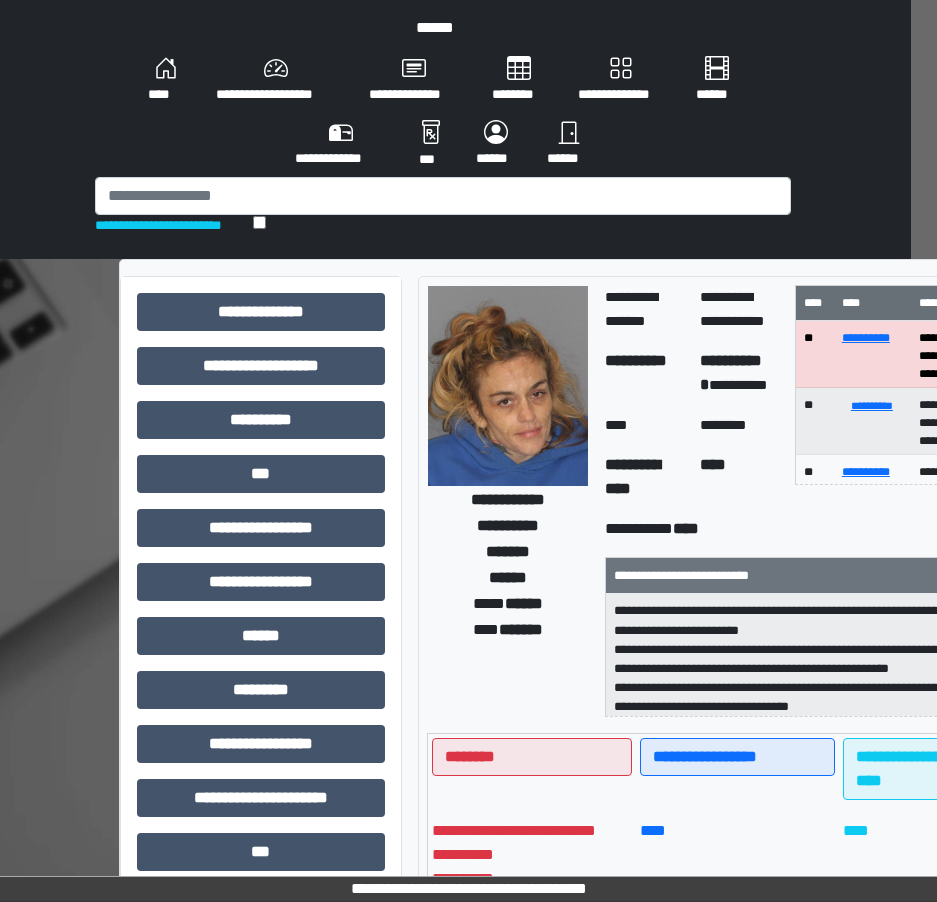 scroll, scrollTop: 100, scrollLeft: 26, axis: both 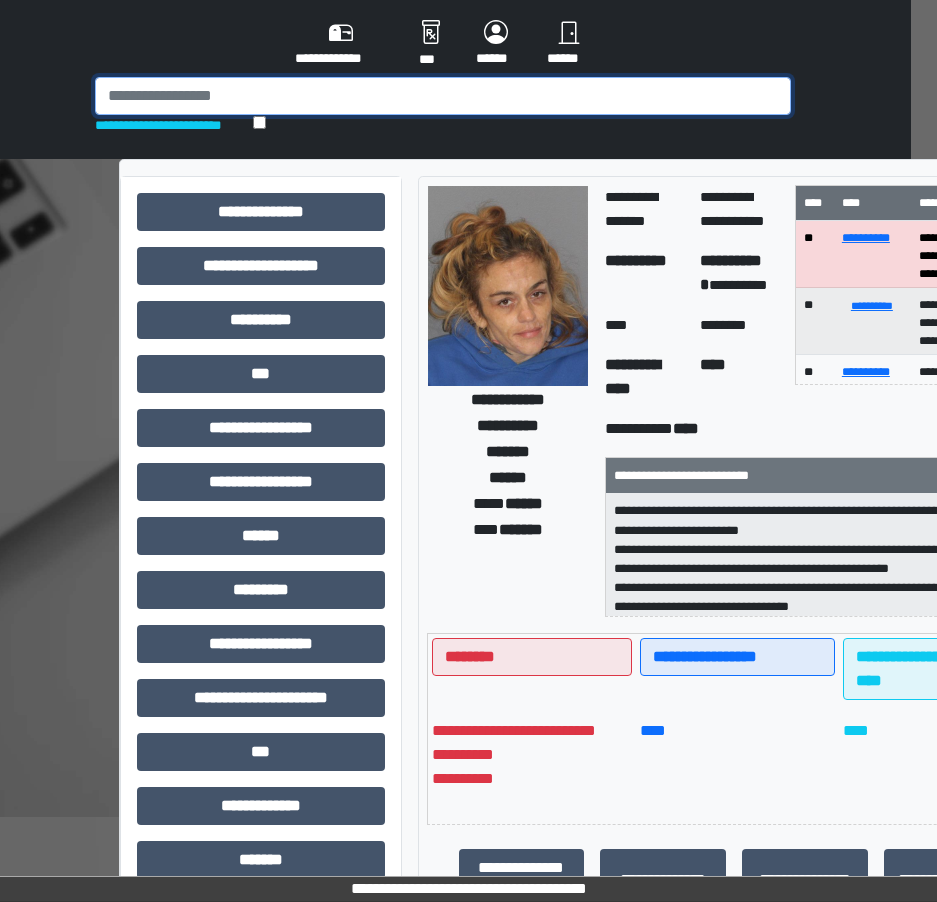 click at bounding box center [443, 96] 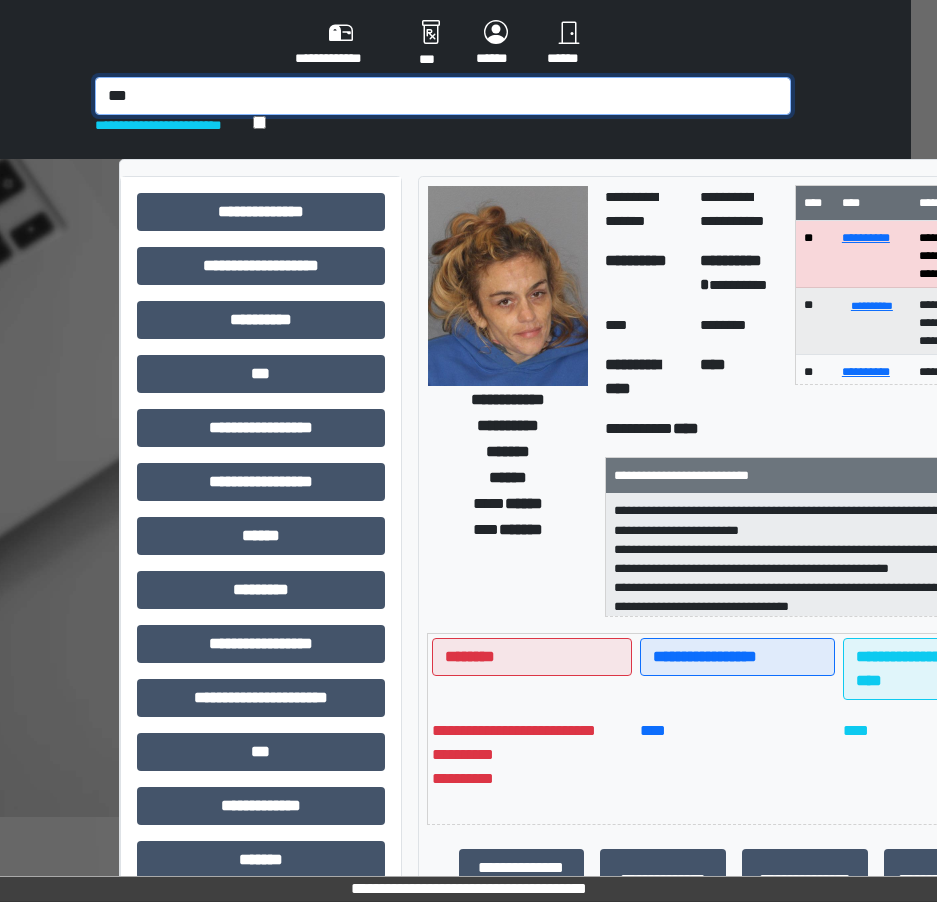 type on "***" 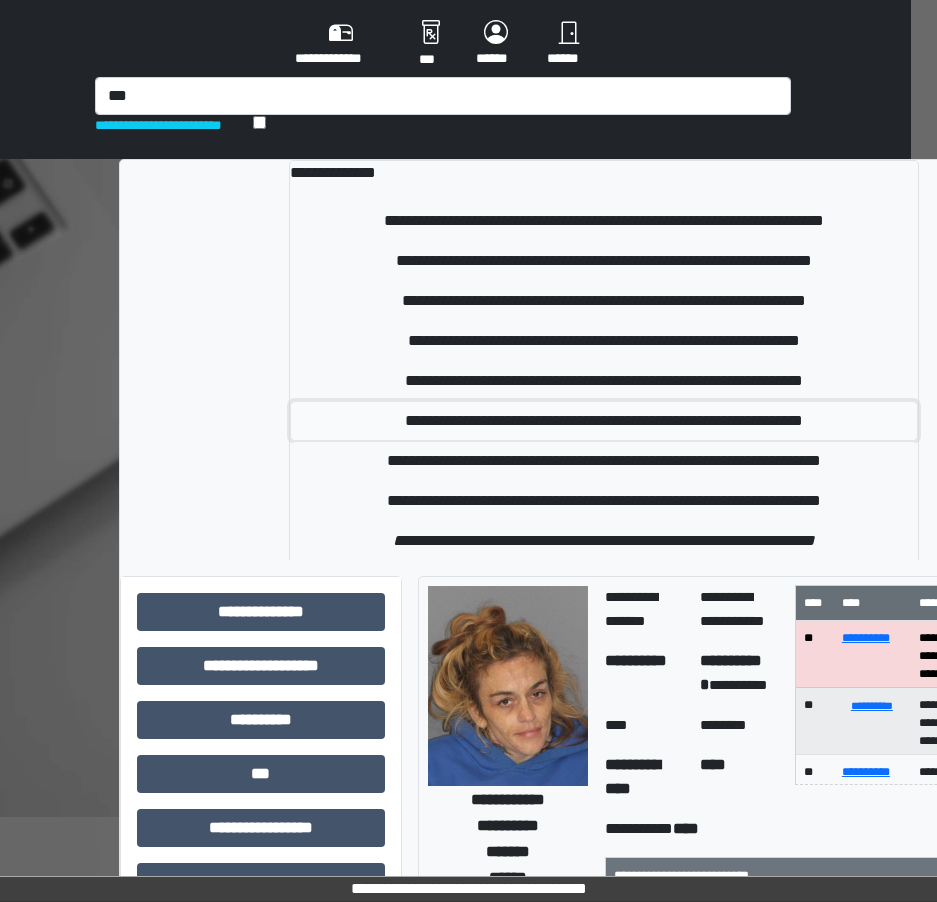 click on "**********" at bounding box center (603, 421) 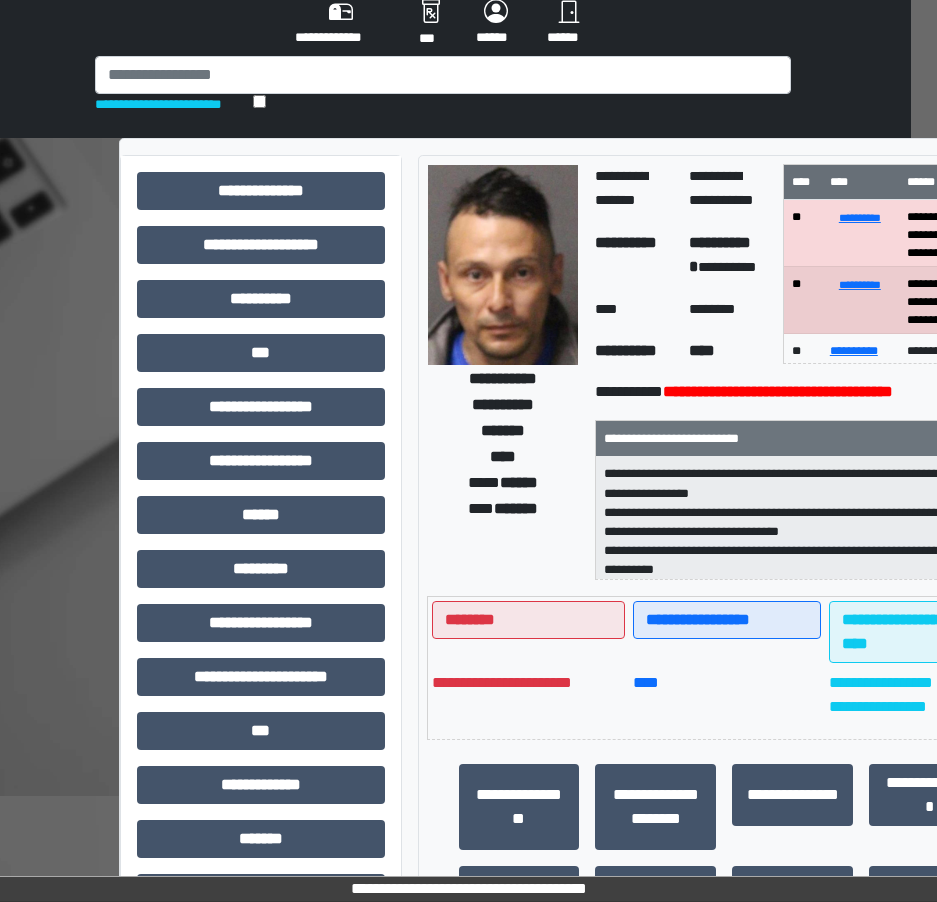 scroll, scrollTop: 0, scrollLeft: 26, axis: horizontal 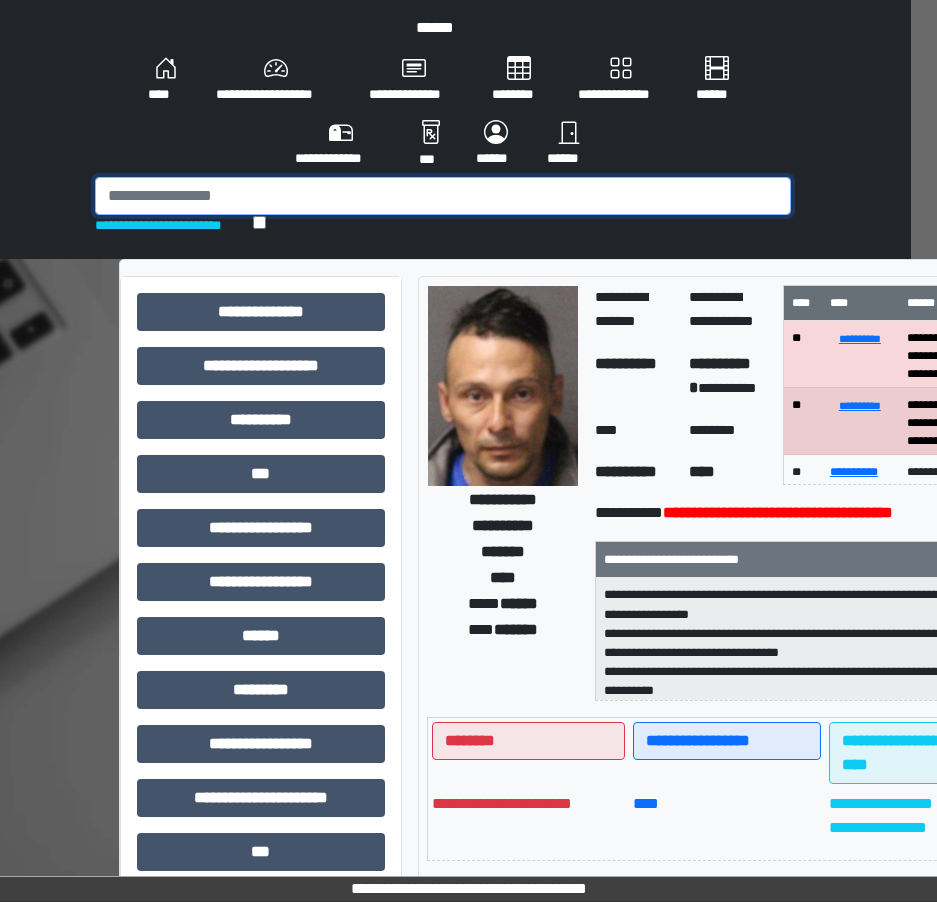 click at bounding box center [443, 196] 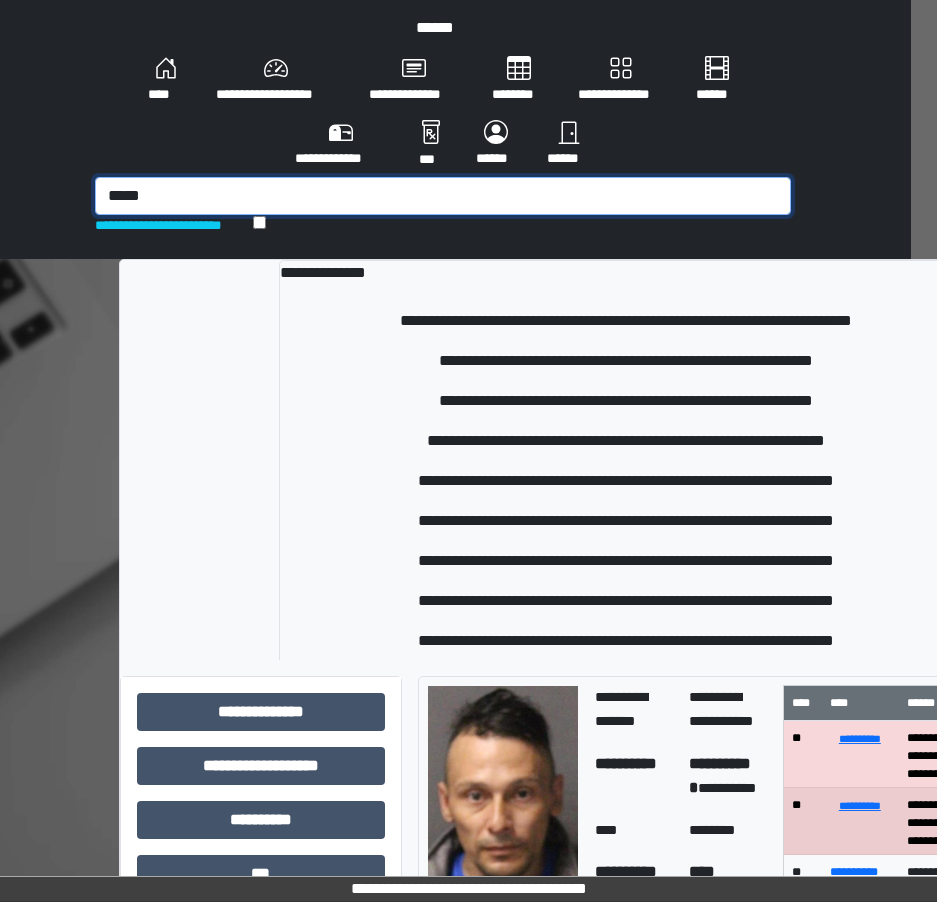 type on "*****" 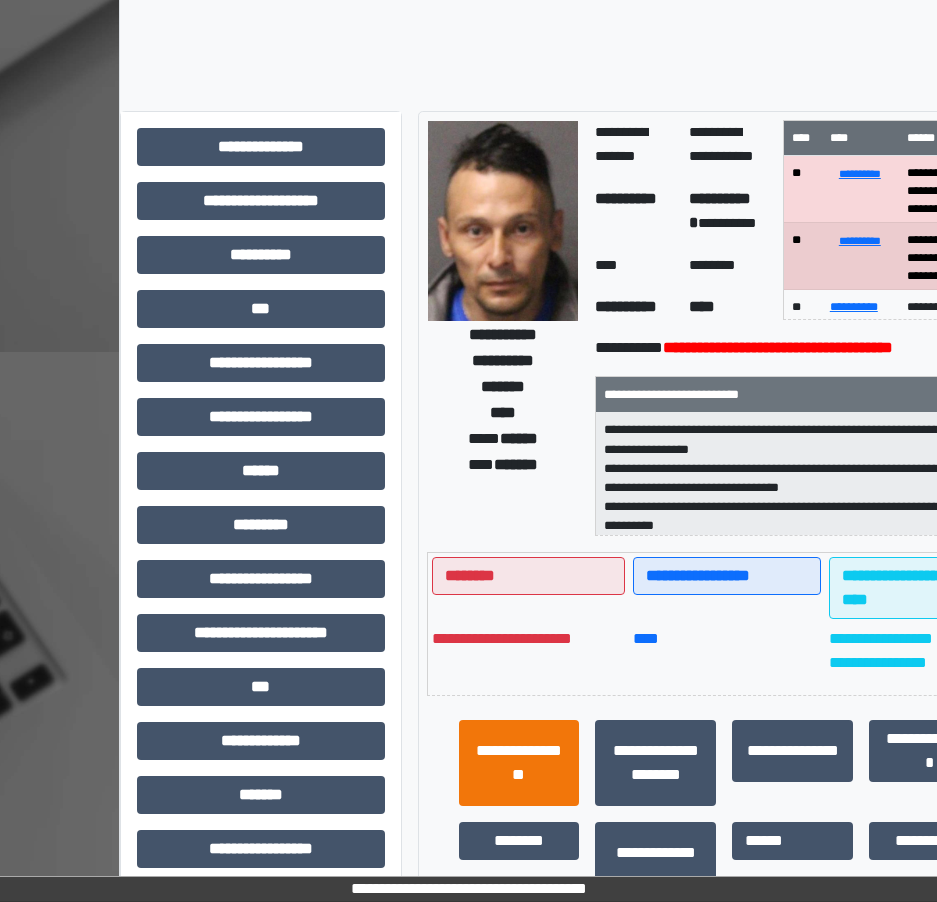 scroll, scrollTop: 600, scrollLeft: 26, axis: both 